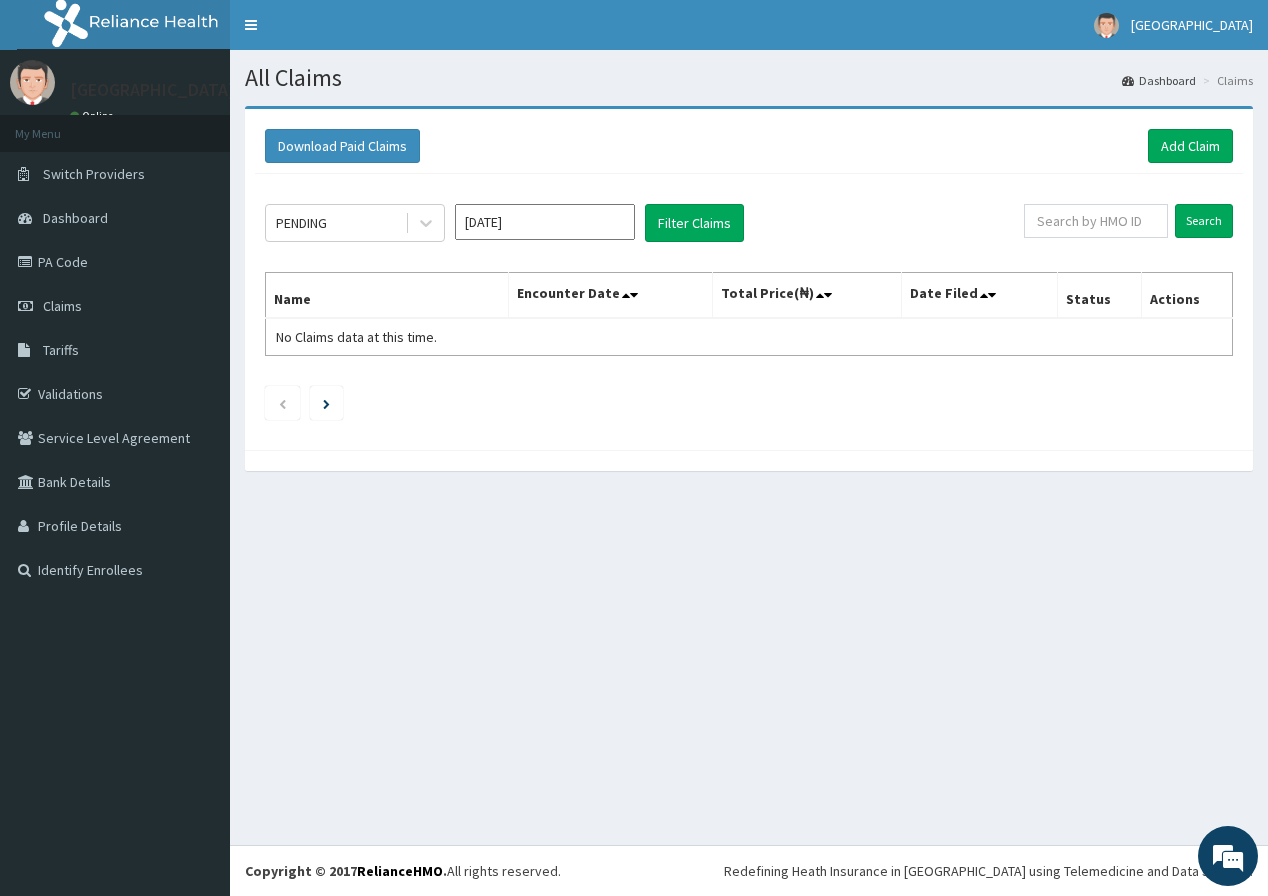 scroll, scrollTop: 0, scrollLeft: 0, axis: both 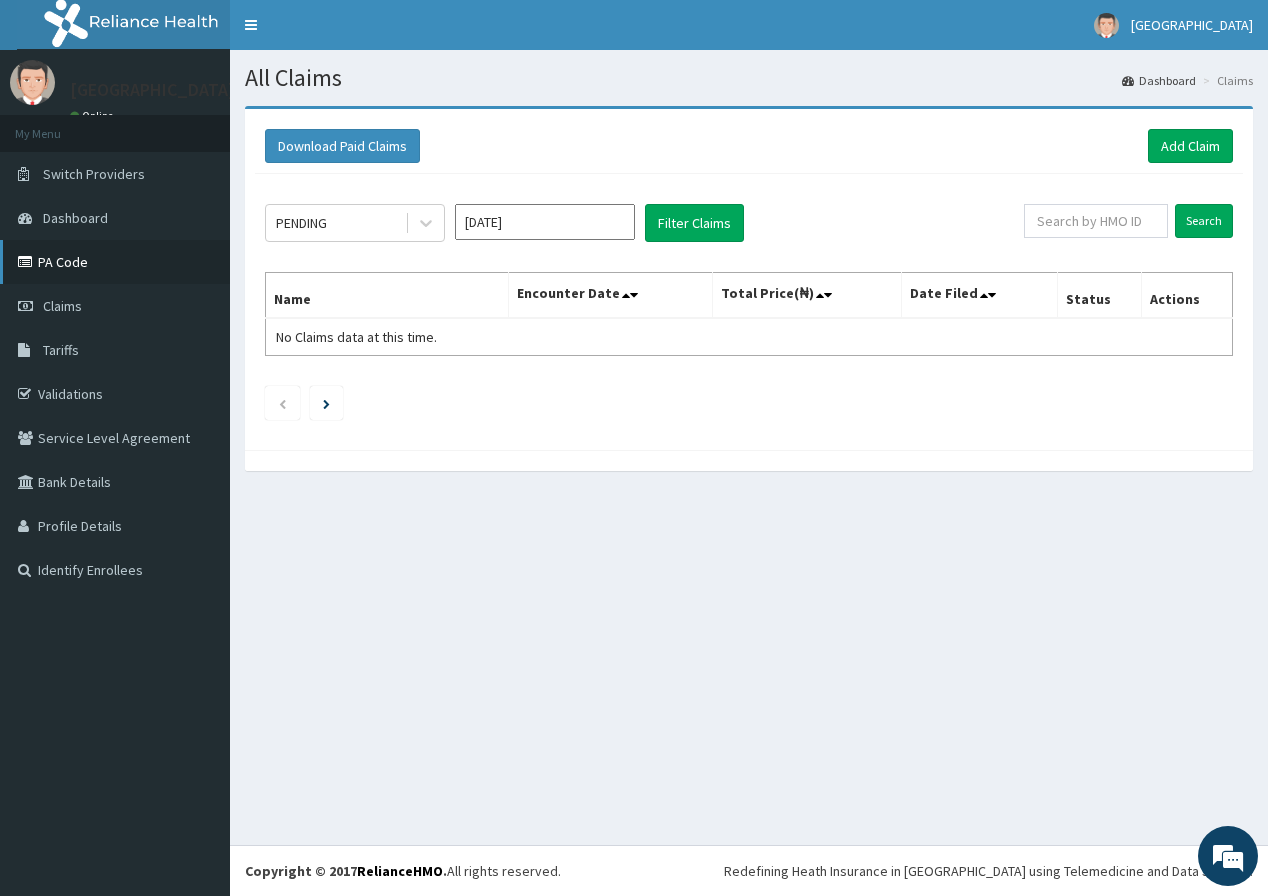 click on "PA Code" at bounding box center (115, 262) 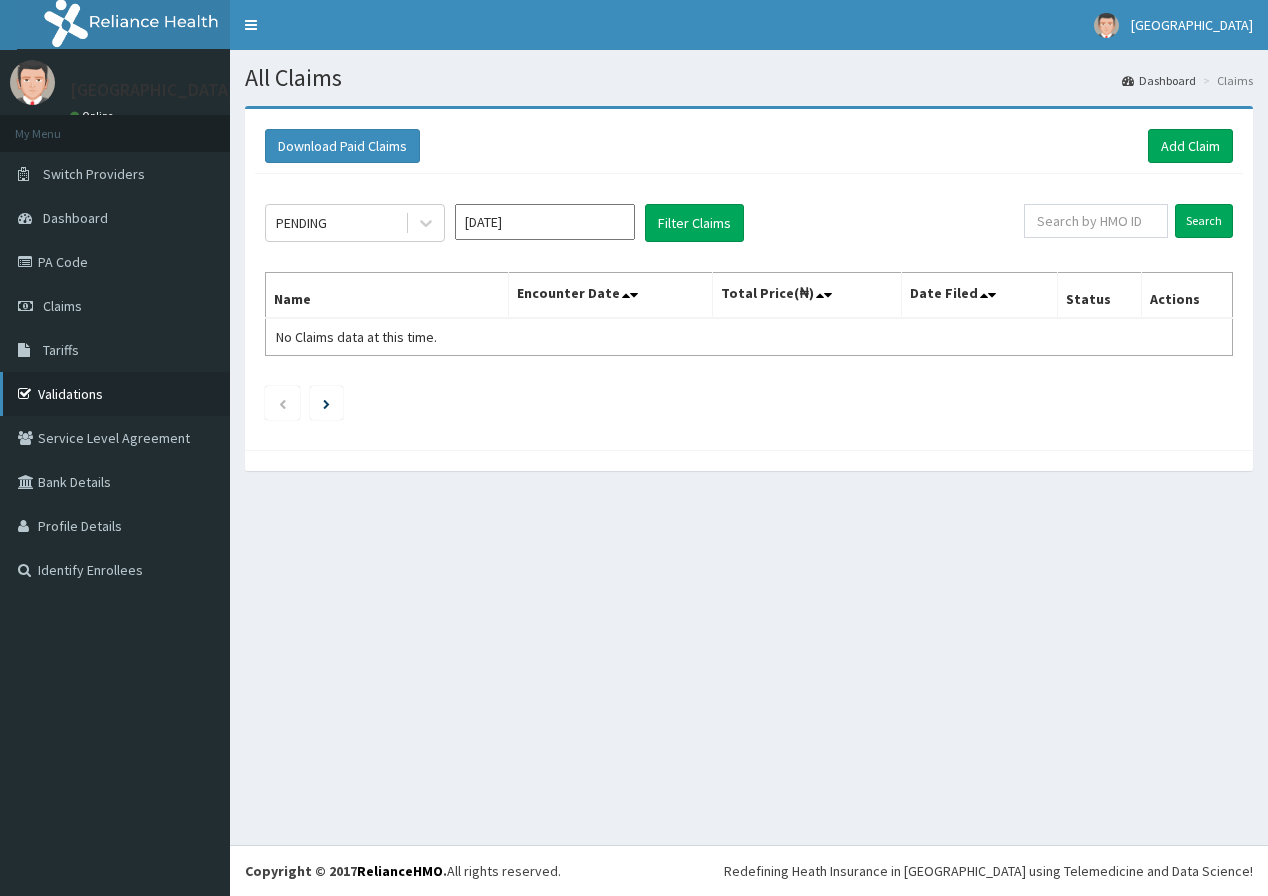 scroll, scrollTop: 0, scrollLeft: 0, axis: both 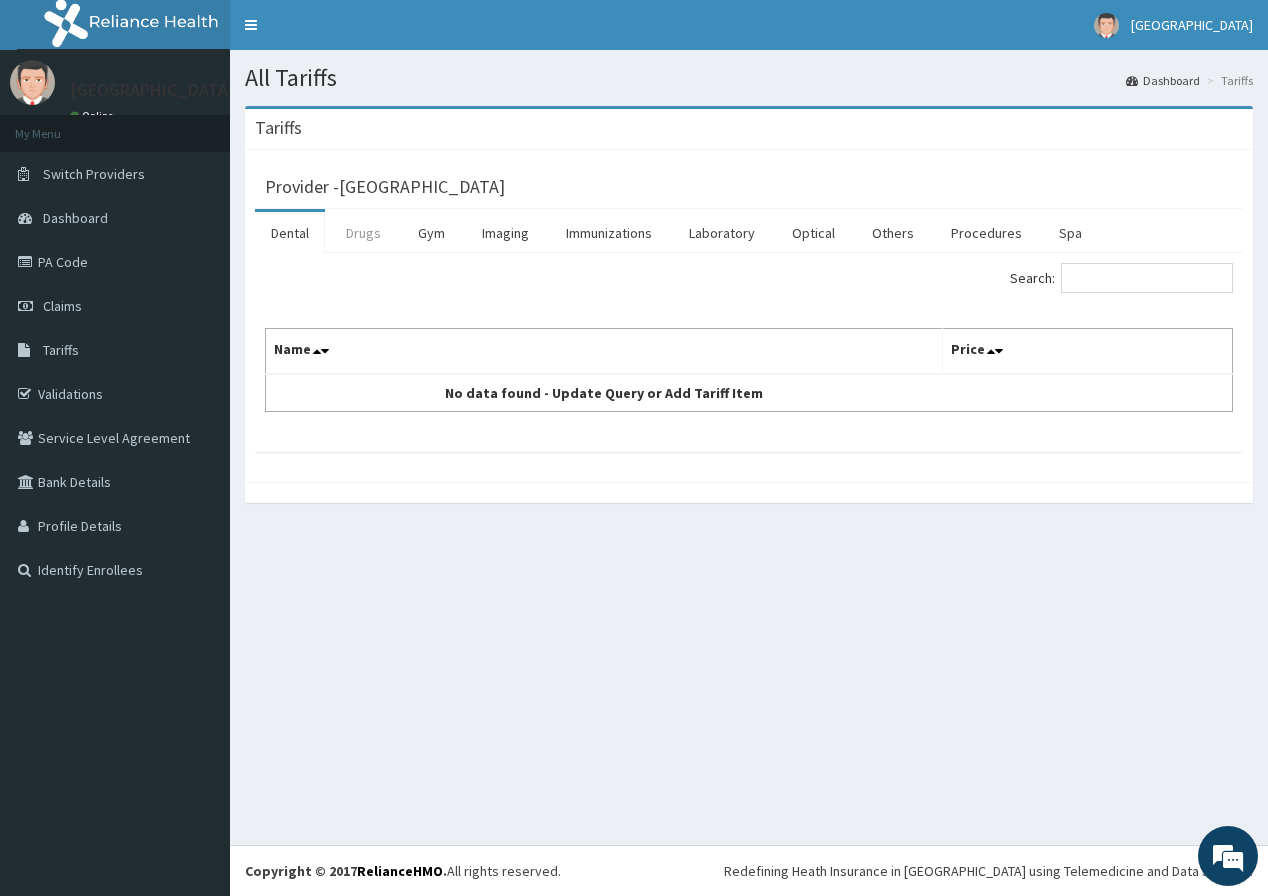 click on "Drugs" at bounding box center [363, 233] 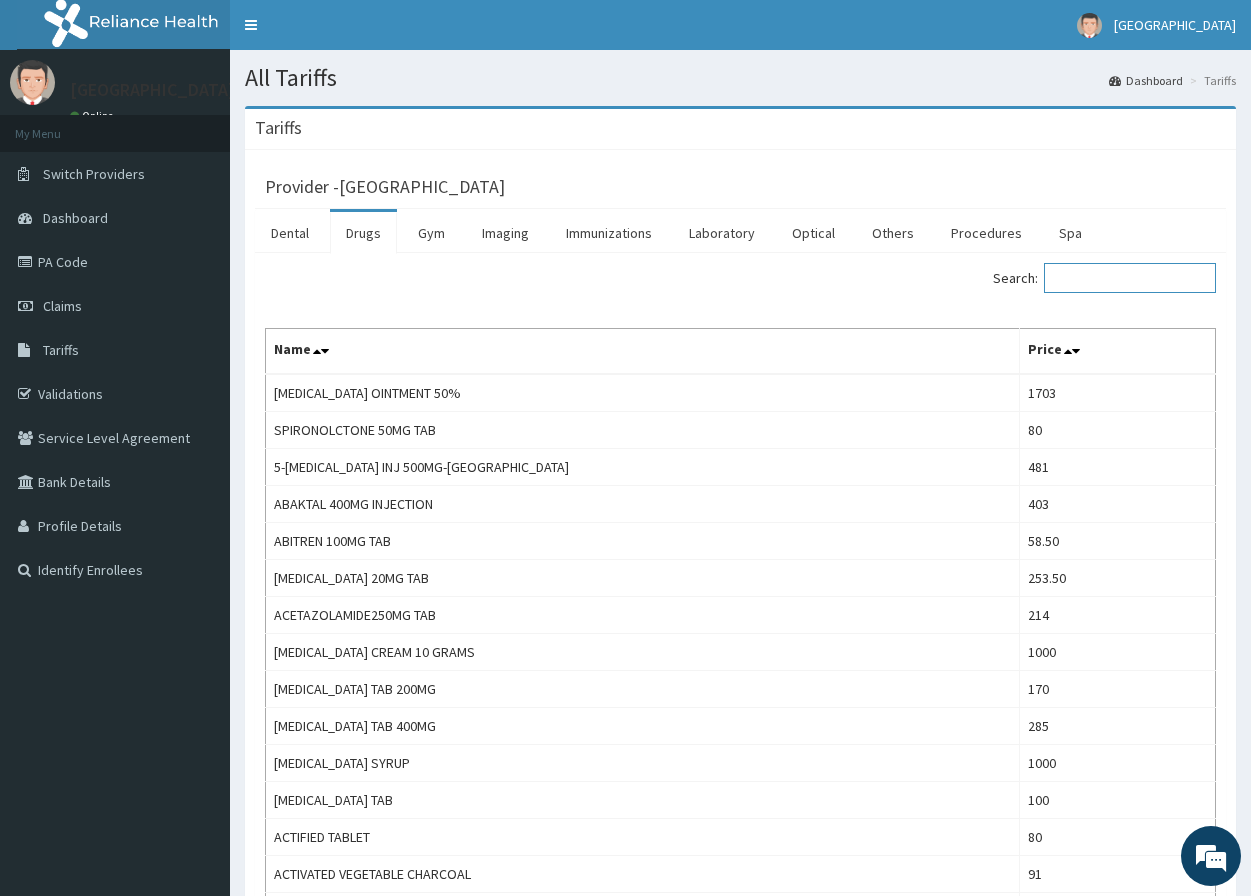 click on "Search:" at bounding box center (1130, 278) 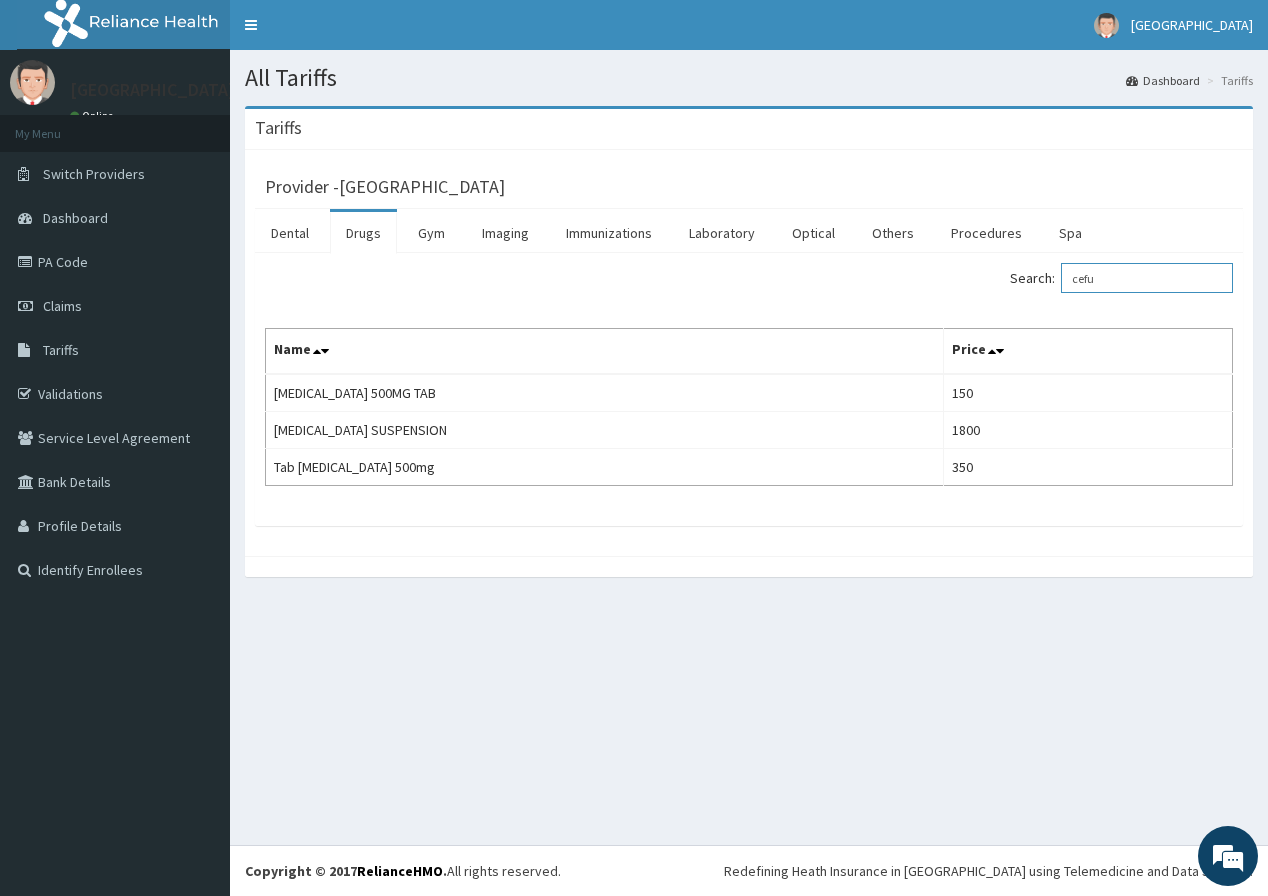 scroll, scrollTop: 0, scrollLeft: 0, axis: both 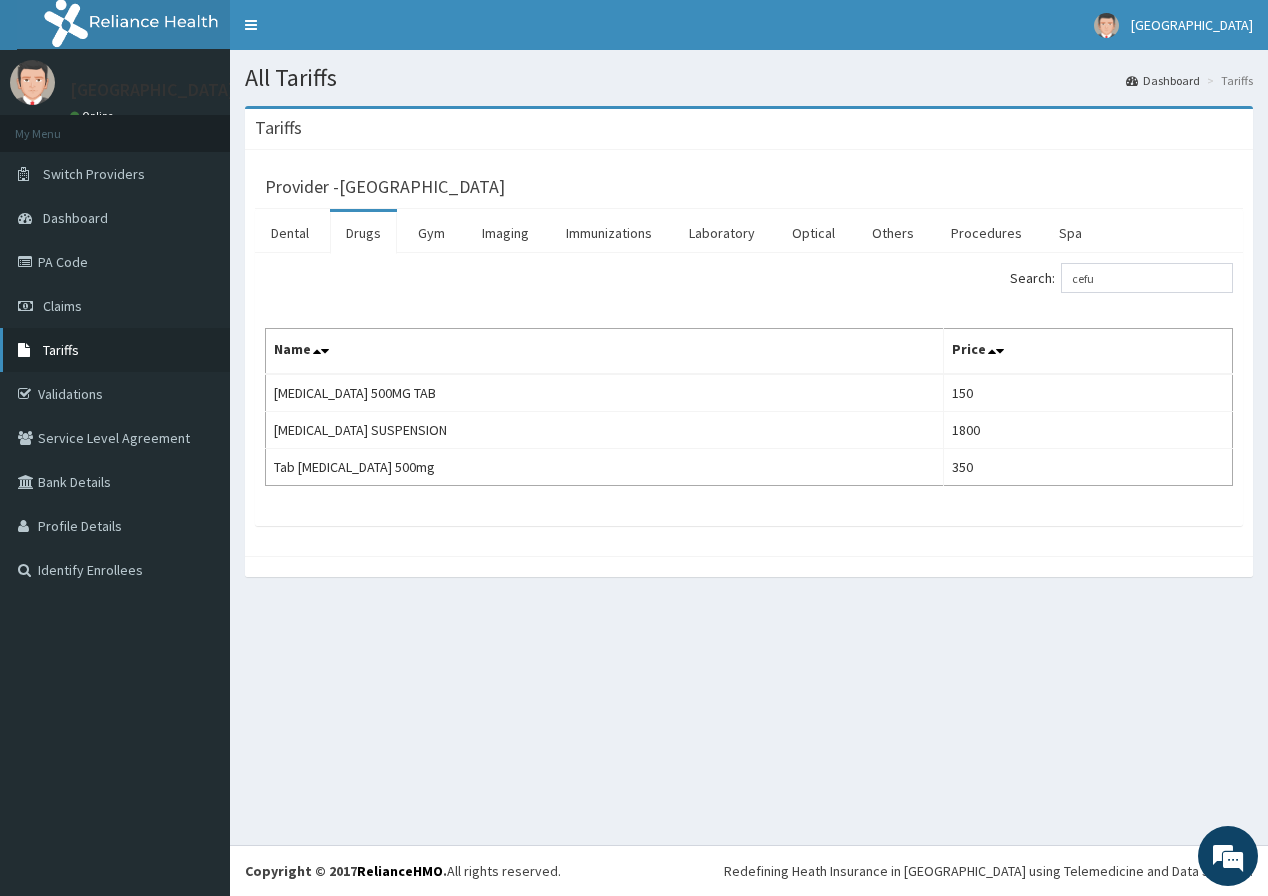 click on "Tariffs" at bounding box center (61, 350) 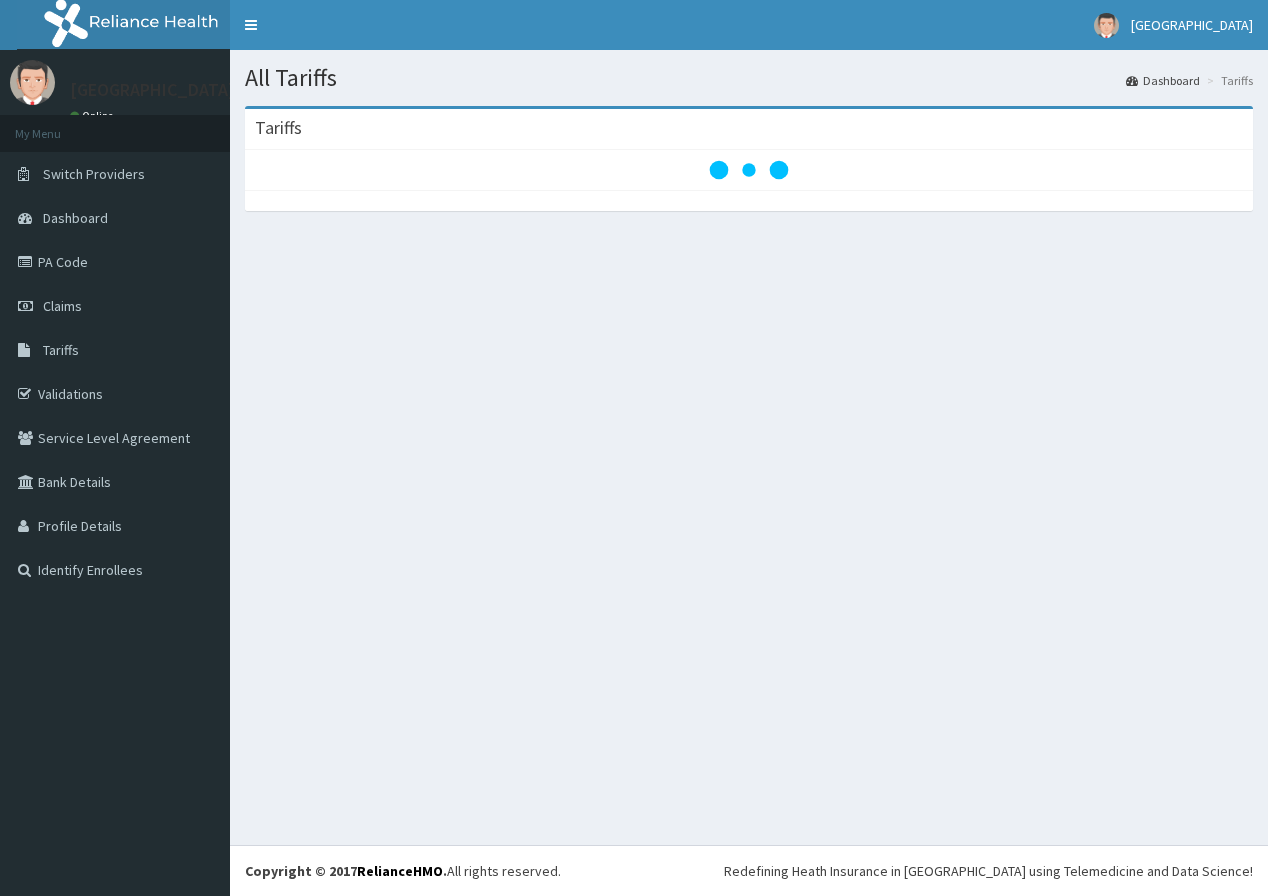 scroll, scrollTop: 0, scrollLeft: 0, axis: both 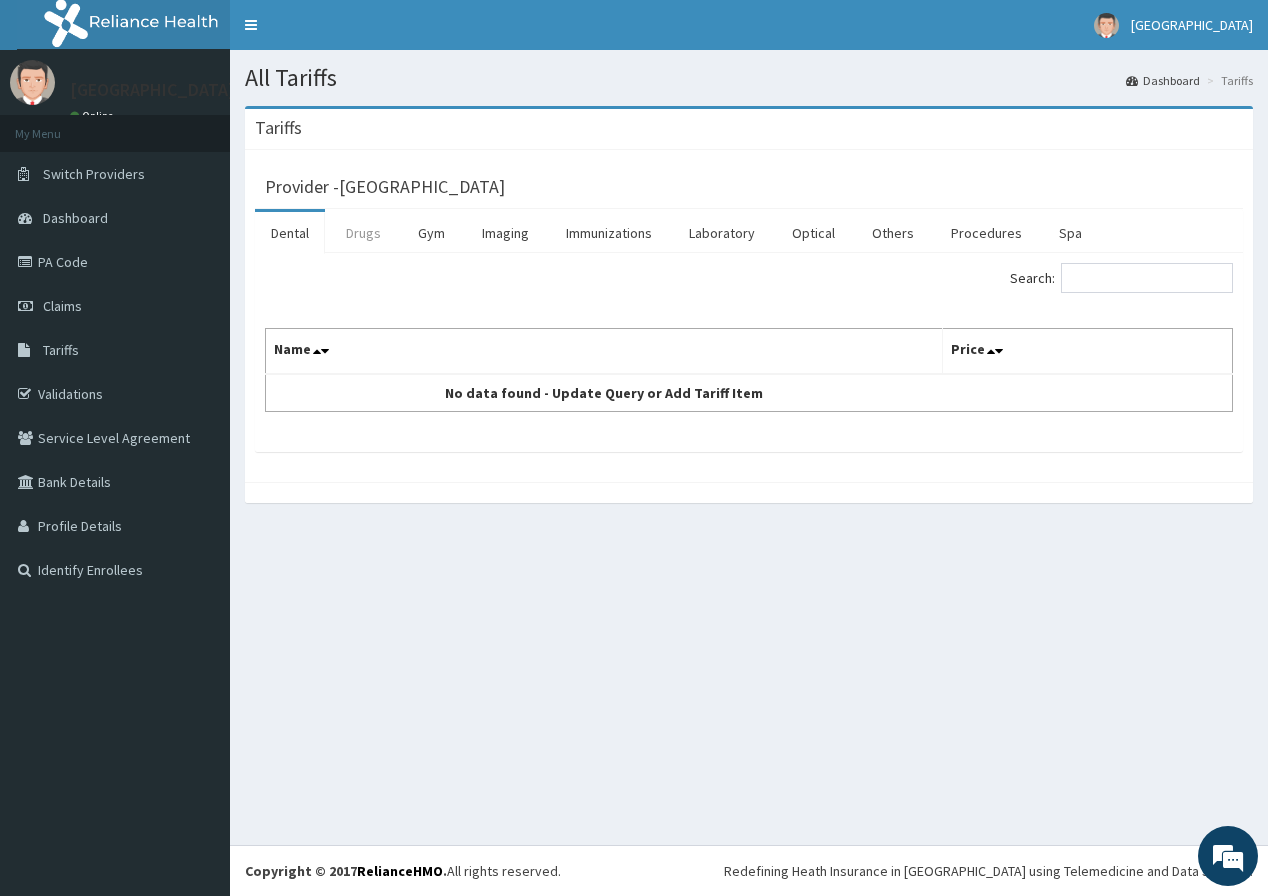 click on "Drugs" at bounding box center [363, 233] 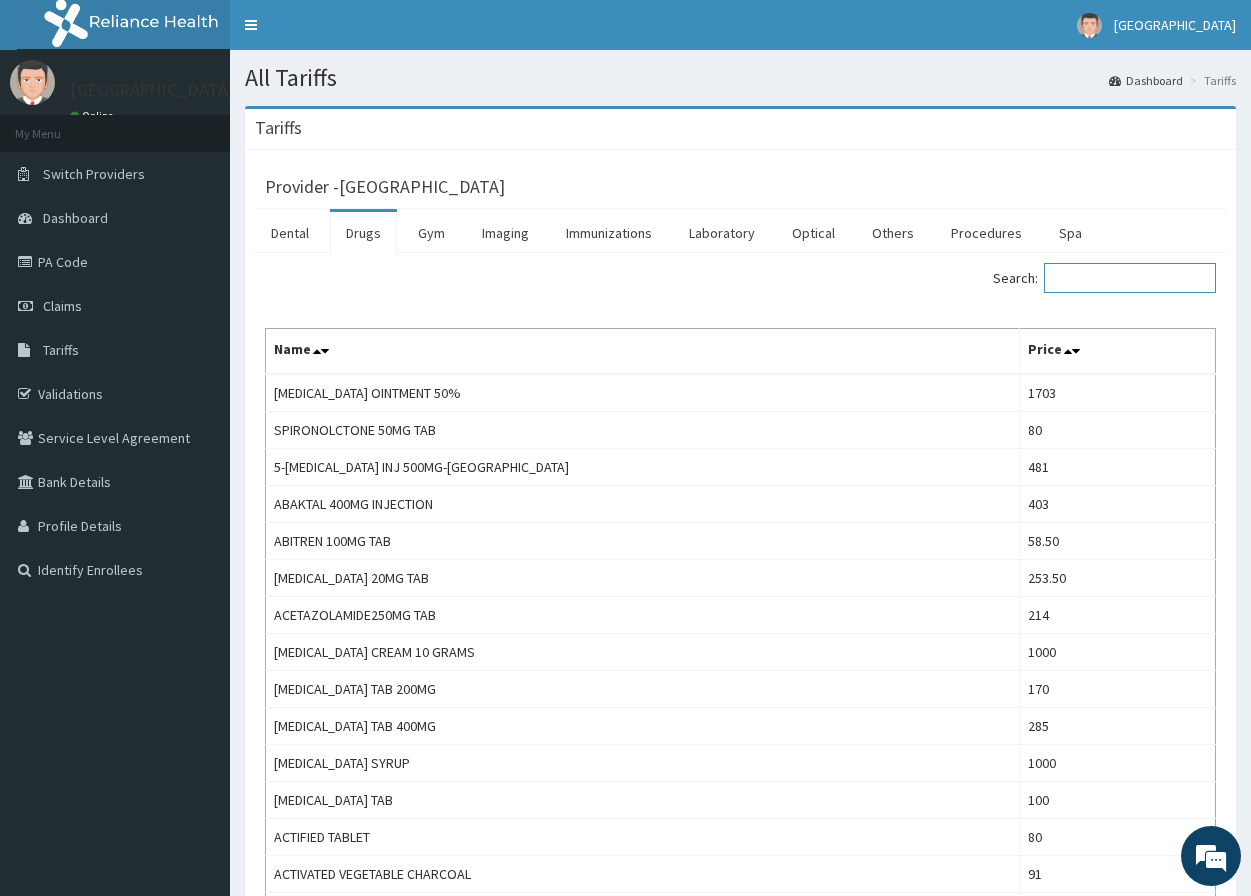 click on "Search:" at bounding box center (1130, 278) 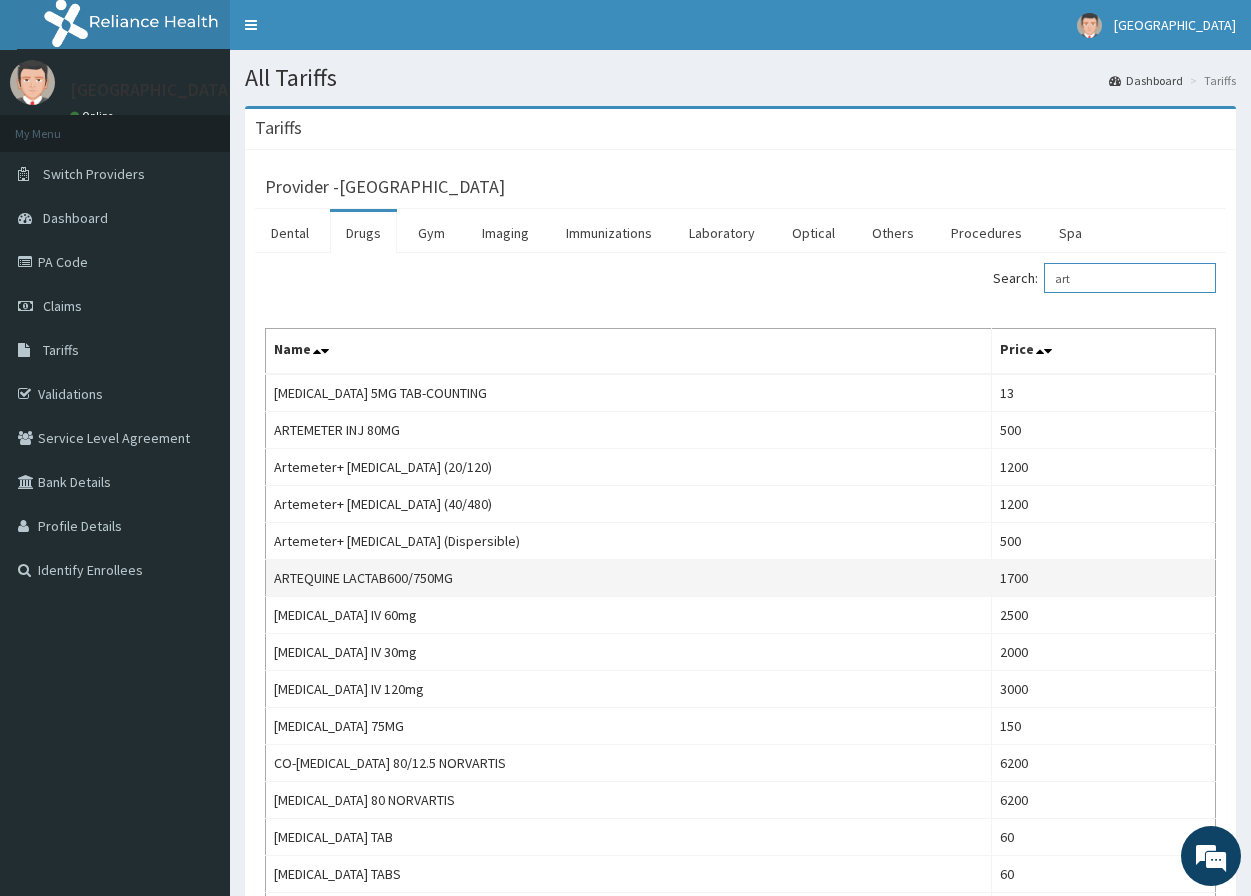 scroll, scrollTop: 0, scrollLeft: 0, axis: both 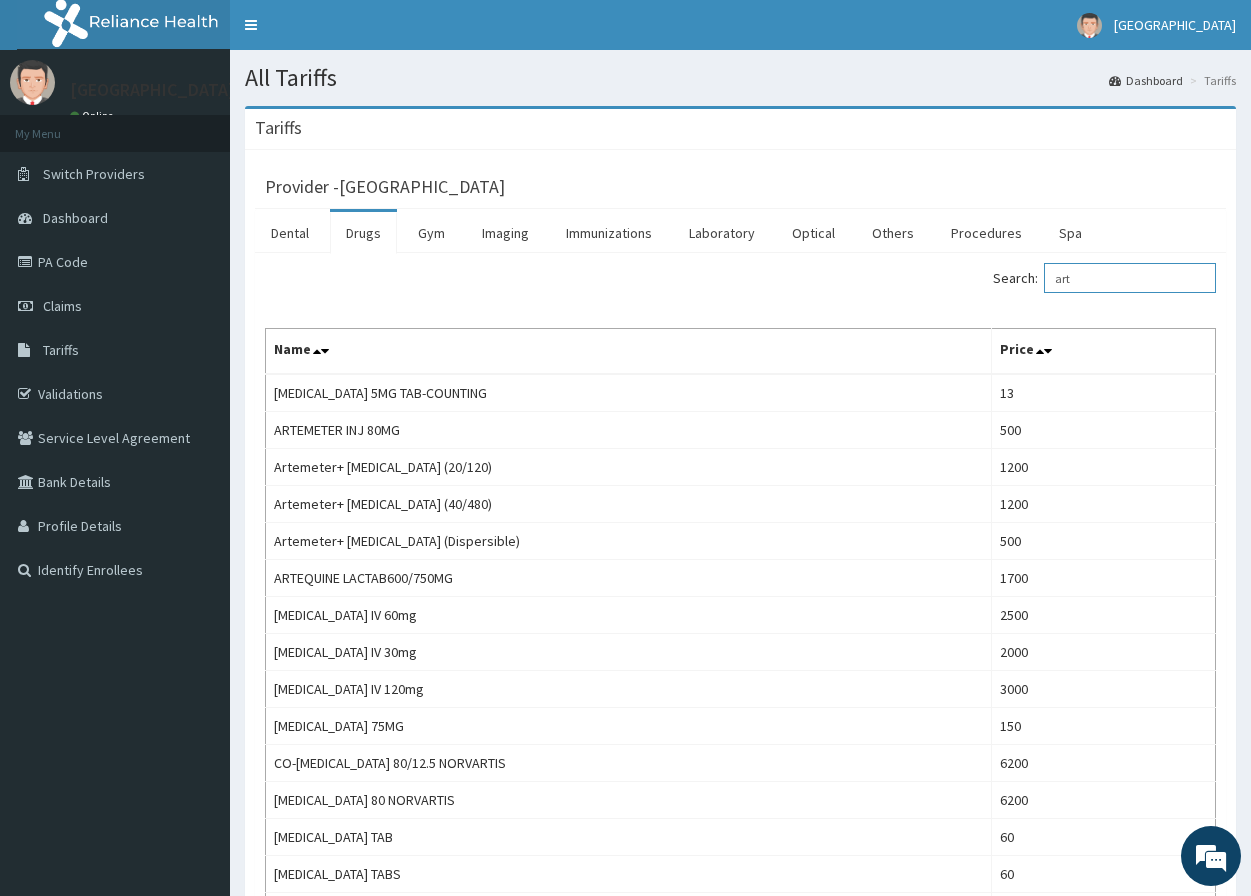 click on "art" at bounding box center (1130, 278) 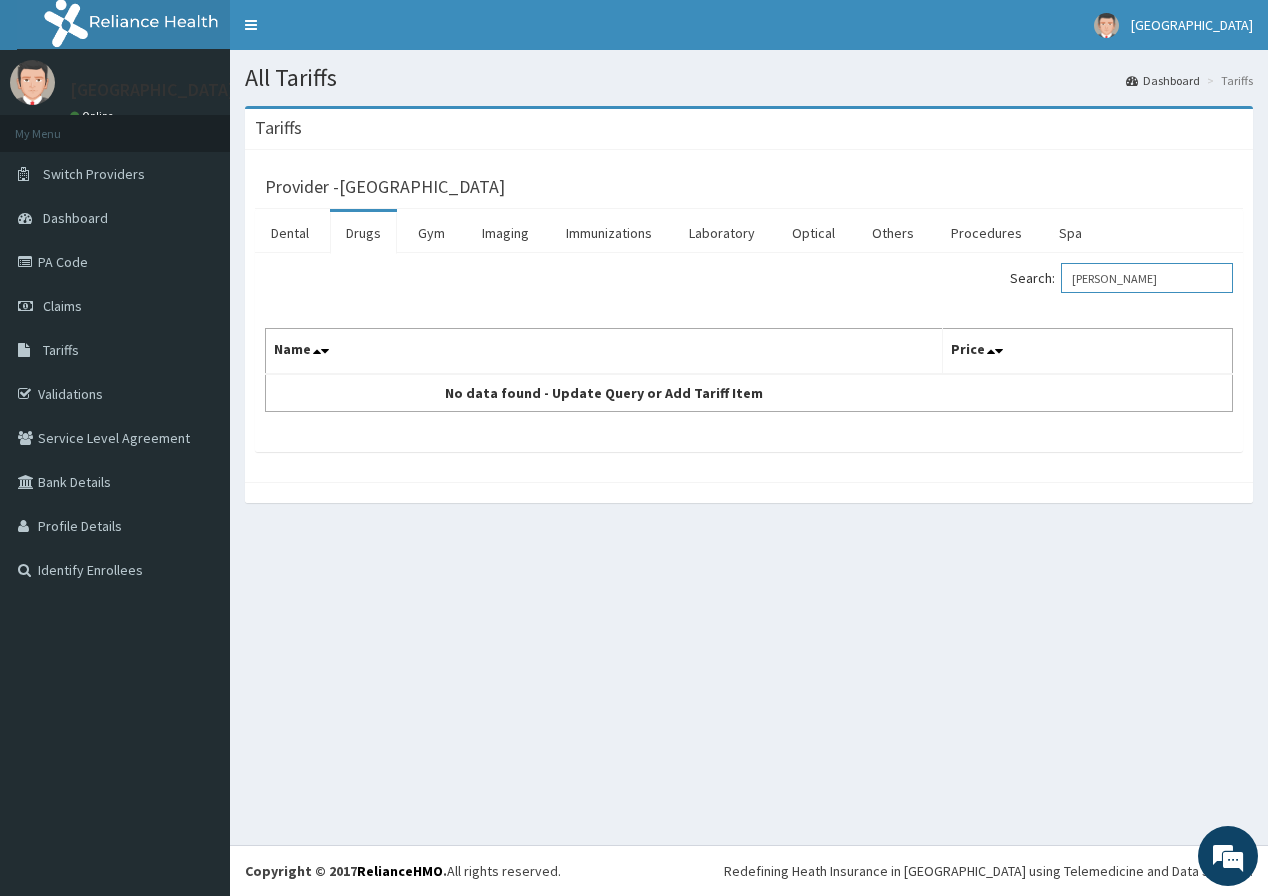 click on "coar" at bounding box center (1147, 278) 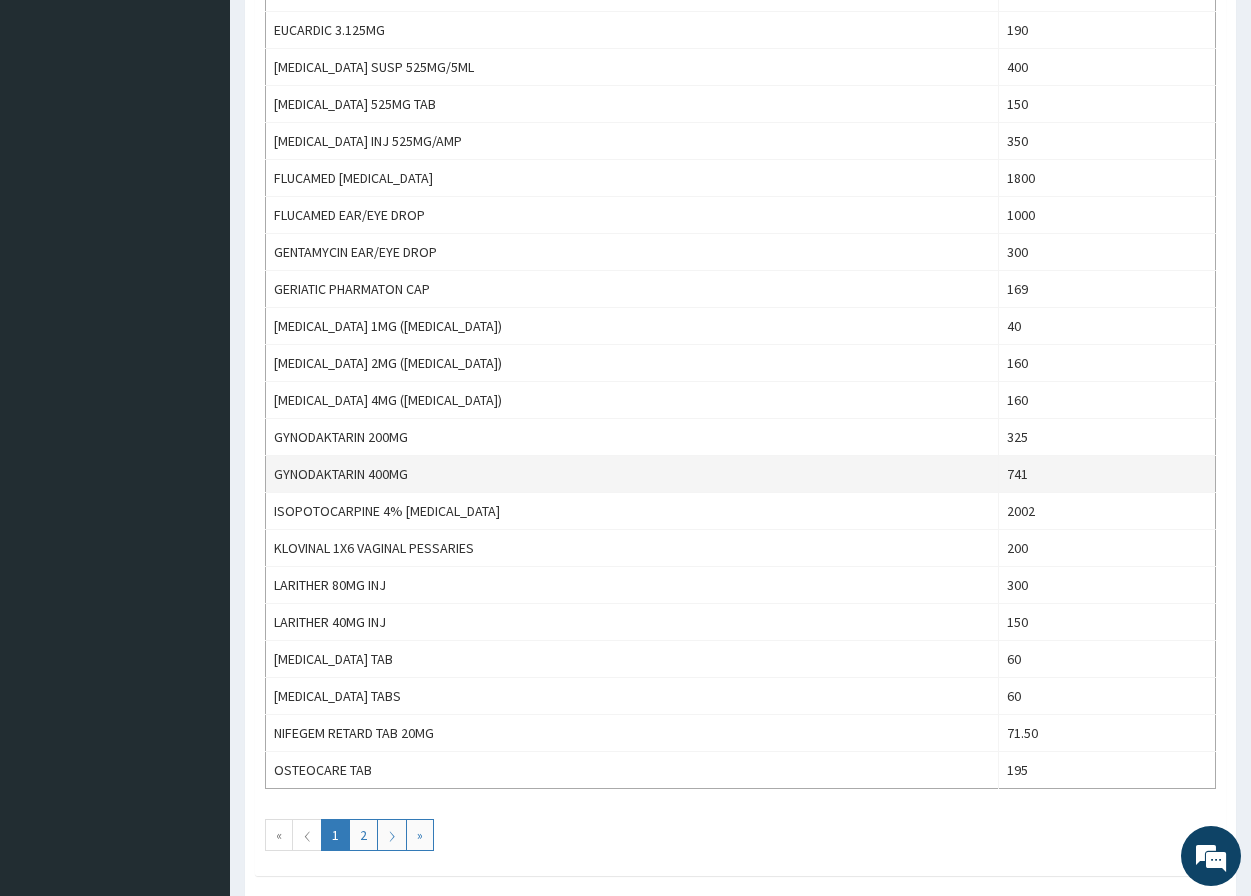 scroll, scrollTop: 1553, scrollLeft: 0, axis: vertical 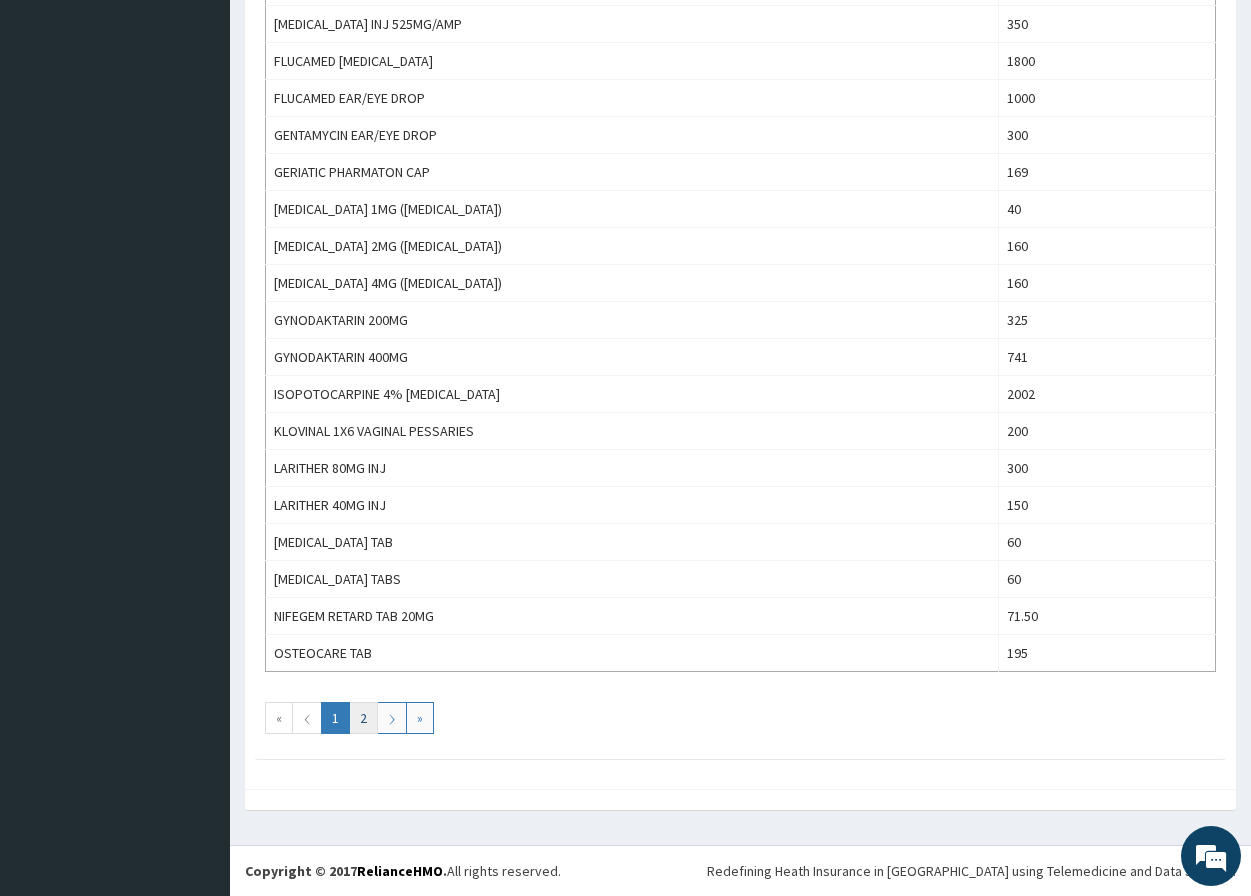 type on "ar" 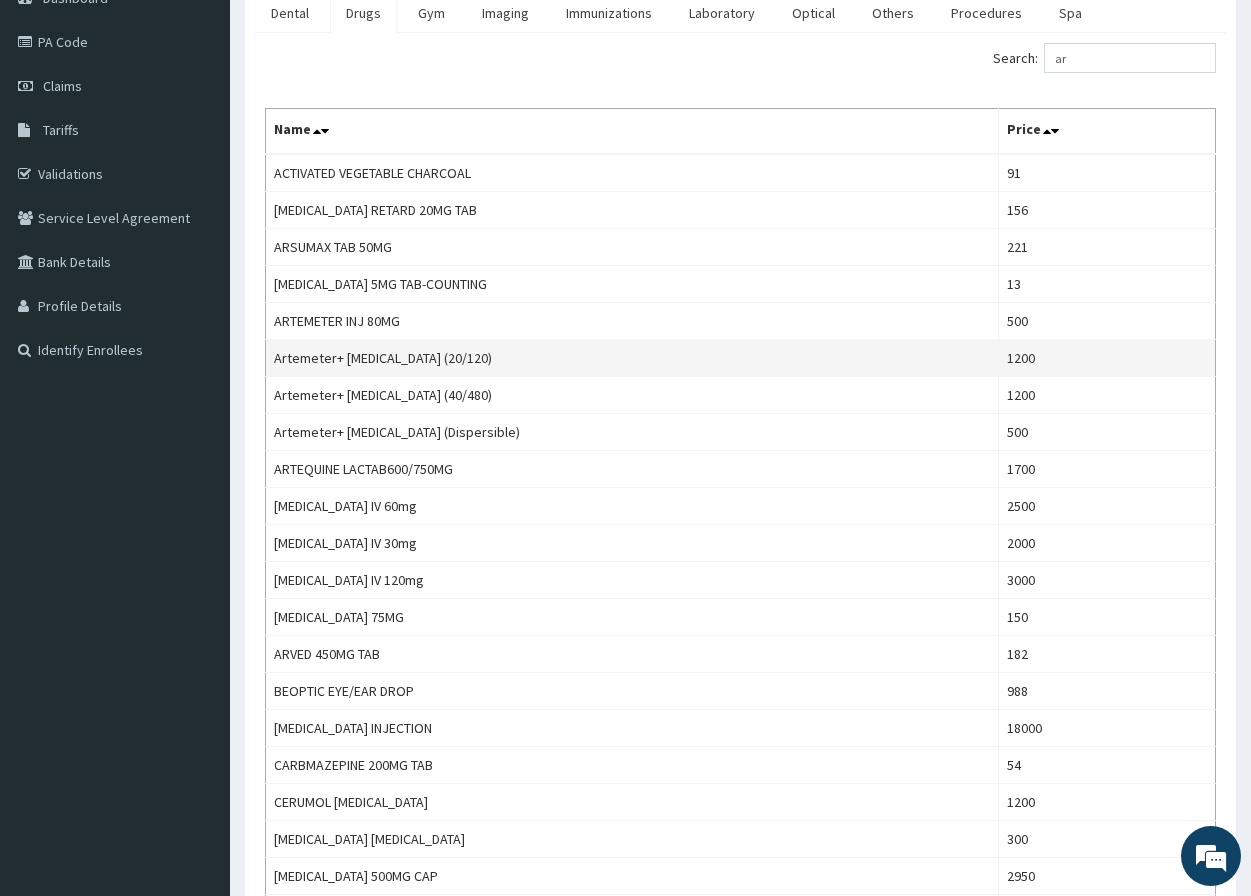 scroll, scrollTop: 0, scrollLeft: 0, axis: both 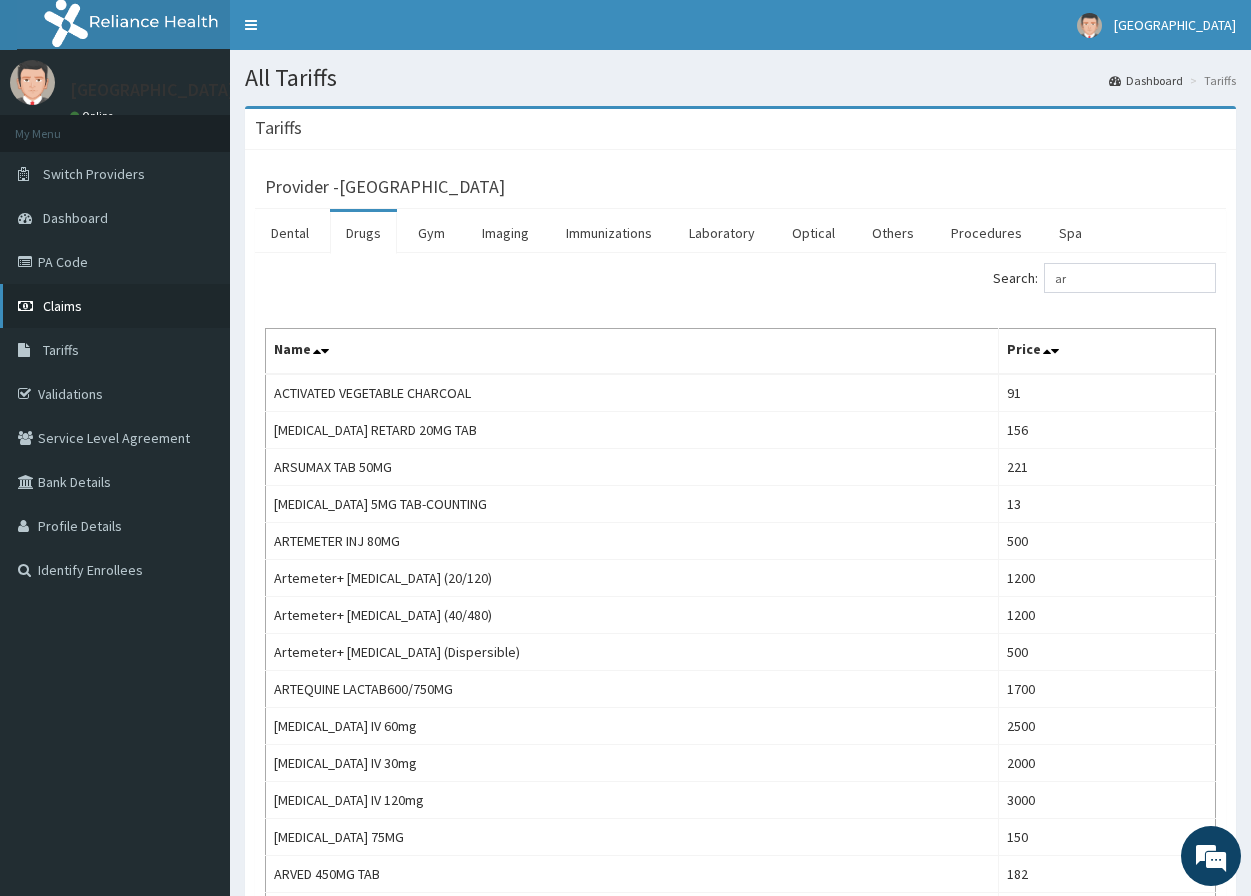 click on "Claims" at bounding box center (115, 306) 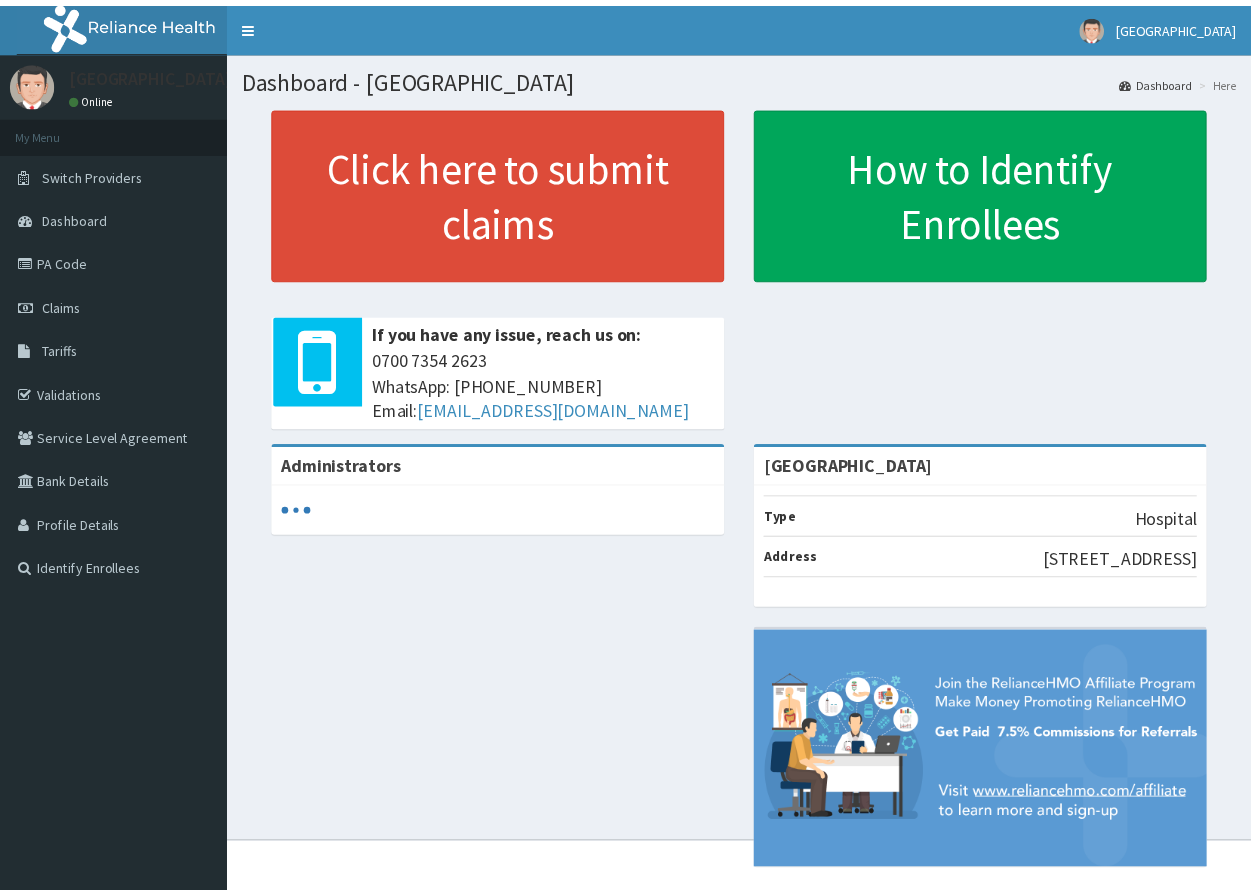 scroll, scrollTop: 0, scrollLeft: 0, axis: both 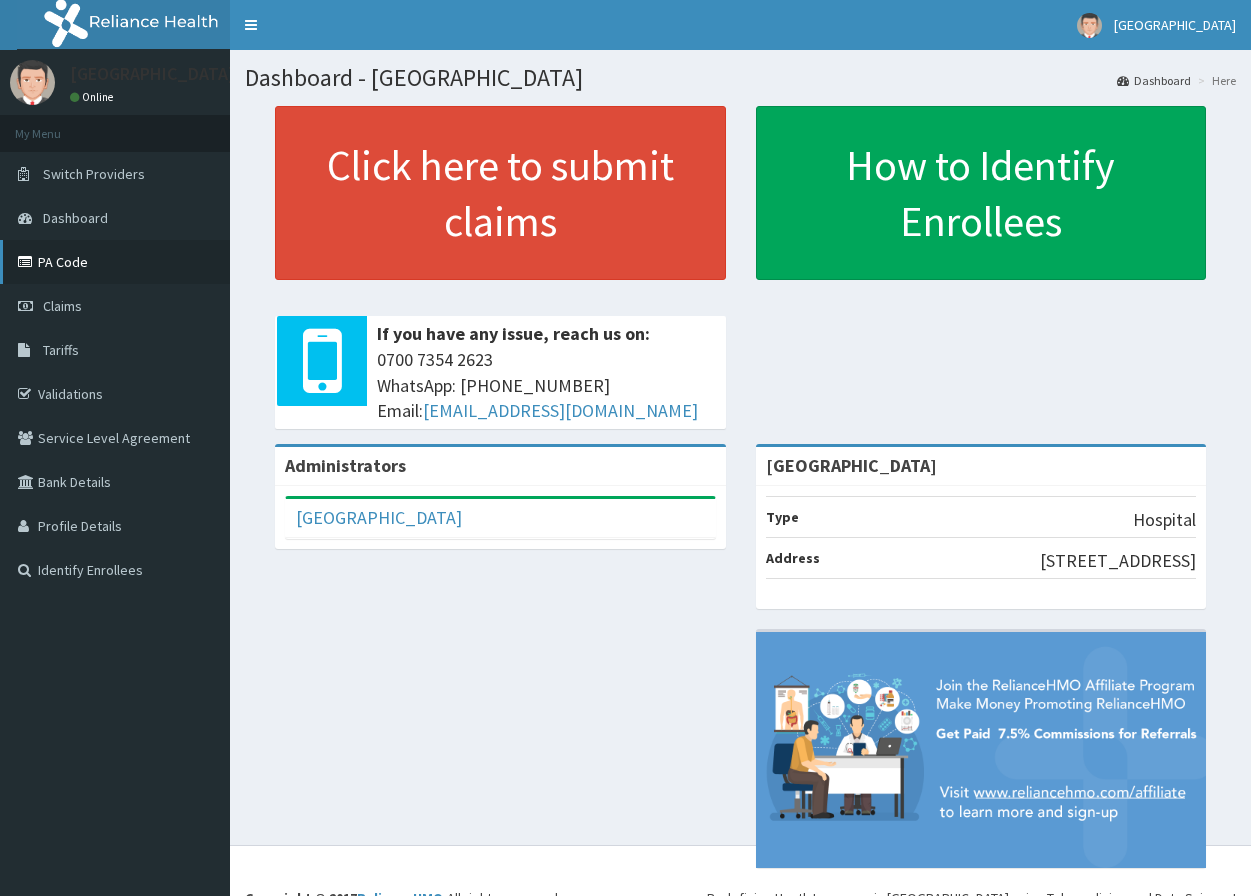click on "PA Code" at bounding box center [115, 262] 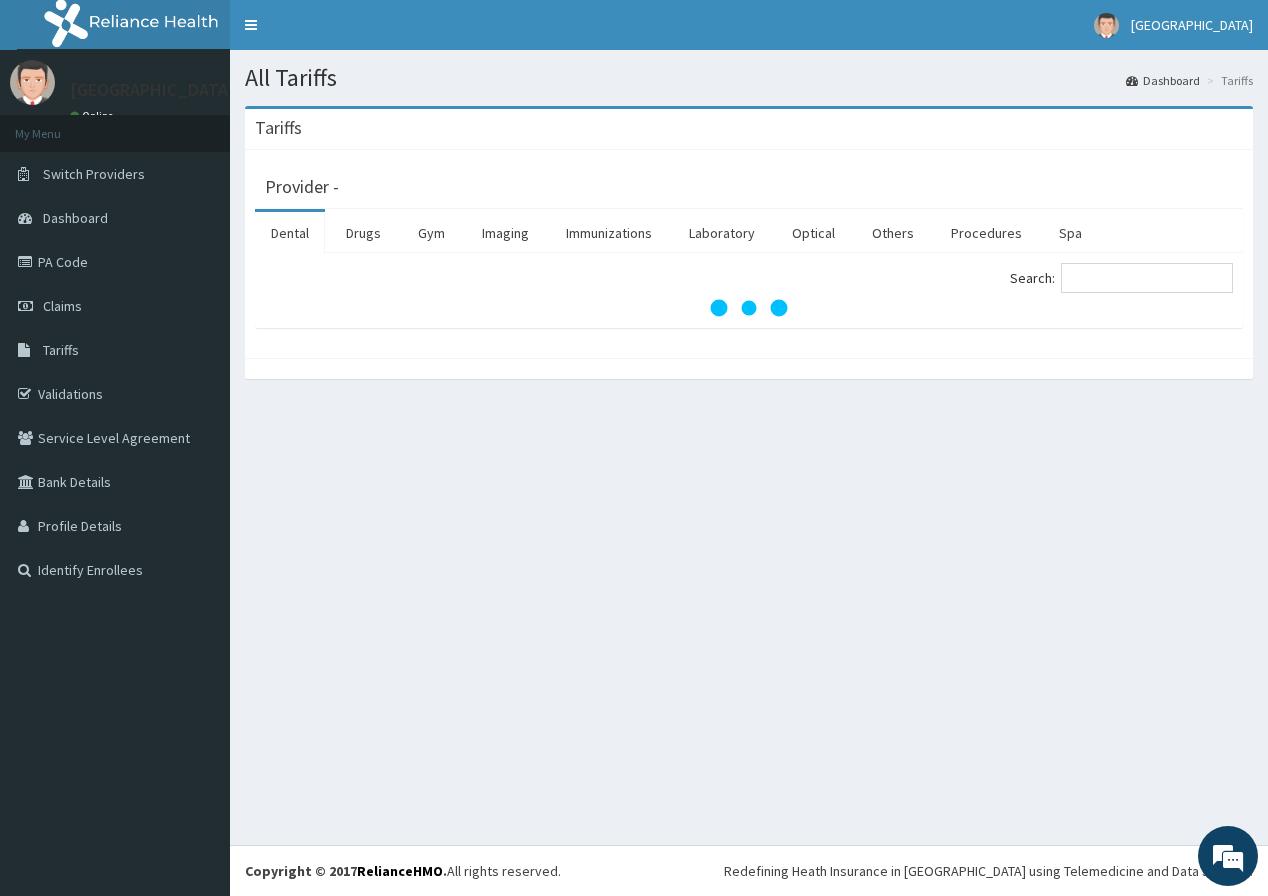 scroll, scrollTop: 0, scrollLeft: 0, axis: both 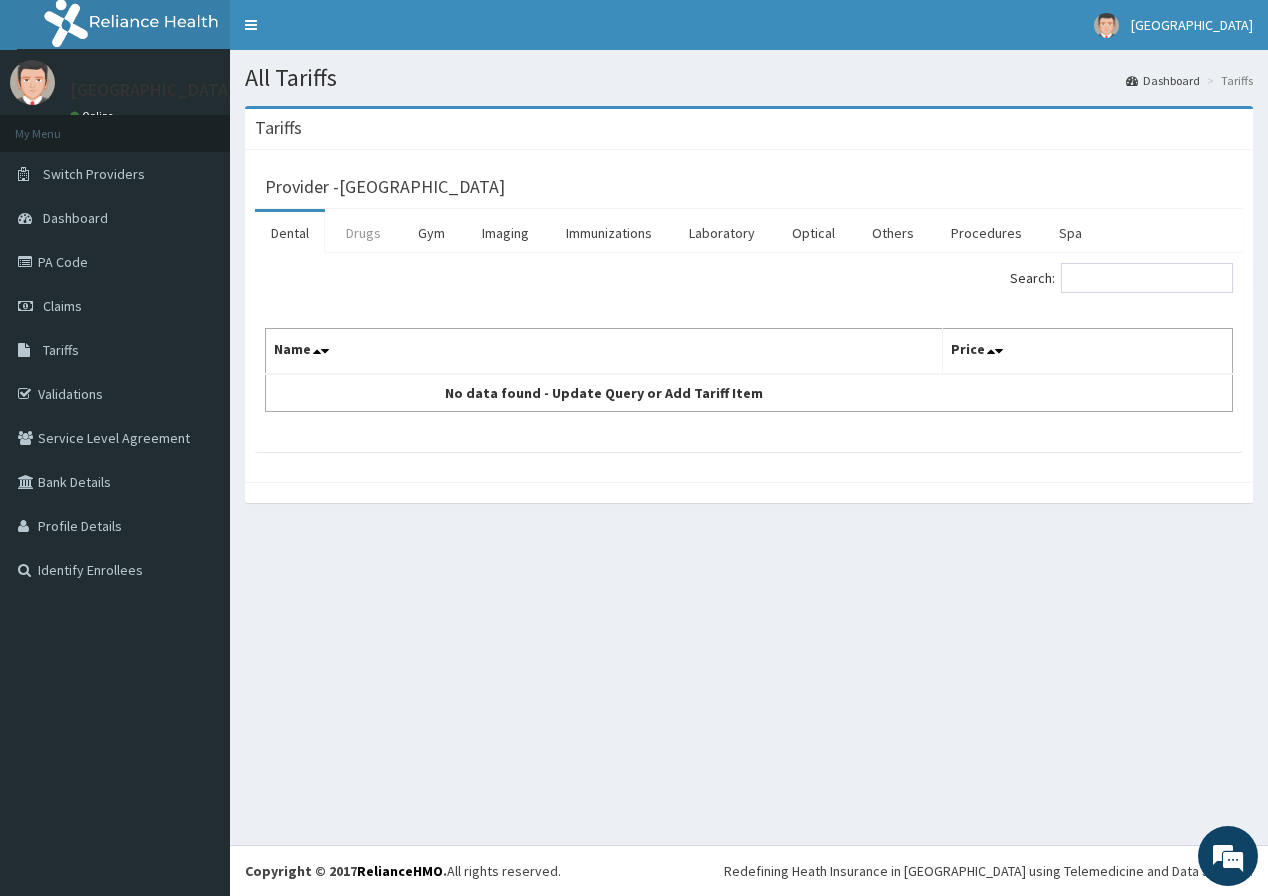 click on "Drugs" at bounding box center (363, 233) 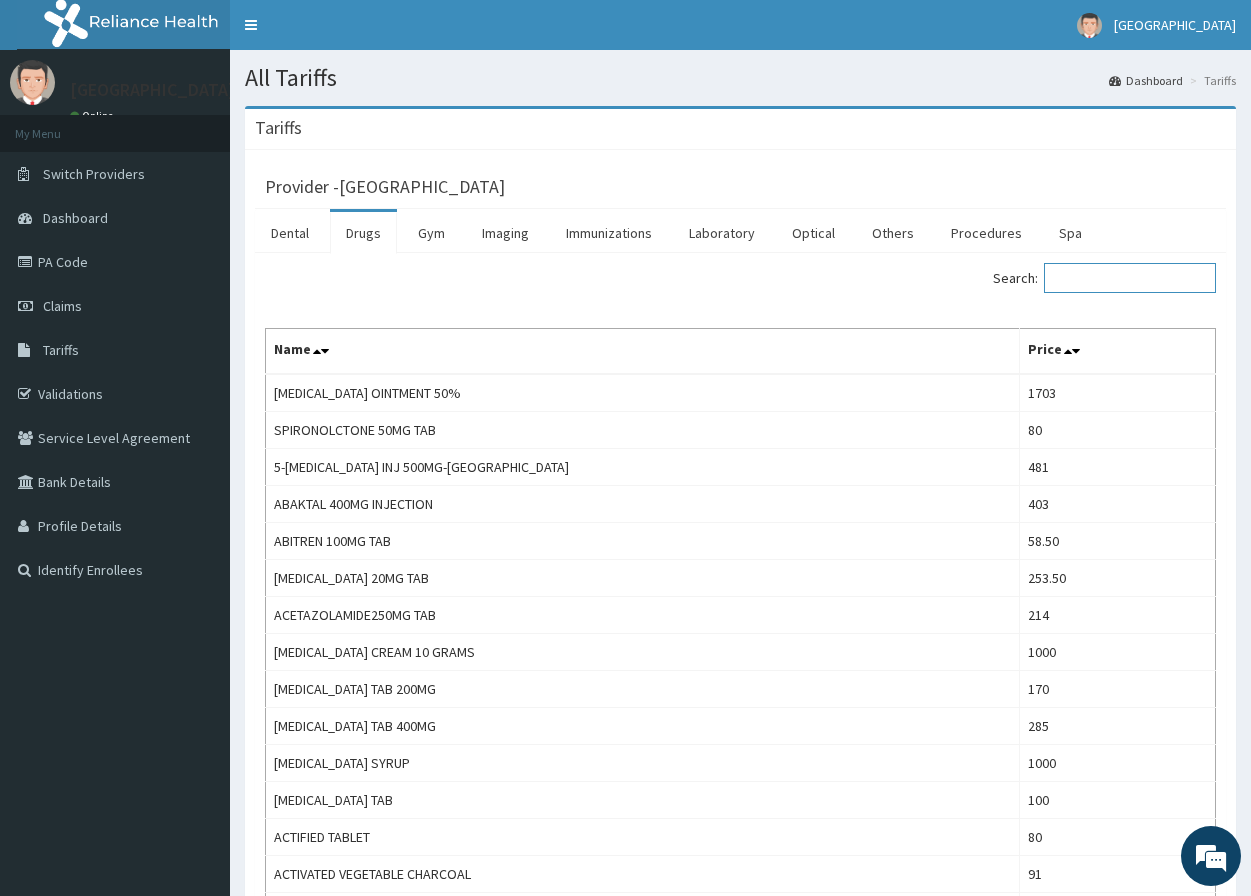 click on "Search:" at bounding box center (1130, 278) 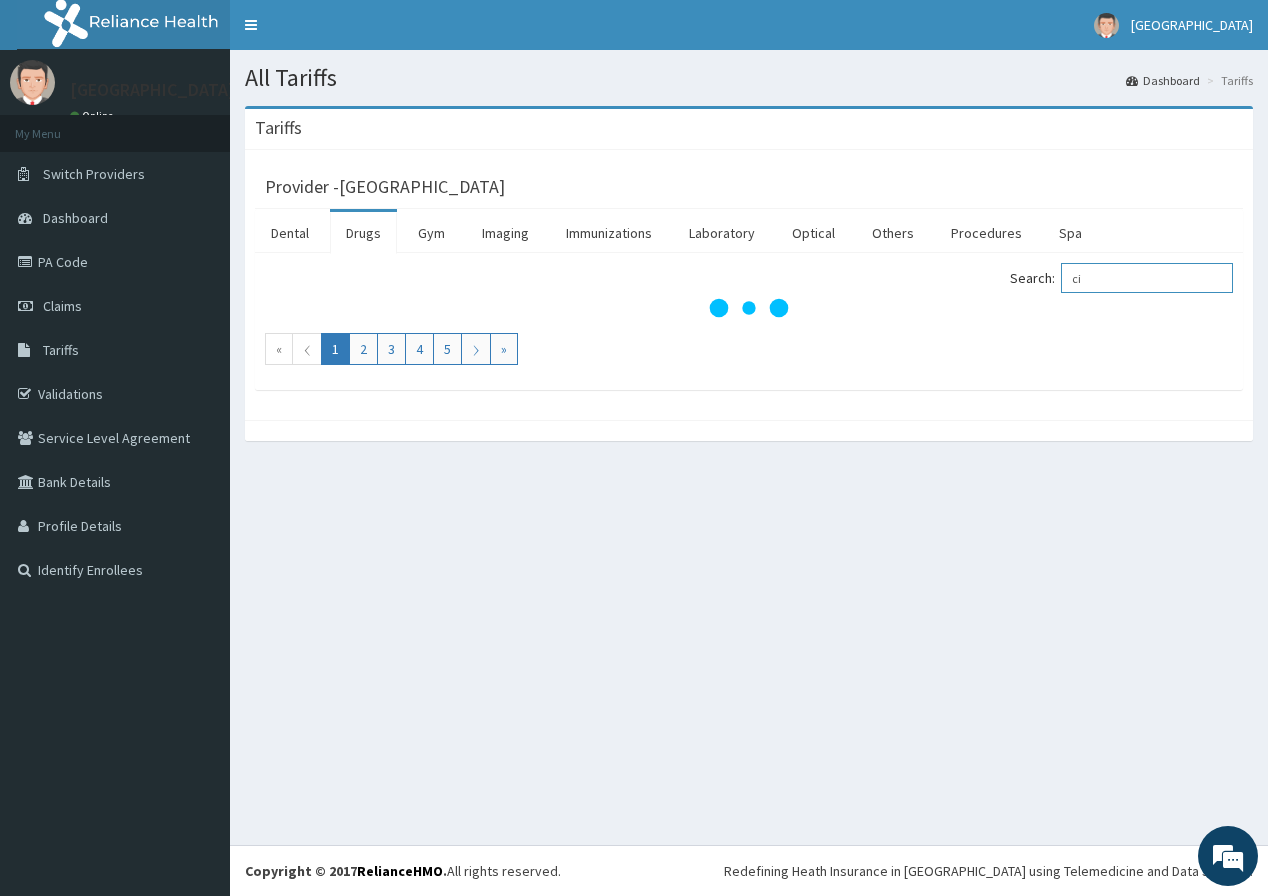 type on "c" 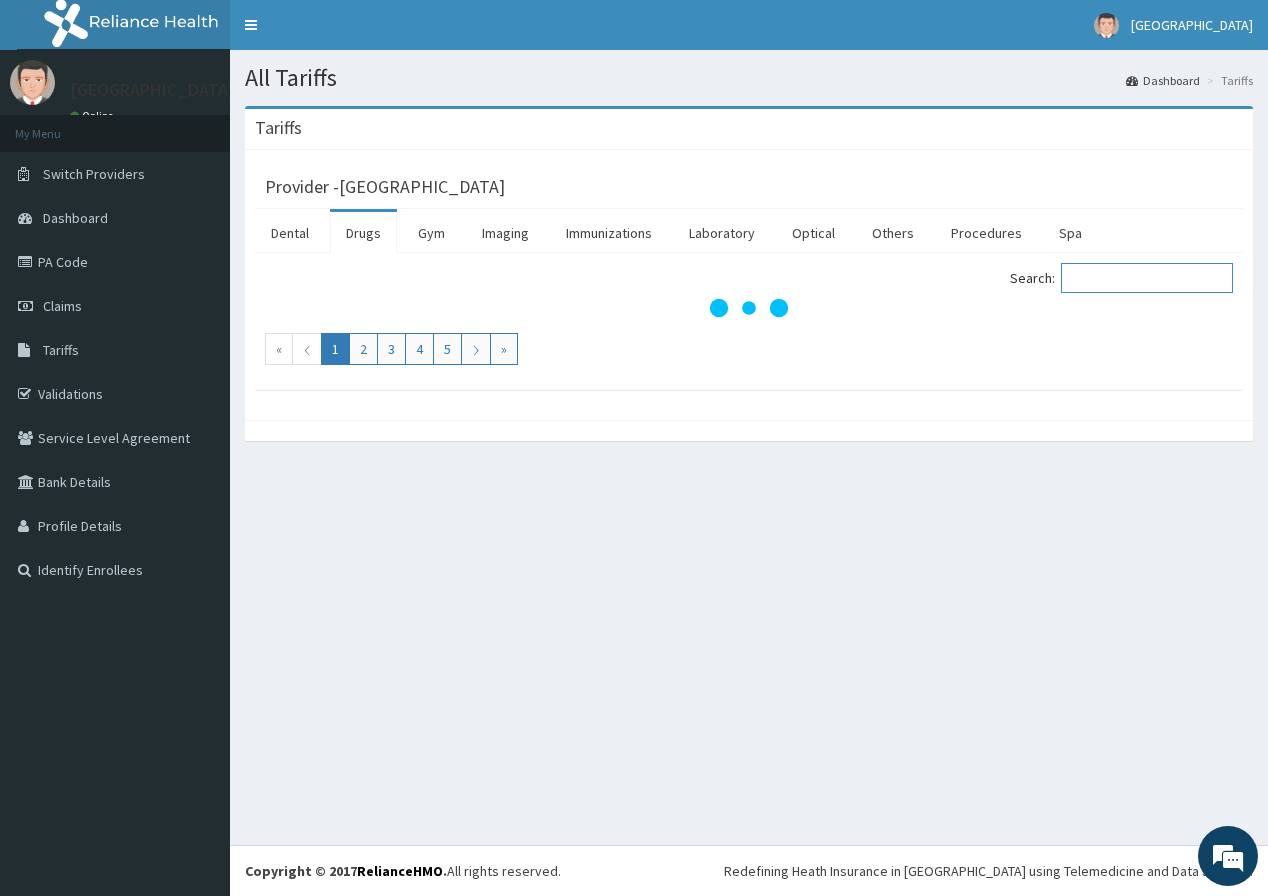 scroll, scrollTop: 0, scrollLeft: 0, axis: both 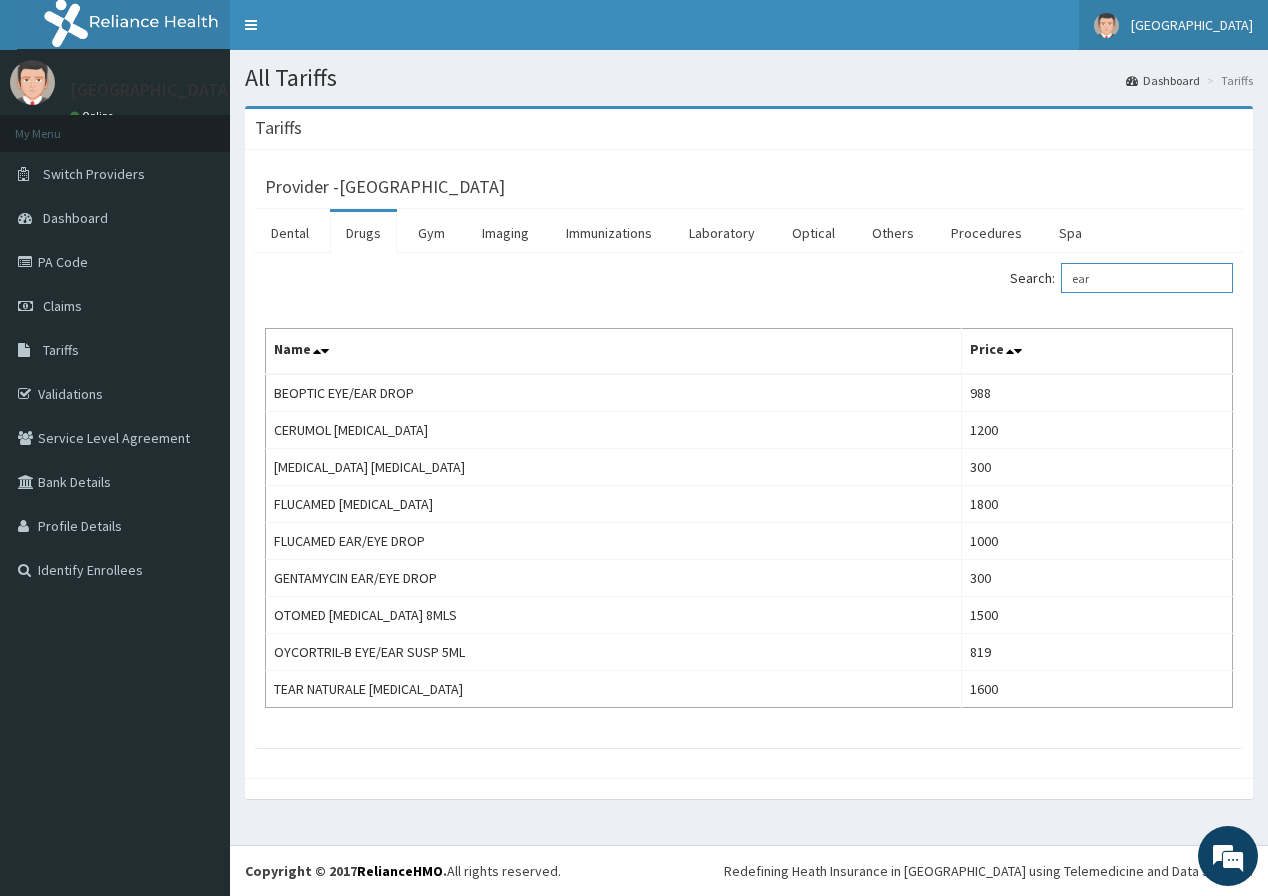type on "ear" 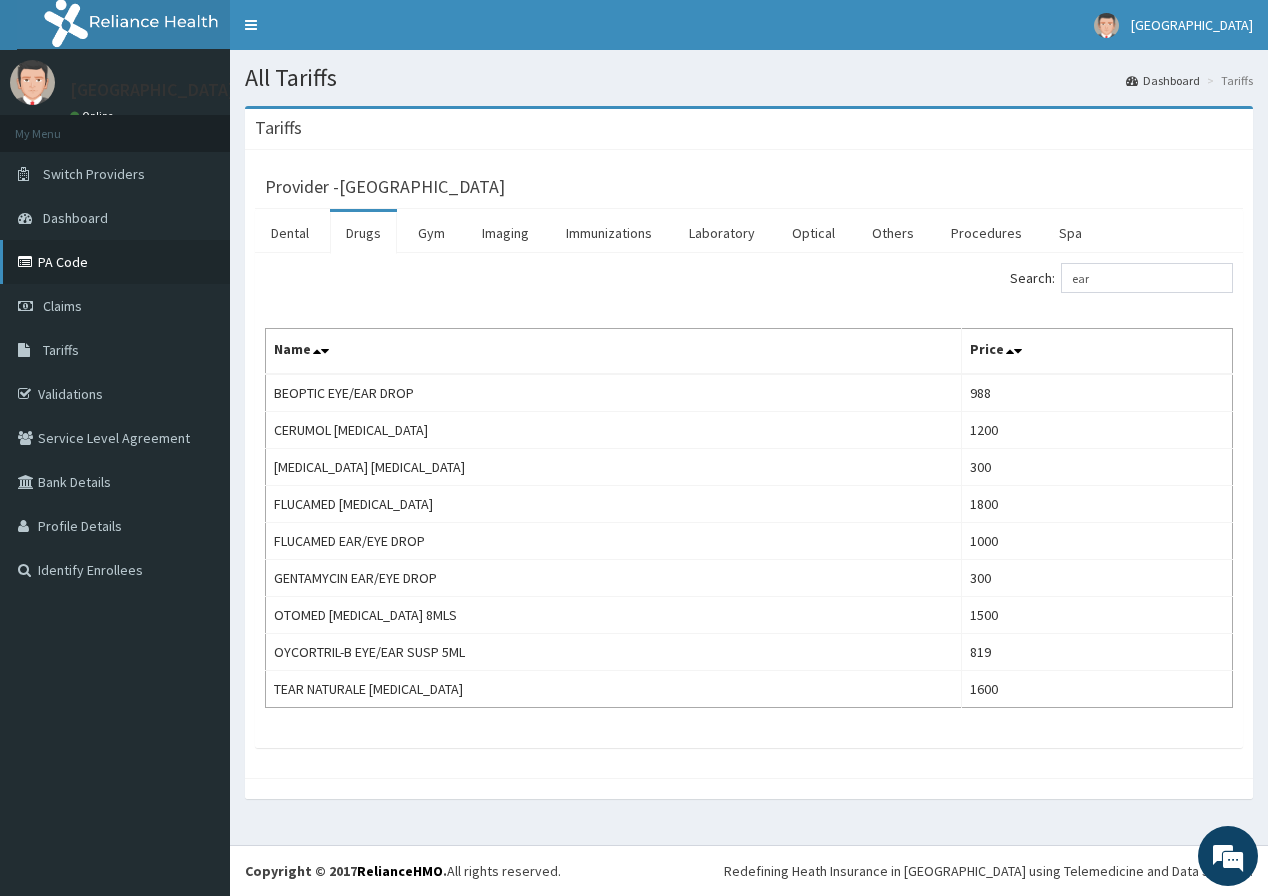 click on "PA Code" at bounding box center [115, 262] 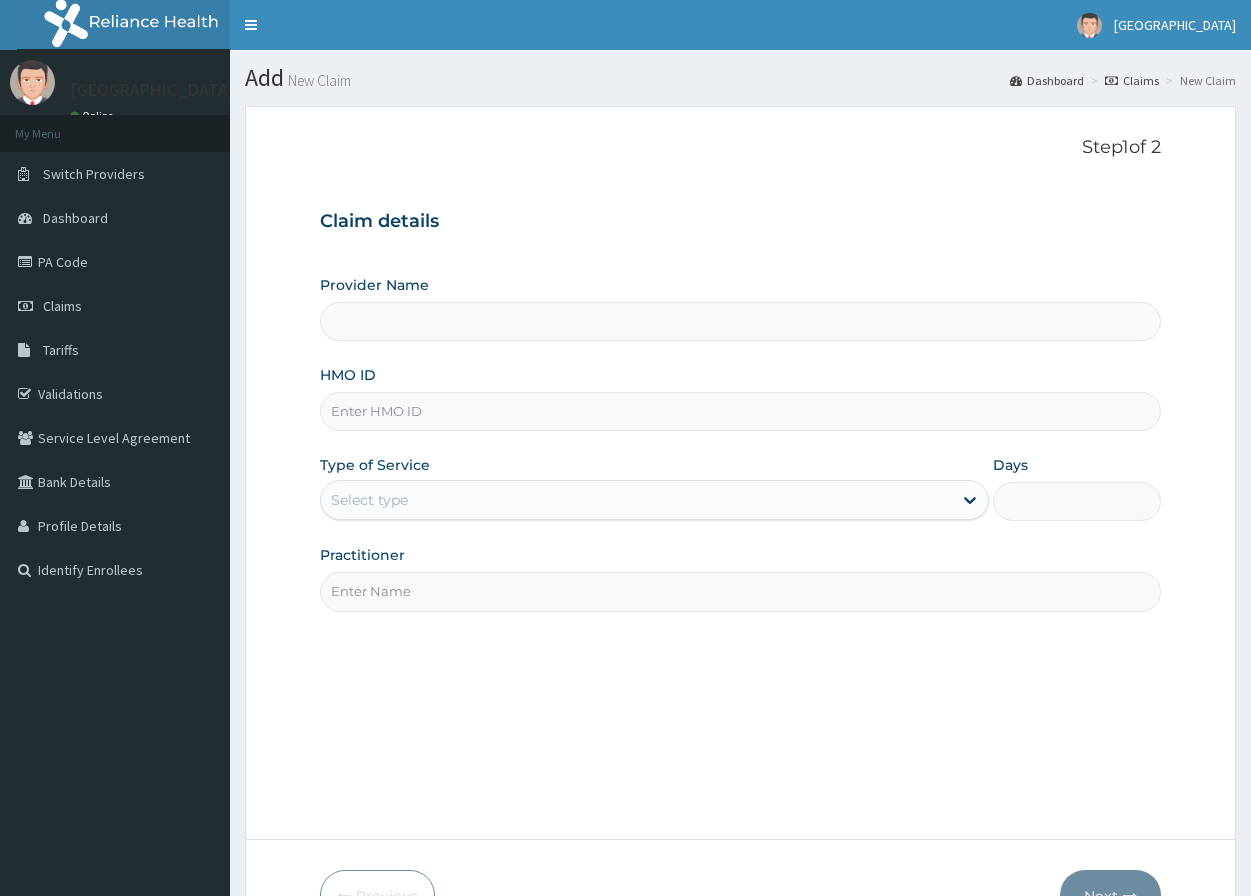scroll, scrollTop: 0, scrollLeft: 0, axis: both 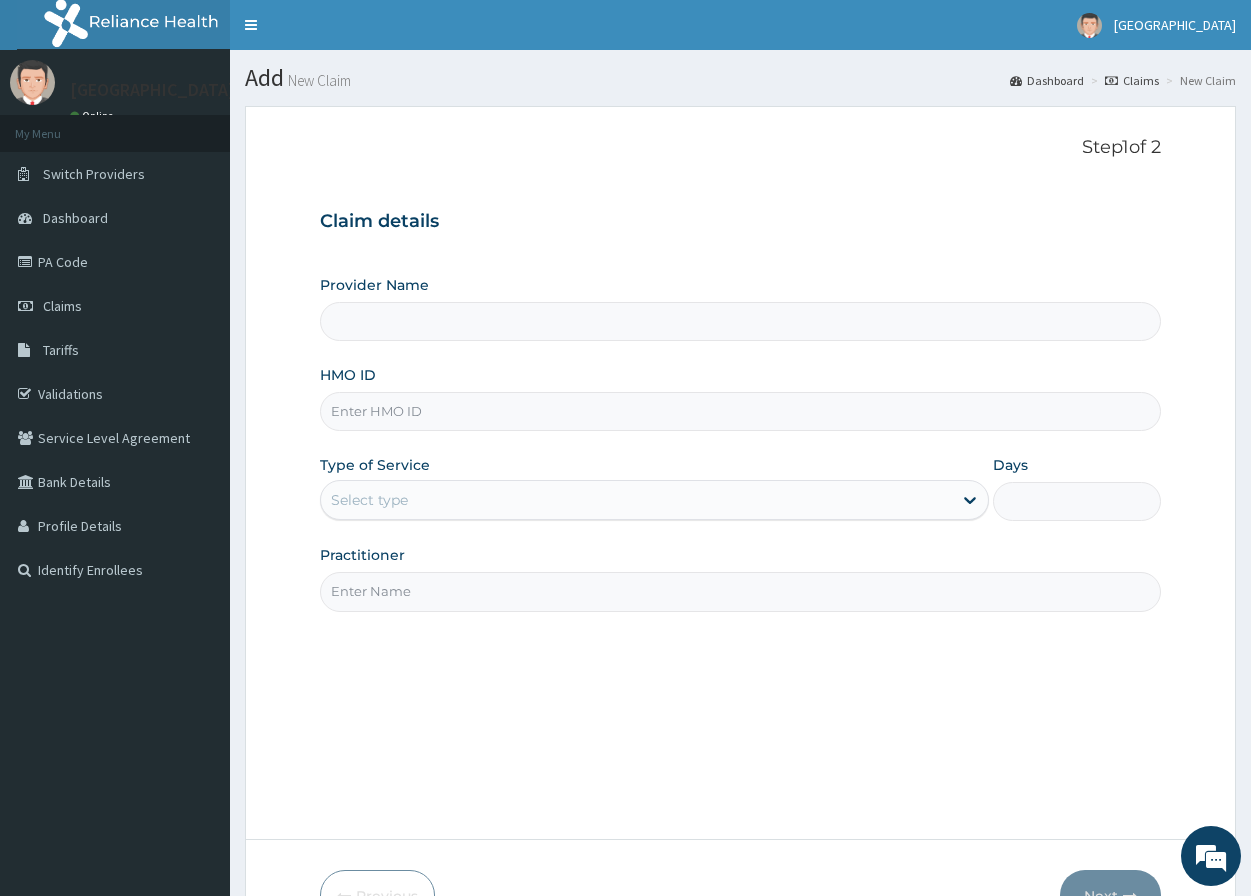 type on "Mount Gilead Hospital" 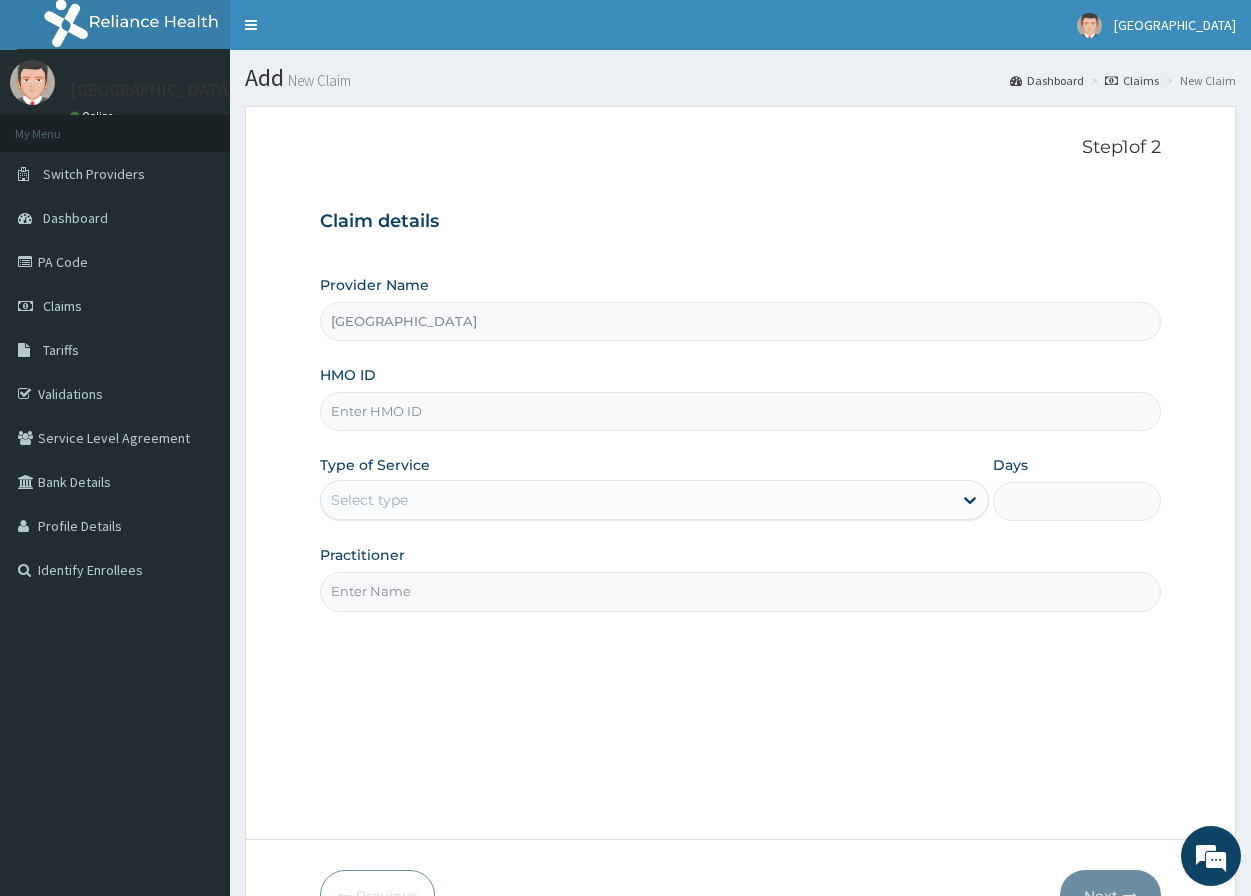 scroll, scrollTop: 0, scrollLeft: 0, axis: both 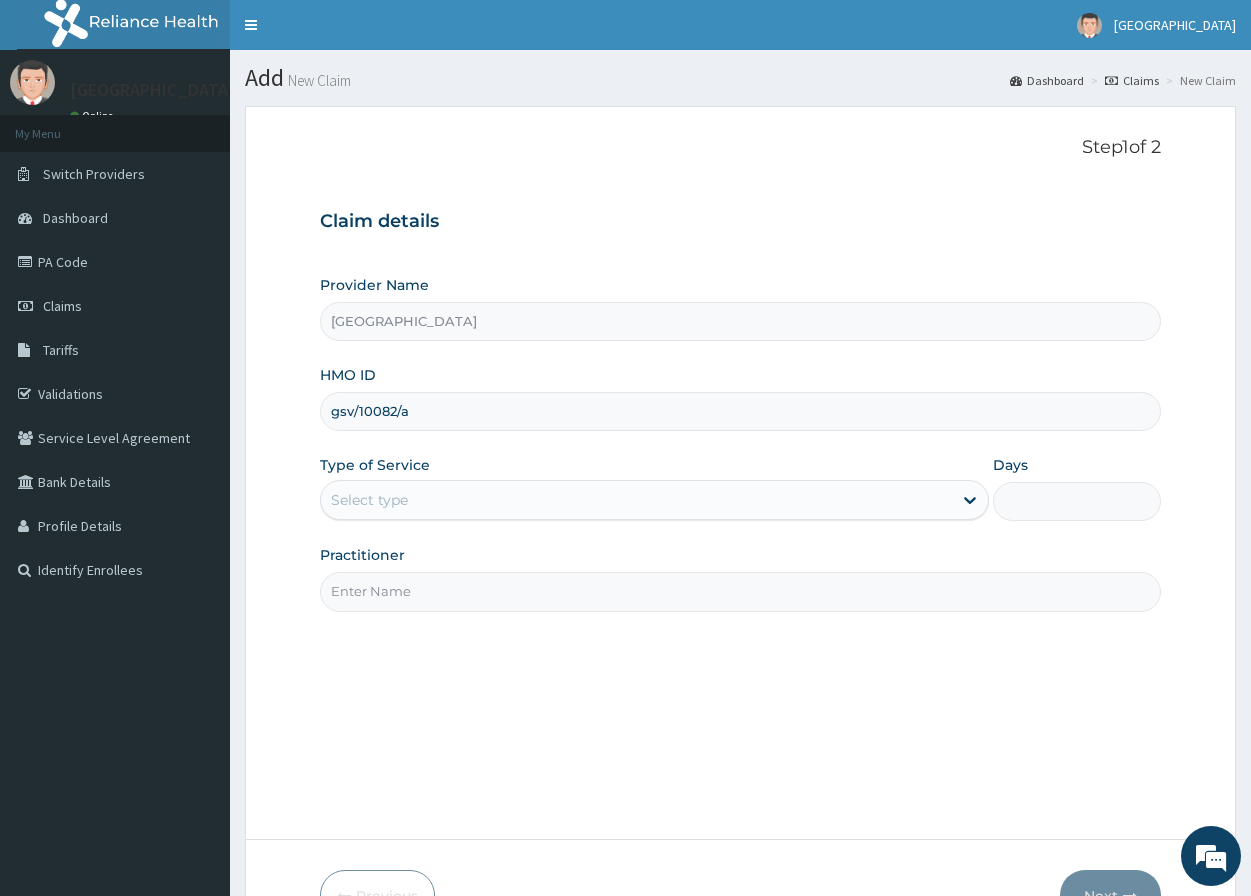 type on "gsv/10082/a" 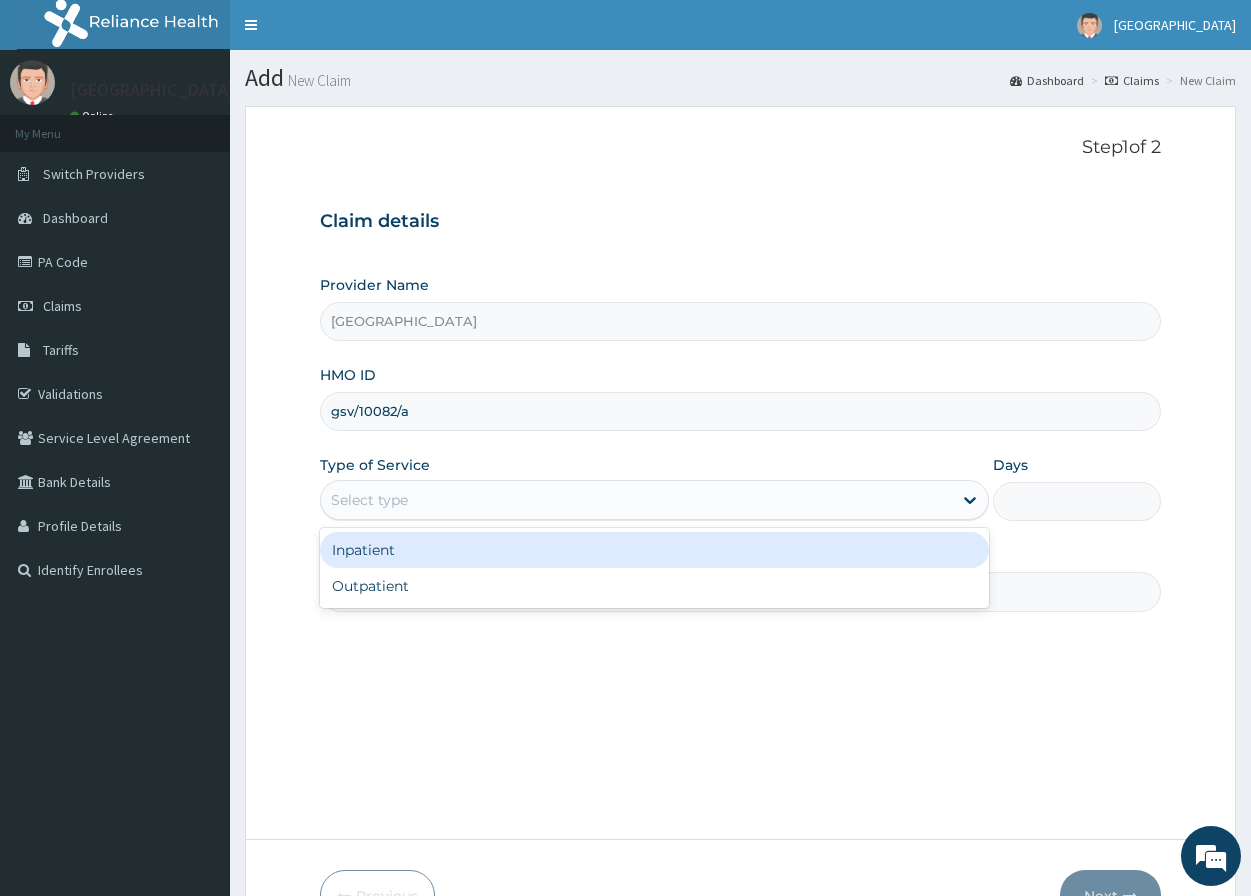 click on "Select type" at bounding box center [369, 500] 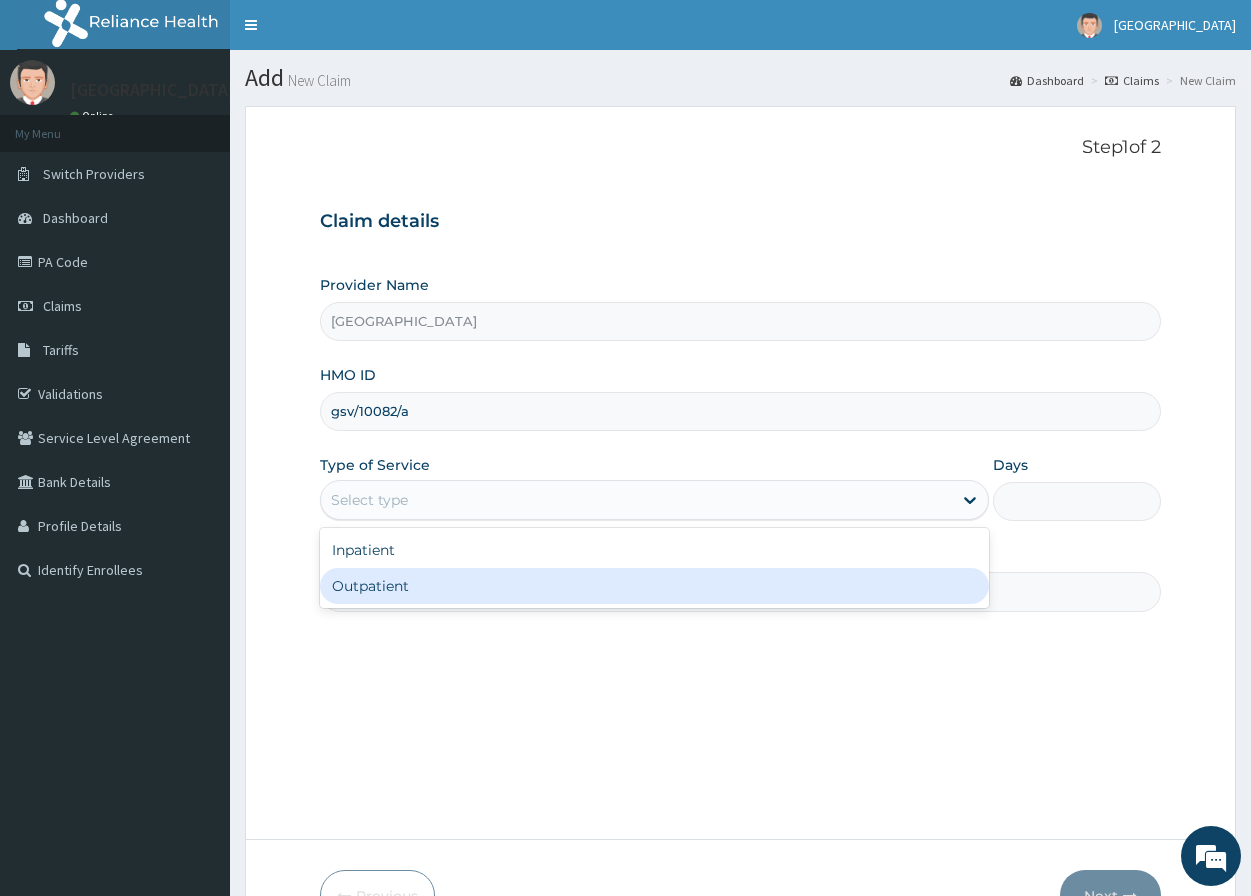 click on "Outpatient" at bounding box center (654, 586) 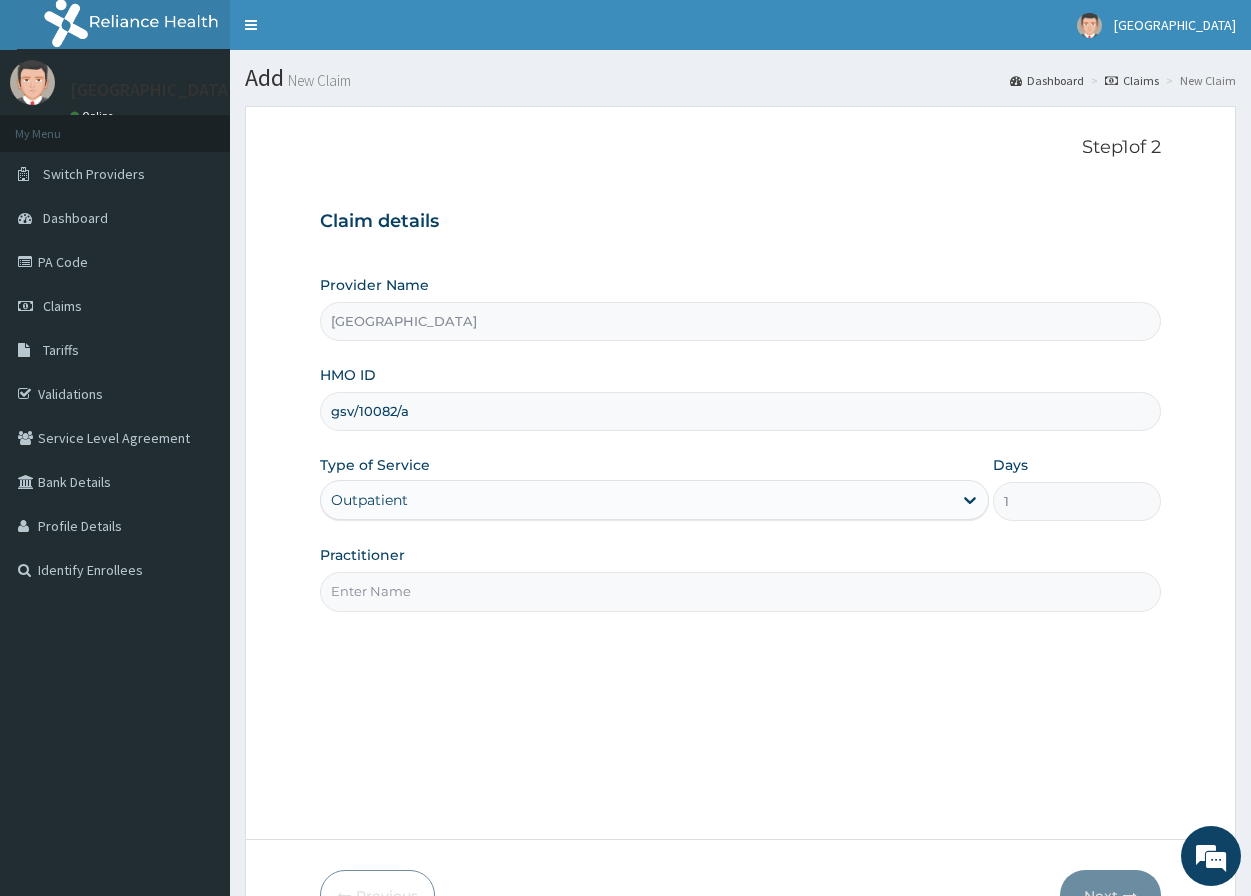 click on "Practitioner" at bounding box center [740, 591] 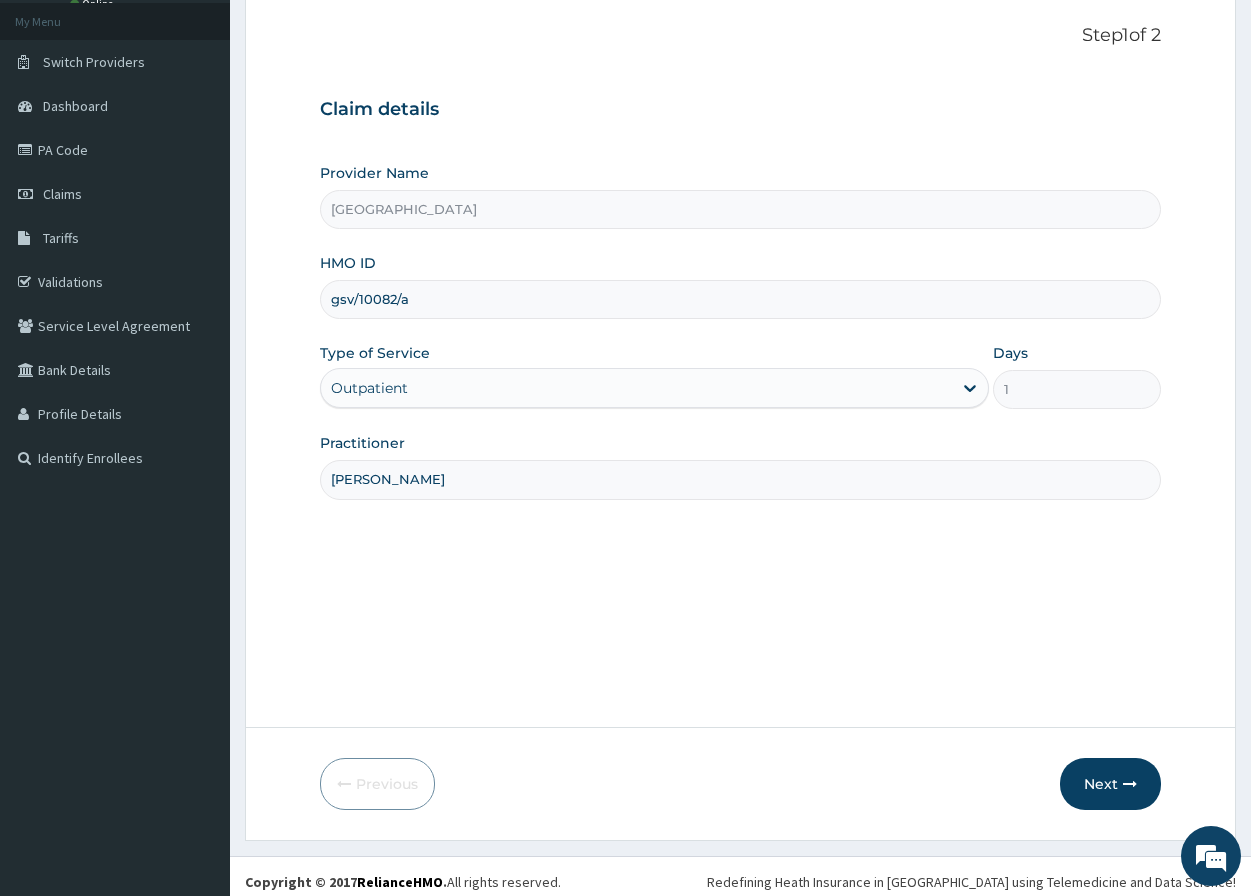 scroll, scrollTop: 123, scrollLeft: 0, axis: vertical 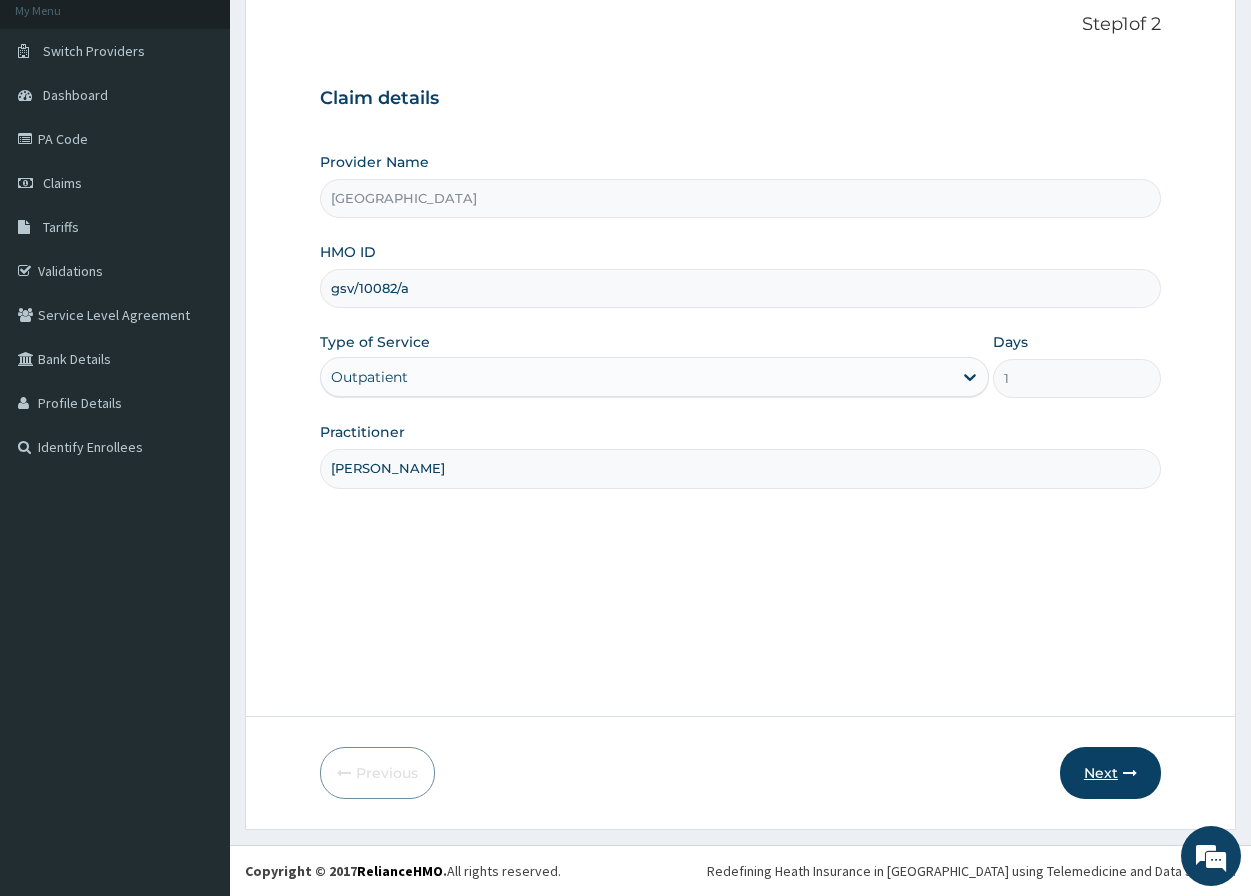 type on "dr charles" 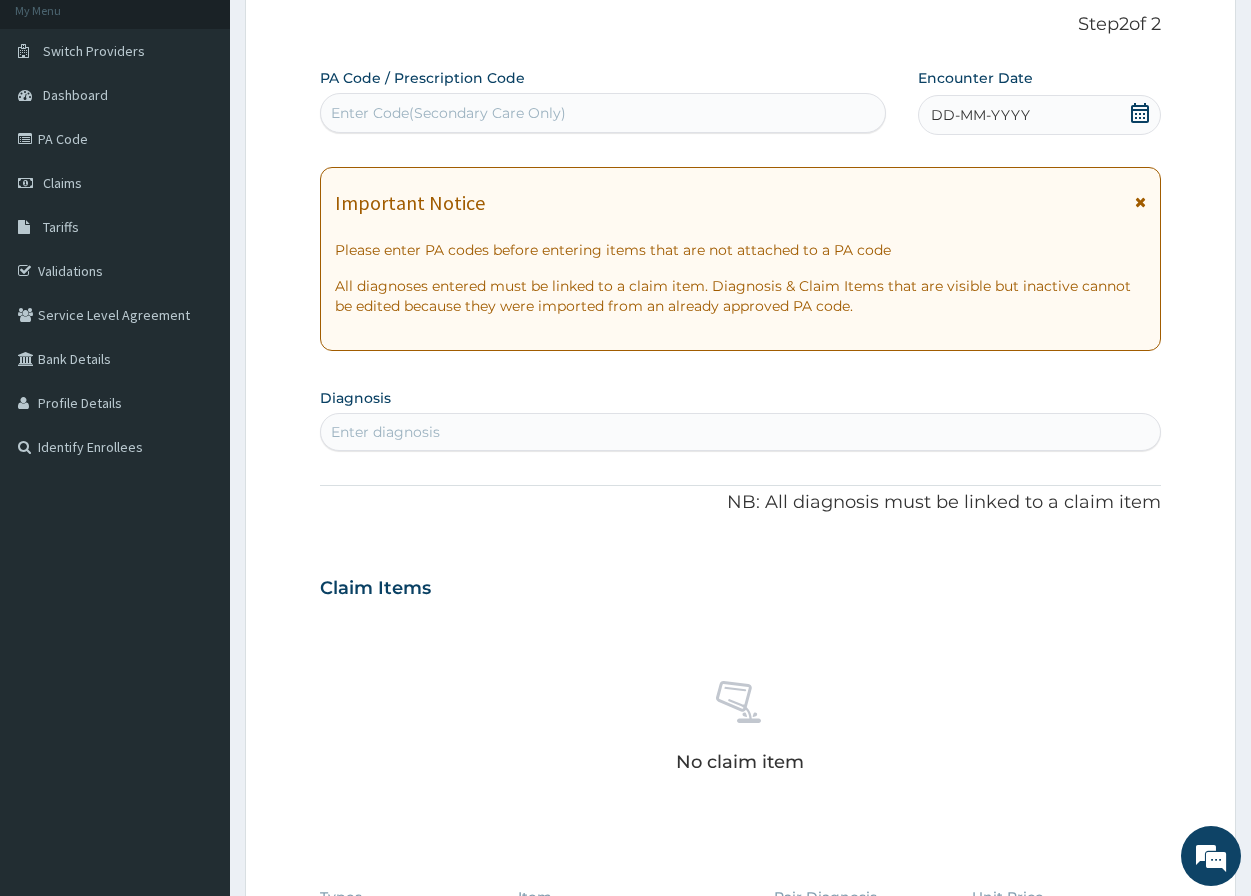 click on "Enter Code(Secondary Care Only)" at bounding box center (448, 113) 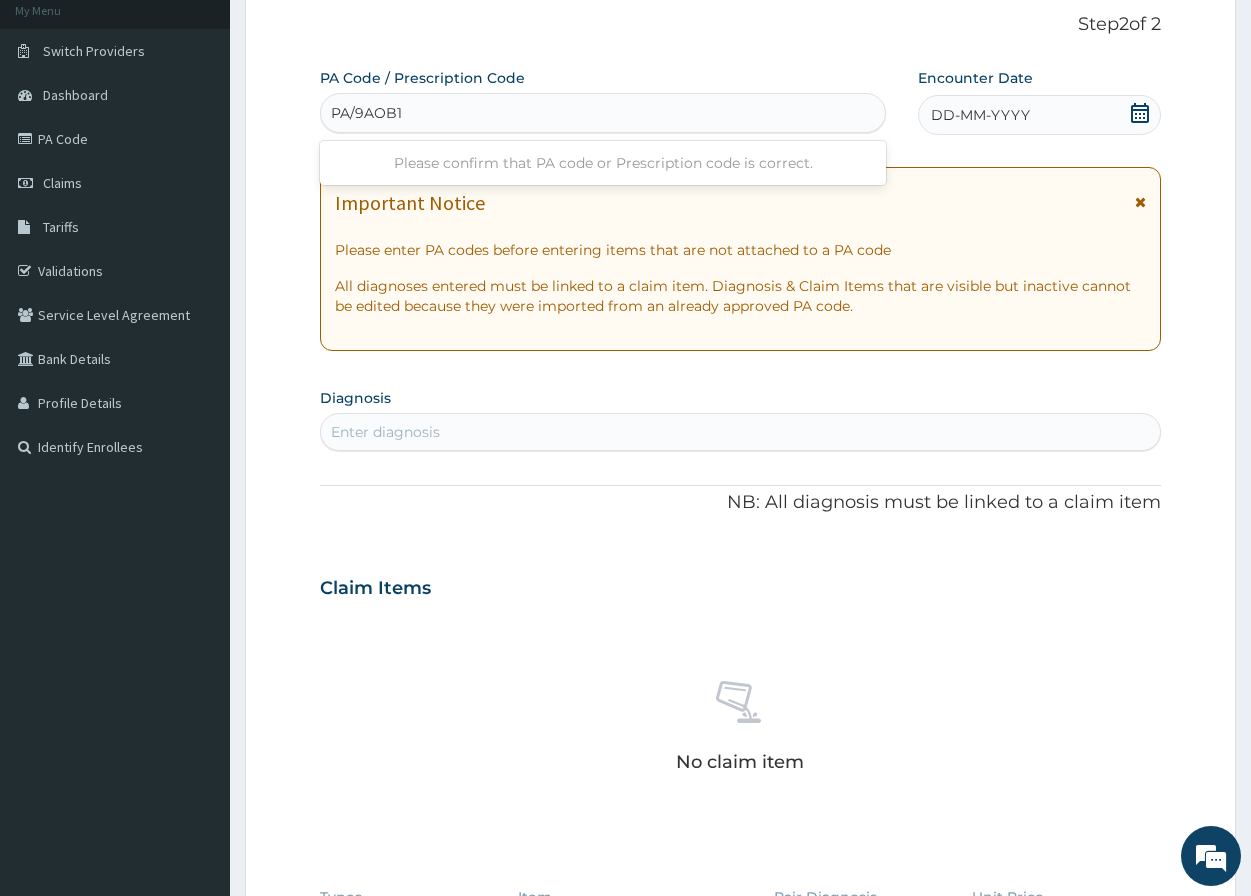type on "PA/9AOB1E" 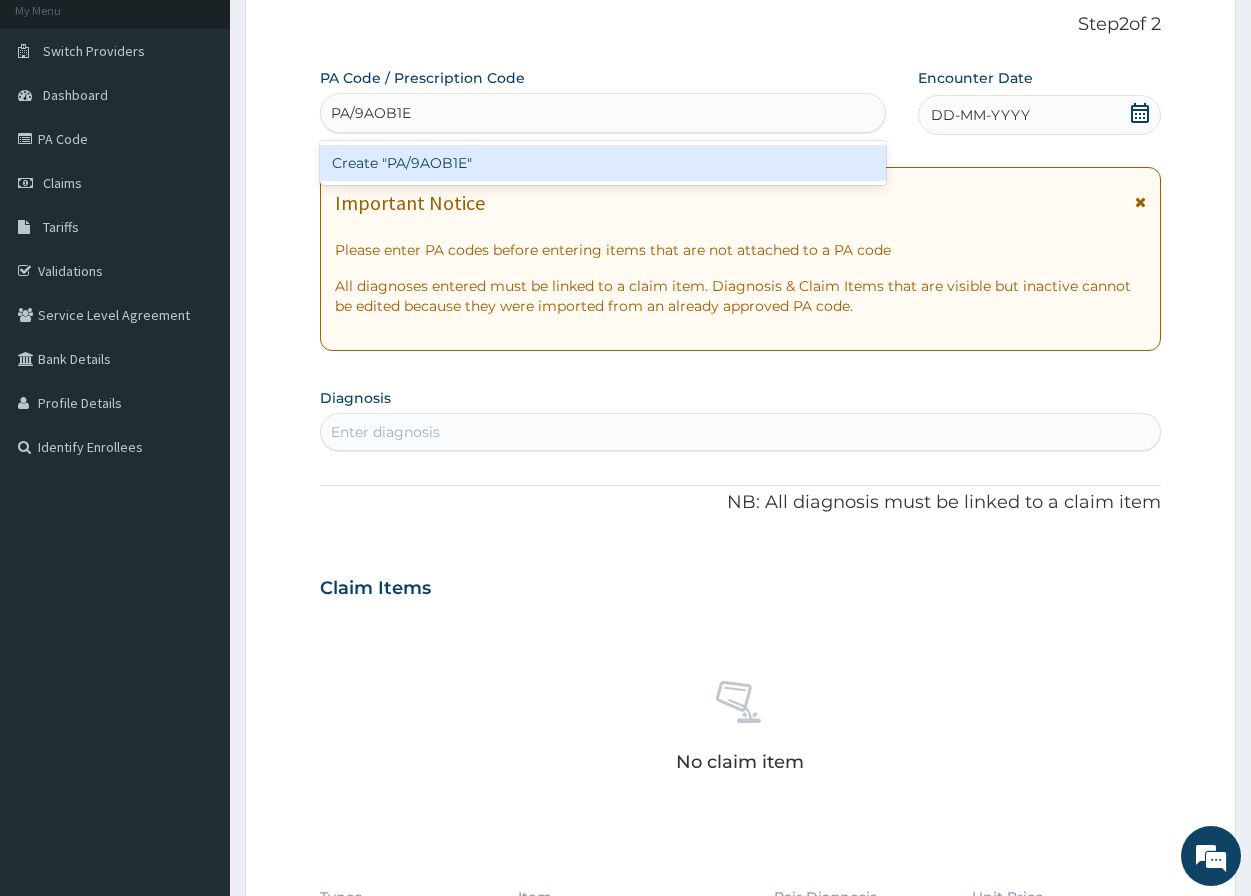 click on "Create "PA/9AOB1E"" at bounding box center (603, 163) 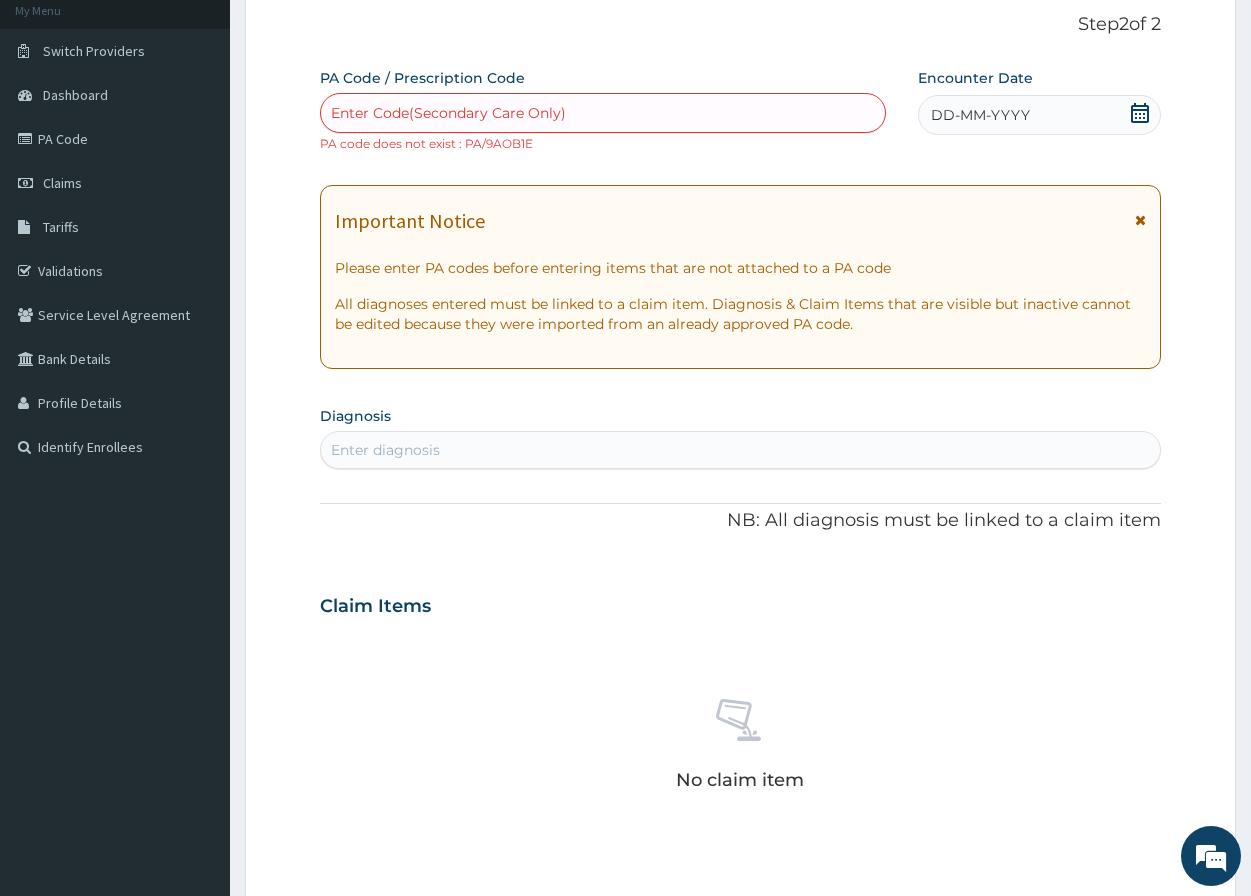 click on "Enter Code(Secondary Care Only)" at bounding box center (603, 113) 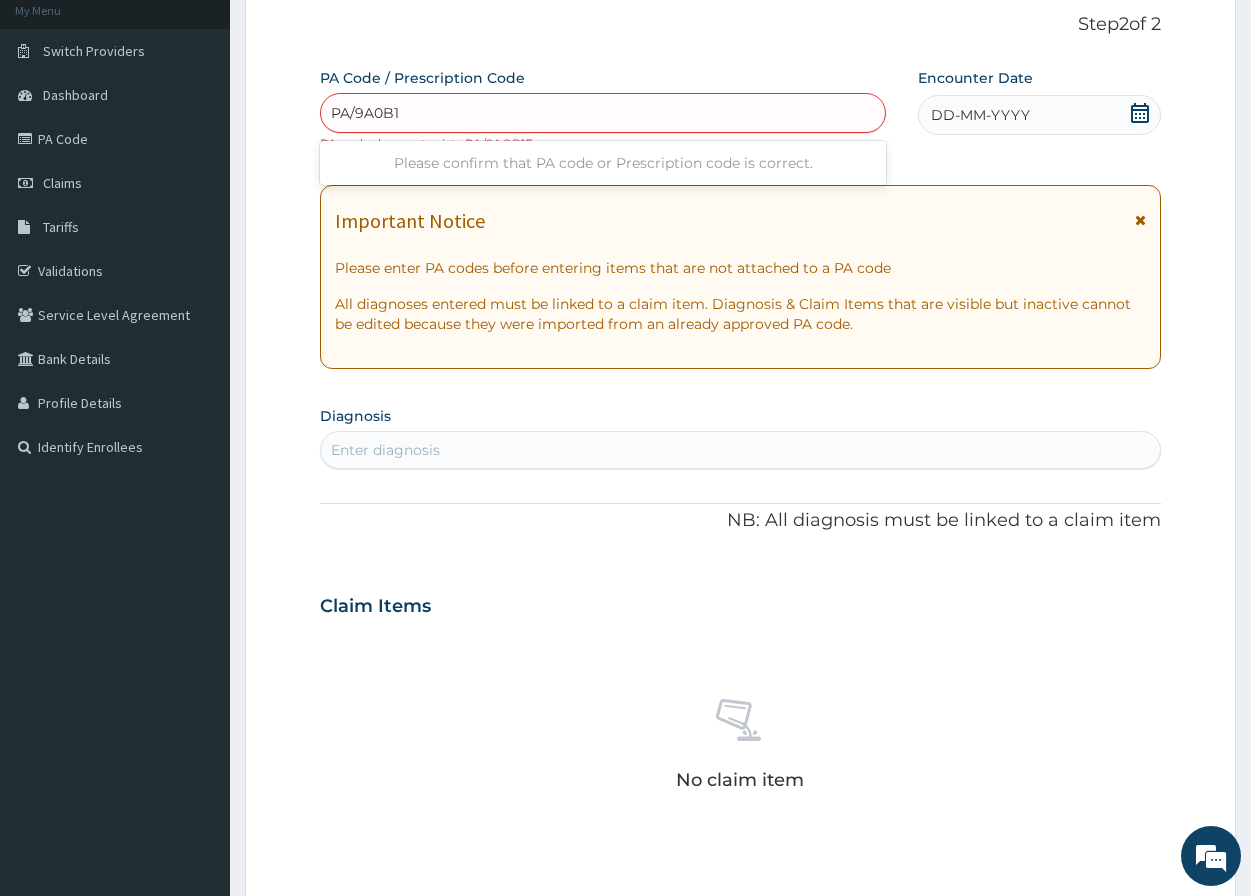 type on "PA/9A0B1E" 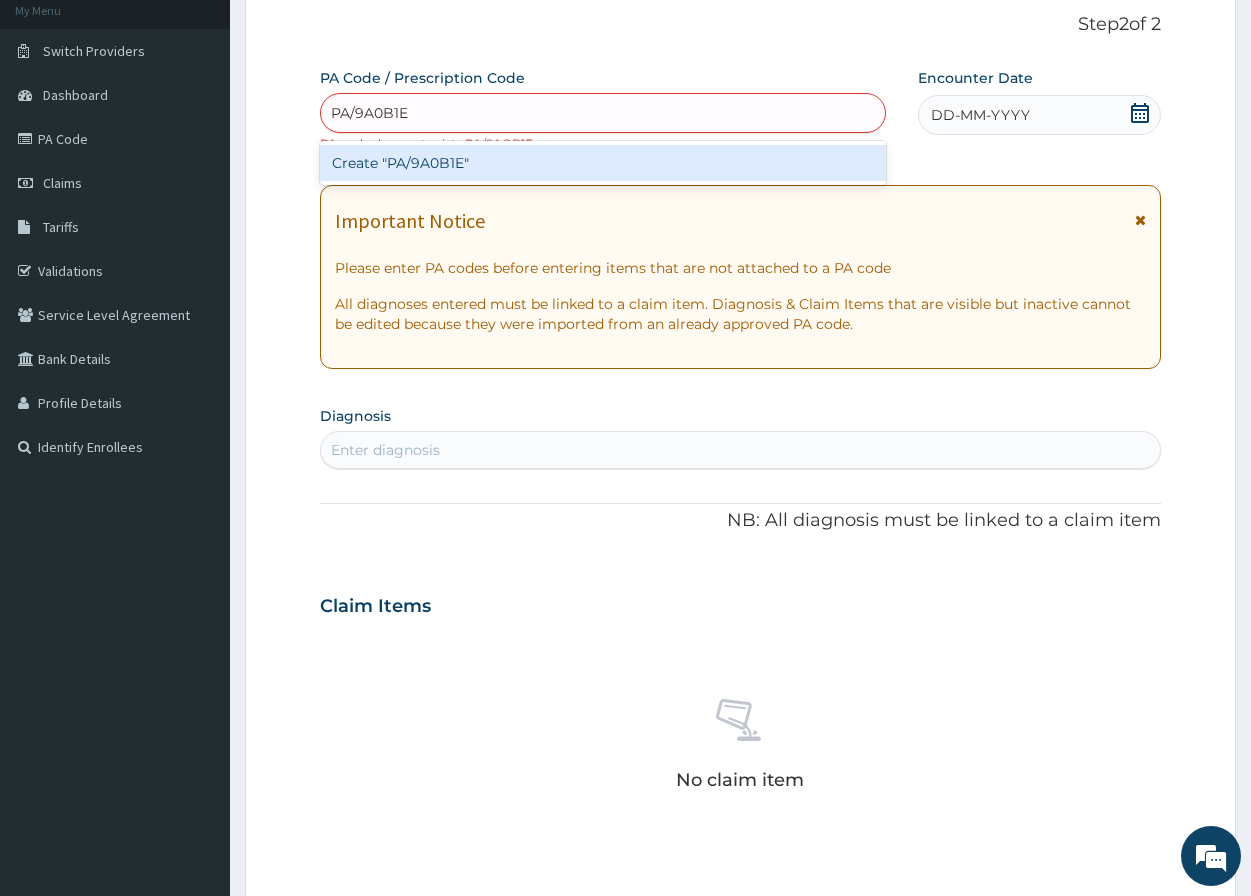 click on "Create "PA/9A0B1E"" at bounding box center (603, 163) 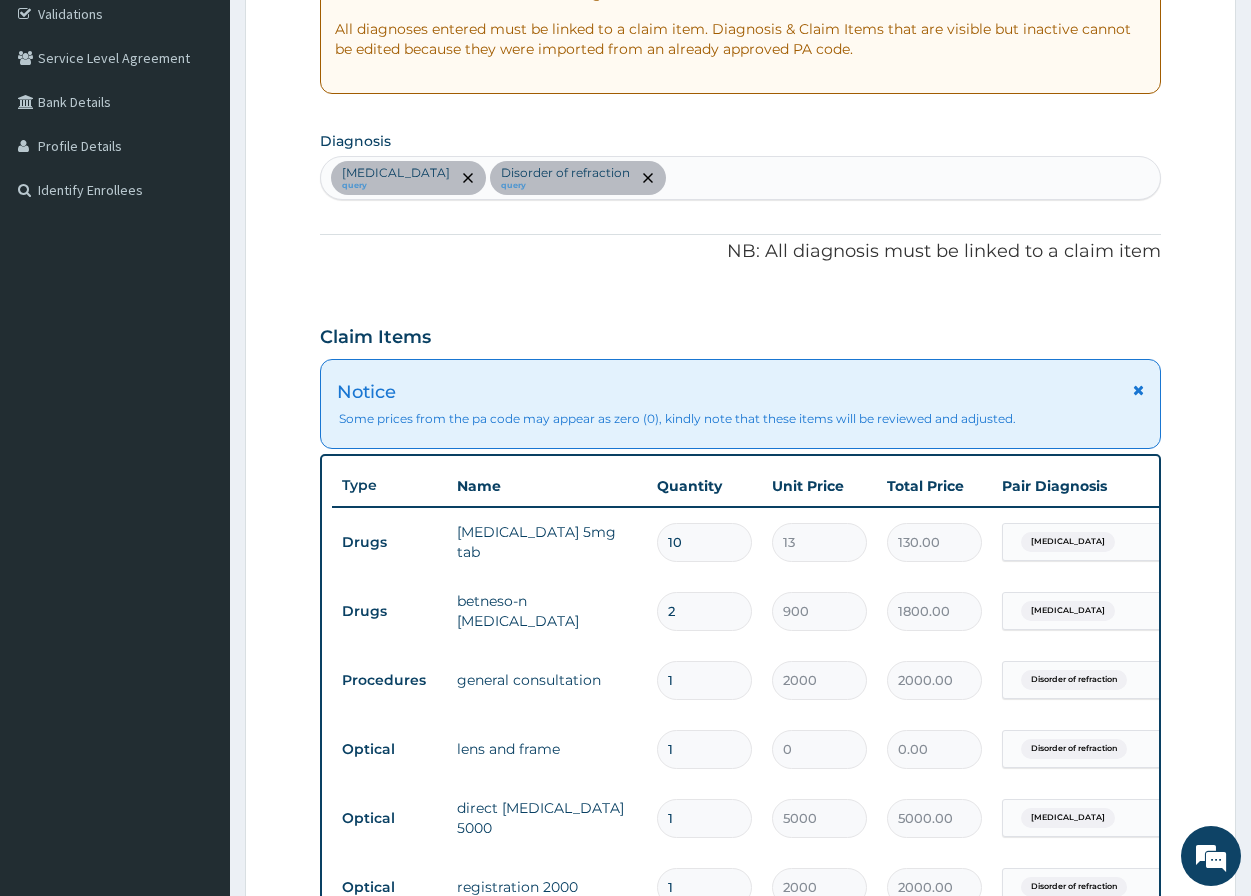 scroll, scrollTop: 600, scrollLeft: 0, axis: vertical 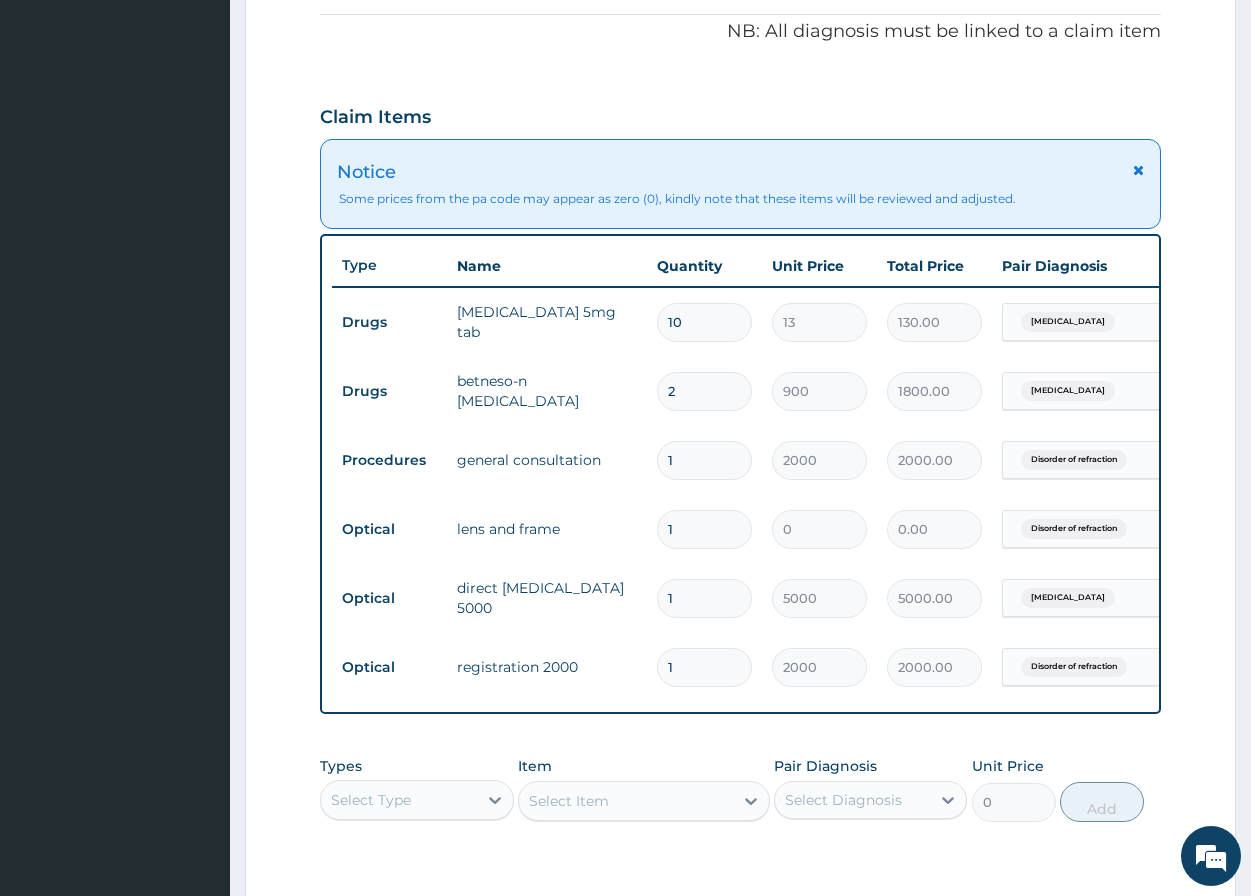 click on "2" at bounding box center (704, 391) 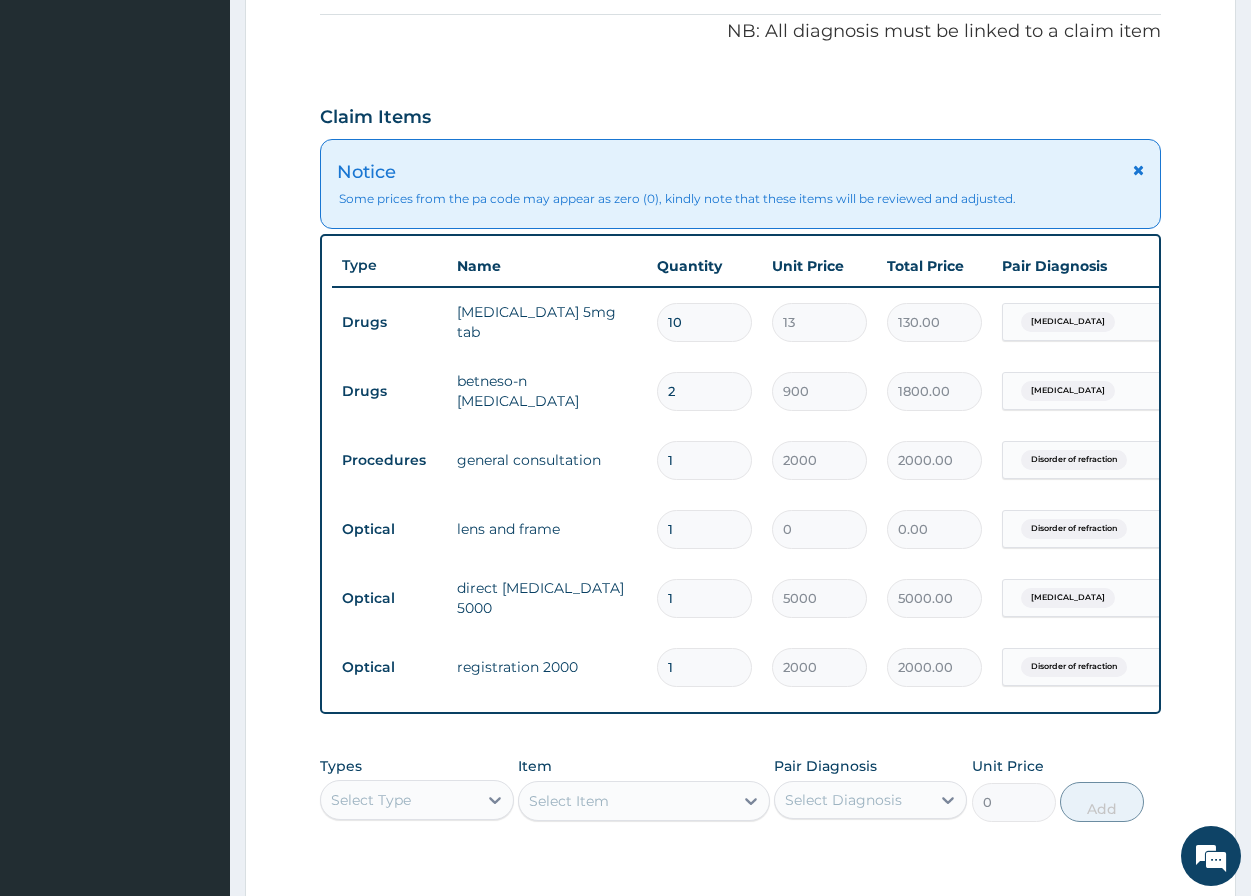 type 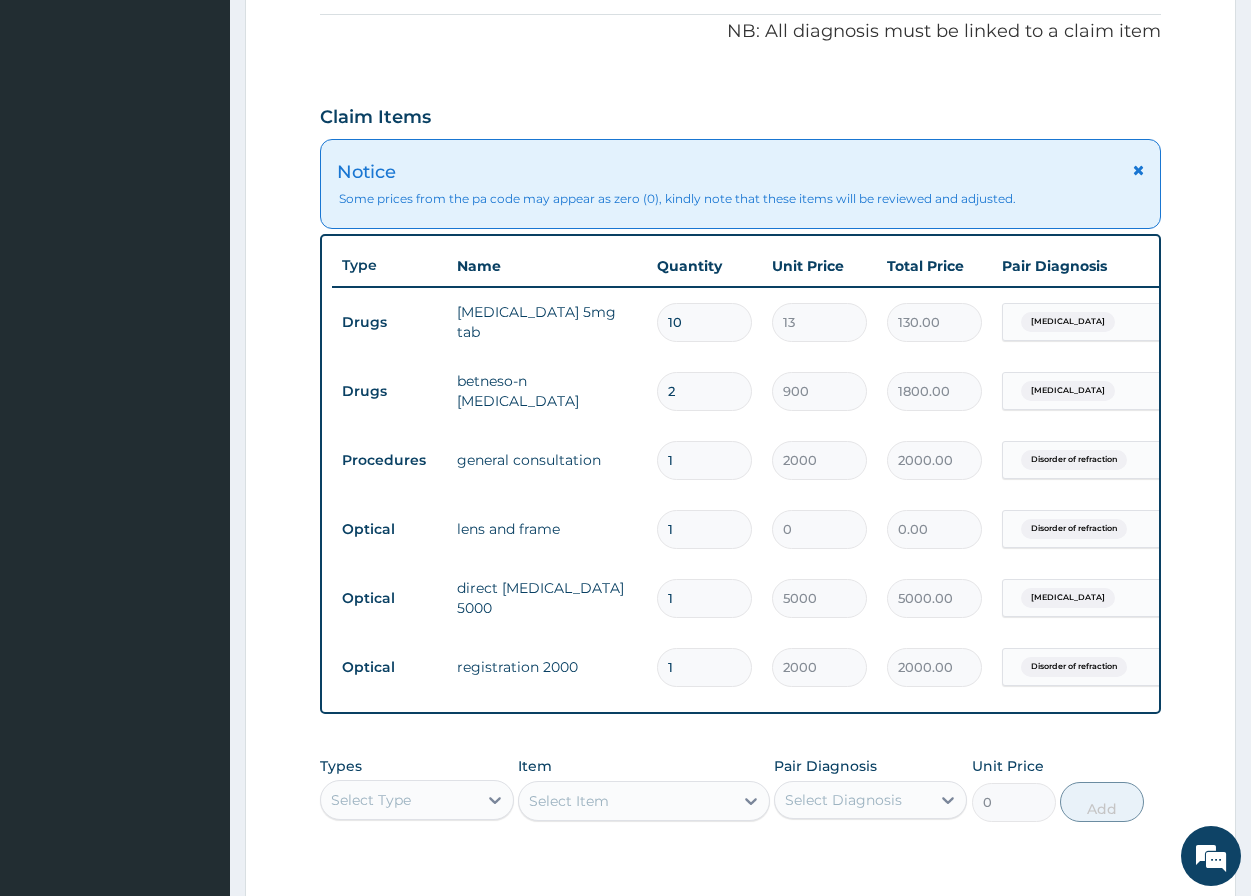 type on "0.00" 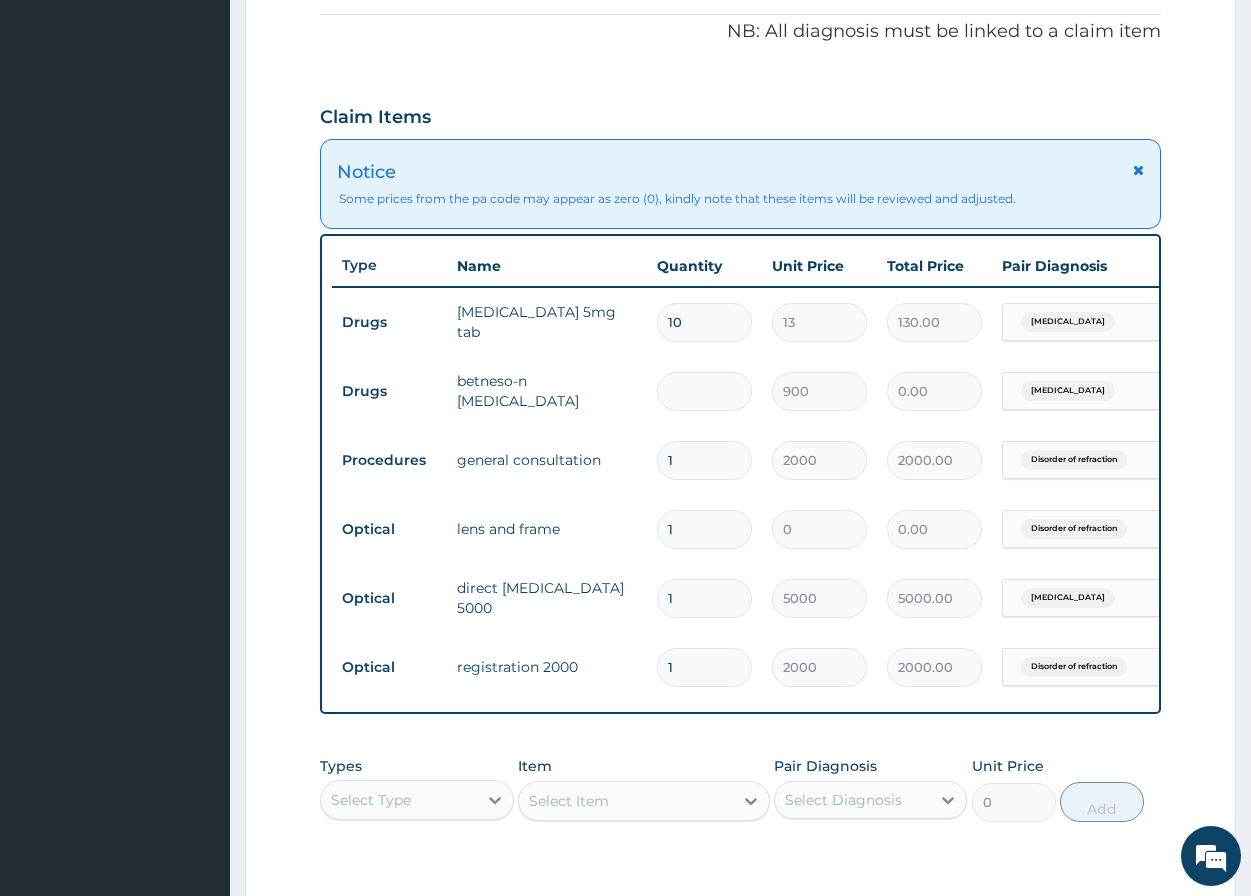 type on "1" 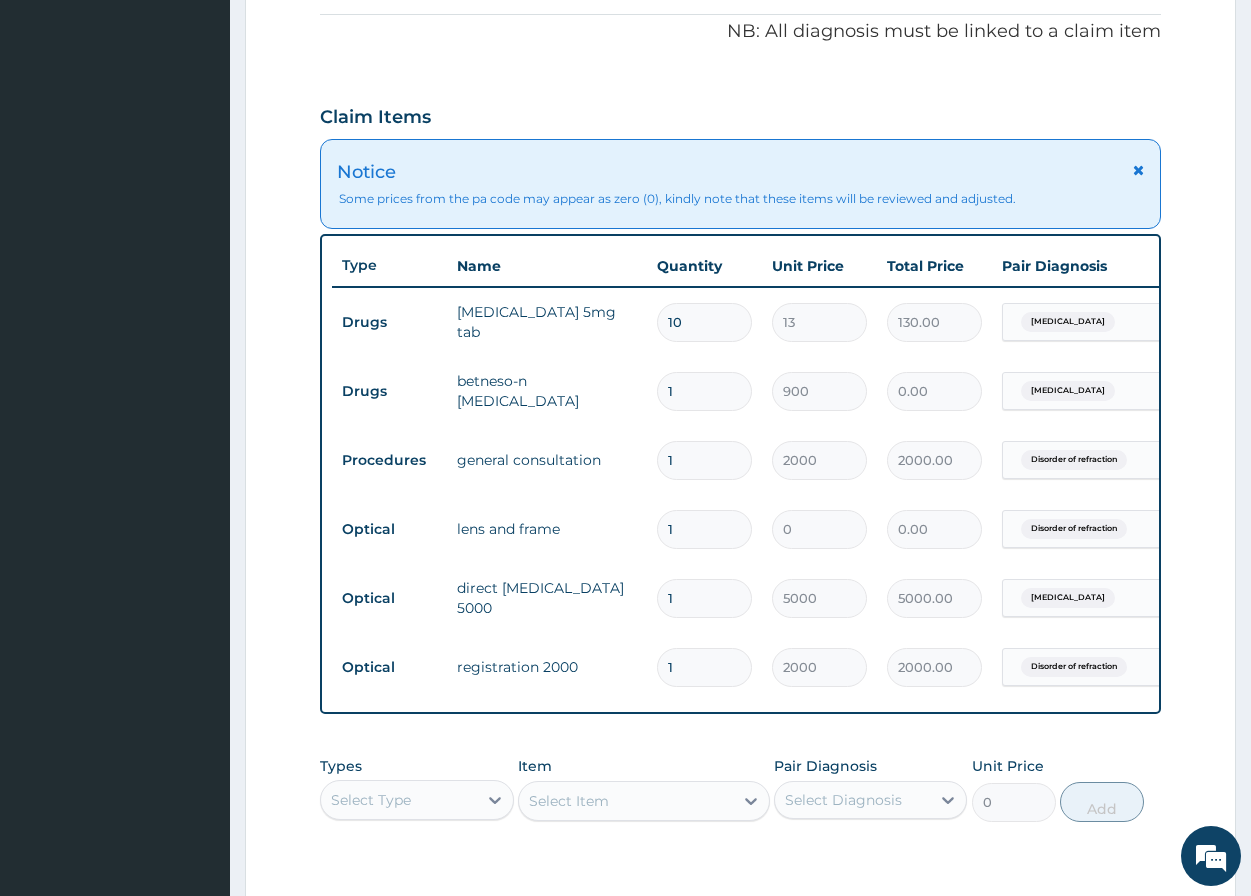 type on "900.00" 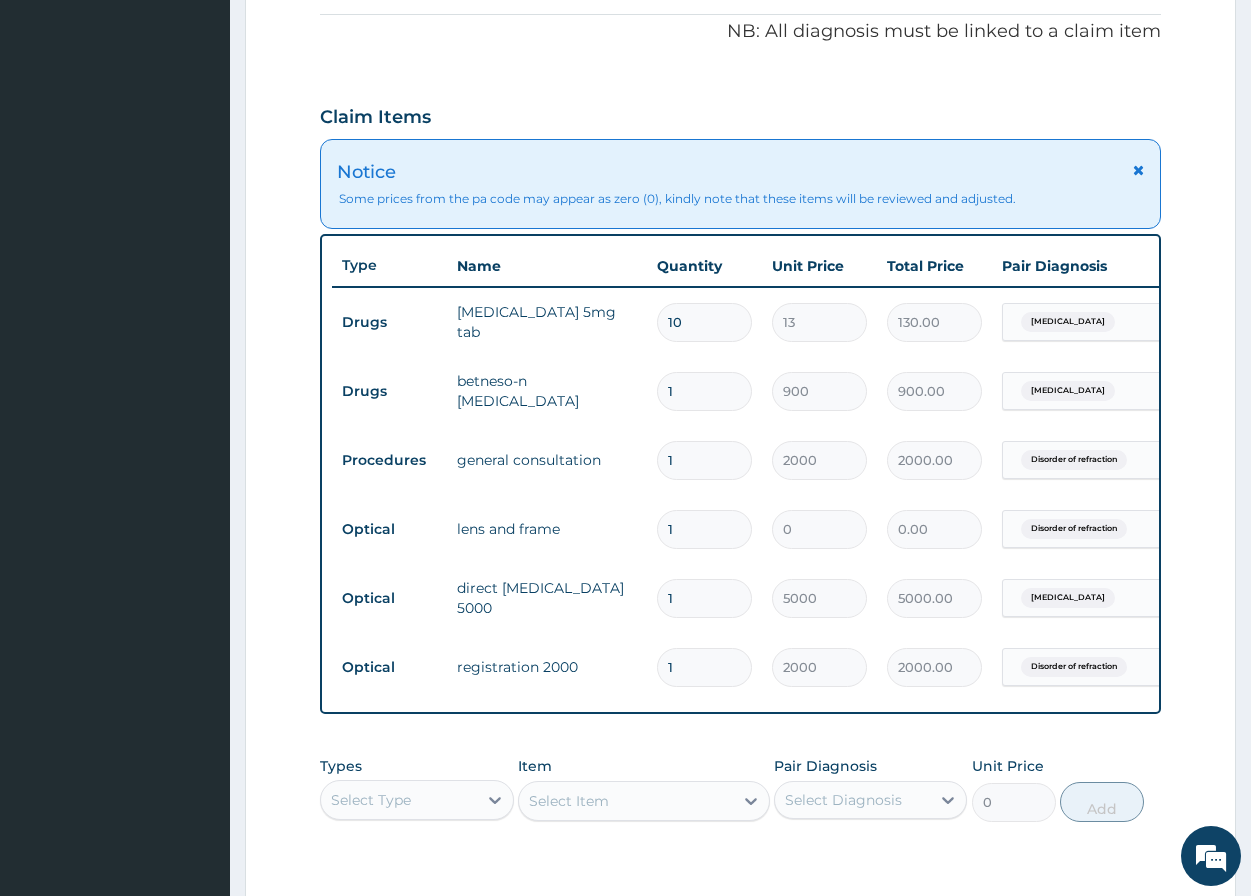 type on "1" 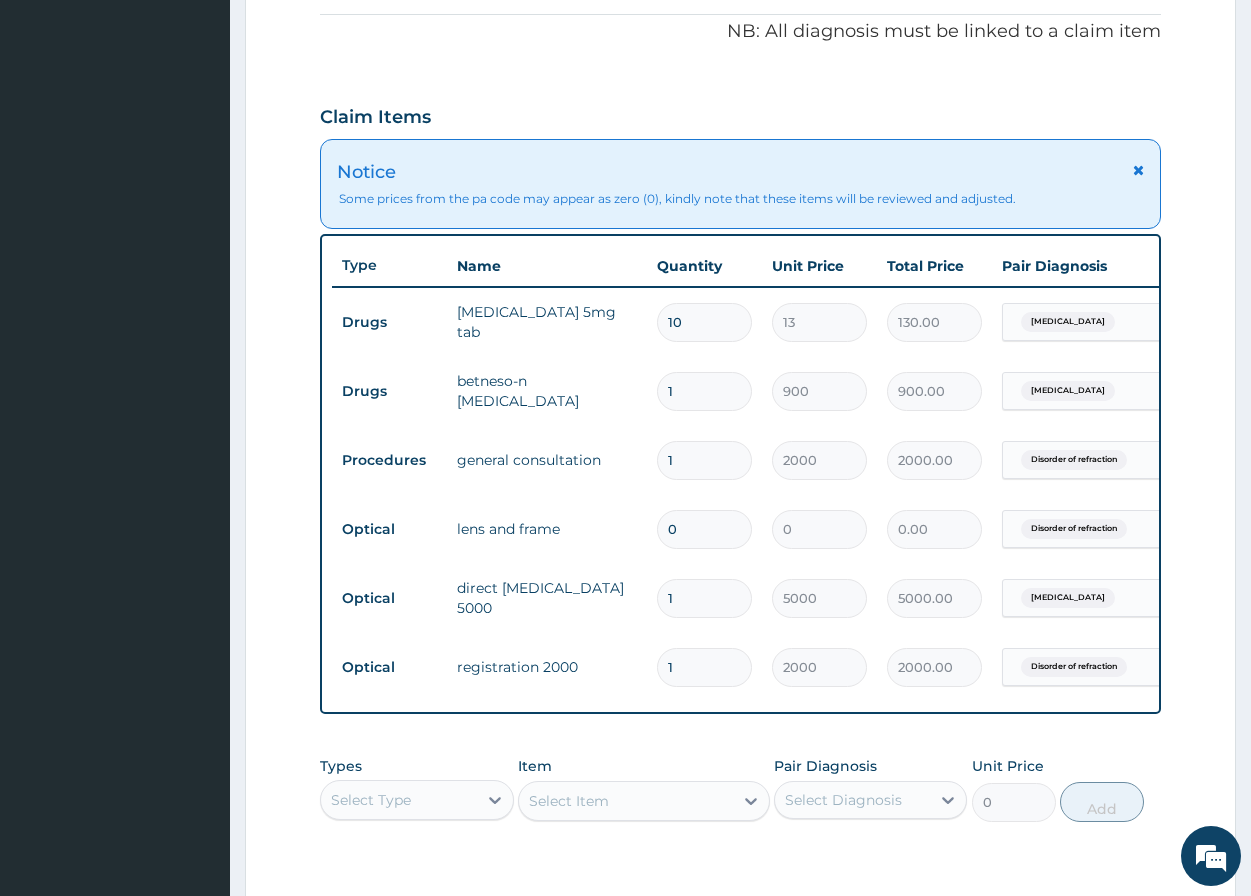 type on "1" 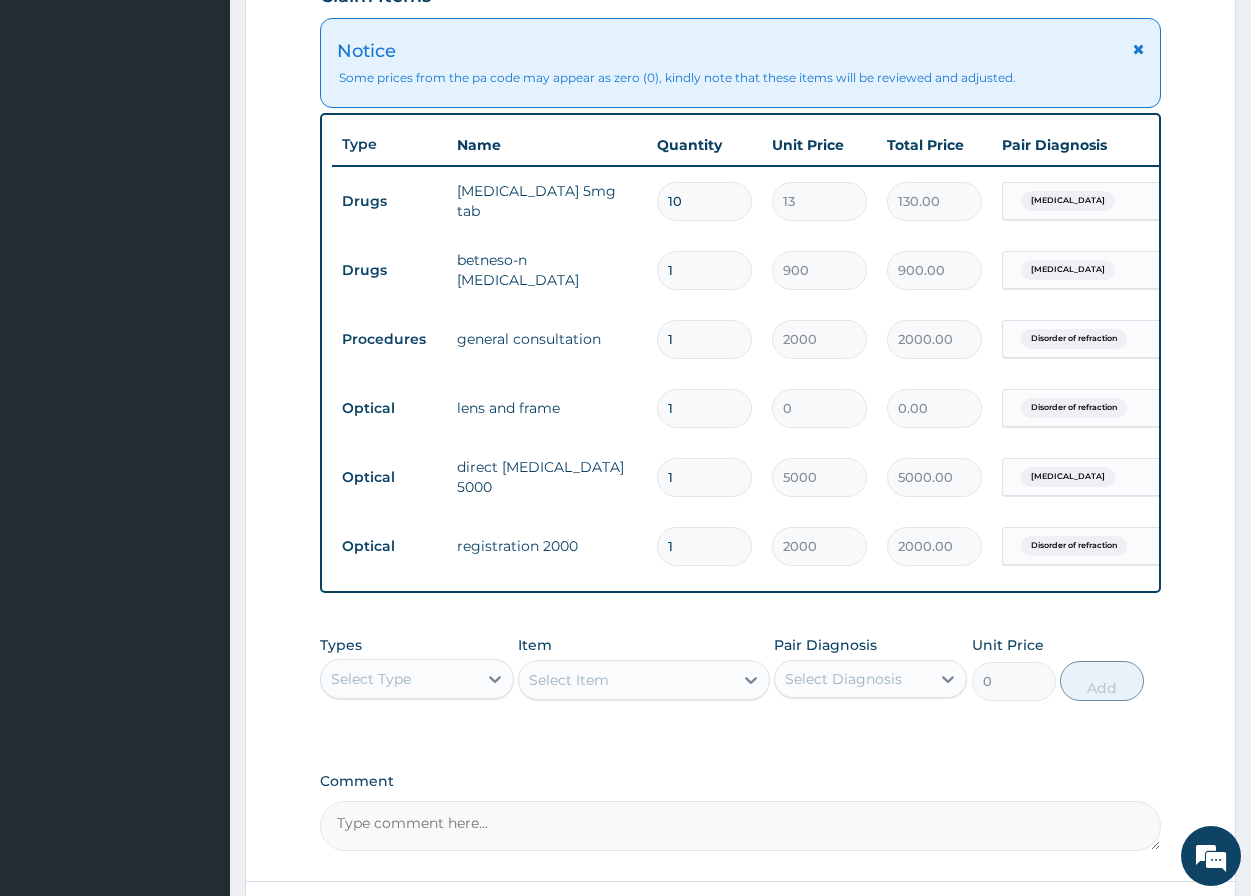 scroll, scrollTop: 800, scrollLeft: 0, axis: vertical 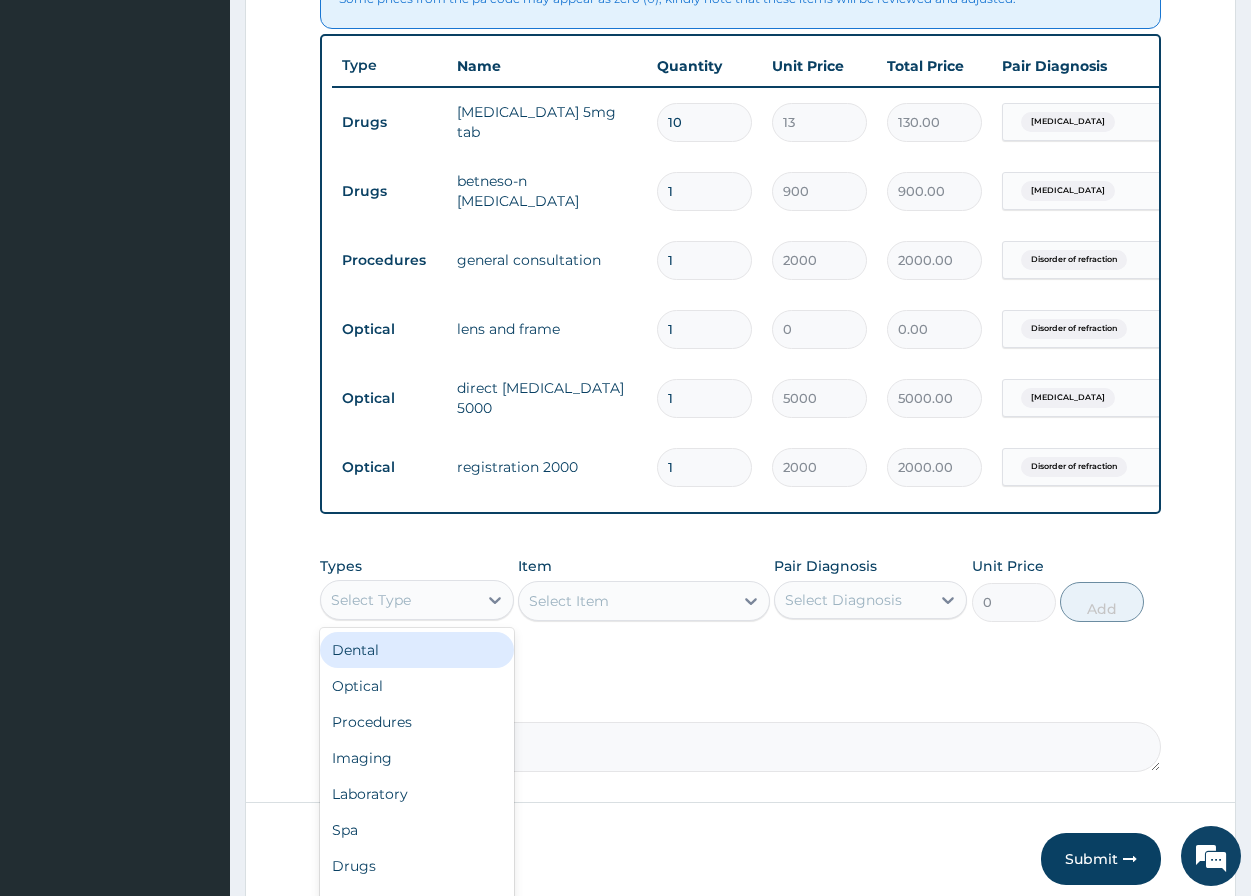 click on "Select Type" at bounding box center (398, 600) 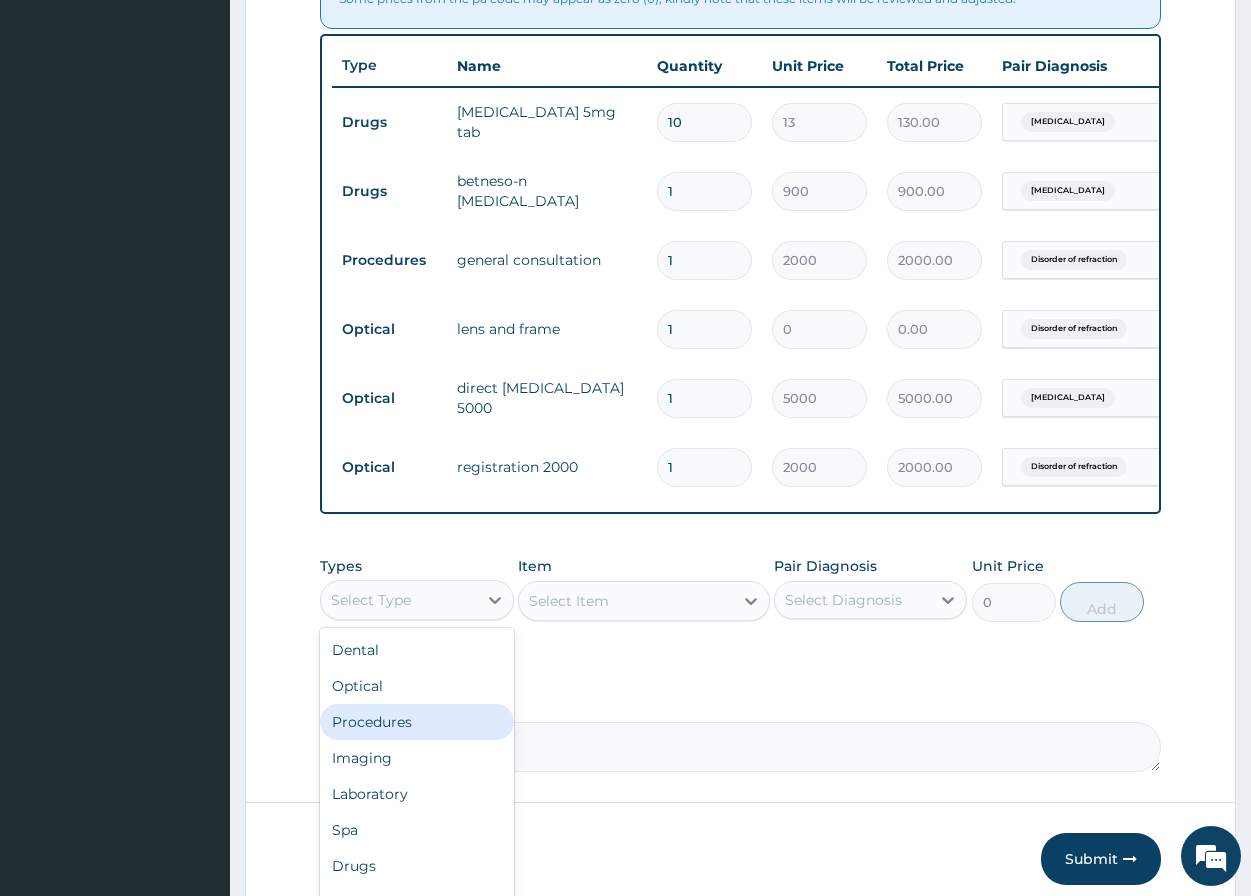 drag, startPoint x: 416, startPoint y: 740, endPoint x: 494, endPoint y: 695, distance: 90.04999 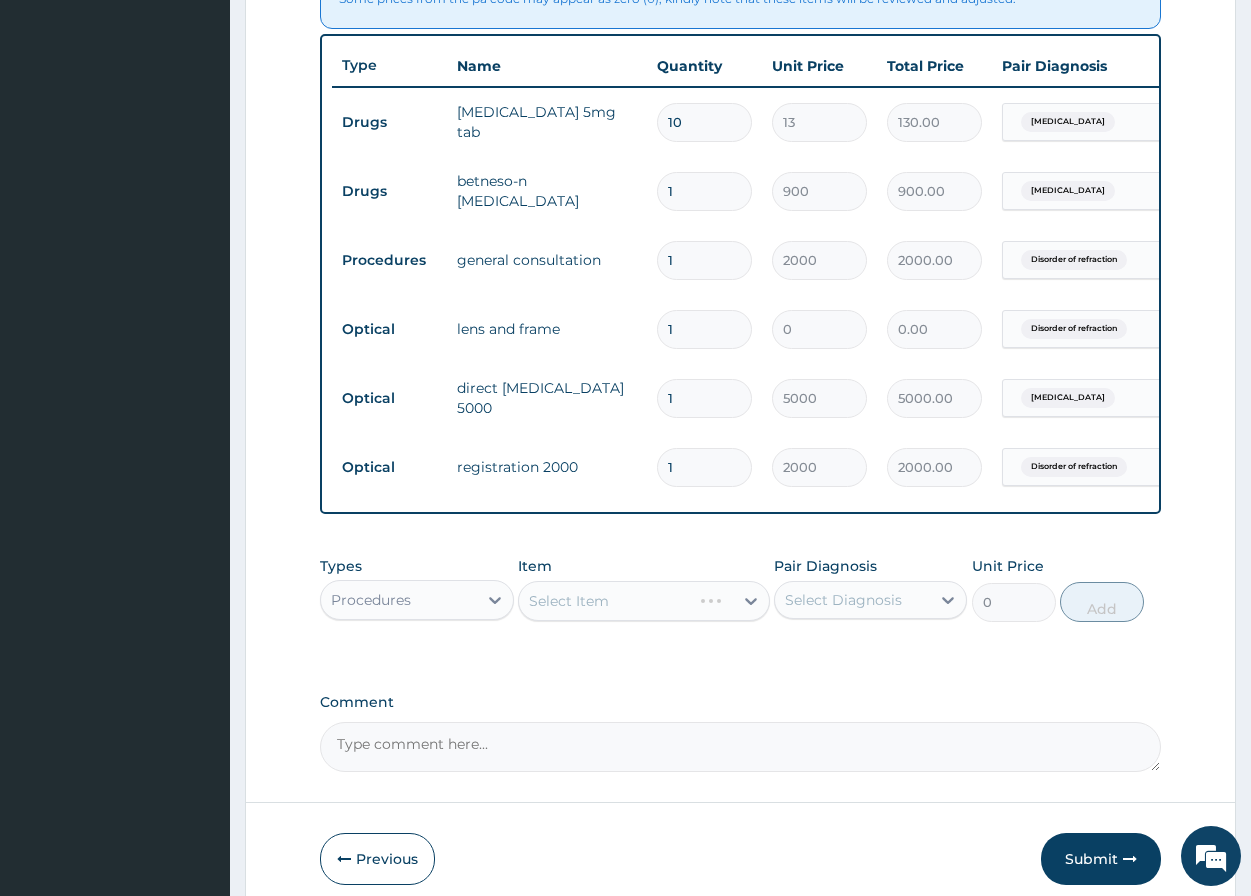 click on "Select Item" at bounding box center (644, 601) 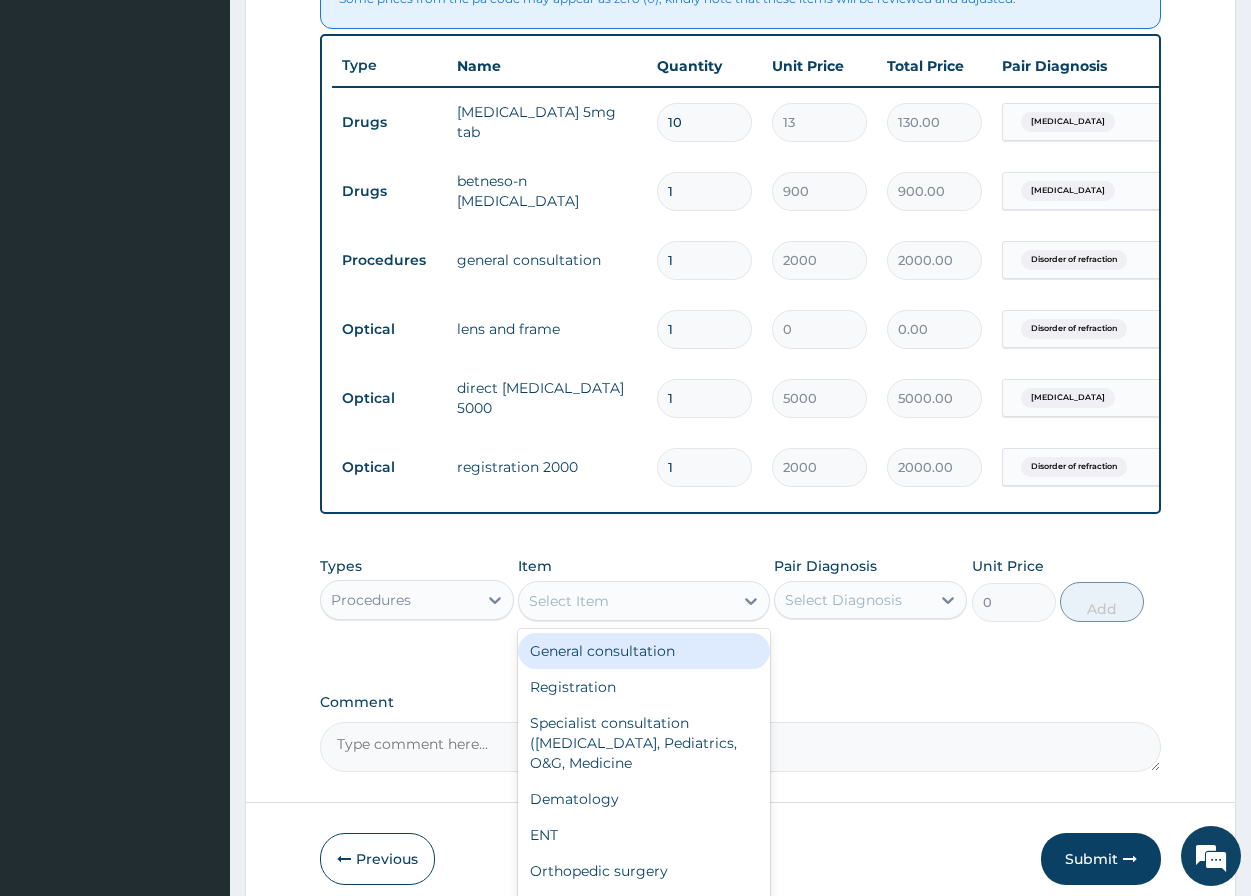 click on "Select Item" at bounding box center (569, 601) 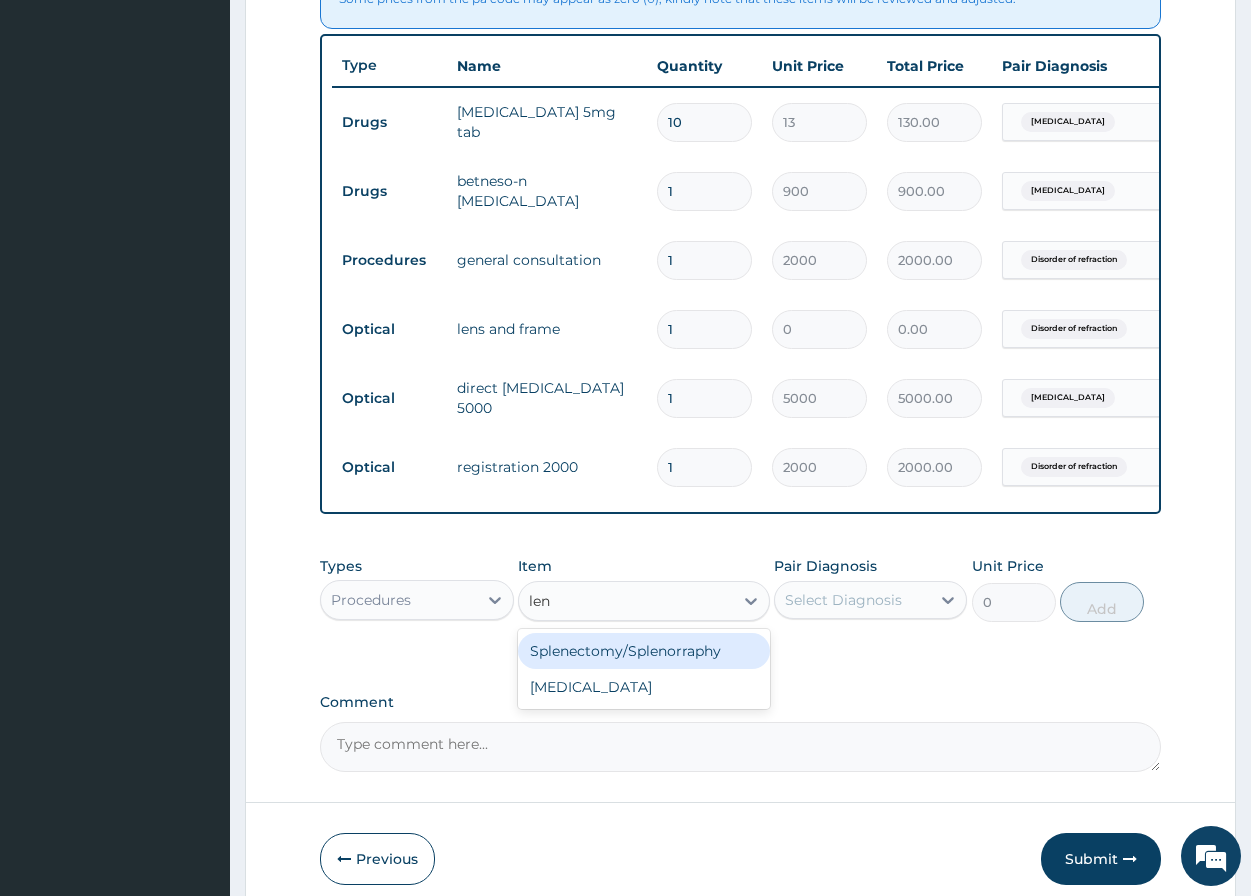 type on "len" 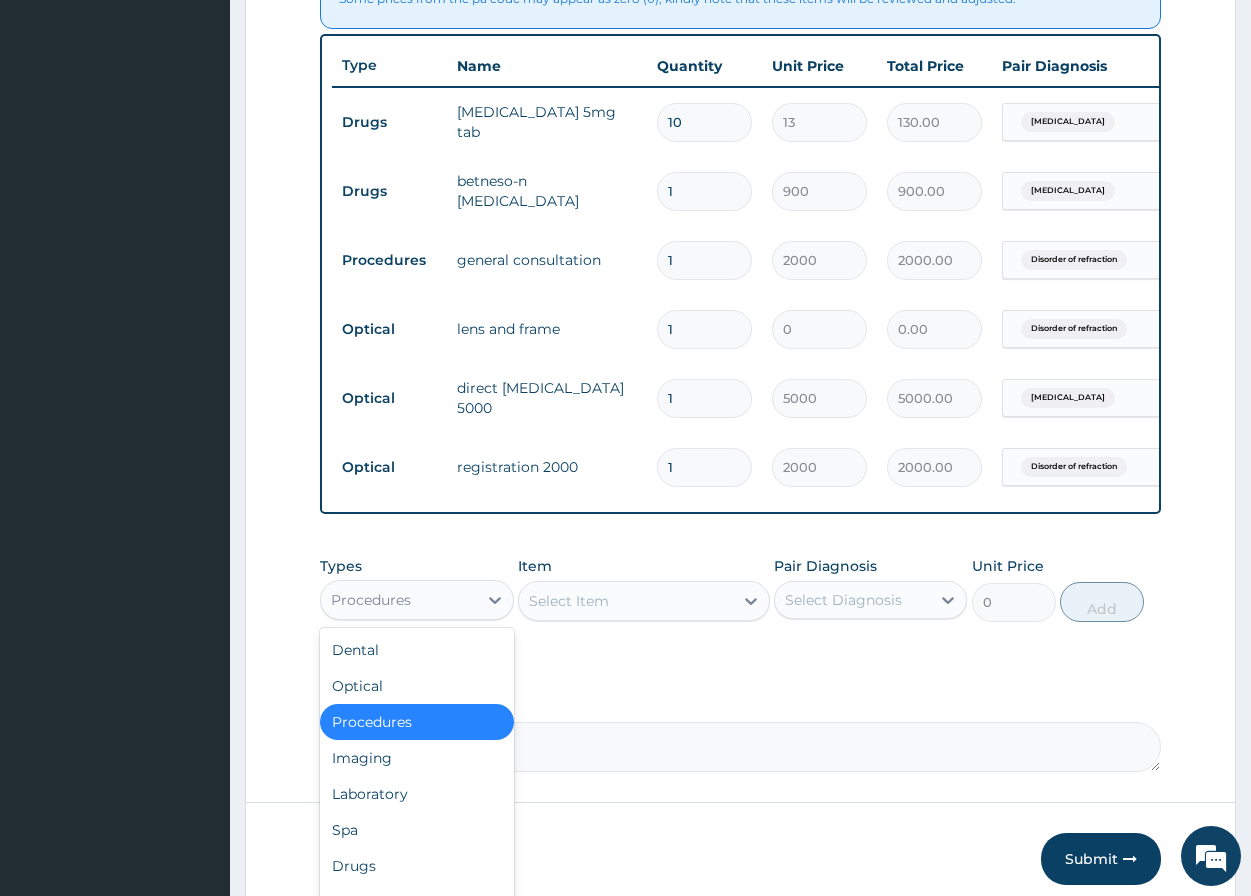 click on "Procedures" at bounding box center (398, 600) 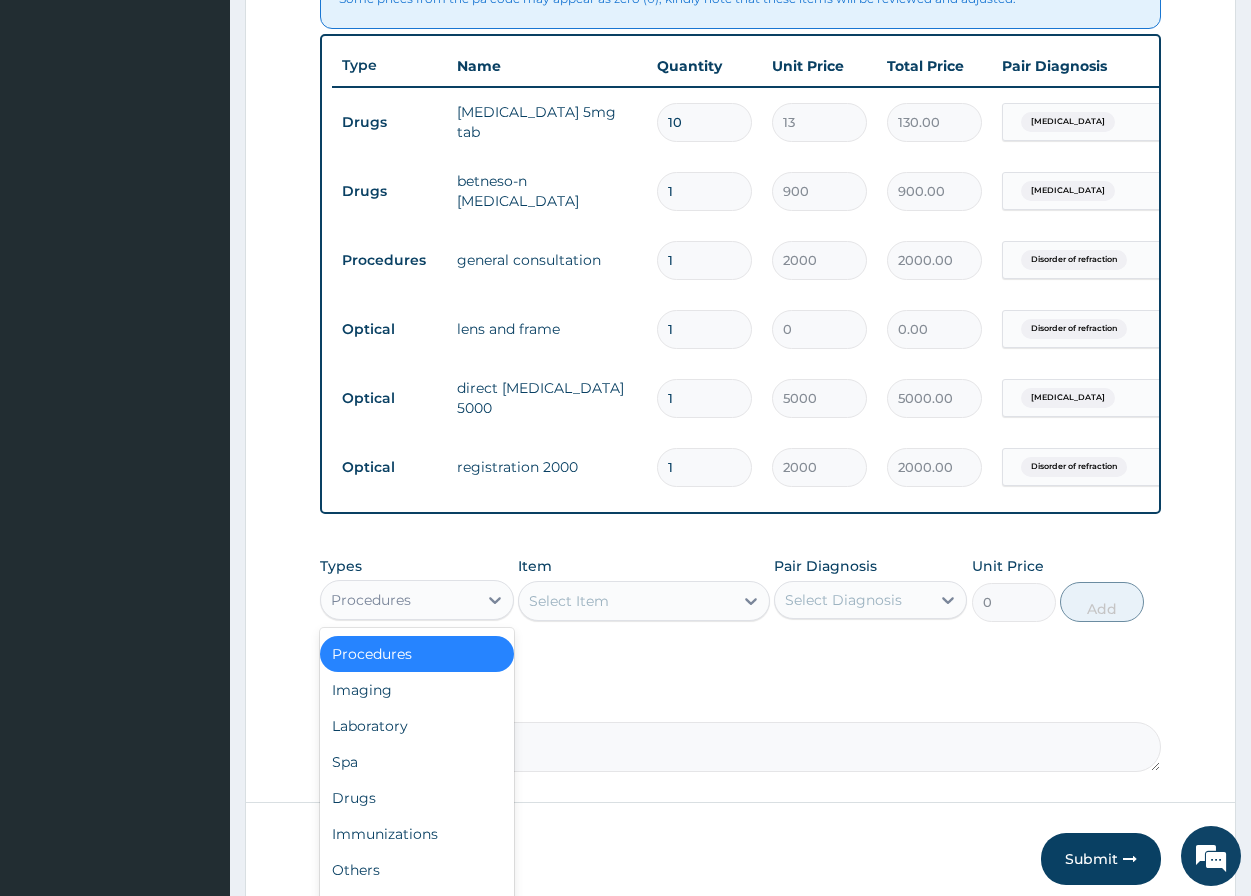 scroll, scrollTop: 0, scrollLeft: 0, axis: both 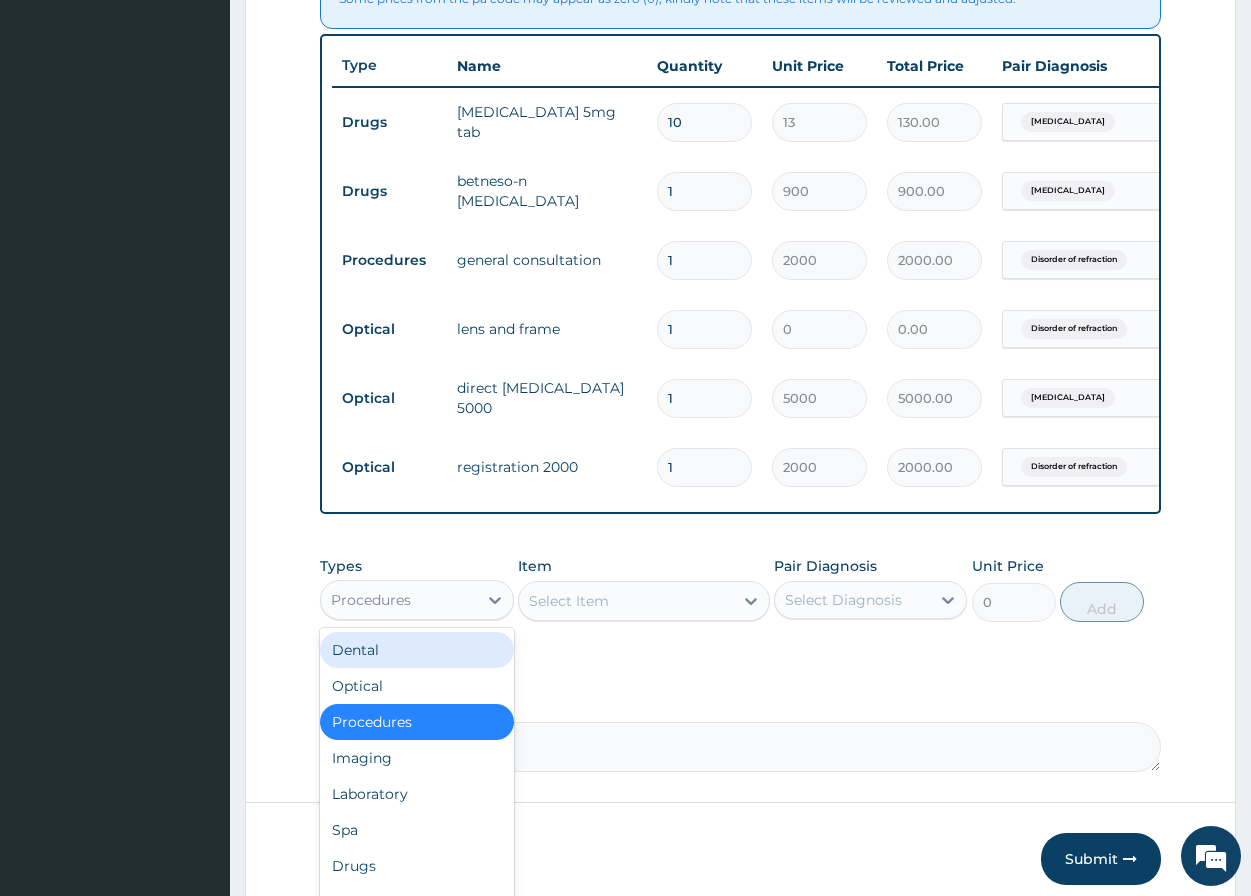 click on "Dental" at bounding box center (416, 650) 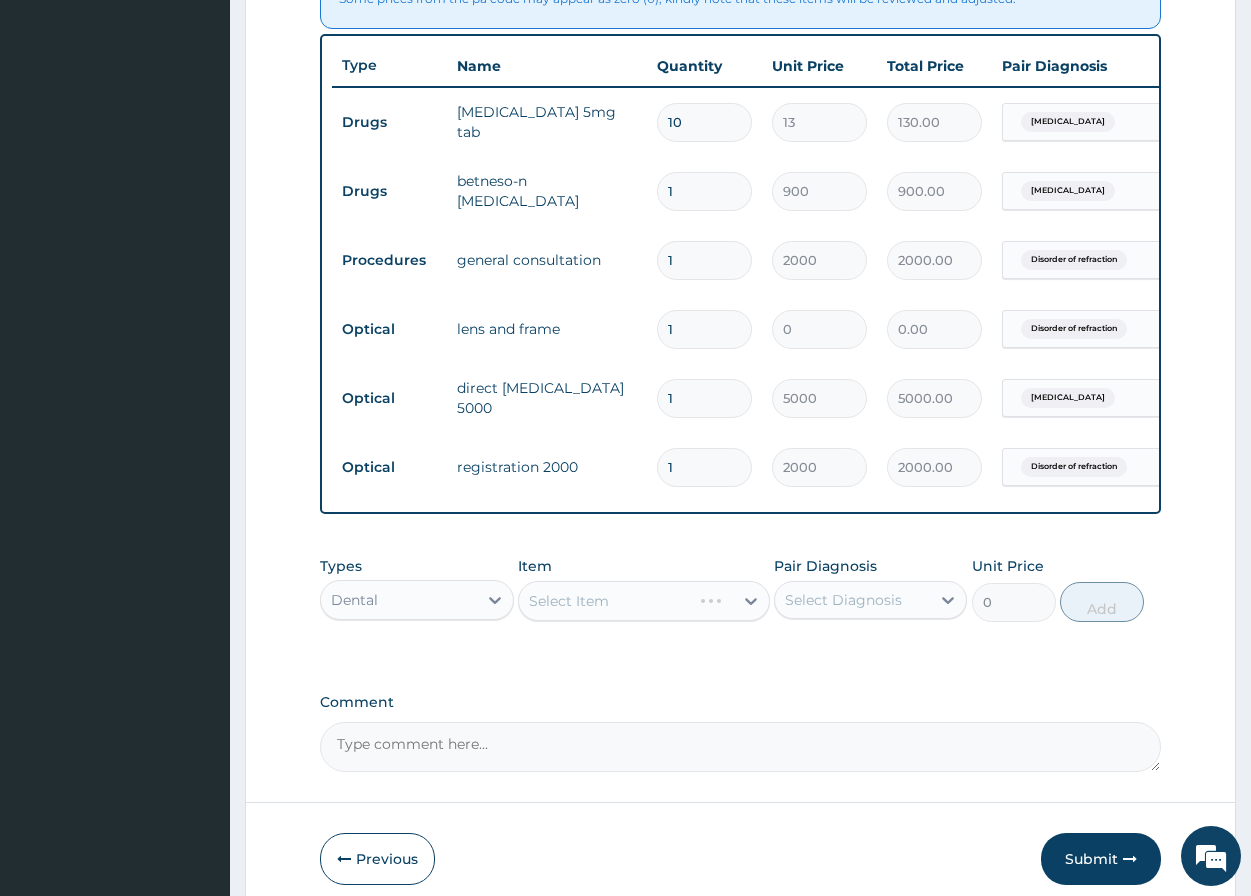 click on "Dental" at bounding box center [398, 600] 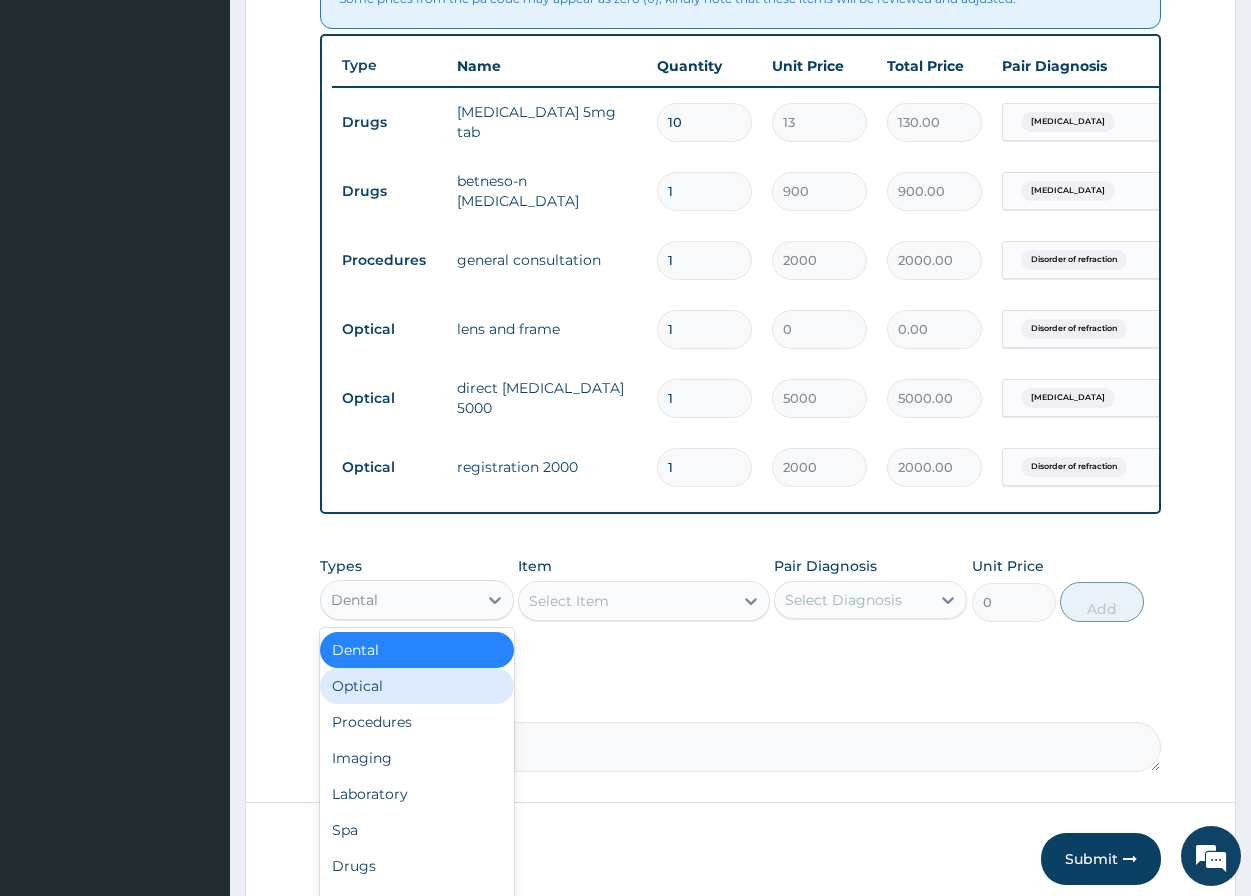 click on "Optical" at bounding box center [416, 686] 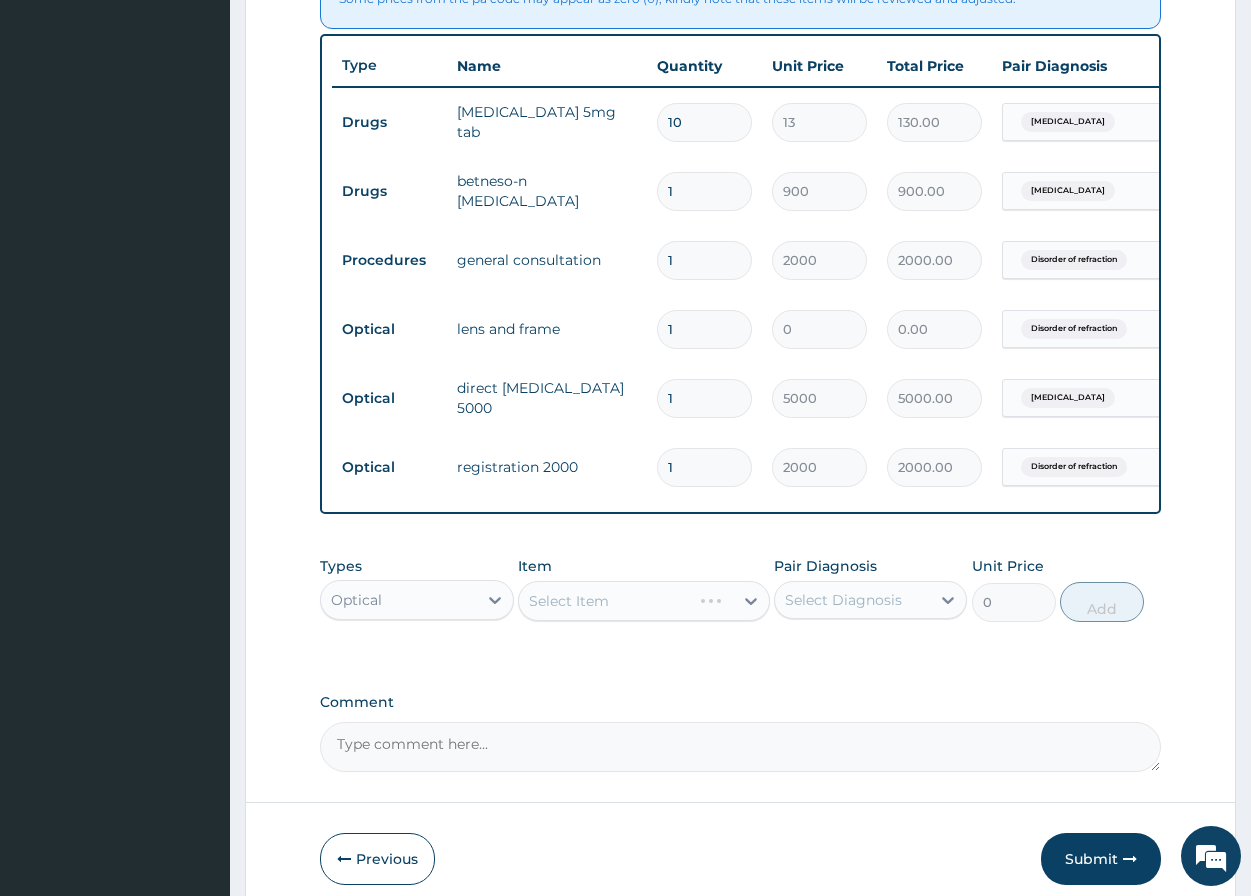 click on "Select Item" at bounding box center [644, 601] 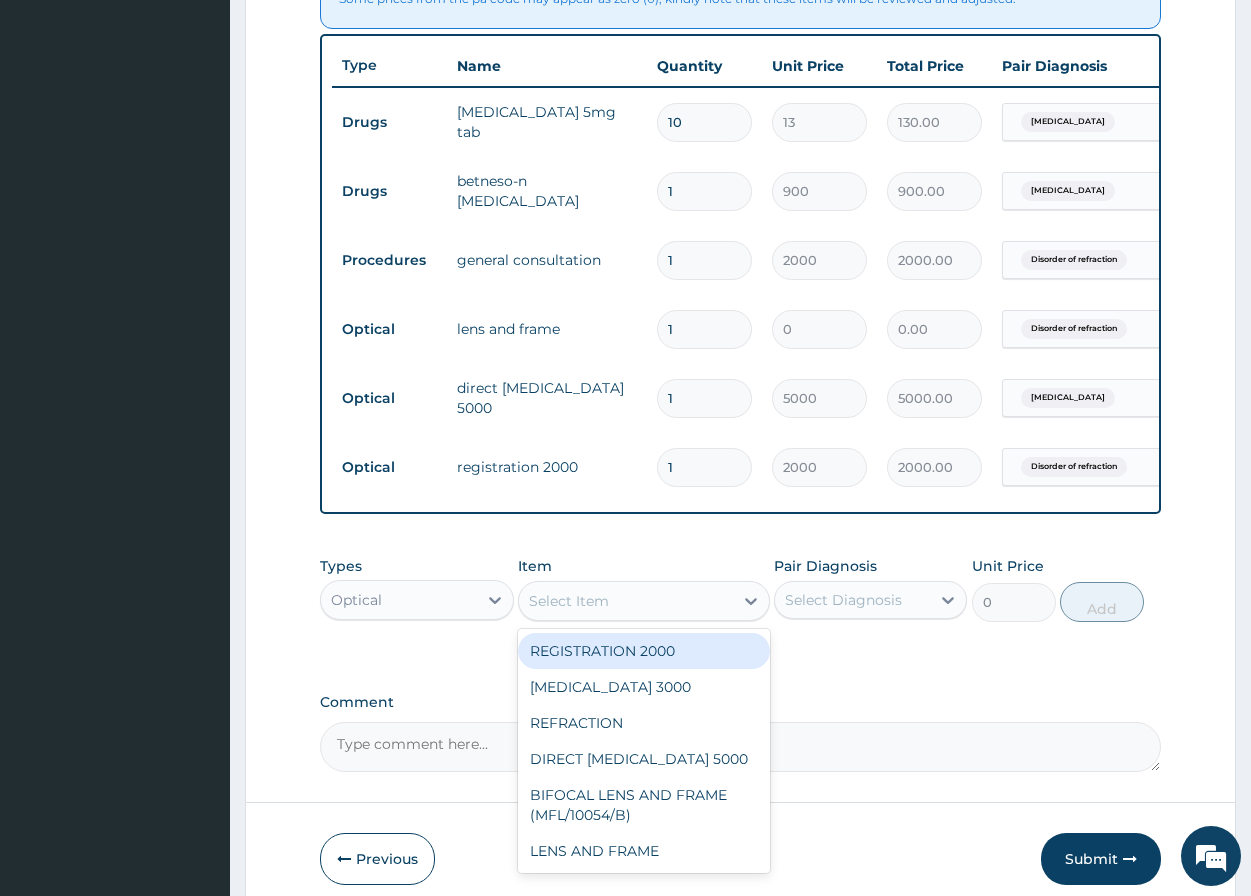 click on "Select Item" at bounding box center (569, 601) 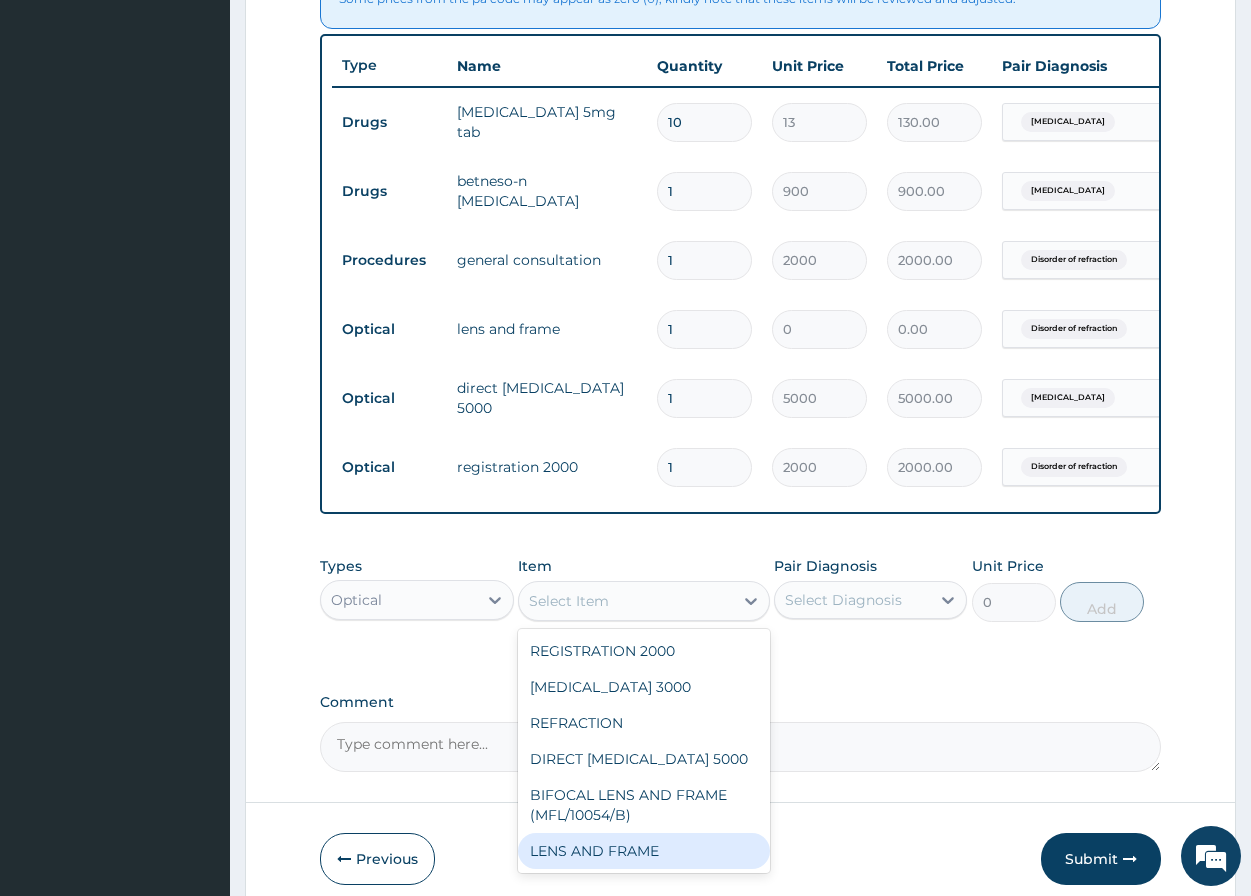 click on "LENS AND FRAME" at bounding box center (644, 851) 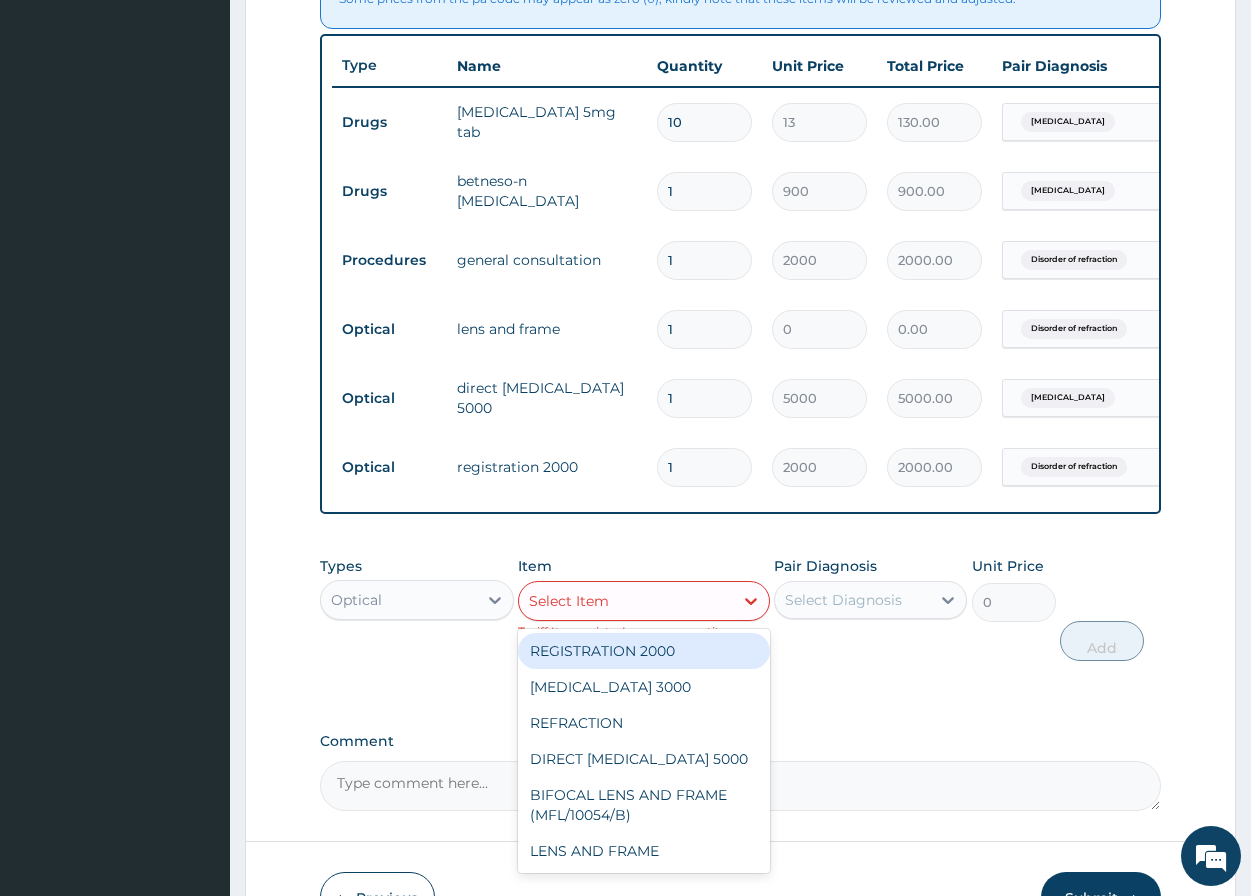 click on "Select Item" at bounding box center (569, 601) 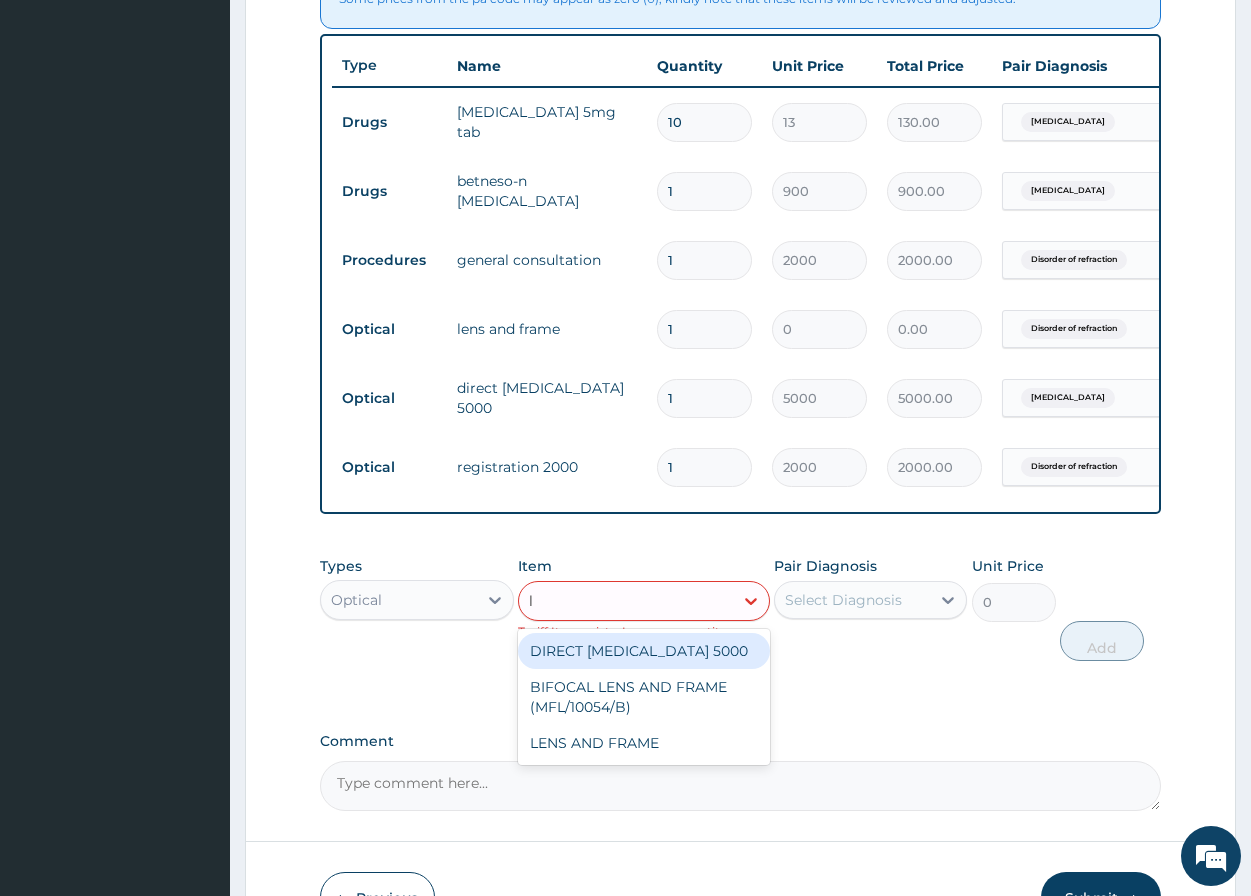 type on "le" 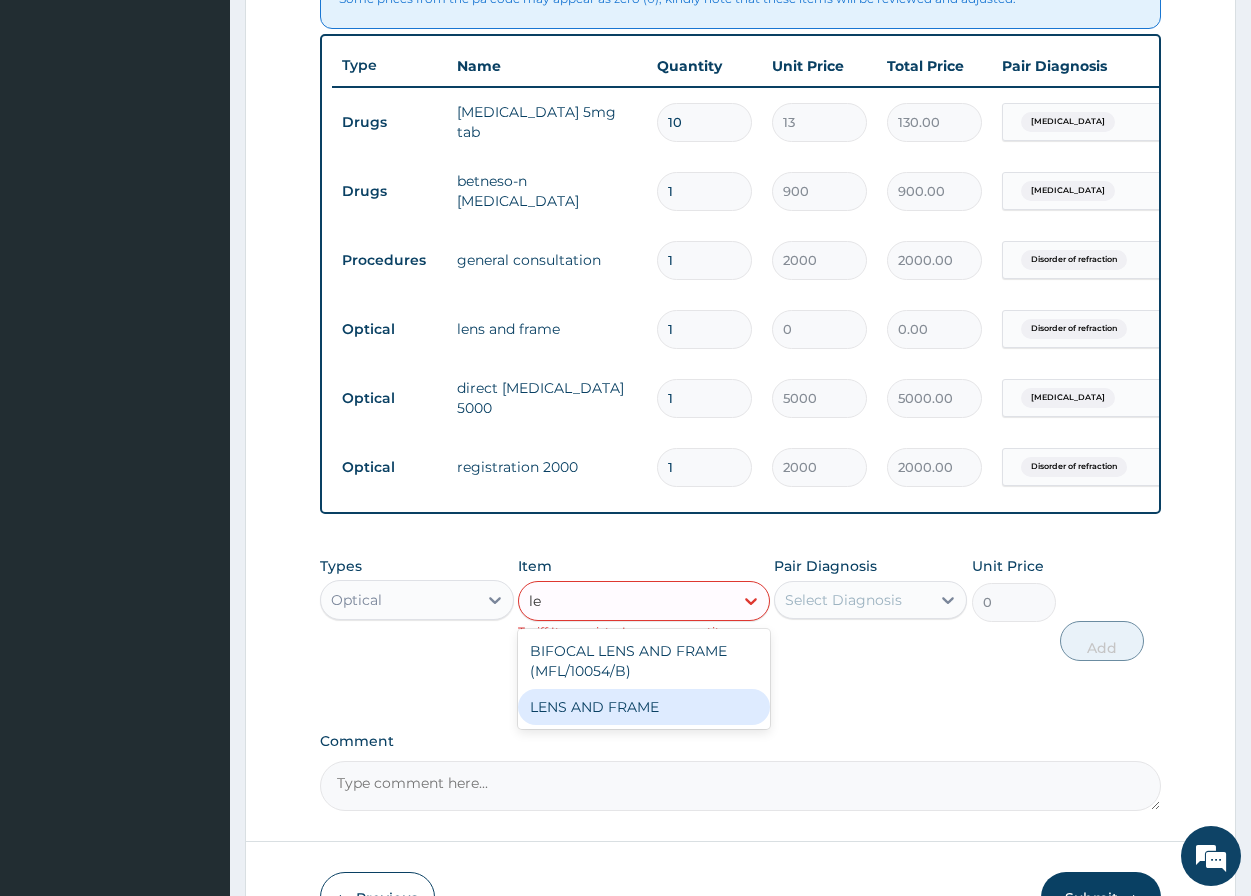 click on "LENS AND FRAME" at bounding box center [644, 707] 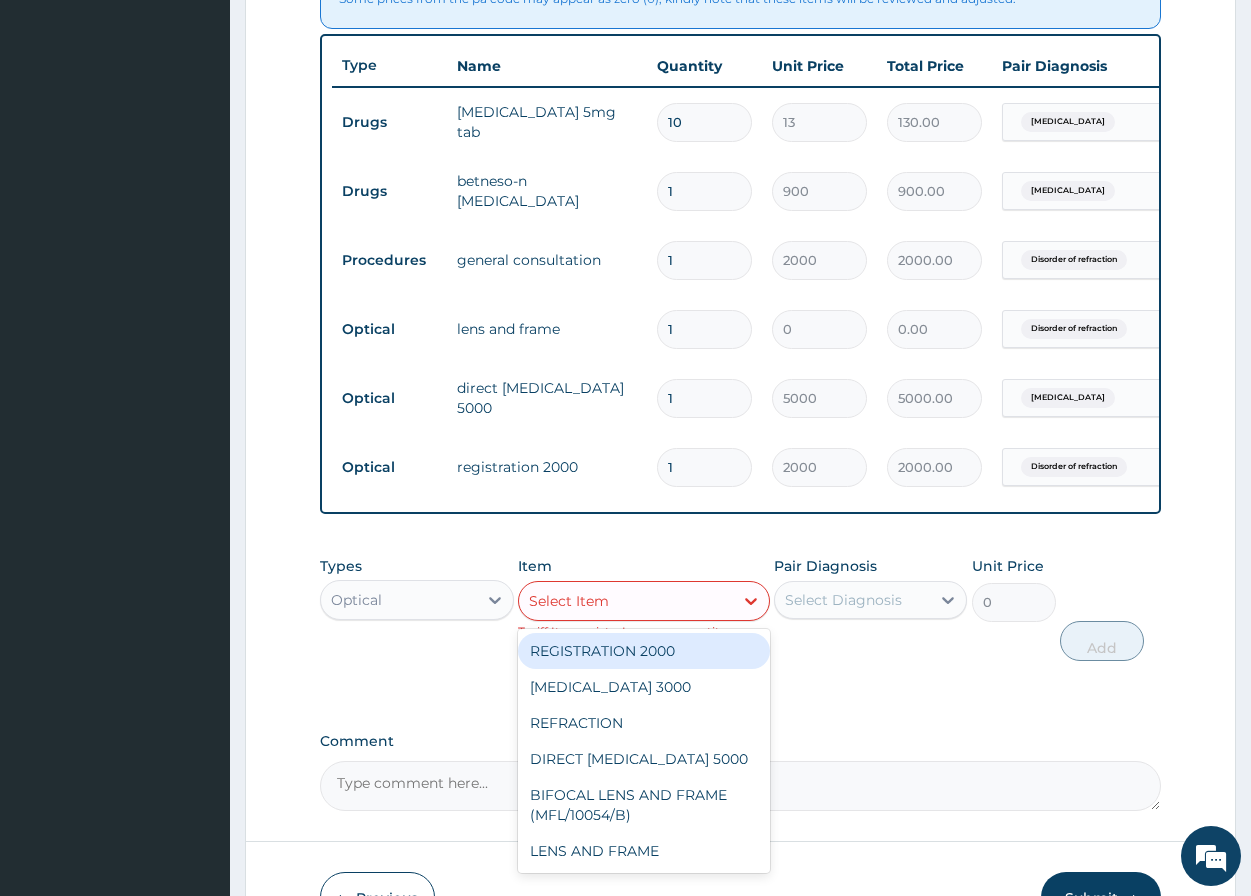 click on "Select Item" at bounding box center (569, 601) 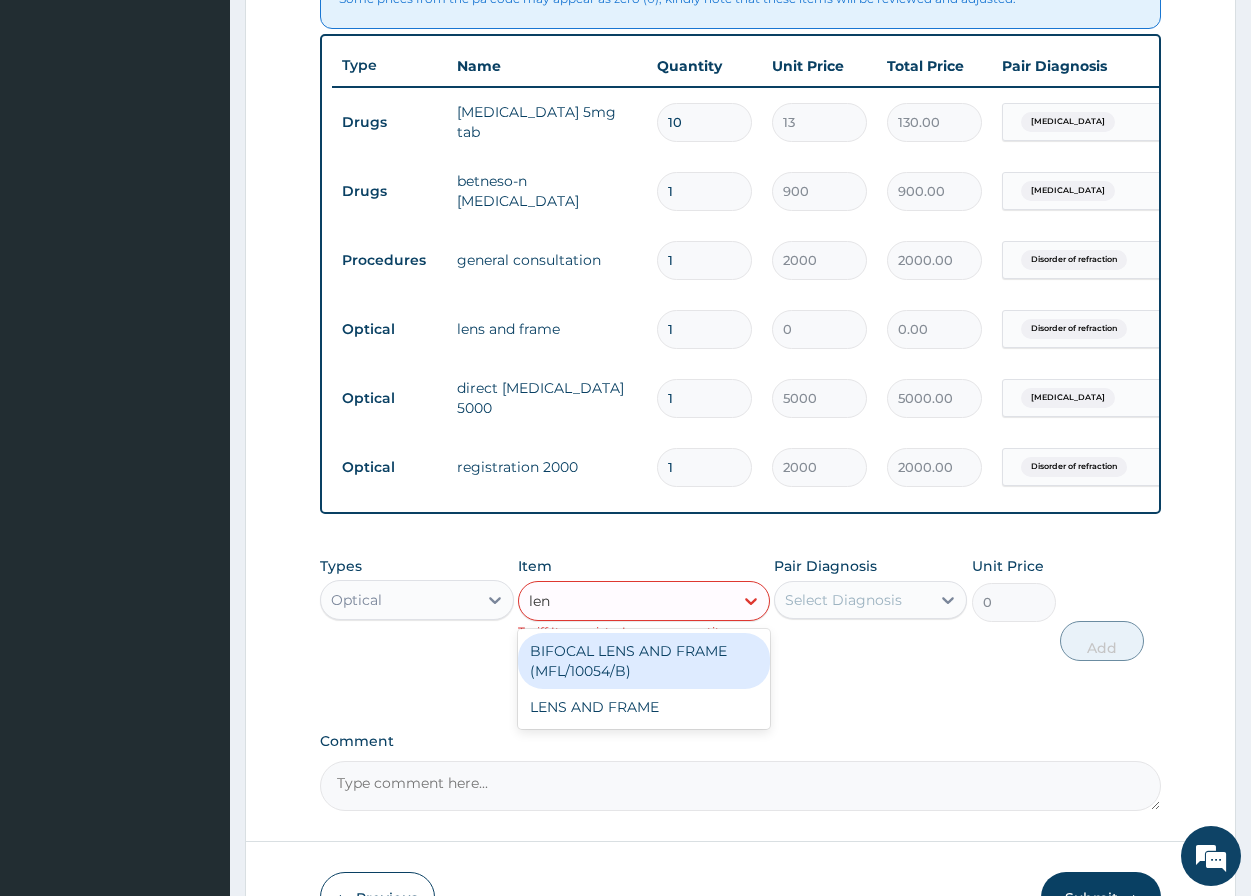 type on "lens" 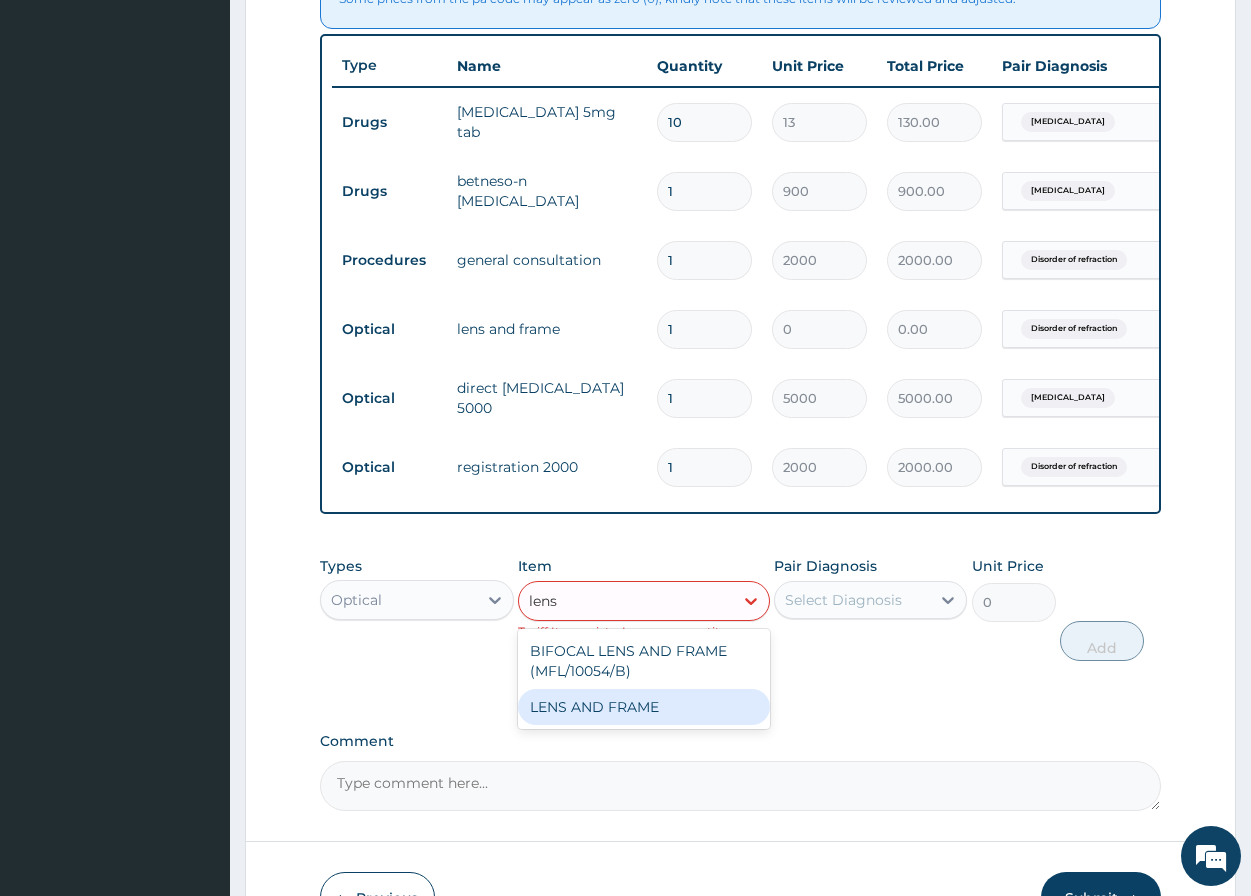 click on "LENS AND FRAME" at bounding box center [644, 707] 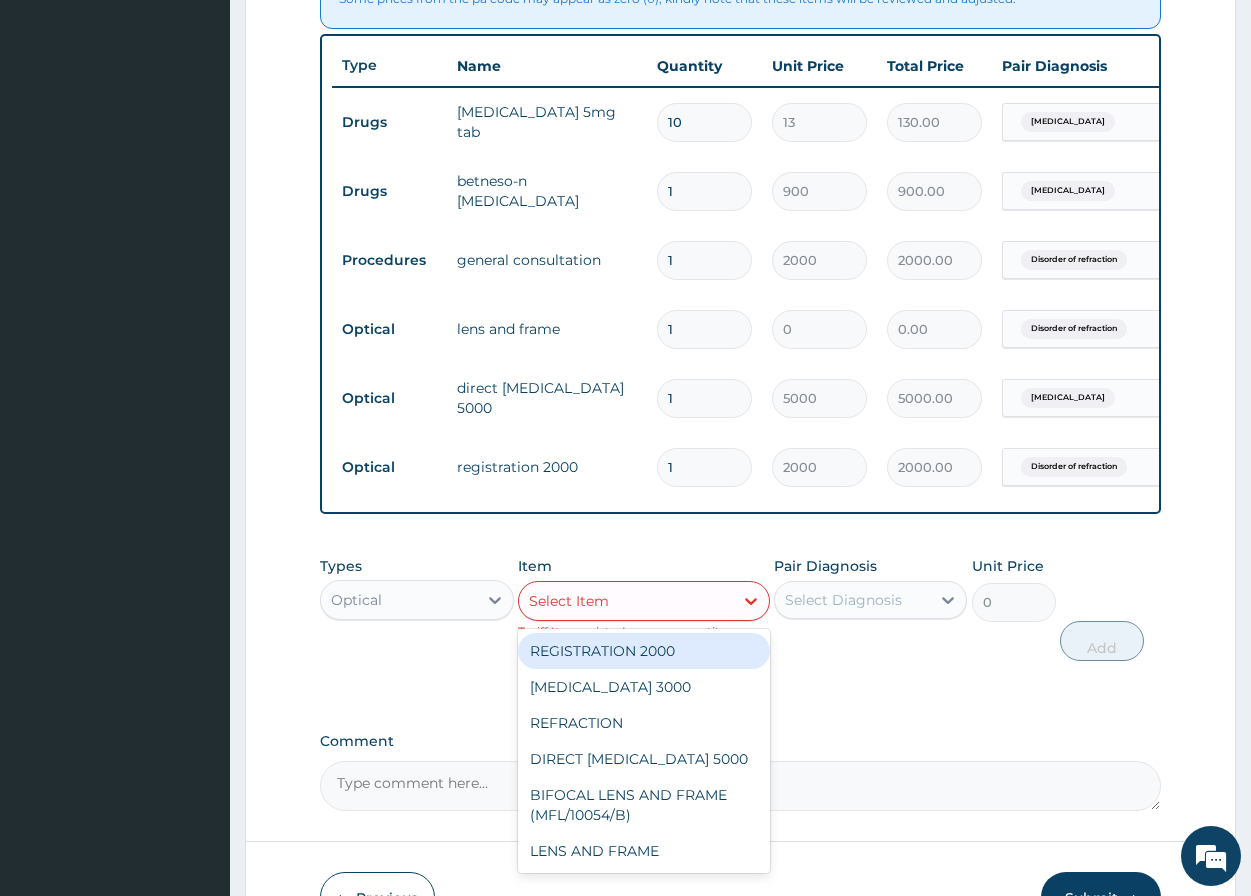 click on "Select Item" at bounding box center [626, 601] 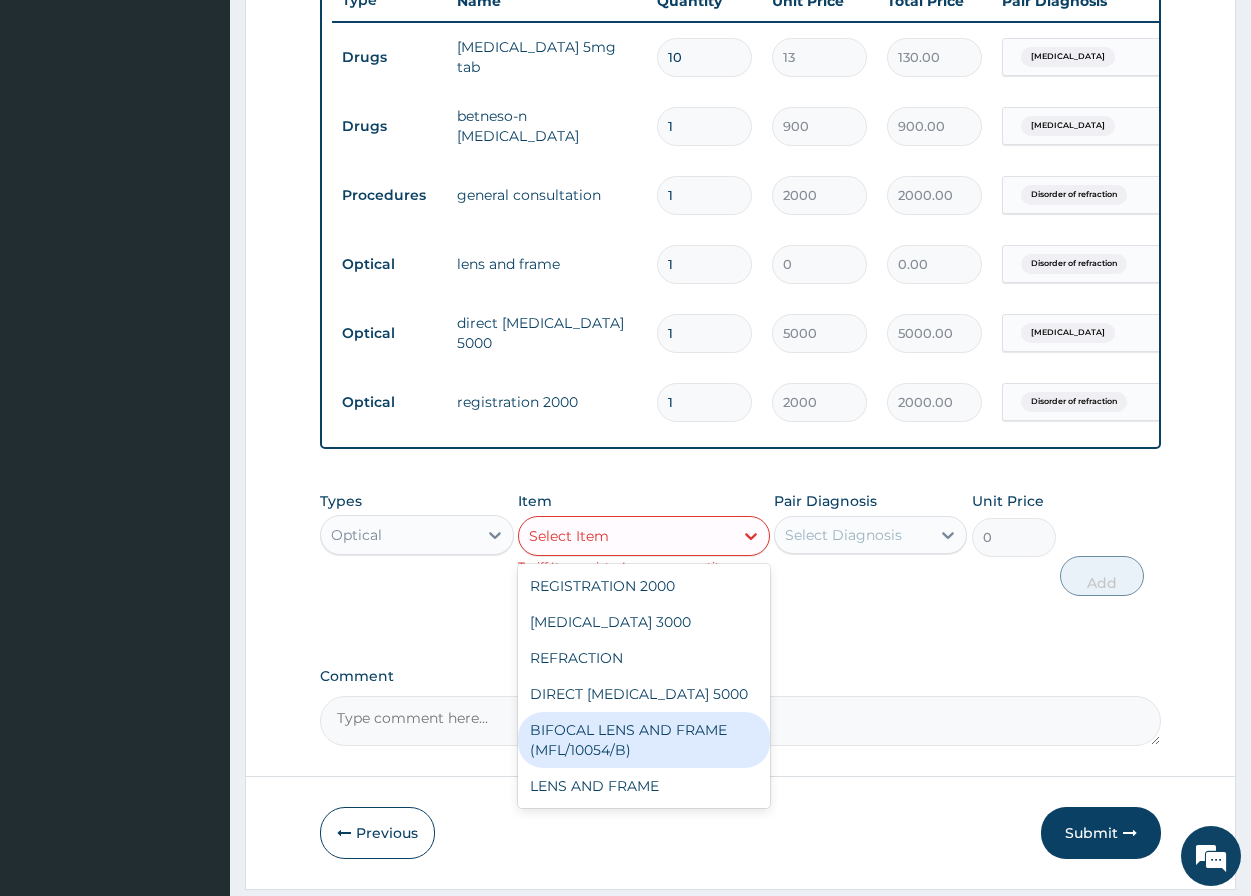 scroll, scrollTop: 900, scrollLeft: 0, axis: vertical 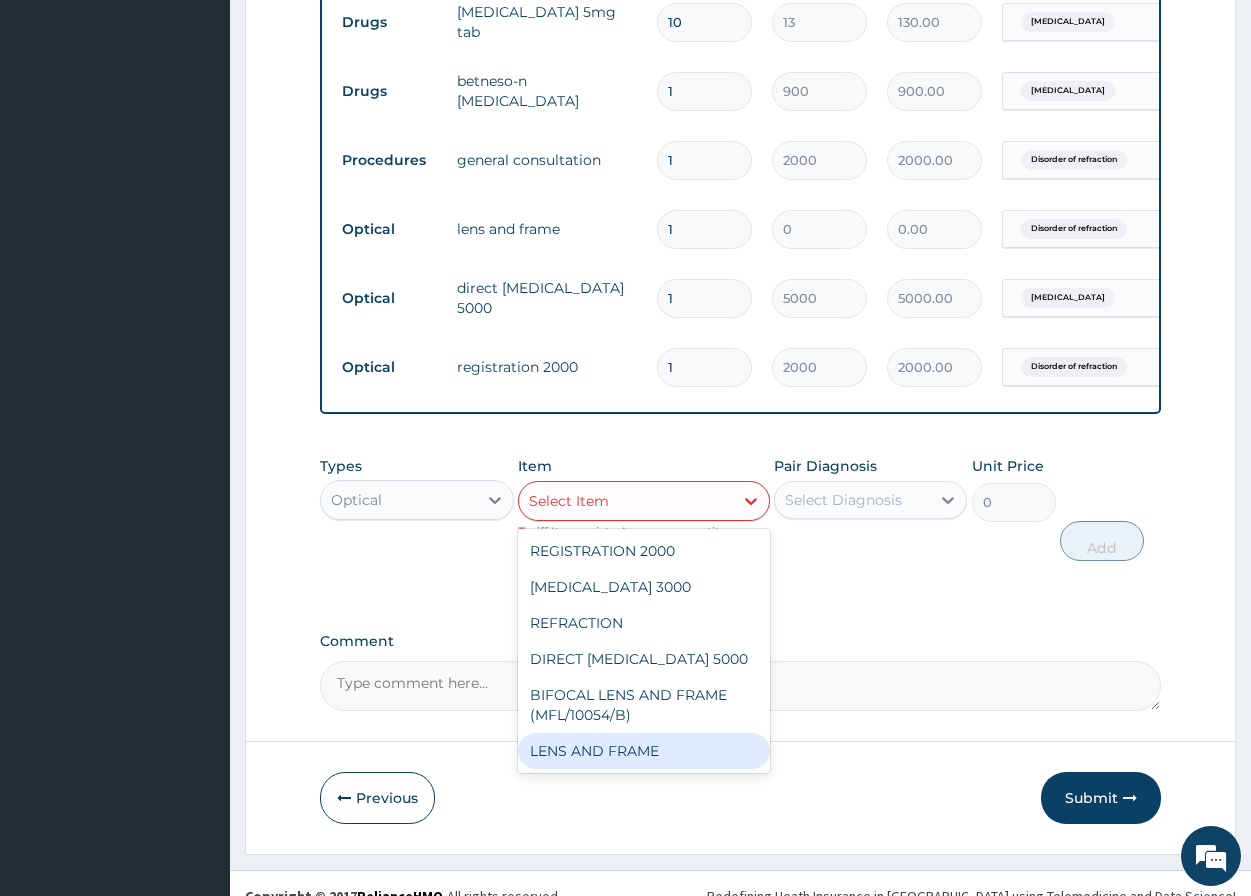 click on "LENS AND FRAME" at bounding box center [644, 751] 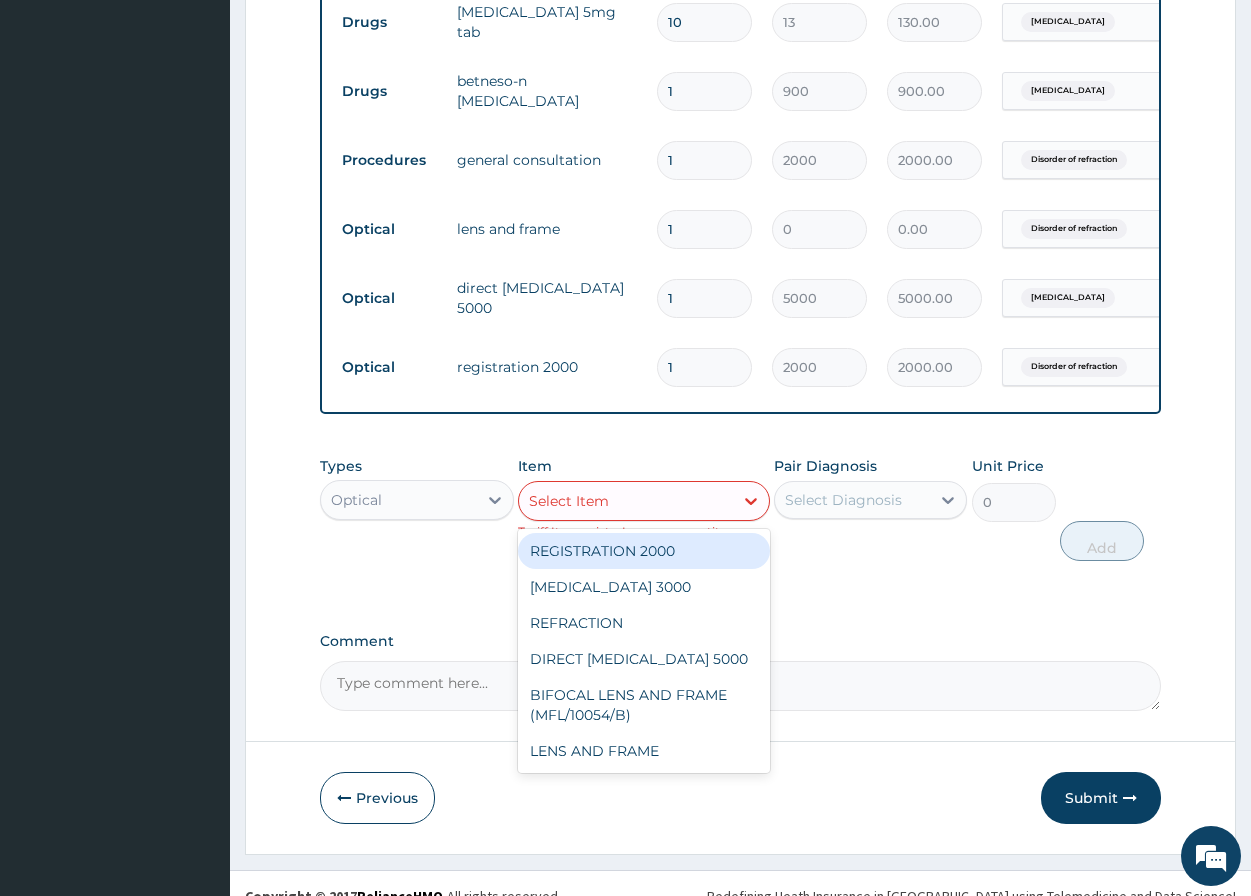 click on "Select Item" at bounding box center [626, 501] 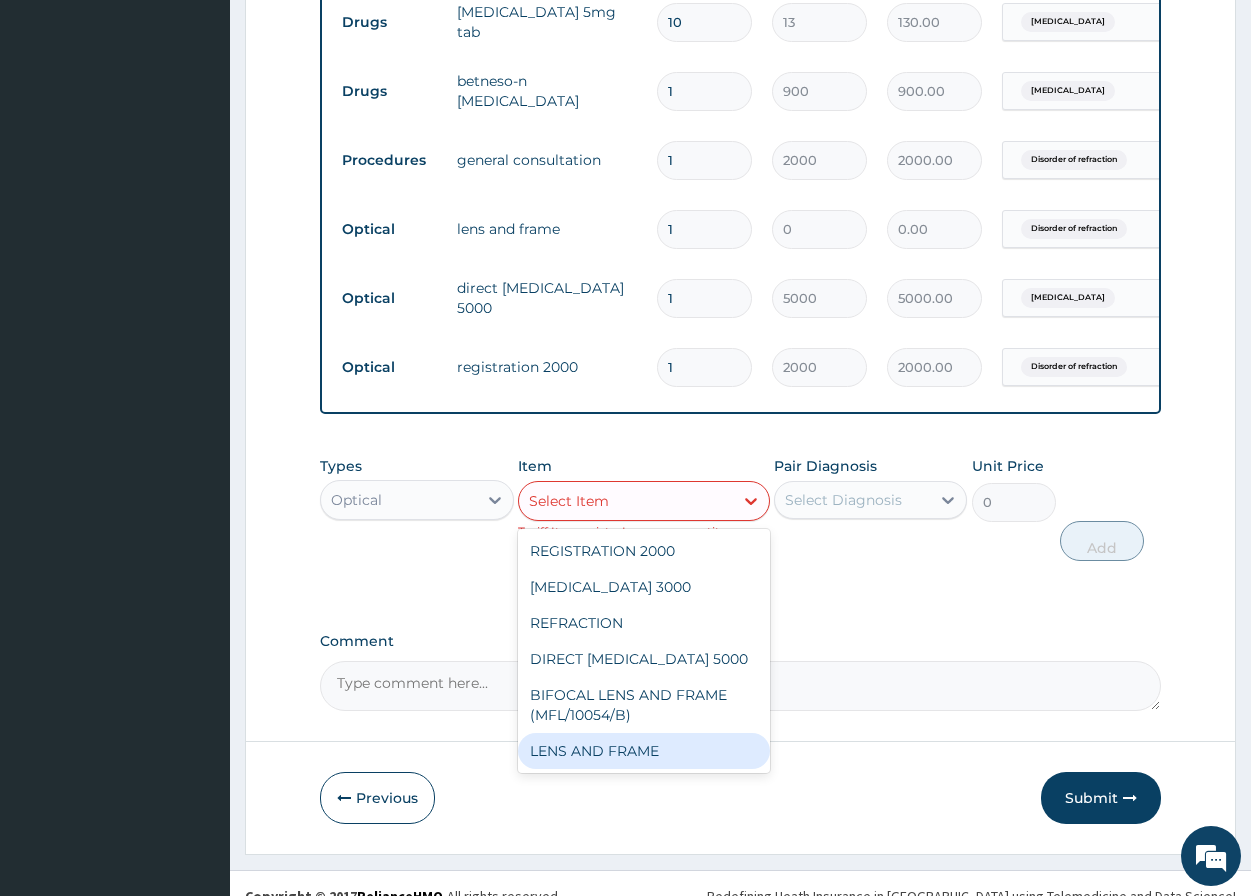 click on "LENS AND FRAME" at bounding box center [644, 751] 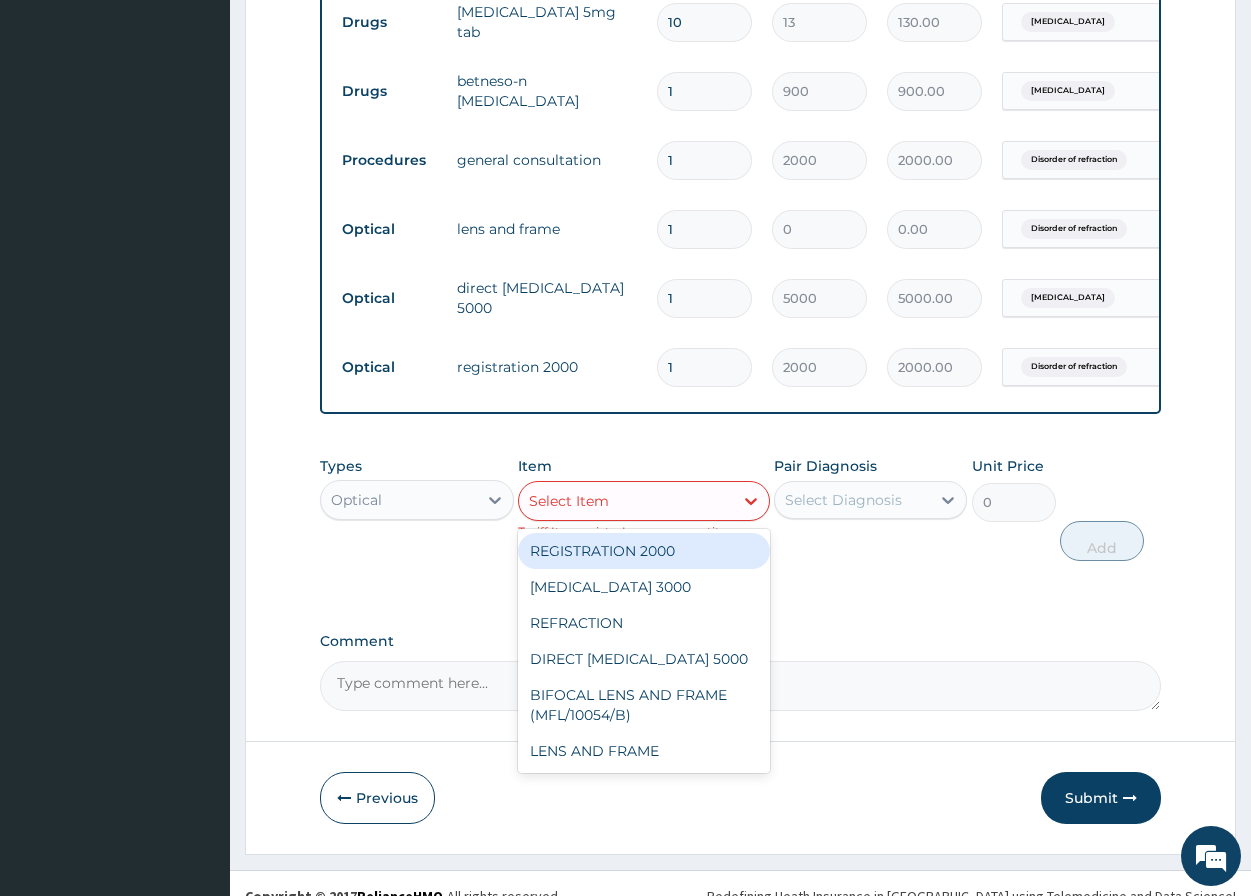 click on "Select Item" at bounding box center [626, 501] 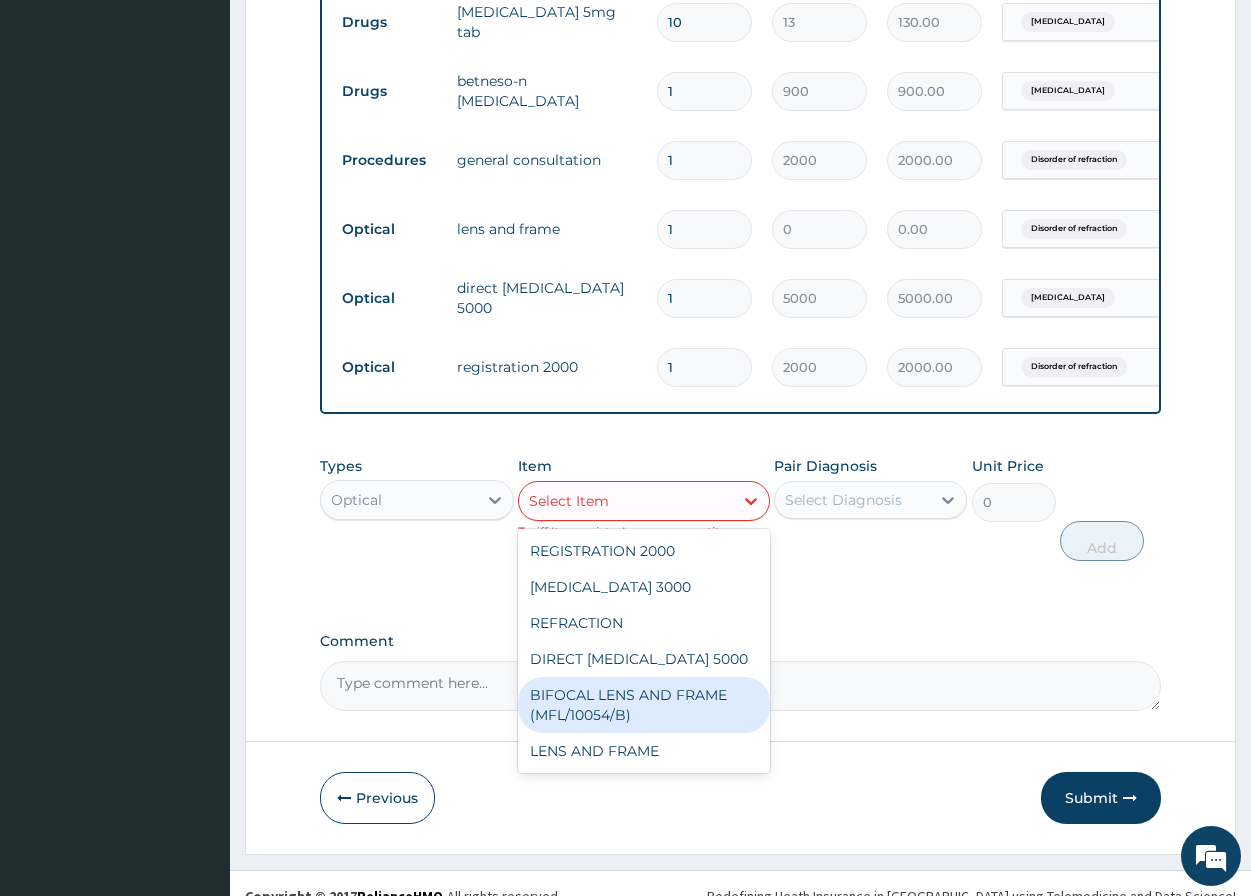 click on "BIFOCAL LENS AND FRAME (MFL/10054/B)" at bounding box center (644, 705) 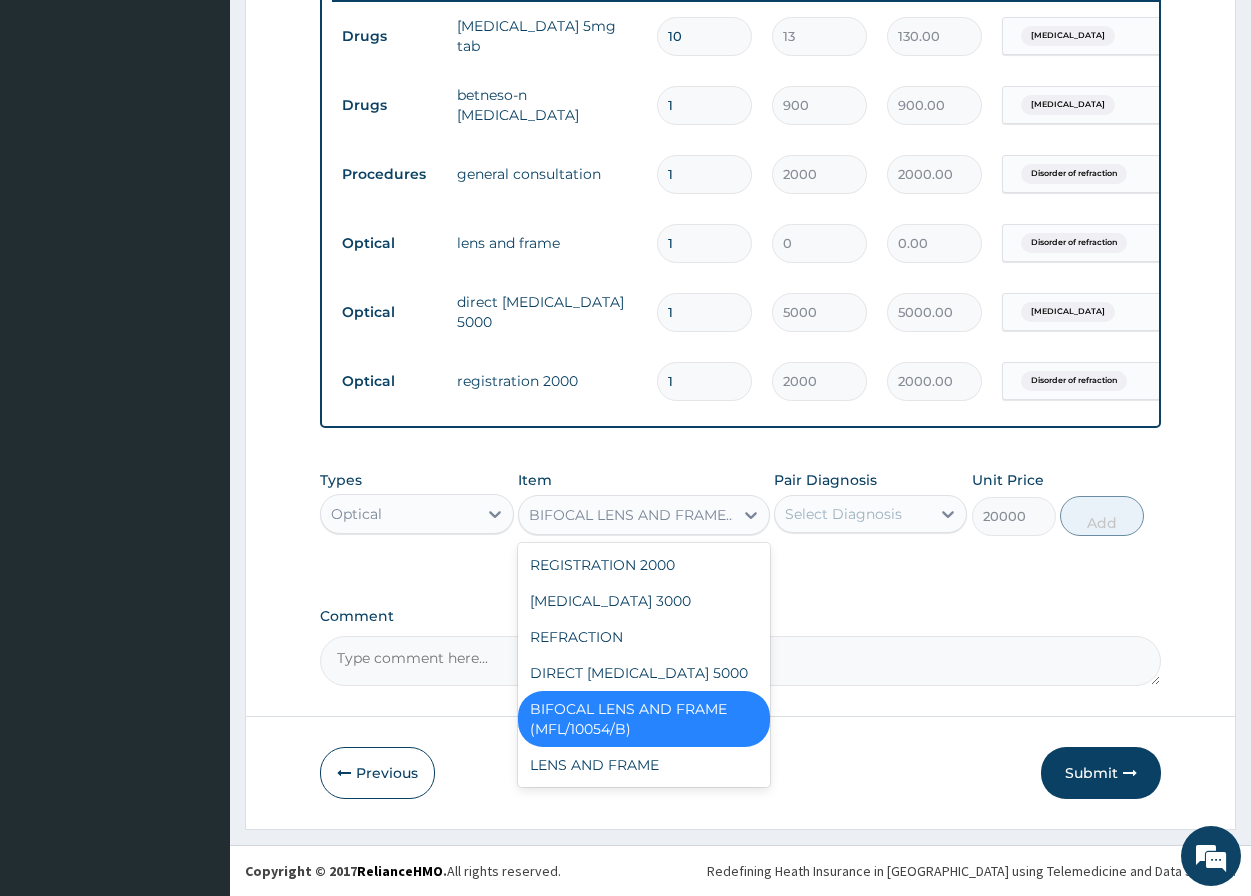 click on "BIFOCAL LENS AND FRAME (MFL/10054/B)" at bounding box center [632, 515] 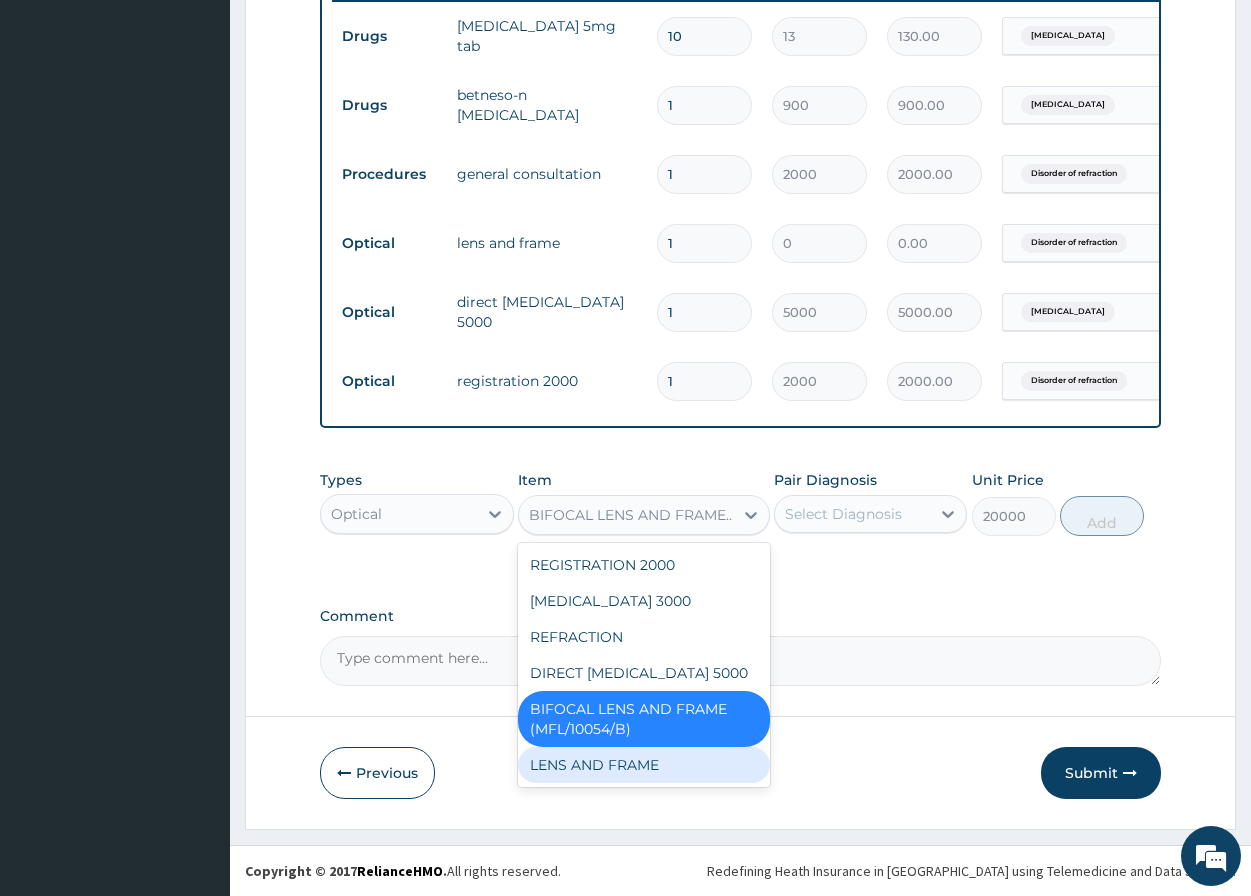 click on "LENS AND FRAME" at bounding box center (644, 765) 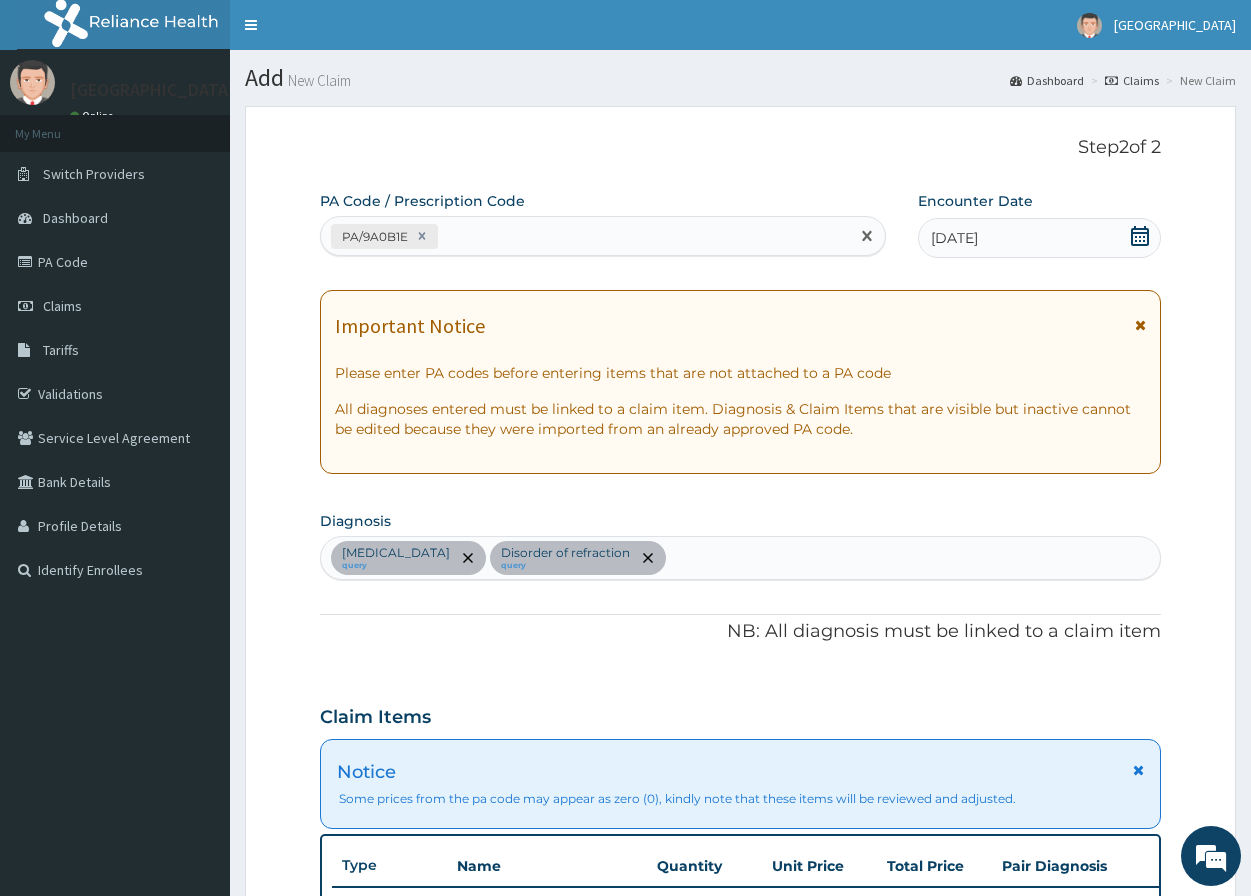 drag, startPoint x: 366, startPoint y: 235, endPoint x: 357, endPoint y: 241, distance: 10.816654 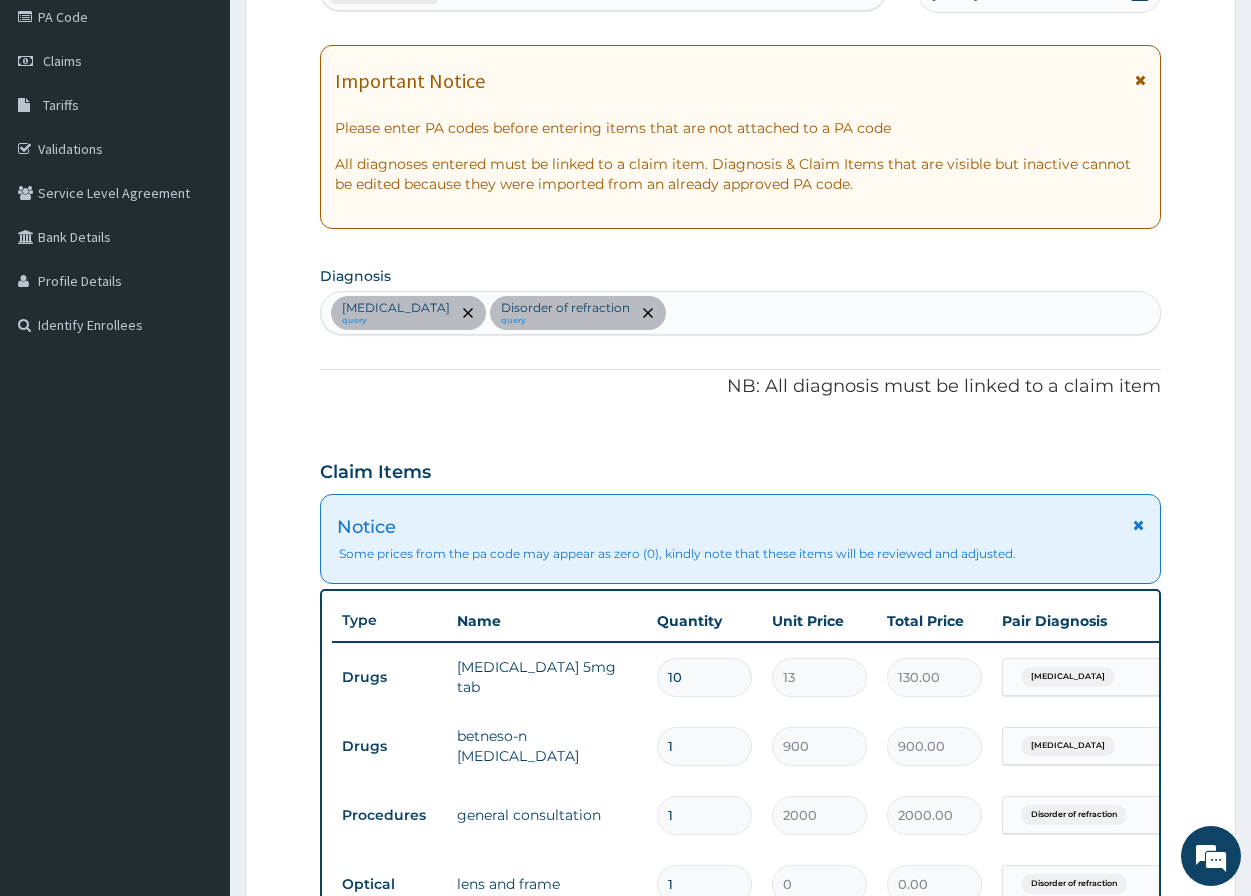 scroll, scrollTop: 700, scrollLeft: 0, axis: vertical 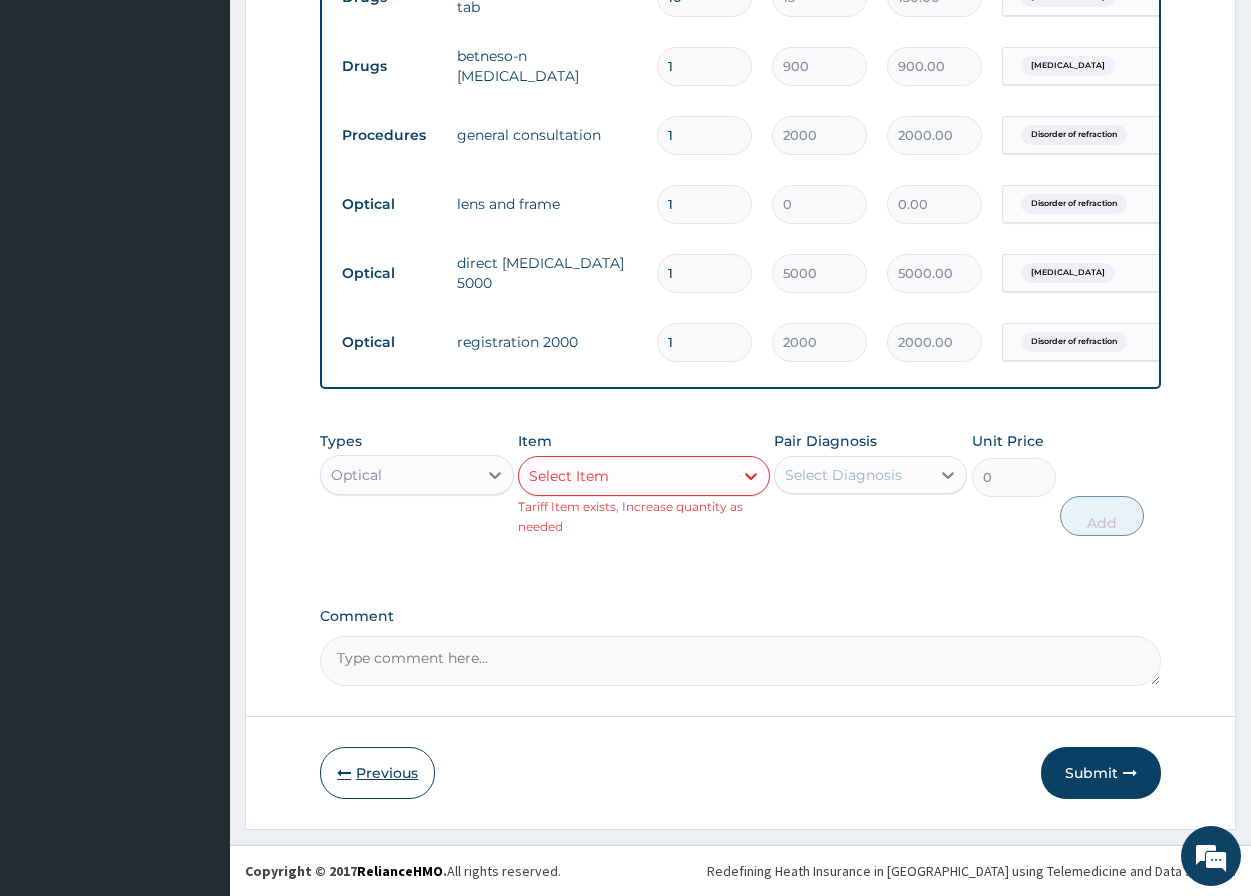 click on "Previous" at bounding box center (377, 773) 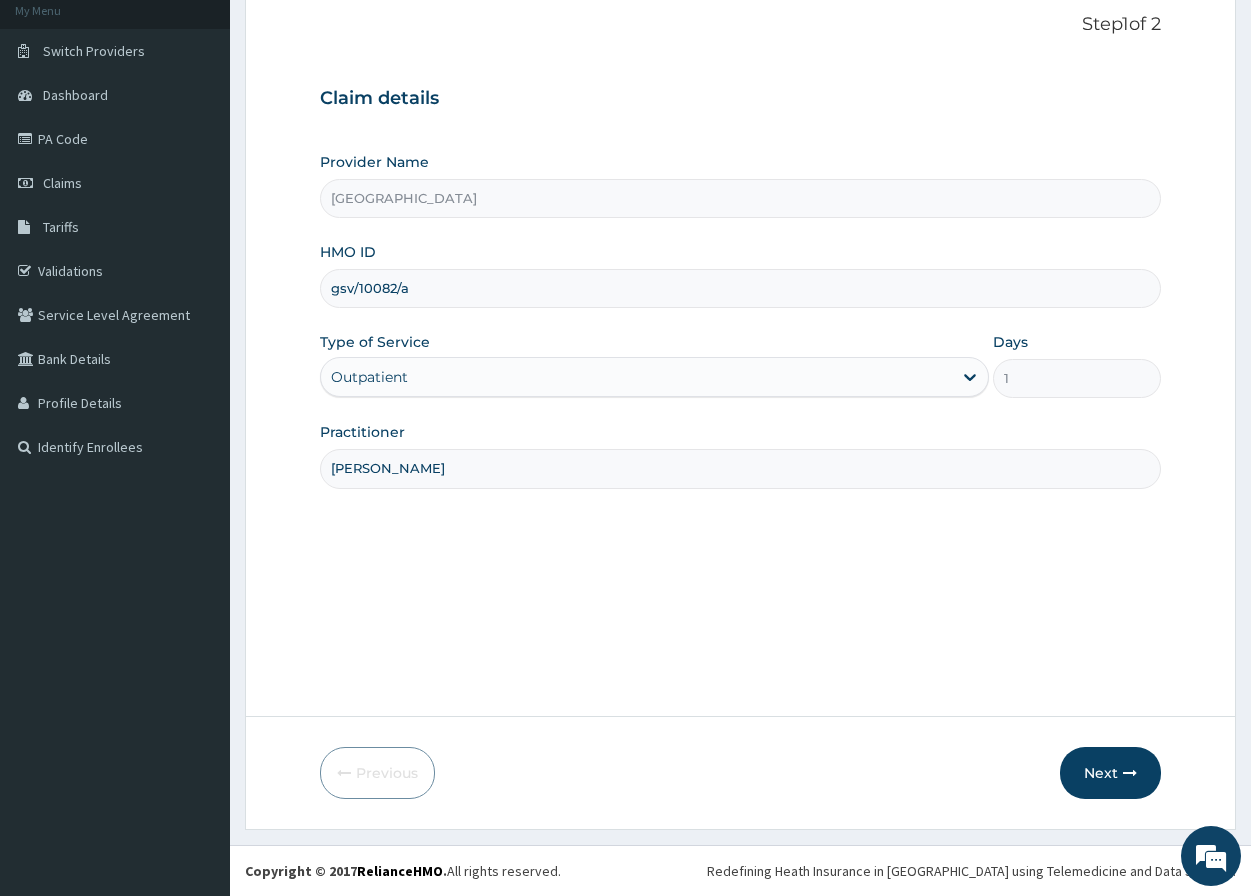 click on "gsv/10082/a" at bounding box center [740, 288] 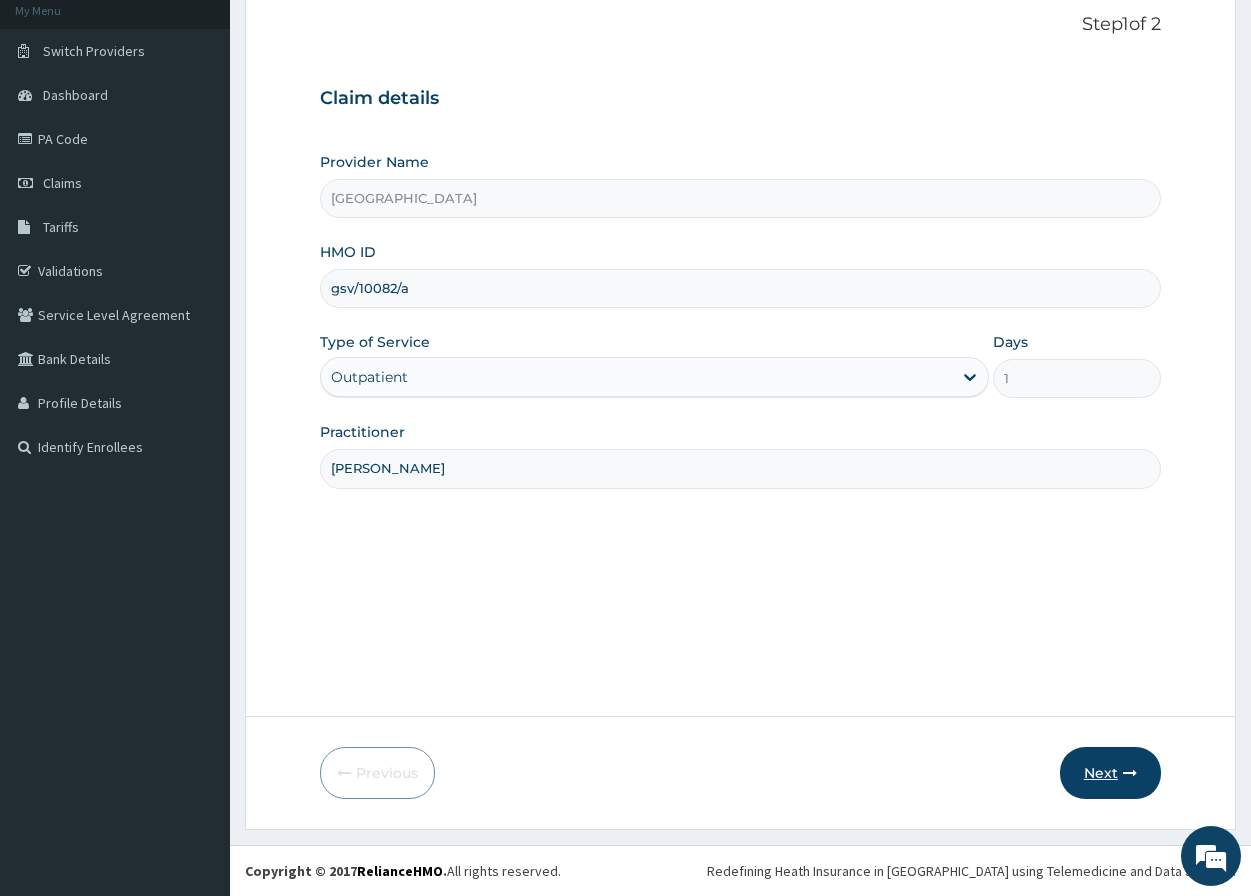 click on "Next" at bounding box center (1110, 773) 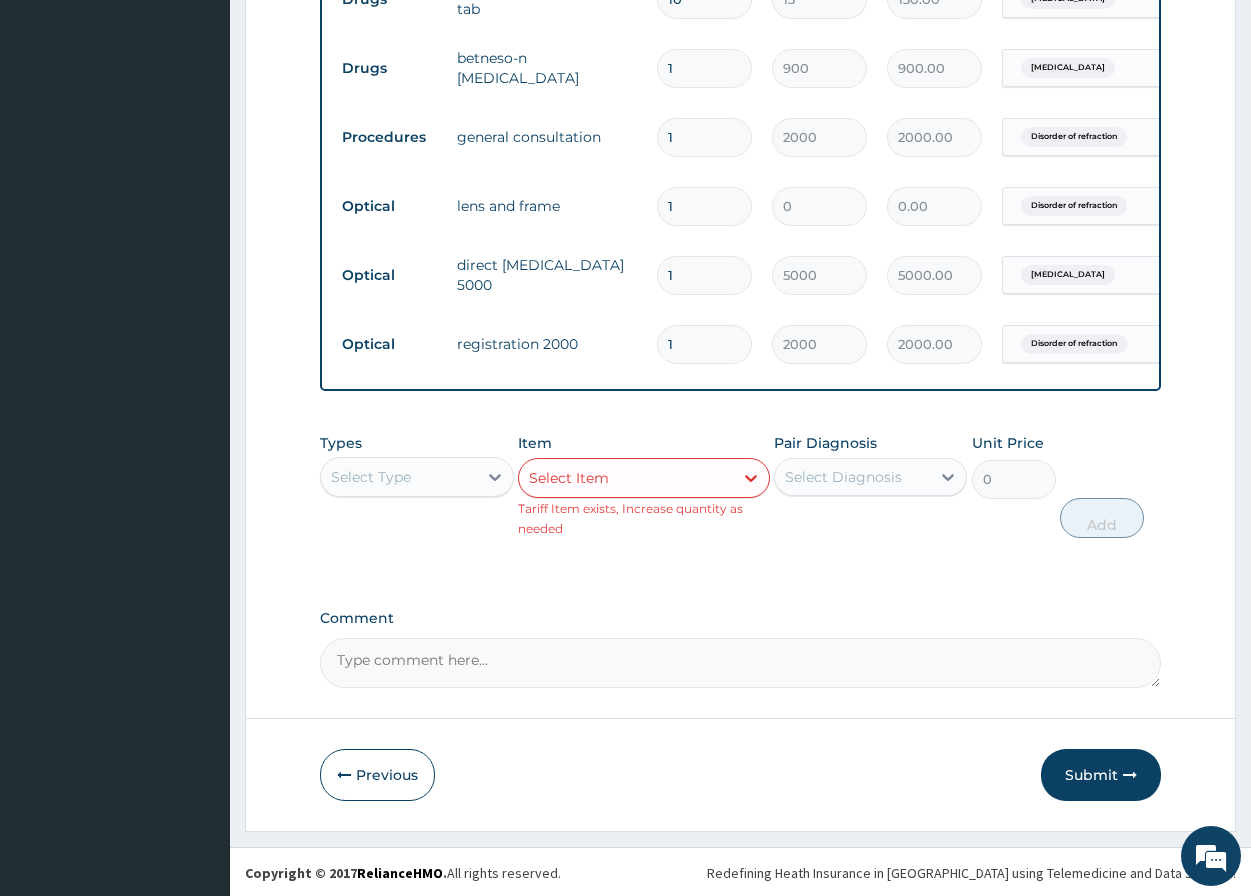scroll, scrollTop: 942, scrollLeft: 0, axis: vertical 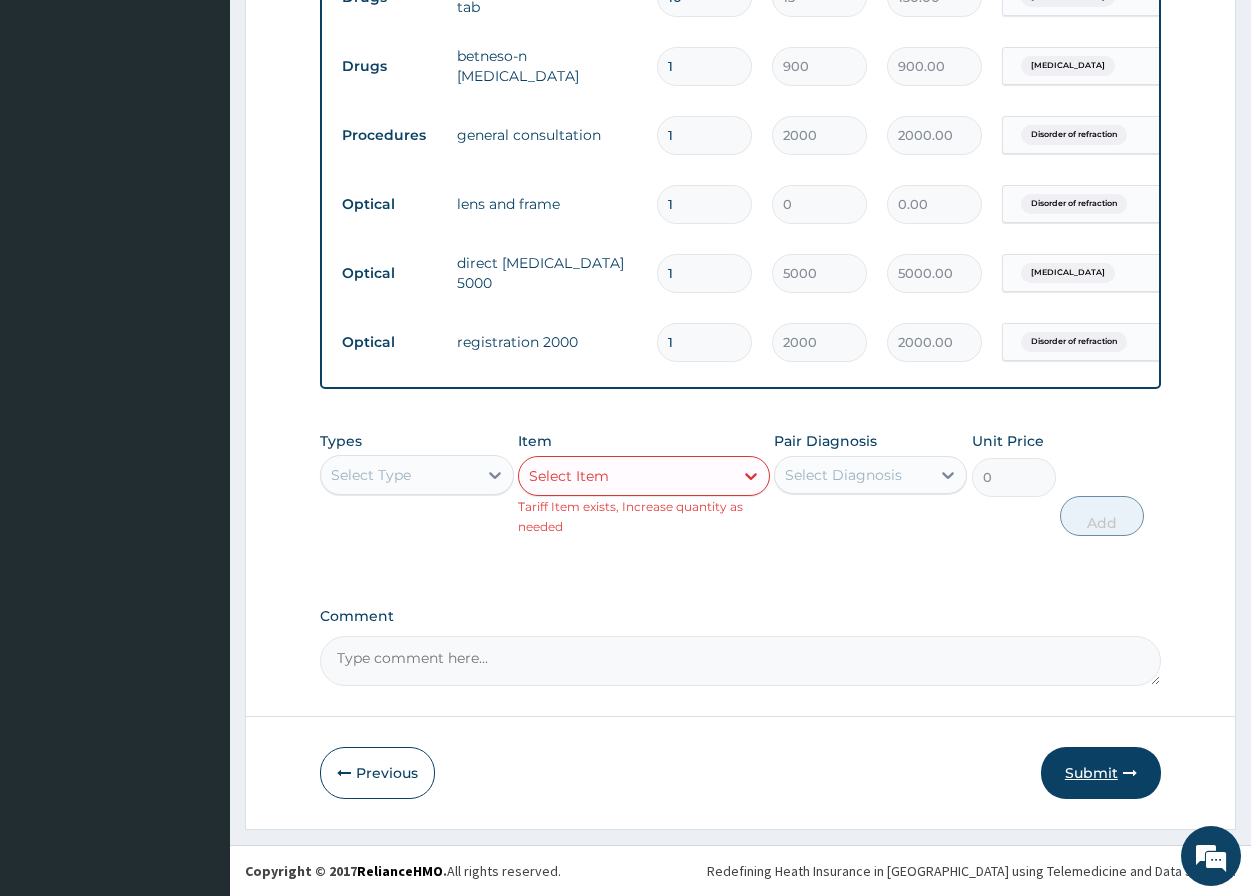 click on "Submit" at bounding box center (1101, 773) 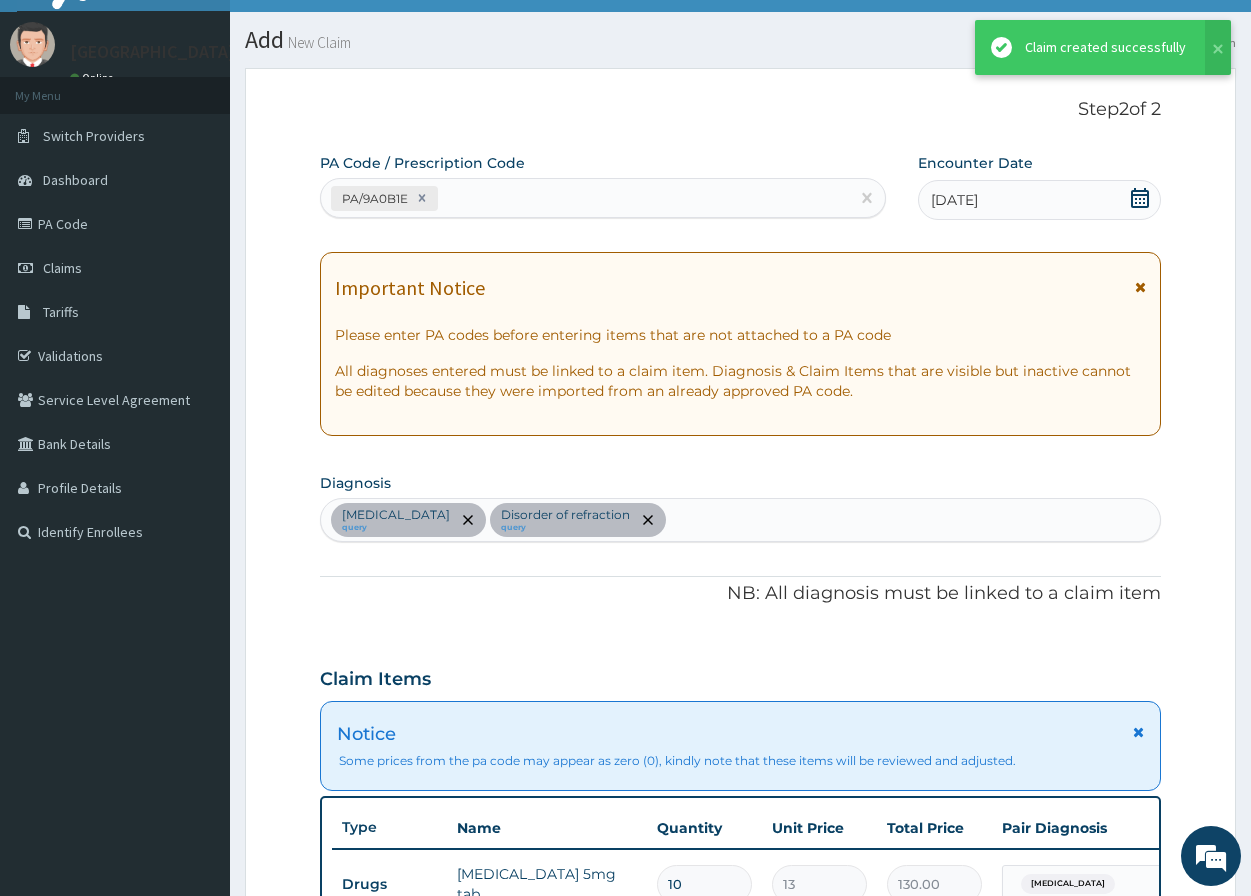 scroll, scrollTop: 903, scrollLeft: 0, axis: vertical 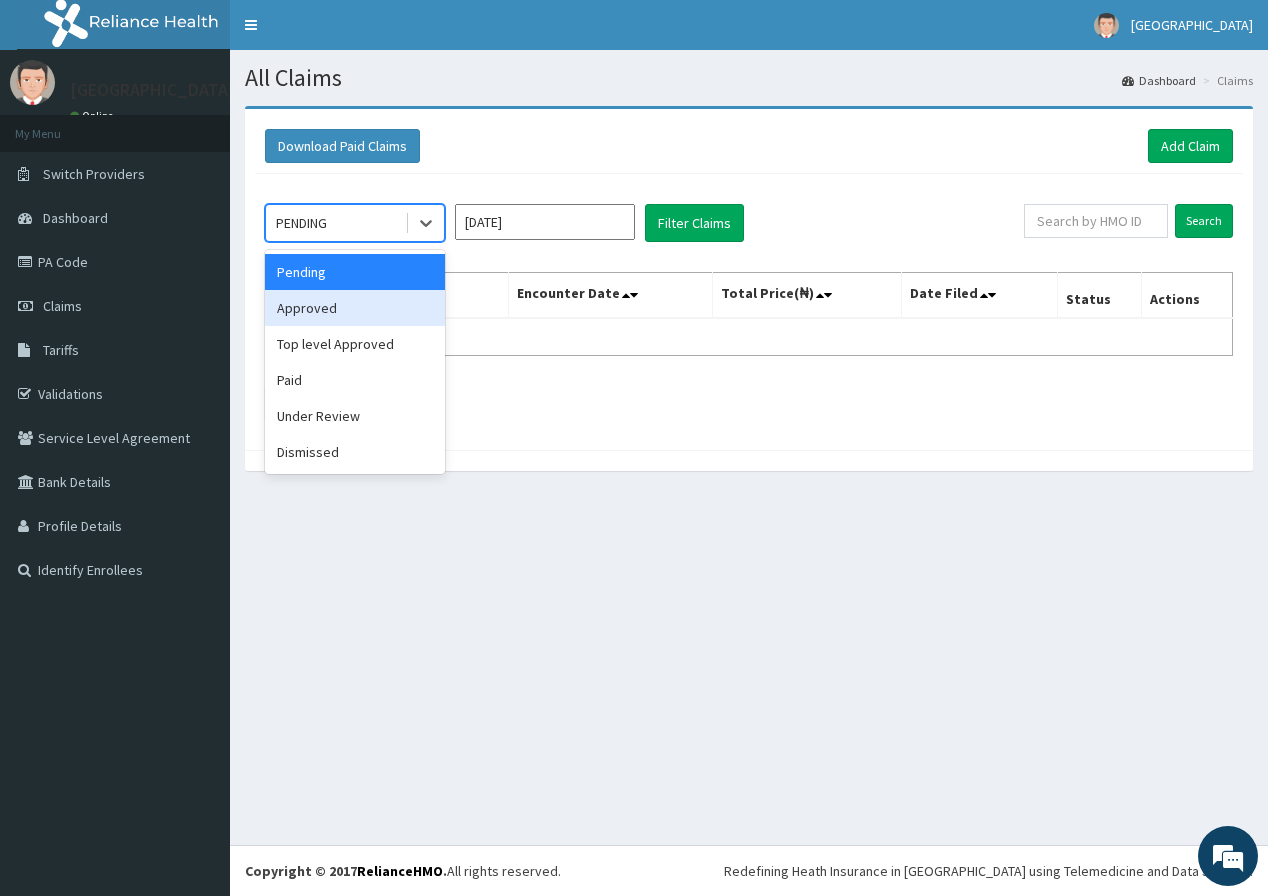 click on "Approved" at bounding box center [355, 308] 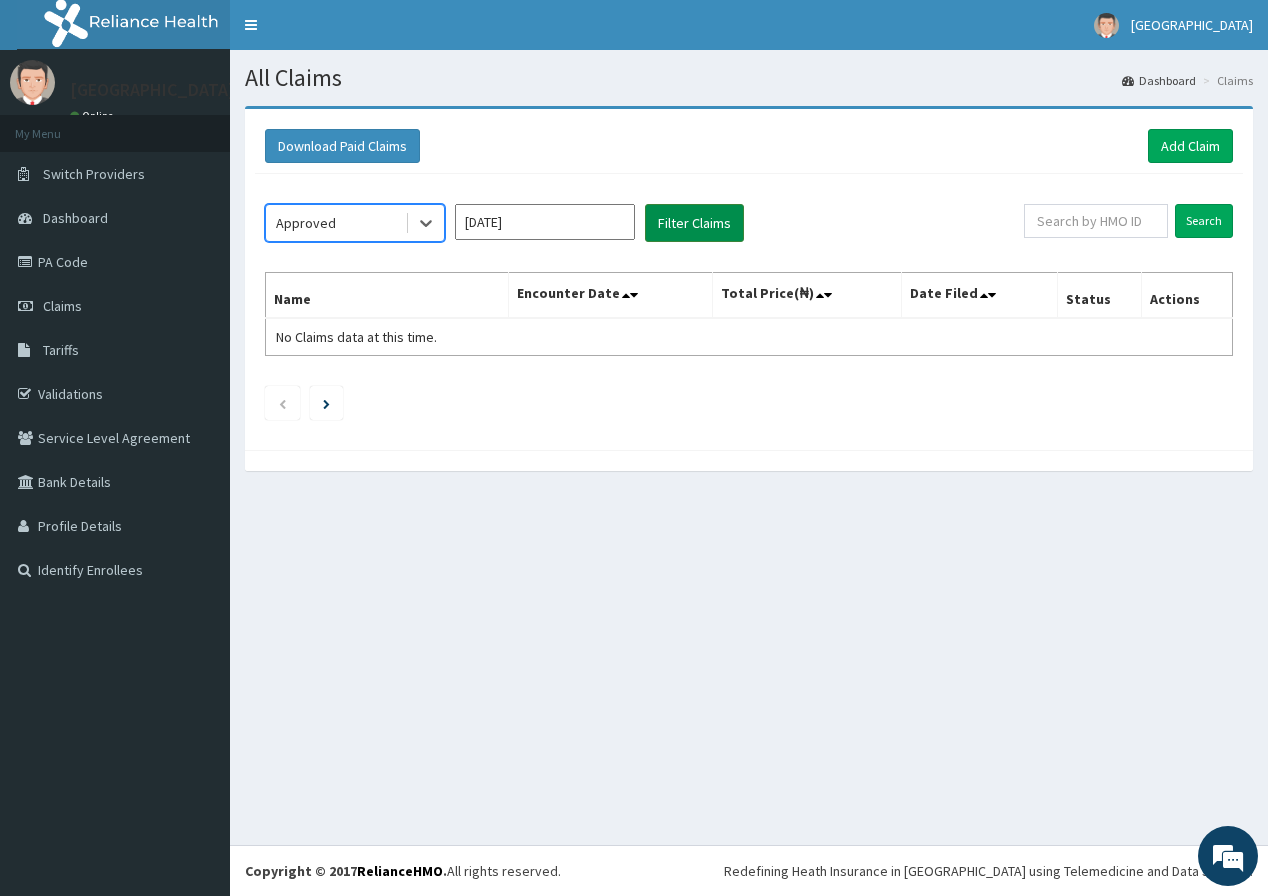 click on "Filter Claims" at bounding box center [694, 223] 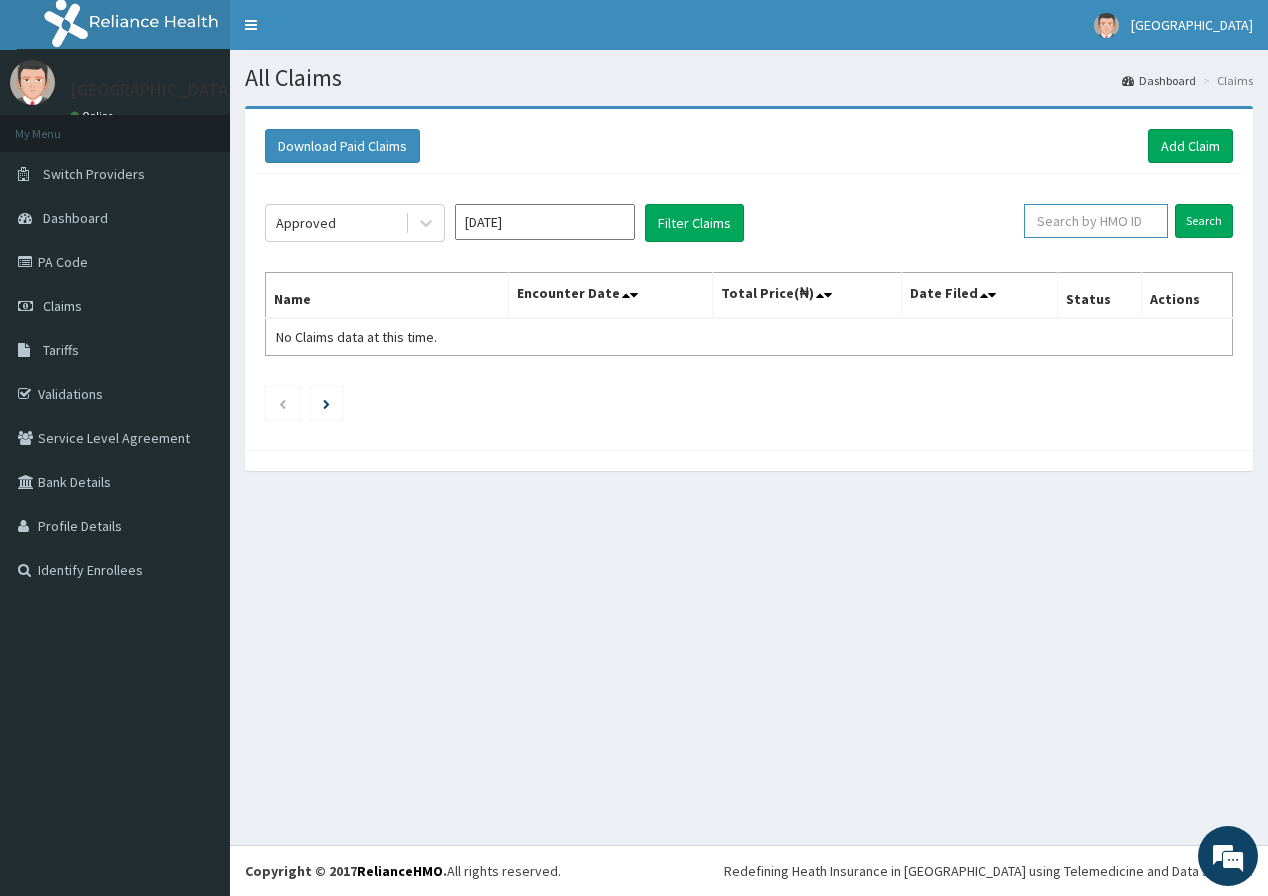 click at bounding box center (1096, 221) 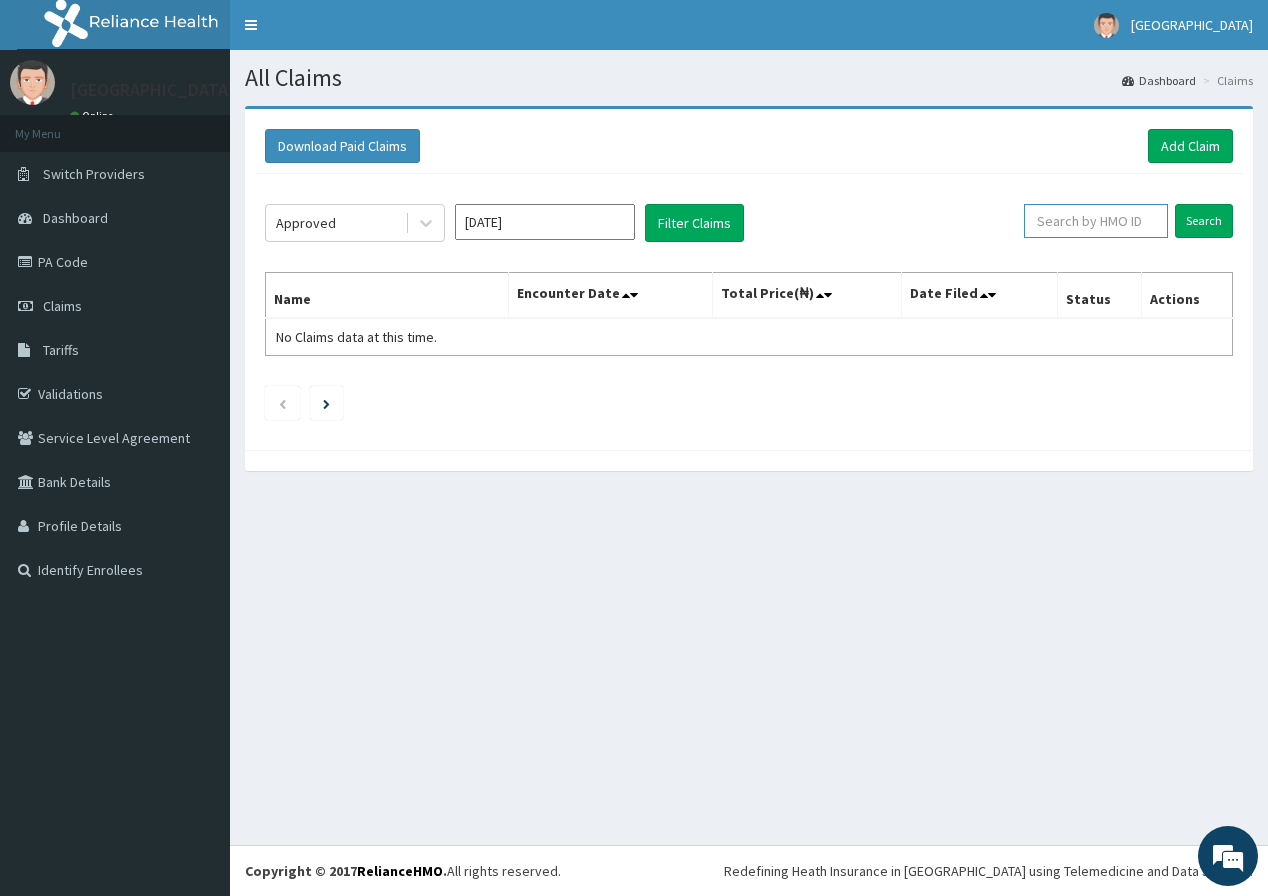 scroll, scrollTop: 0, scrollLeft: 0, axis: both 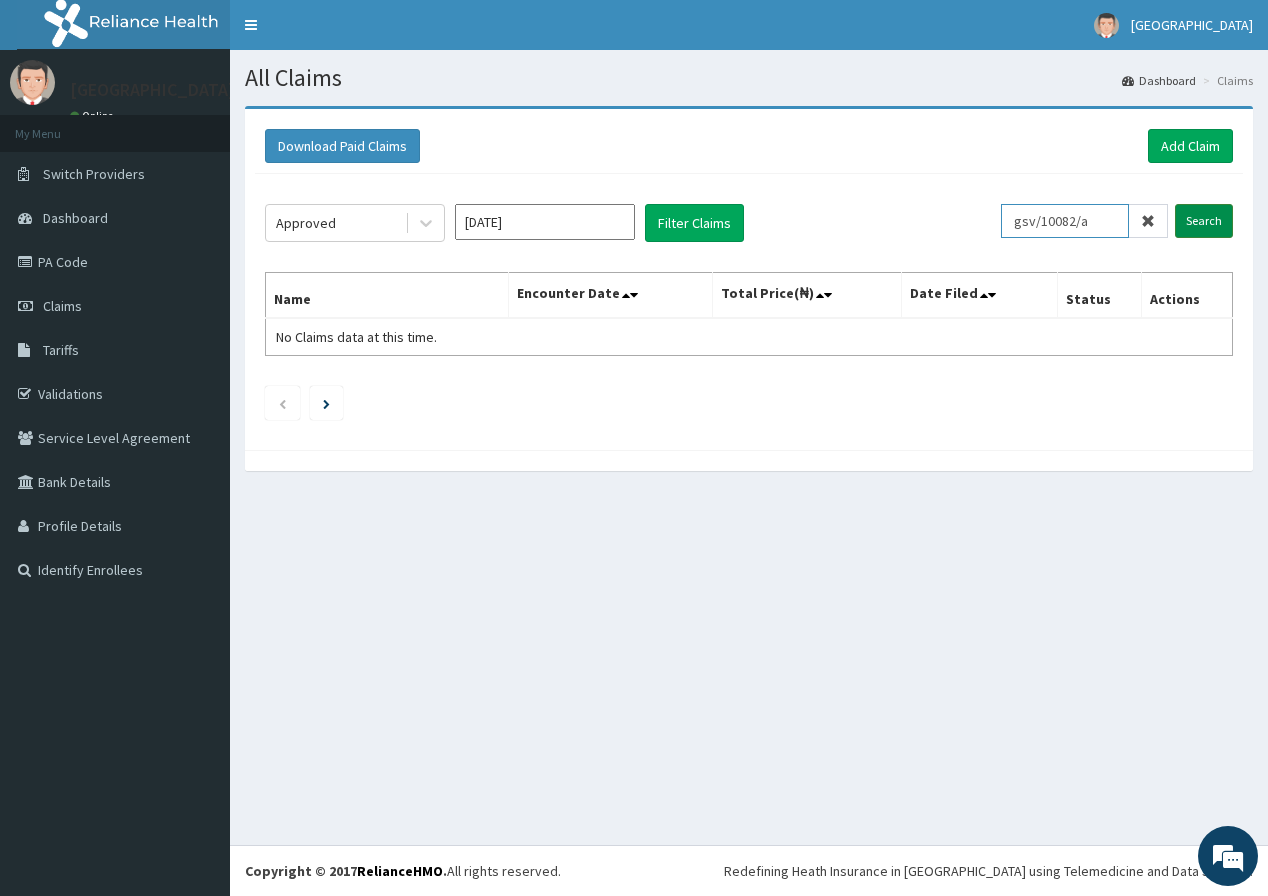 type on "gsv/10082/a" 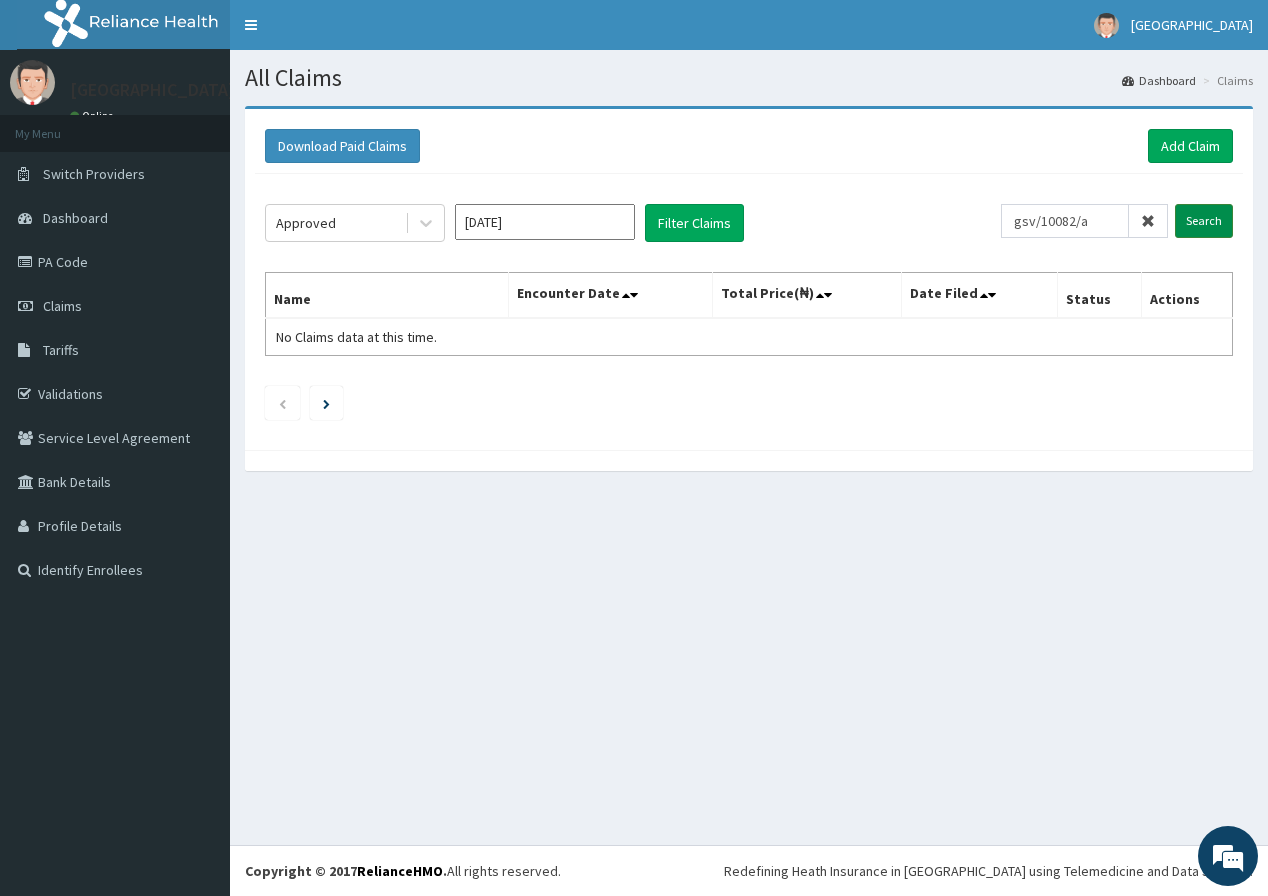 click on "Search" at bounding box center (1204, 221) 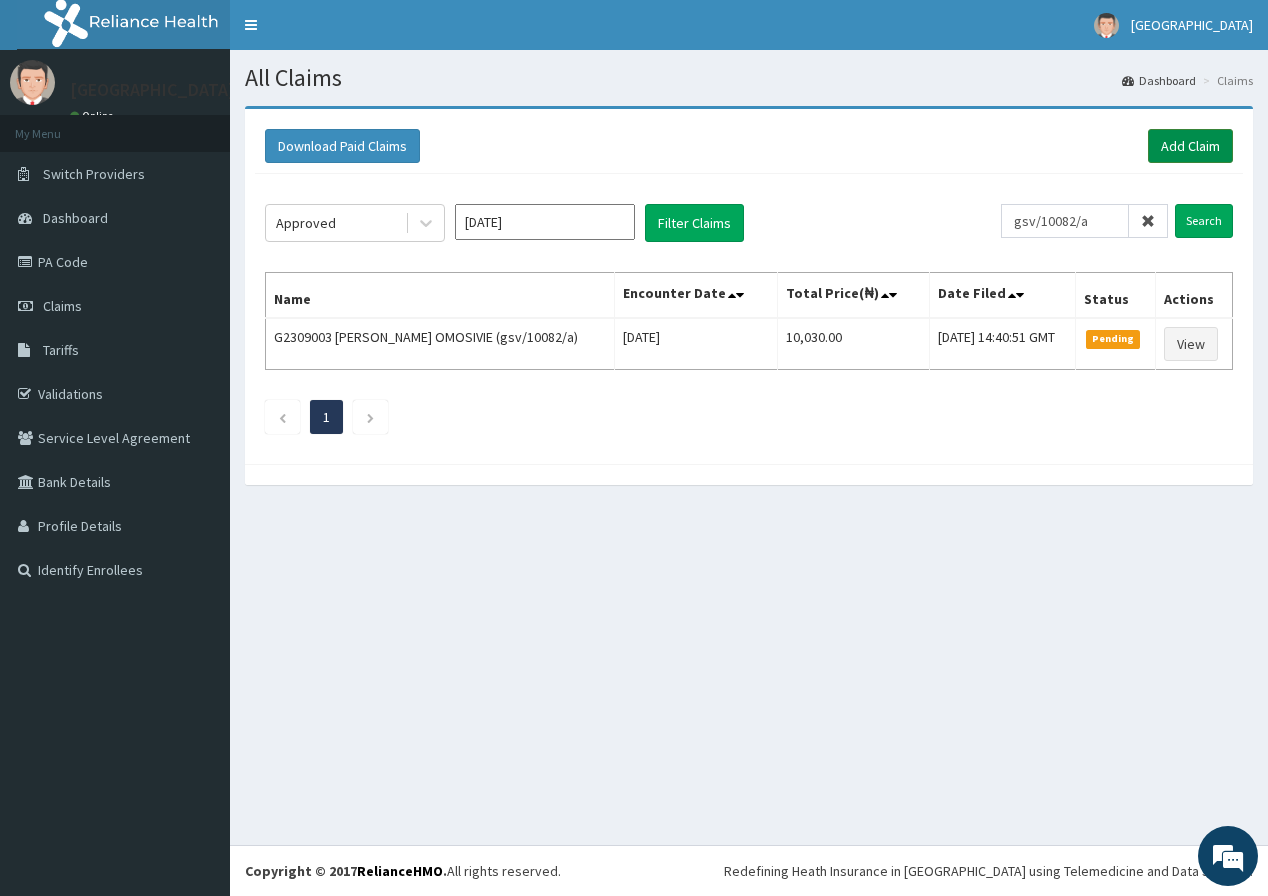 click on "Add Claim" at bounding box center (1190, 146) 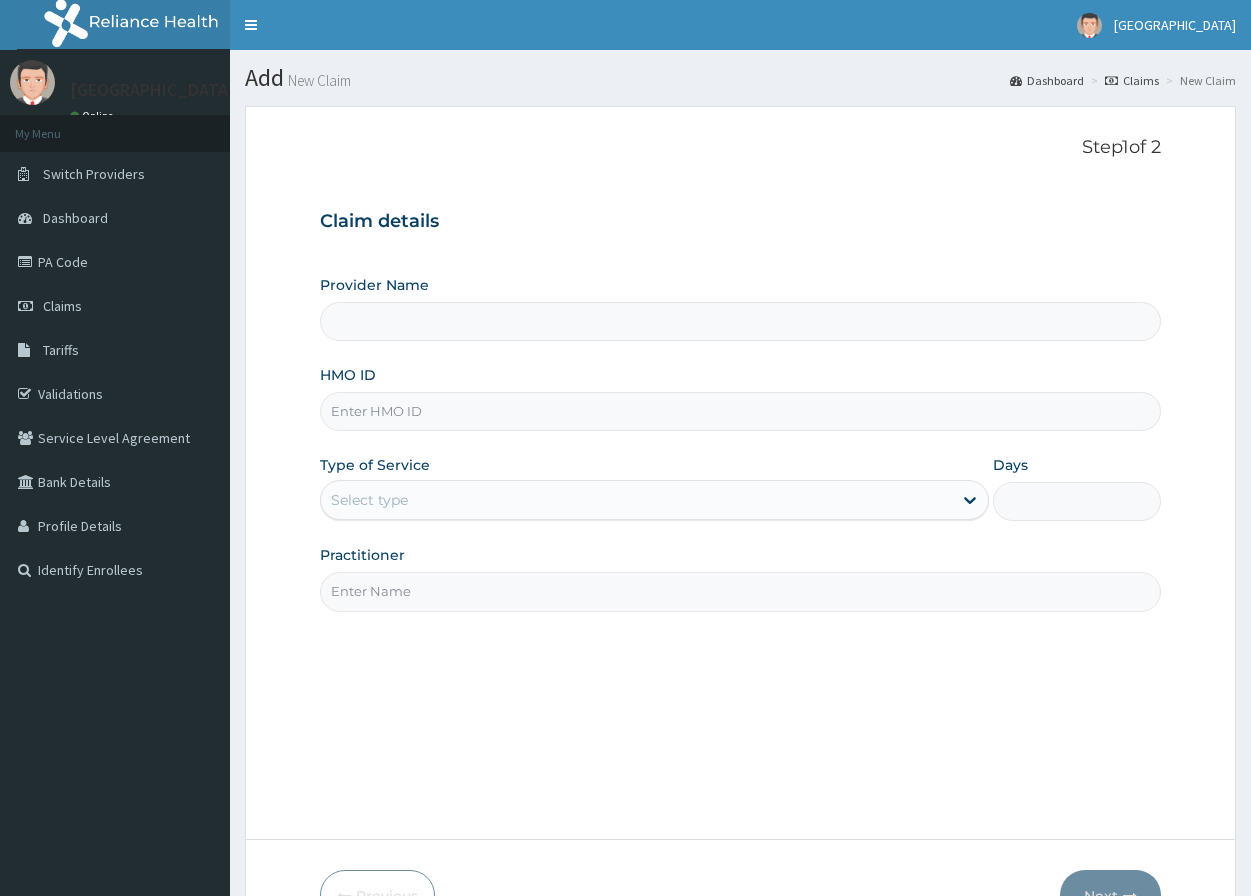 scroll, scrollTop: 0, scrollLeft: 0, axis: both 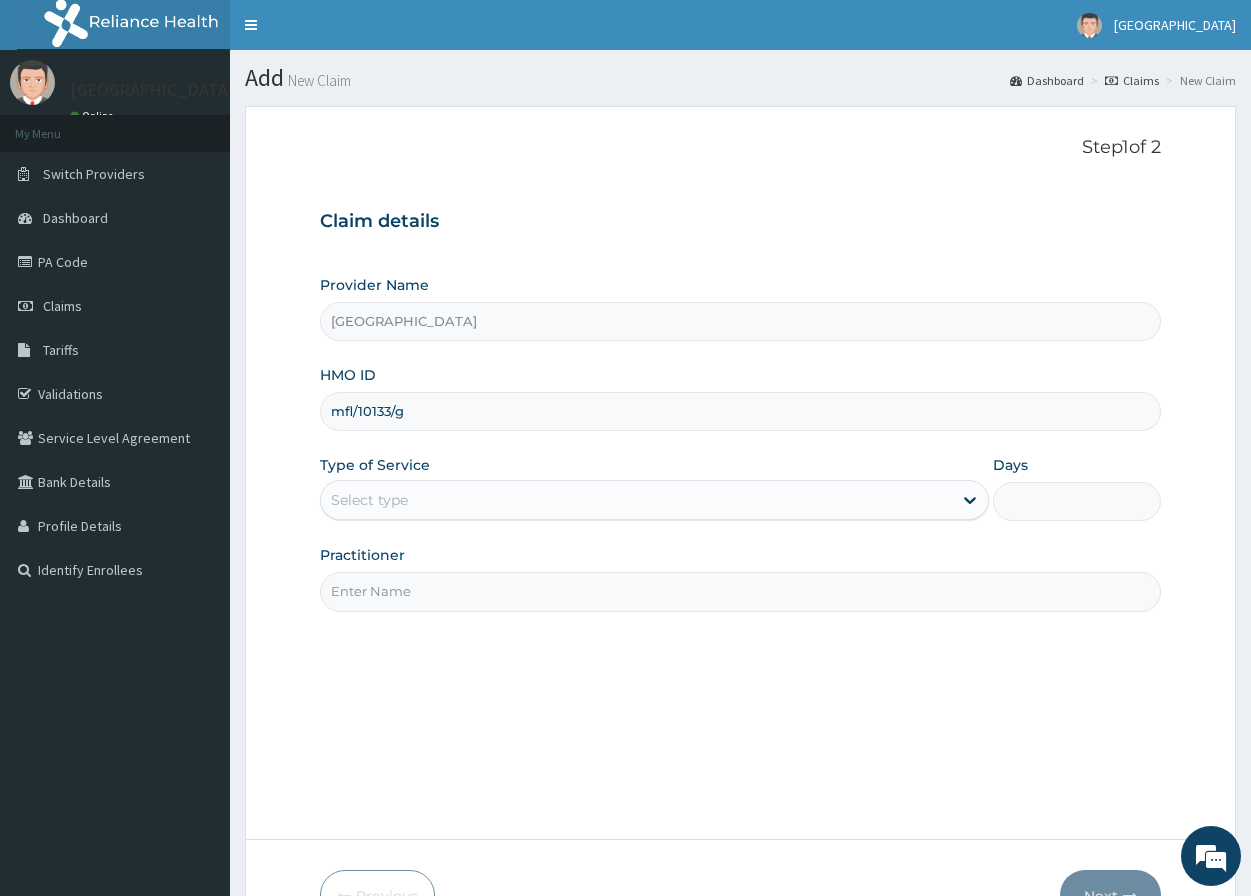 type on "mfl/10133/g" 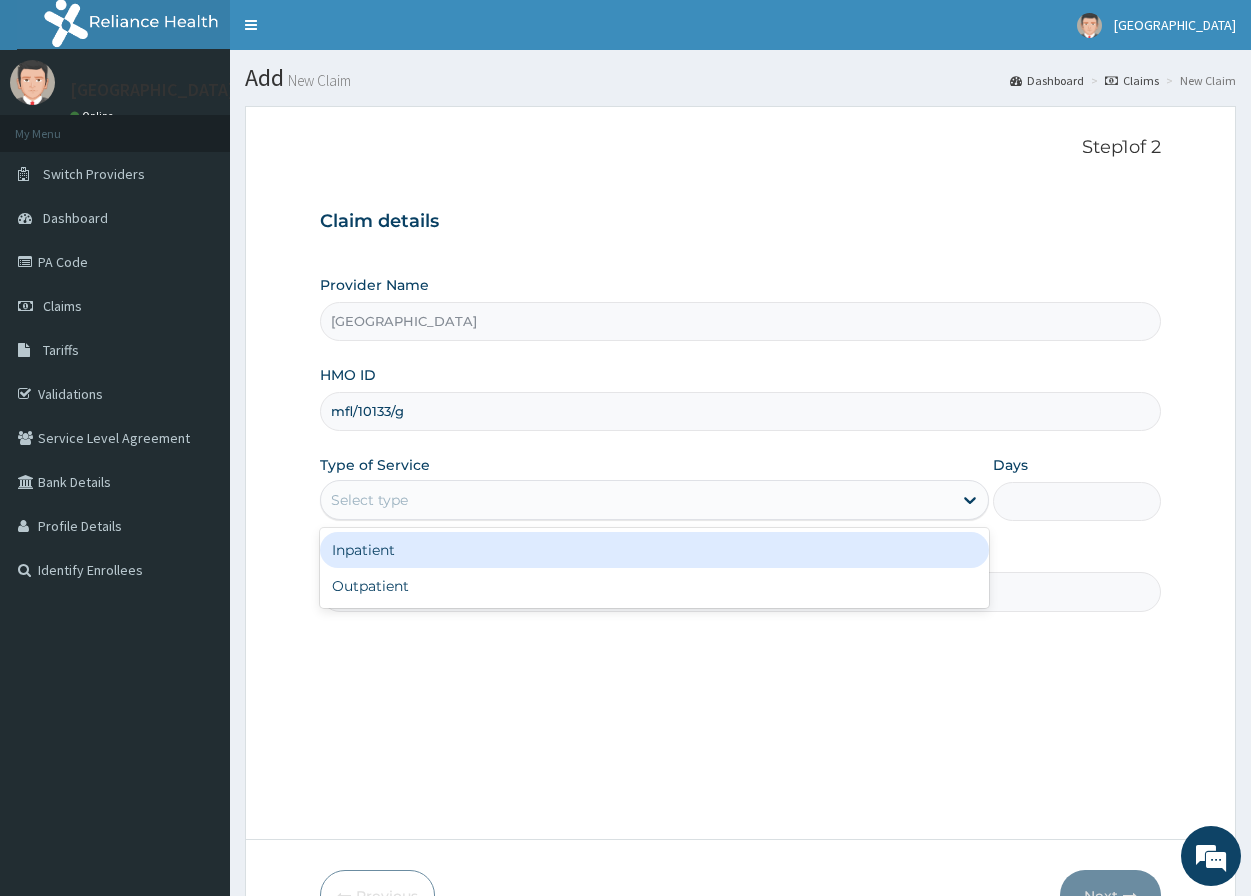 click on "Select type" at bounding box center [369, 500] 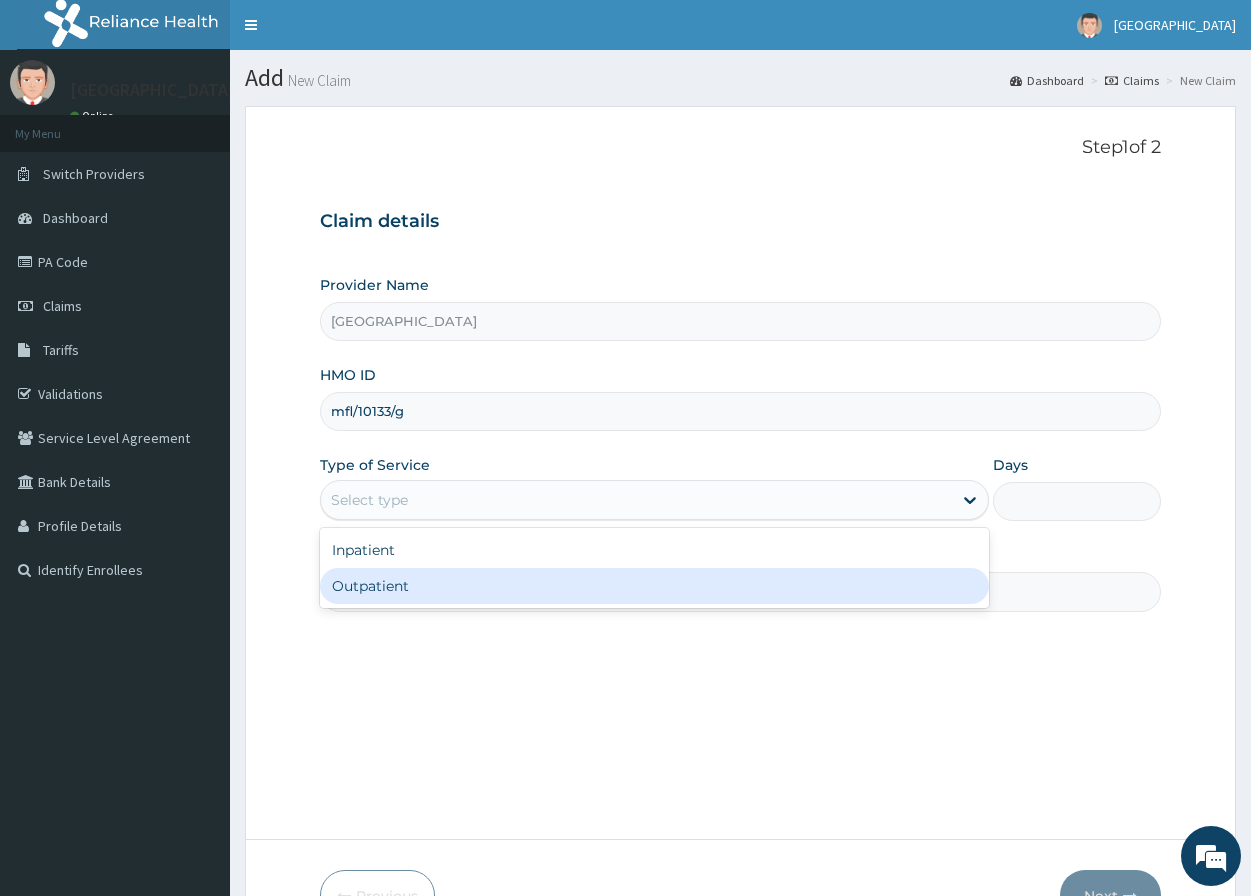 drag, startPoint x: 352, startPoint y: 586, endPoint x: 368, endPoint y: 579, distance: 17.464249 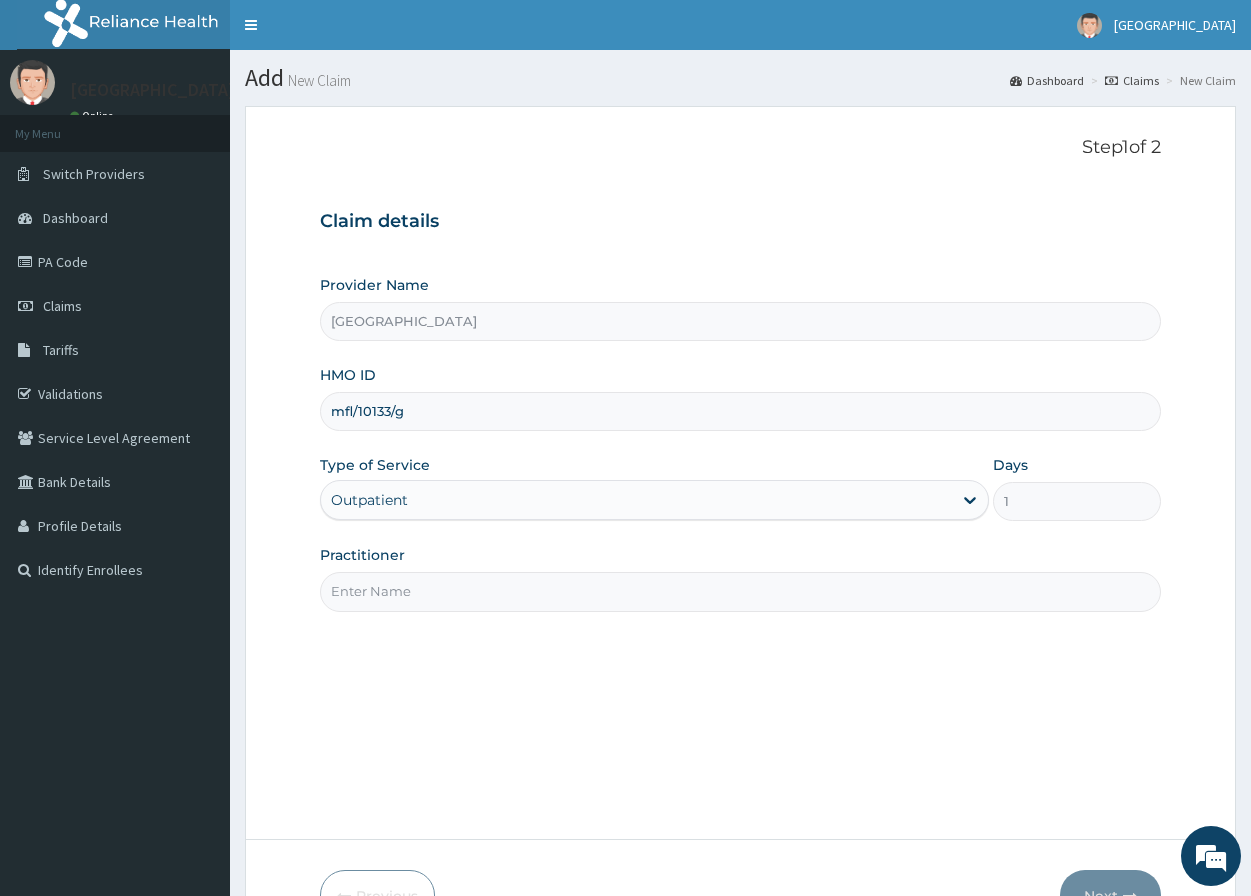 click on "Practitioner" at bounding box center (740, 591) 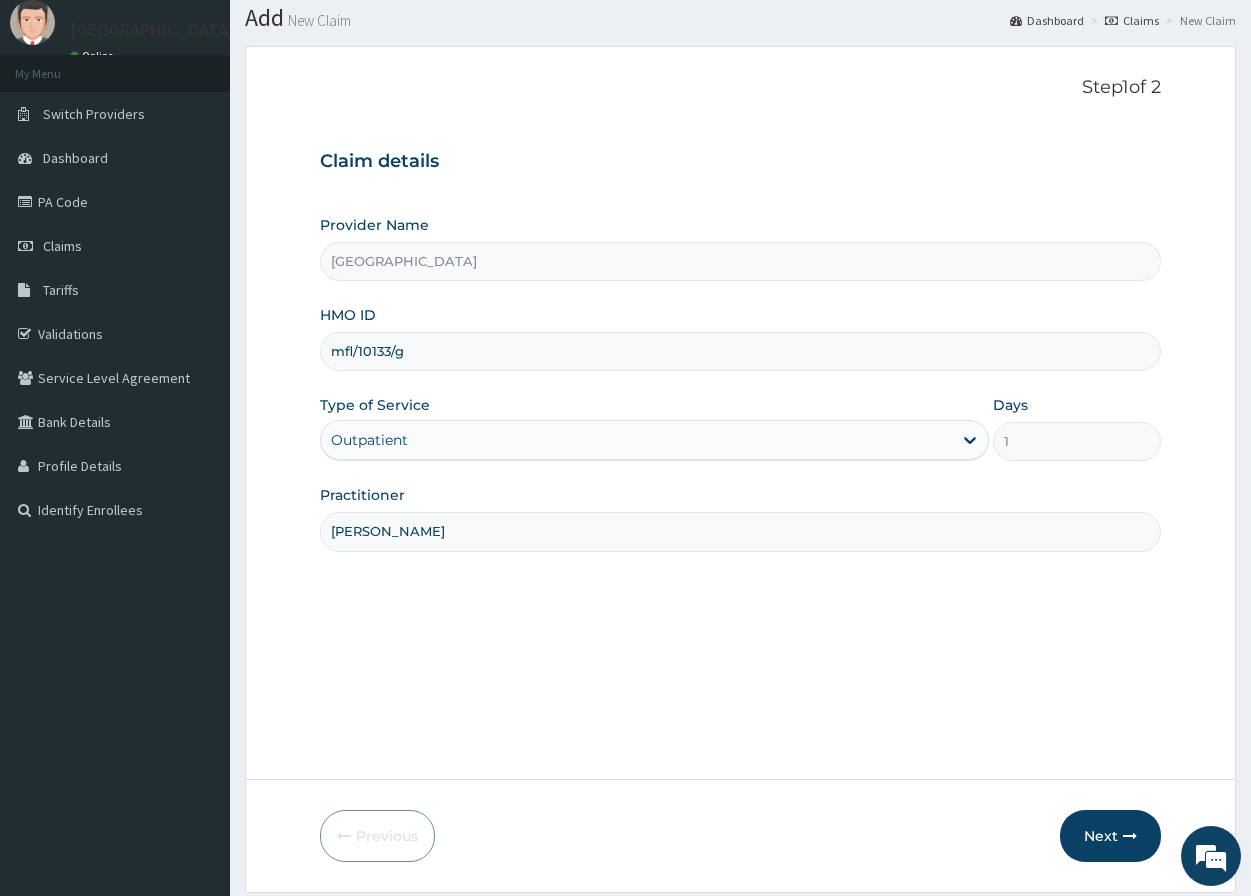 scroll, scrollTop: 123, scrollLeft: 0, axis: vertical 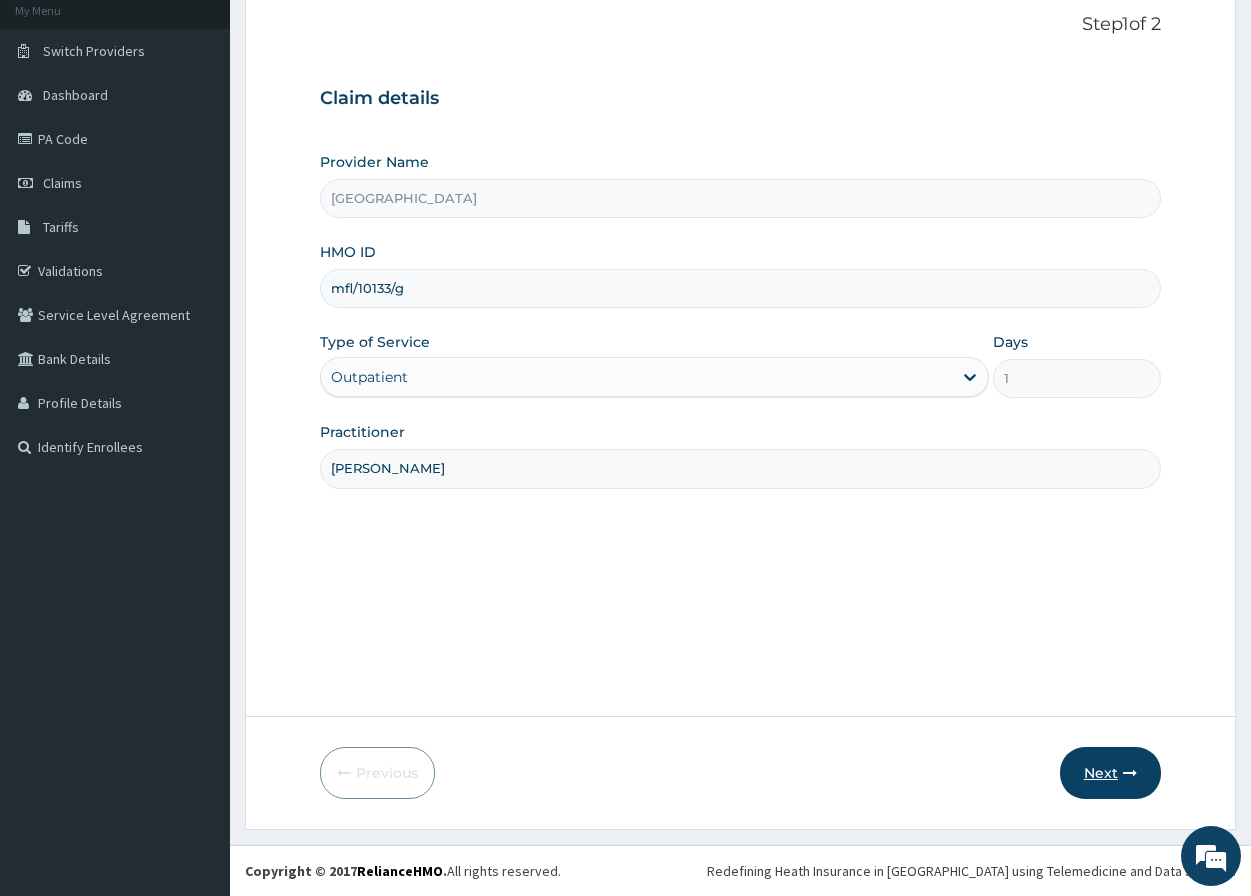 type on "dr charles" 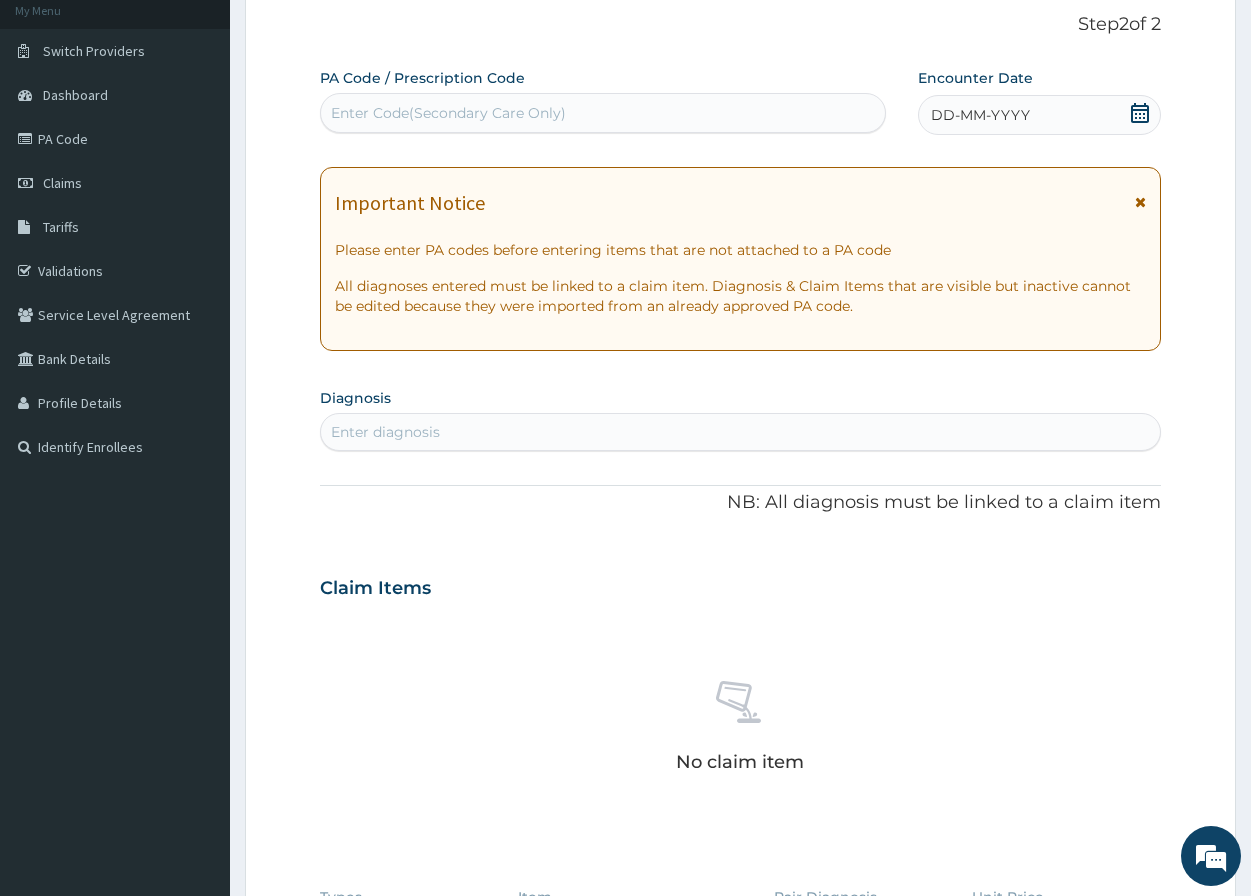 click on "DD-MM-YYYY" at bounding box center (980, 115) 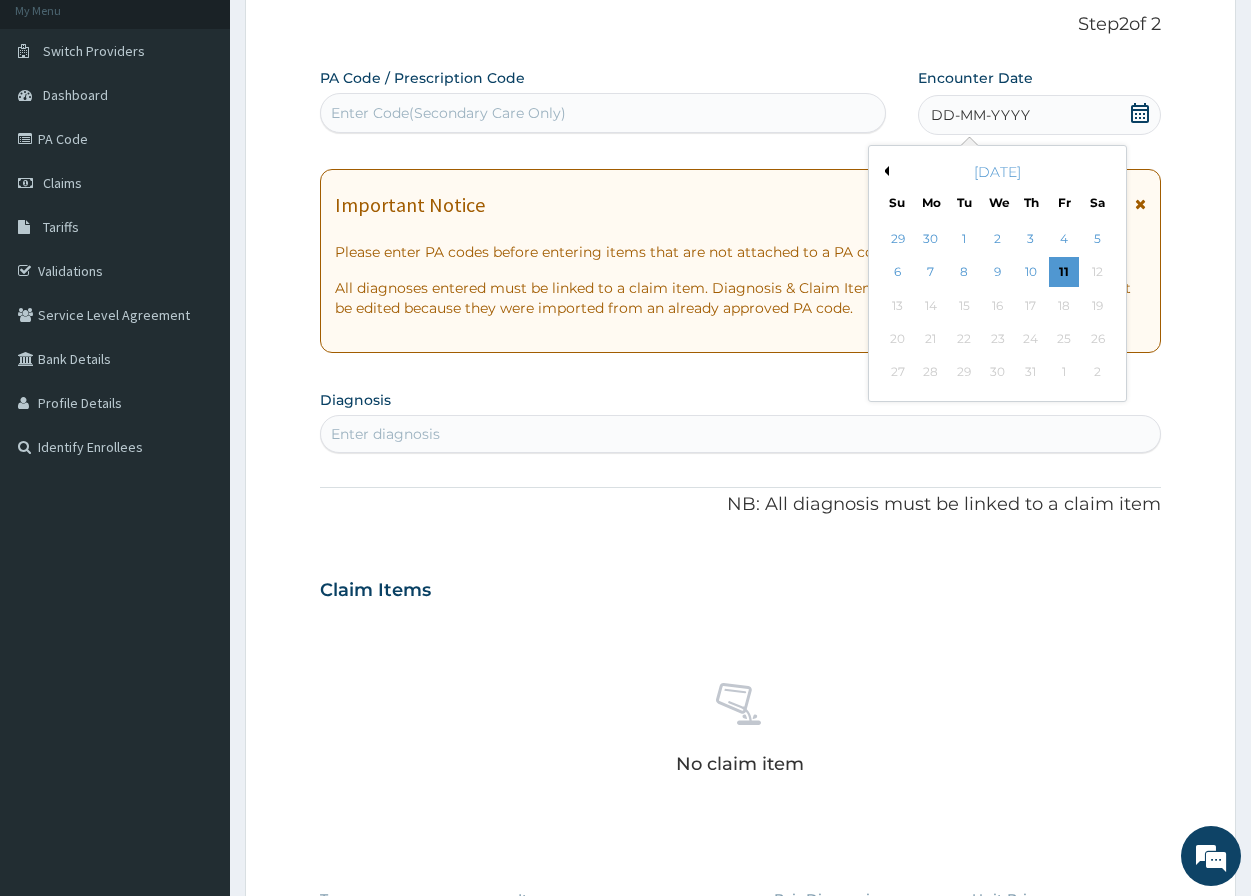 click on "Previous Month" at bounding box center [884, 171] 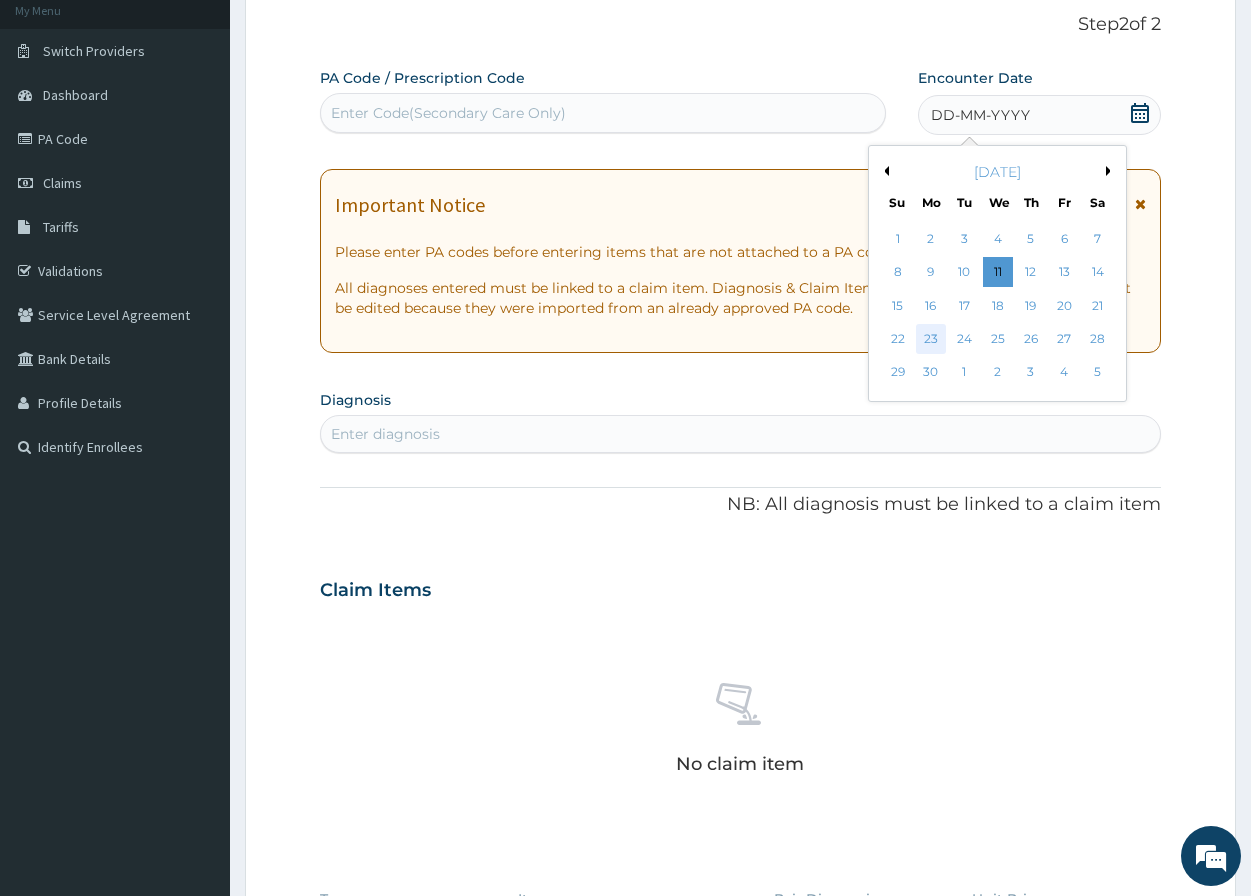 click on "23" at bounding box center (931, 339) 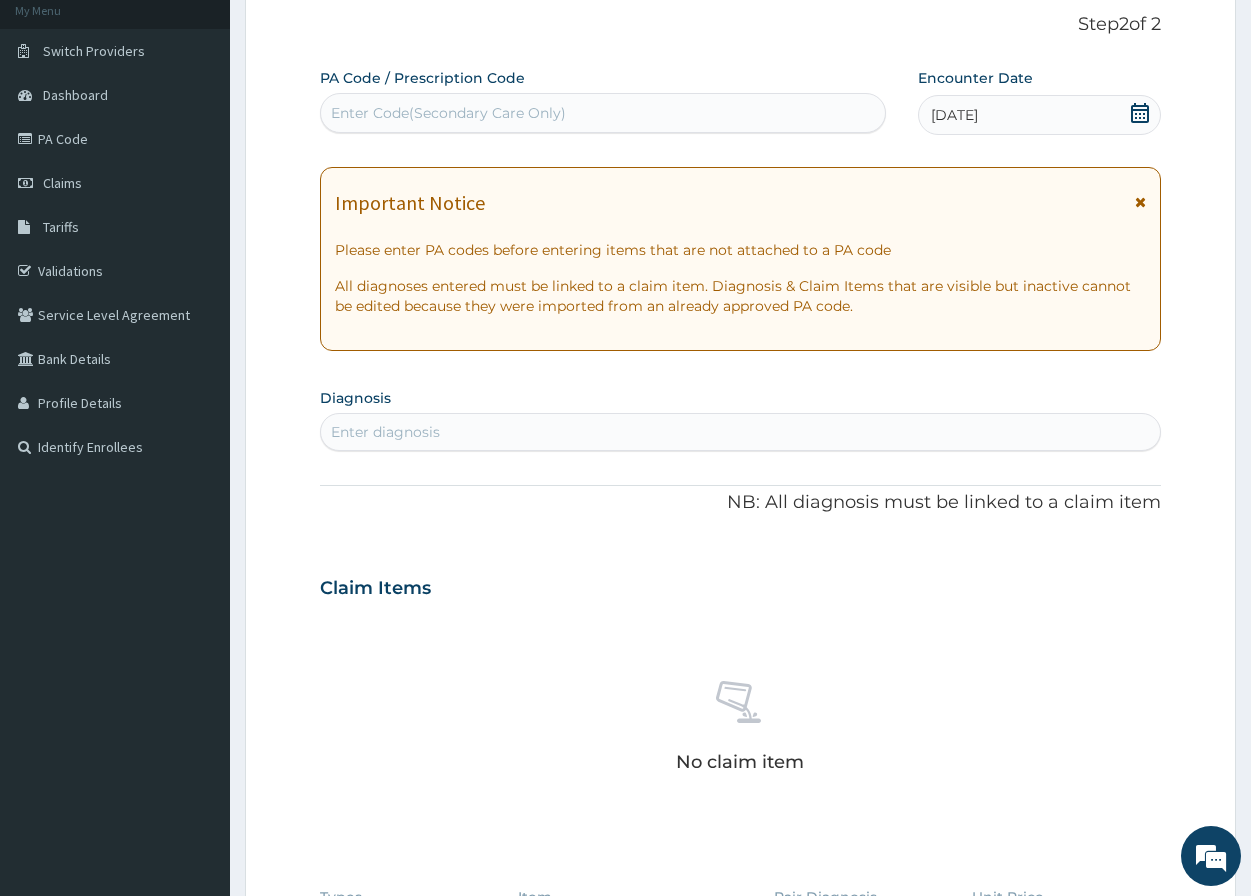 click on "23-06-2025" at bounding box center [954, 115] 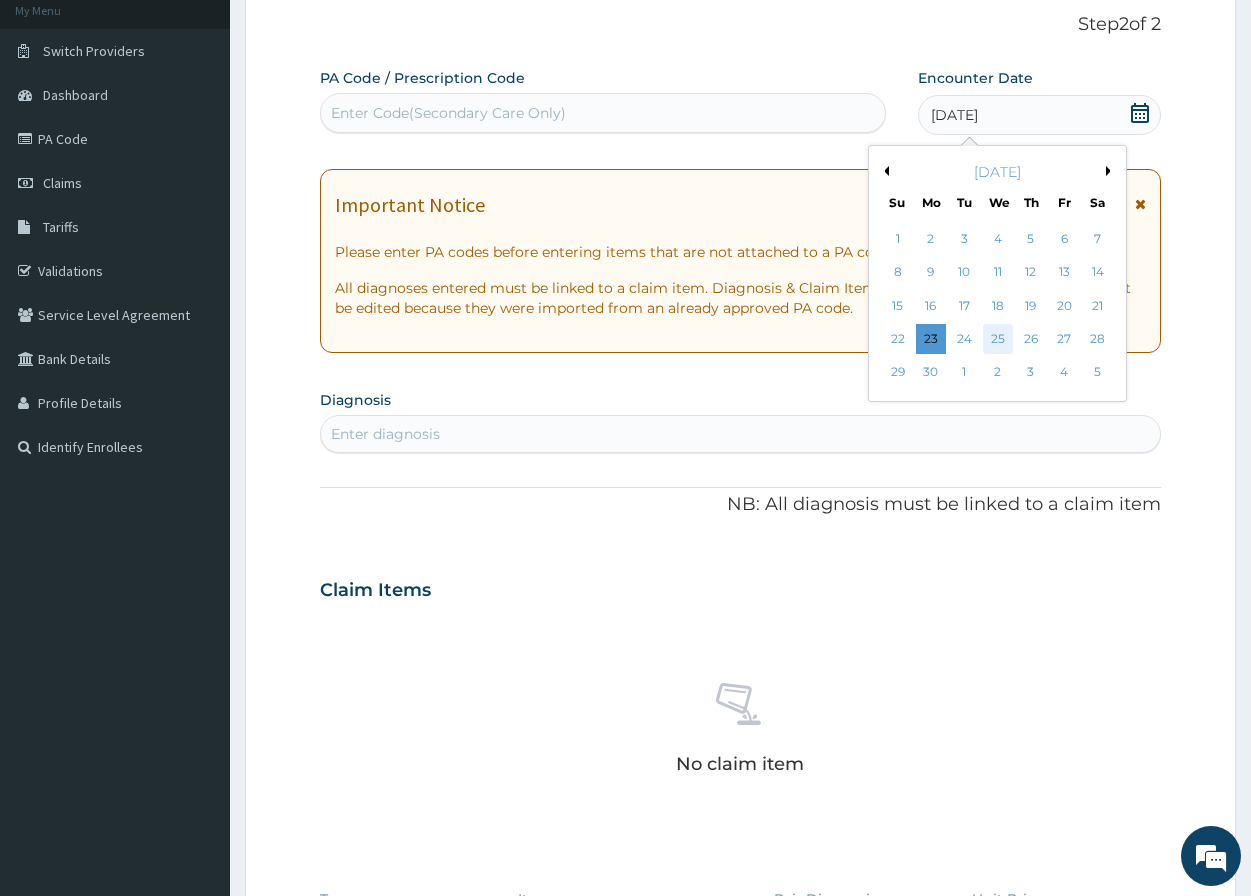 click on "25" at bounding box center (998, 339) 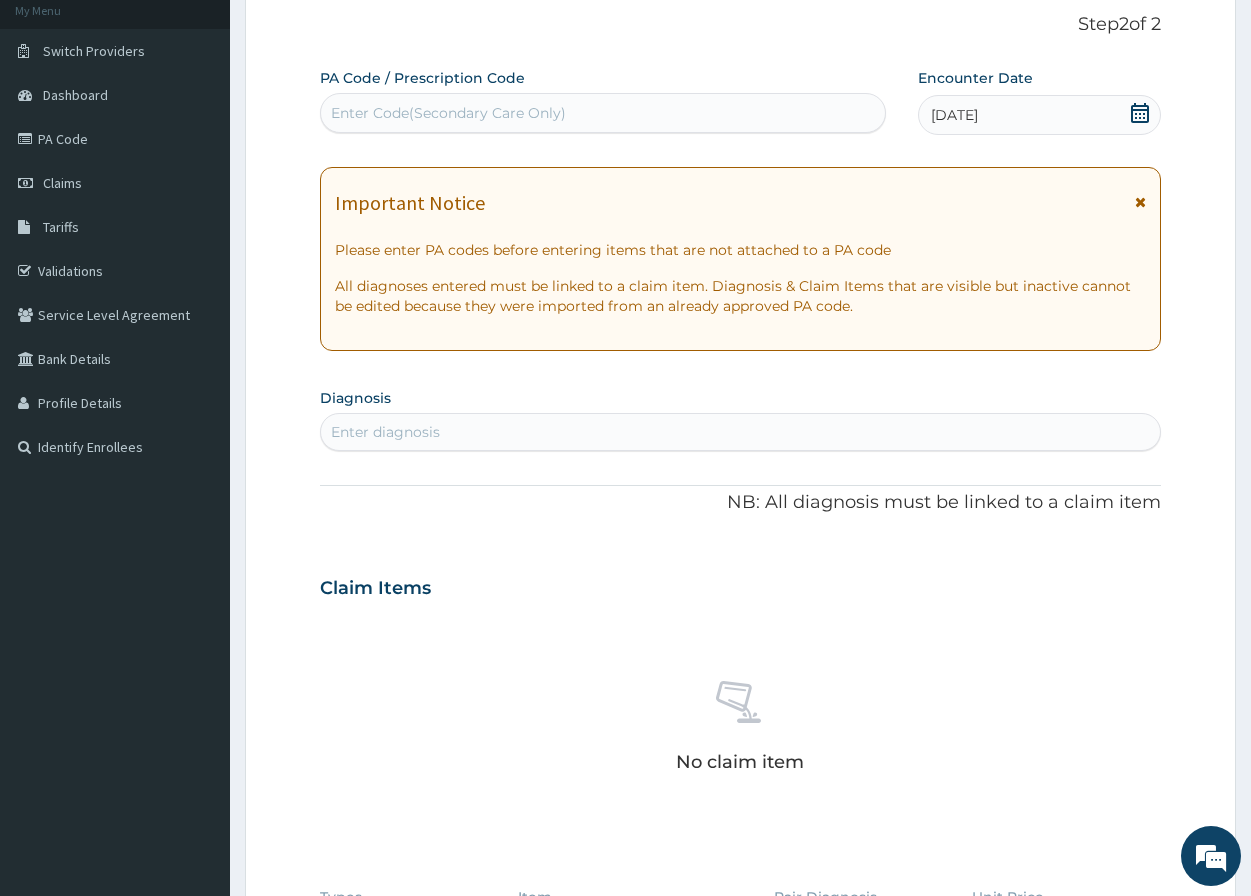 click on "Enter diagnosis" at bounding box center [385, 432] 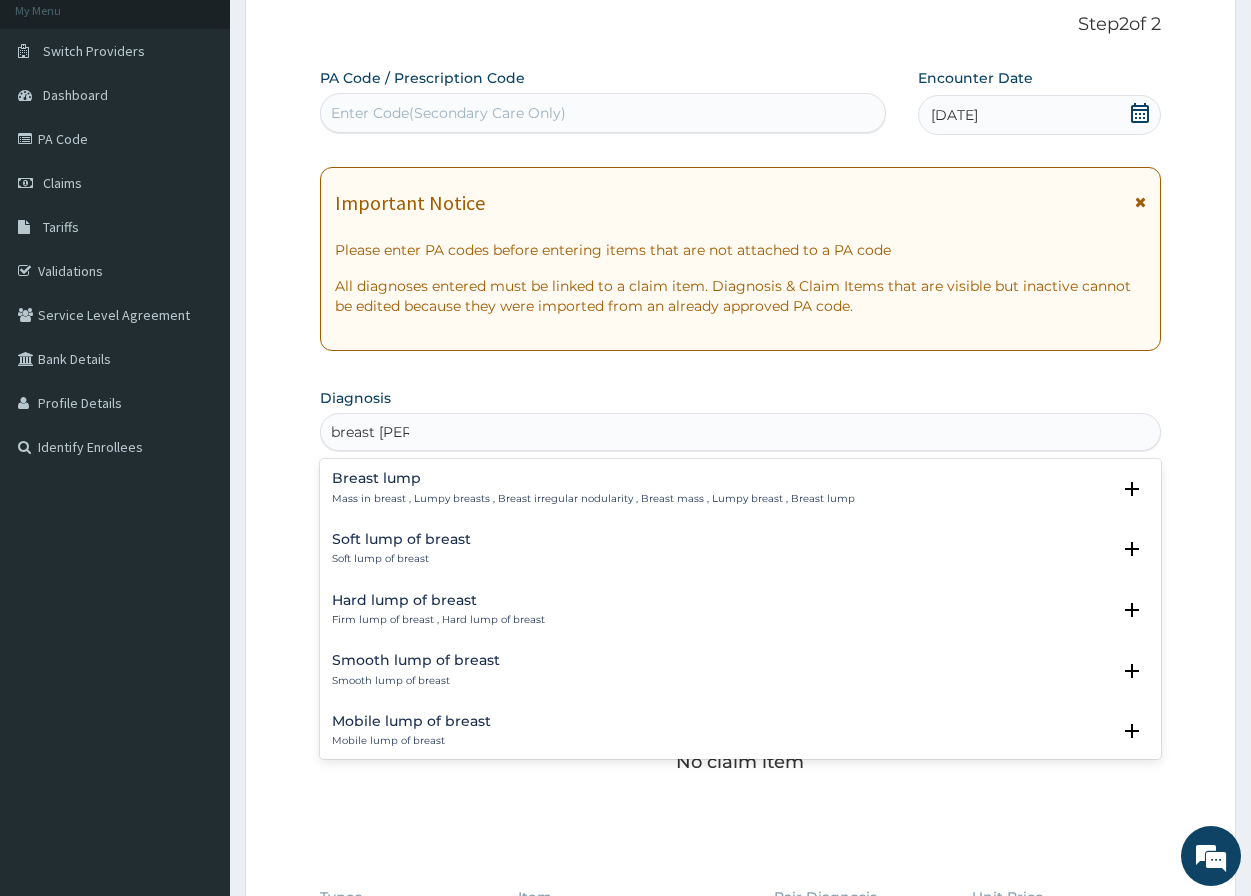 type on "breast lump" 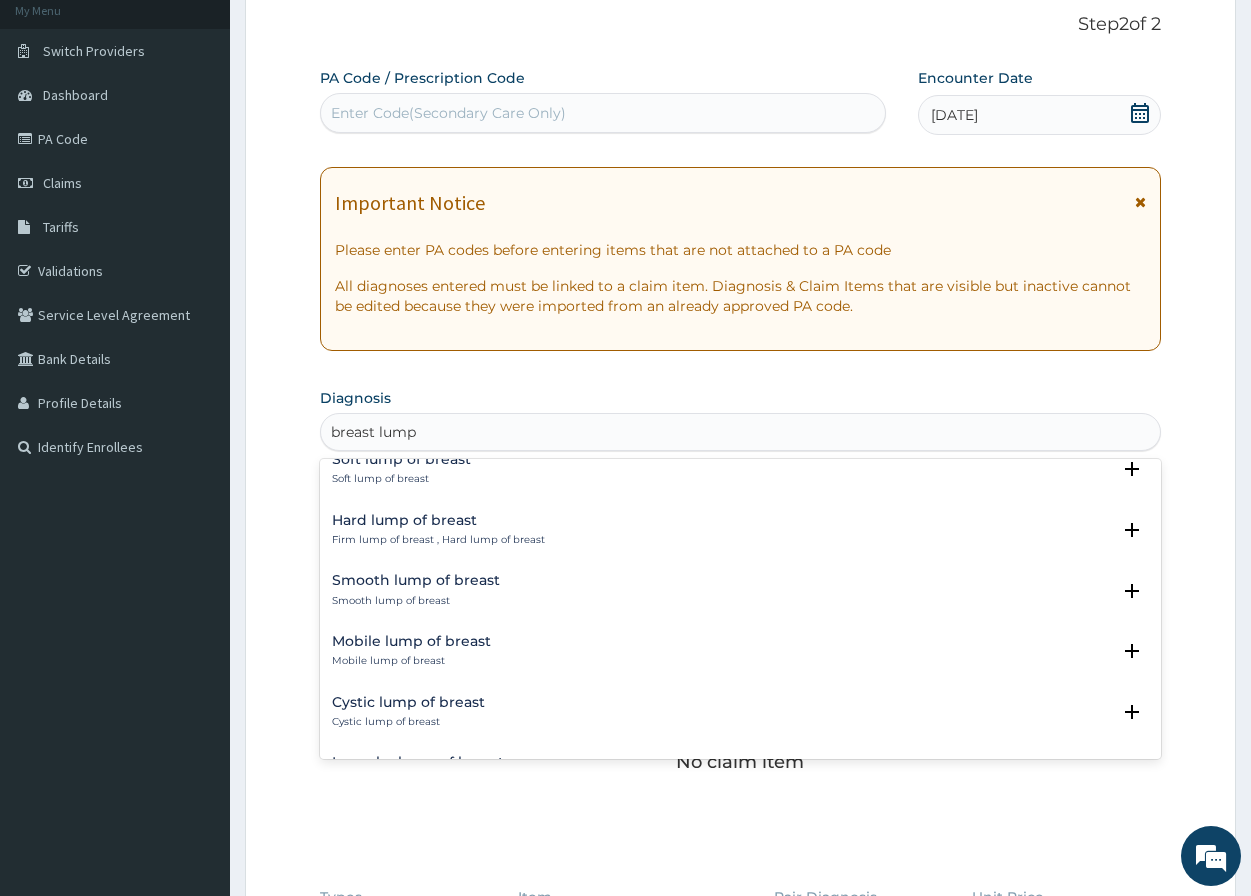 scroll, scrollTop: 0, scrollLeft: 0, axis: both 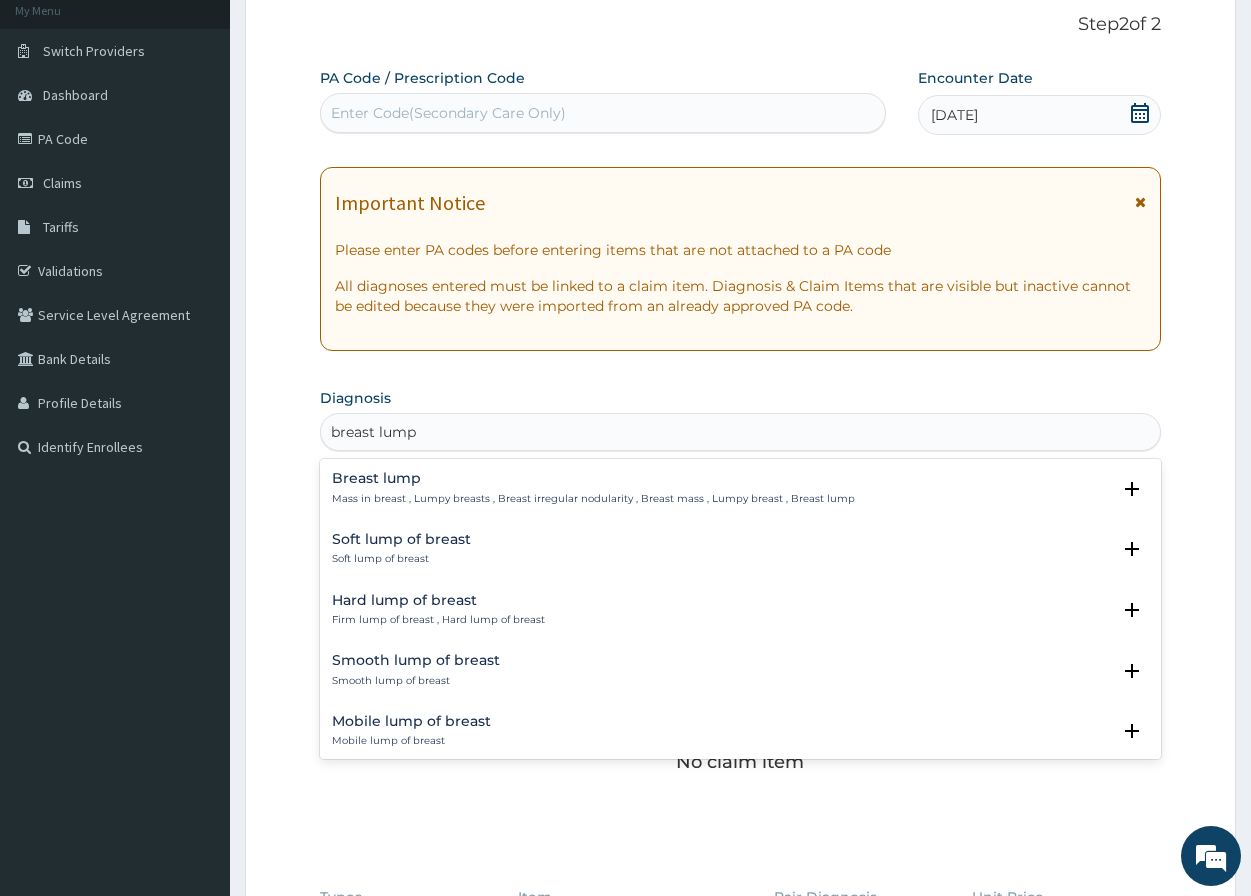 click on "Breast lump Mass in breast , Lumpy breasts , Breast irregular nodularity , Breast mass , Lumpy breast , Breast lump" at bounding box center (593, 488) 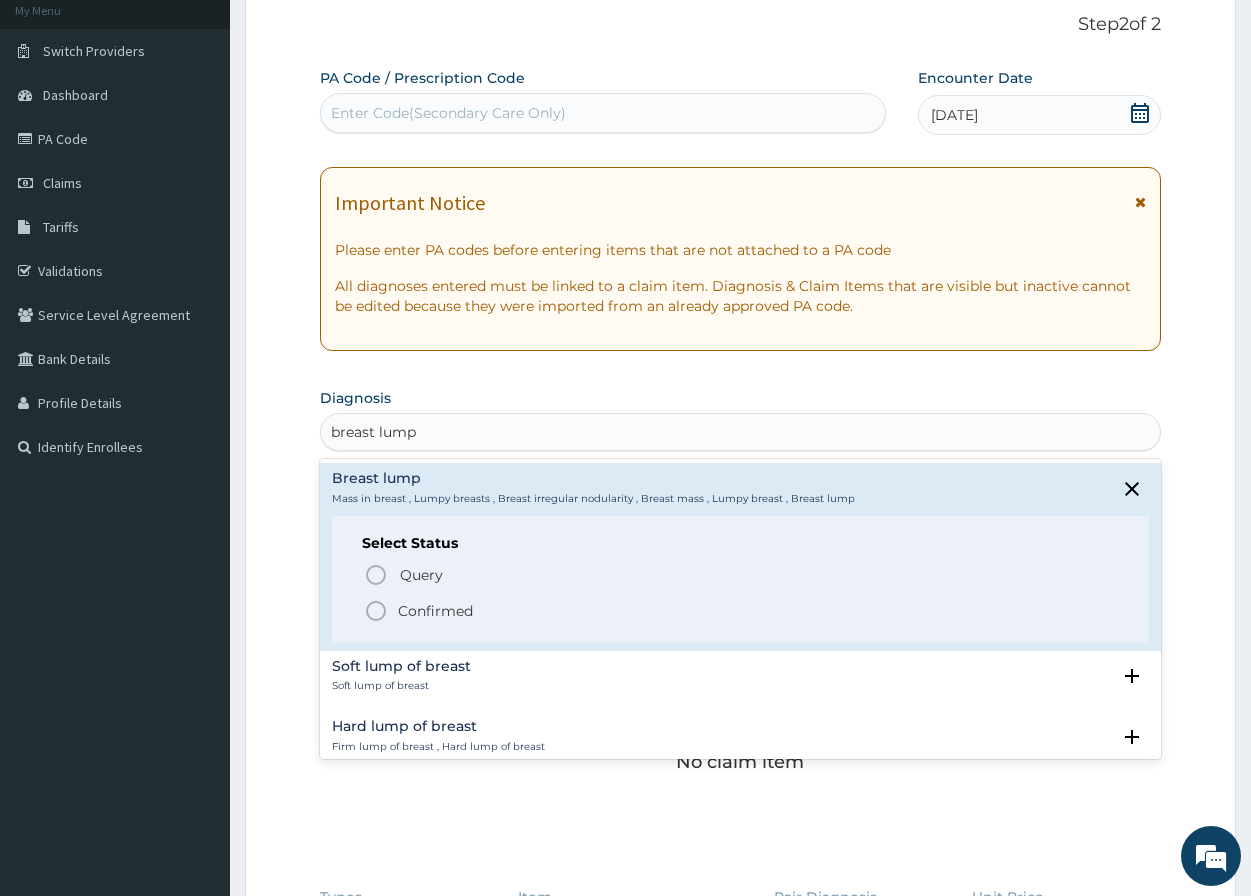 click 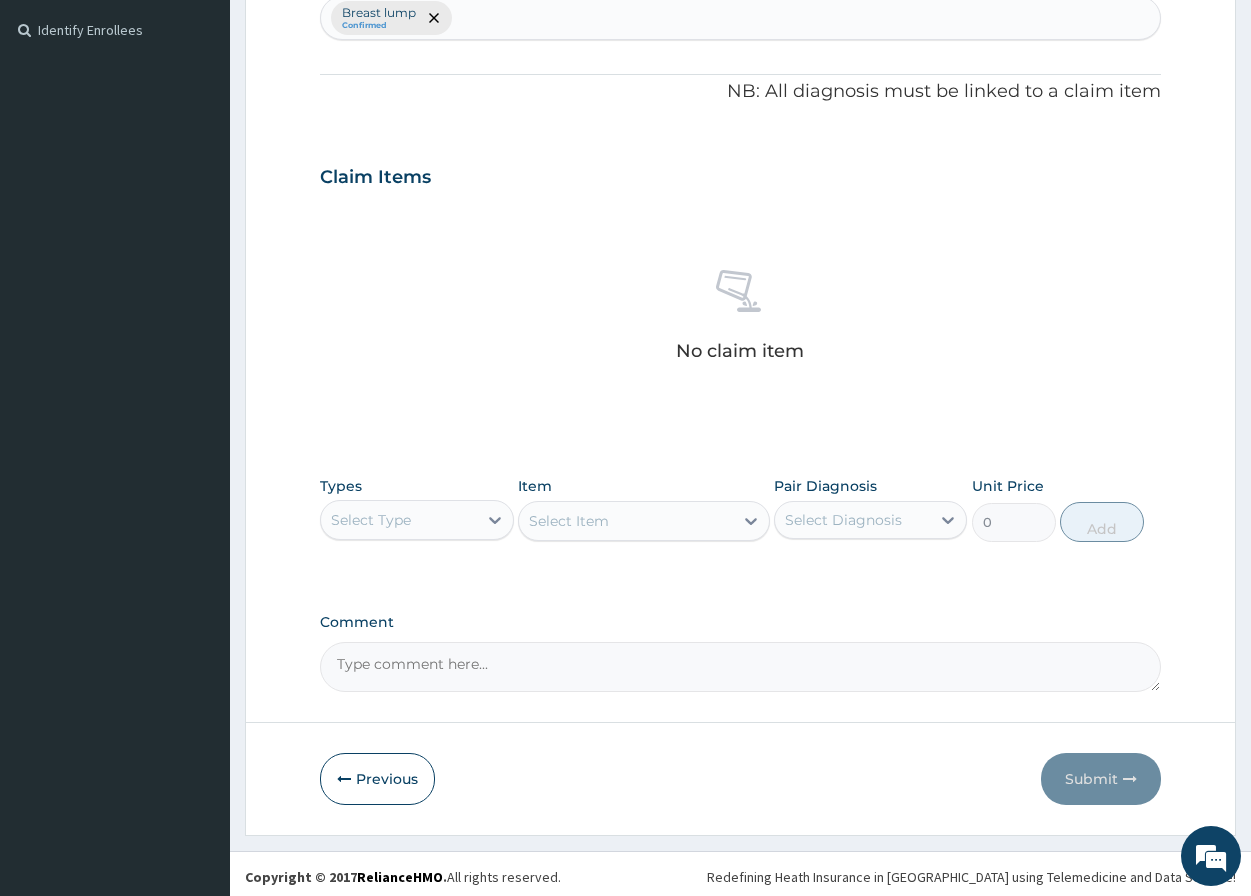 scroll, scrollTop: 546, scrollLeft: 0, axis: vertical 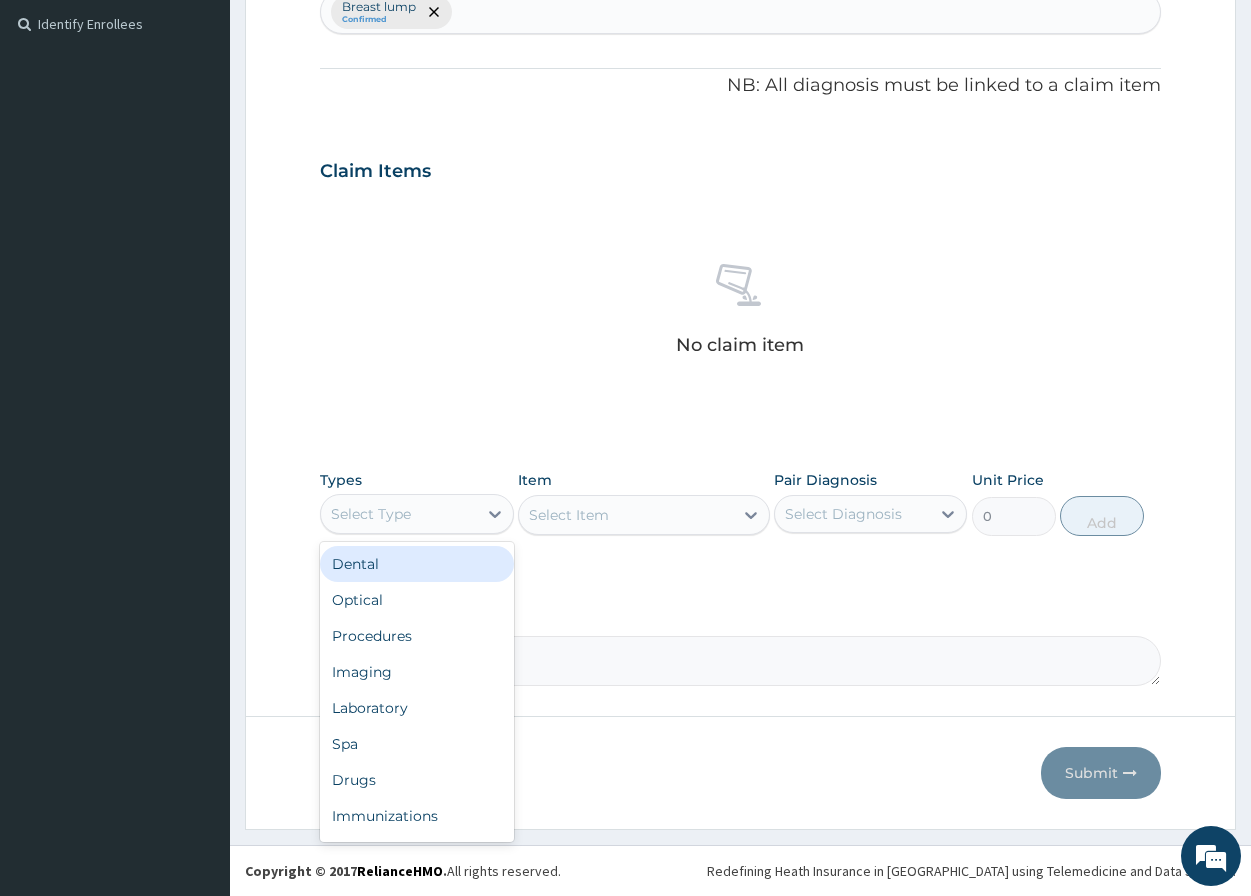 click on "Select Type" at bounding box center (398, 514) 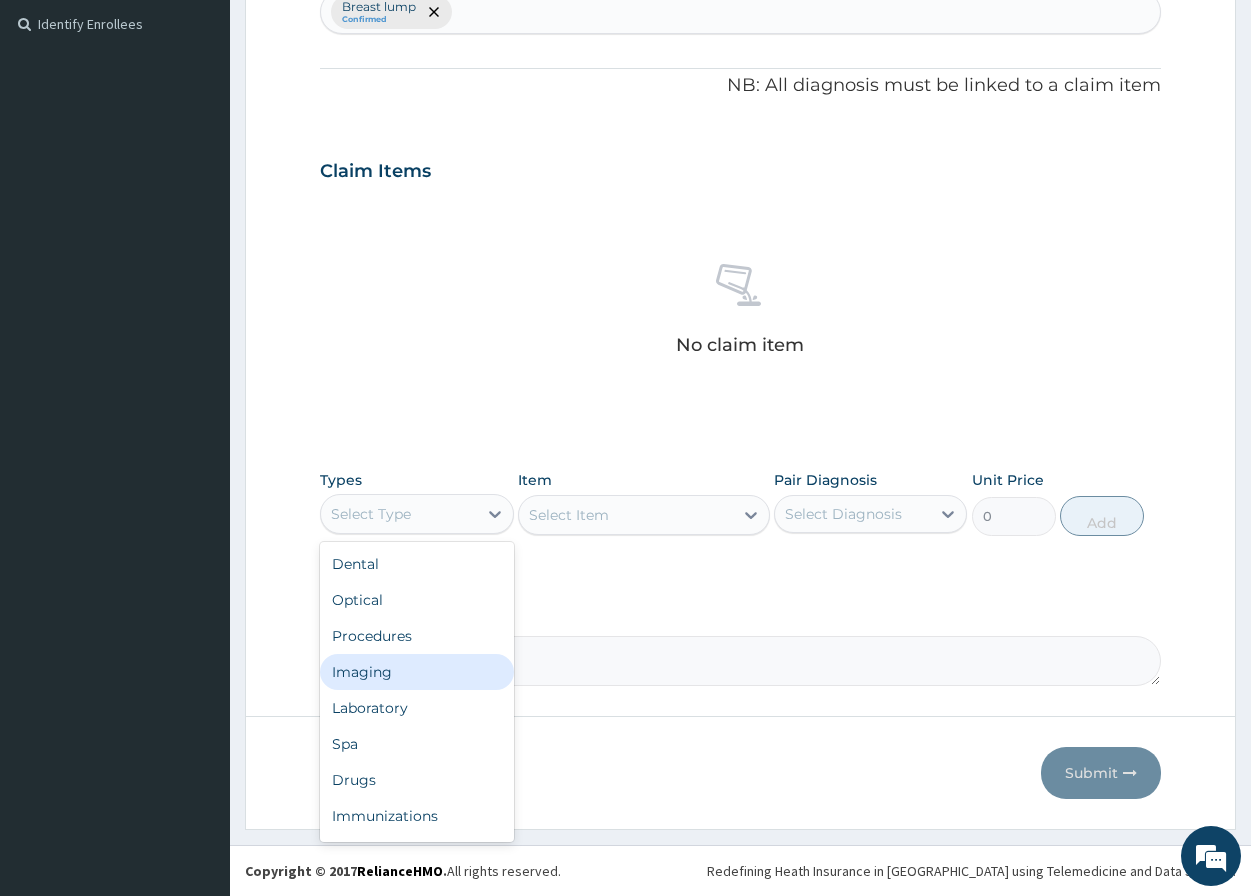 click on "Imaging" at bounding box center [416, 672] 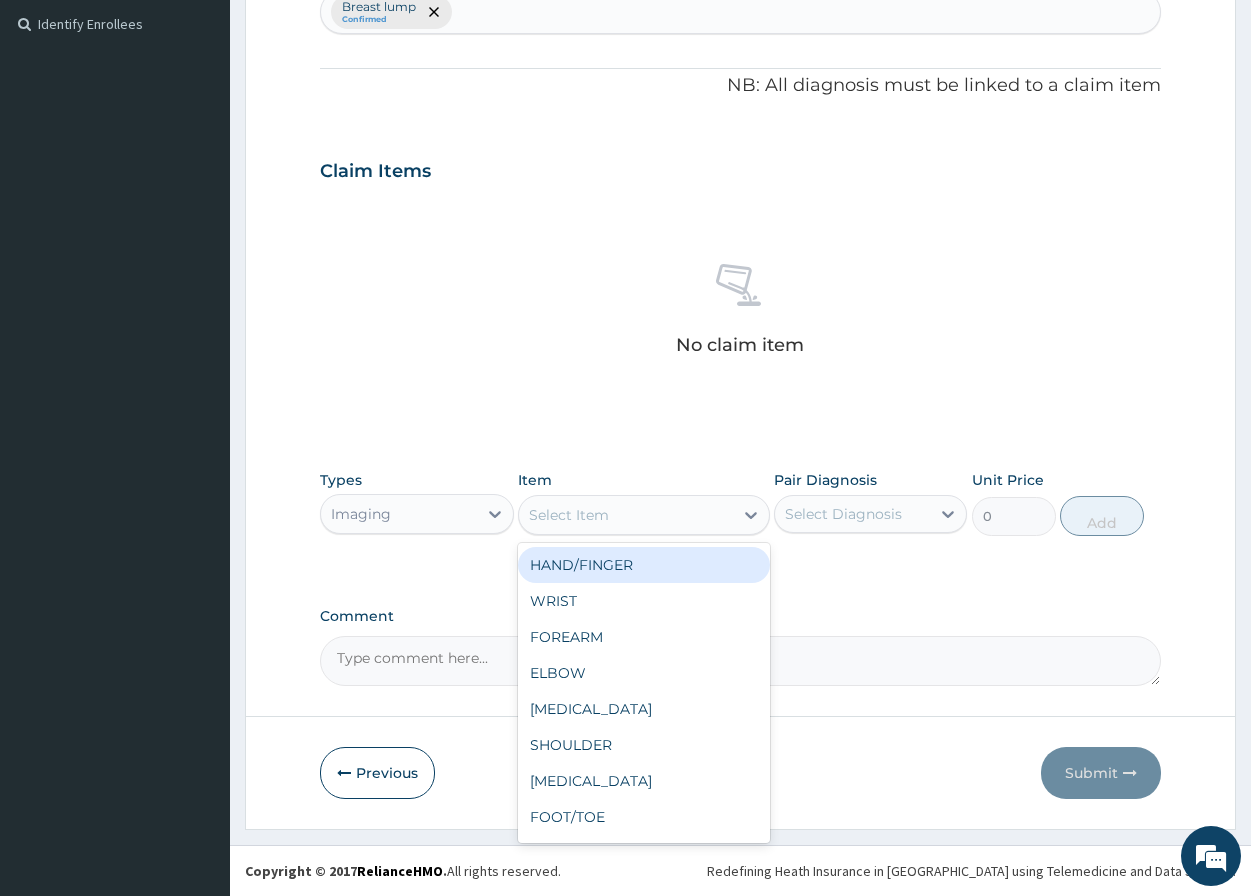 click on "Select Item" at bounding box center [569, 515] 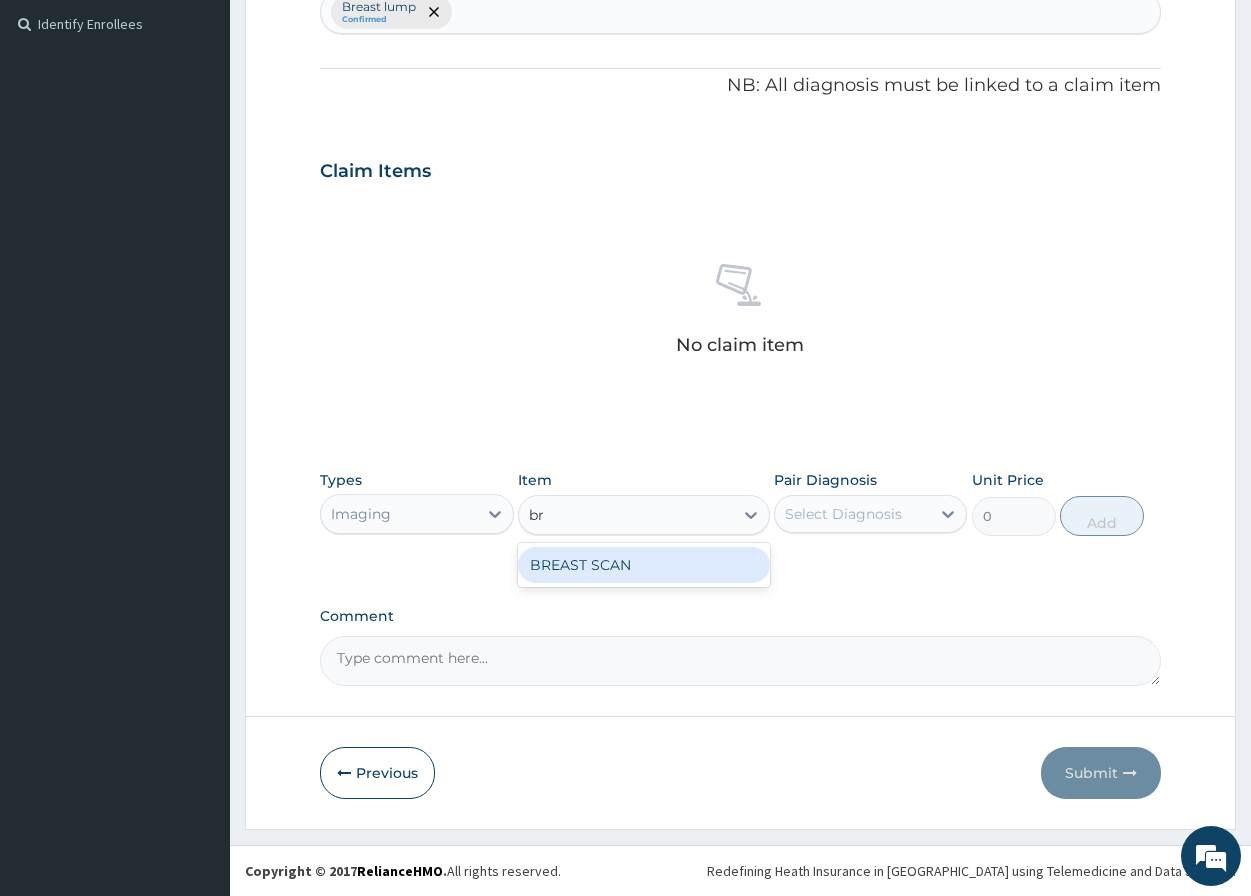 type on "b" 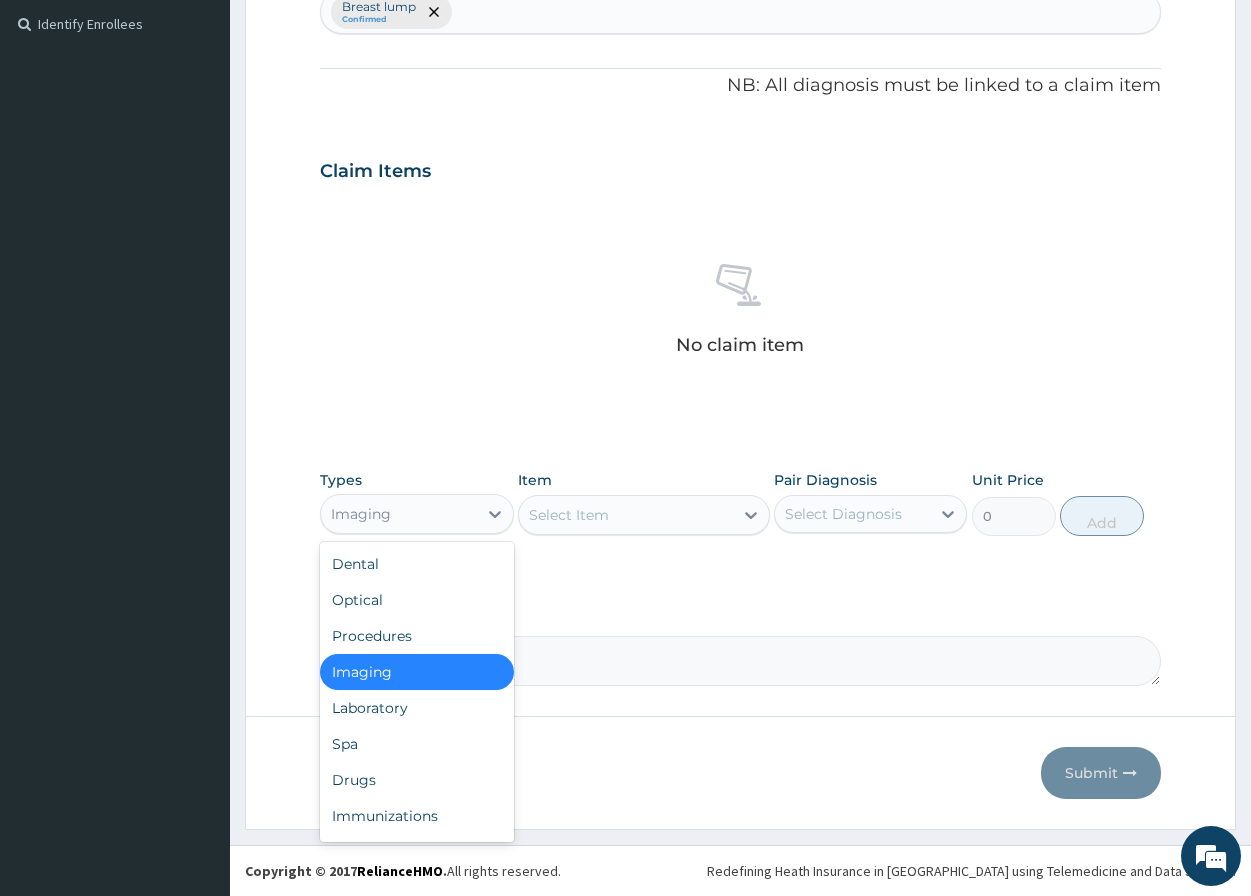 click on "Imaging" at bounding box center [398, 514] 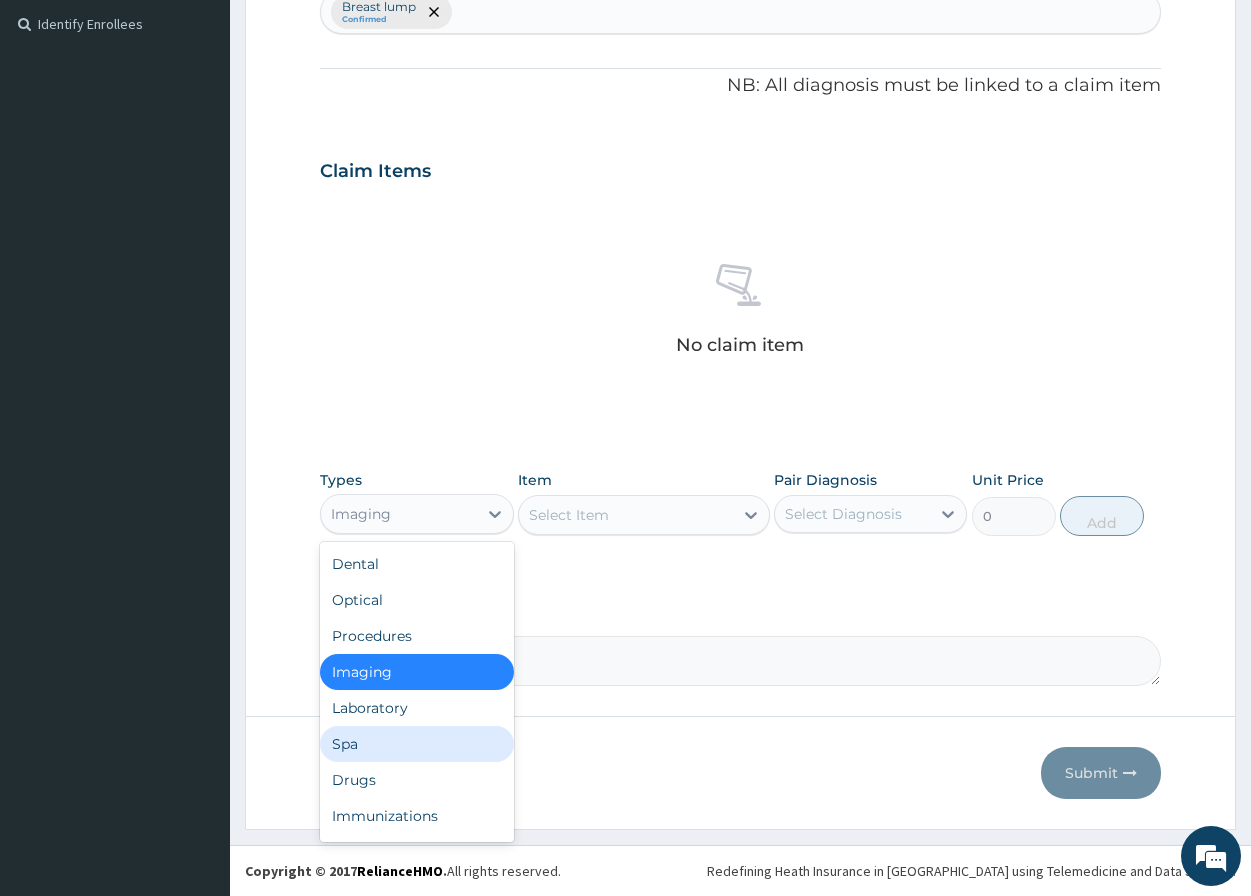 click on "Spa" at bounding box center [416, 744] 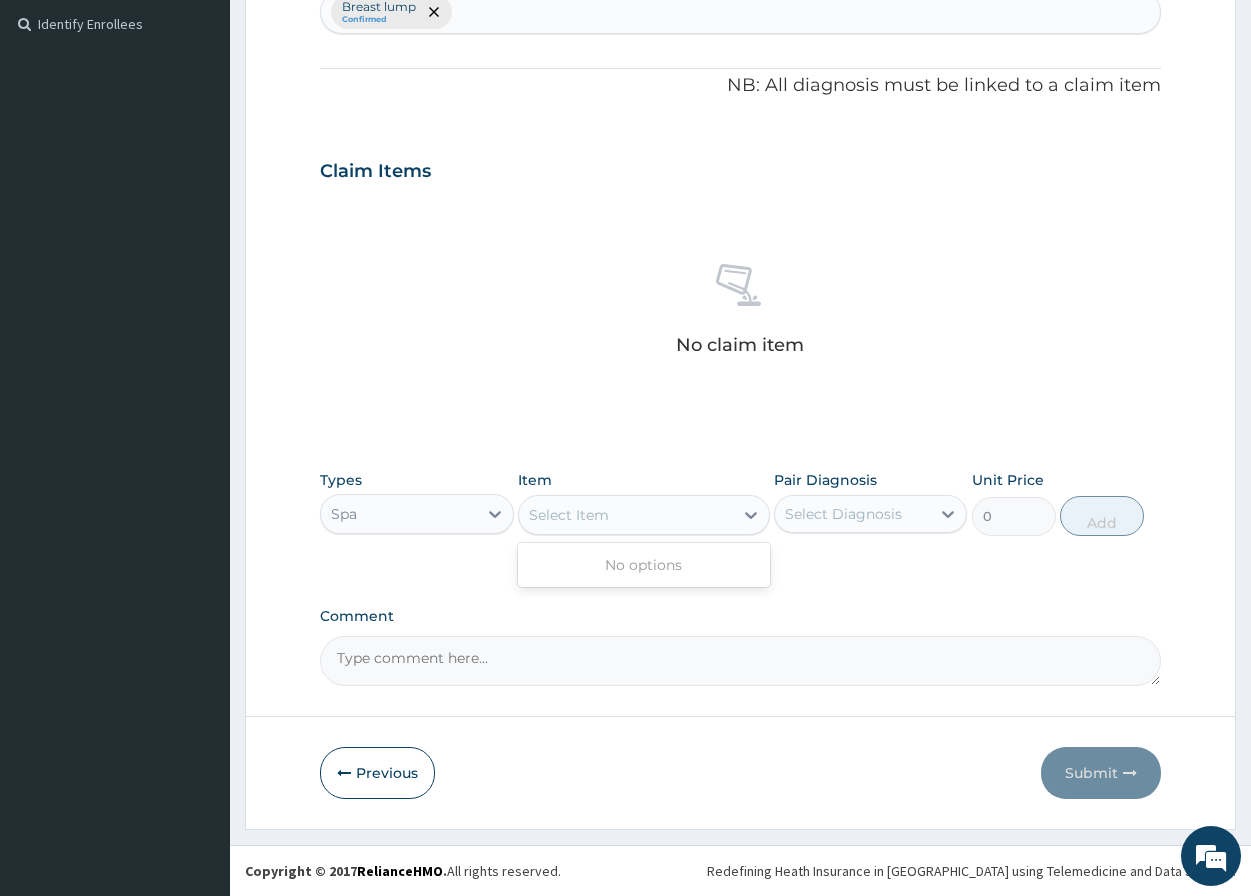 click on "Select Item" at bounding box center [569, 515] 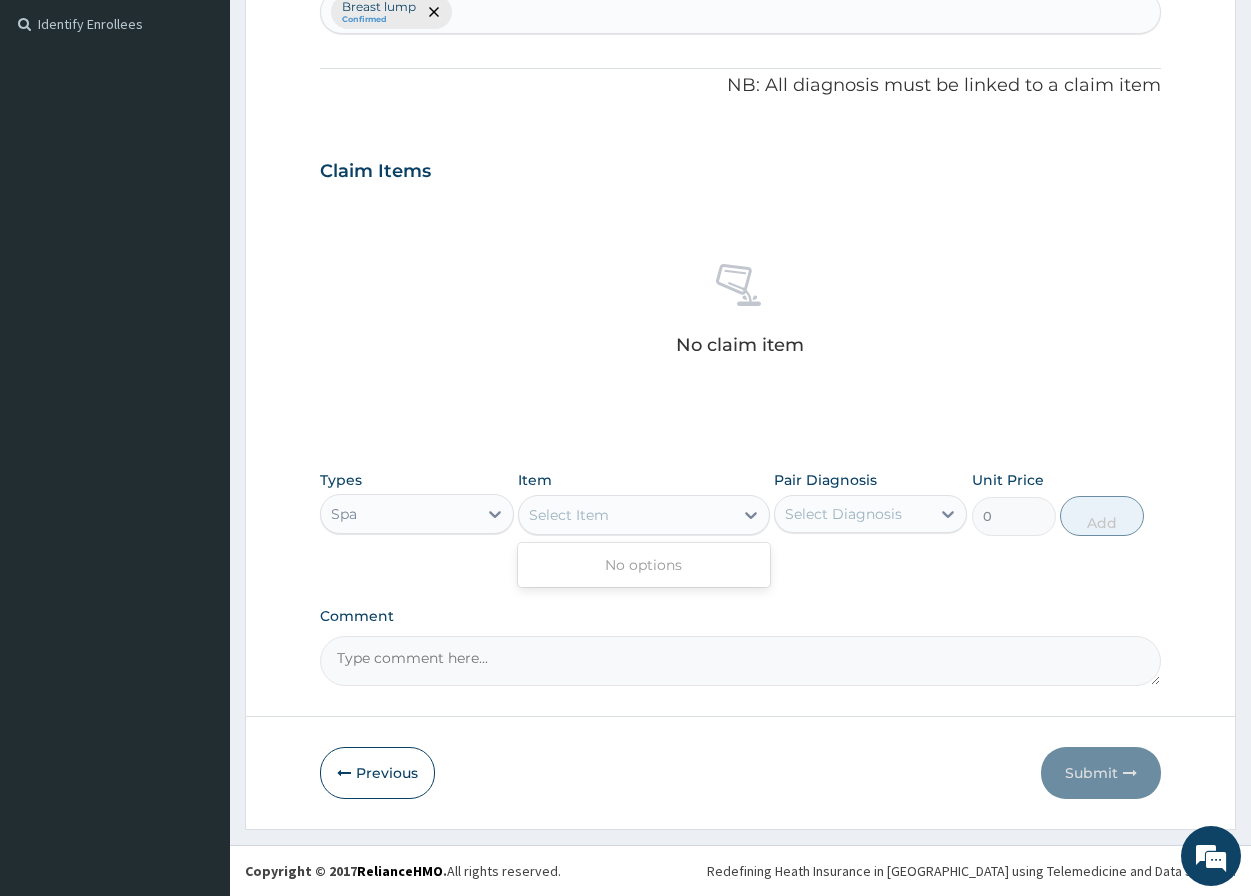 click on "Spa" at bounding box center [398, 514] 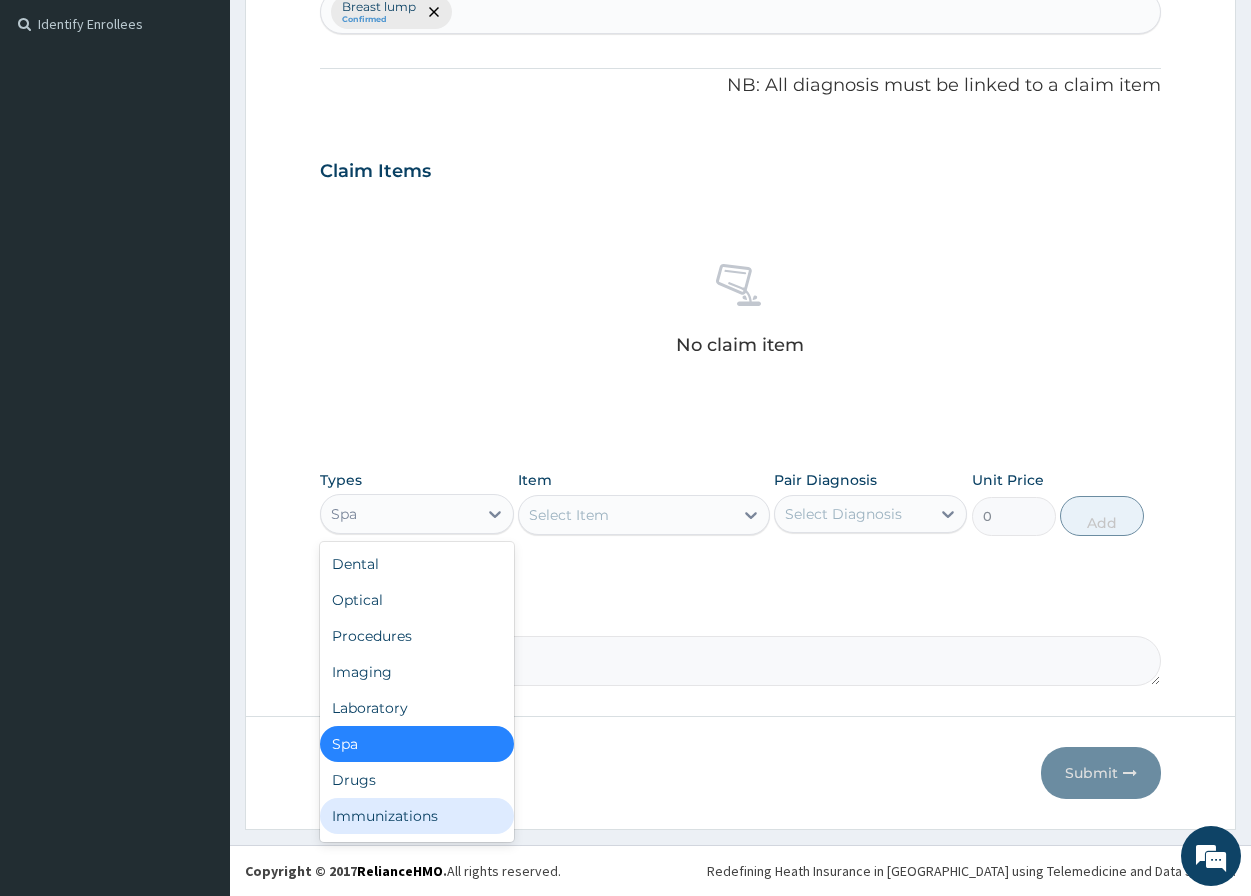 scroll, scrollTop: 68, scrollLeft: 0, axis: vertical 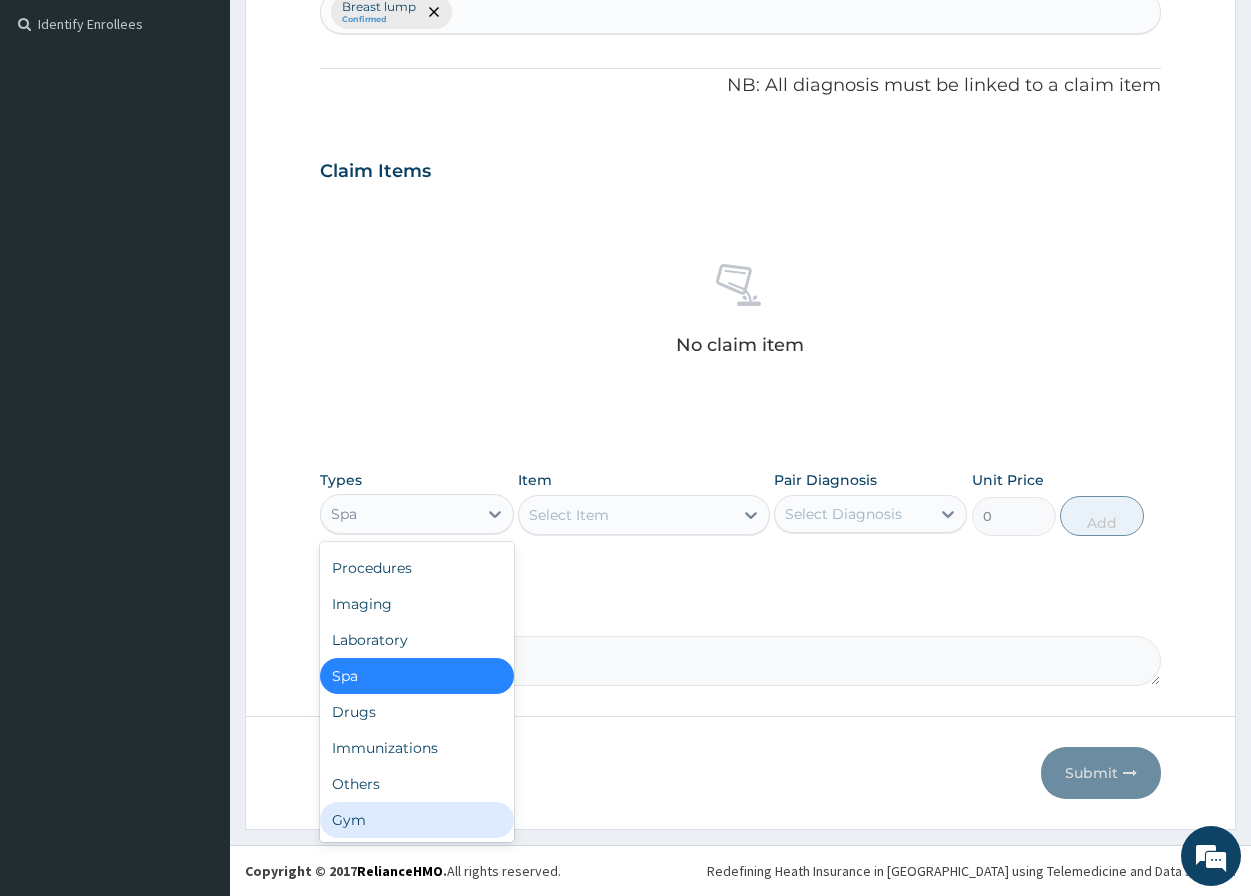 click on "Gym" at bounding box center [416, 820] 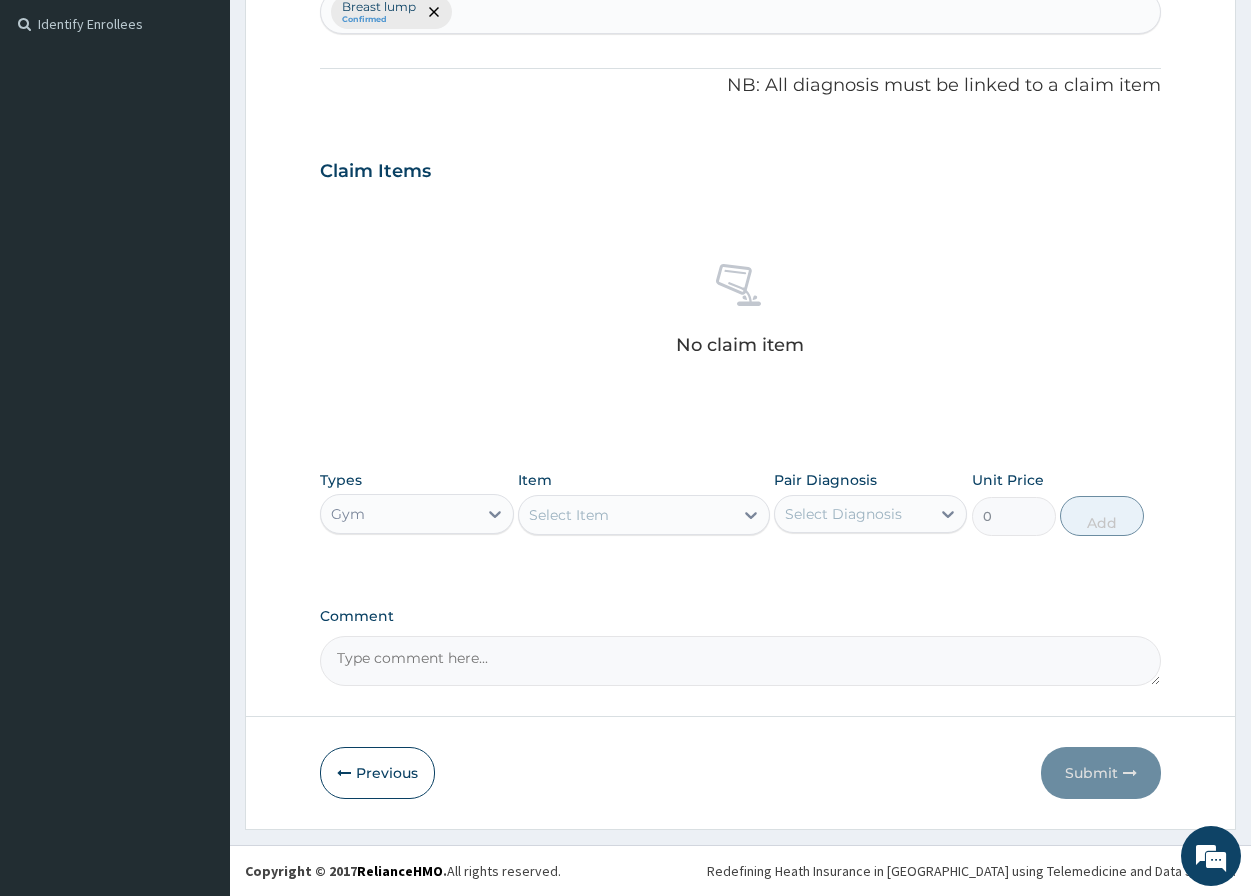 click on "Select Item" at bounding box center [644, 515] 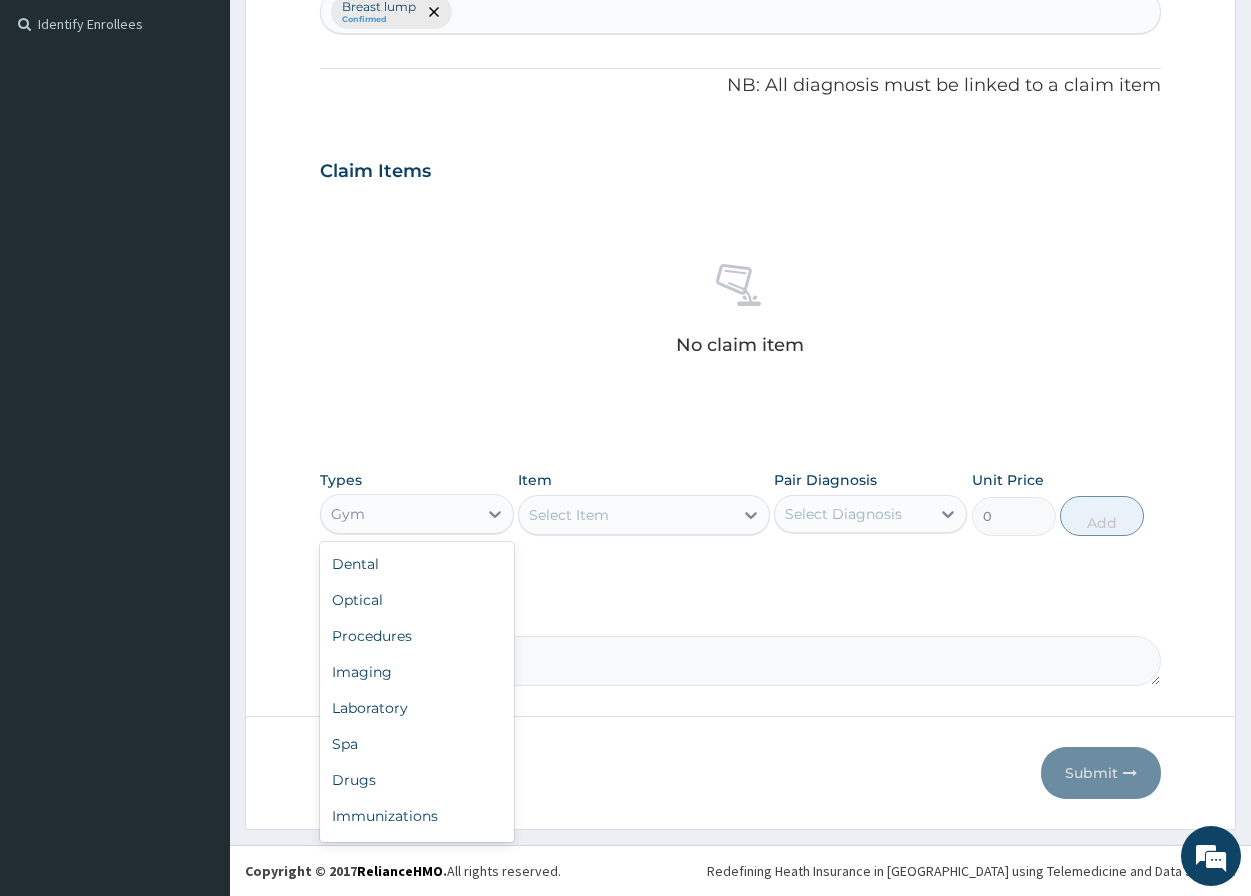click on "Gym" at bounding box center (398, 514) 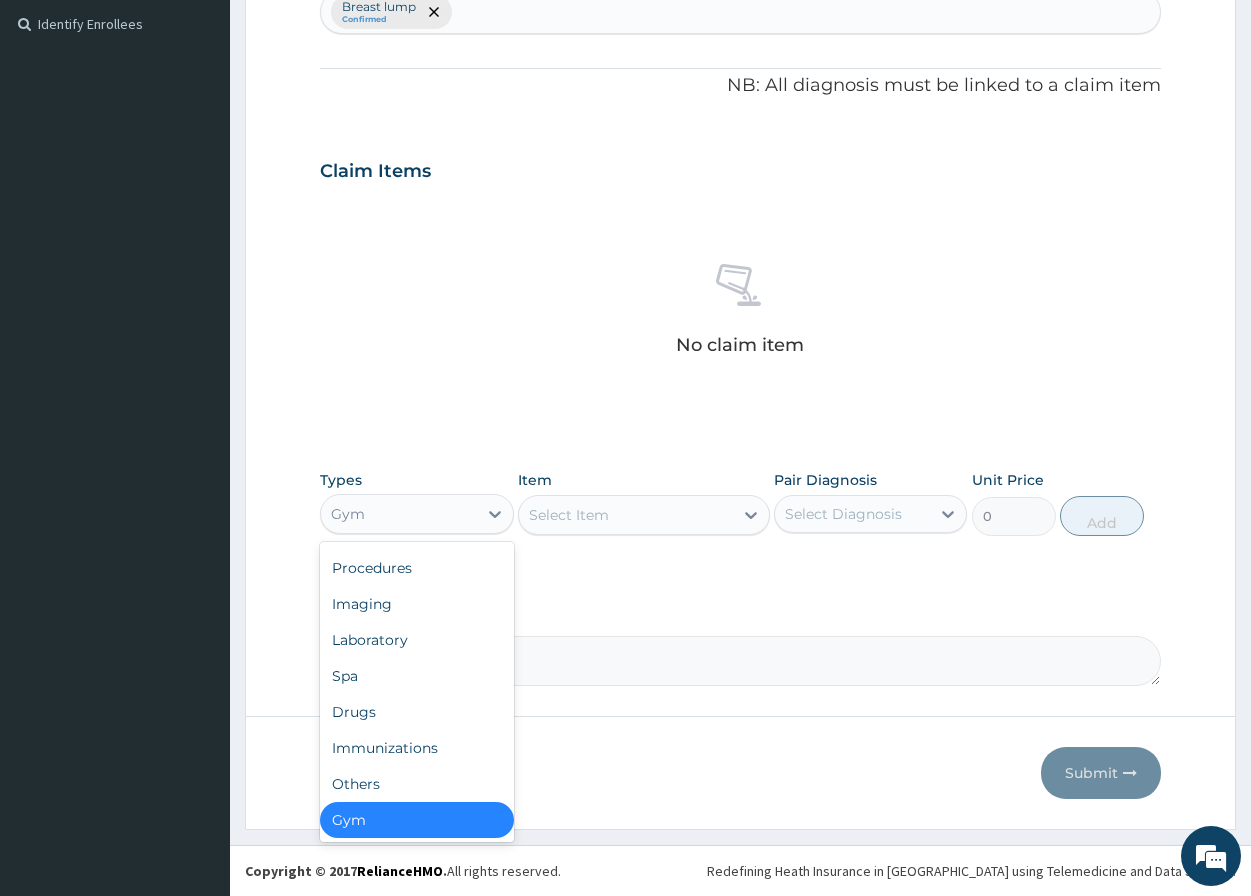 scroll, scrollTop: 0, scrollLeft: 0, axis: both 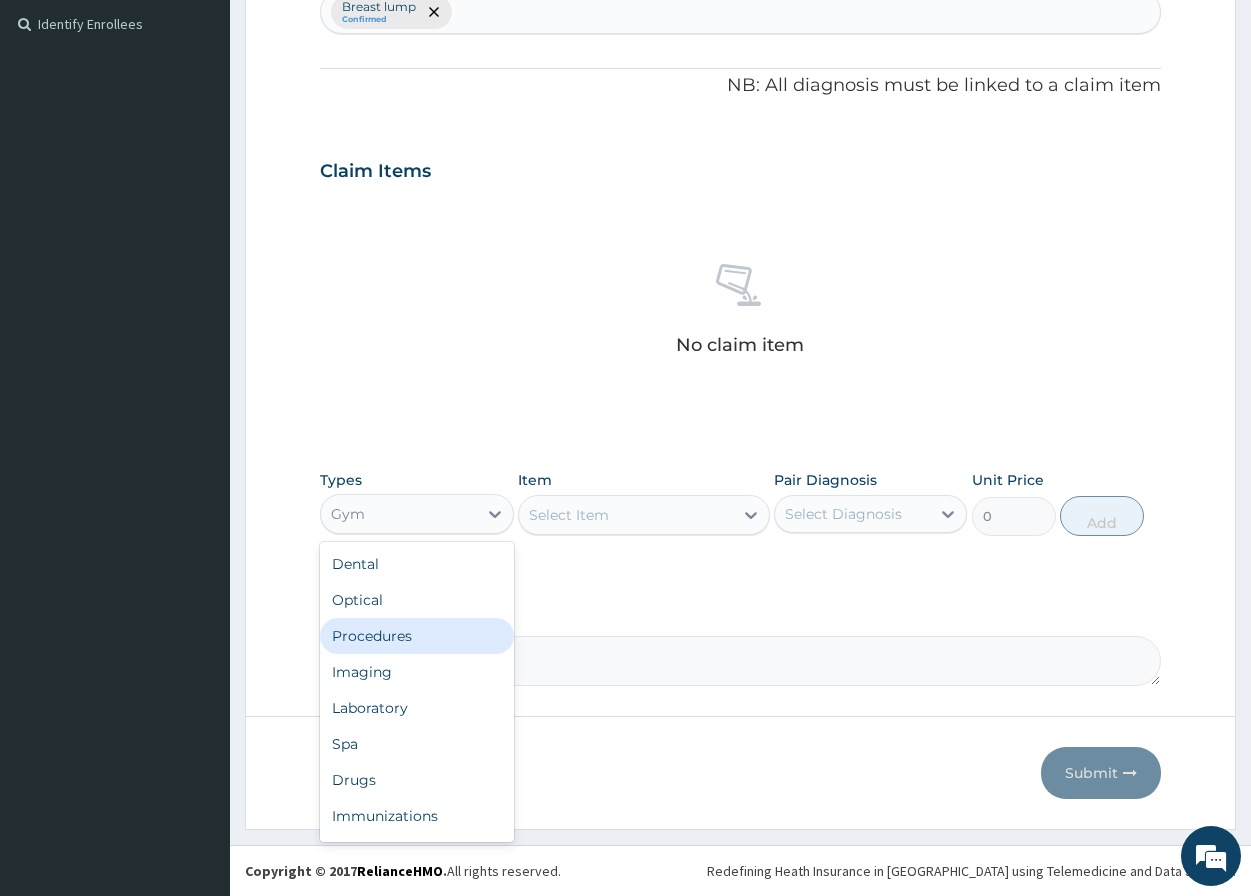 click on "Procedures" at bounding box center (416, 636) 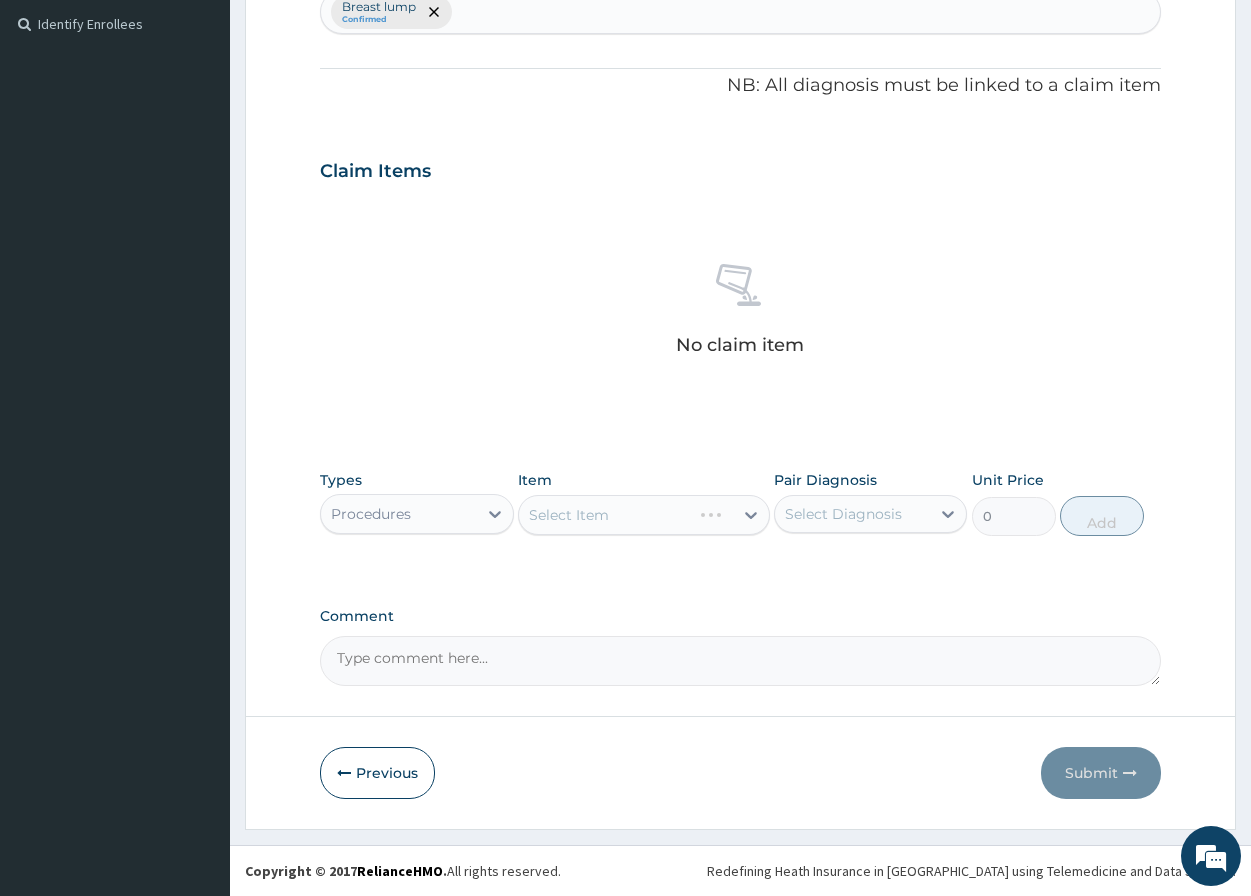 click on "Select Item" at bounding box center [644, 515] 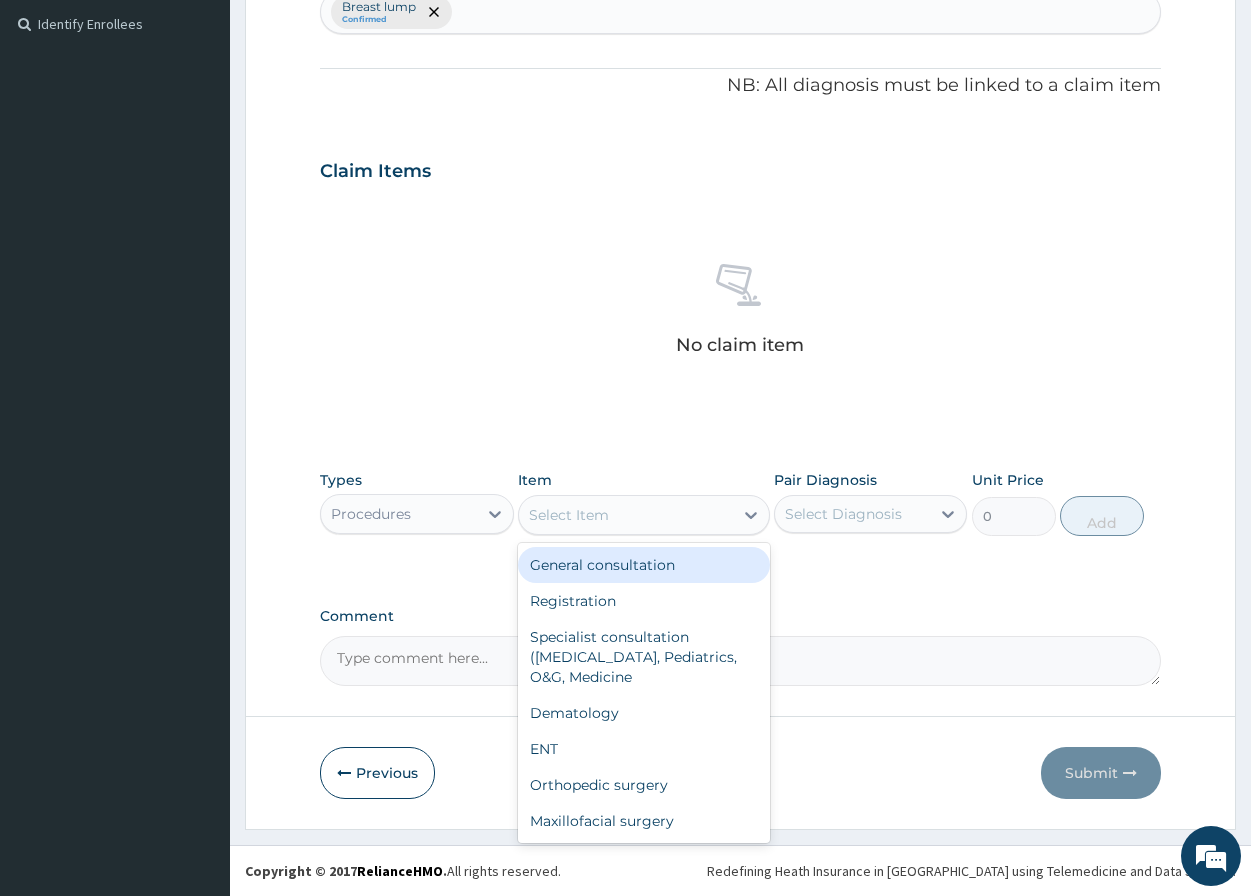 click on "Select Item" at bounding box center [569, 515] 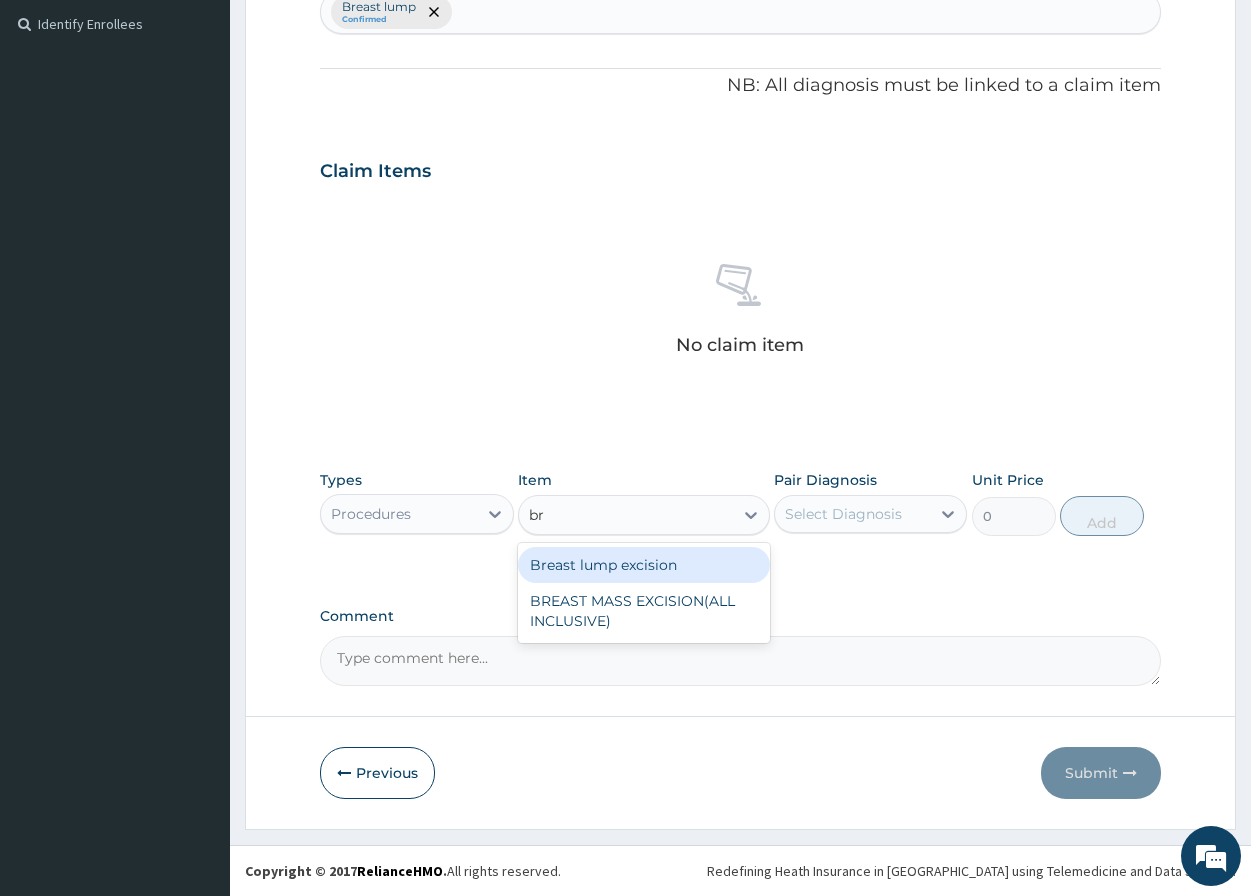 type on "bre" 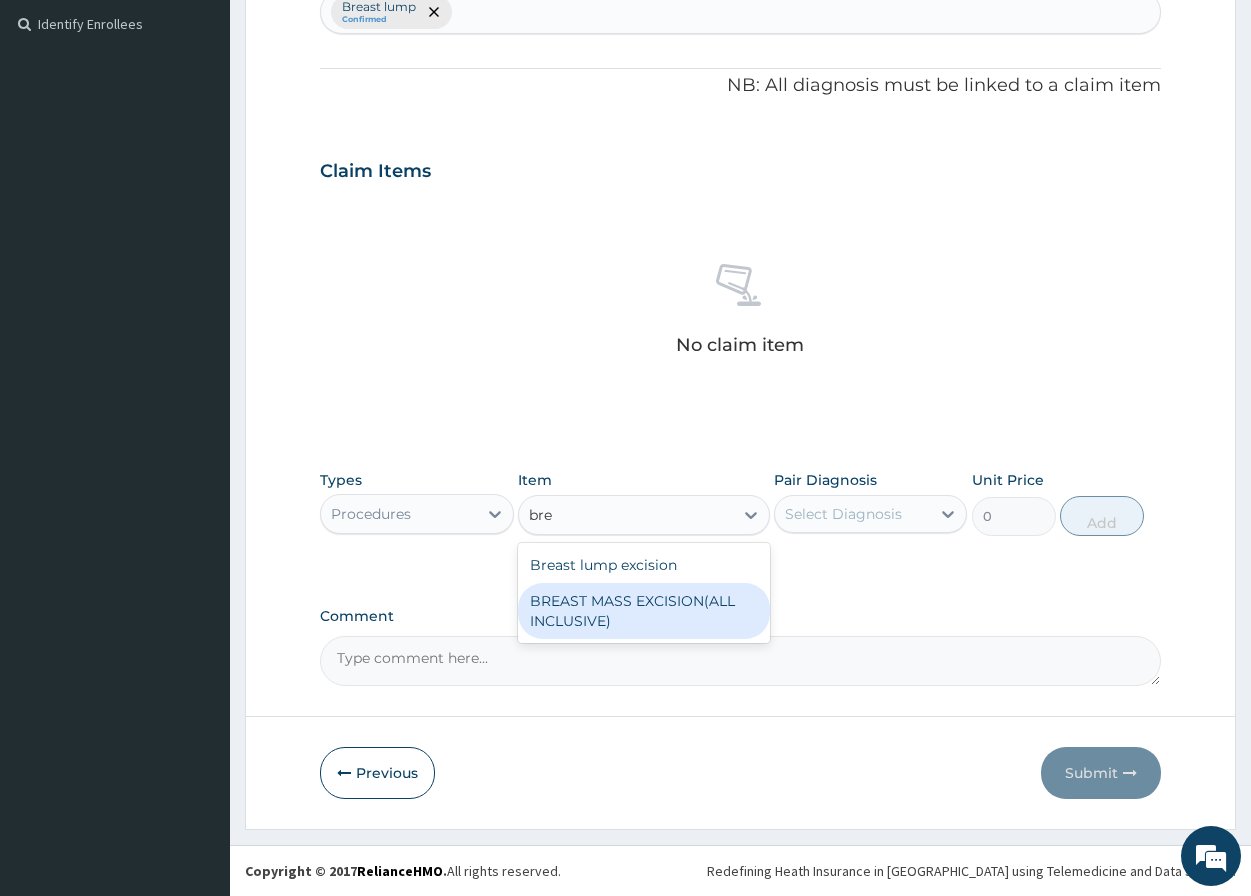 click on "BREAST MASS EXCISION(ALL INCLUSIVE)" at bounding box center (644, 611) 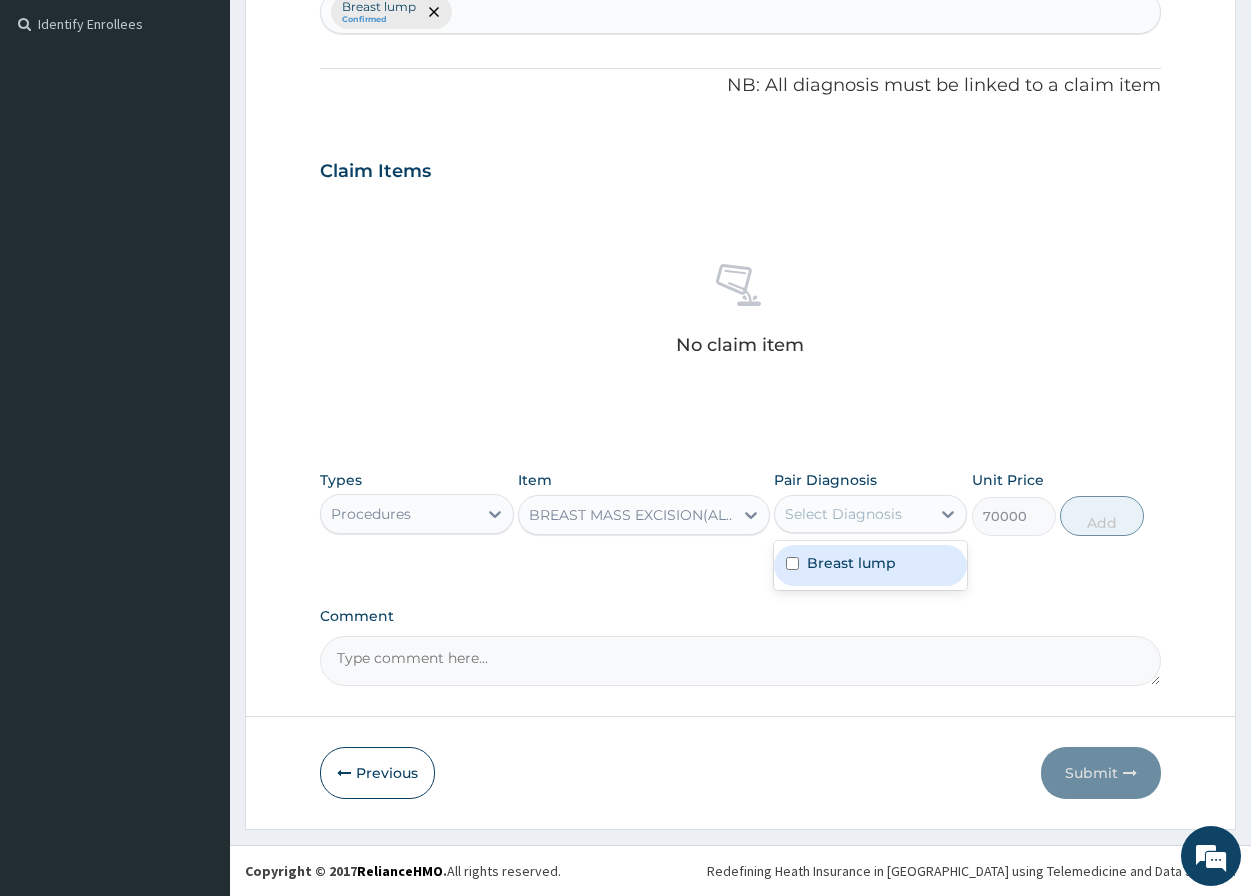 click on "Select Diagnosis" at bounding box center (843, 514) 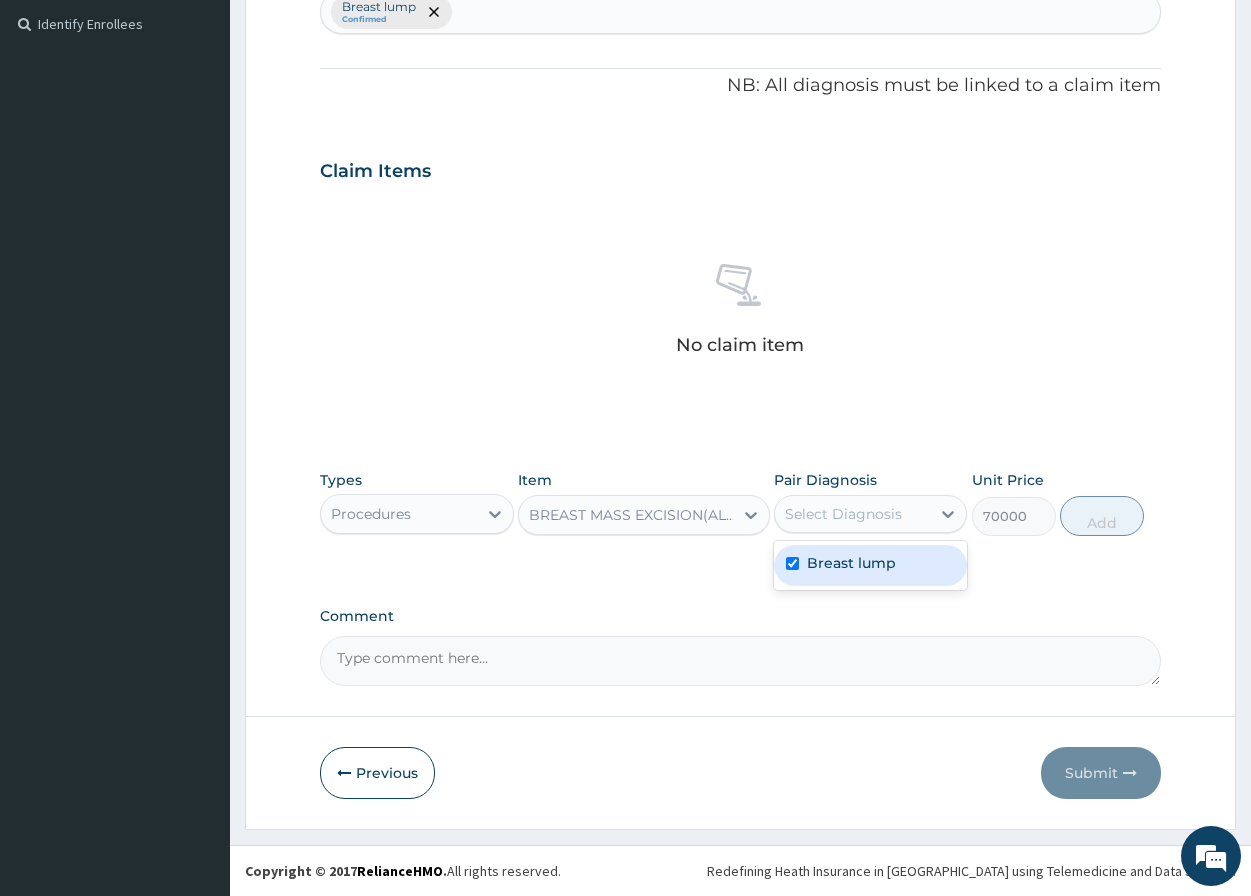 checkbox on "true" 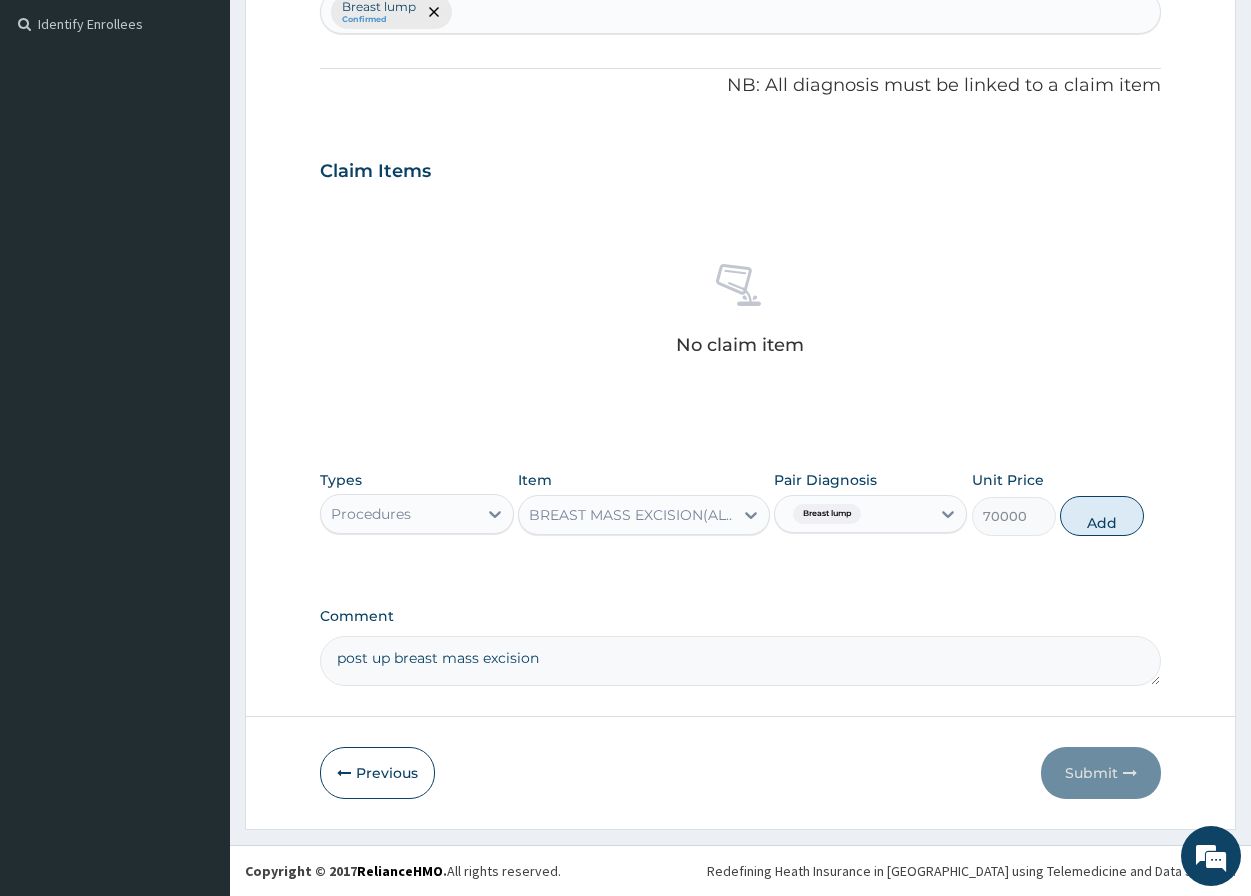 click on "post up breast mass excision" at bounding box center [740, 661] 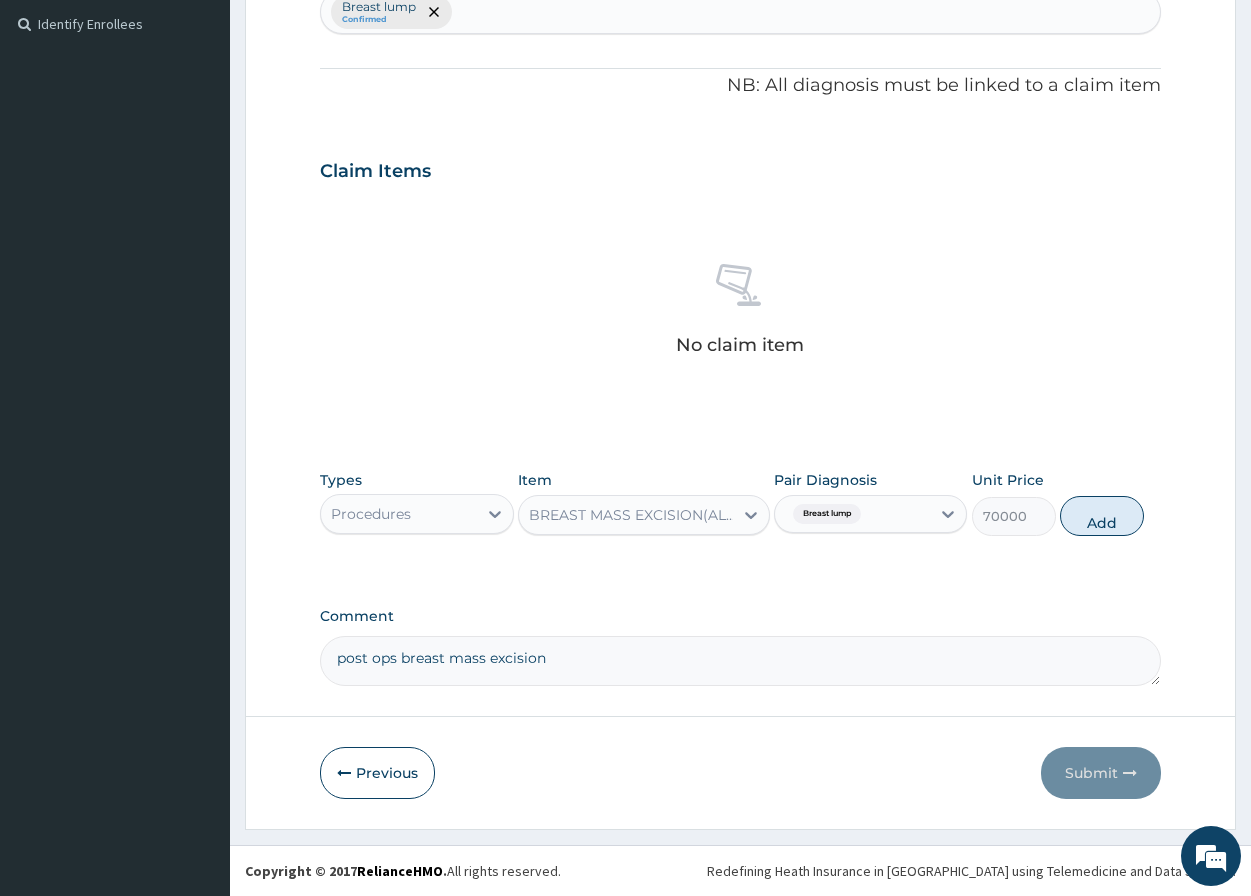 click on "post ops breast mass excision" at bounding box center [740, 661] 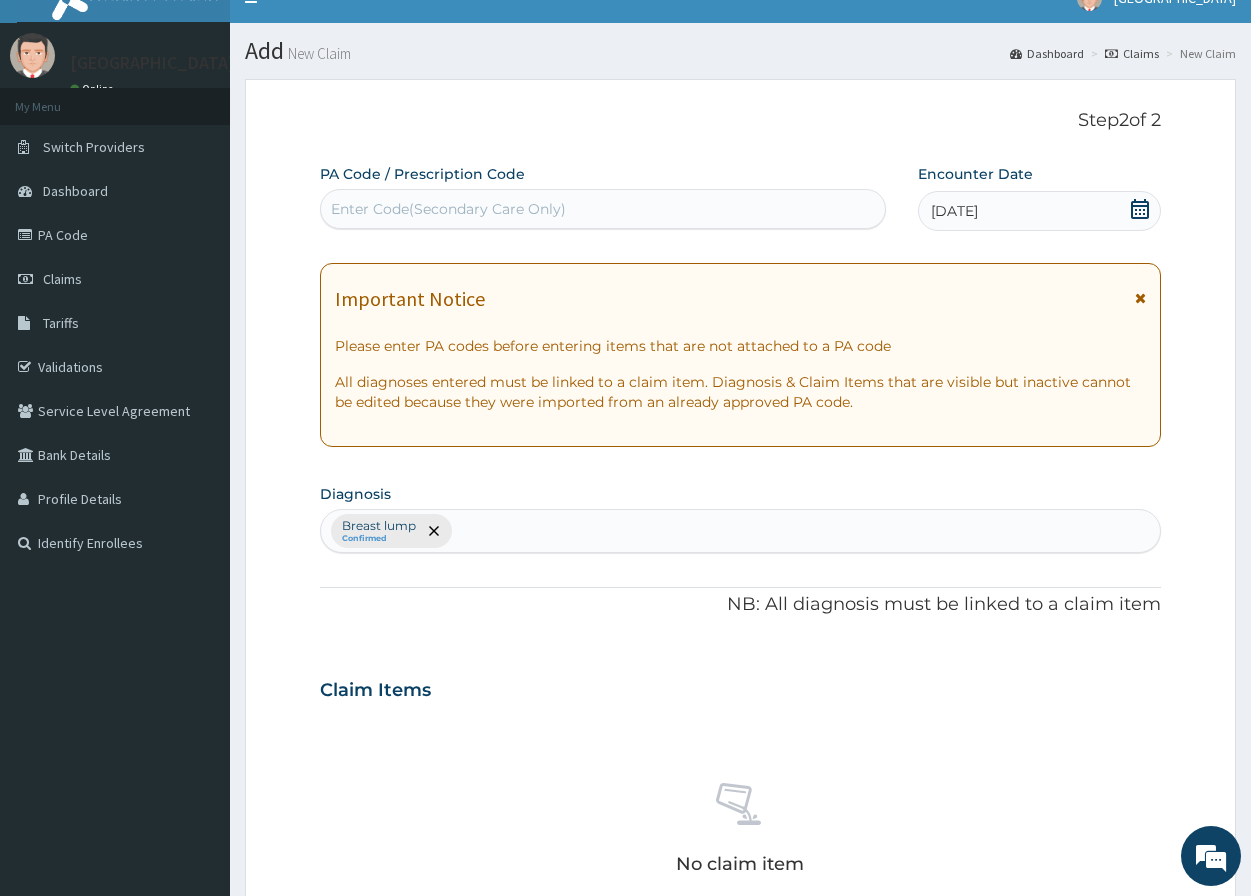 scroll, scrollTop: 0, scrollLeft: 0, axis: both 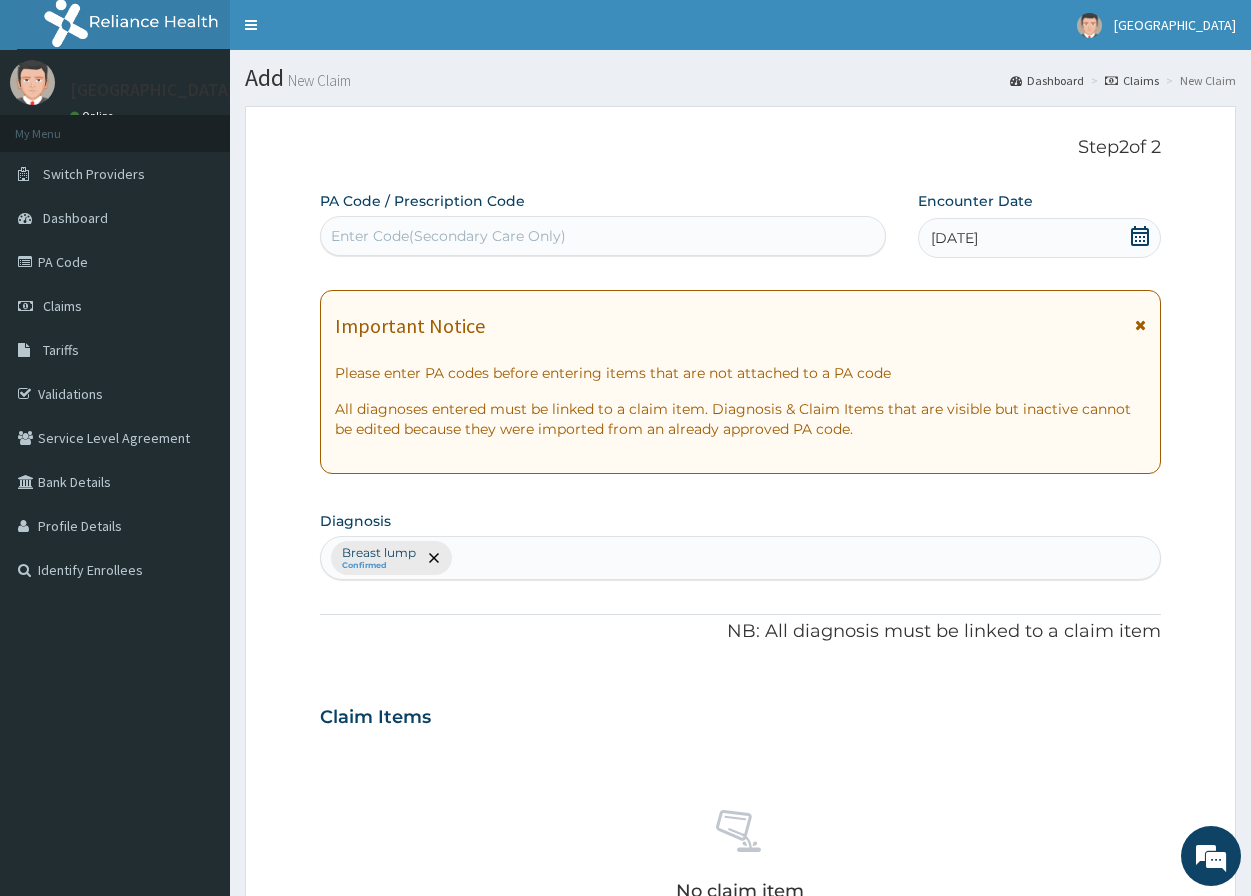 type on "post ops breast mass excision" 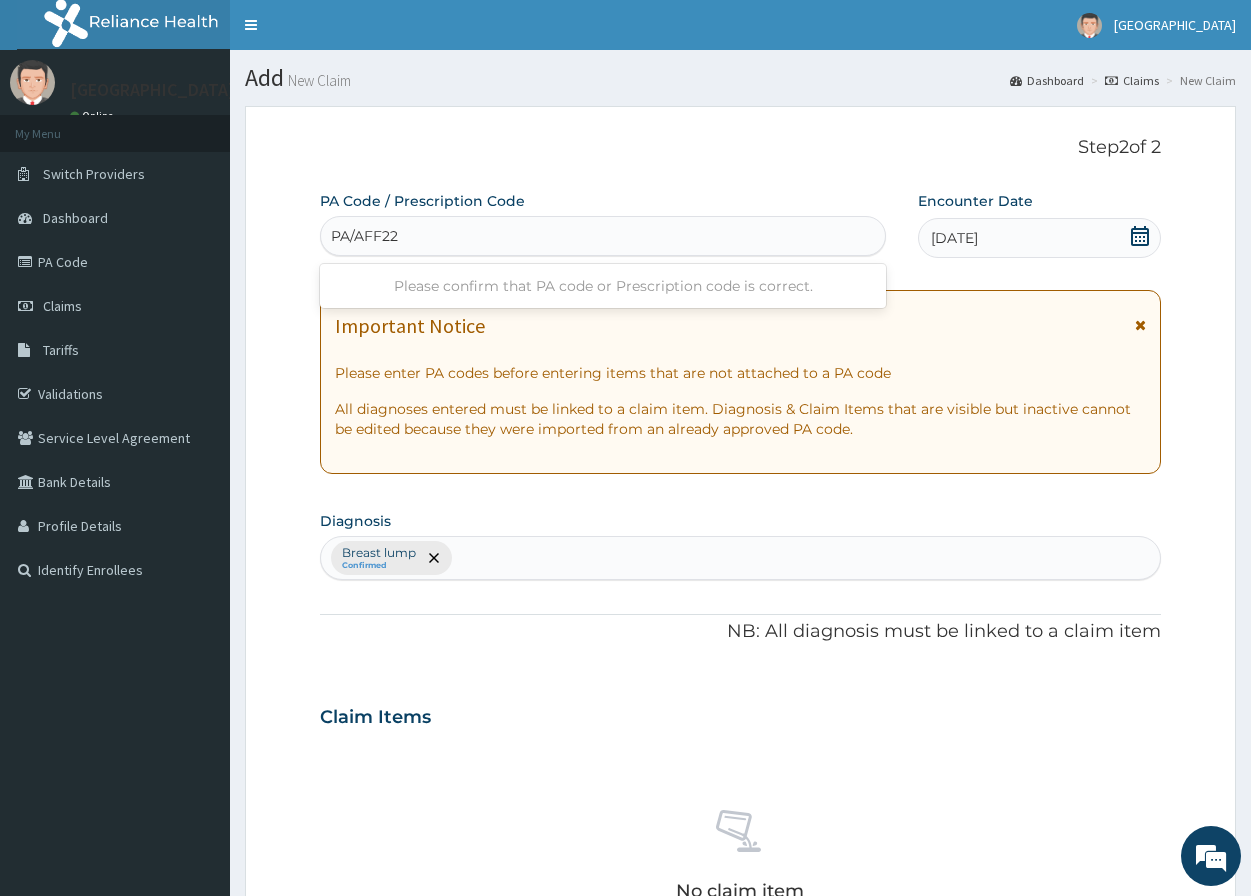 type on "PA/AFF223" 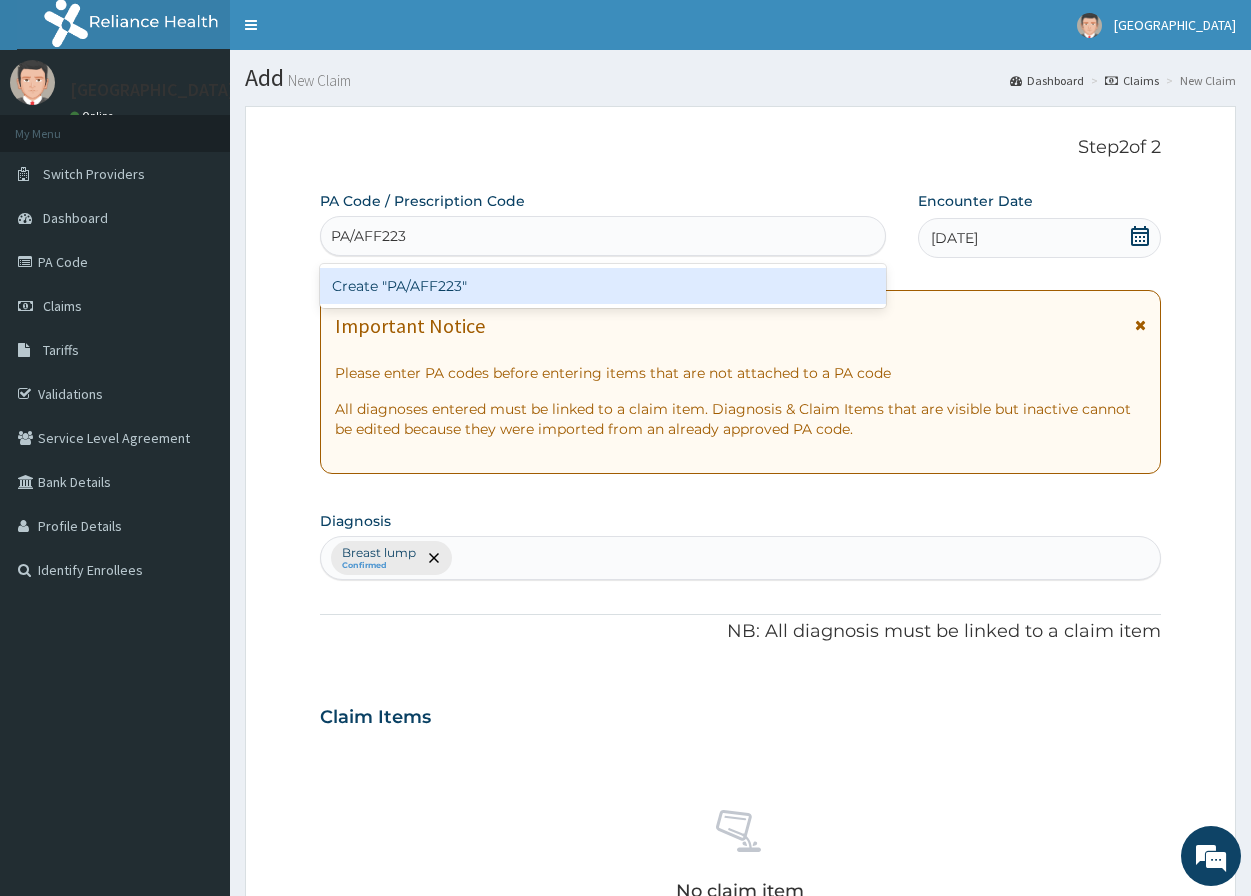 click on "Create "PA/AFF223"" at bounding box center (603, 286) 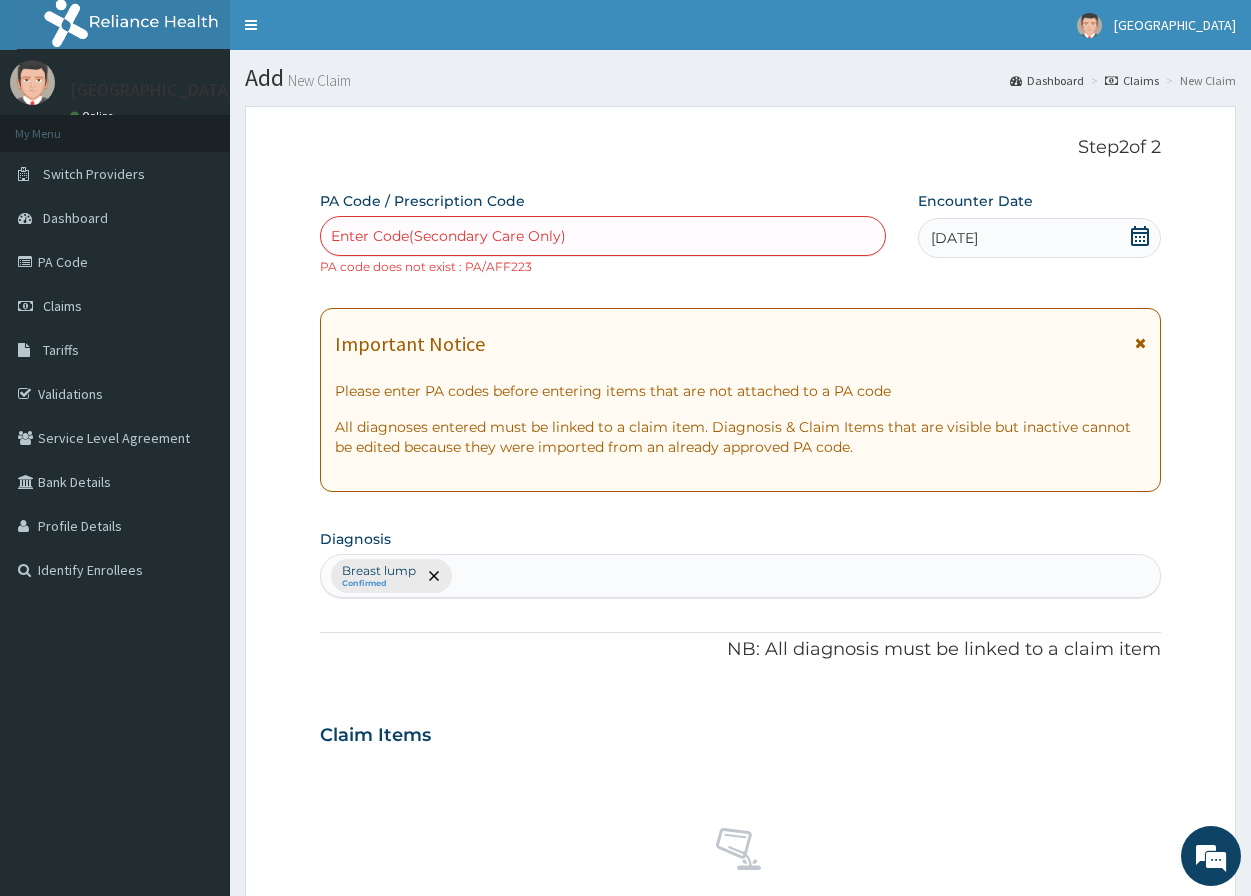 click on "Enter Code(Secondary Care Only)" at bounding box center [448, 236] 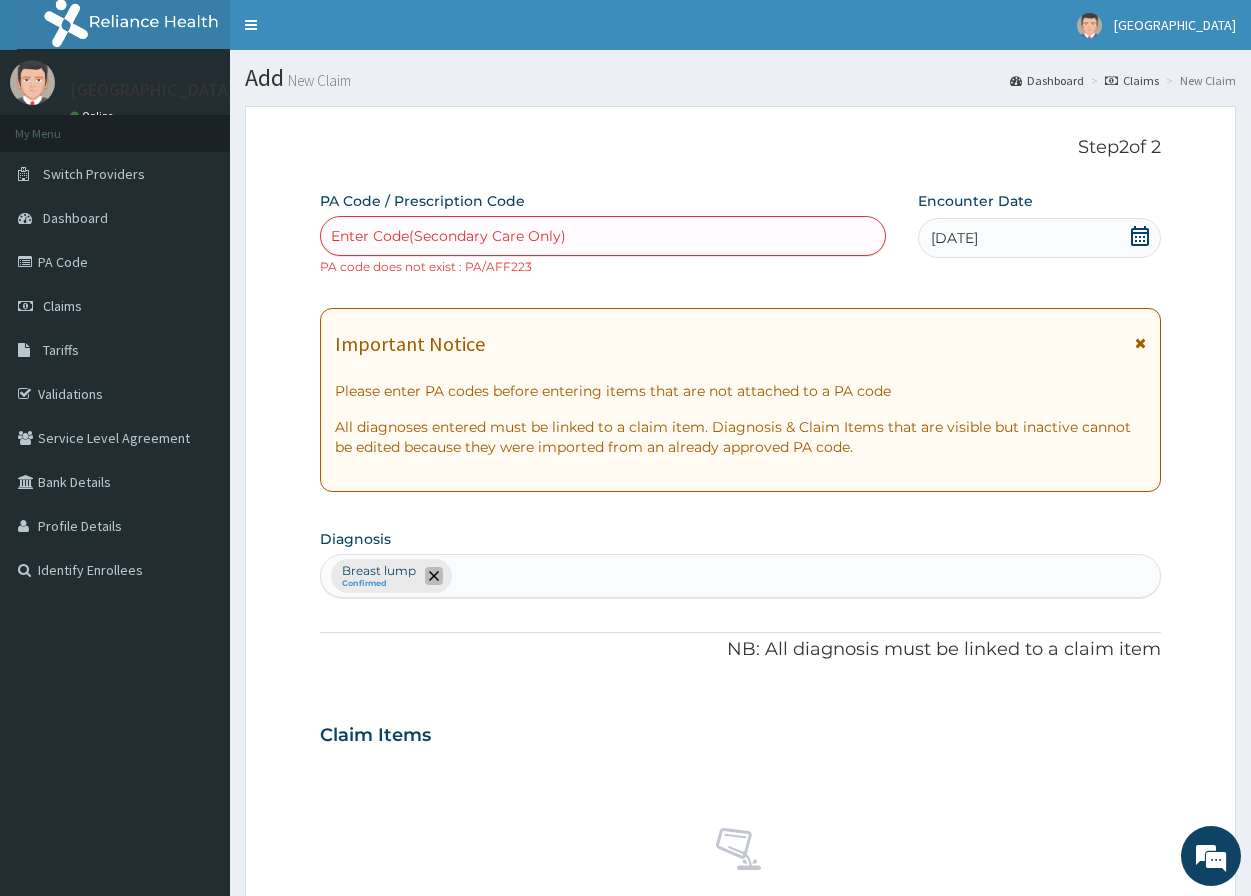 click 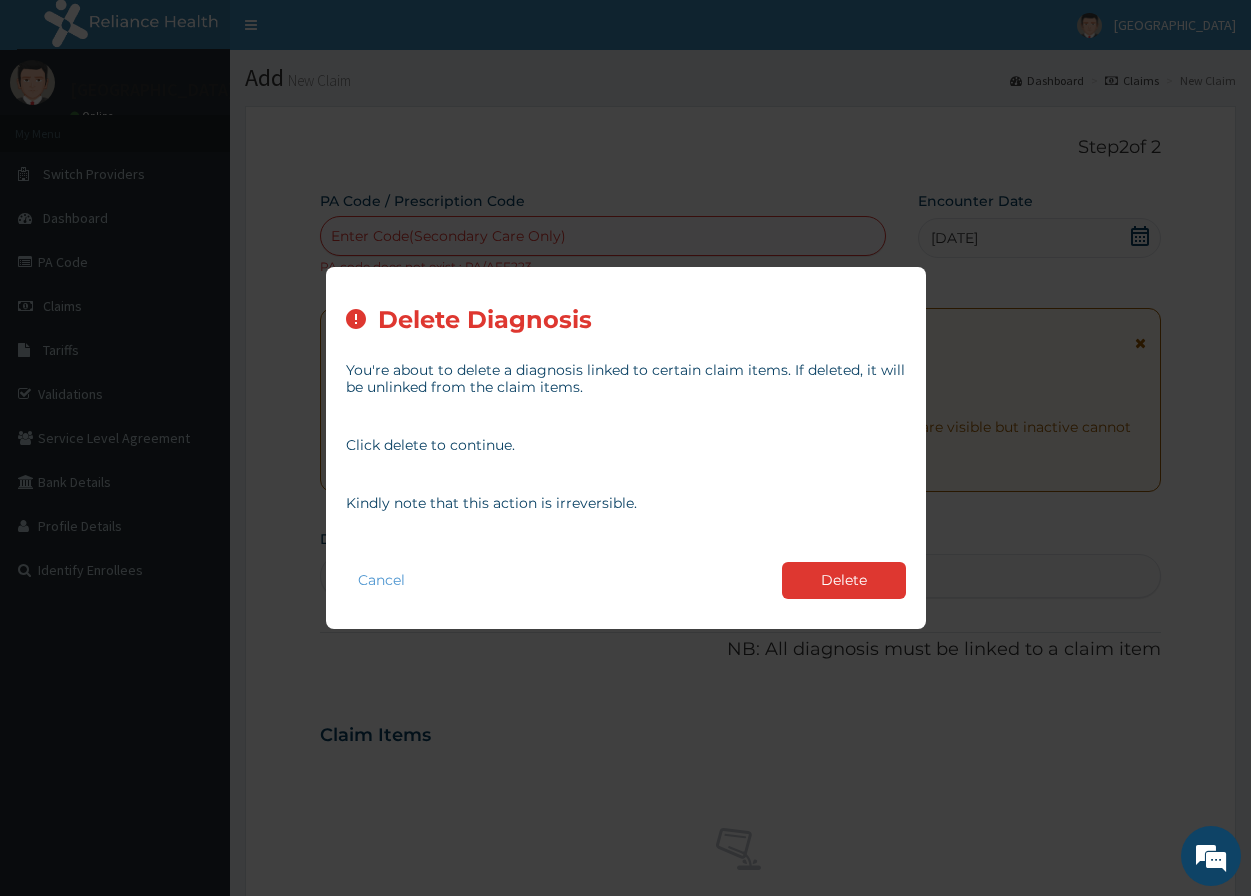 click on "Delete Diagnosis You're about to delete a diagnosis linked to certain claim items. If deleted, it will be unlinked from the claim items. Click delete to continue. Kindly note that this action is irreversible. Cancel Delete" at bounding box center (625, 448) 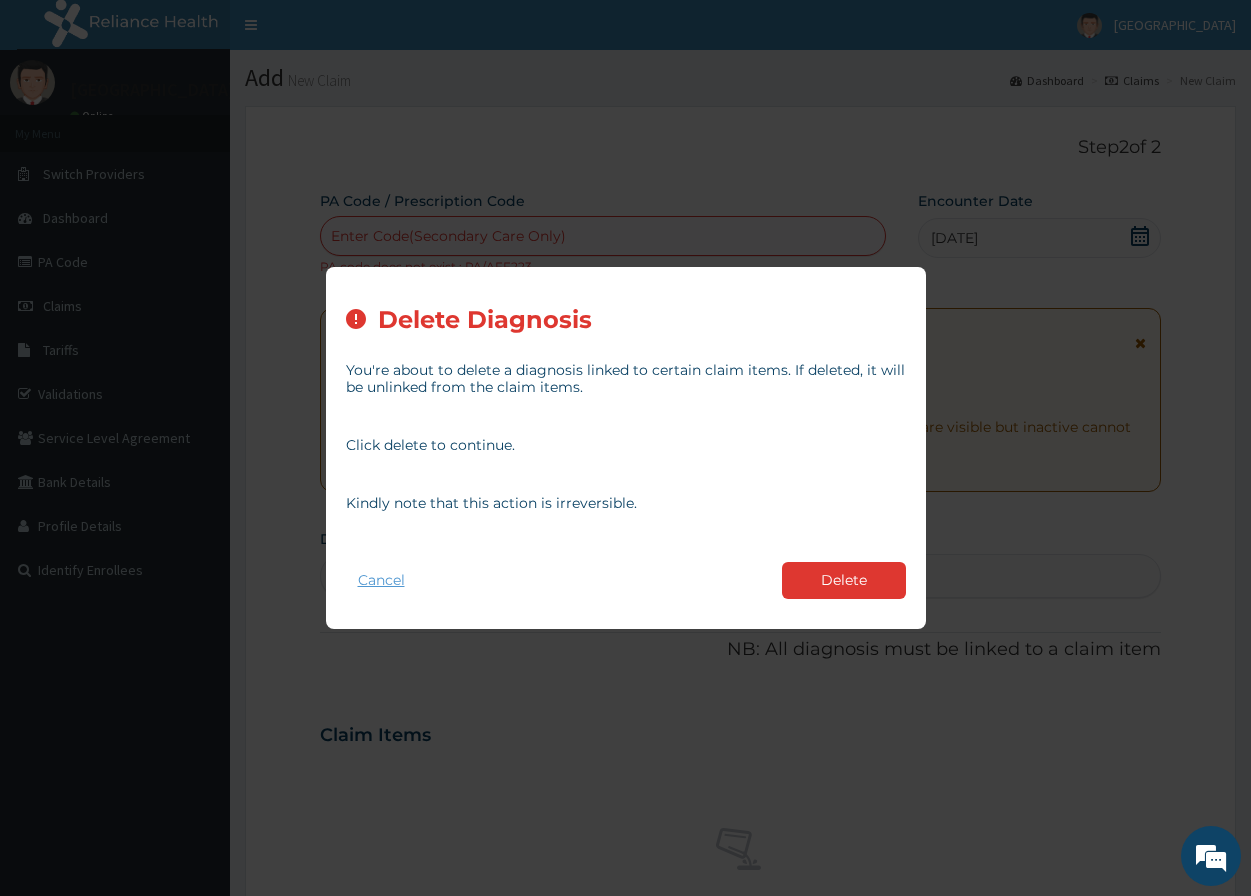 click on "Cancel" at bounding box center (381, 580) 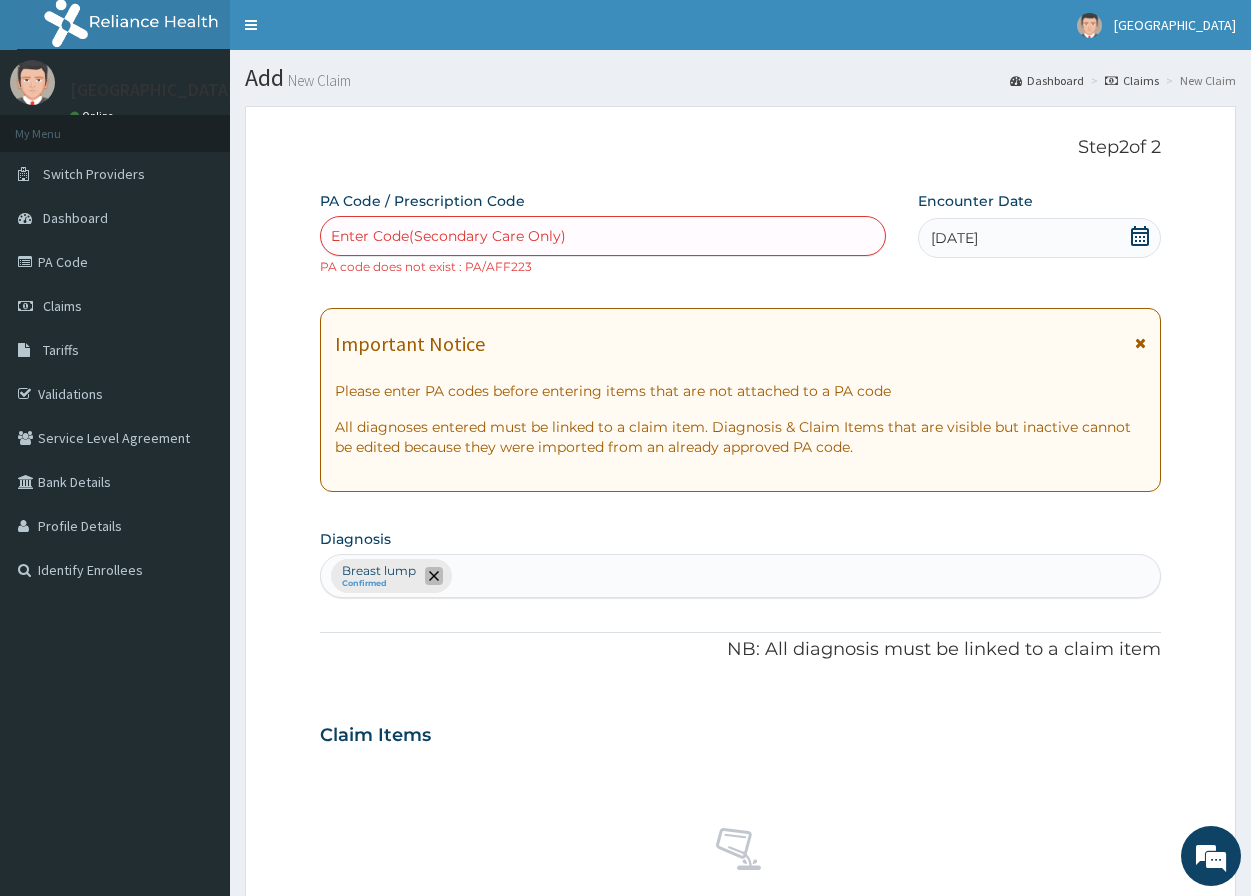 click 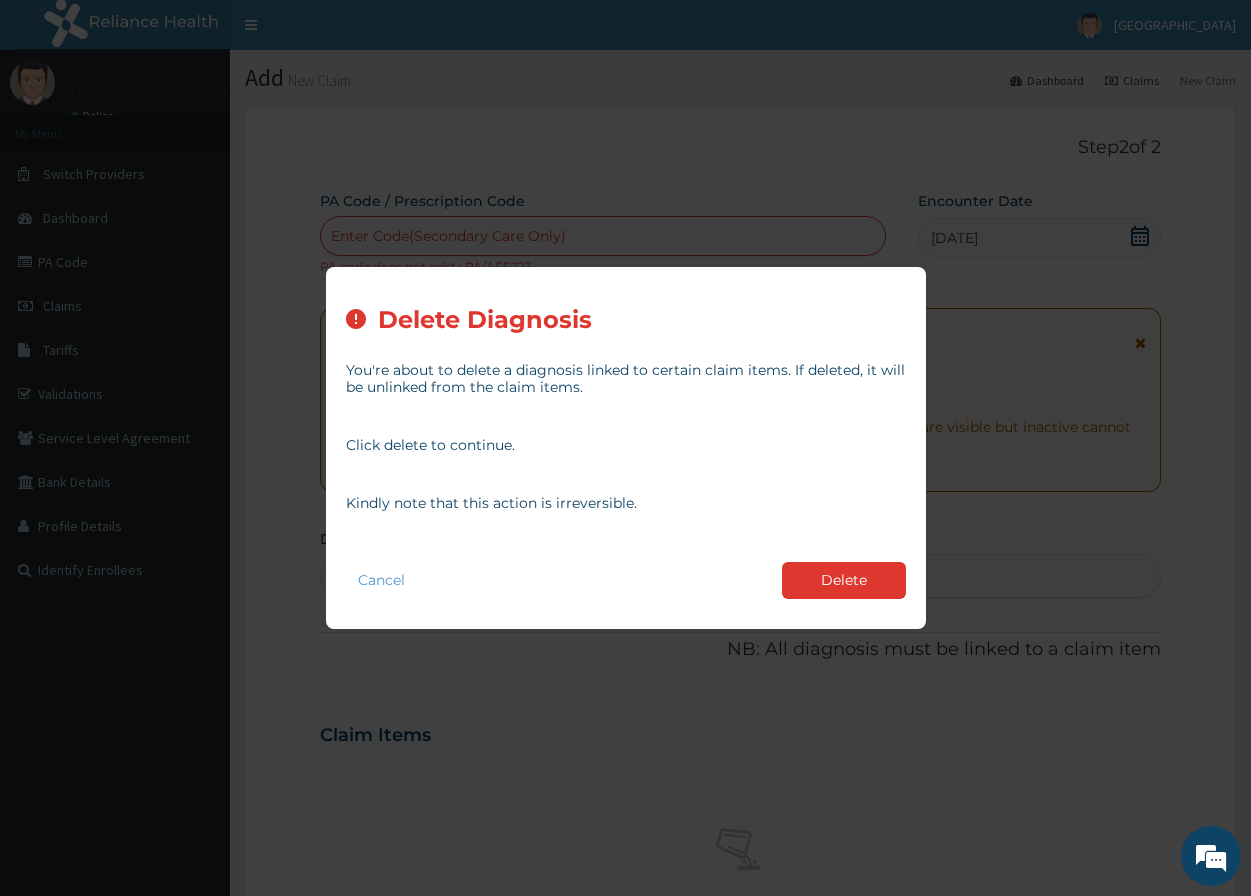click on "Delete" at bounding box center [844, 580] 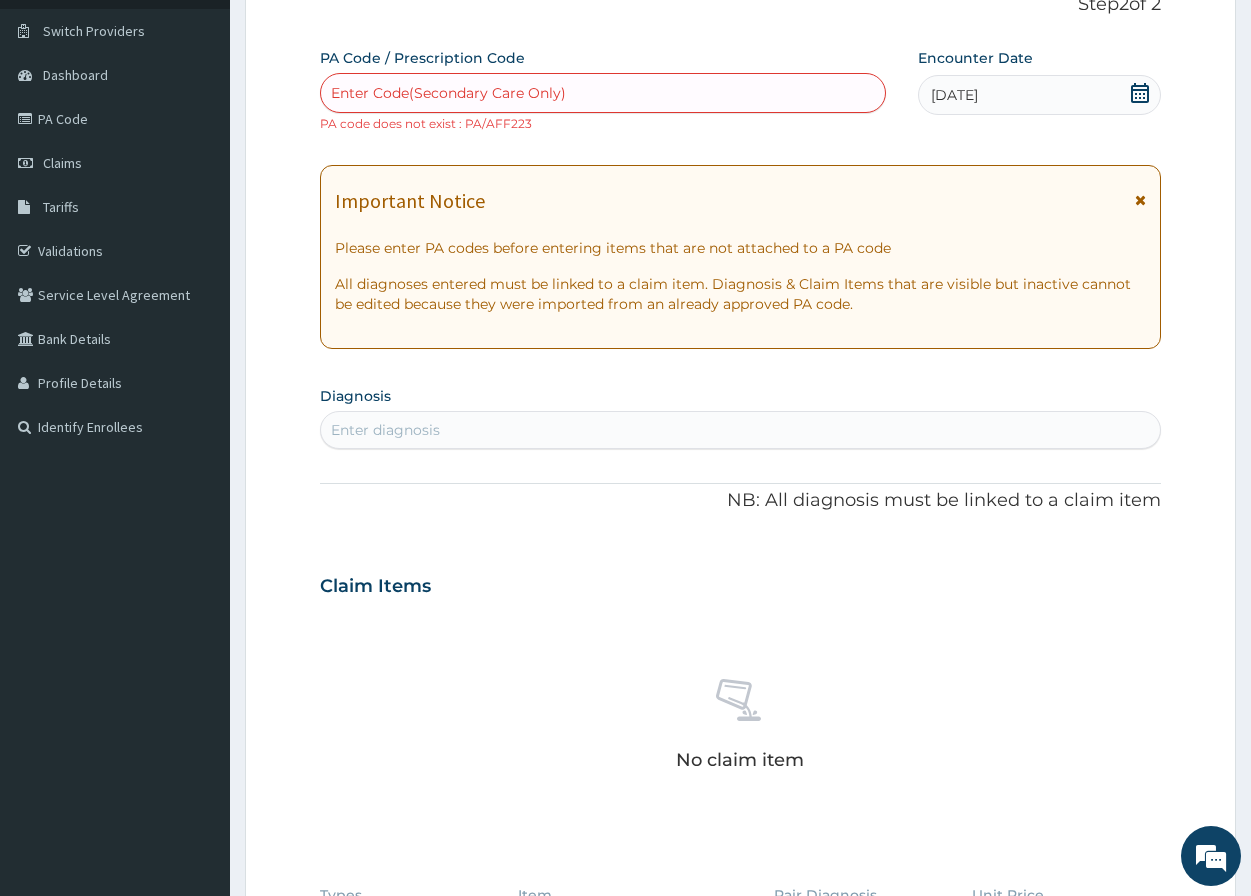 scroll, scrollTop: 0, scrollLeft: 0, axis: both 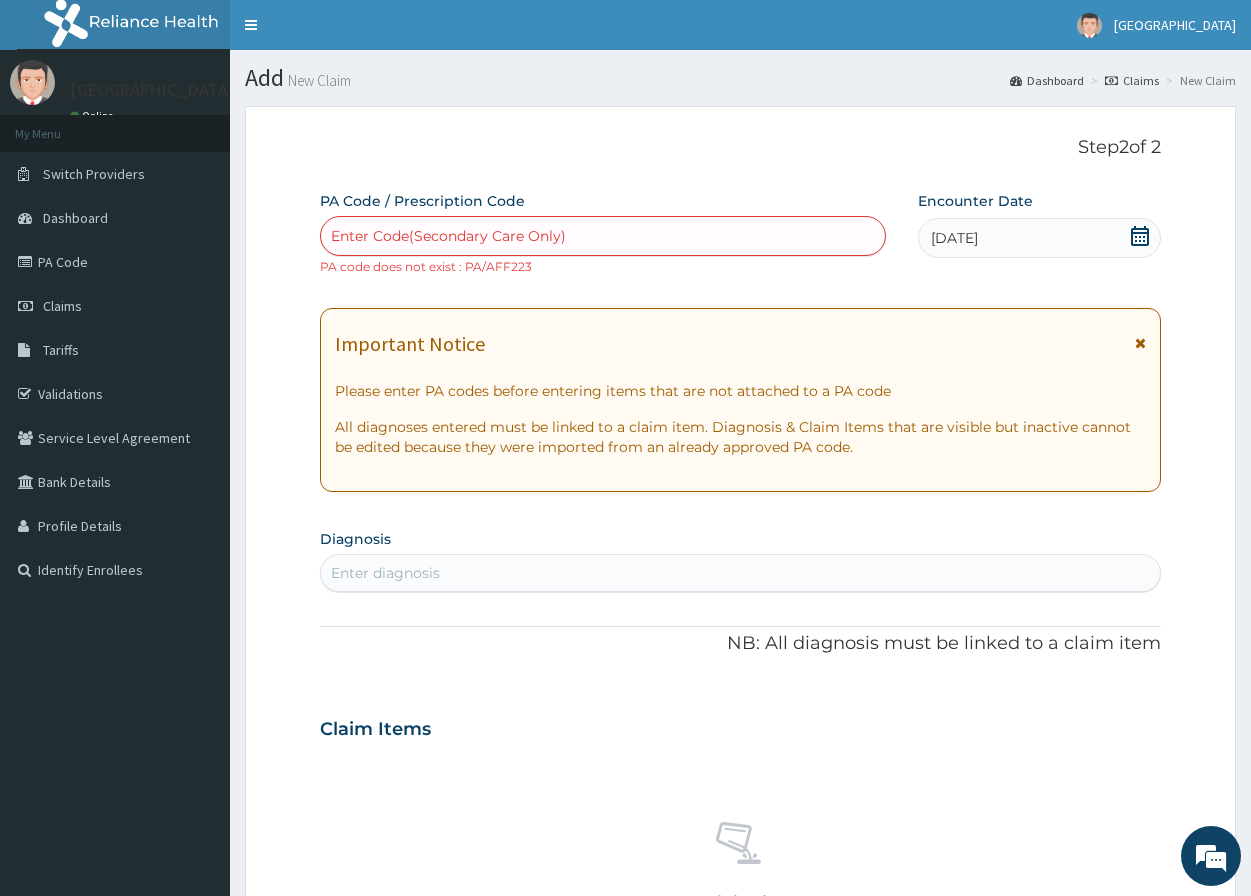 click on "Enter diagnosis" at bounding box center (385, 573) 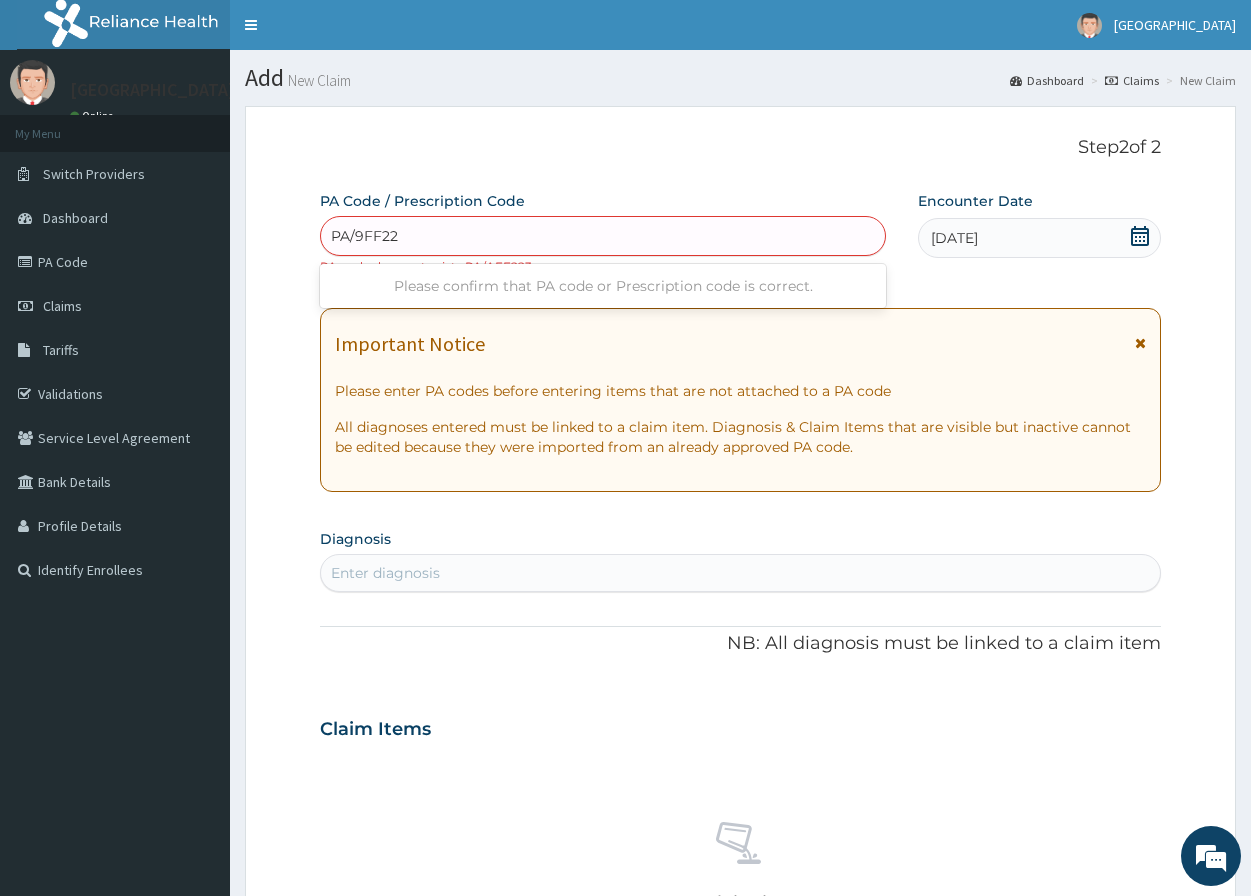 type on "PA/9FF223" 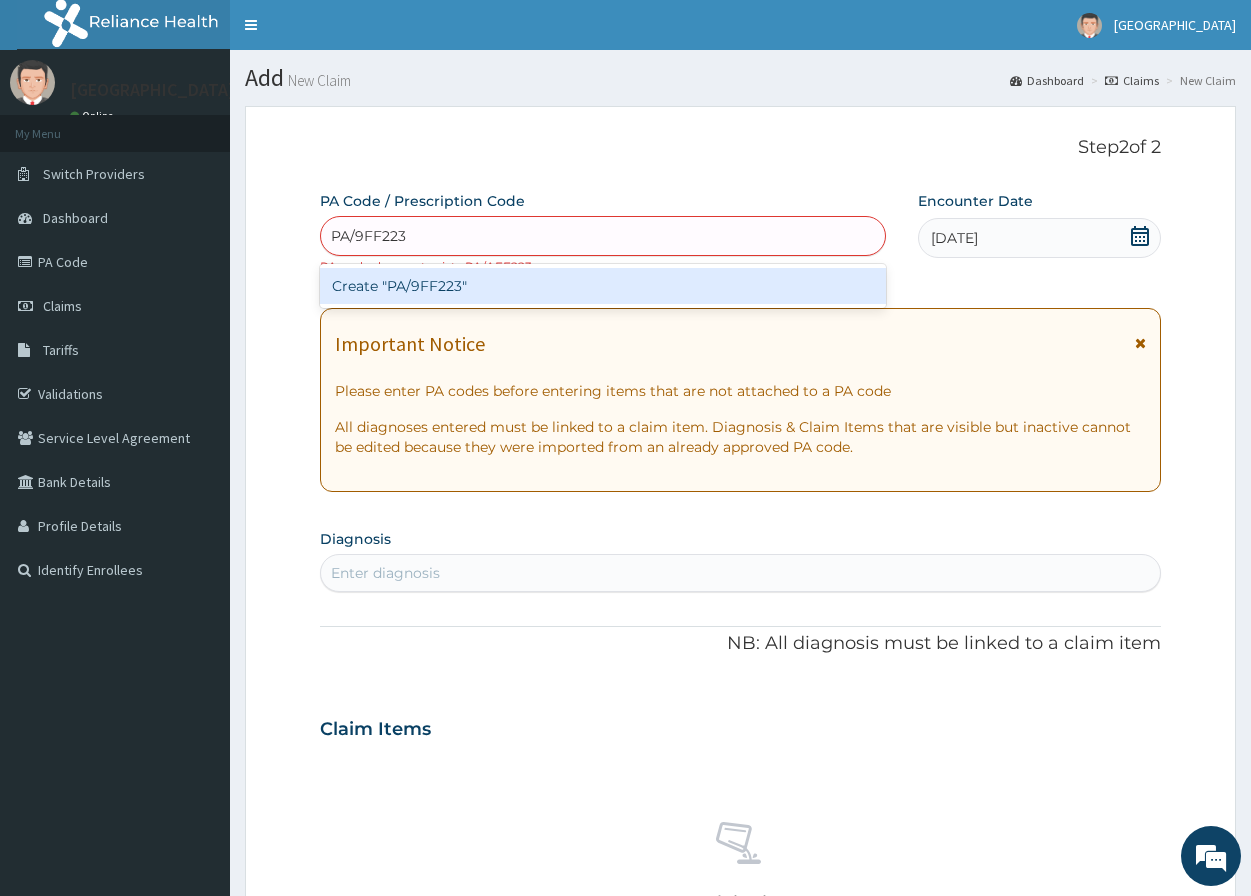 click on "Create "PA/9FF223"" at bounding box center [603, 286] 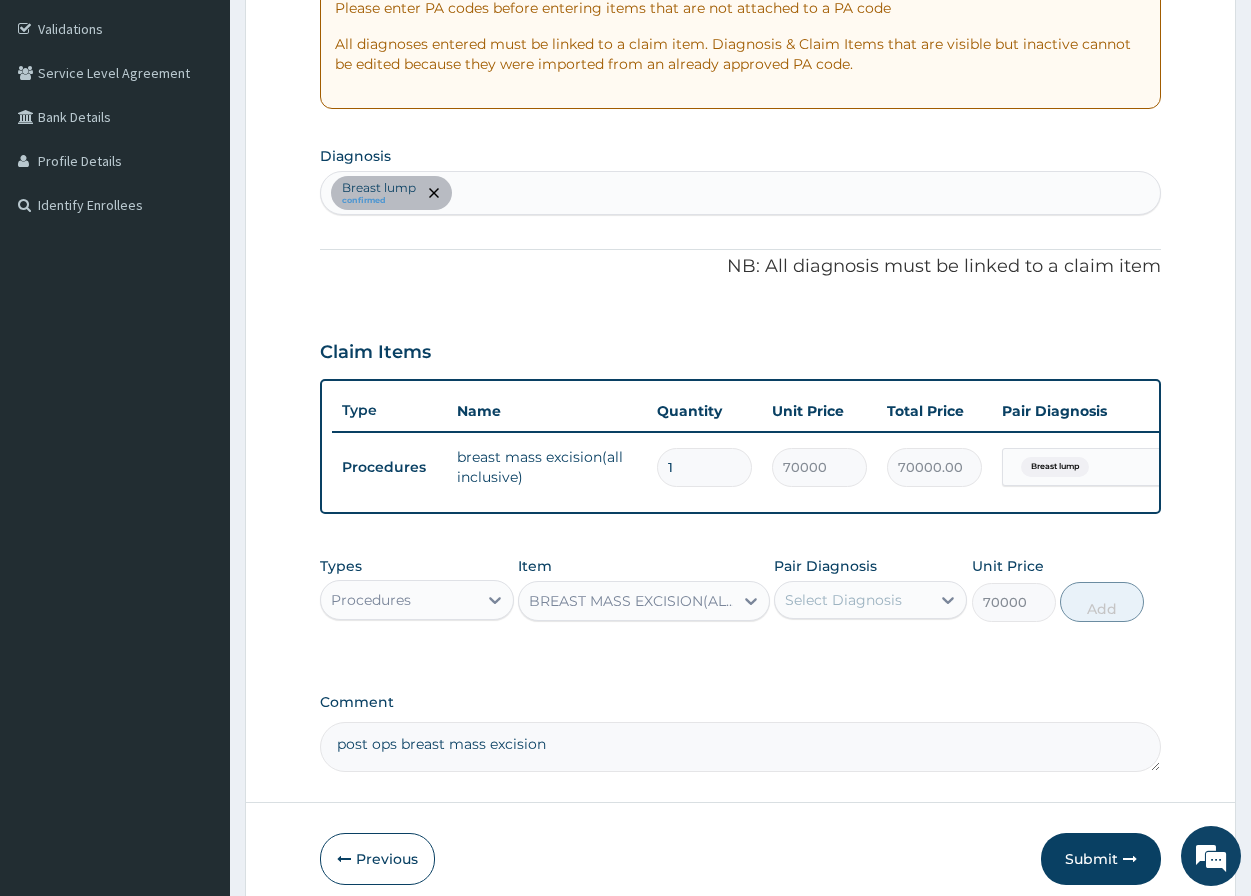 scroll, scrollTop: 400, scrollLeft: 0, axis: vertical 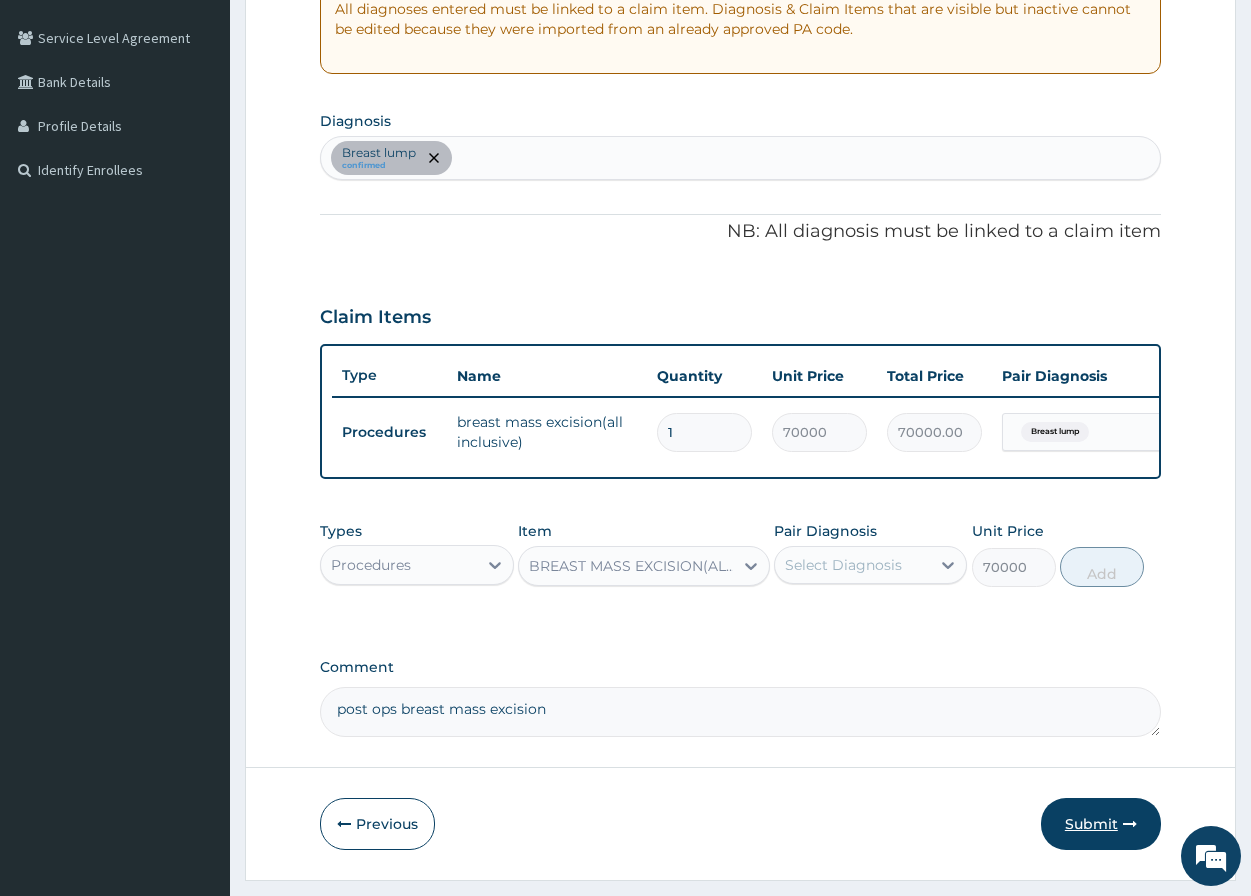 click on "Submit" at bounding box center [1101, 824] 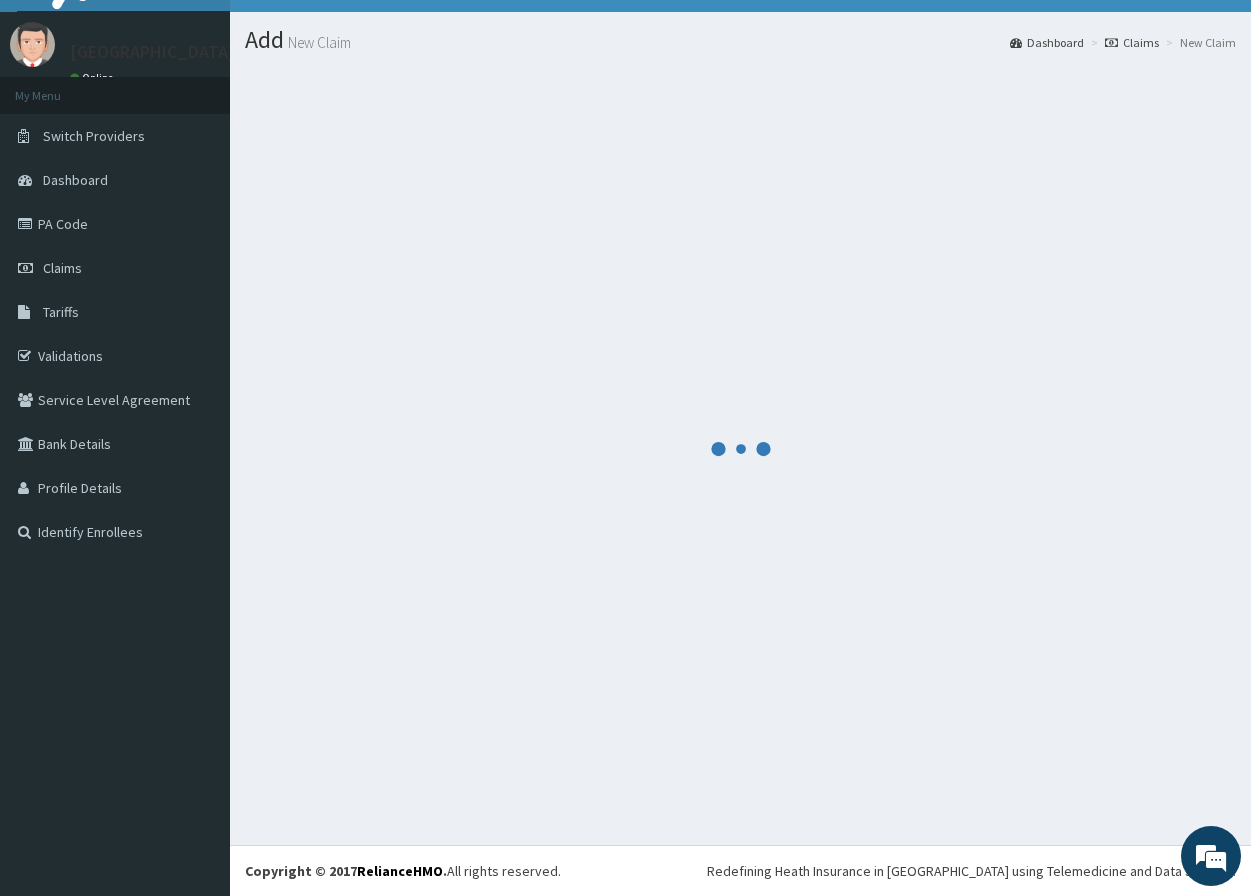 scroll, scrollTop: 400, scrollLeft: 0, axis: vertical 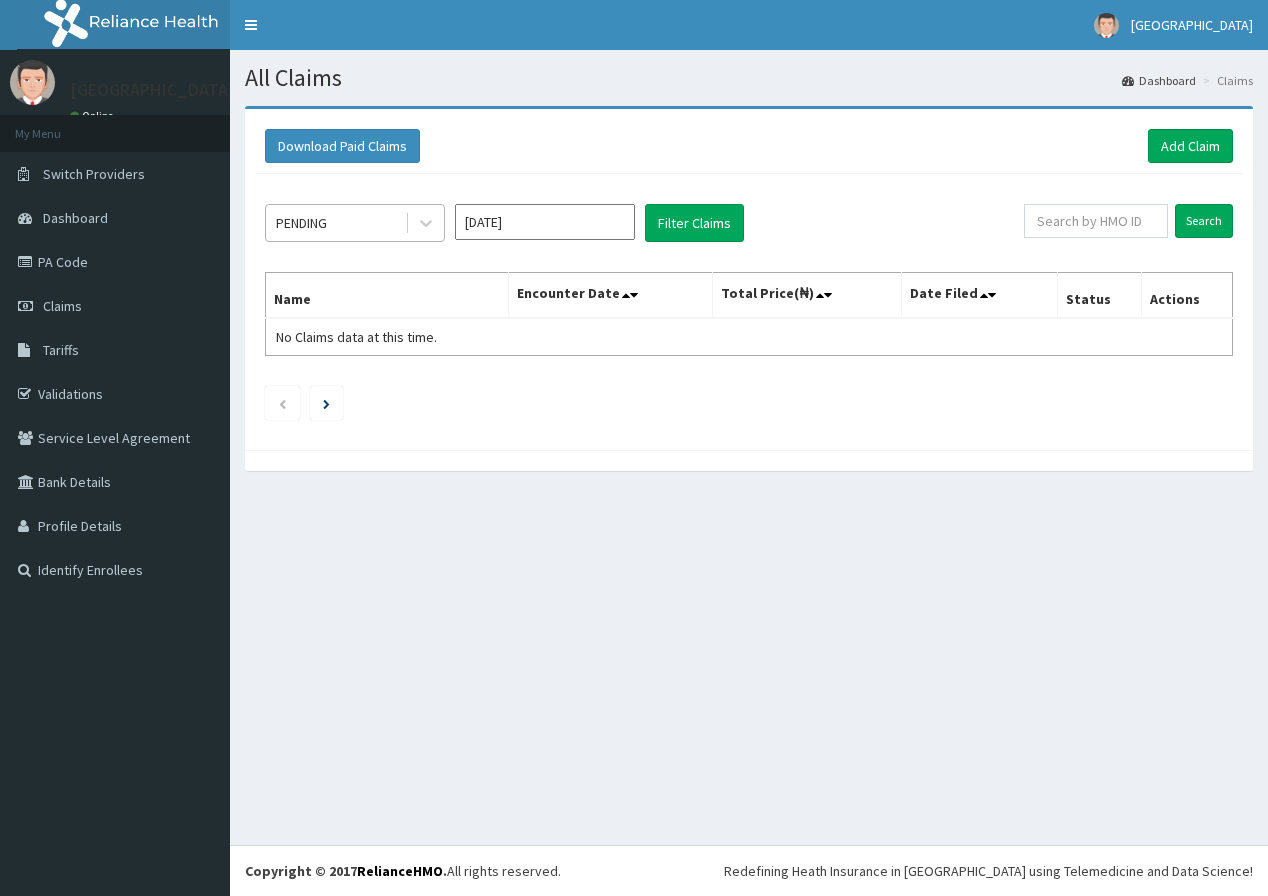 click on "PENDING" at bounding box center [335, 223] 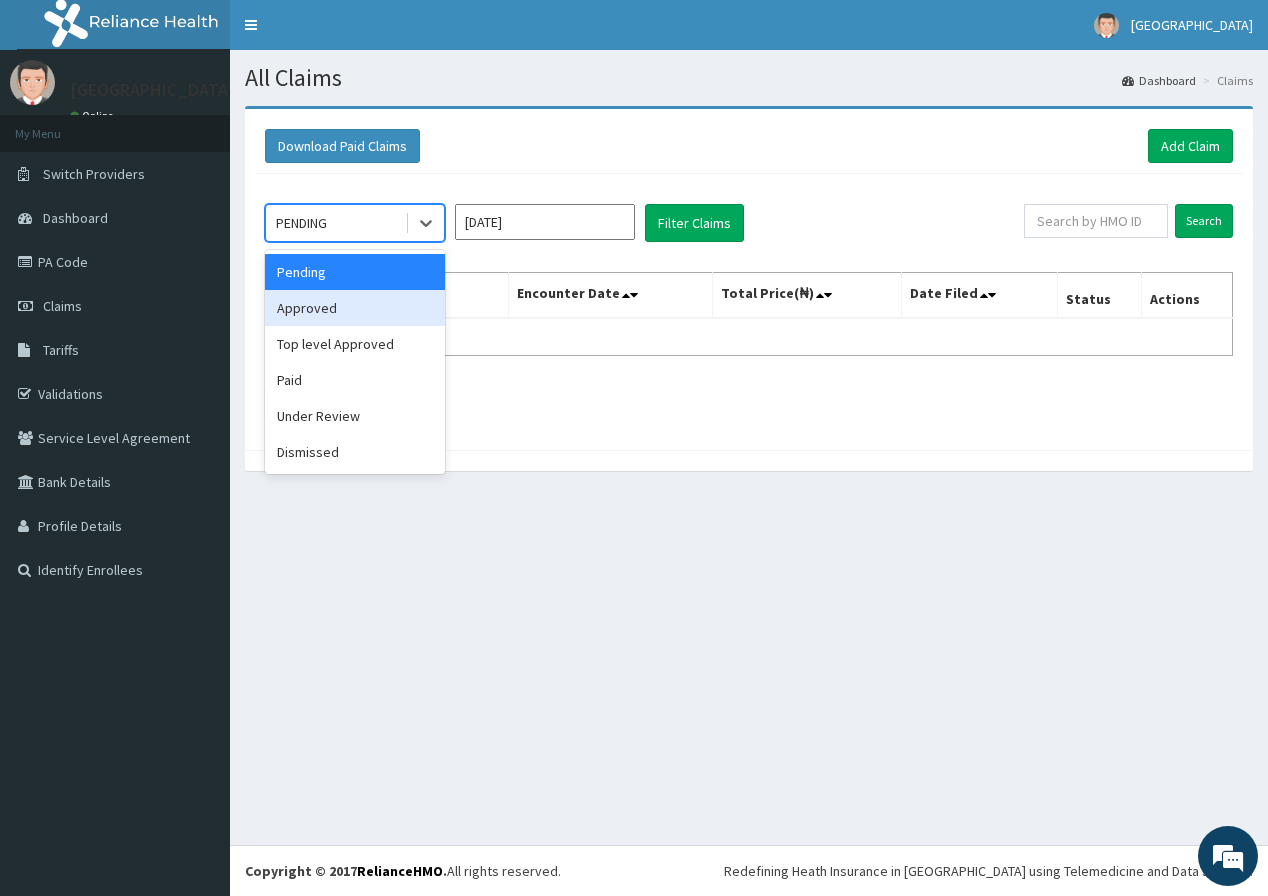 click on "Approved" at bounding box center (355, 308) 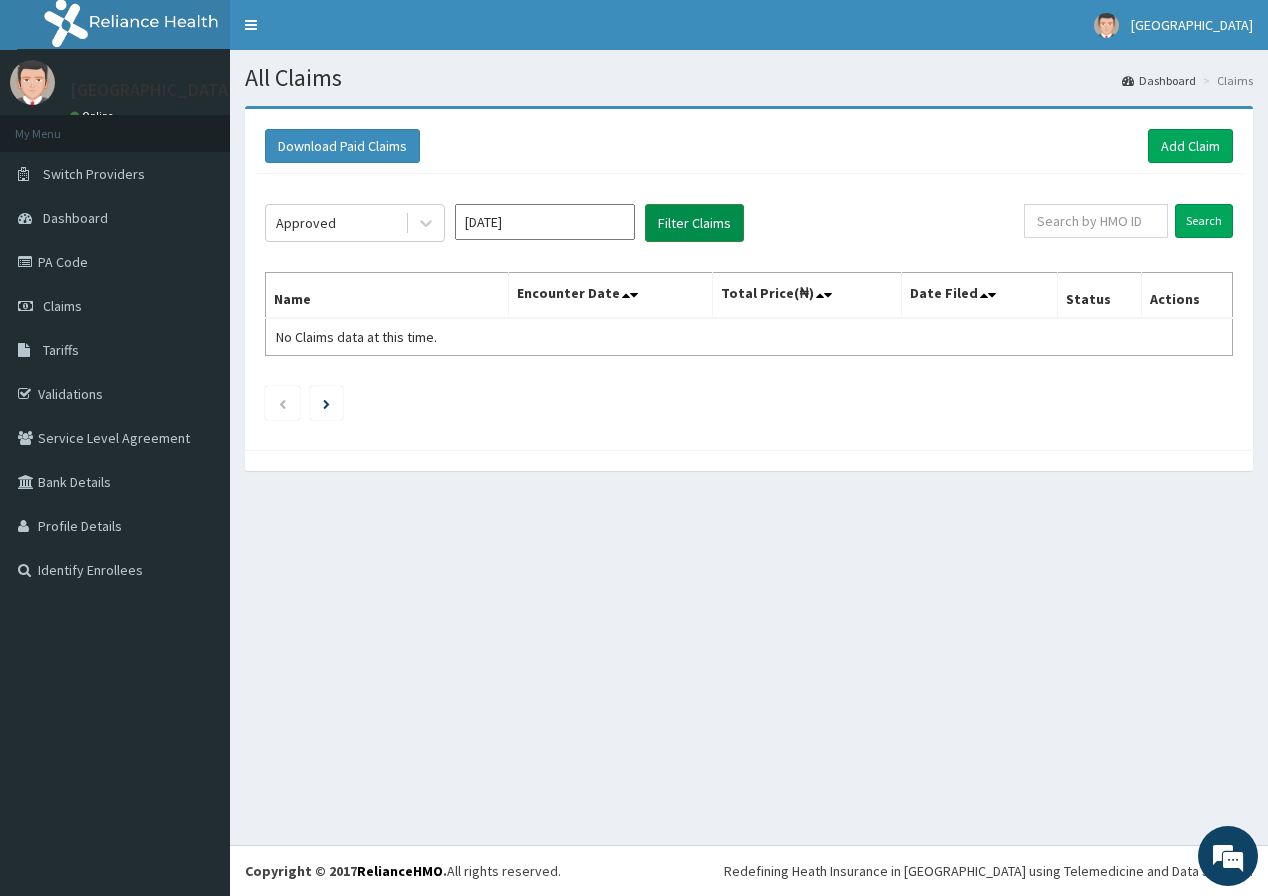 click on "Filter Claims" at bounding box center [694, 223] 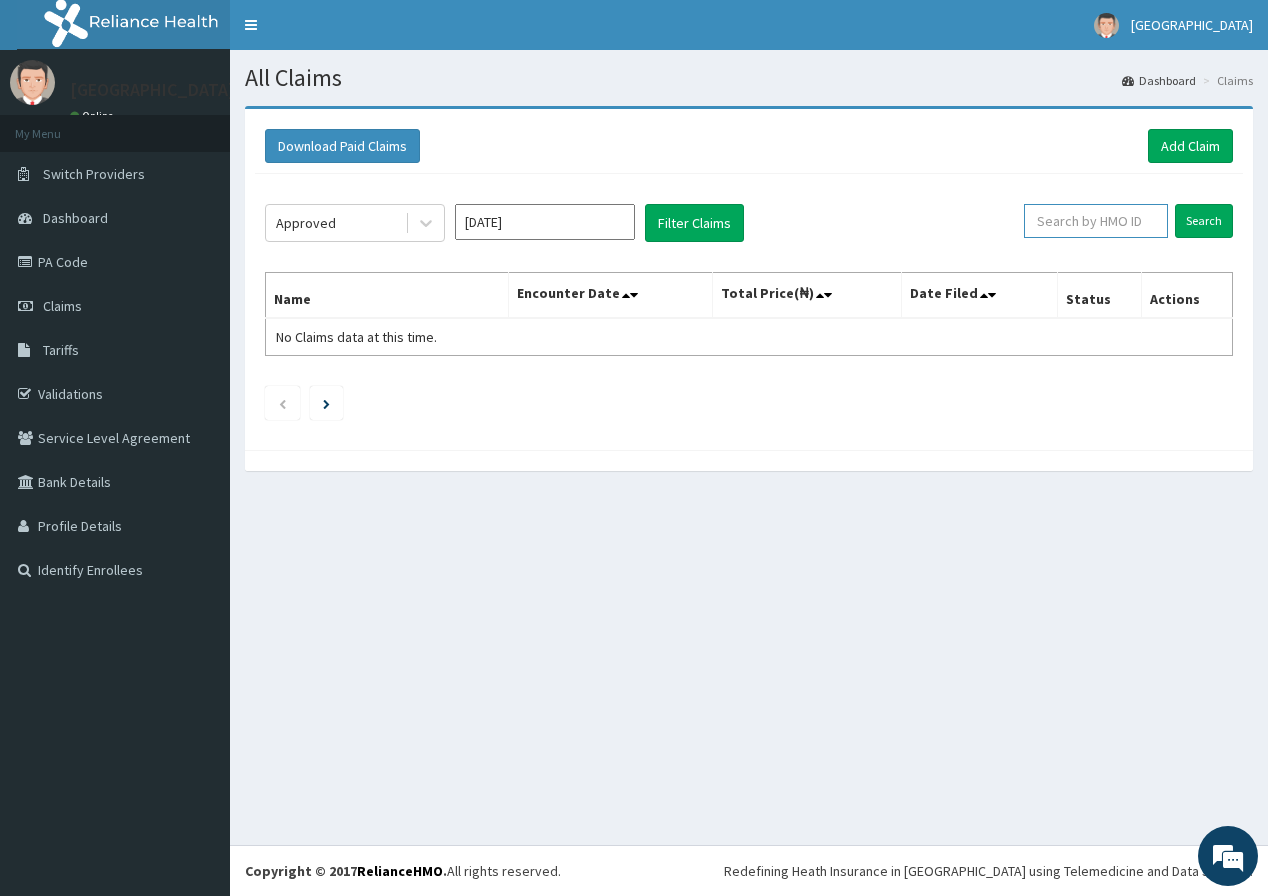 click at bounding box center [1096, 221] 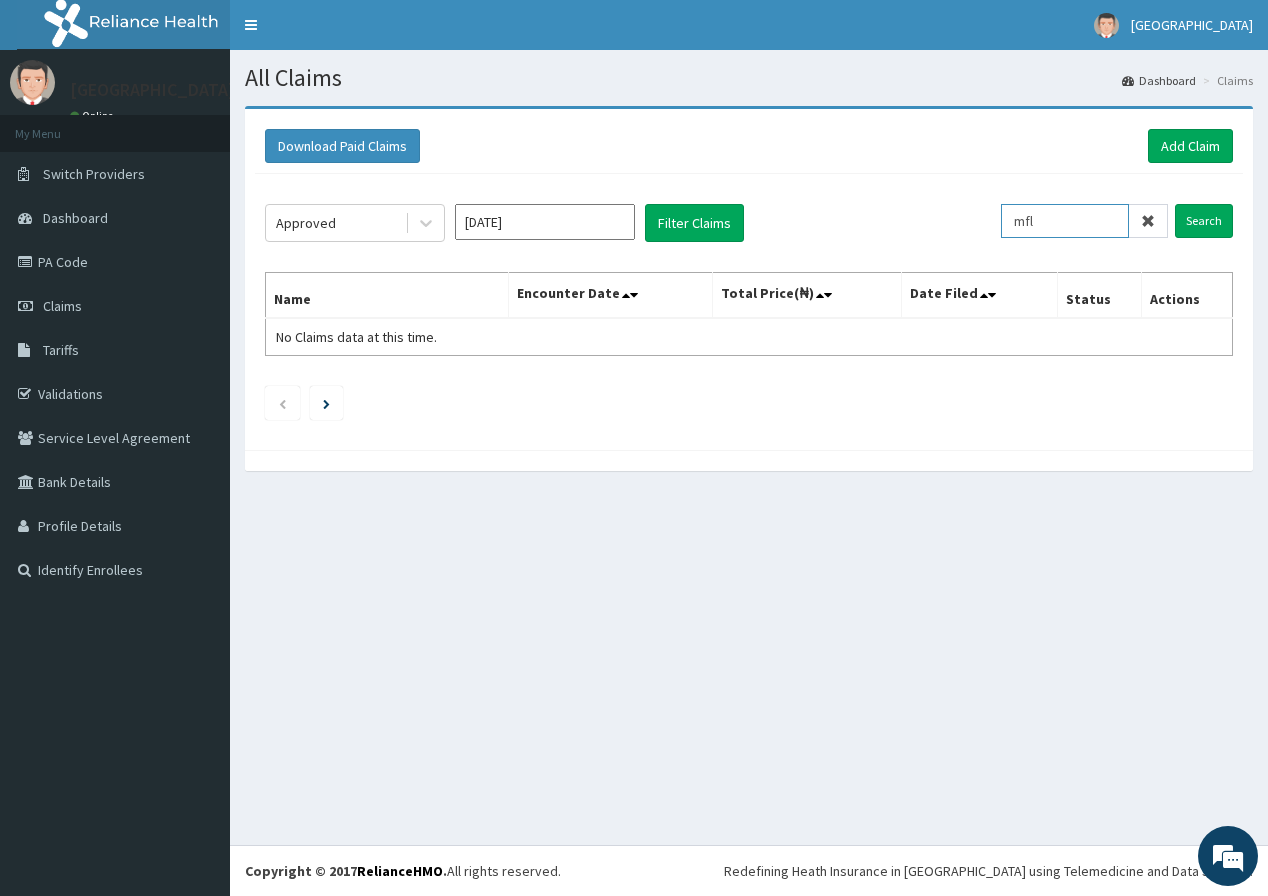 scroll, scrollTop: 0, scrollLeft: 0, axis: both 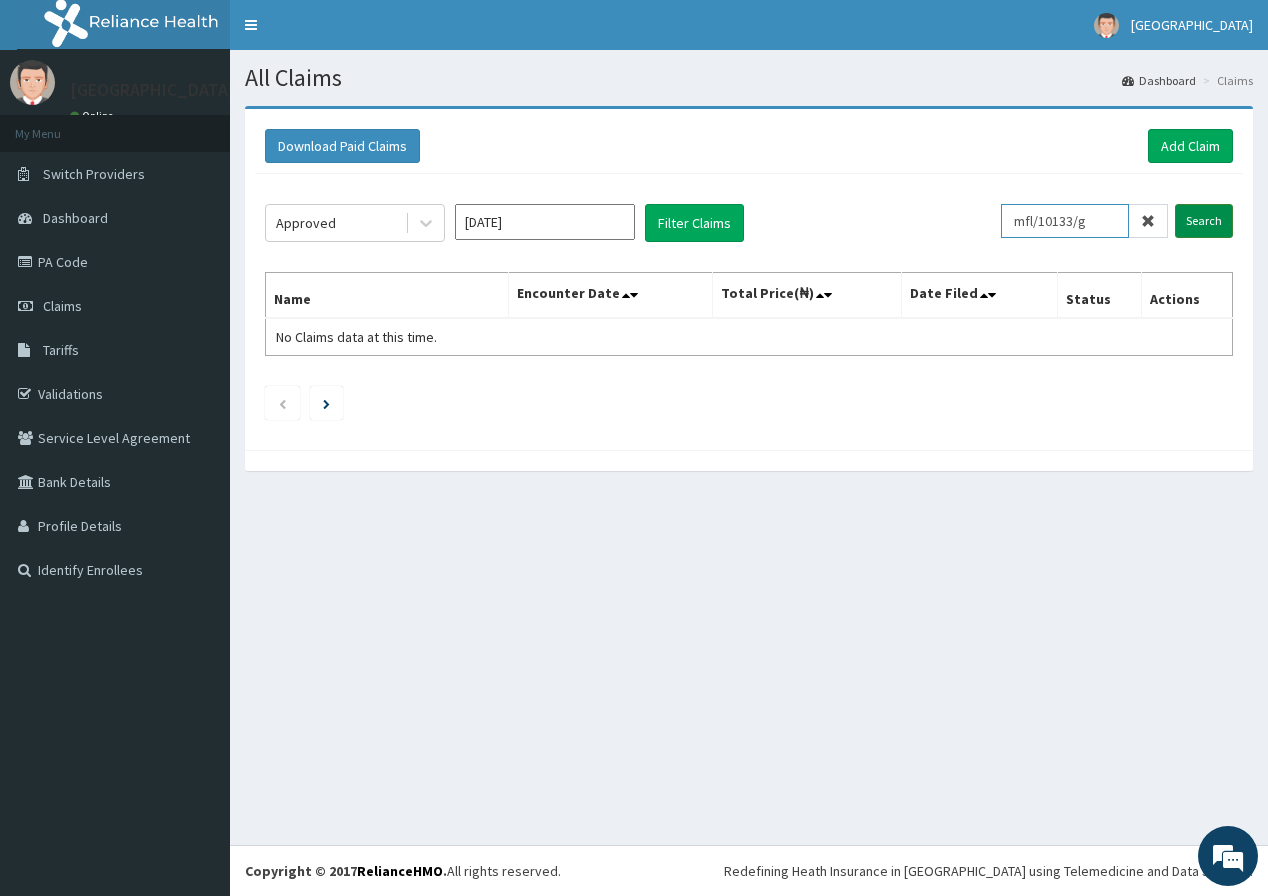 type on "mfl/10133/g" 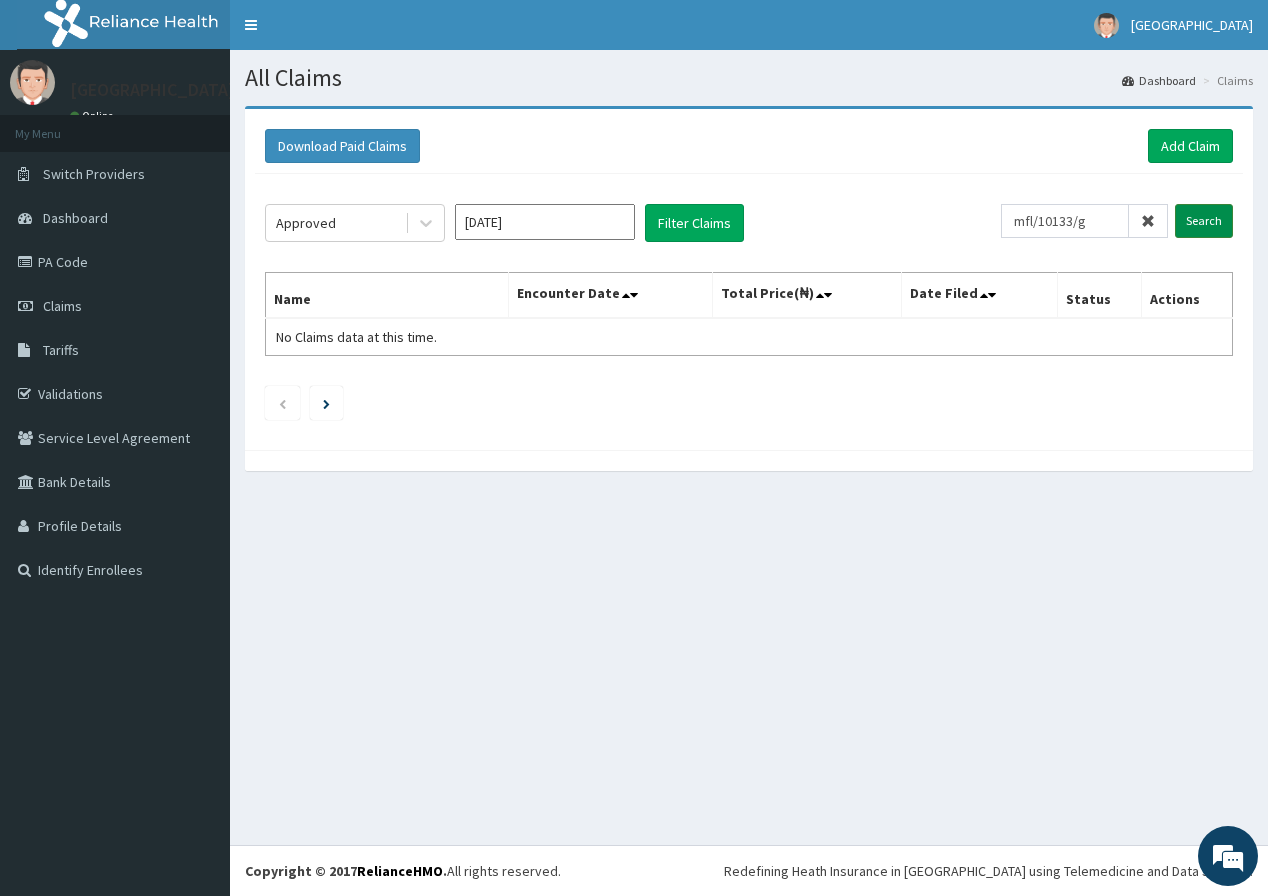 click on "Search" at bounding box center [1204, 221] 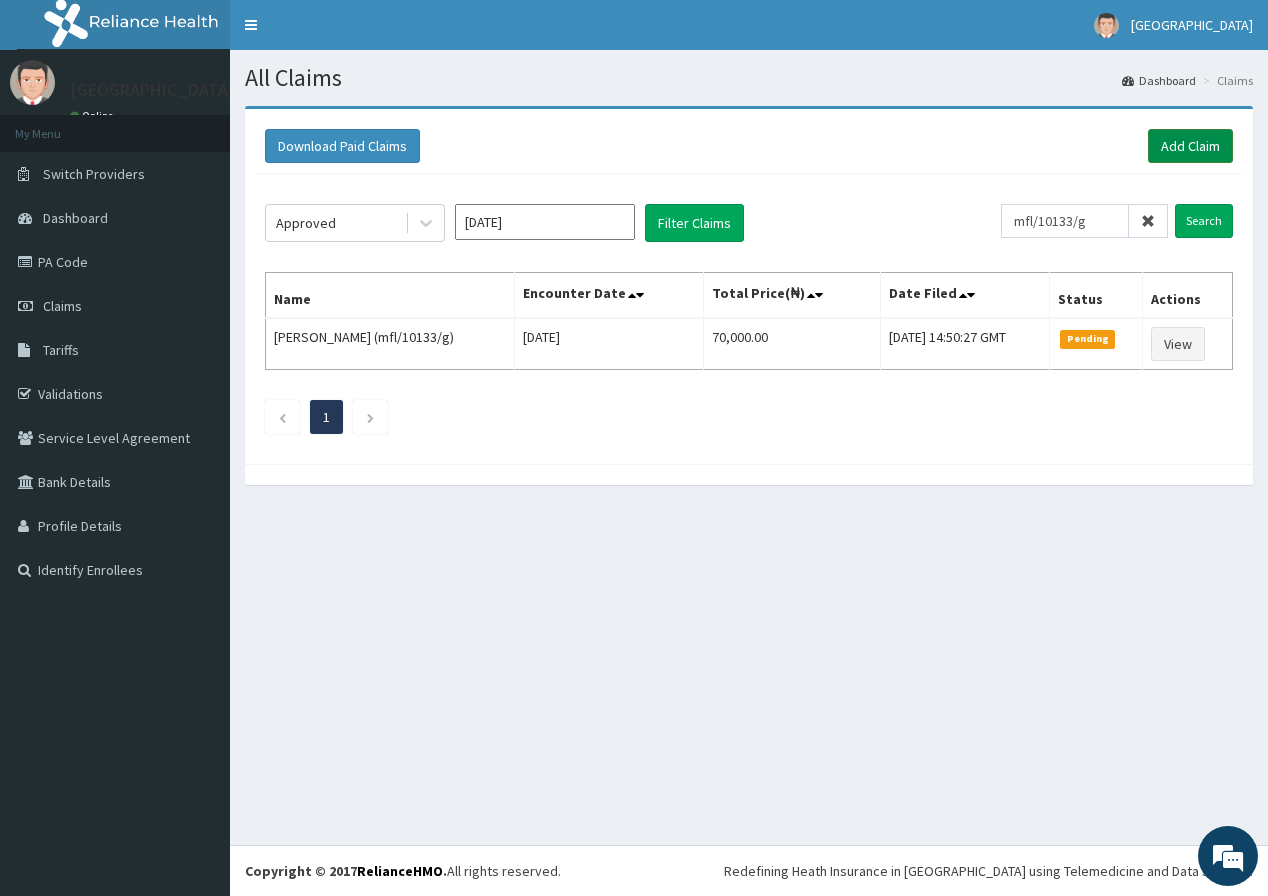 click on "Add Claim" at bounding box center (1190, 146) 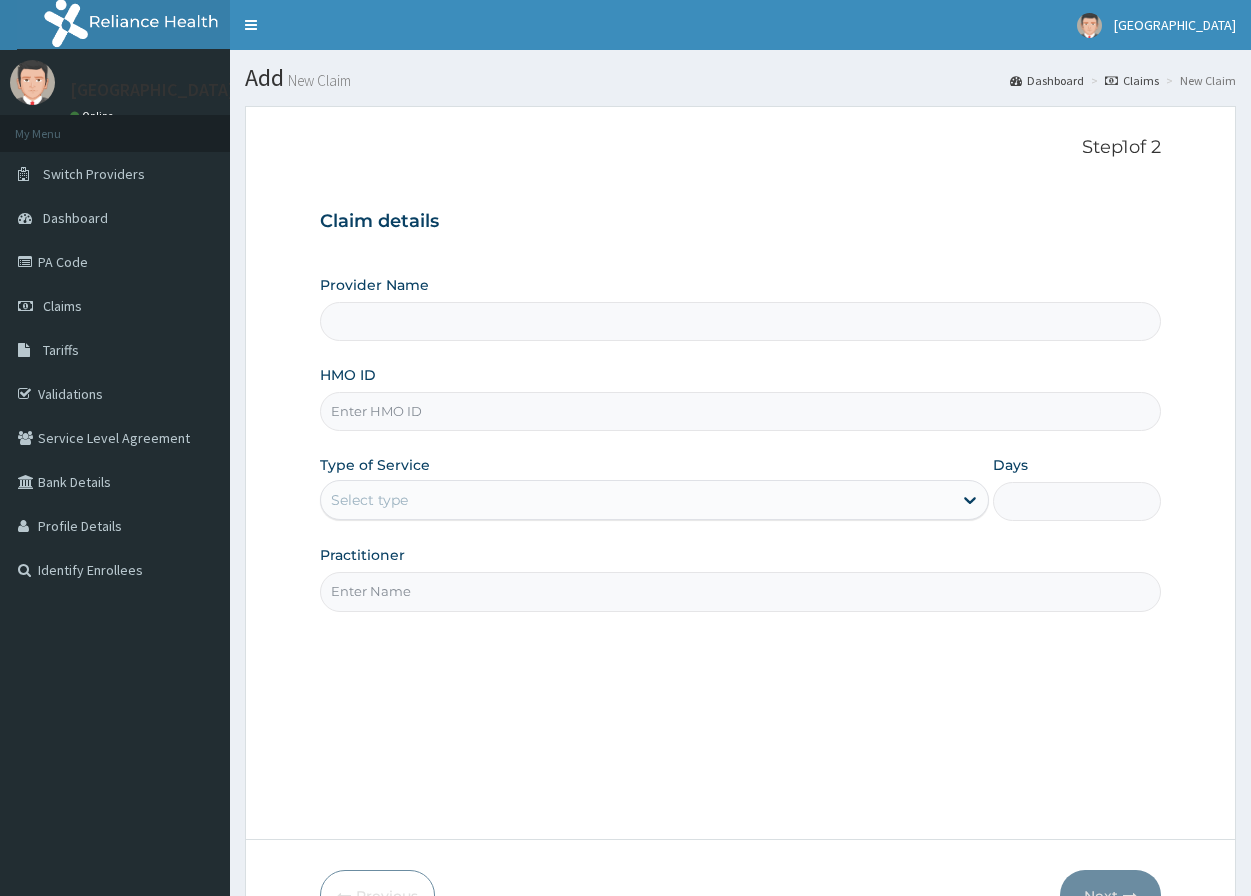 scroll, scrollTop: 0, scrollLeft: 0, axis: both 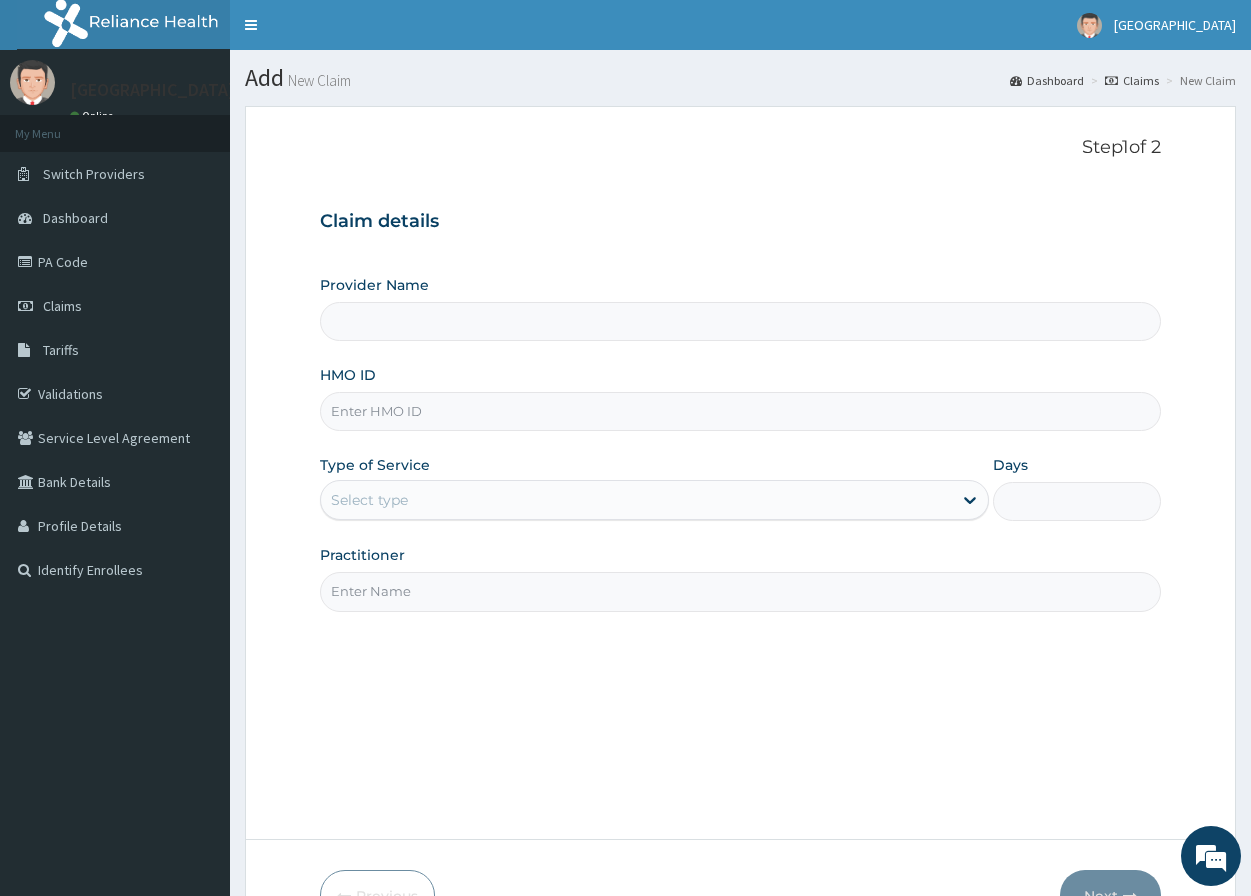 click on "HMO ID" at bounding box center (740, 411) 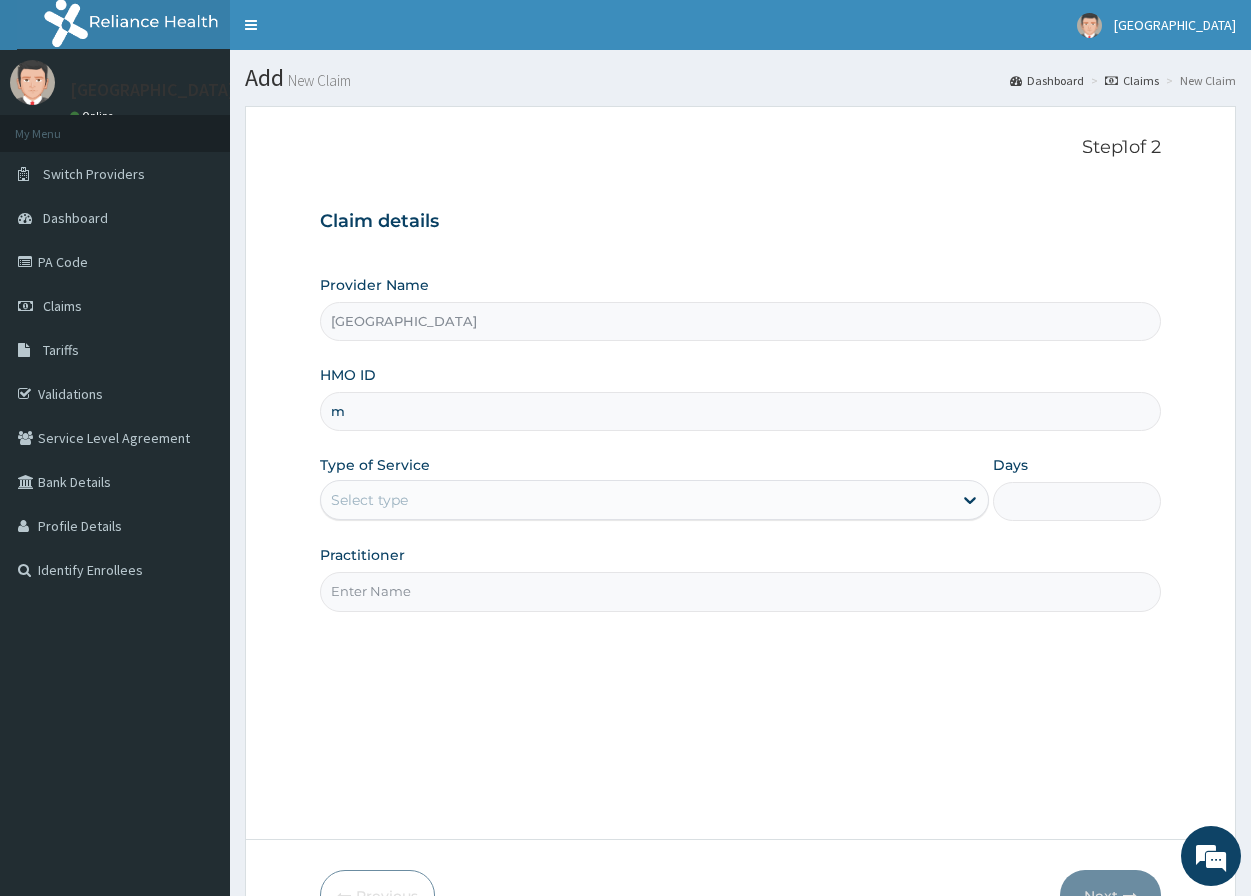 scroll, scrollTop: 0, scrollLeft: 0, axis: both 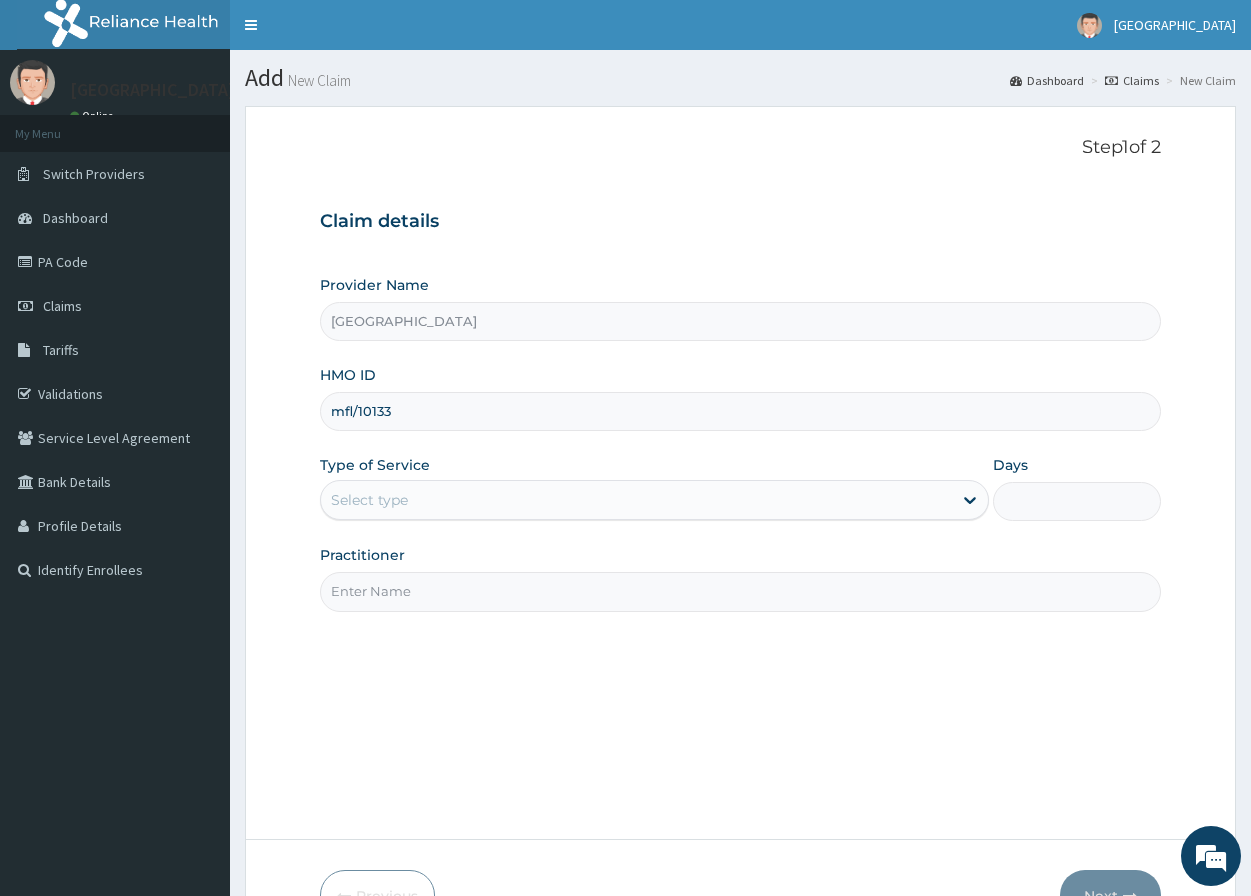 type on "mfl/10133/g" 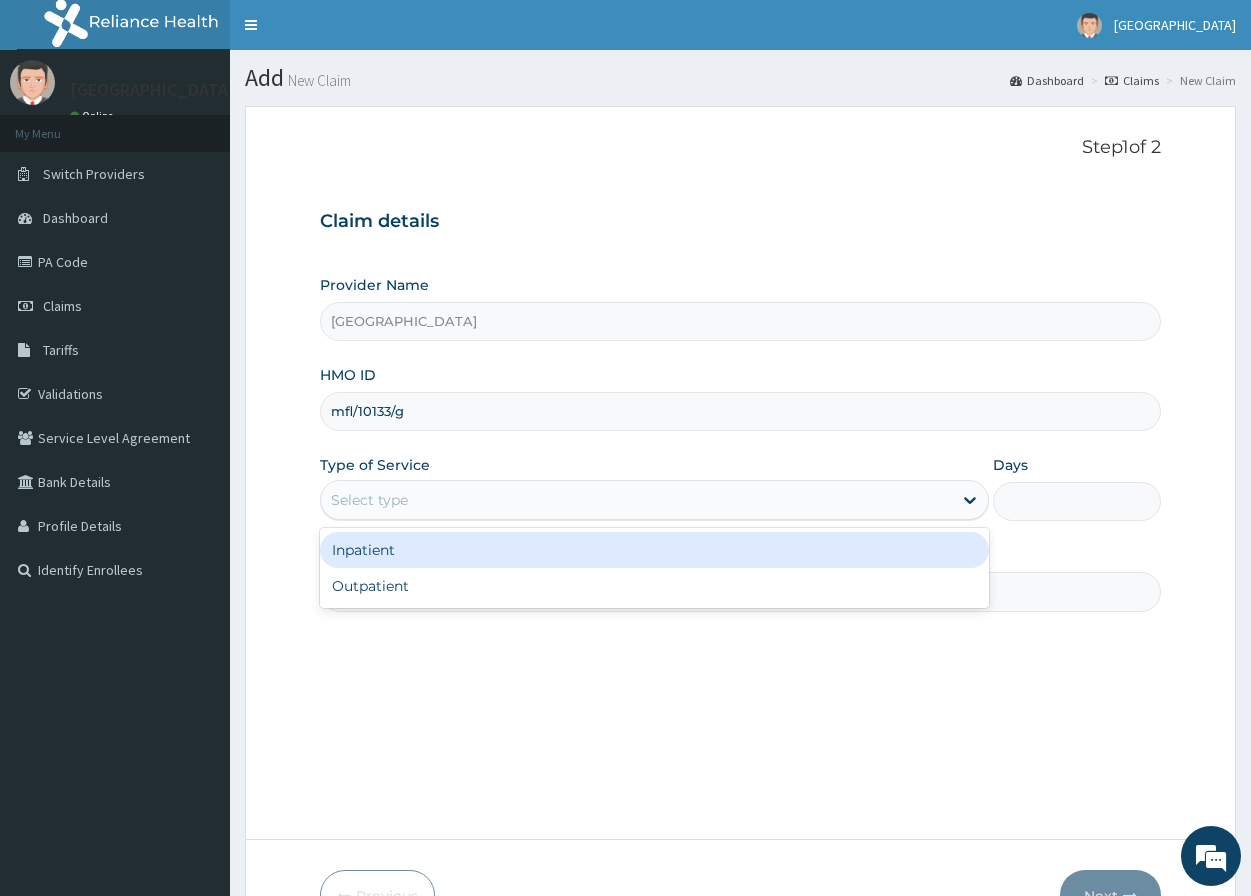click on "Select type" at bounding box center (636, 500) 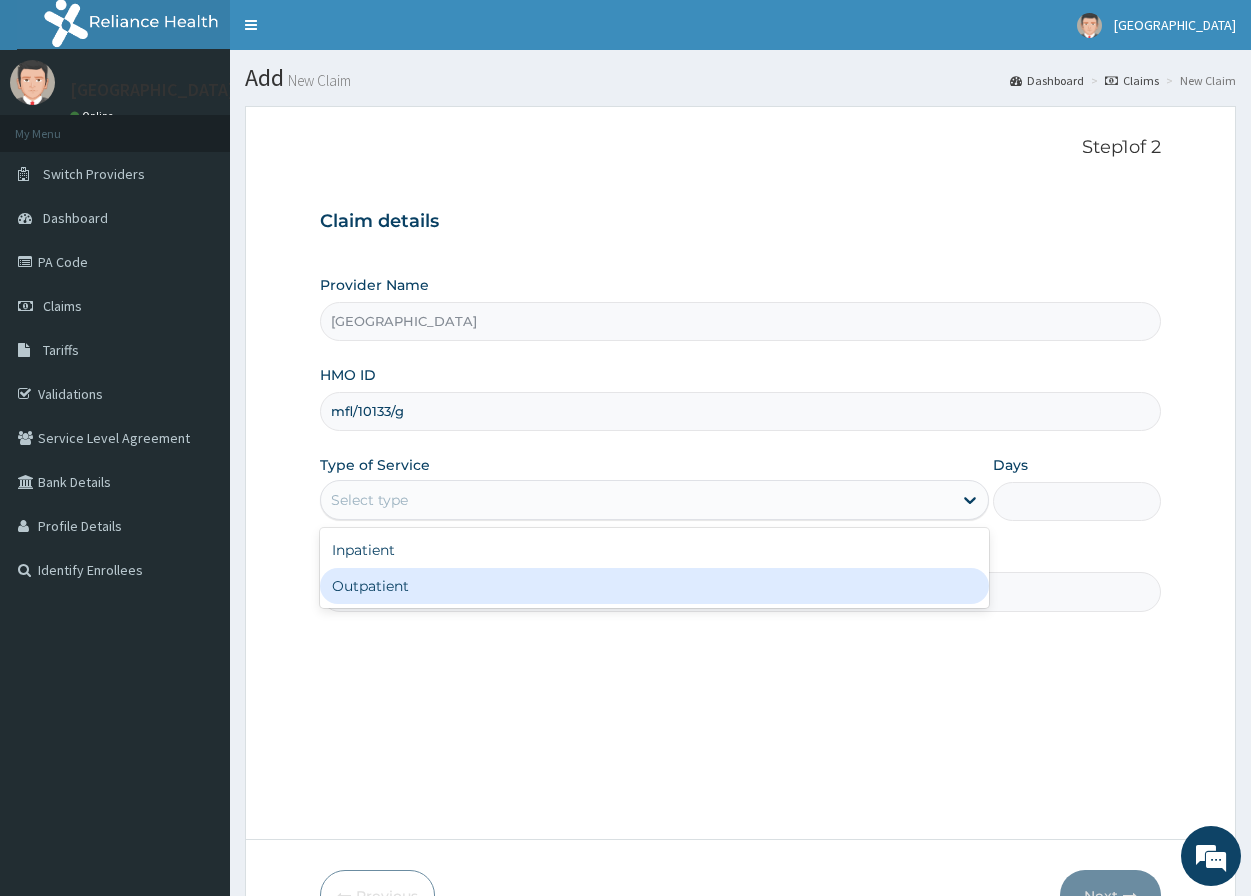 click on "Outpatient" at bounding box center (654, 586) 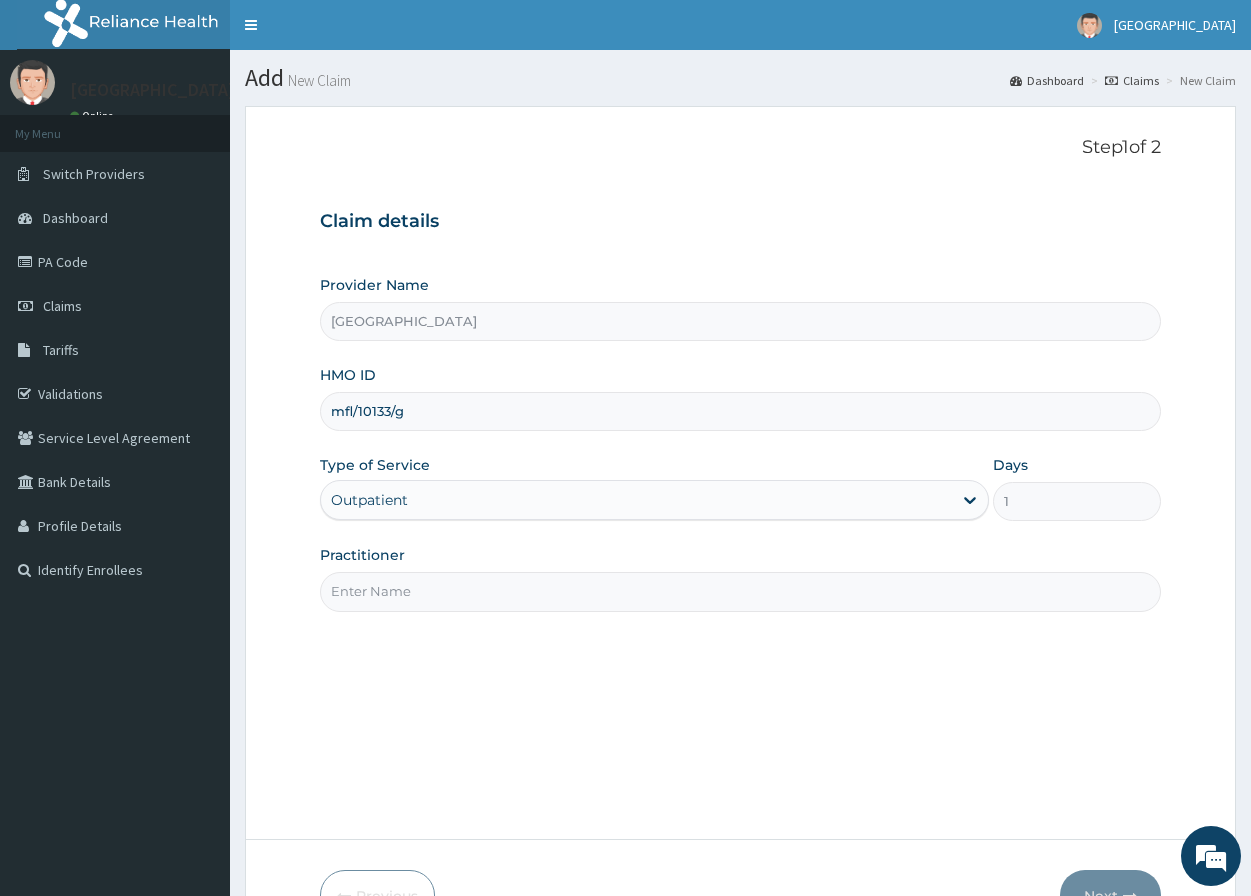 click on "Practitioner" at bounding box center [740, 591] 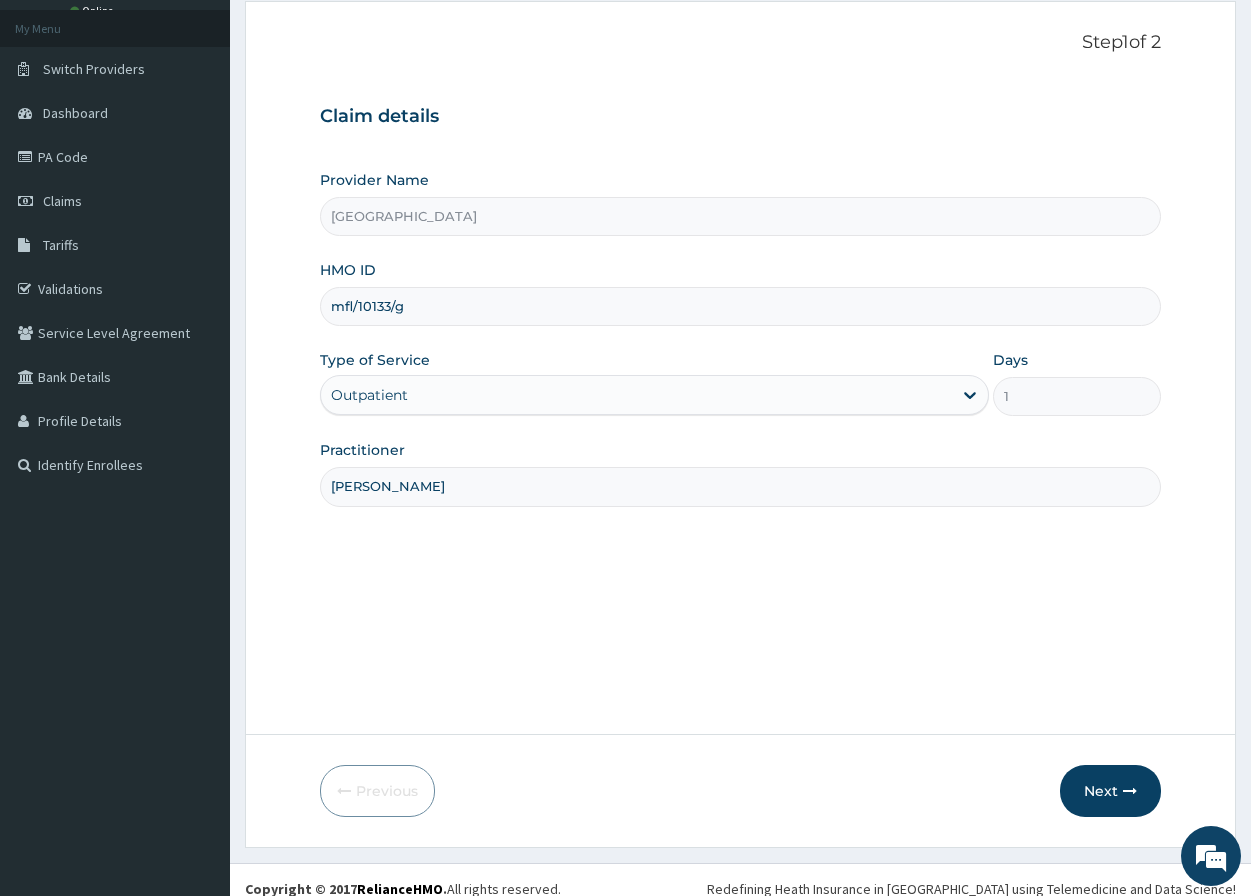 scroll, scrollTop: 123, scrollLeft: 0, axis: vertical 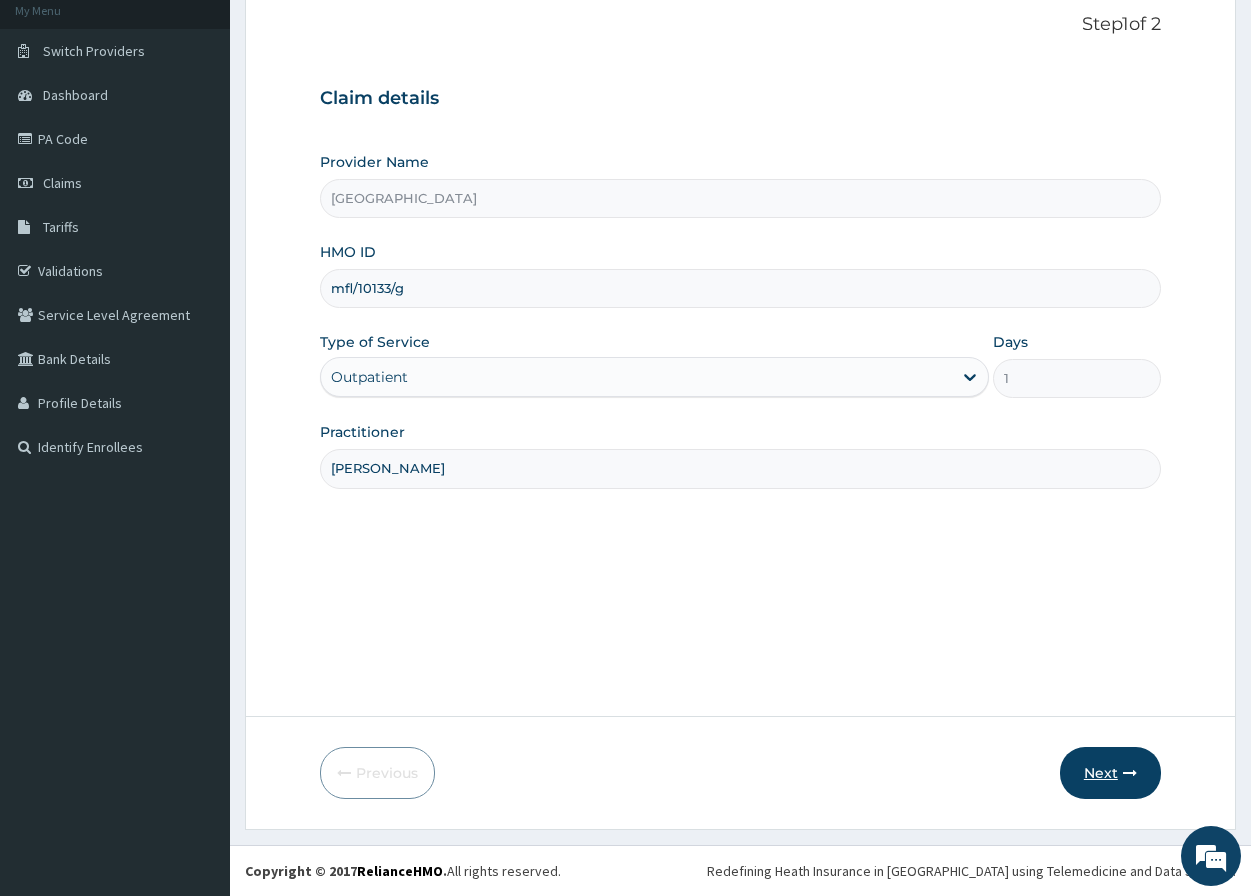 type on "dr charles" 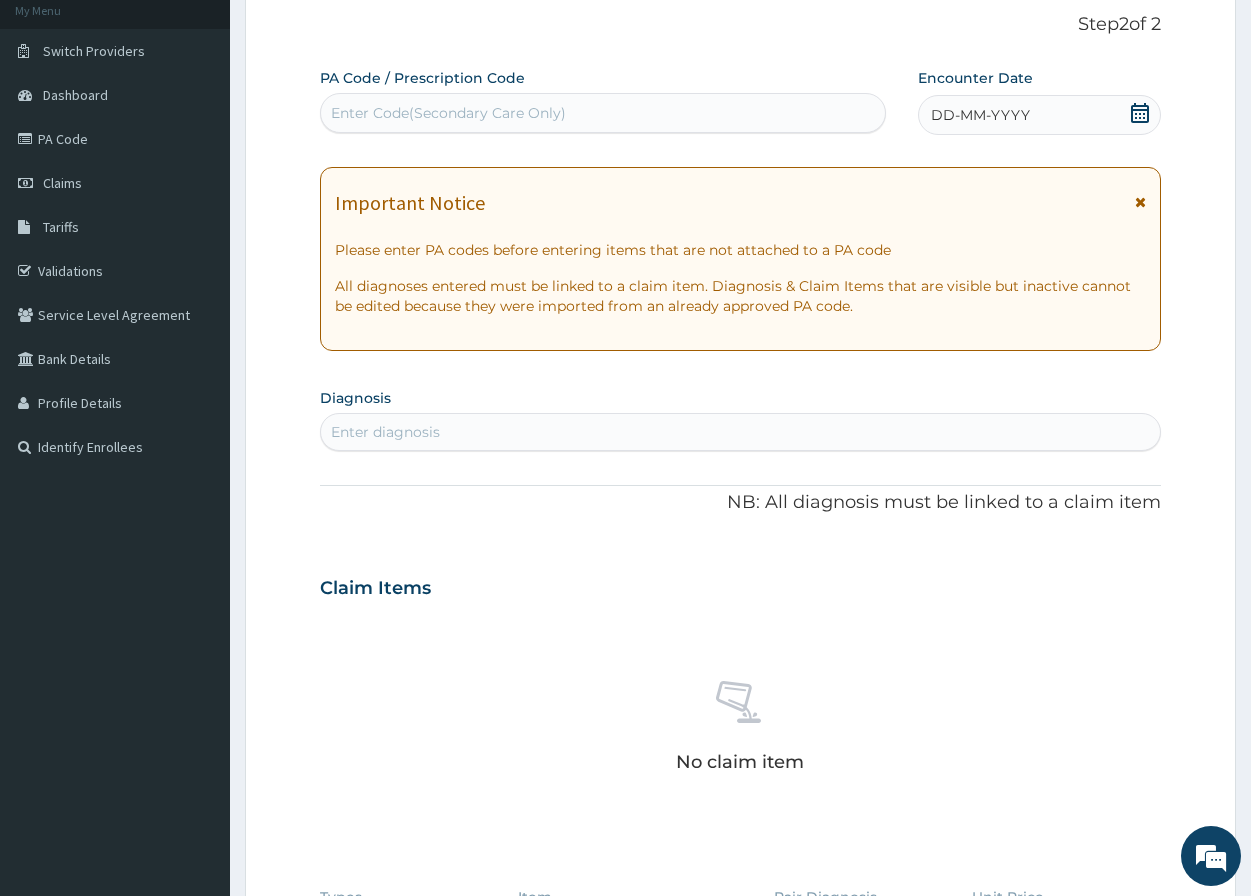 click on "DD-MM-YYYY" at bounding box center [980, 115] 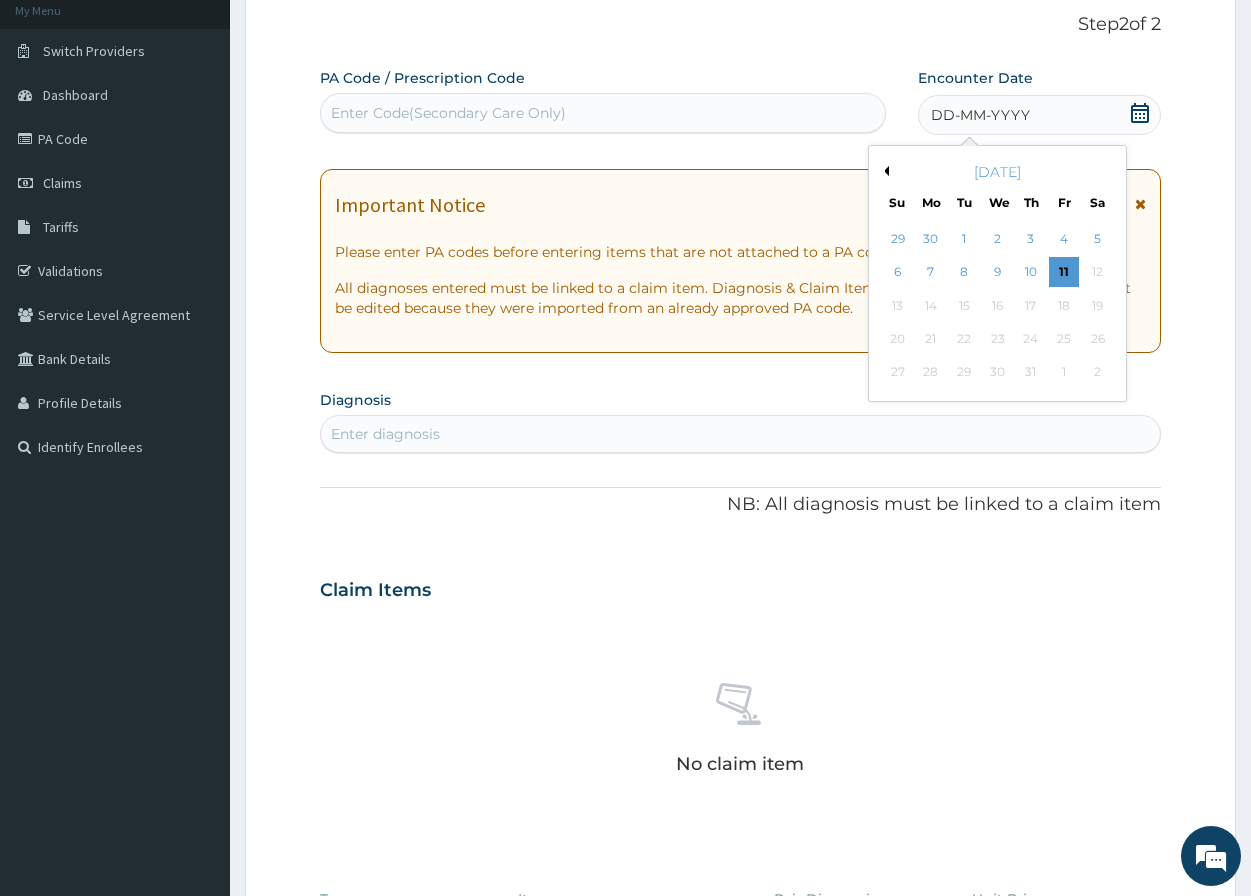 click on "Previous Month" at bounding box center [884, 171] 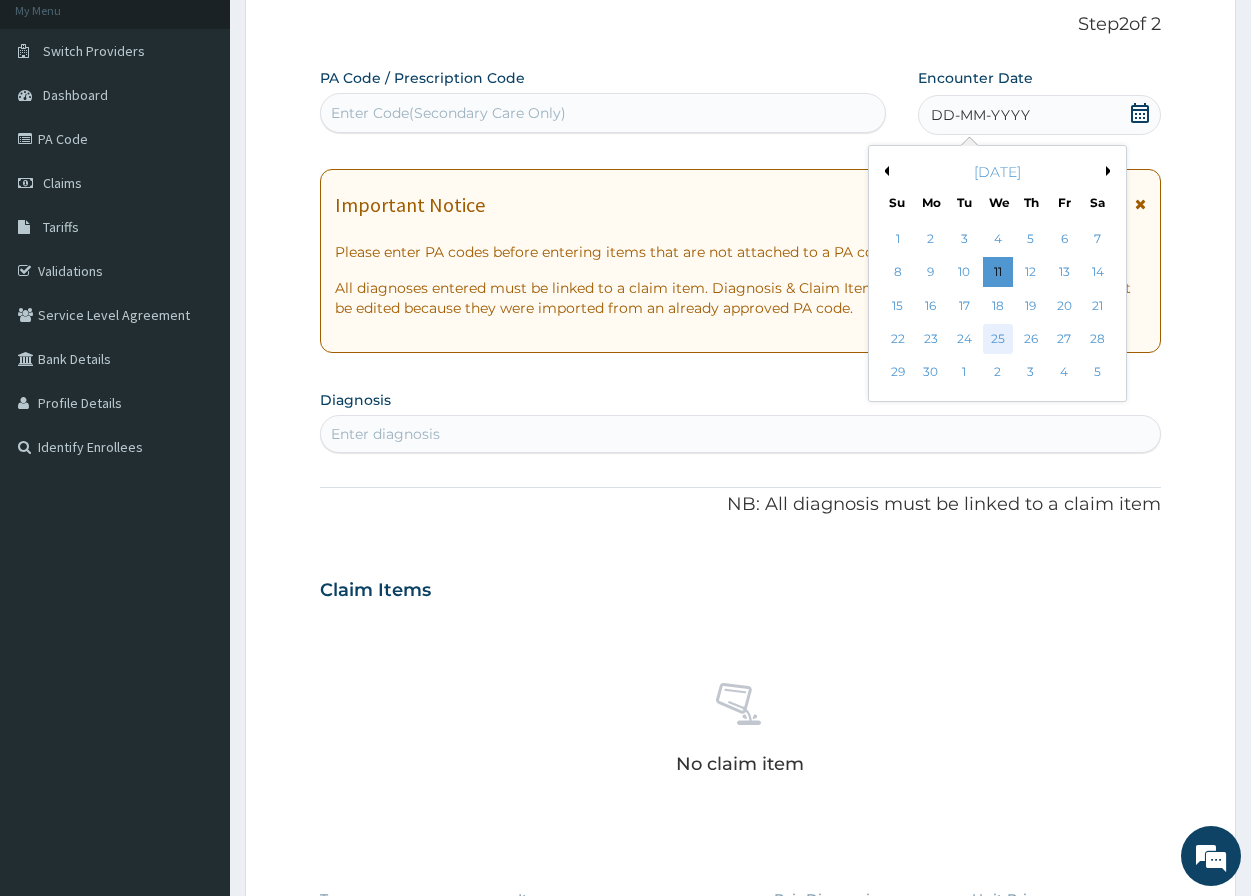 click on "25" at bounding box center [998, 339] 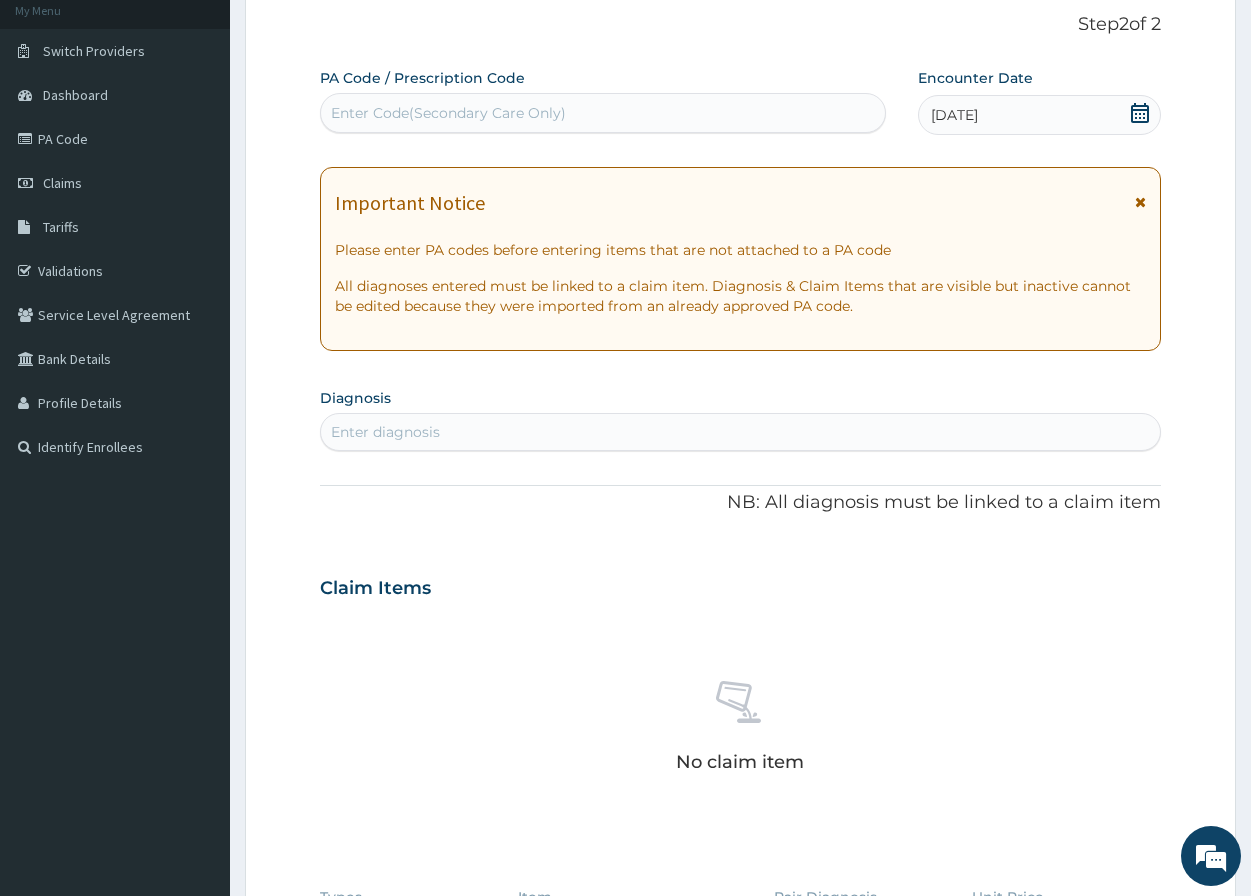 click on "Enter diagnosis" at bounding box center [385, 432] 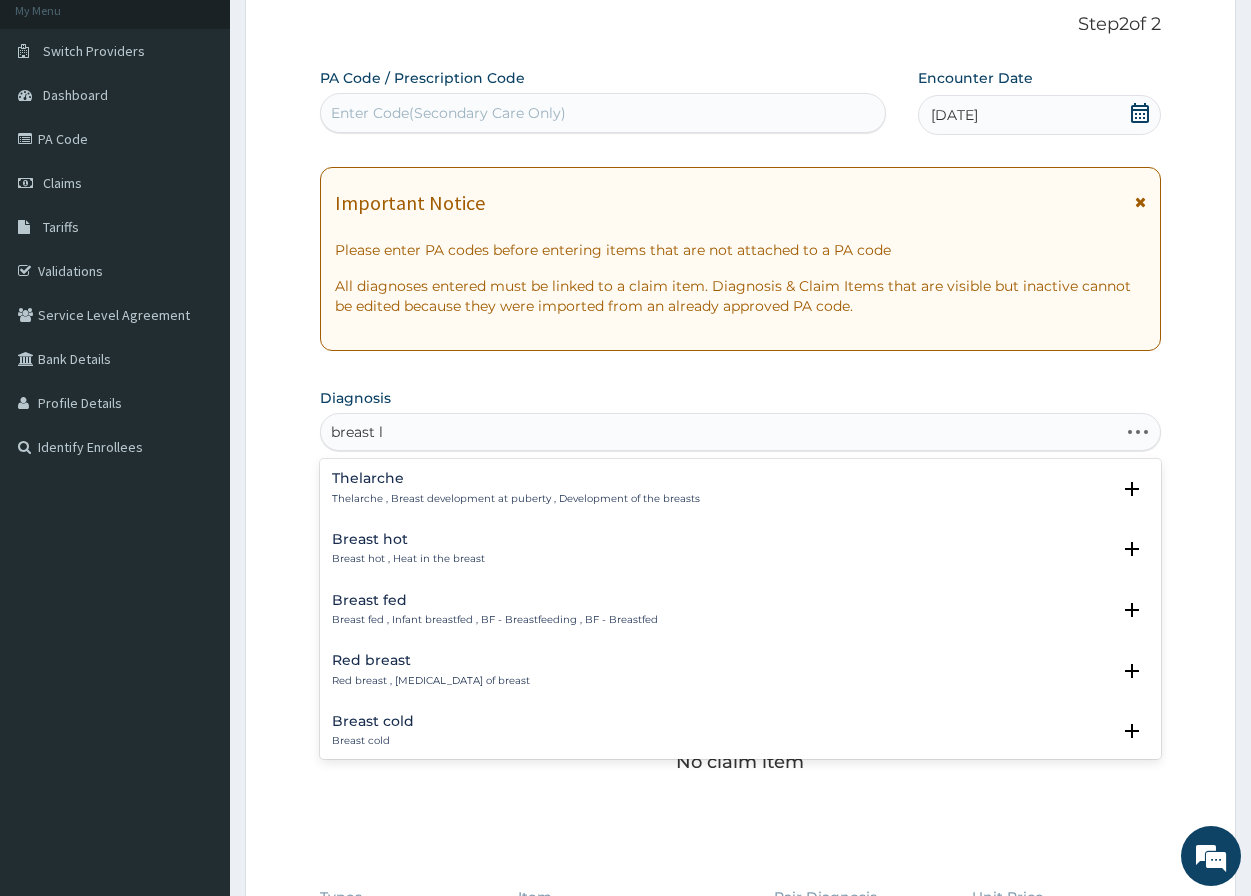 type on "breast lu" 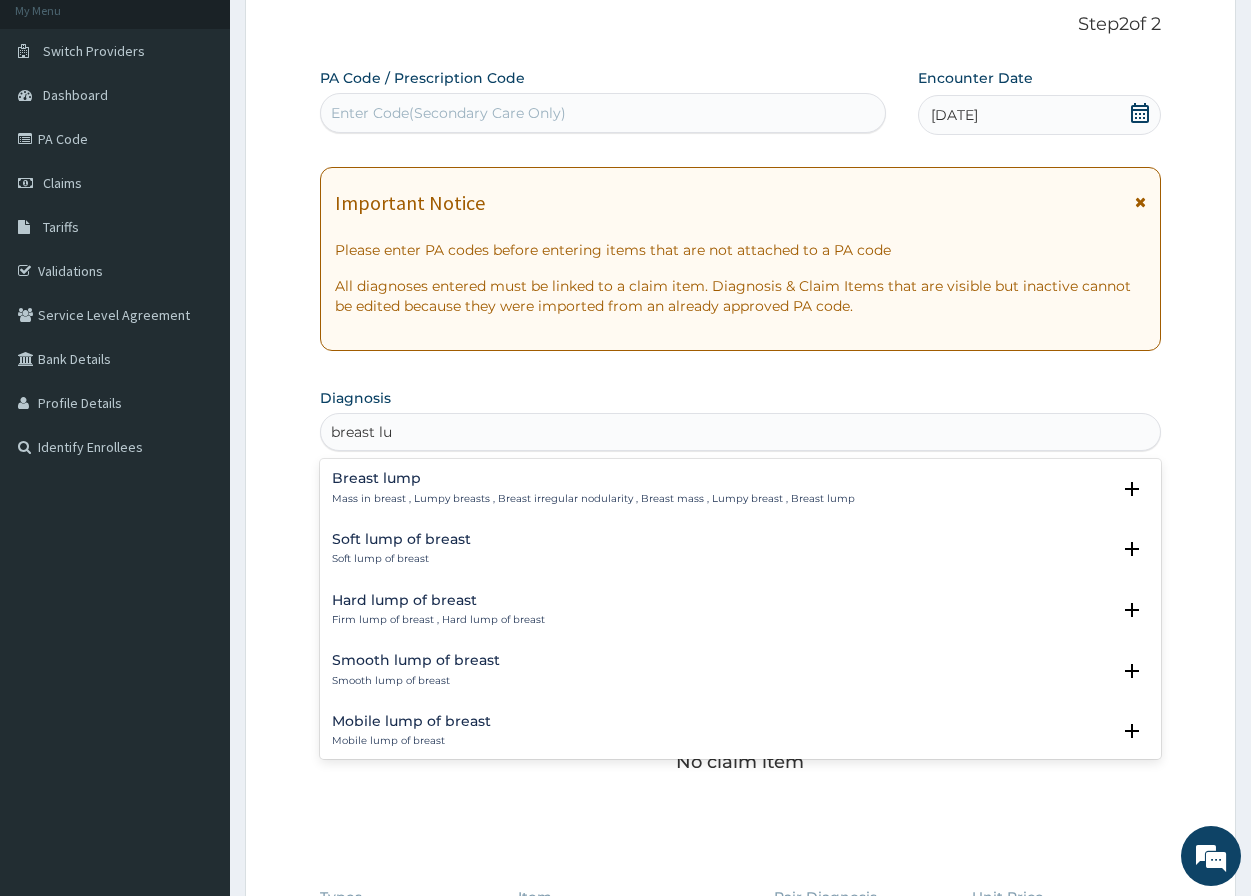 click on "Mass in breast , Lumpy breasts , Breast irregular nodularity , Breast mass , Lumpy breast , Breast lump" at bounding box center (593, 499) 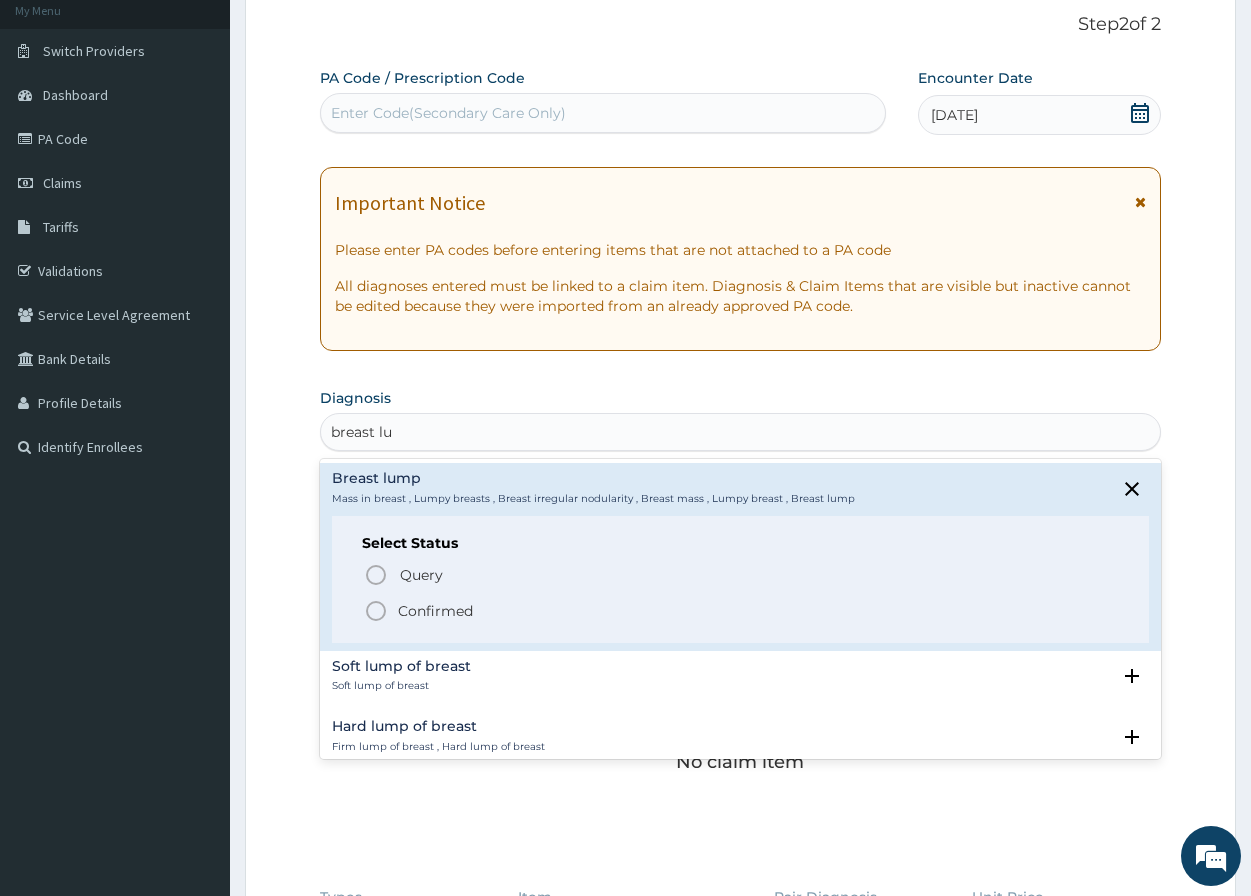 click 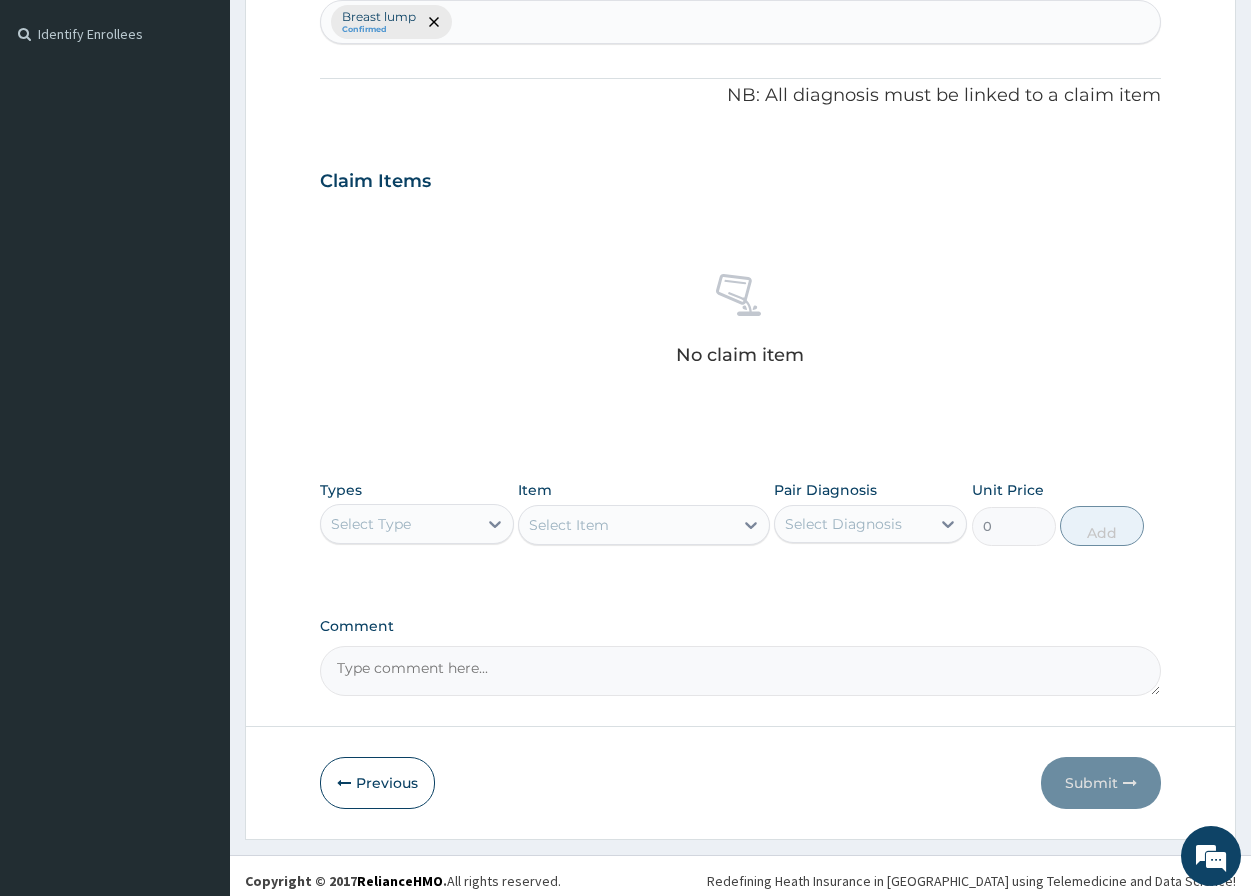 scroll, scrollTop: 546, scrollLeft: 0, axis: vertical 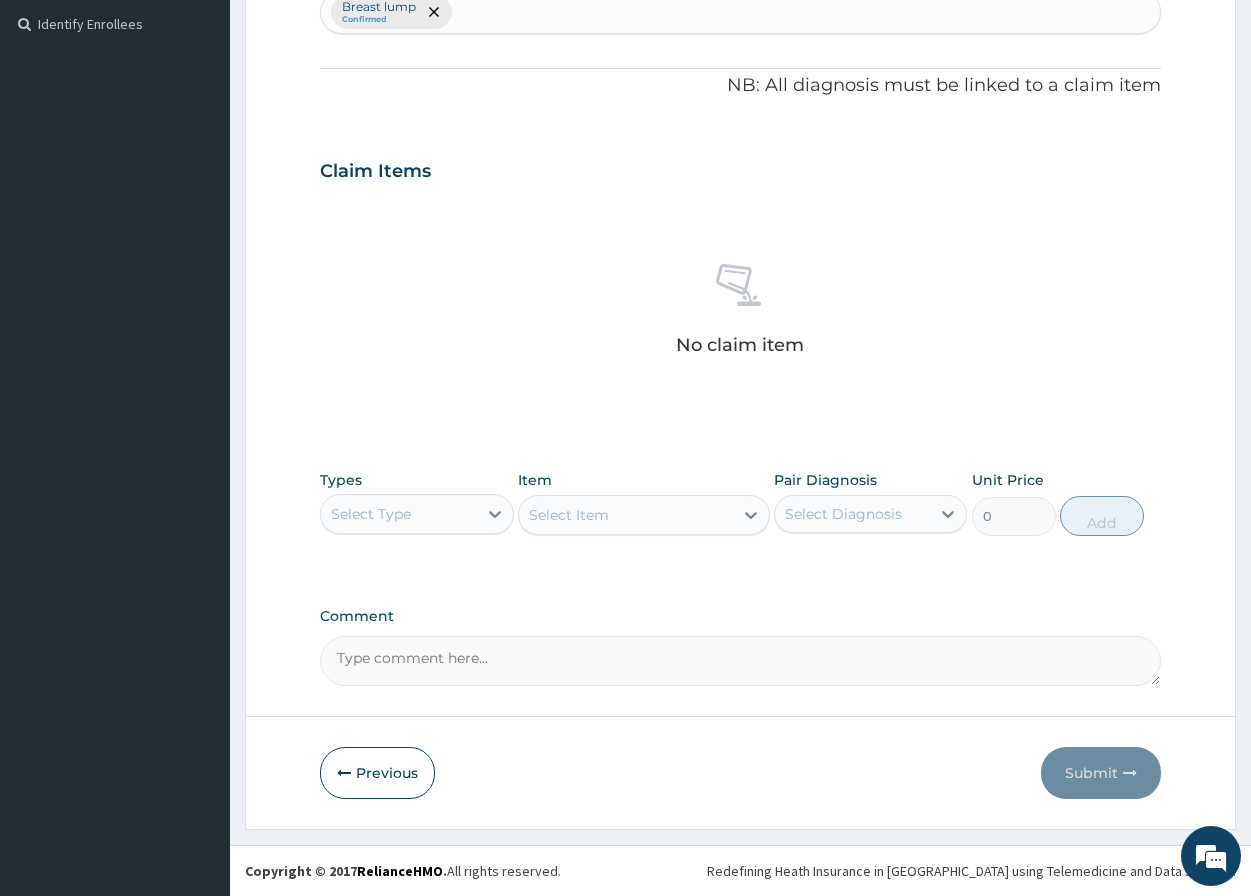 drag, startPoint x: 405, startPoint y: 647, endPoint x: 400, endPoint y: 656, distance: 10.29563 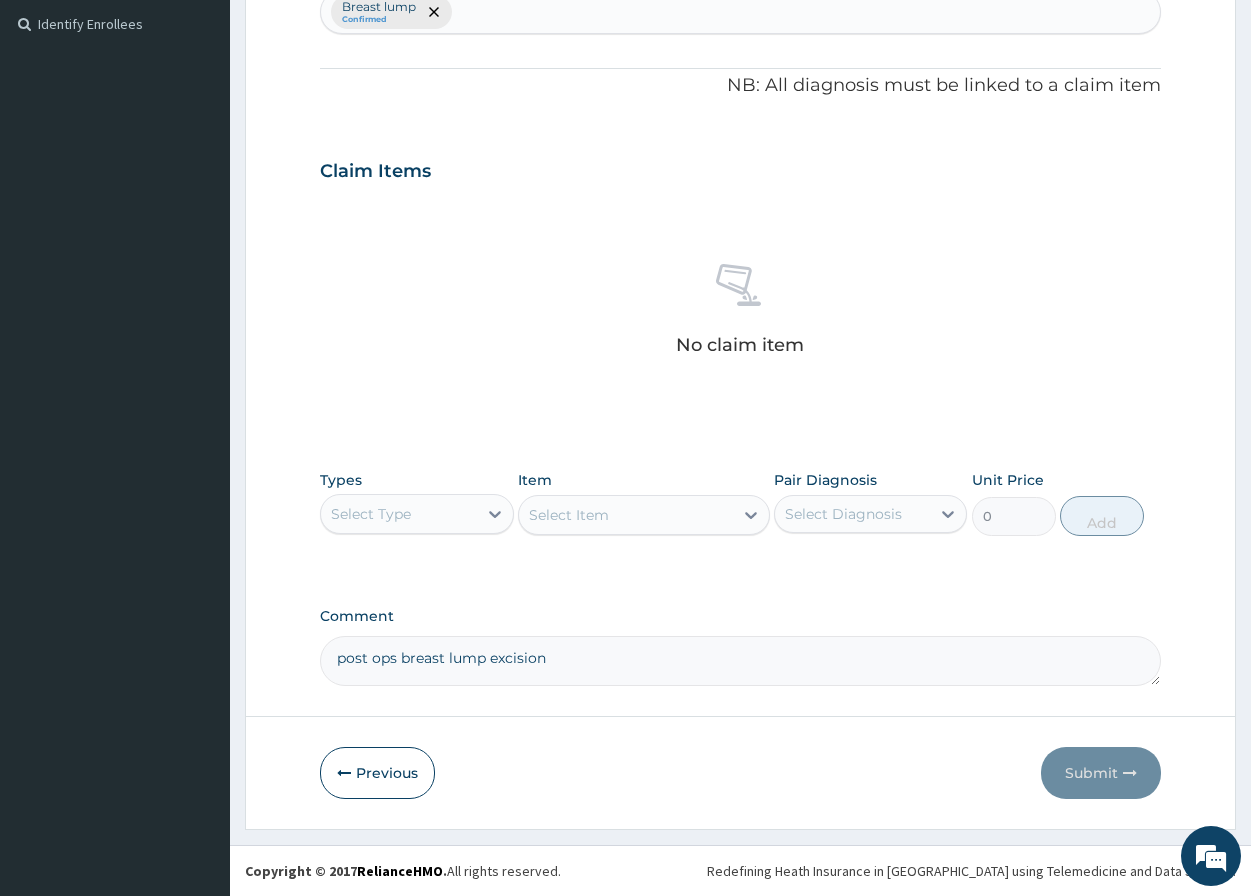 type on "post ops breast lump excision" 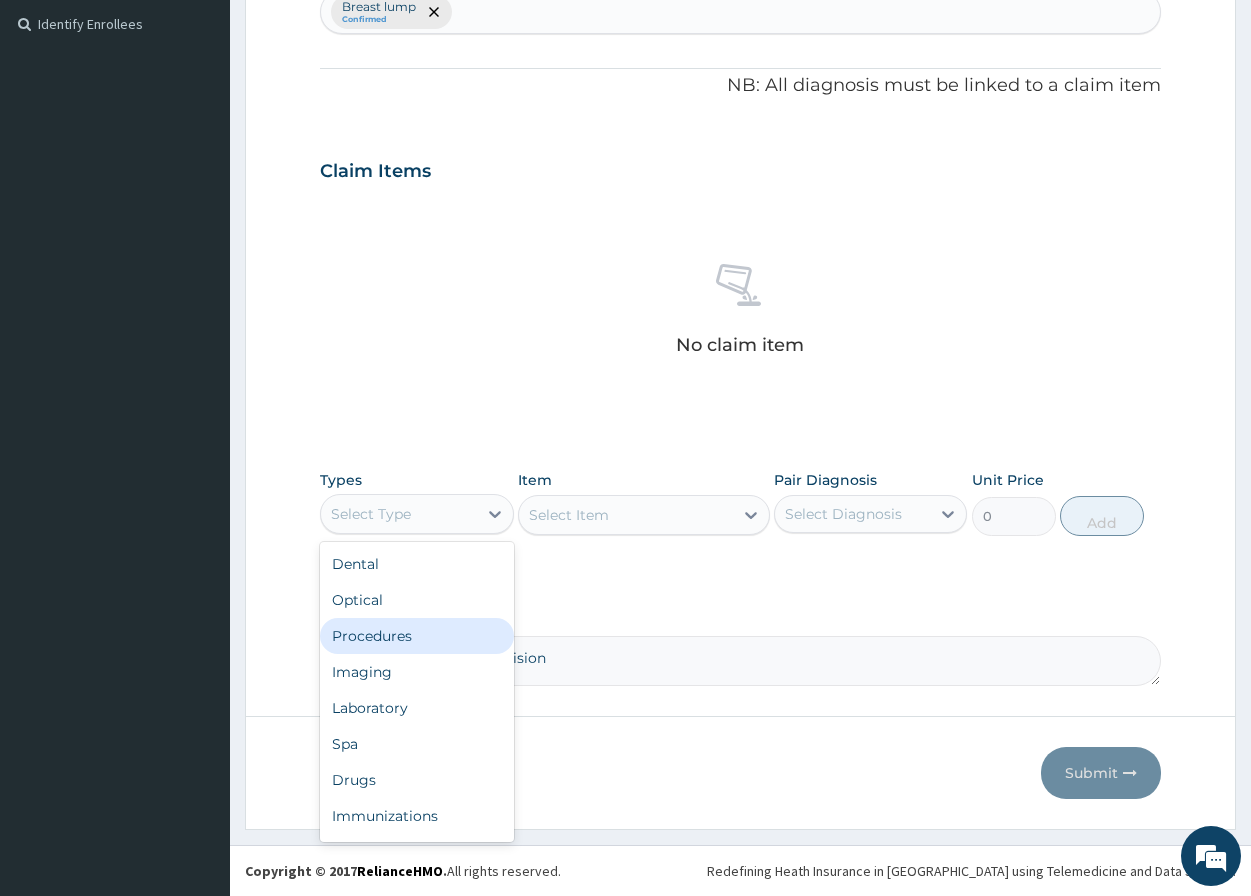 click on "Procedures" at bounding box center (416, 636) 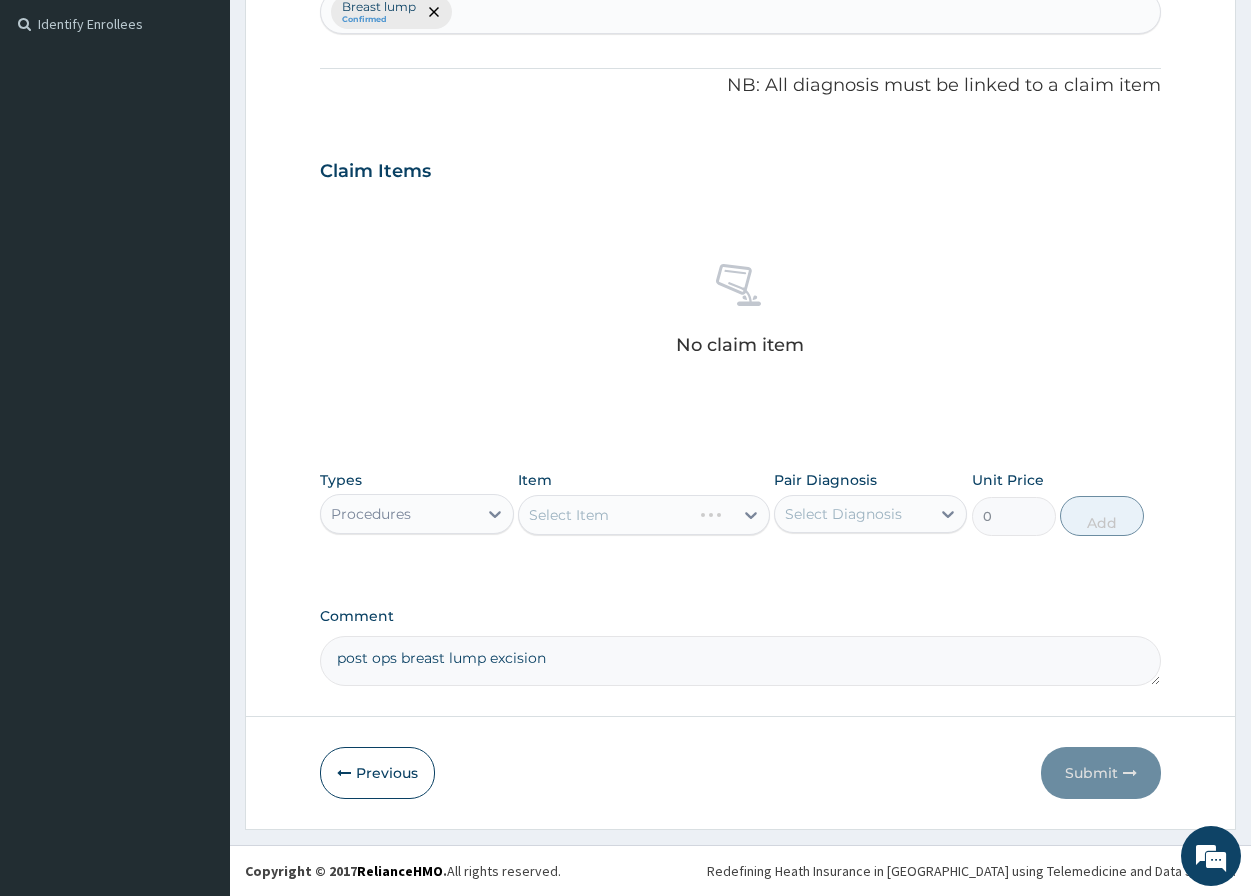click on "Select Item" at bounding box center [644, 515] 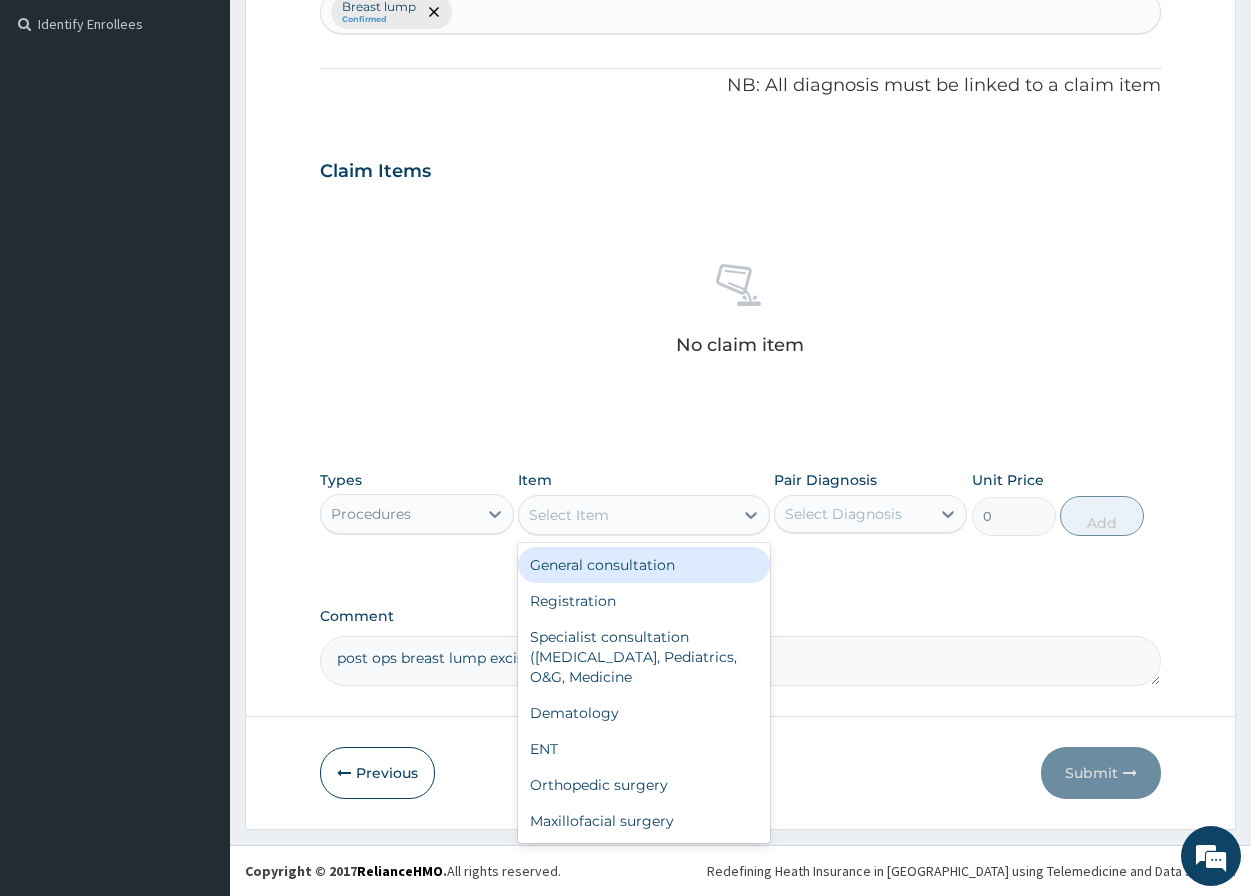 click on "Select Item" at bounding box center [569, 515] 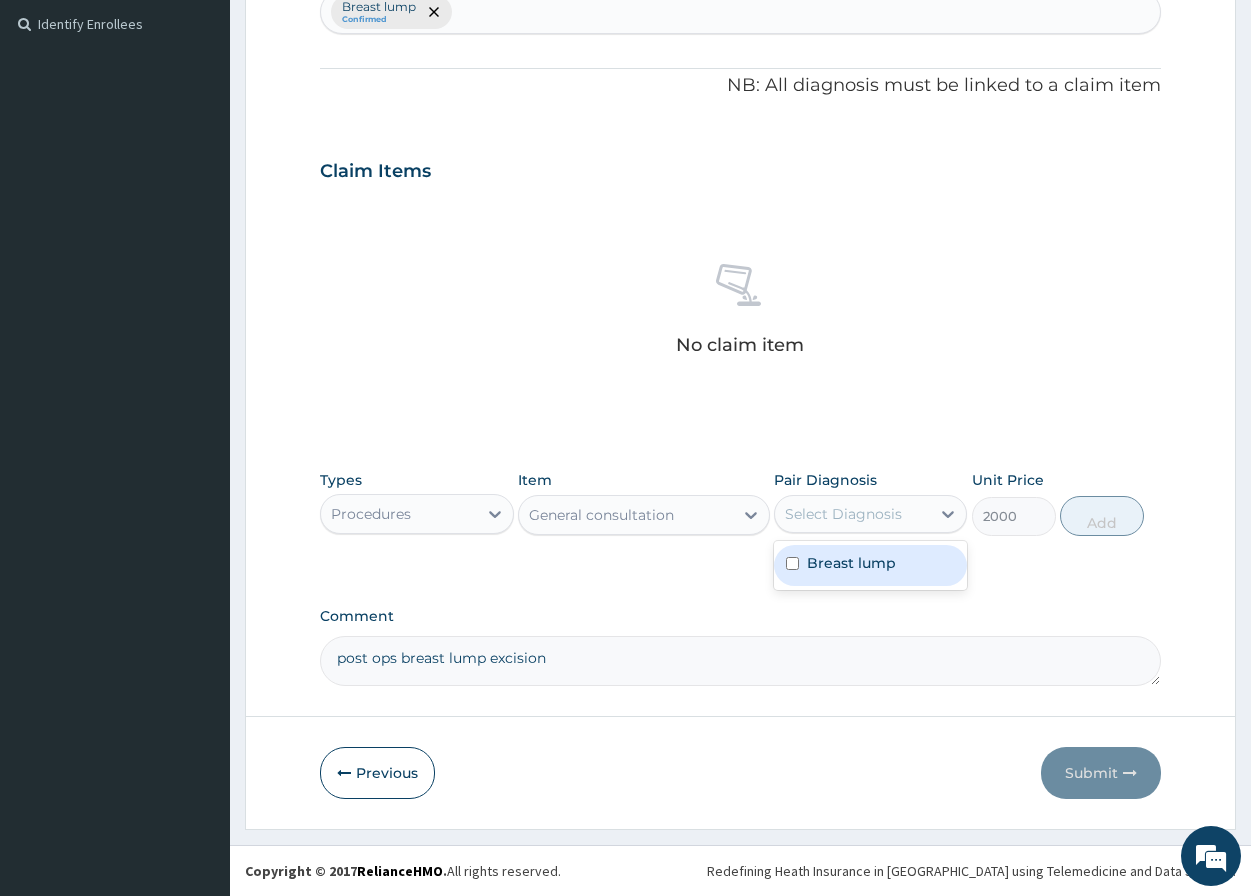 click on "Select Diagnosis" at bounding box center [843, 514] 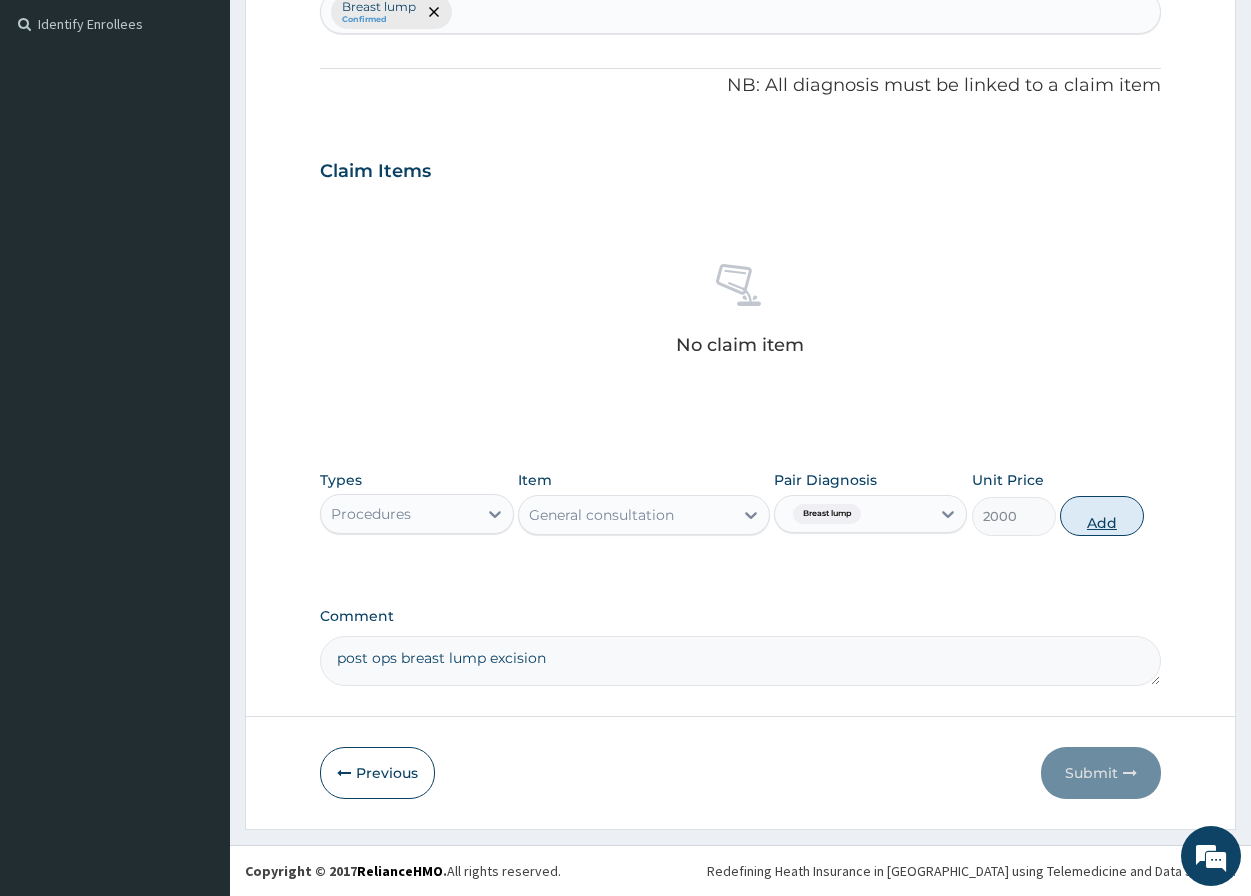 click on "Add" at bounding box center [1102, 516] 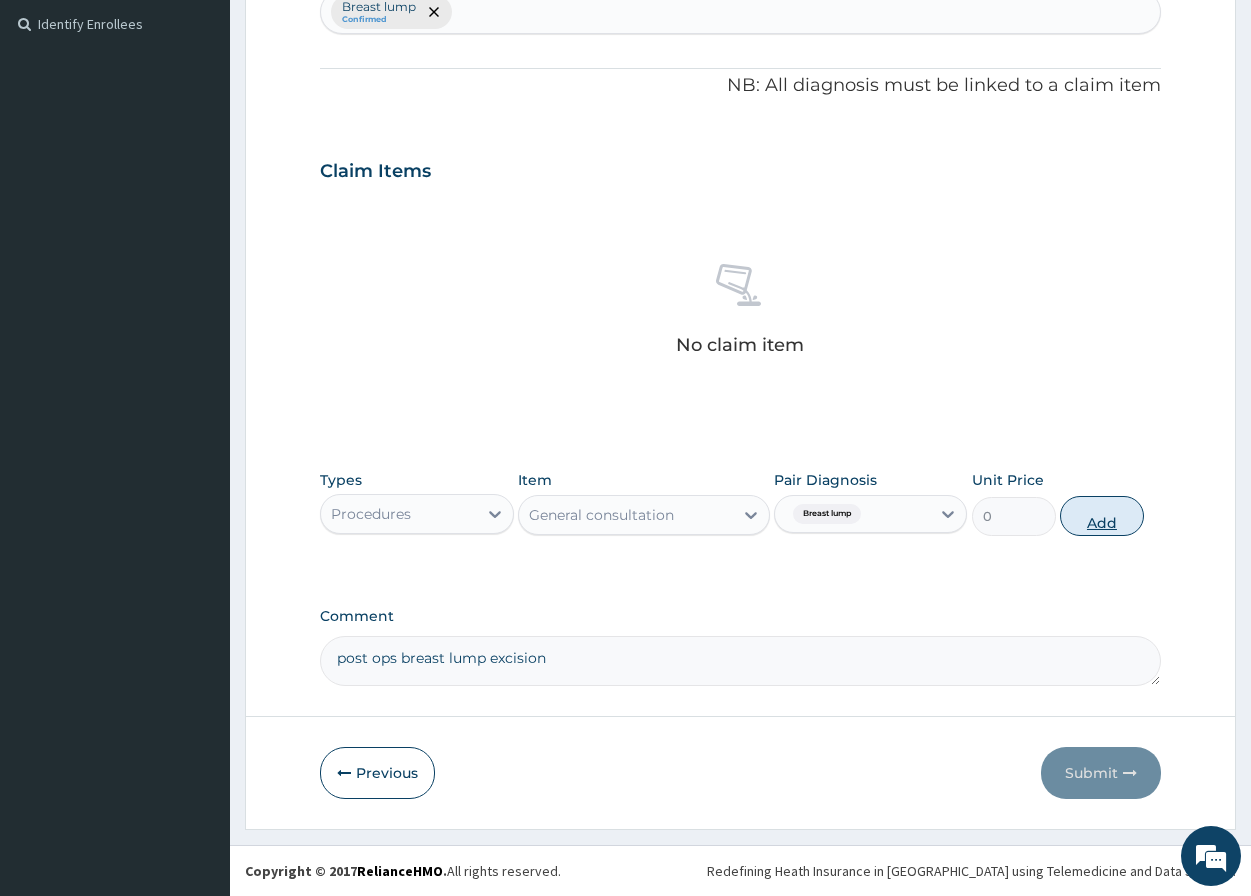 scroll, scrollTop: 468, scrollLeft: 0, axis: vertical 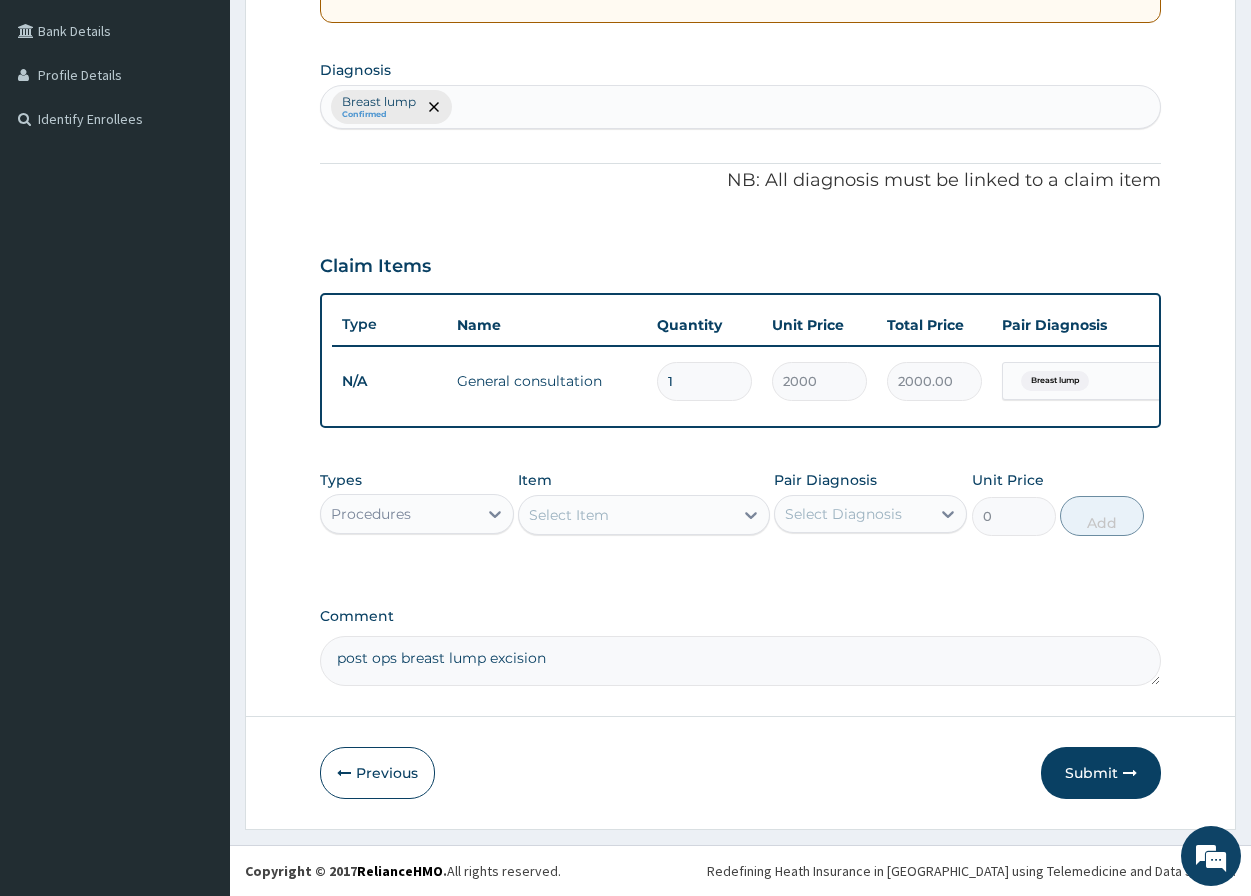 click on "Select Item" at bounding box center [569, 515] 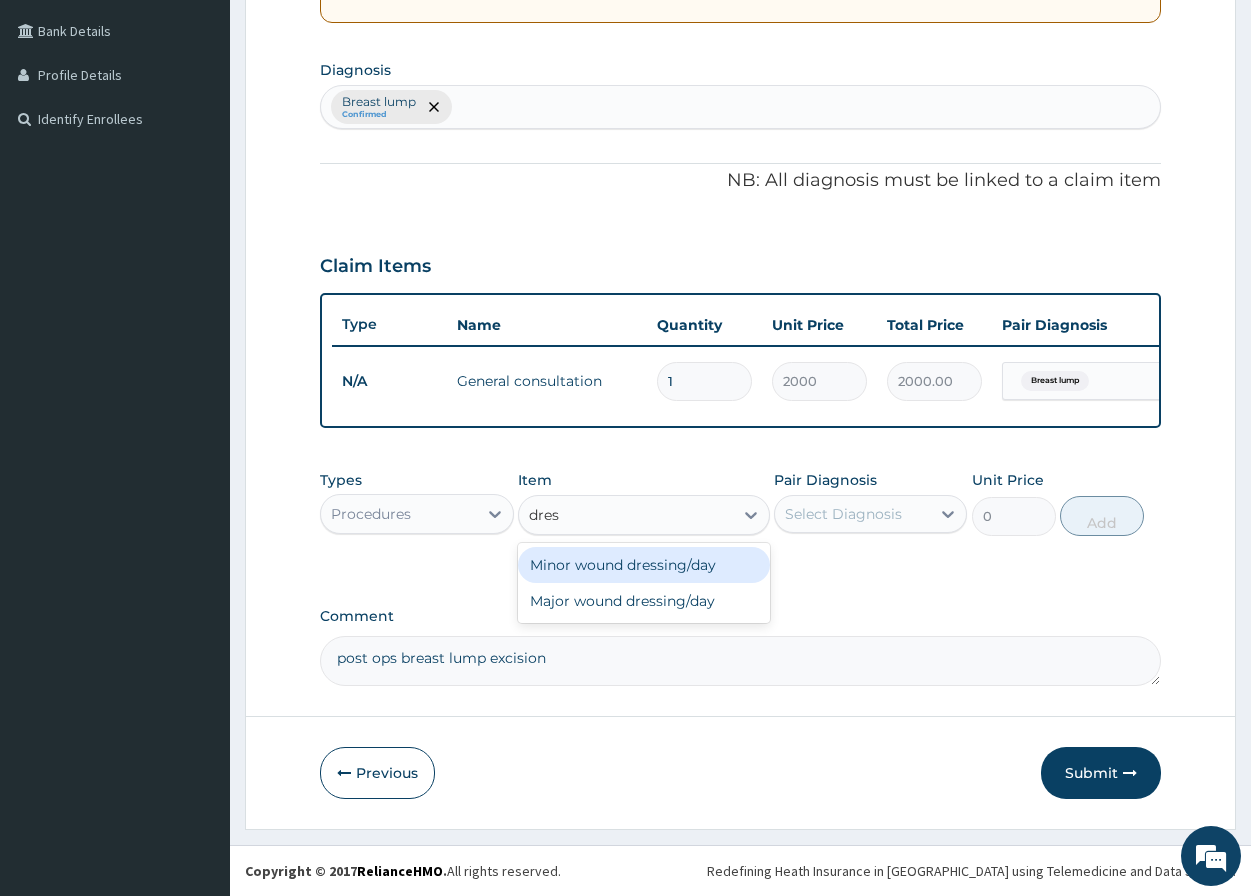 type on "dress" 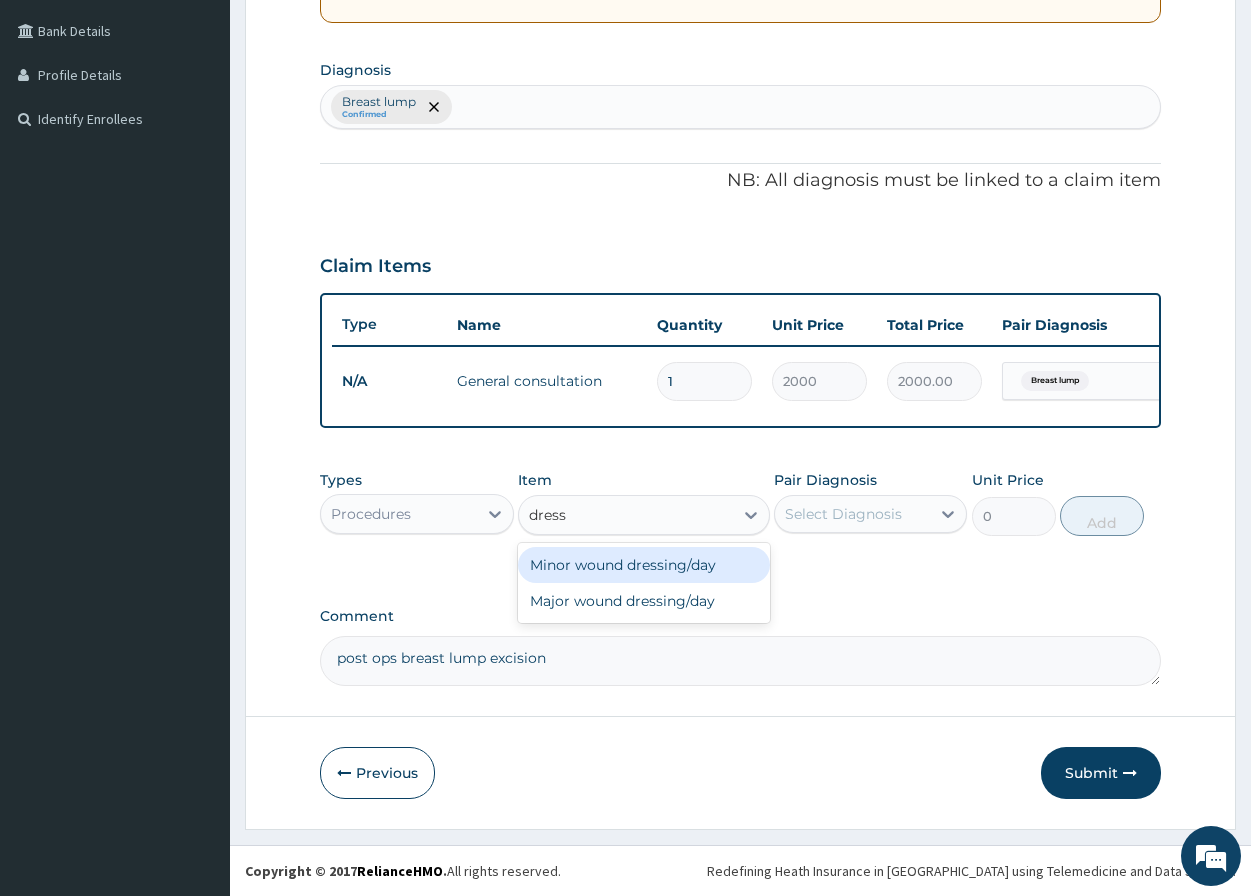 click on "Minor wound dressing/day" at bounding box center (644, 565) 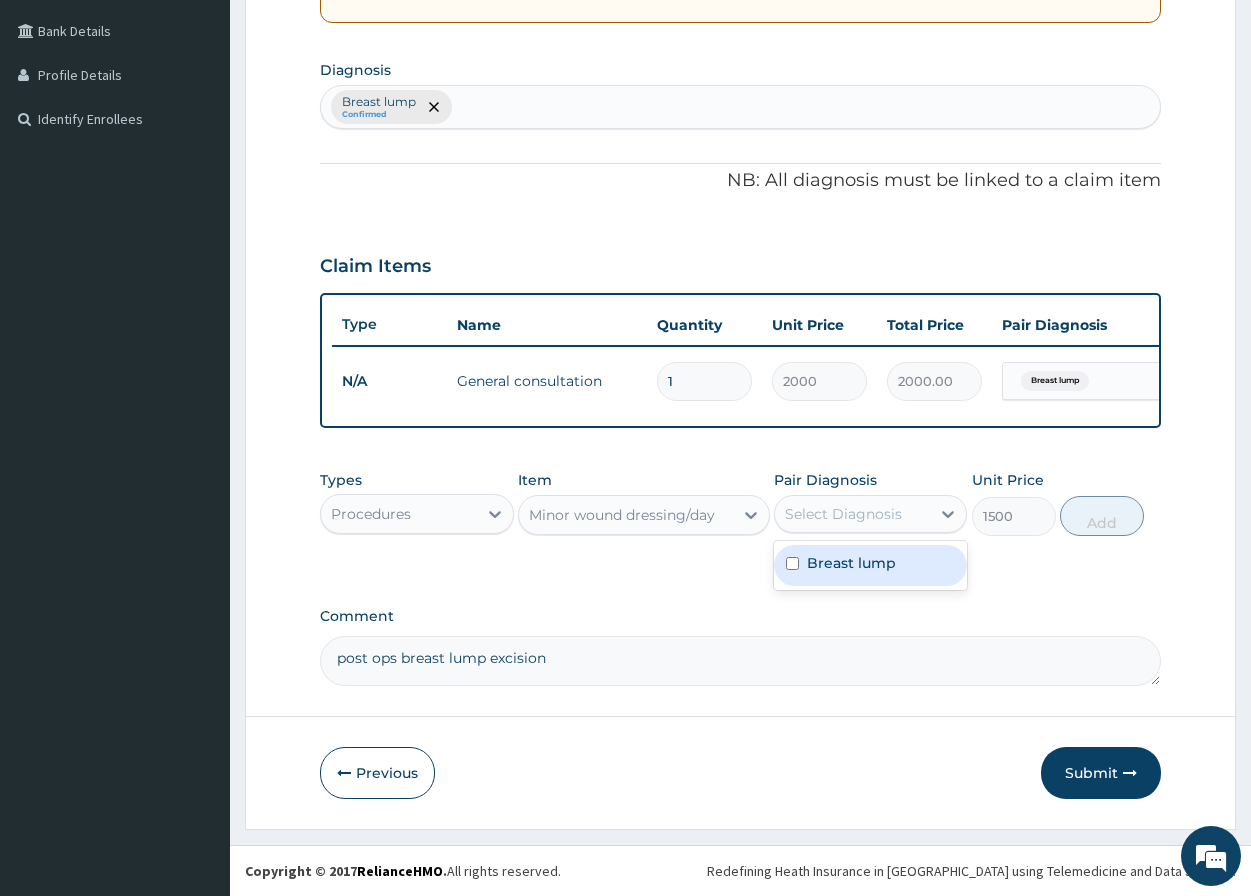 click on "Select Diagnosis" at bounding box center (852, 514) 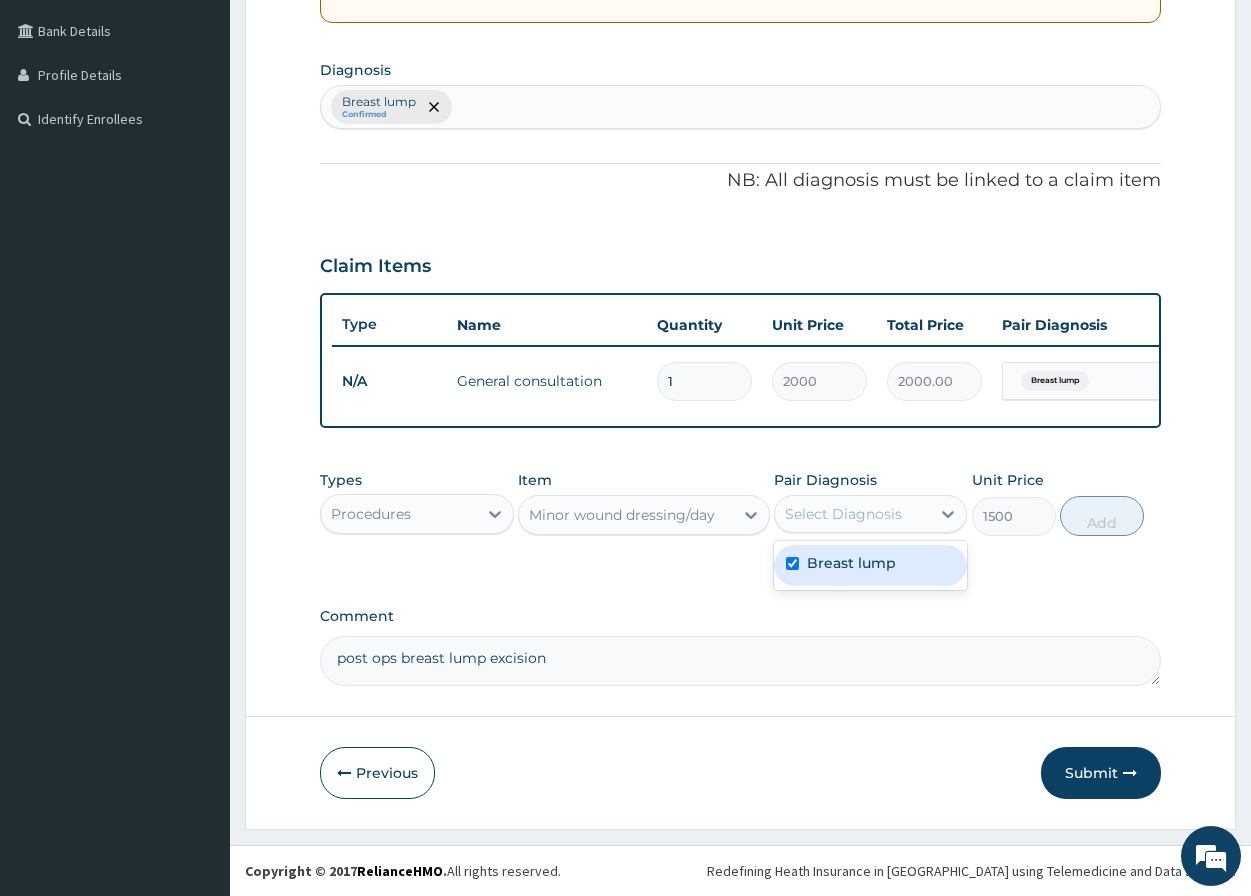 checkbox on "true" 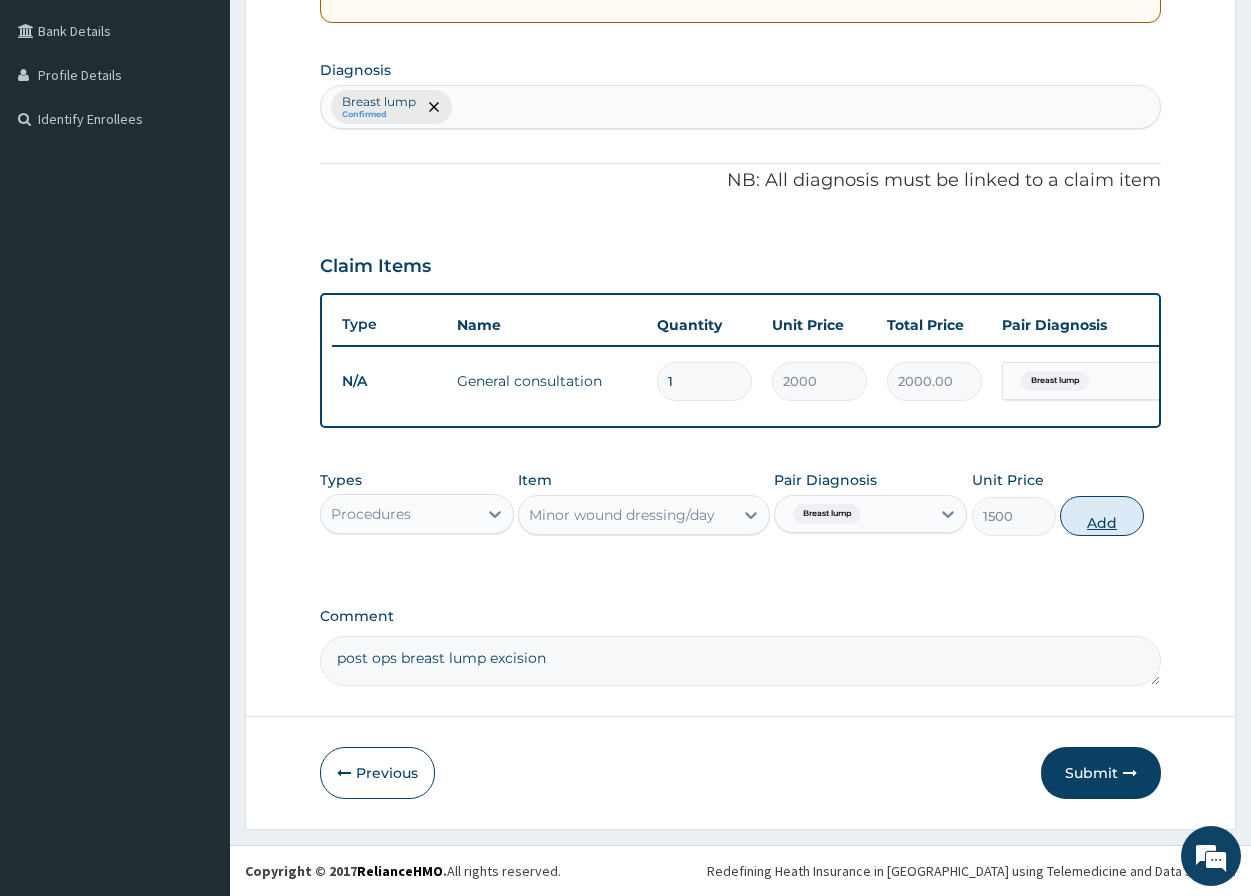click on "Add" at bounding box center (1102, 516) 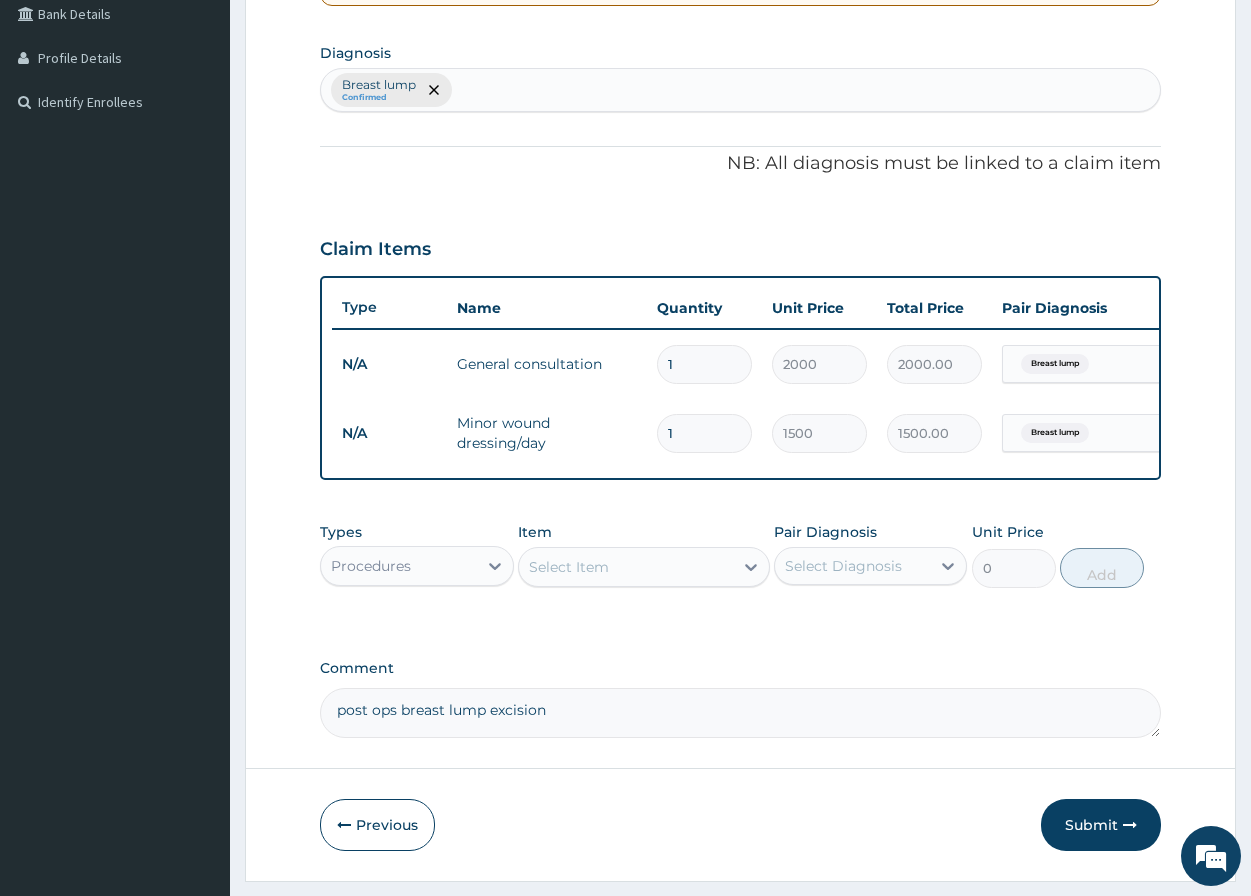 click on "1" at bounding box center [704, 433] 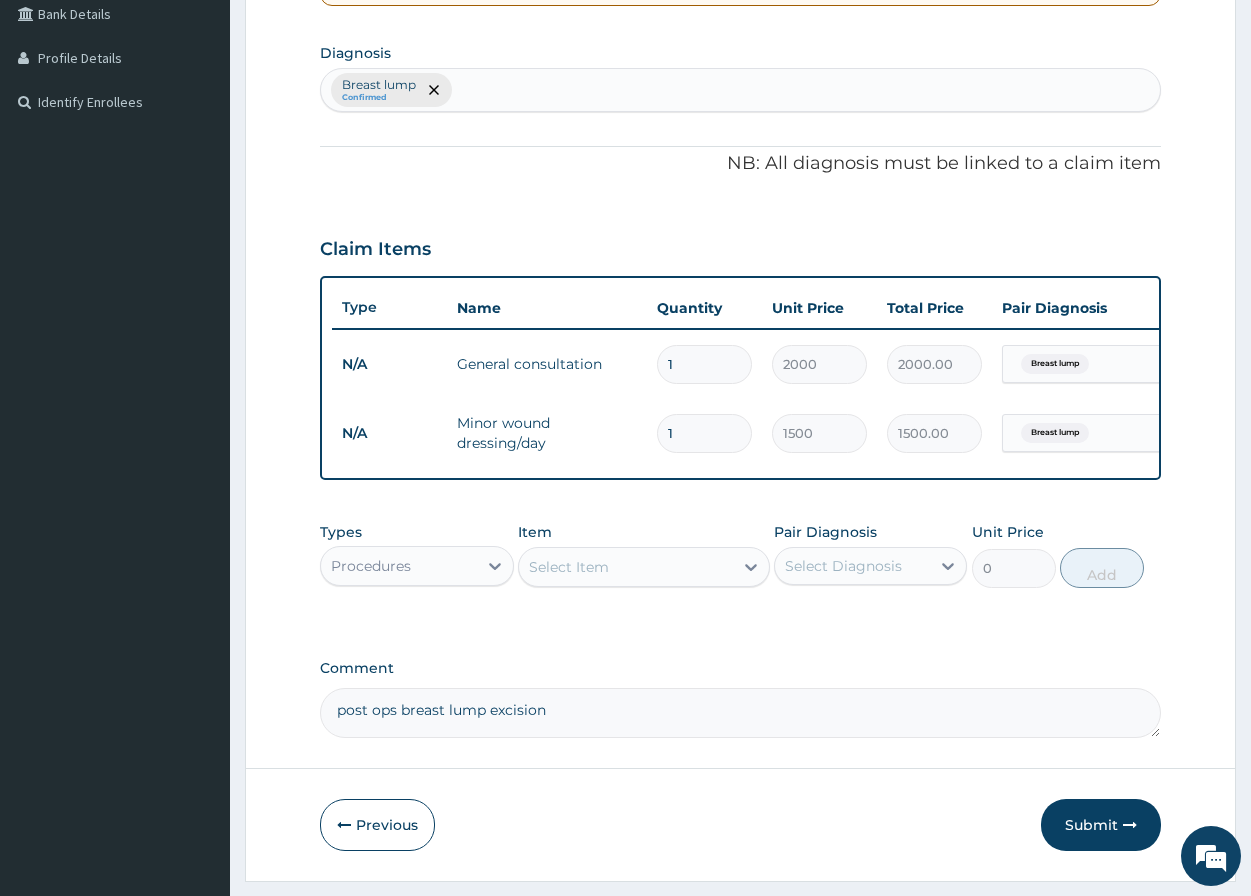 type 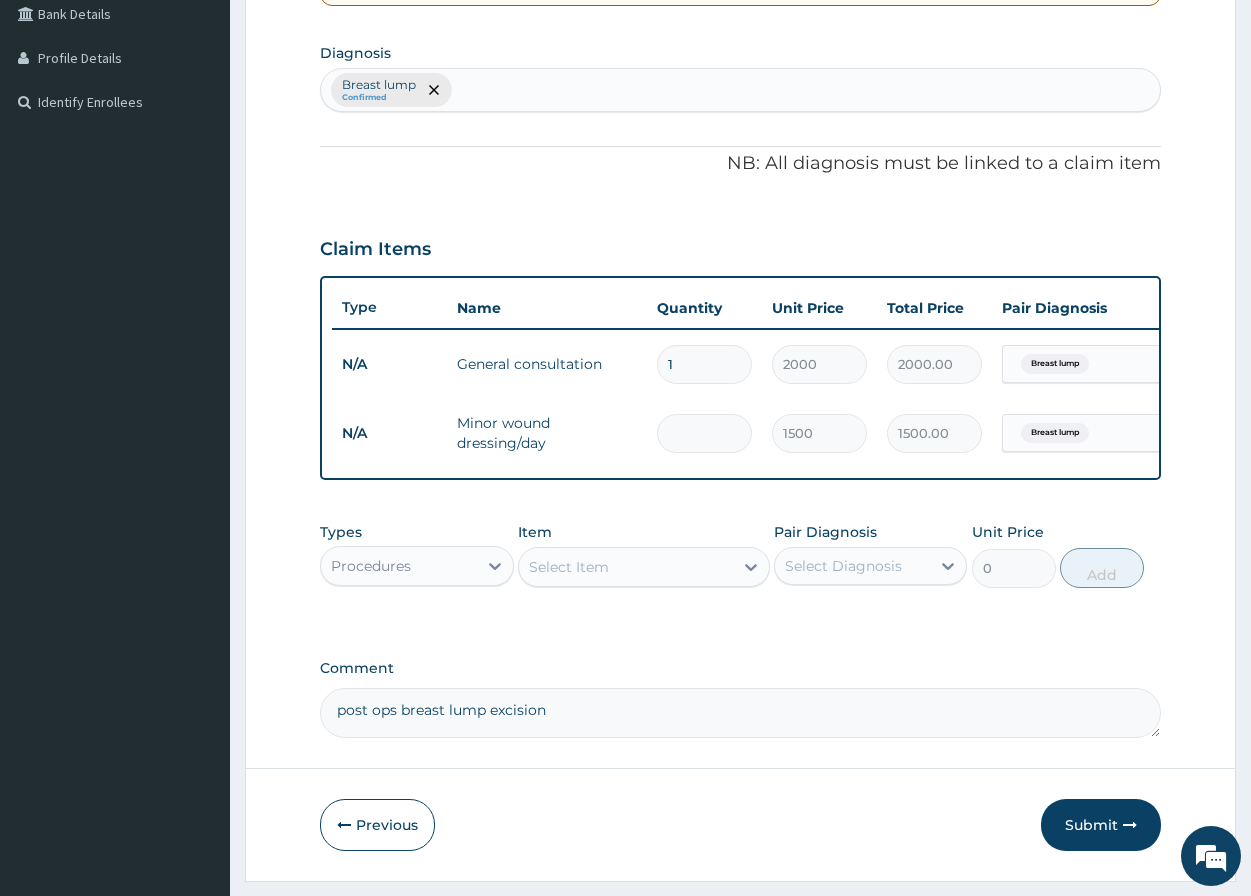 type on "0.00" 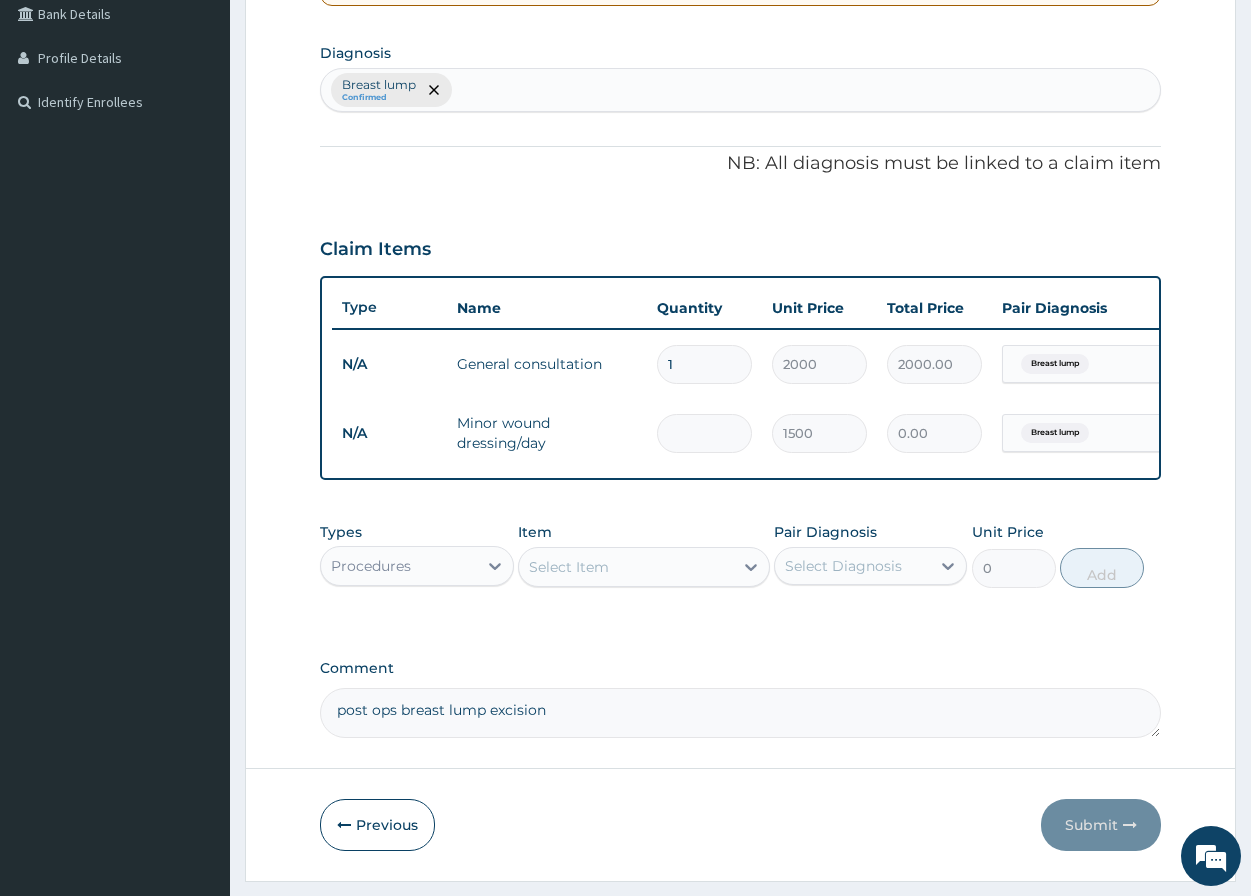 type on "3" 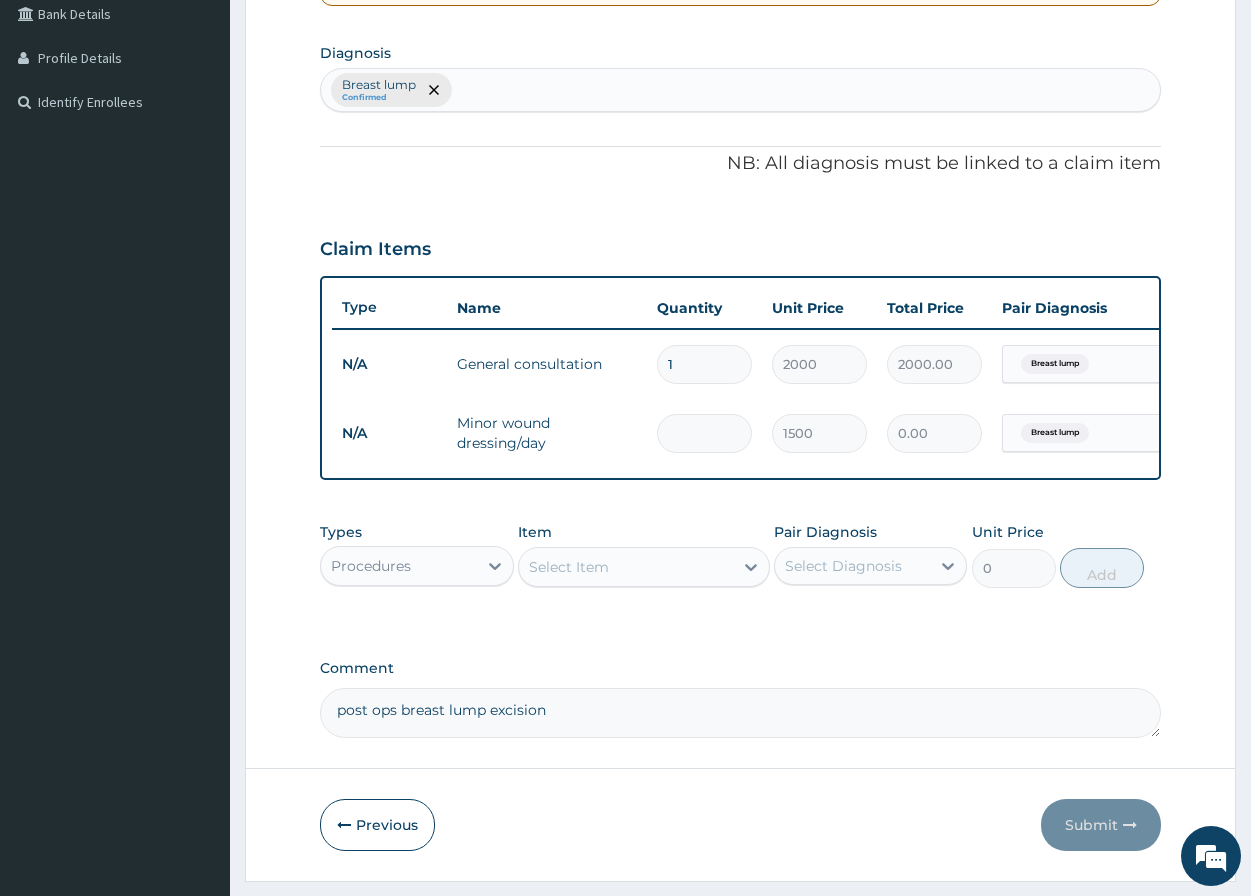 type on "4500.00" 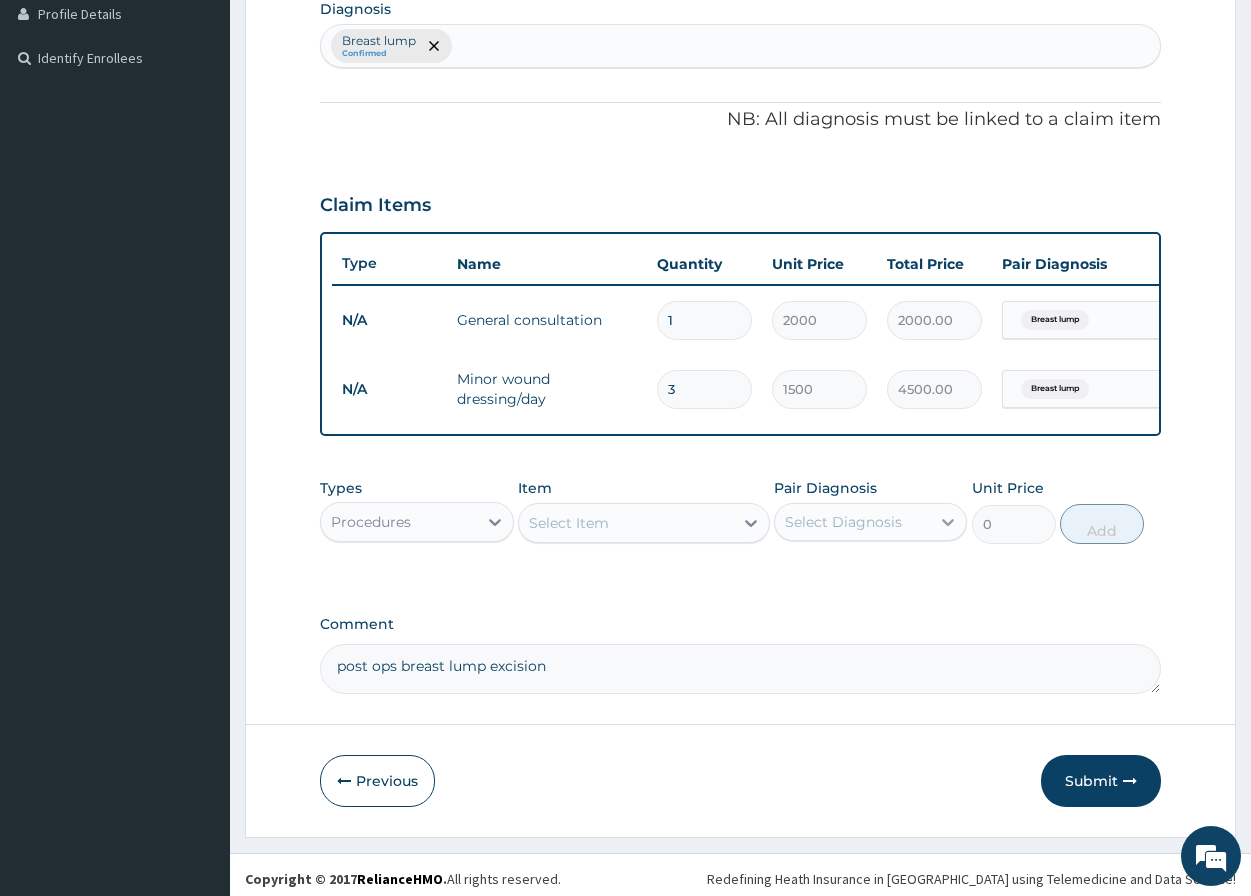 scroll, scrollTop: 537, scrollLeft: 0, axis: vertical 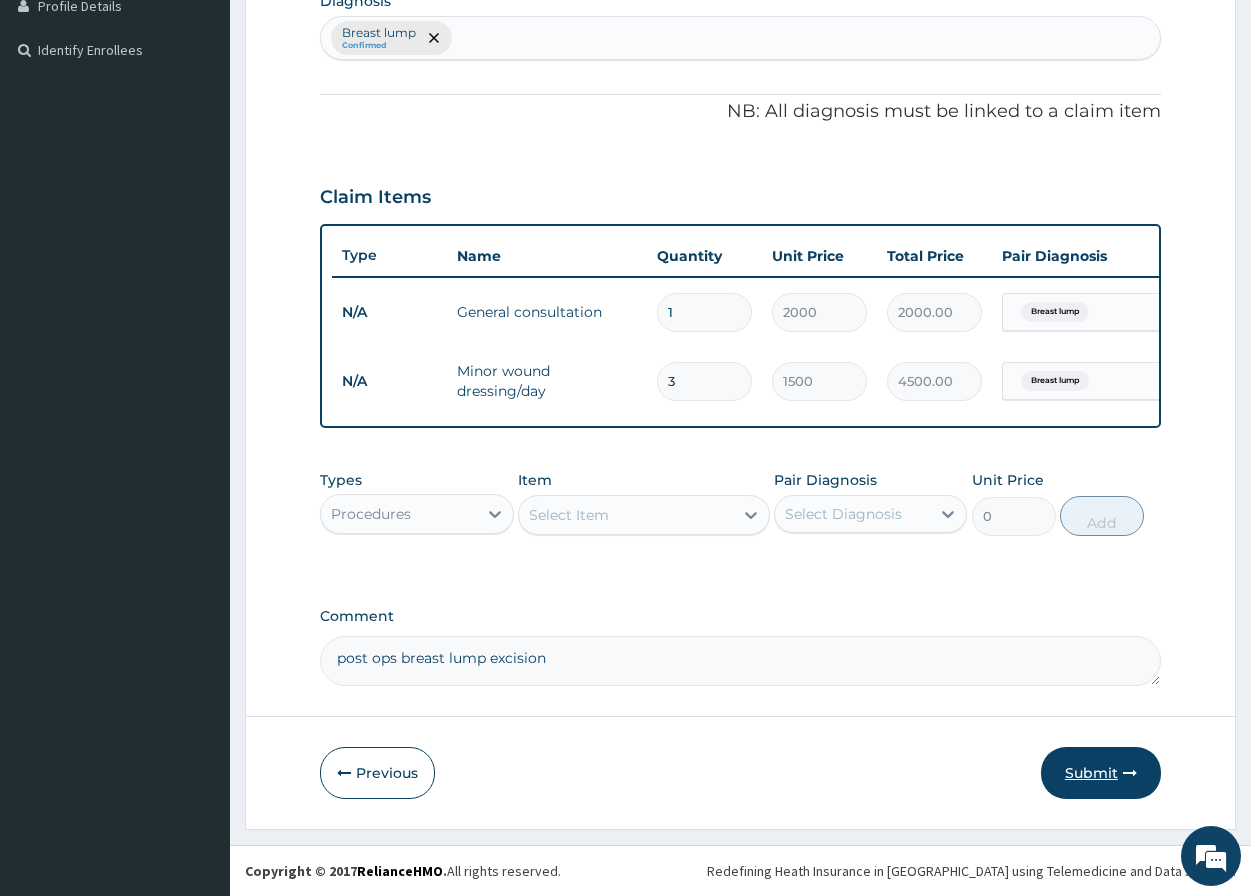 type on "3" 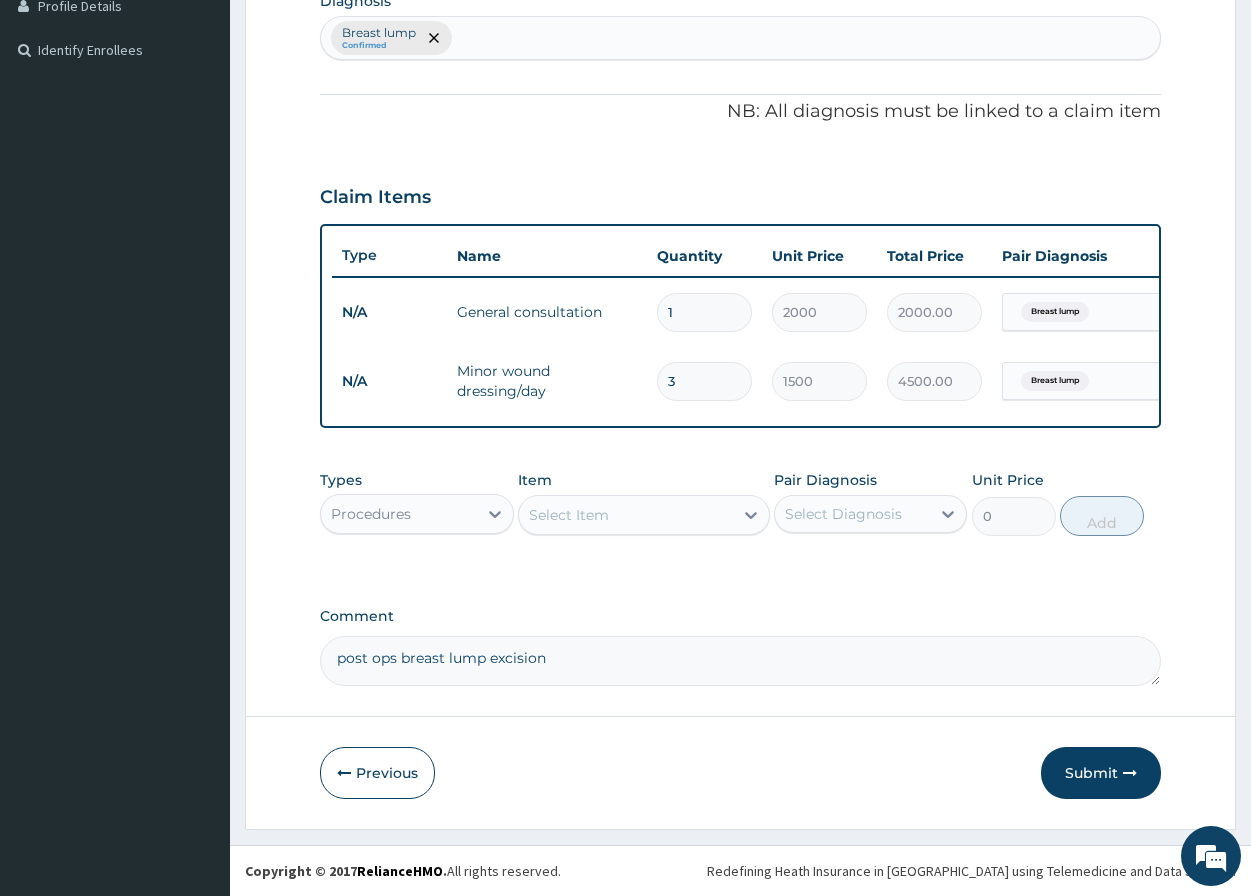 click on "Submit" at bounding box center (1101, 773) 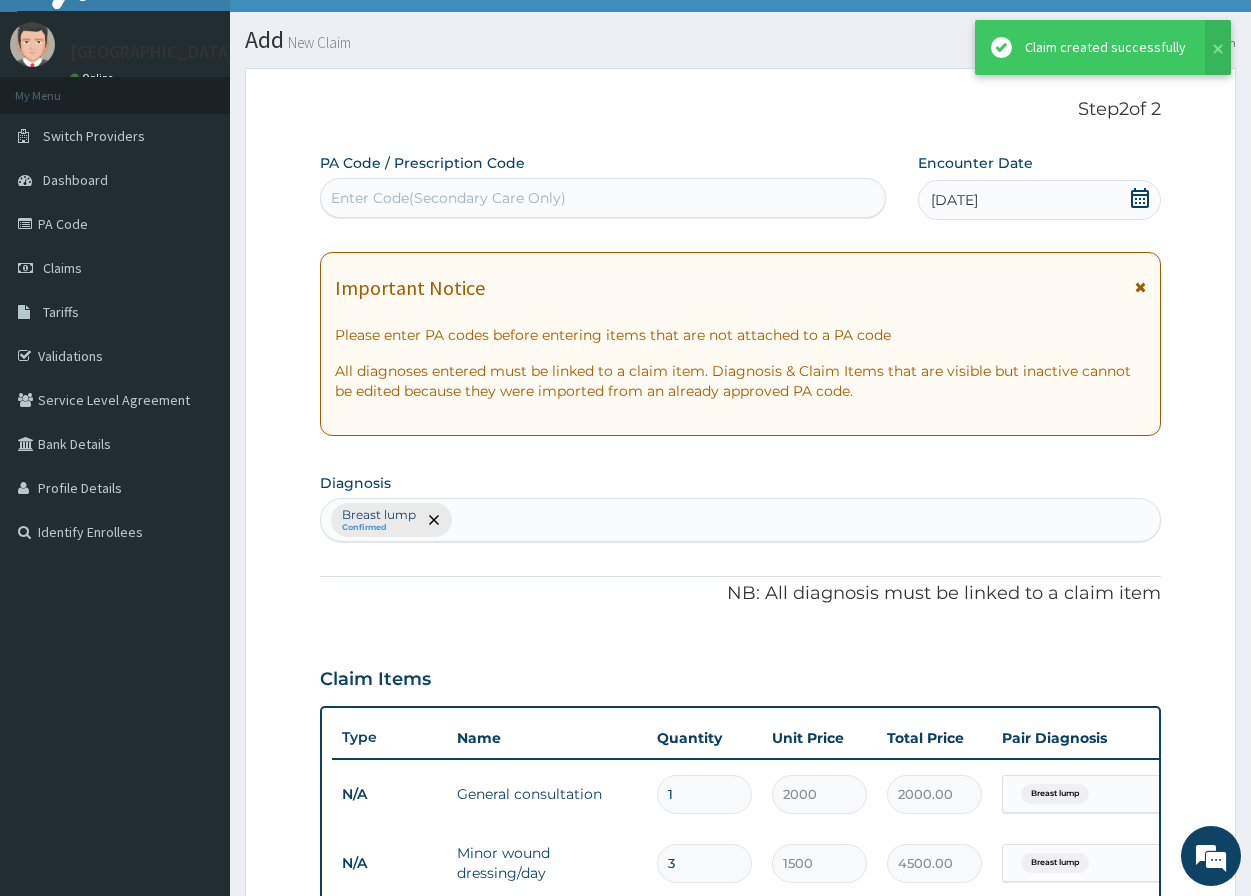 scroll, scrollTop: 537, scrollLeft: 0, axis: vertical 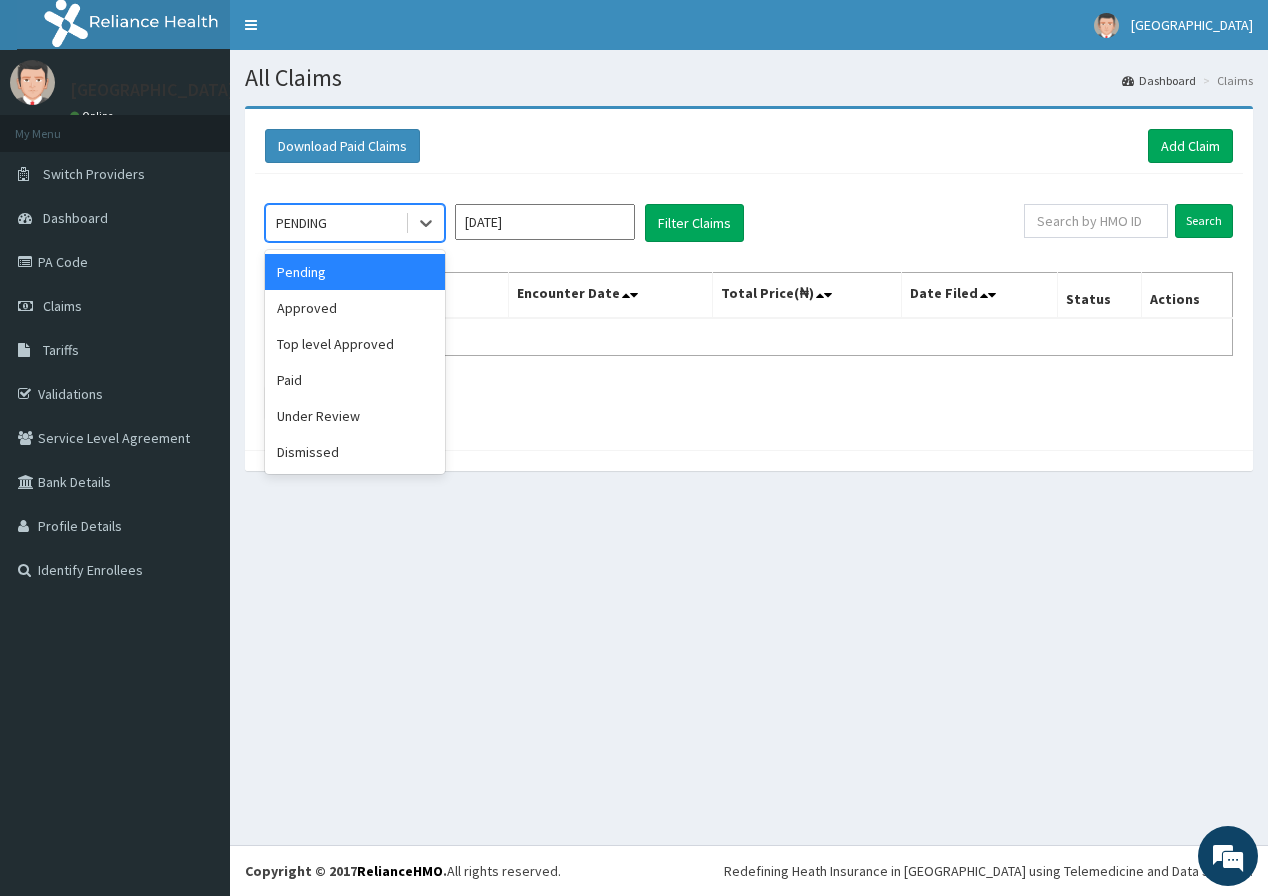 click on "PENDING" at bounding box center [301, 223] 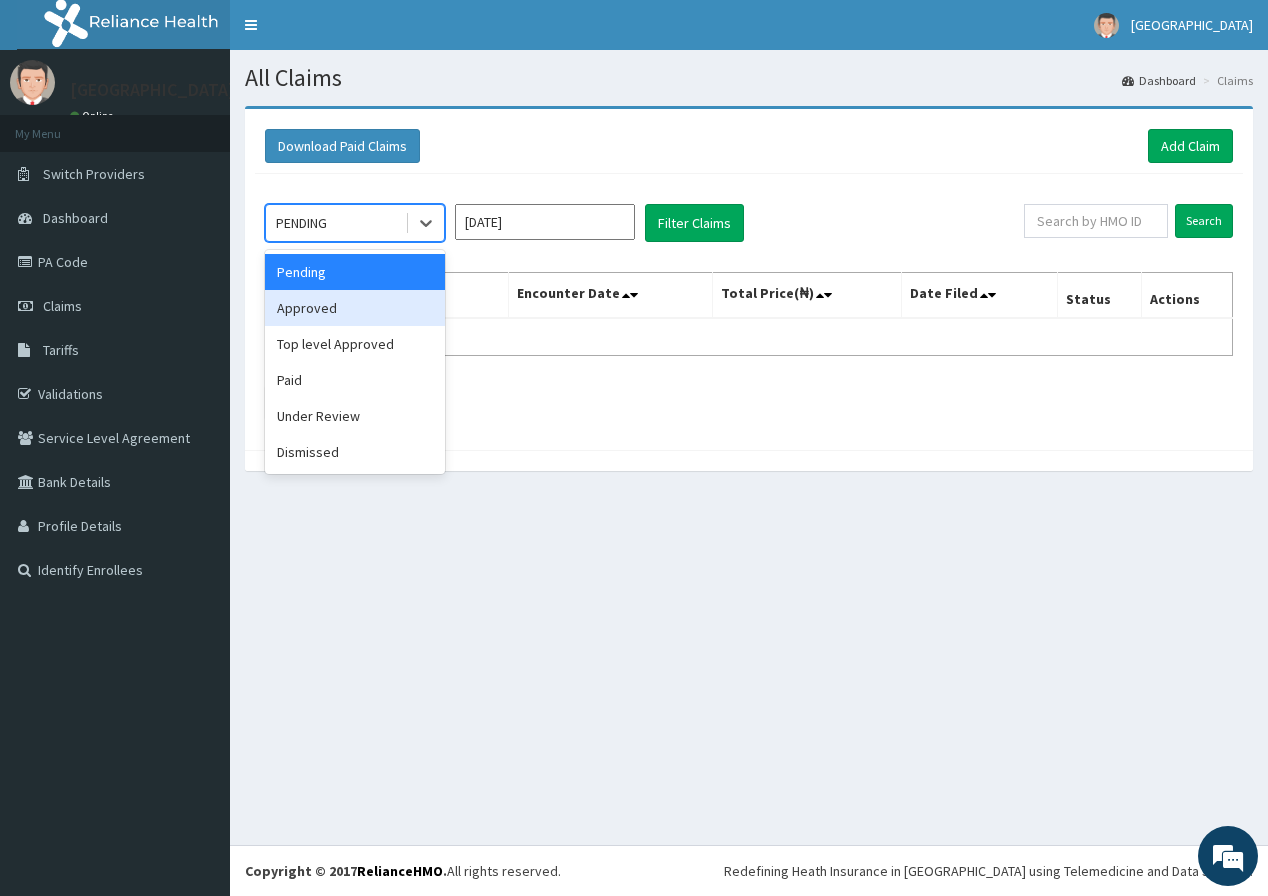 click on "Approved" at bounding box center (355, 308) 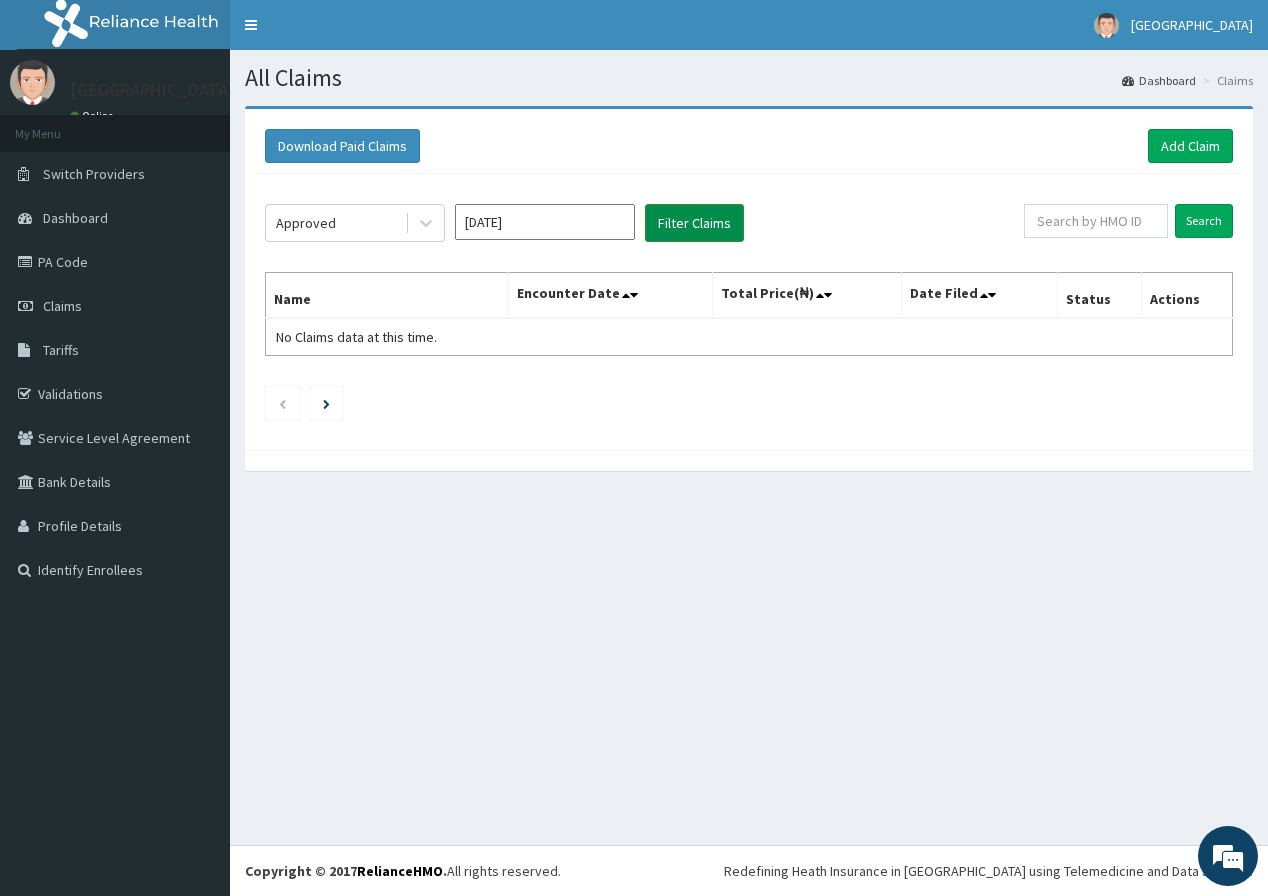 click on "Filter Claims" at bounding box center [694, 223] 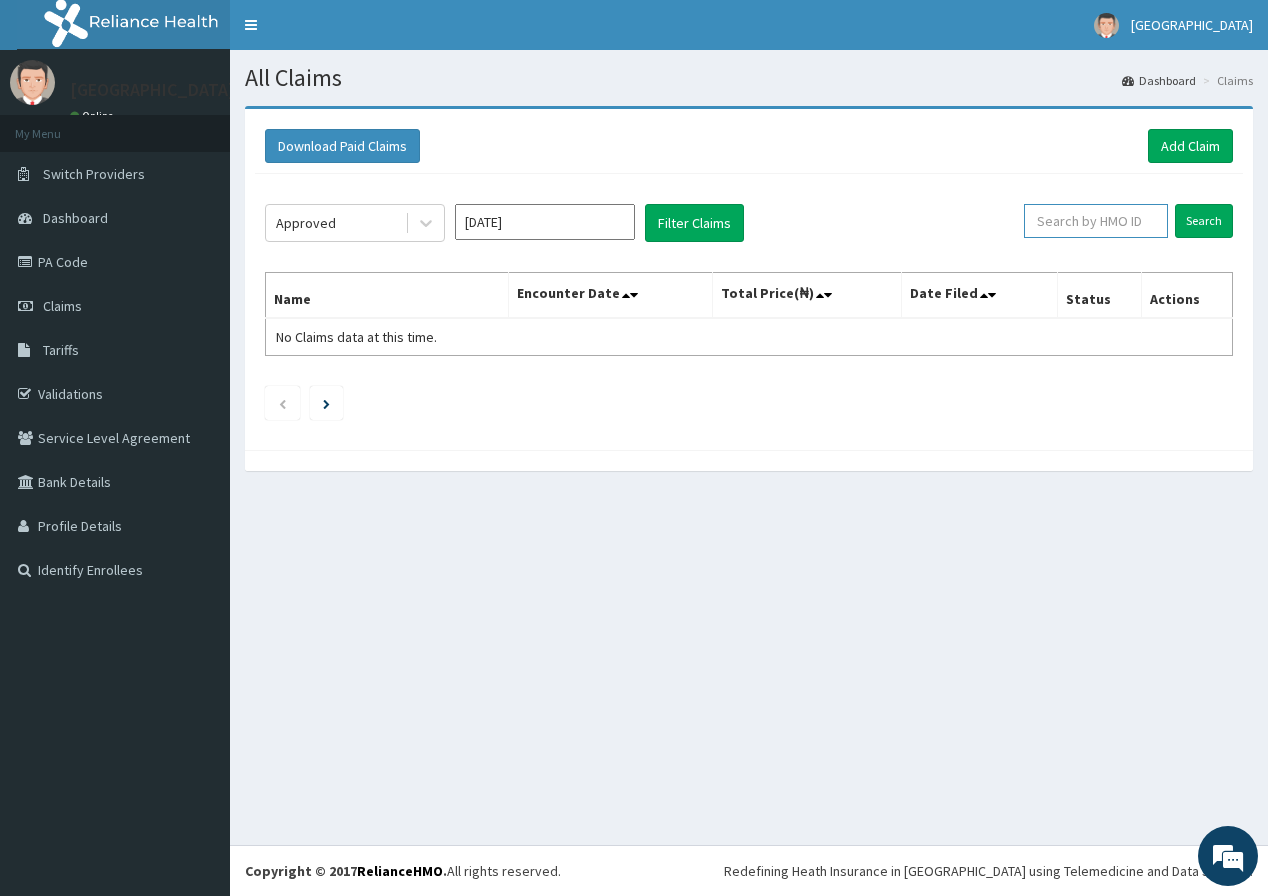 click at bounding box center [1096, 221] 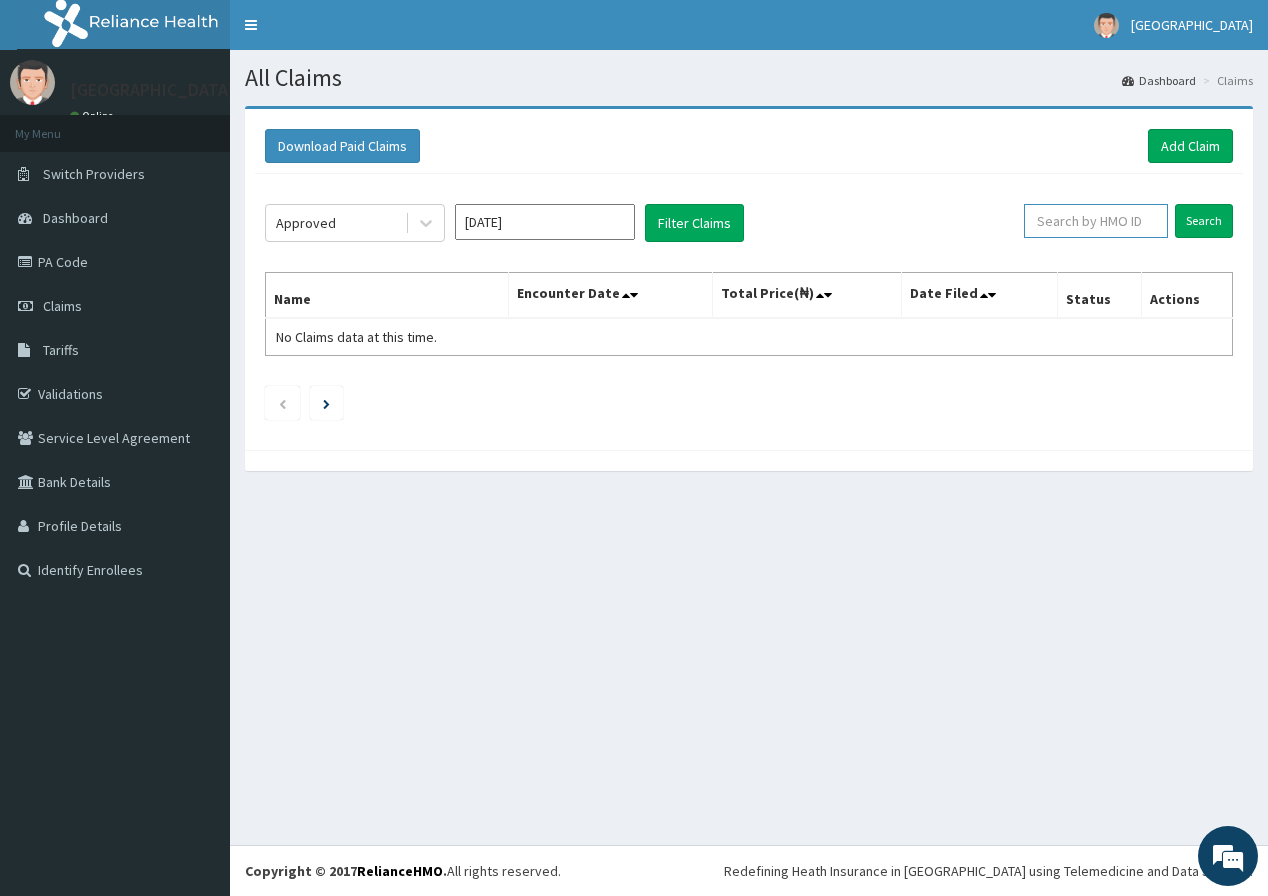 scroll, scrollTop: 0, scrollLeft: 0, axis: both 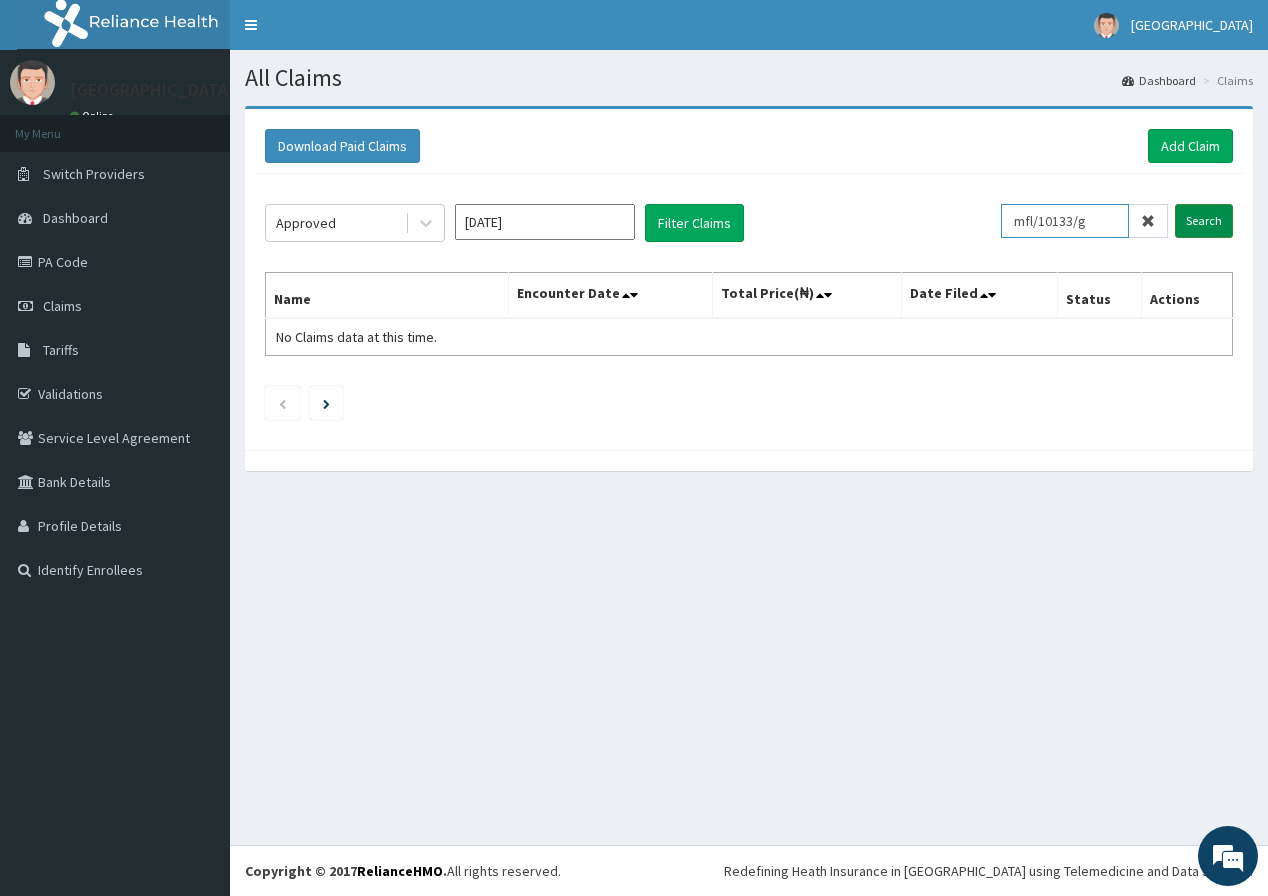 type on "mfl/10133/g" 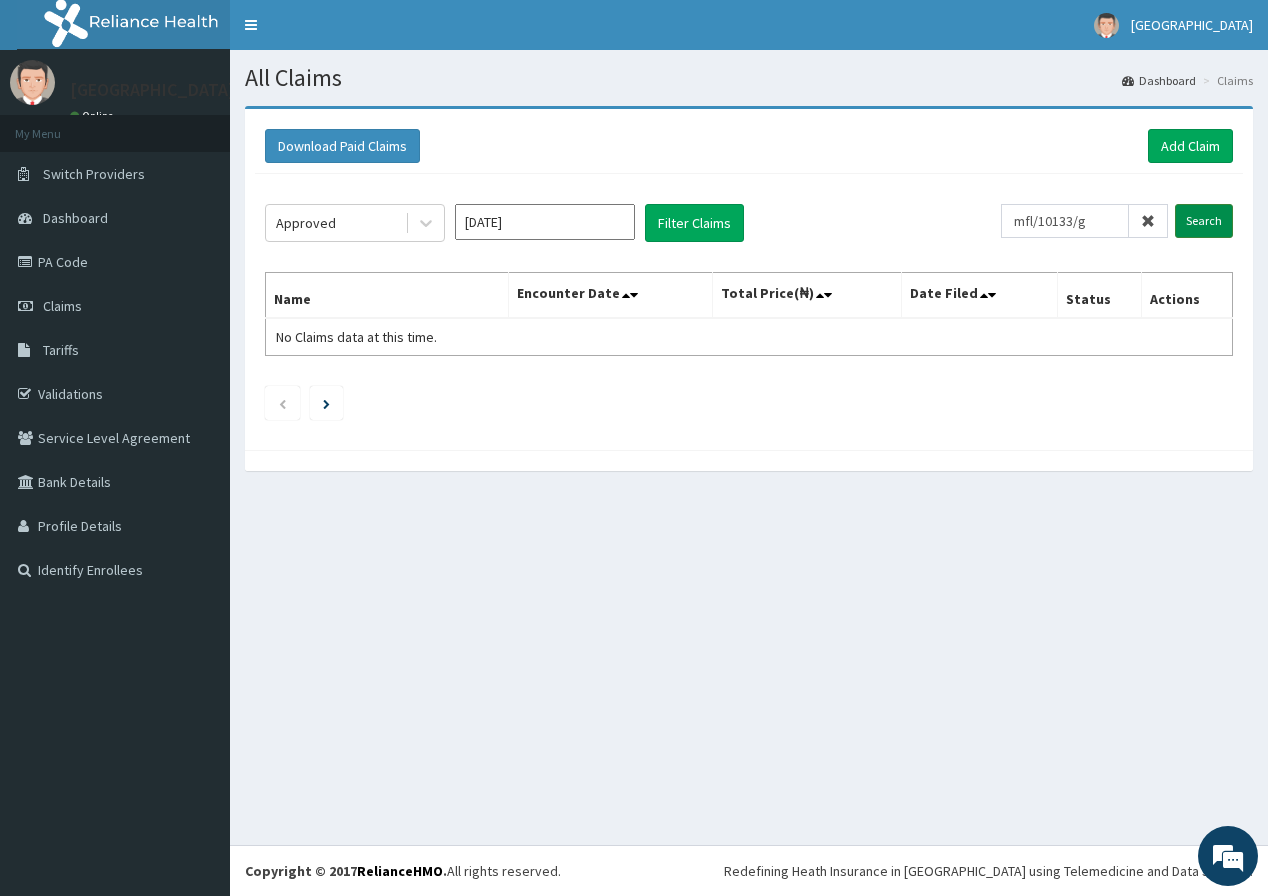 click on "Search" at bounding box center [1204, 221] 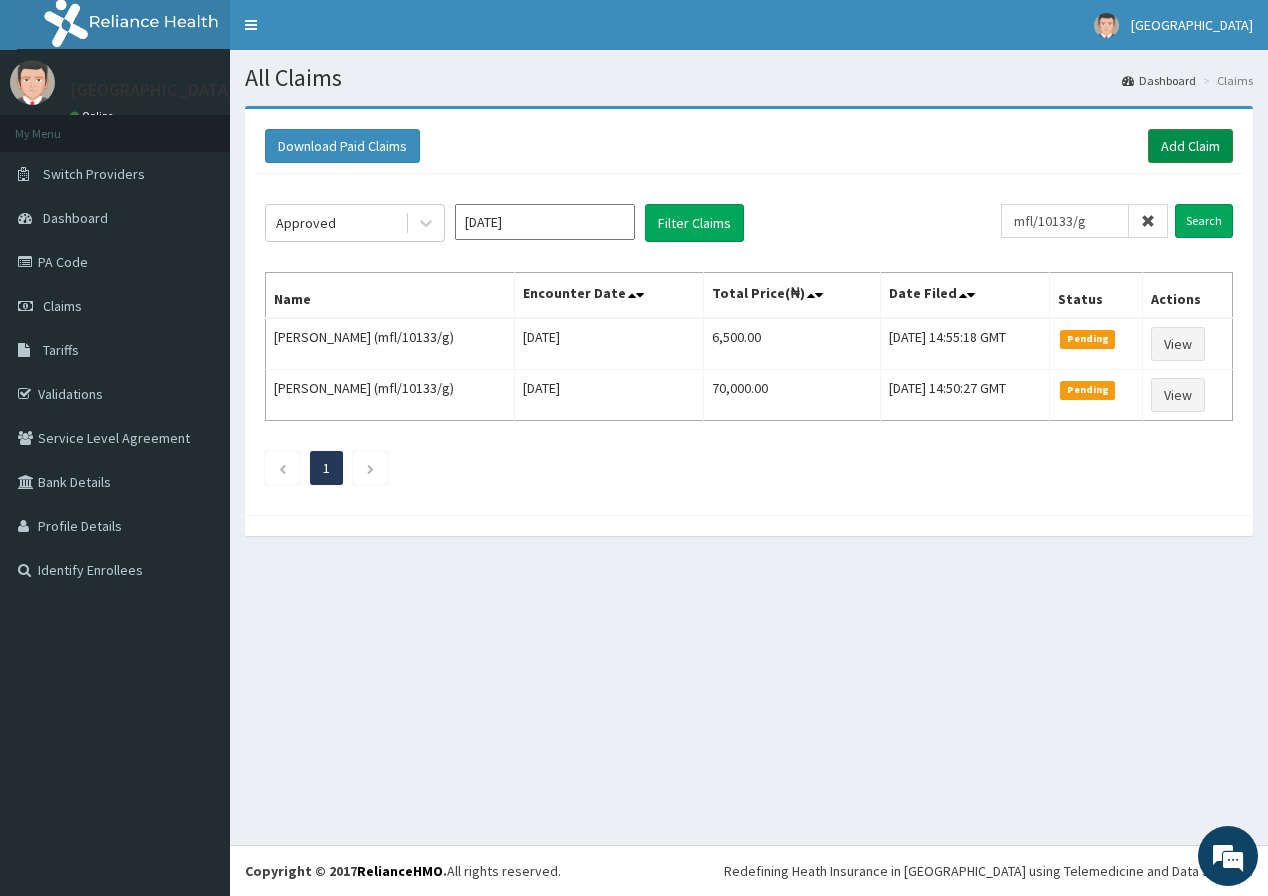 click on "Add Claim" at bounding box center [1190, 146] 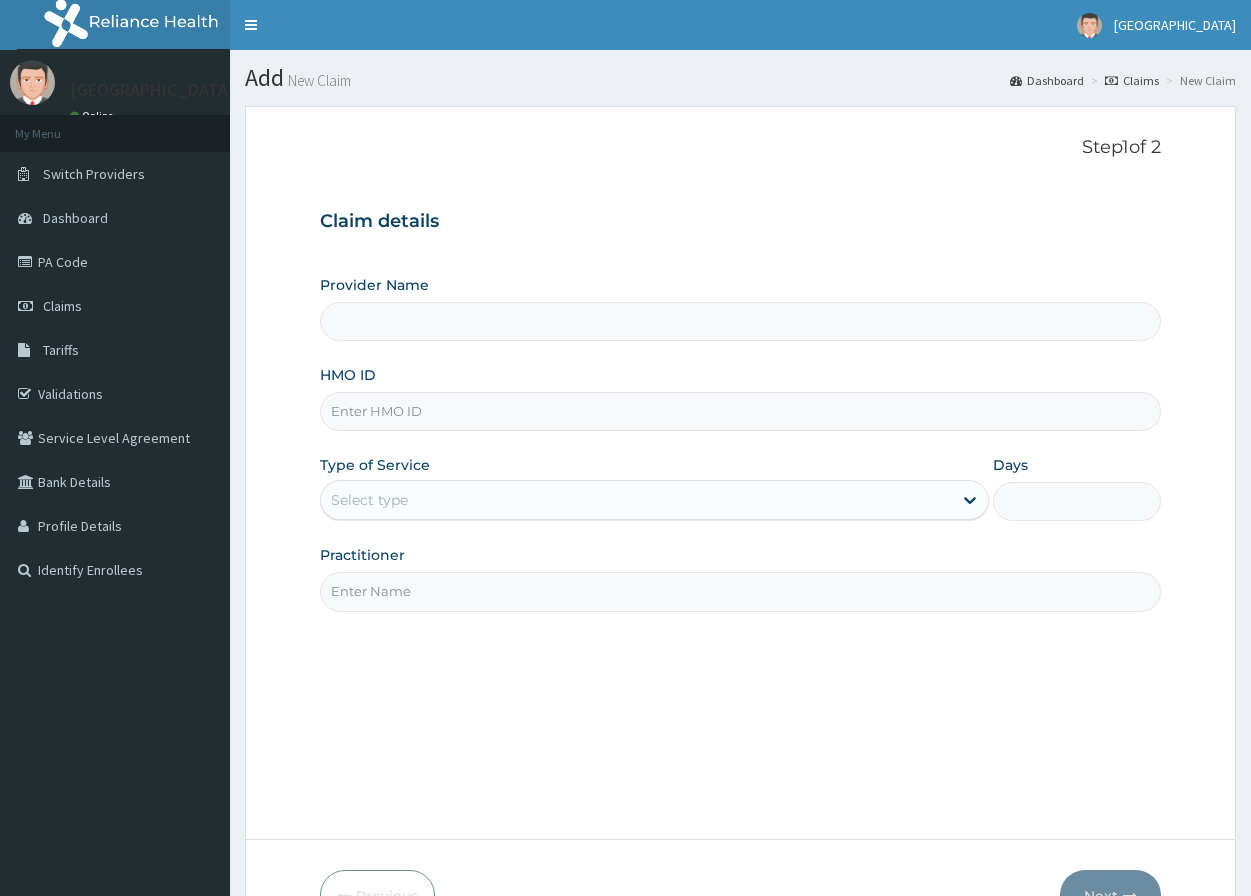 scroll, scrollTop: 0, scrollLeft: 0, axis: both 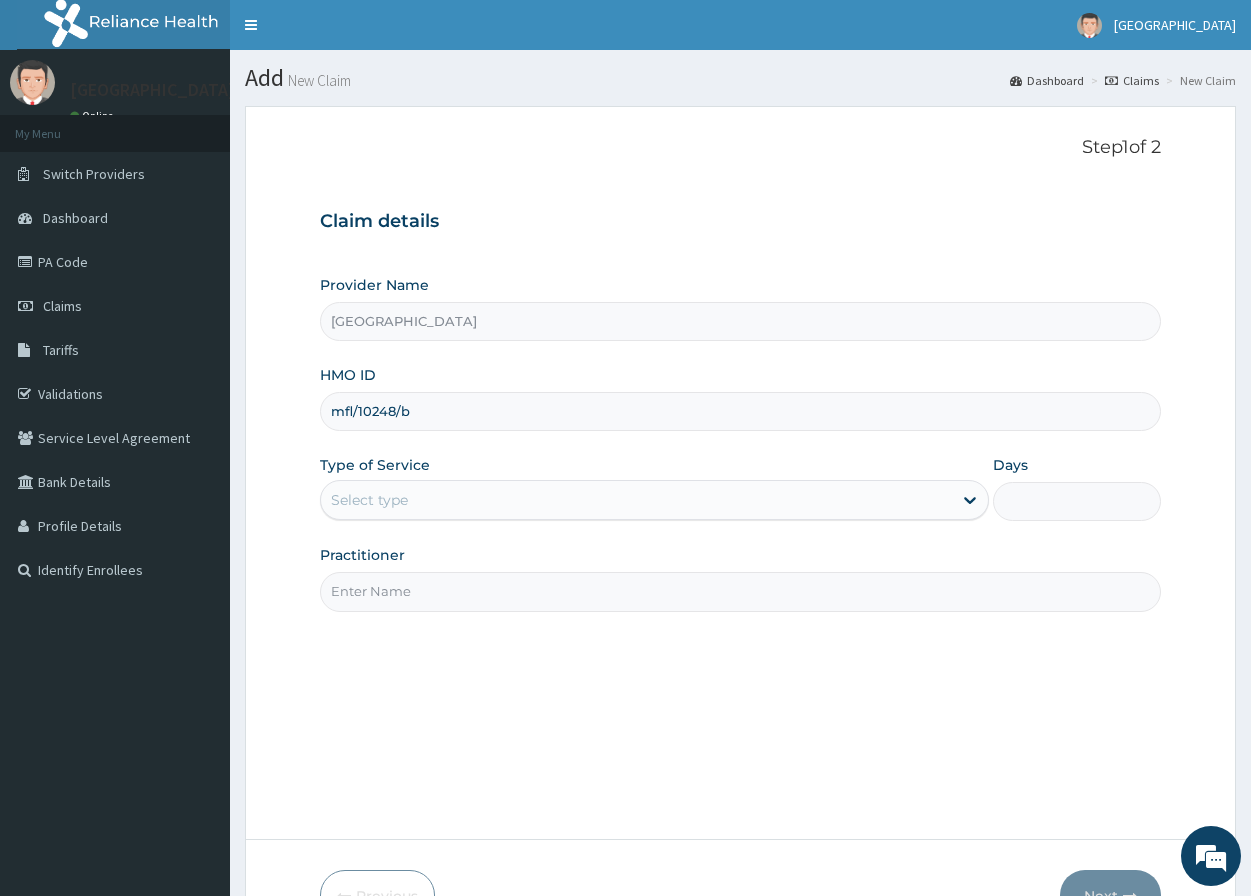type on "mfl/10248/b" 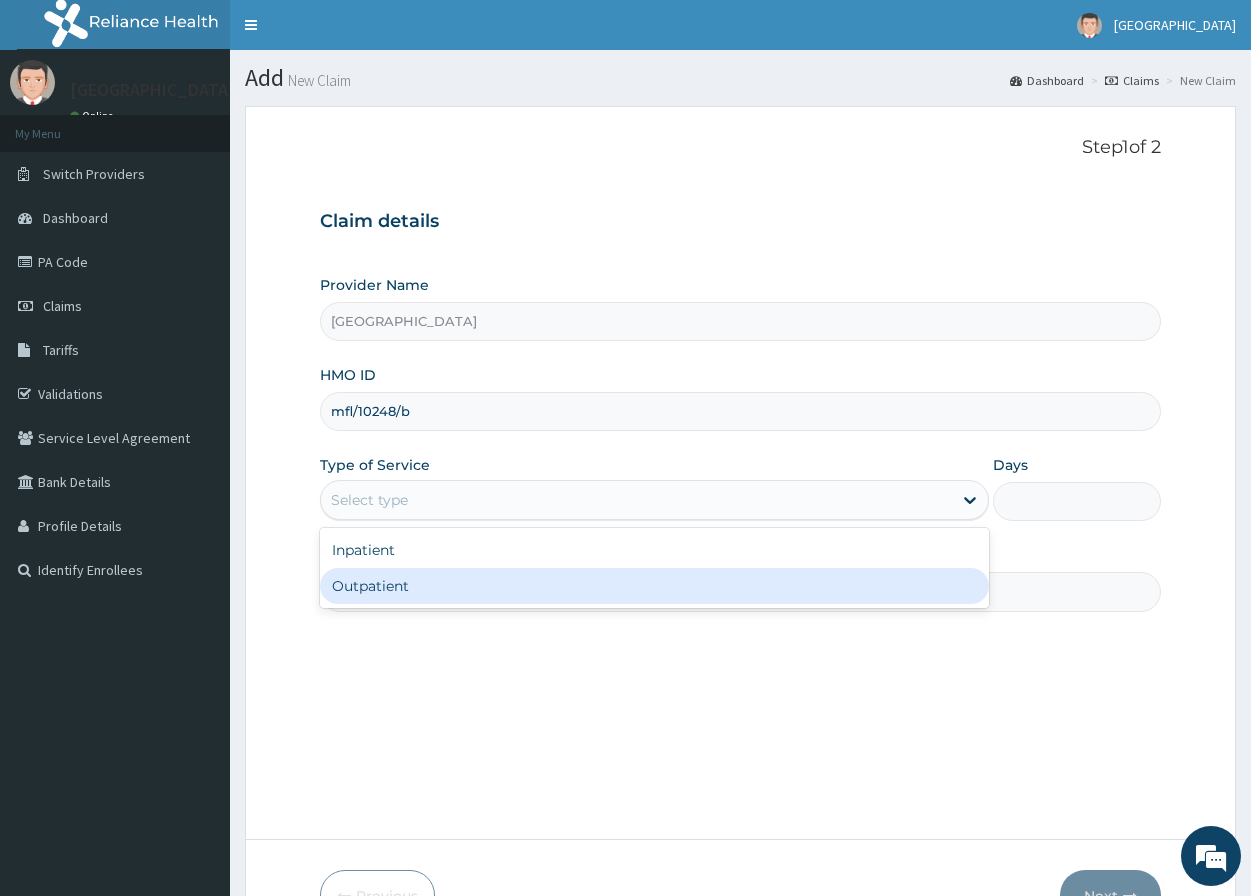 click on "Outpatient" at bounding box center [654, 586] 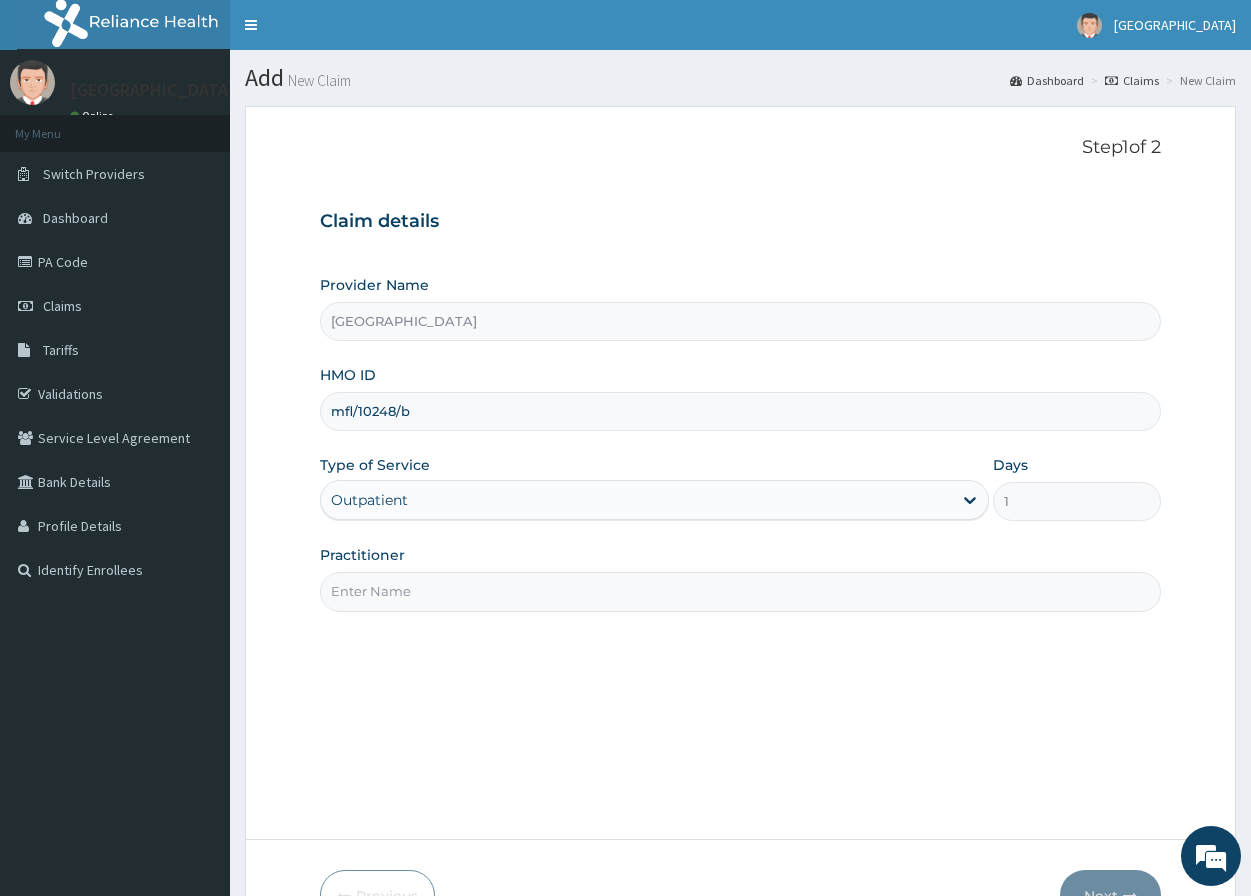 click on "Practitioner" at bounding box center [740, 591] 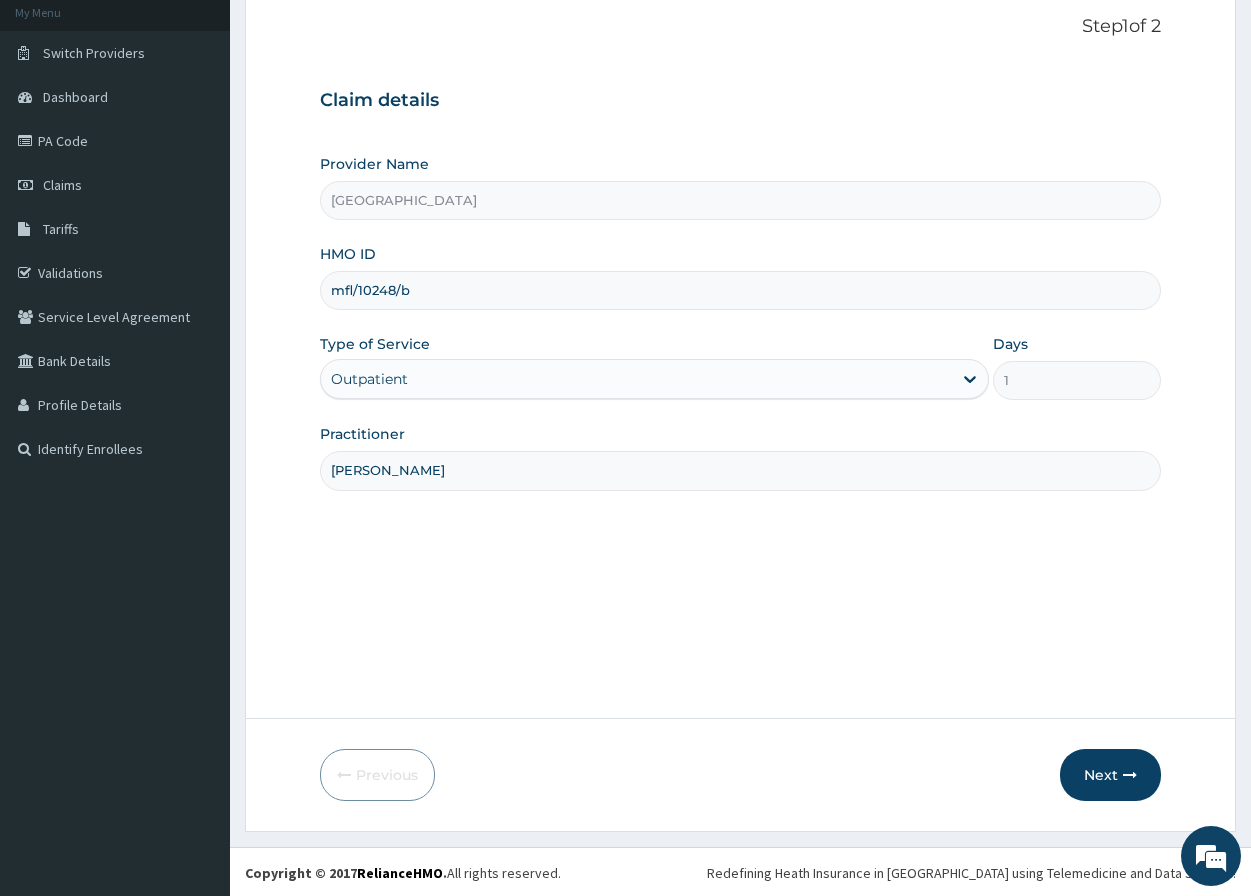 scroll, scrollTop: 123, scrollLeft: 0, axis: vertical 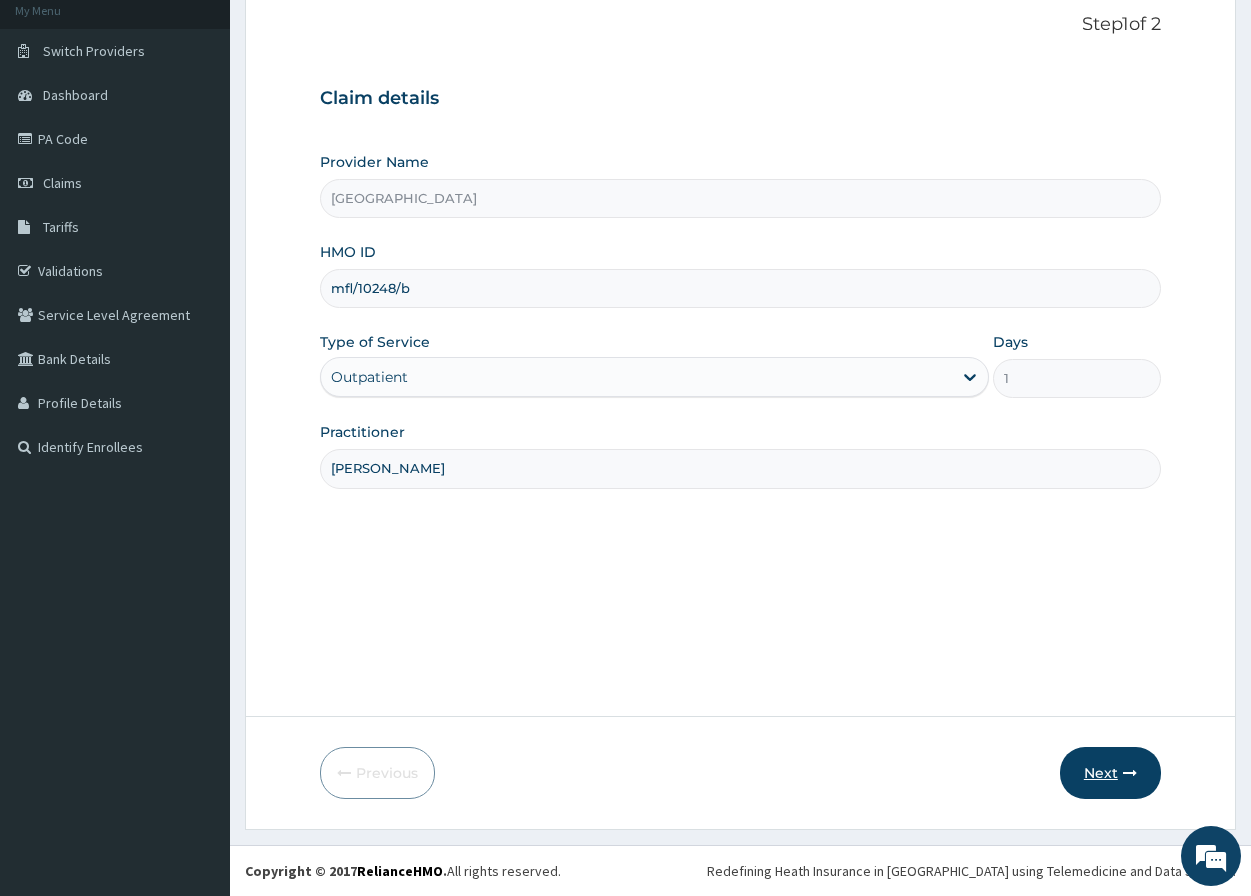 type on "[PERSON_NAME]" 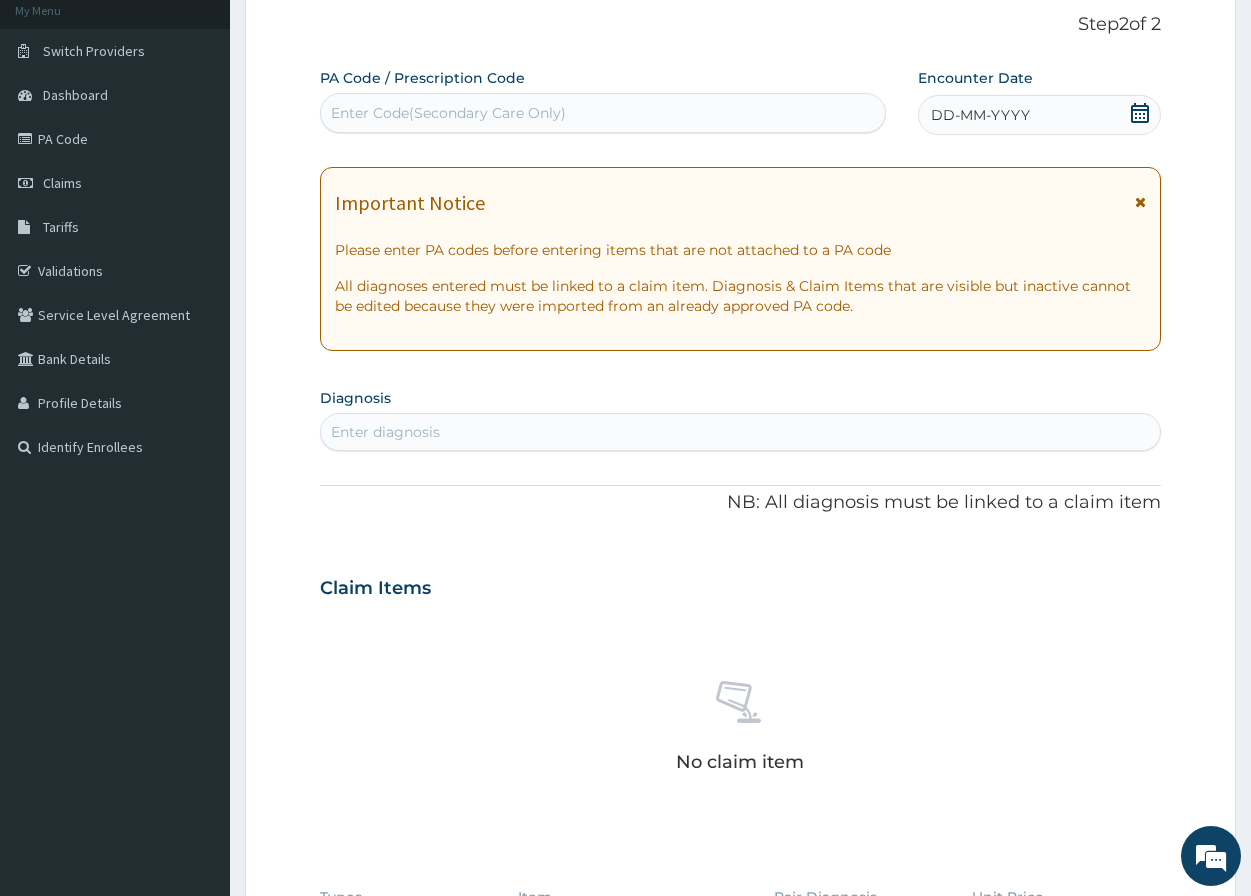 click on "DD-MM-YYYY" at bounding box center (980, 115) 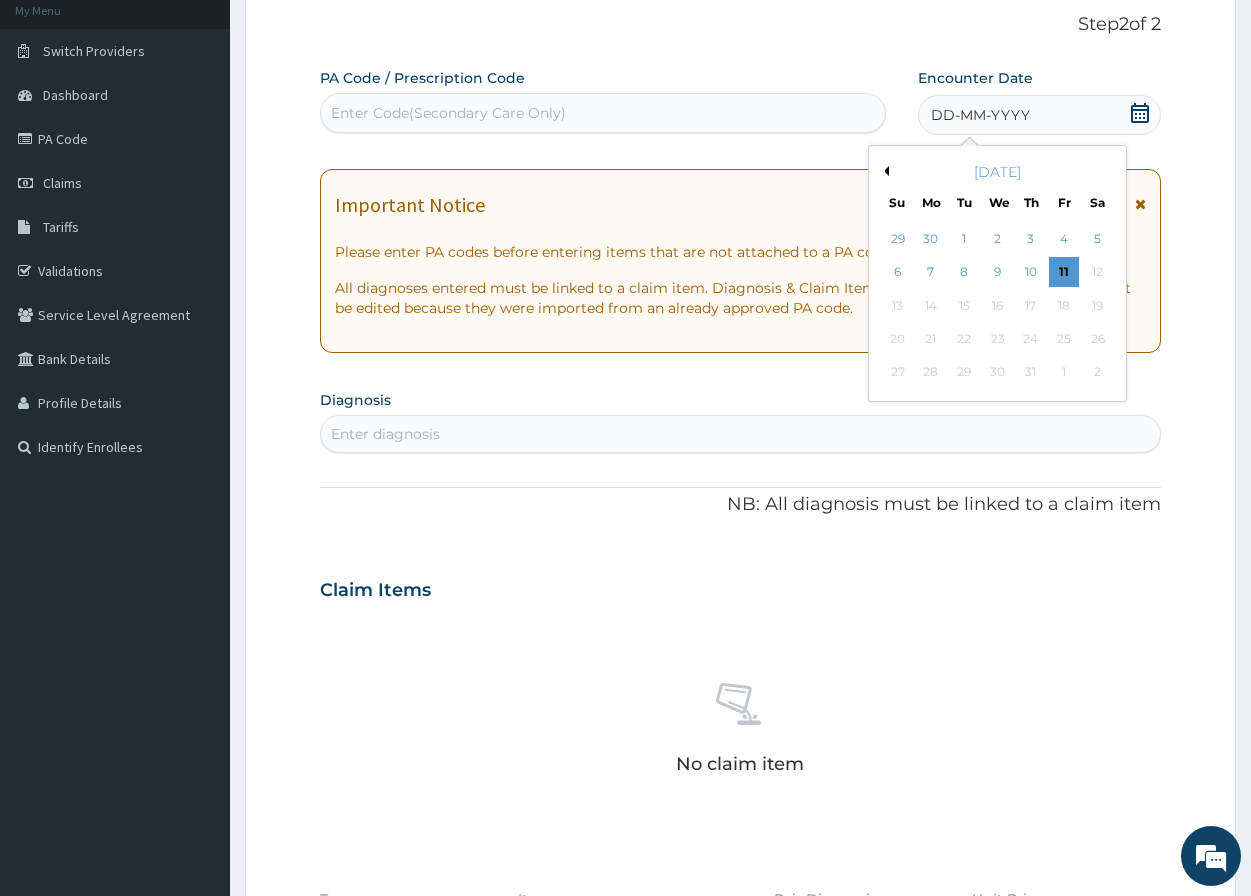 click on "[DATE]" at bounding box center [997, 172] 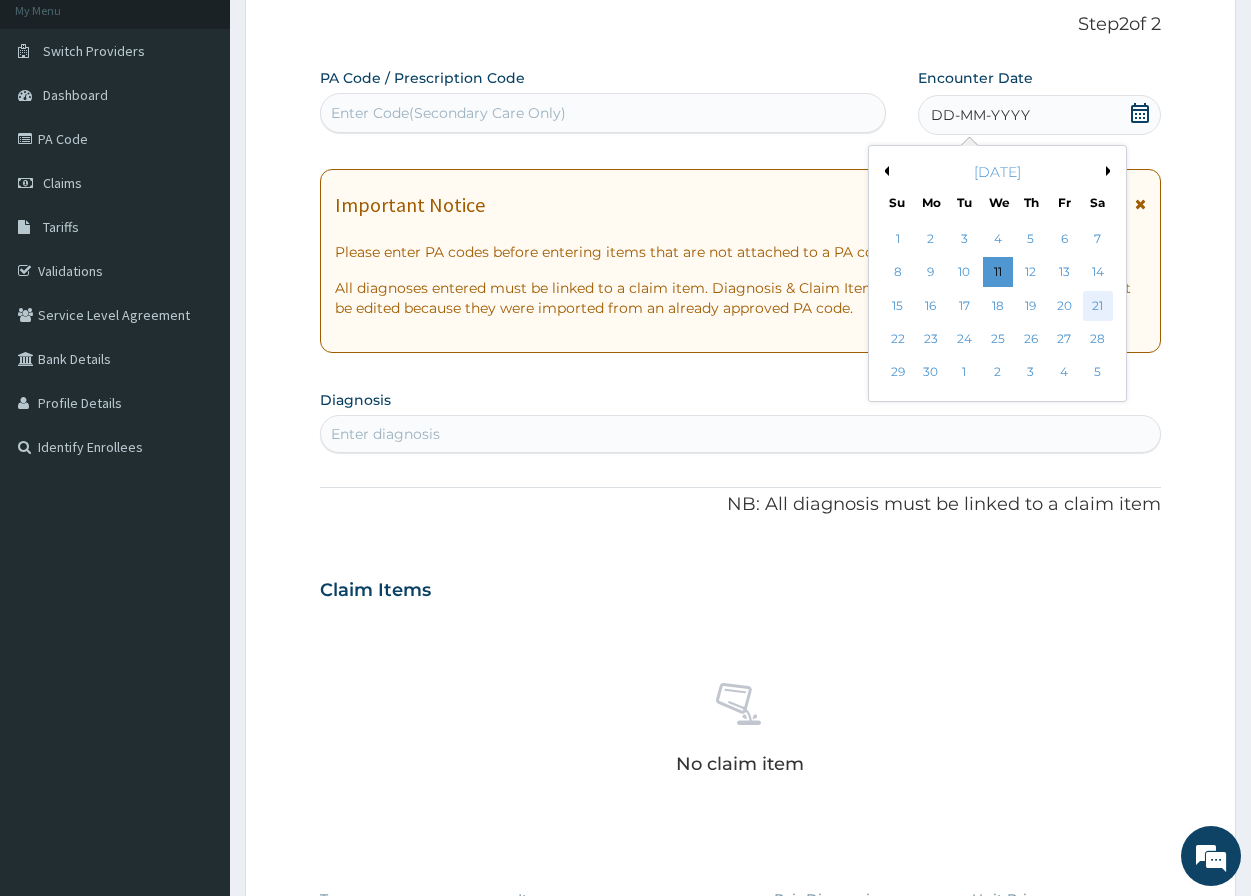 click on "21" at bounding box center [1098, 306] 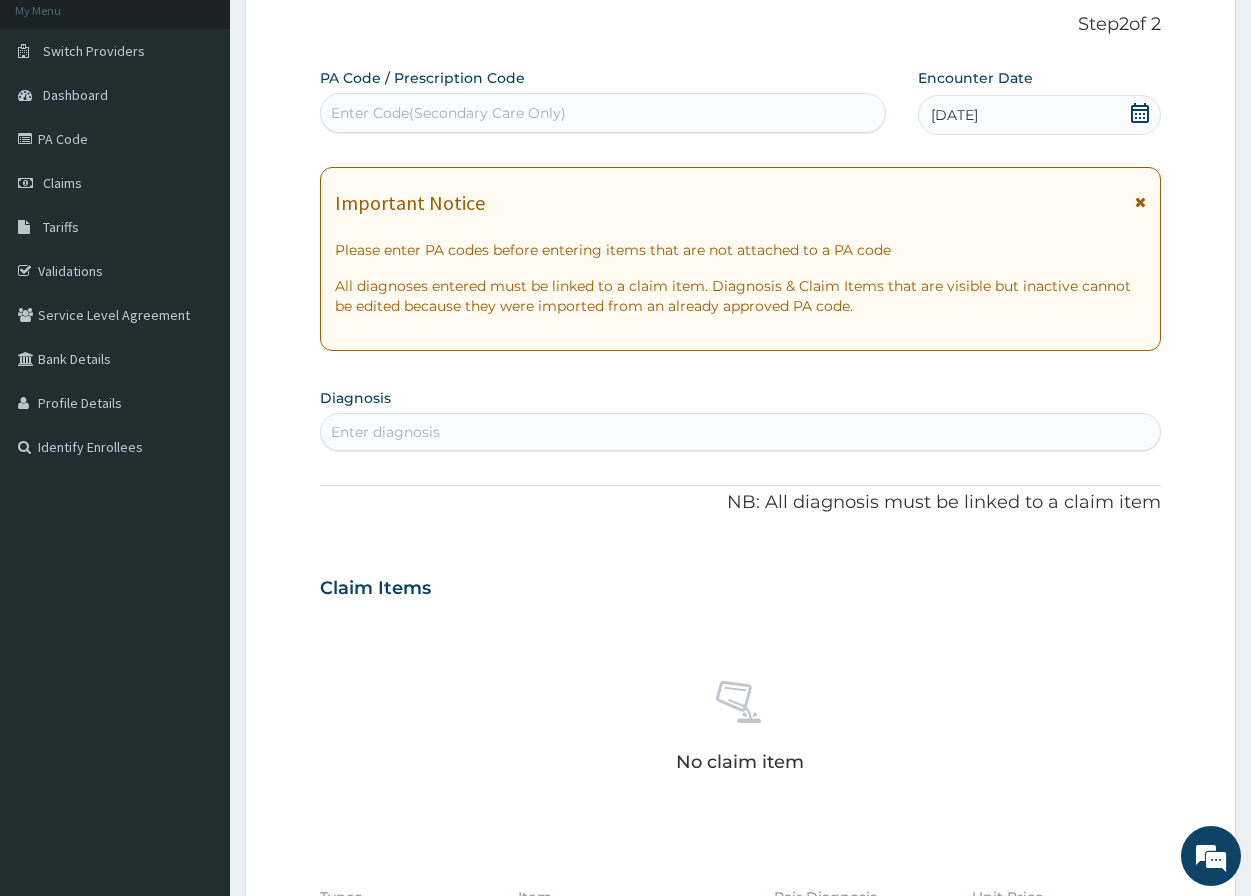 click on "Enter diagnosis" at bounding box center [385, 432] 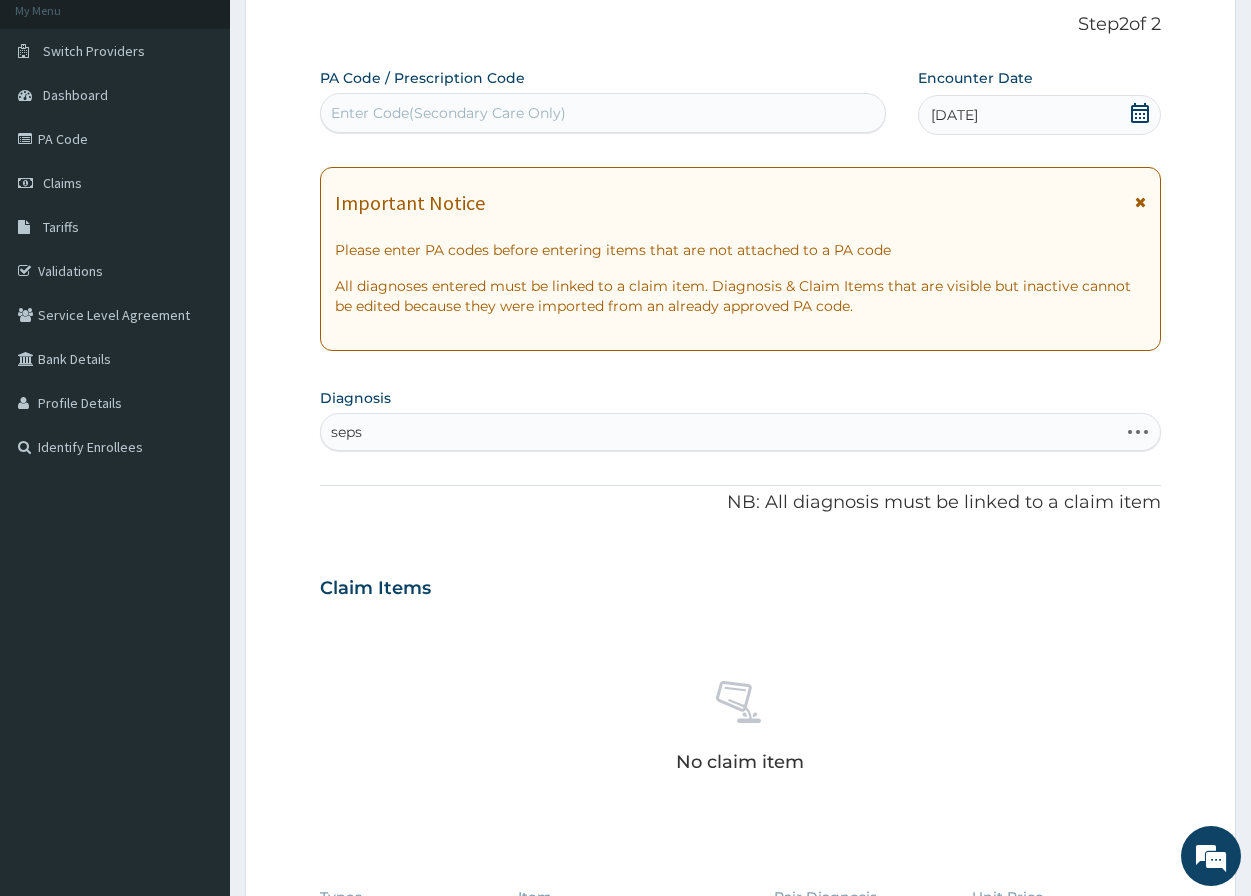 type on "sepsi" 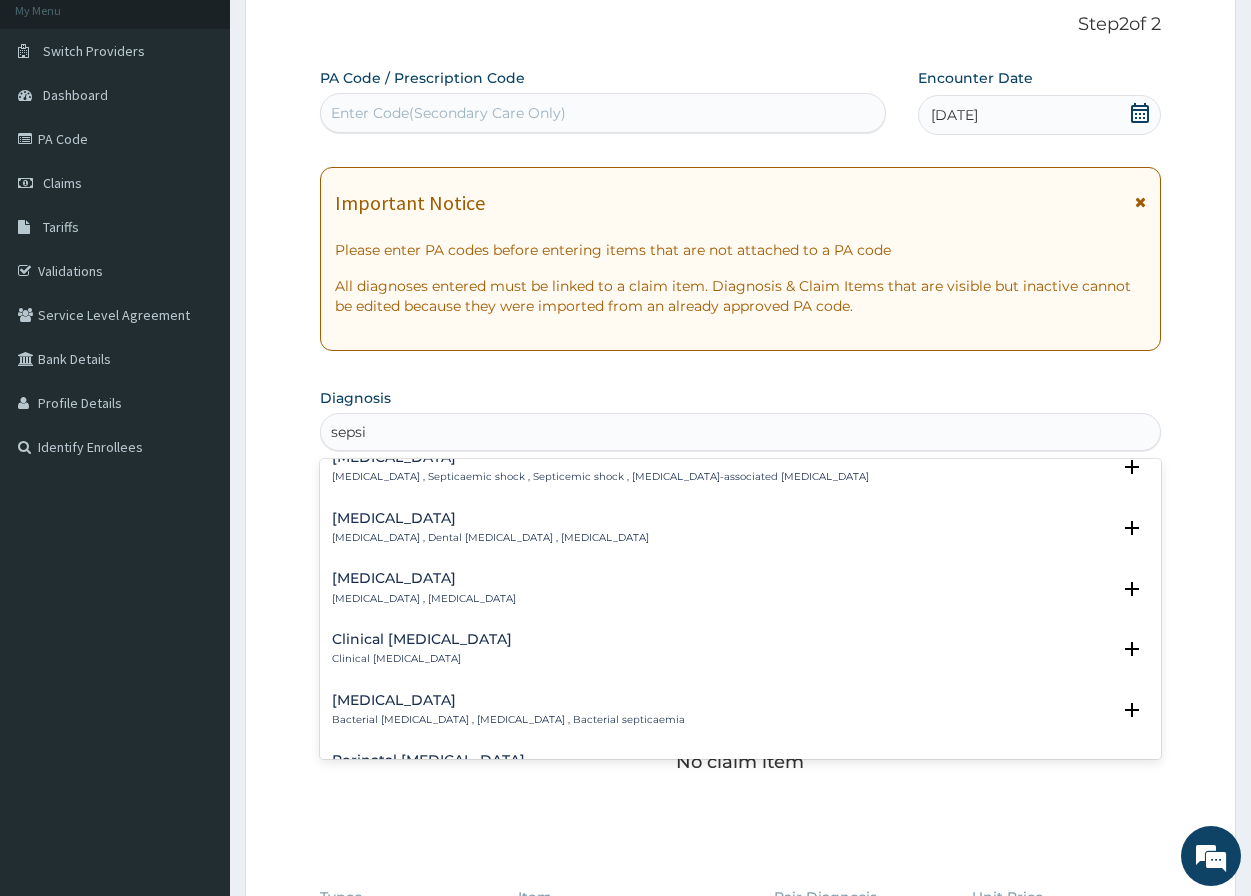 scroll, scrollTop: 0, scrollLeft: 0, axis: both 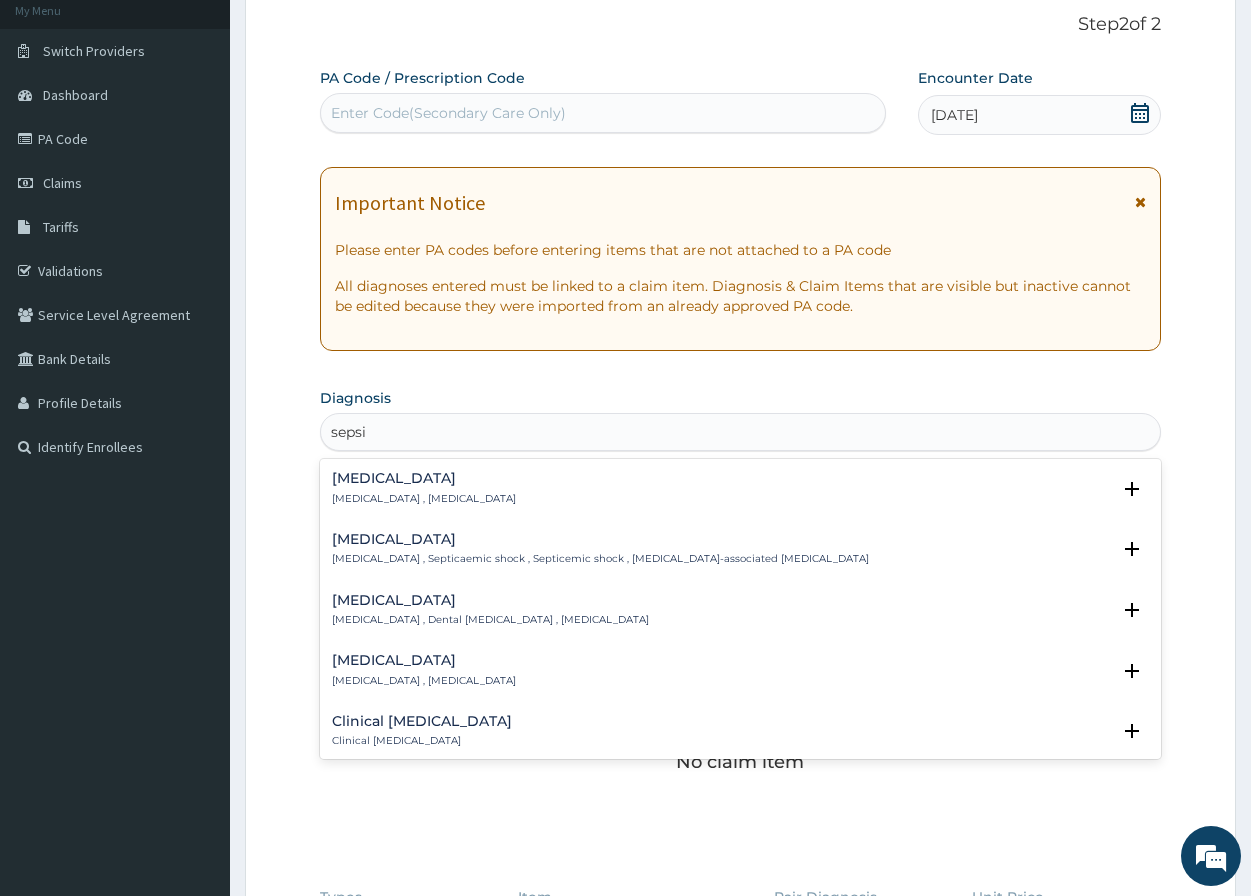 click on "[MEDICAL_DATA] [MEDICAL_DATA] , [MEDICAL_DATA]" at bounding box center [424, 488] 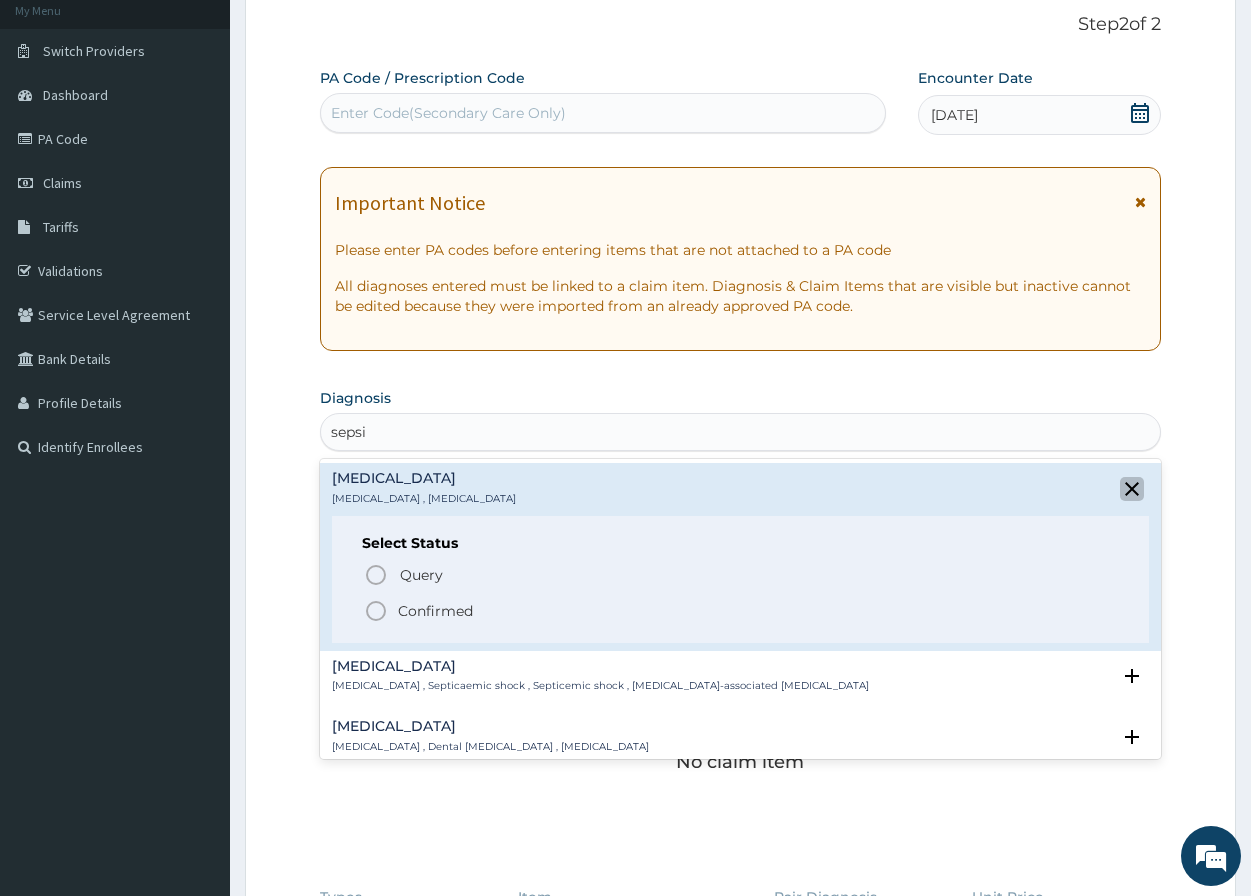 click 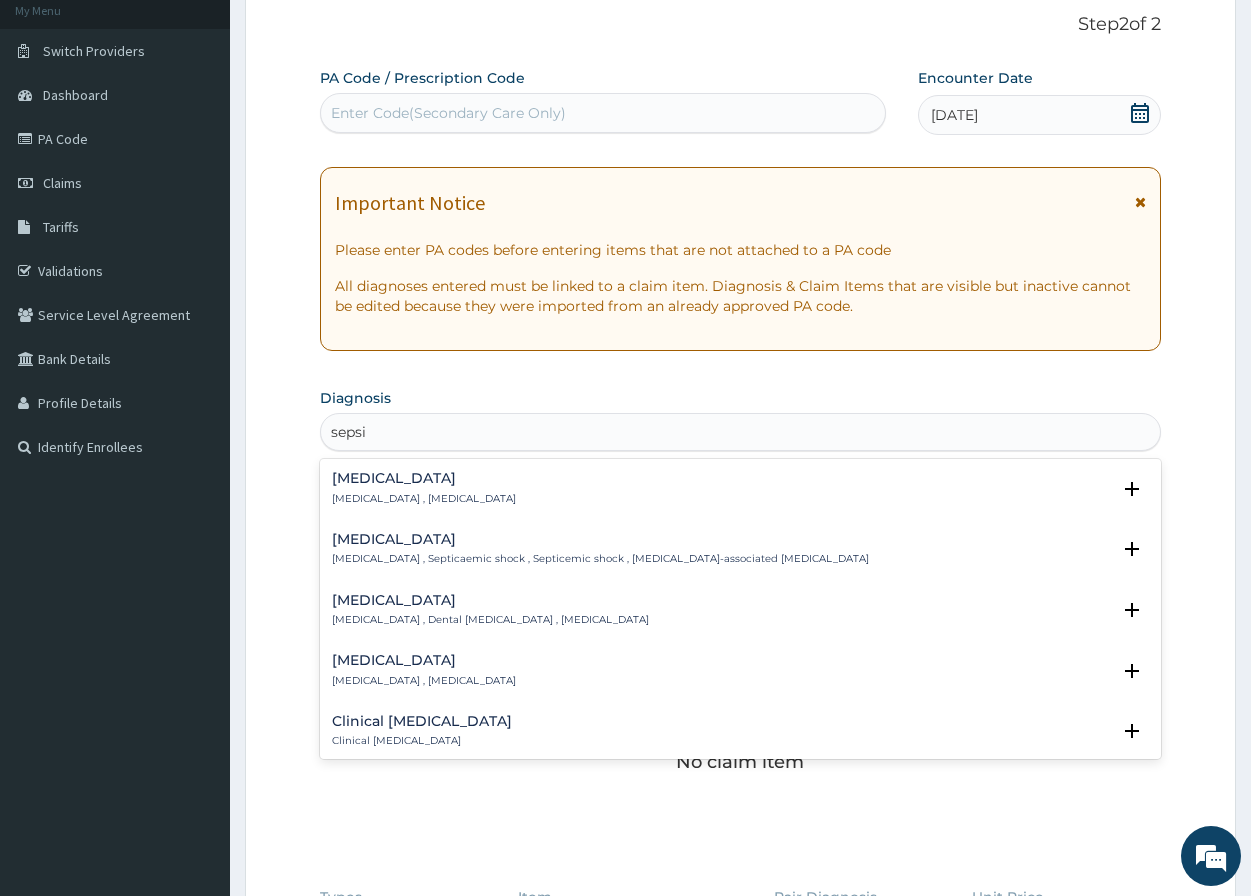 click on "[MEDICAL_DATA] [MEDICAL_DATA] , [MEDICAL_DATA]" at bounding box center [424, 488] 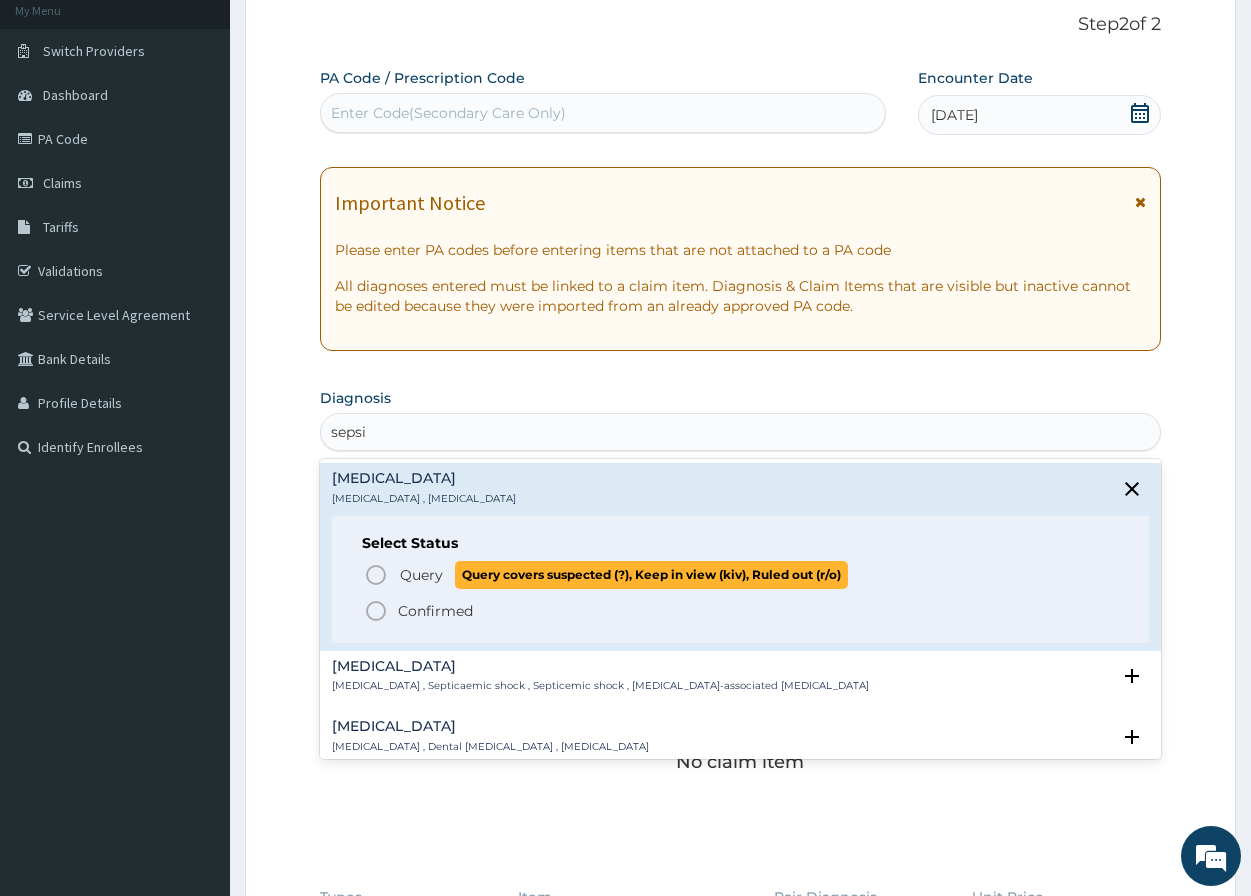 click 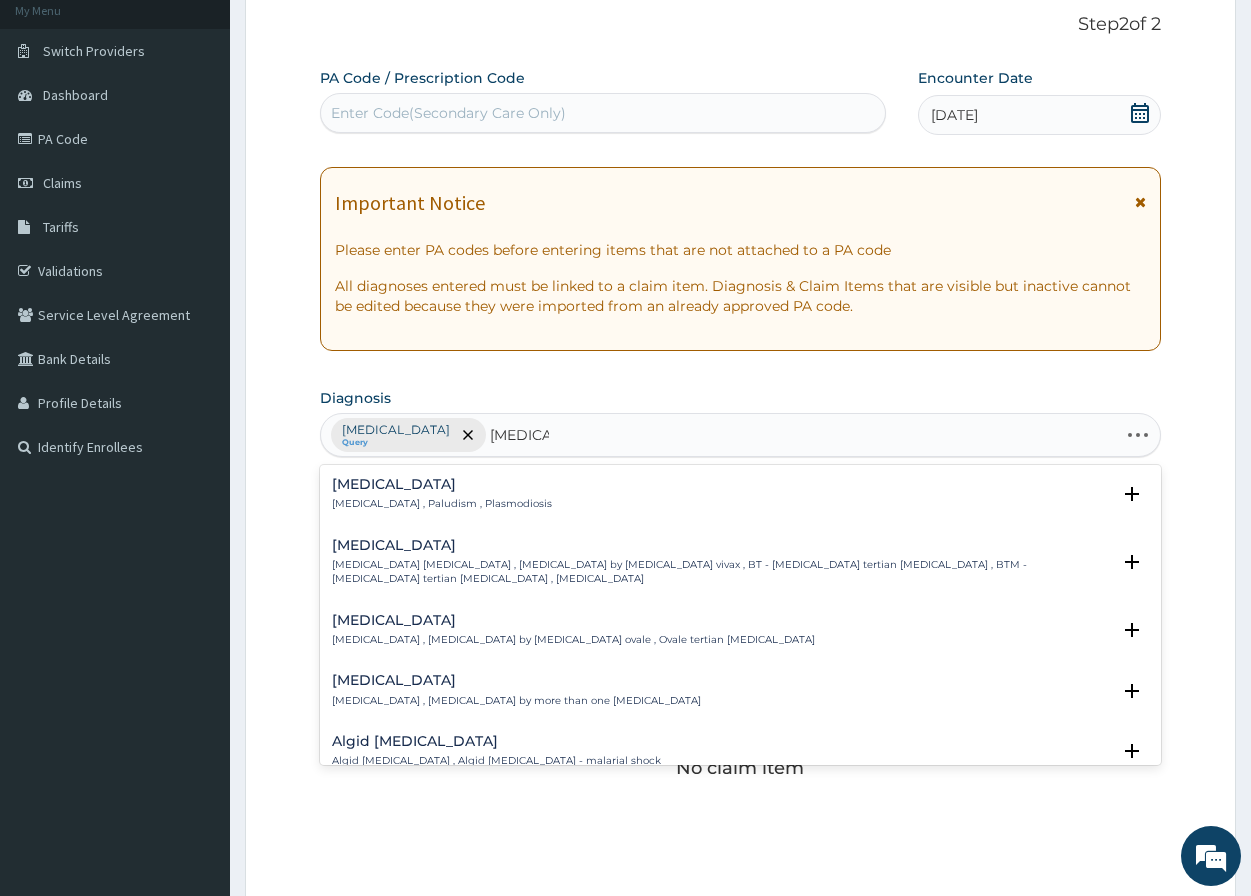 type on "[MEDICAL_DATA] f" 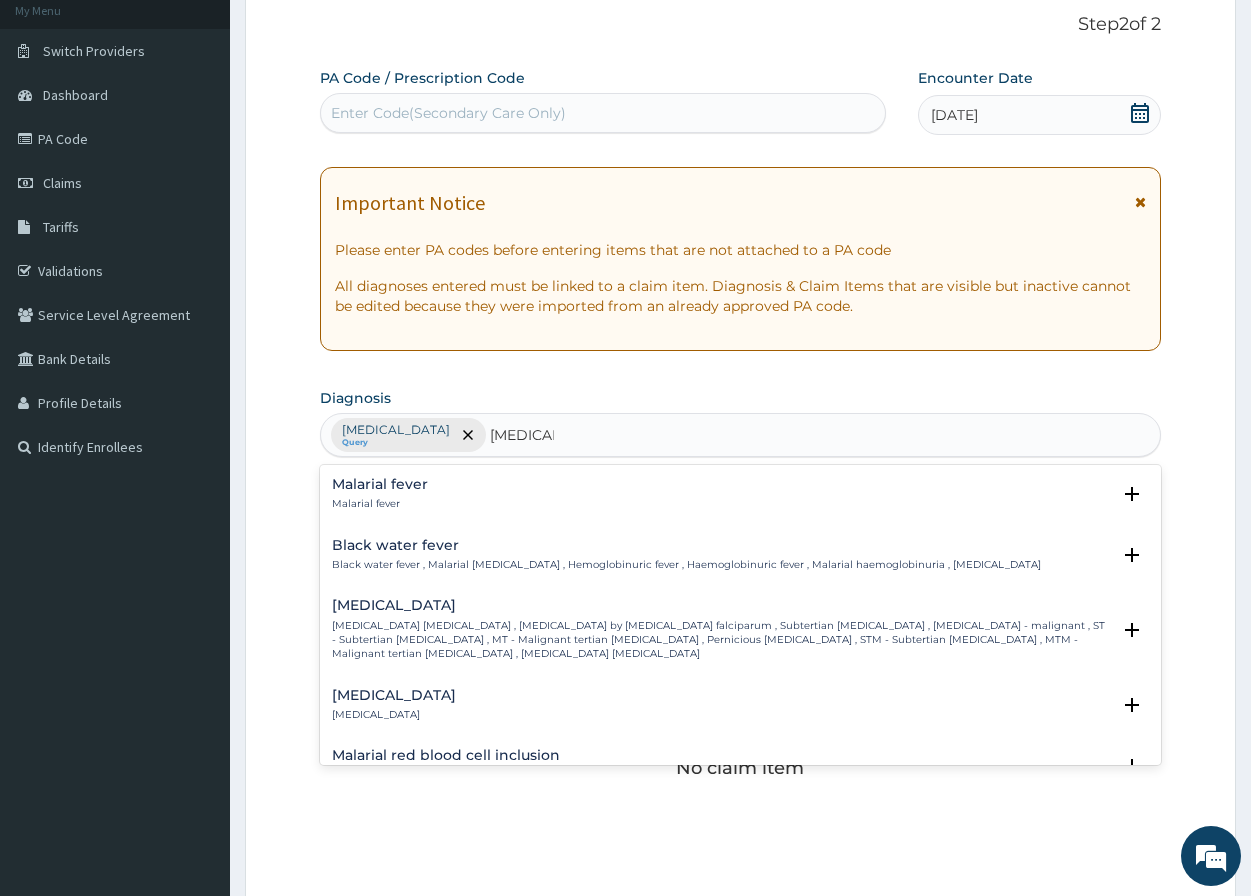 click on "Malarial fever" at bounding box center [380, 484] 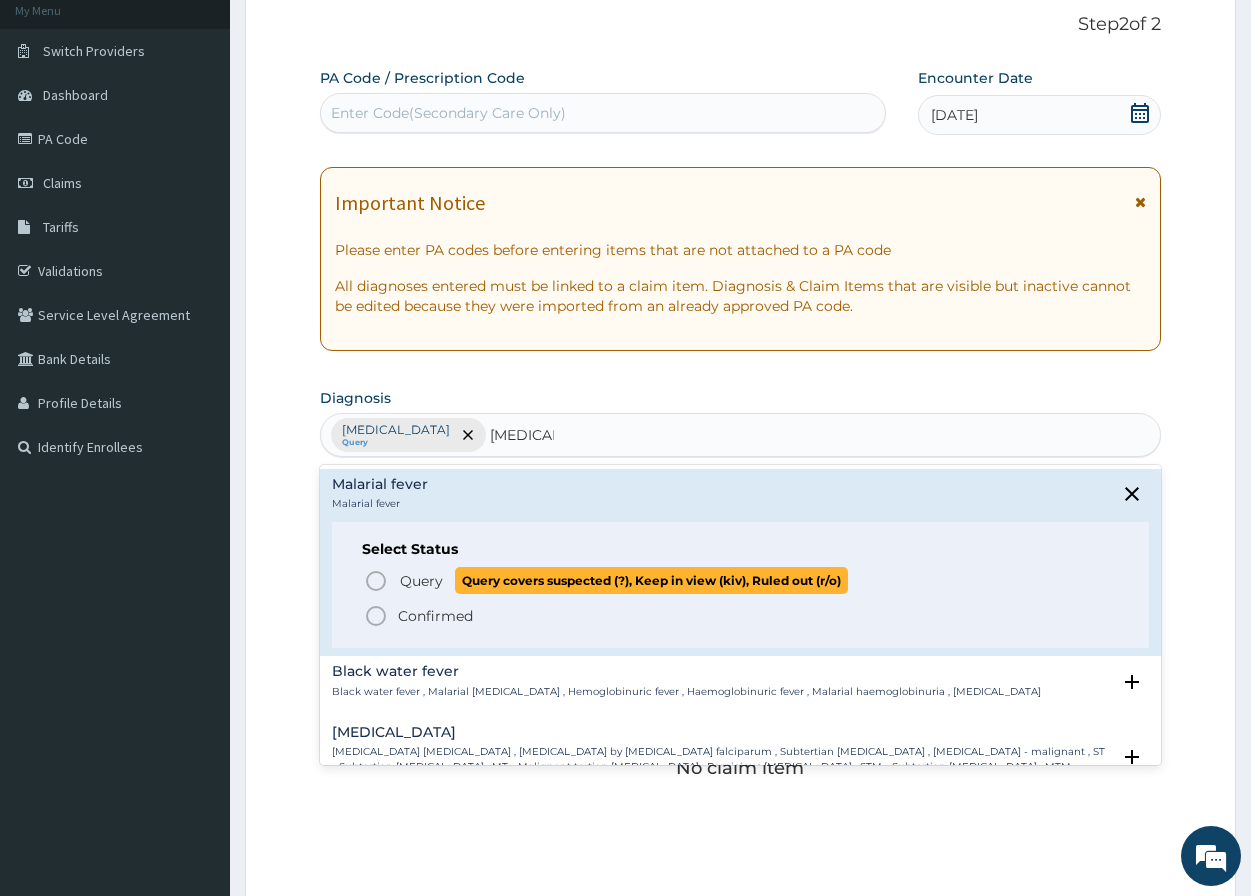 click 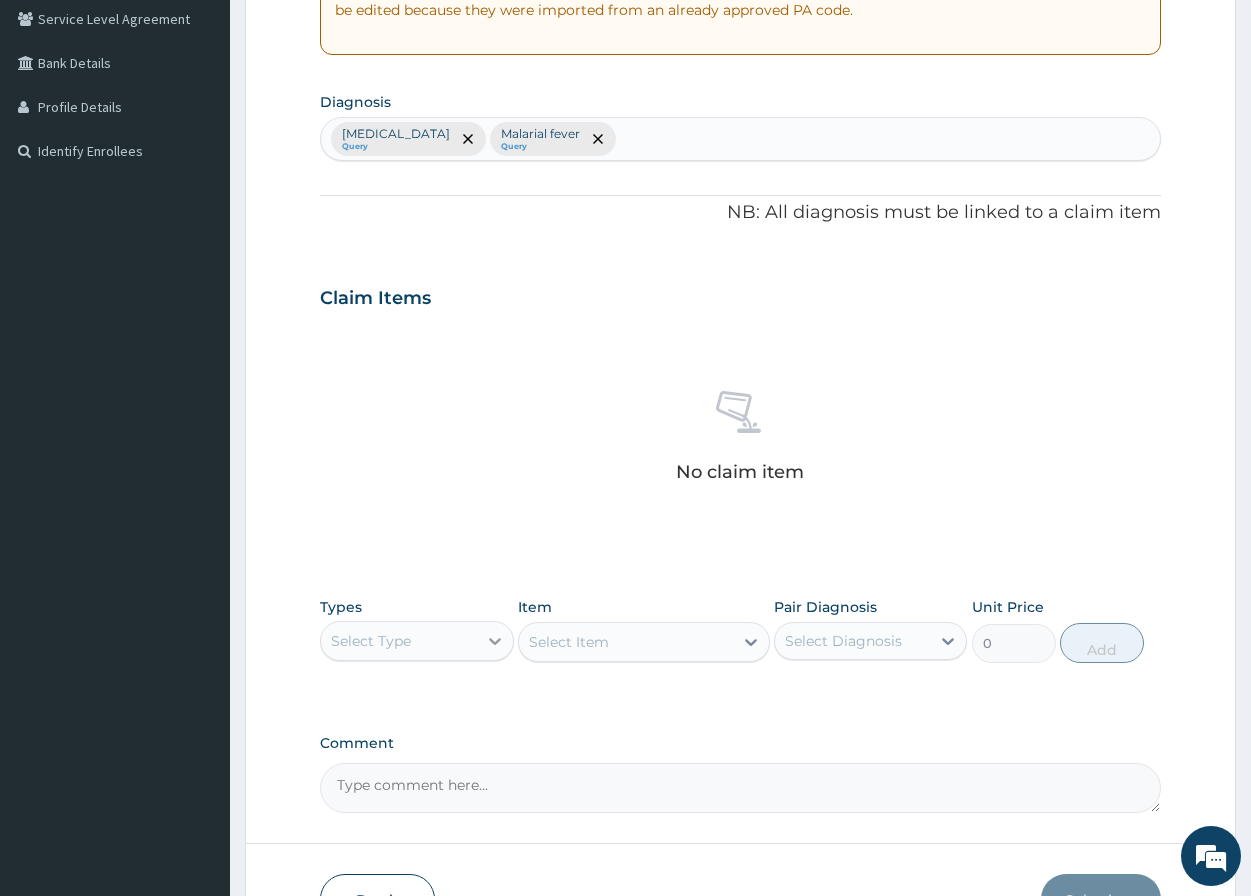 scroll, scrollTop: 423, scrollLeft: 0, axis: vertical 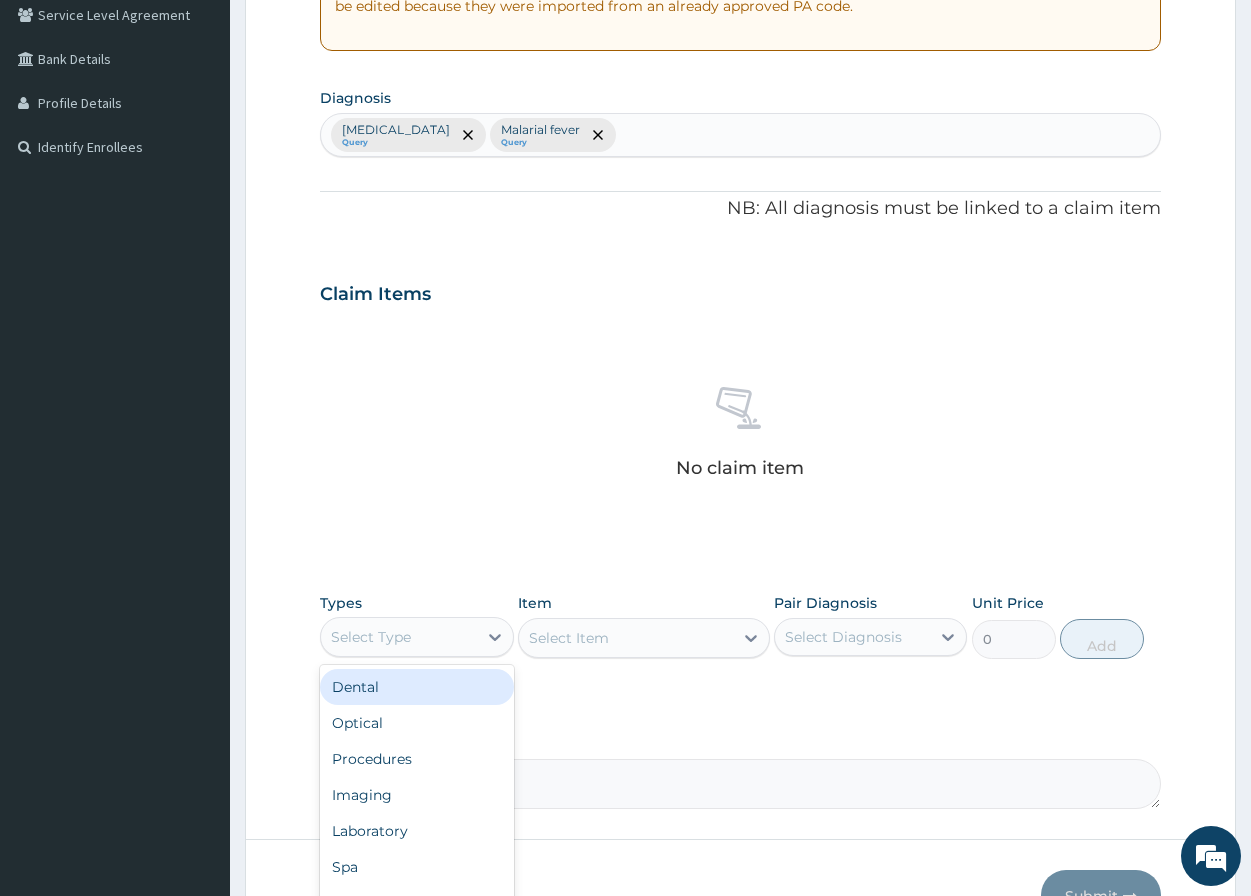 click on "Select Type" at bounding box center (371, 637) 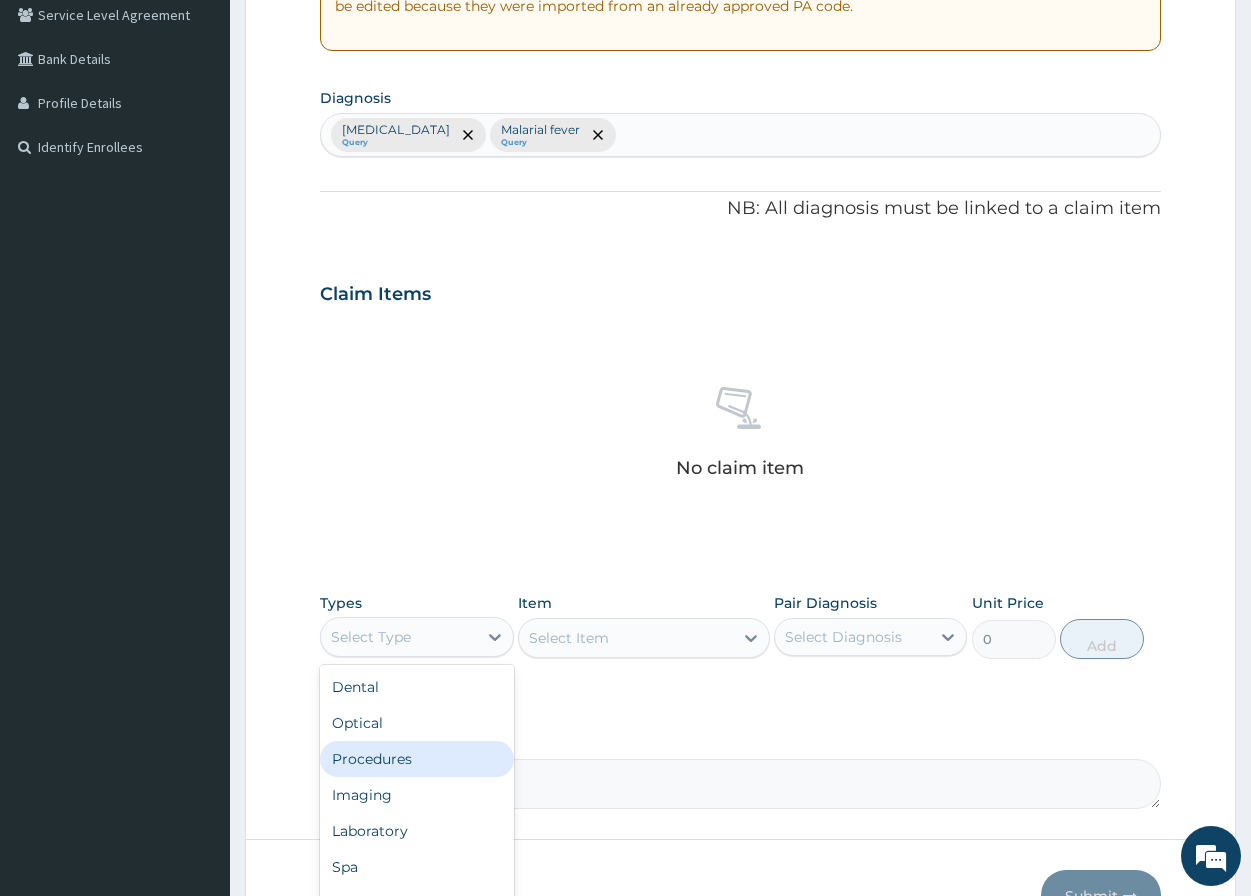 drag, startPoint x: 345, startPoint y: 760, endPoint x: 393, endPoint y: 740, distance: 52 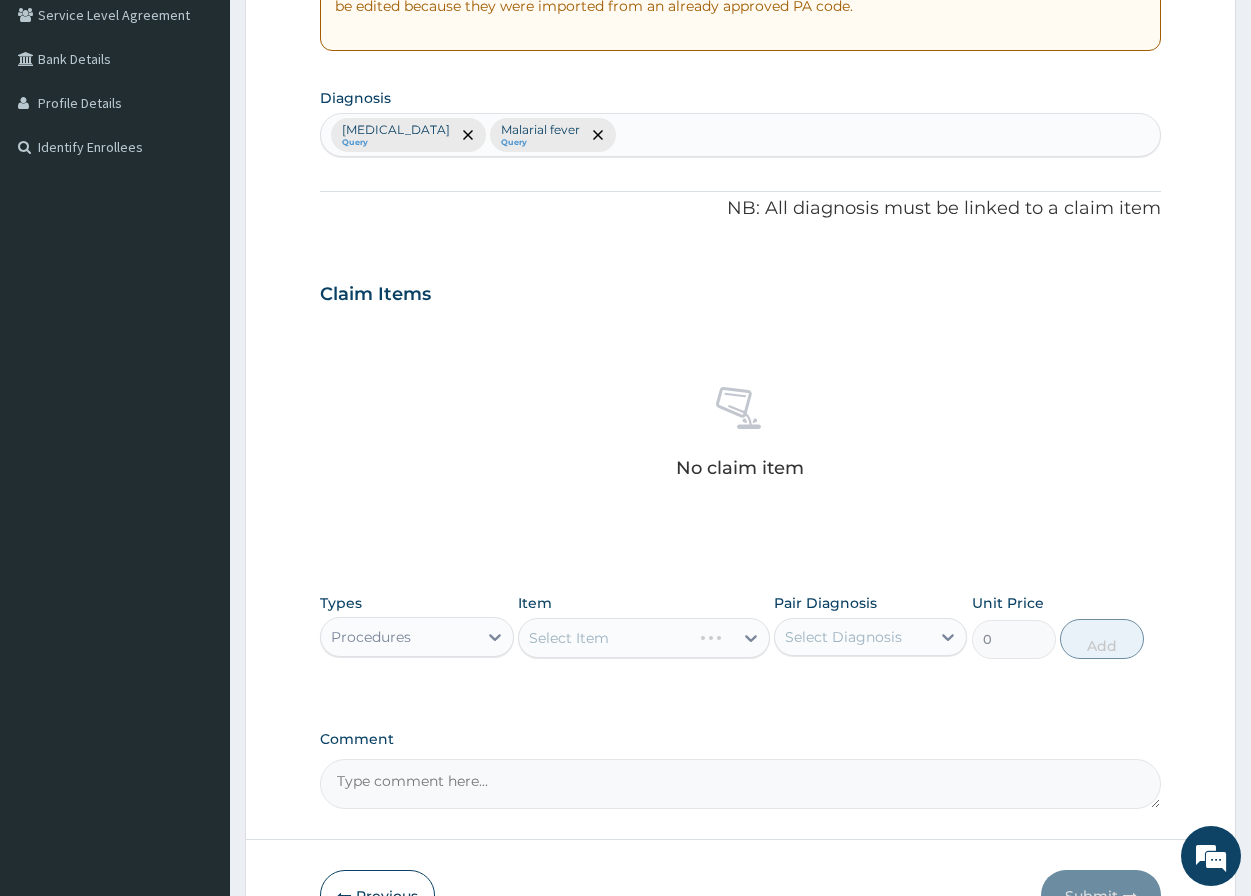 click on "Select Item" at bounding box center [644, 638] 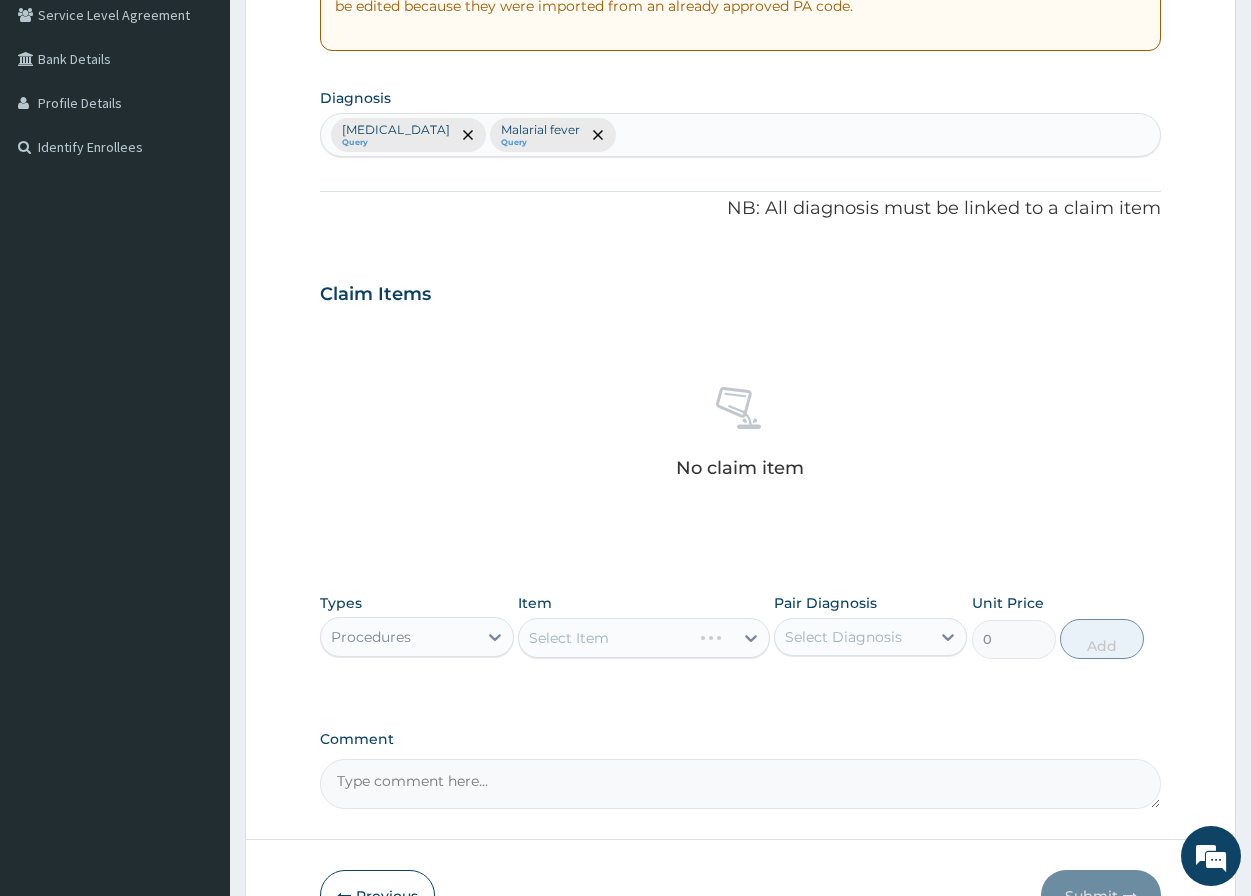 click on "Select Item" at bounding box center (644, 638) 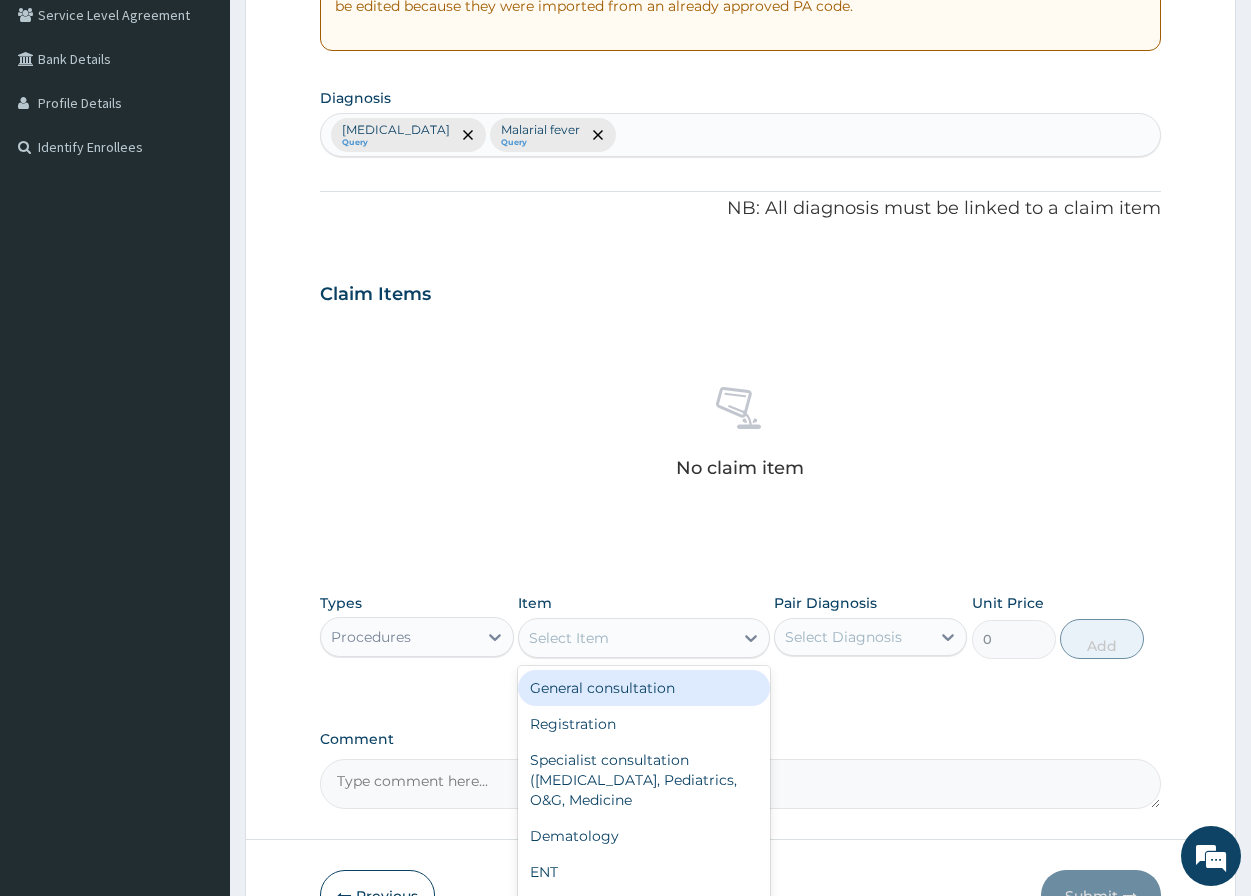 drag, startPoint x: 552, startPoint y: 641, endPoint x: 539, endPoint y: 633, distance: 15.264338 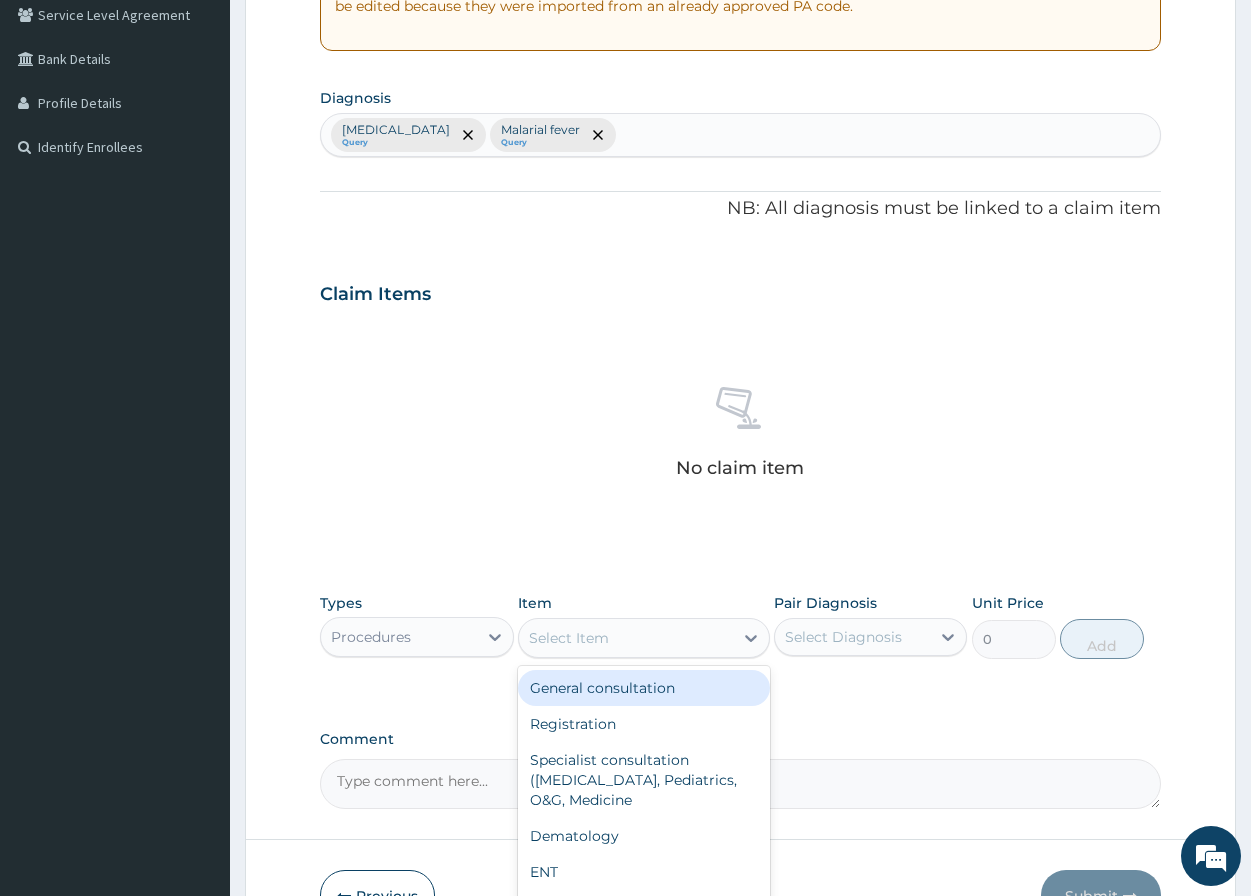 click on "General consultation" at bounding box center (644, 688) 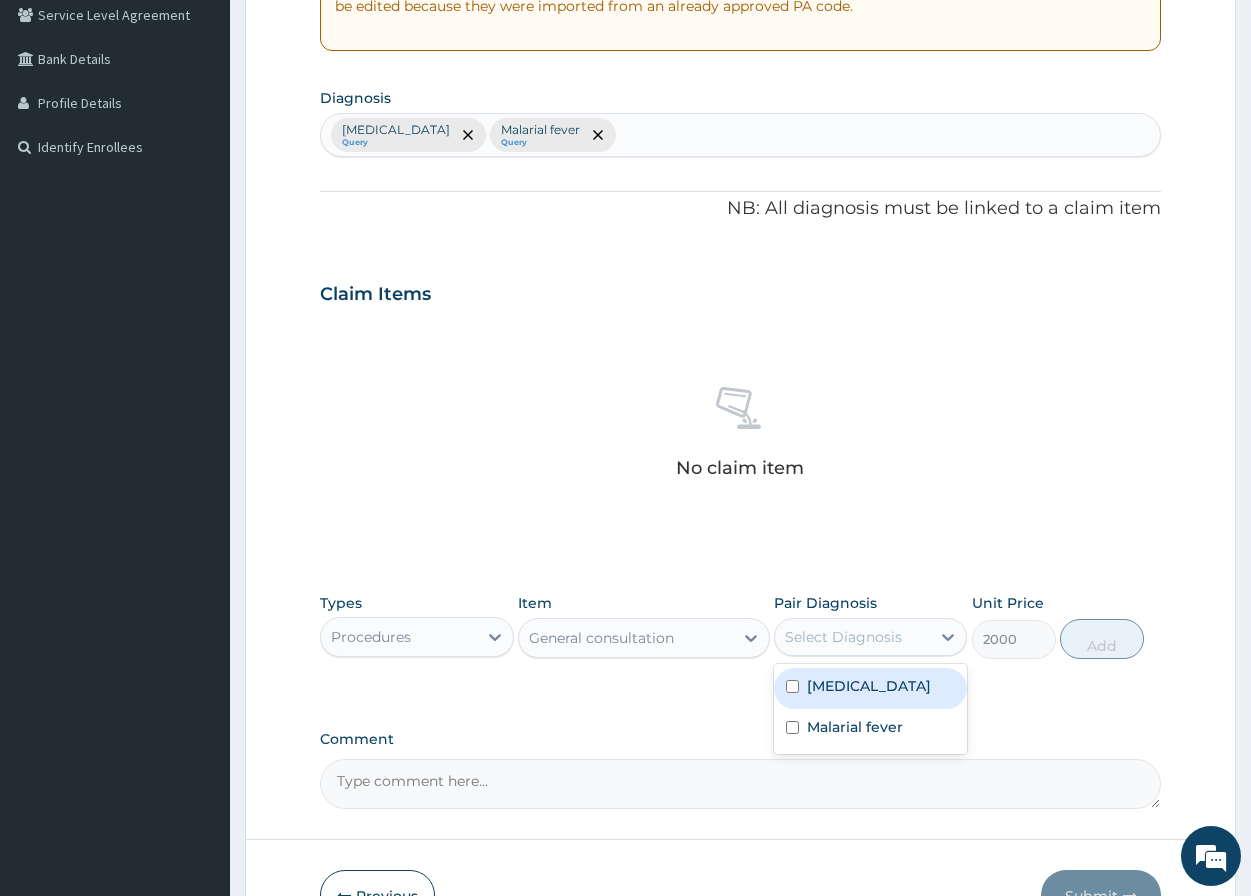 click on "Select Diagnosis" at bounding box center (843, 637) 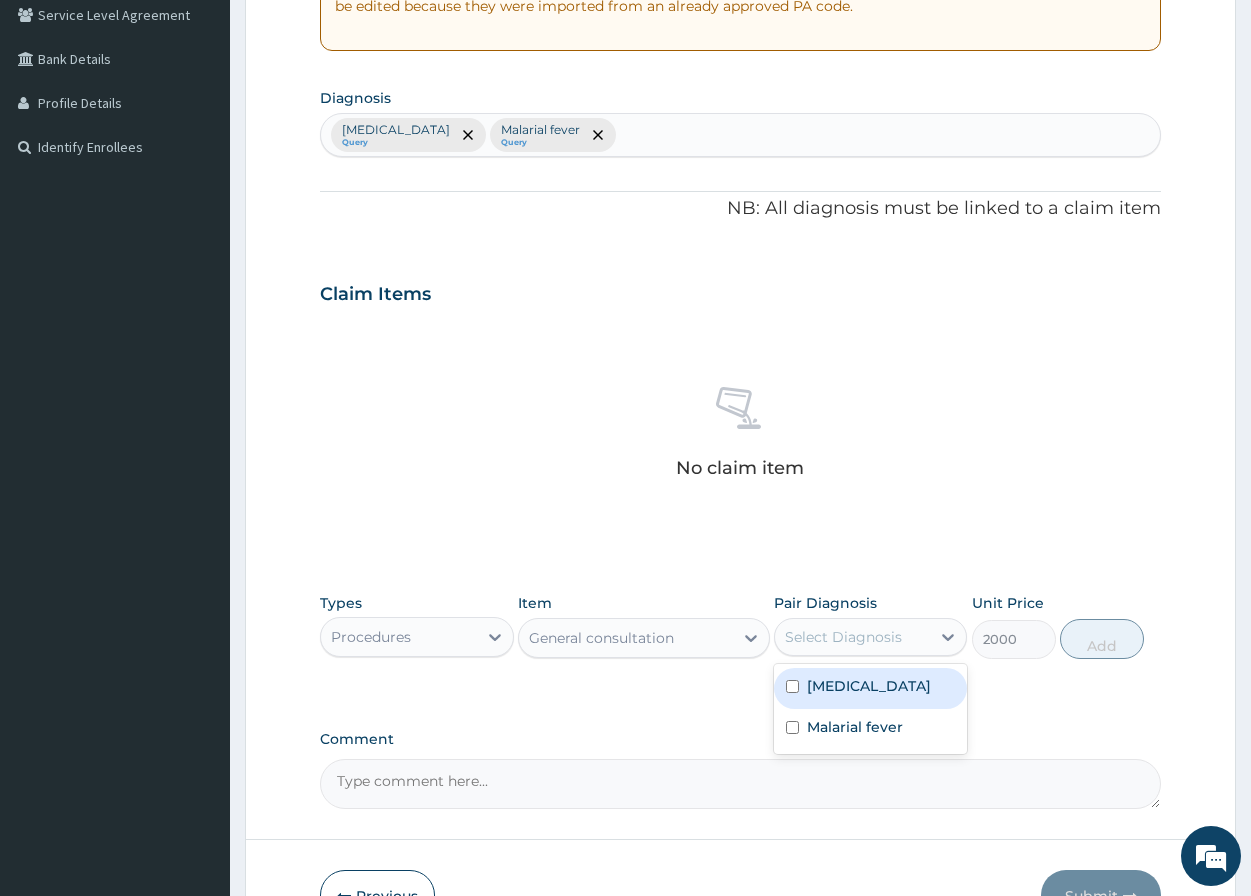 click on "[MEDICAL_DATA]" at bounding box center [870, 688] 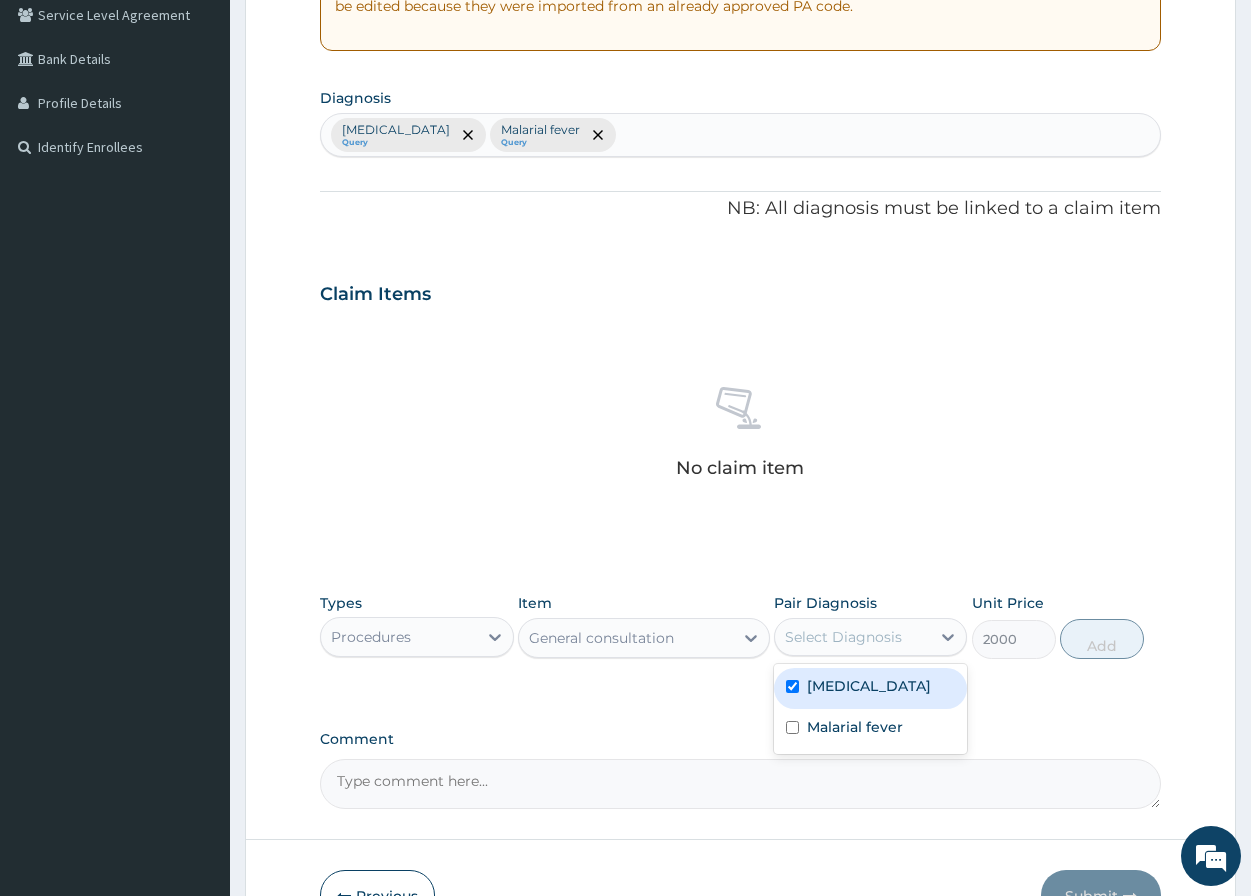 checkbox on "true" 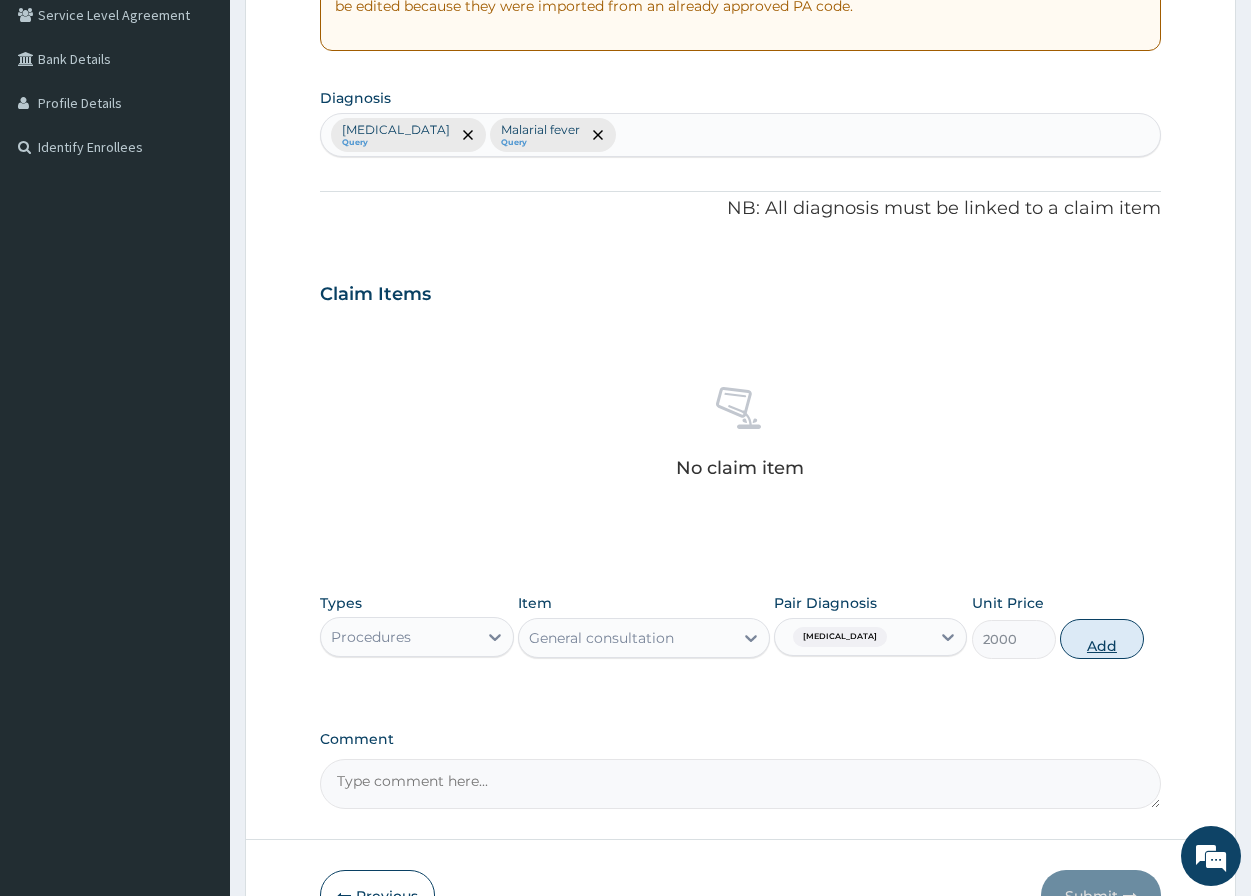 click on "Add" at bounding box center [1102, 639] 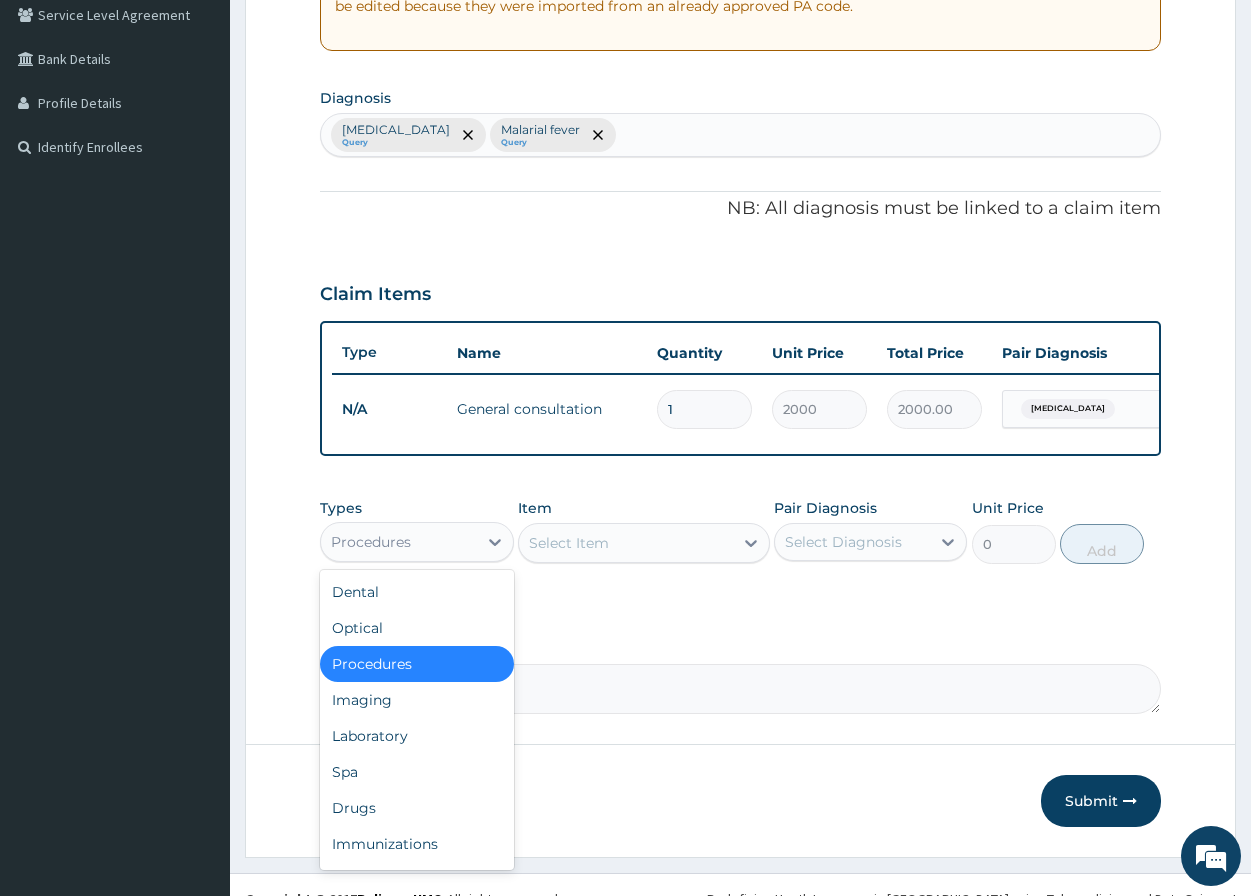 click on "Procedures" at bounding box center [371, 542] 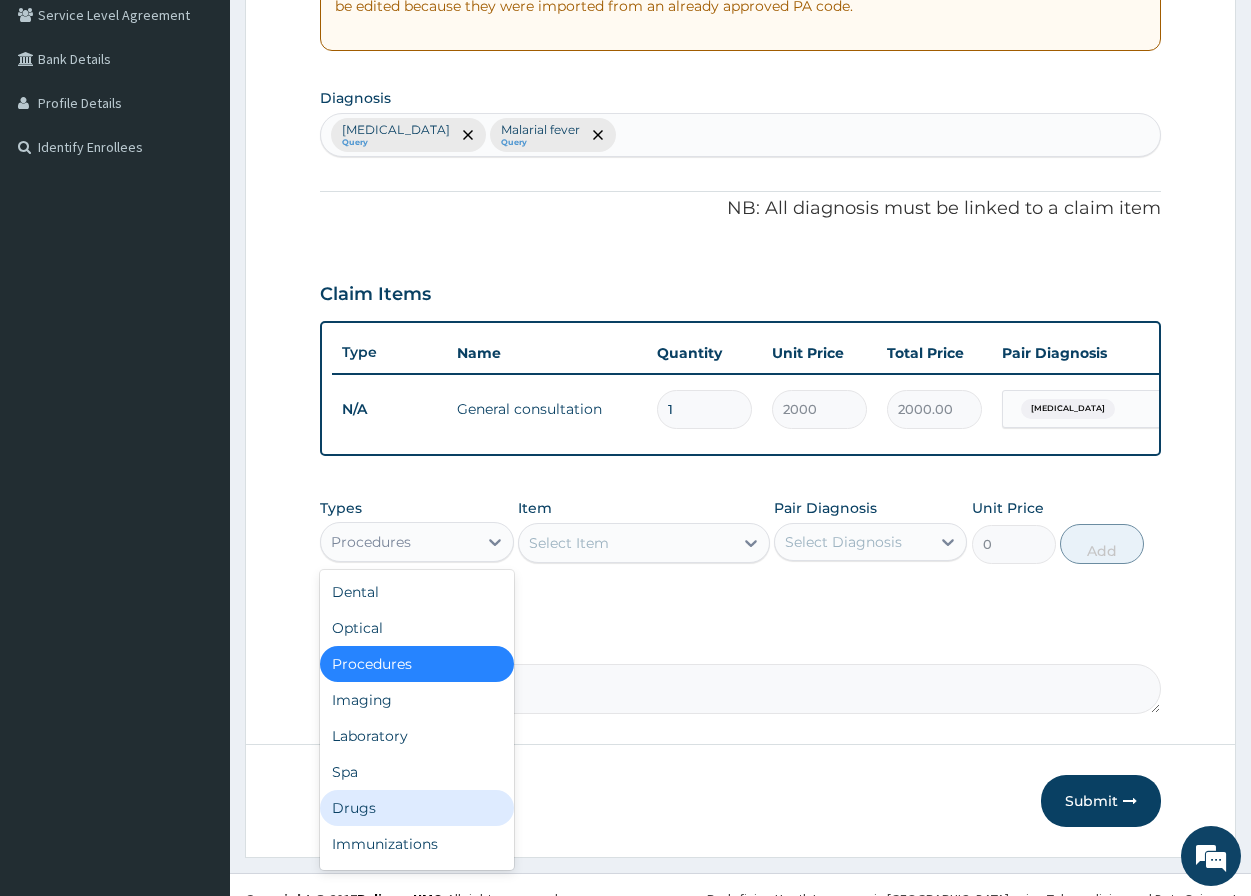 click on "Drugs" at bounding box center [416, 808] 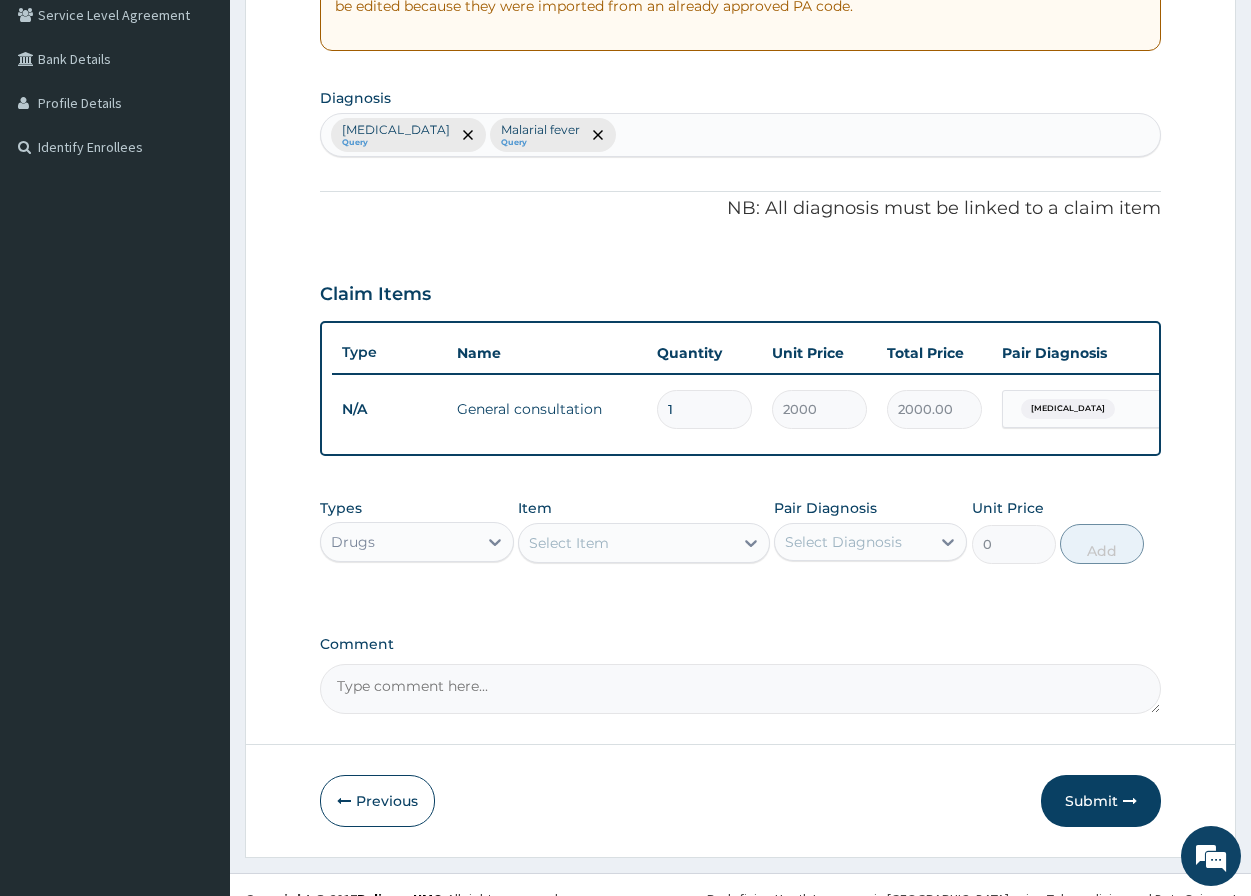 click on "Select Item" at bounding box center [626, 543] 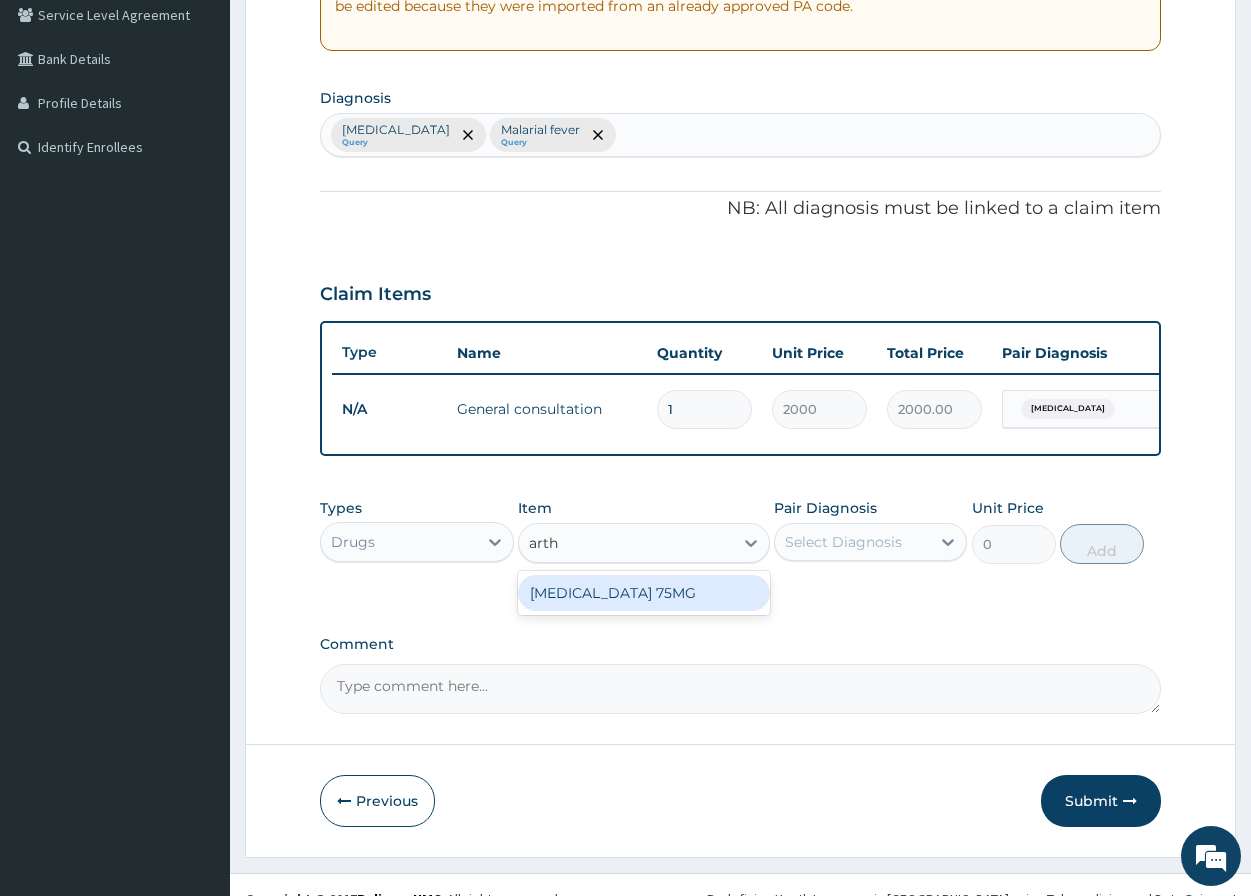 type on "art" 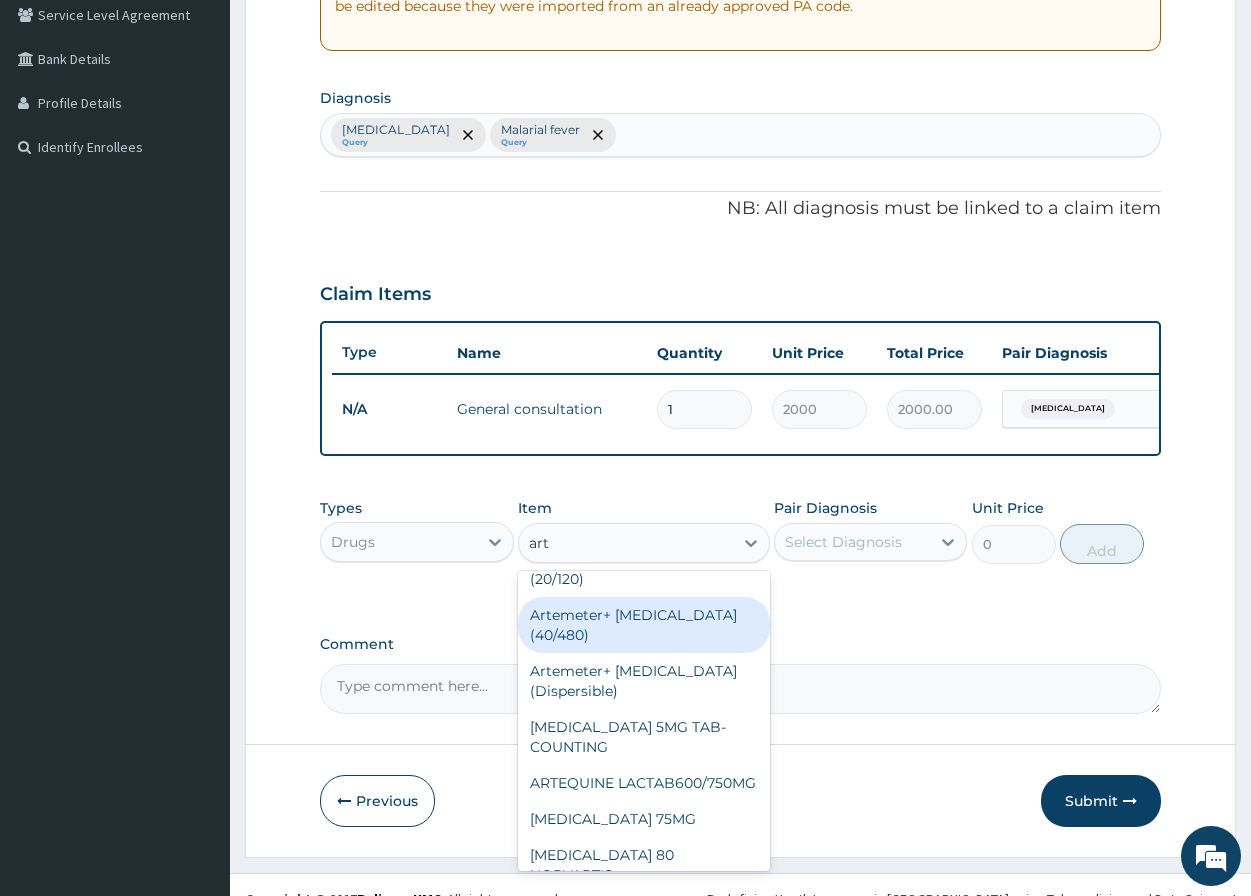 scroll, scrollTop: 100, scrollLeft: 0, axis: vertical 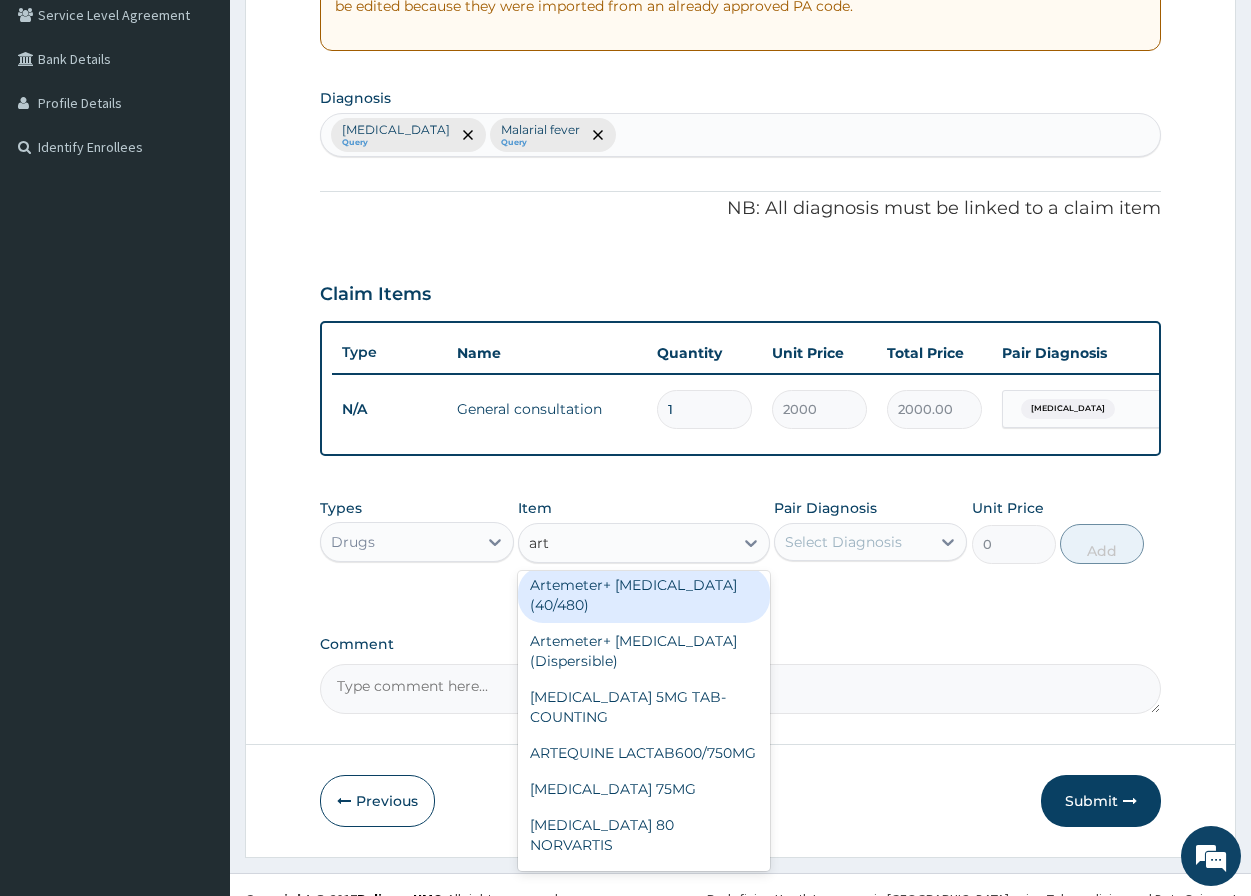 click on "Artemeter+ [MEDICAL_DATA] (40/480)" at bounding box center (644, 595) 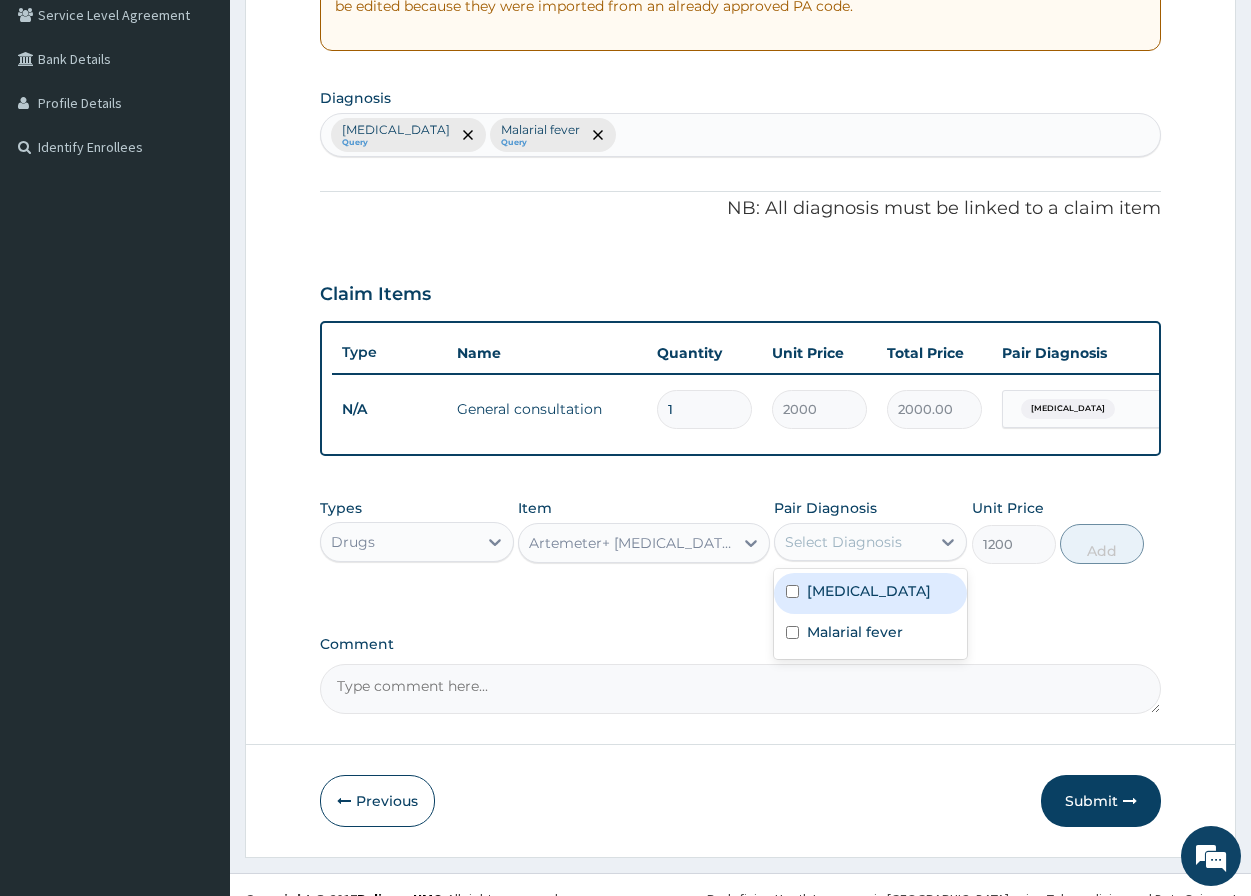 click on "Select Diagnosis" at bounding box center (843, 542) 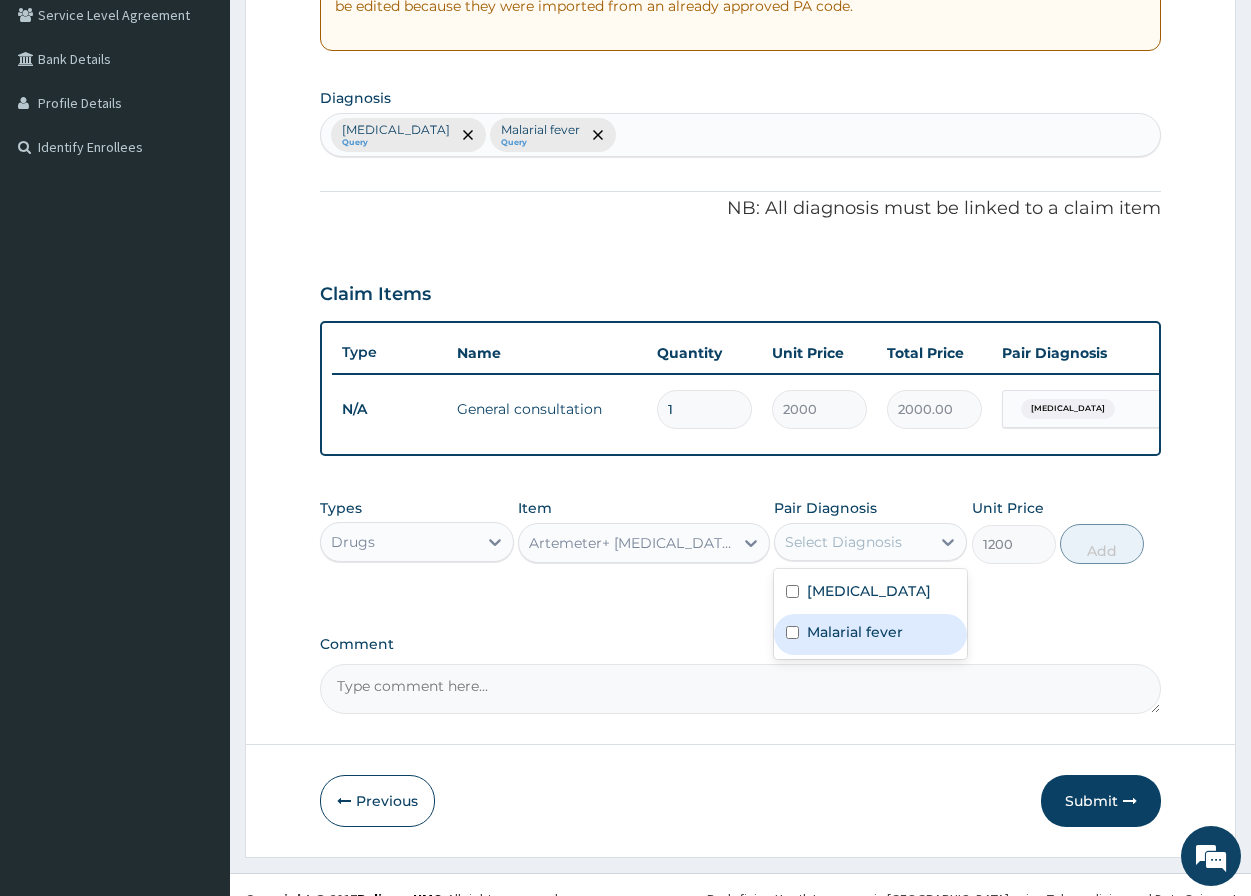 click at bounding box center (792, 632) 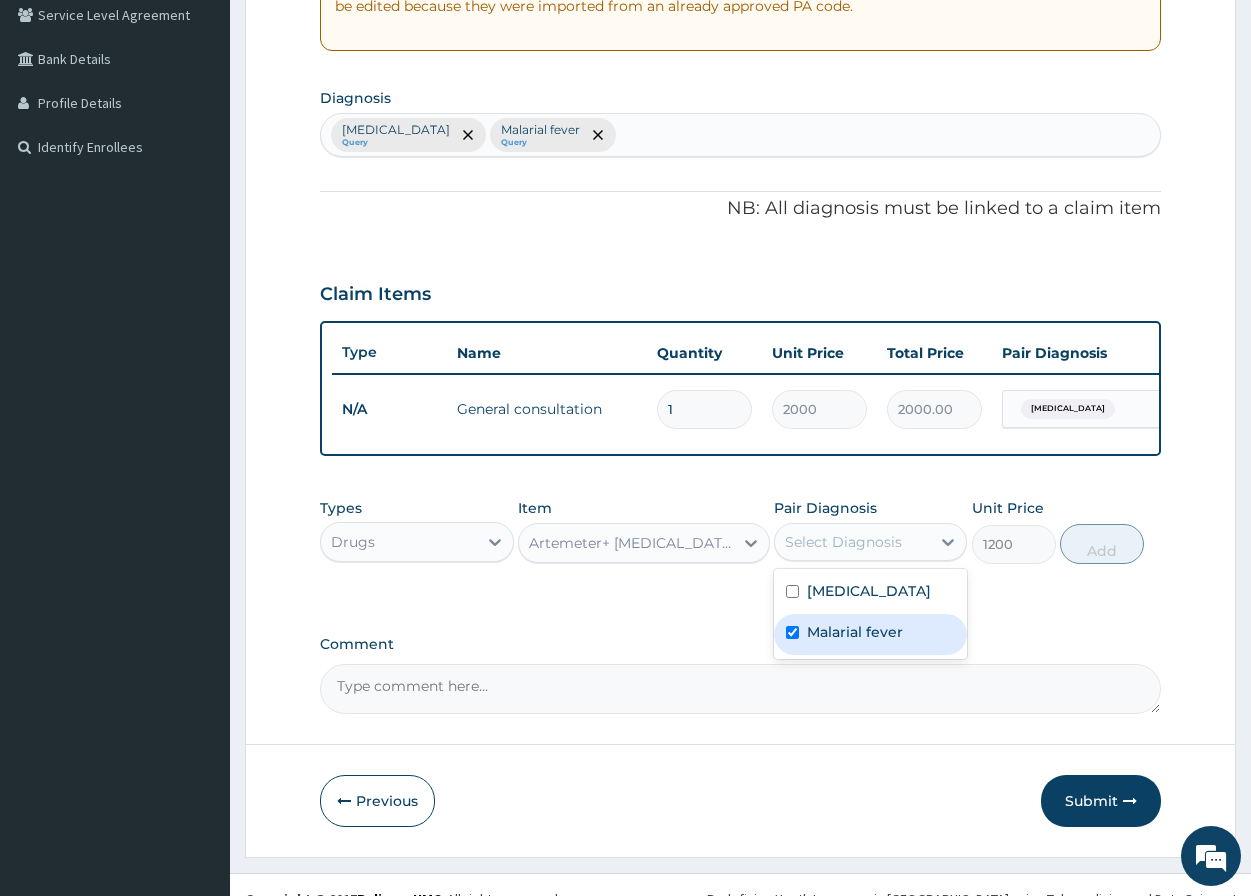 checkbox on "true" 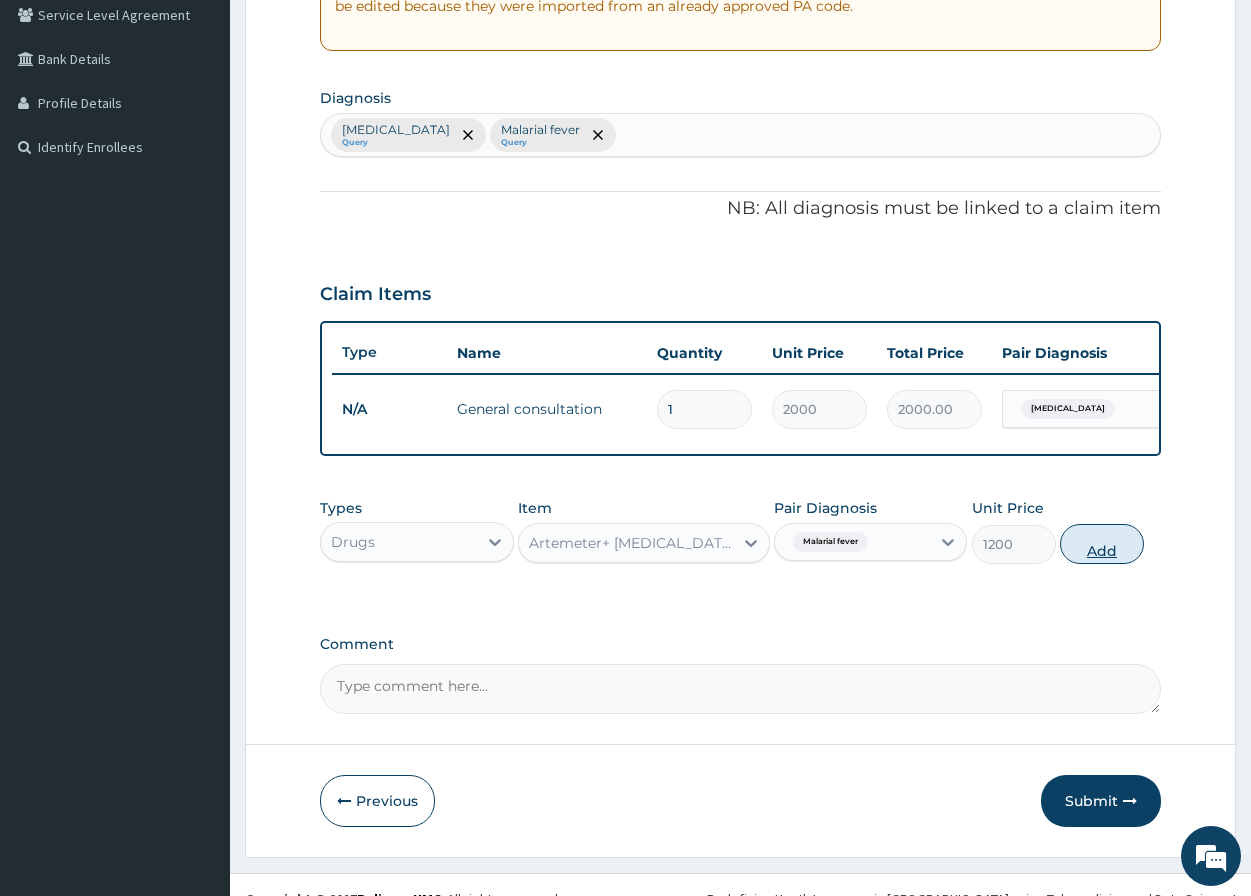 click on "Add" at bounding box center [1102, 544] 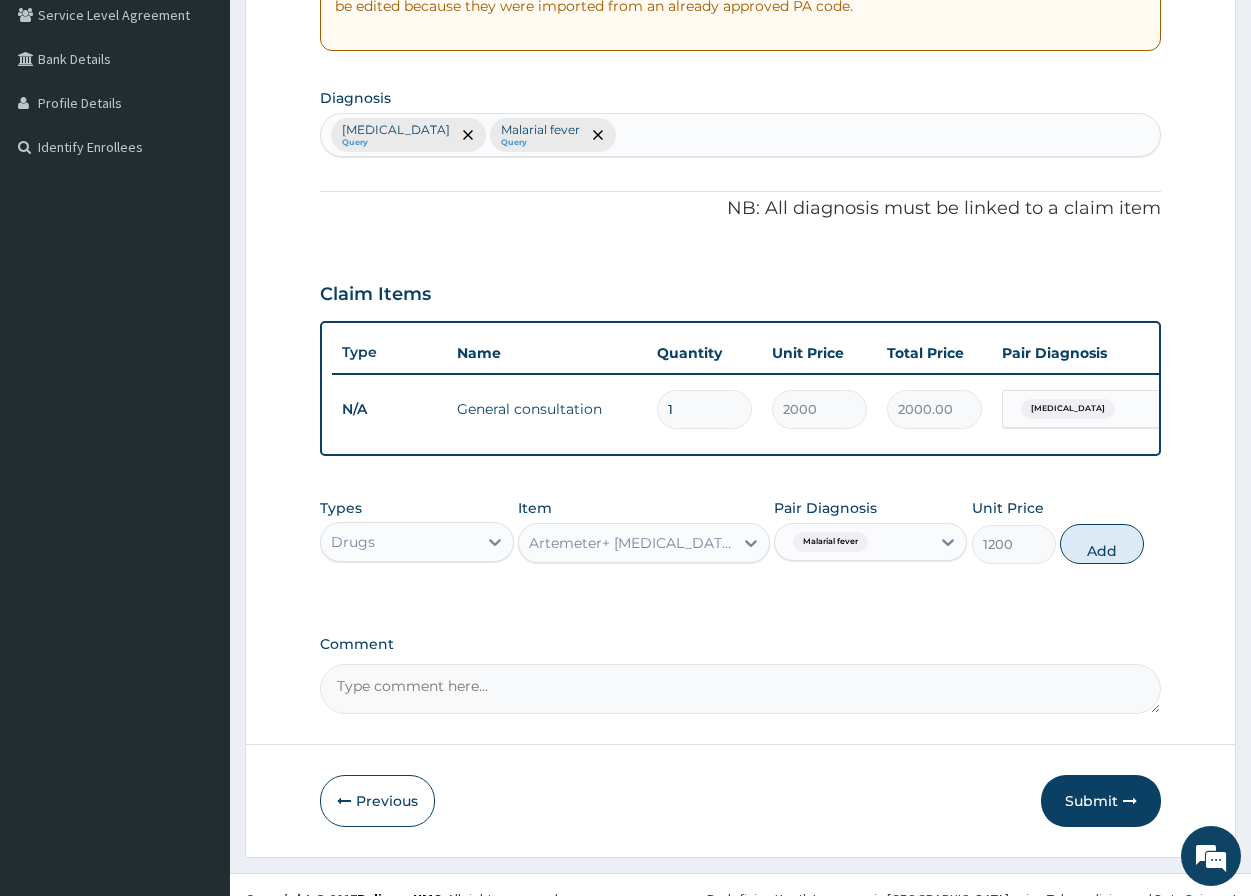 type on "0" 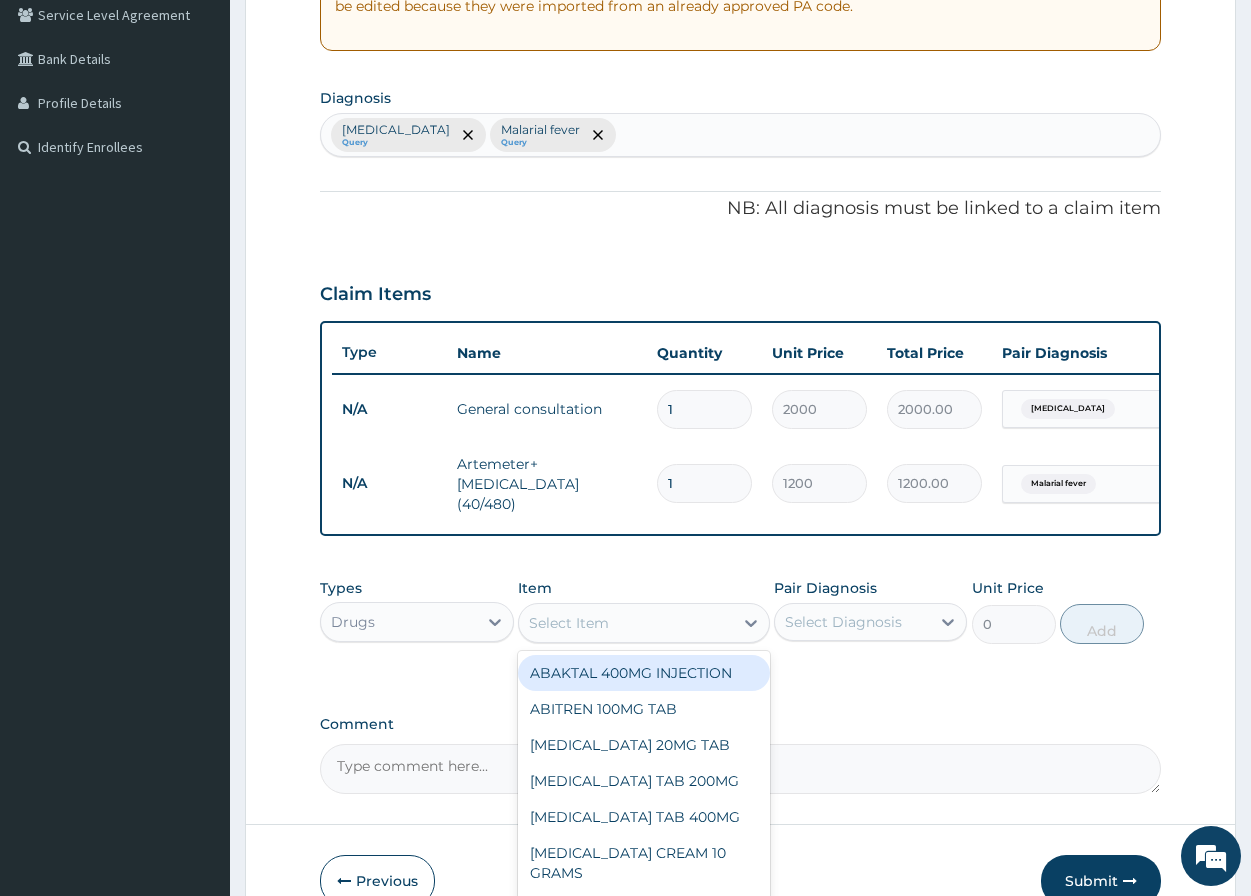 click on "Select Item" at bounding box center (626, 623) 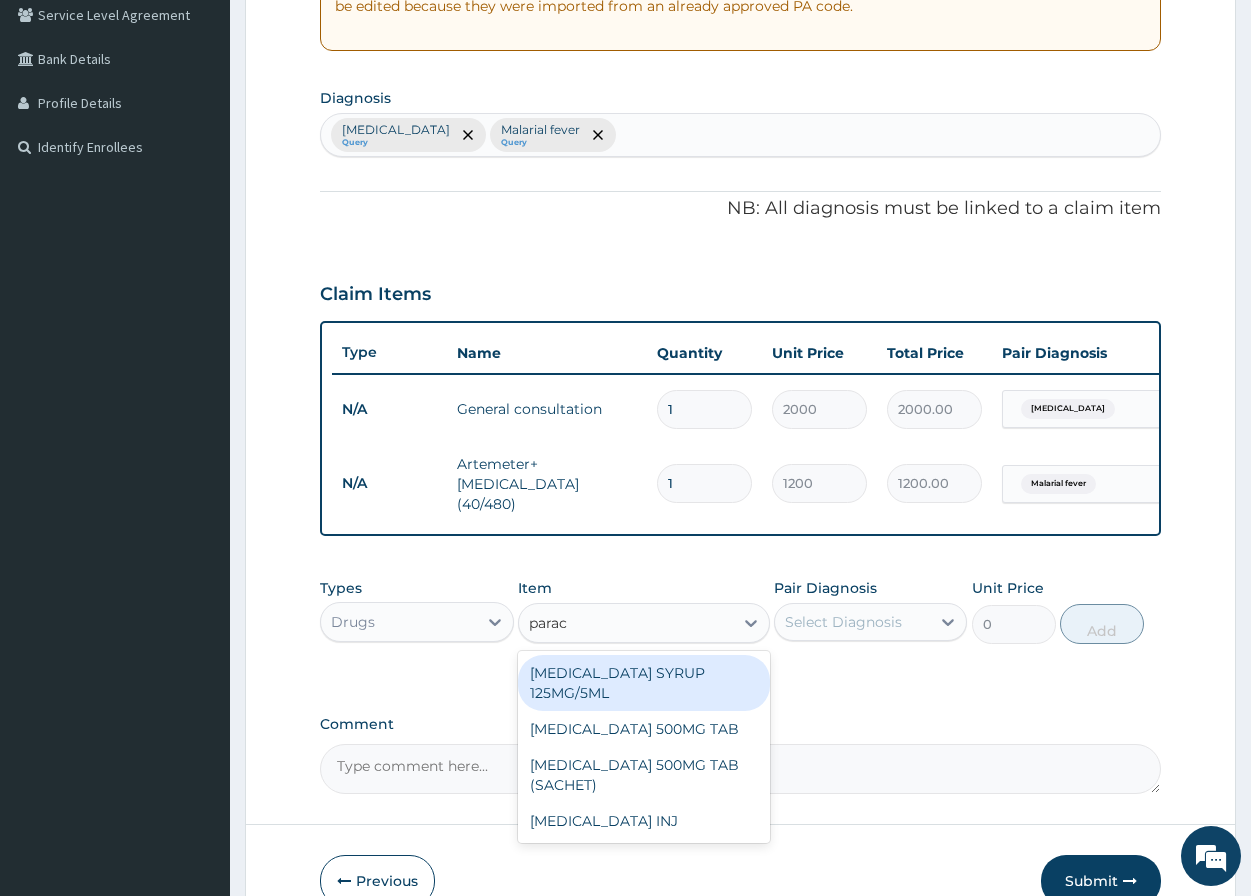 type on "parace" 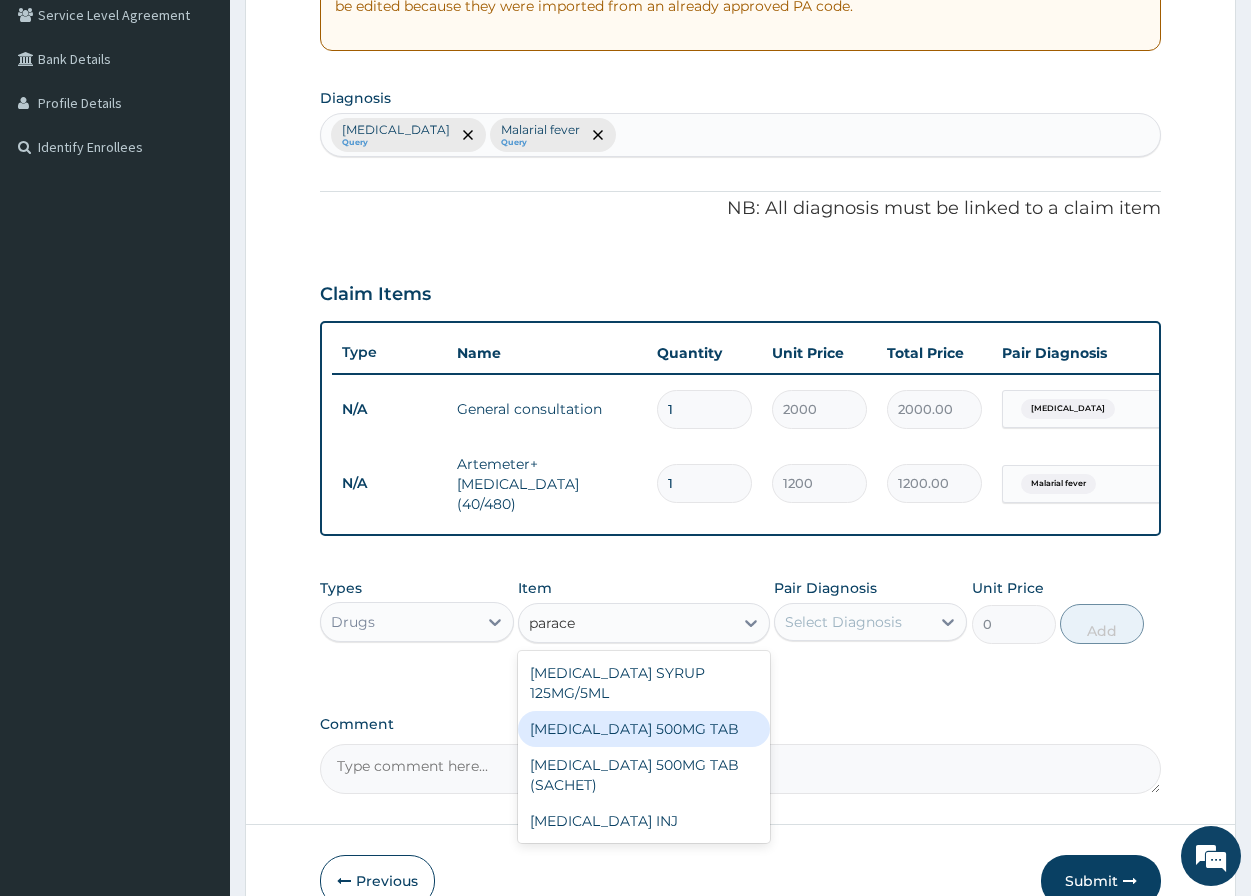 click on "[MEDICAL_DATA] 500MG TAB" at bounding box center (644, 729) 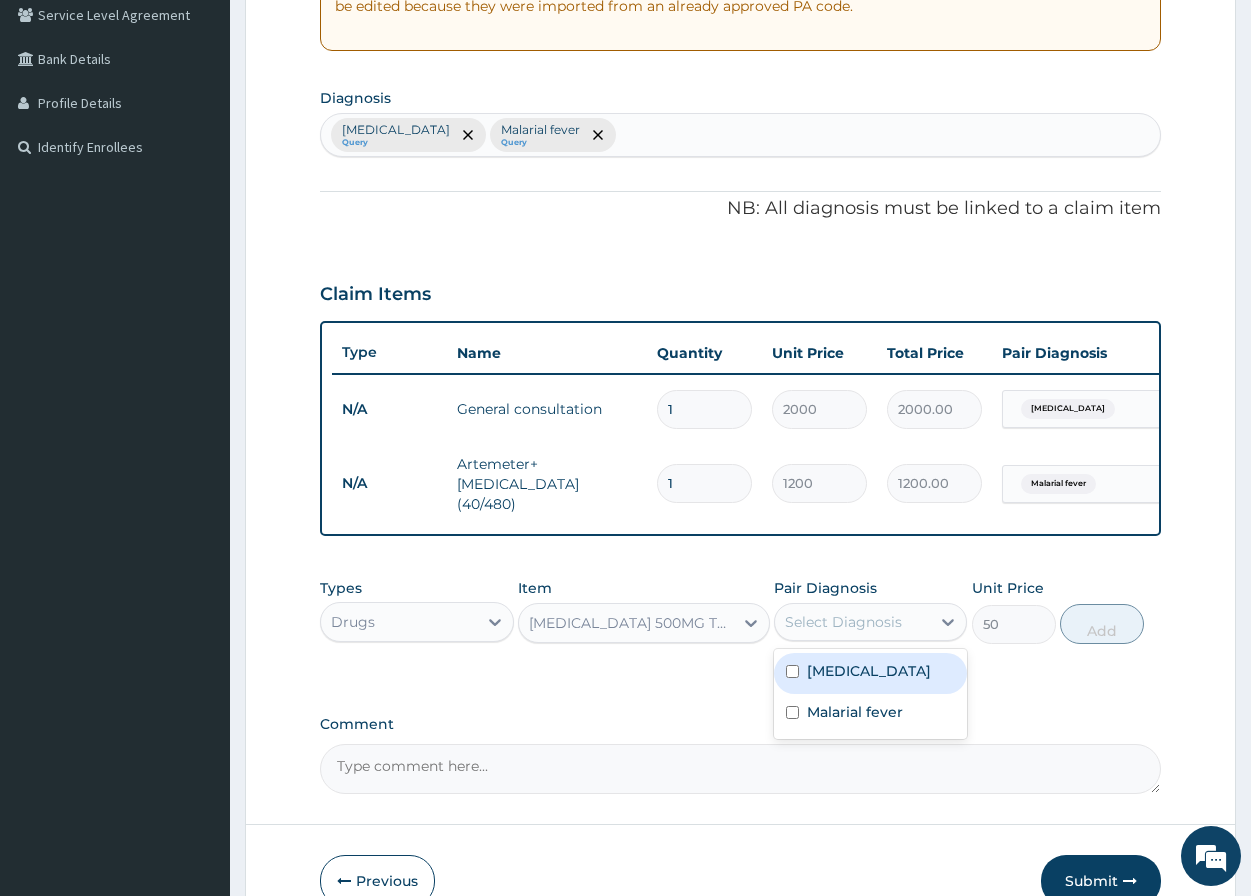 click on "Select Diagnosis" at bounding box center (843, 622) 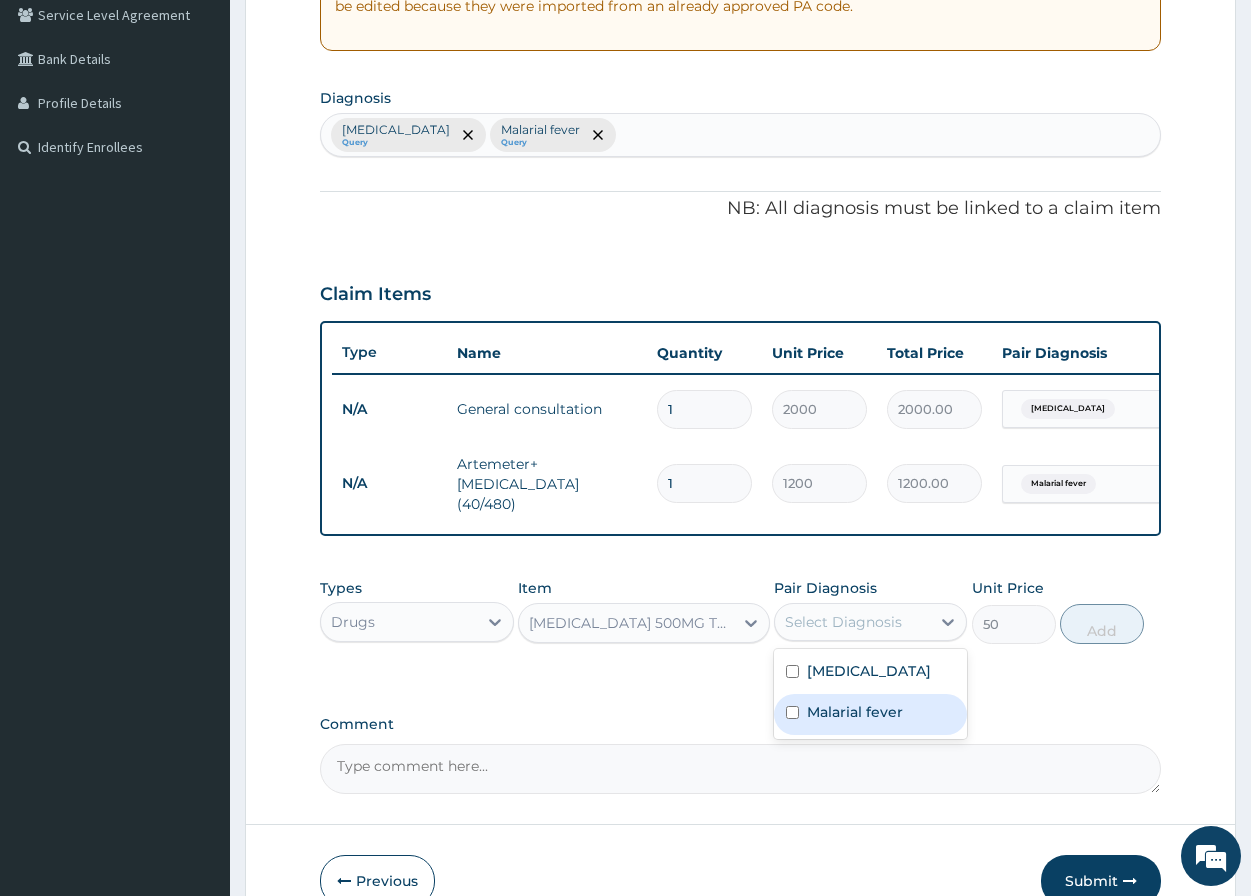 click at bounding box center (792, 712) 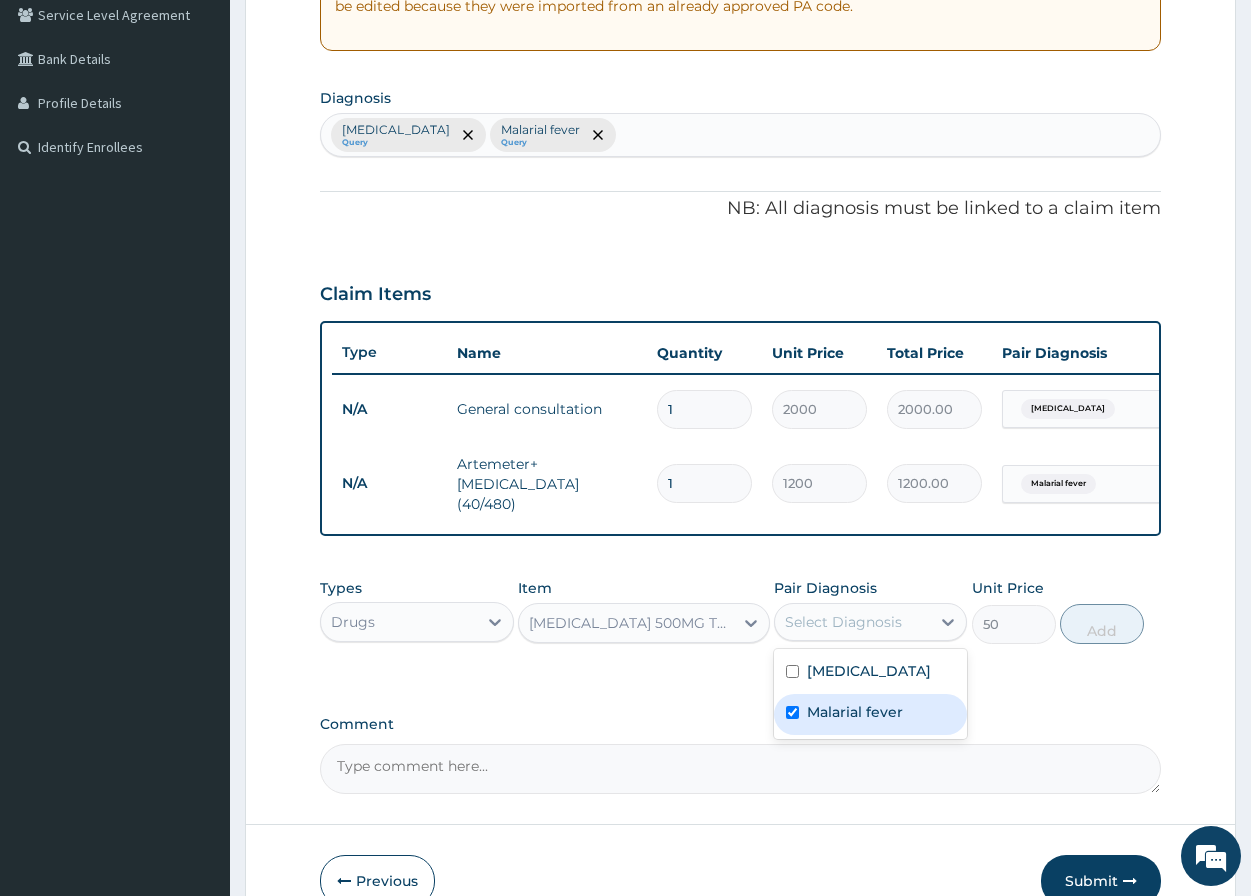 checkbox on "true" 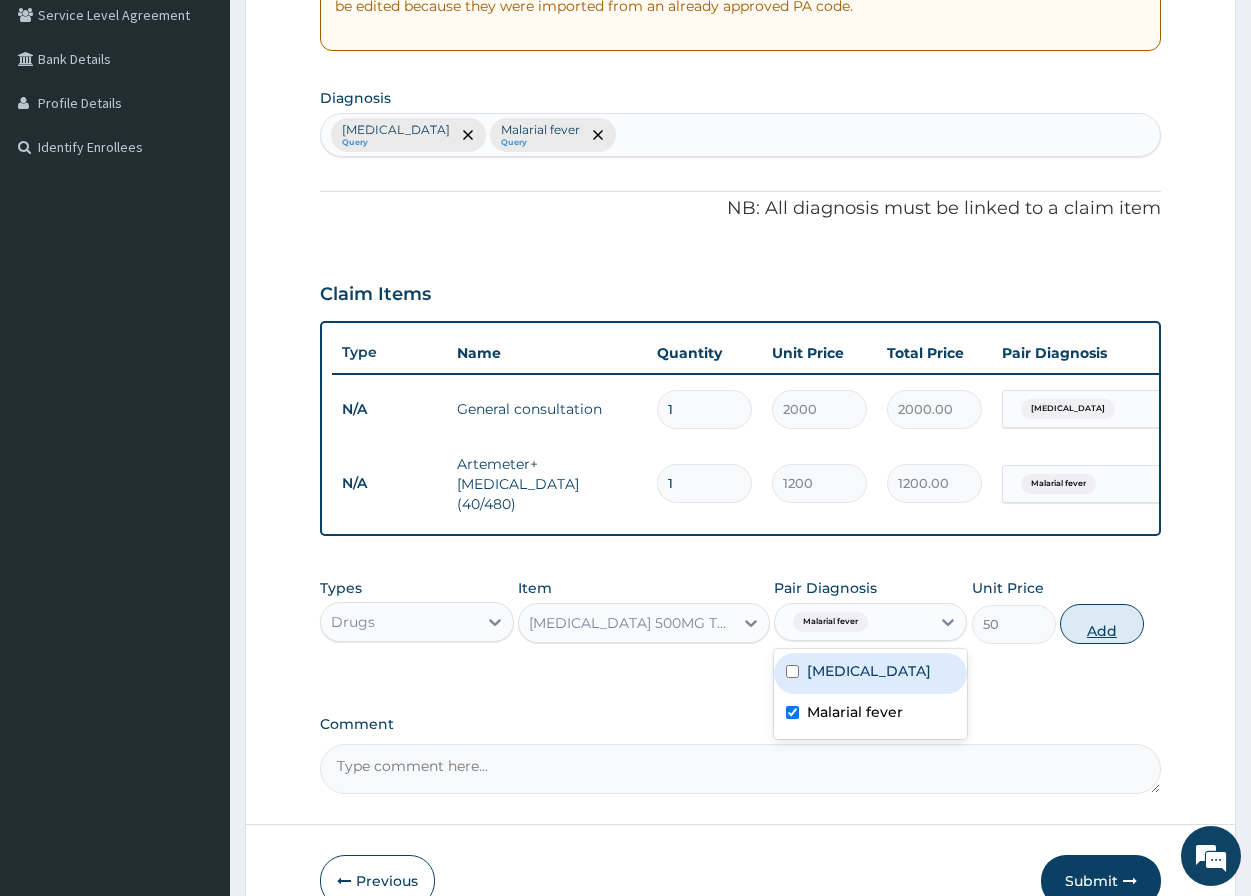 click on "Add" at bounding box center [1102, 624] 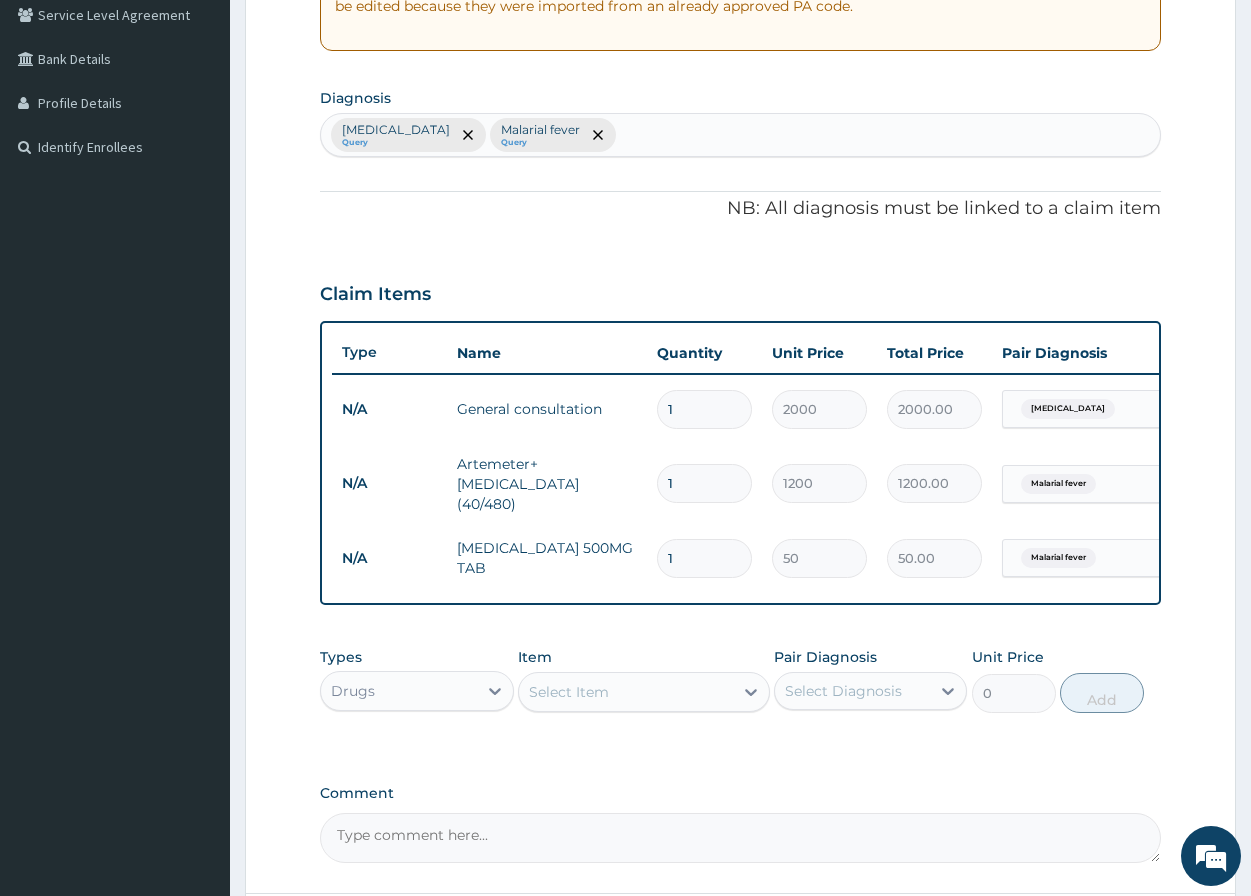 click on "1" at bounding box center (704, 558) 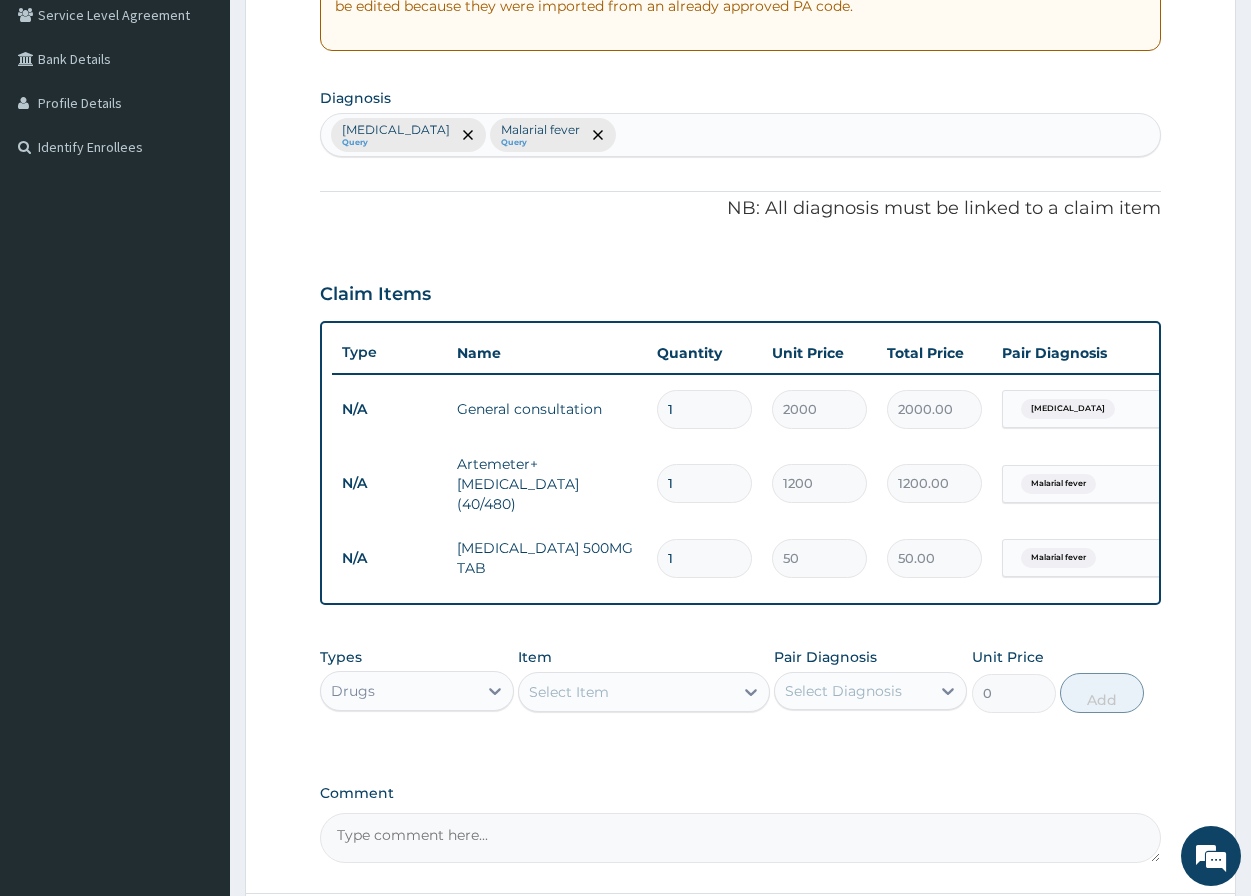 type on "18" 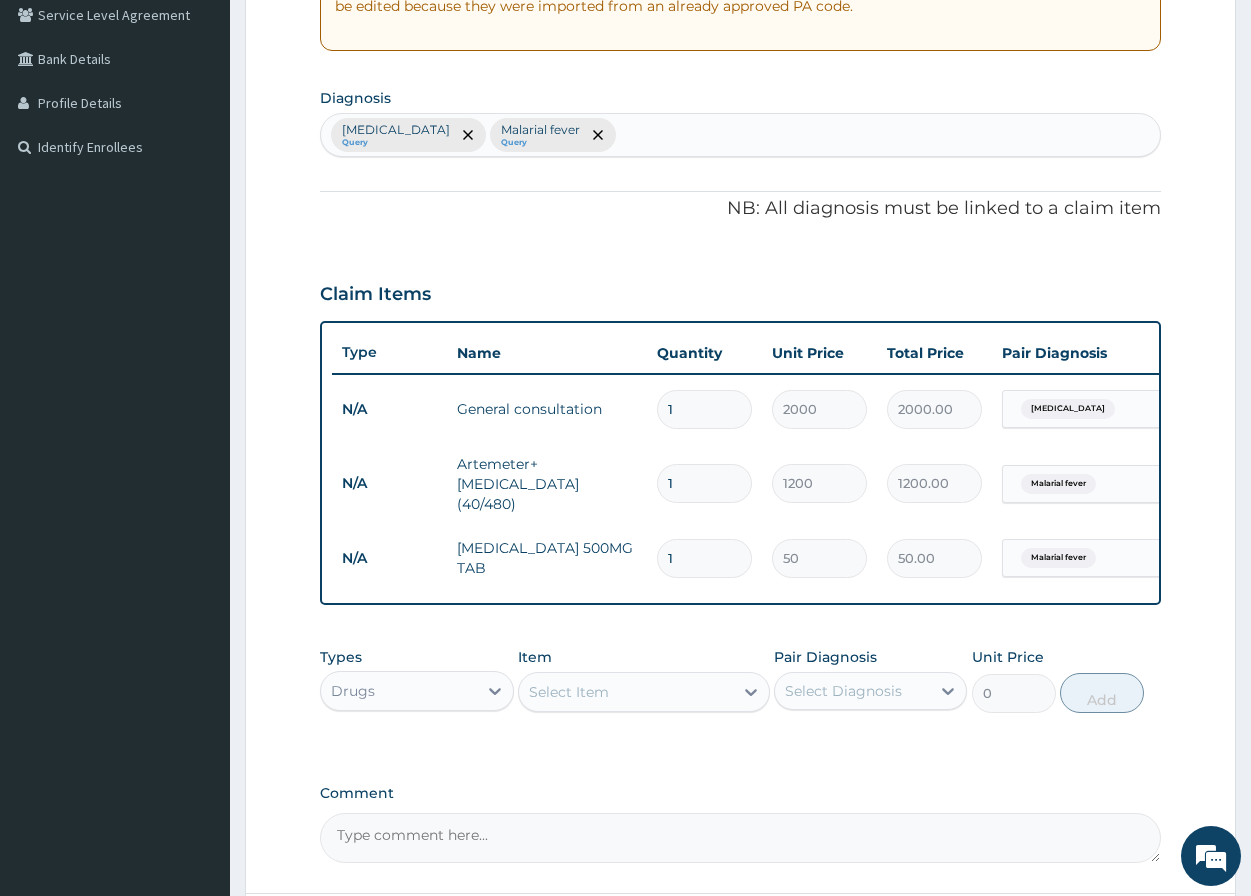 type on "900.00" 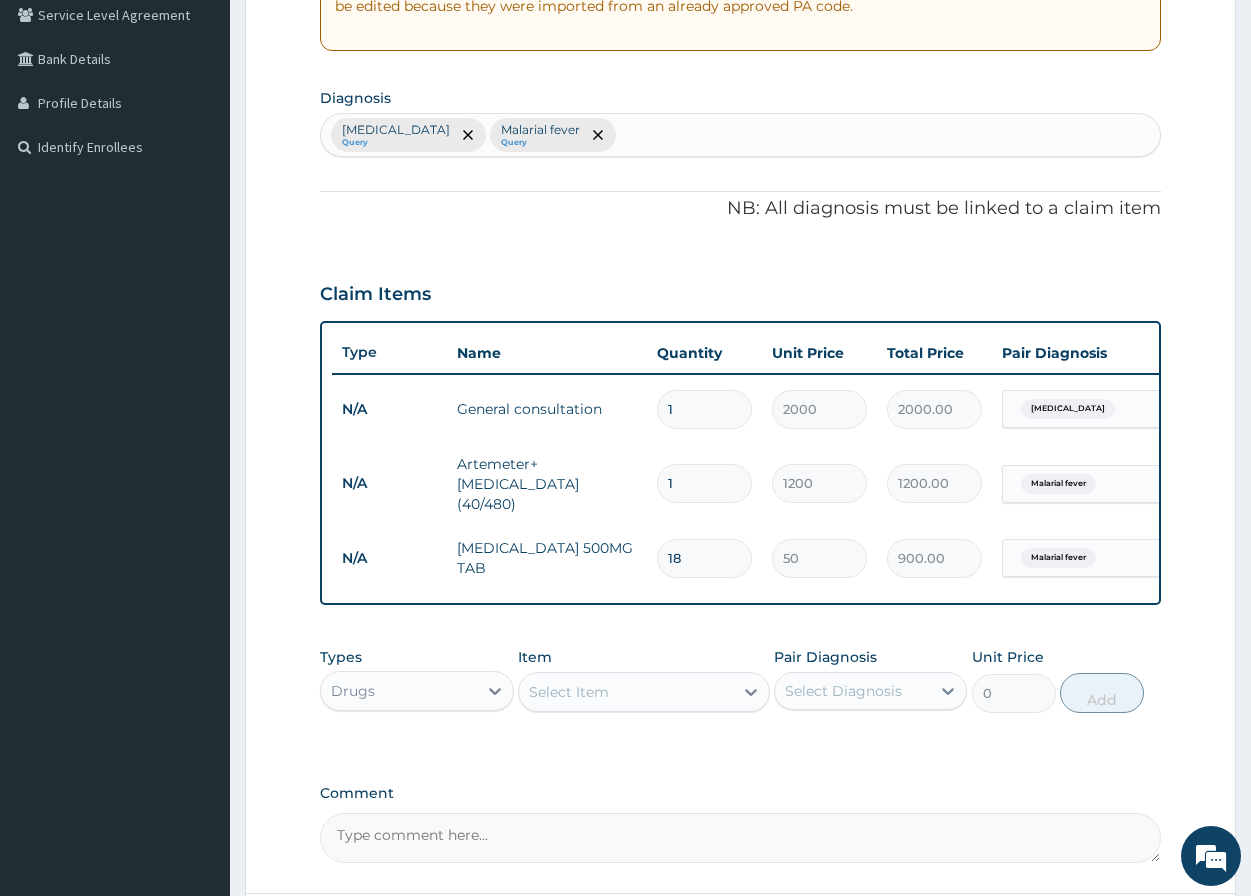 type on "18" 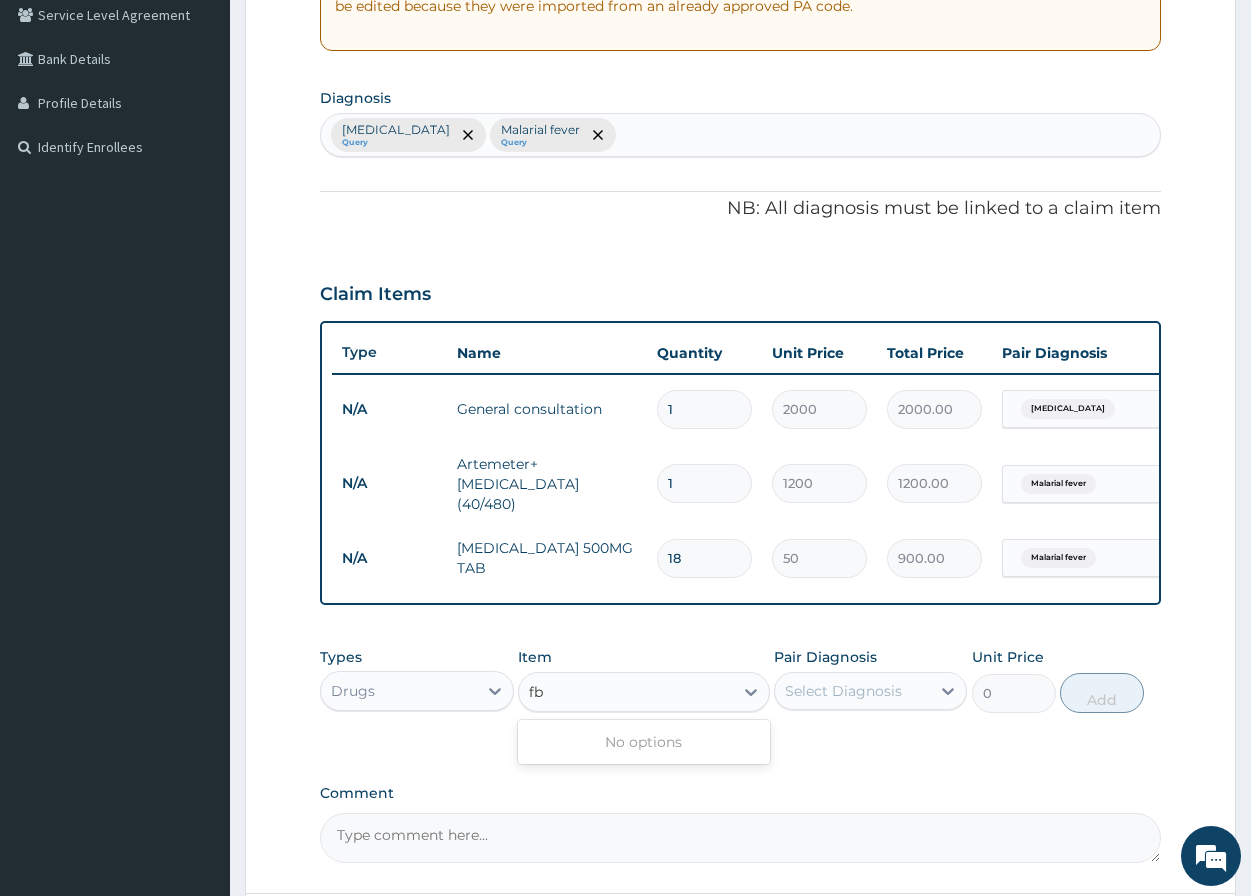 type on "f" 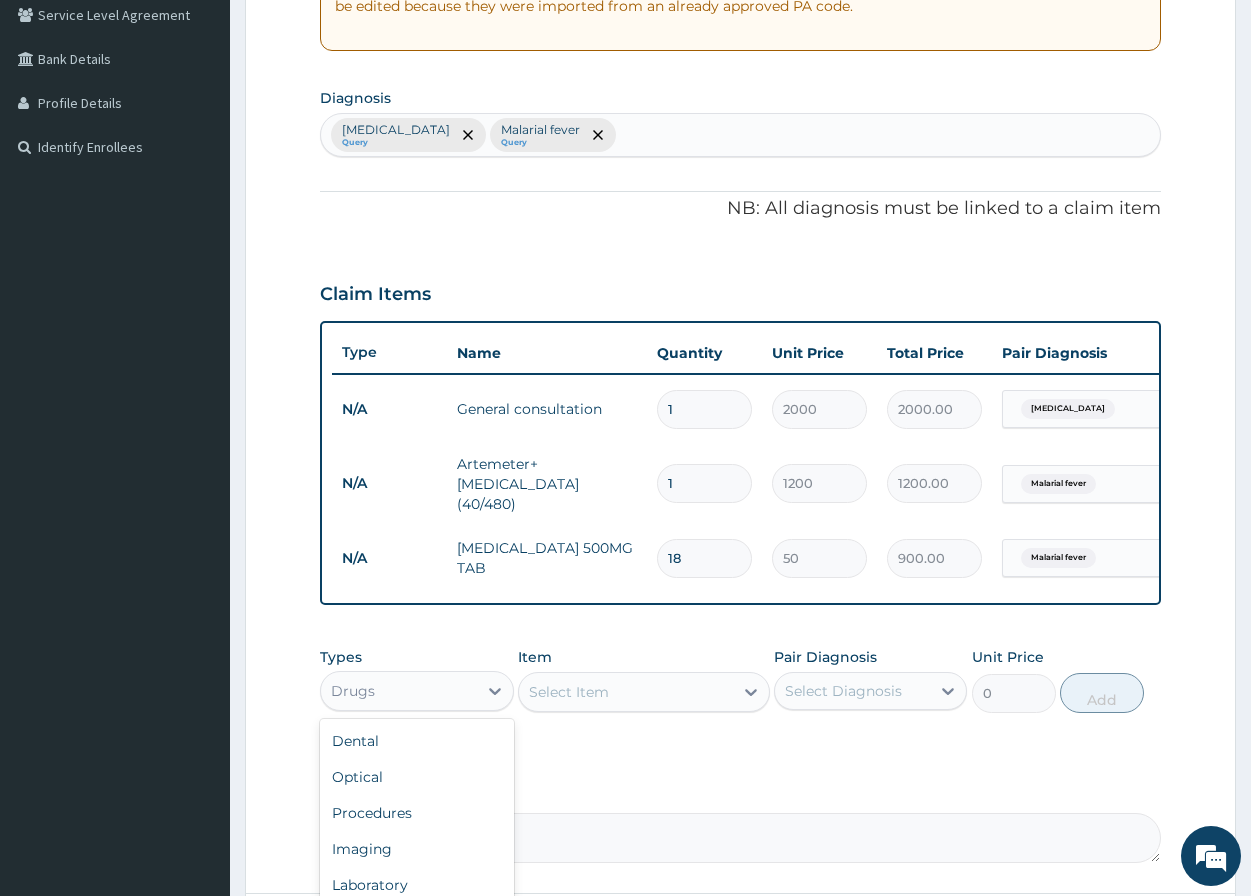click on "Drugs" at bounding box center (398, 691) 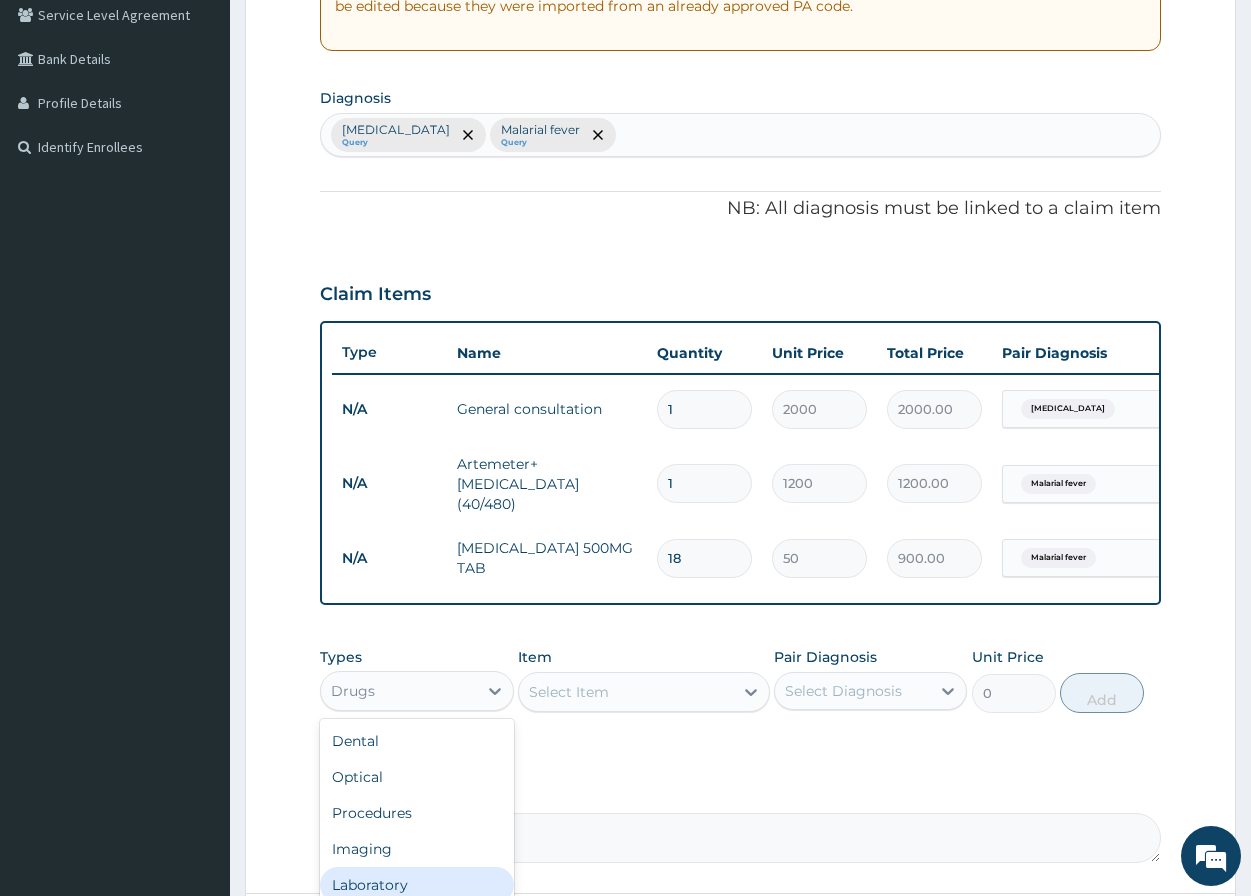 click on "Laboratory" at bounding box center [416, 885] 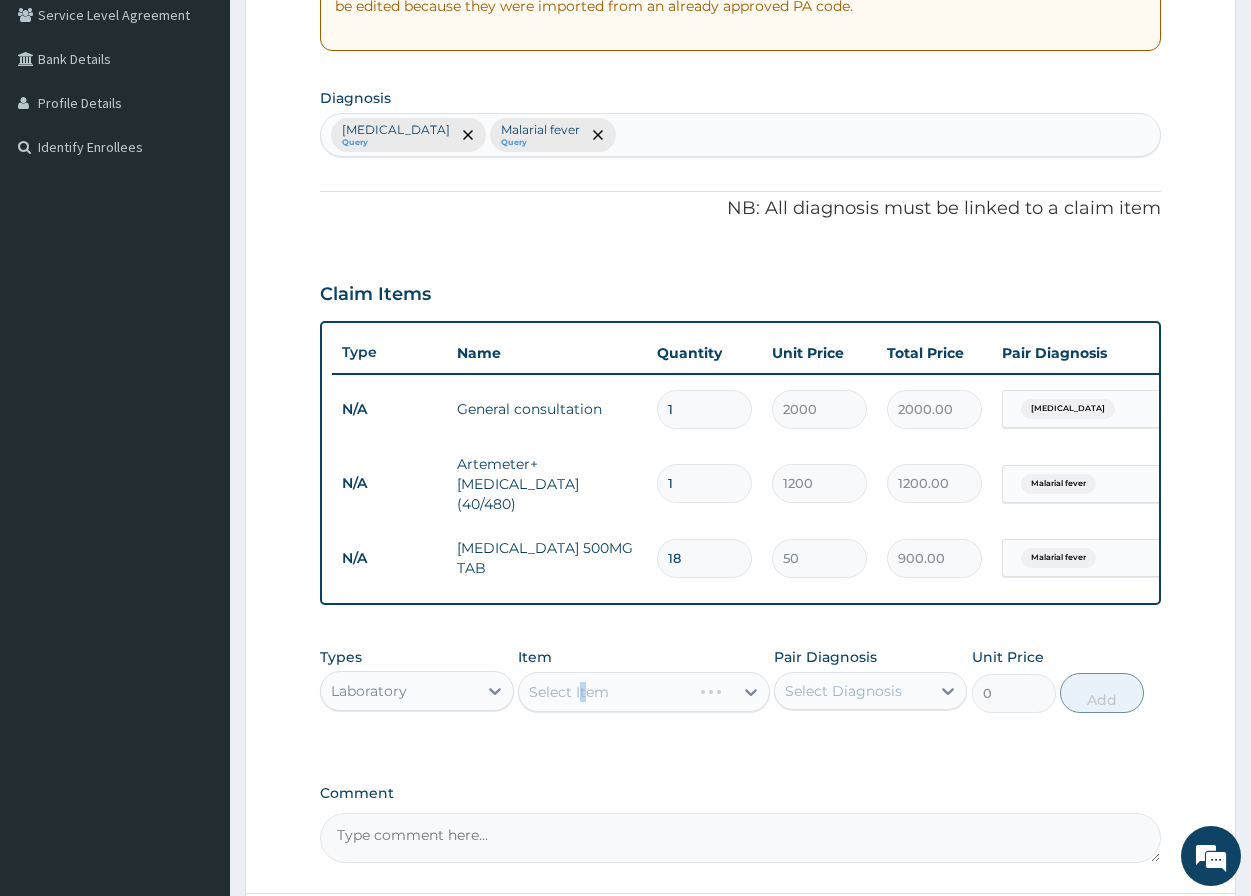 click on "Select Item" at bounding box center (644, 692) 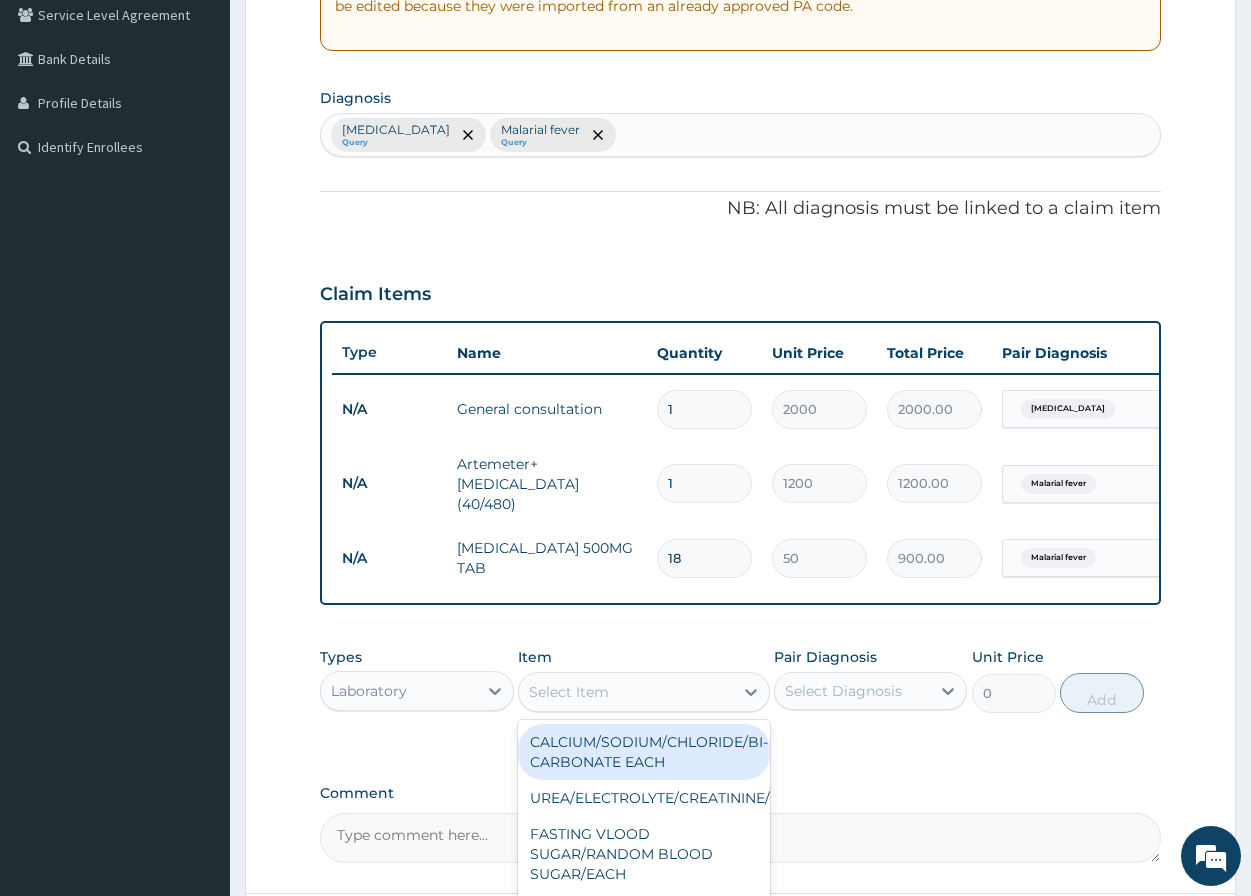click on "Select Item" at bounding box center [626, 692] 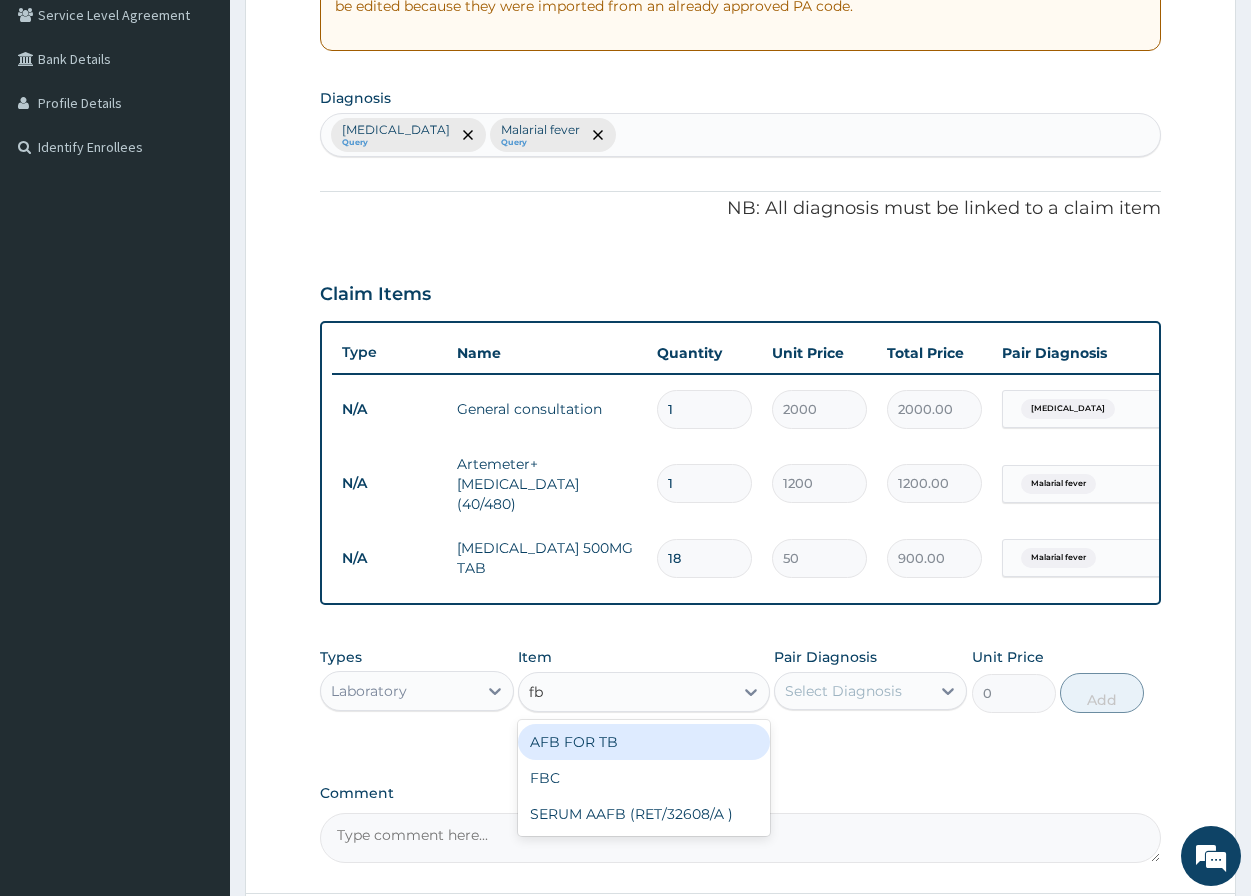 type on "fbc" 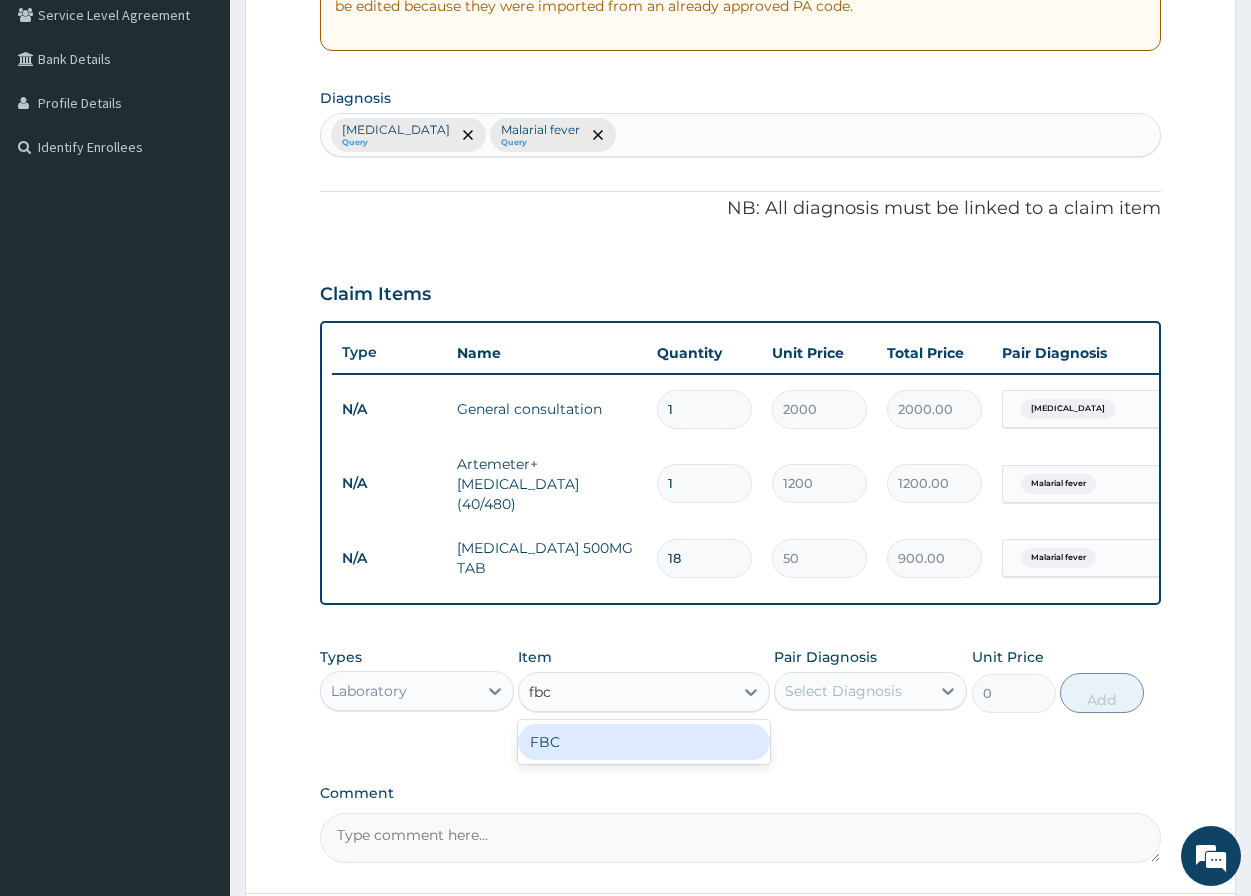 click on "FBC" at bounding box center (644, 742) 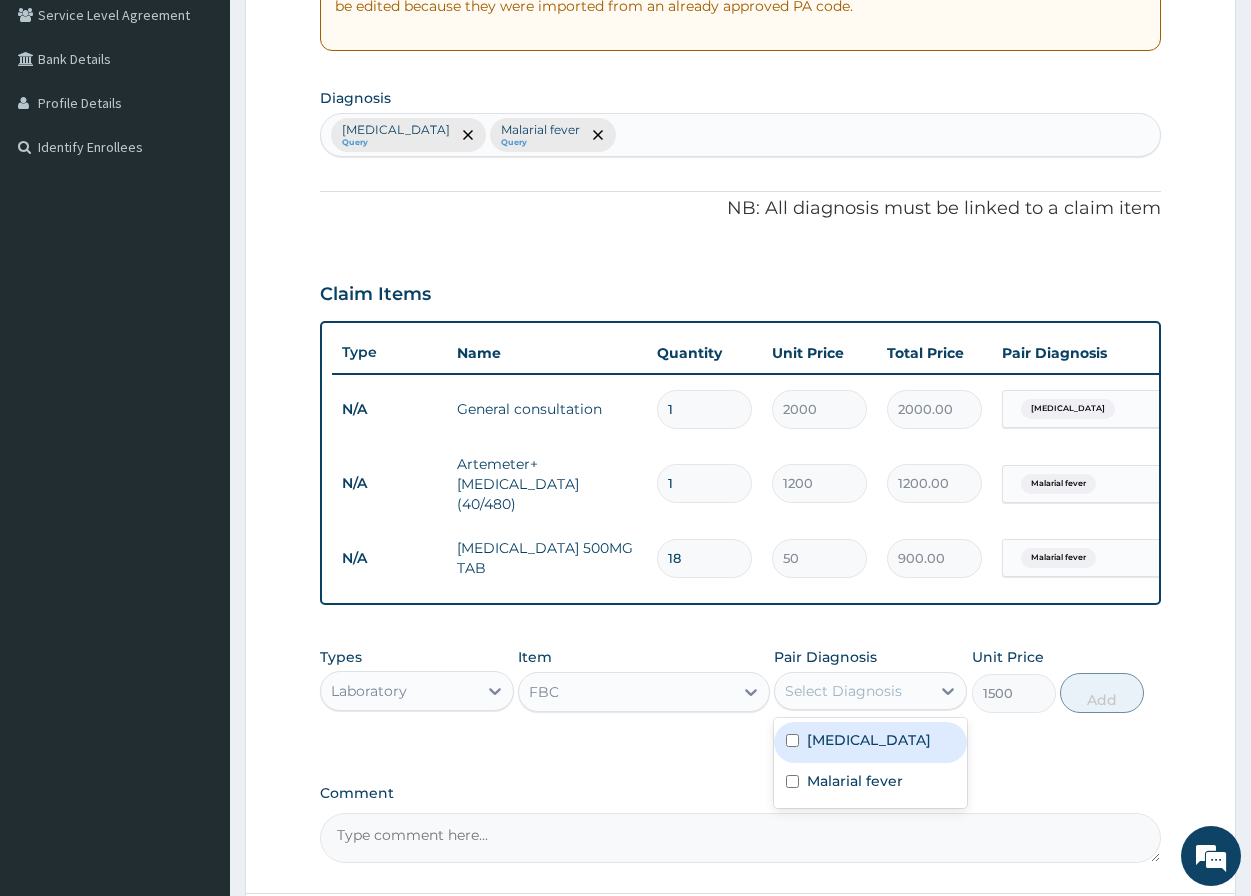 click on "Select Diagnosis" at bounding box center [843, 691] 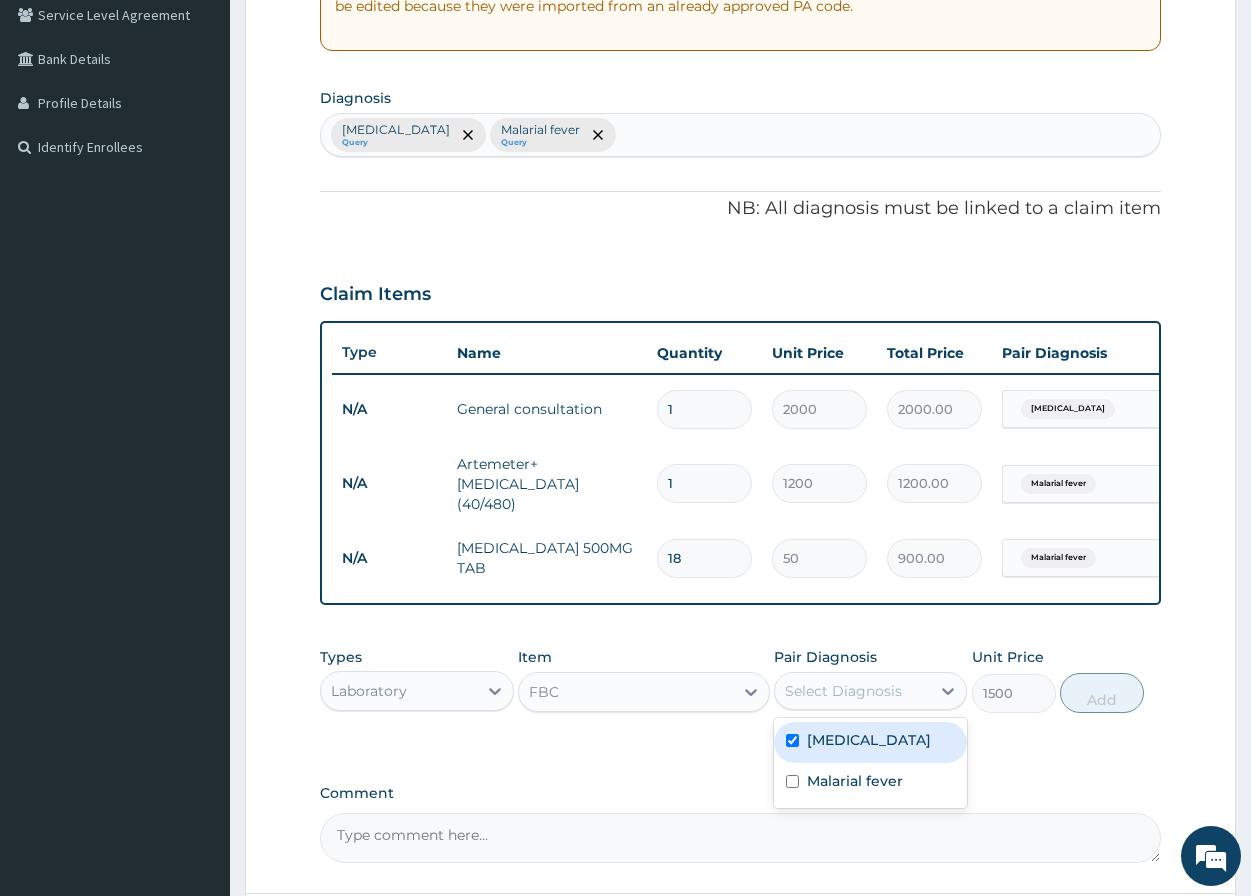 checkbox on "true" 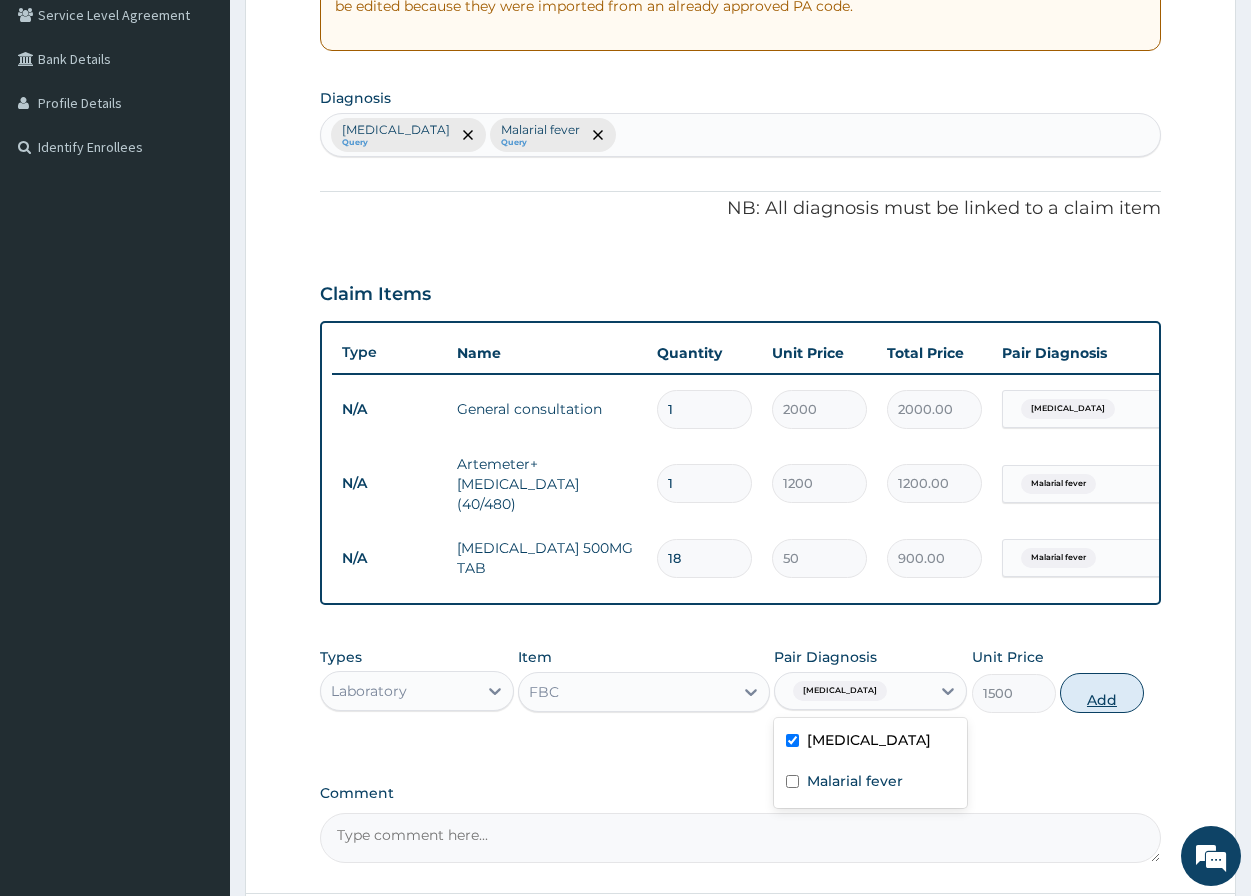click on "Add" at bounding box center [1102, 693] 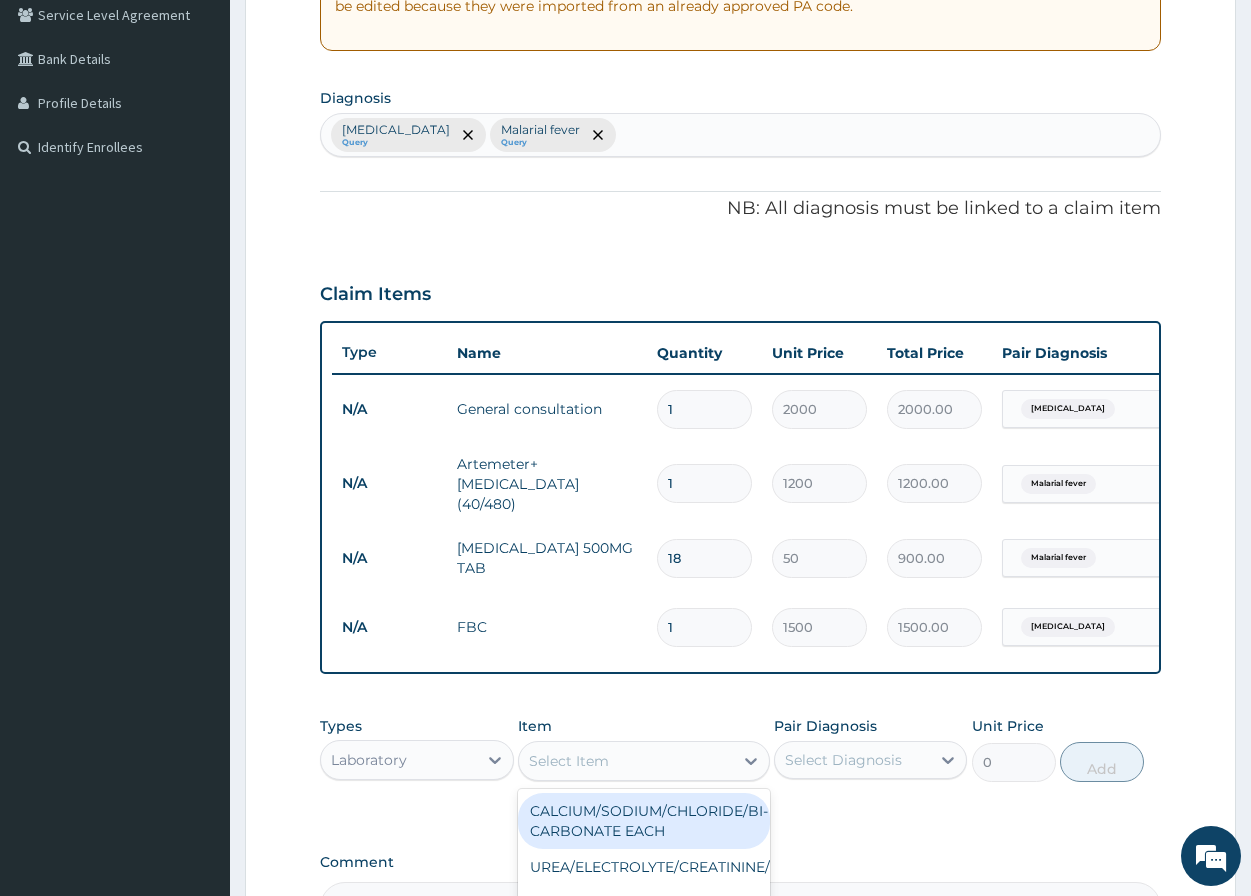 click on "Select Item" at bounding box center (626, 761) 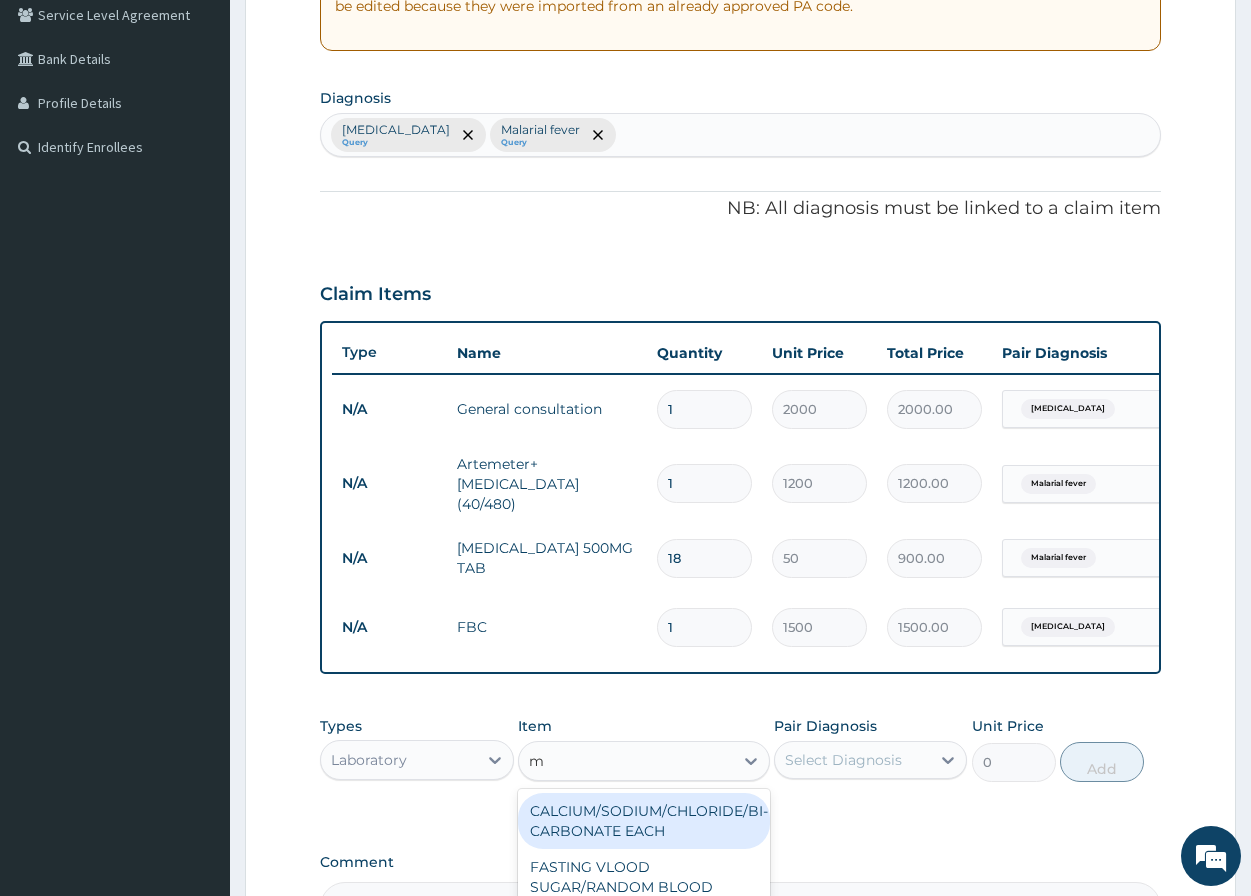 type on "mp" 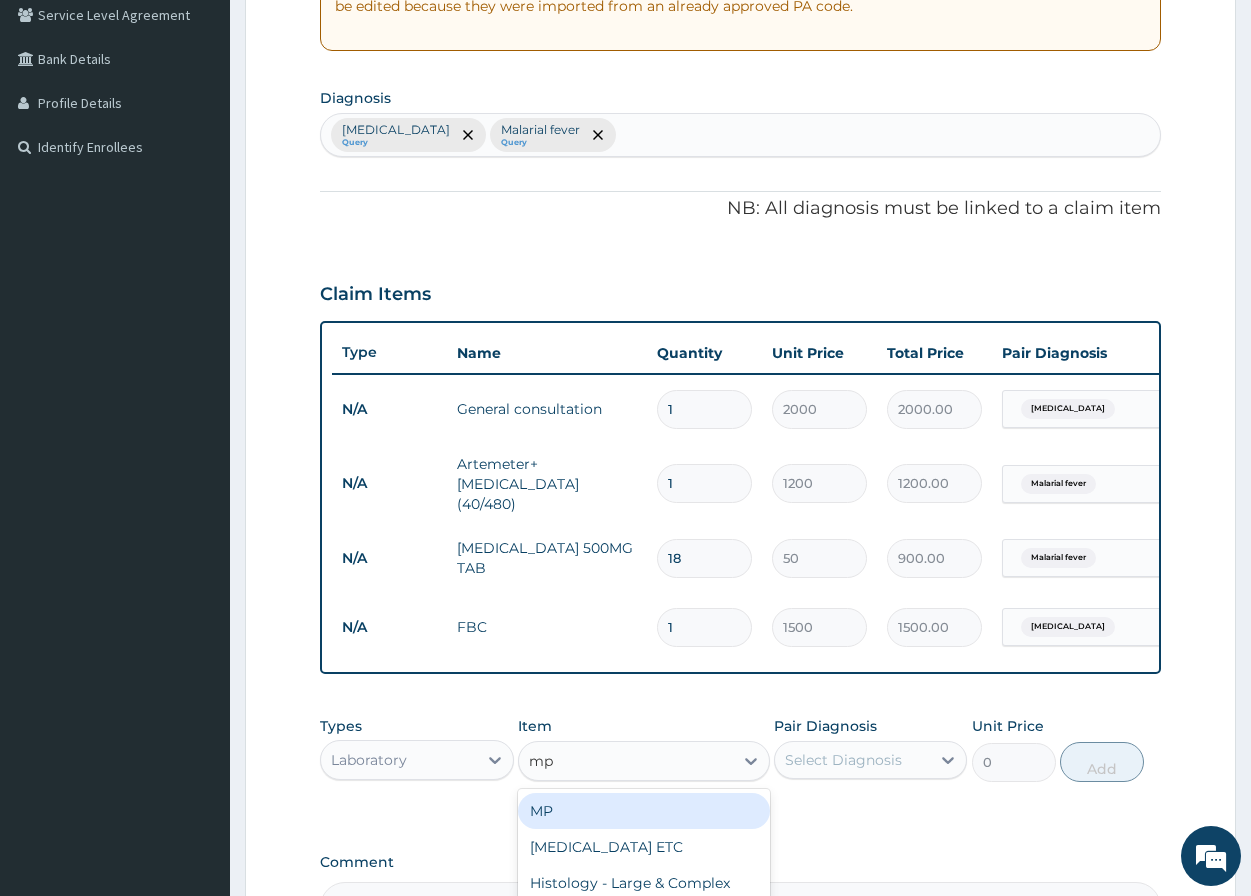 click on "MP" at bounding box center [644, 811] 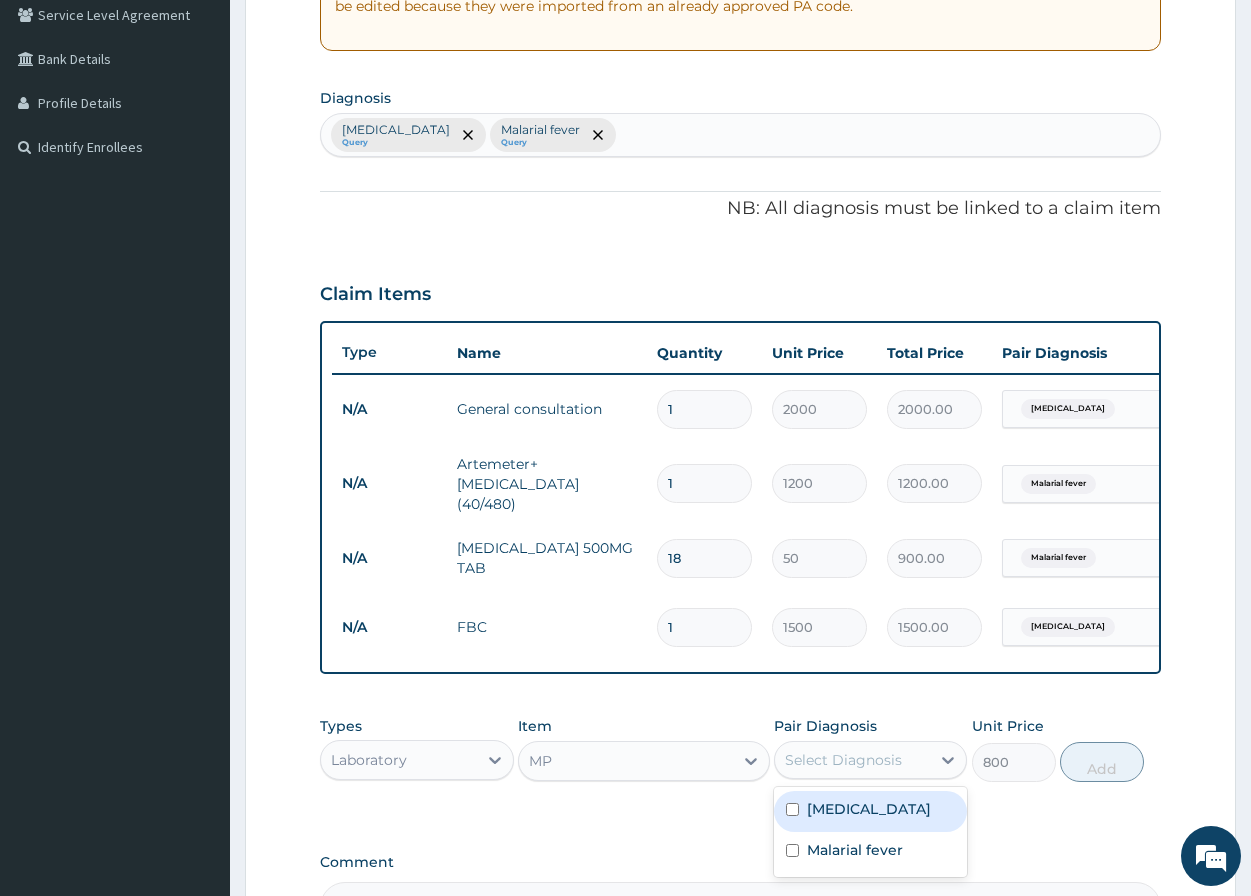 click on "Select Diagnosis" at bounding box center [843, 760] 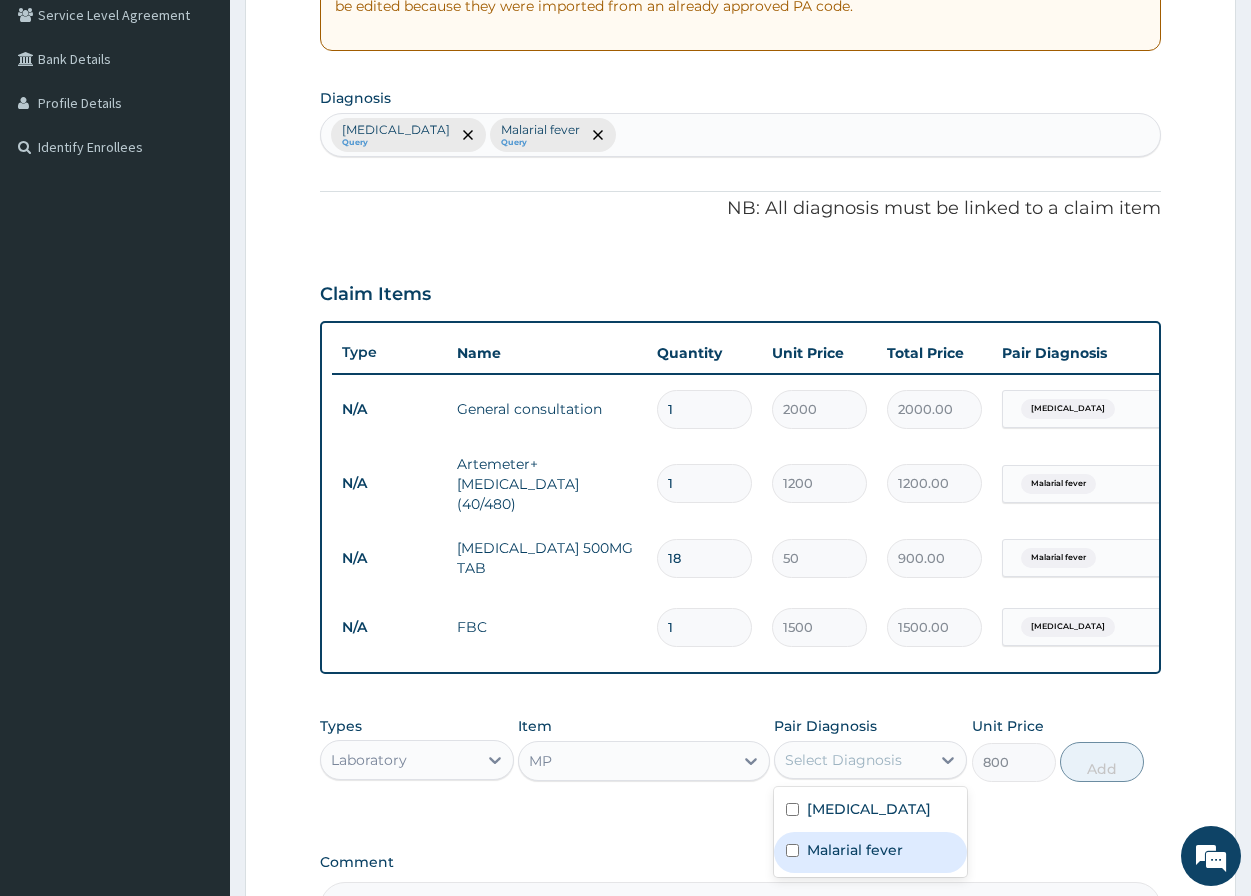 click on "Malarial fever" at bounding box center [870, 852] 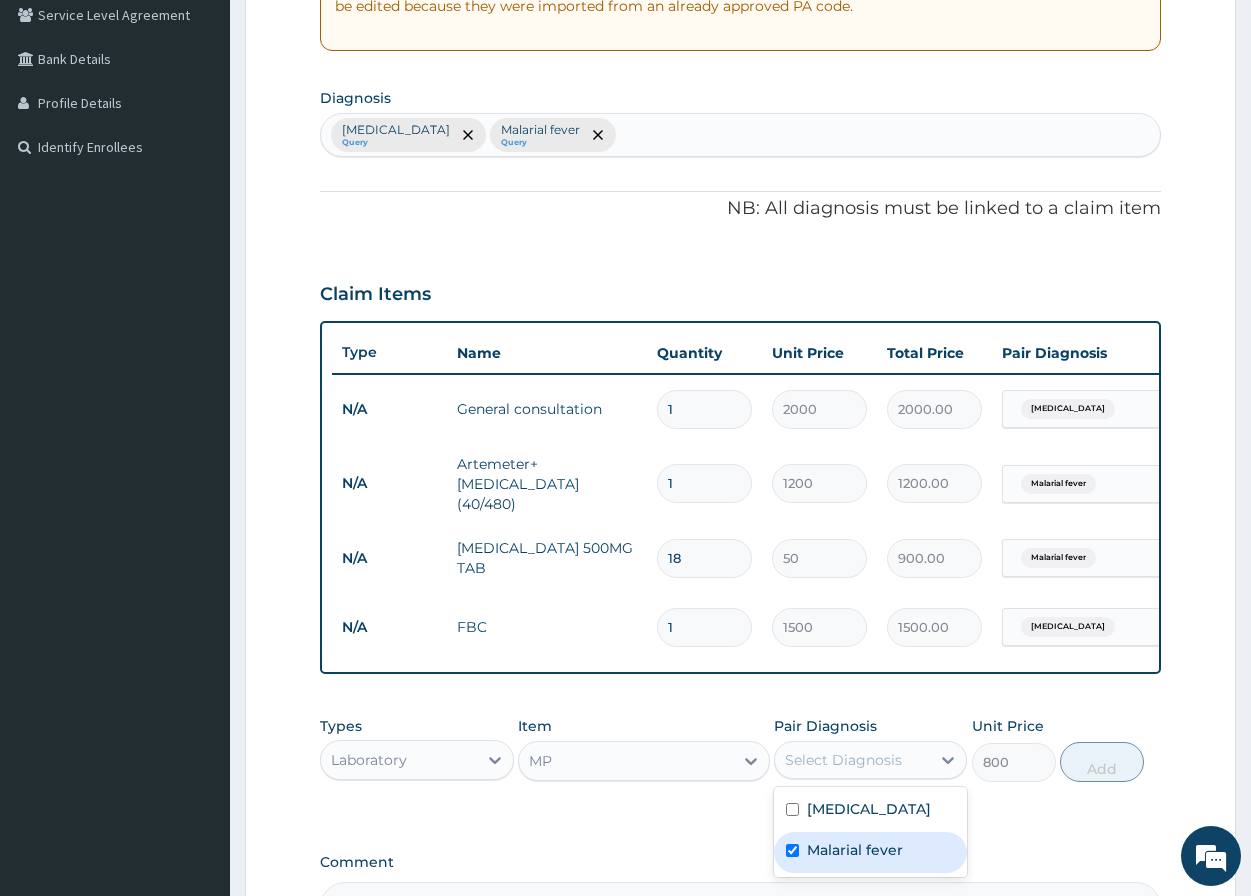 checkbox on "true" 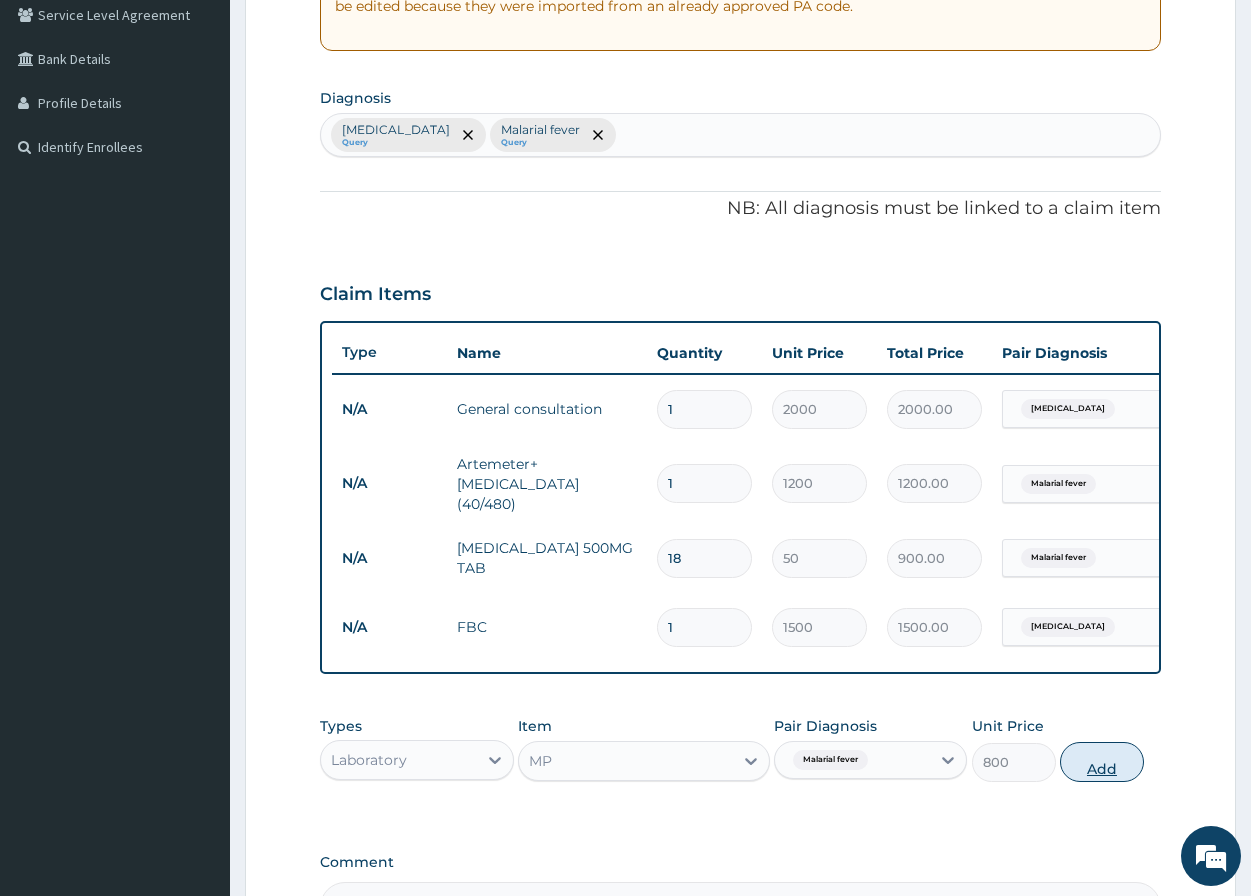 click on "Add" at bounding box center (1102, 762) 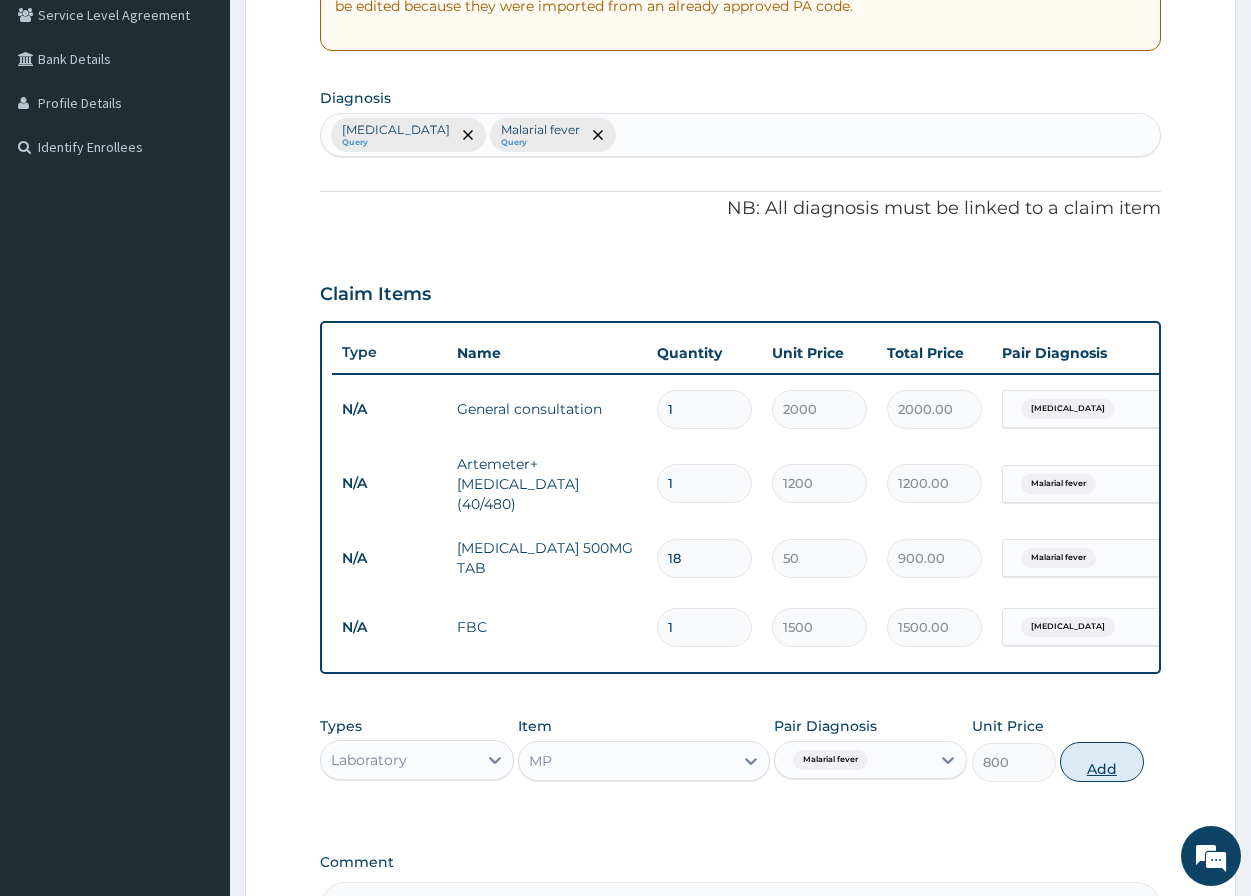 type on "0" 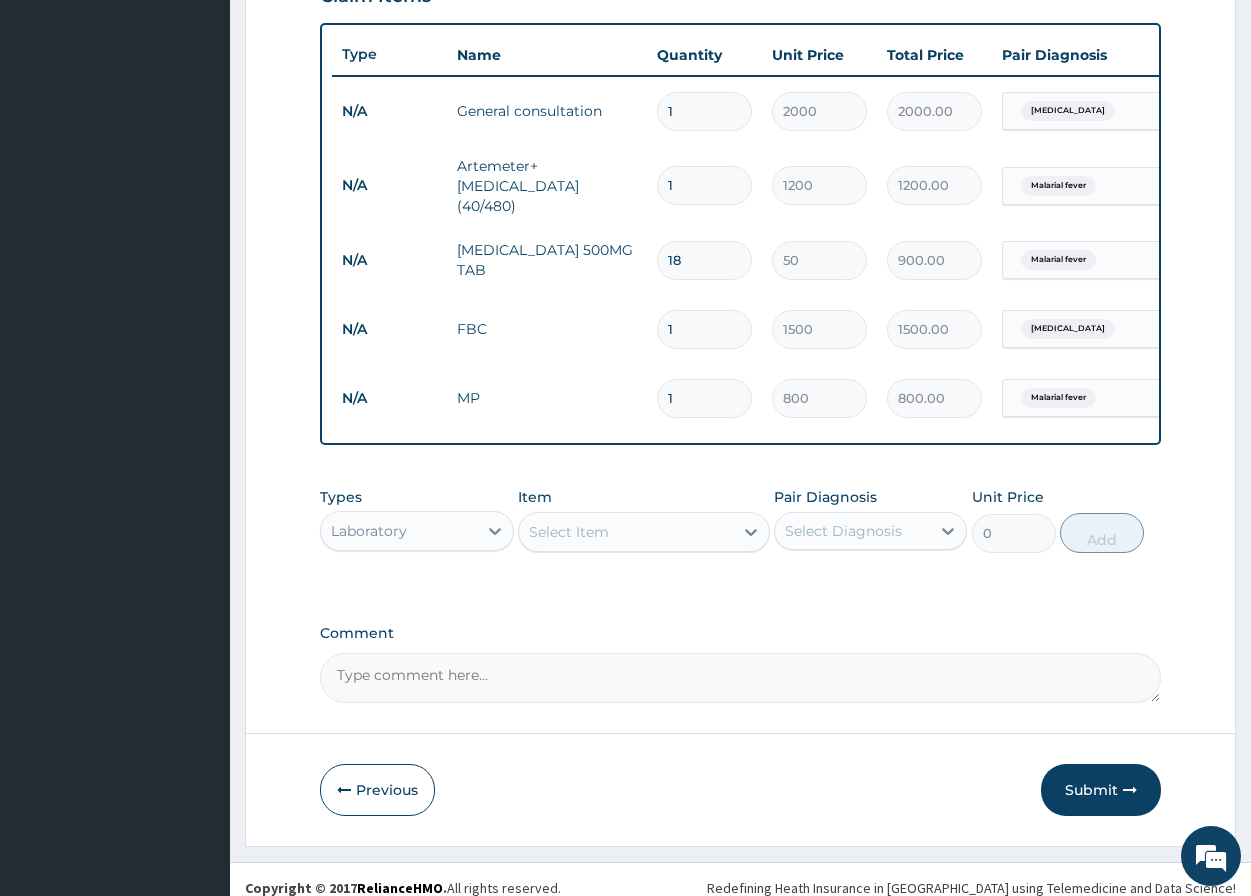scroll, scrollTop: 723, scrollLeft: 0, axis: vertical 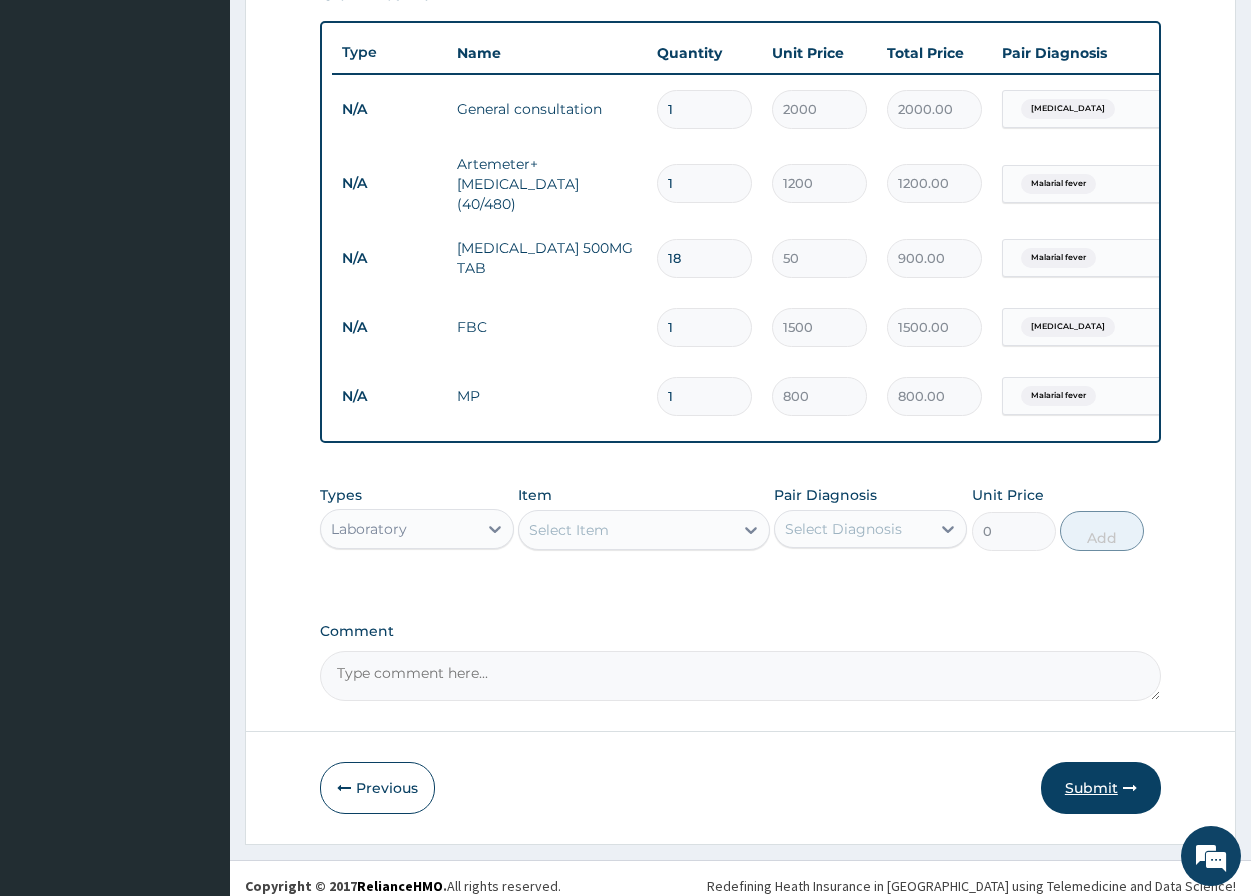 click on "Submit" at bounding box center (1101, 788) 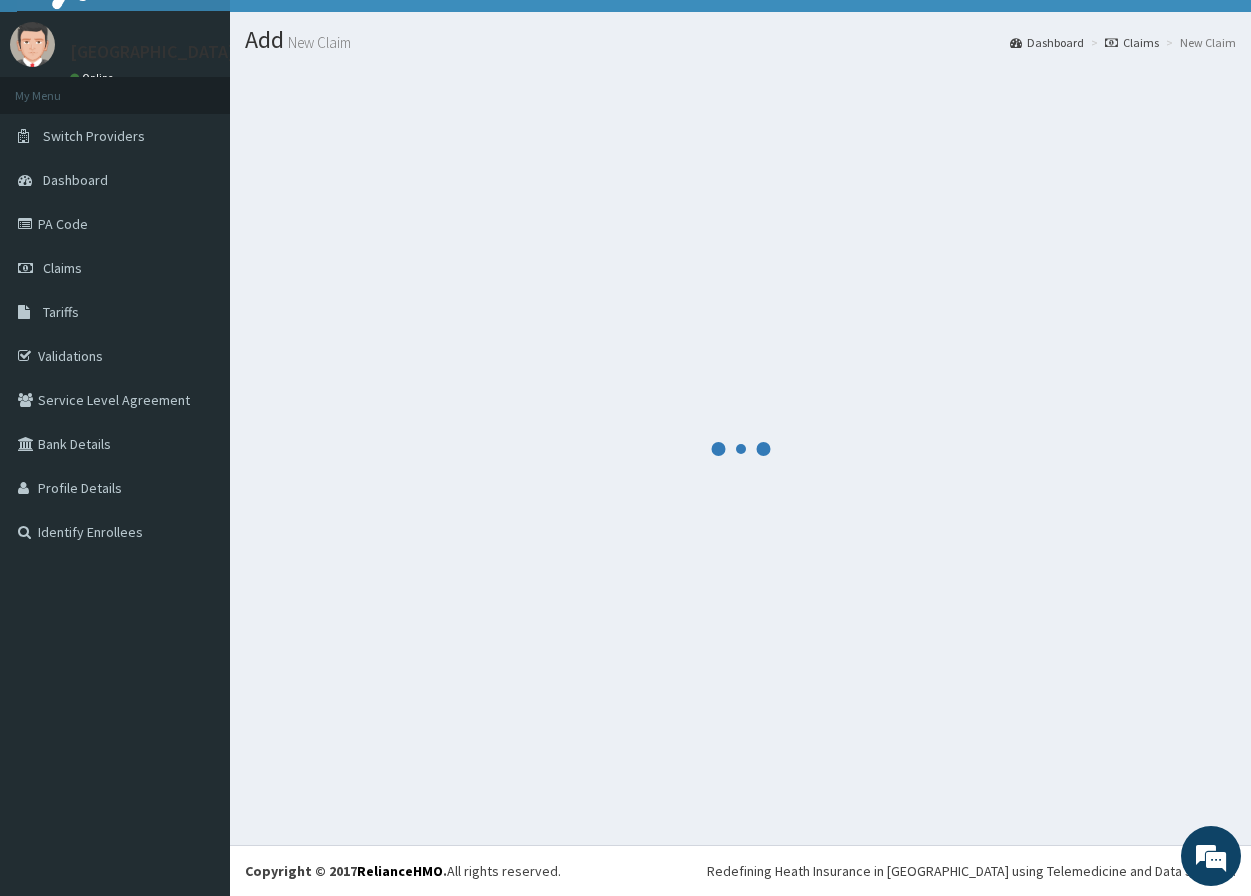 scroll, scrollTop: 723, scrollLeft: 0, axis: vertical 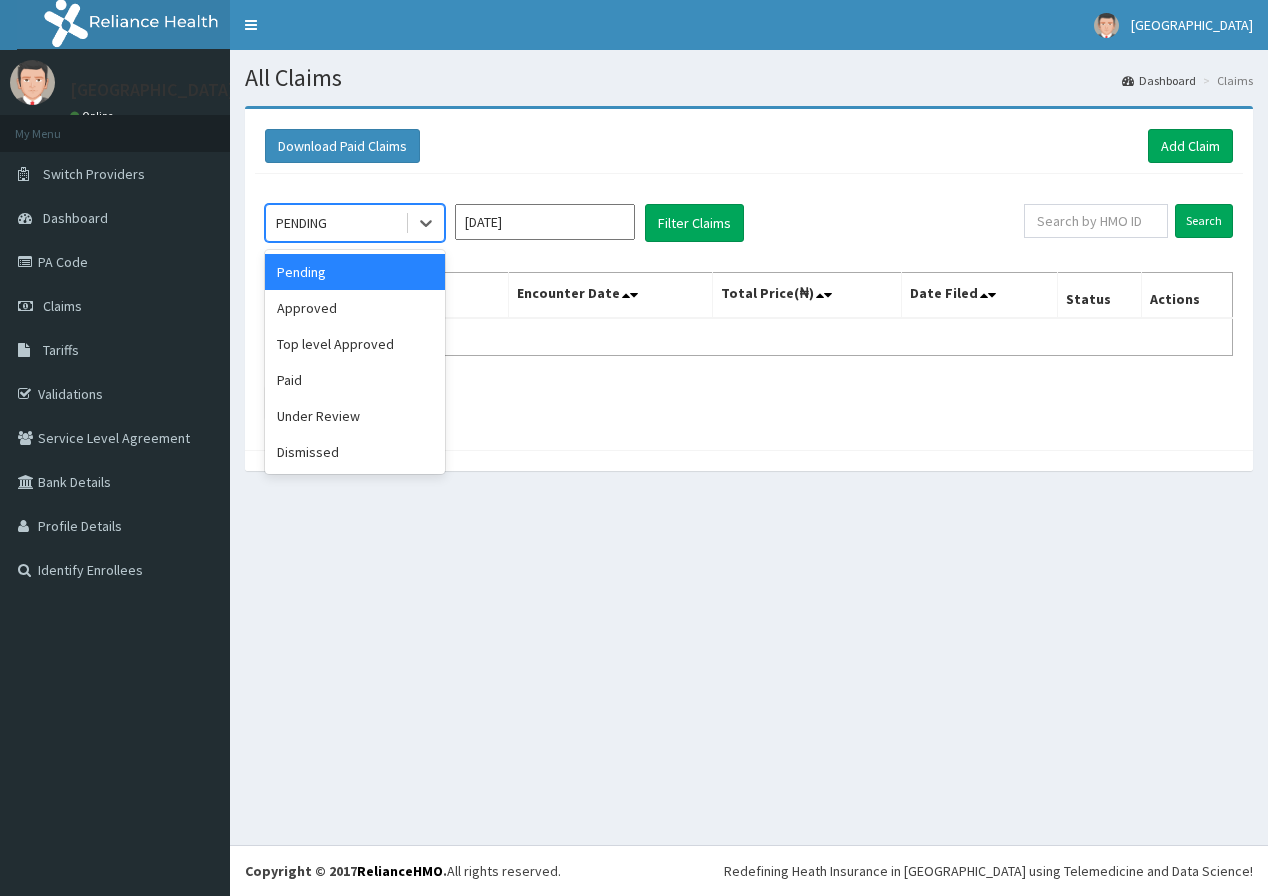 drag, startPoint x: 351, startPoint y: 223, endPoint x: 348, endPoint y: 238, distance: 15.297058 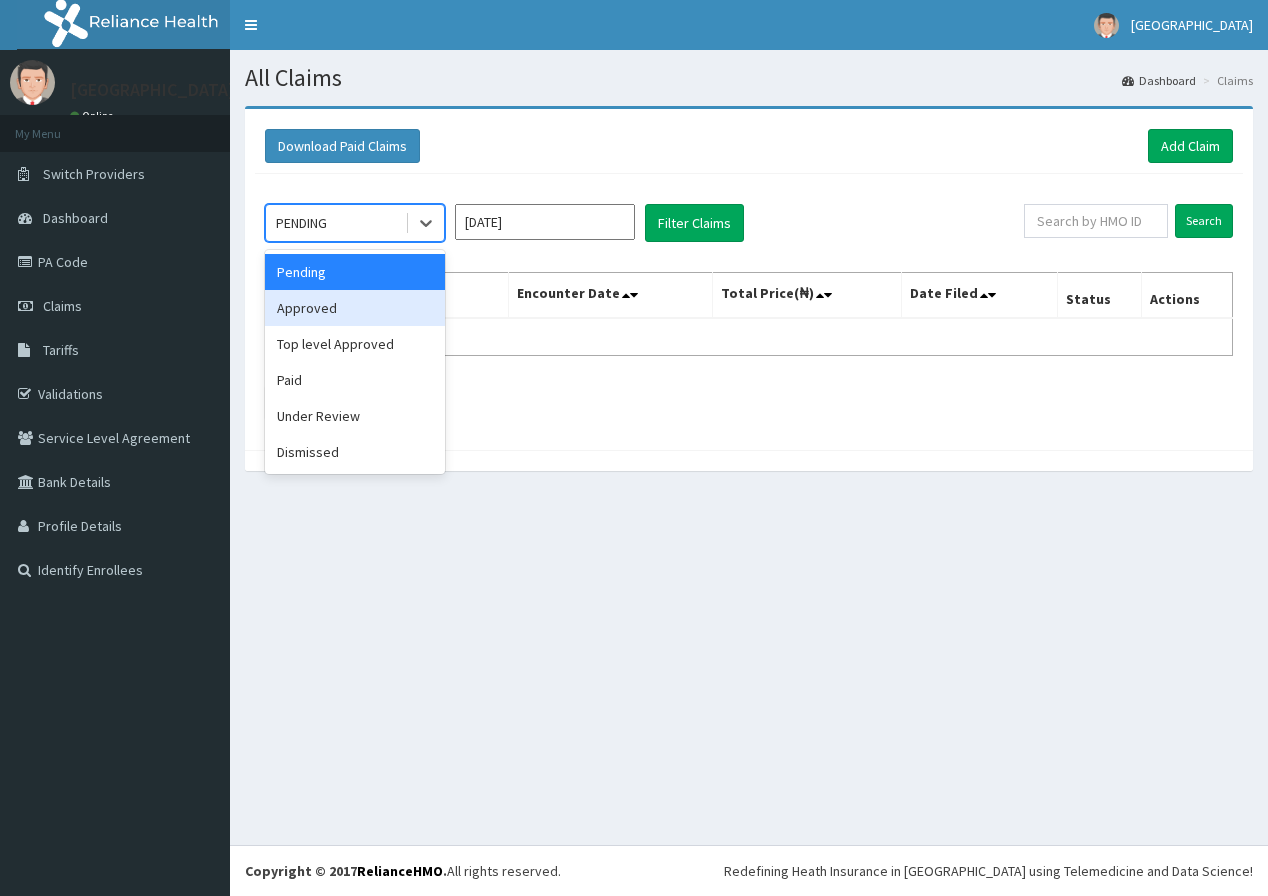 drag, startPoint x: 325, startPoint y: 309, endPoint x: 341, endPoint y: 308, distance: 16.03122 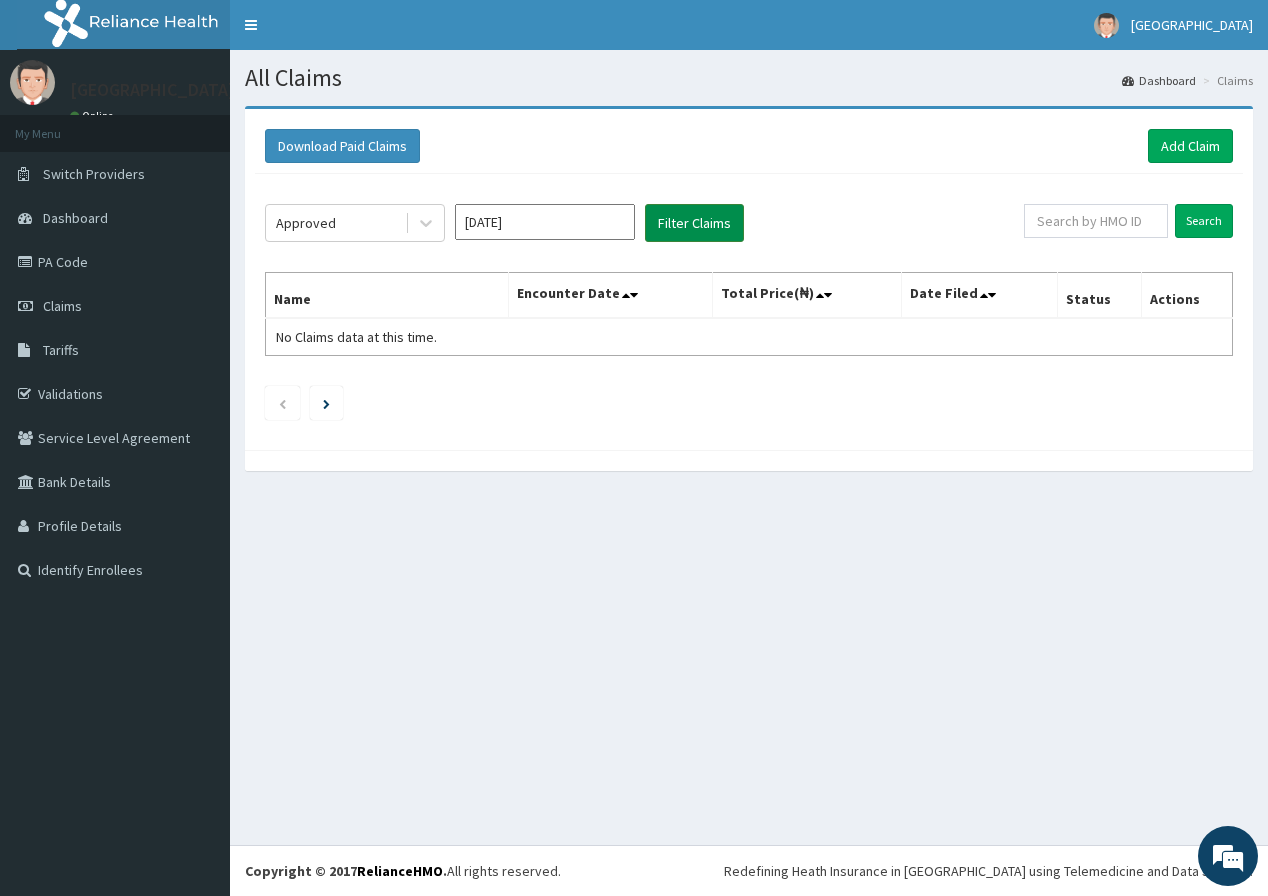 click on "Filter Claims" at bounding box center (694, 223) 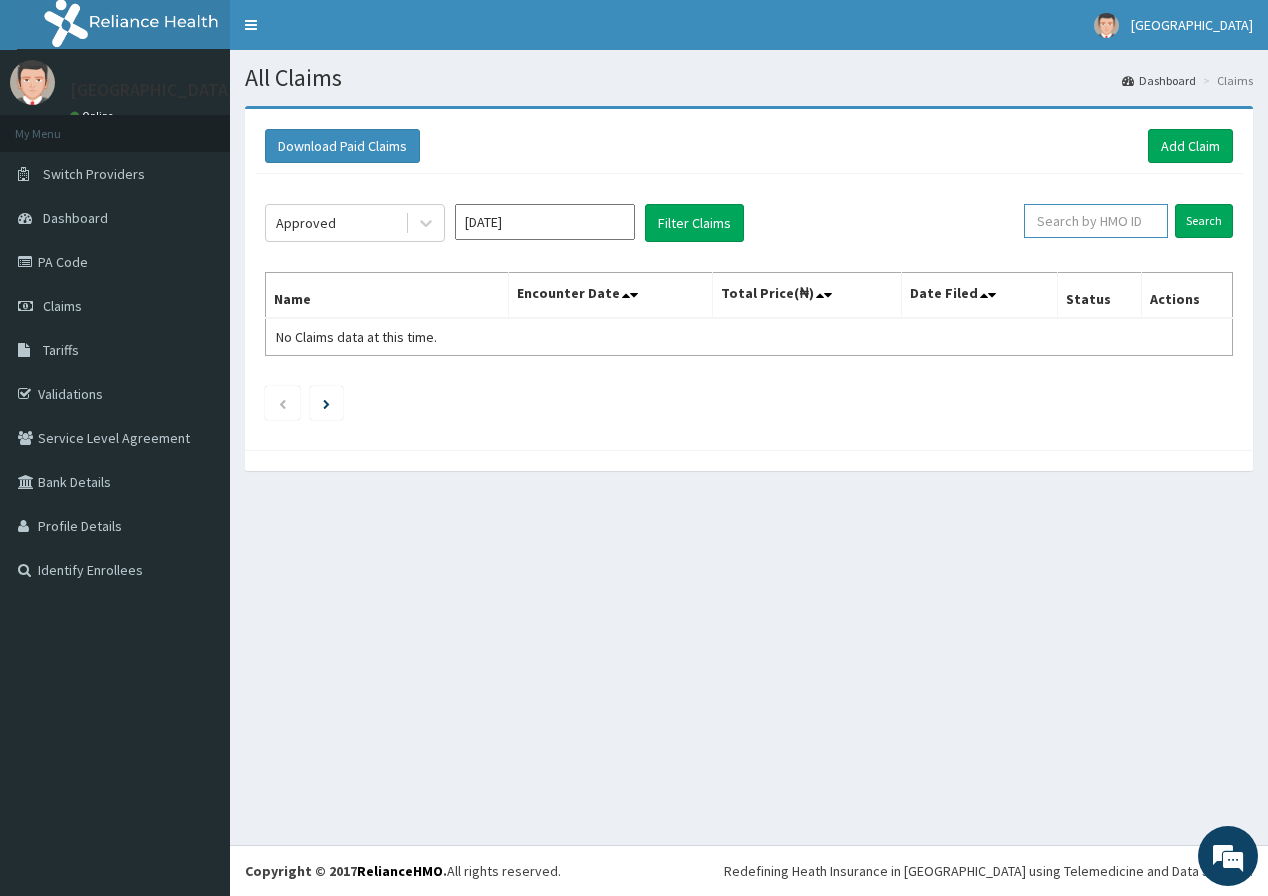 click at bounding box center [1096, 221] 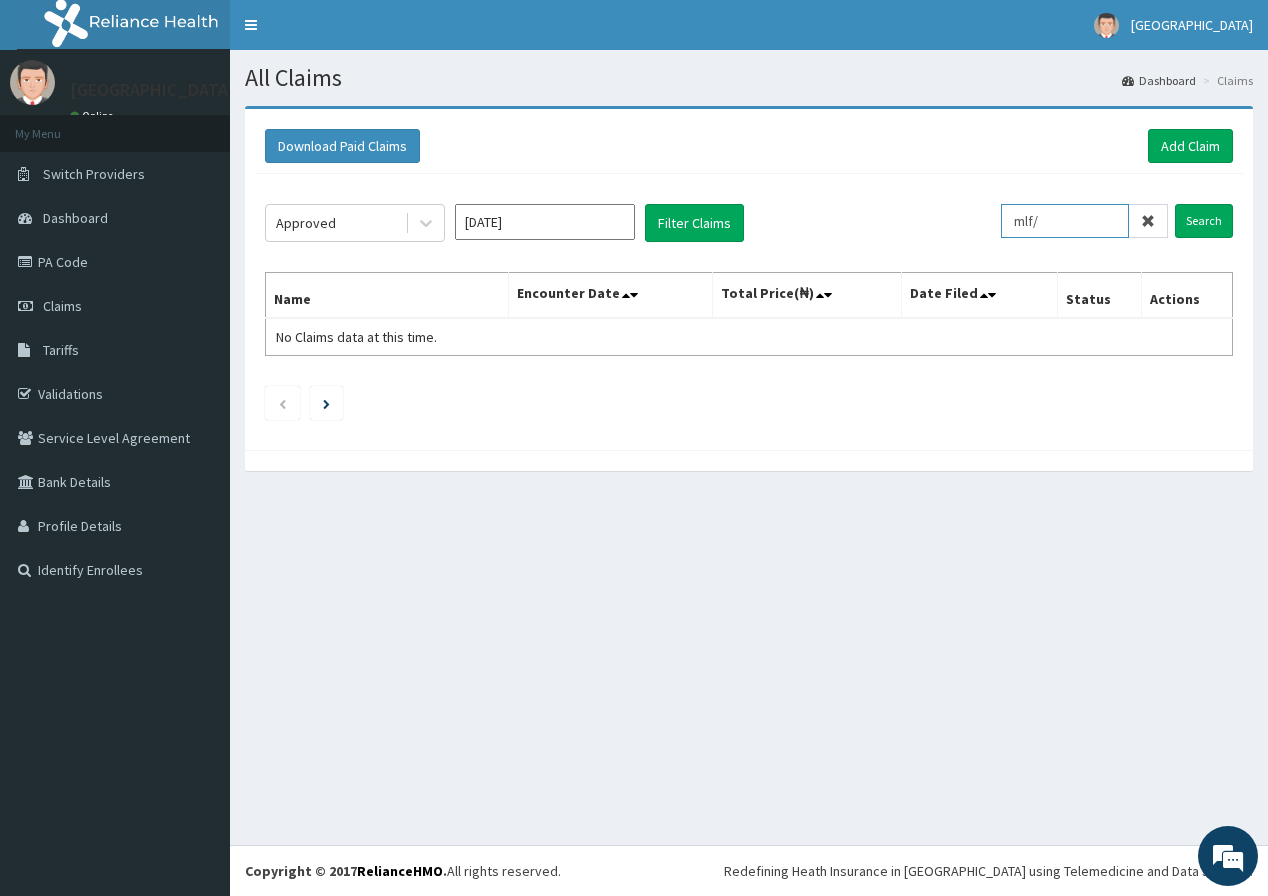 scroll, scrollTop: 0, scrollLeft: 0, axis: both 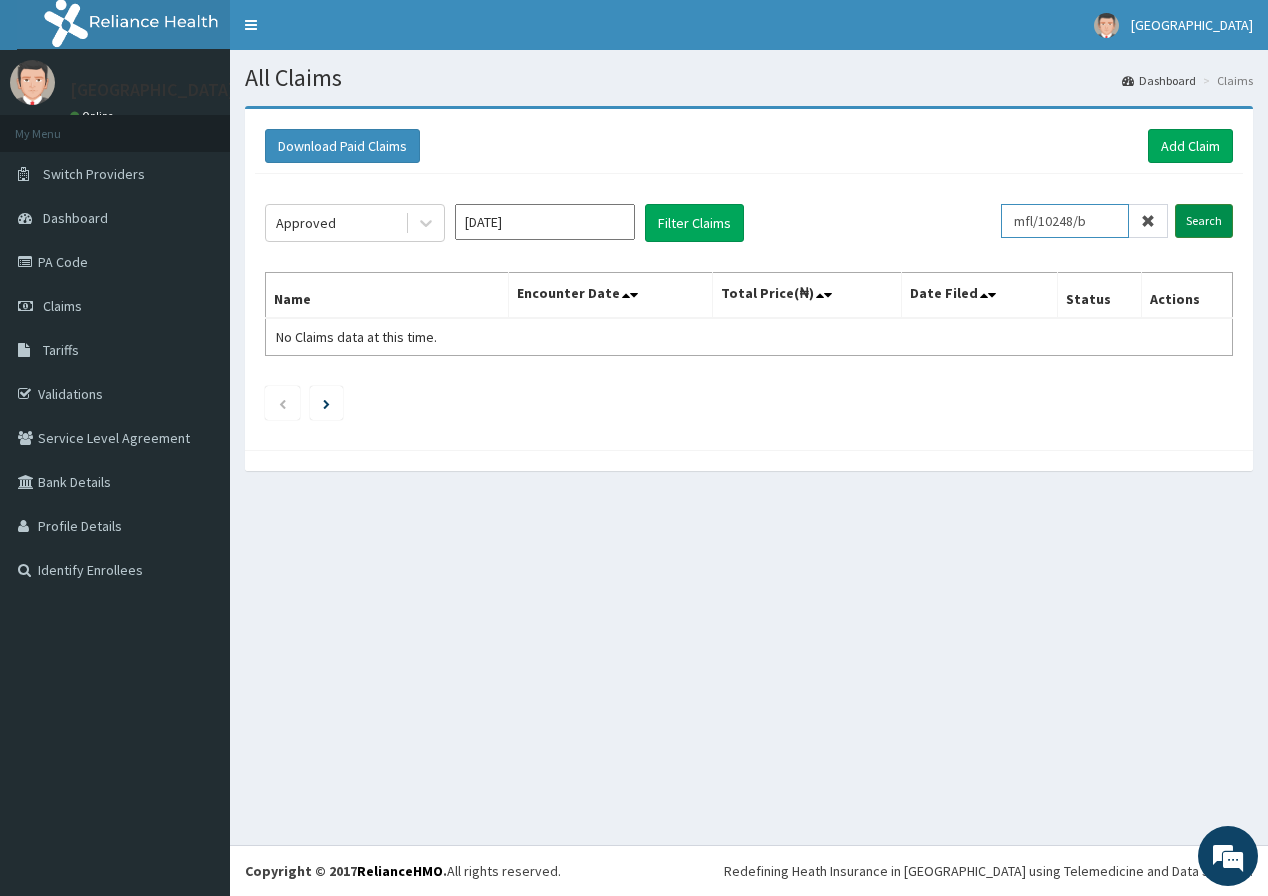 type on "mfl/10248/b" 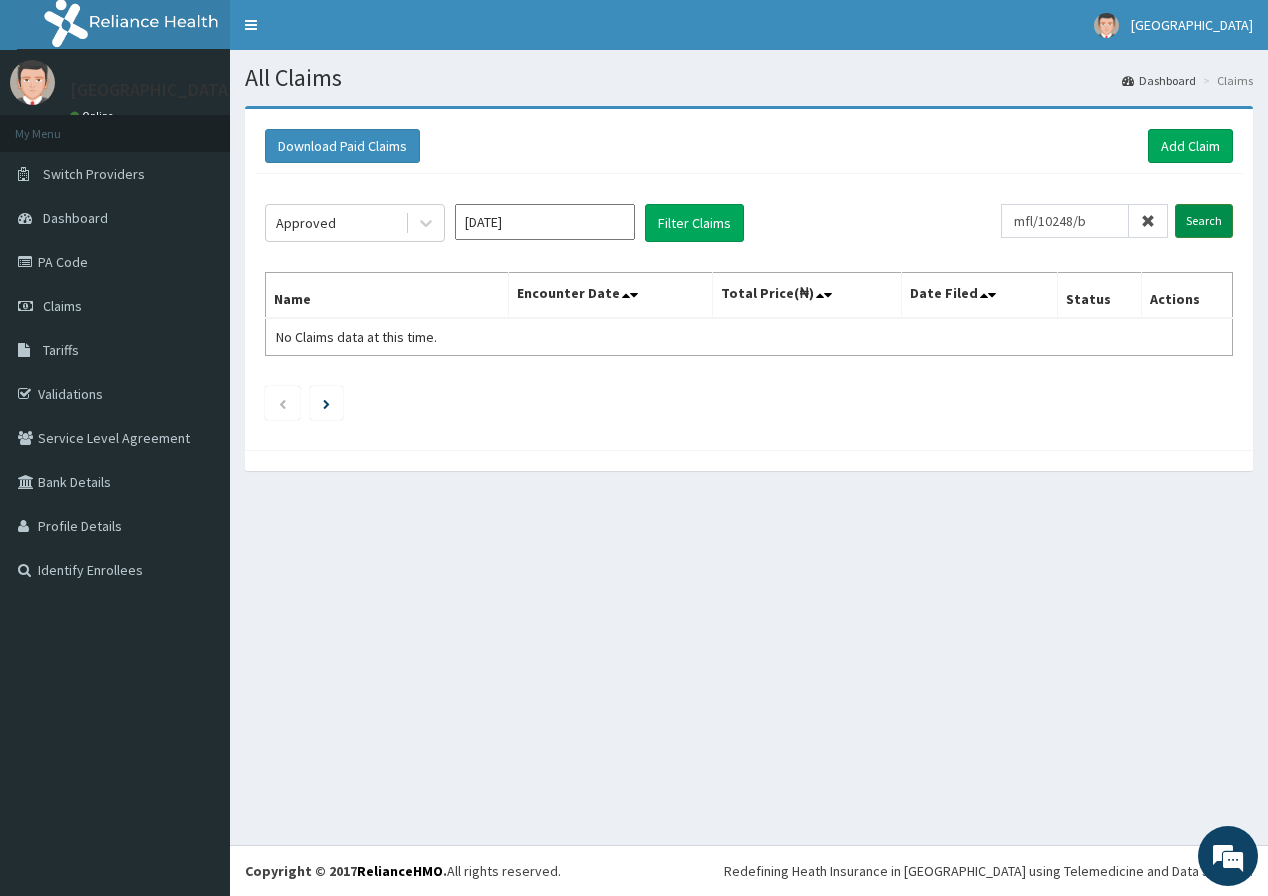 click on "Search" at bounding box center [1204, 221] 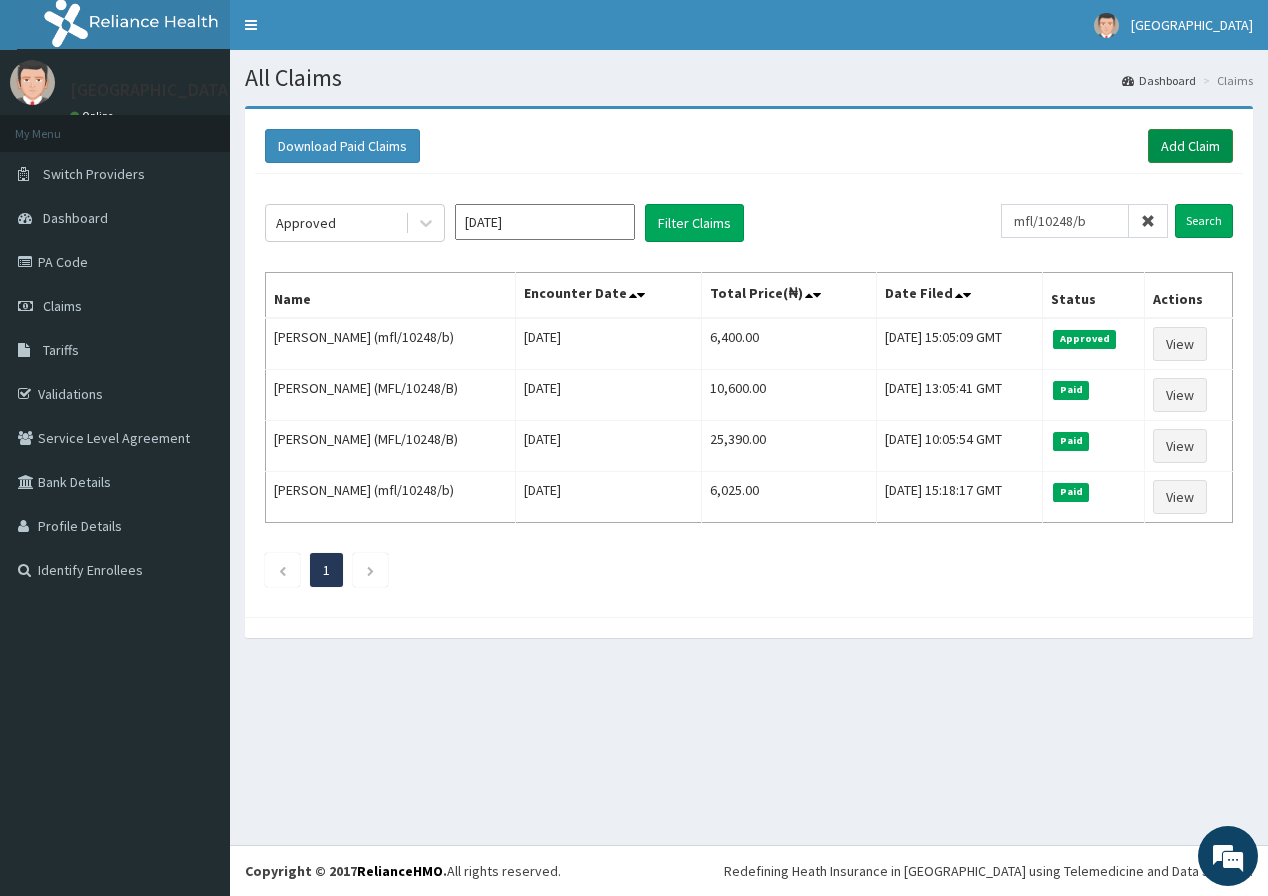 click on "Add Claim" at bounding box center (1190, 146) 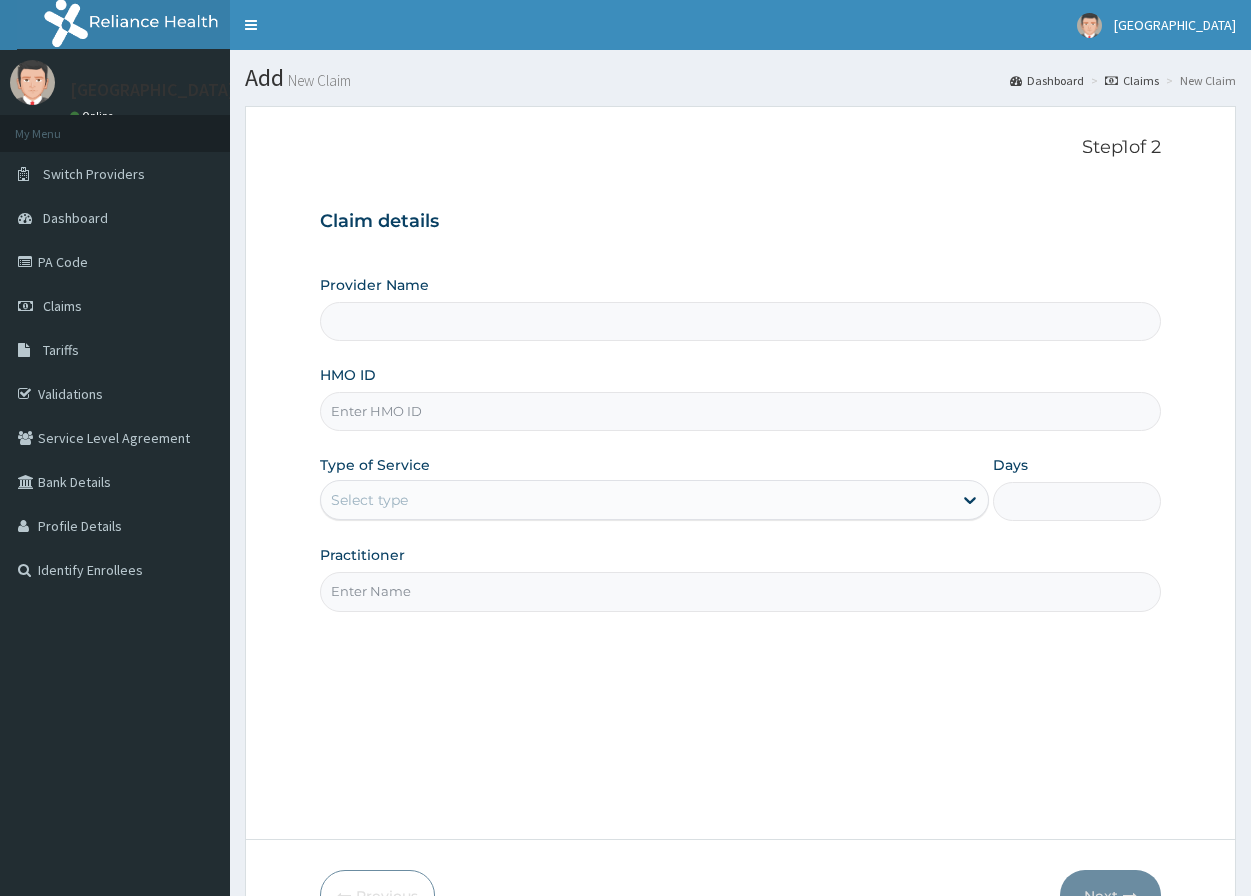 scroll, scrollTop: 0, scrollLeft: 0, axis: both 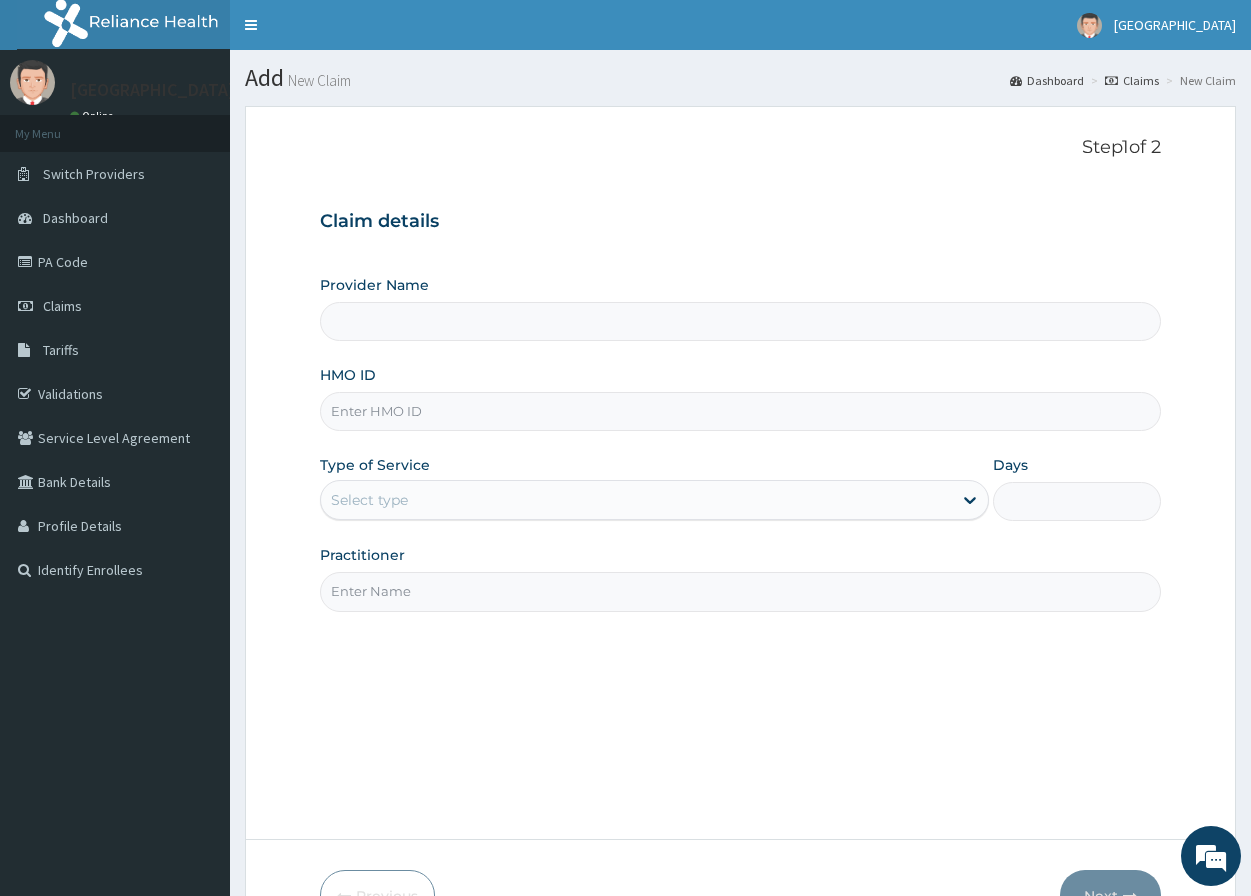 type on "[GEOGRAPHIC_DATA]" 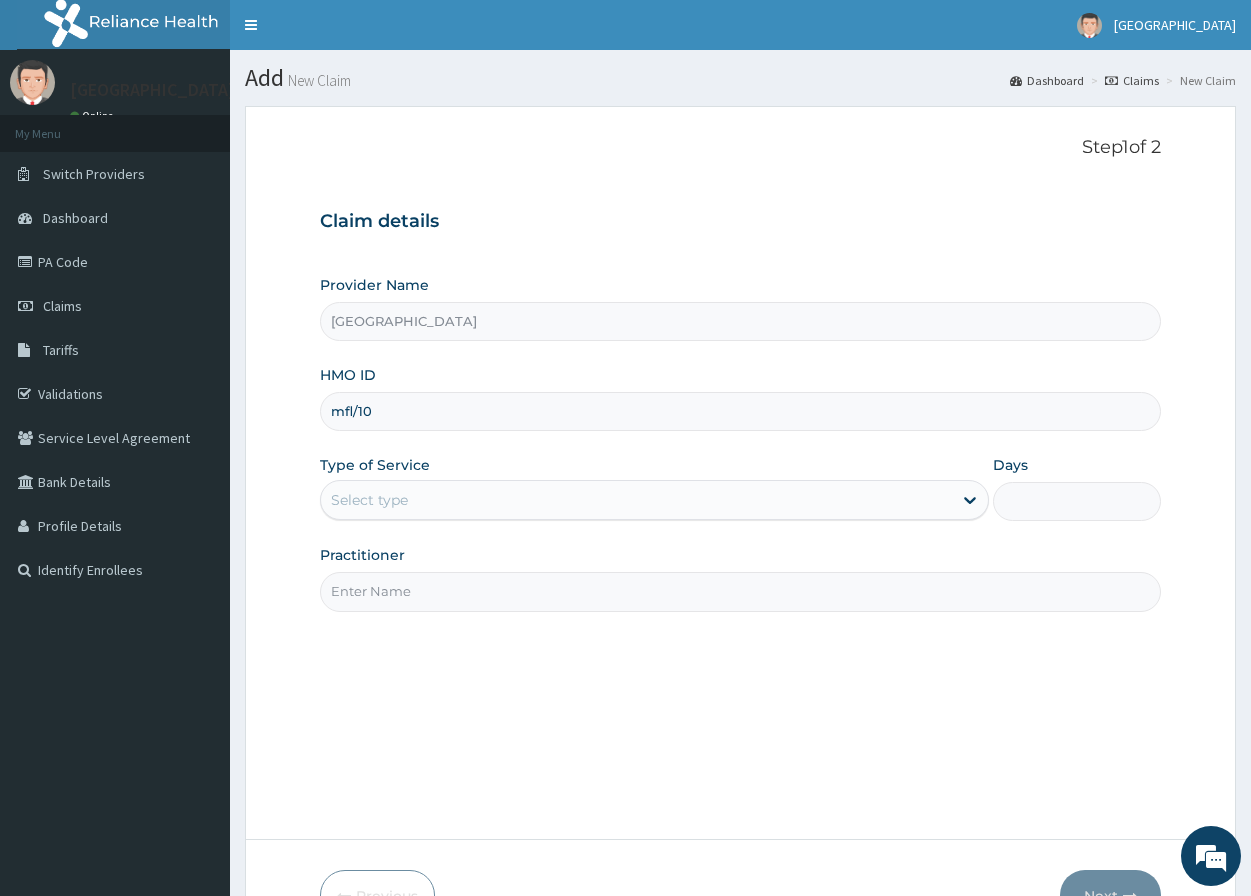 scroll, scrollTop: 0, scrollLeft: 0, axis: both 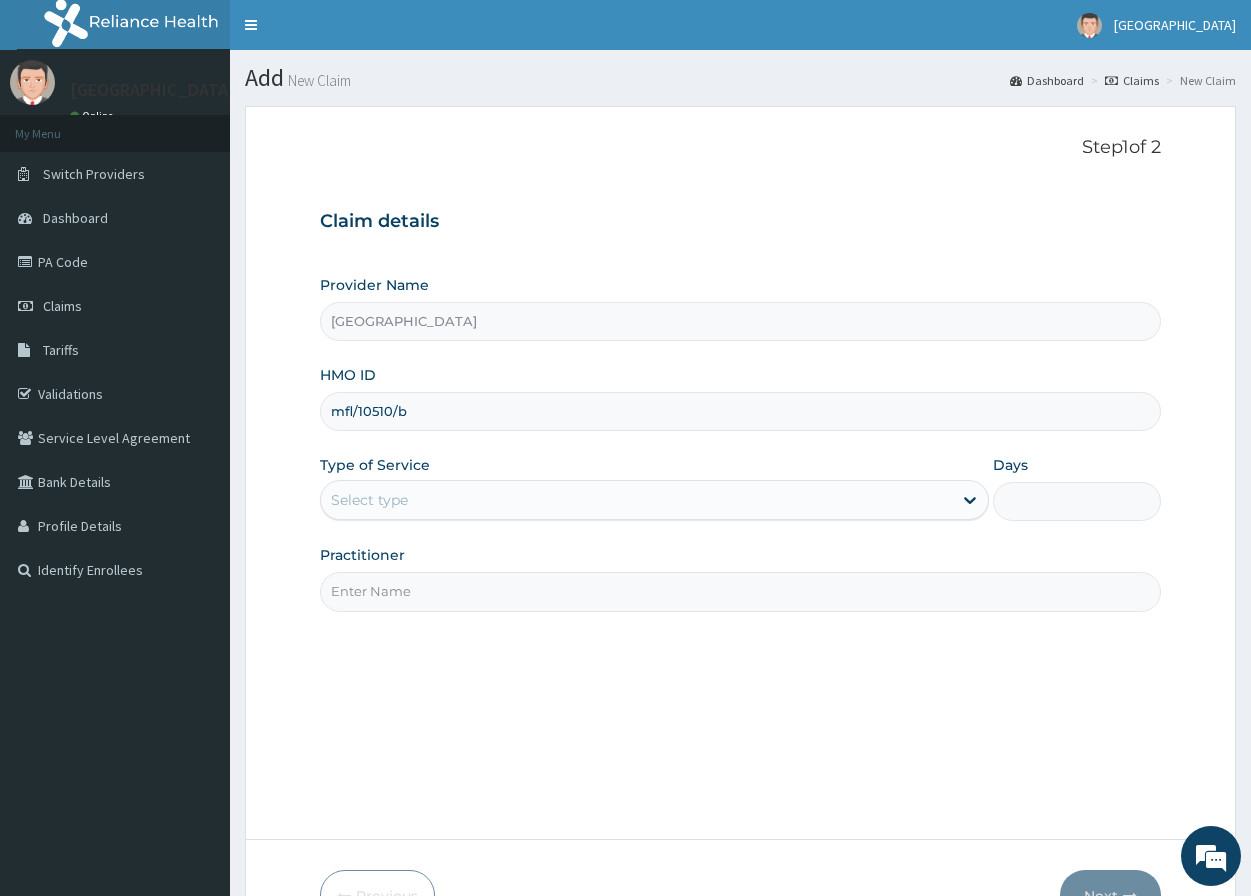 type on "mfl/10510/b" 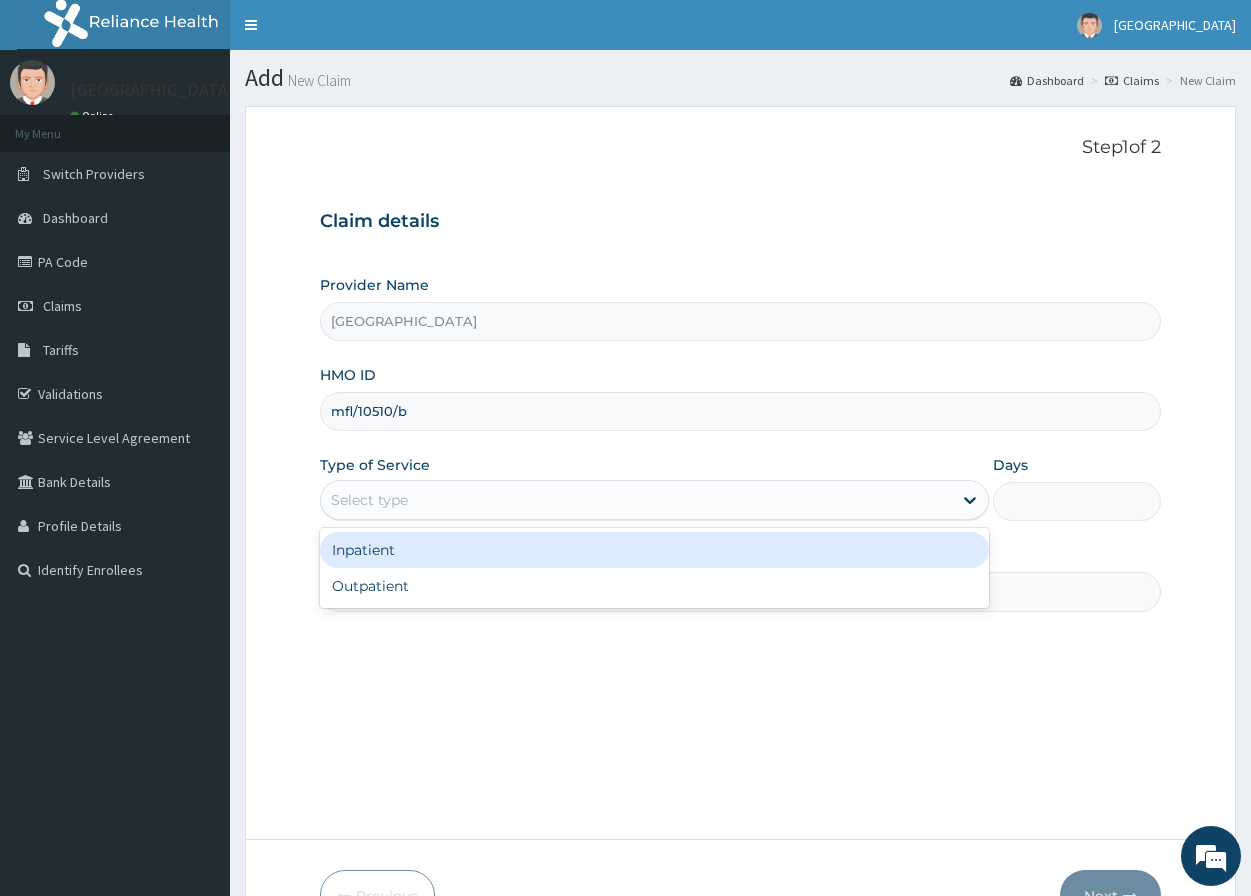 click on "Select type" at bounding box center [369, 500] 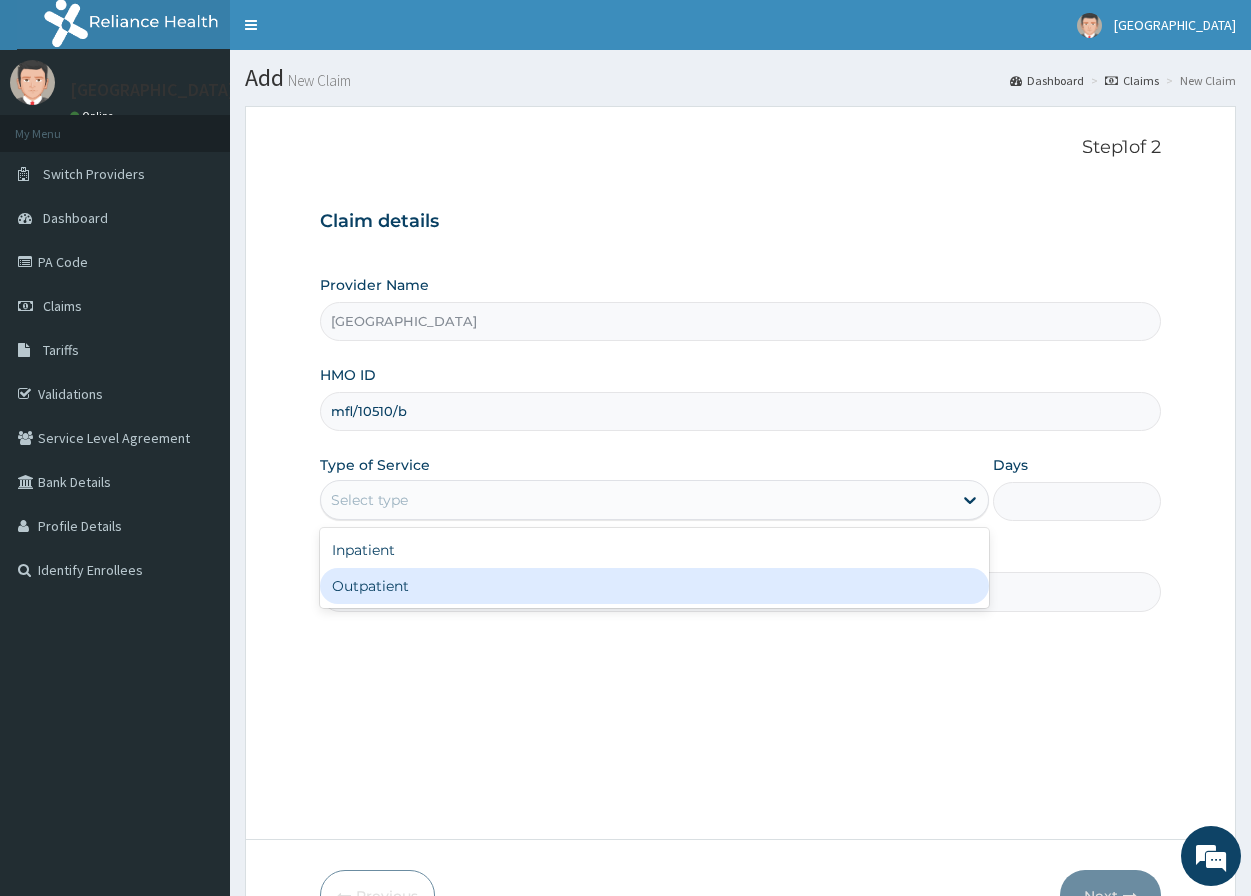 click on "Outpatient" at bounding box center (654, 586) 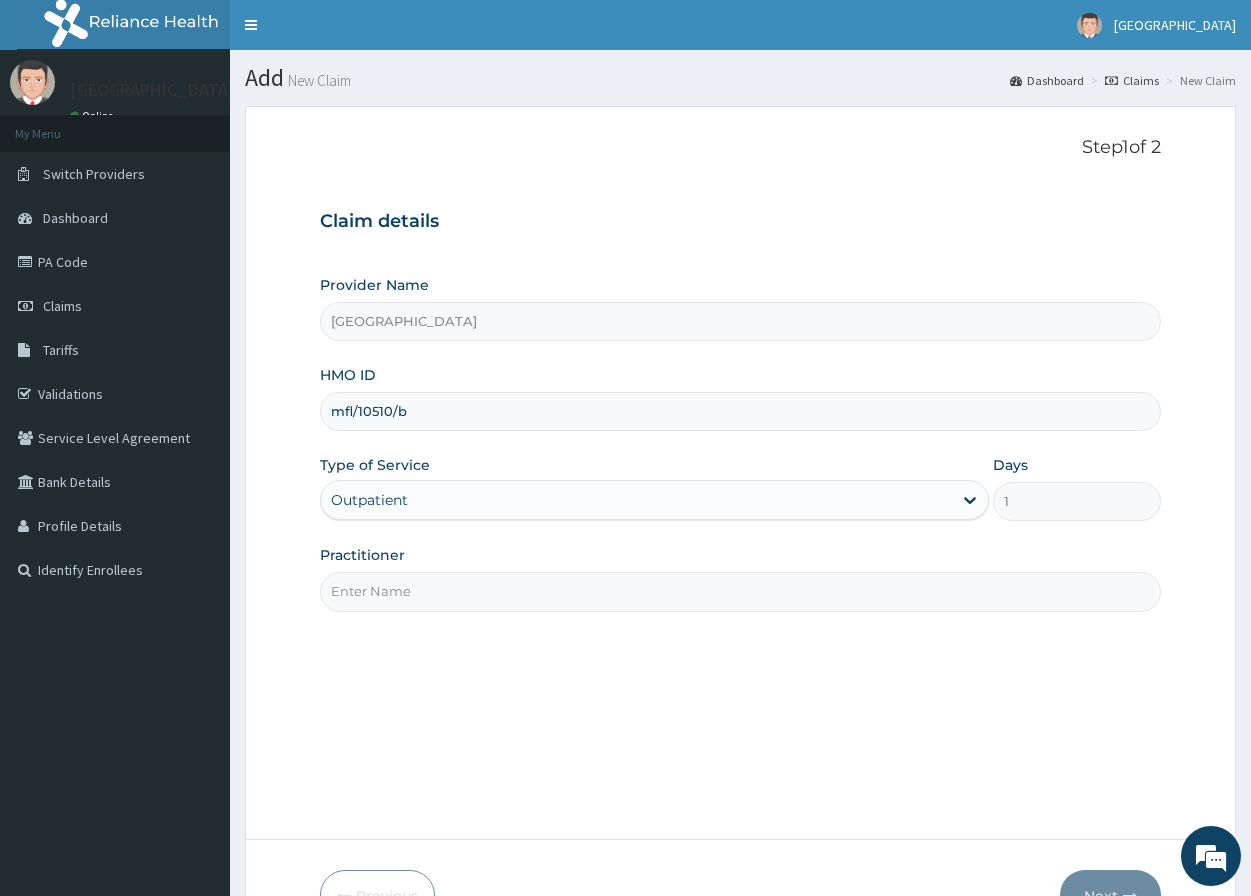 click on "Practitioner" at bounding box center [740, 591] 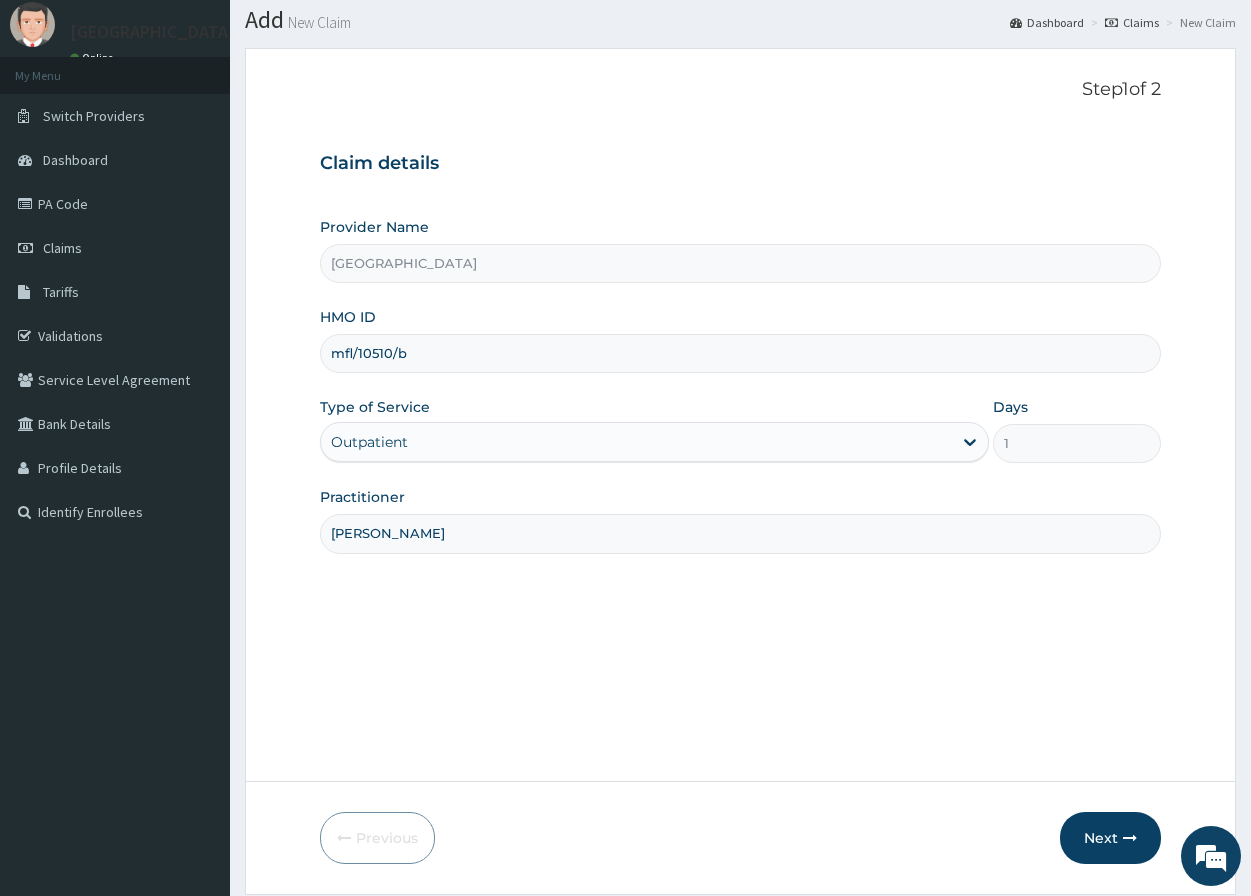 scroll, scrollTop: 123, scrollLeft: 0, axis: vertical 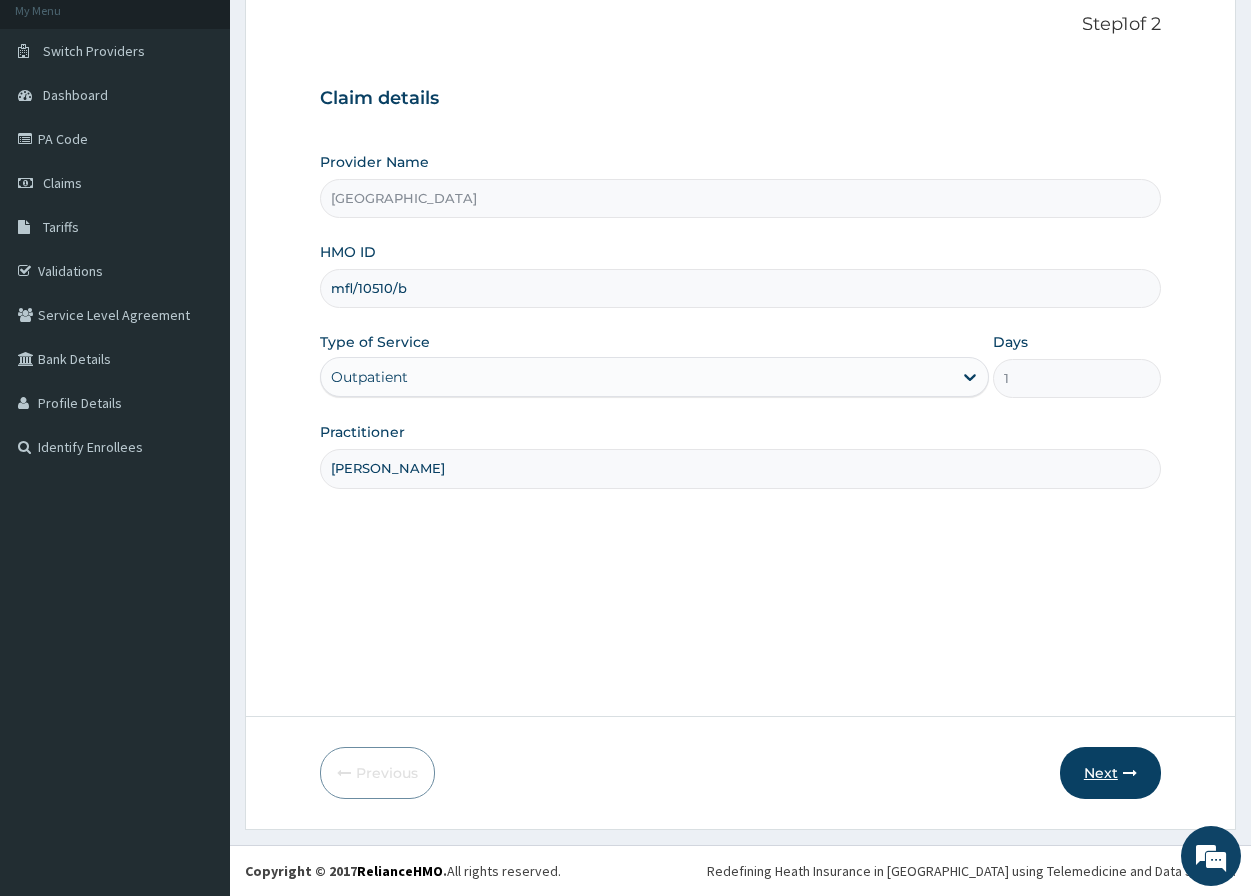 type on "dr bassey" 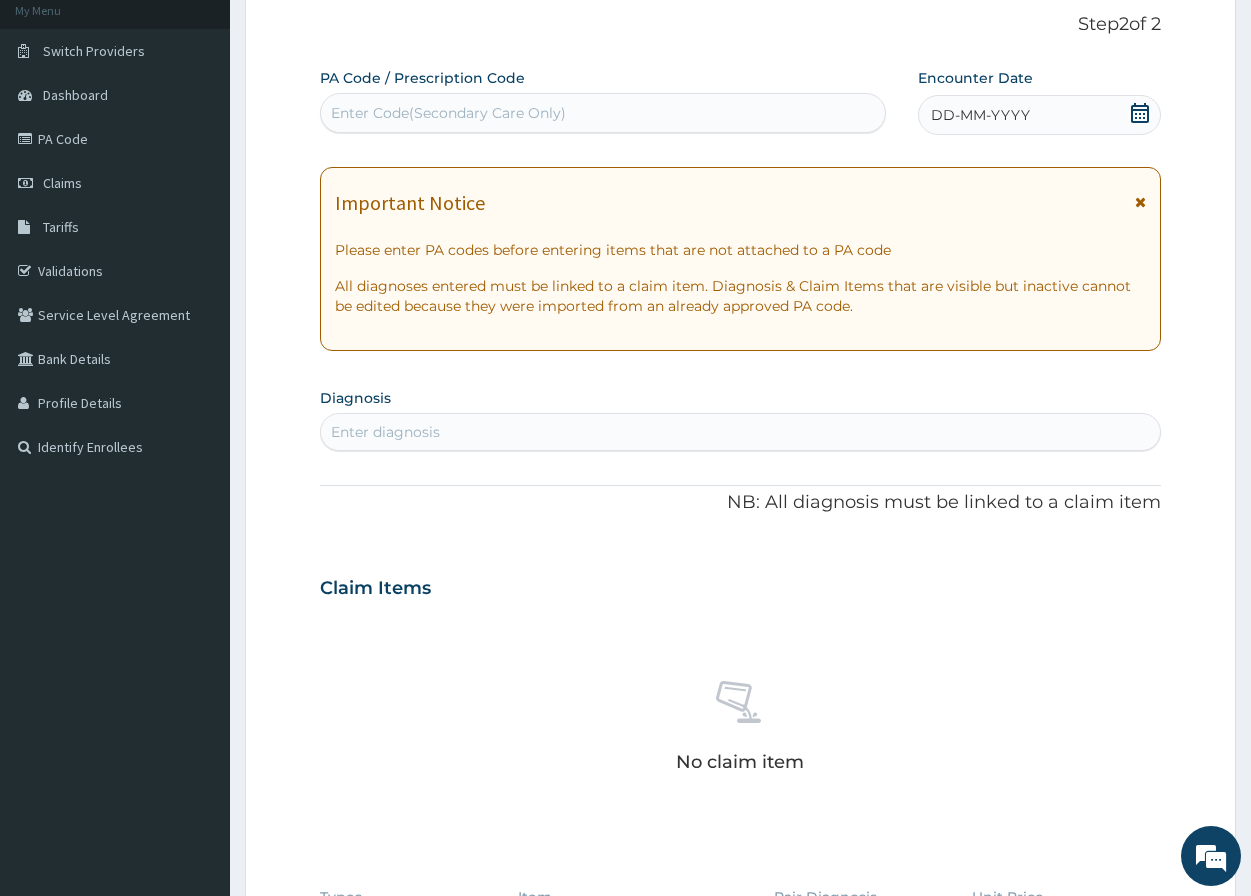 drag, startPoint x: 1001, startPoint y: 128, endPoint x: 1006, endPoint y: 114, distance: 14.866069 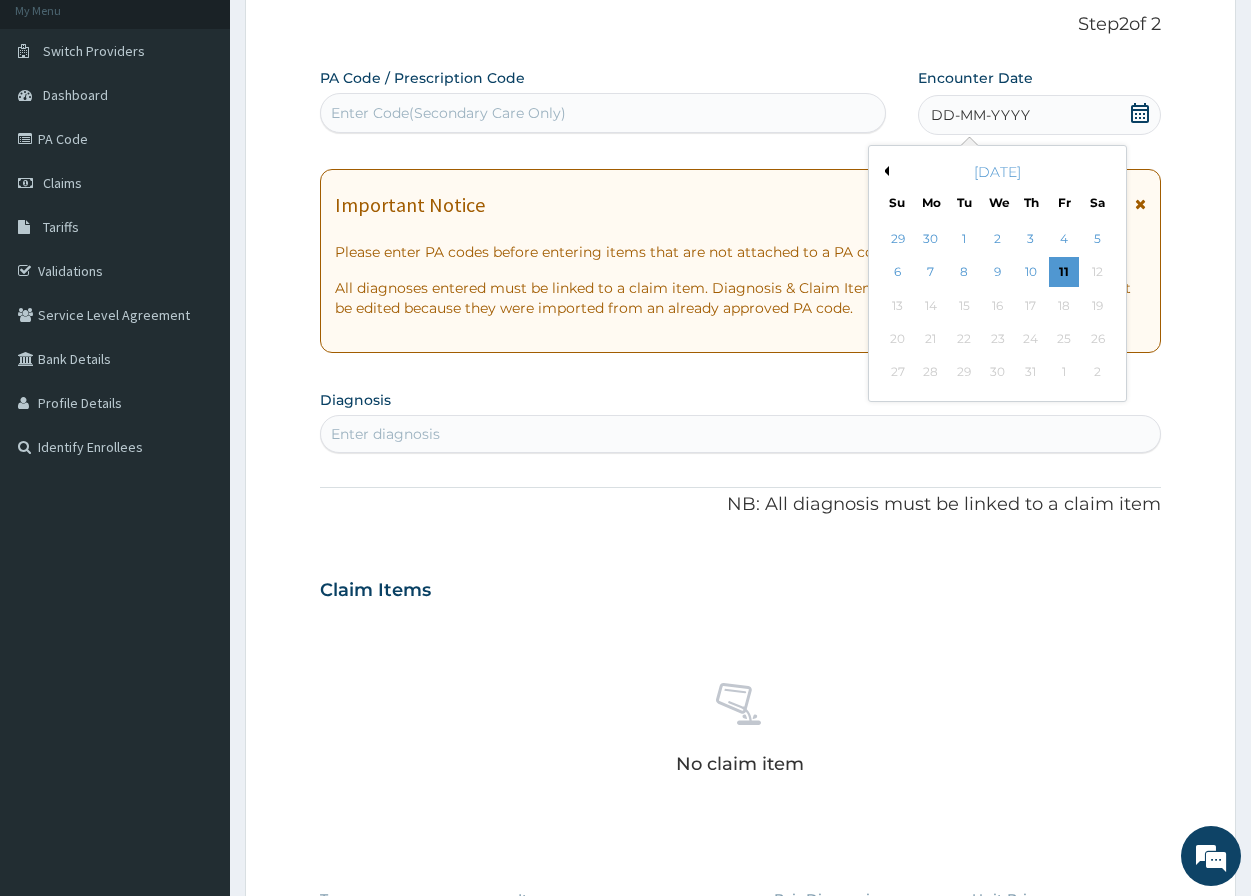 click on "DD-MM-YYYY" at bounding box center [980, 115] 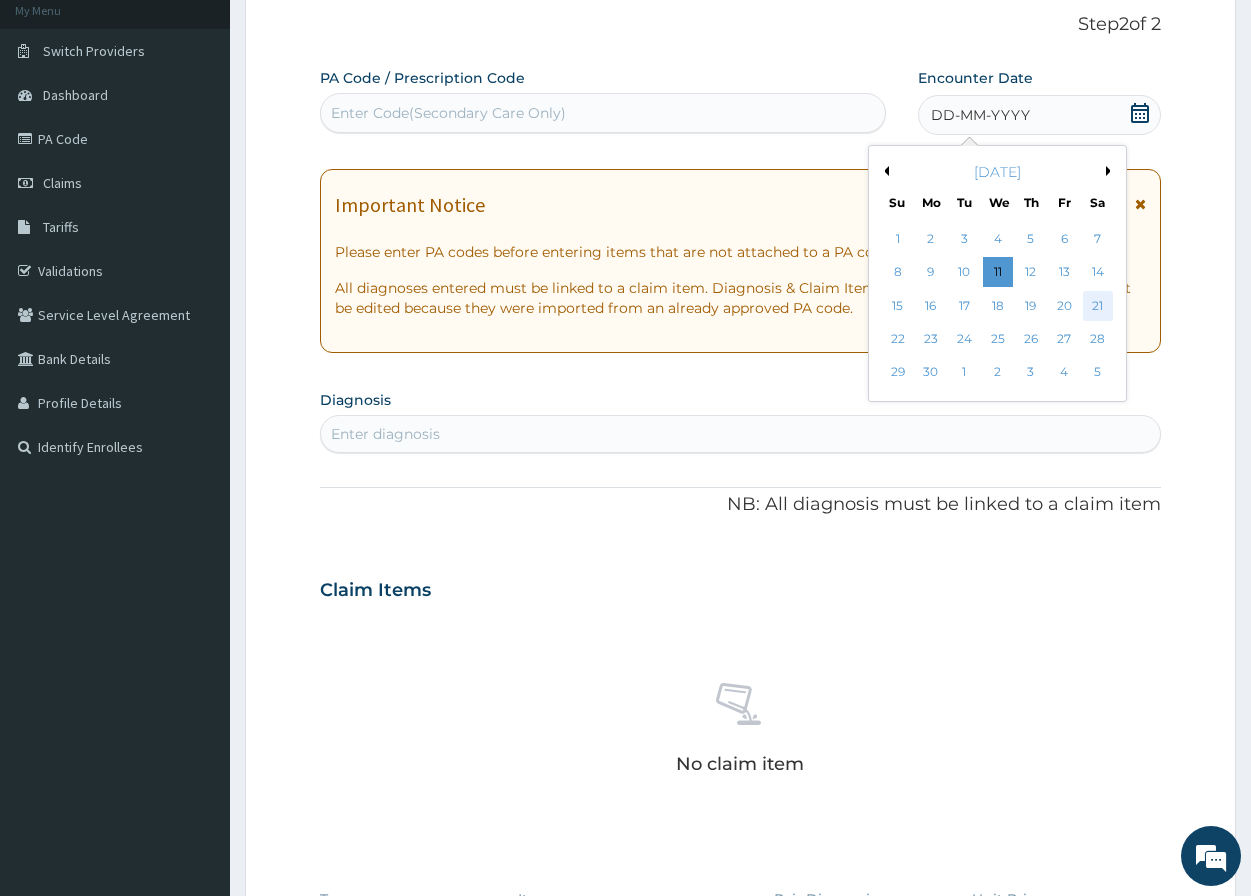 click on "21" at bounding box center (1098, 306) 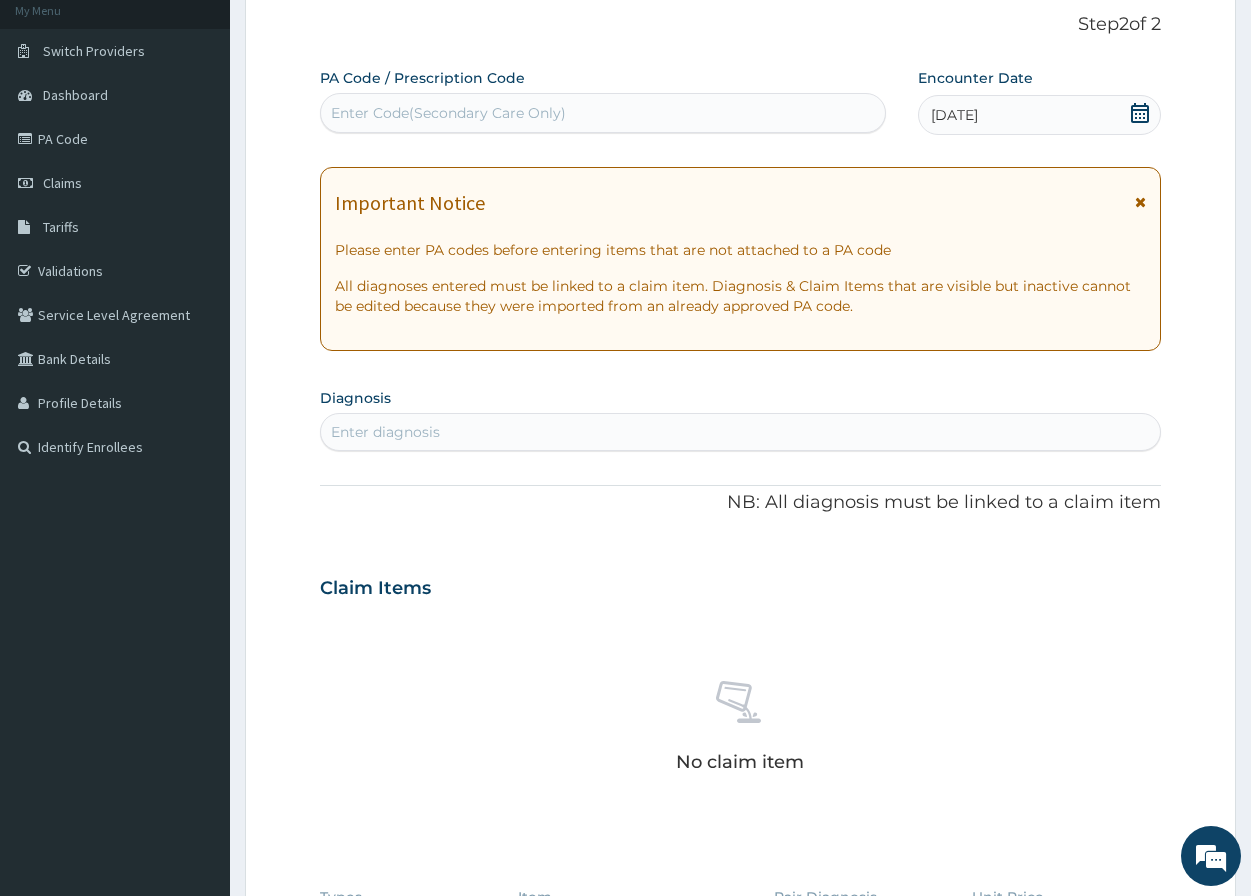 click on "Enter diagnosis" at bounding box center (385, 432) 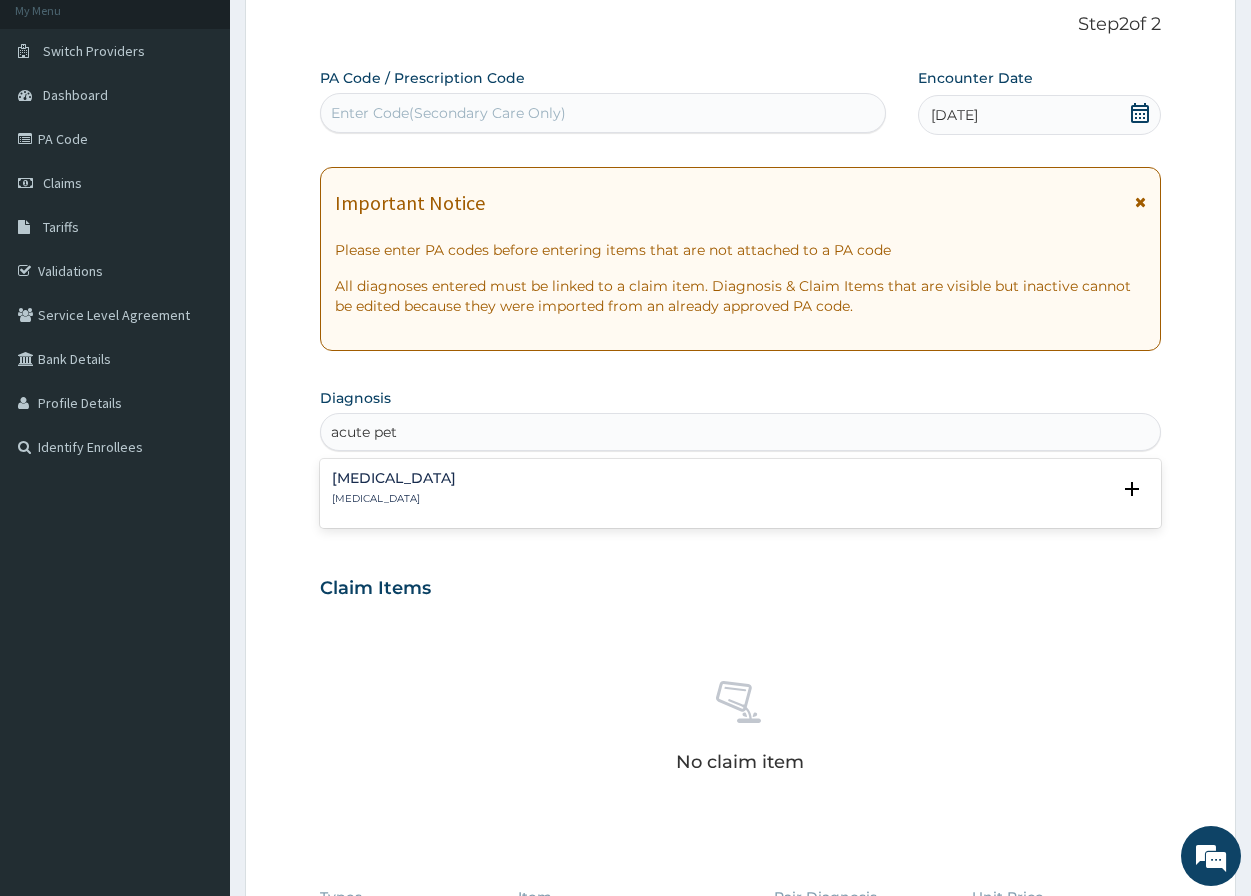 type on "acute pe" 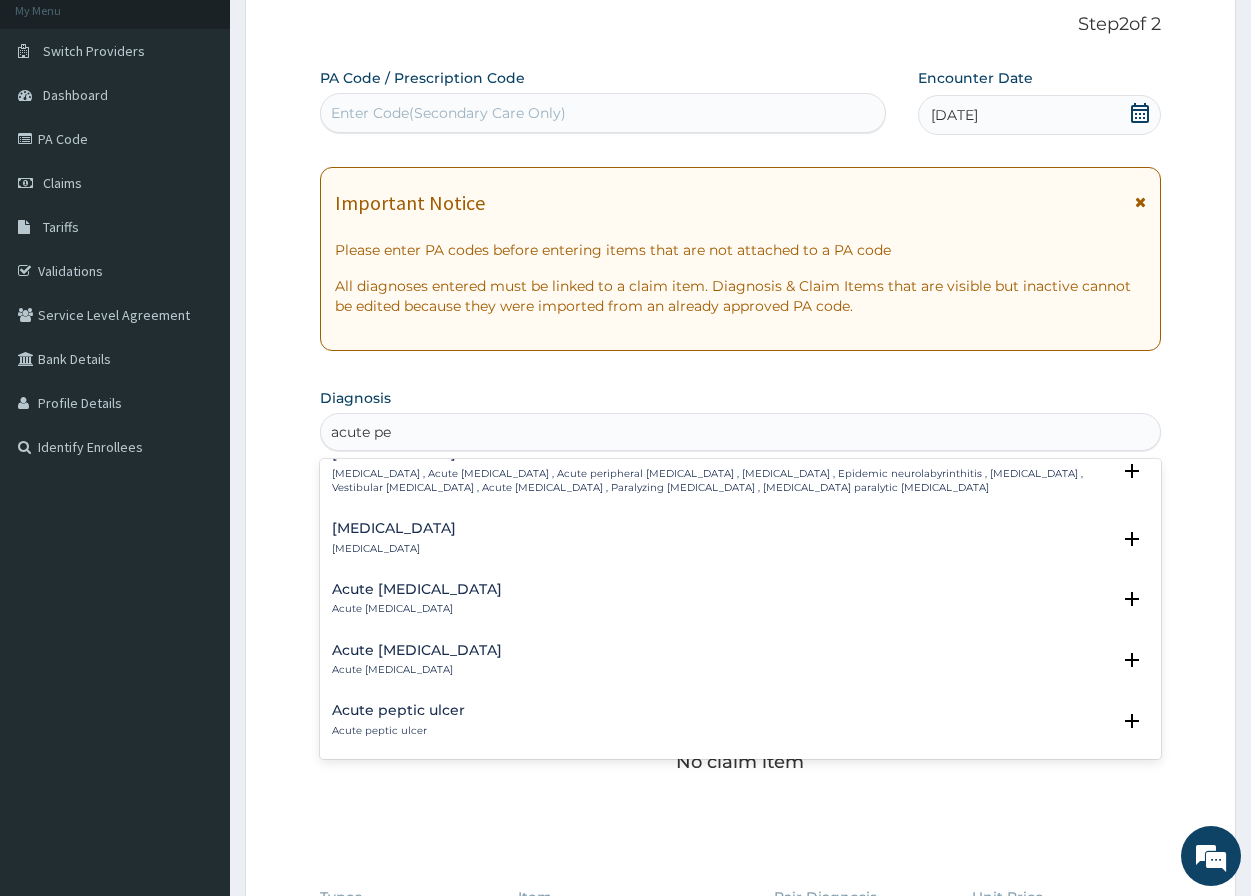 scroll, scrollTop: 200, scrollLeft: 0, axis: vertical 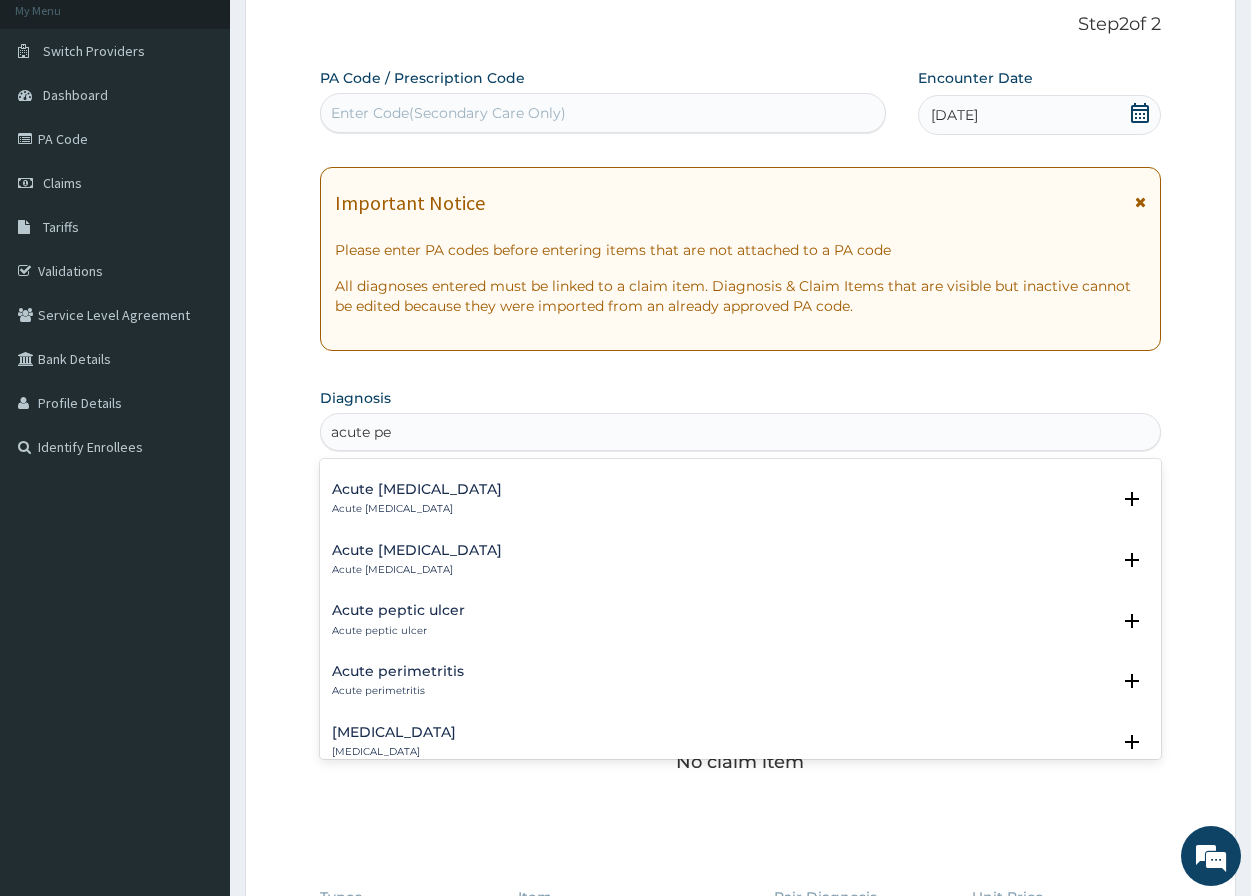 click on "Acute peptic ulcer" at bounding box center (398, 631) 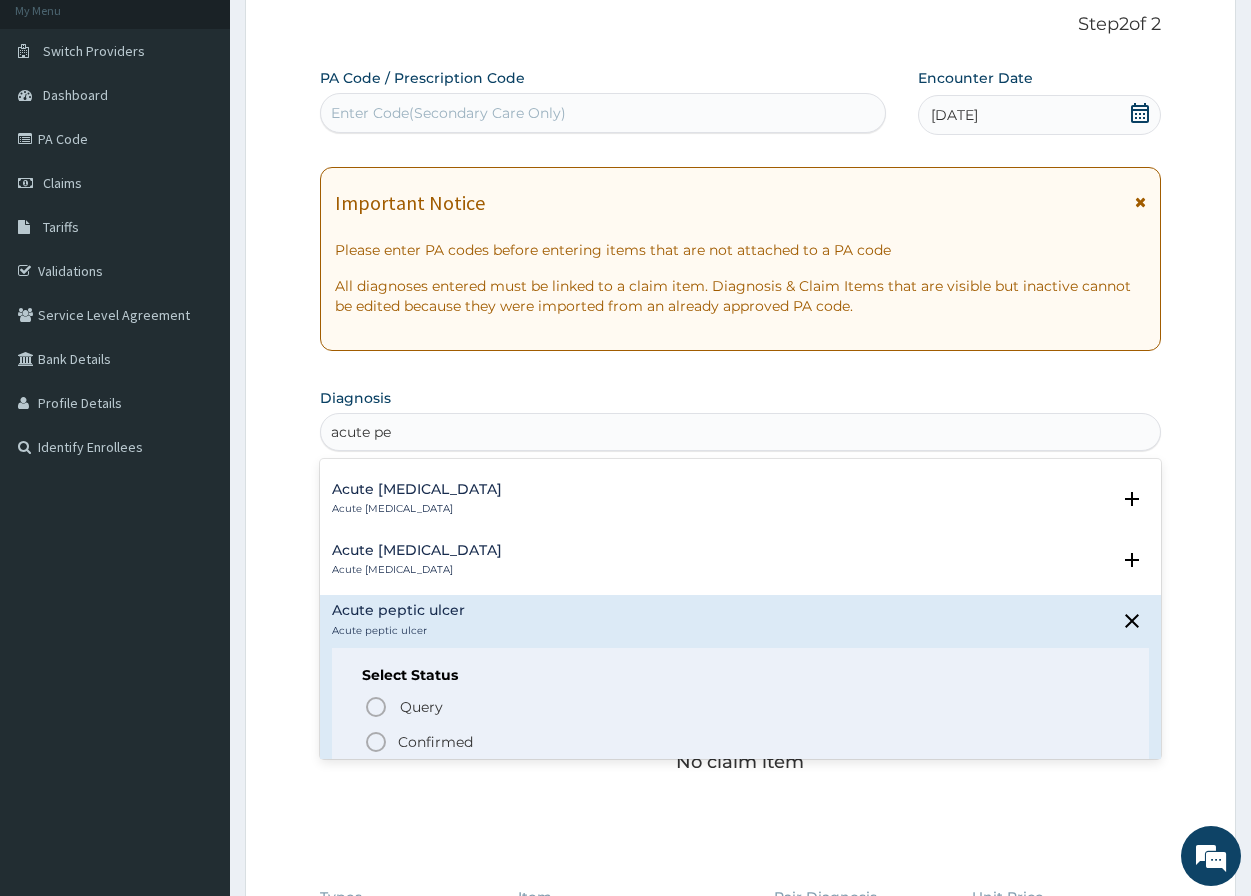 click 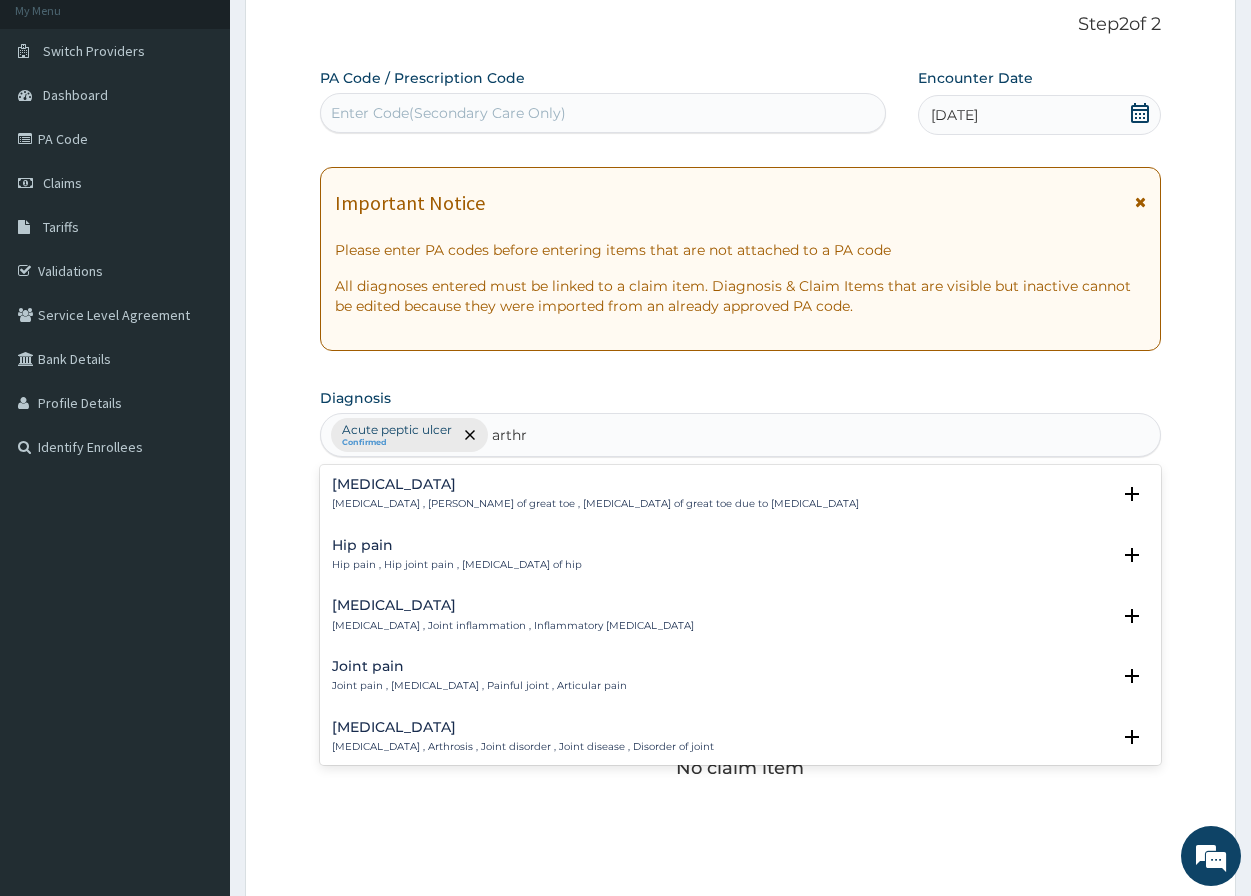 type on "arthri" 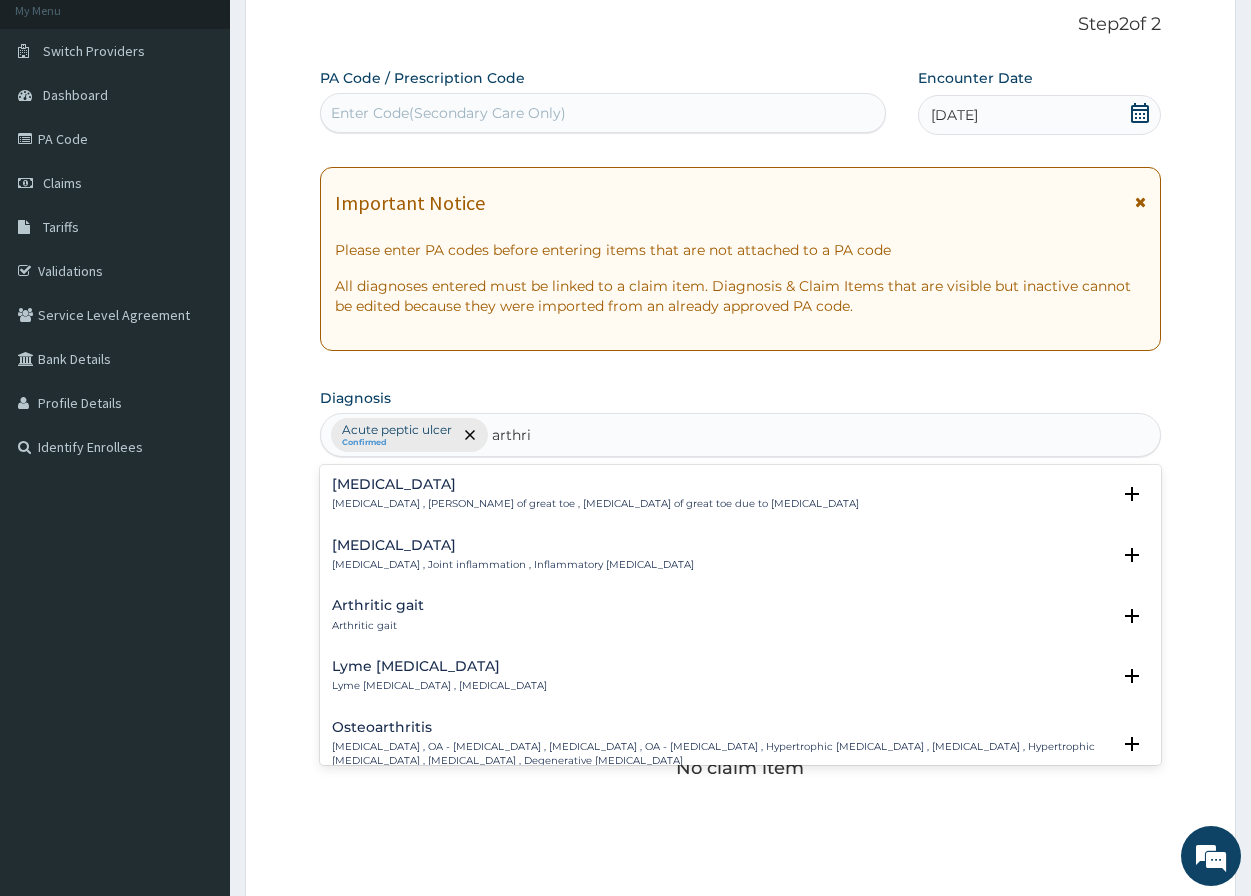 click on "Arthritis , Joint inflammation , Inflammatory arthritis" at bounding box center [513, 565] 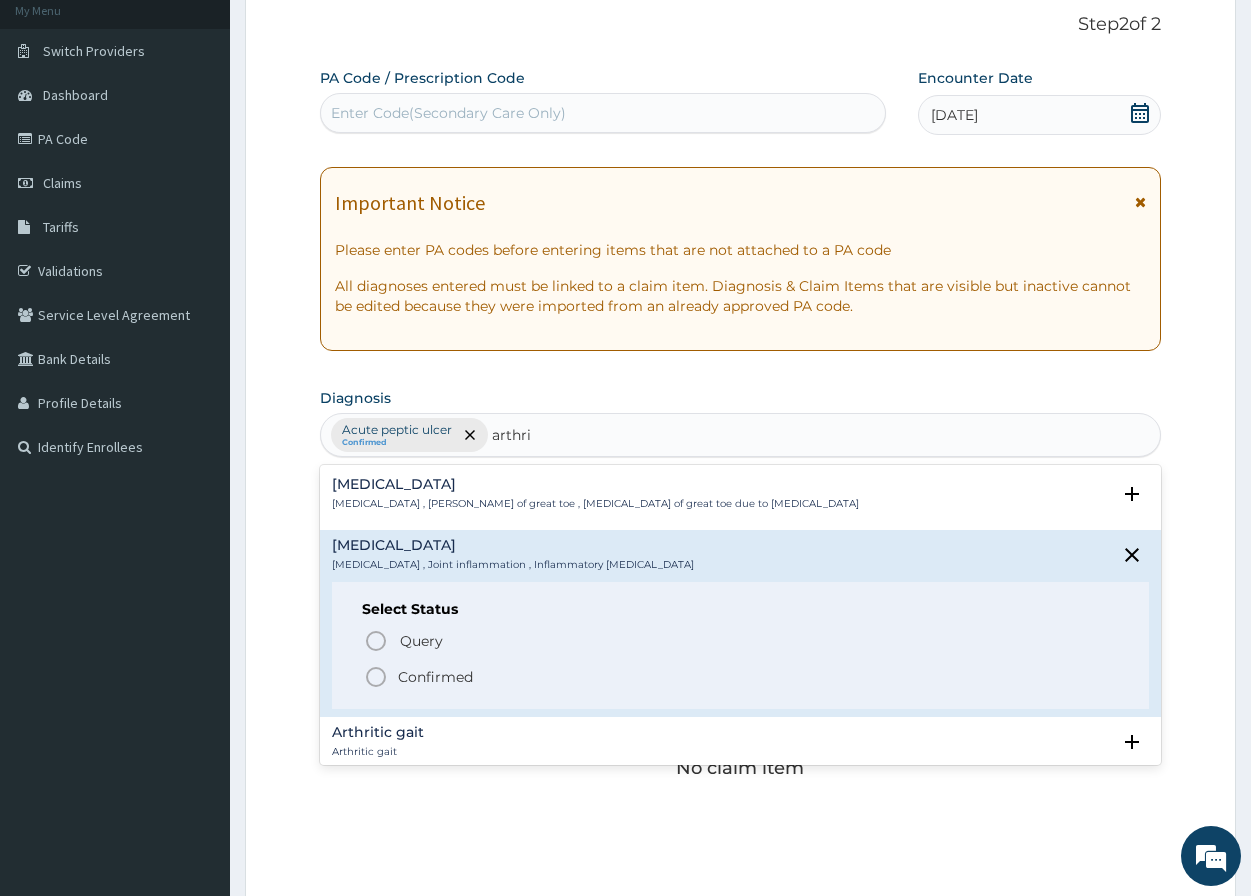 click 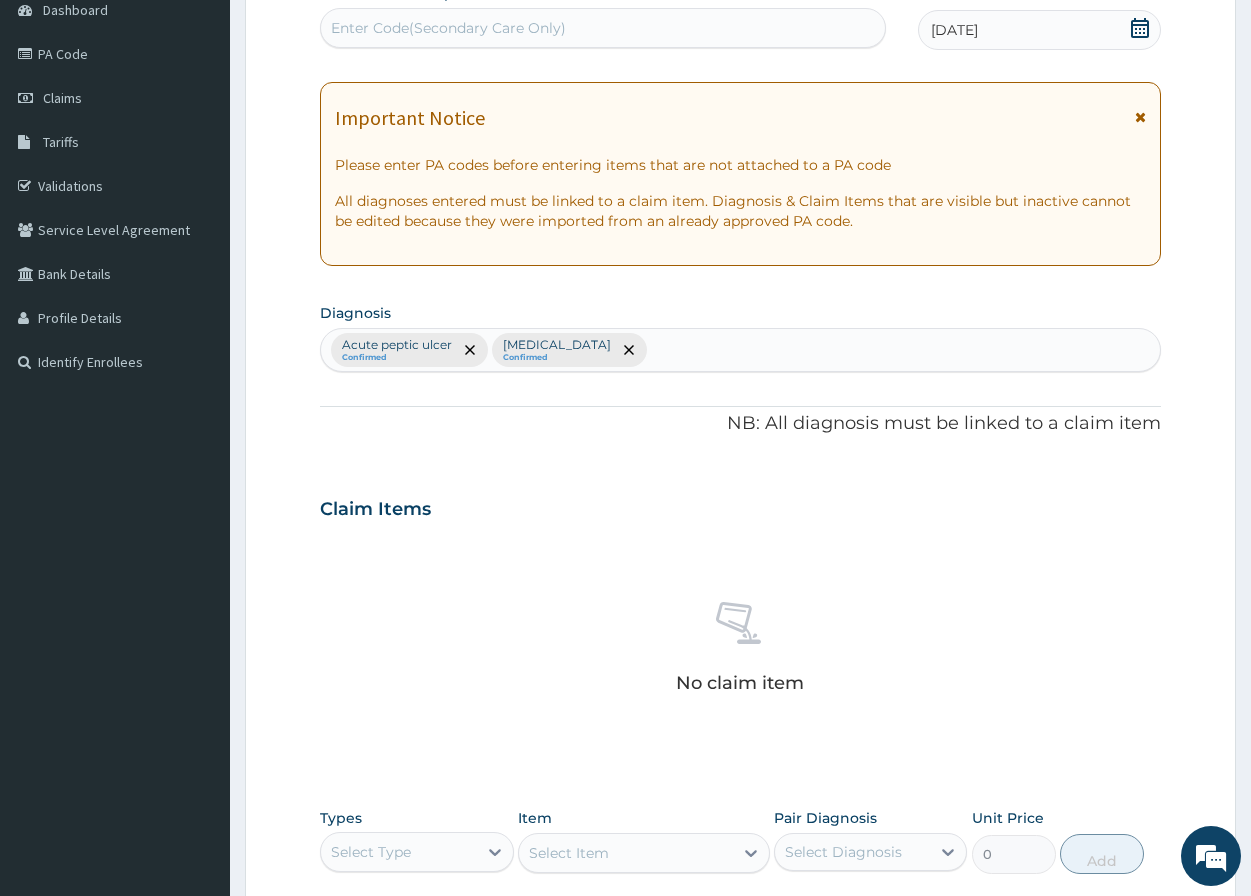 scroll, scrollTop: 523, scrollLeft: 0, axis: vertical 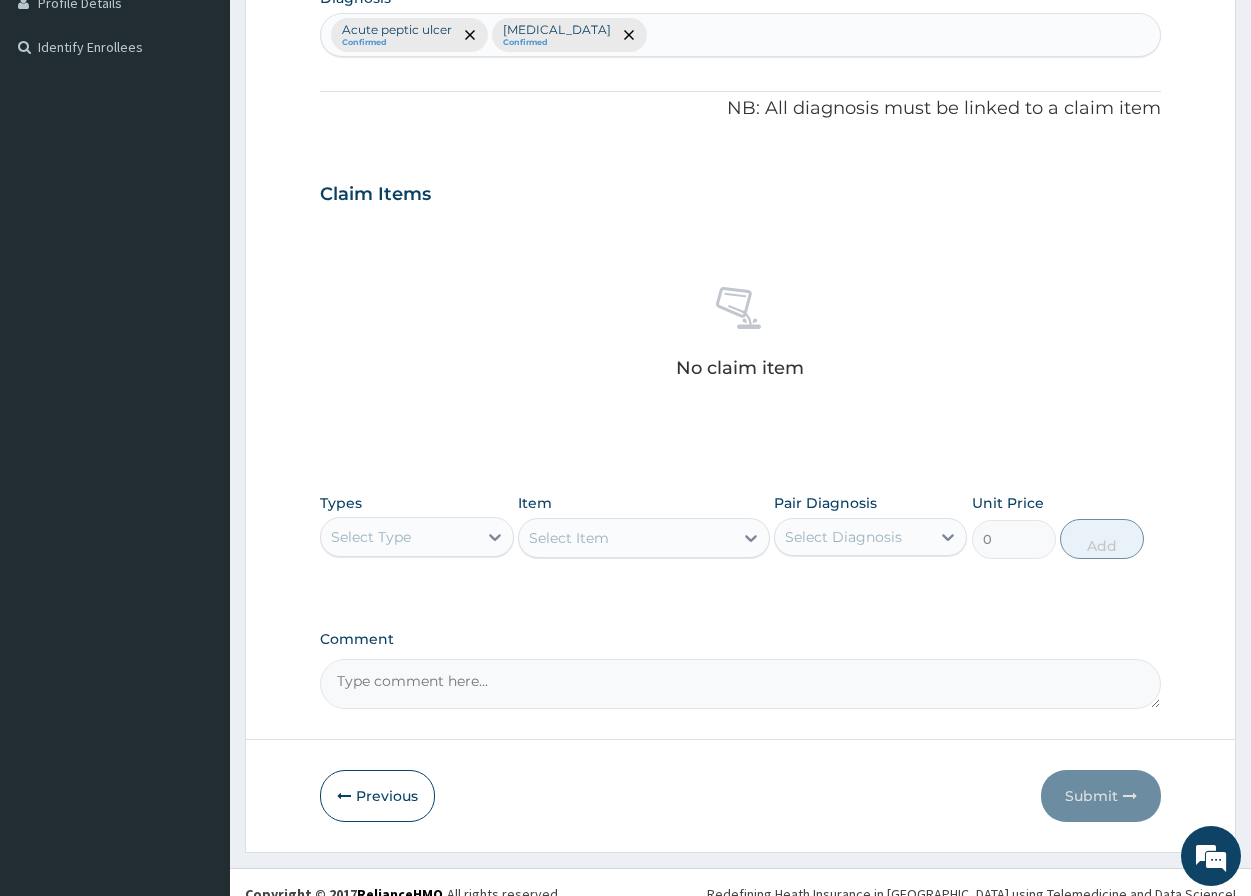 click on "Select Type" at bounding box center (371, 537) 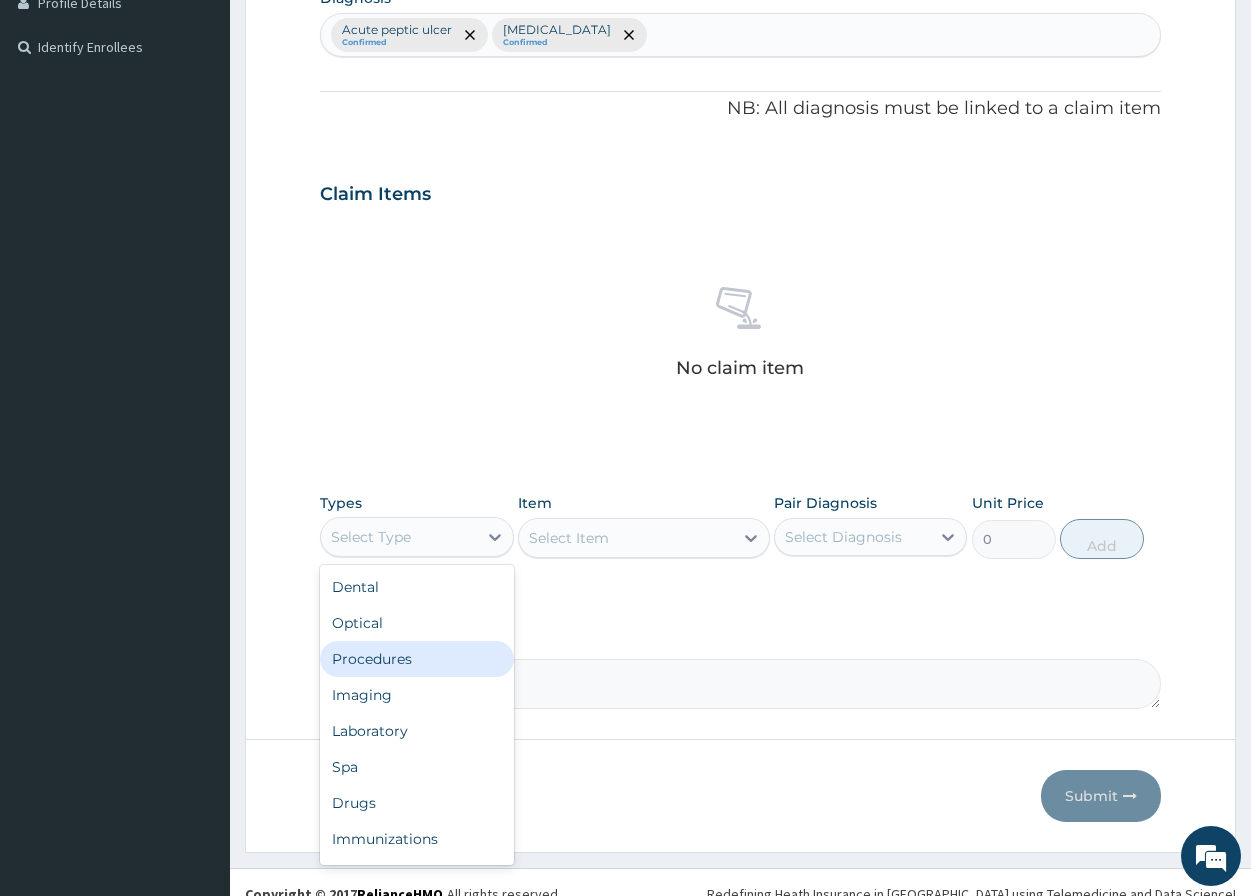 click on "Procedures" at bounding box center [416, 659] 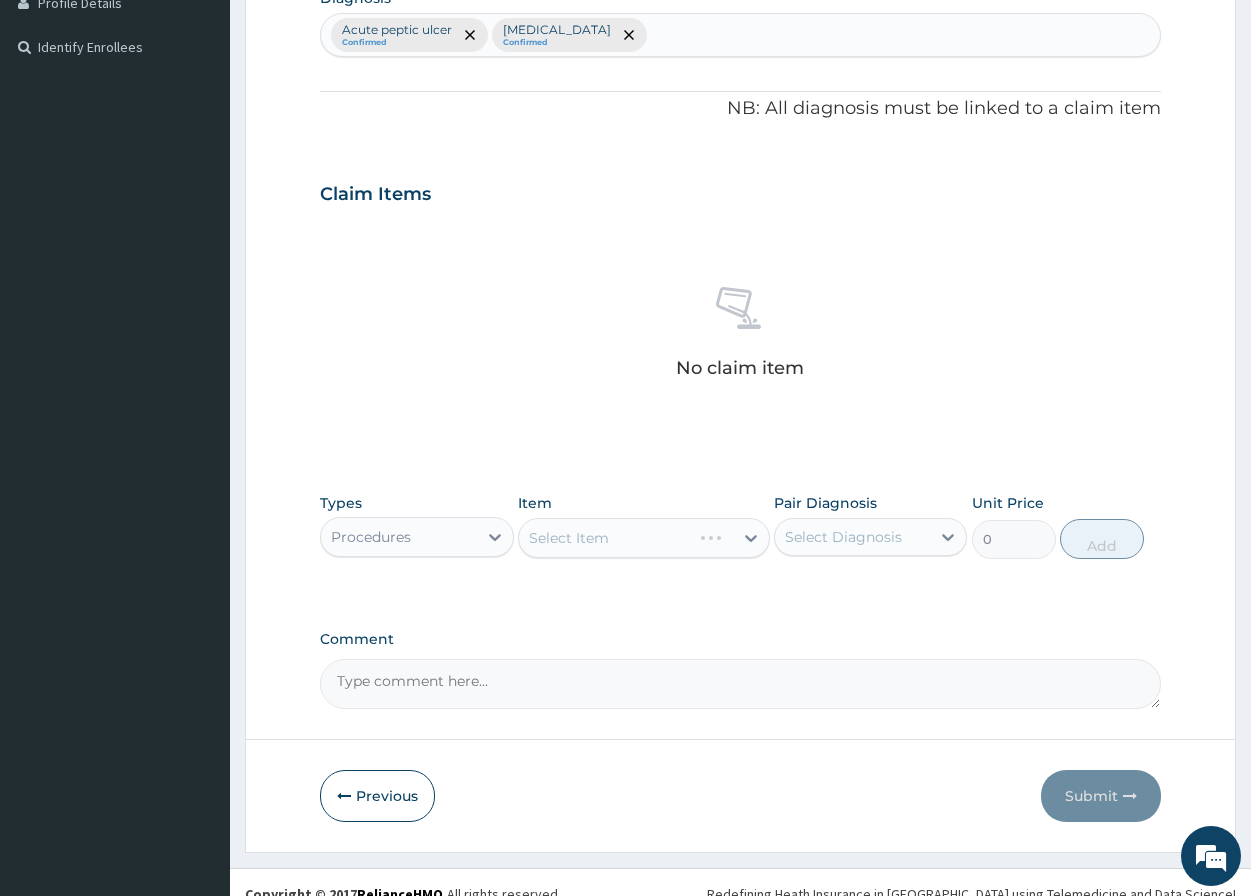 click on "Select Item" at bounding box center (644, 538) 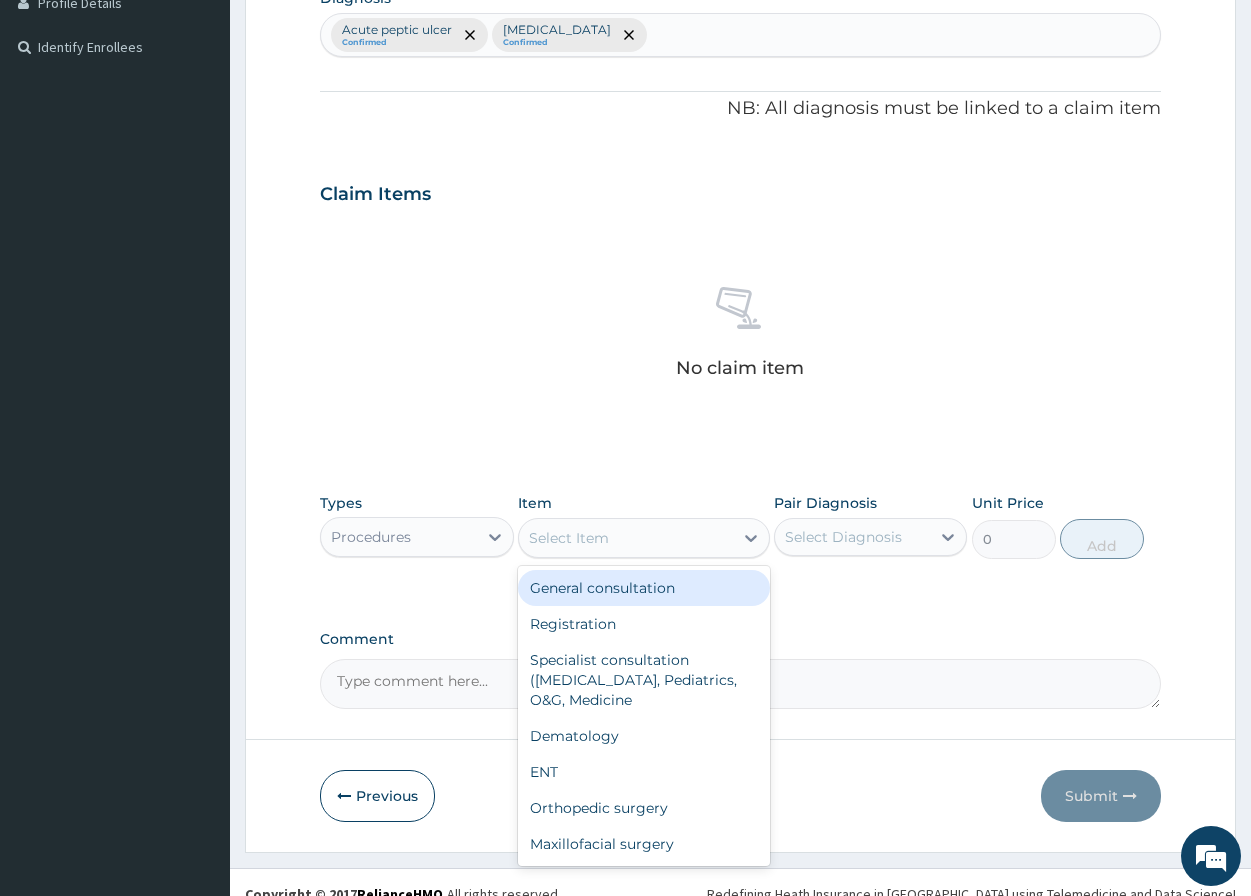 drag, startPoint x: 594, startPoint y: 543, endPoint x: 601, endPoint y: 515, distance: 28.86174 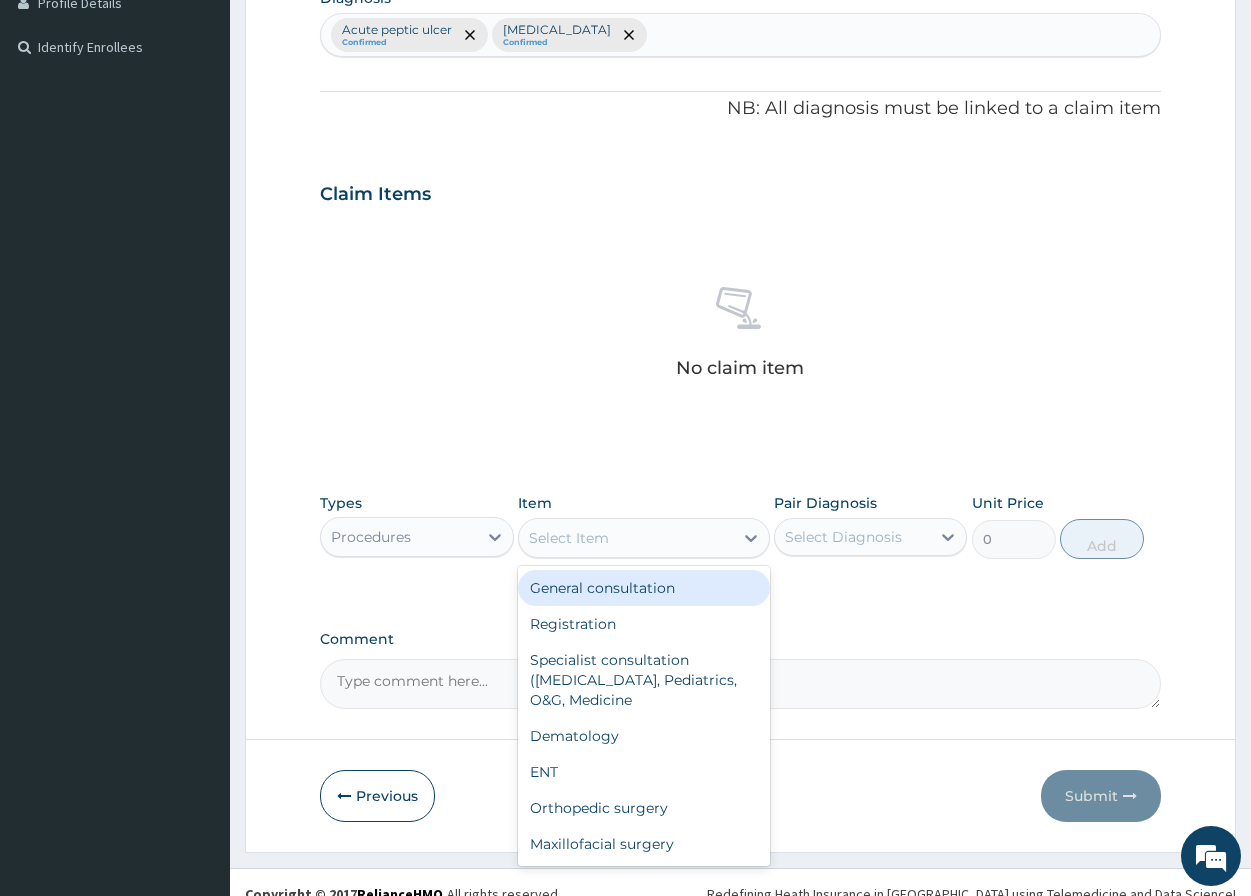 click on "General consultation" at bounding box center [644, 588] 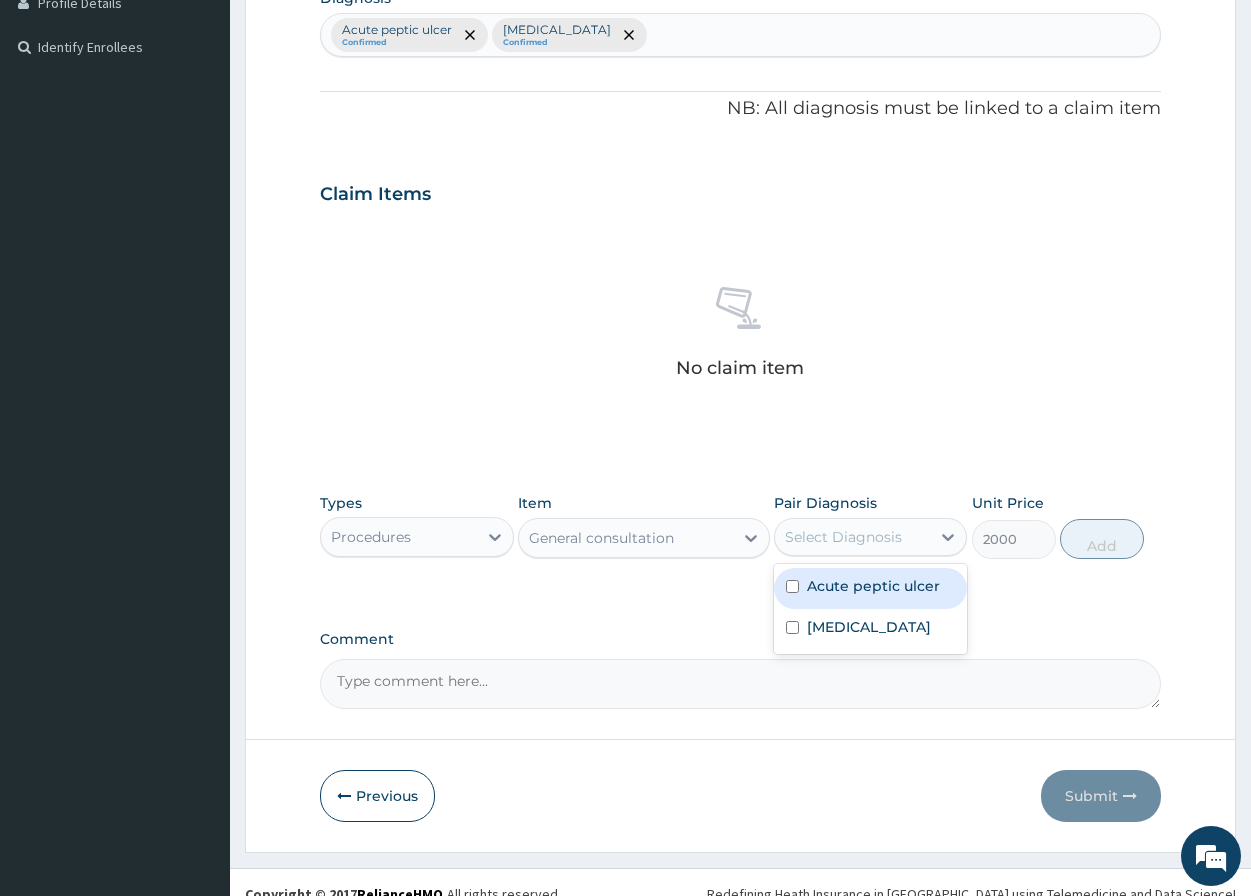 click on "Select Diagnosis" at bounding box center (852, 537) 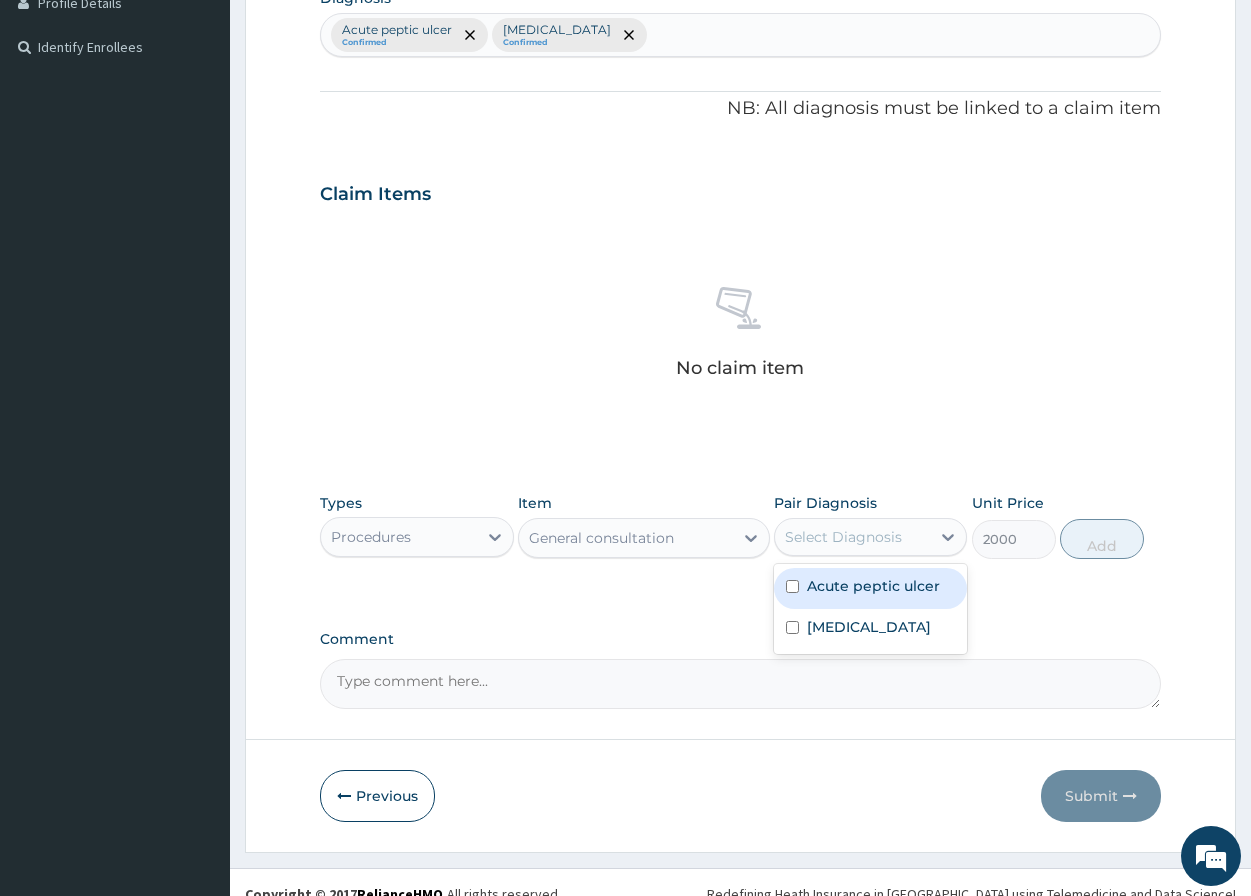 click at bounding box center (792, 586) 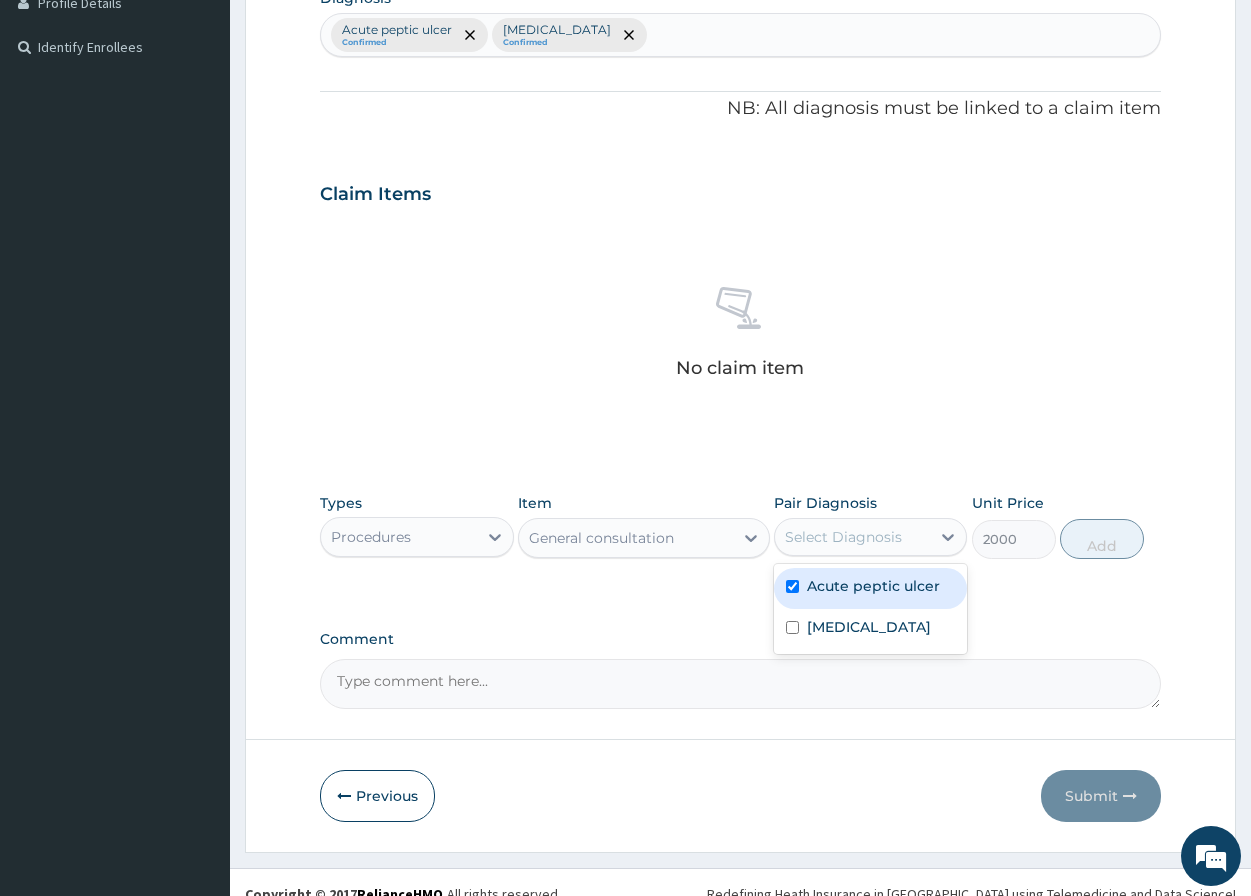 checkbox on "true" 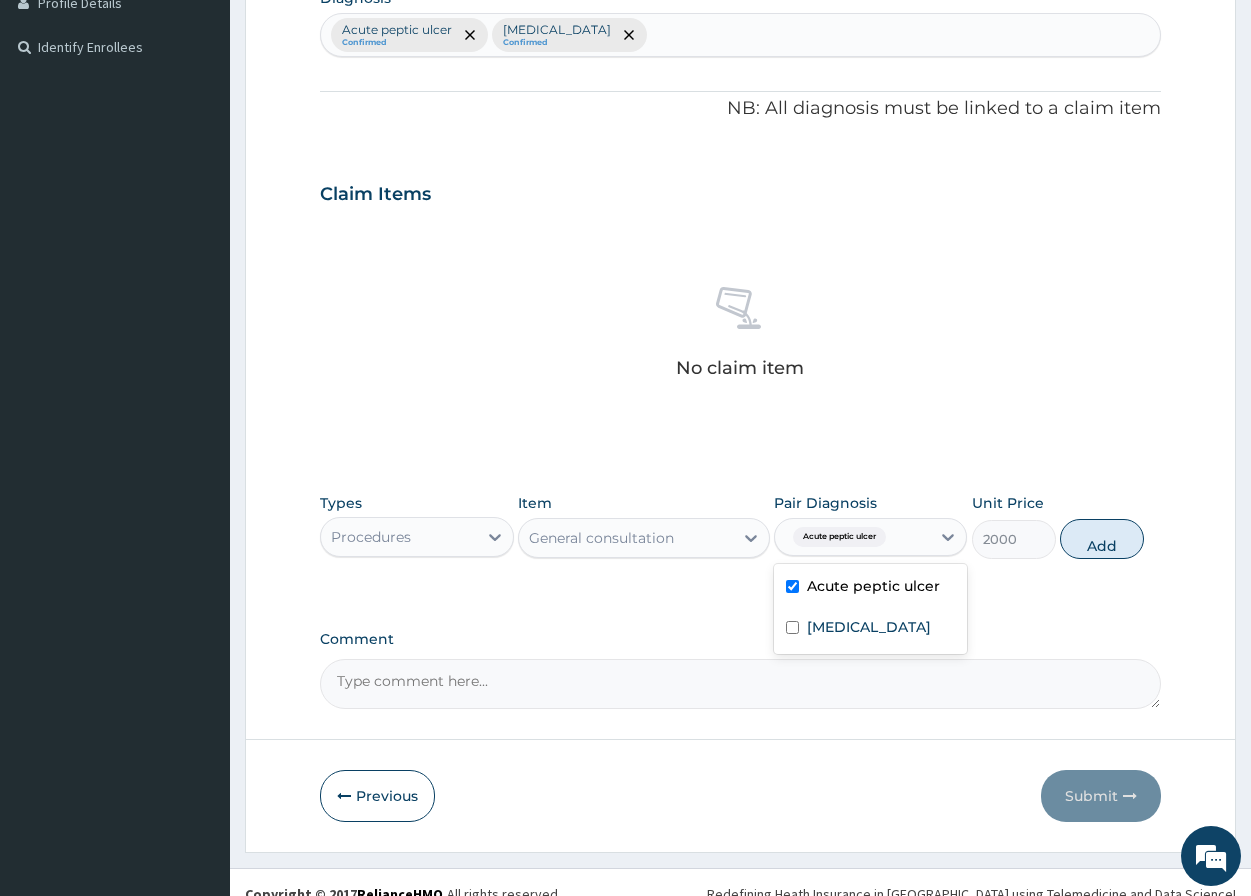 click on "Add" at bounding box center (1102, 539) 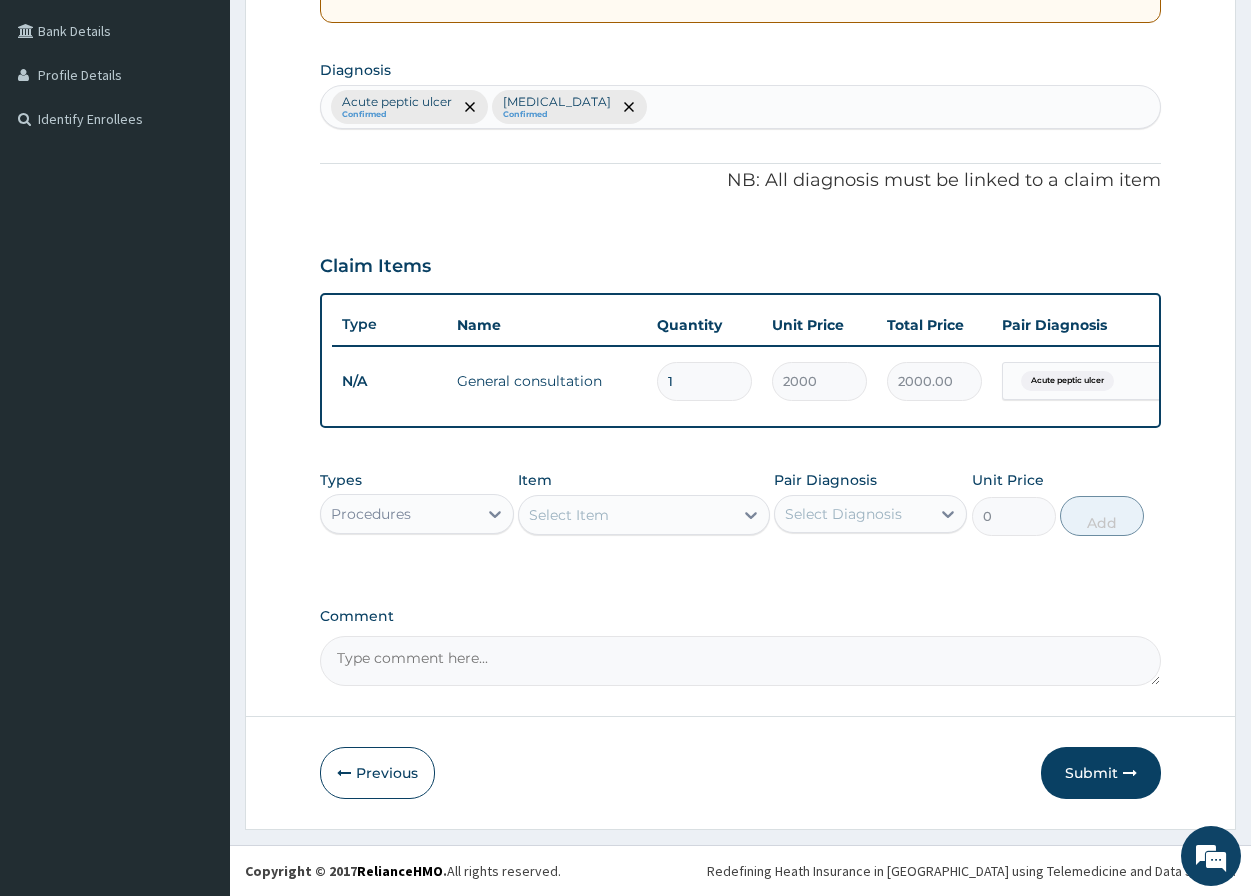 scroll, scrollTop: 468, scrollLeft: 0, axis: vertical 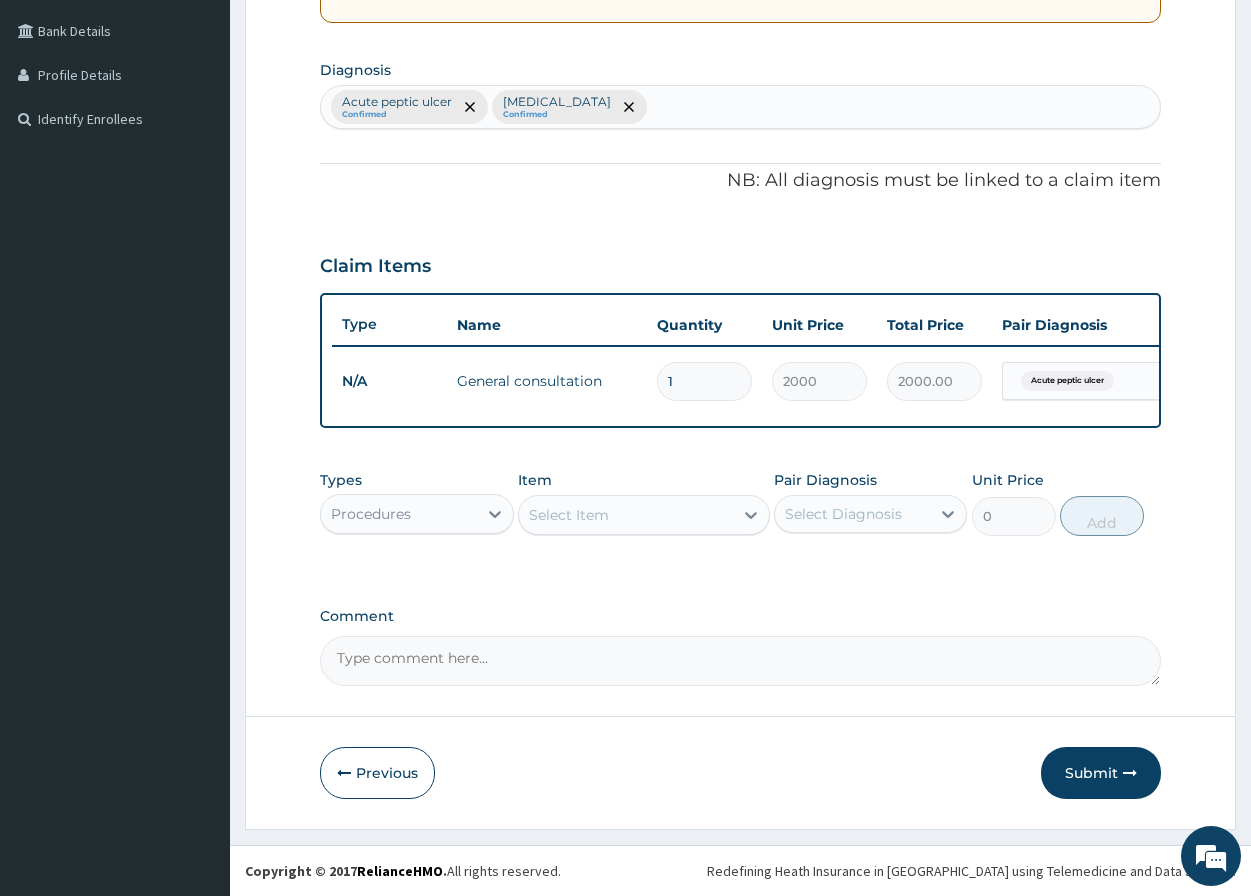 click on "Procedures" at bounding box center (398, 514) 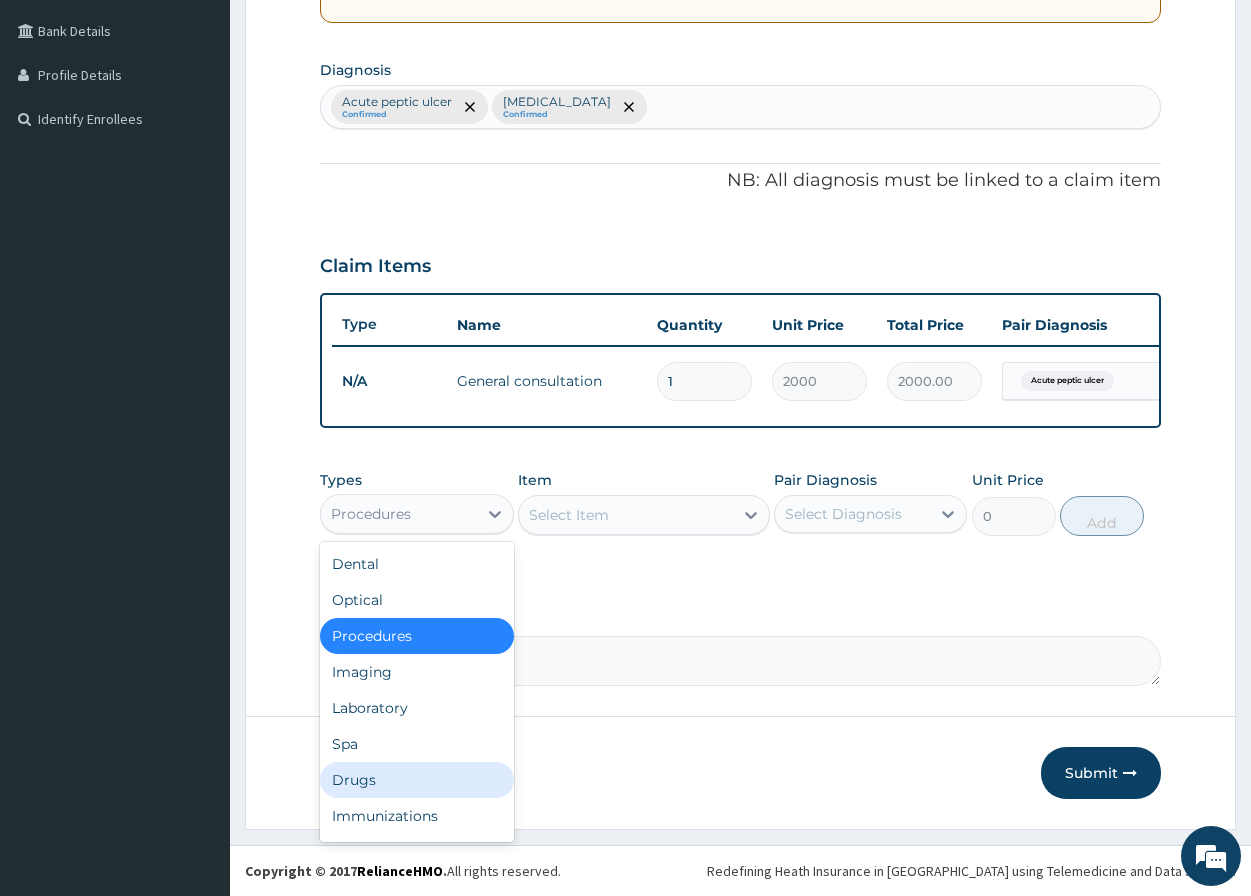 click on "Drugs" at bounding box center (416, 780) 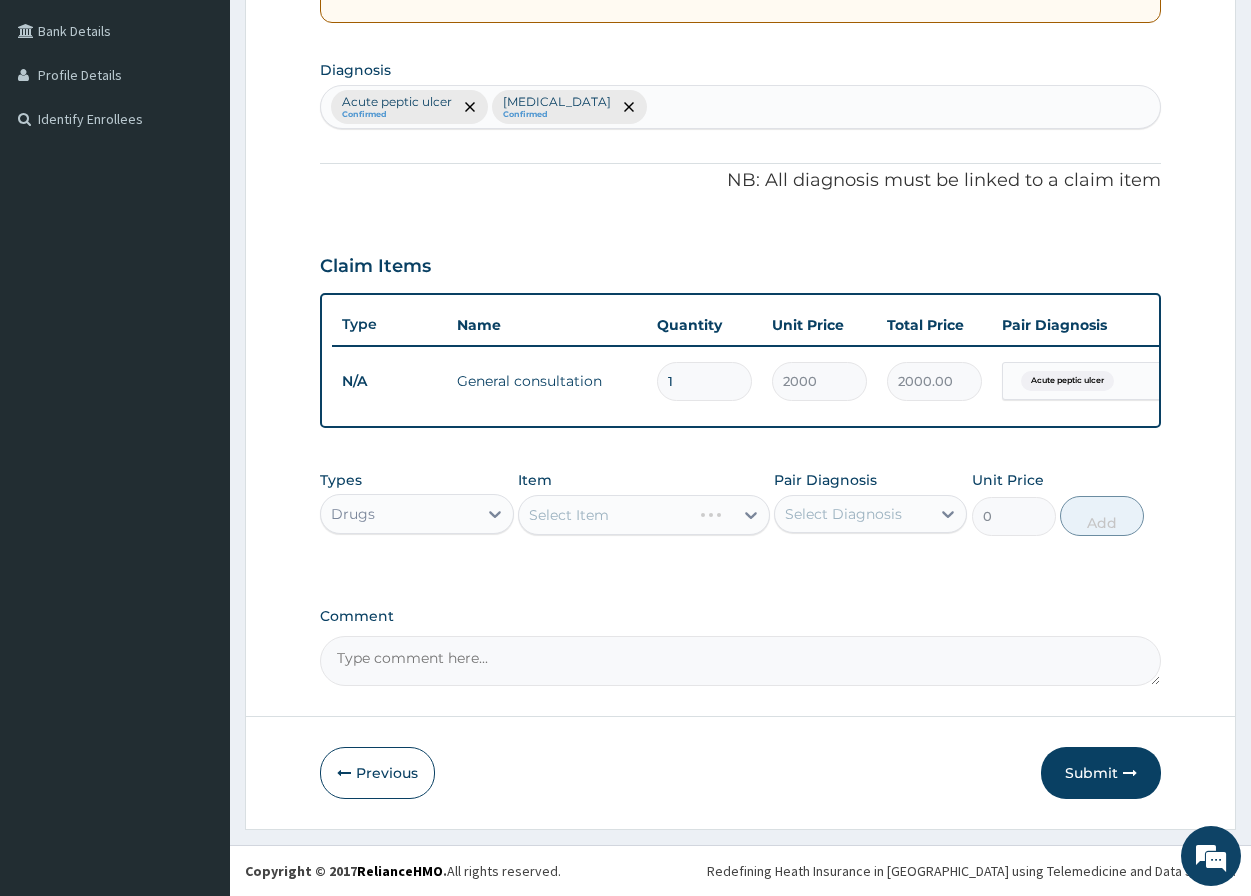 click on "Select Item" at bounding box center [644, 515] 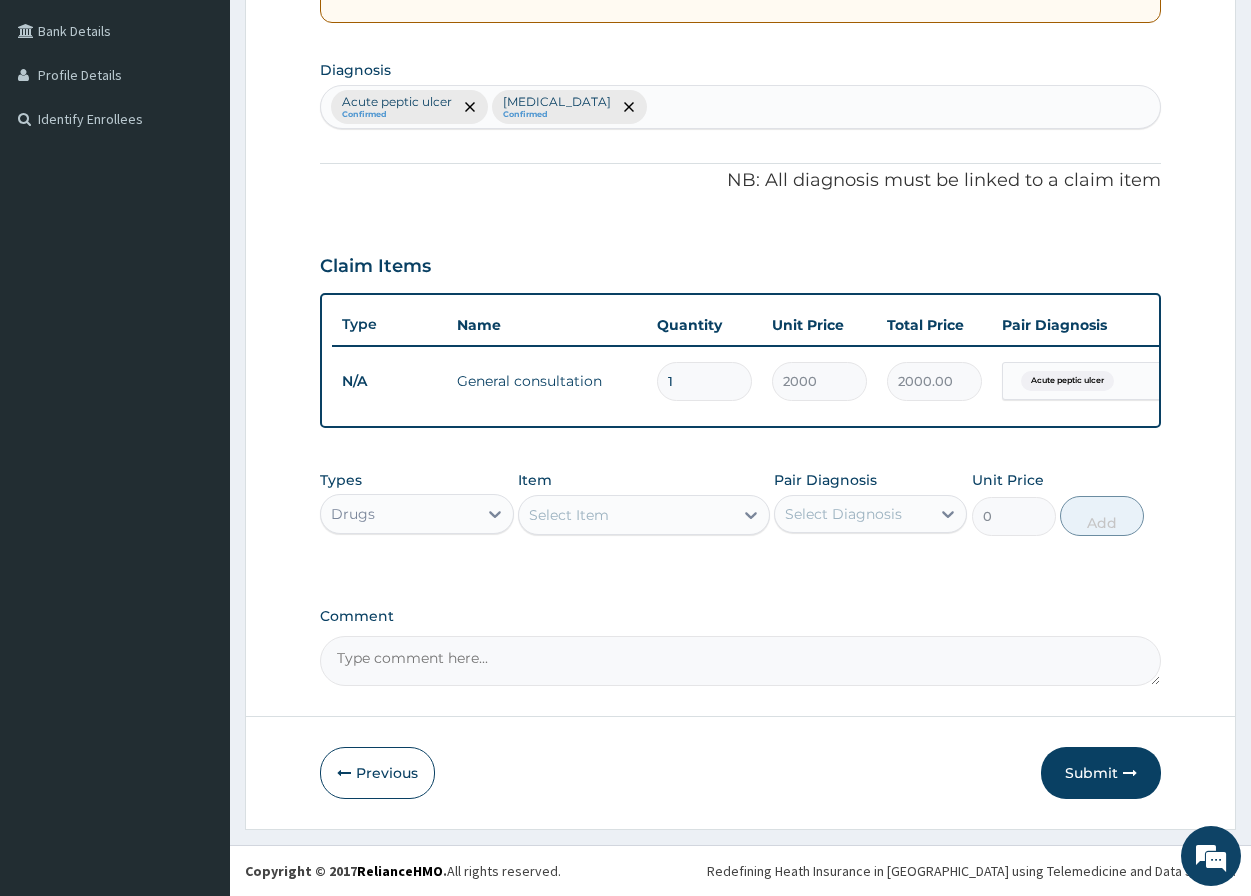 click on "Select Item" at bounding box center [569, 515] 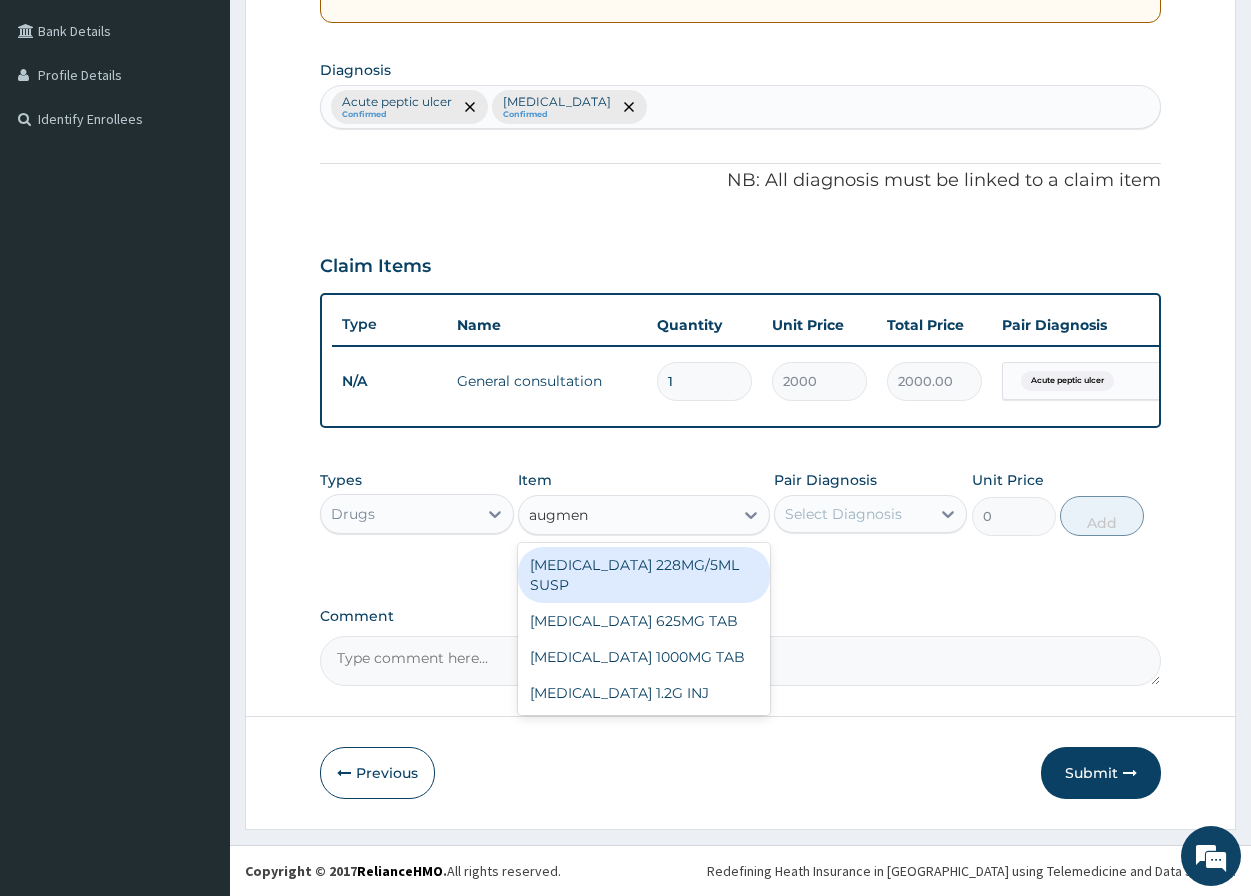 type on "augmen" 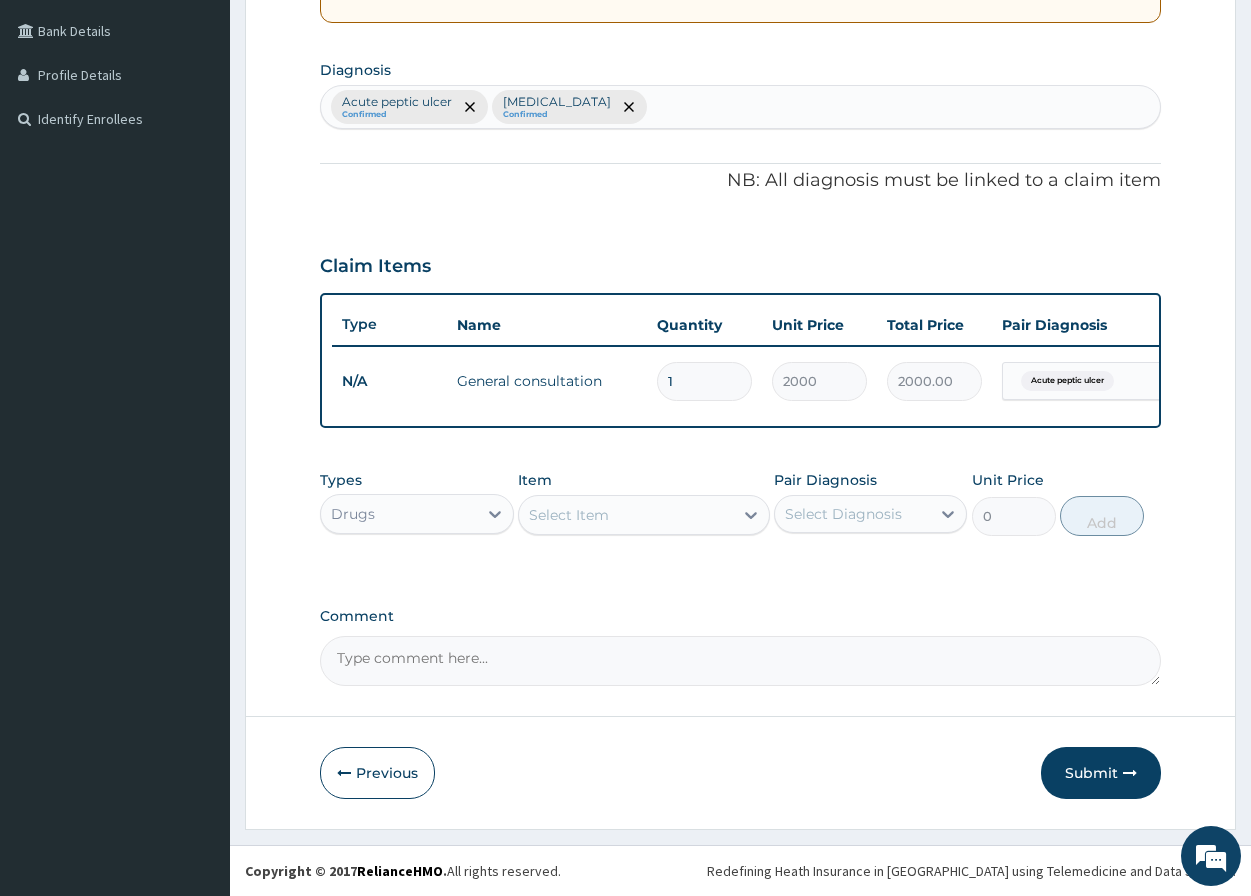 click on "Select Item" at bounding box center (569, 515) 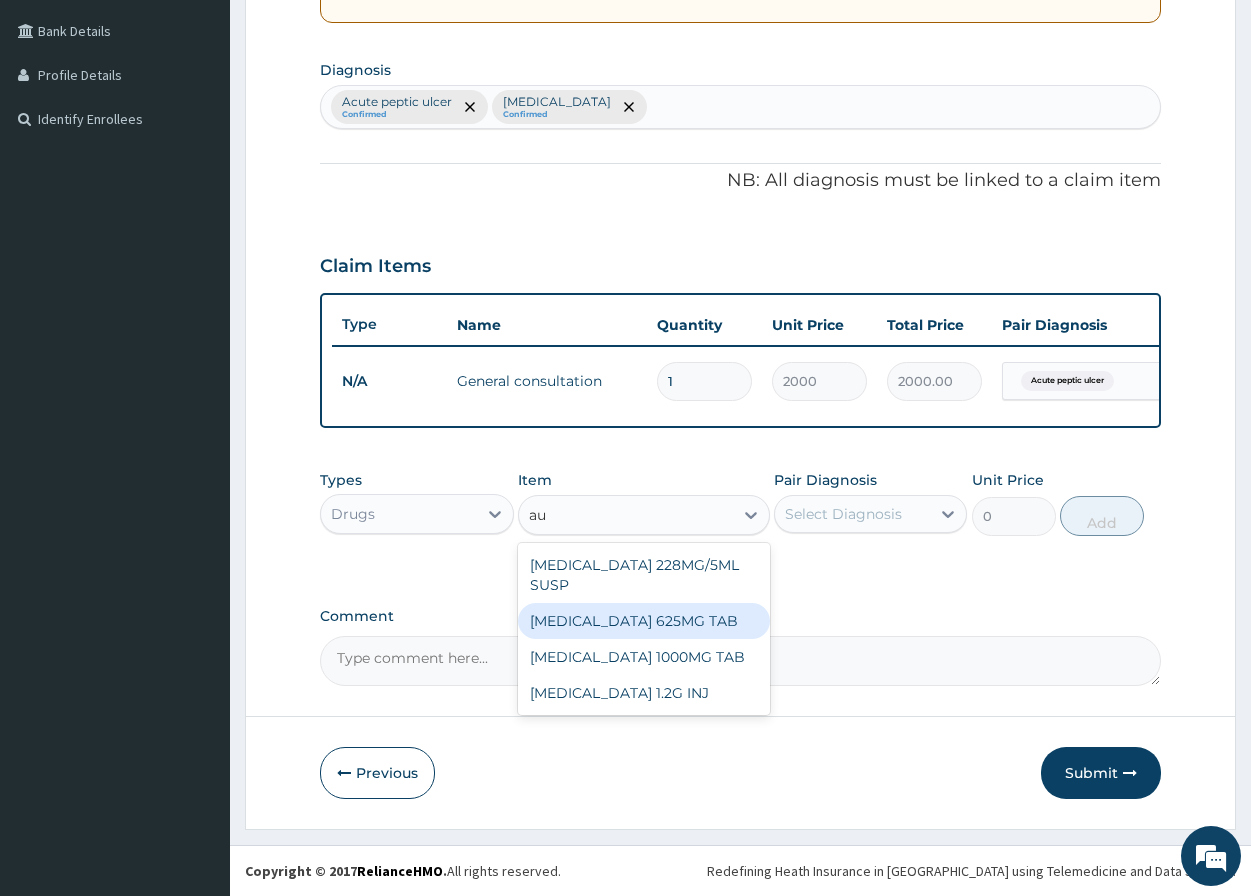 type on "a" 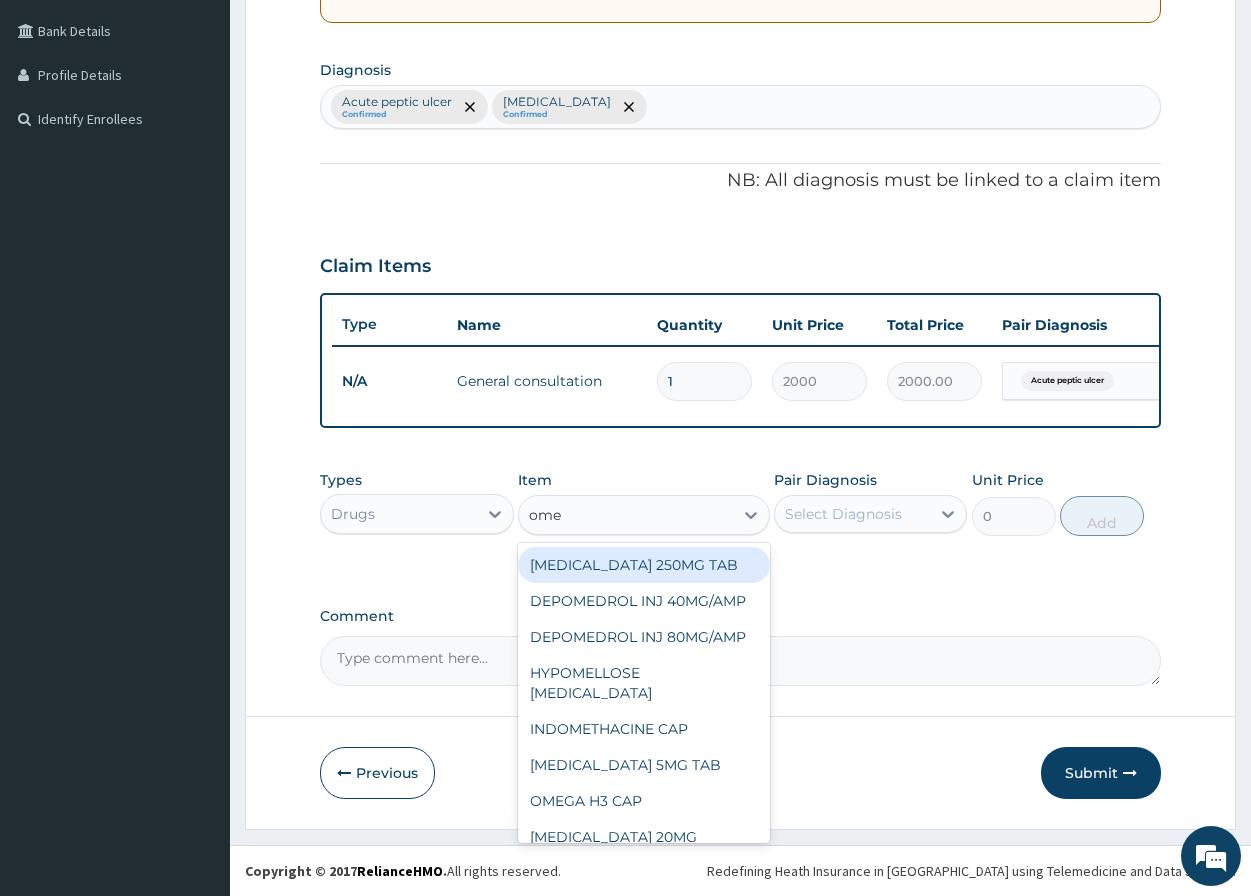 type on "omep" 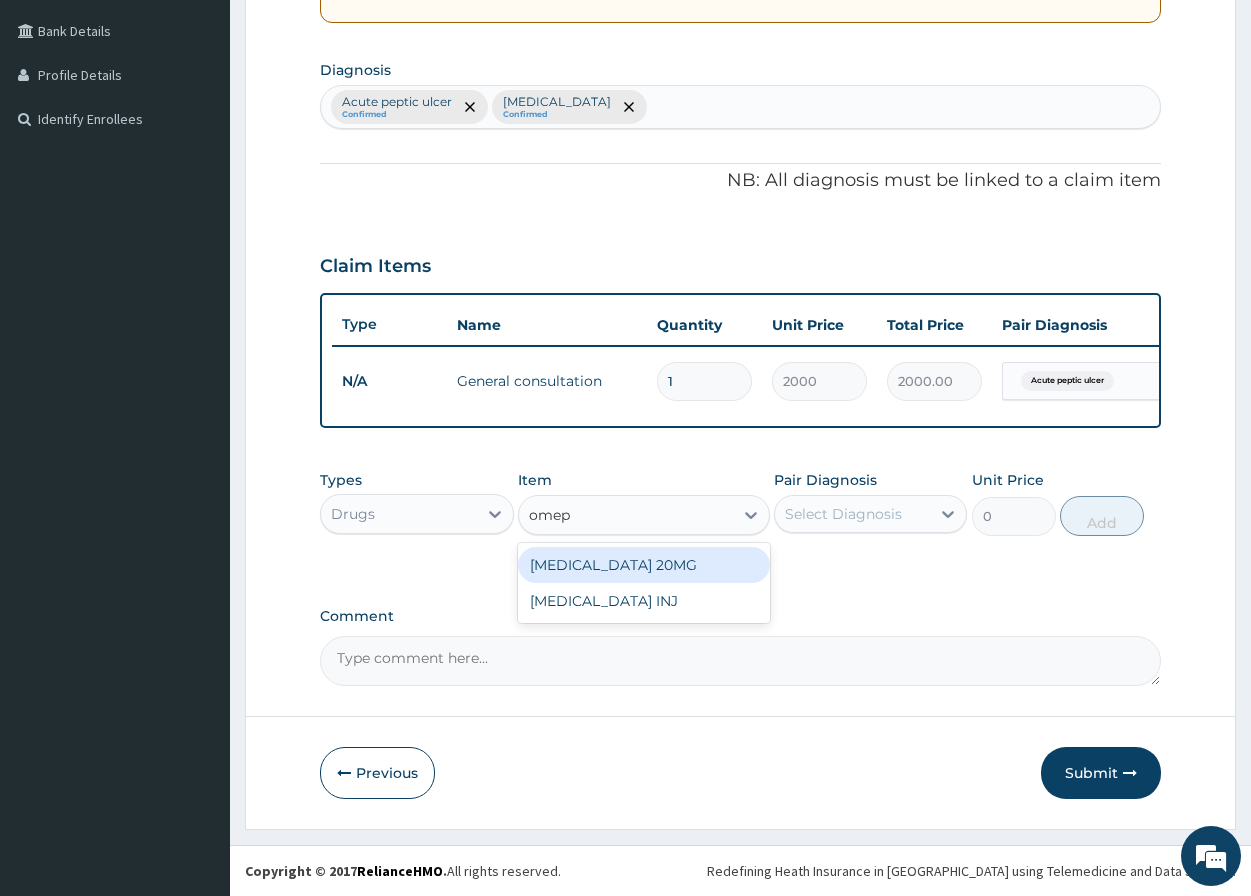 click on "[MEDICAL_DATA] 20MG" at bounding box center [644, 565] 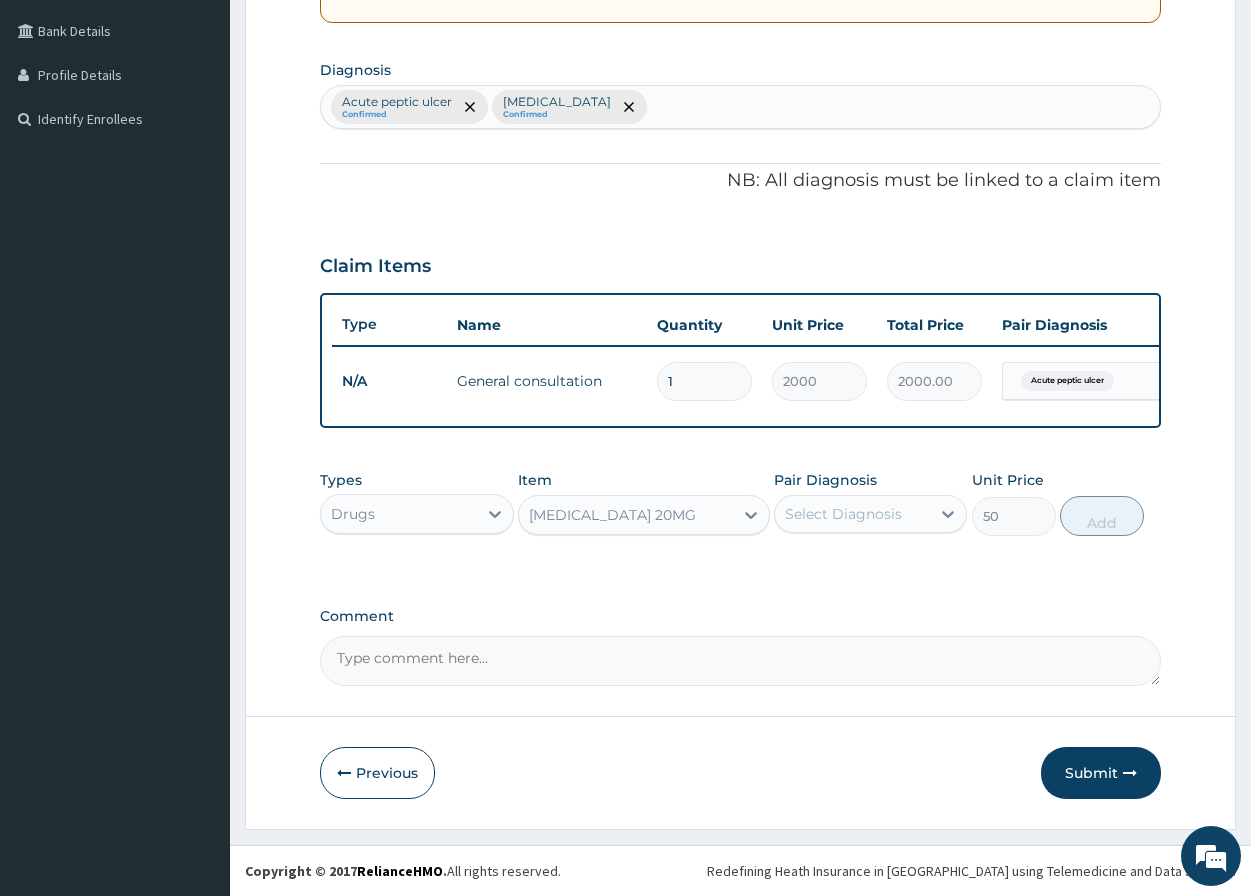 click on "Select Diagnosis" at bounding box center (843, 514) 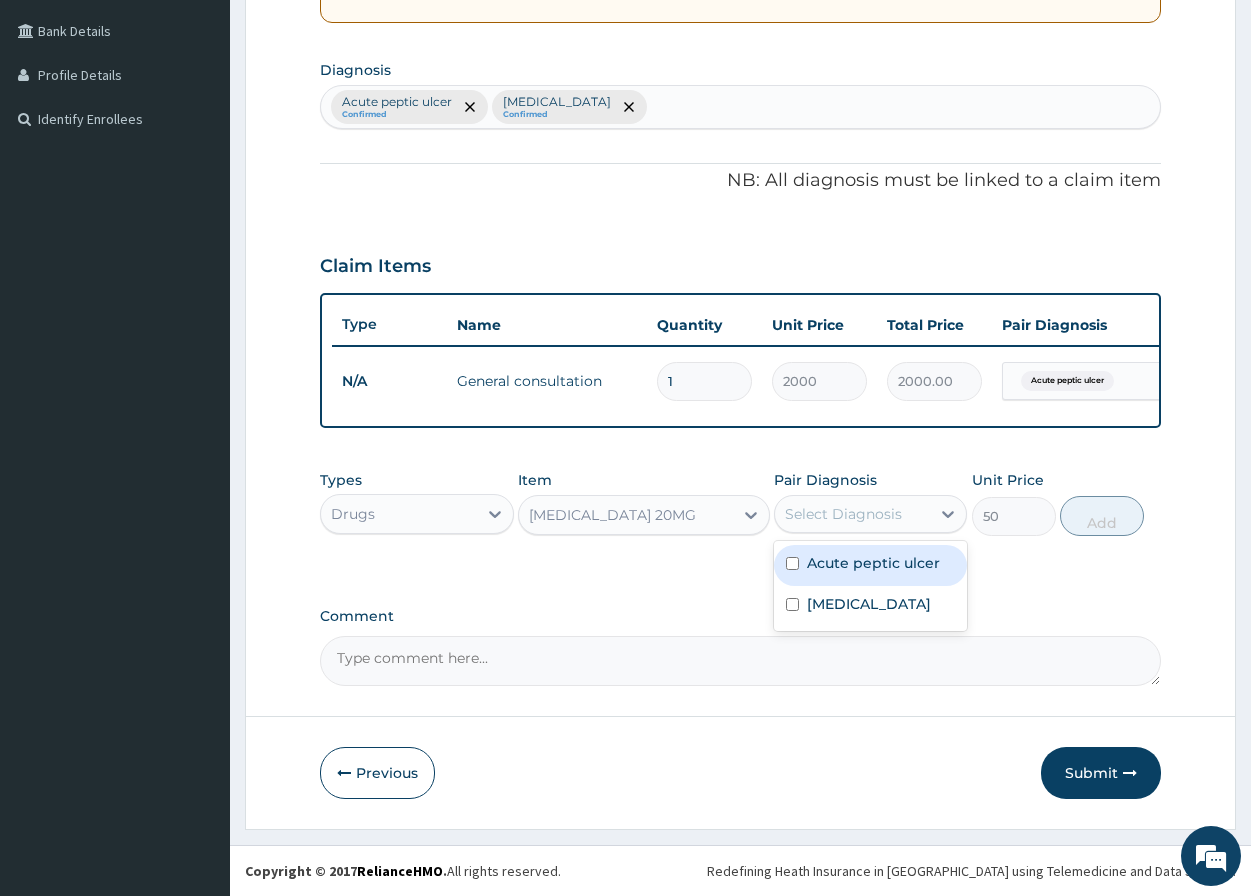 click on "Acute peptic ulcer" at bounding box center [870, 565] 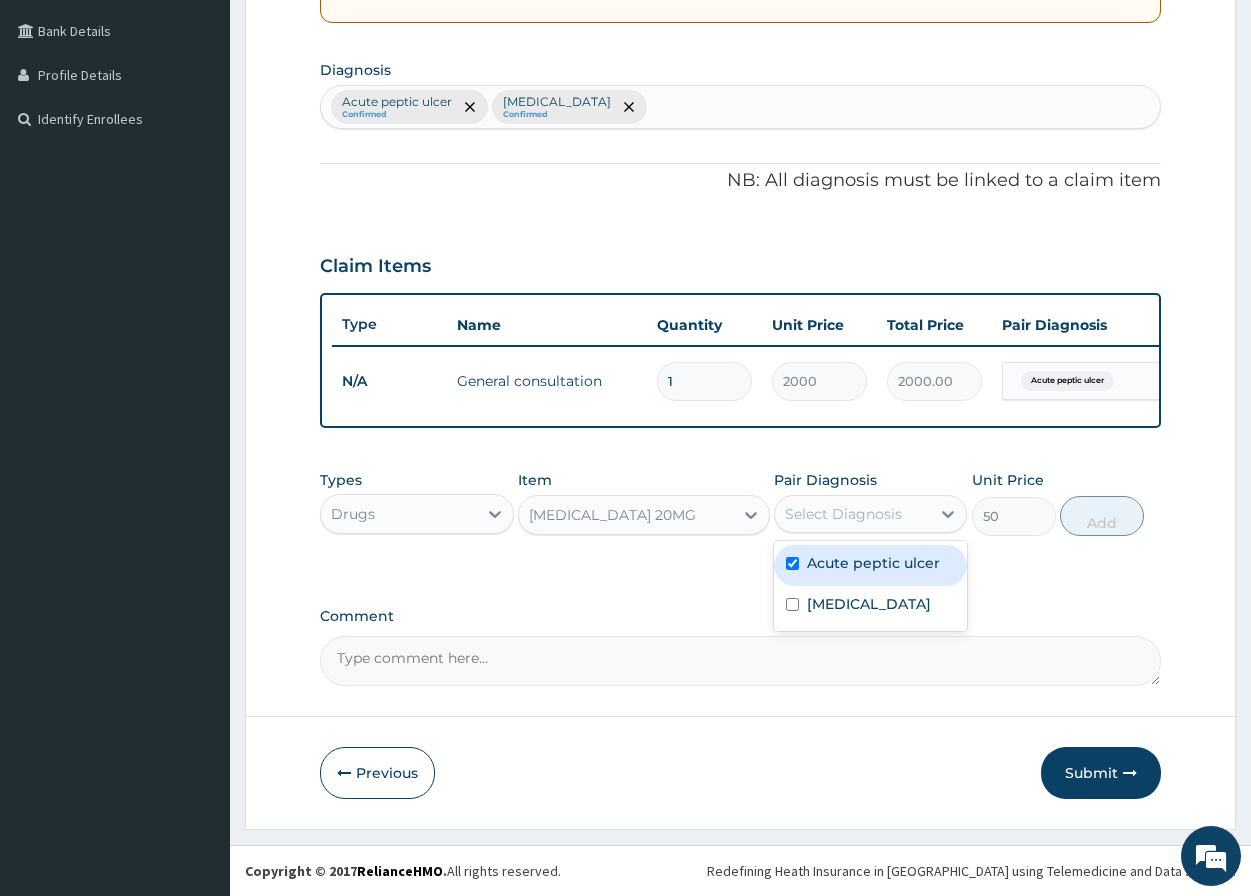 checkbox on "true" 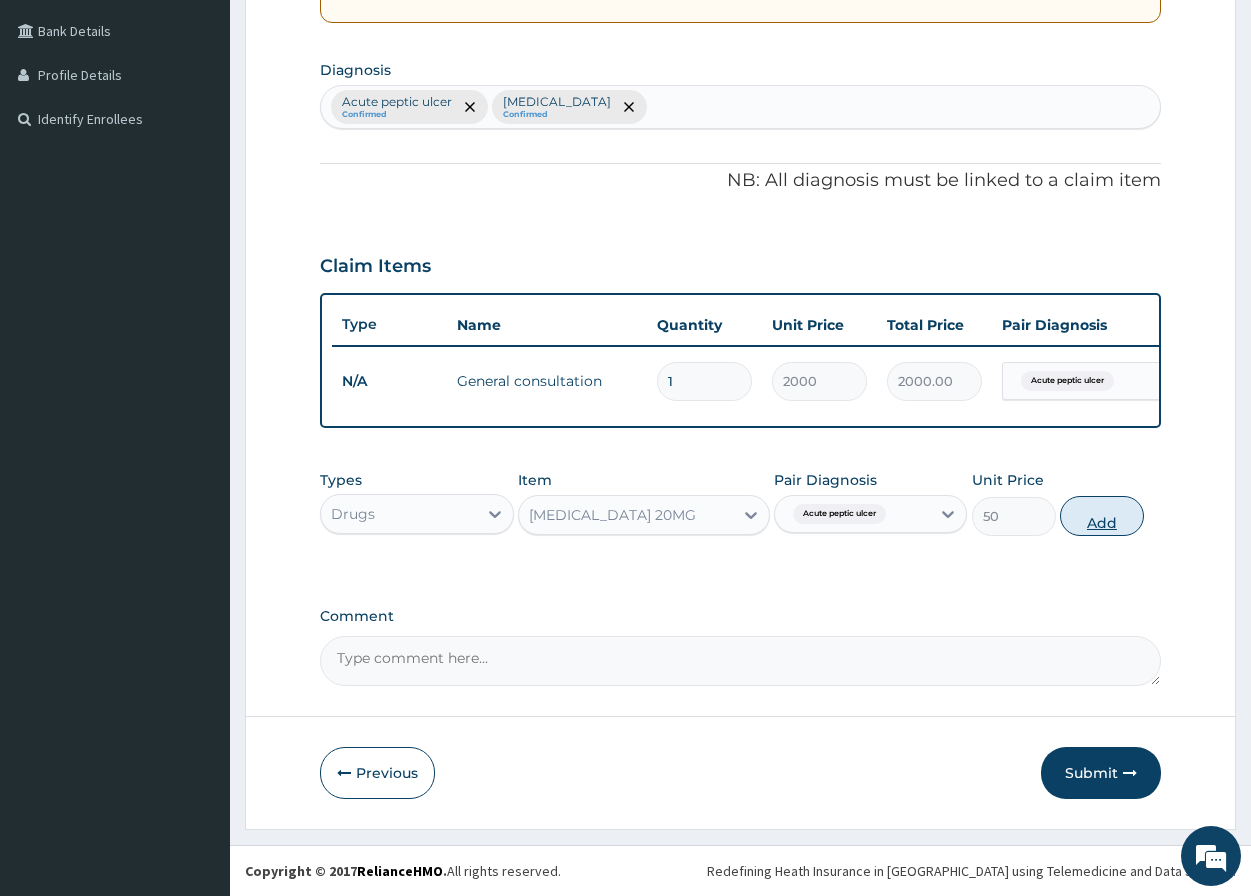 click on "Add" at bounding box center [1102, 516] 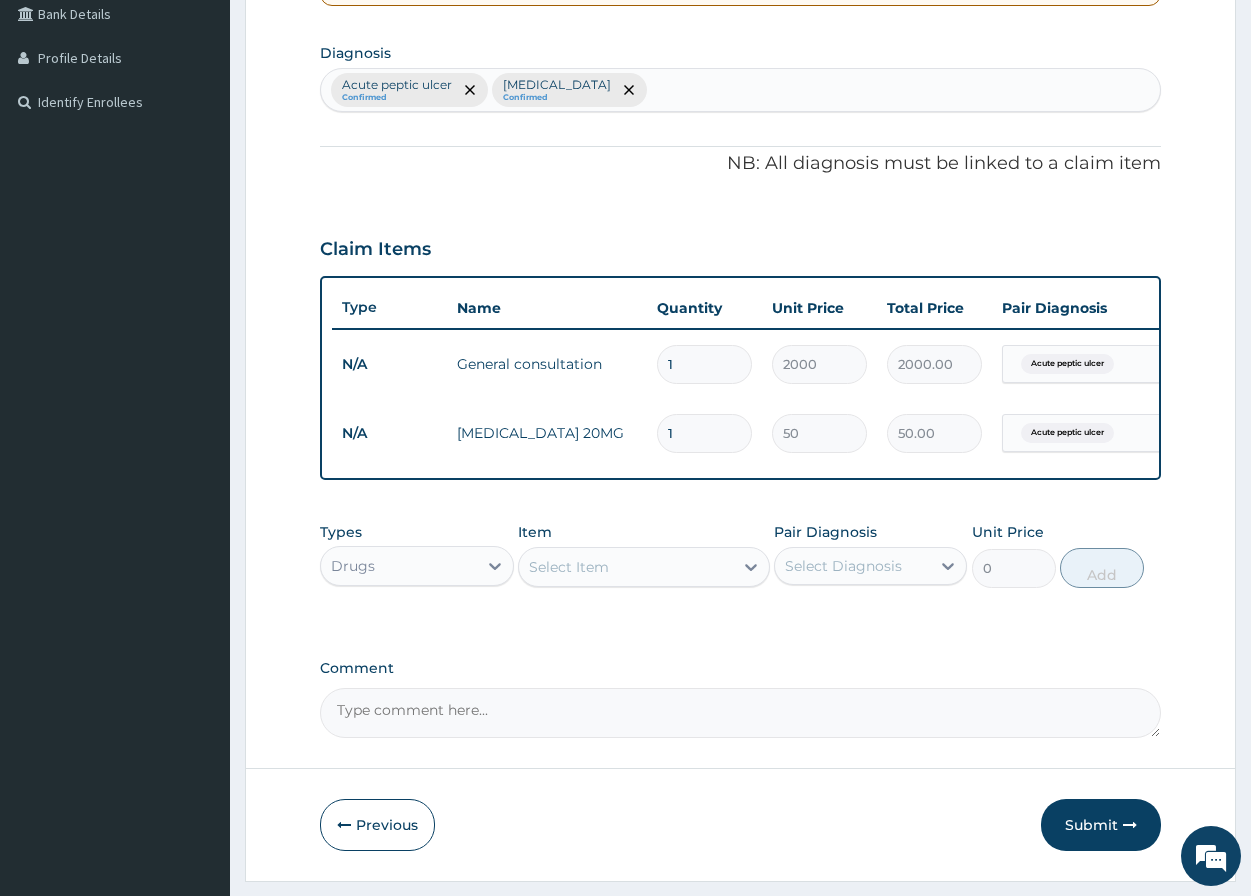 click on "1" at bounding box center [704, 433] 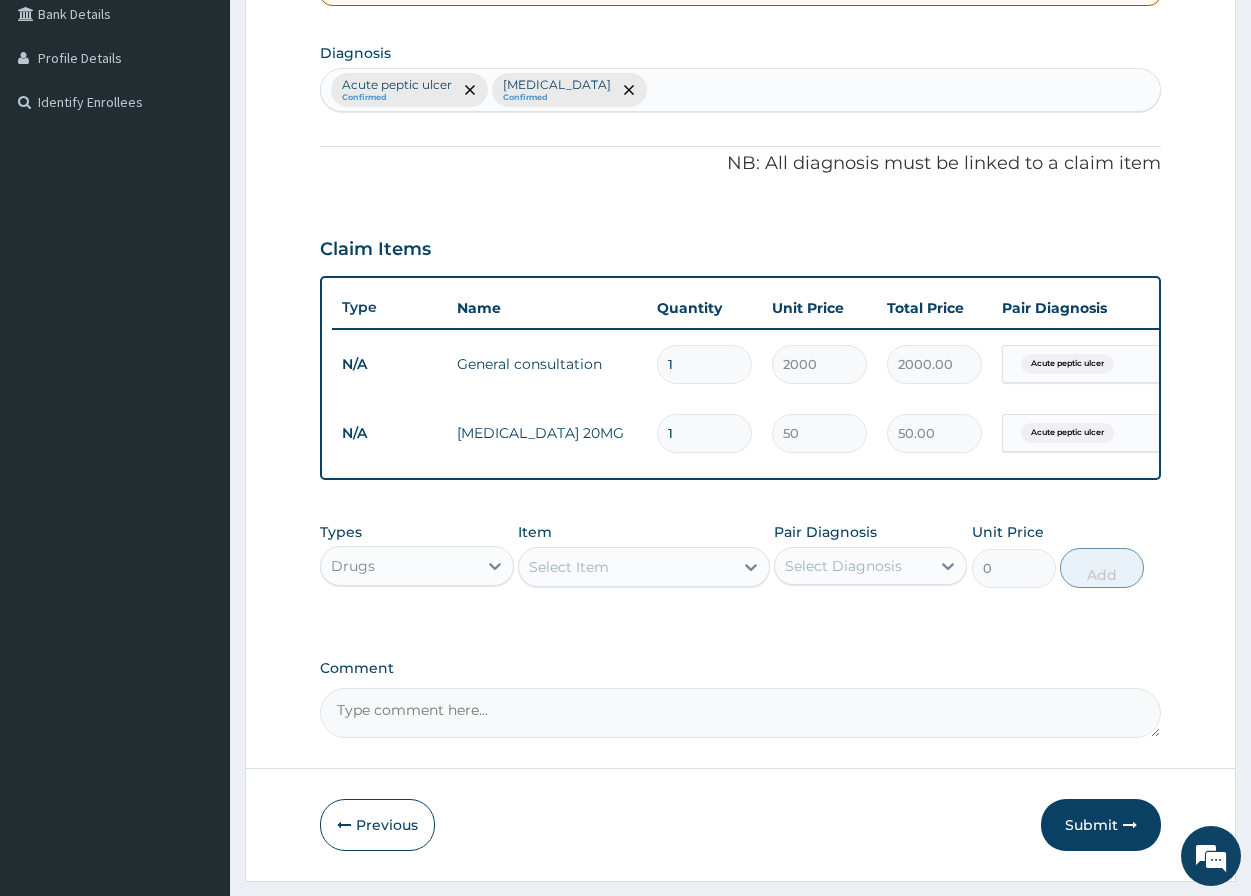 type on "14" 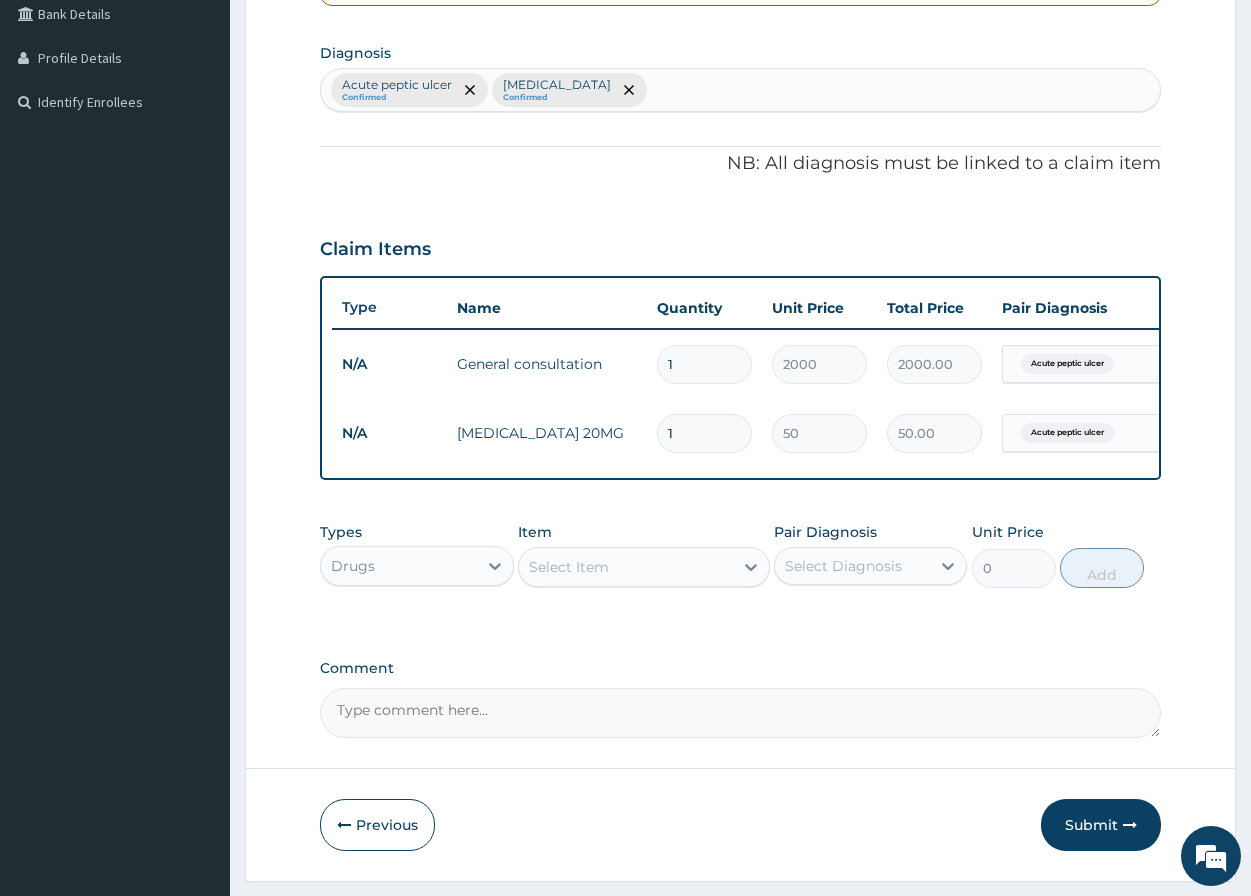 type on "700.00" 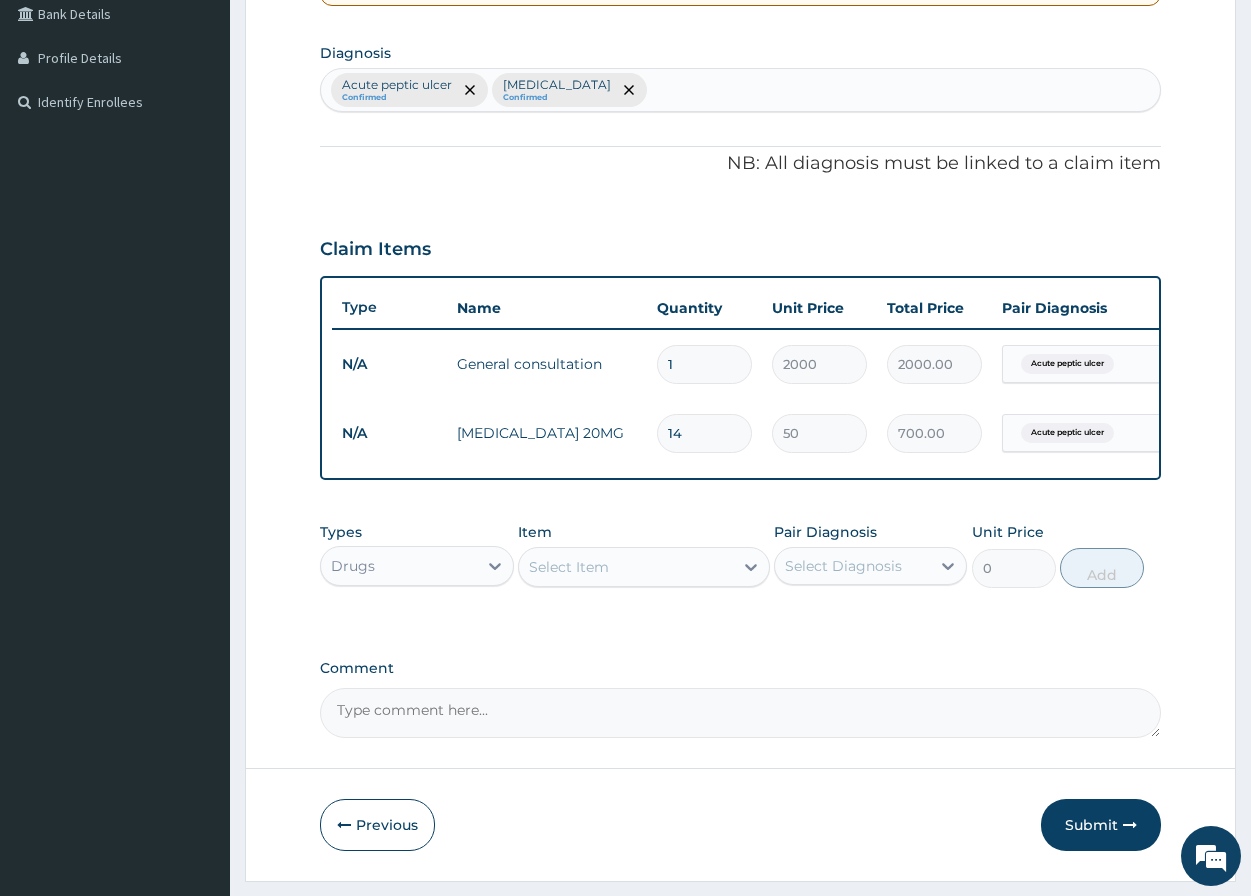 type on "14" 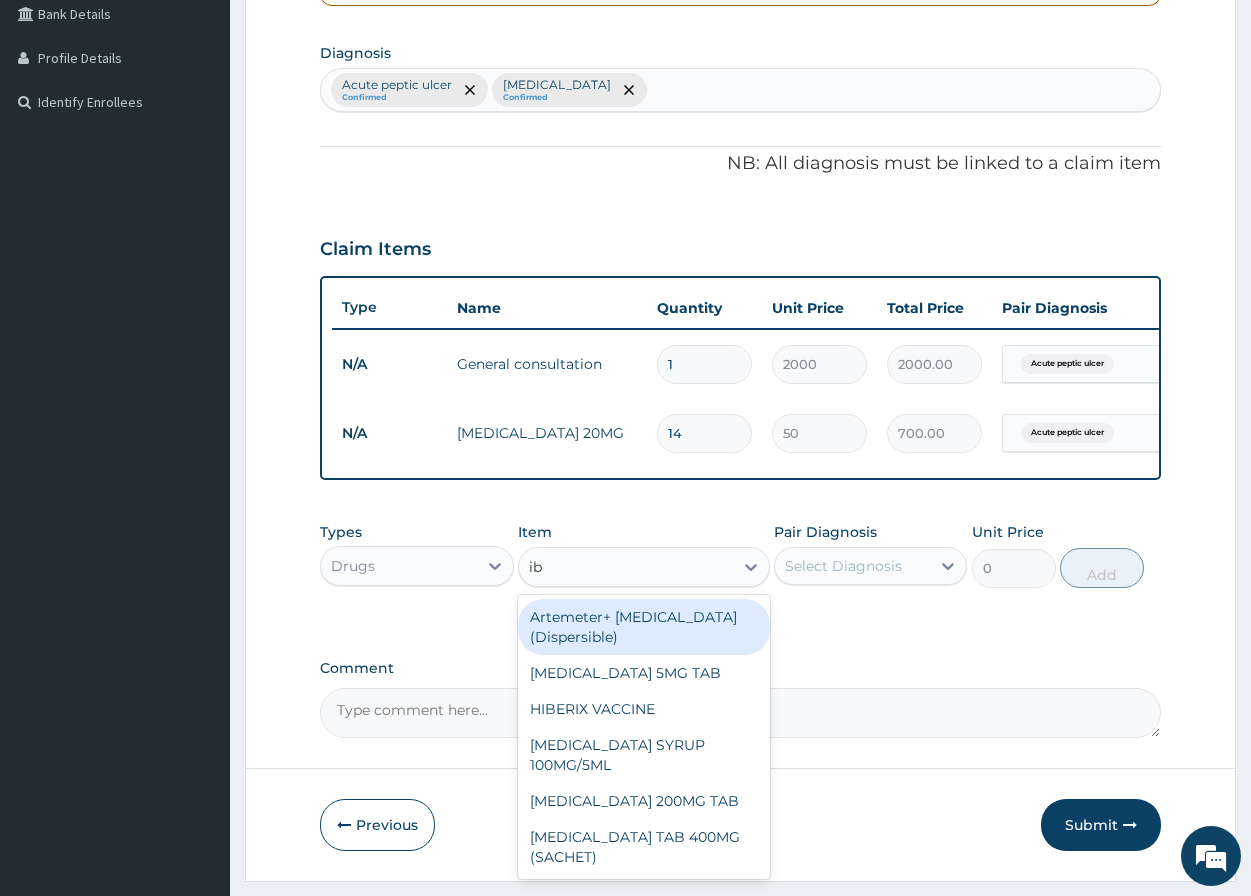 type on "ibu" 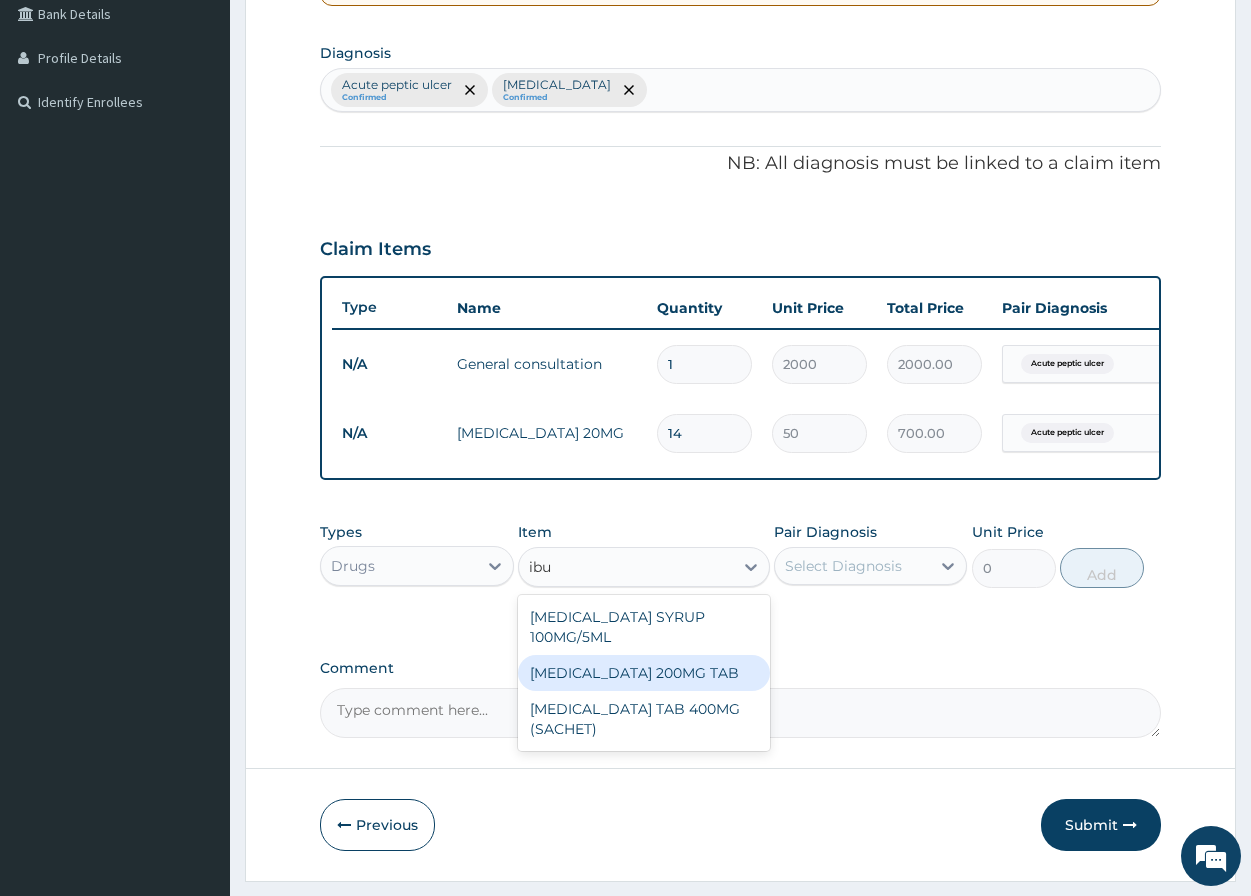 click on "IBUPROFEN 200MG TAB" at bounding box center (644, 673) 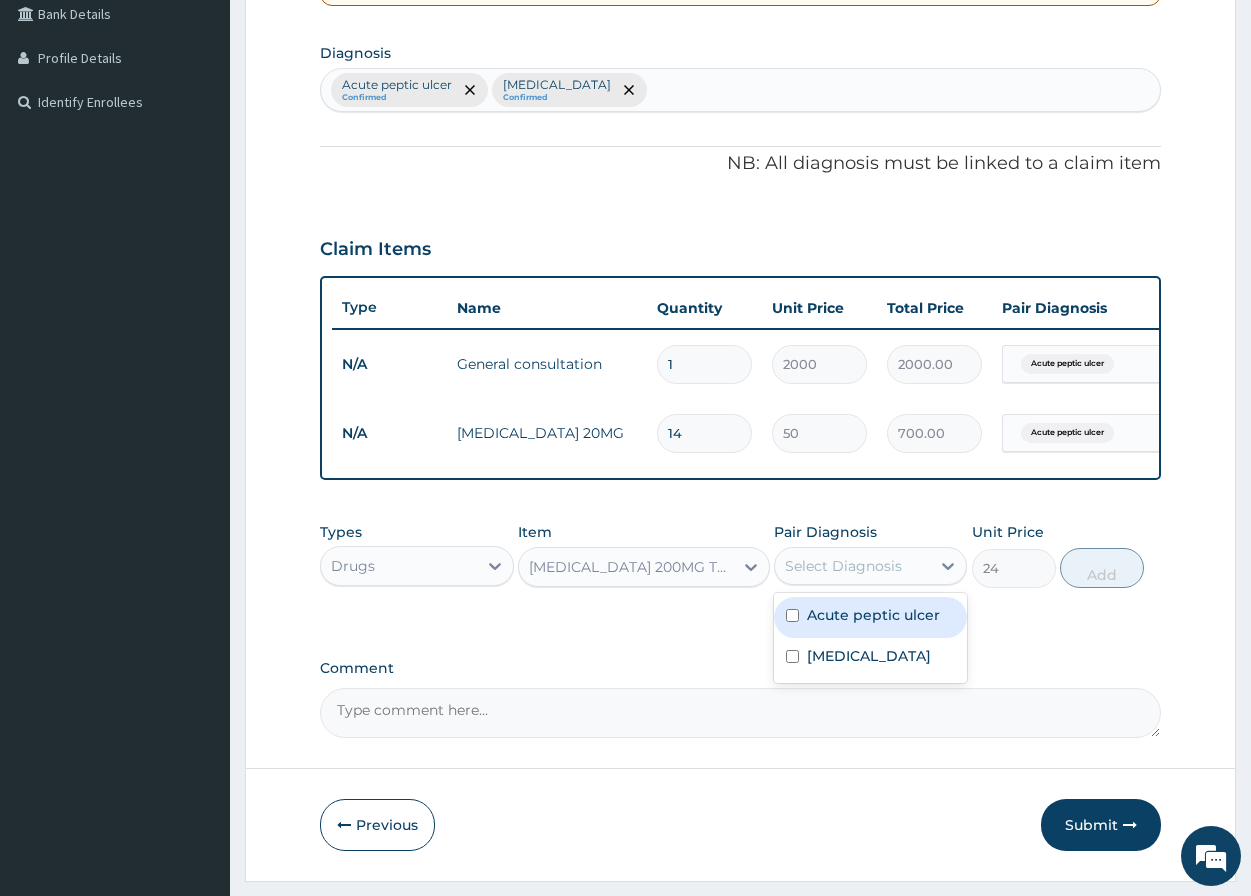 click on "Select Diagnosis" at bounding box center (843, 566) 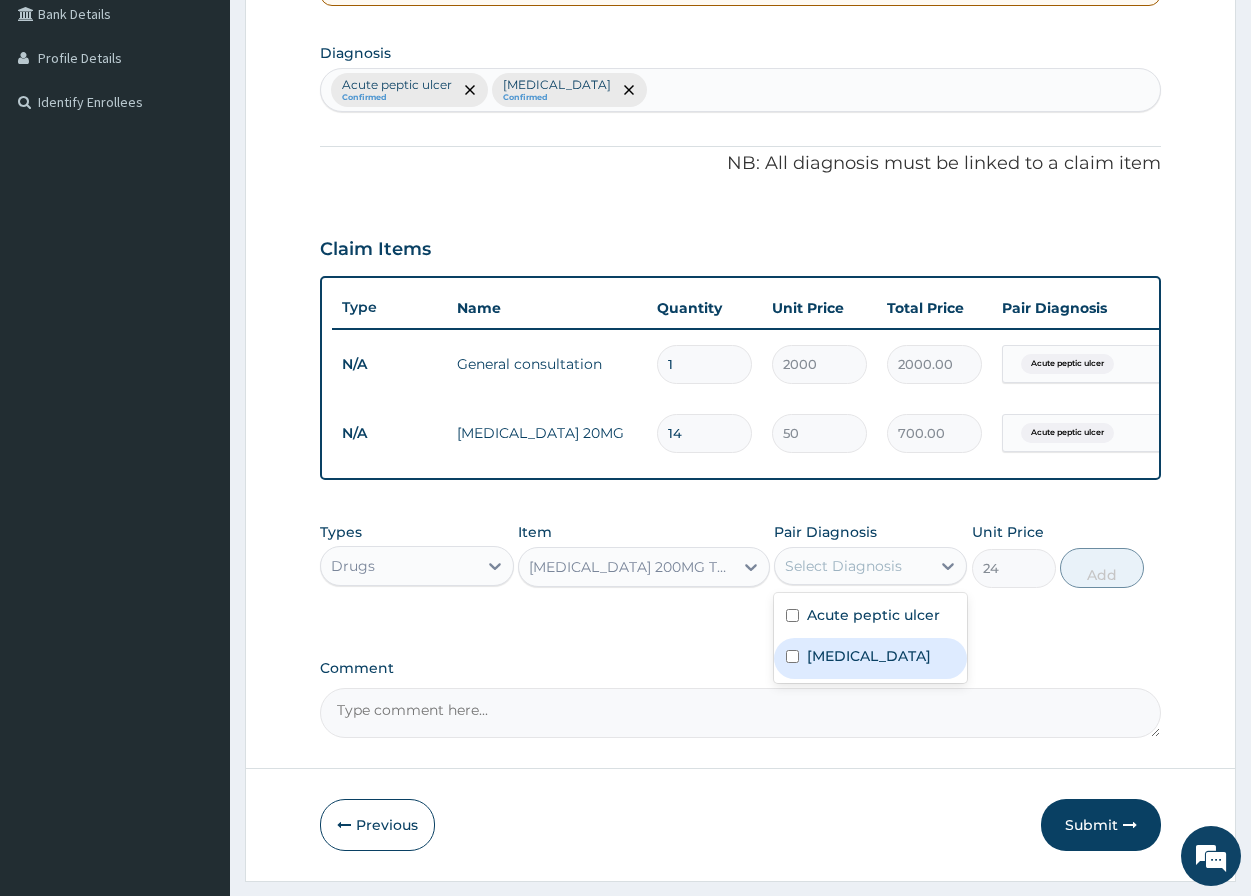 click on "Arthritis" at bounding box center [870, 658] 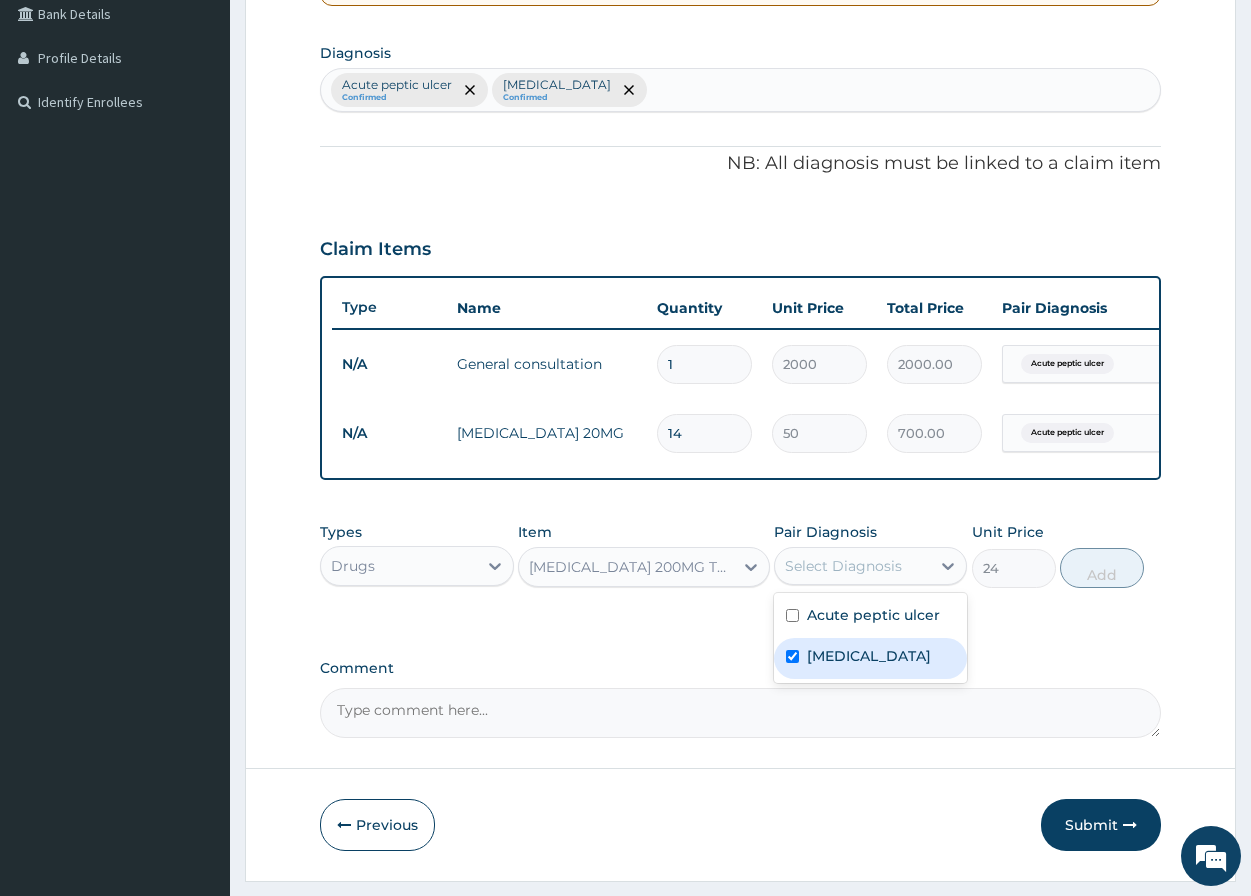 checkbox on "true" 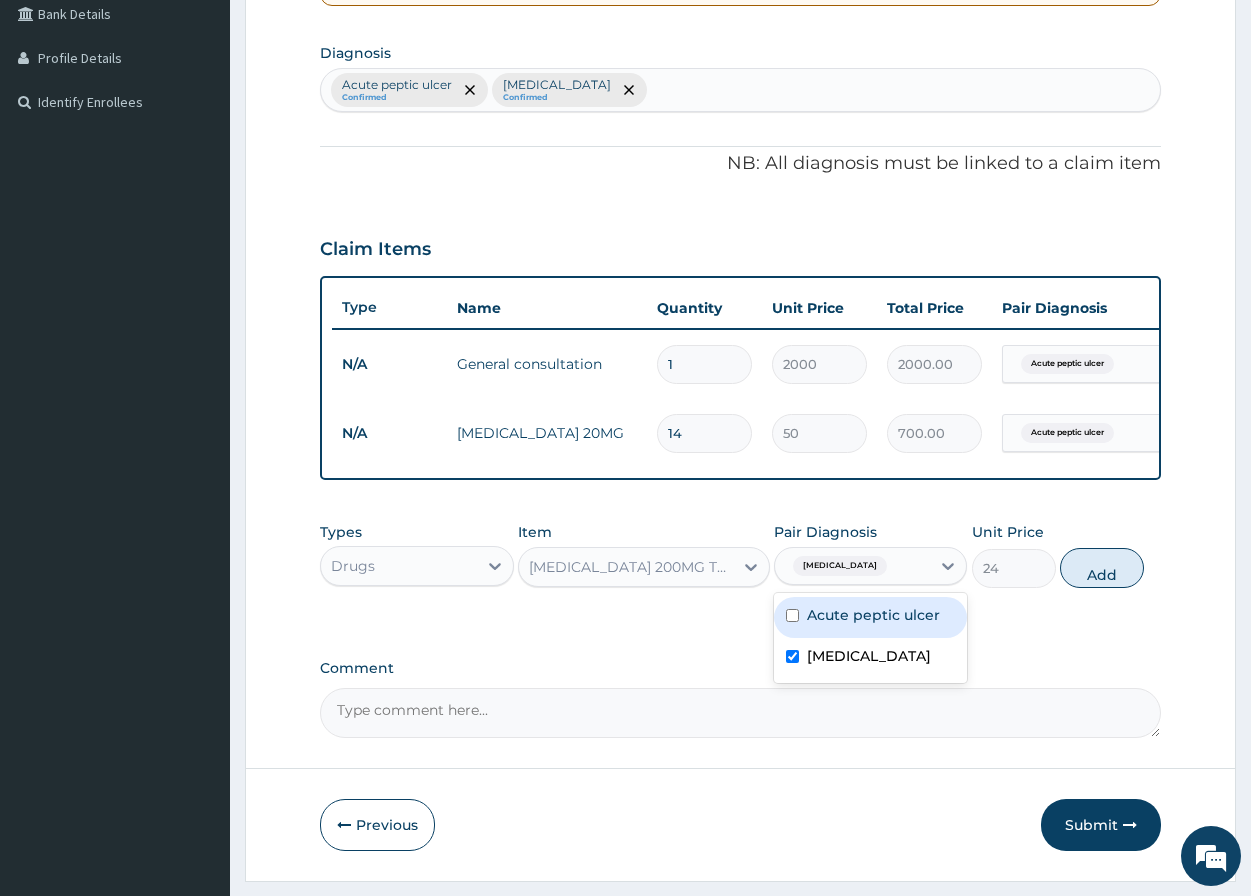 click at bounding box center (792, 615) 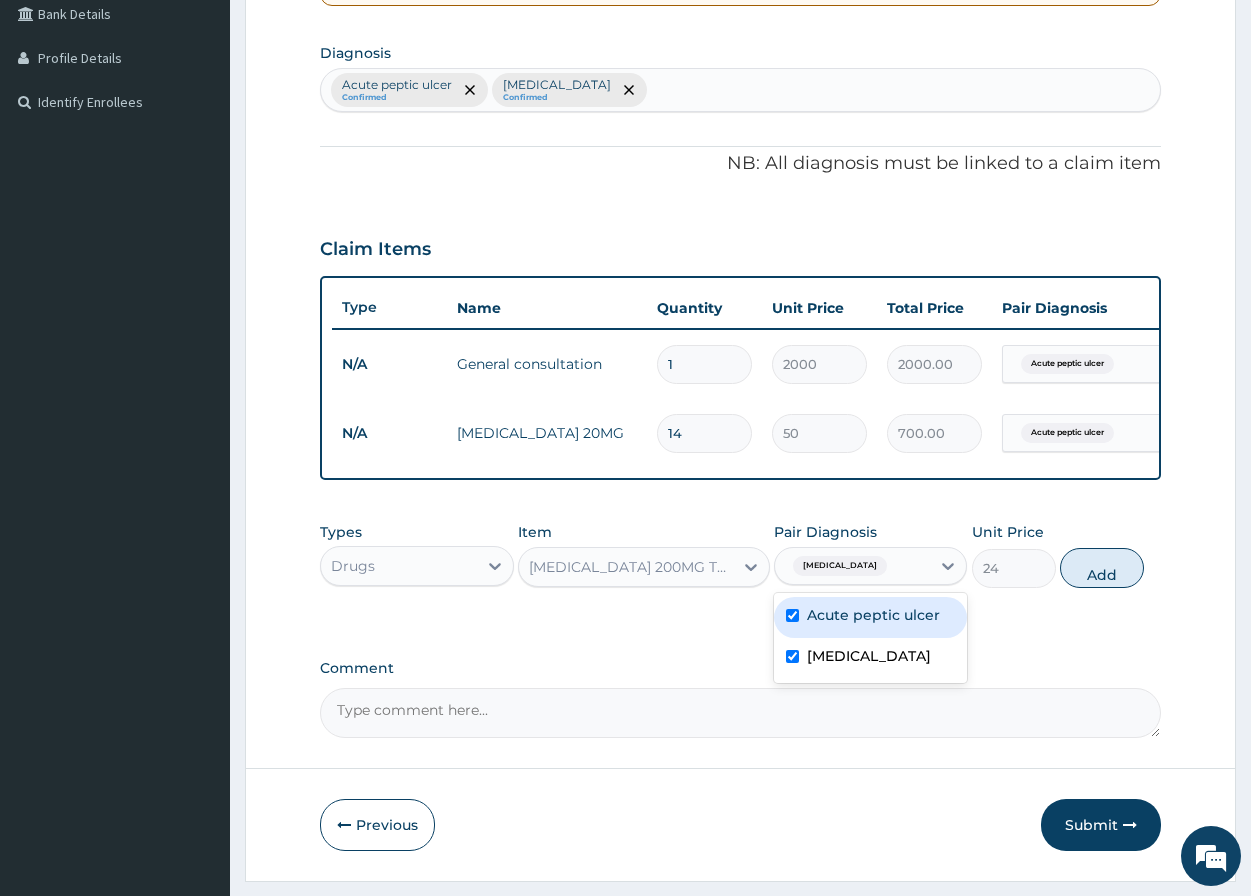 checkbox on "true" 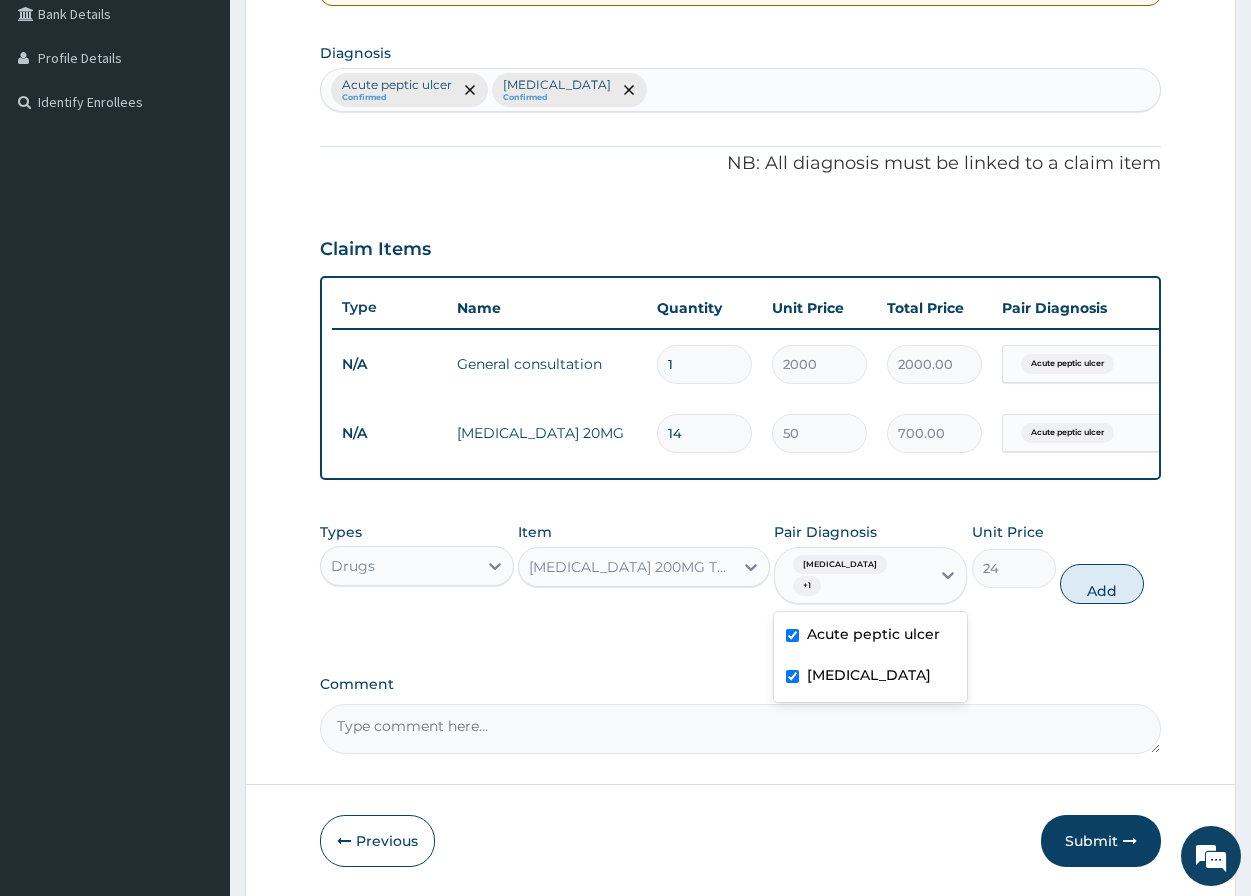 click at bounding box center [792, 676] 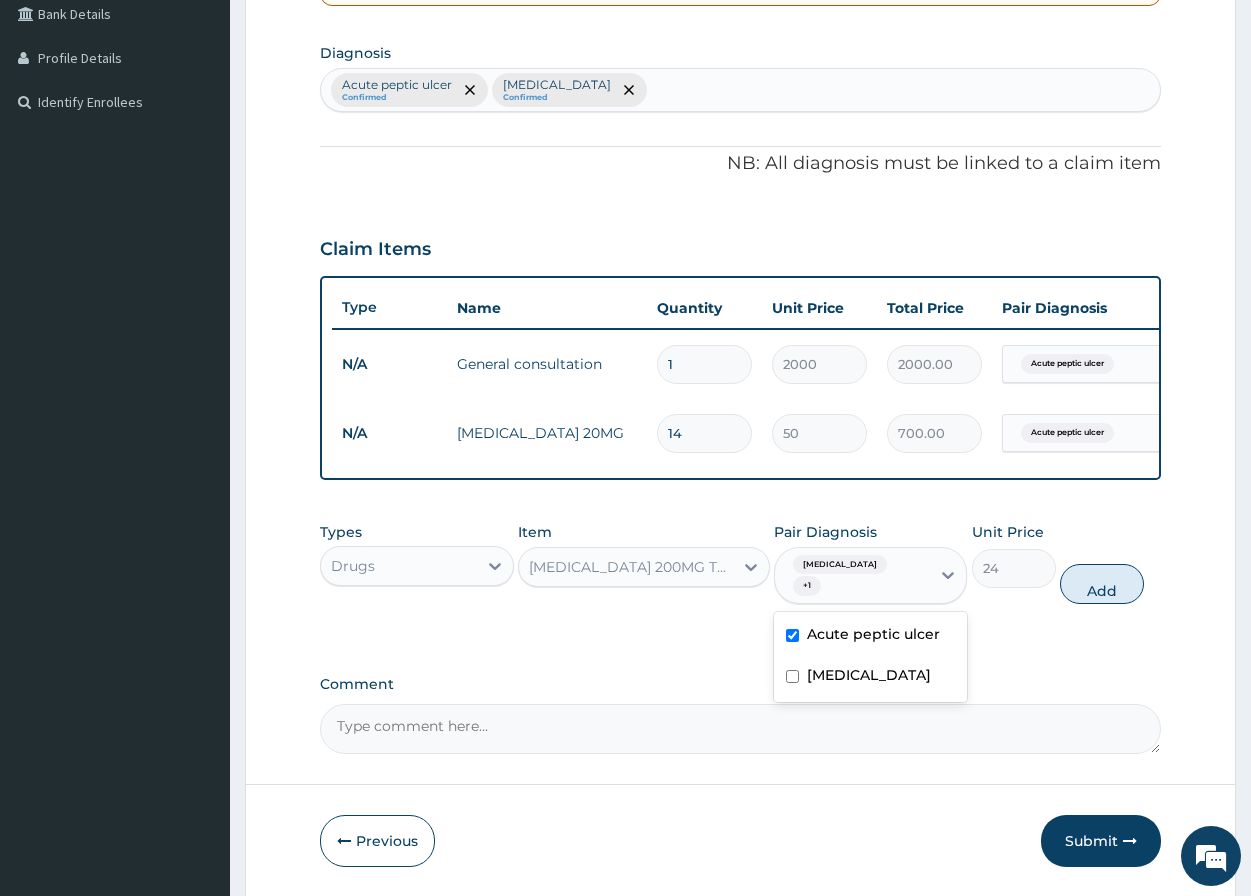 checkbox on "false" 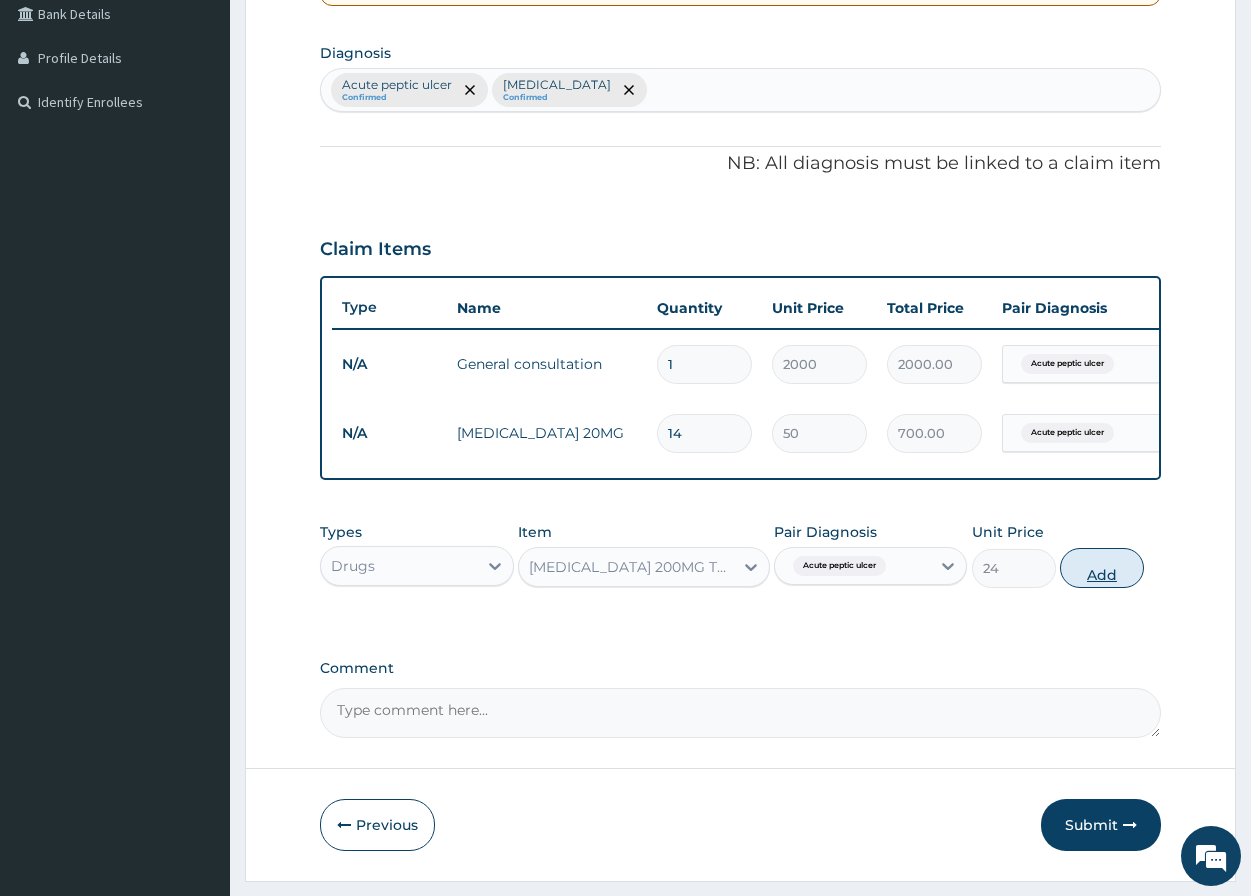 click on "Add" at bounding box center [1102, 568] 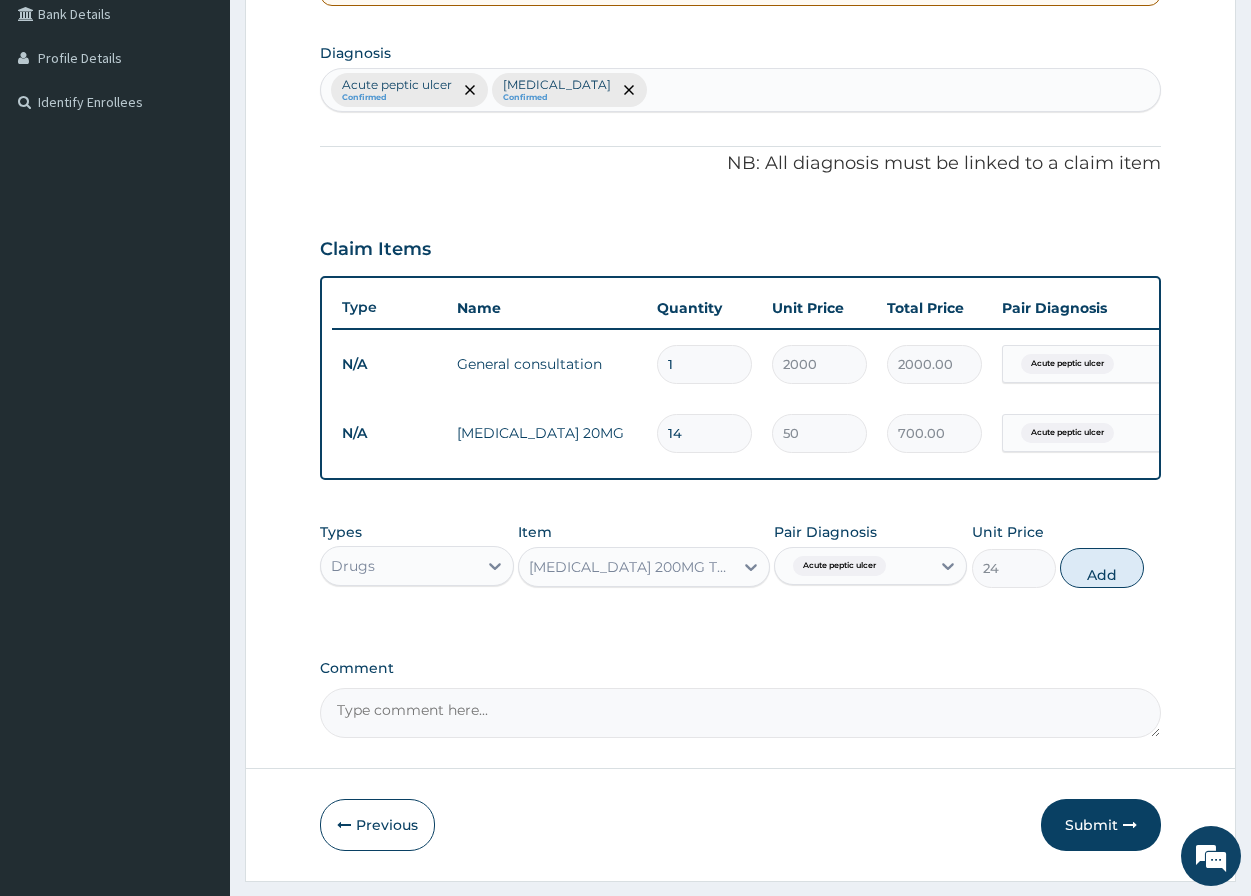 type on "0" 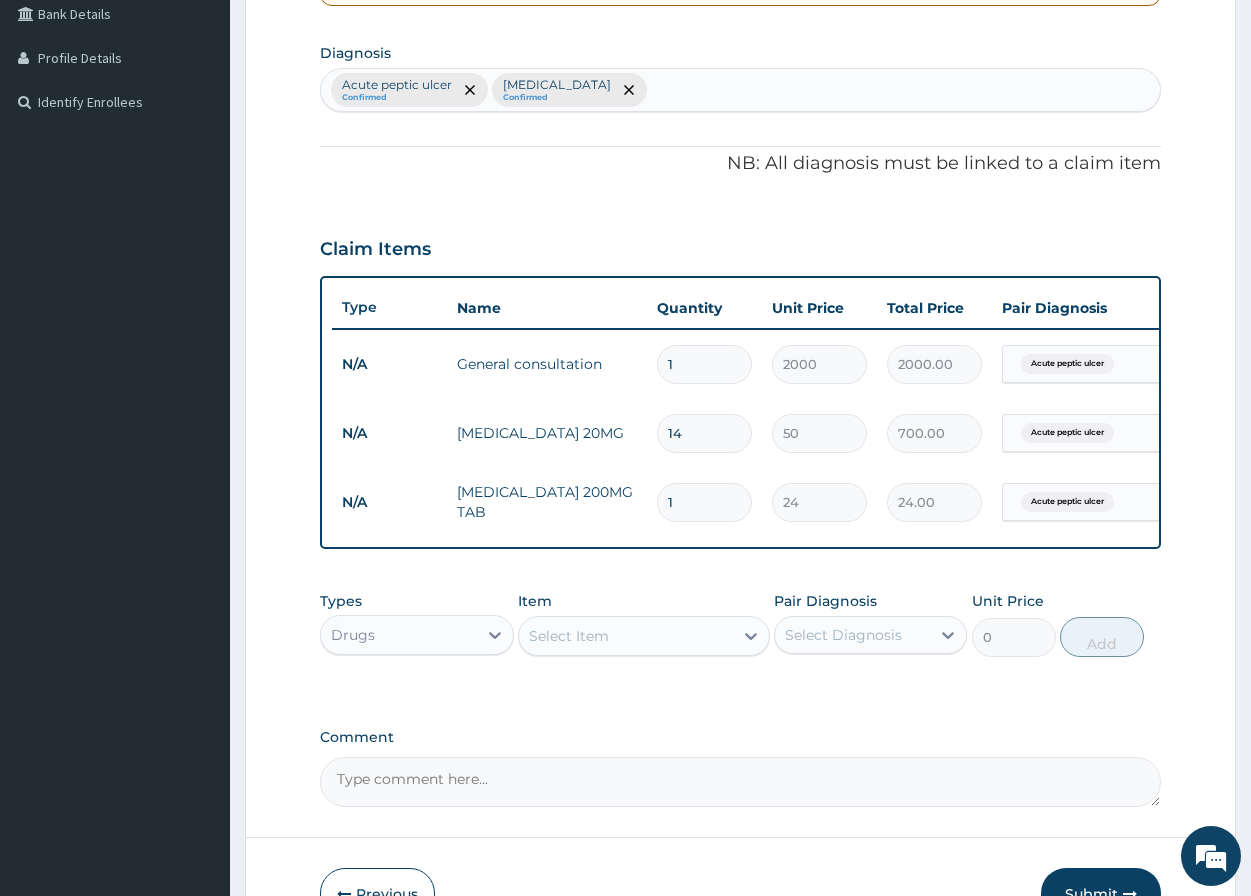 type on "10" 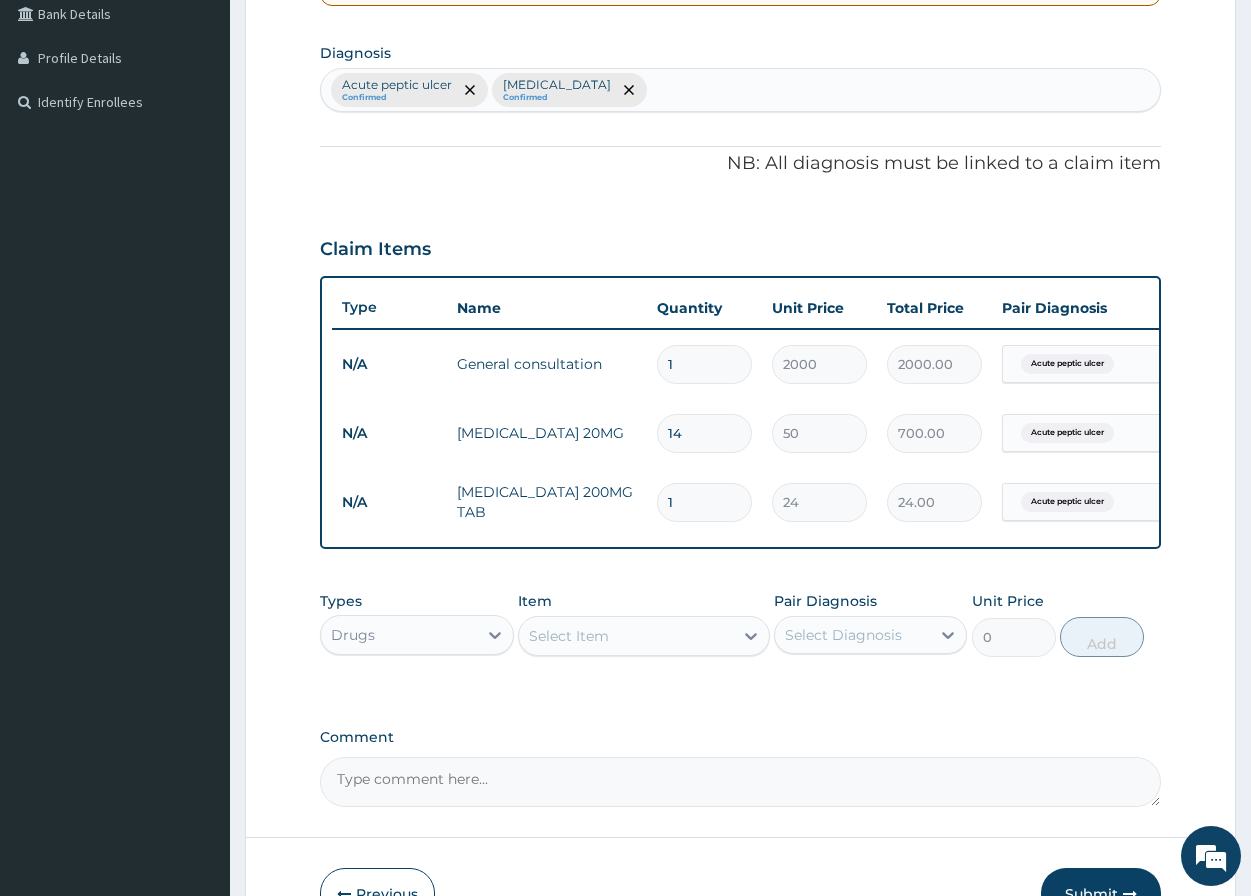 type on "240.00" 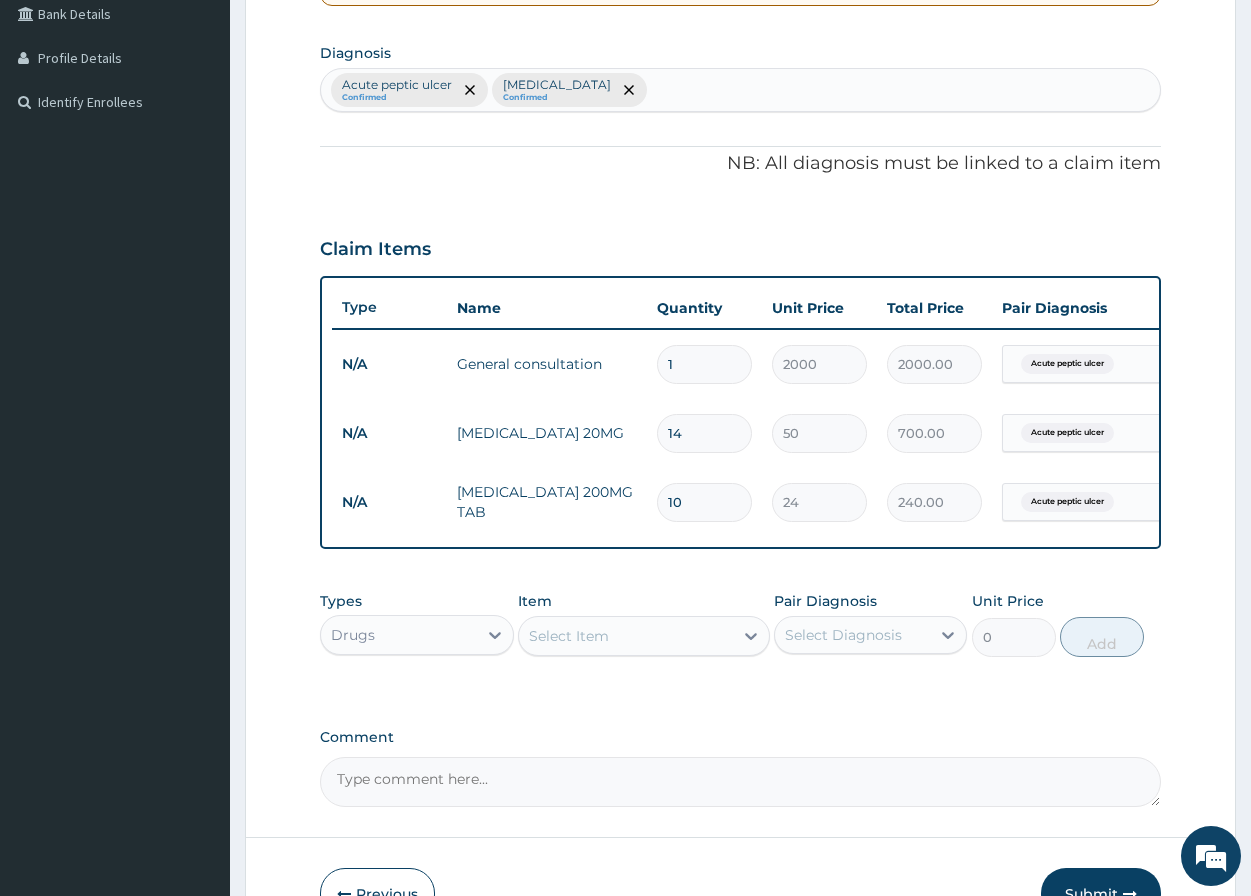 type on "10" 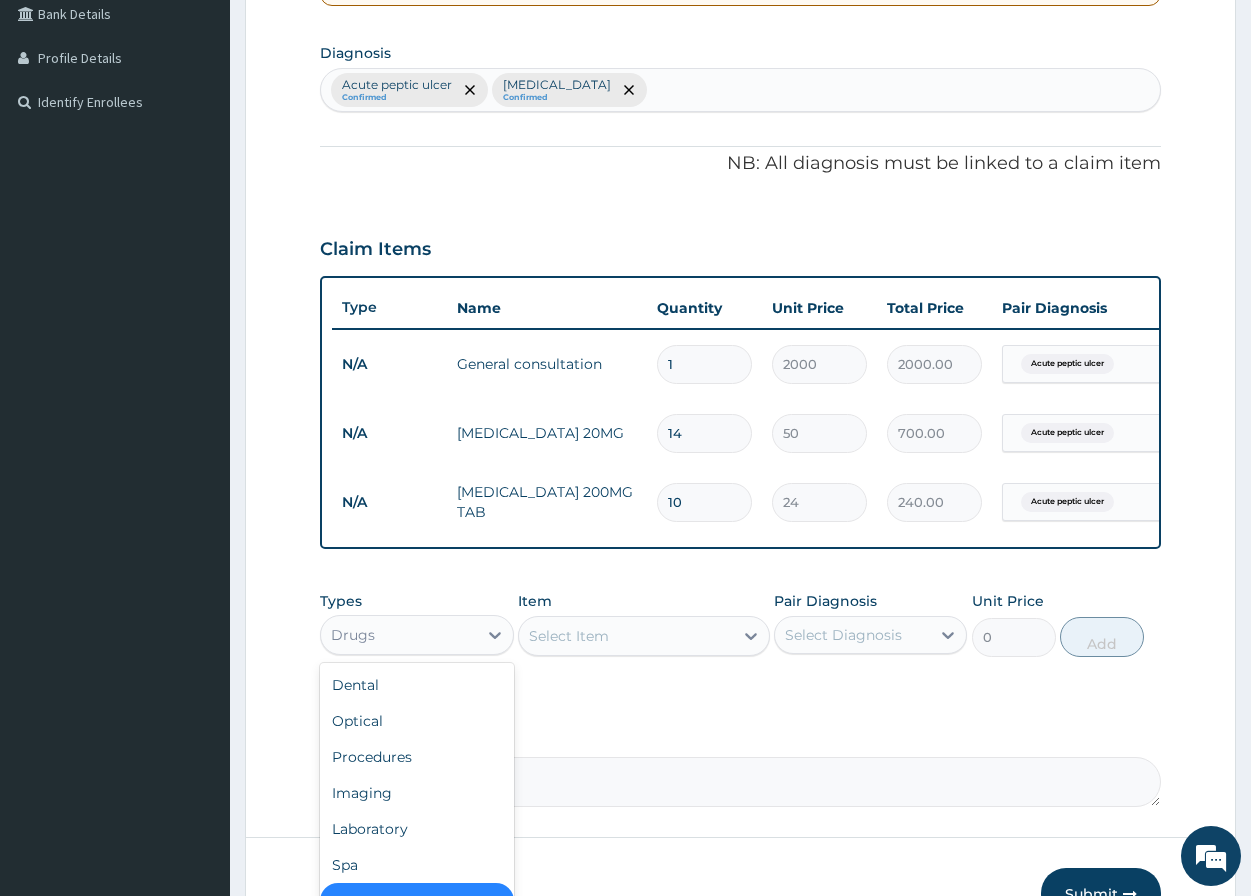 click on "Drugs" at bounding box center (398, 635) 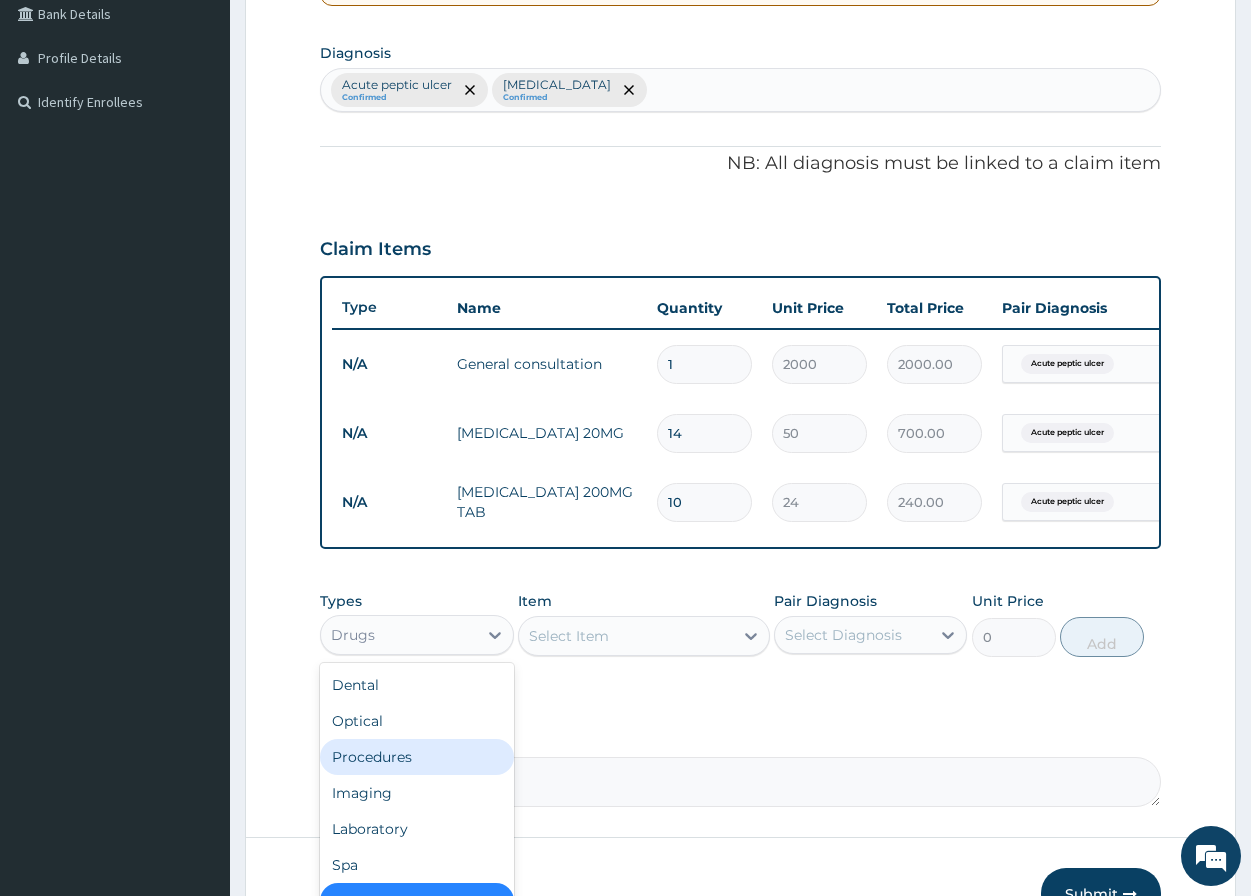 click on "Procedures" at bounding box center (416, 757) 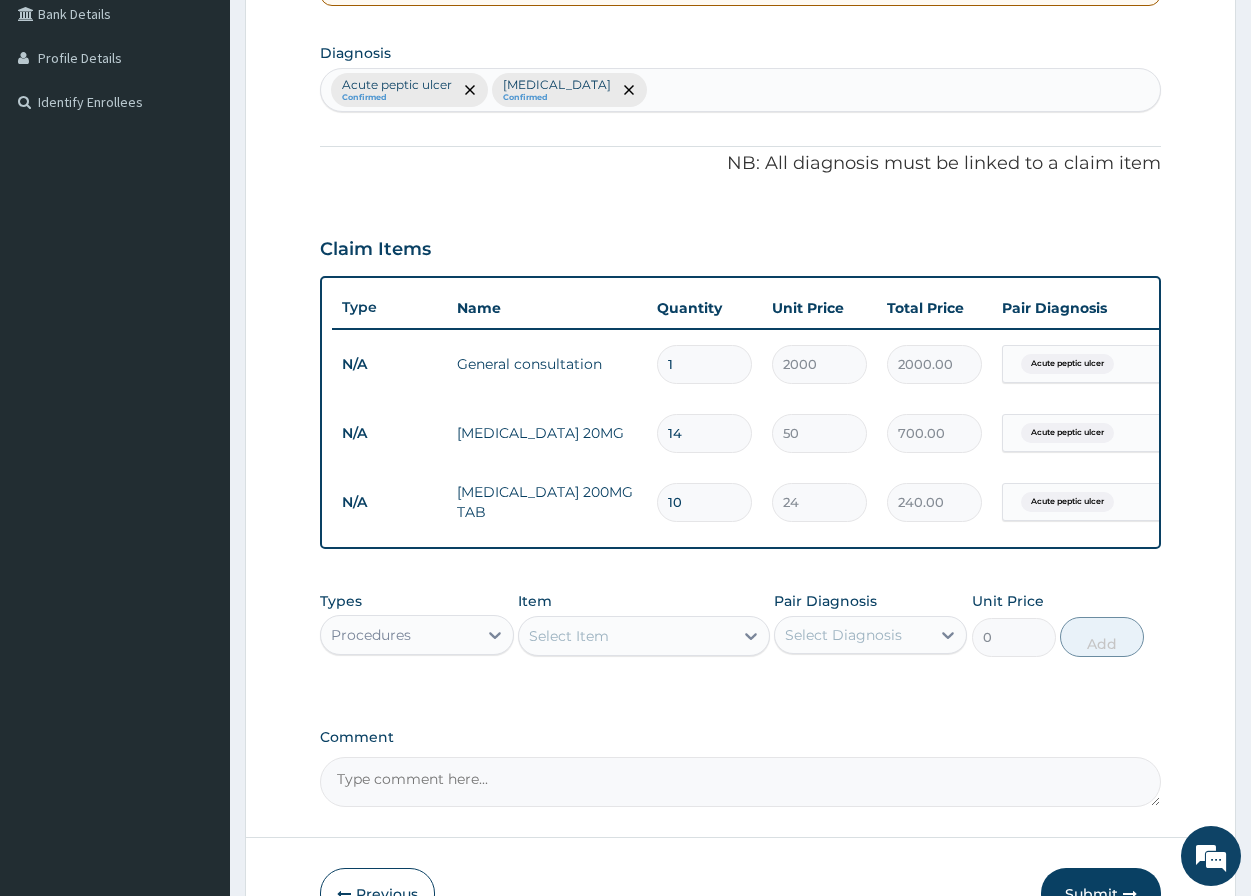 click on "Select Item" at bounding box center [569, 636] 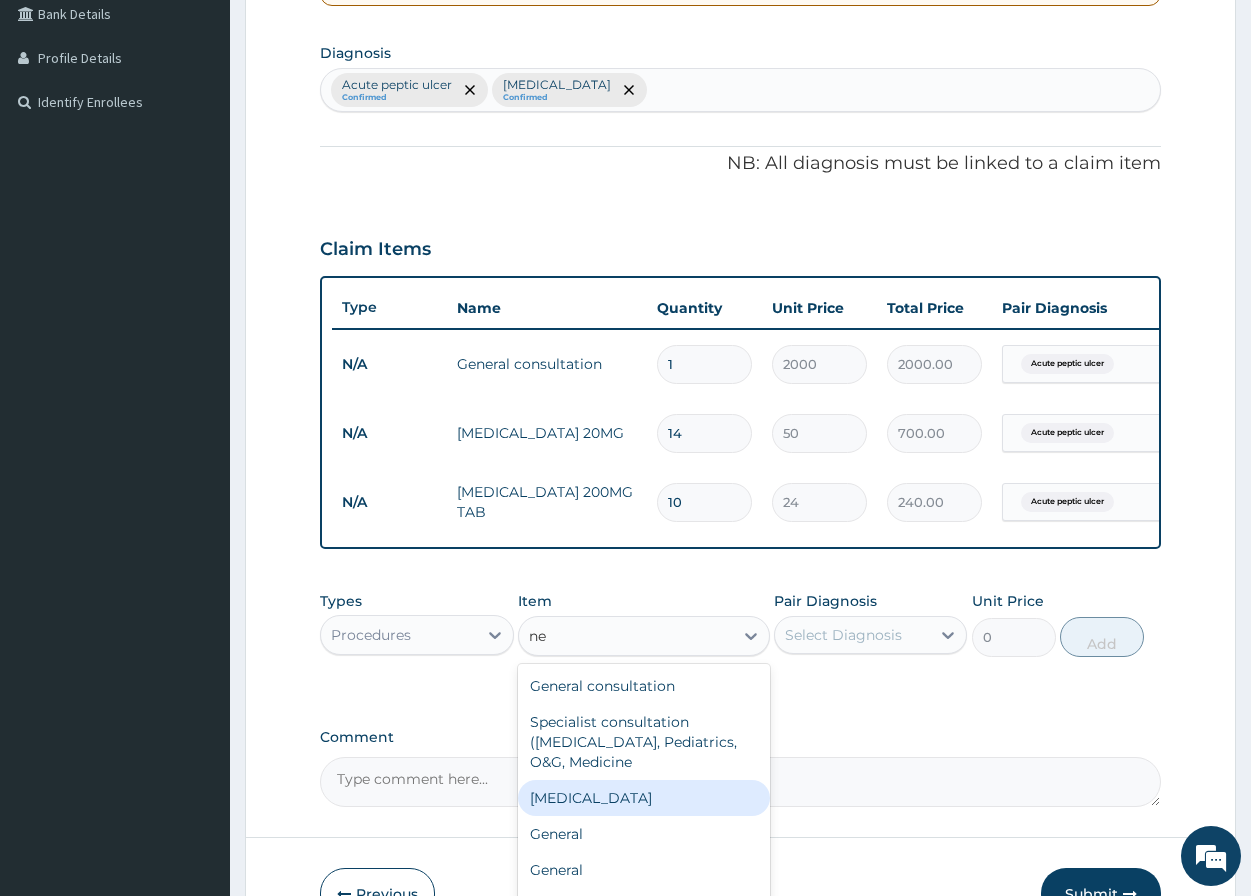 type on "n" 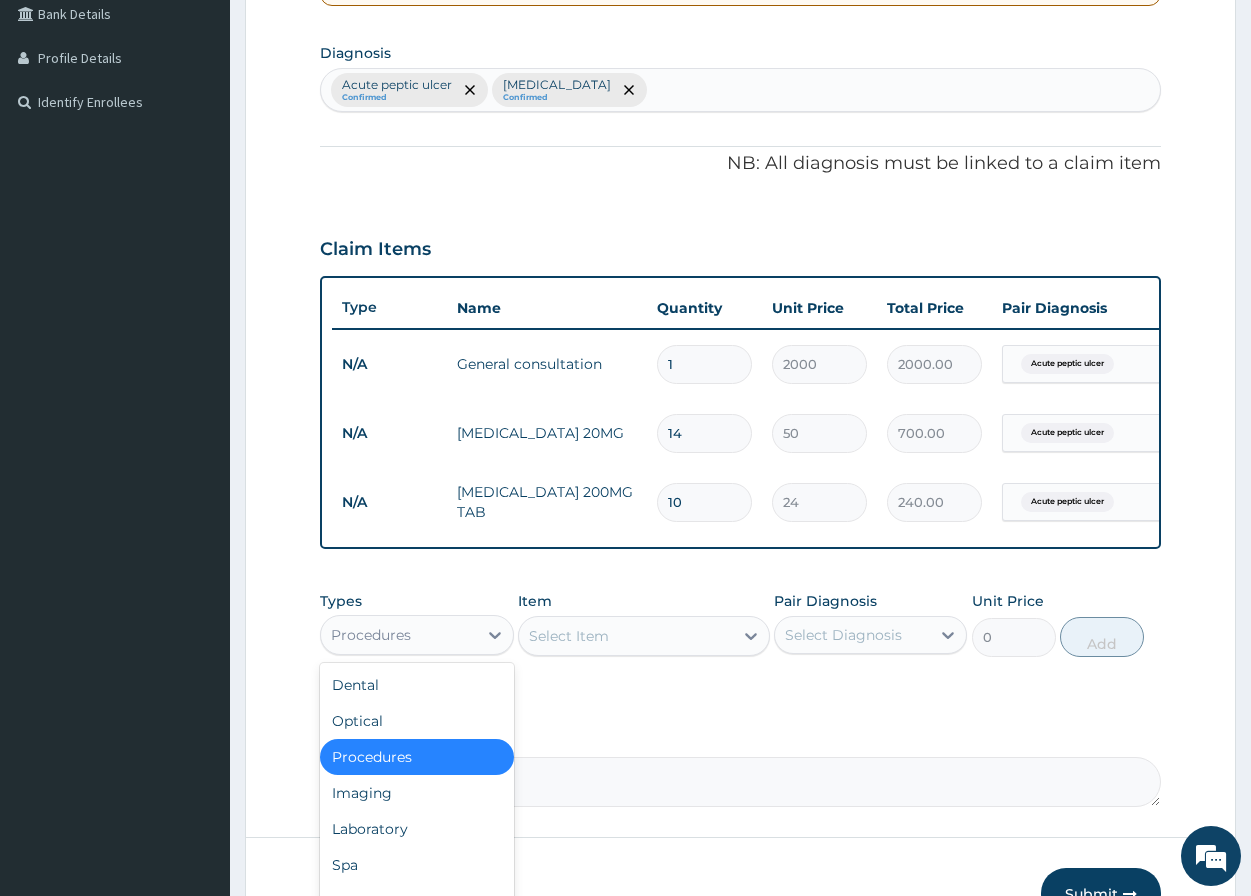 click on "Procedures" at bounding box center (398, 635) 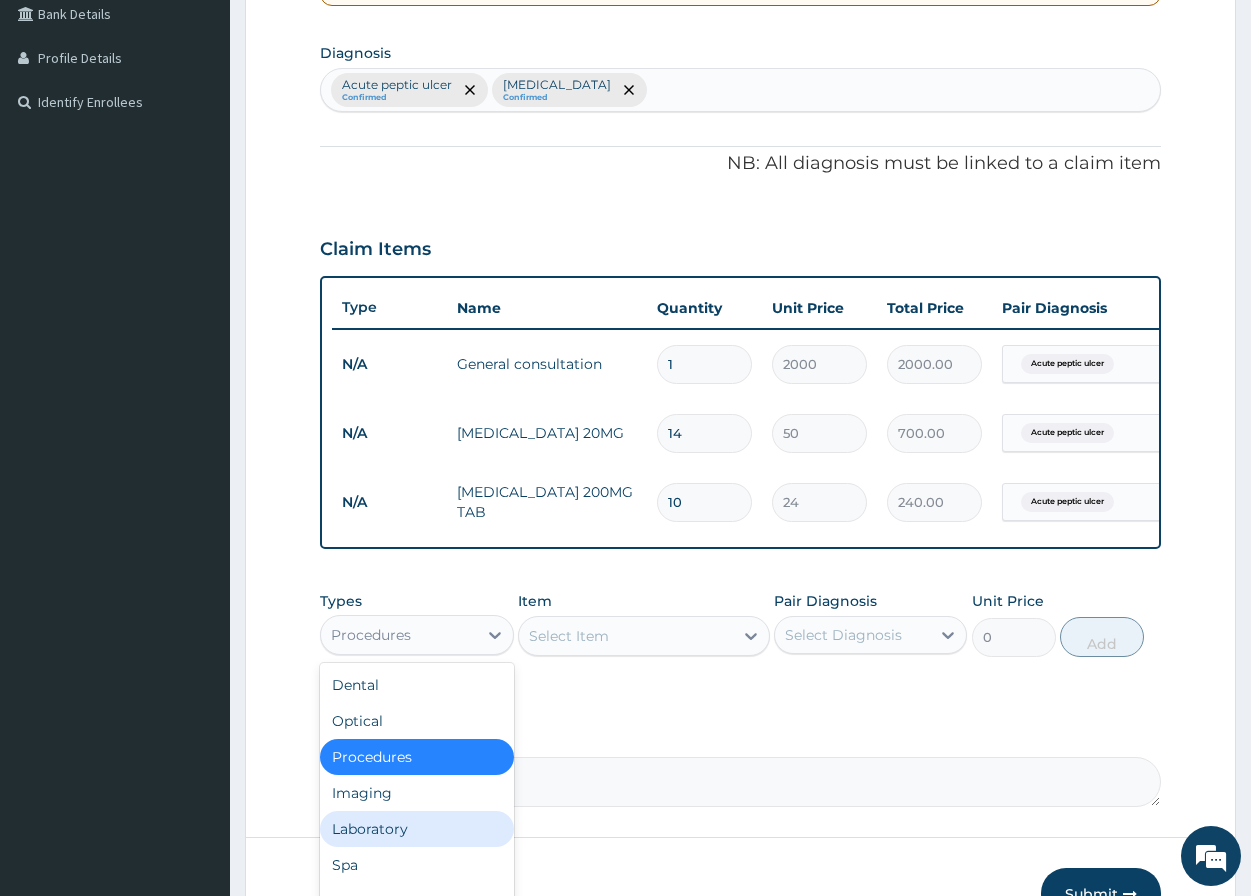 scroll, scrollTop: 68, scrollLeft: 0, axis: vertical 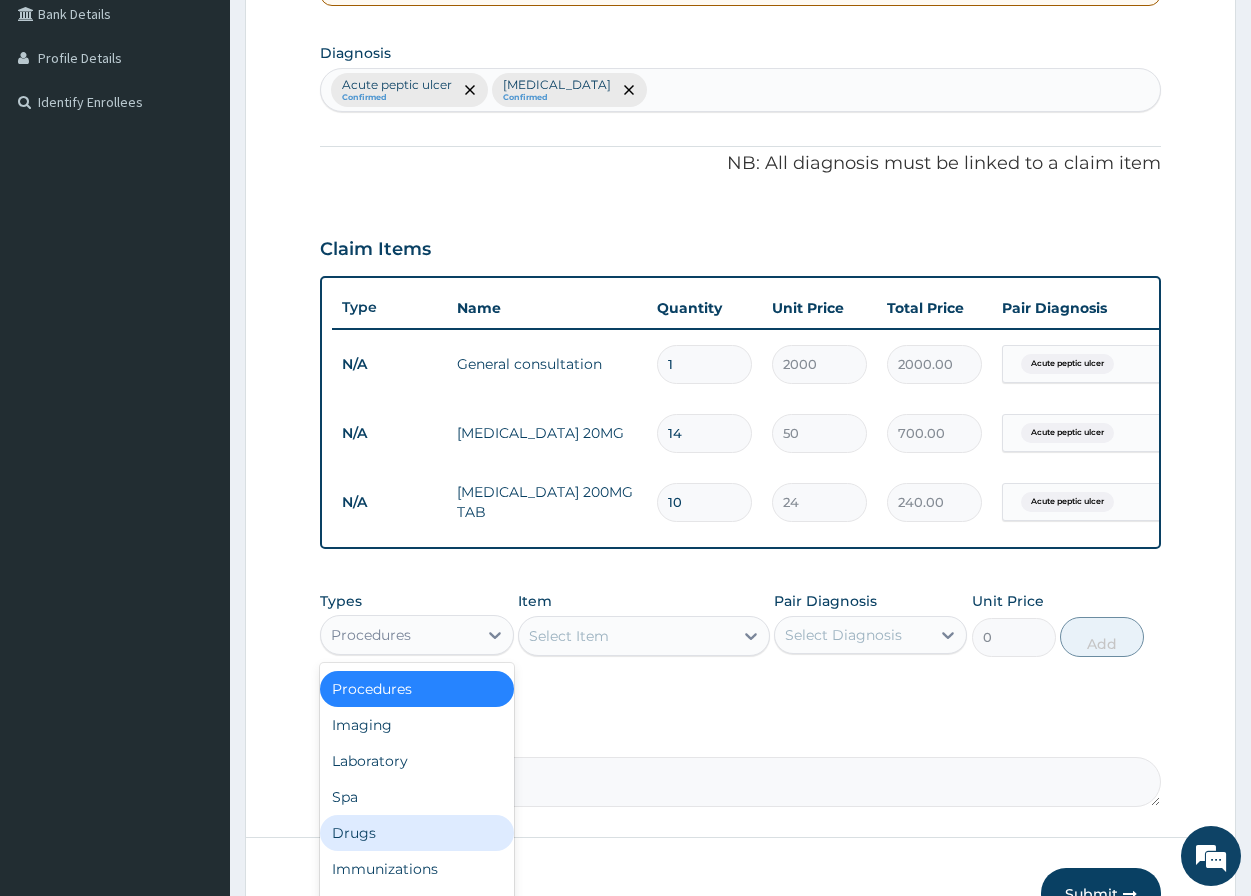 click on "Drugs" at bounding box center (416, 833) 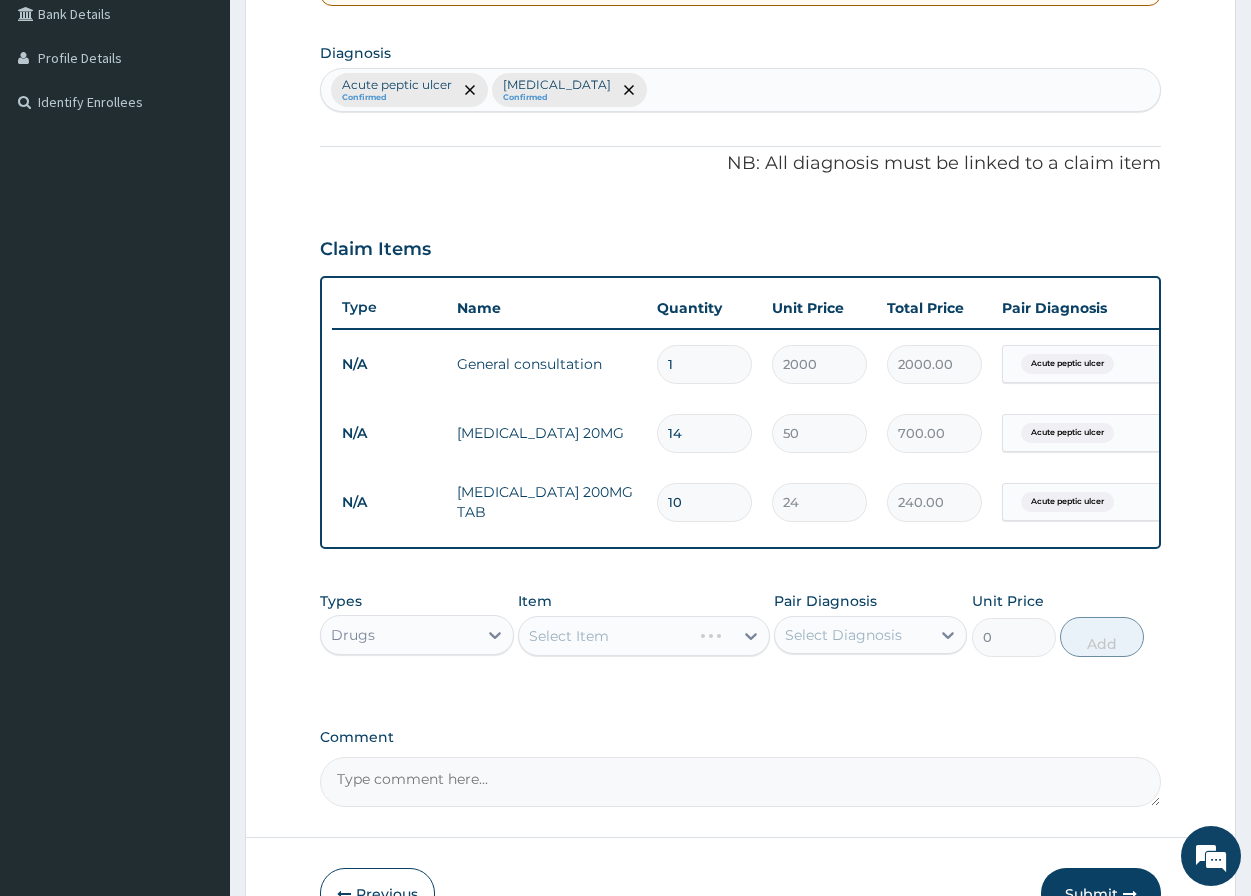 click on "Select Item" at bounding box center [644, 636] 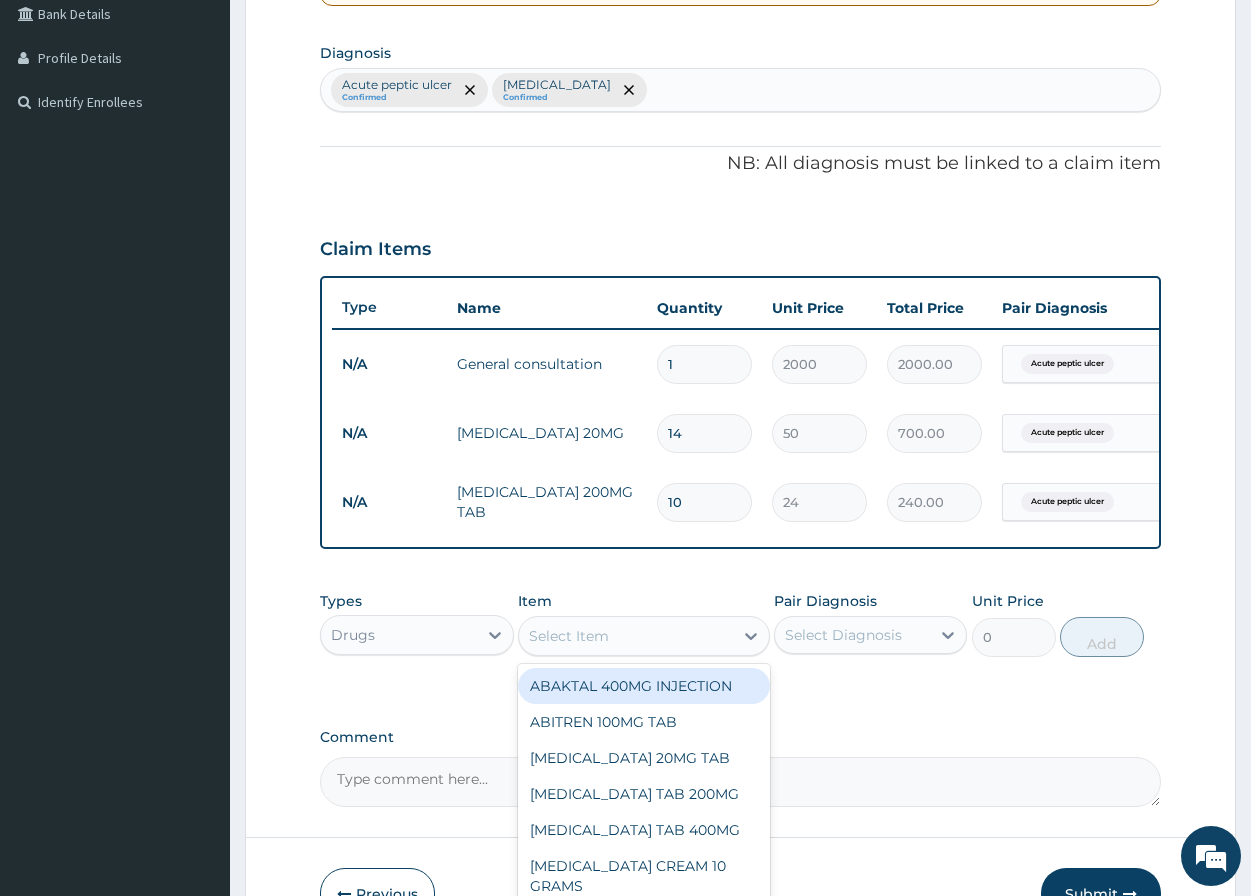 click on "Select Item" at bounding box center [626, 636] 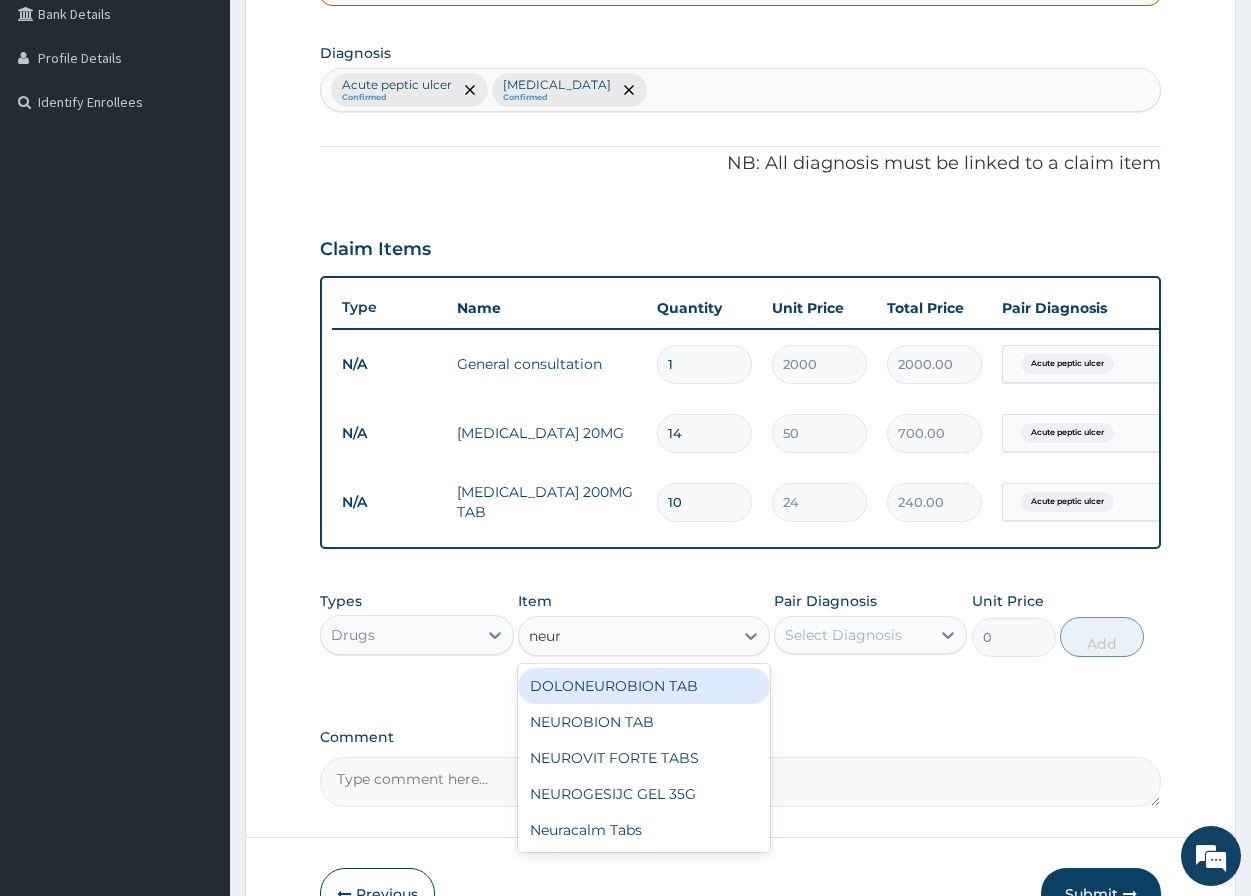 type on "neuro" 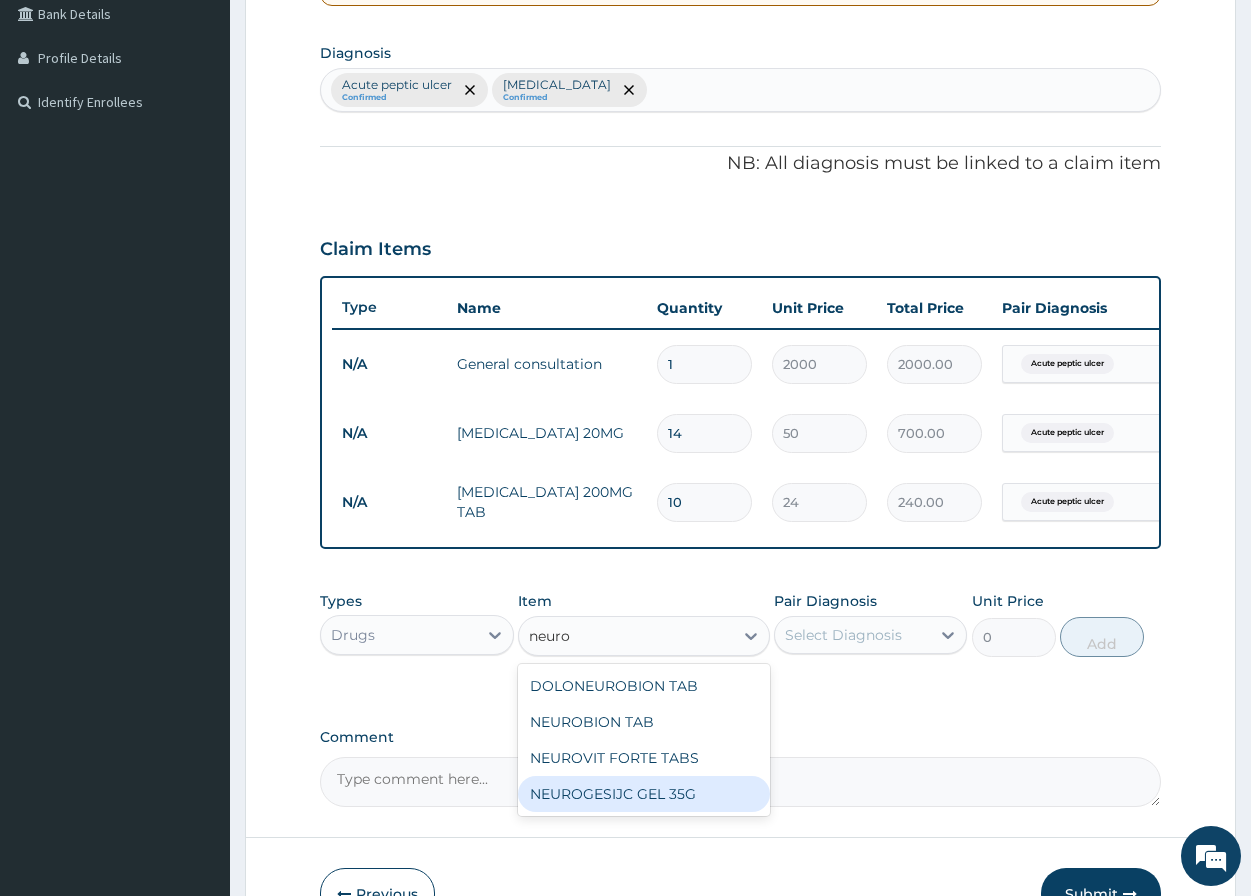 click on "NEUROGESIJC GEL 35G" at bounding box center (644, 794) 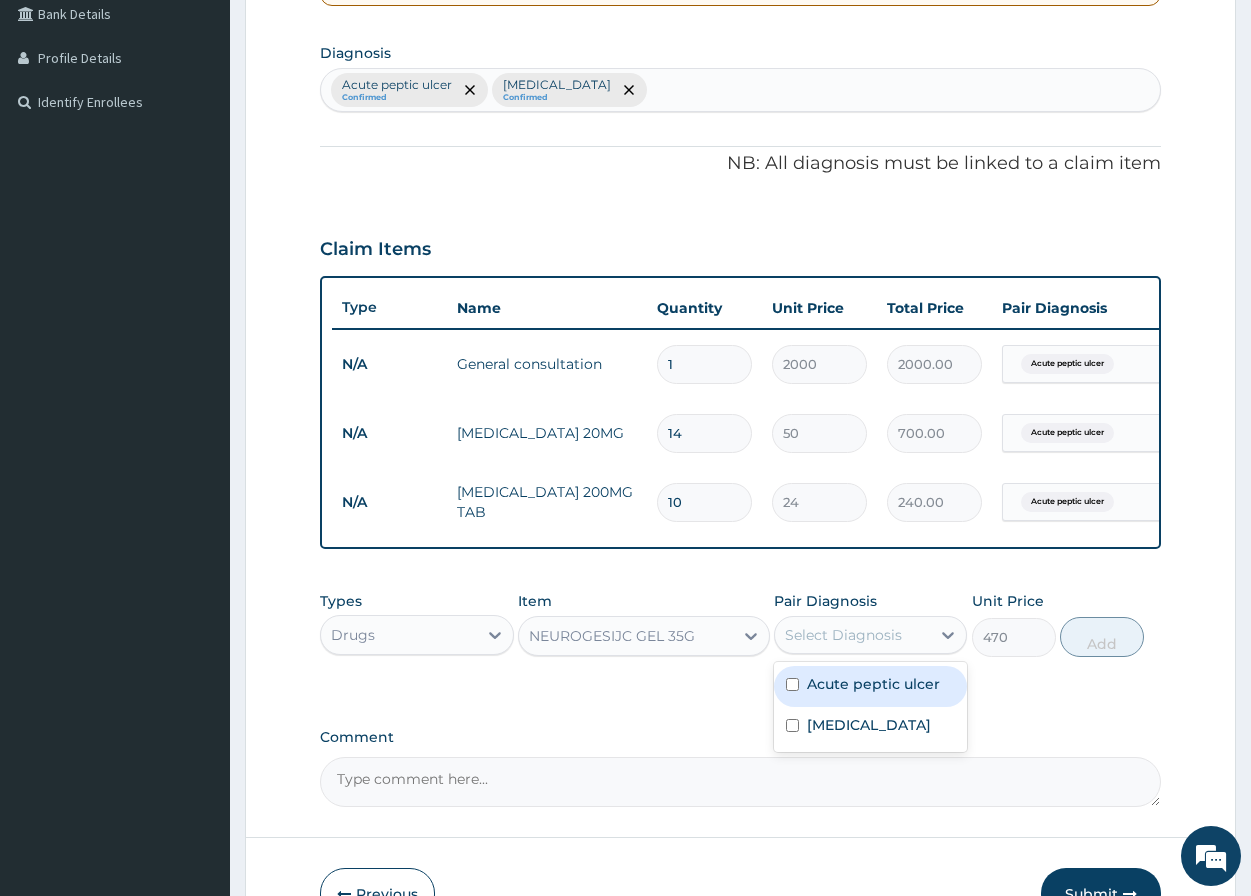 click on "Select Diagnosis" at bounding box center [843, 635] 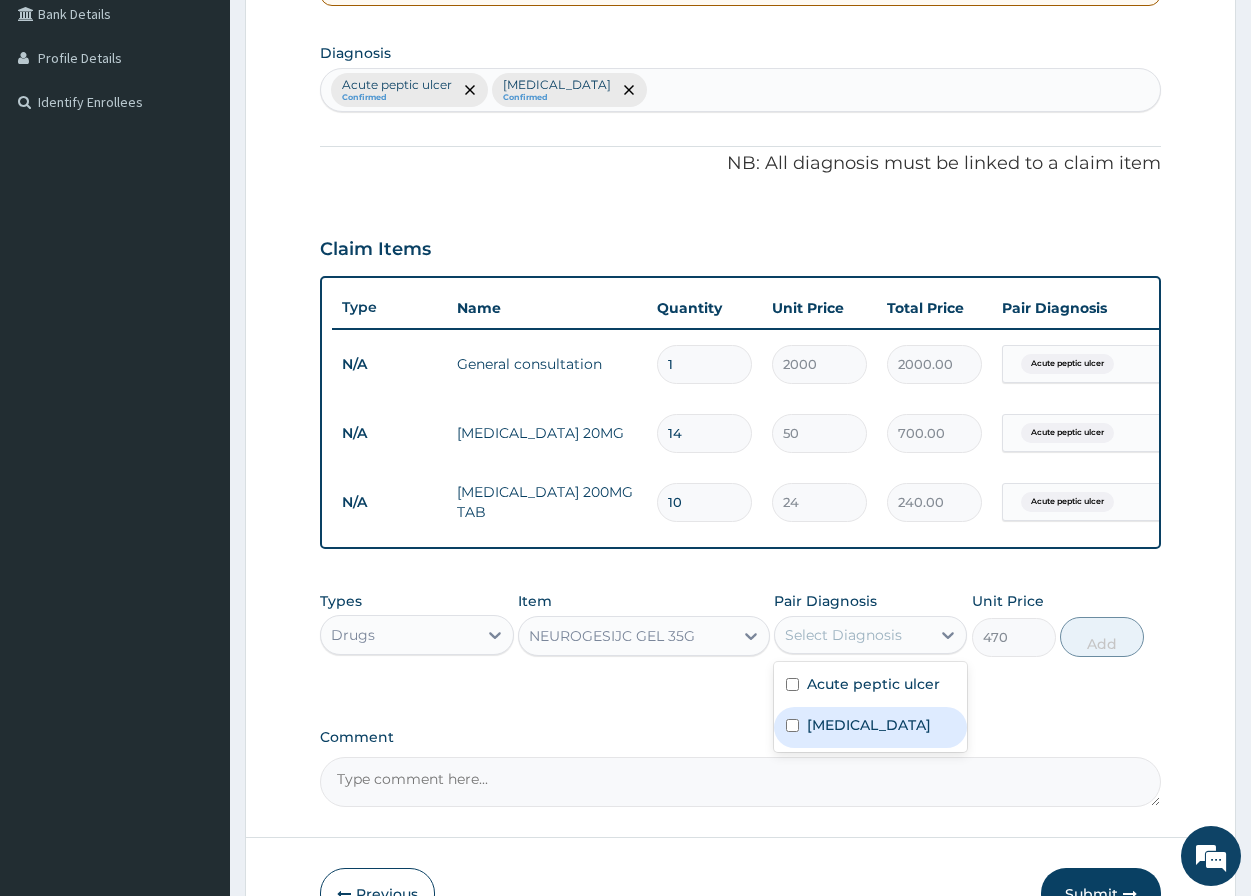 click on "Arthritis" at bounding box center [870, 727] 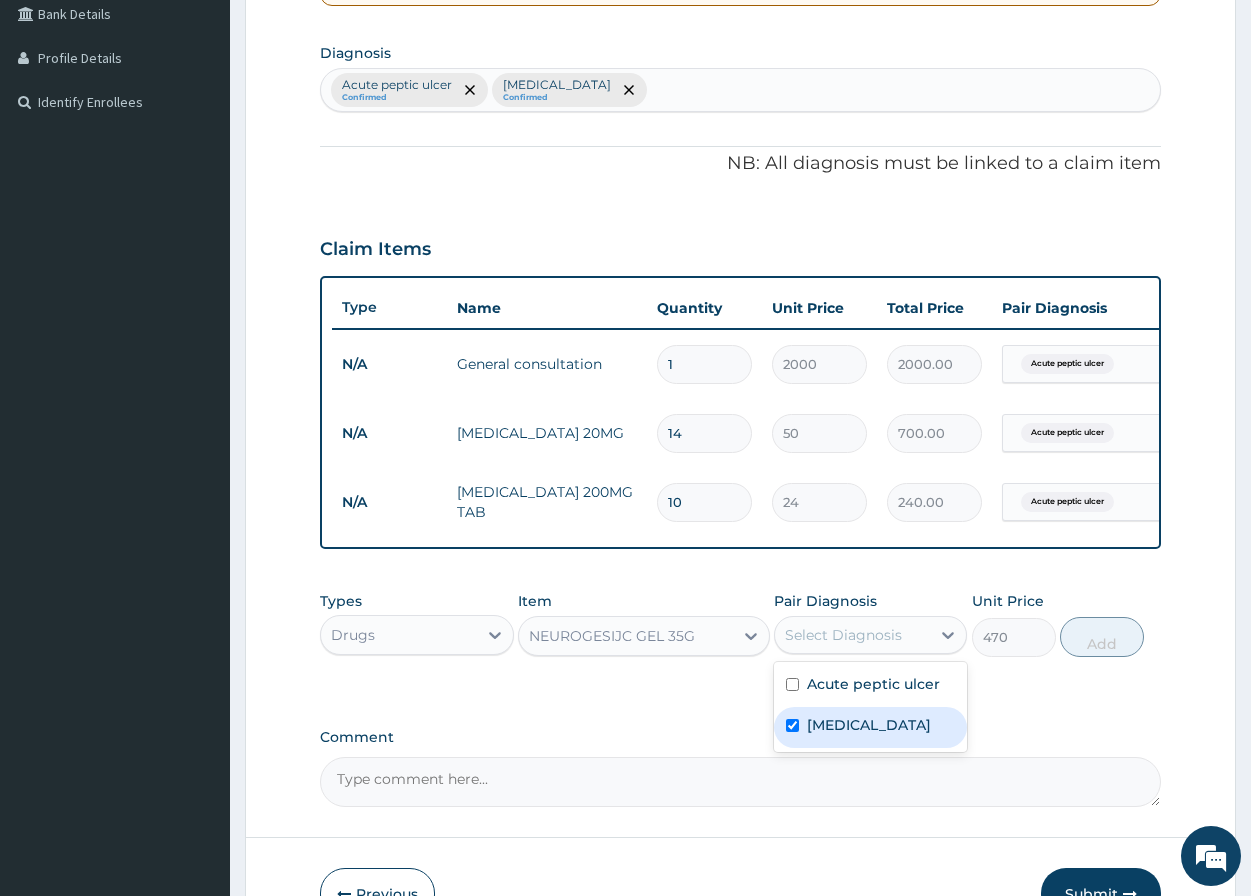 checkbox on "true" 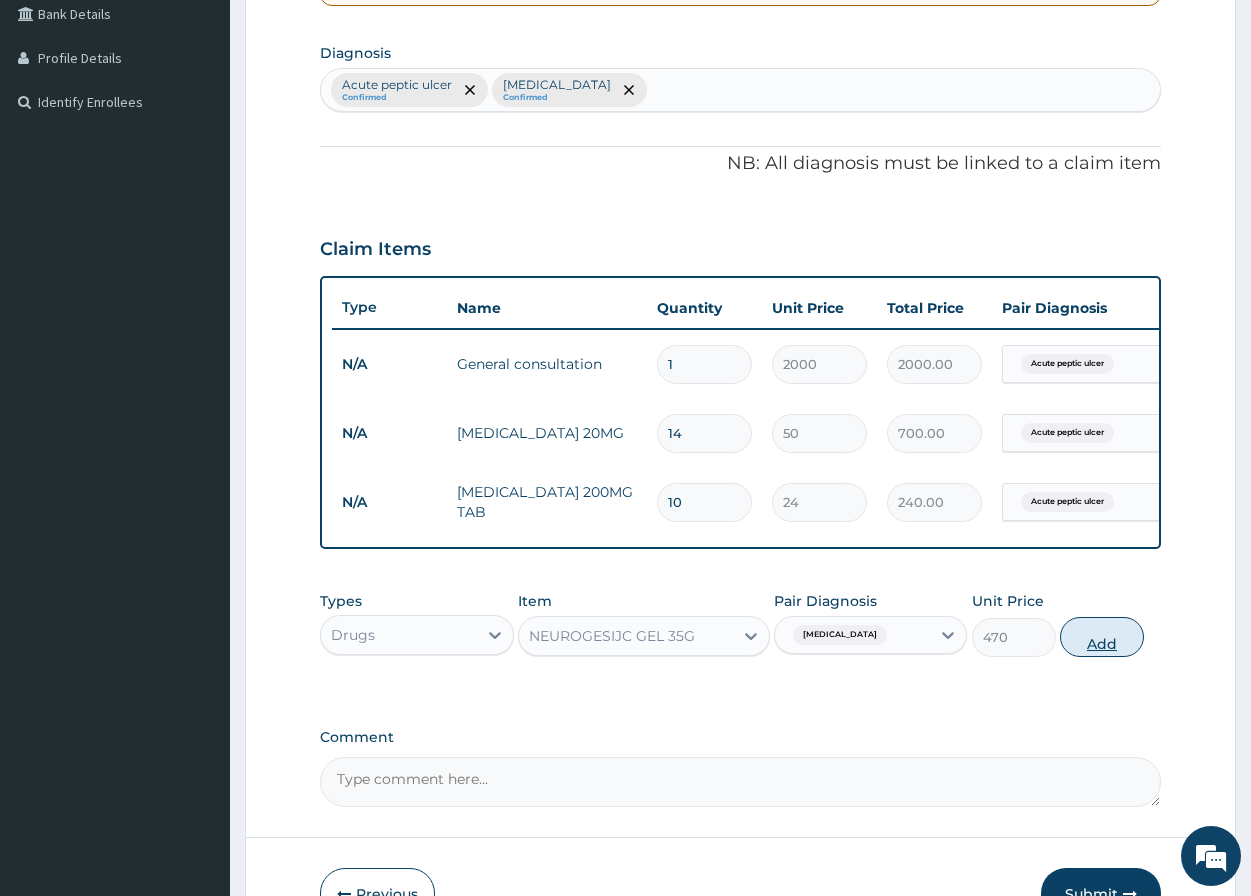 click on "Add" at bounding box center [1102, 637] 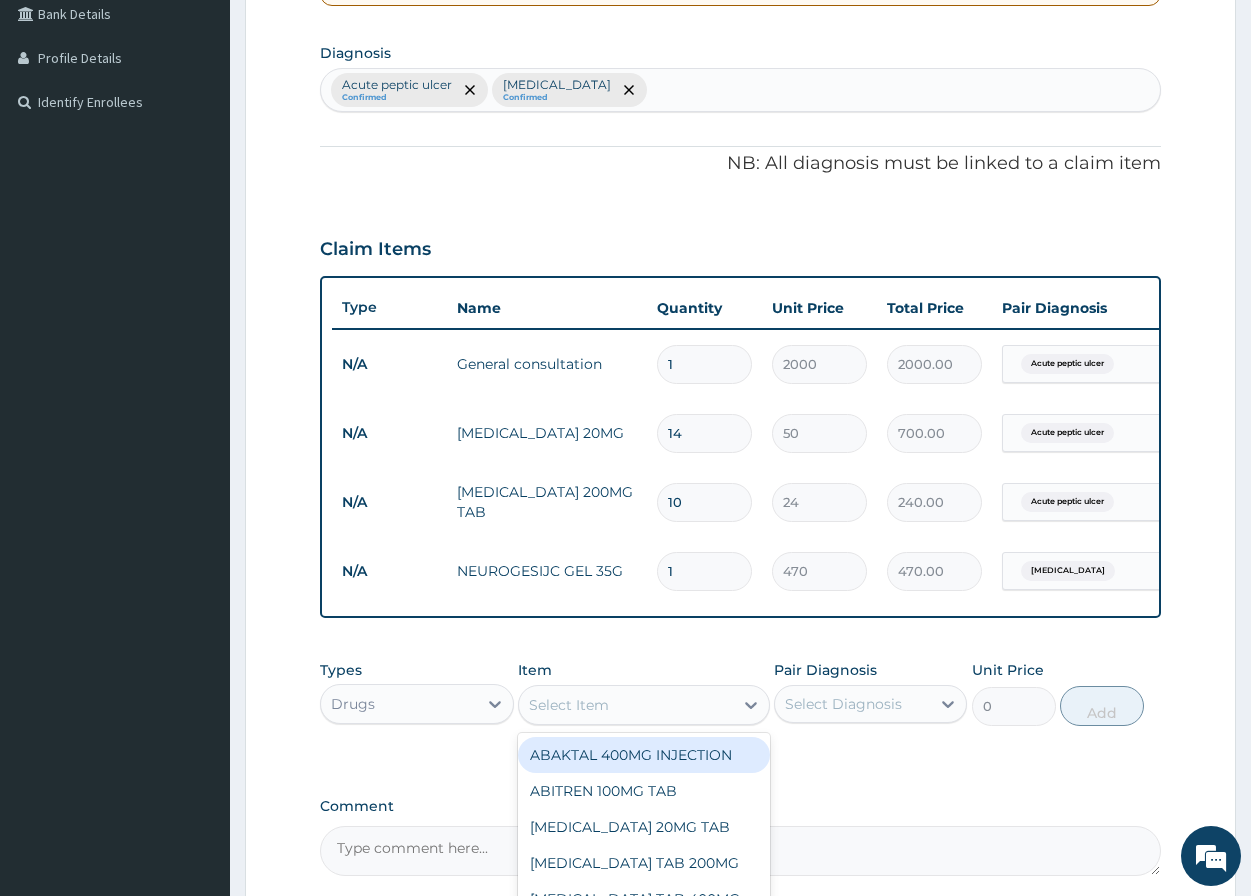 click on "Select Item" at bounding box center (644, 705) 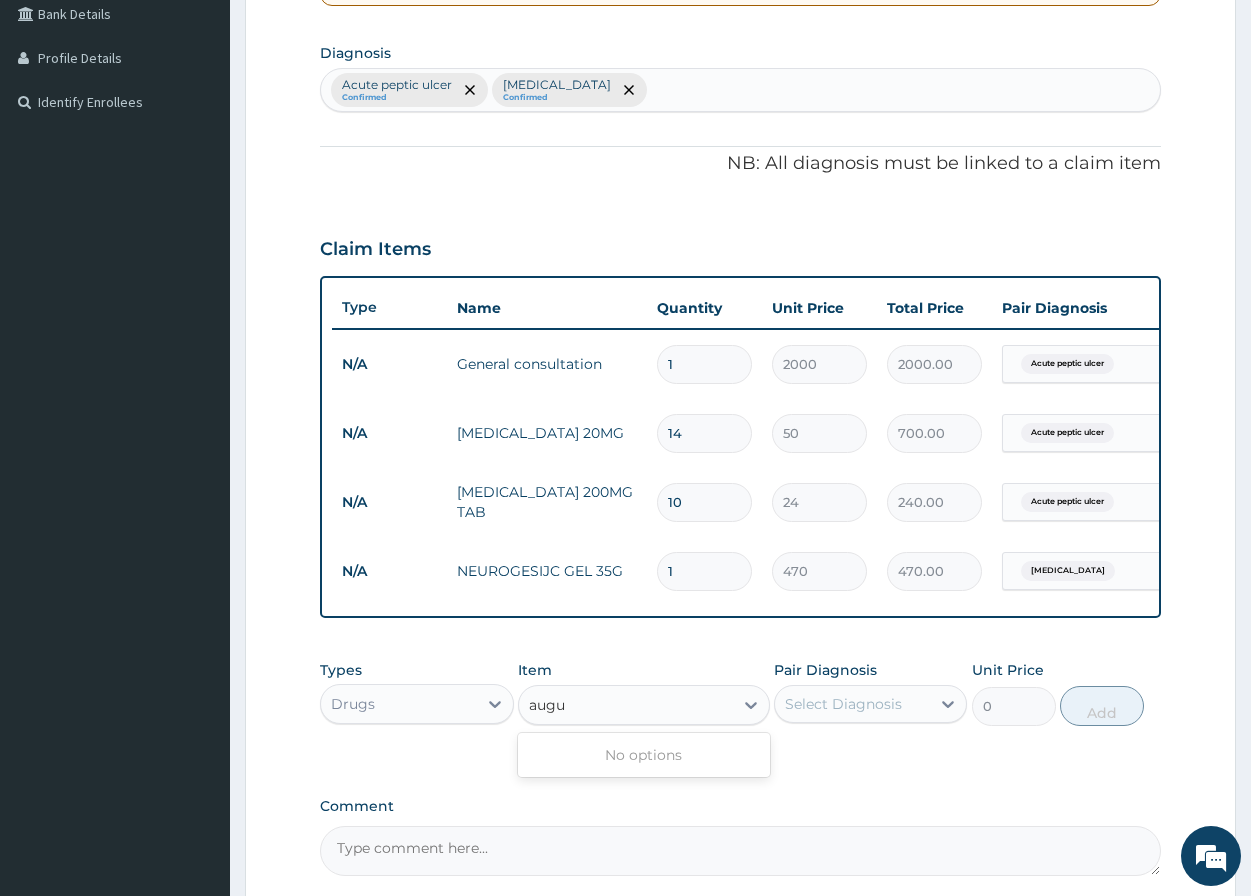 type on "aug" 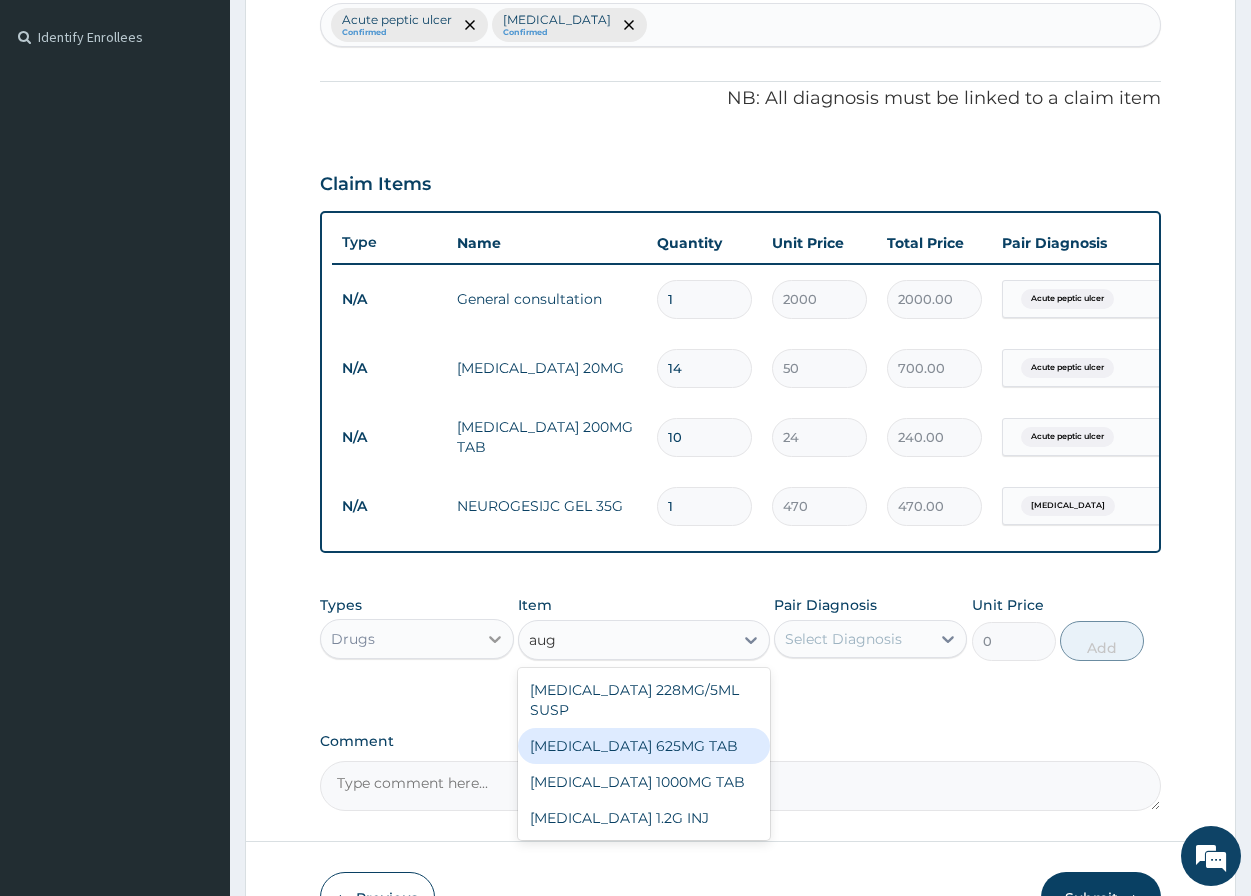 scroll, scrollTop: 568, scrollLeft: 0, axis: vertical 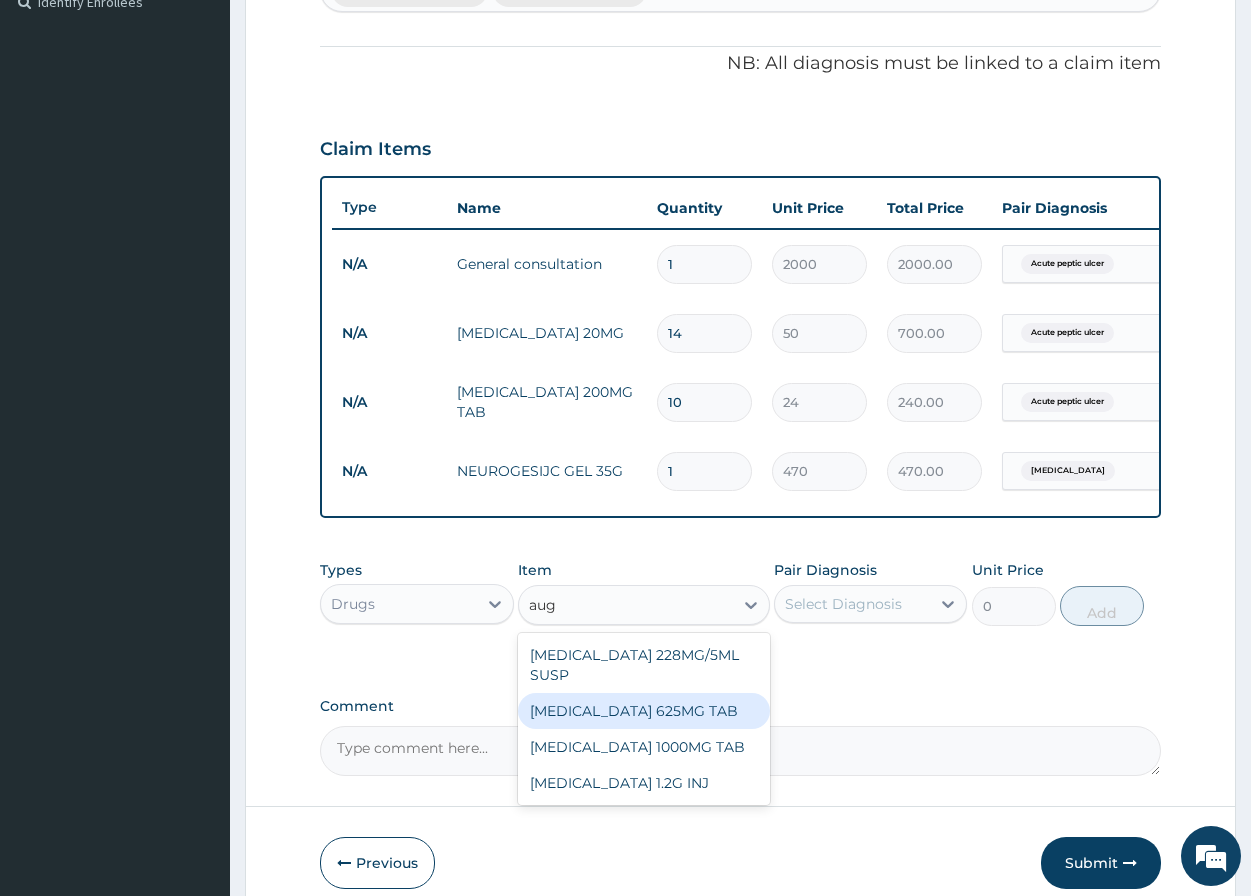 click on "[MEDICAL_DATA] 625MG TAB" at bounding box center [644, 711] 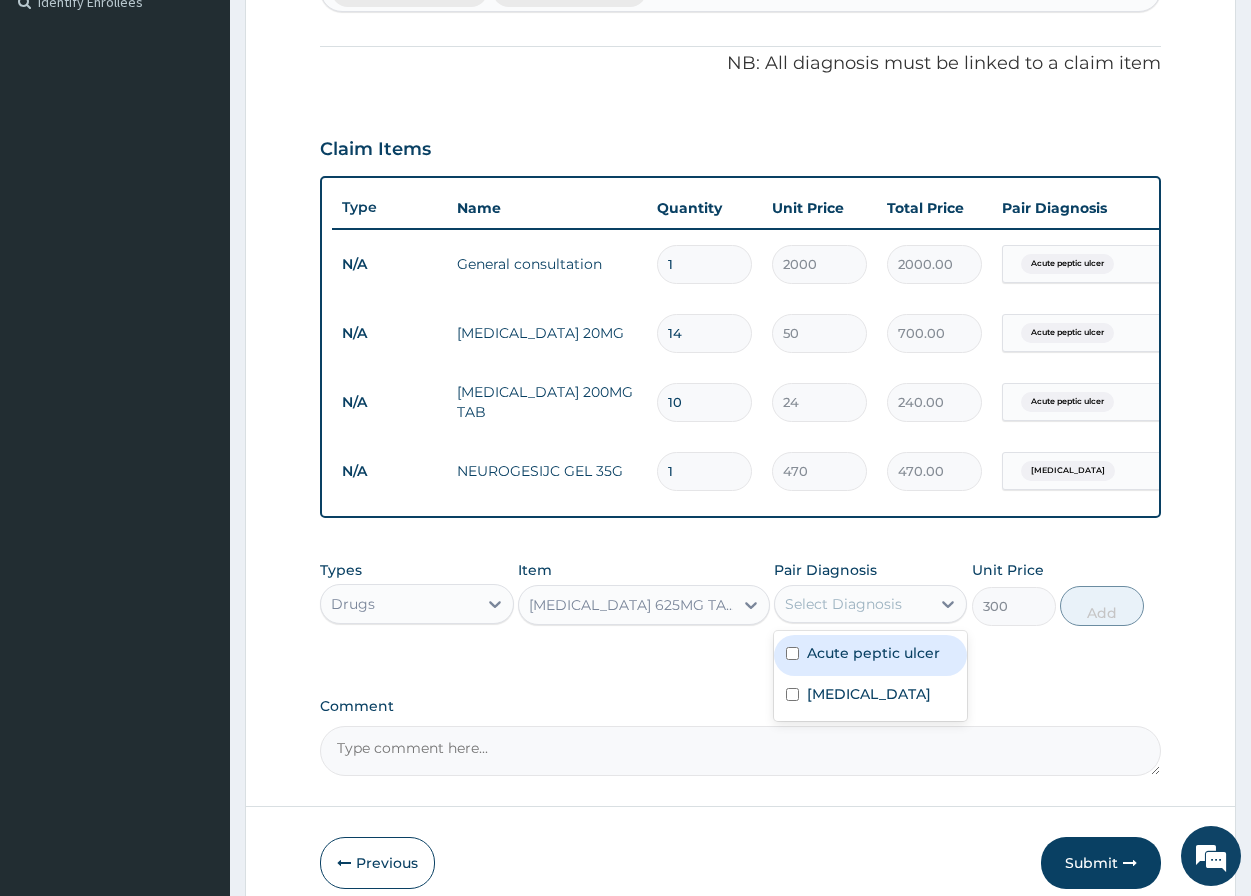 click on "Select Diagnosis" at bounding box center (843, 604) 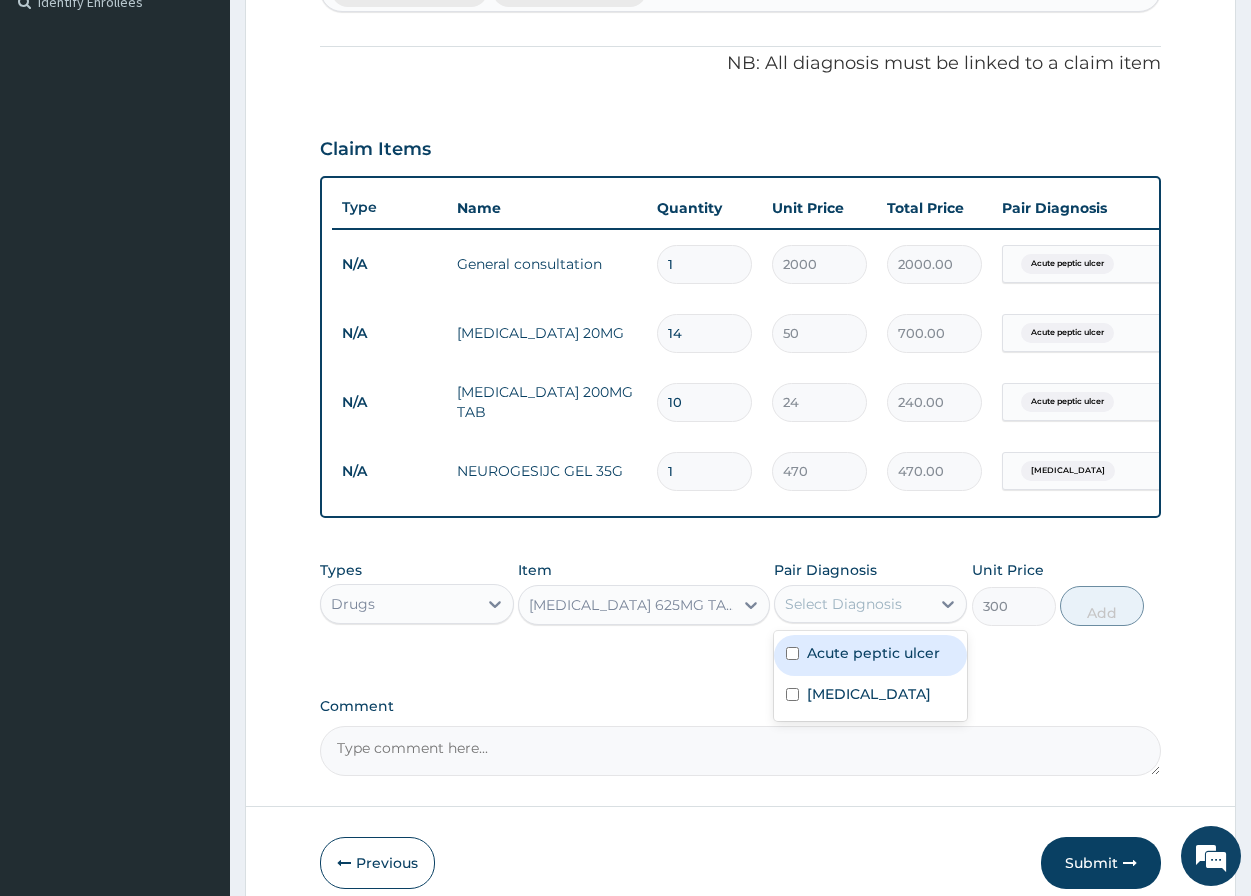 click on "Acute peptic ulcer" at bounding box center [873, 653] 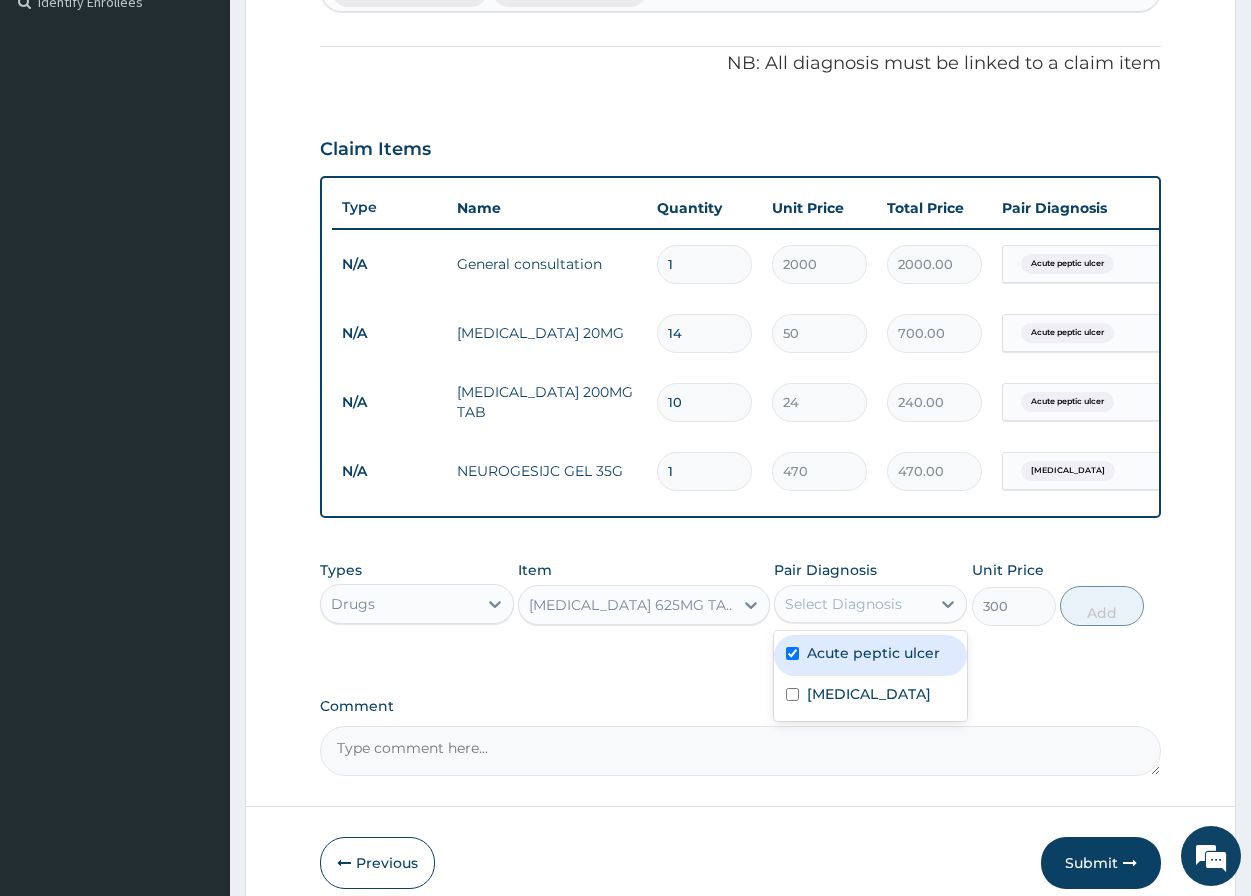 checkbox on "true" 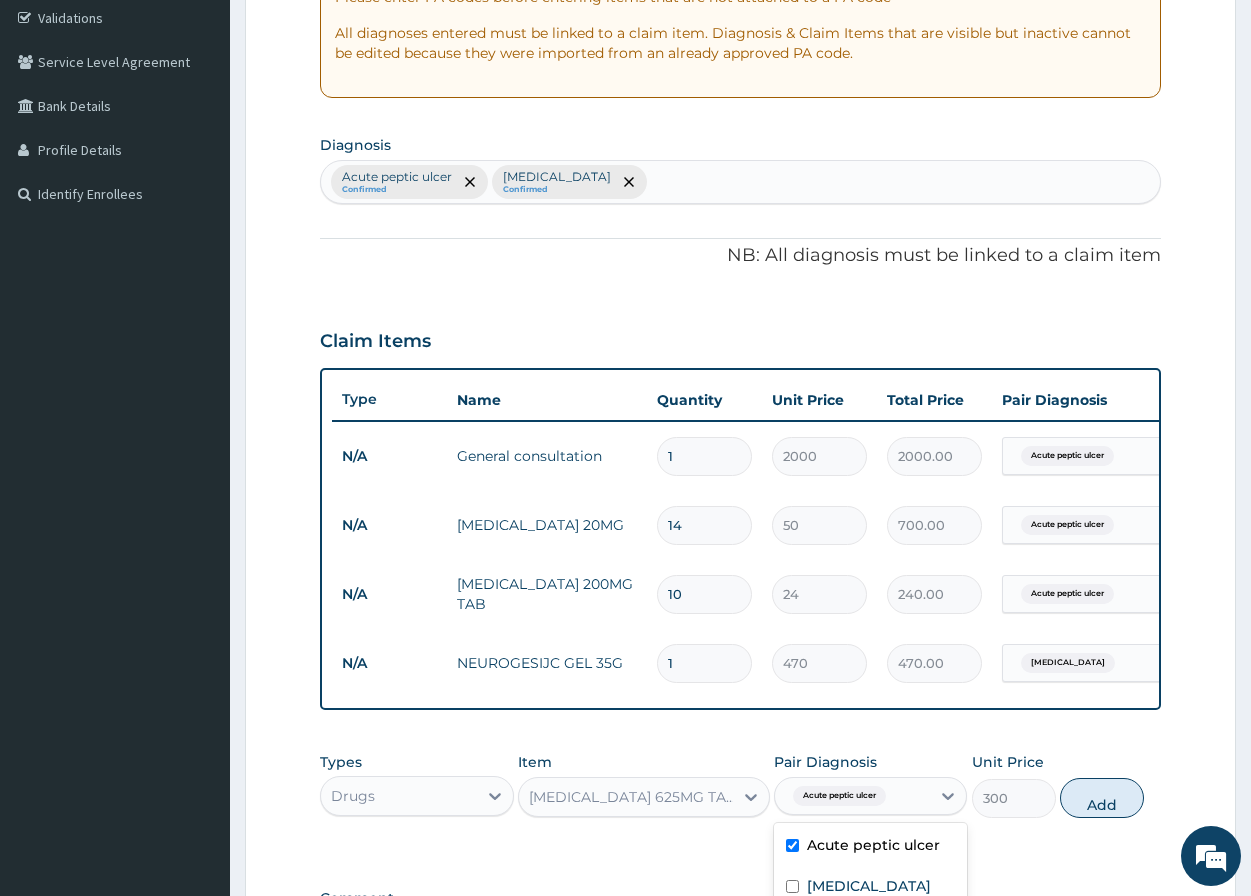 scroll, scrollTop: 168, scrollLeft: 0, axis: vertical 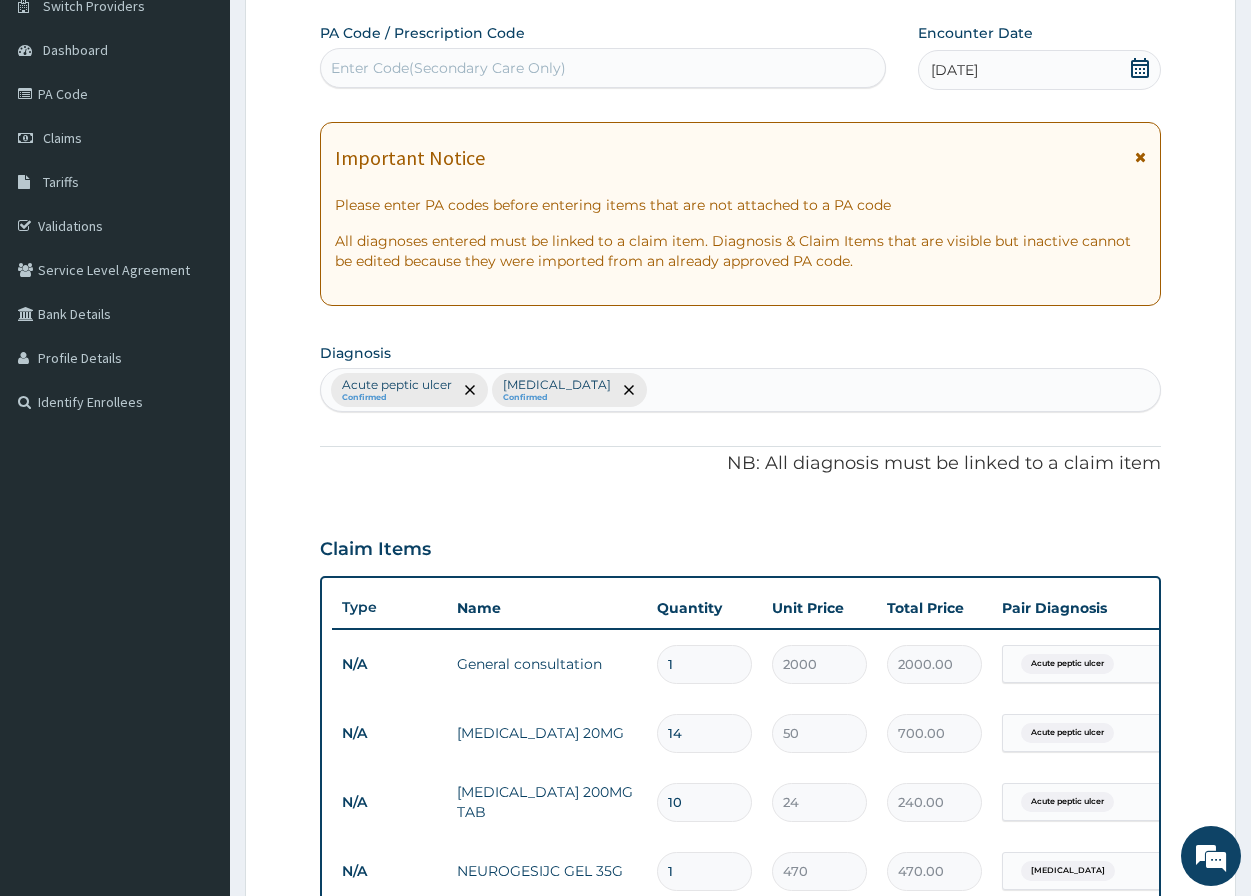 click on "Acute peptic ulcer Confirmed Arthritis Confirmed" at bounding box center (740, 390) 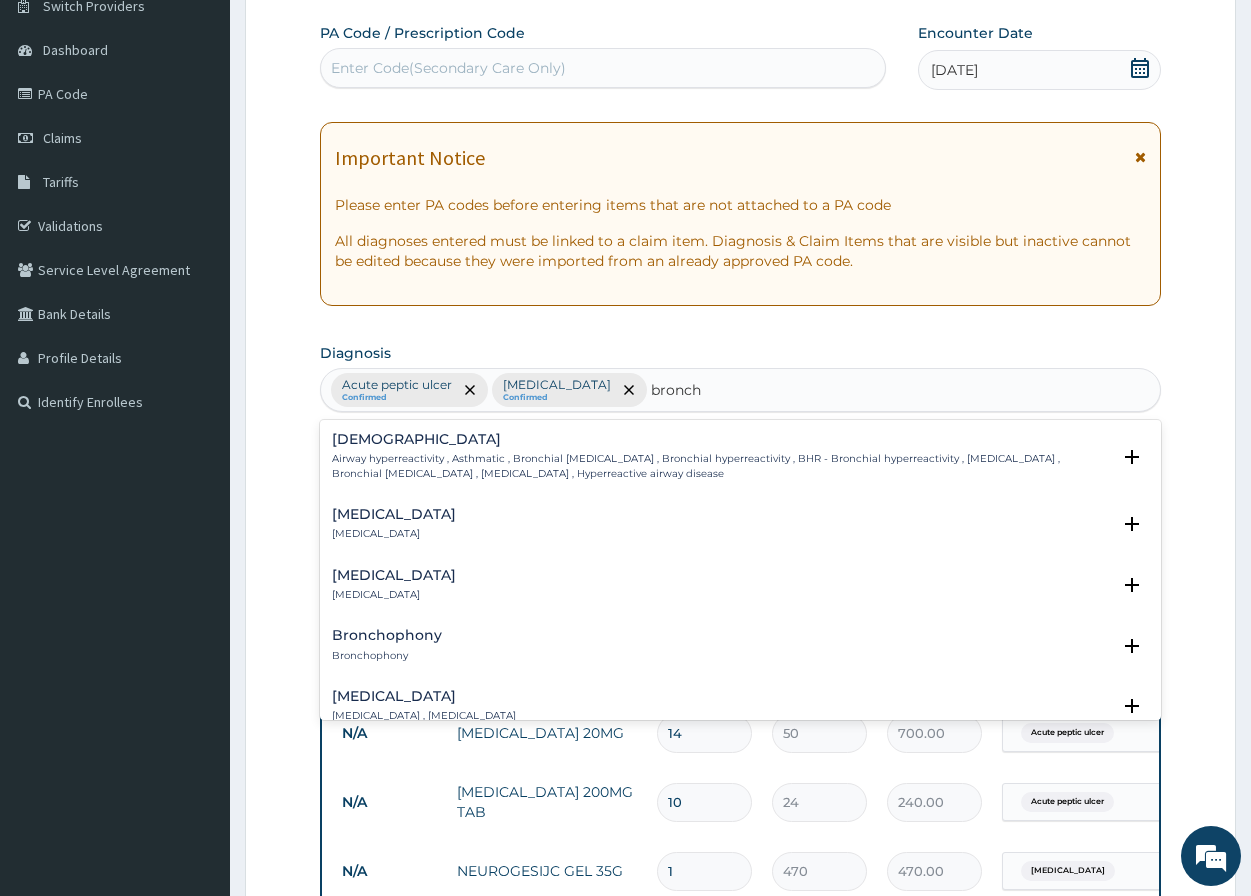 type on "bronchi" 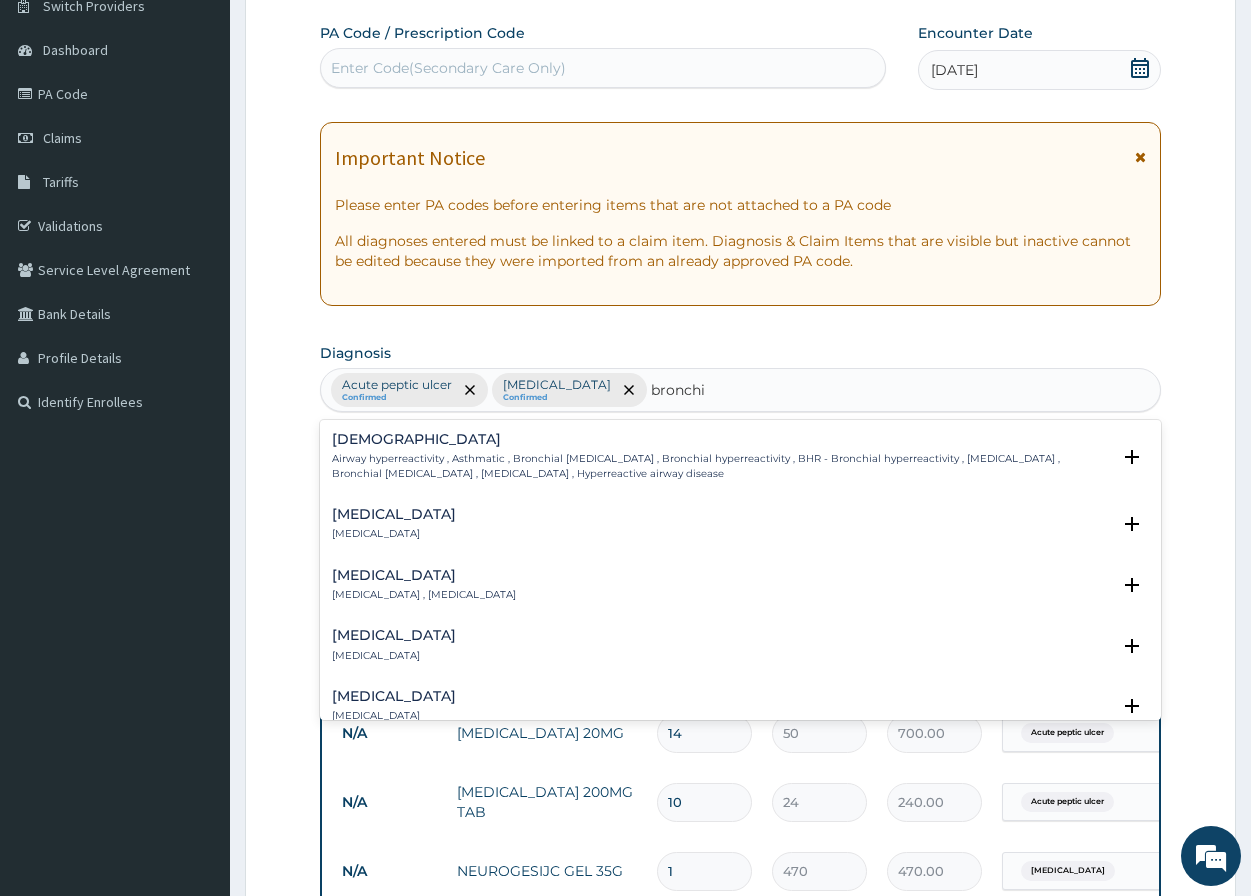 click on "Bronchitis Bronchitis" at bounding box center (740, 524) 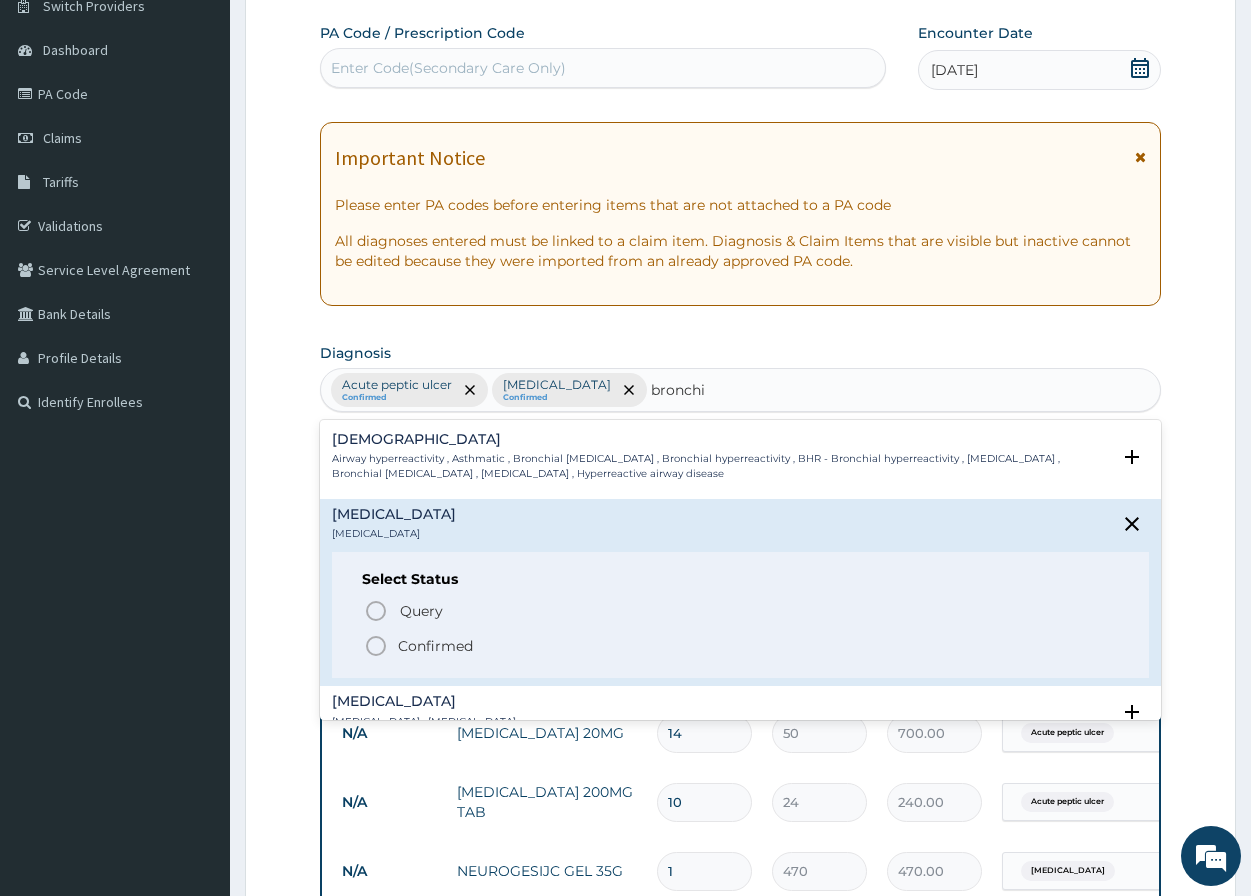 click on "Confirmed" at bounding box center [435, 646] 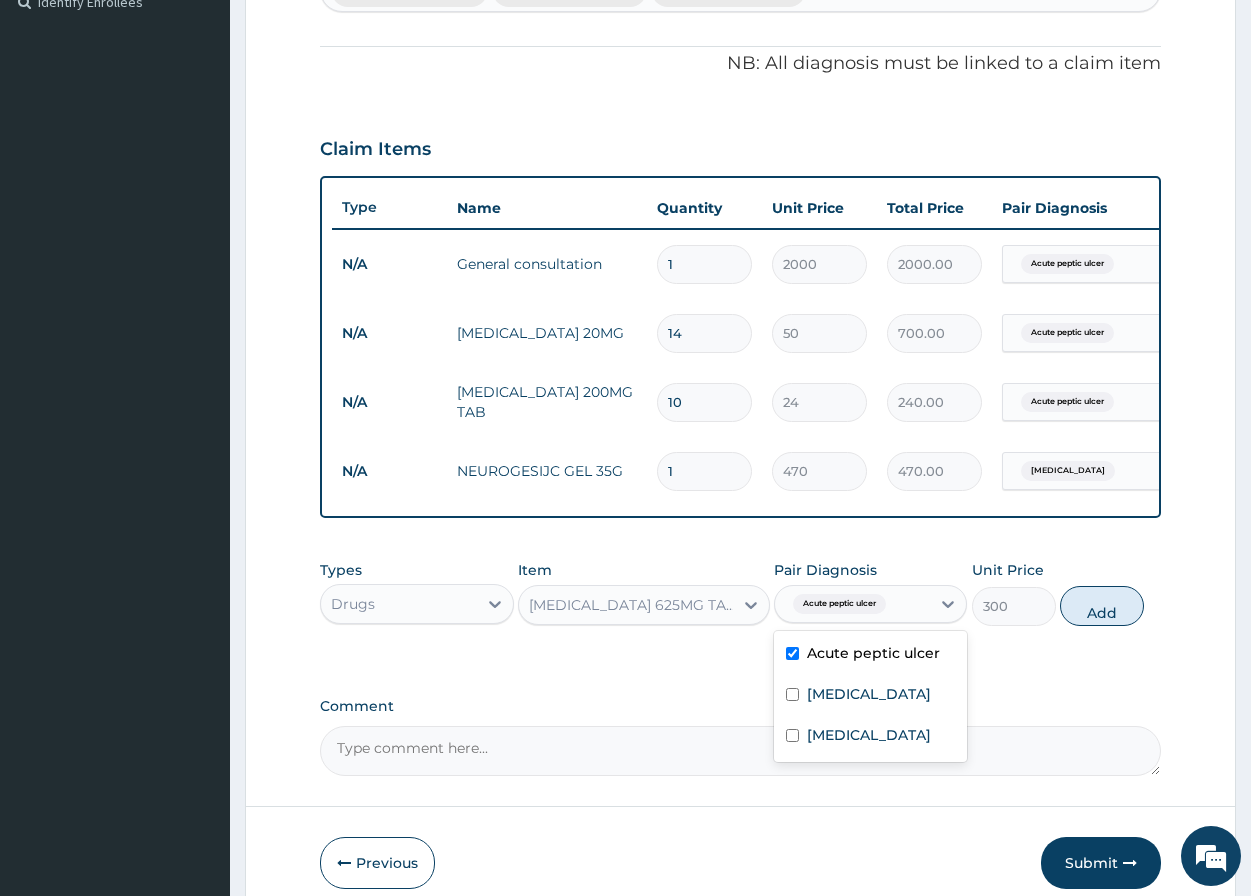 click on "Acute peptic ulcer" at bounding box center (852, 604) 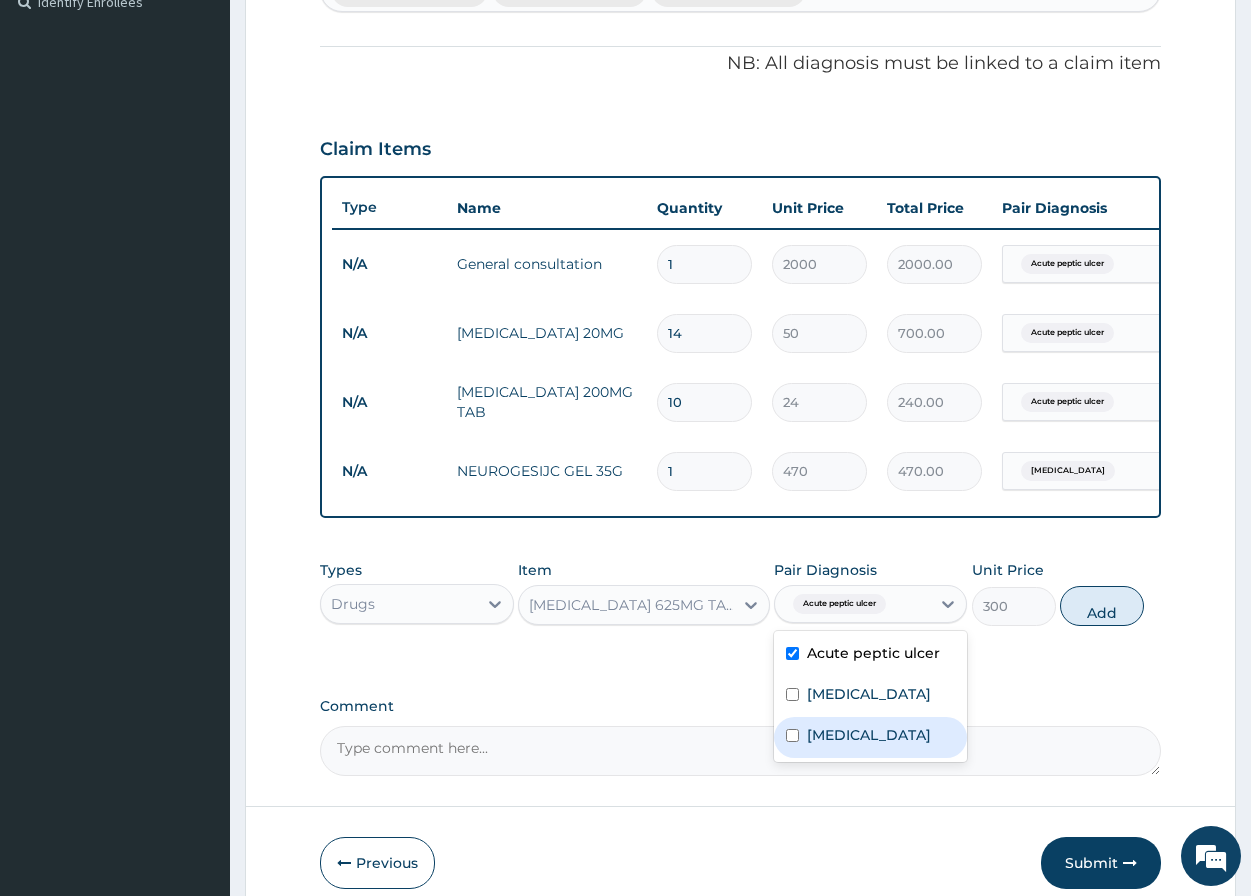drag, startPoint x: 807, startPoint y: 757, endPoint x: 826, endPoint y: 757, distance: 19 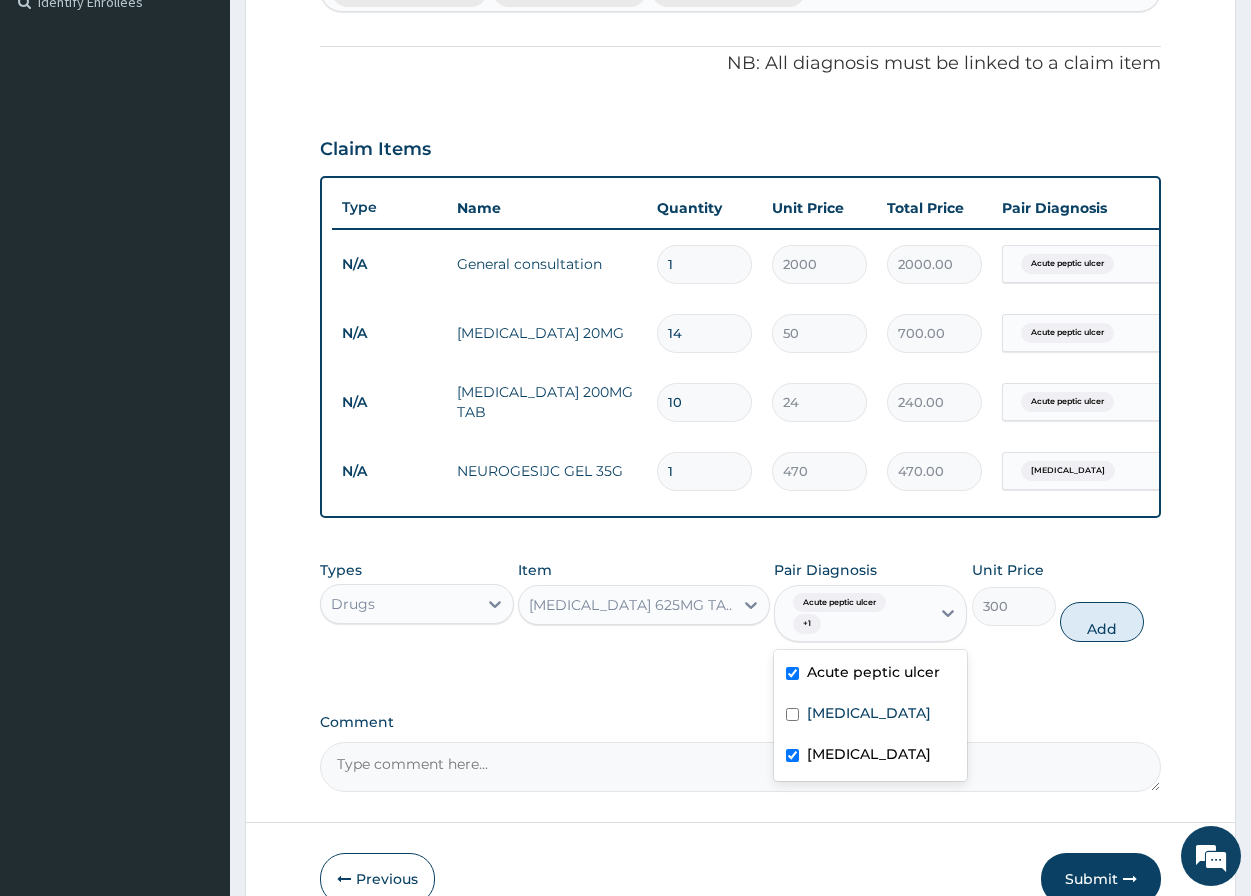checkbox on "true" 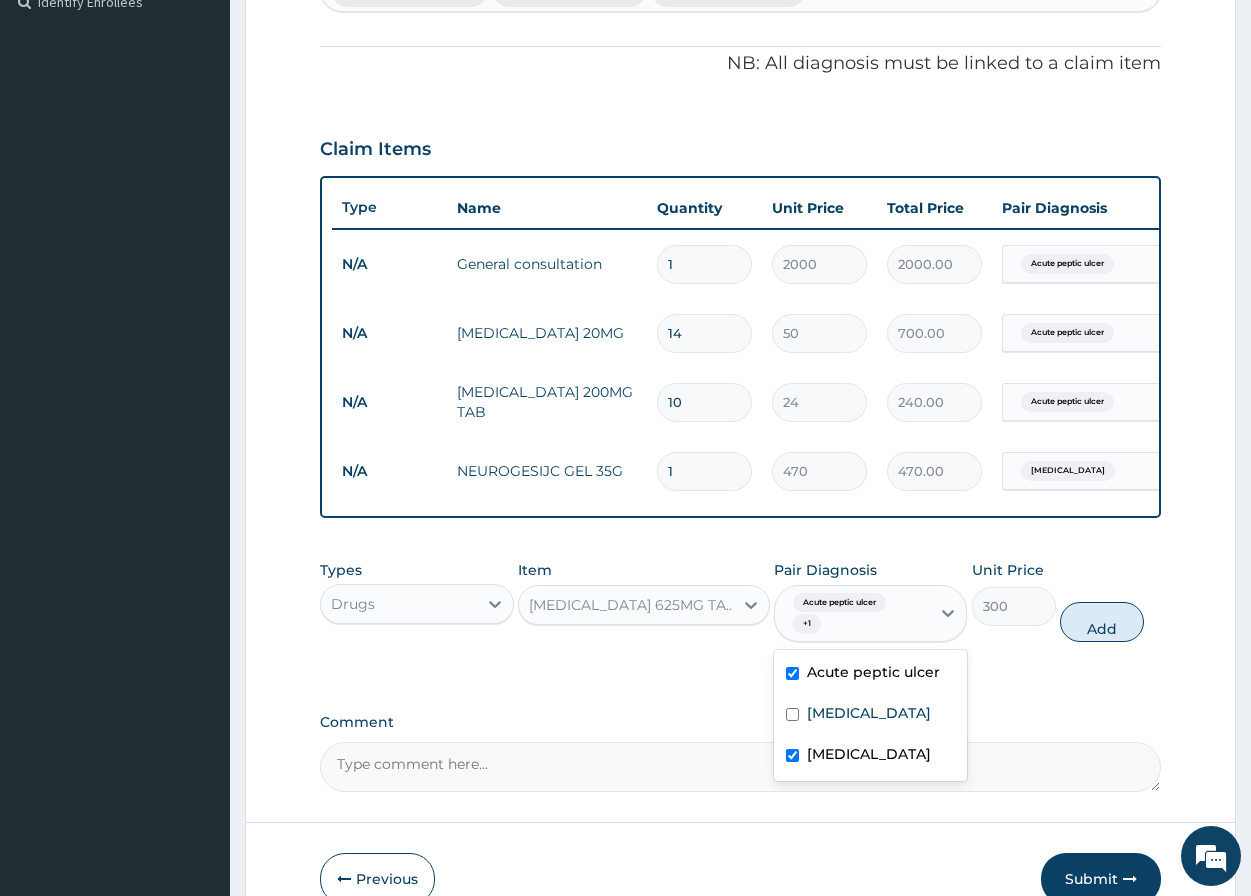 click at bounding box center [792, 673] 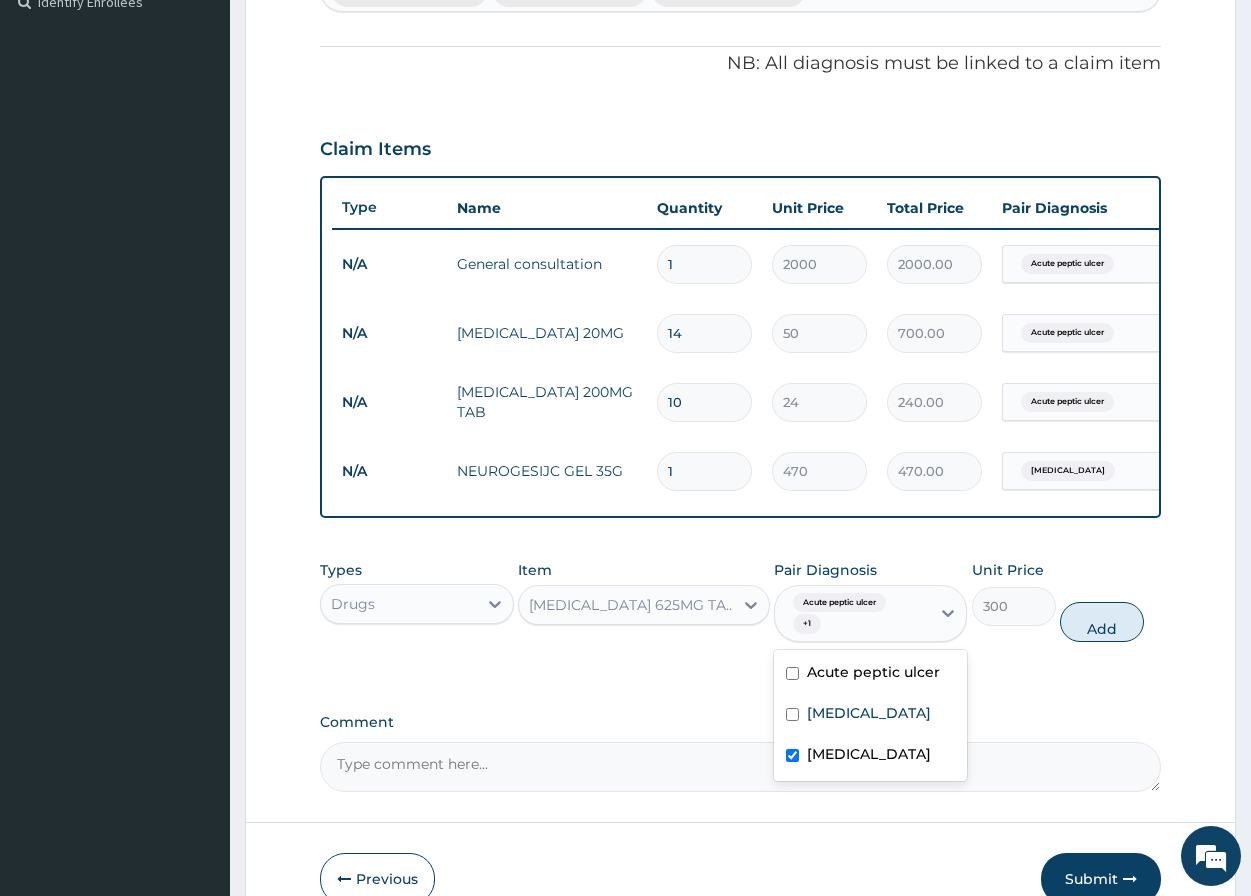 checkbox on "false" 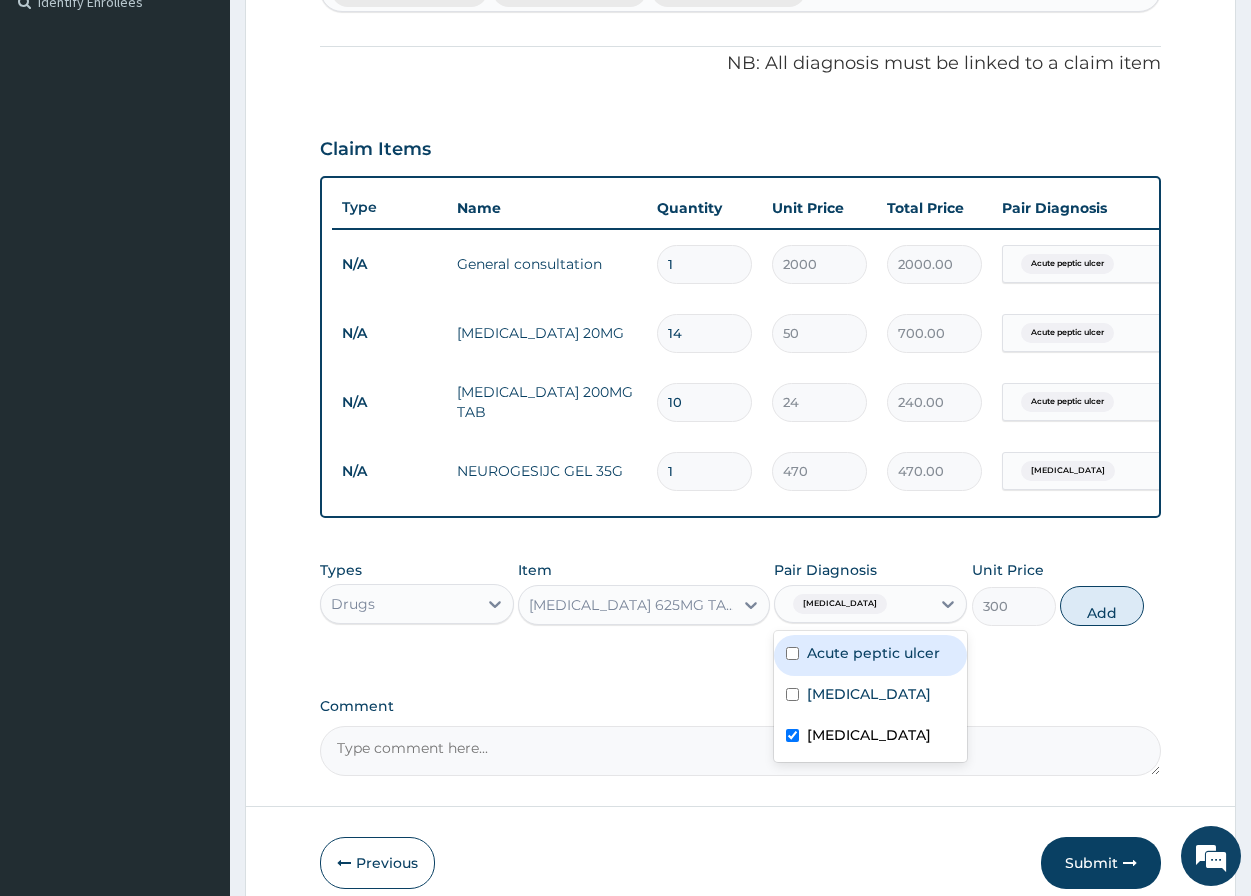 click on "Add" at bounding box center (1102, 606) 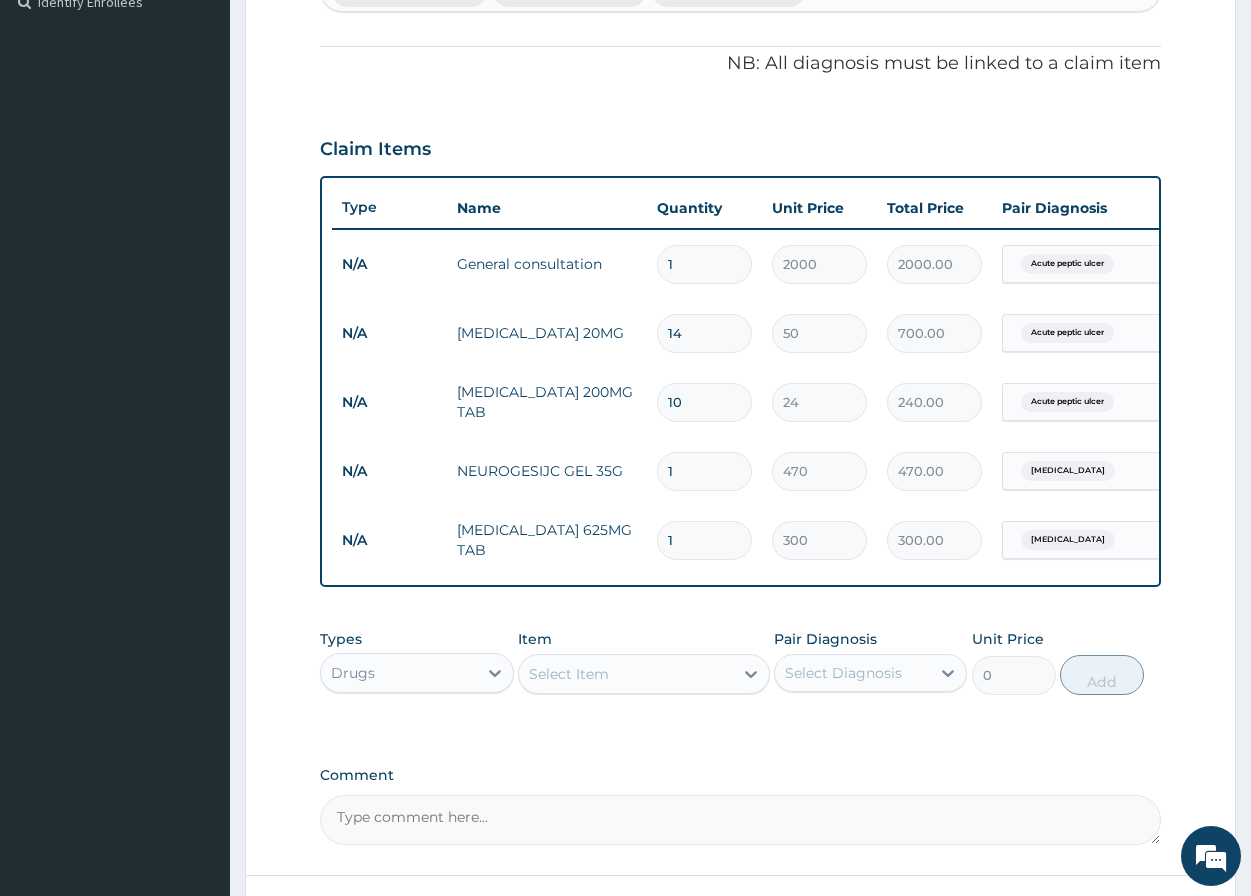 type on "14" 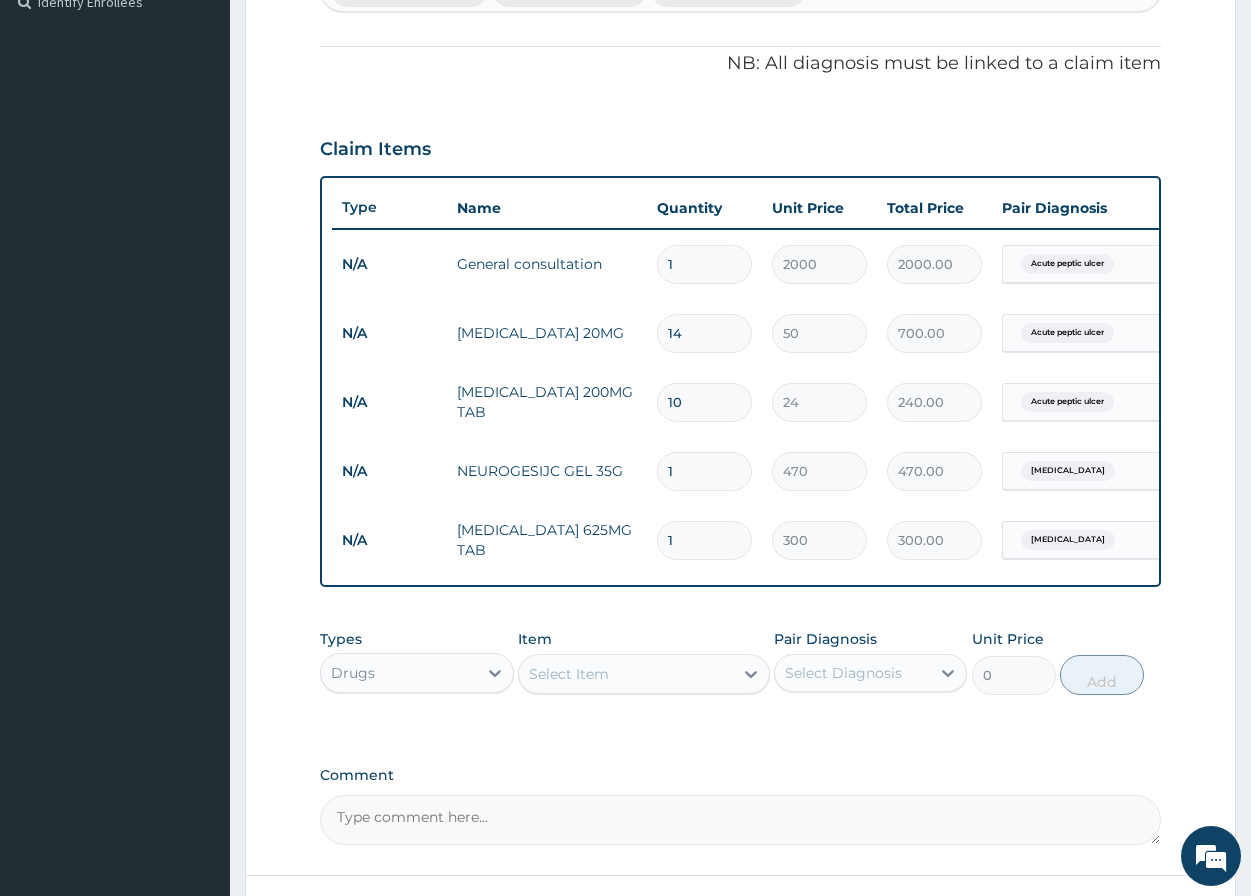 type on "4200.00" 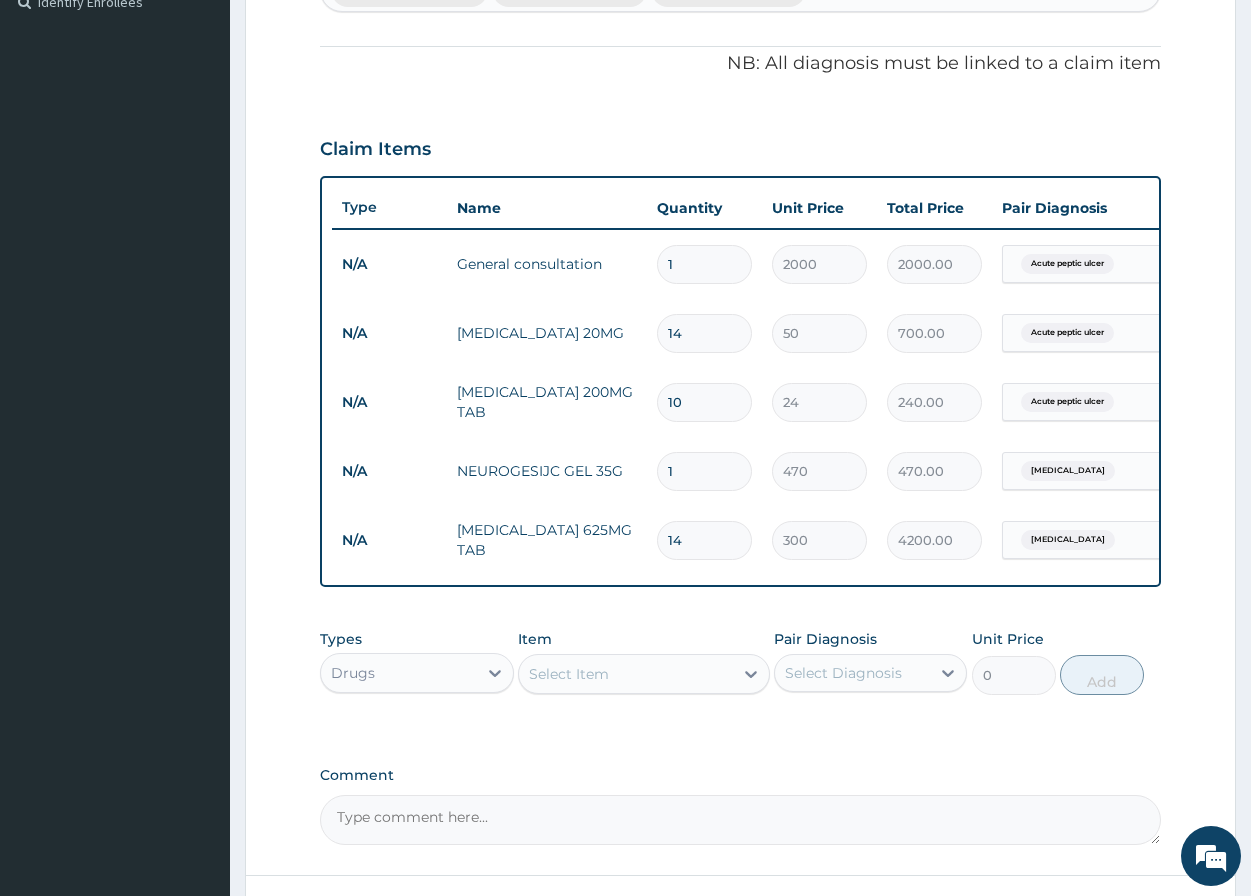 type on "14" 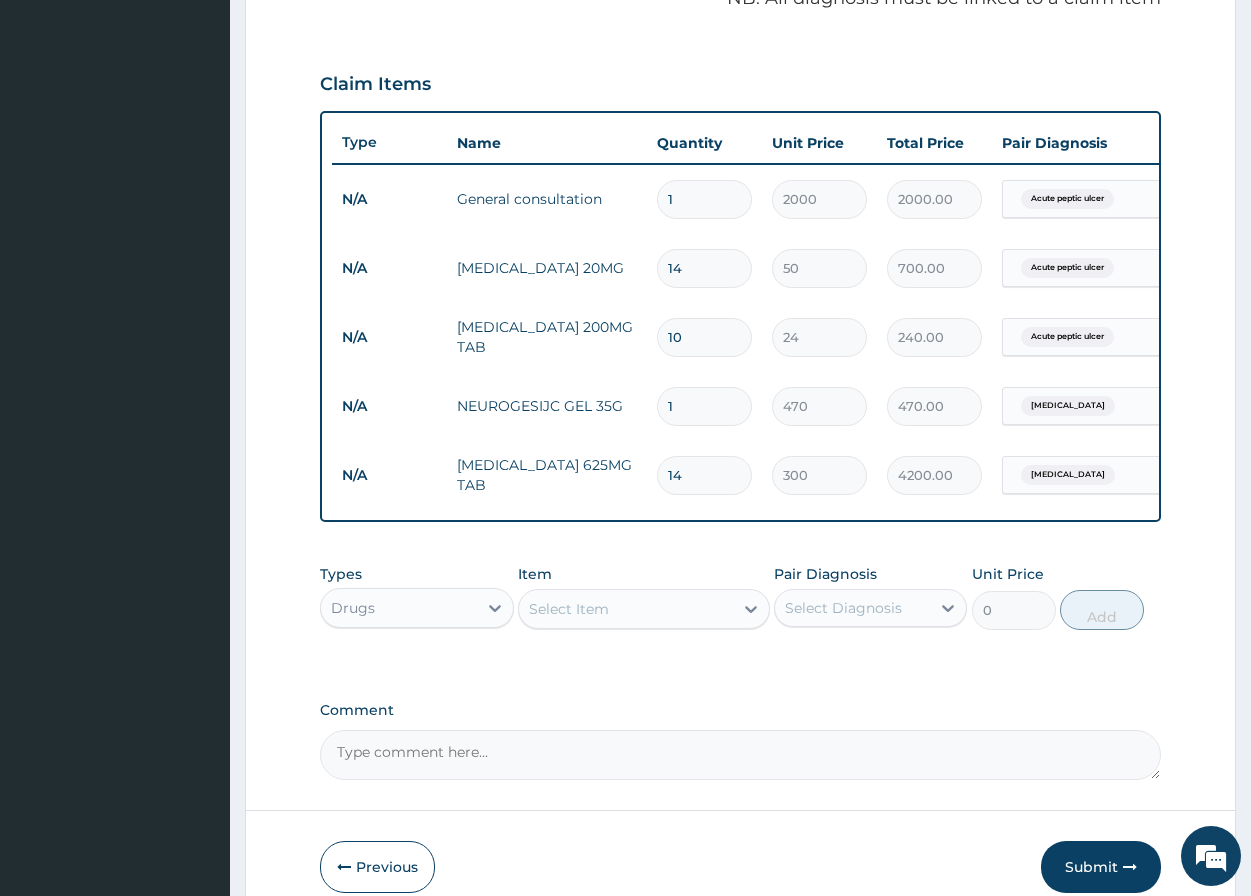 scroll, scrollTop: 668, scrollLeft: 0, axis: vertical 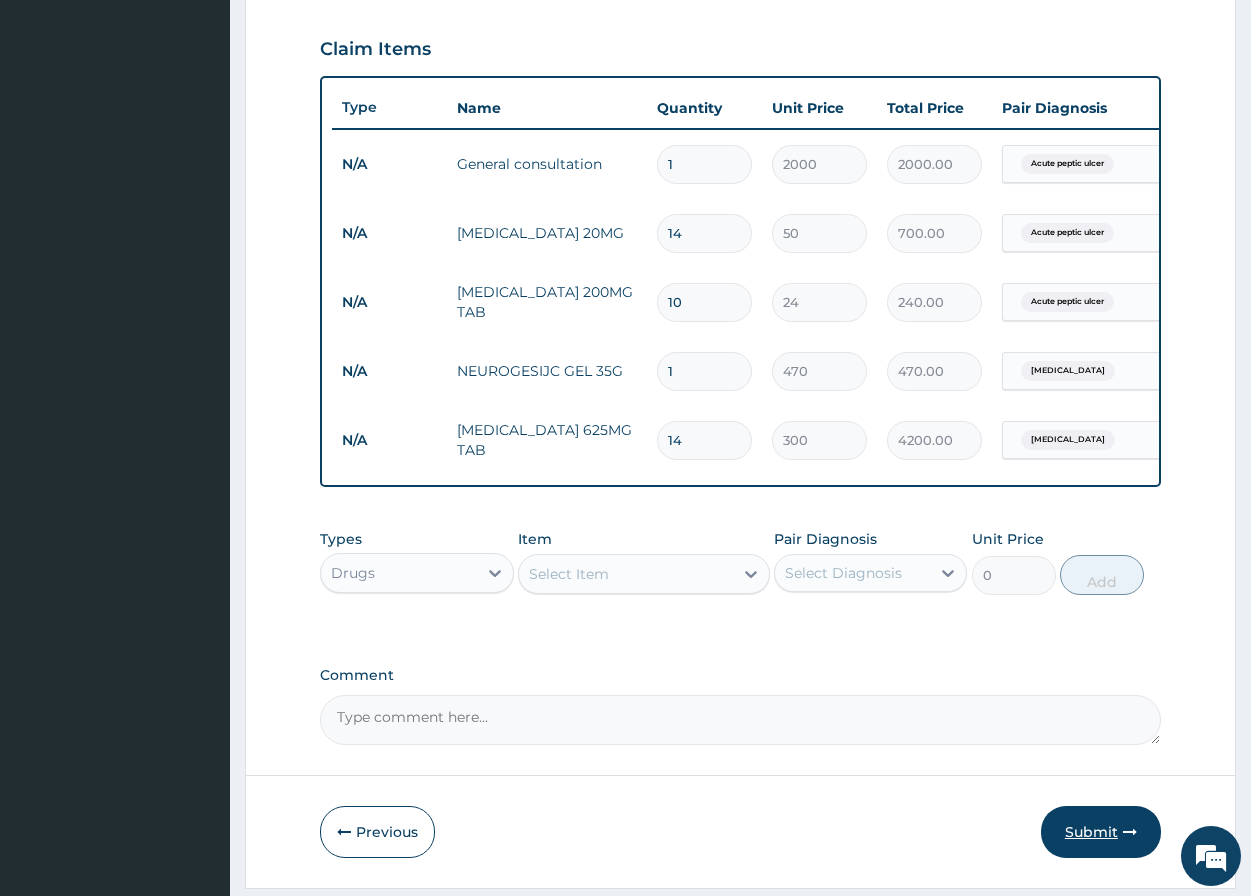 click on "Submit" at bounding box center [1101, 832] 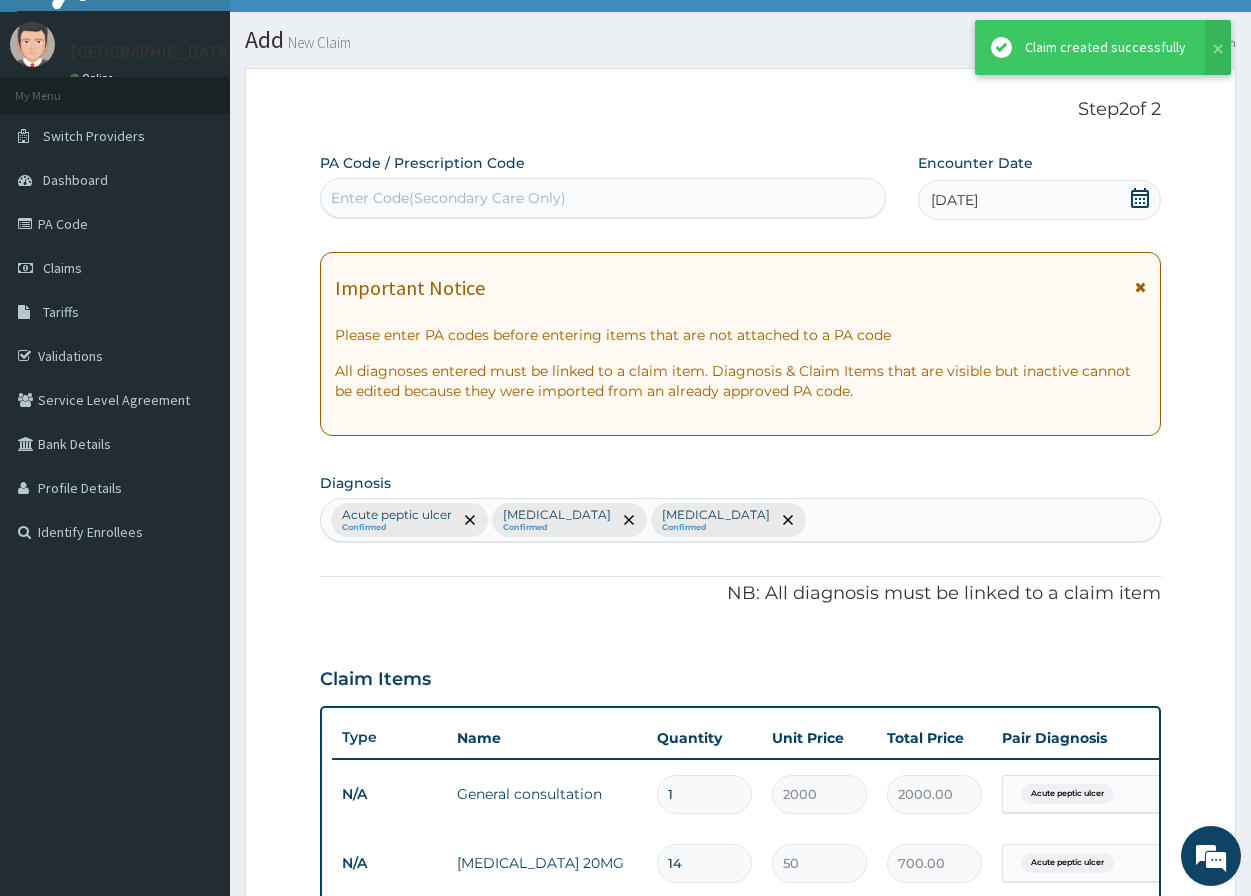 scroll, scrollTop: 668, scrollLeft: 0, axis: vertical 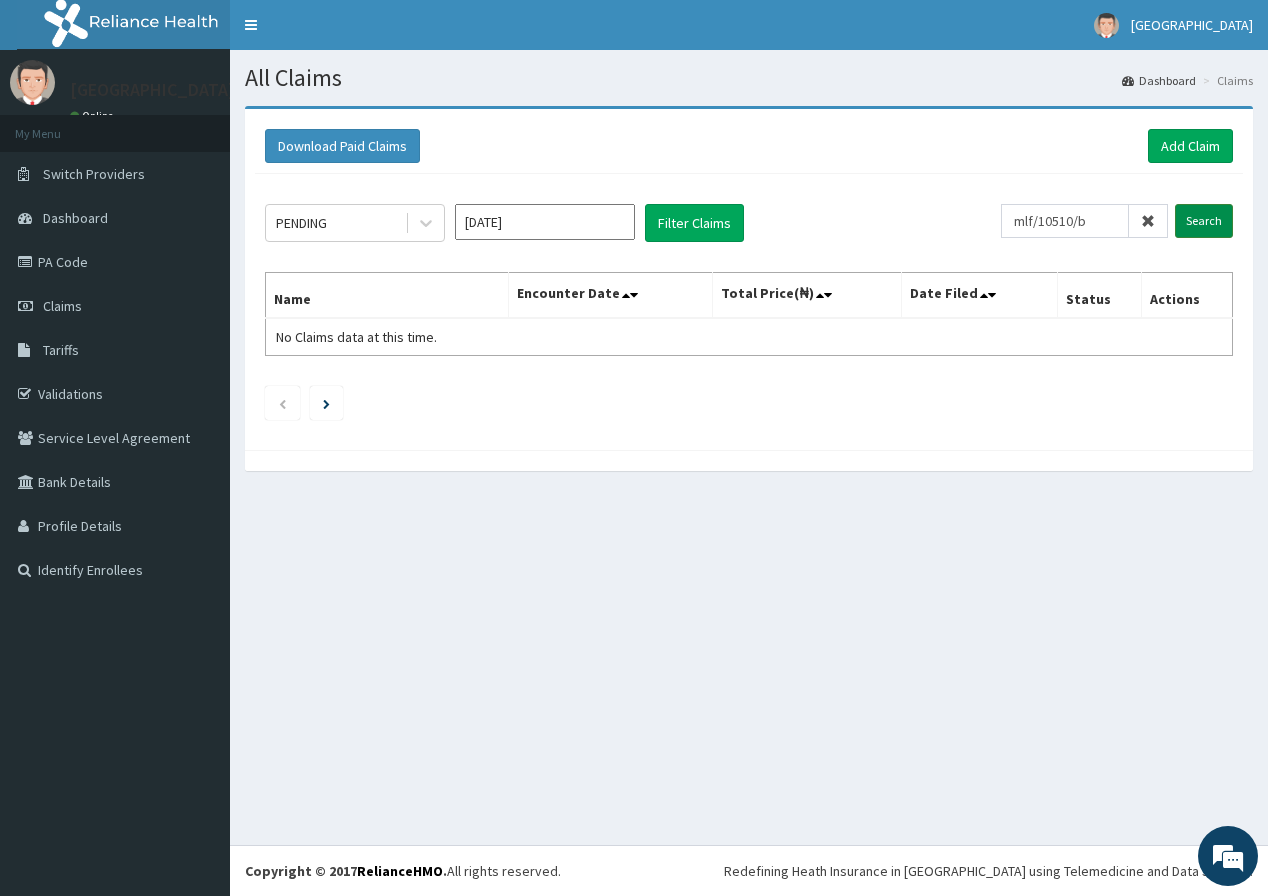 type on "mlf/10510/b" 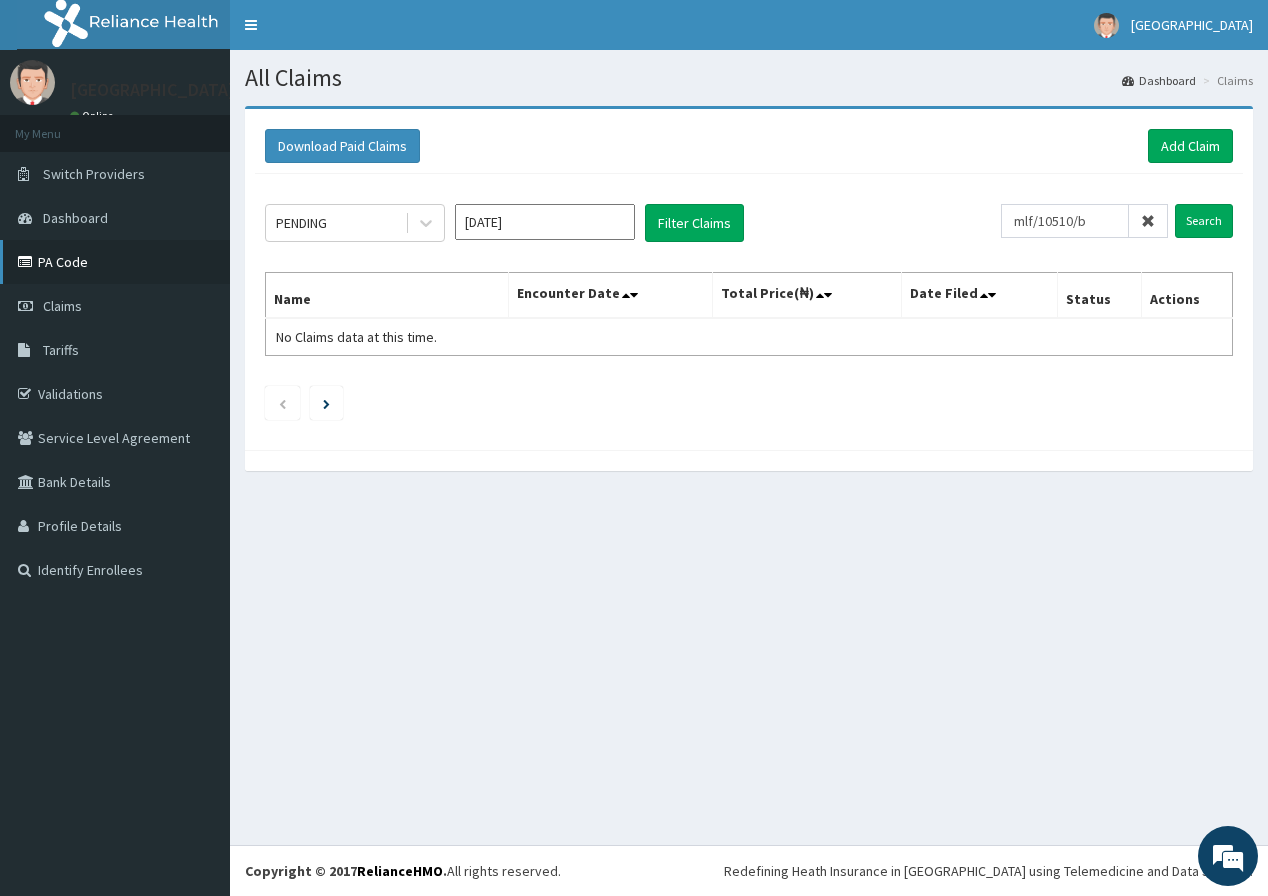 click on "PA Code" at bounding box center (115, 262) 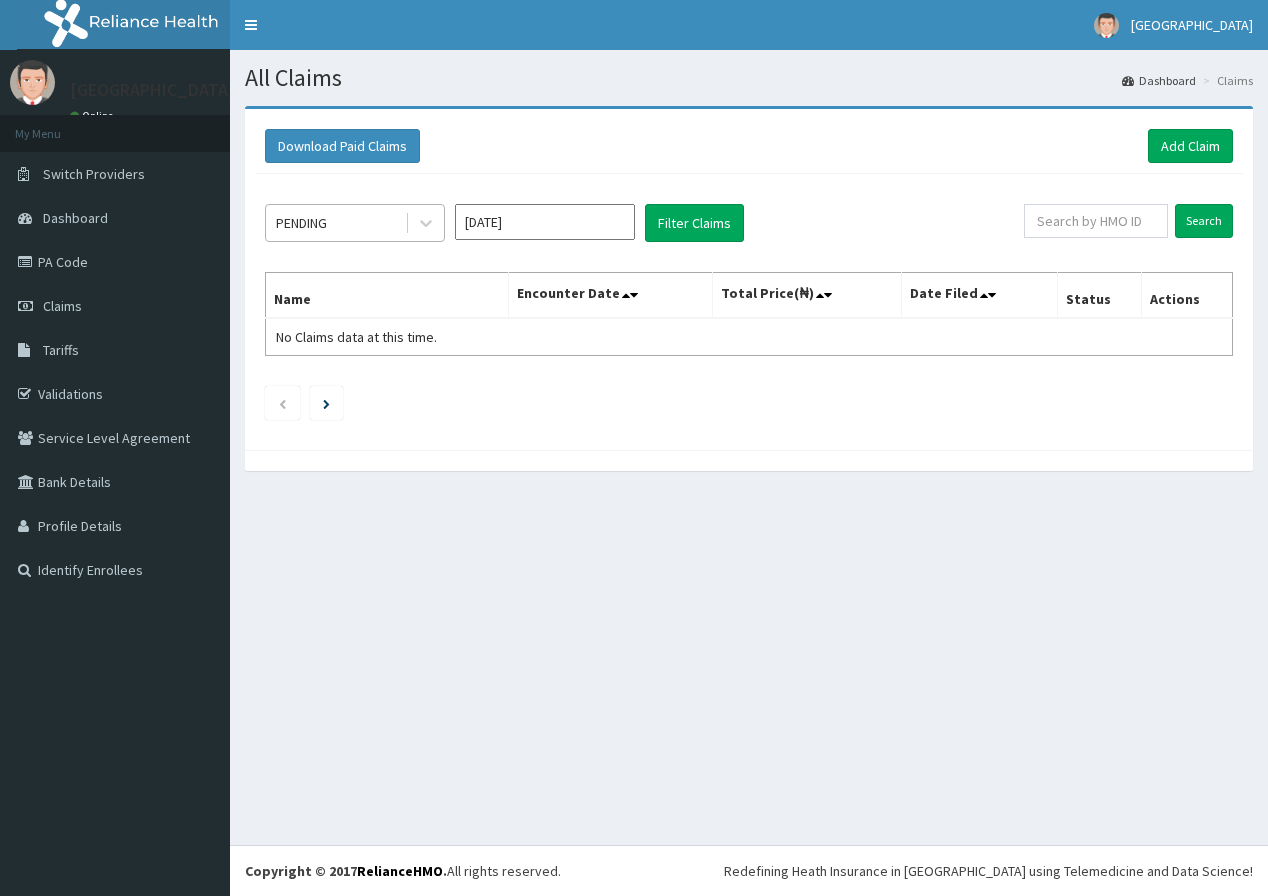 scroll, scrollTop: 0, scrollLeft: 0, axis: both 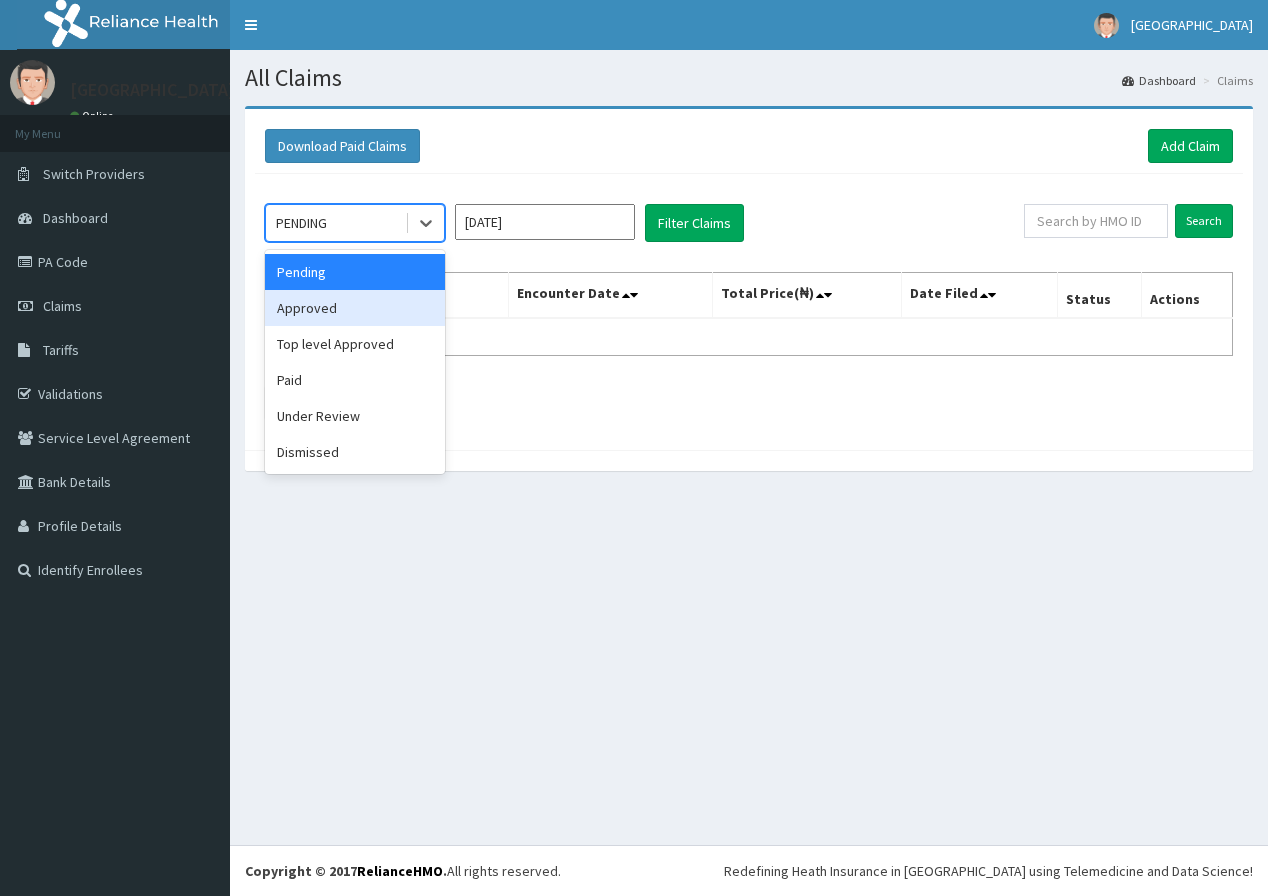 click on "Approved" at bounding box center (355, 308) 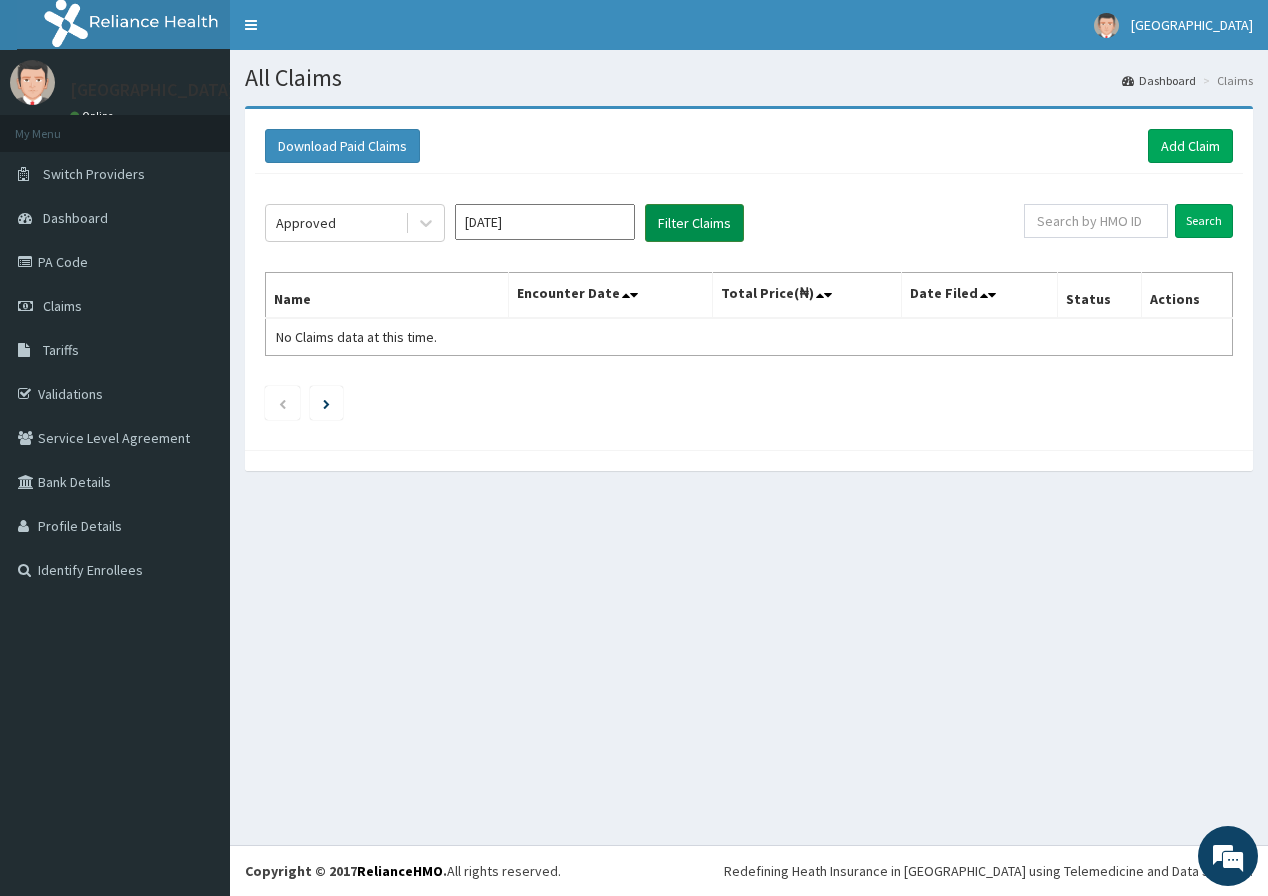 click on "Filter Claims" at bounding box center [694, 223] 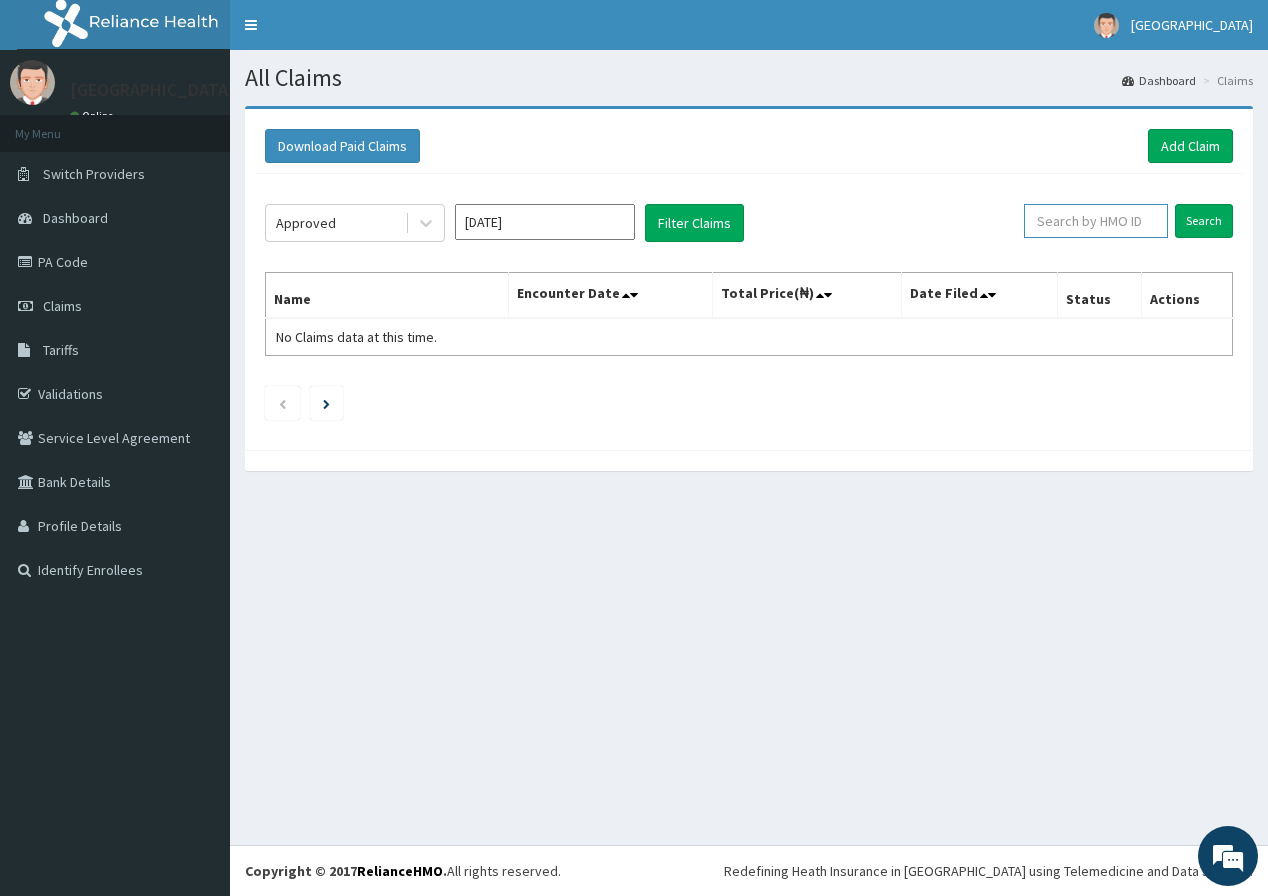 click at bounding box center [1096, 221] 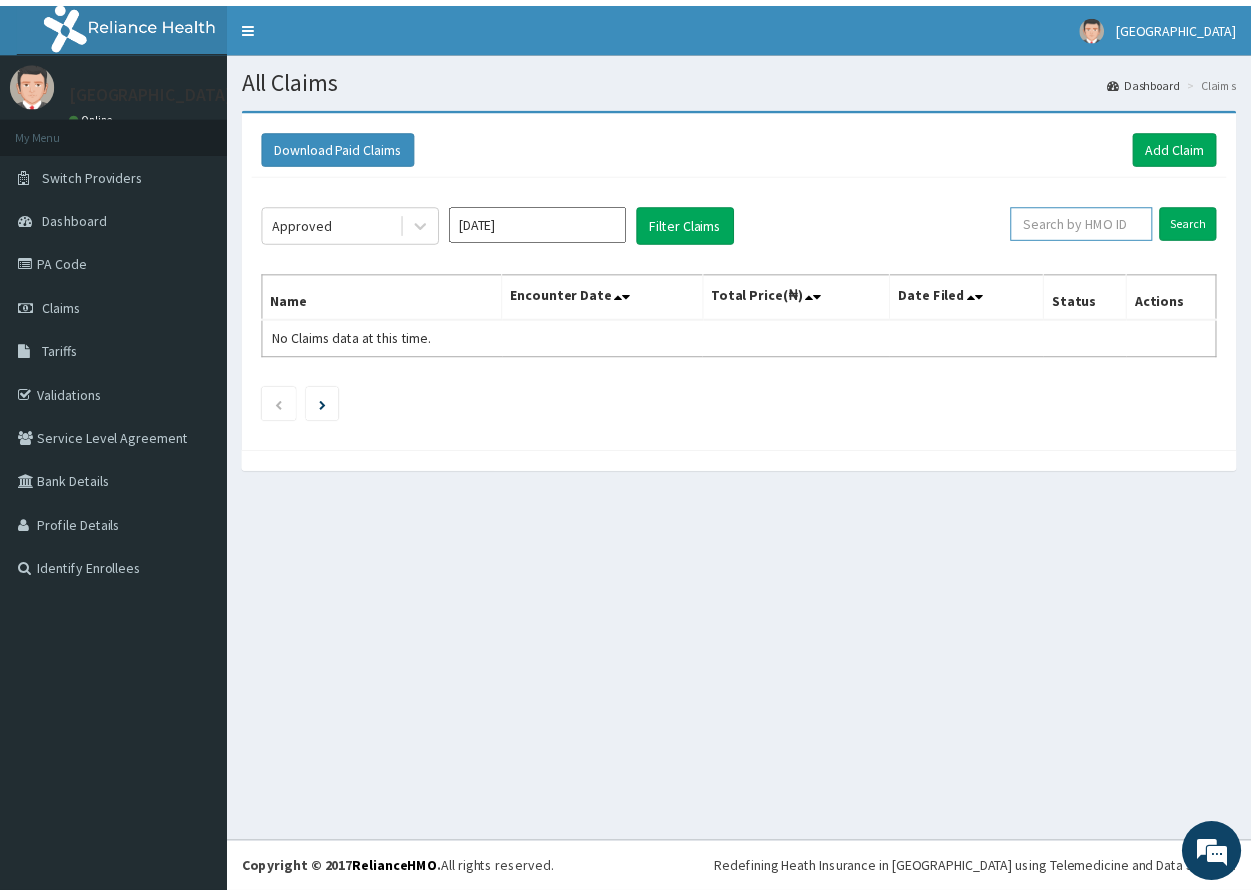 scroll, scrollTop: 0, scrollLeft: 0, axis: both 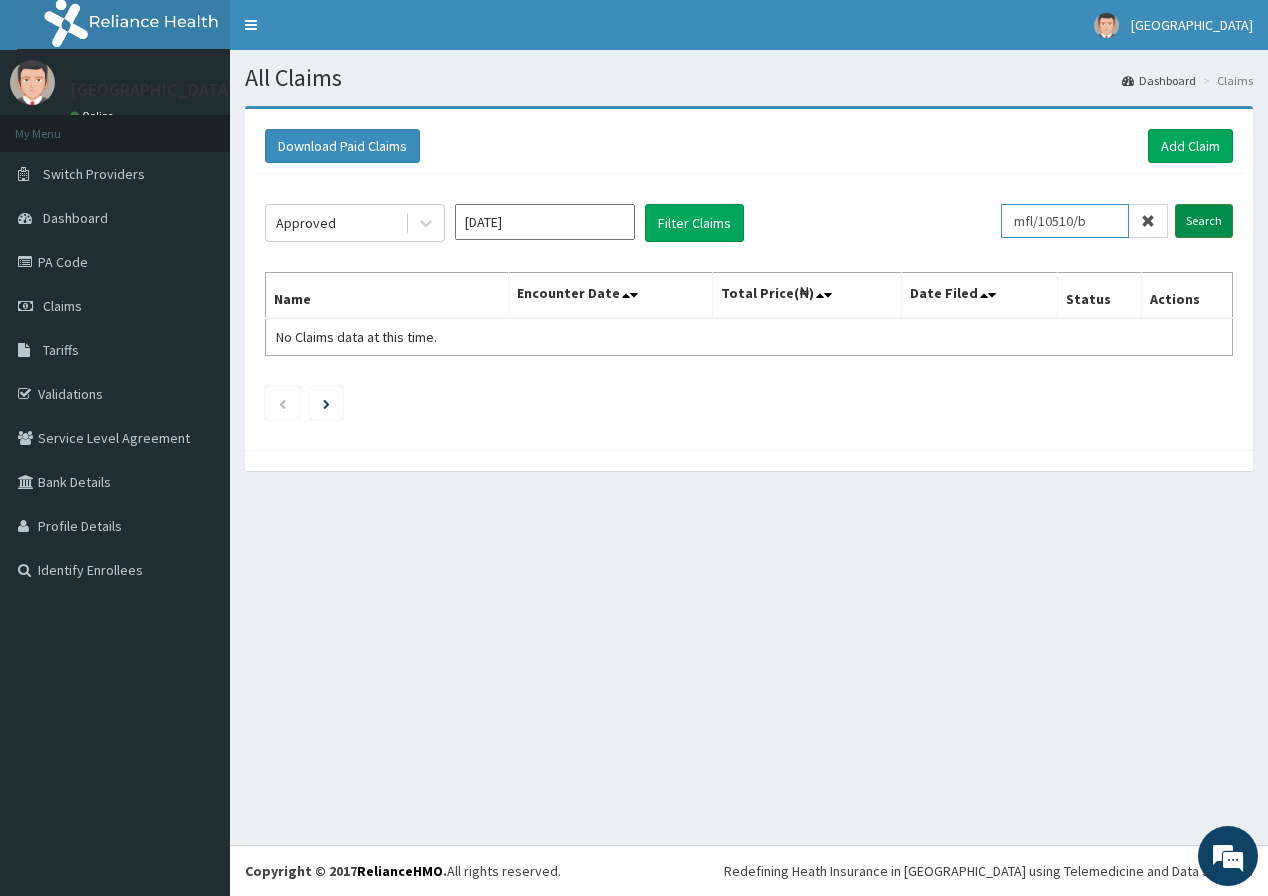 type on "mfl/10510/b" 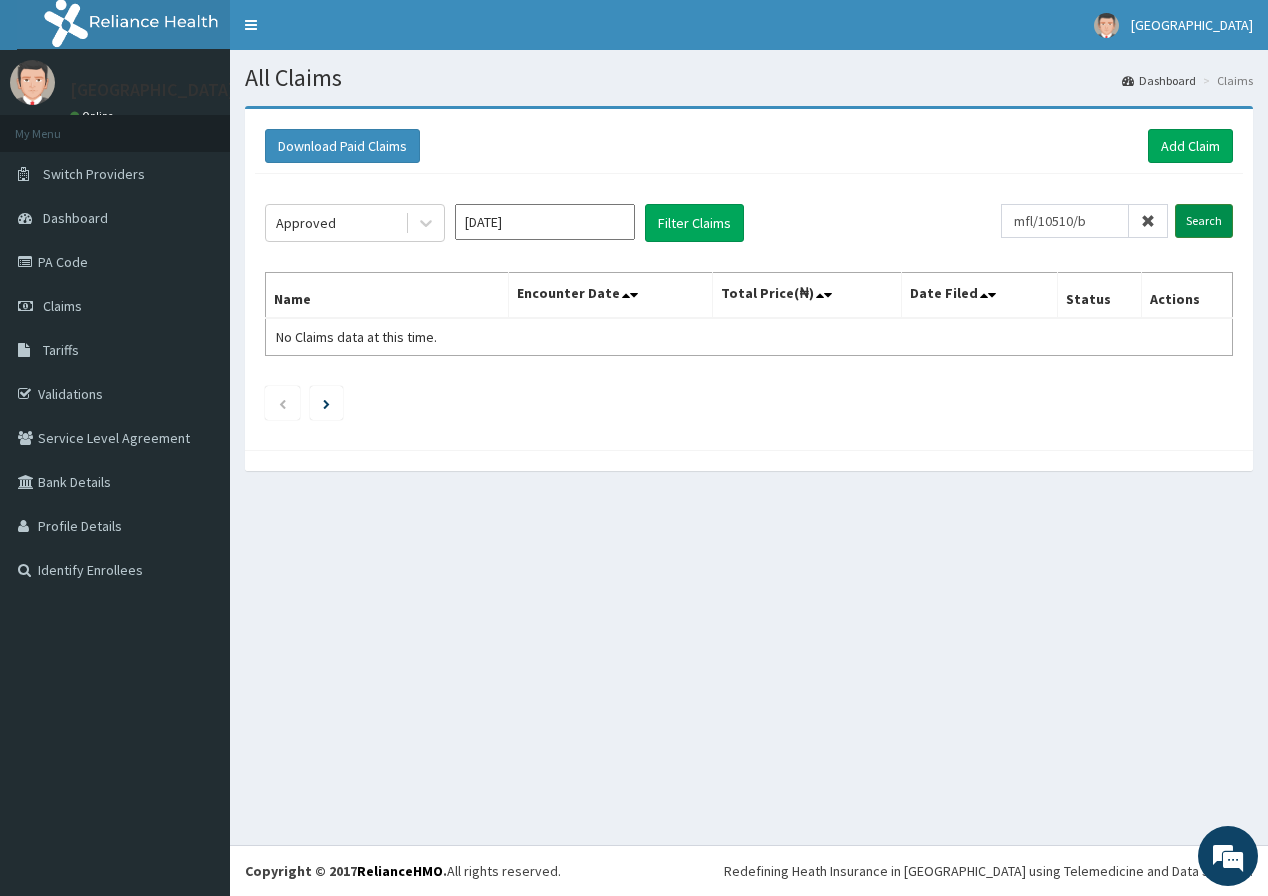 click on "Search" at bounding box center (1204, 221) 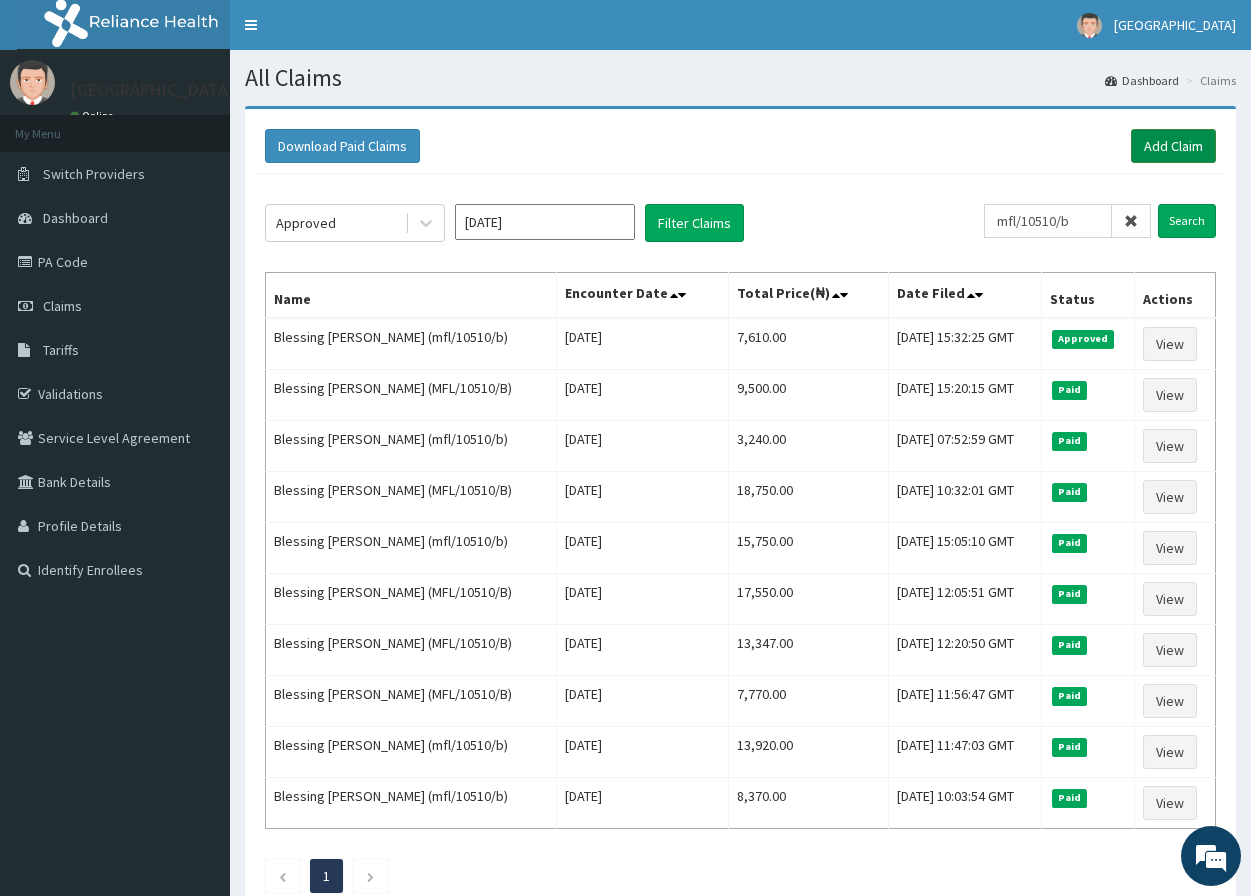click on "Add Claim" at bounding box center [1173, 146] 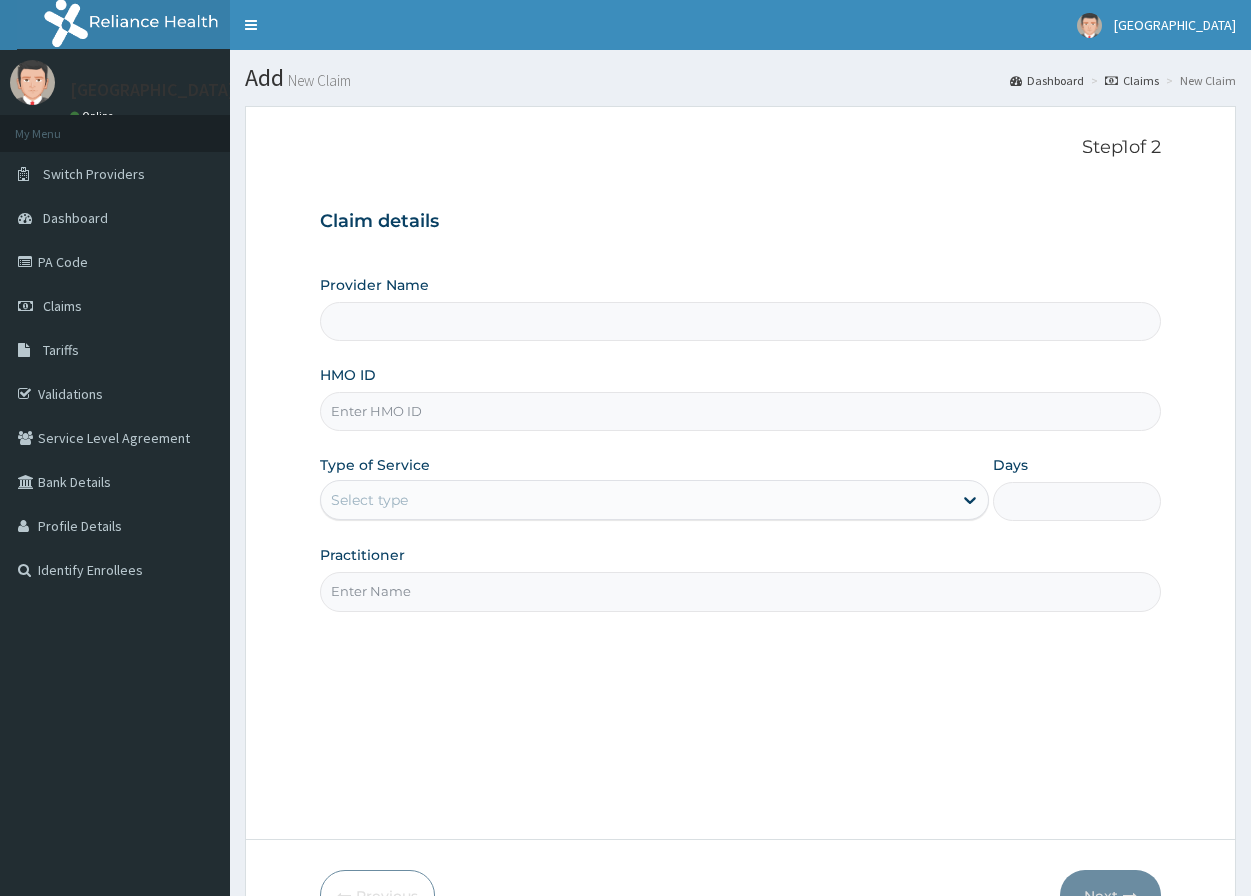scroll, scrollTop: 0, scrollLeft: 0, axis: both 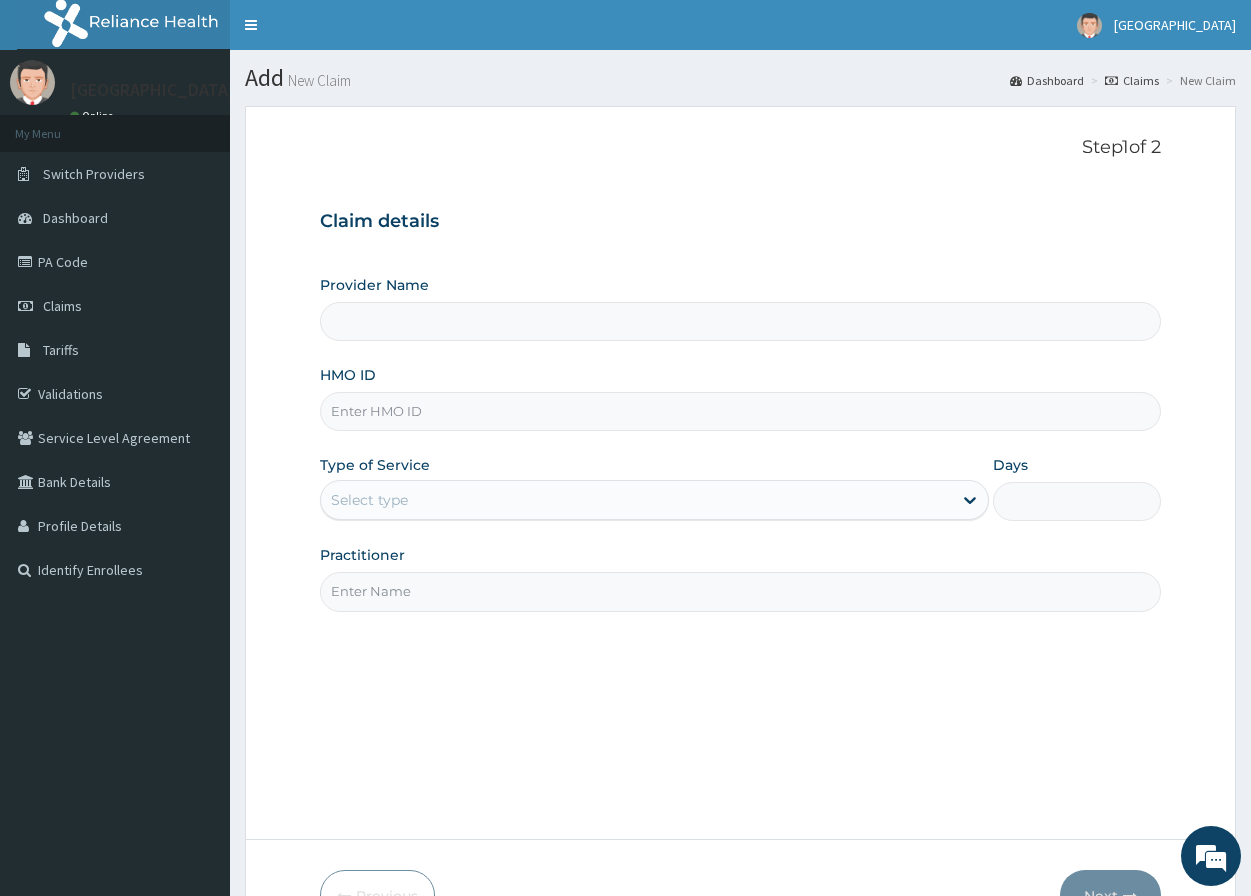 type on "[GEOGRAPHIC_DATA]" 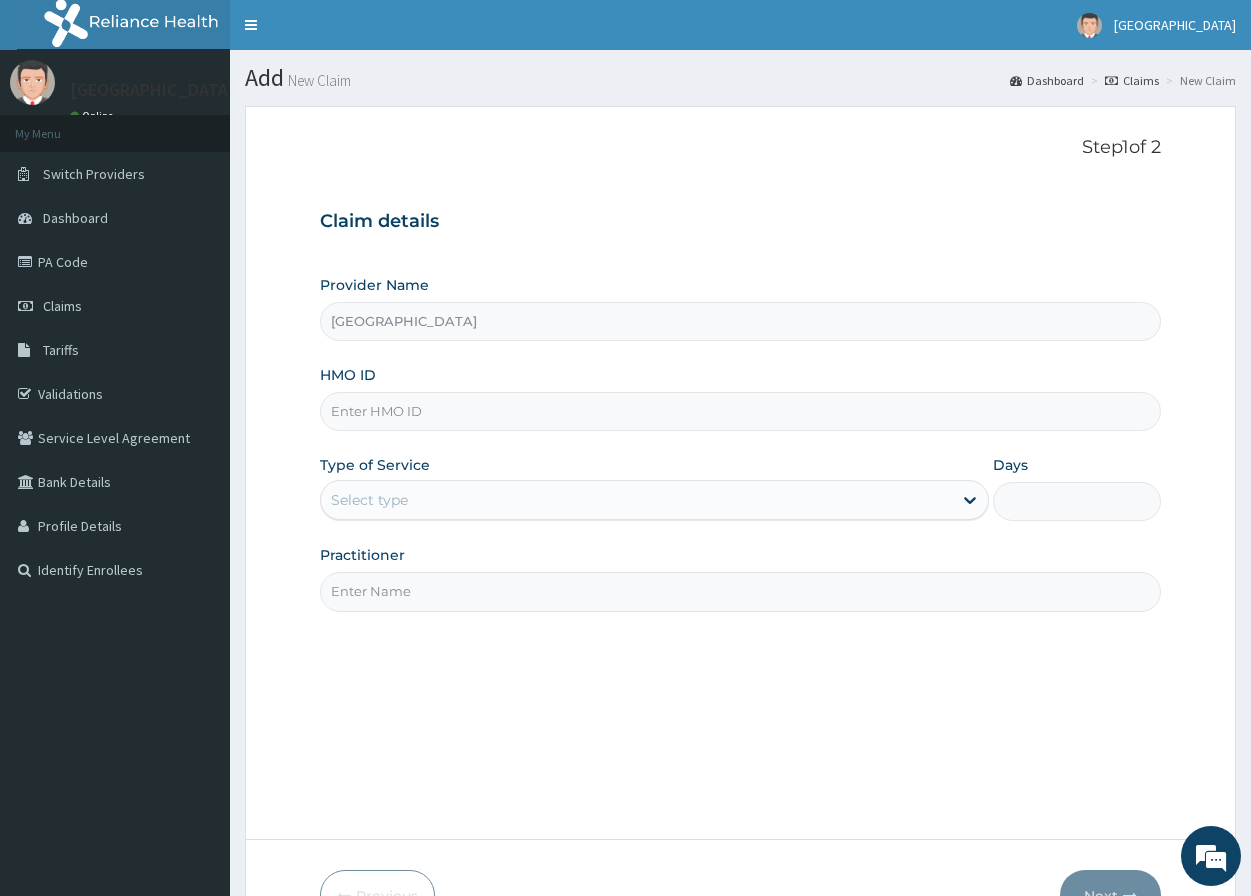 scroll, scrollTop: 0, scrollLeft: 0, axis: both 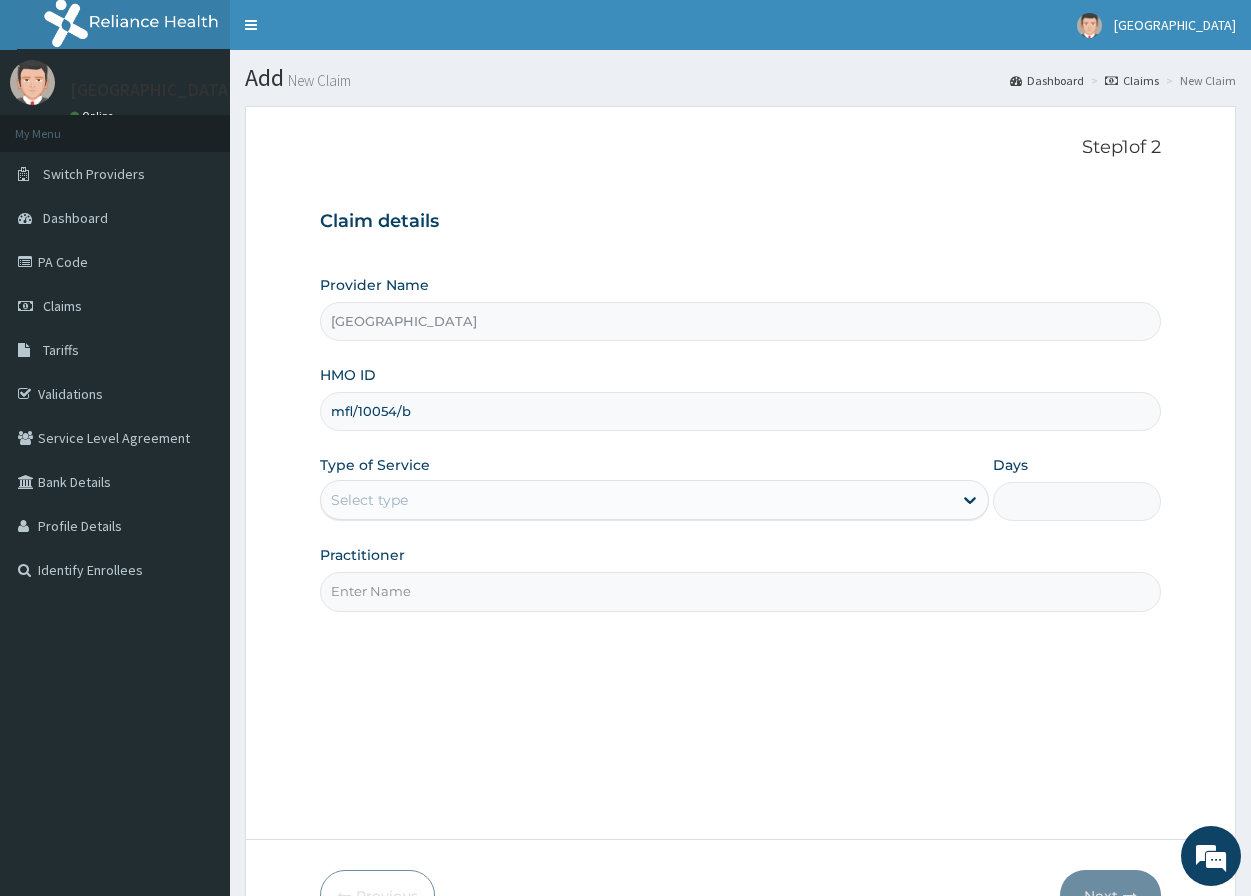 type on "mfl/10054/b" 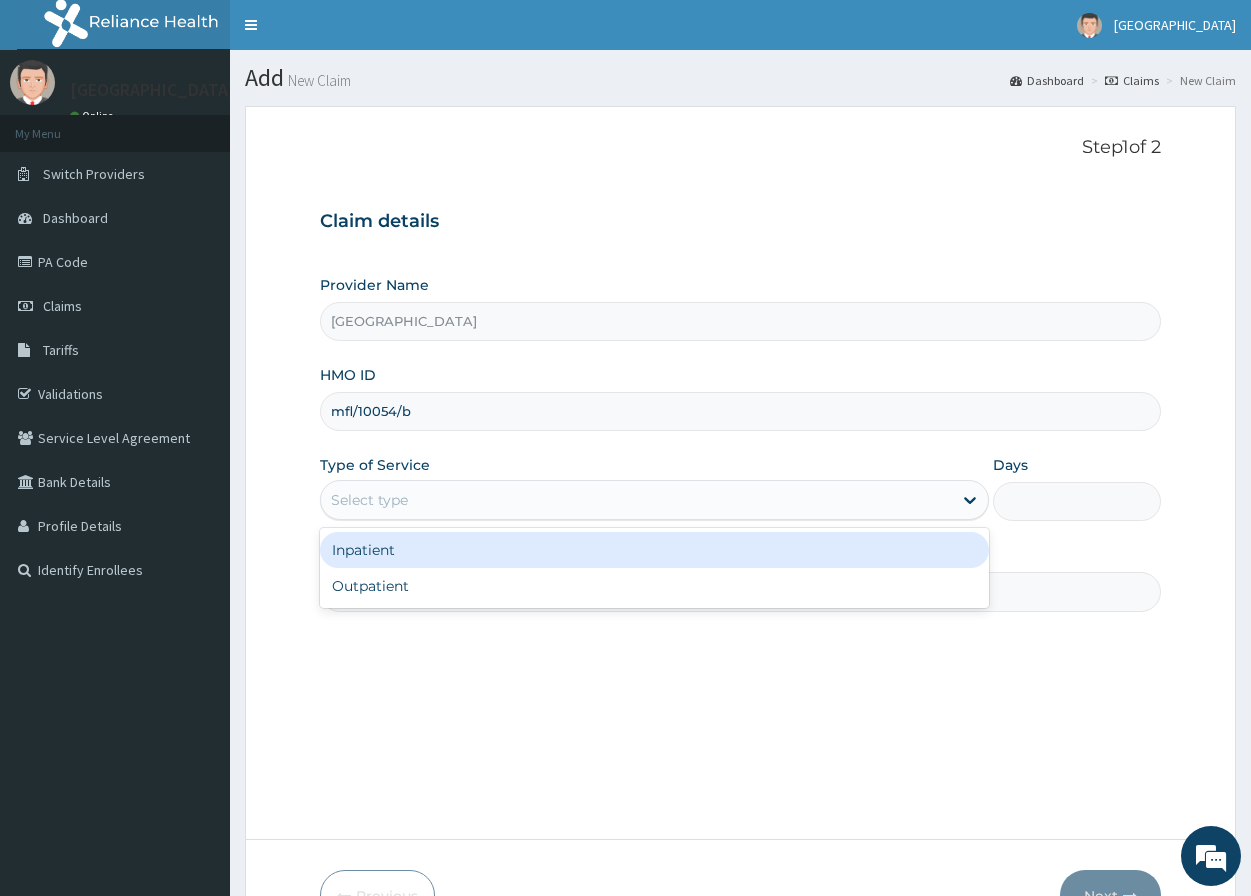 click on "Select type" at bounding box center (369, 500) 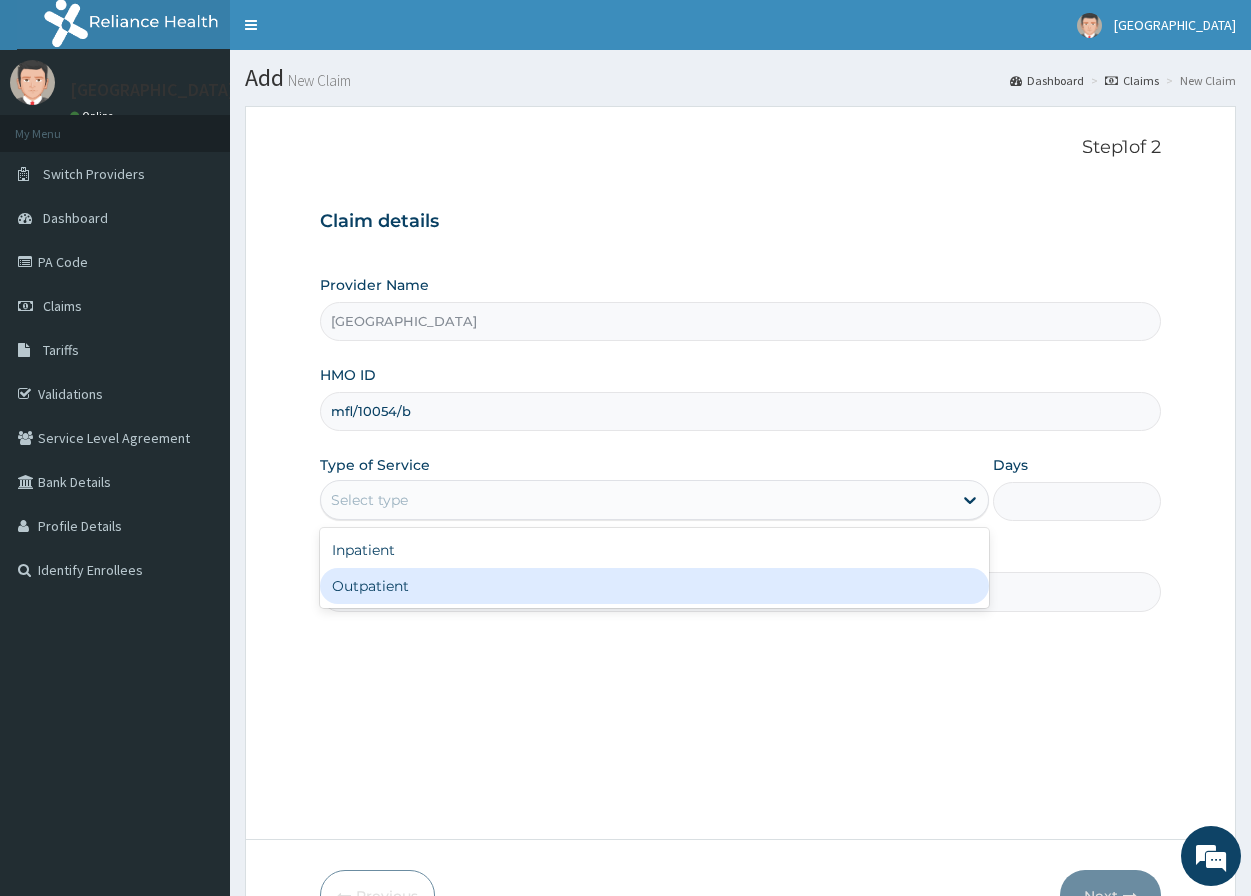 click on "Outpatient" at bounding box center [654, 586] 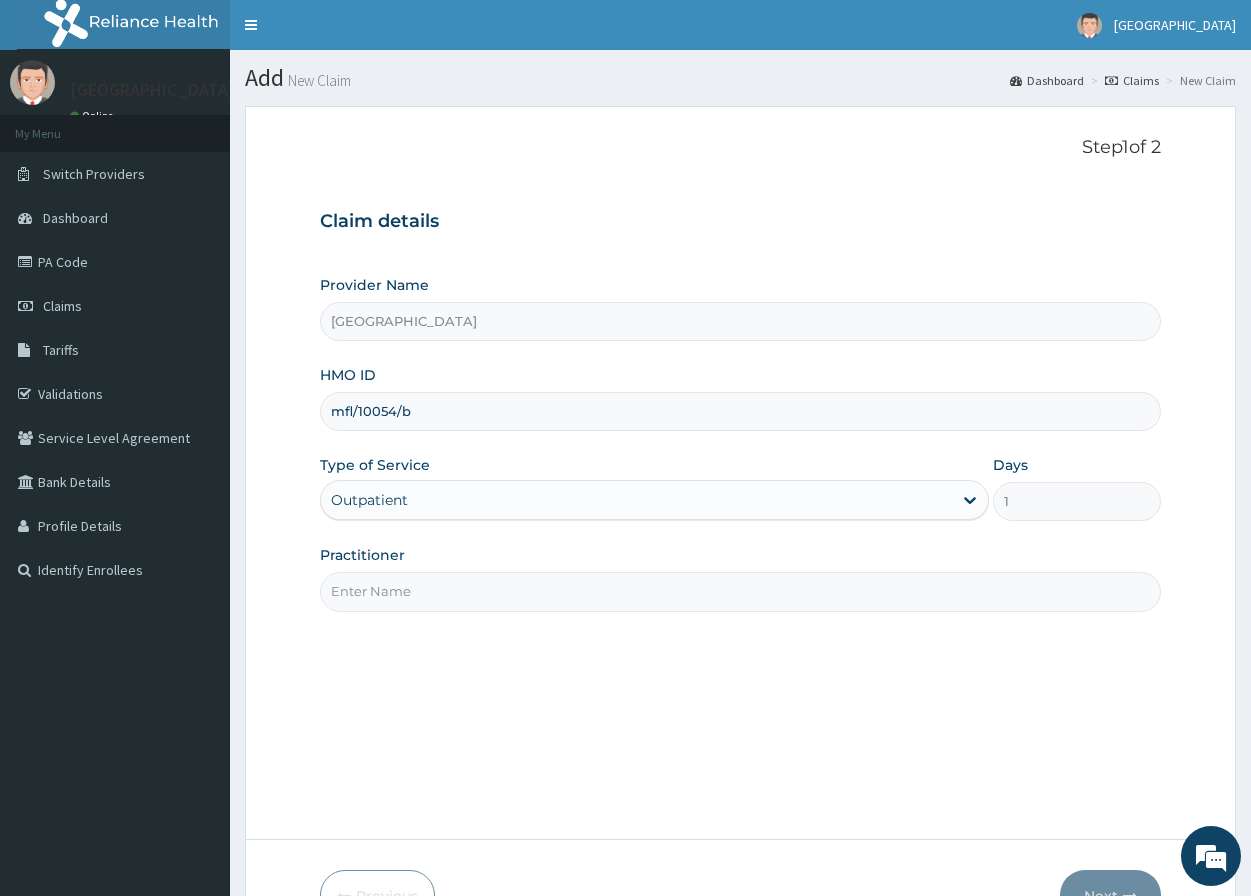 click on "Practitioner" at bounding box center [740, 591] 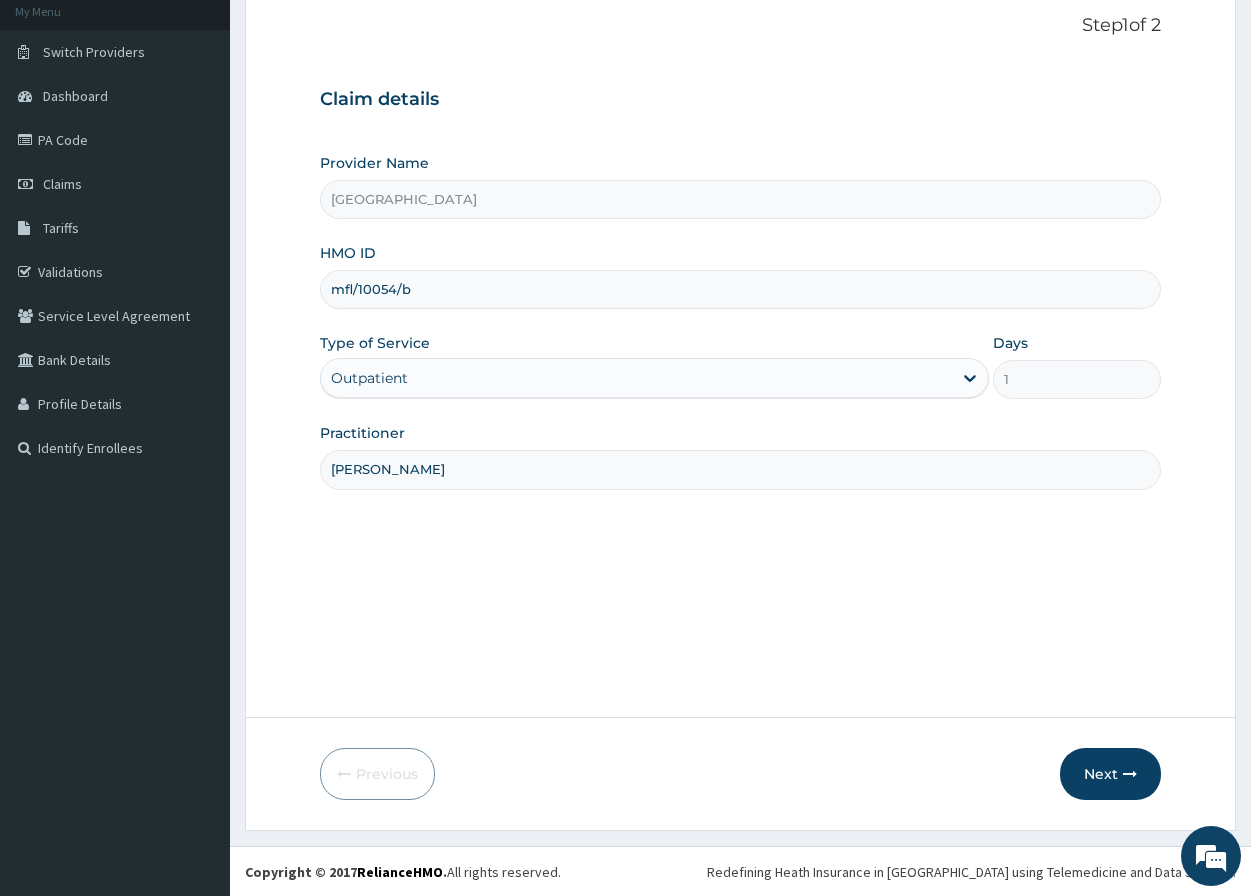 scroll, scrollTop: 123, scrollLeft: 0, axis: vertical 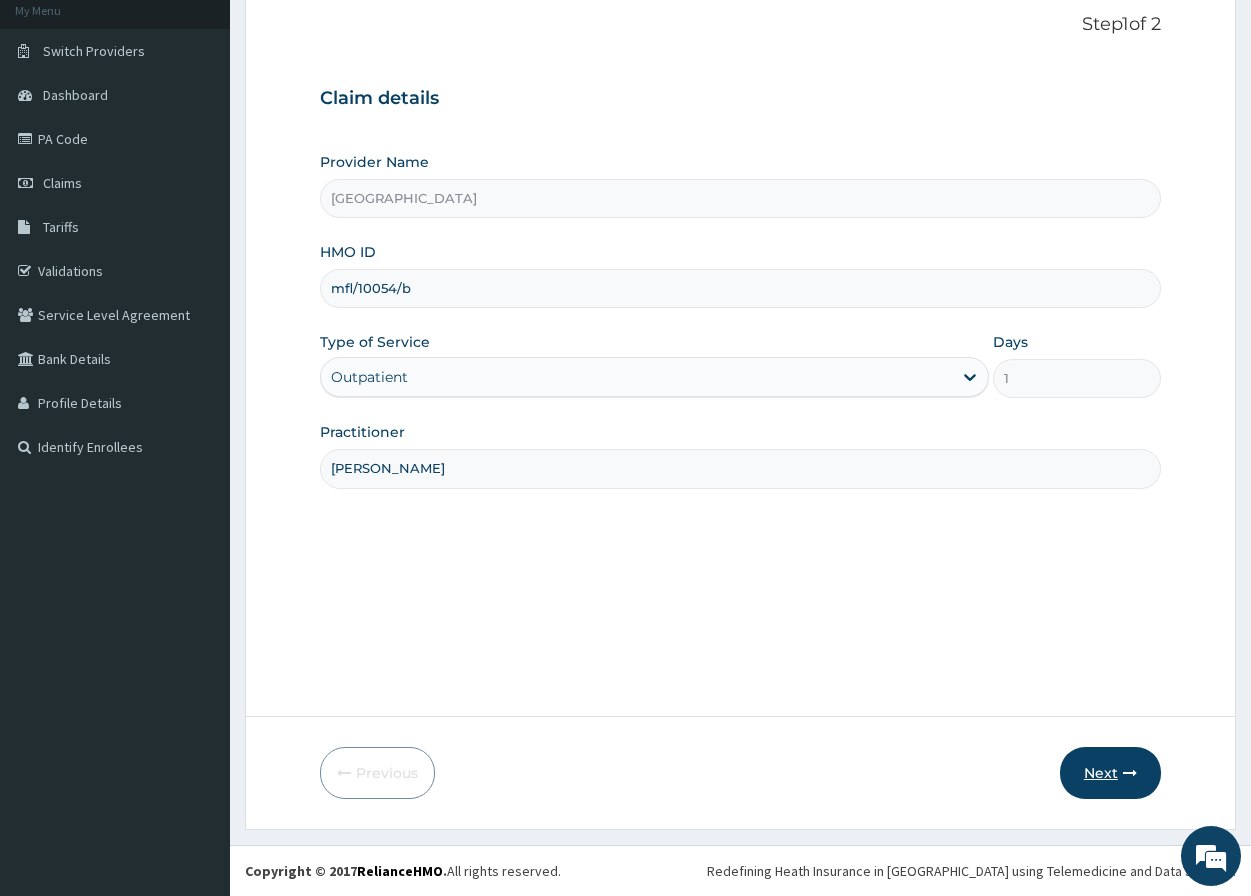 type on "dr charles" 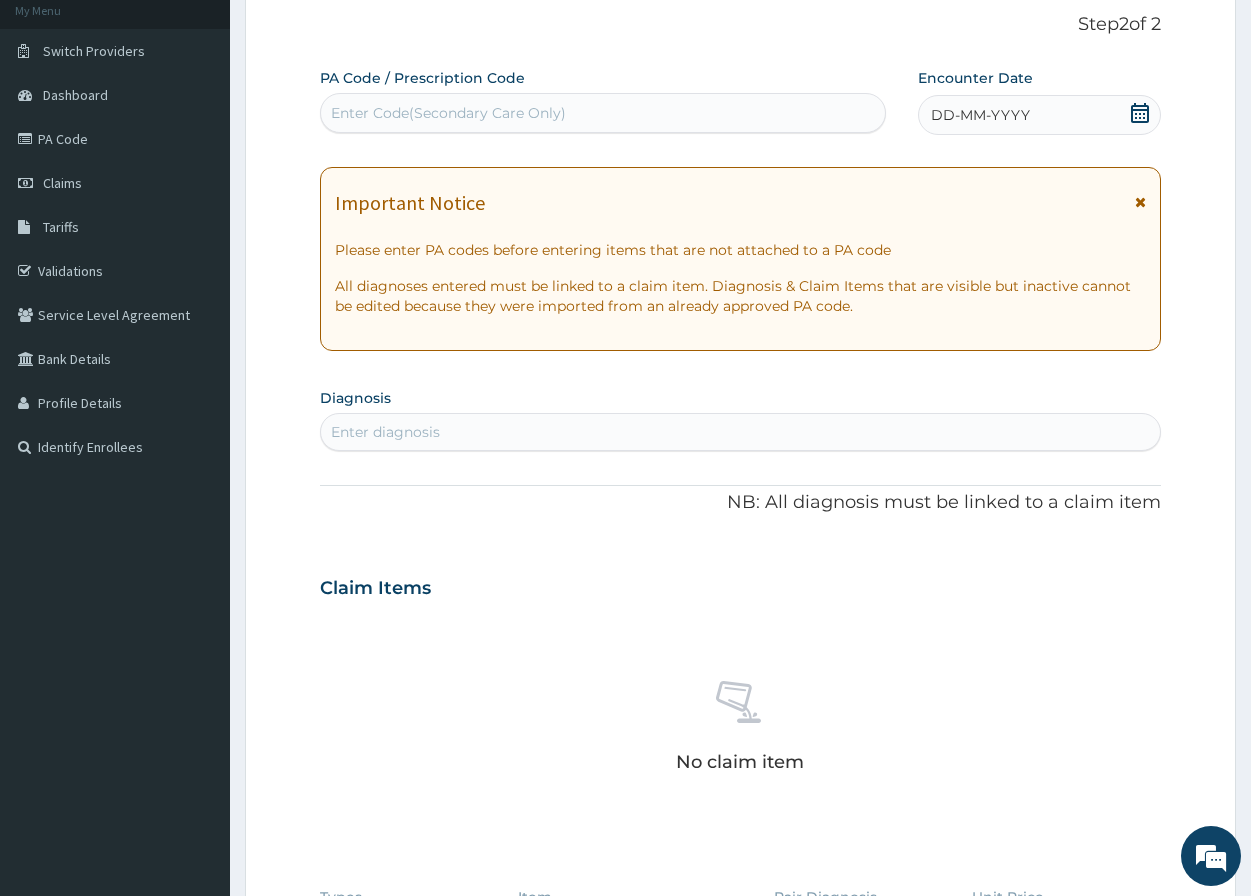 click on "DD-MM-YYYY" at bounding box center (980, 115) 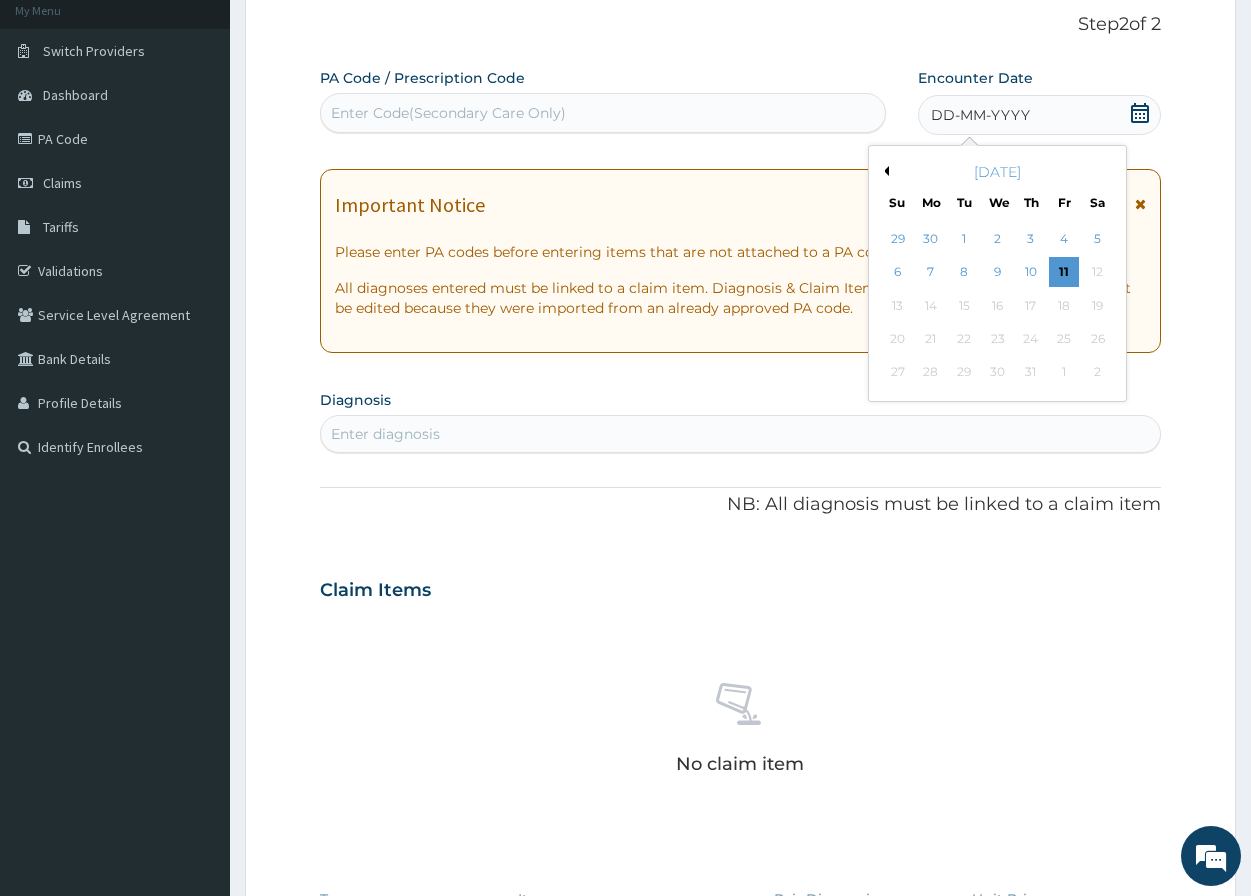 click on "July 2025" at bounding box center [997, 172] 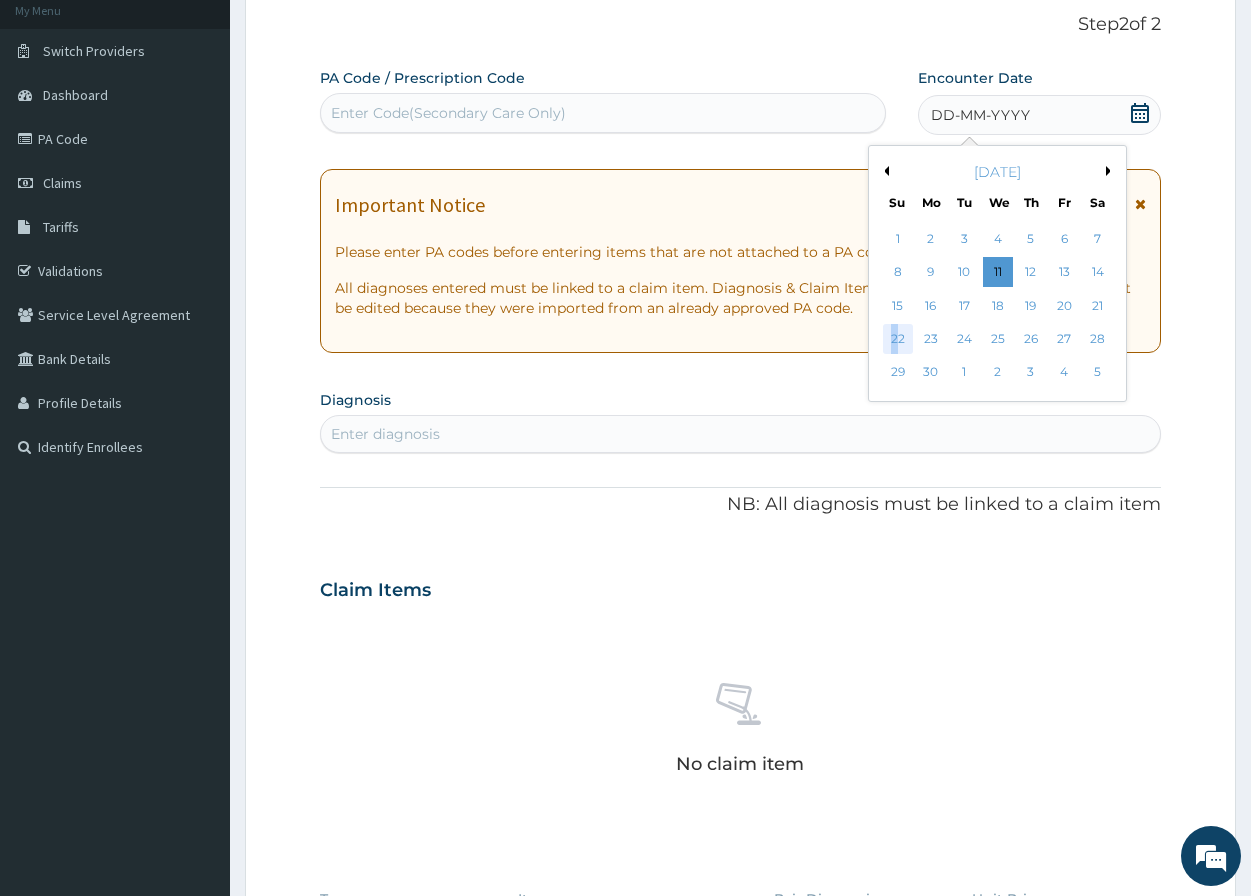 click on "22" at bounding box center (898, 339) 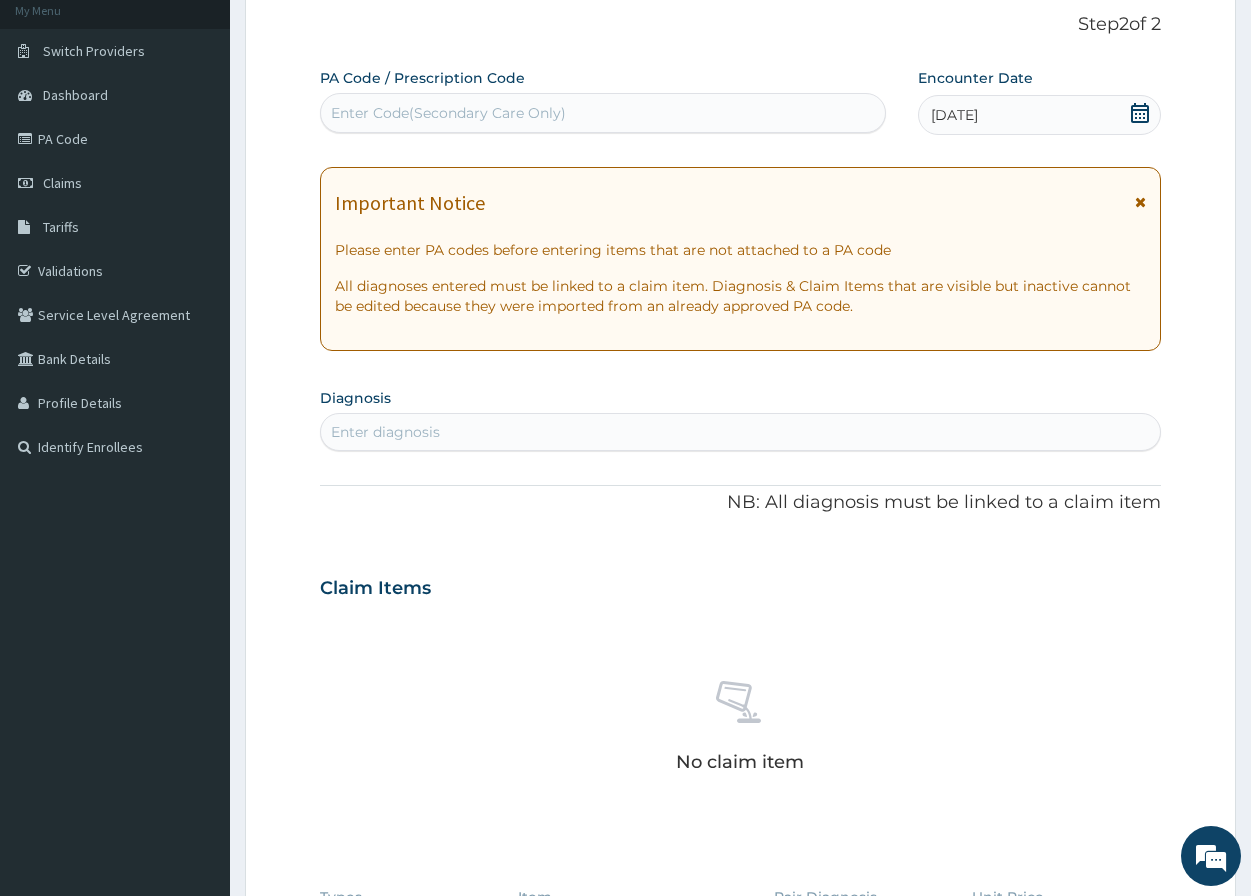 click on "Enter diagnosis" at bounding box center (385, 432) 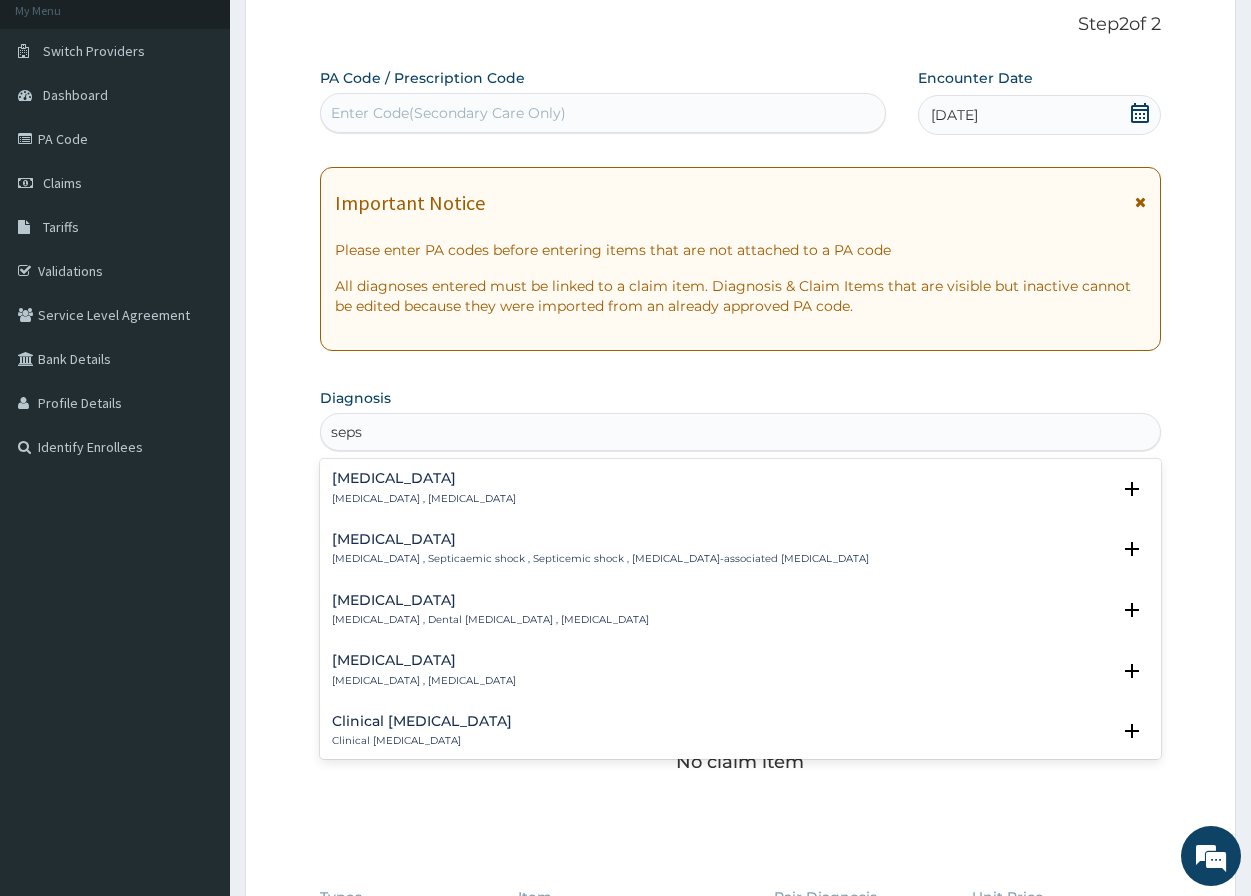 type on "sepsi" 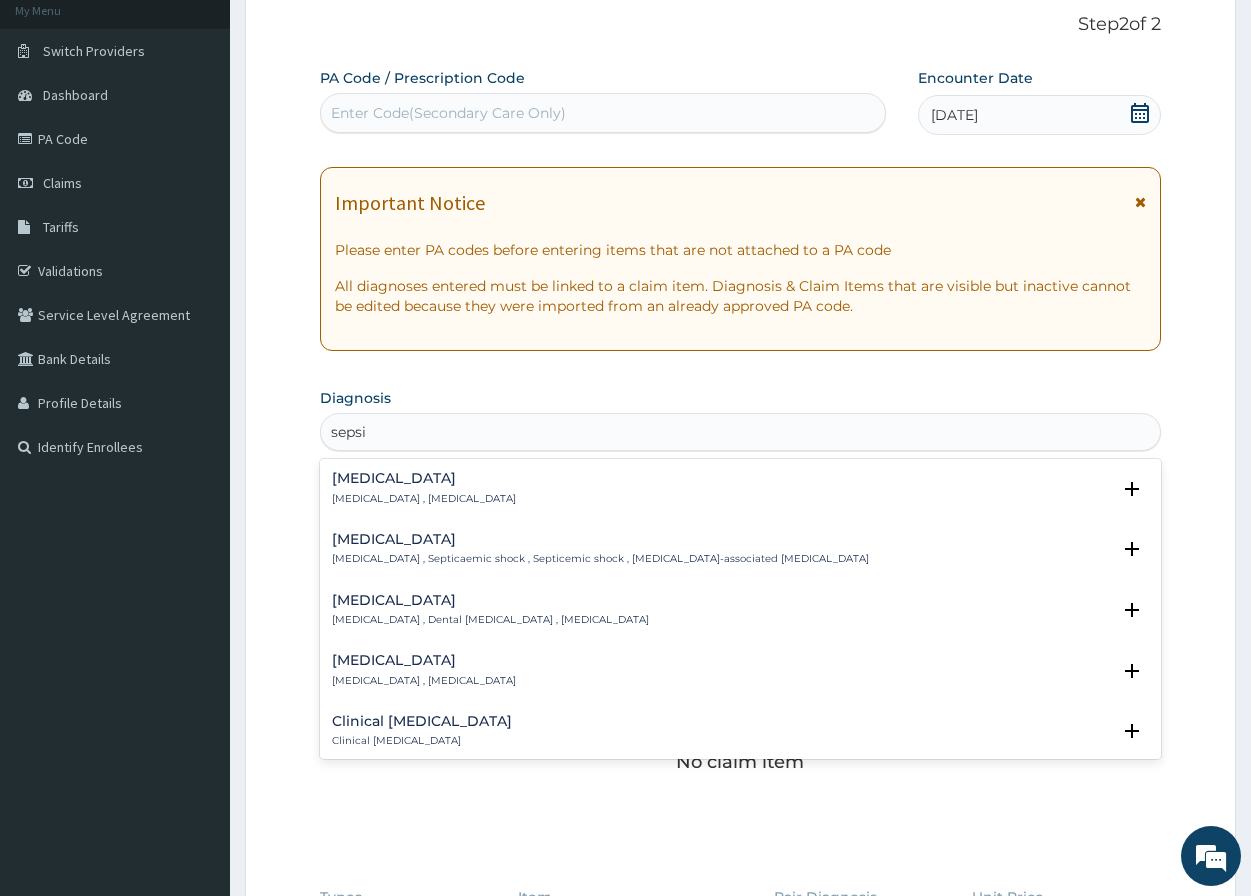 click on "Systemic infection , Sepsis" at bounding box center (424, 499) 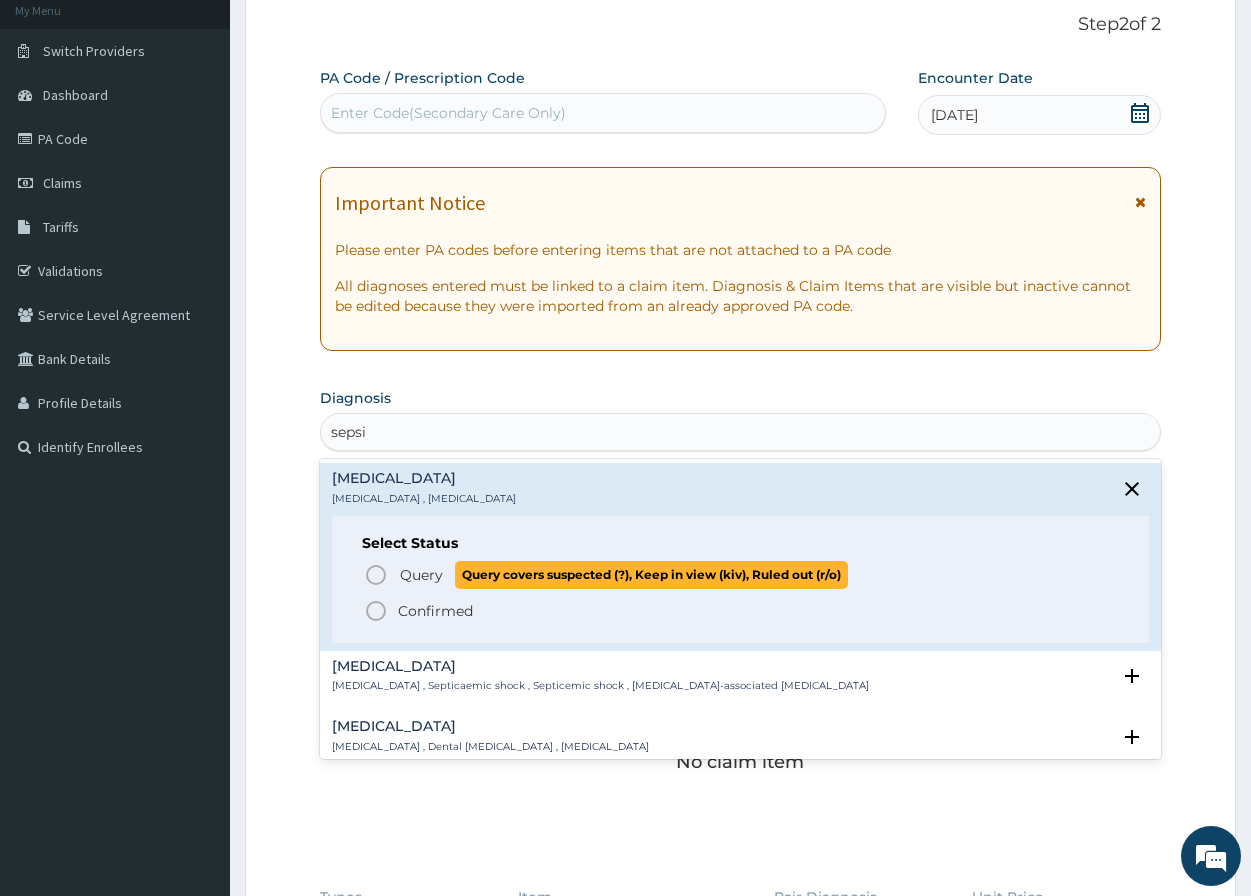click 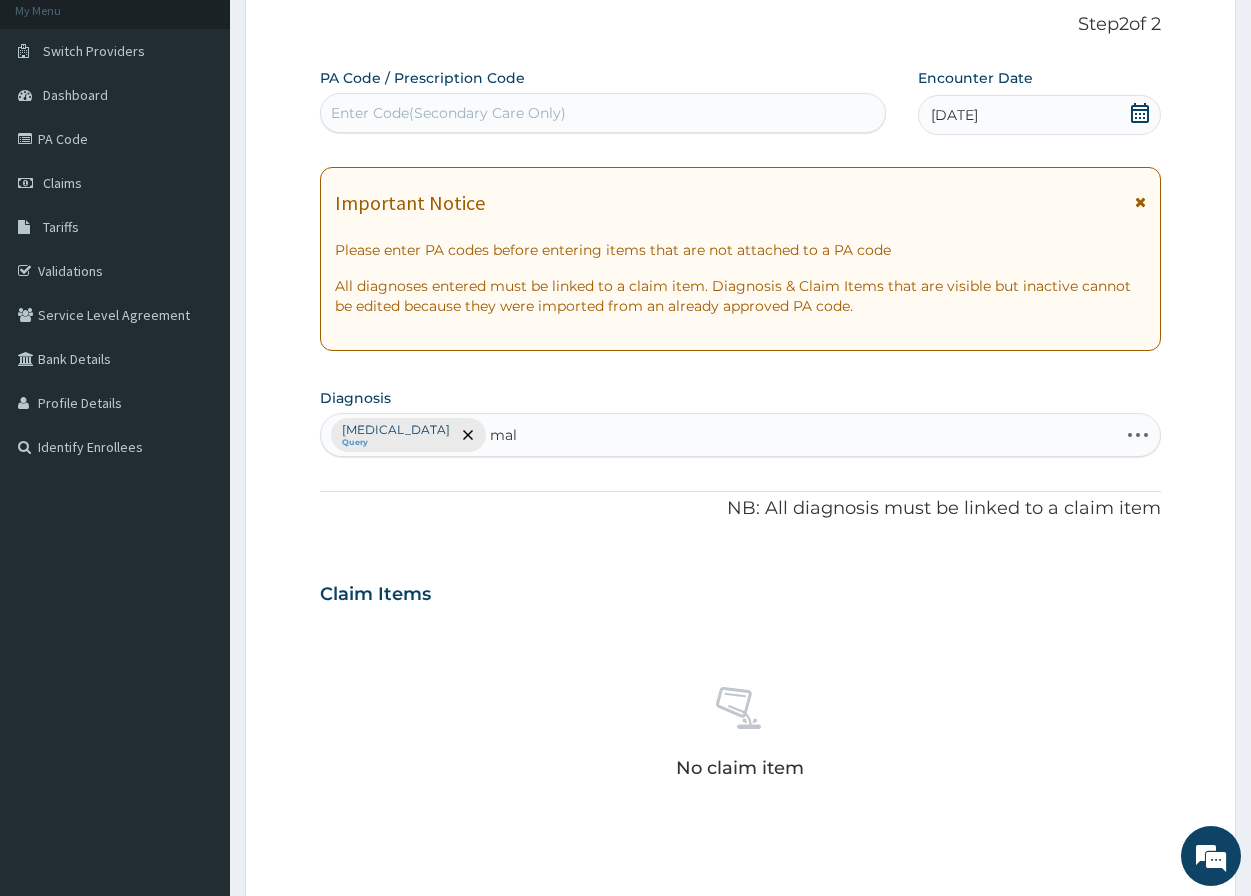 type on "mala" 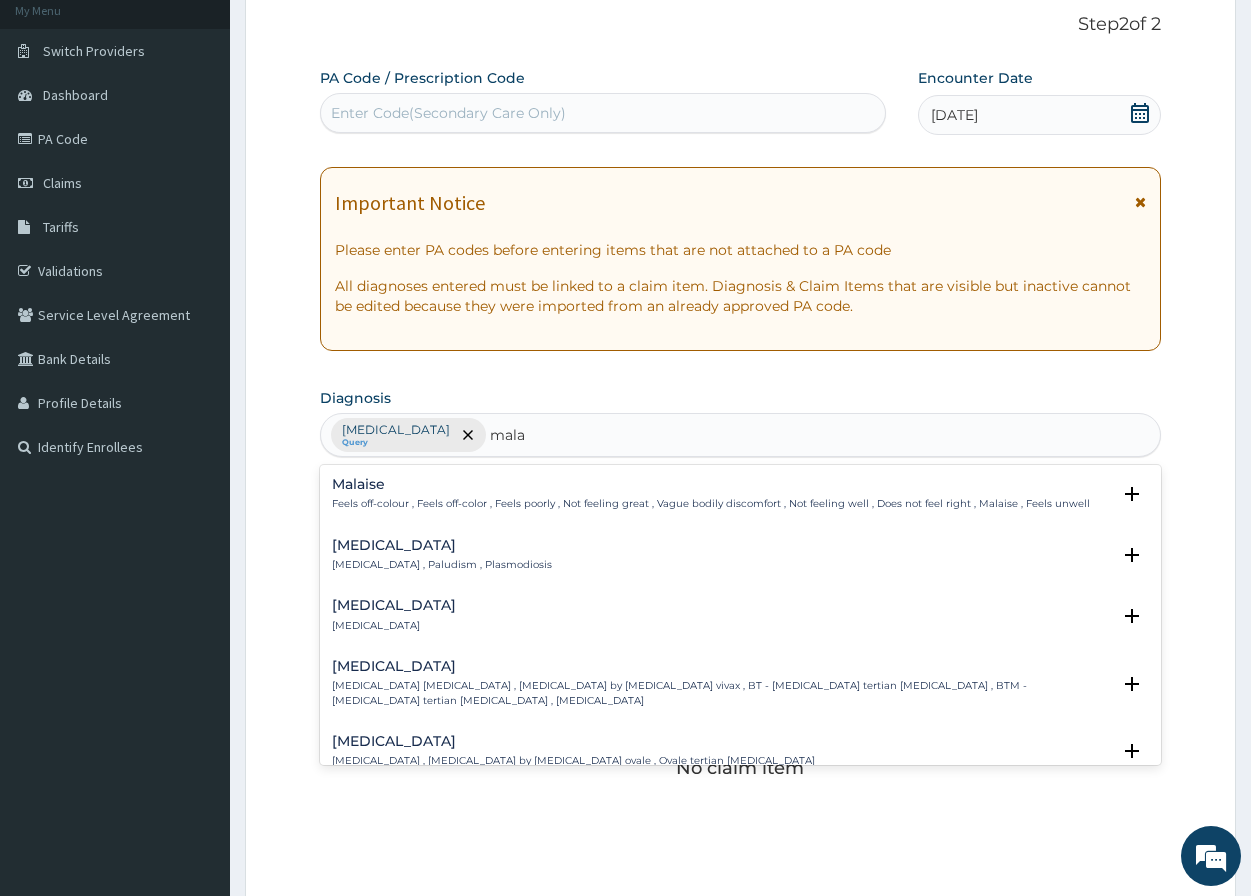 click on "Malaria Malaria , Paludism , Plasmodiosis Select Status Query Query covers suspected (?), Keep in view (kiv), Ruled out (r/o) Confirmed" at bounding box center [740, 560] 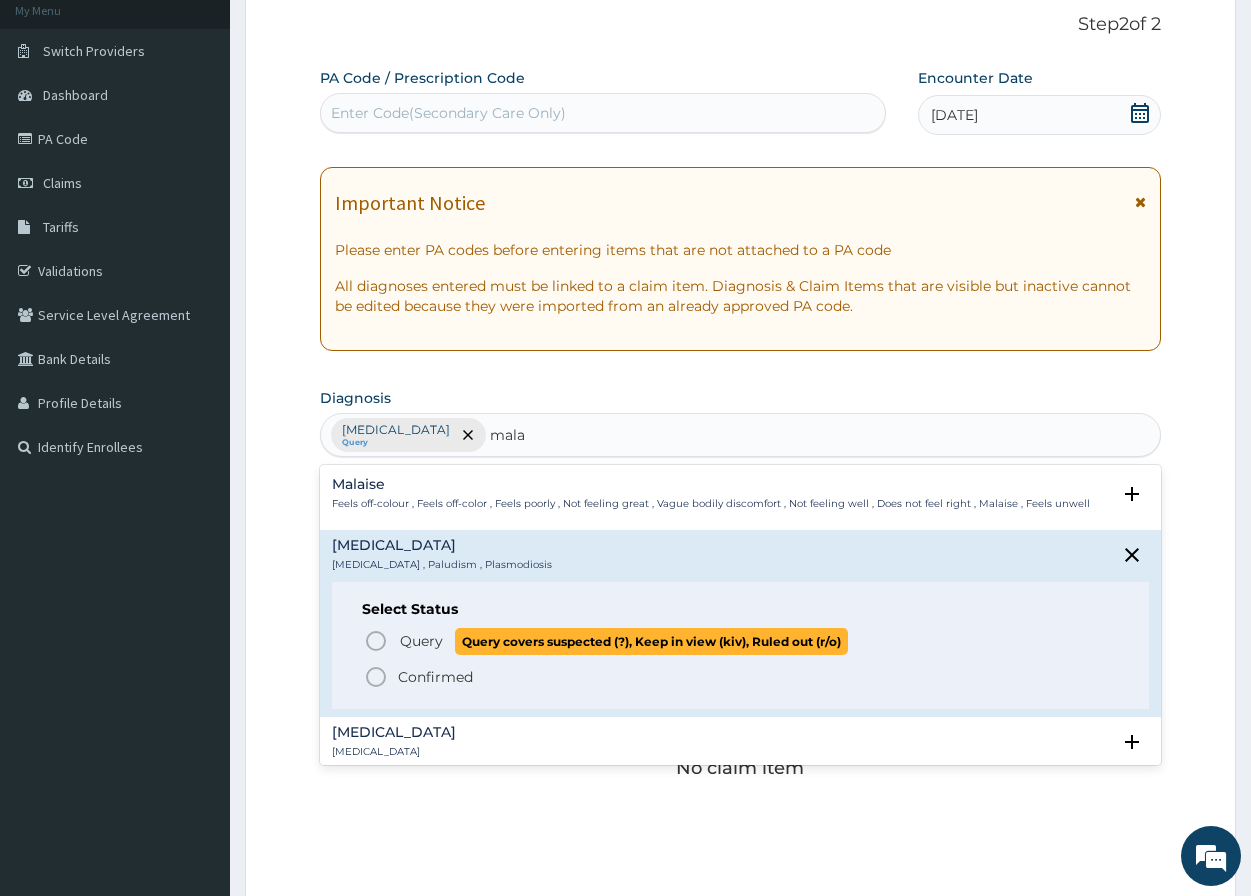 click 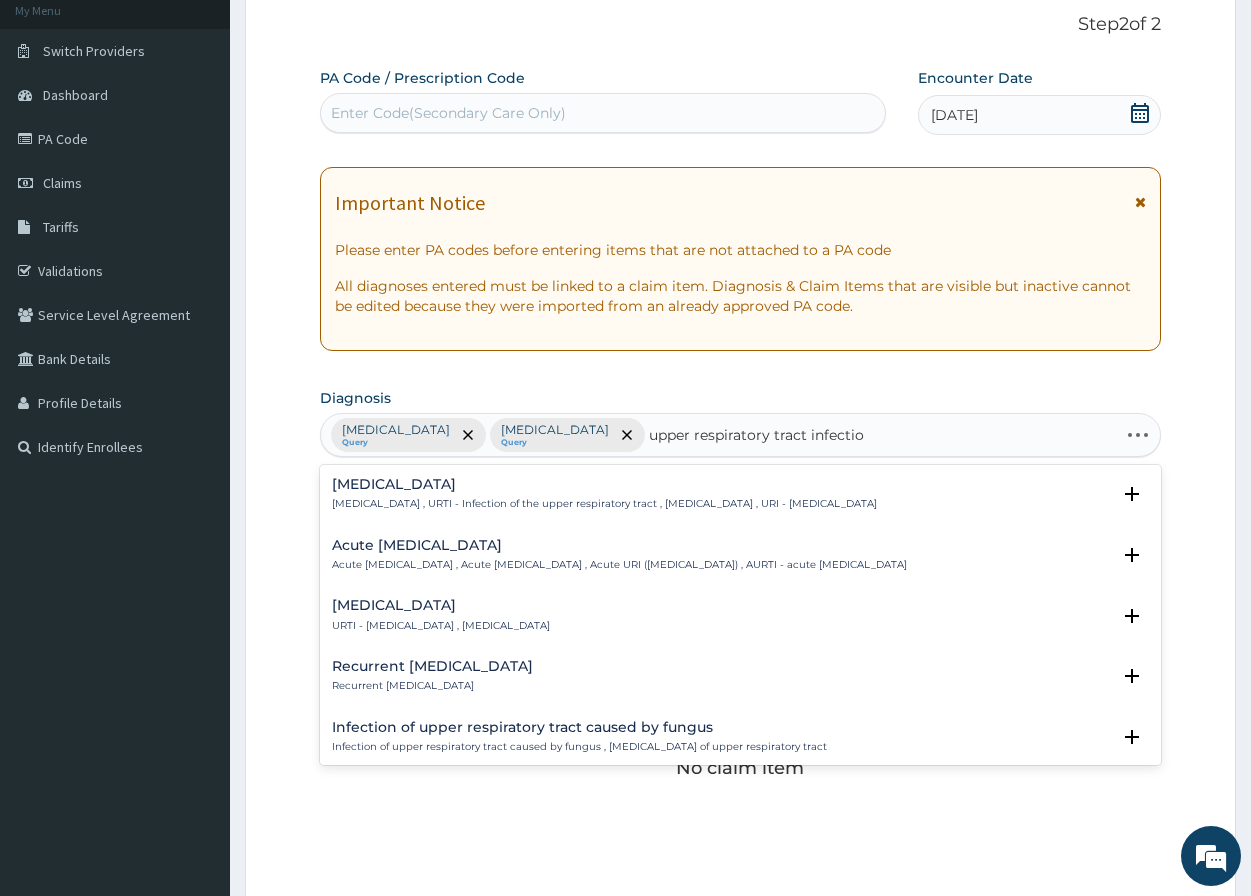 type on "upper respiratory tract infection" 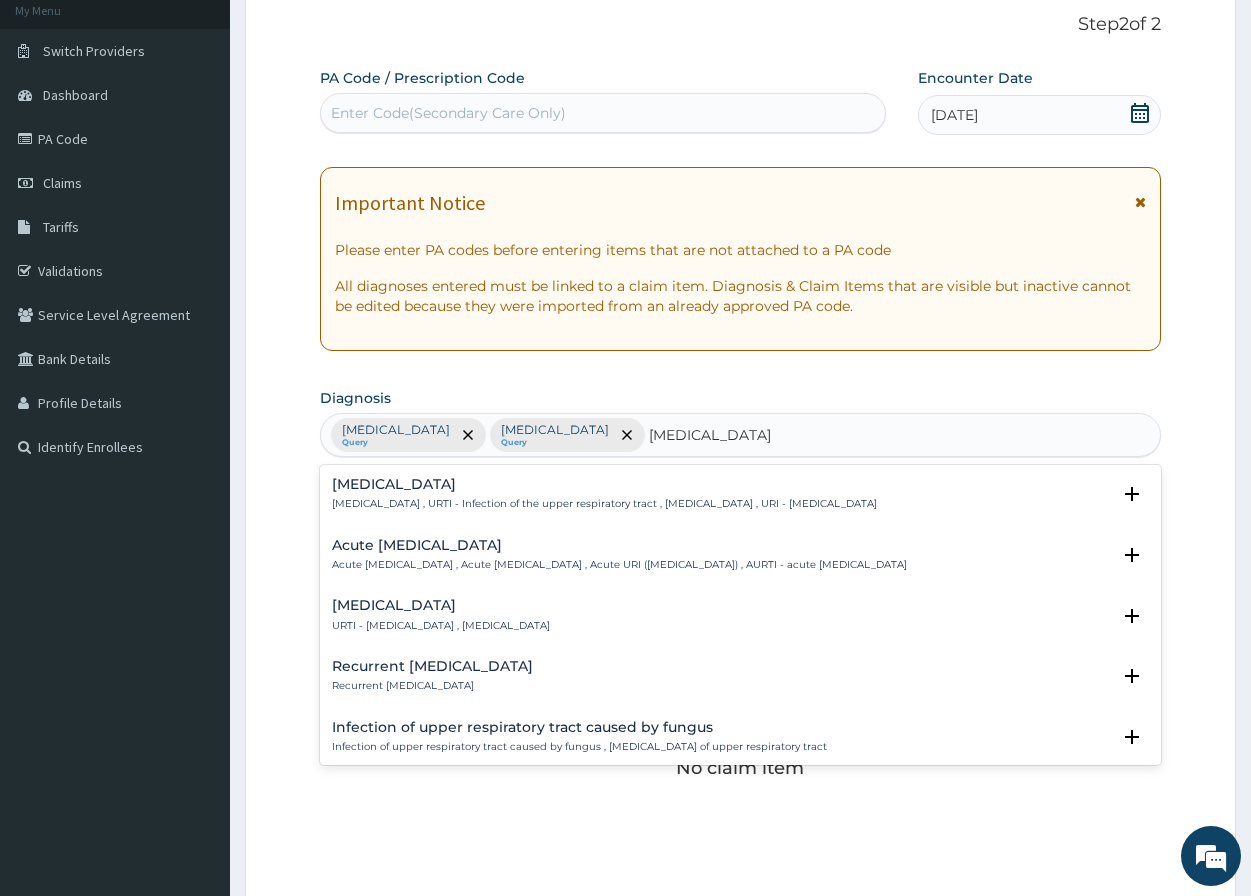 click on "Upper respiratory infection Upper respiratory infection , URTI - Infection of the upper respiratory tract , Upper respiratory tract infection , URI - Upper respiratory infection" at bounding box center (604, 494) 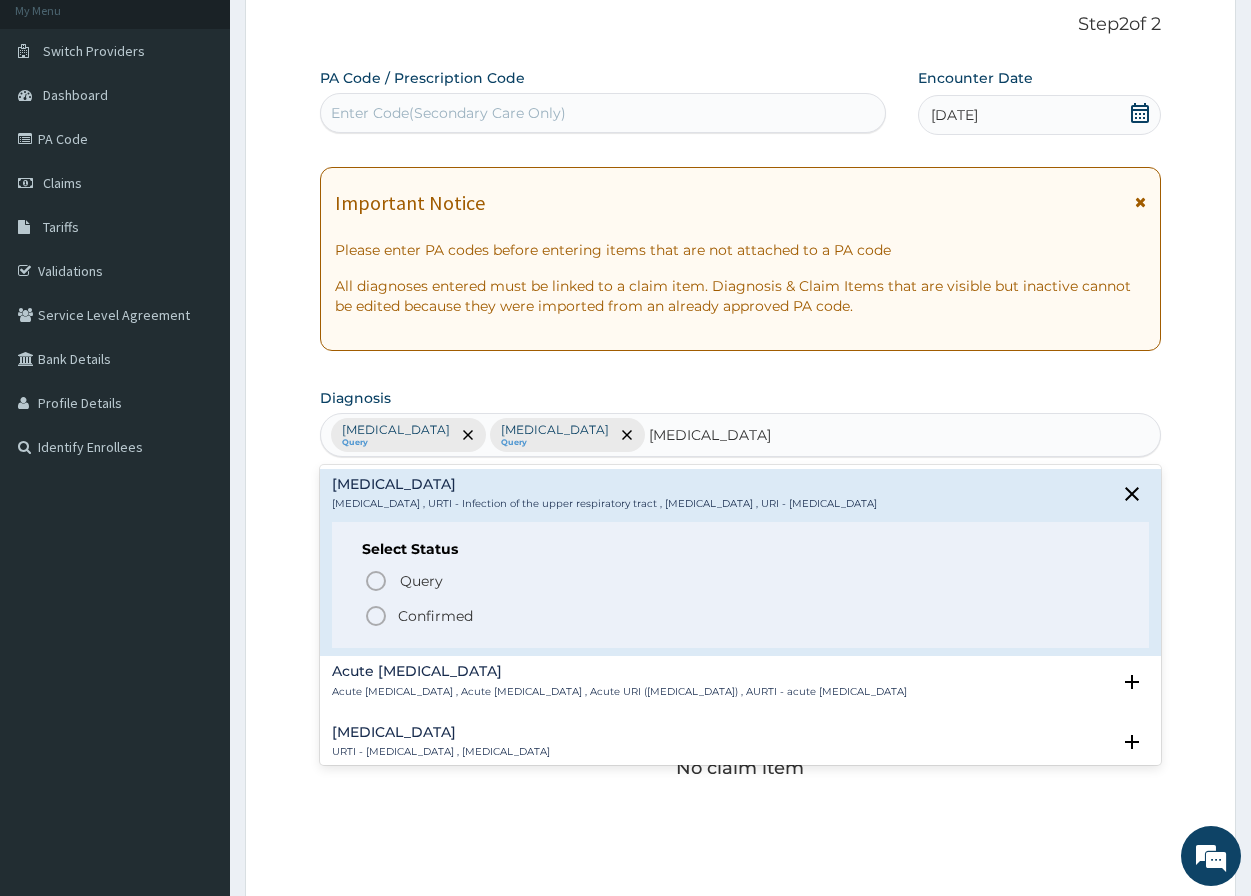 click 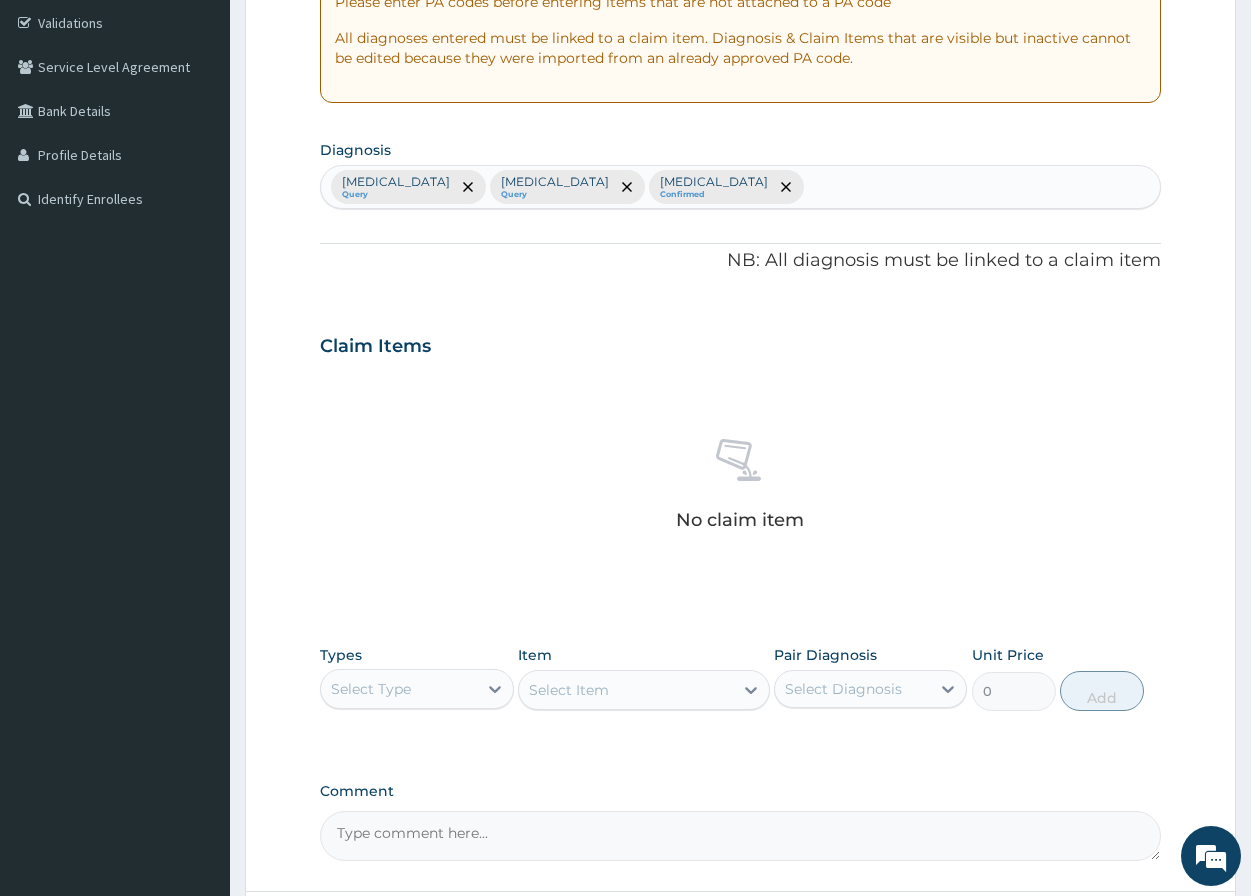 scroll, scrollTop: 423, scrollLeft: 0, axis: vertical 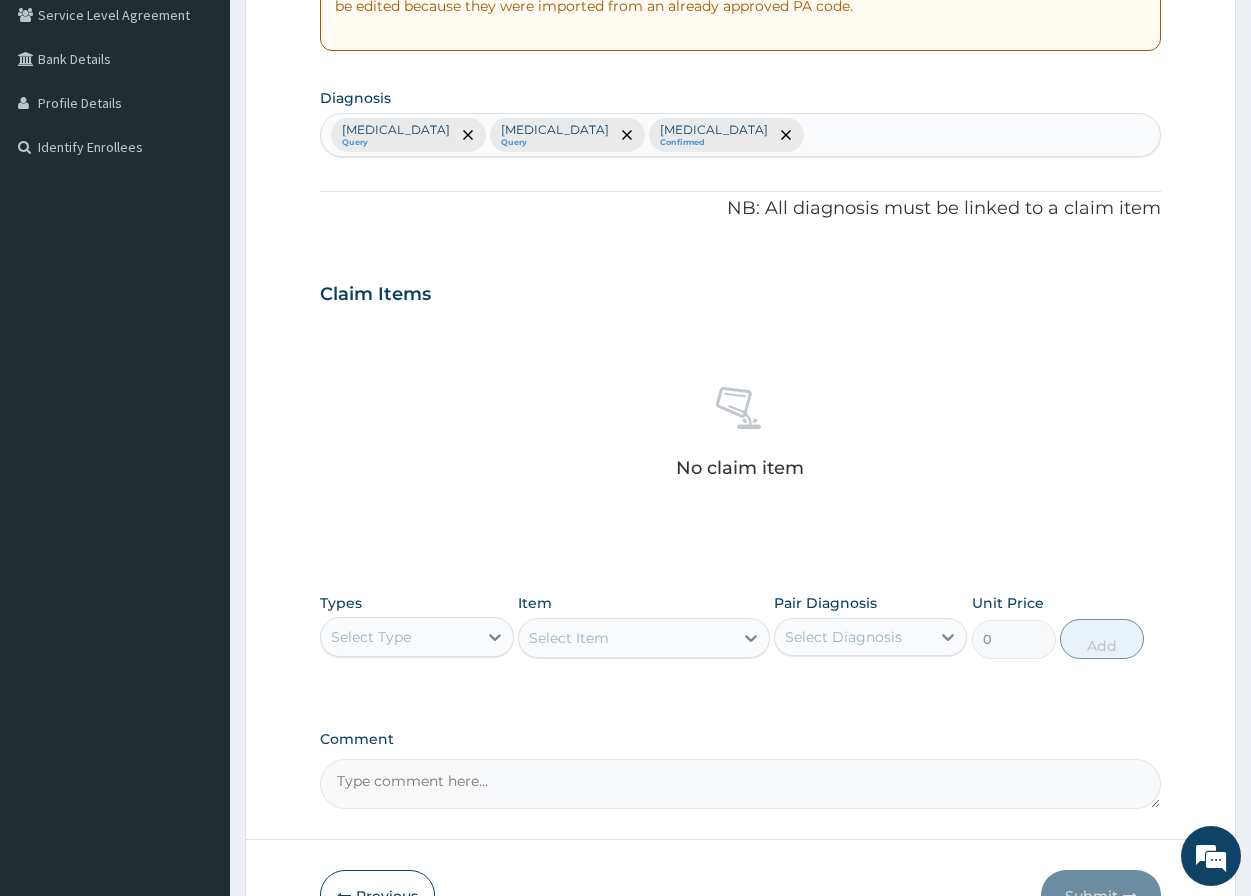 click on "Select Type" at bounding box center (371, 637) 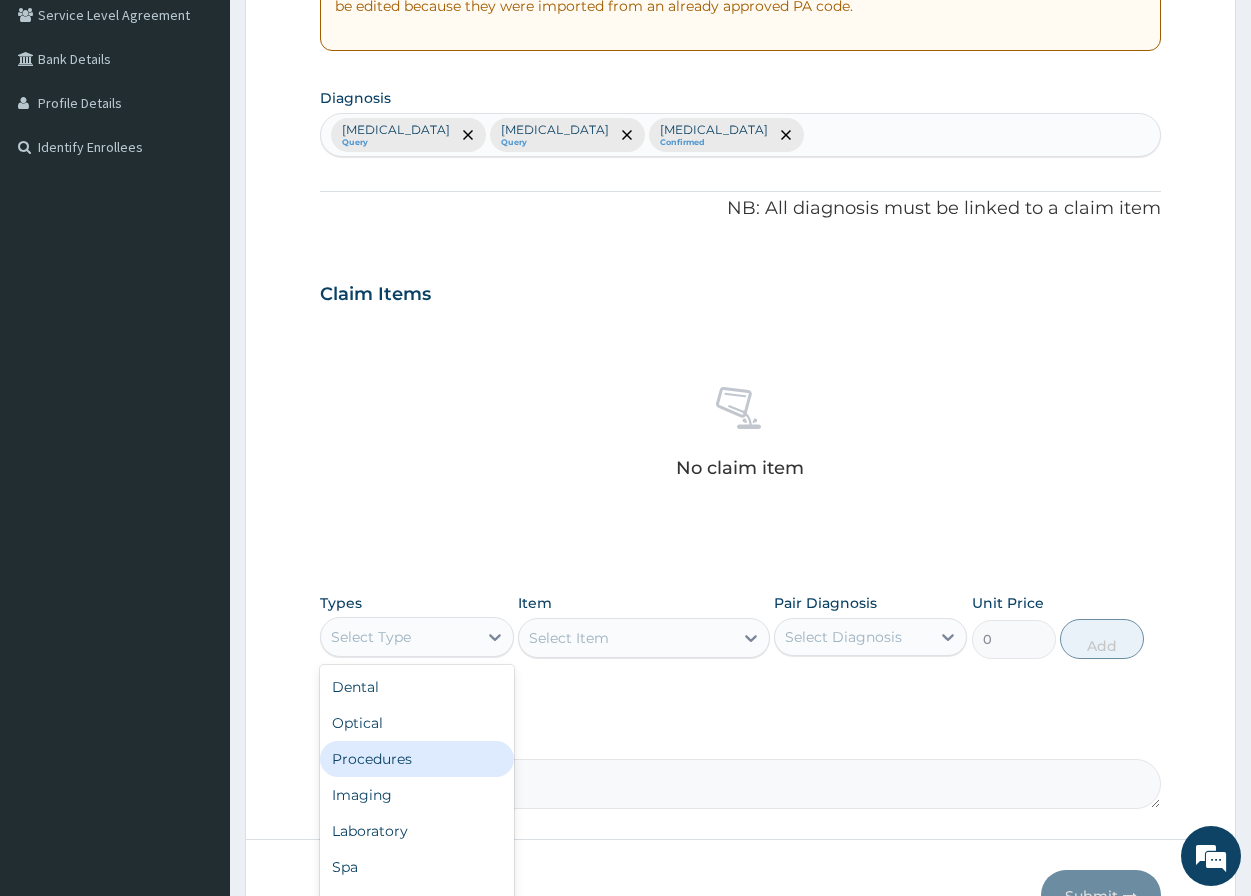 click on "Procedures" at bounding box center (416, 759) 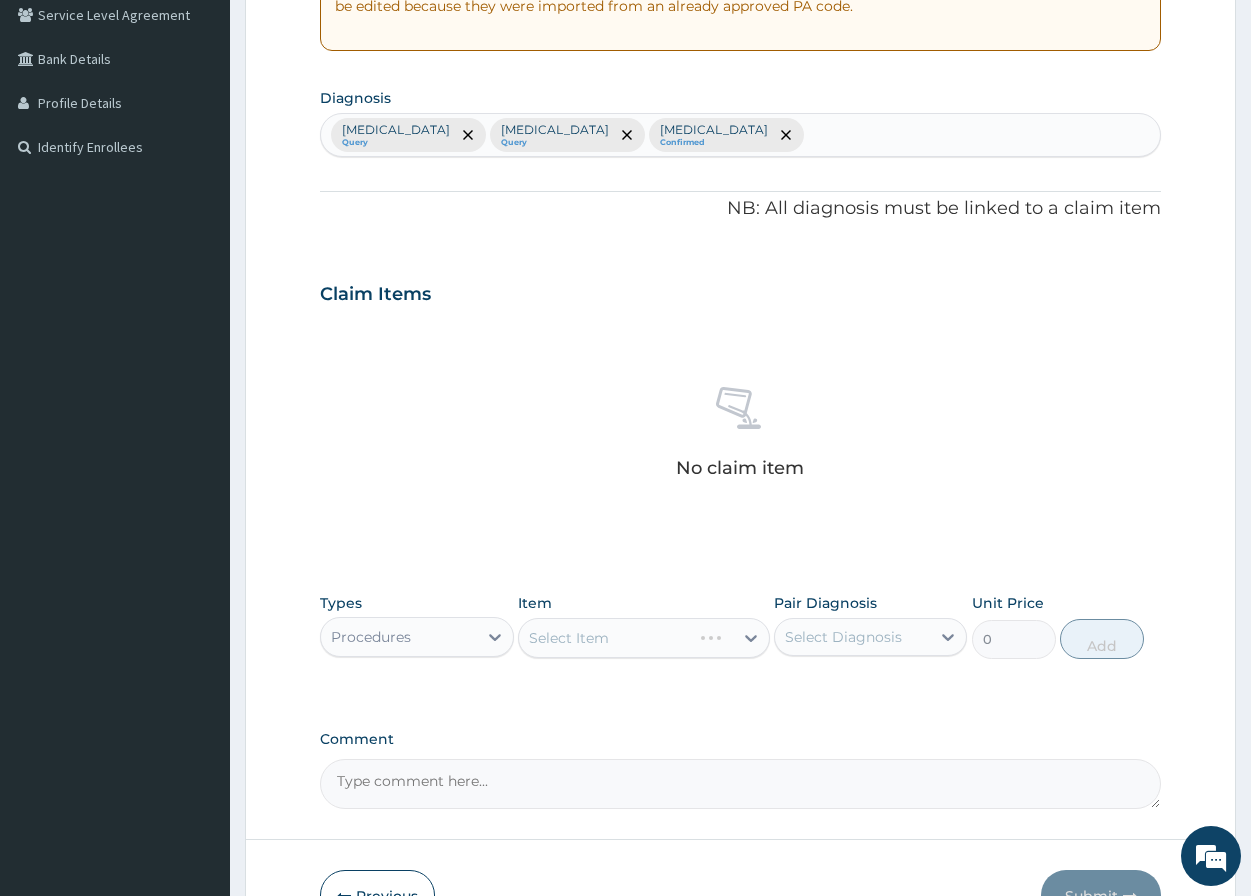 click on "Select Item" at bounding box center (644, 638) 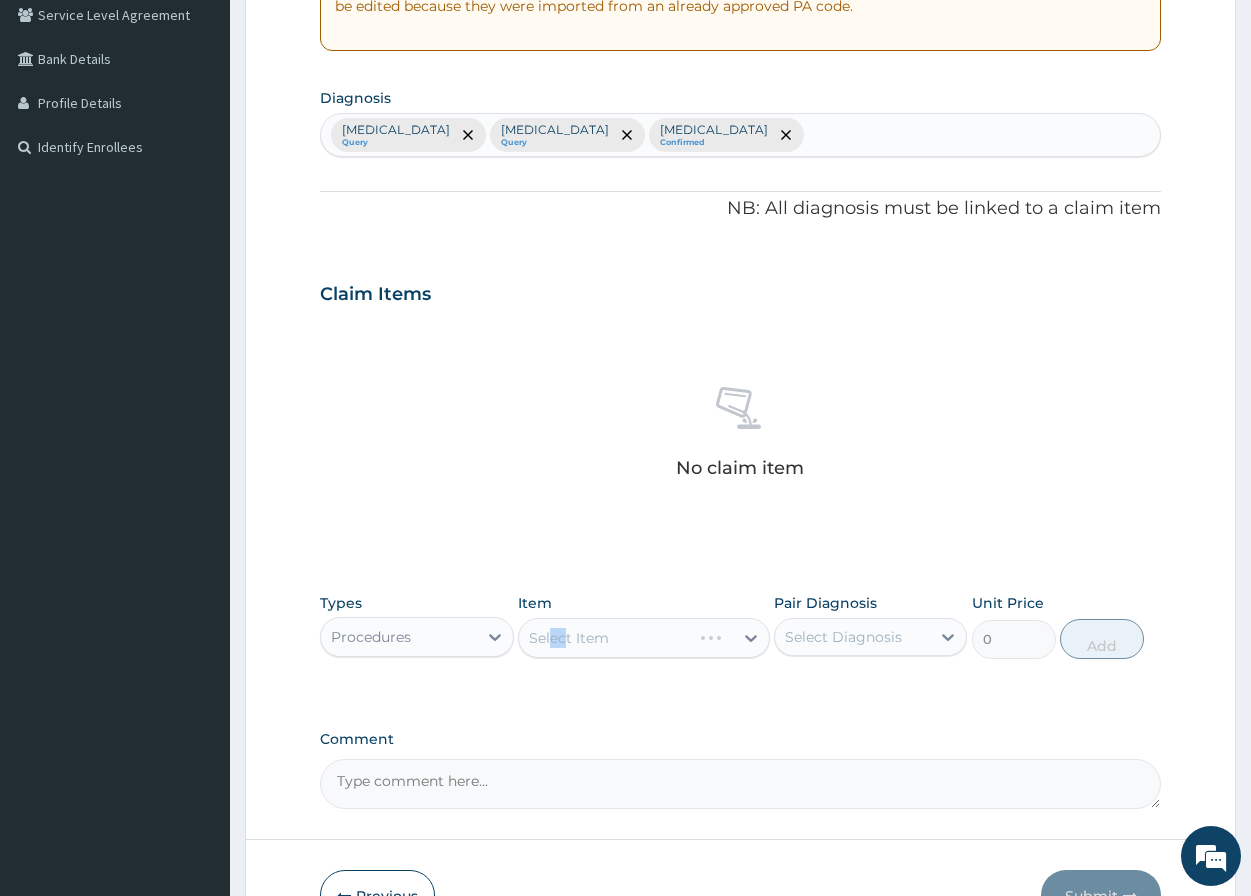 drag, startPoint x: 551, startPoint y: 637, endPoint x: 563, endPoint y: 638, distance: 12.0415945 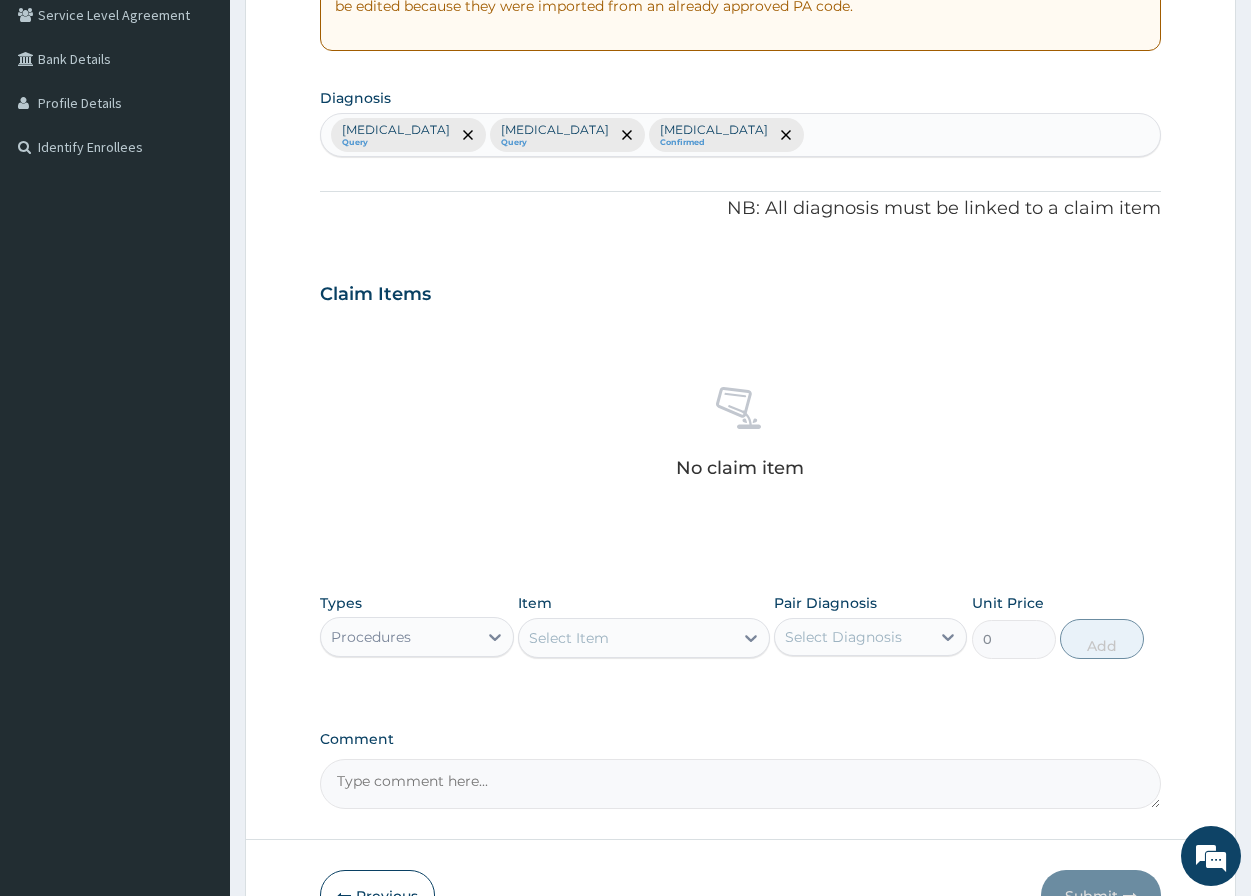 click on "Select Item" at bounding box center [626, 638] 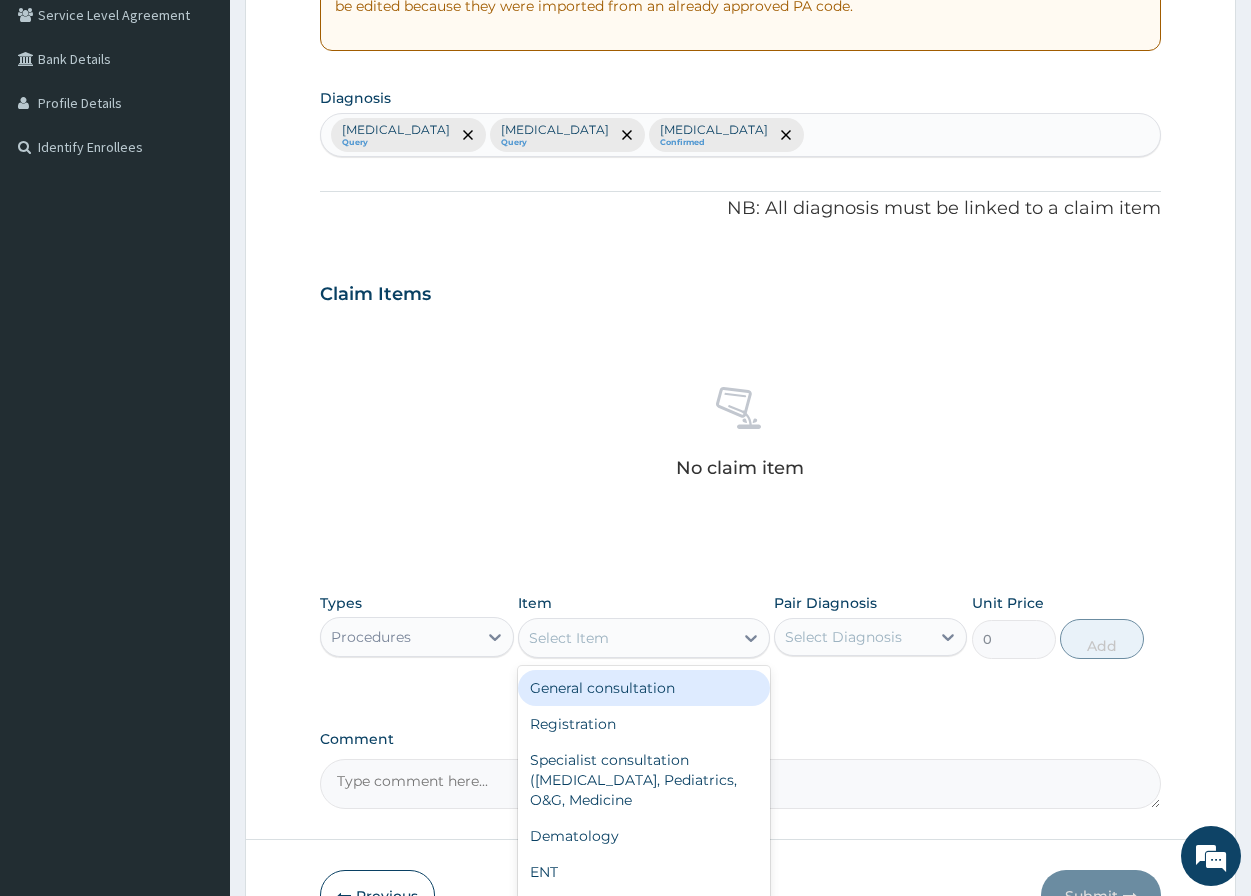 click on "General consultation" at bounding box center [644, 688] 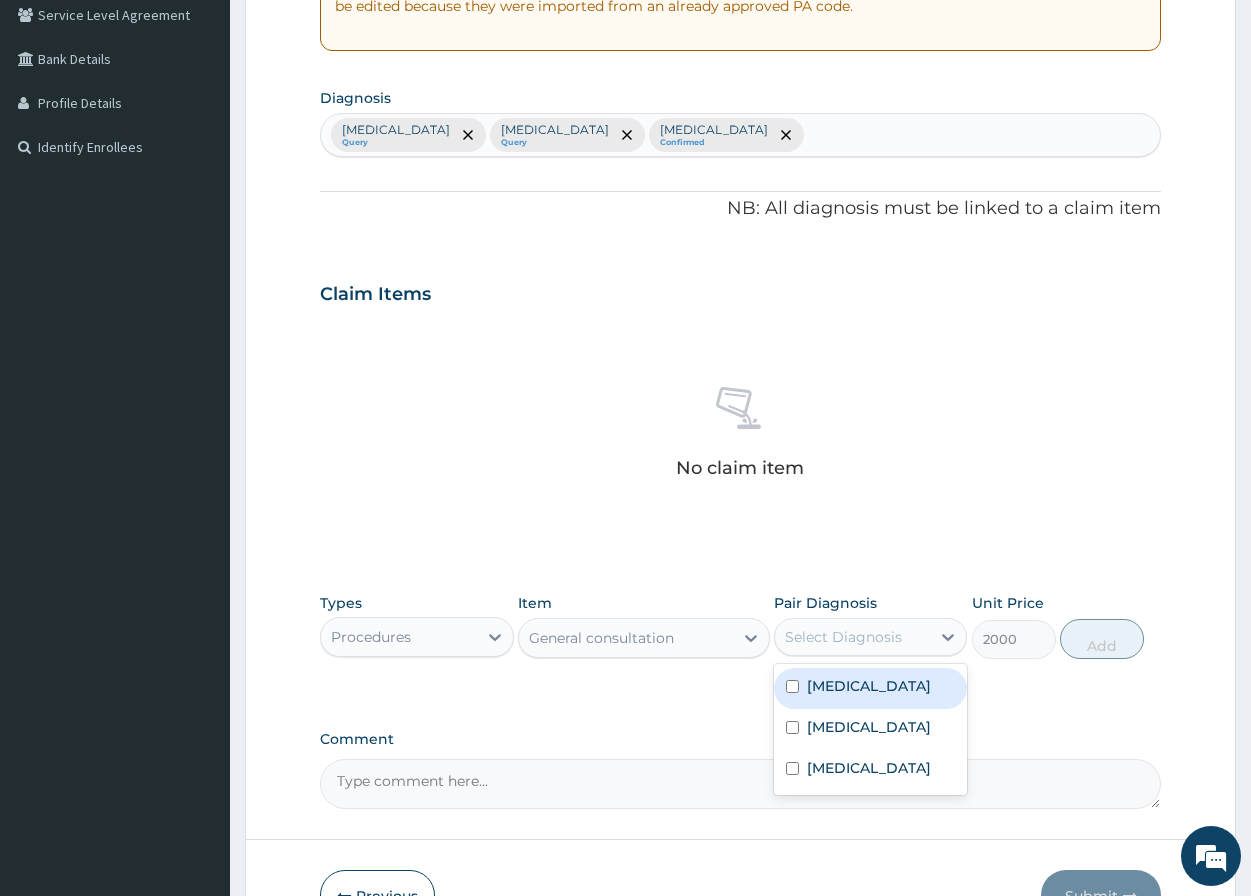 click on "Select Diagnosis" at bounding box center (843, 637) 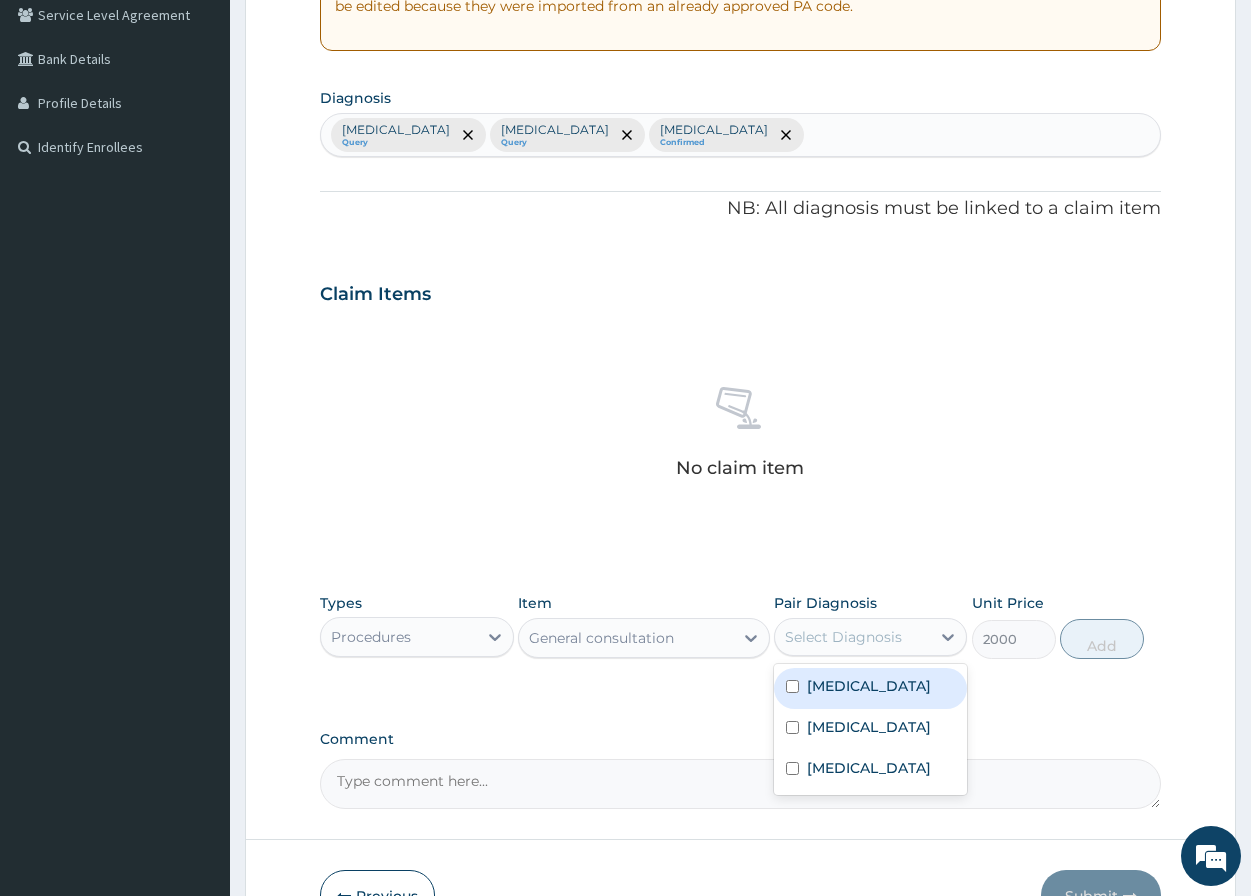 click at bounding box center (792, 686) 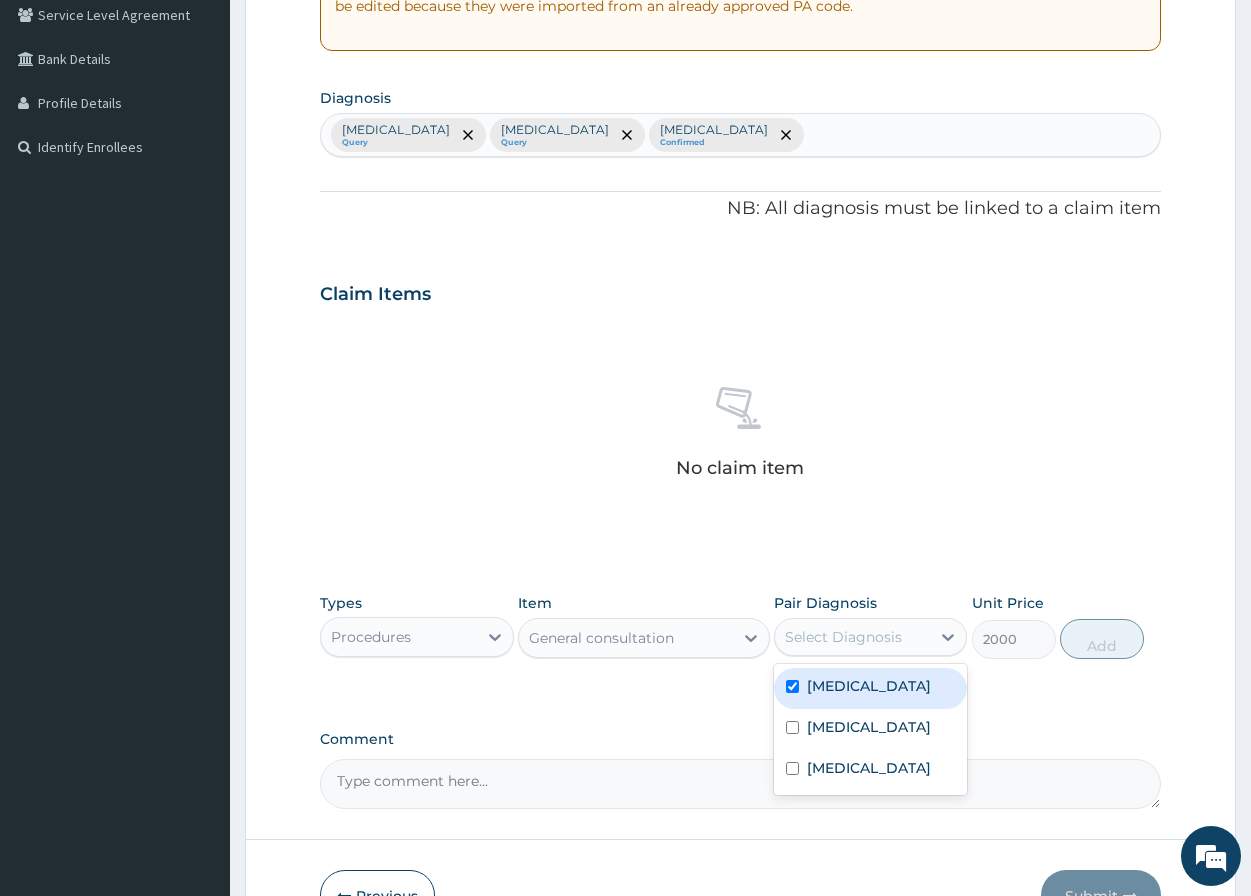 checkbox on "true" 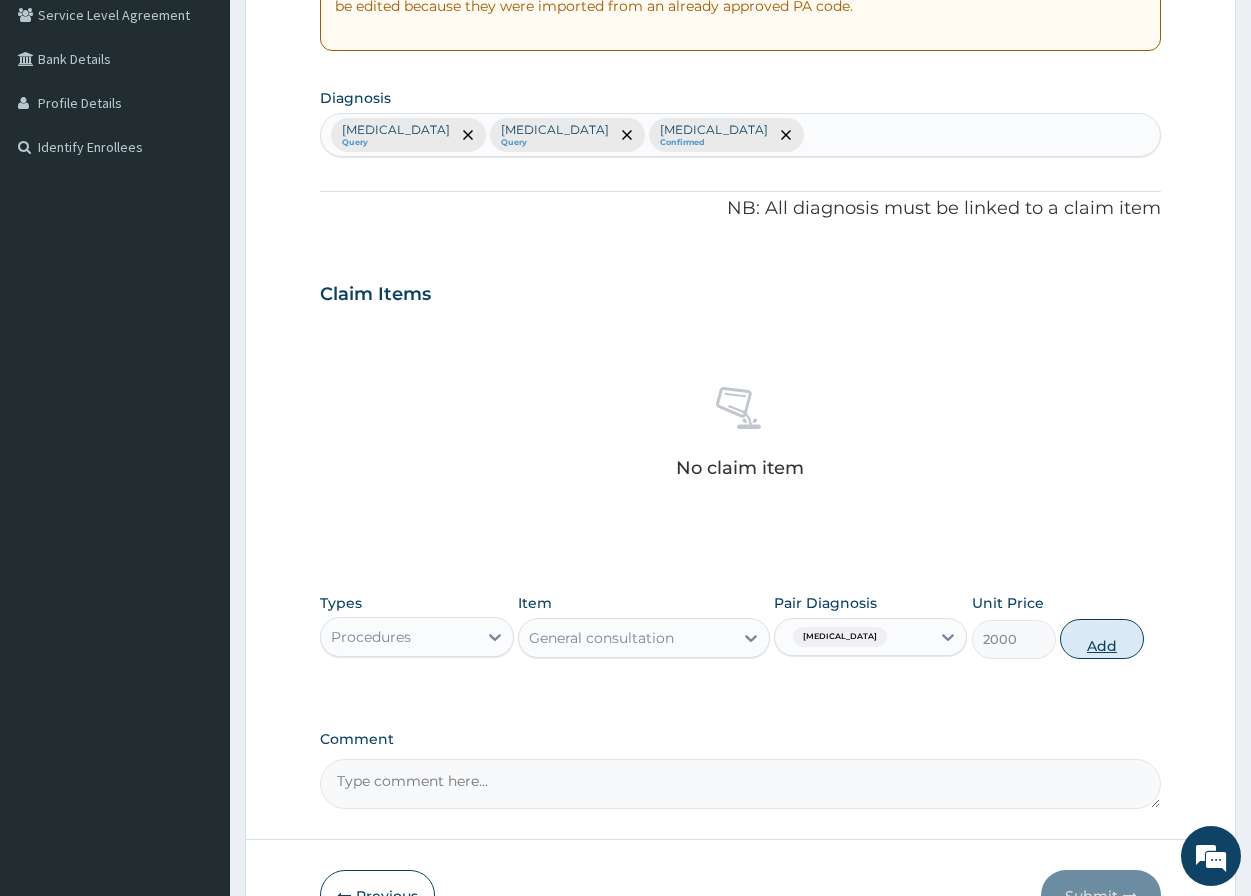 click on "Add" at bounding box center [1102, 639] 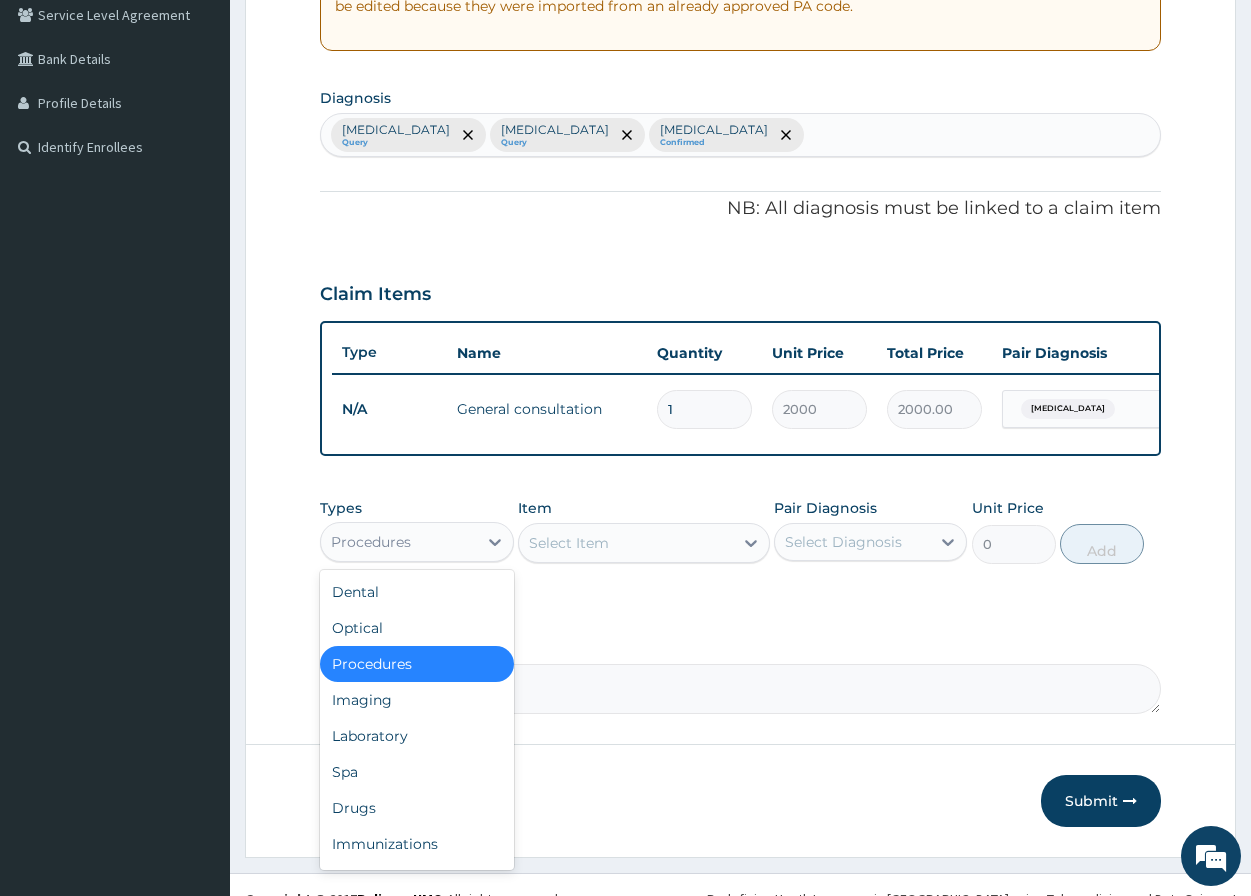 click on "Procedures" at bounding box center [398, 542] 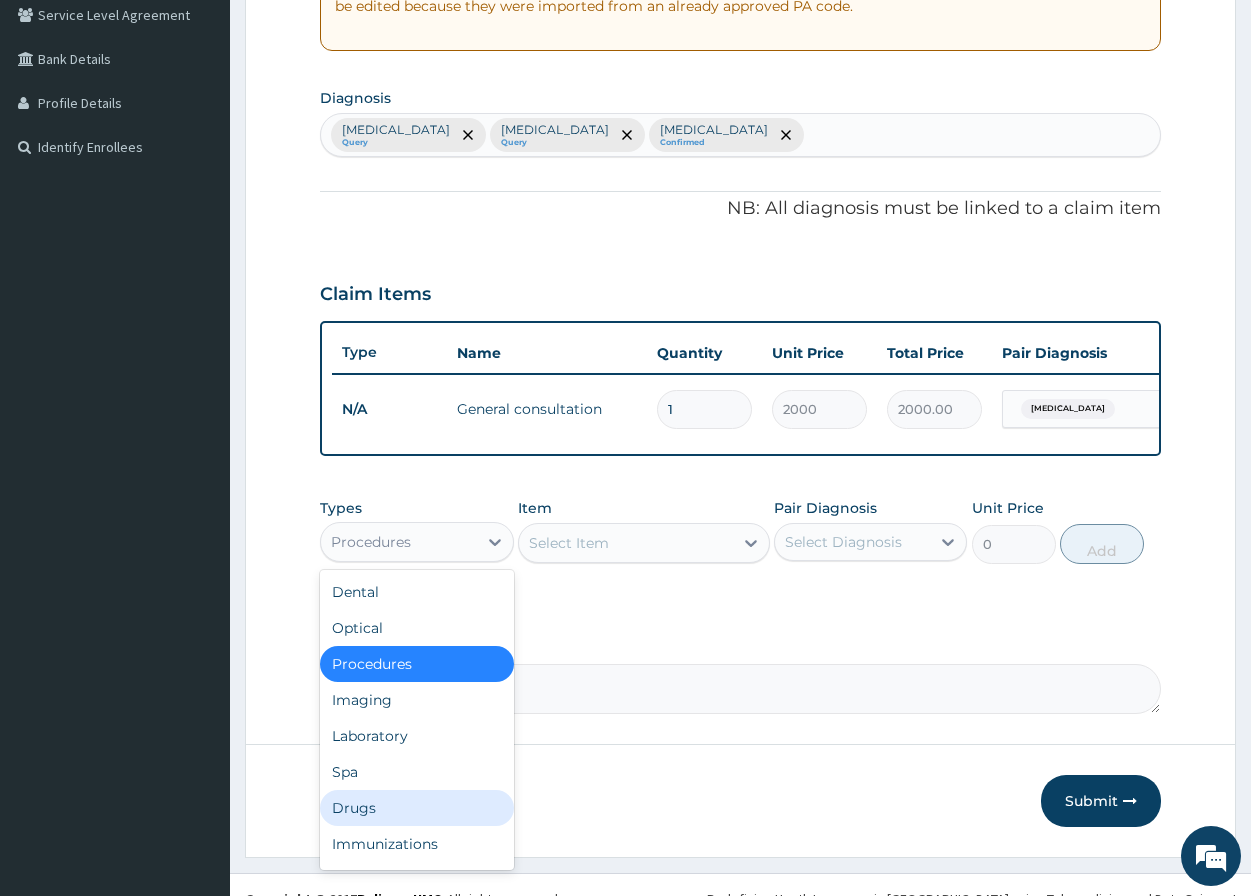 drag, startPoint x: 356, startPoint y: 821, endPoint x: 365, endPoint y: 799, distance: 23.769728 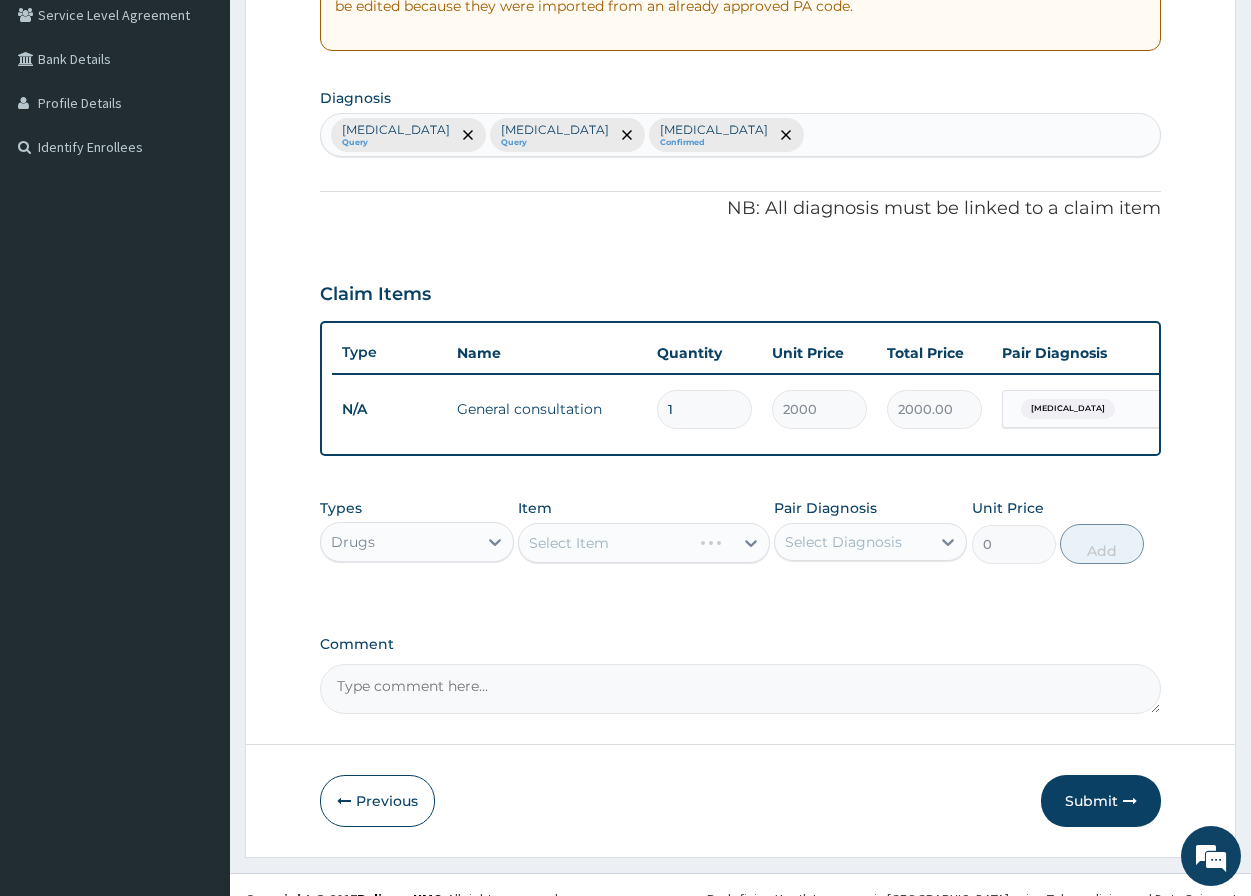 click on "Select Item" at bounding box center (644, 543) 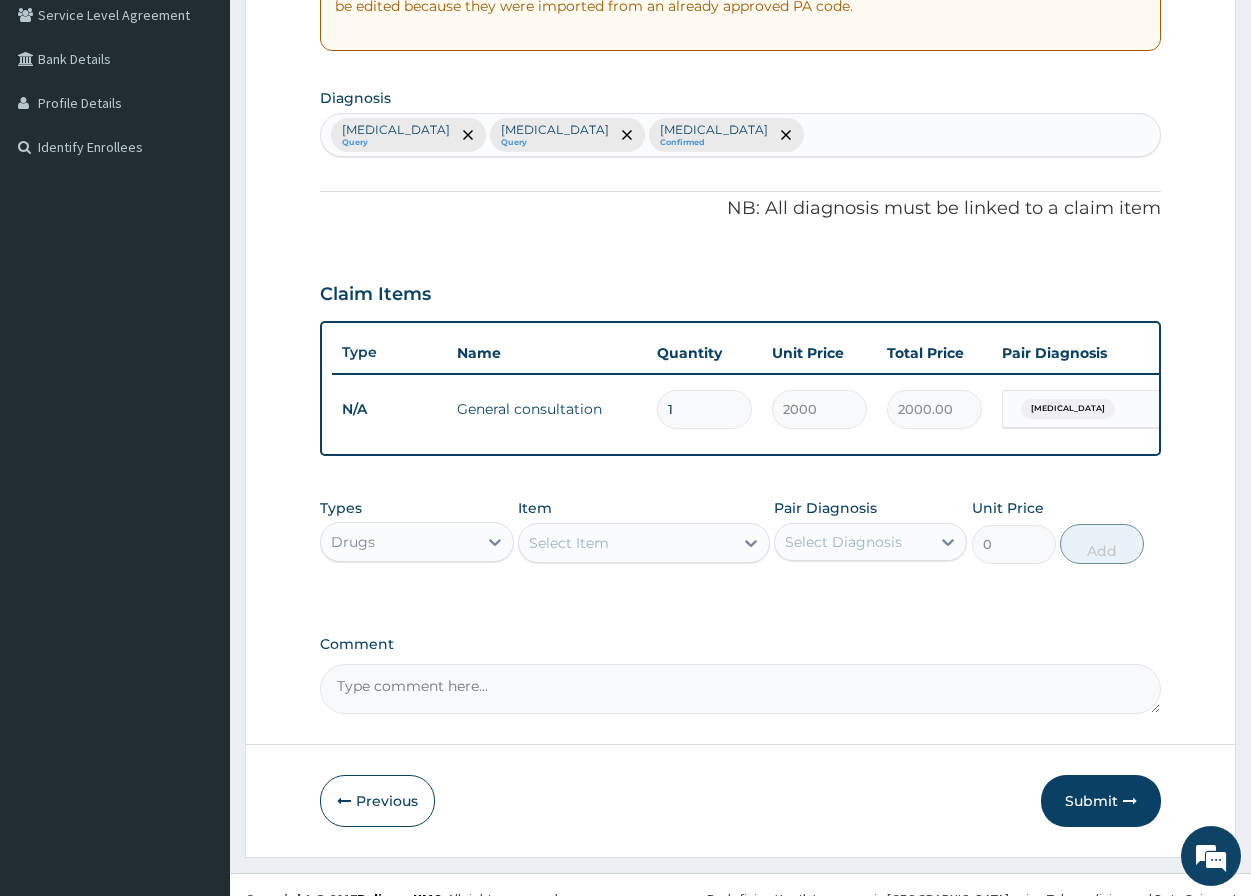 click on "Select Item" at bounding box center (569, 543) 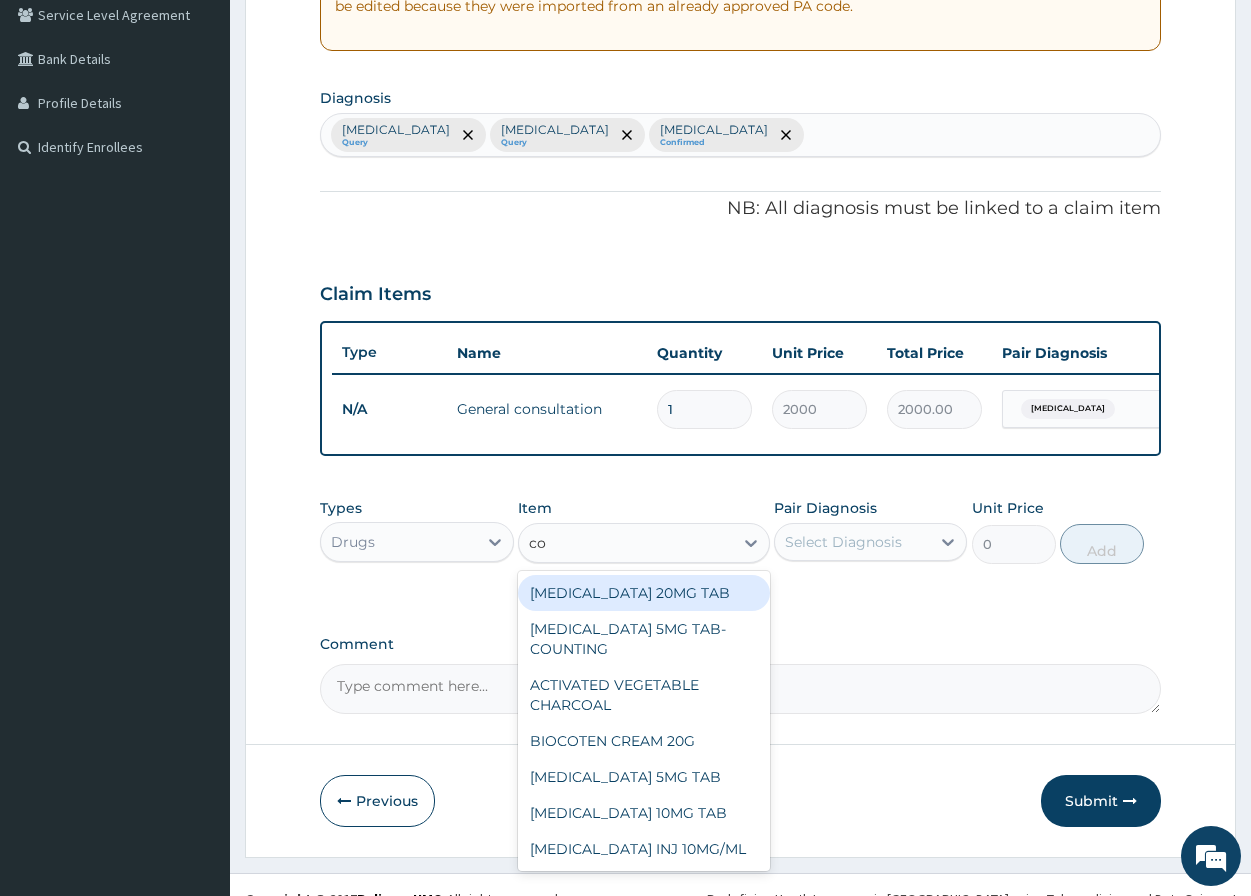 type on "cou" 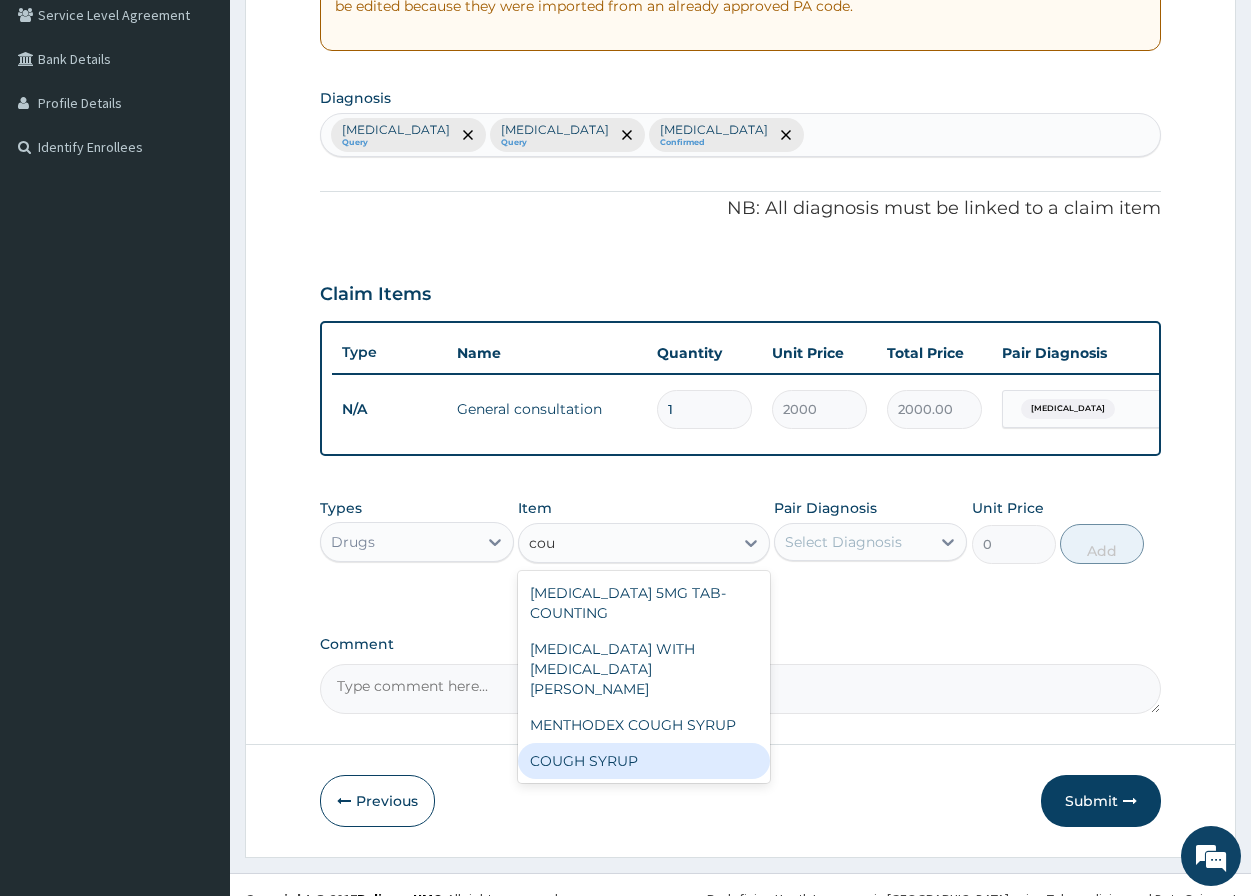 click on "COUGH SYRUP" at bounding box center [644, 761] 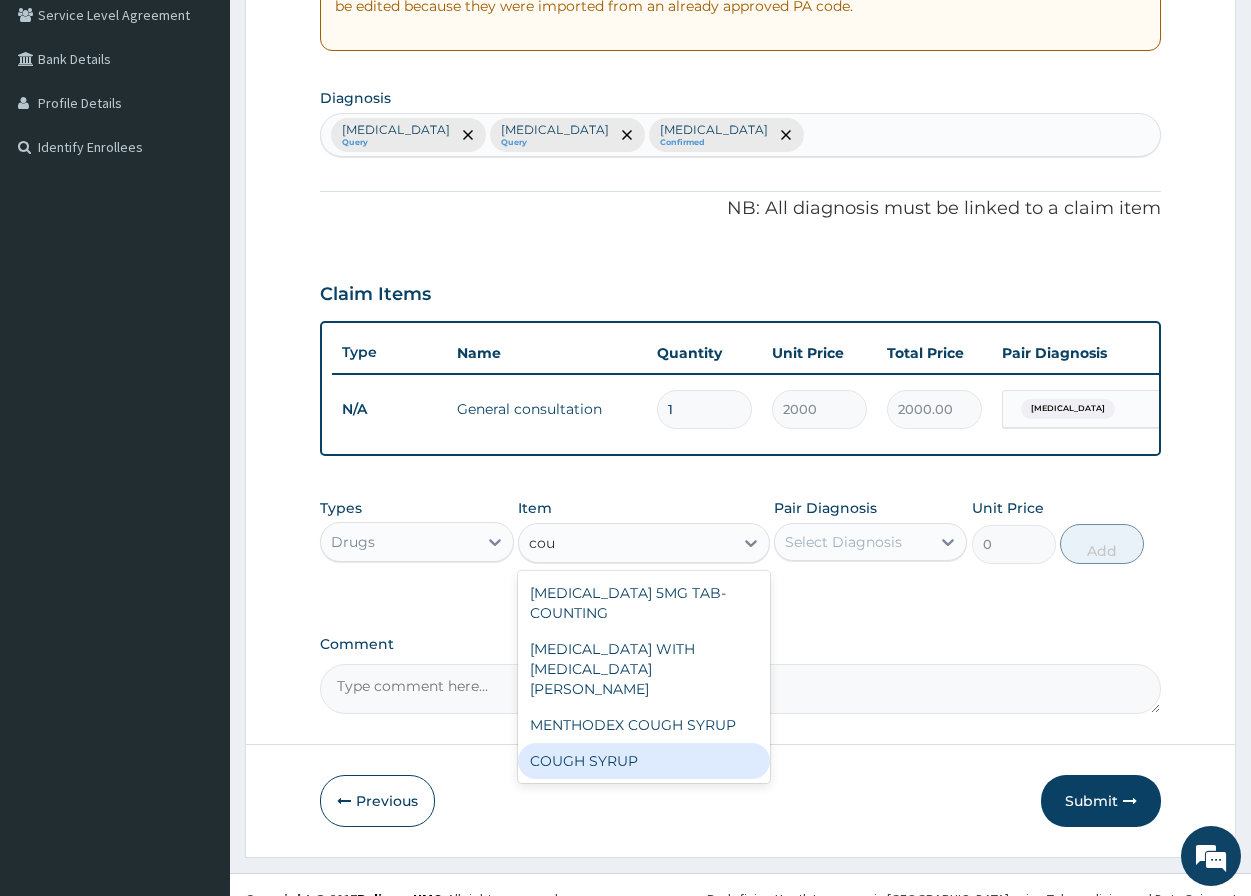 type 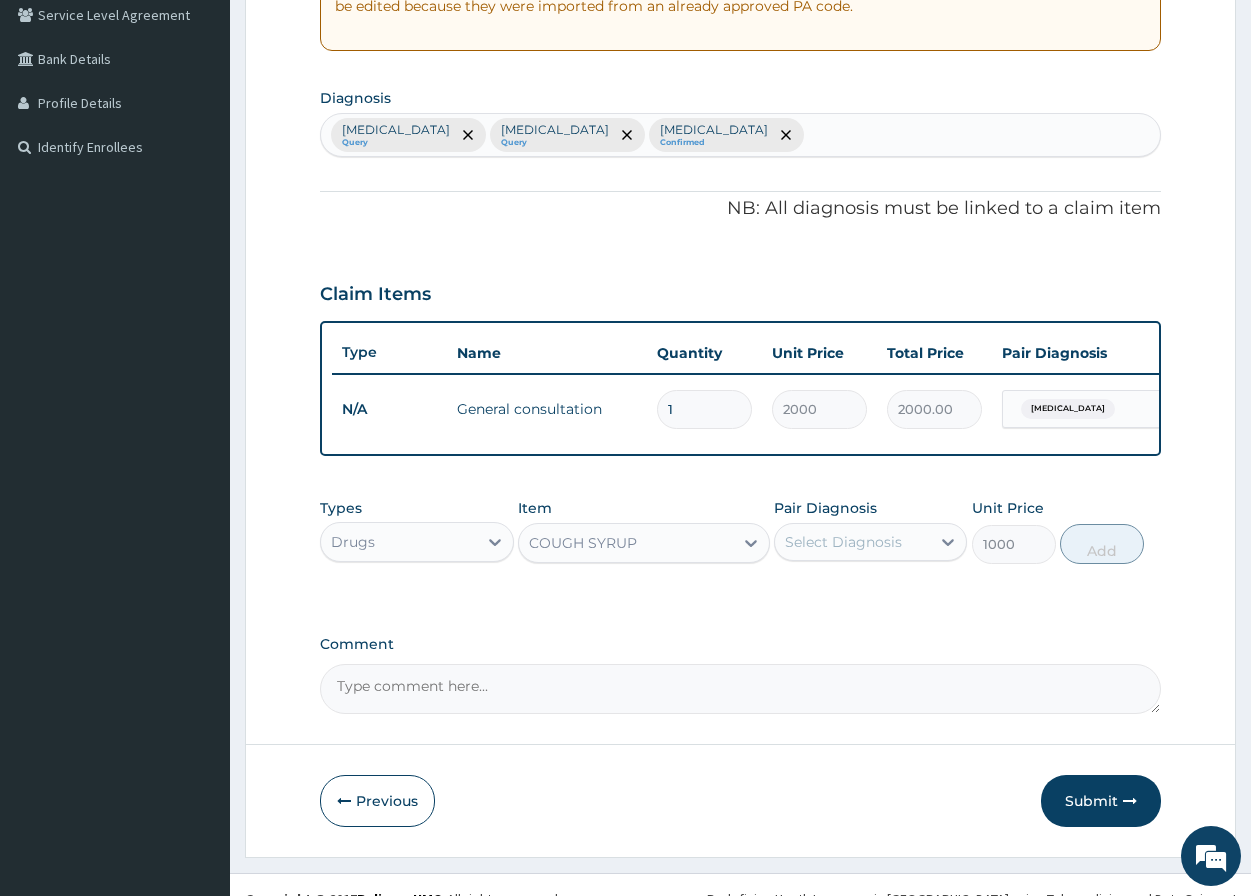 click on "Select Diagnosis" at bounding box center [843, 542] 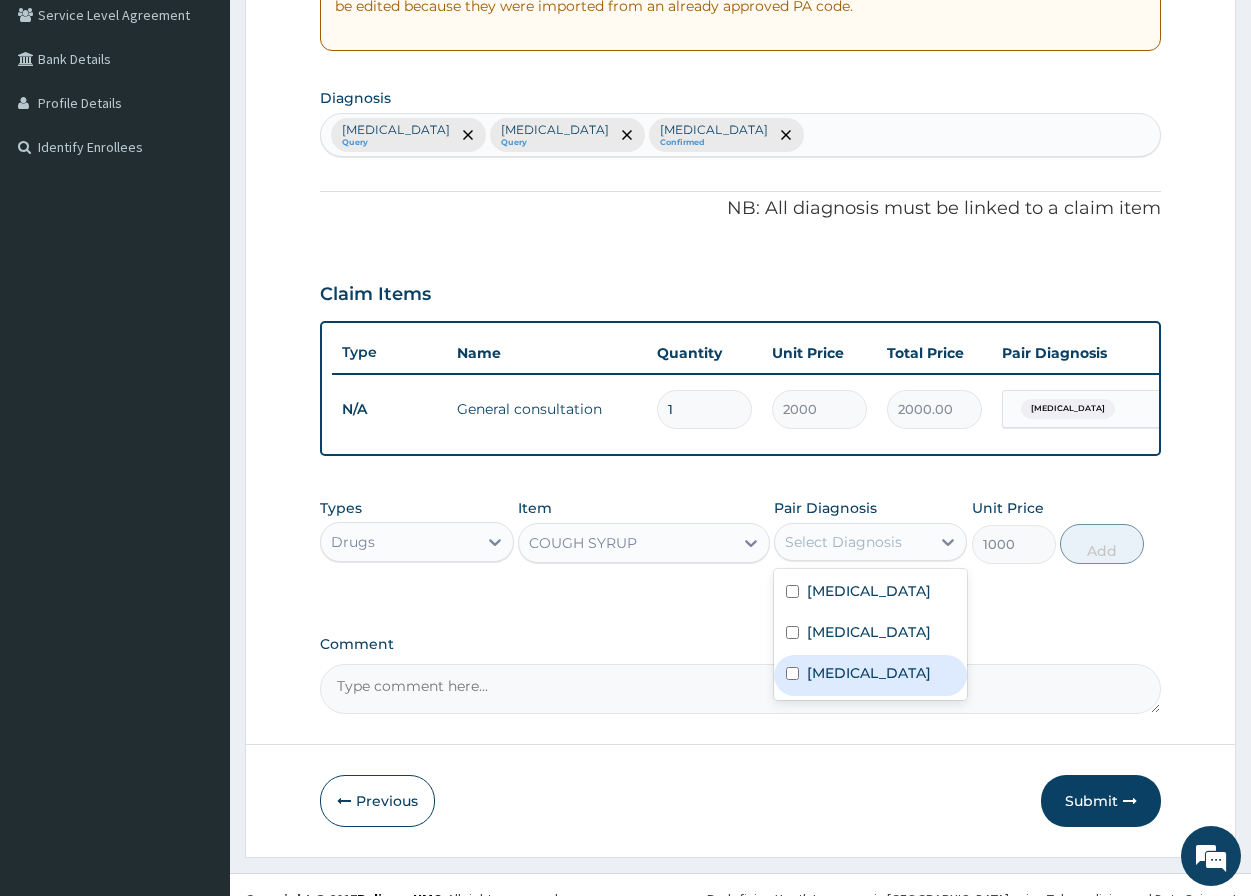 click at bounding box center [792, 673] 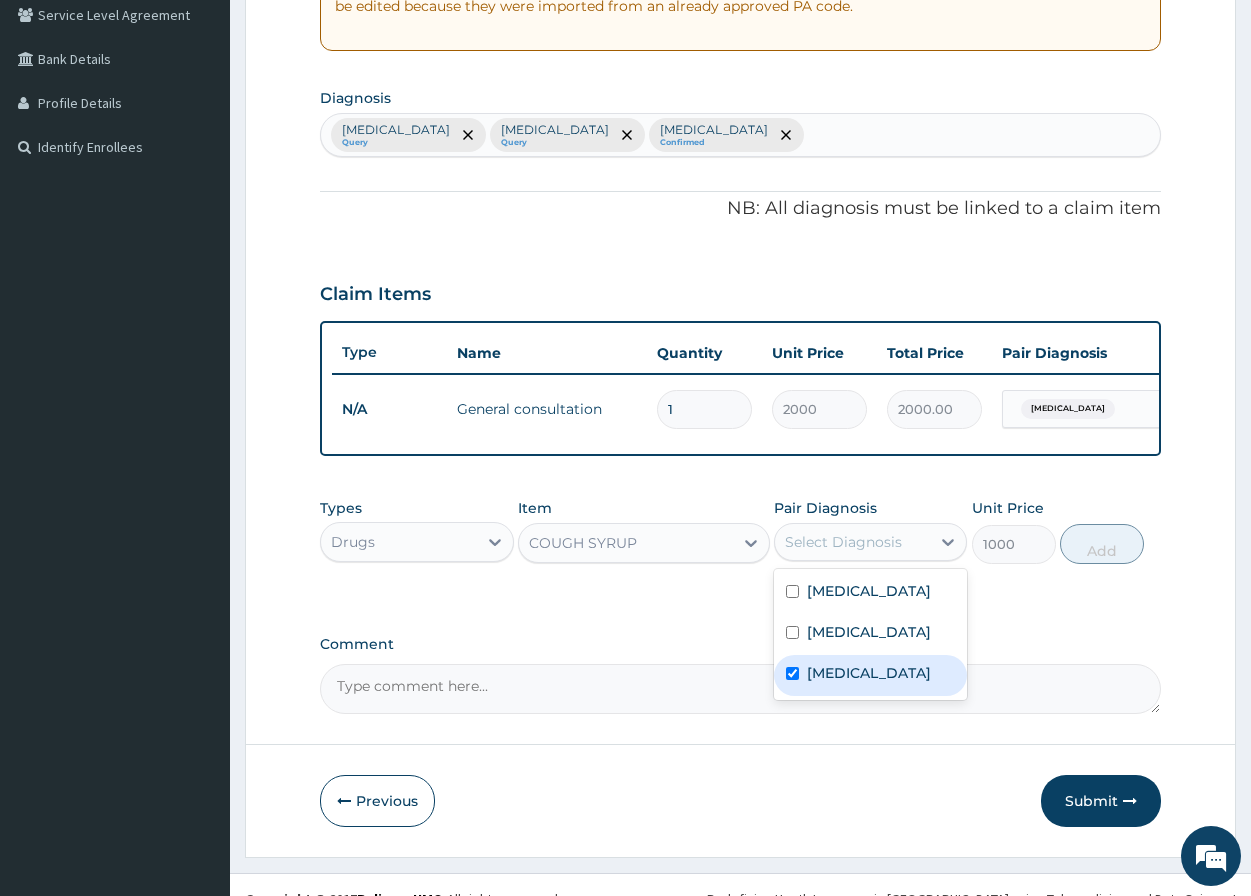 checkbox on "true" 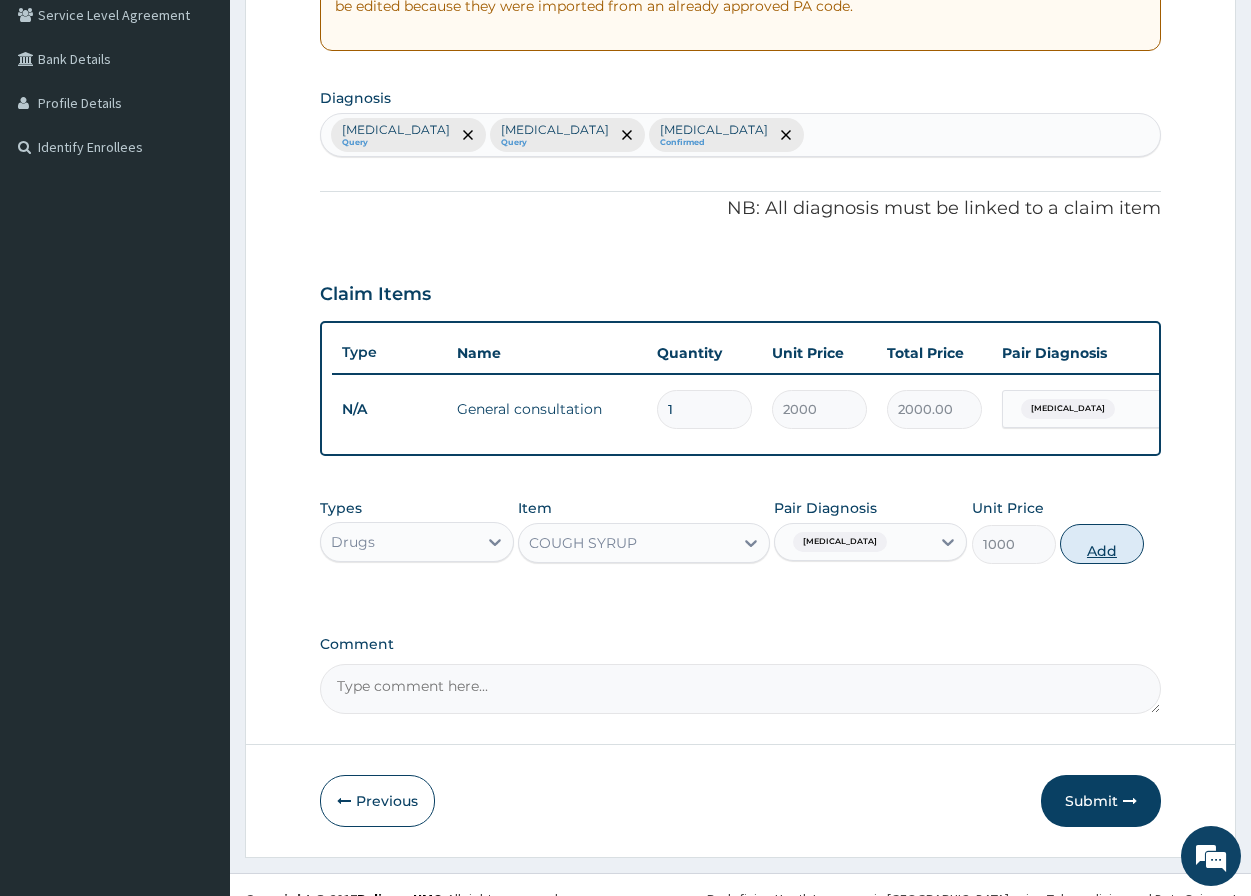 click on "Add" at bounding box center (1102, 544) 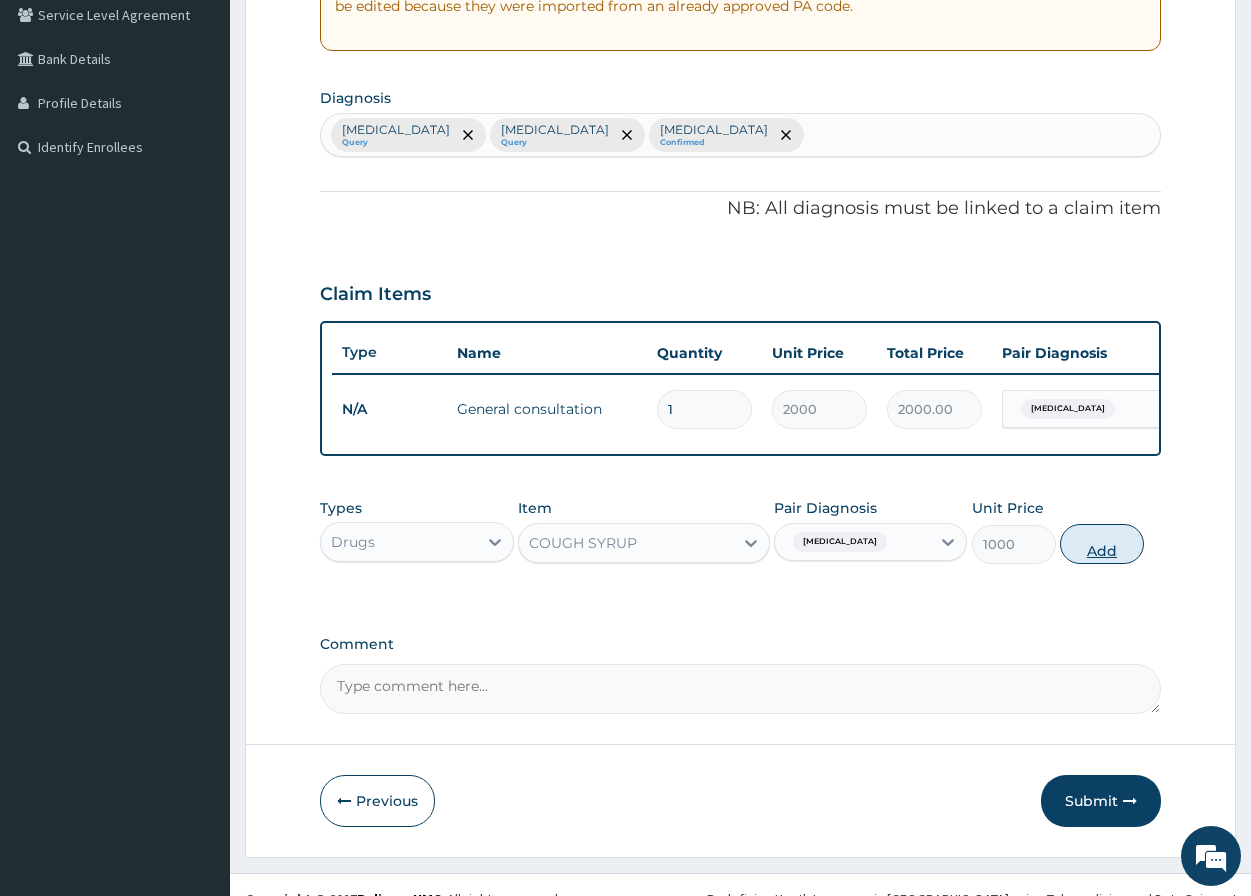 type on "0" 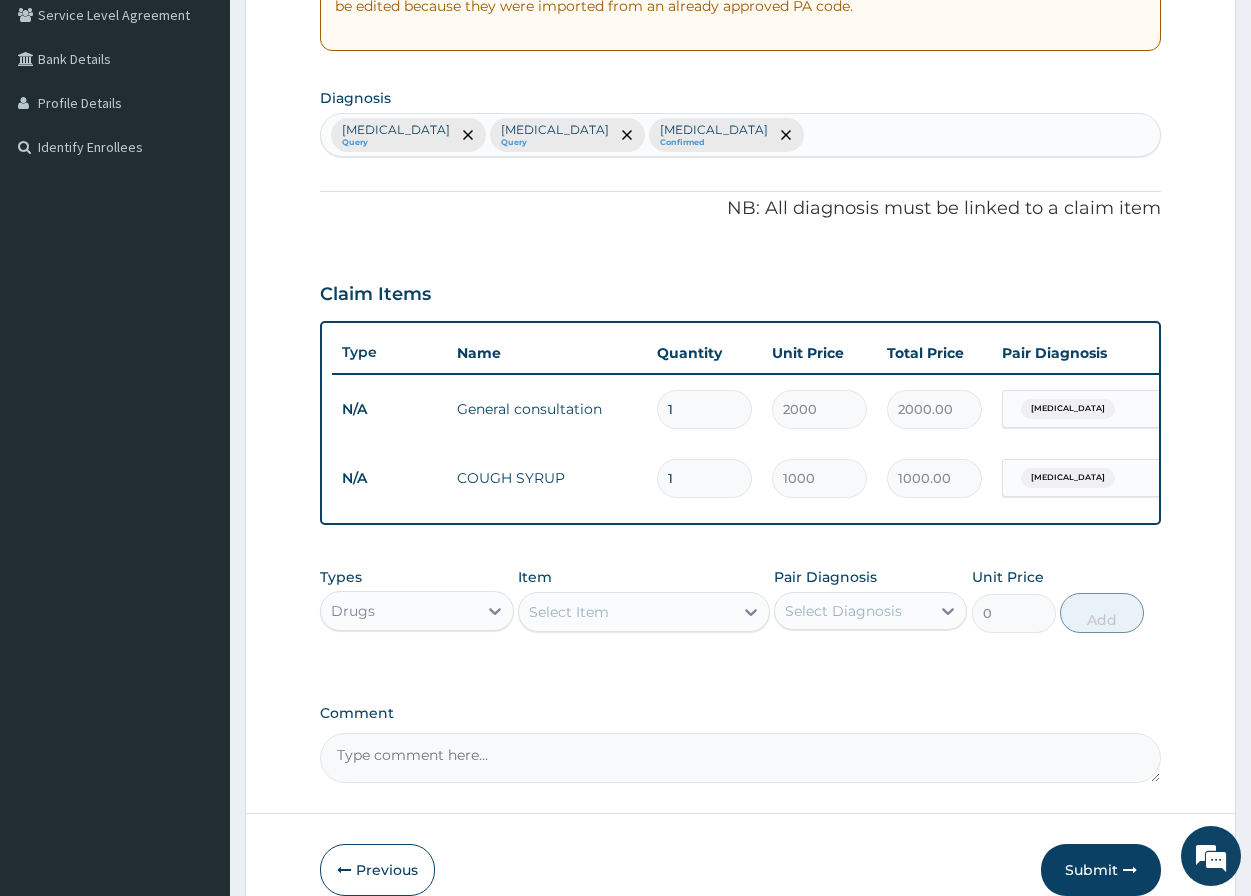 click on "Select Item" at bounding box center (569, 612) 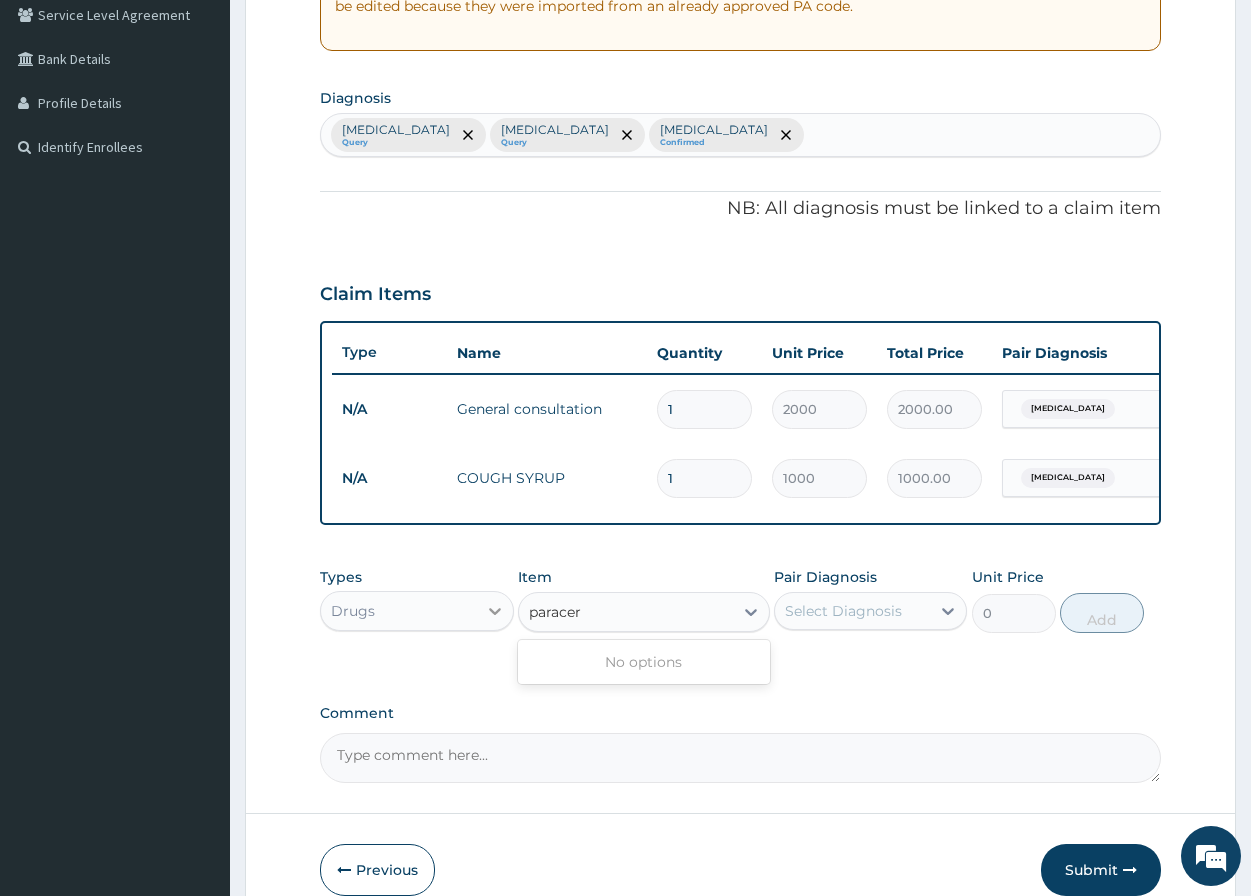 type on "parace" 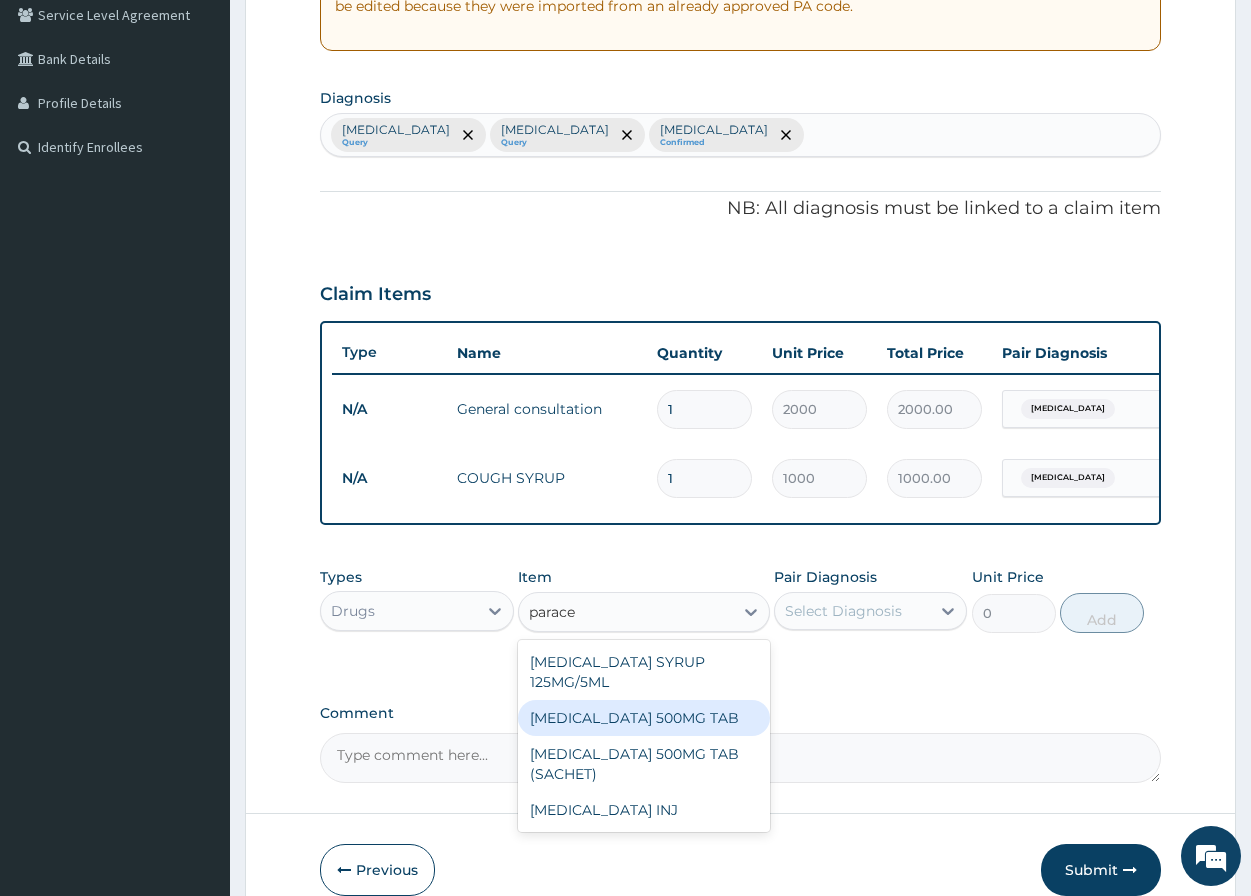 click on "[MEDICAL_DATA] 500MG TAB" at bounding box center (644, 718) 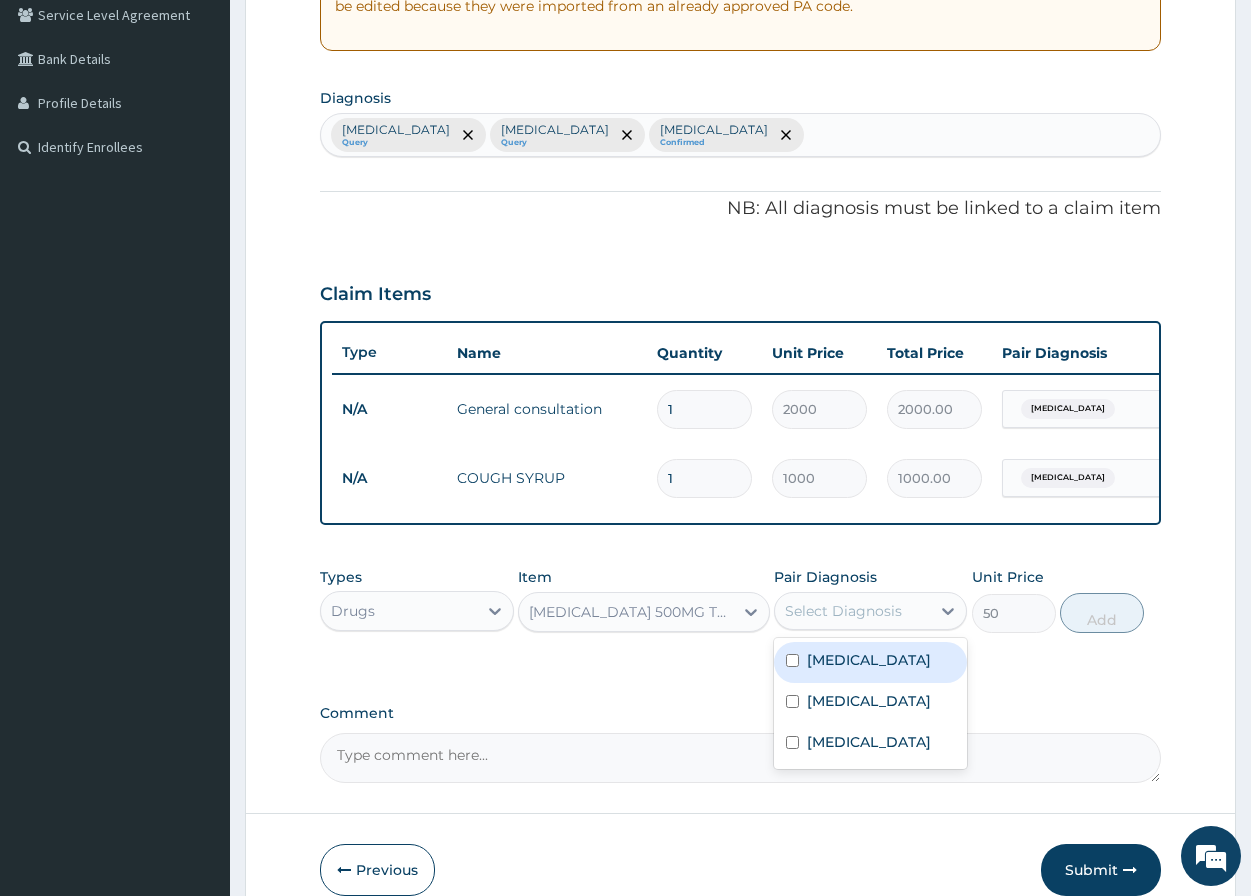 click on "Select Diagnosis" at bounding box center (843, 611) 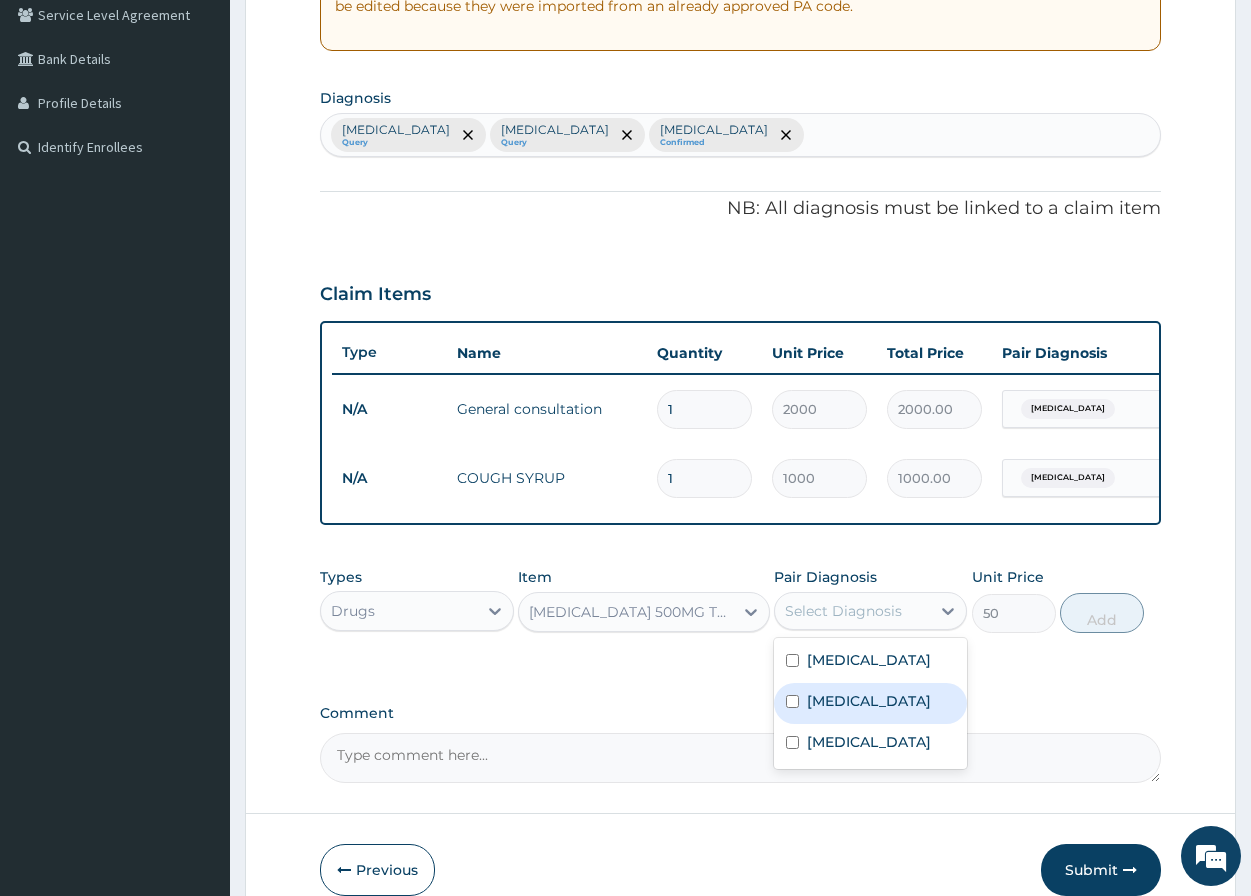click on "Malaria" at bounding box center [870, 703] 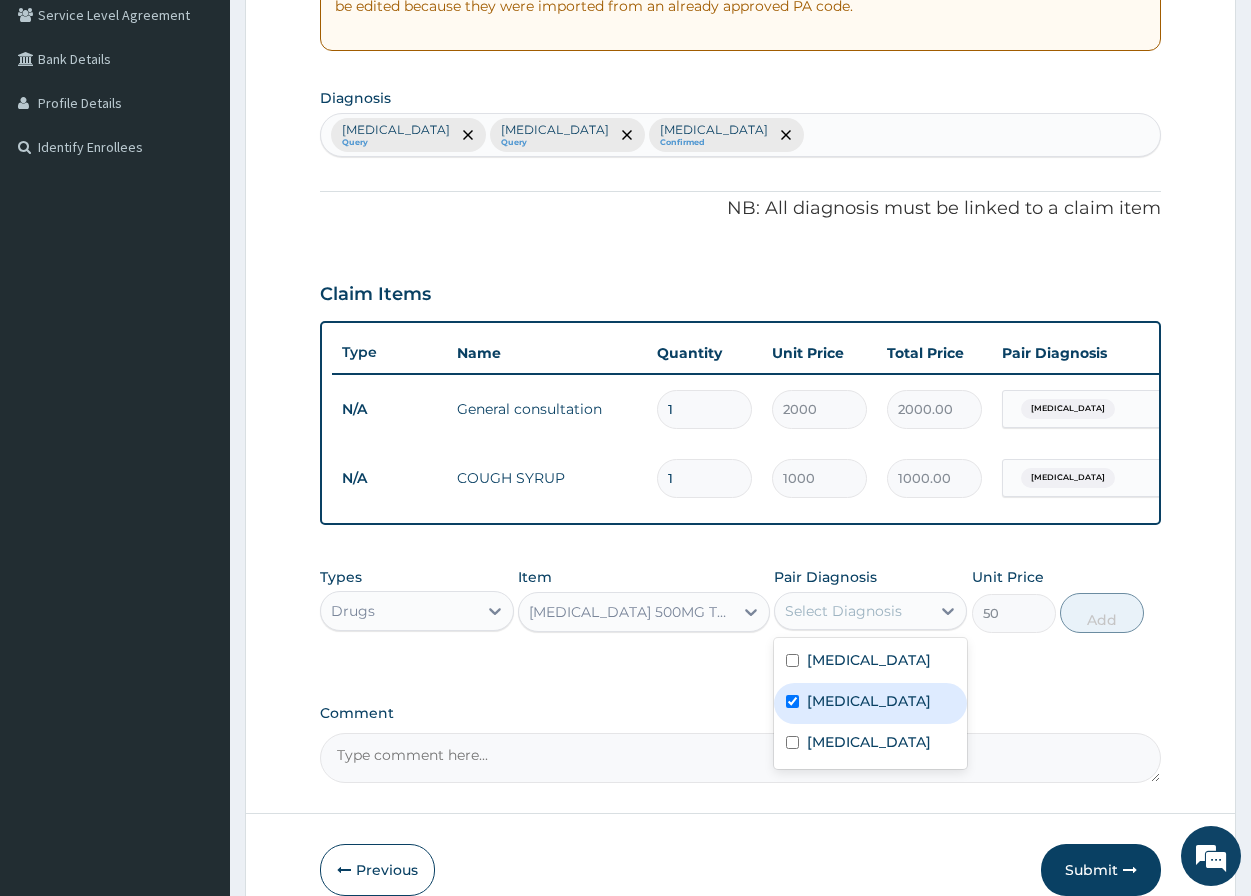 checkbox on "true" 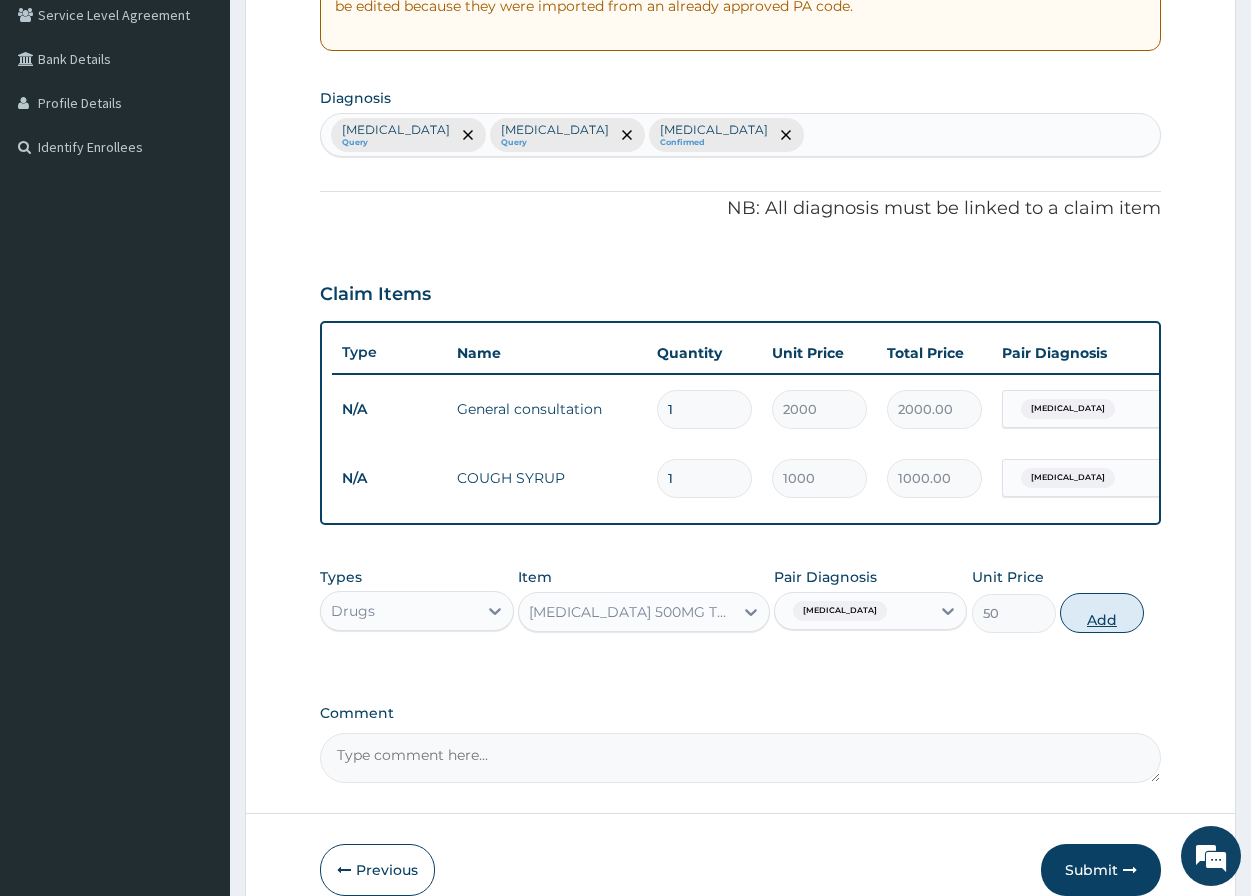 click on "Add" at bounding box center [1102, 613] 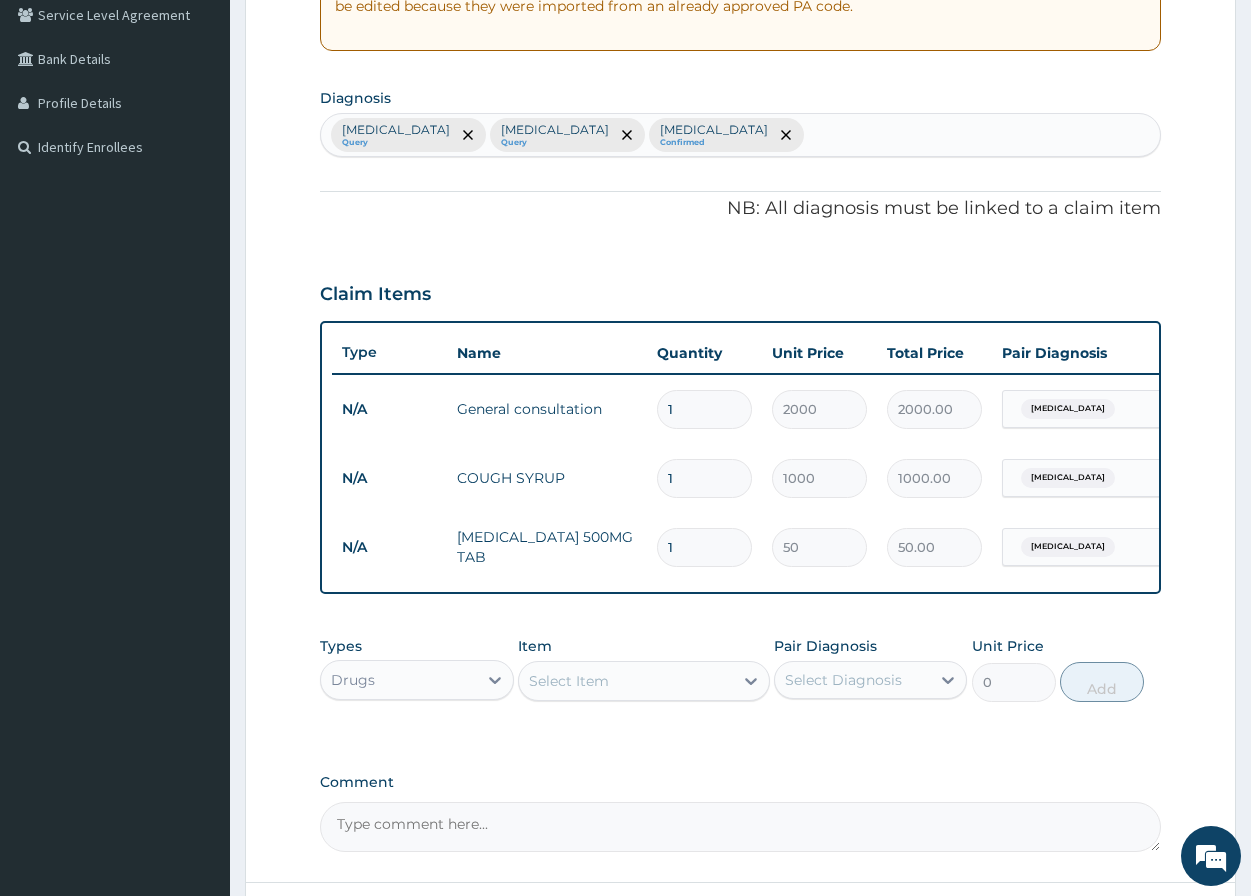 click on "1" at bounding box center [704, 547] 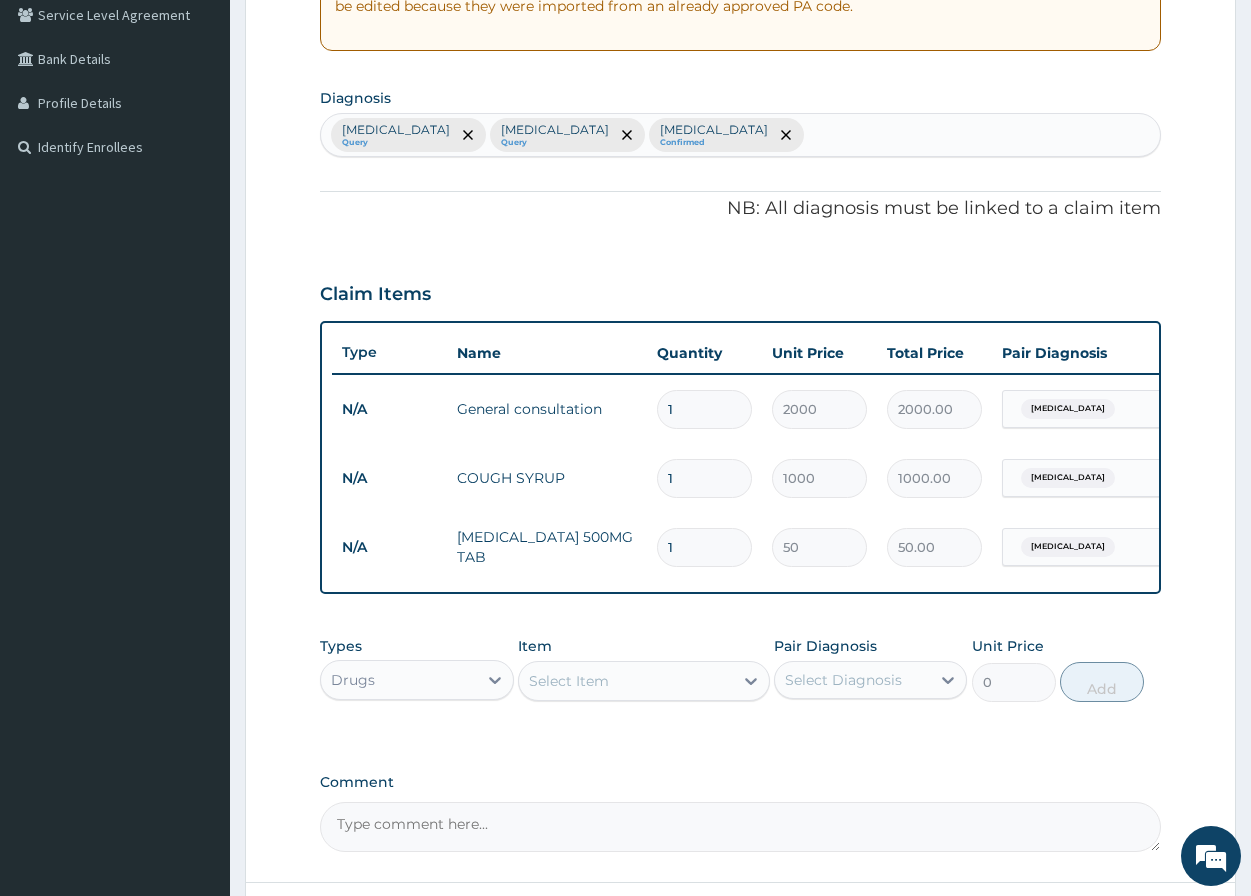 type on "18" 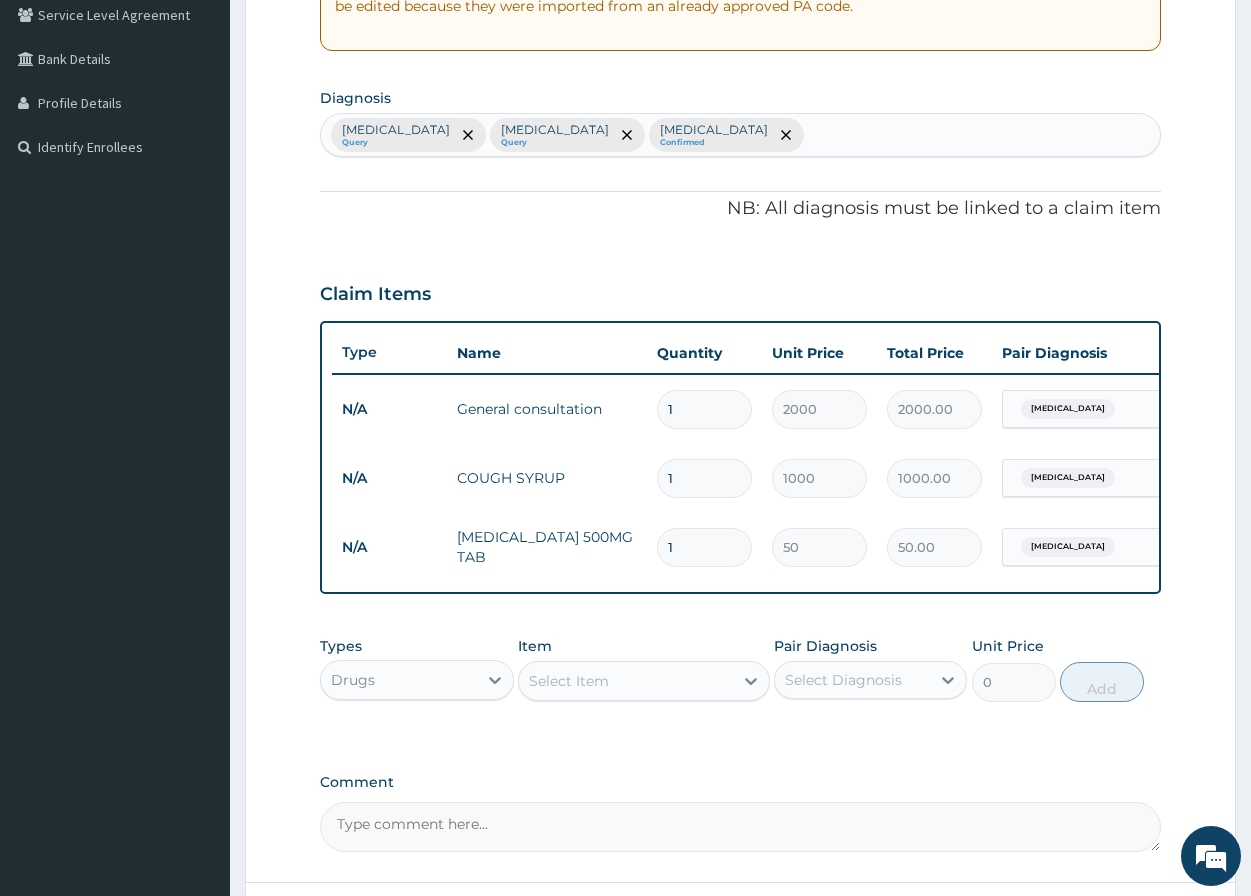 type on "900.00" 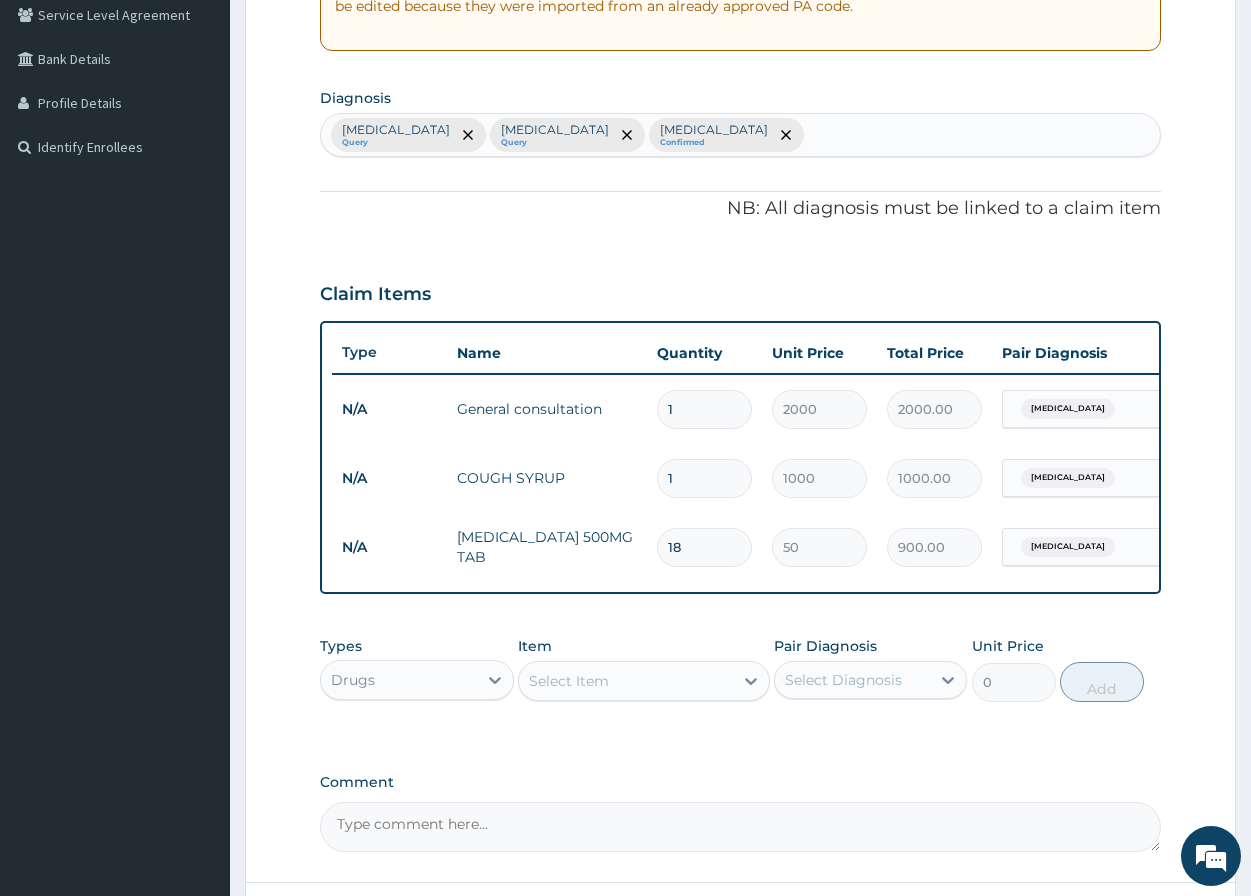 type on "18" 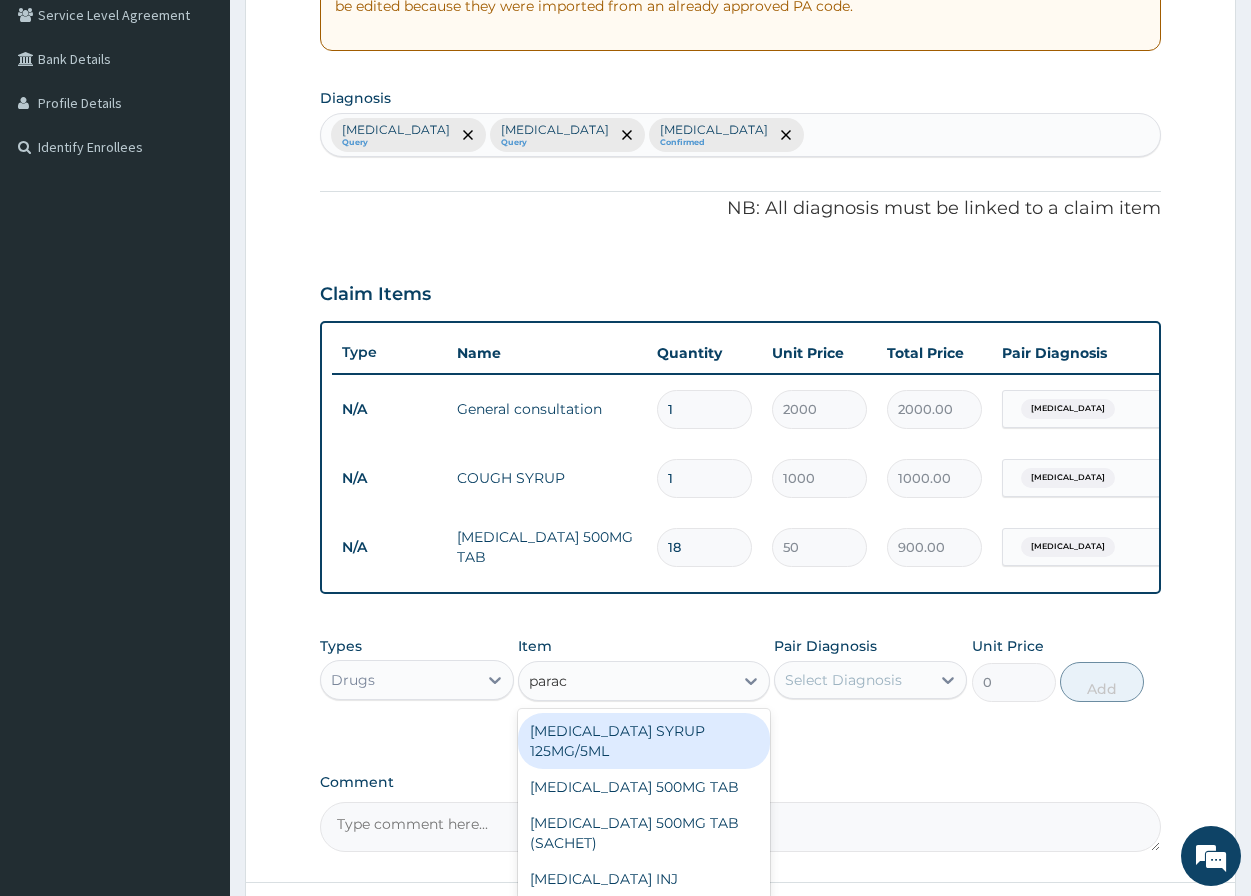 type on "parace" 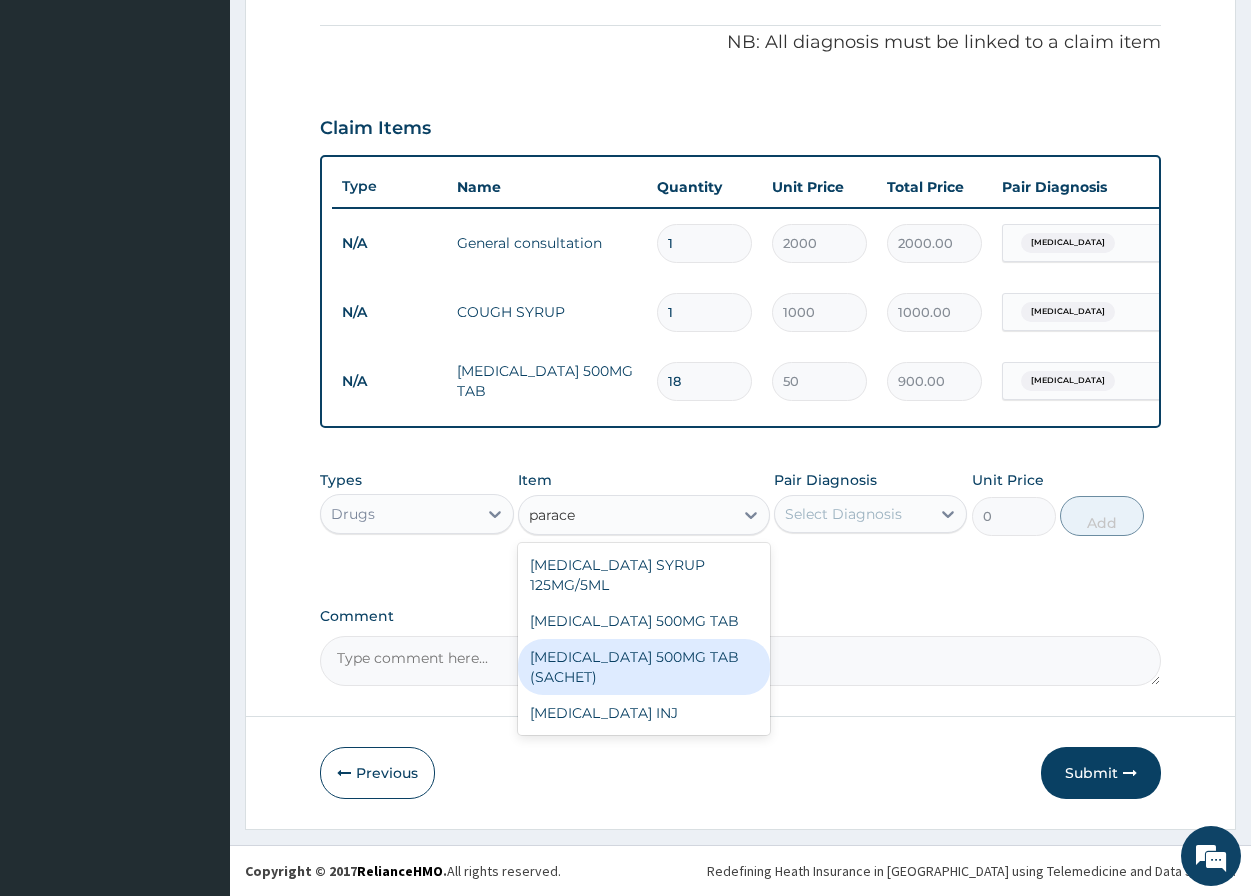 scroll, scrollTop: 606, scrollLeft: 0, axis: vertical 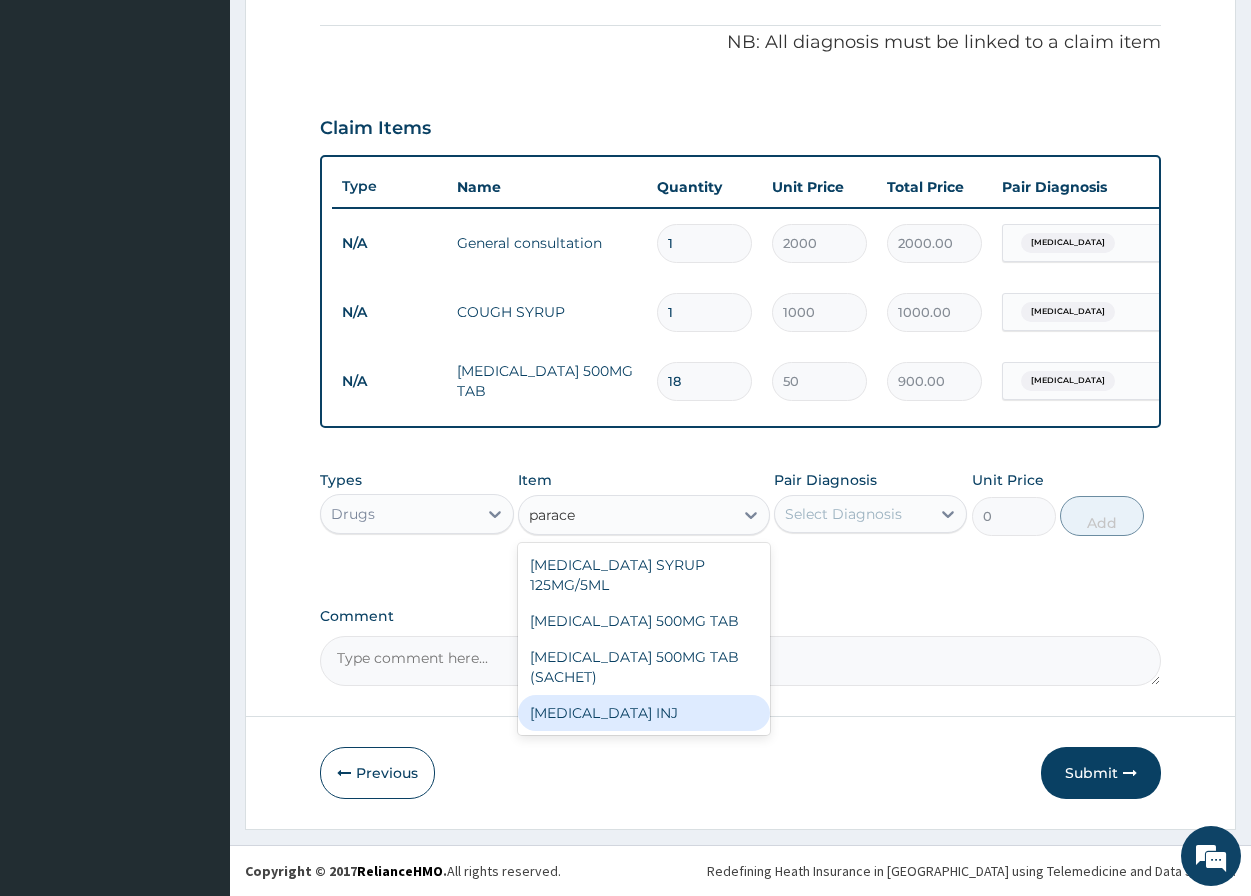 click on "PARACETAMOL INJ" at bounding box center (644, 713) 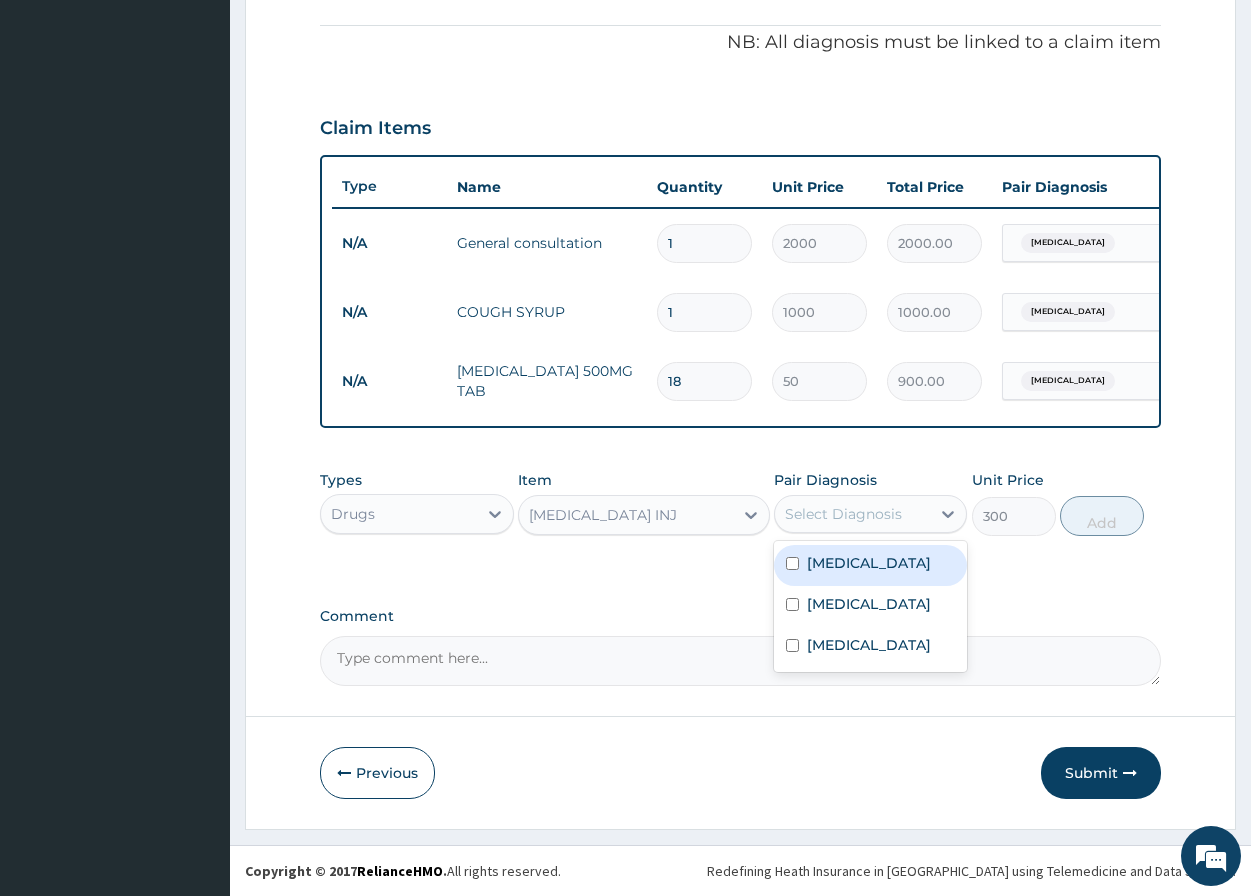 click on "Select Diagnosis" at bounding box center [843, 514] 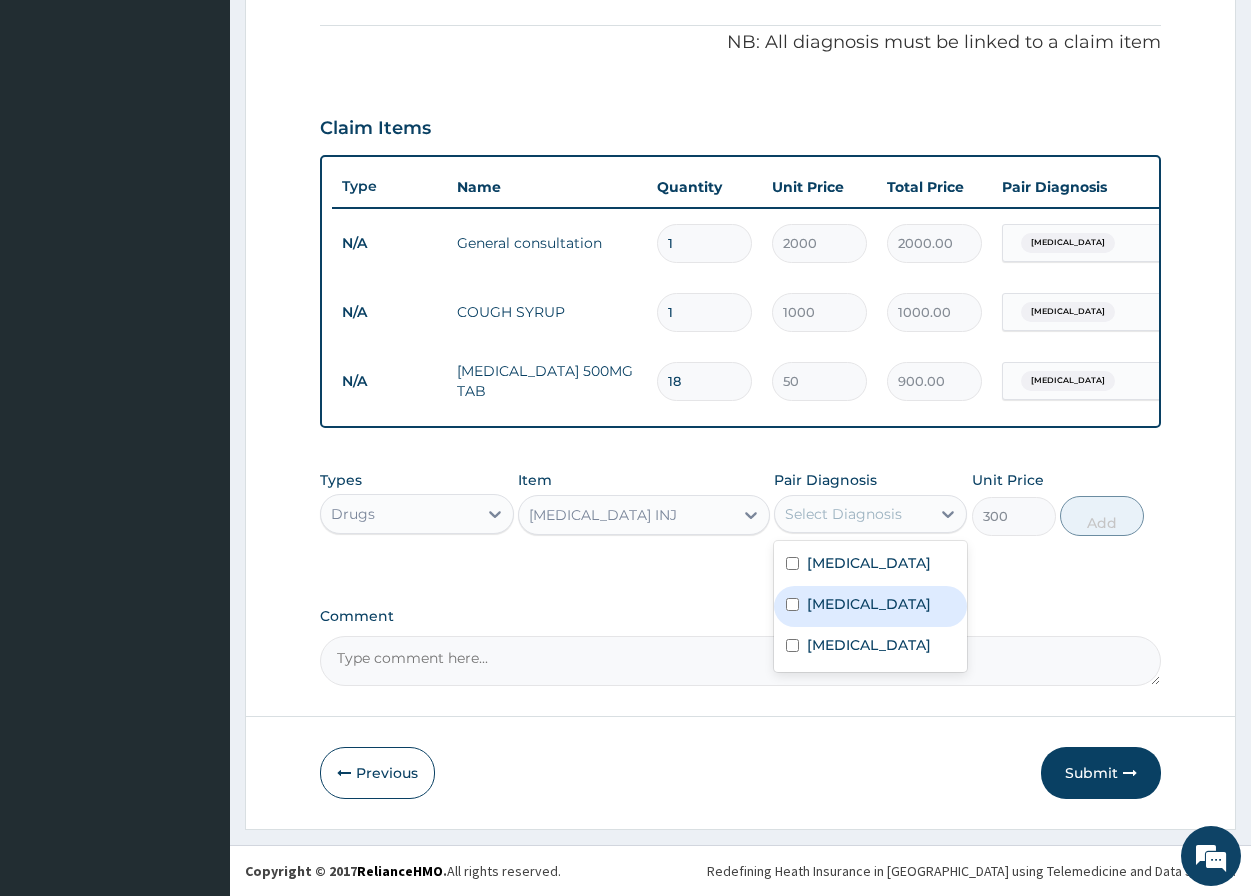 click at bounding box center [792, 604] 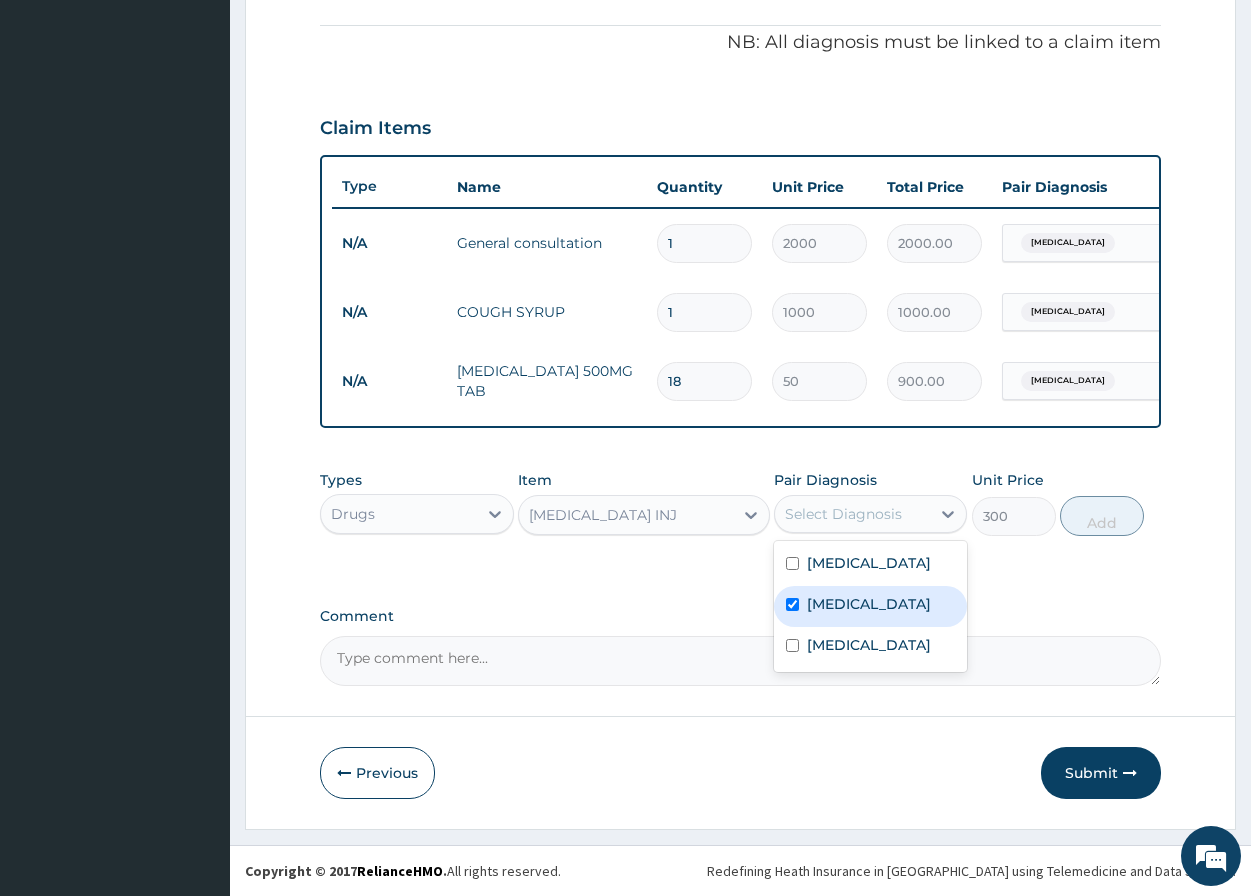 checkbox on "true" 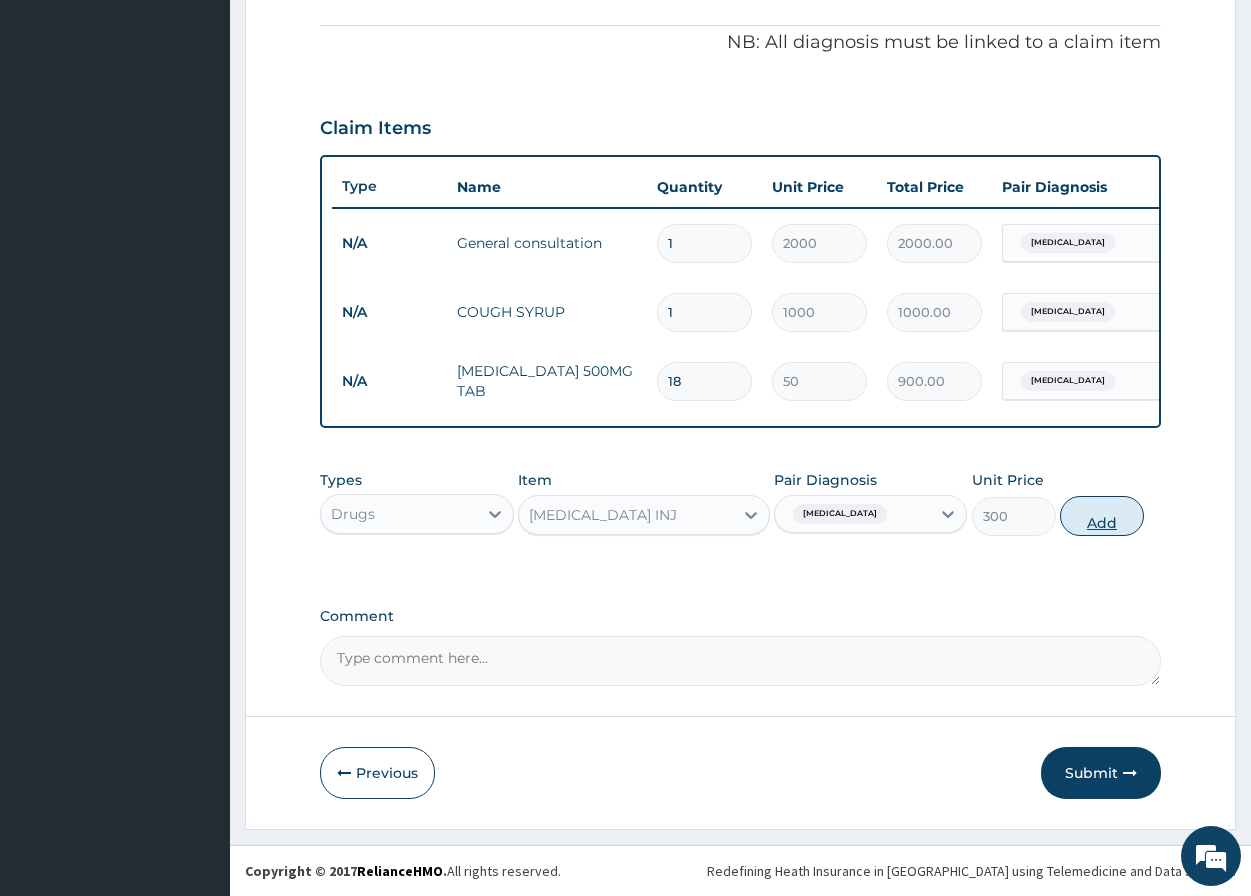 click on "Add" at bounding box center [1102, 516] 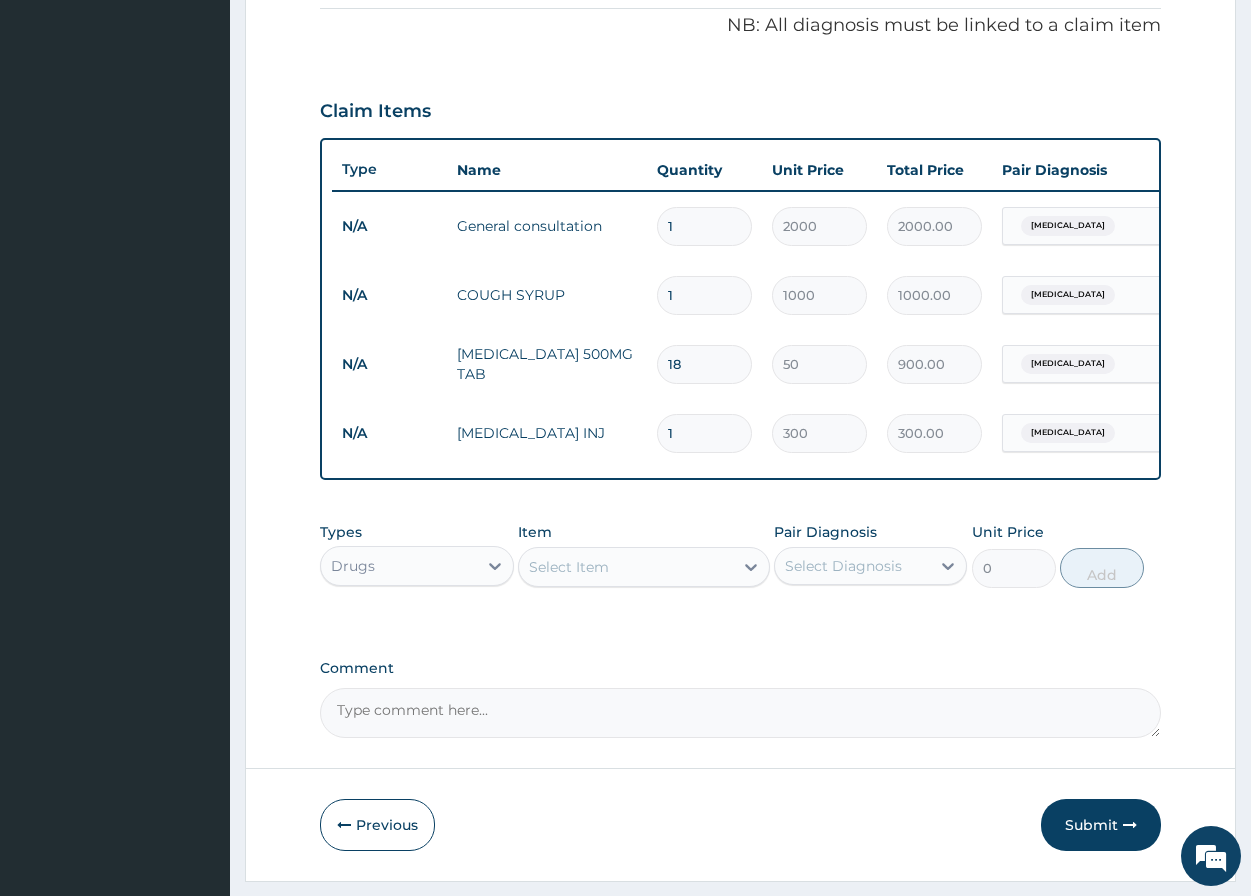 click on "1" at bounding box center [704, 433] 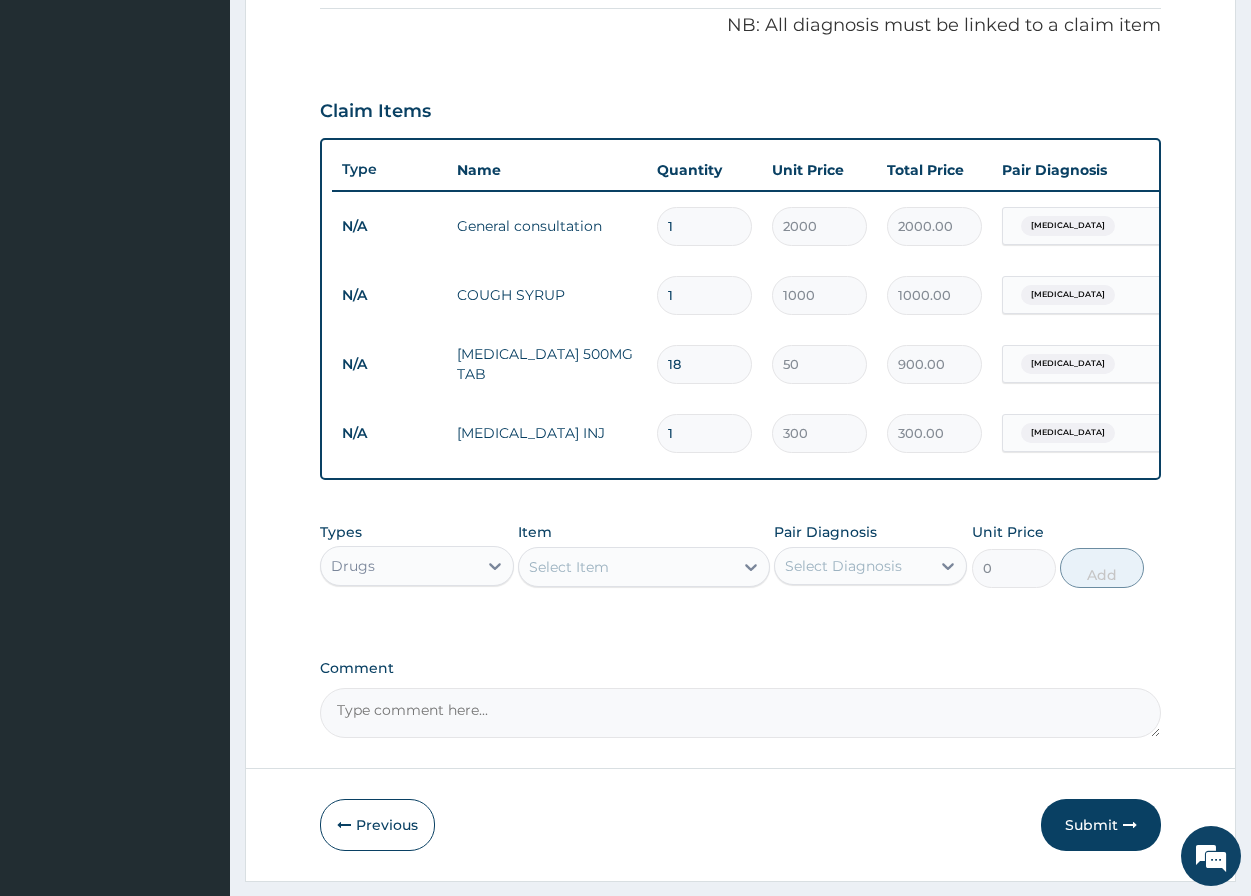 type 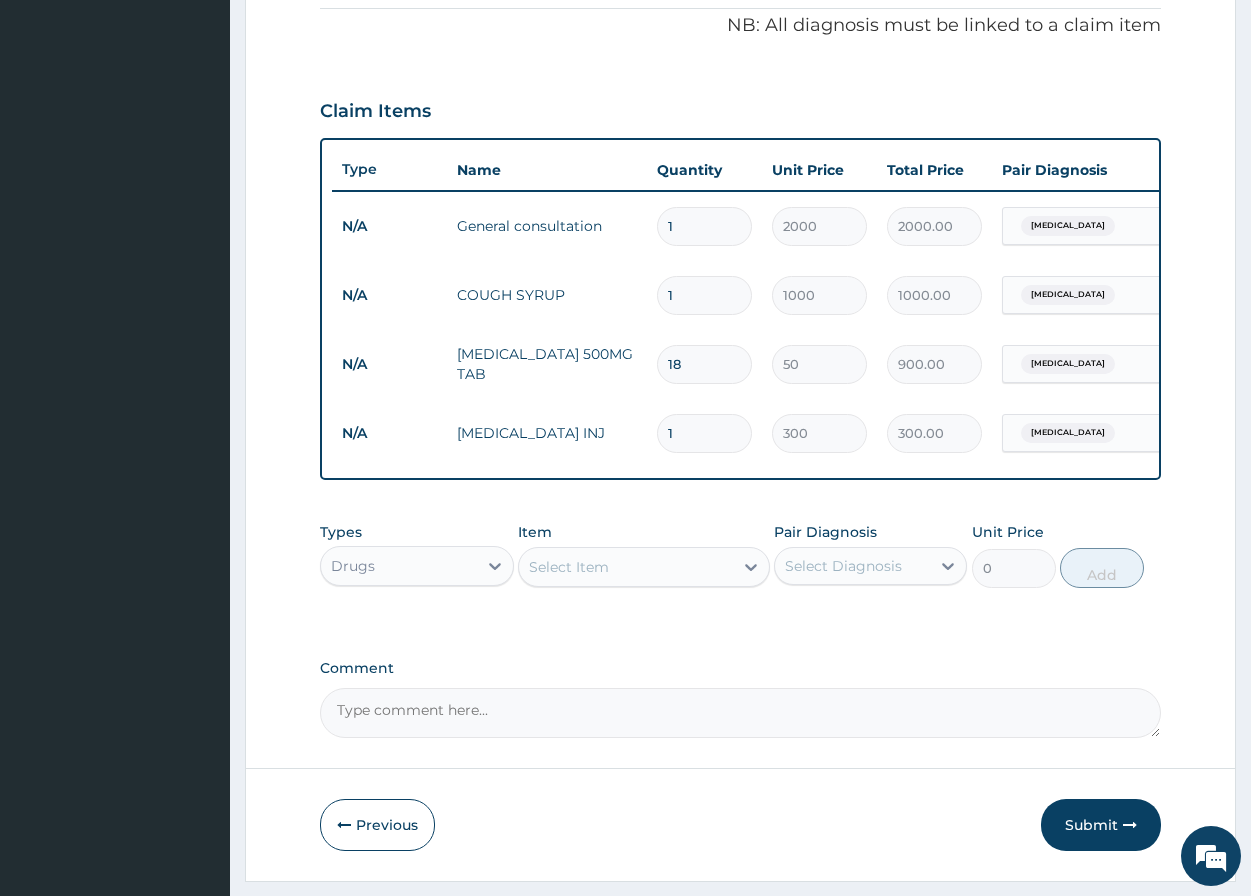 type on "0.00" 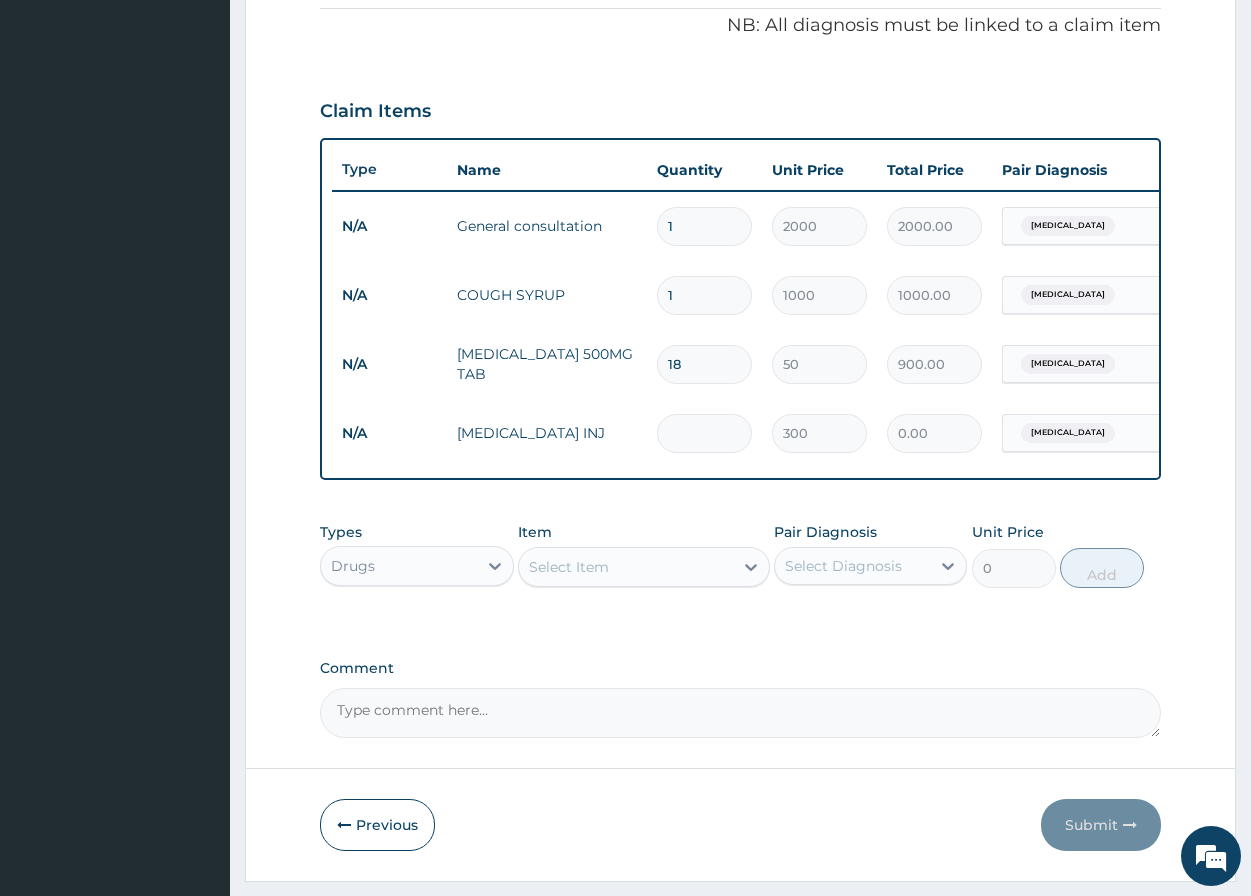 type on "4" 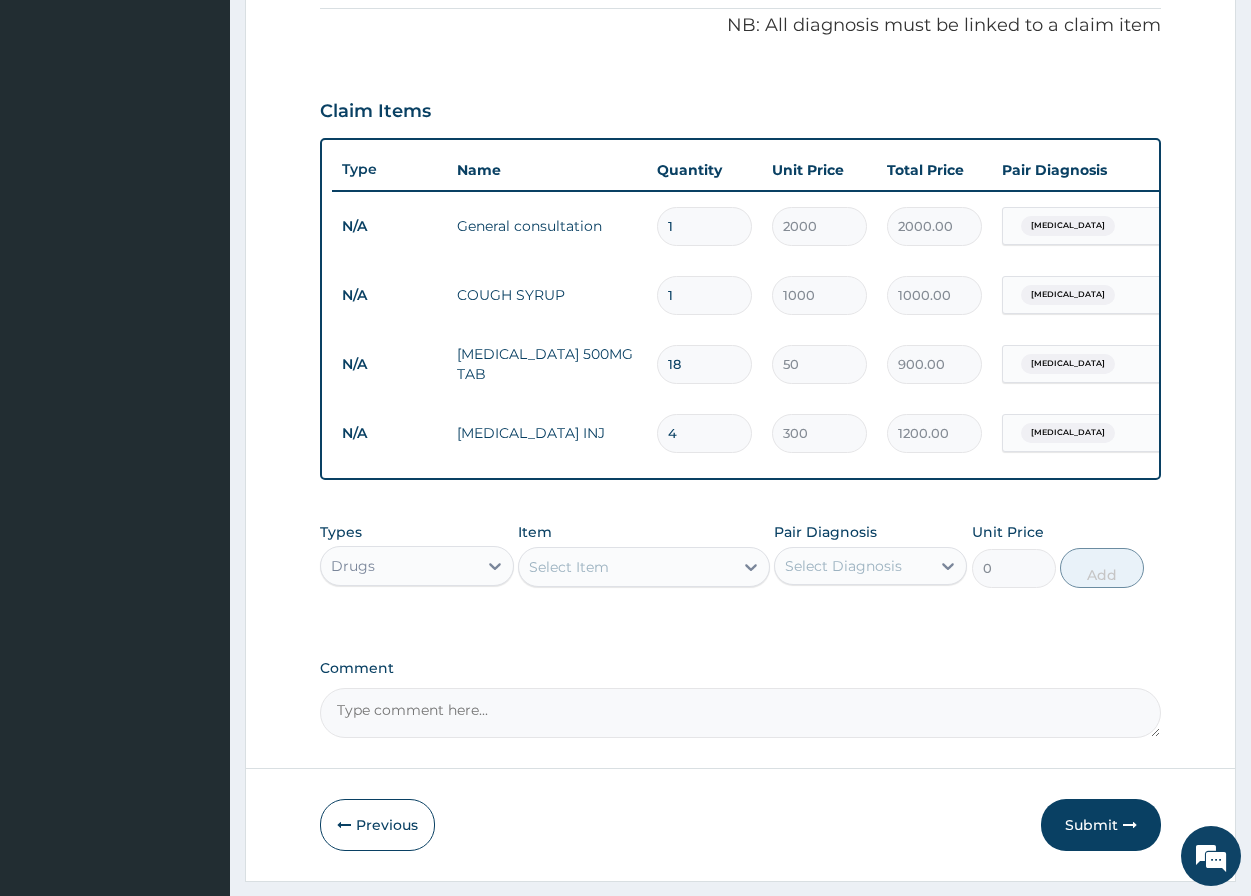 type on "4" 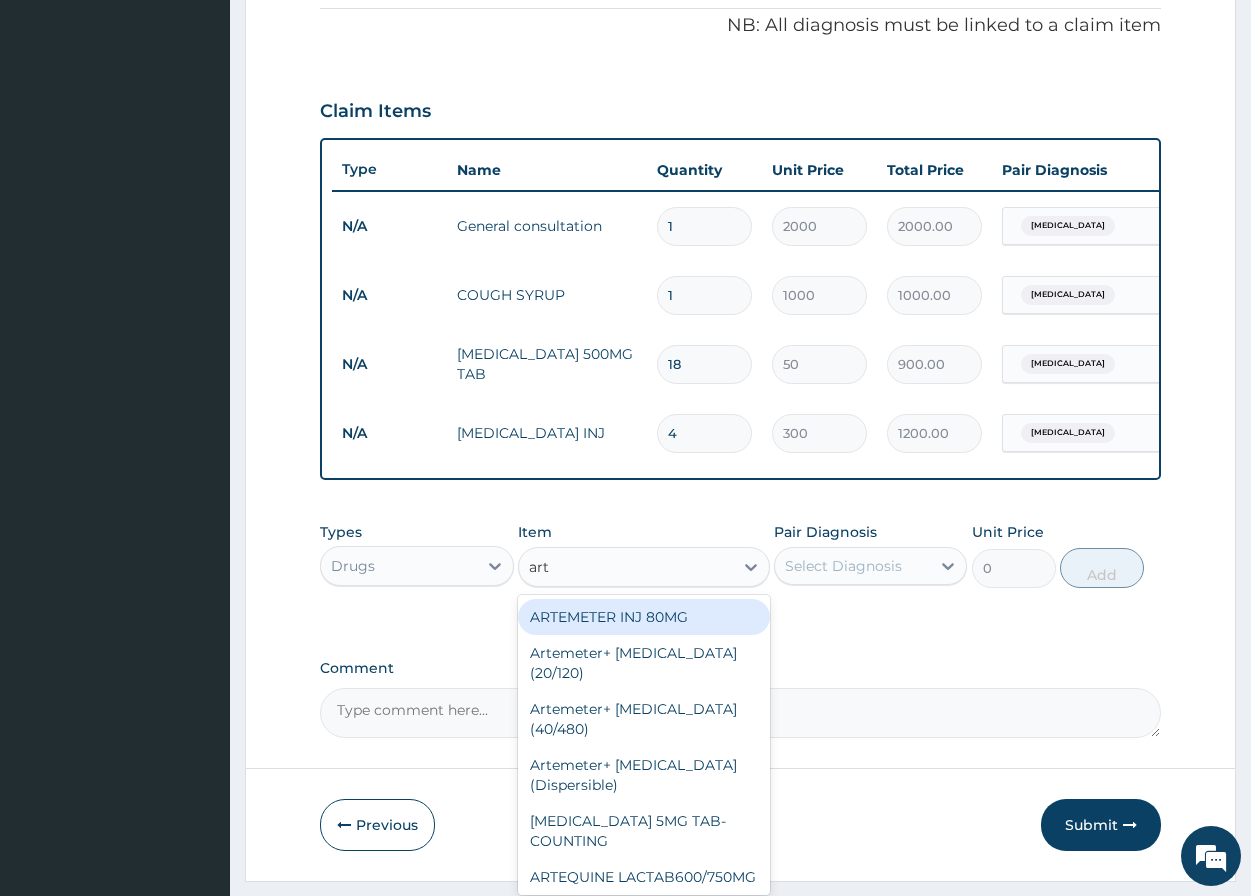 type on "arte" 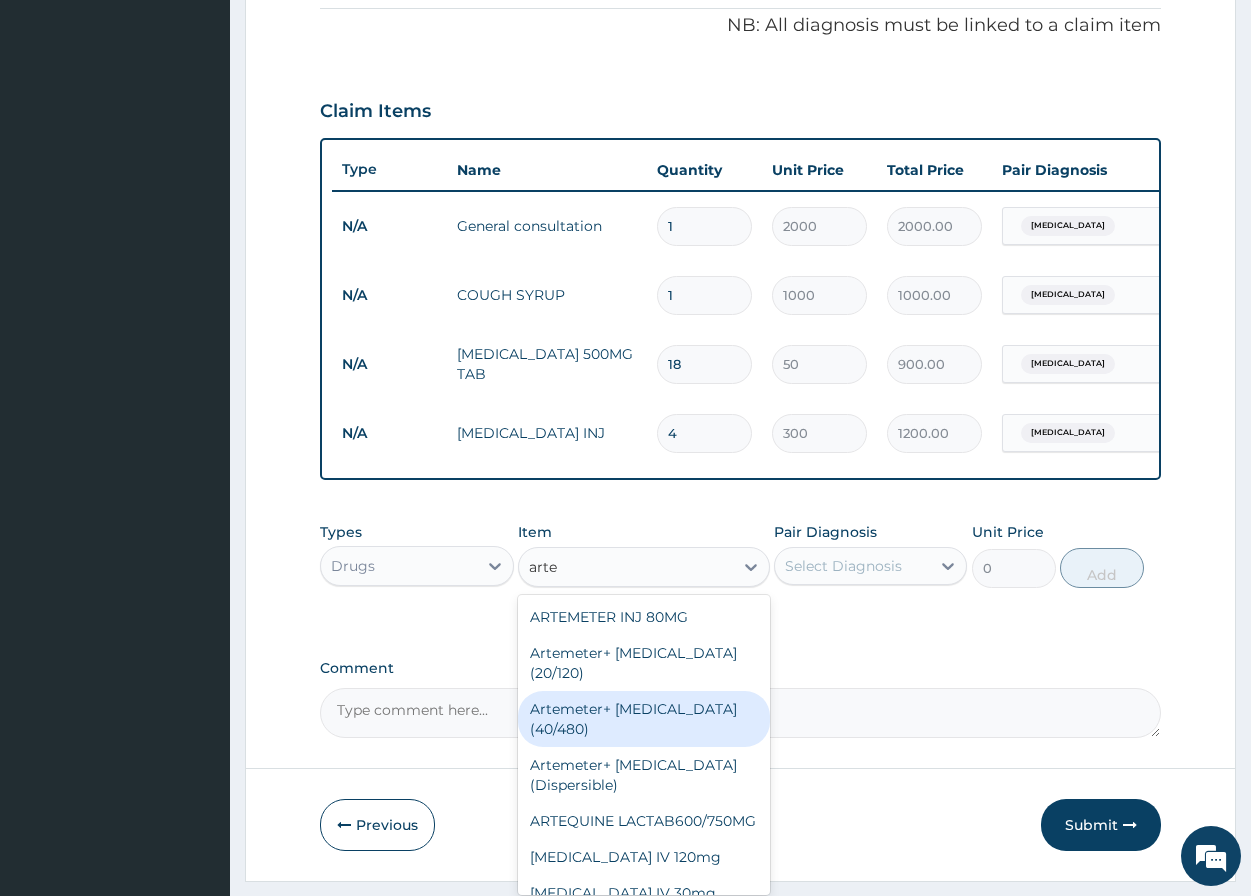 click on "Artemeter+ [MEDICAL_DATA] (40/480)" at bounding box center [644, 719] 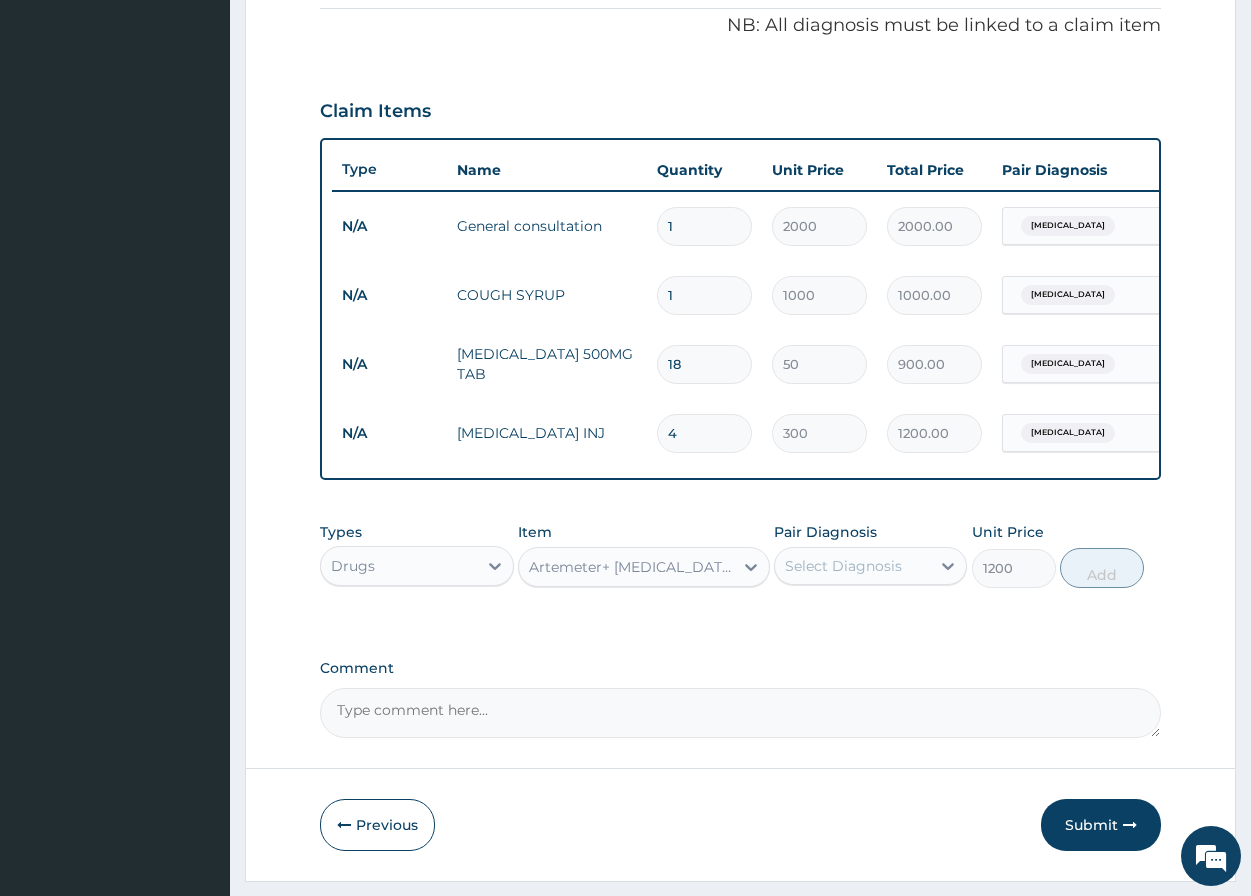 click on "Select Diagnosis" at bounding box center [843, 566] 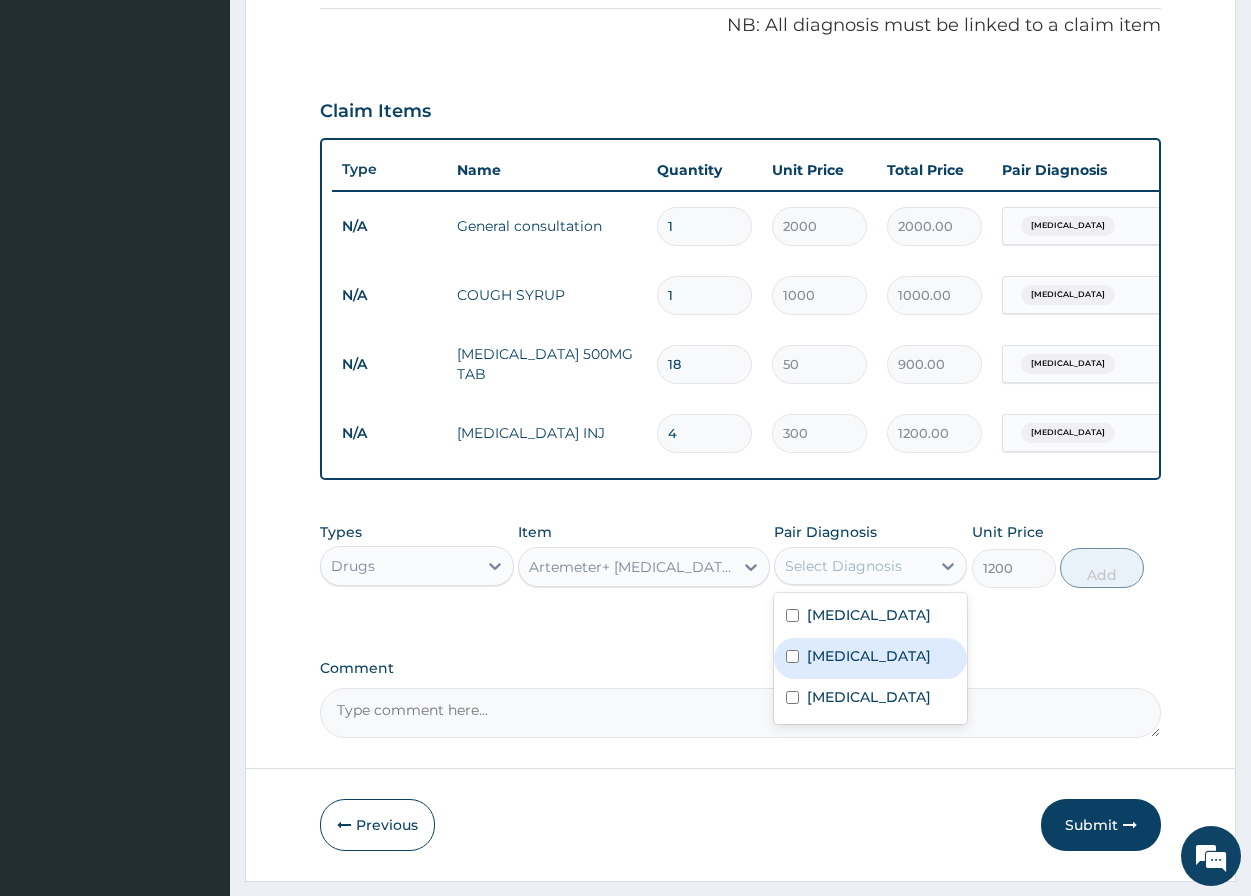 click at bounding box center (792, 656) 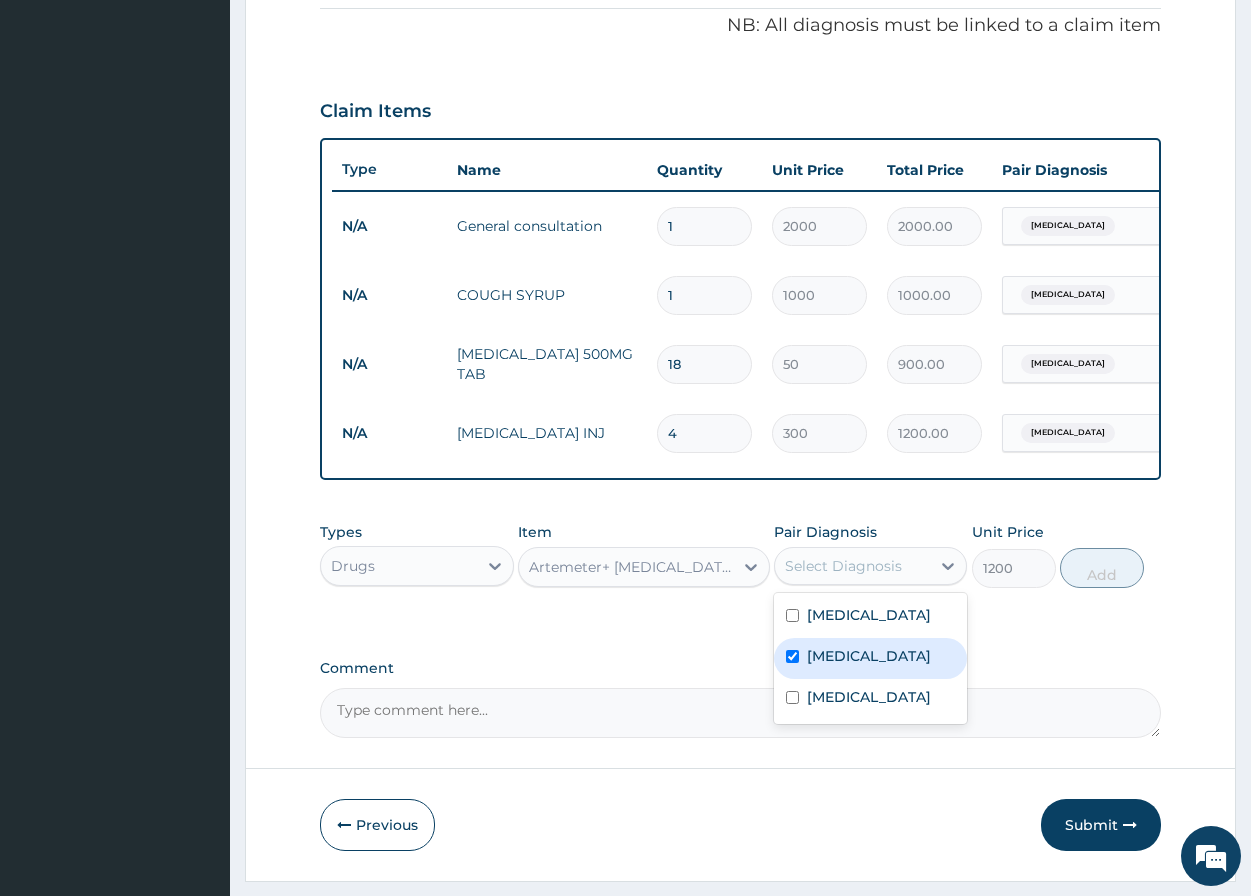 checkbox on "true" 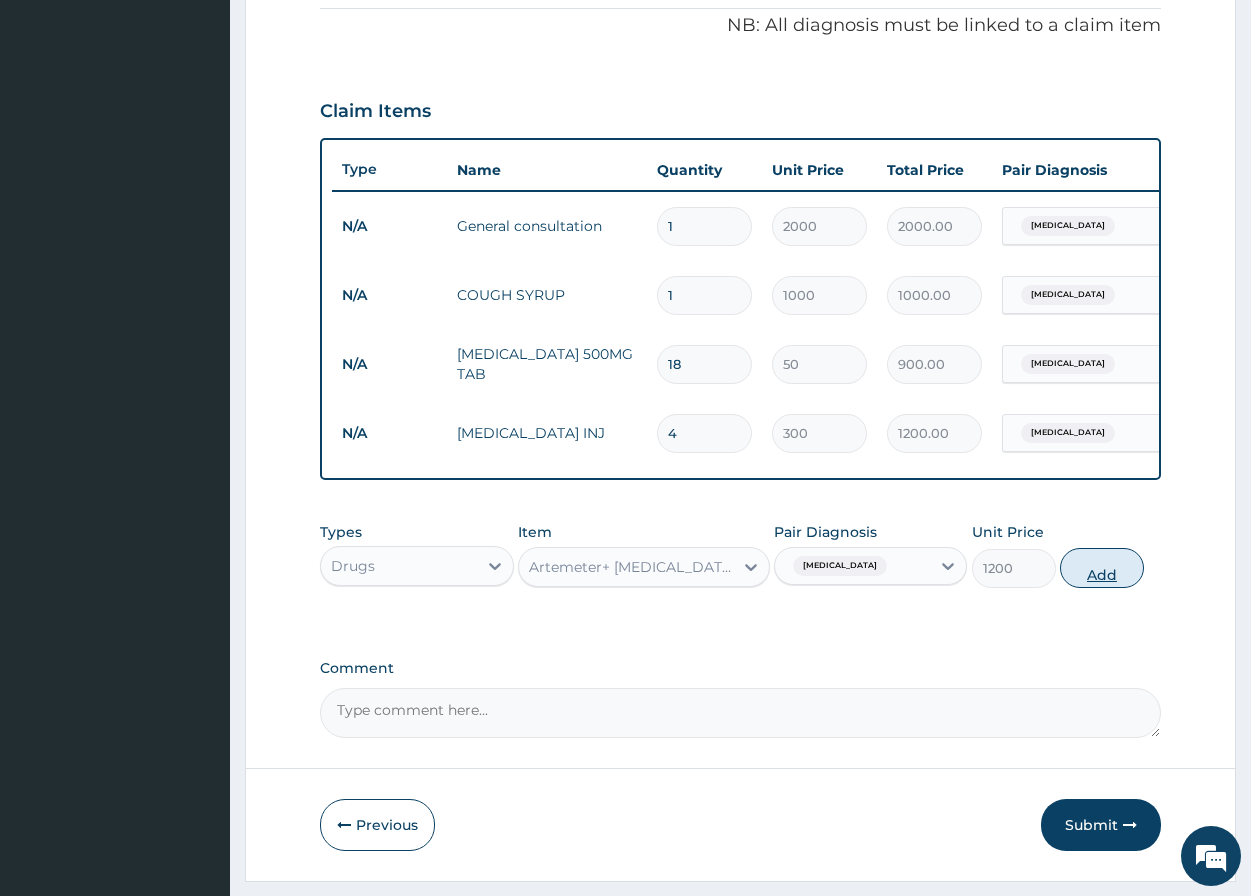 click on "Add" at bounding box center [1102, 568] 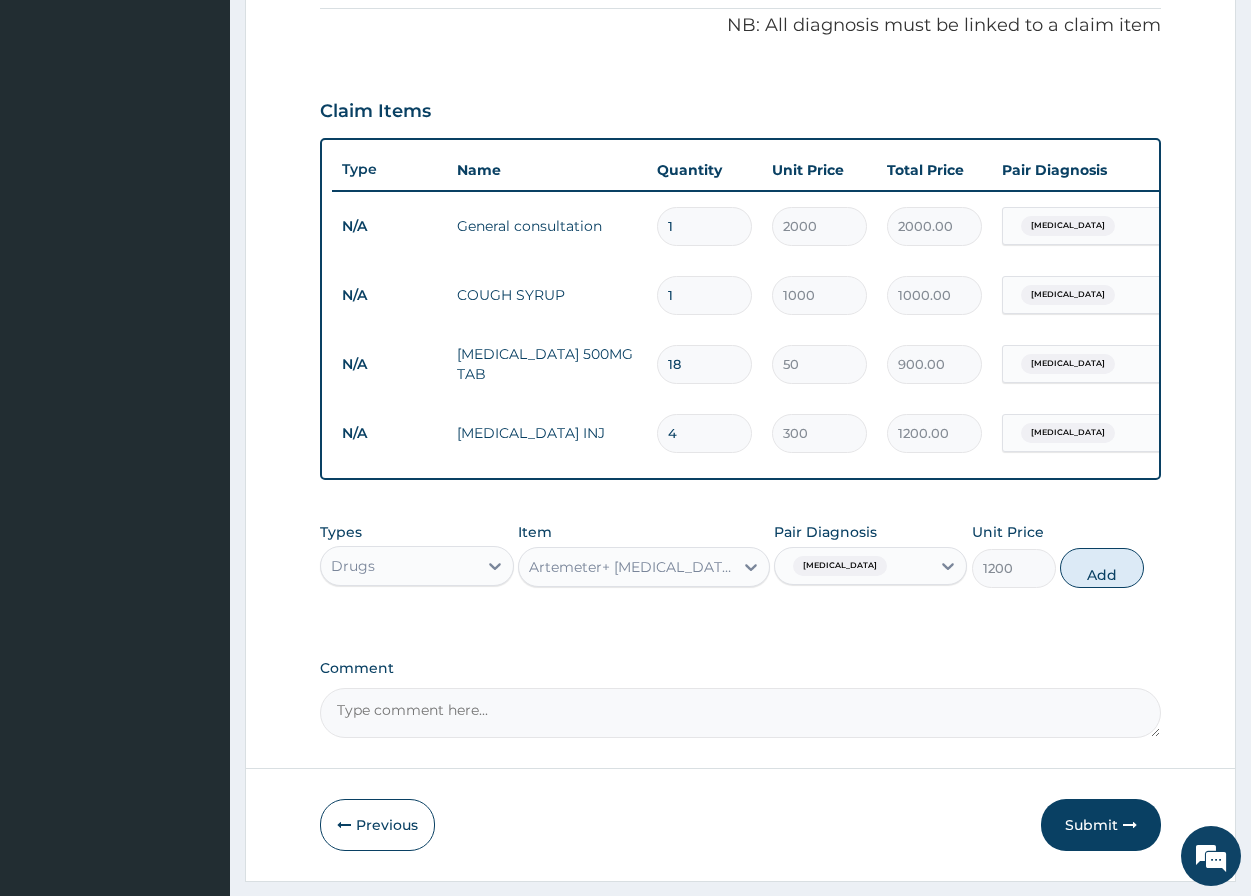 type on "0" 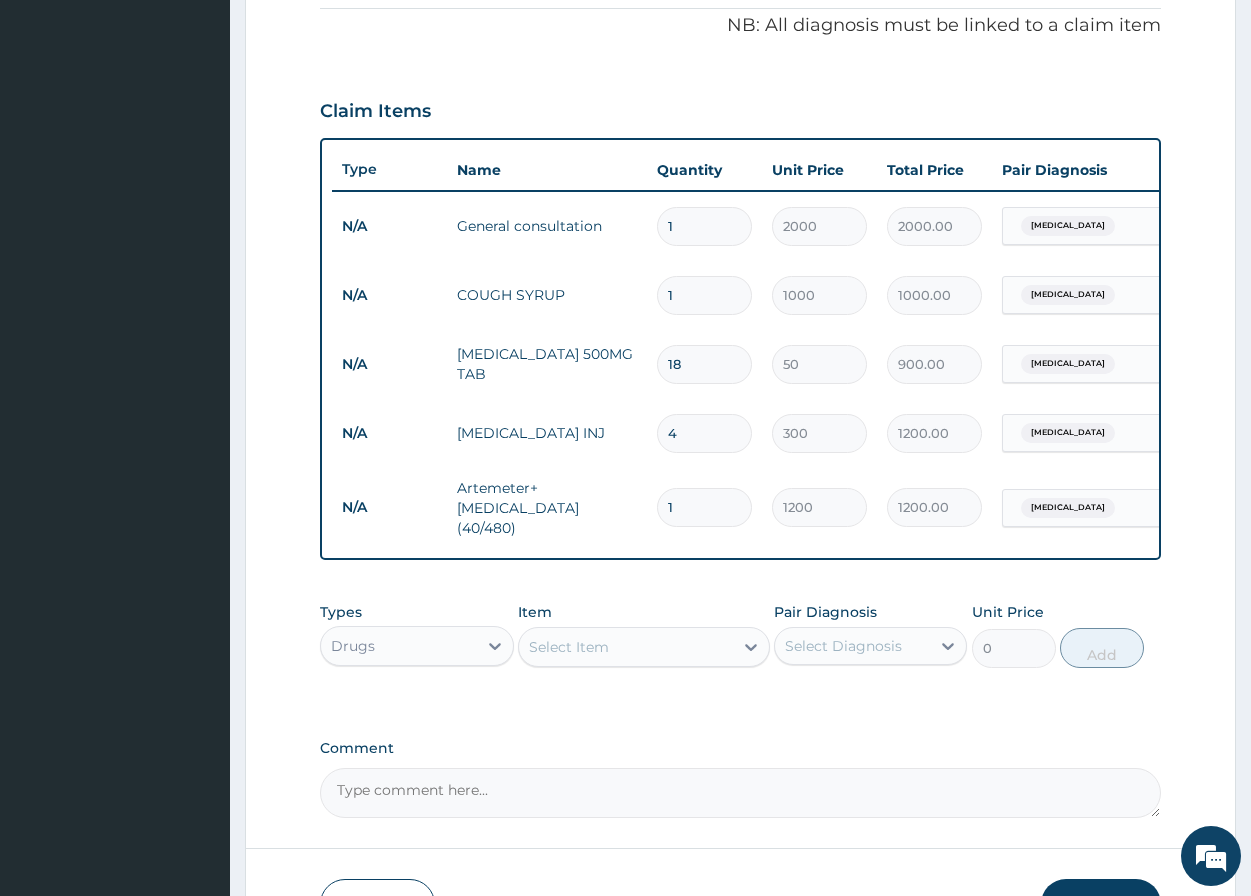 click on "Select Item" at bounding box center (569, 647) 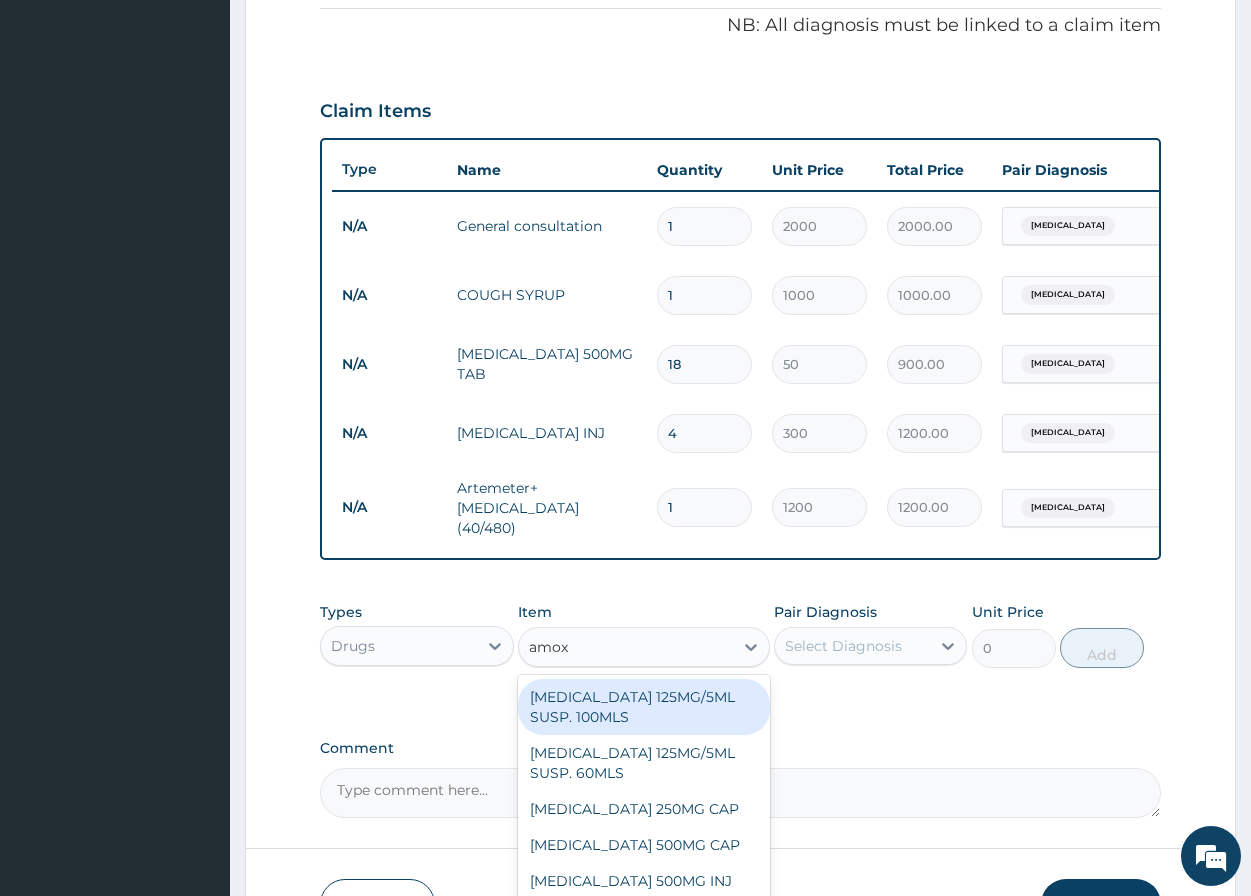 type on "amoxy" 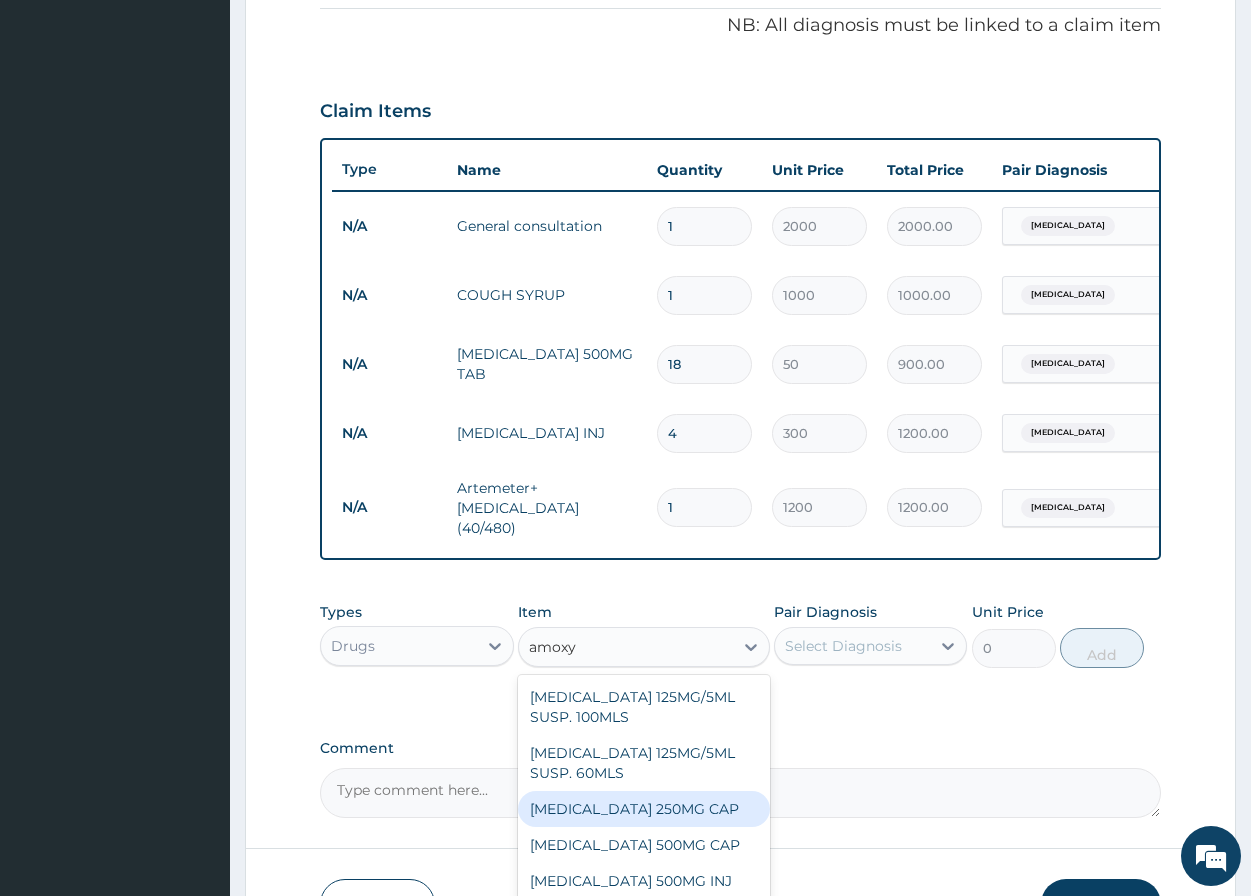 scroll, scrollTop: 706, scrollLeft: 0, axis: vertical 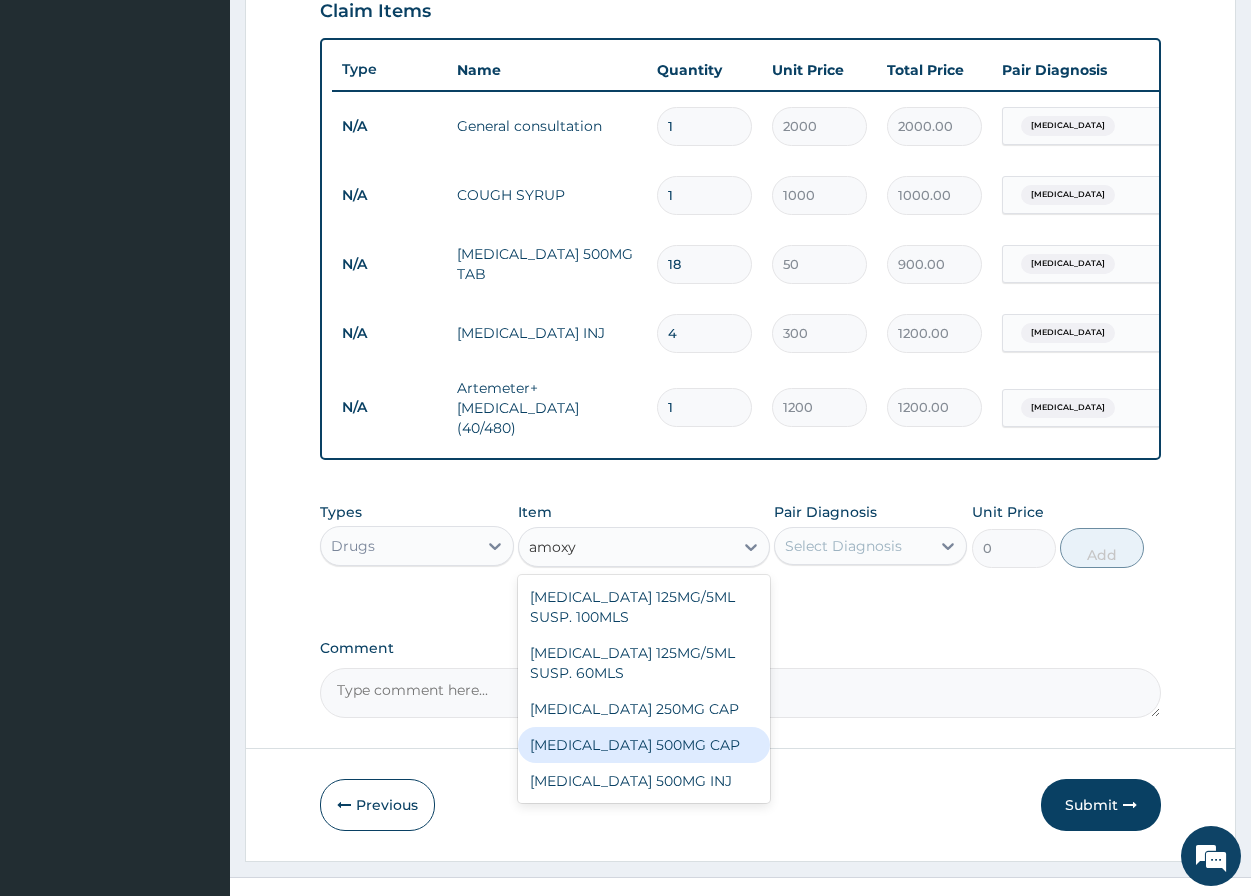 click on "AMOXYCILLIN 500MG CAP" at bounding box center [644, 745] 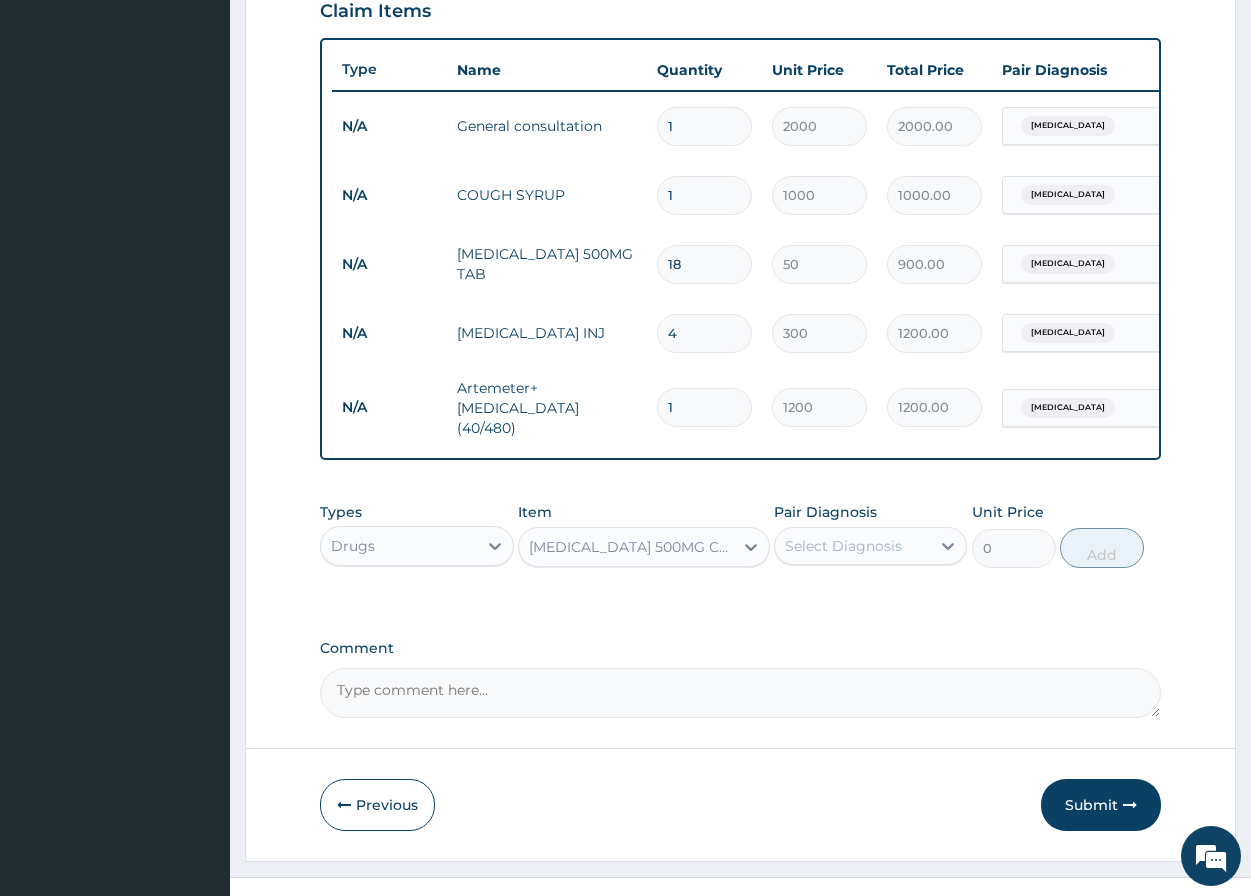 type 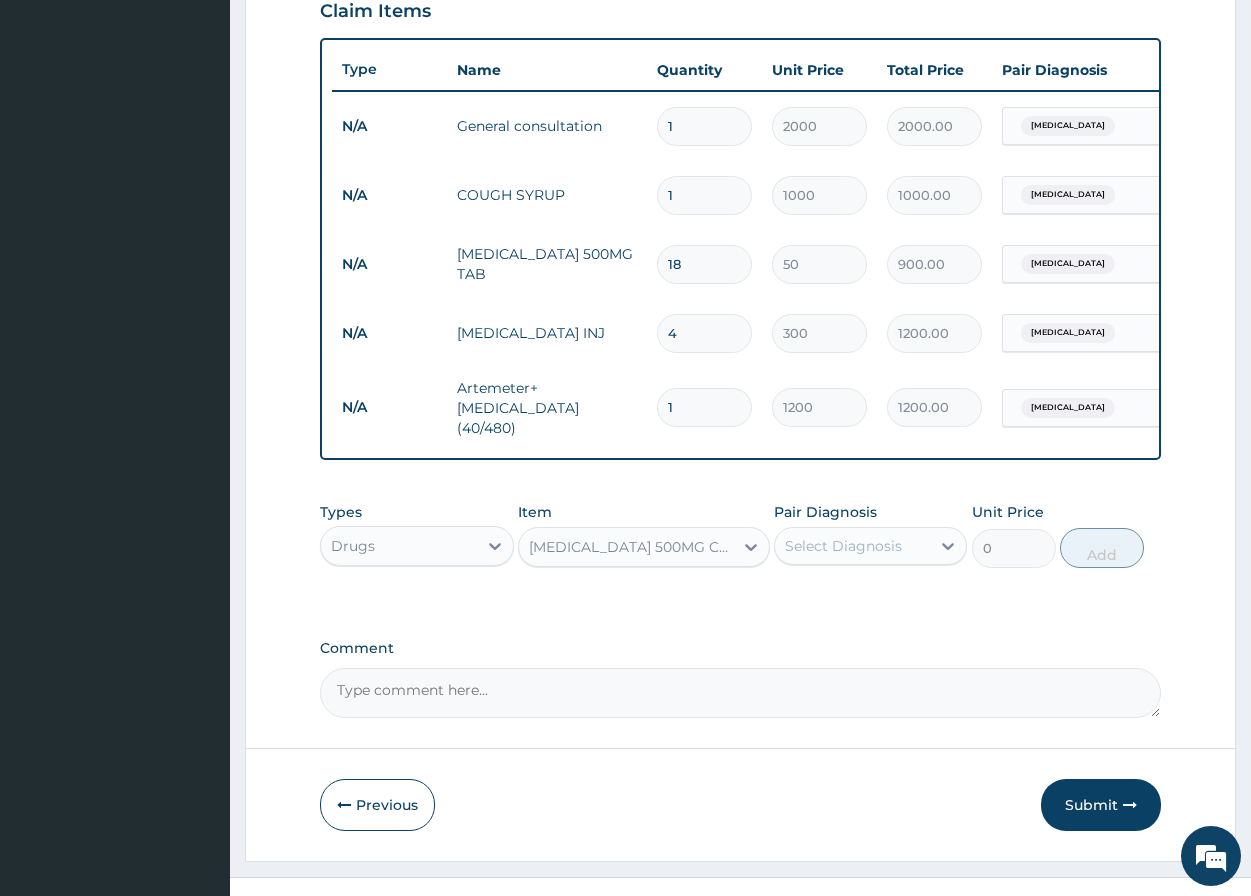 type on "35" 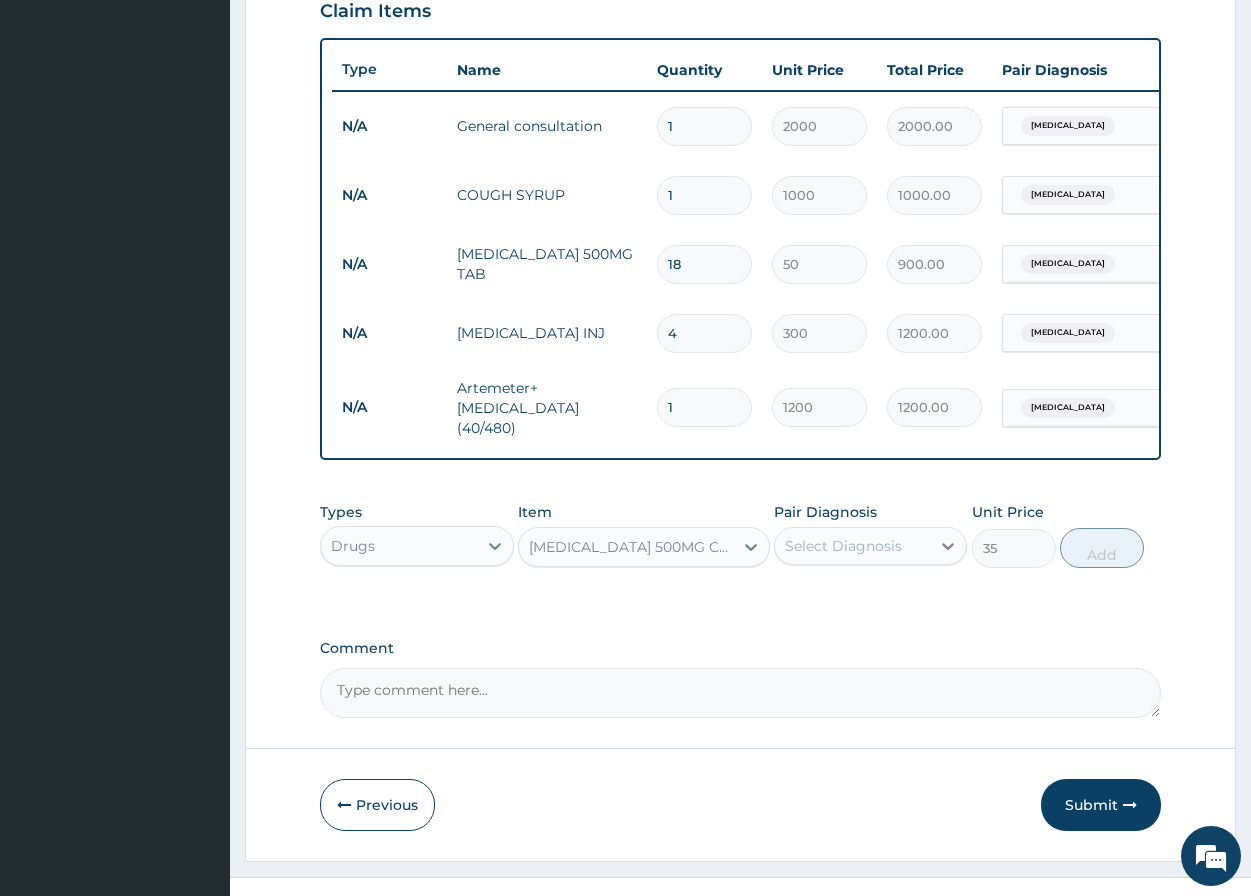 click on "Select Diagnosis" at bounding box center (843, 546) 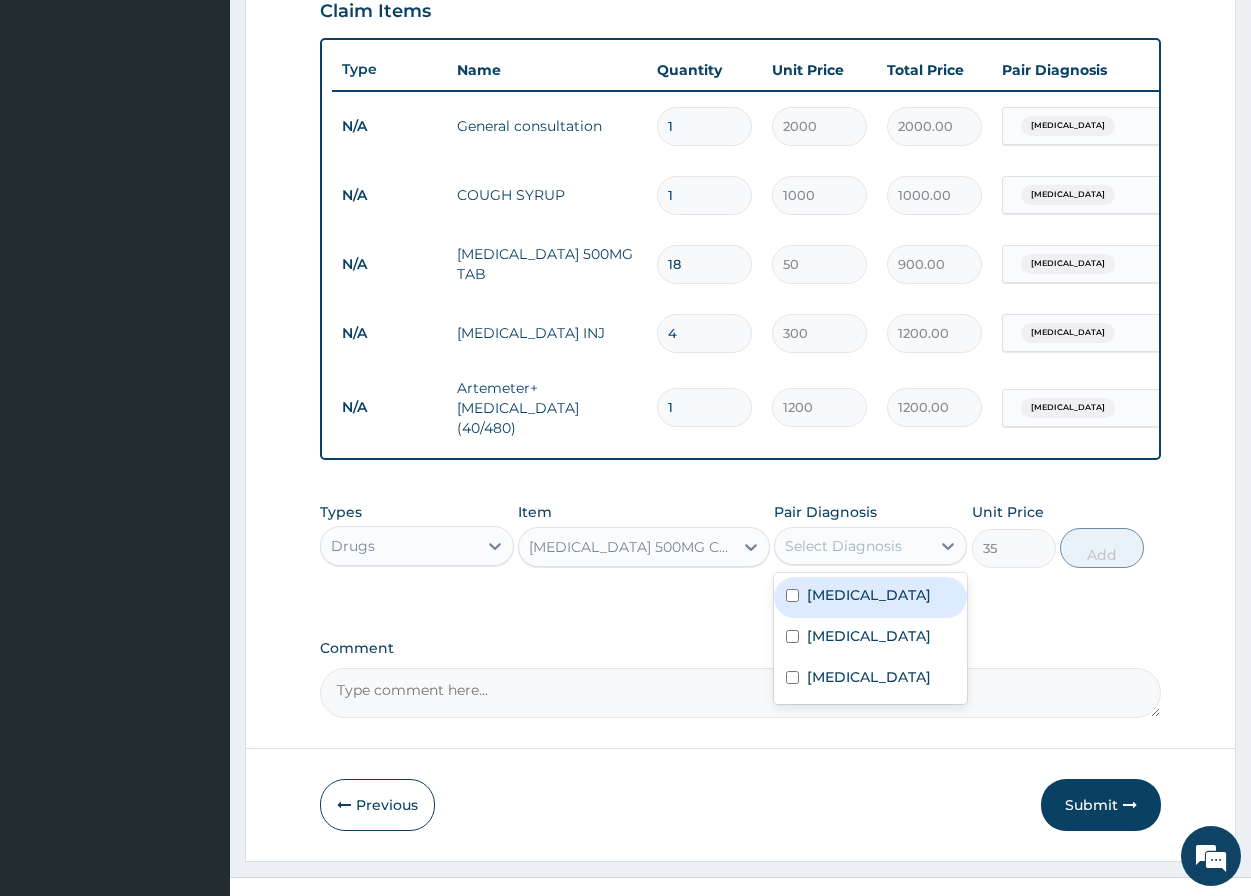 click at bounding box center [792, 595] 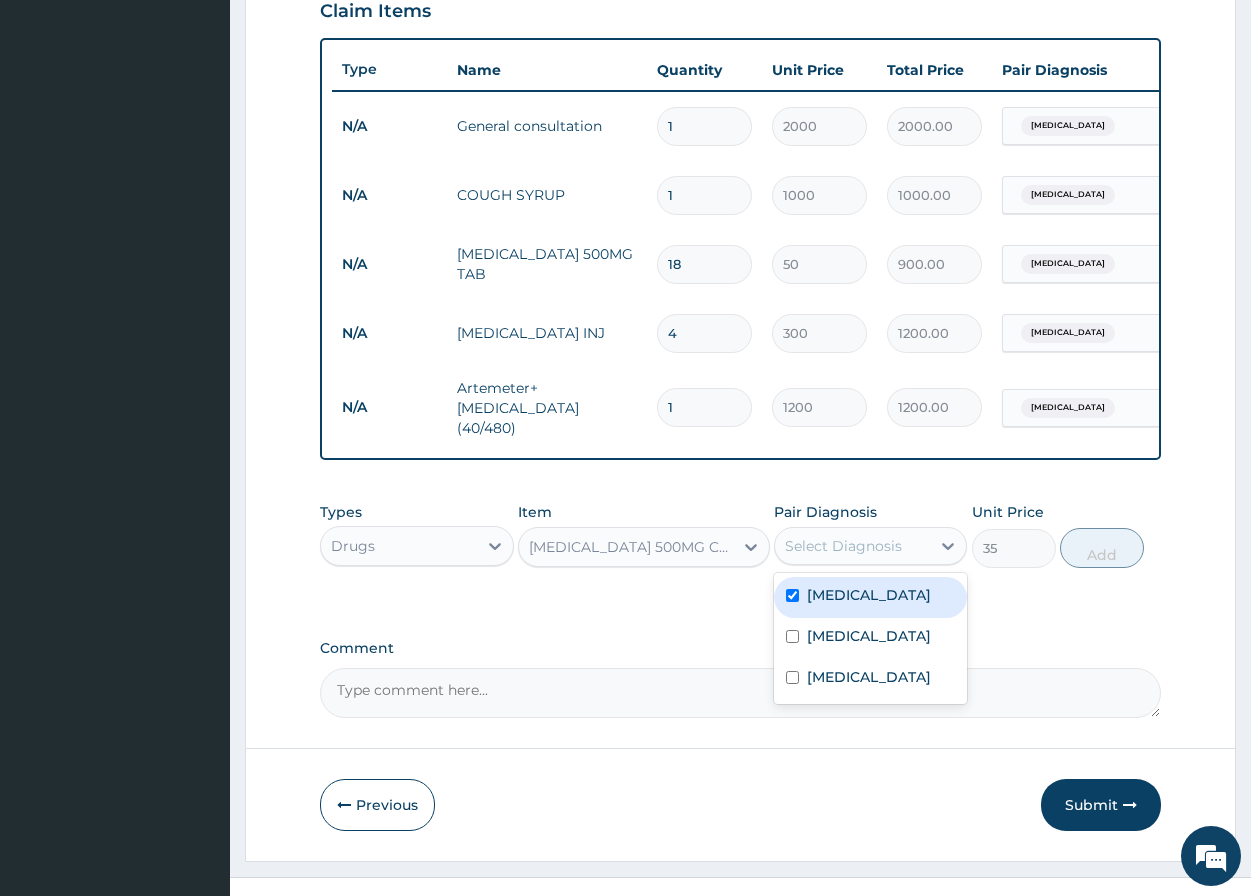 checkbox on "true" 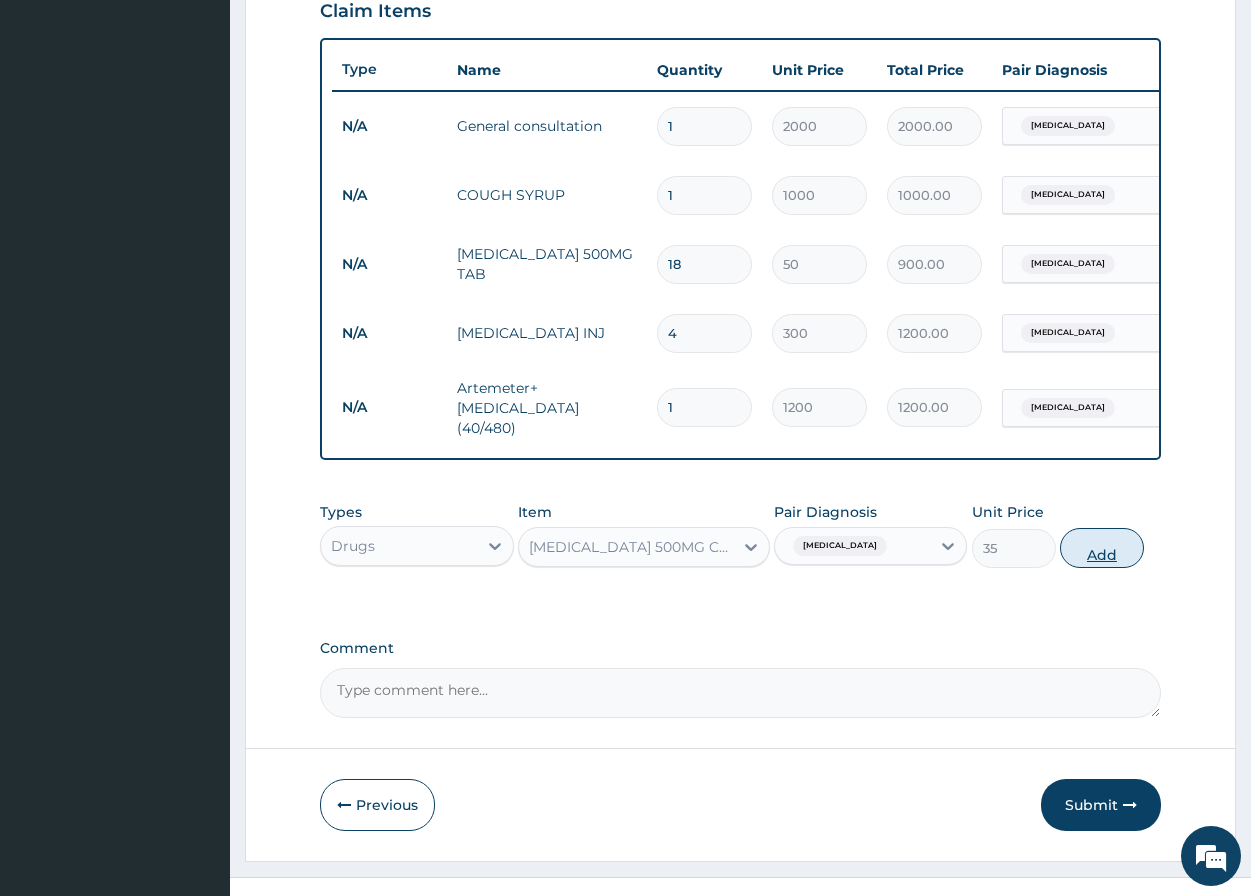 click on "Add" at bounding box center [1102, 548] 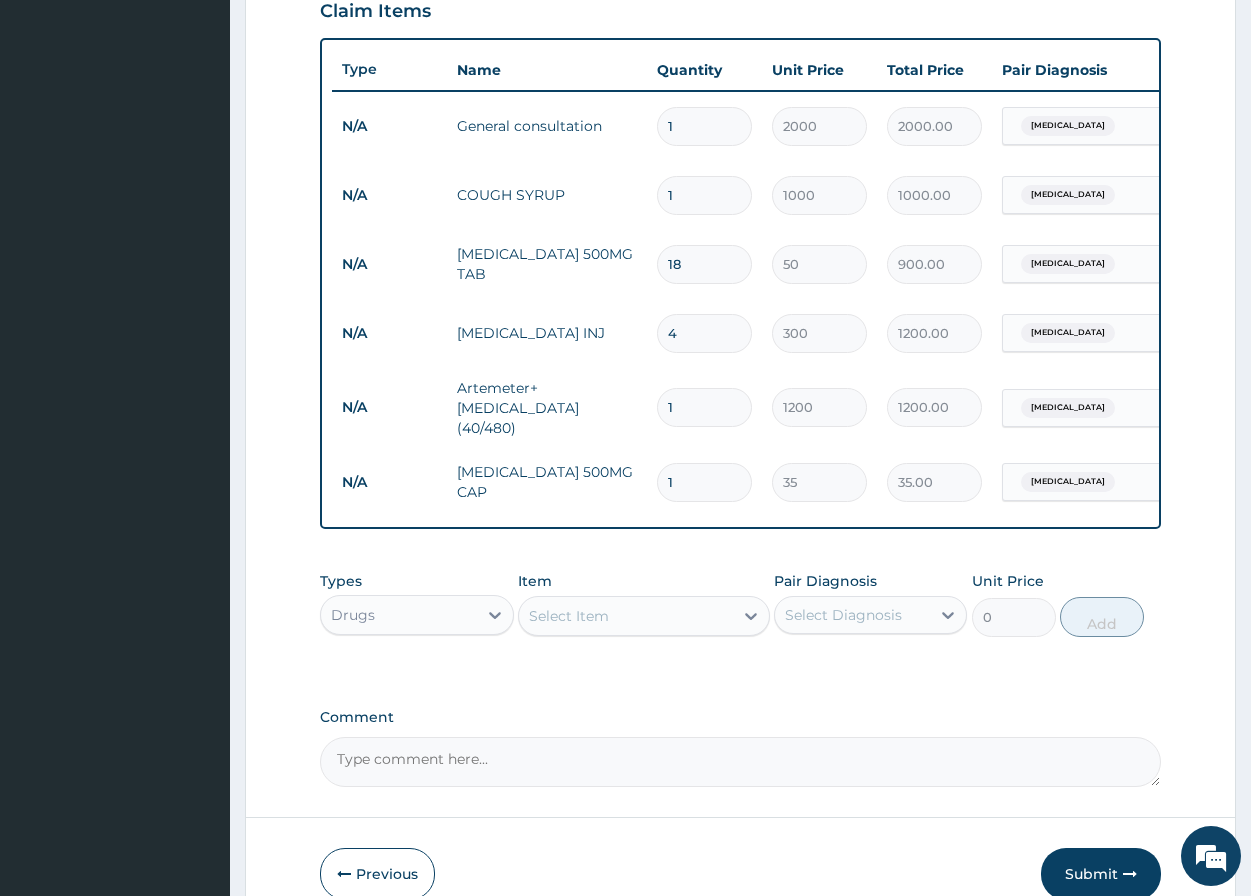click on "1" at bounding box center [704, 482] 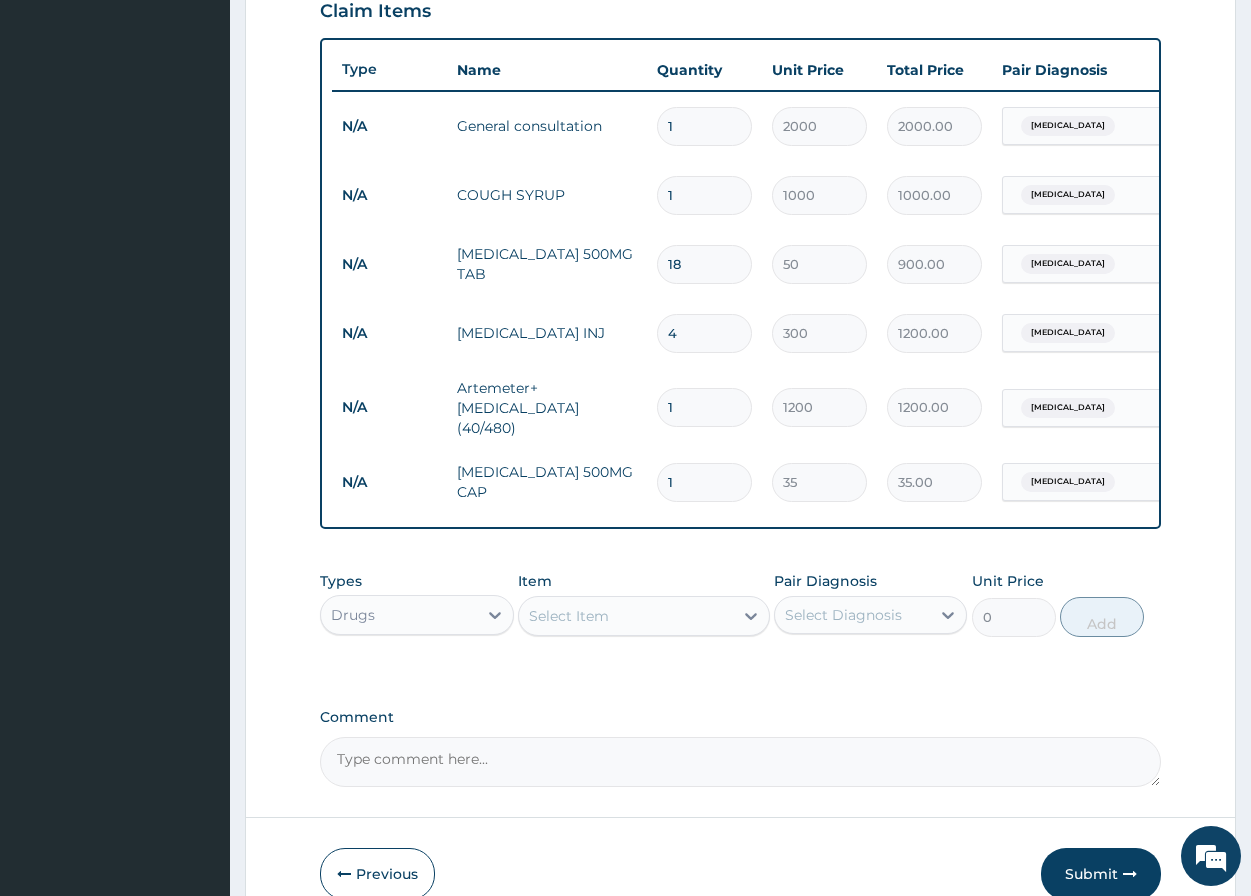 type on "18" 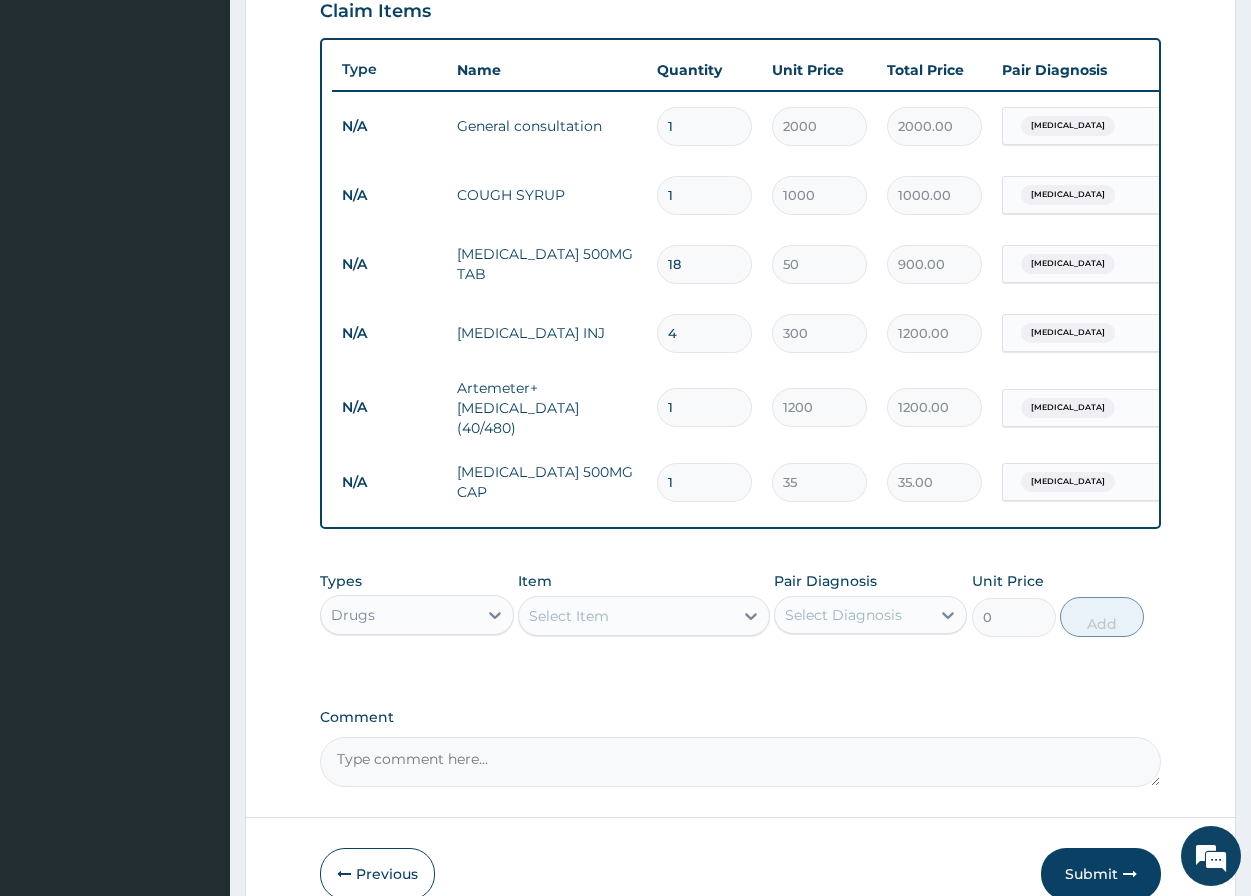 type on "630.00" 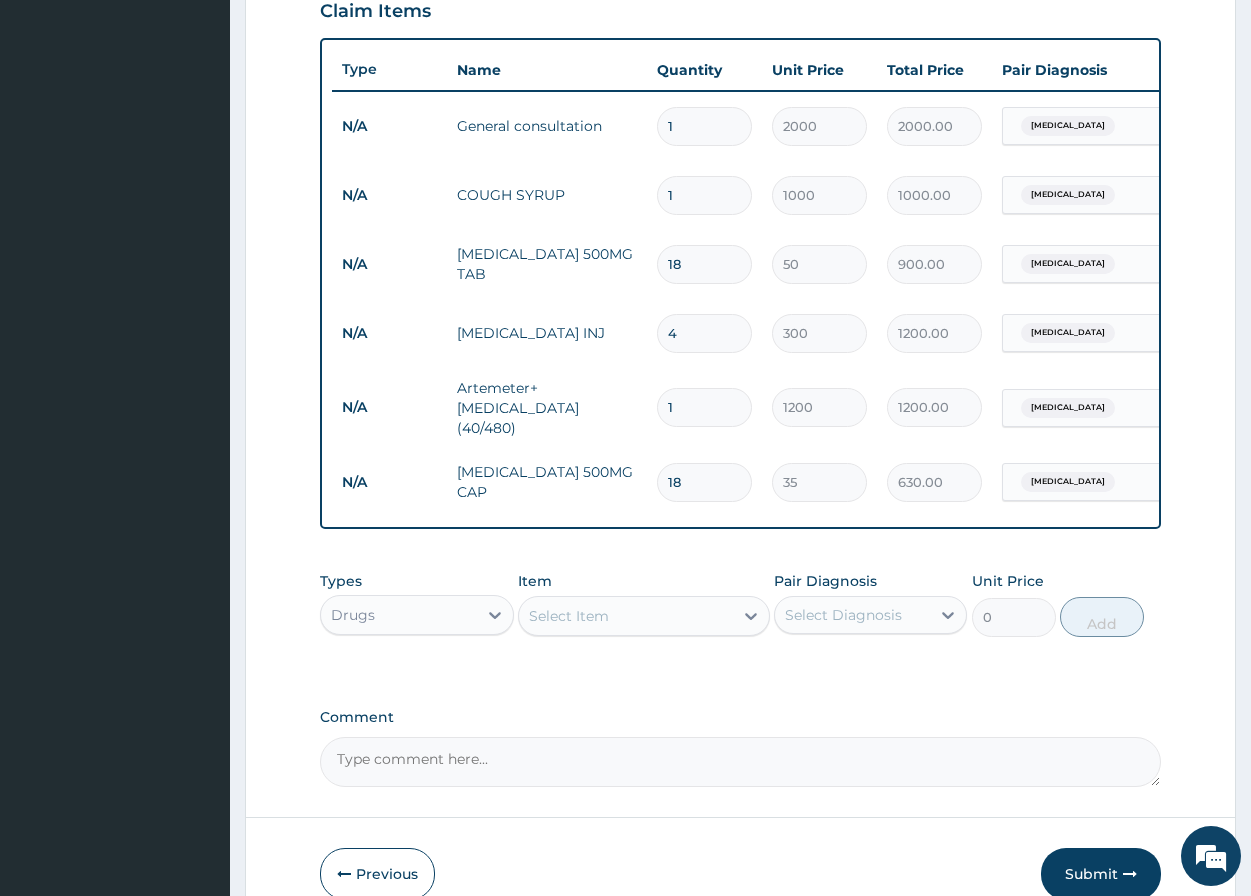 type on "18" 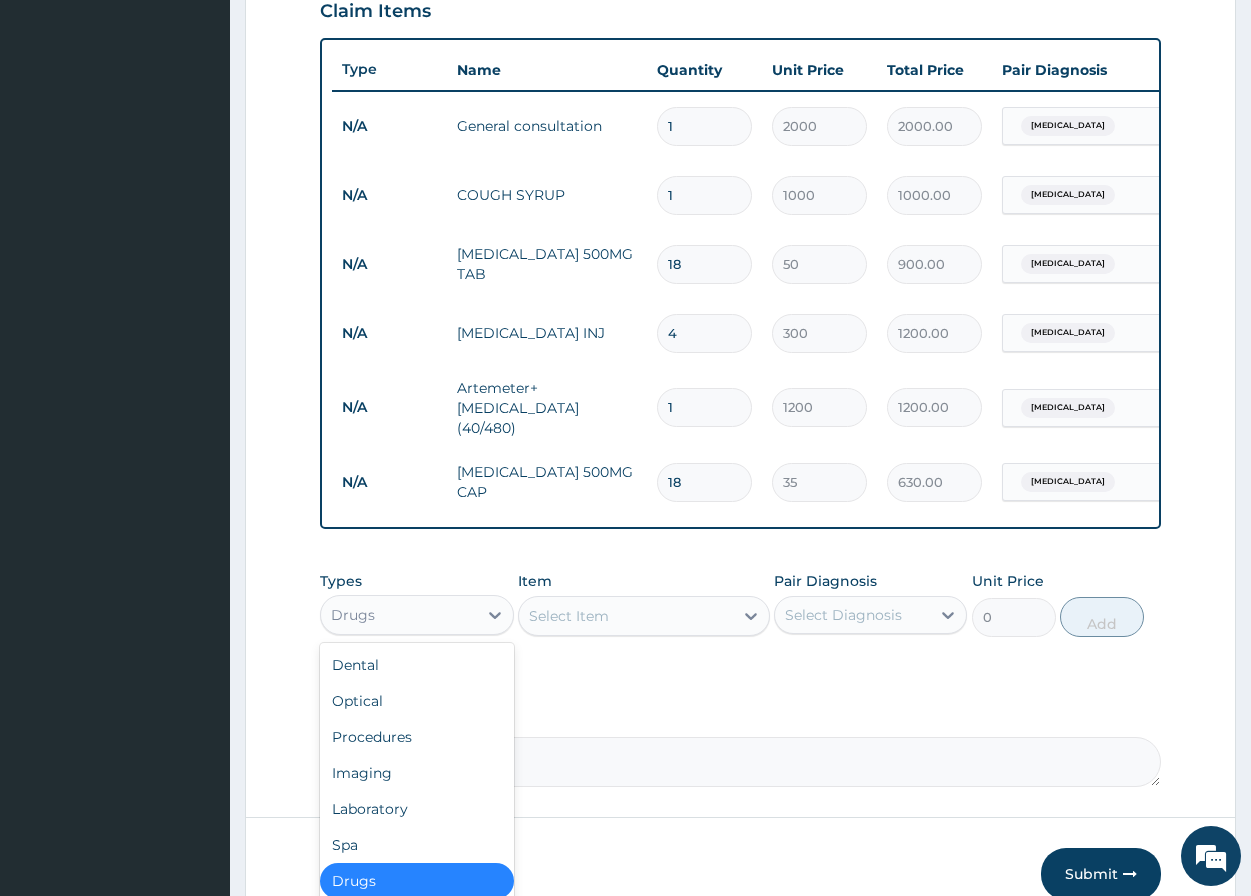 click on "Drugs" at bounding box center (398, 615) 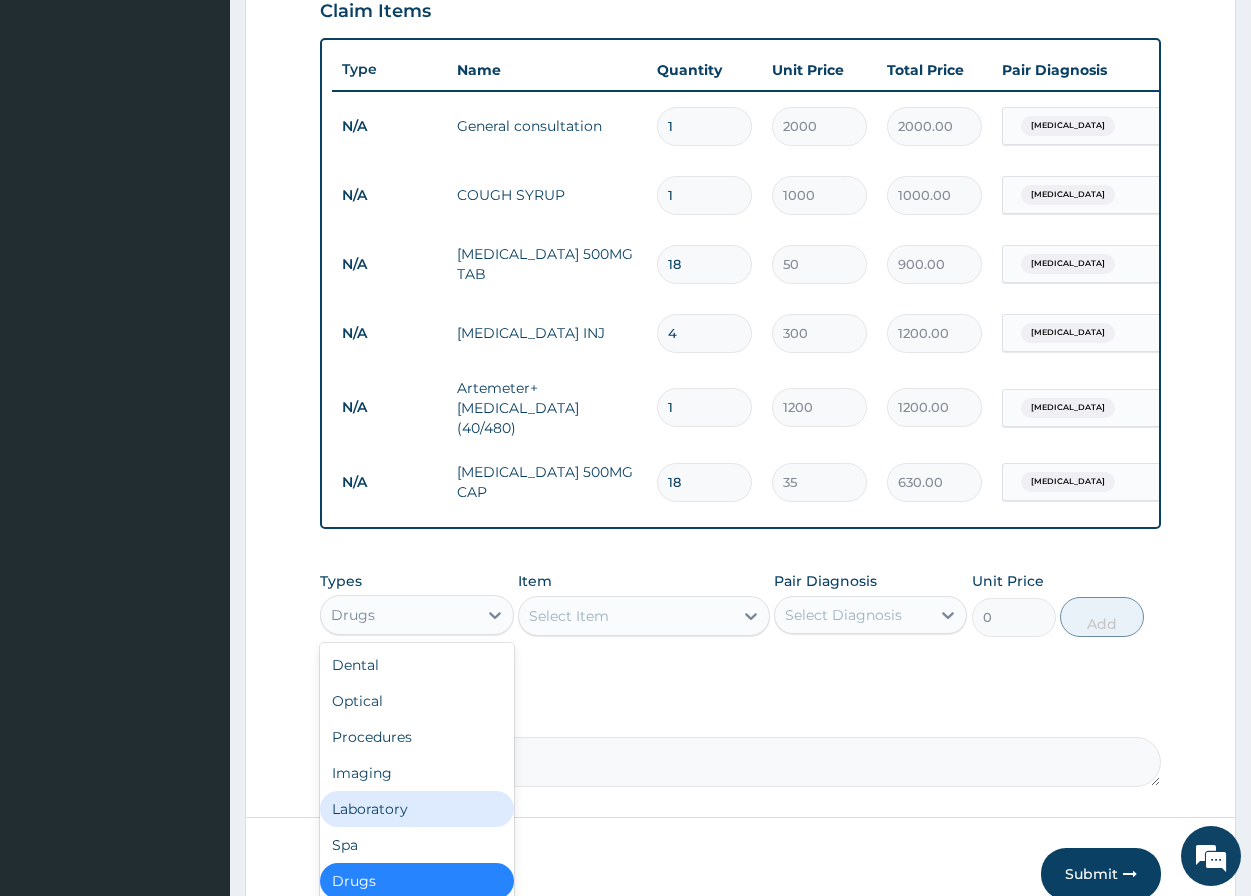 click on "Laboratory" at bounding box center (416, 809) 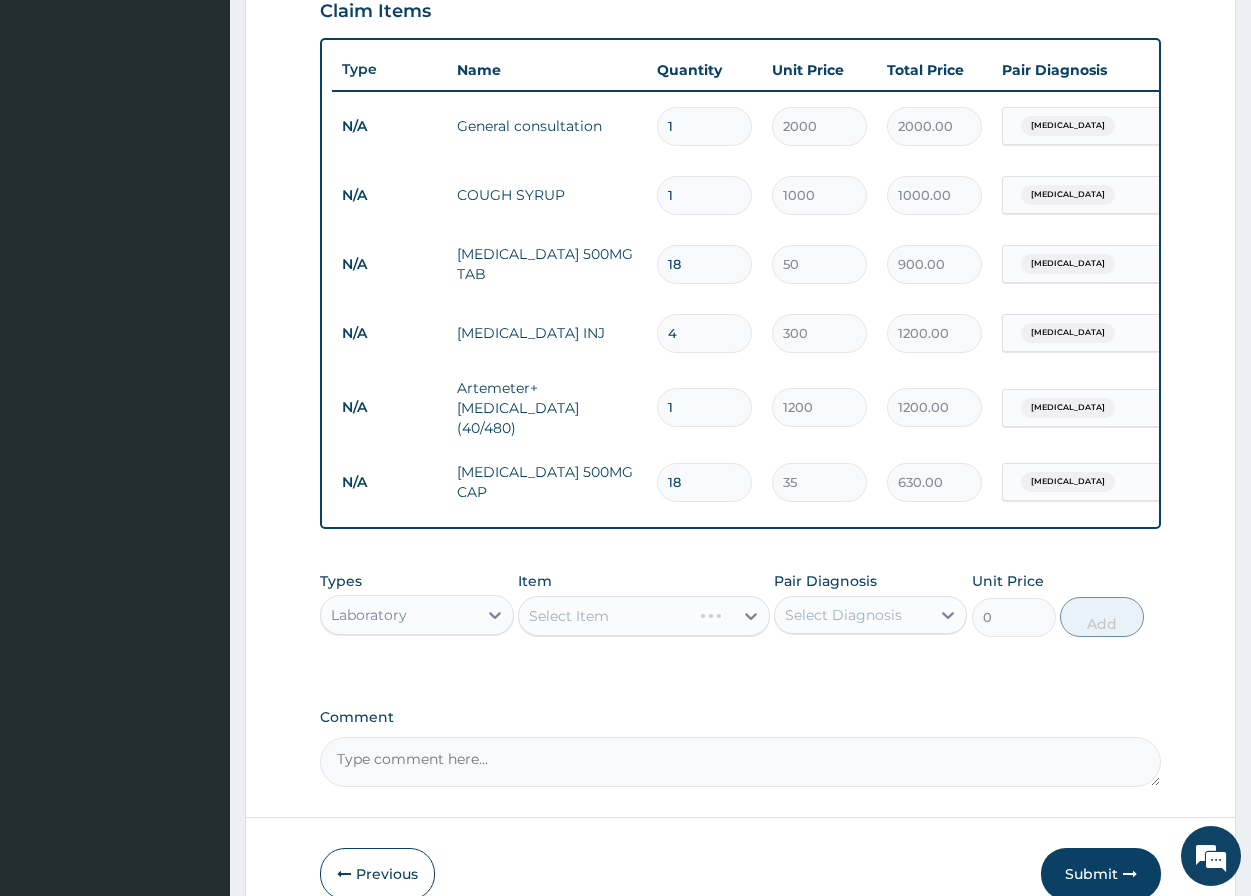 click on "Select Item" at bounding box center (644, 616) 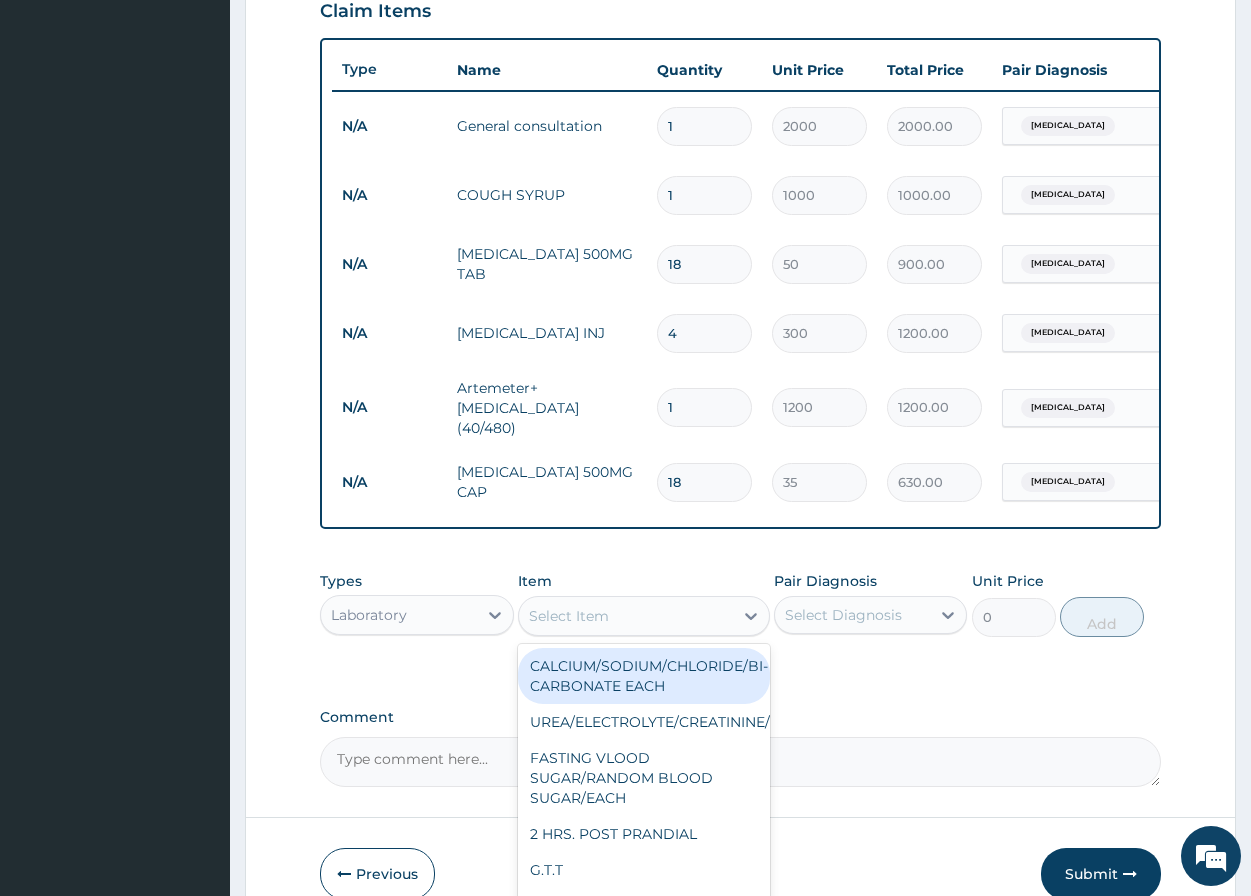 click on "Select Item" at bounding box center (569, 616) 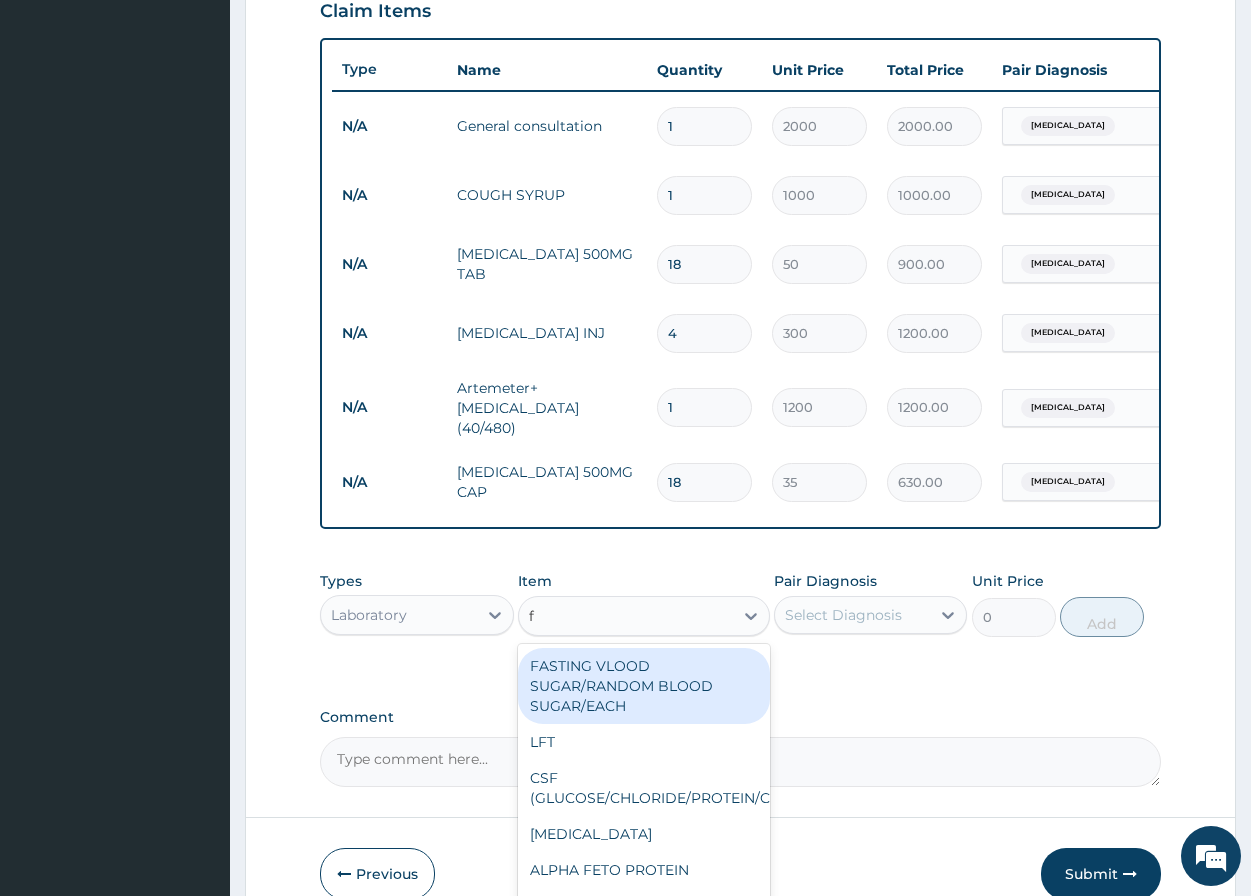 type on "fb" 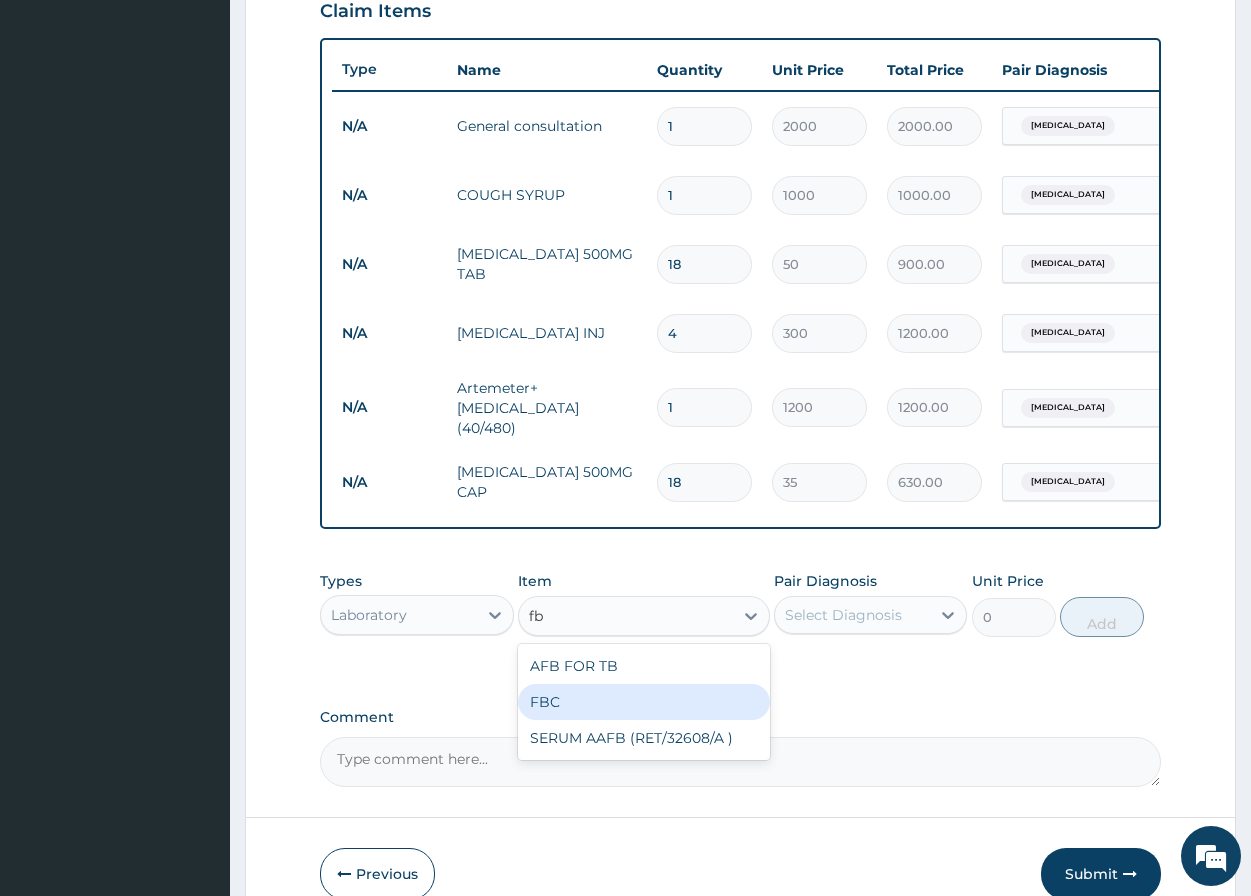 click on "FBC" at bounding box center [644, 702] 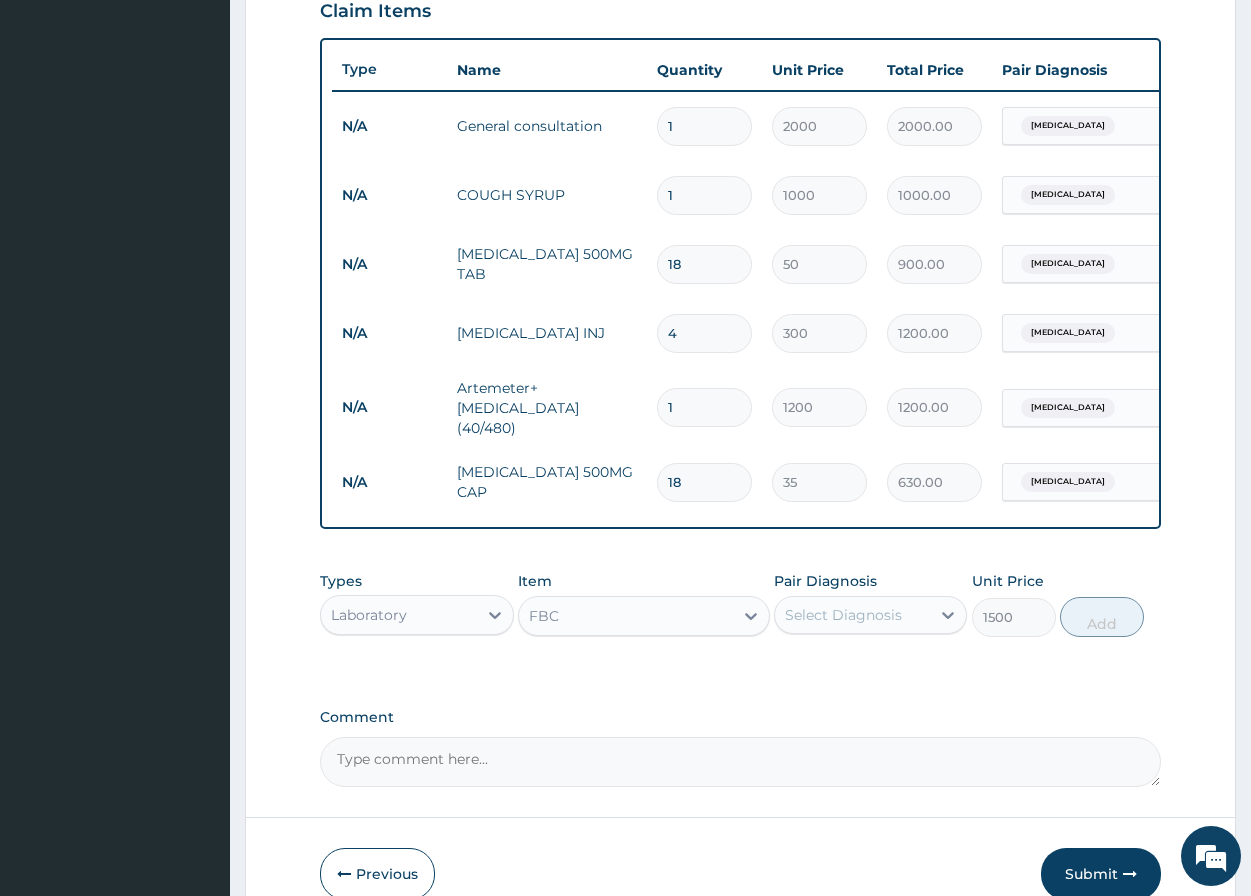 click on "Select Diagnosis" at bounding box center [843, 615] 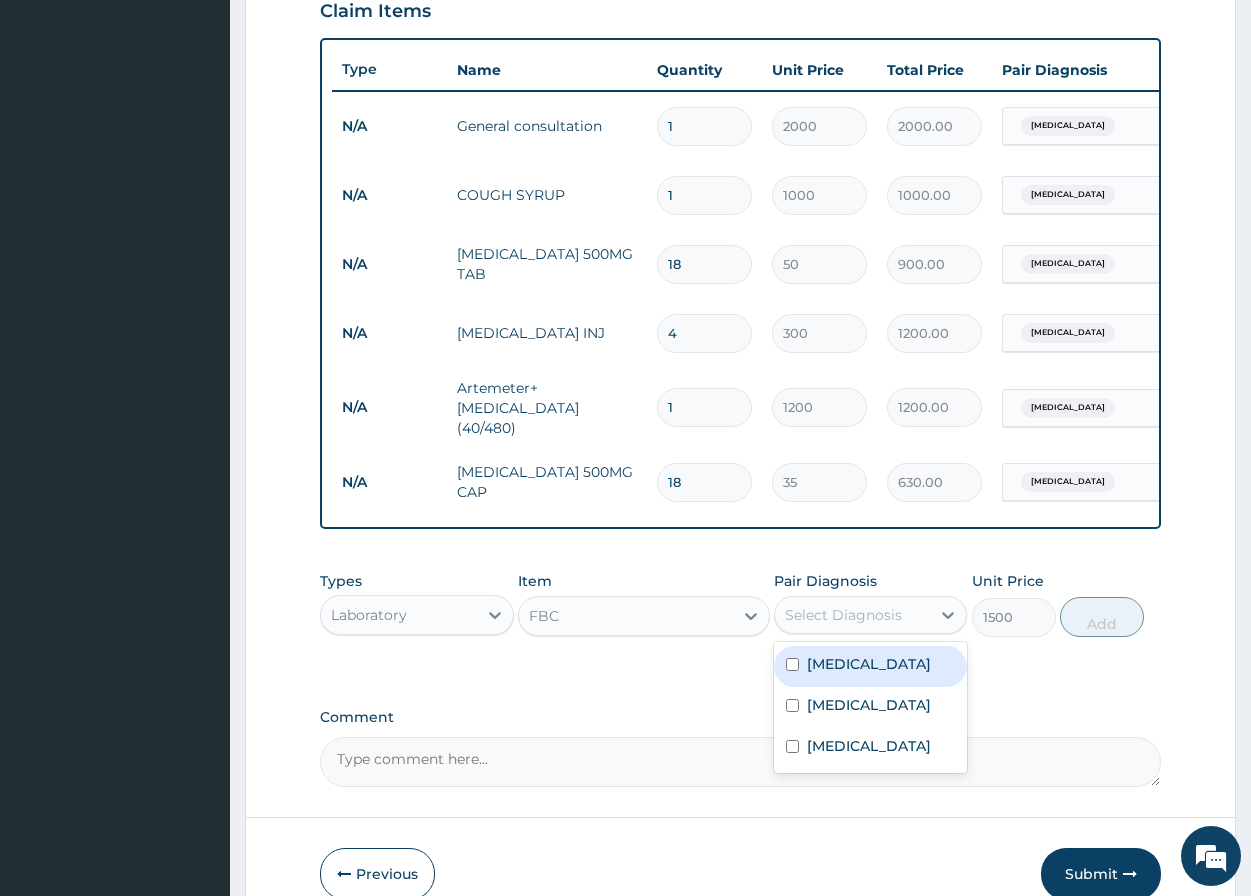 click at bounding box center [792, 664] 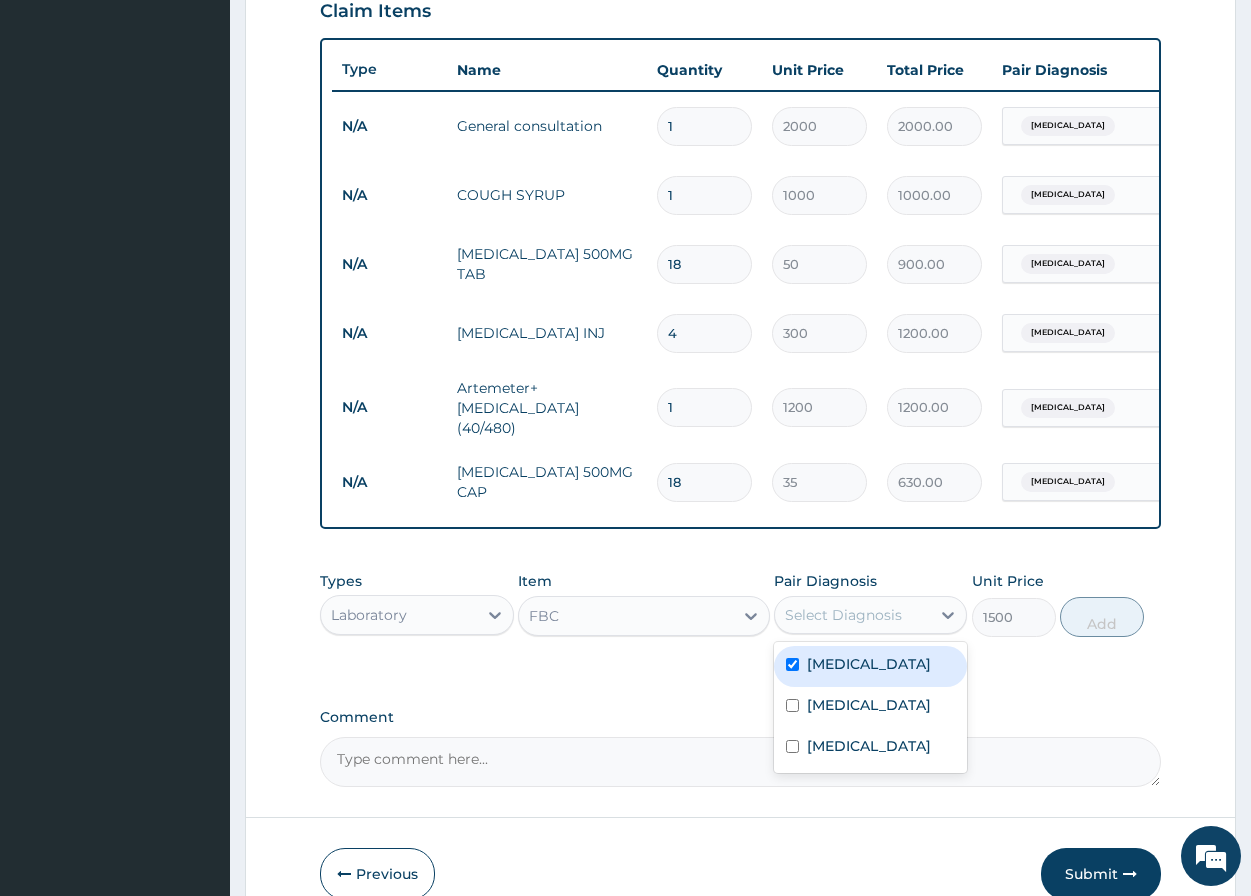 checkbox on "true" 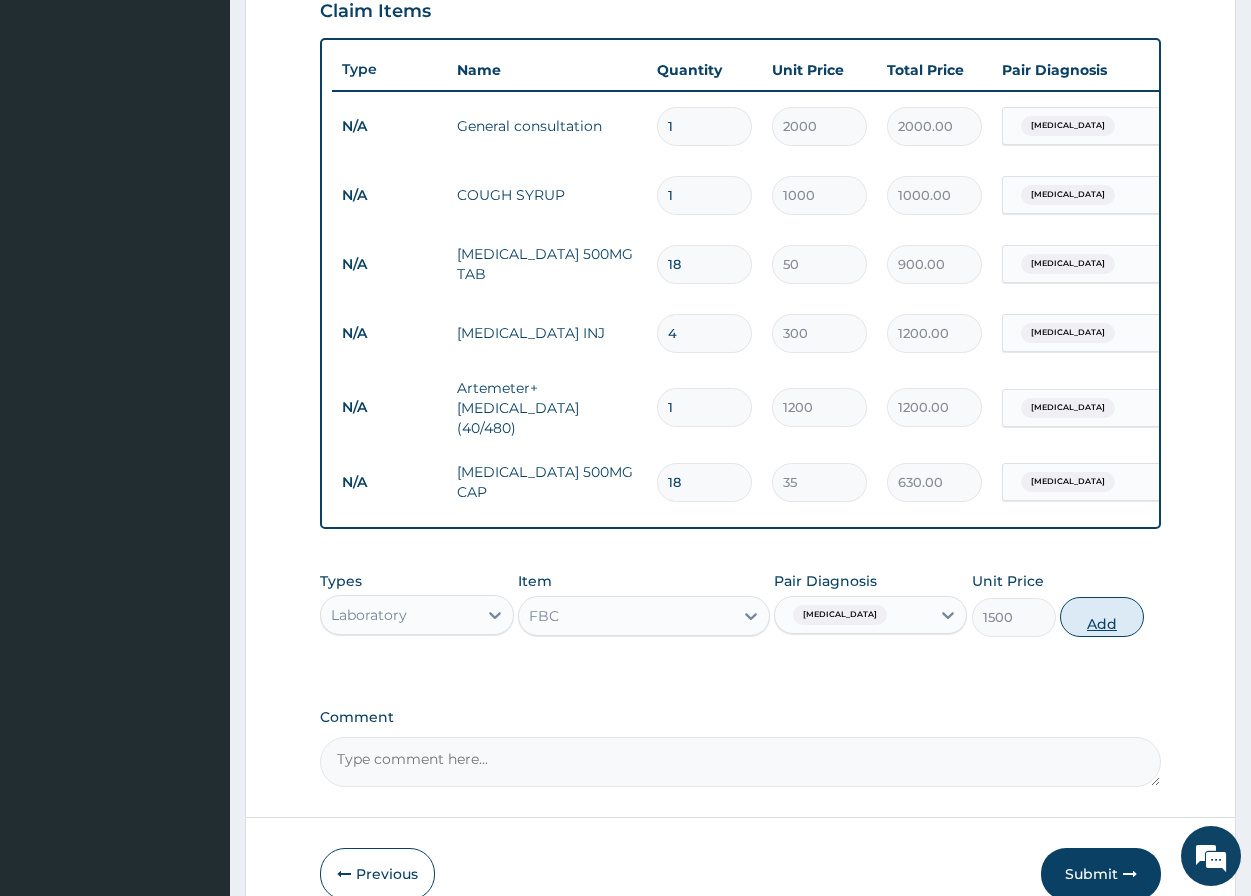 click on "Add" at bounding box center [1102, 617] 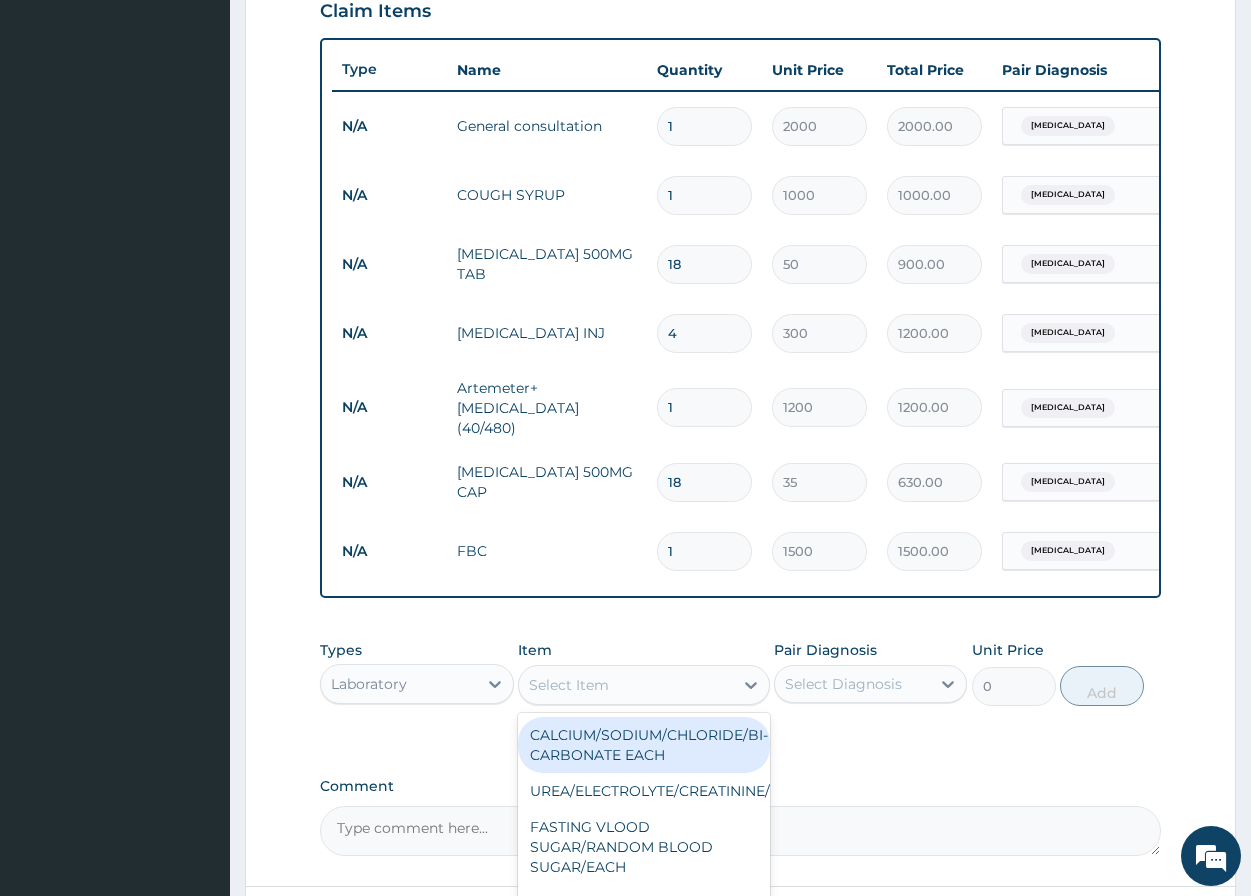 click on "Select Item" at bounding box center (626, 685) 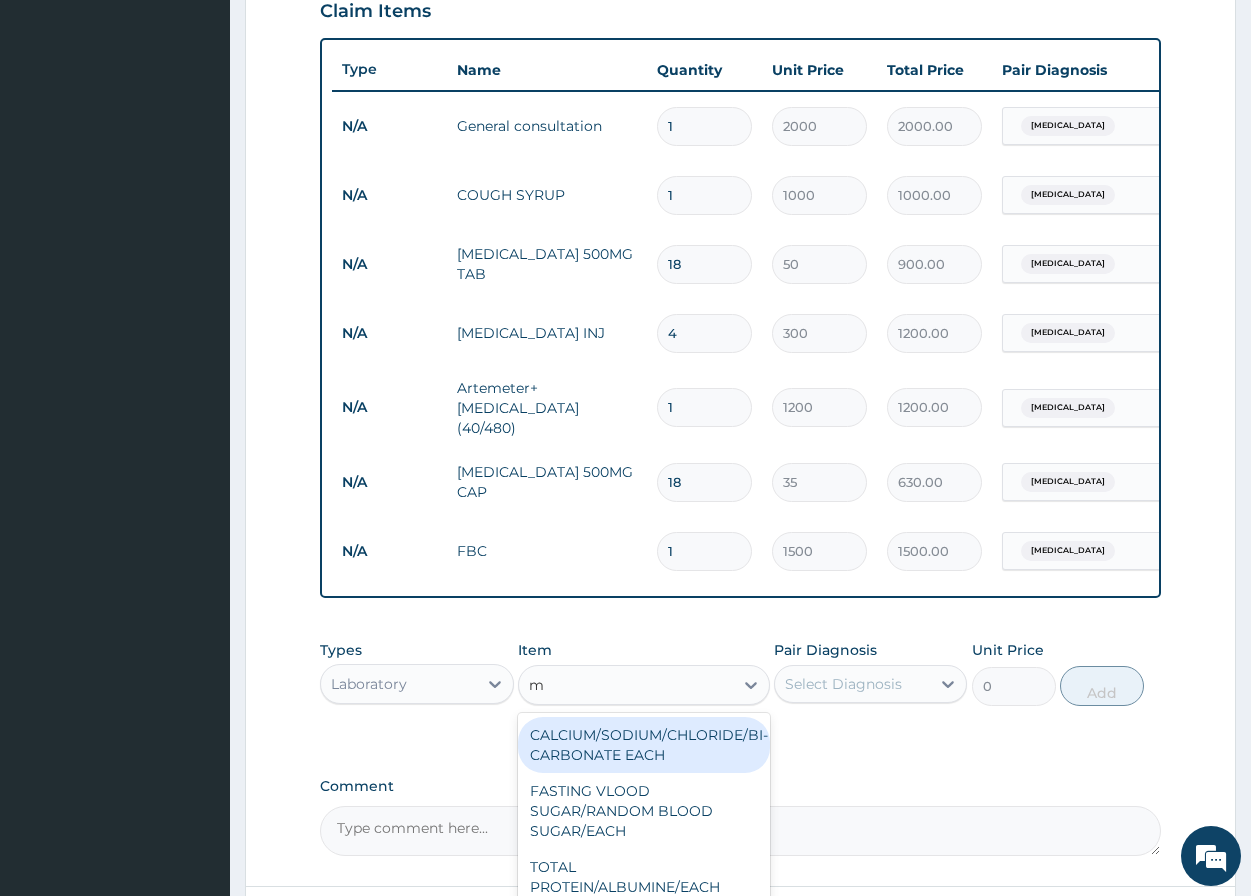 type on "mp" 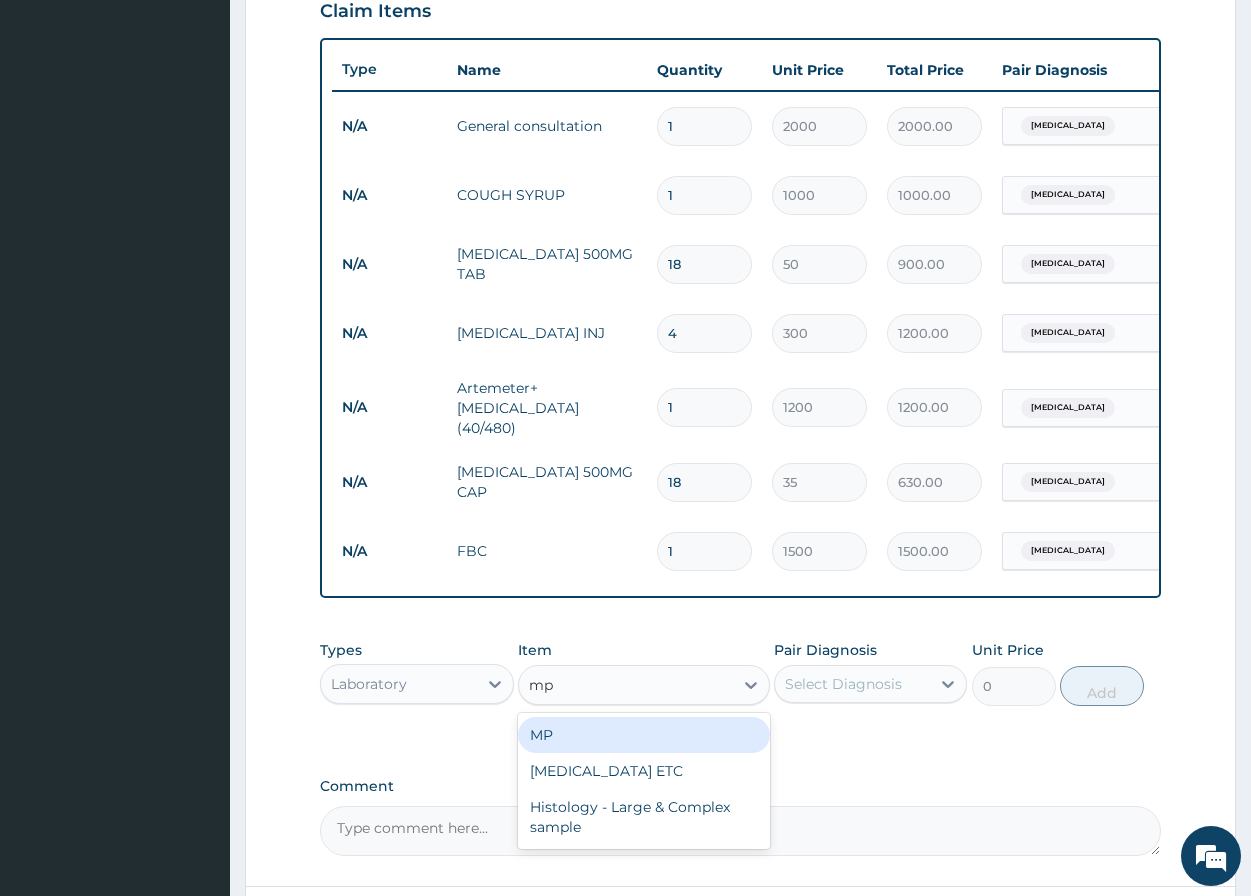 click on "MP" at bounding box center [644, 735] 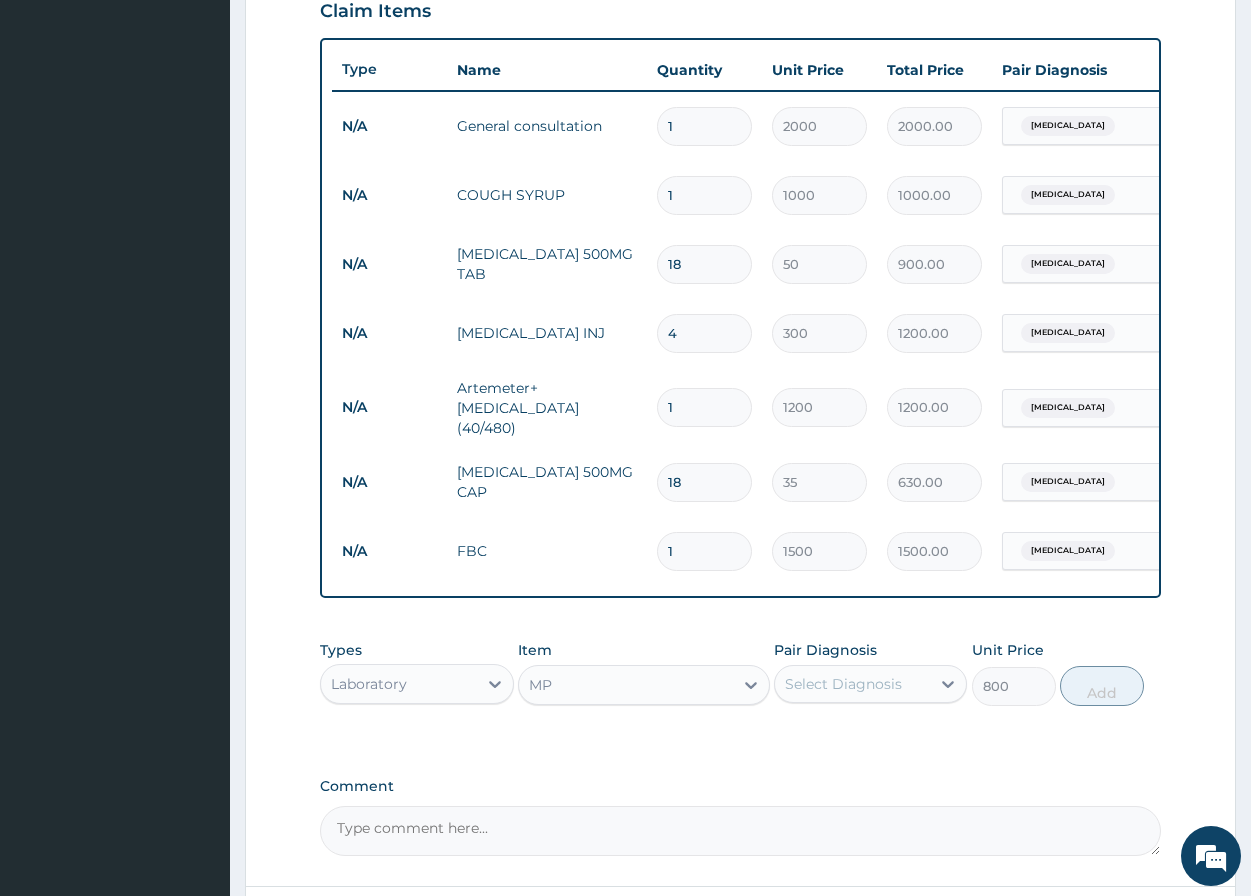 click on "Select Diagnosis" at bounding box center [843, 684] 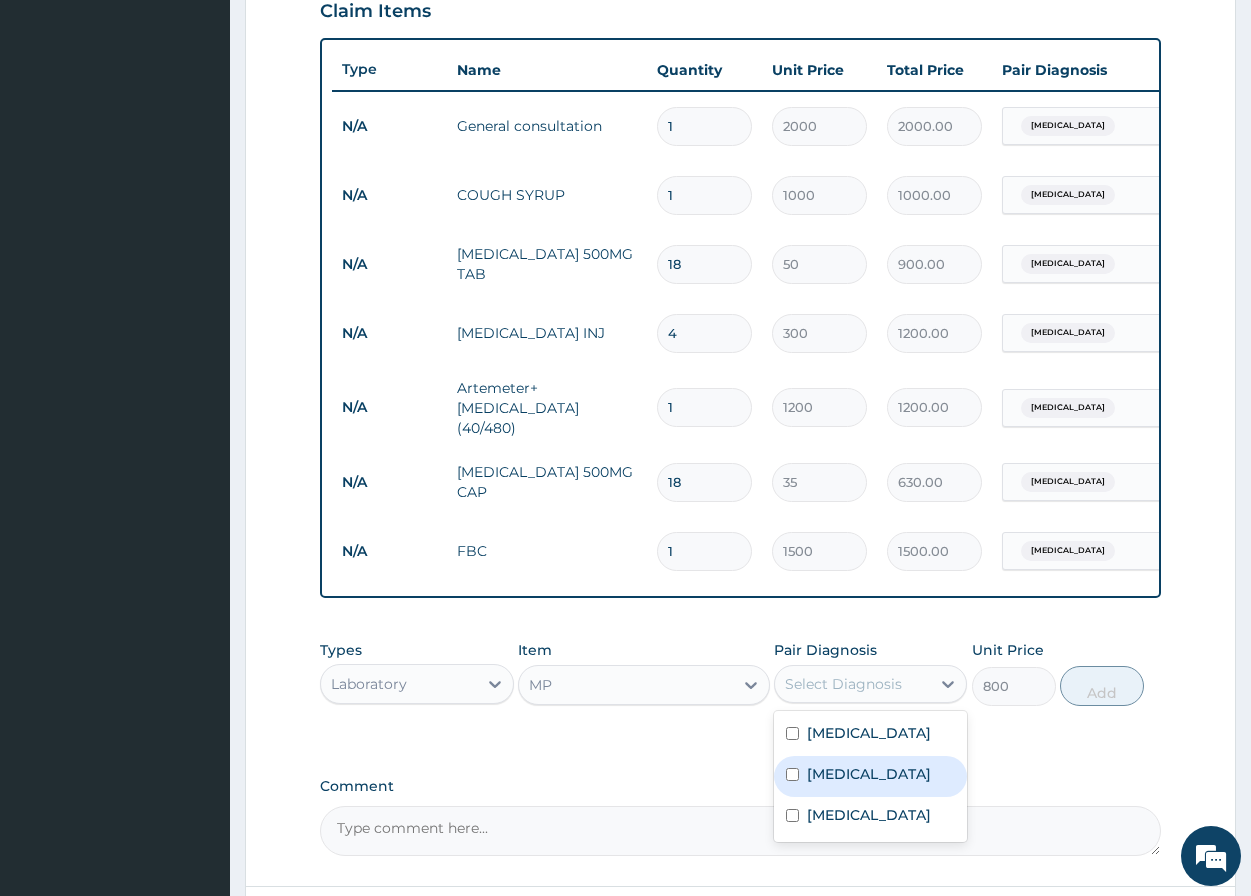 click at bounding box center [792, 774] 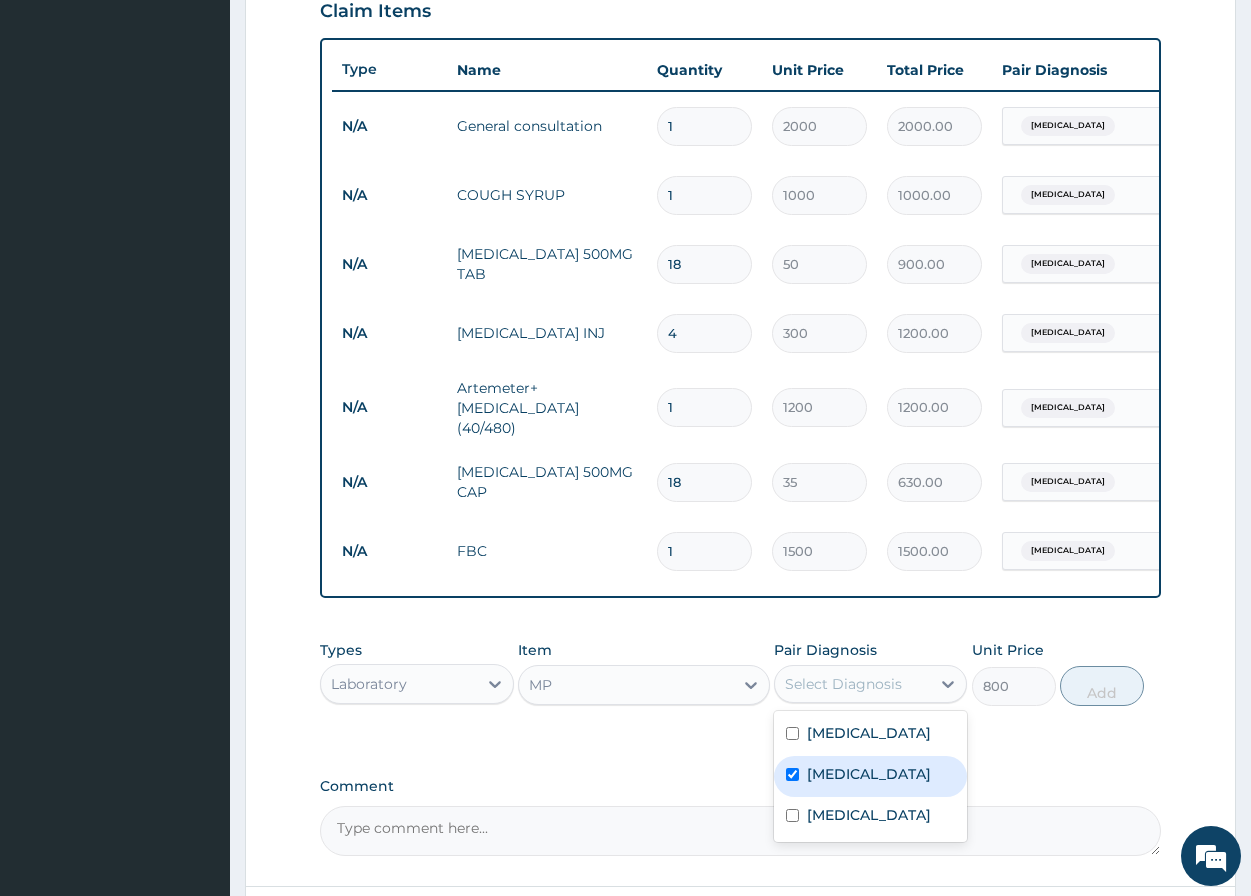 checkbox on "true" 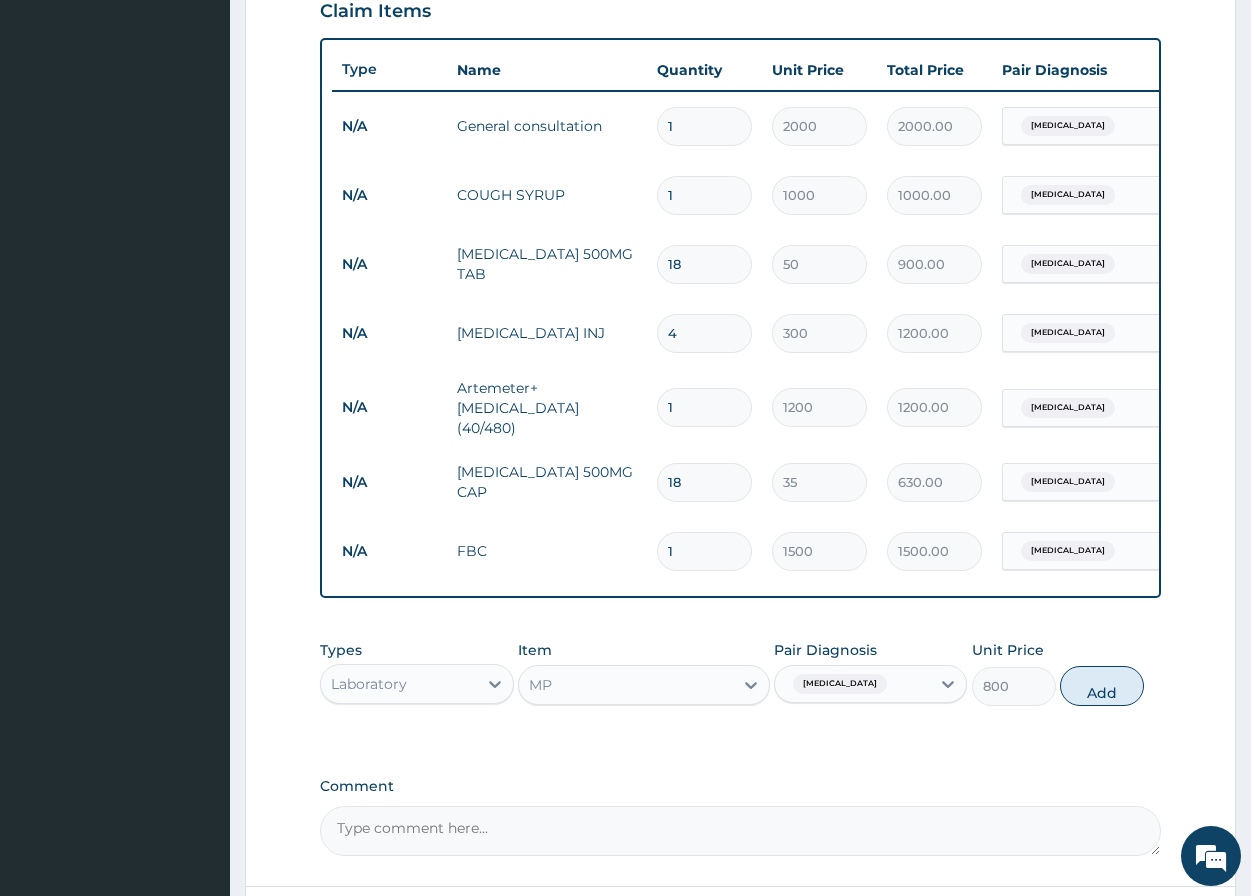 drag, startPoint x: 1114, startPoint y: 691, endPoint x: 1088, endPoint y: 699, distance: 27.202942 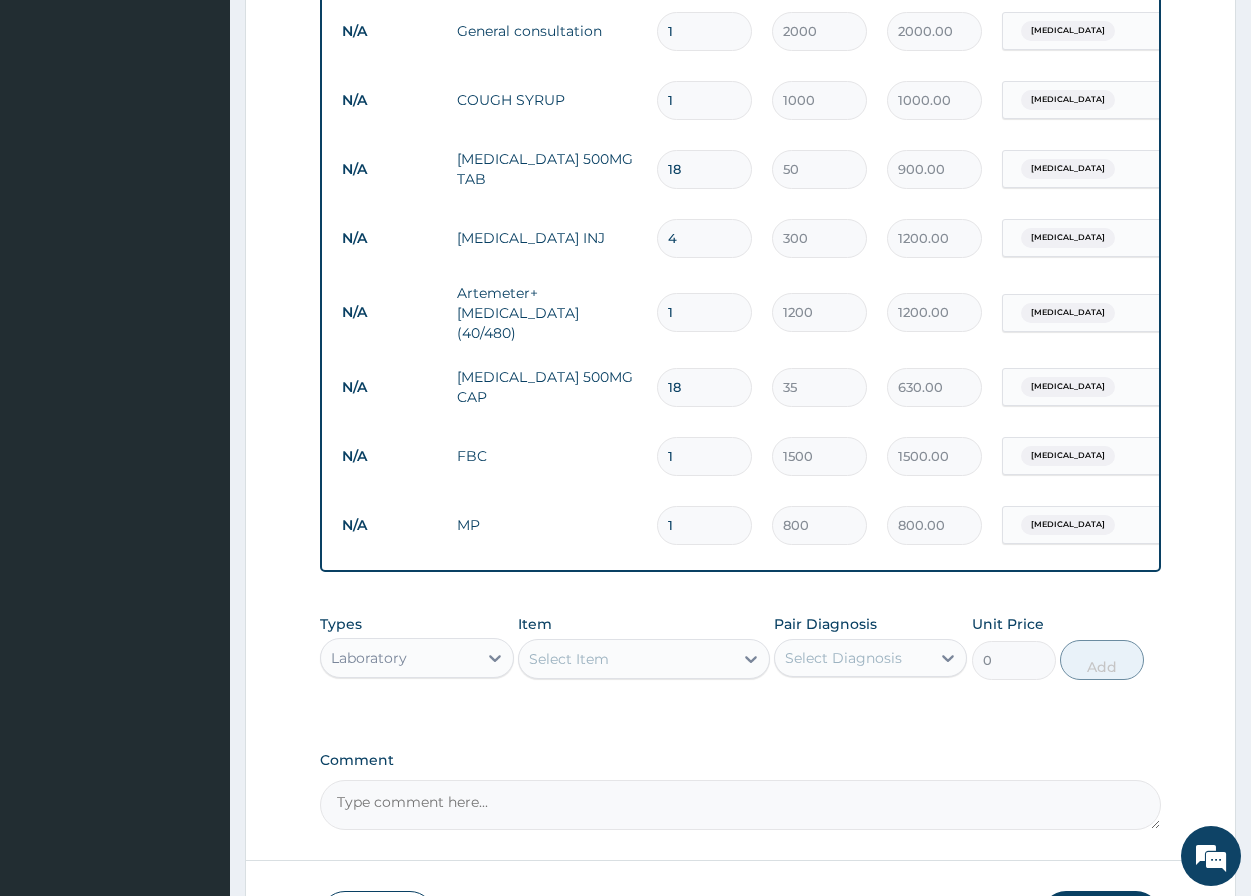 scroll, scrollTop: 951, scrollLeft: 0, axis: vertical 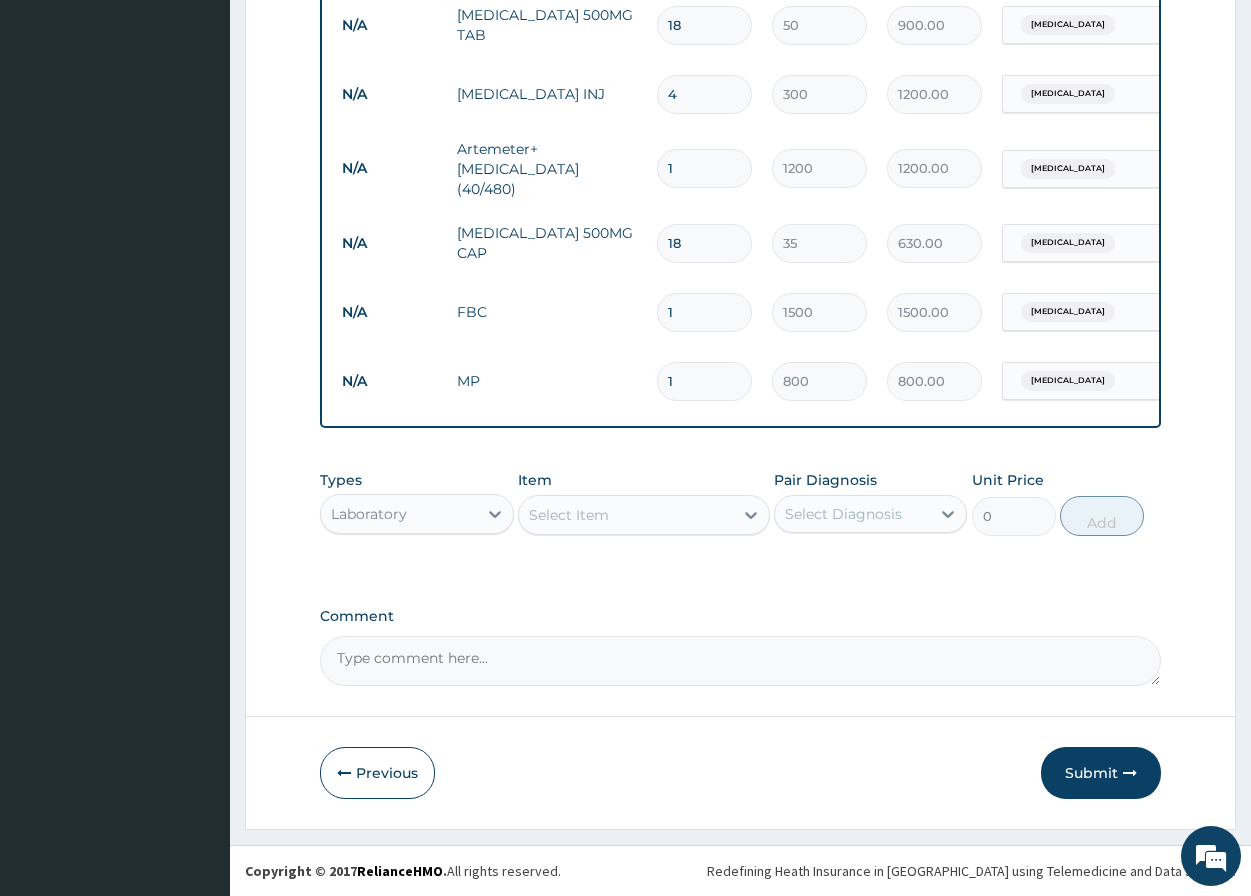 drag, startPoint x: 1075, startPoint y: 770, endPoint x: 1078, endPoint y: 760, distance: 10.440307 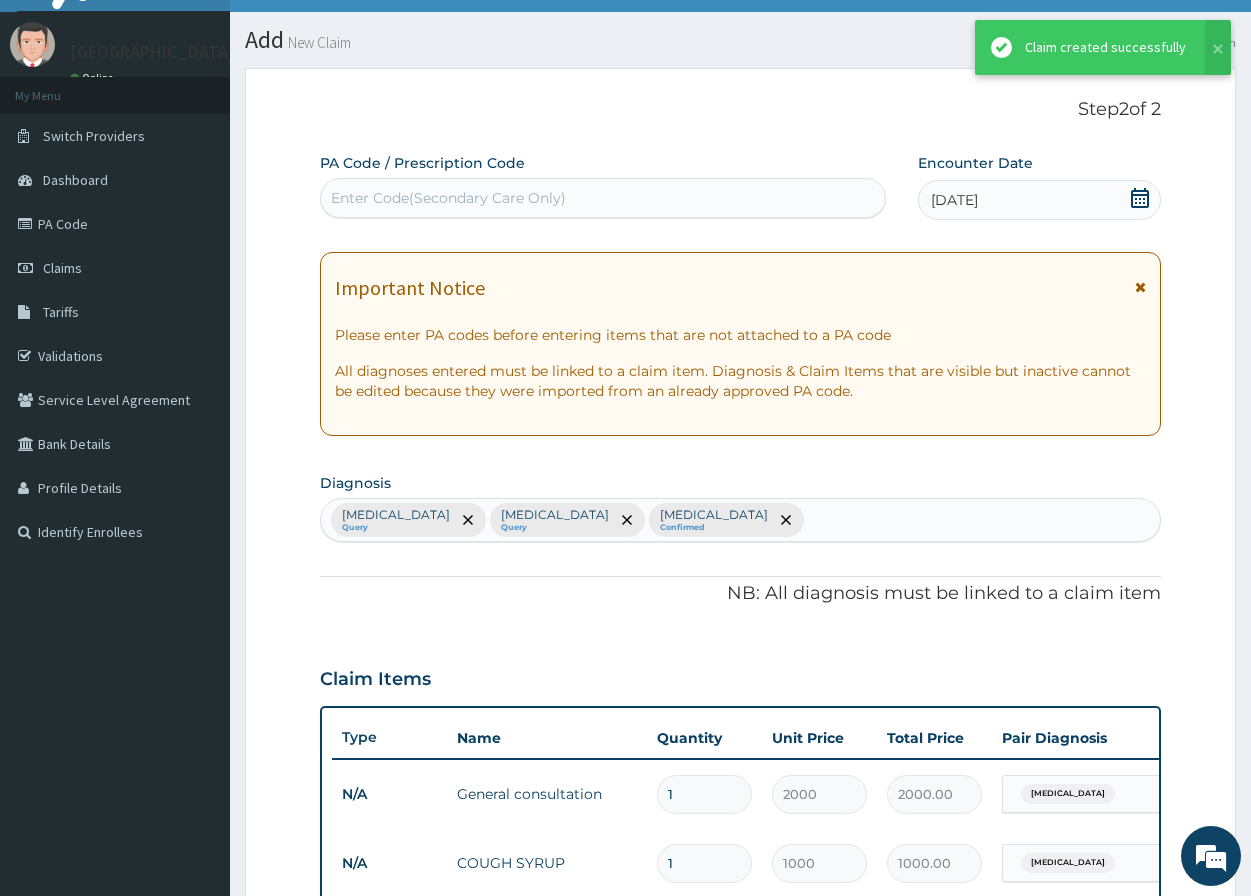 scroll, scrollTop: 951, scrollLeft: 0, axis: vertical 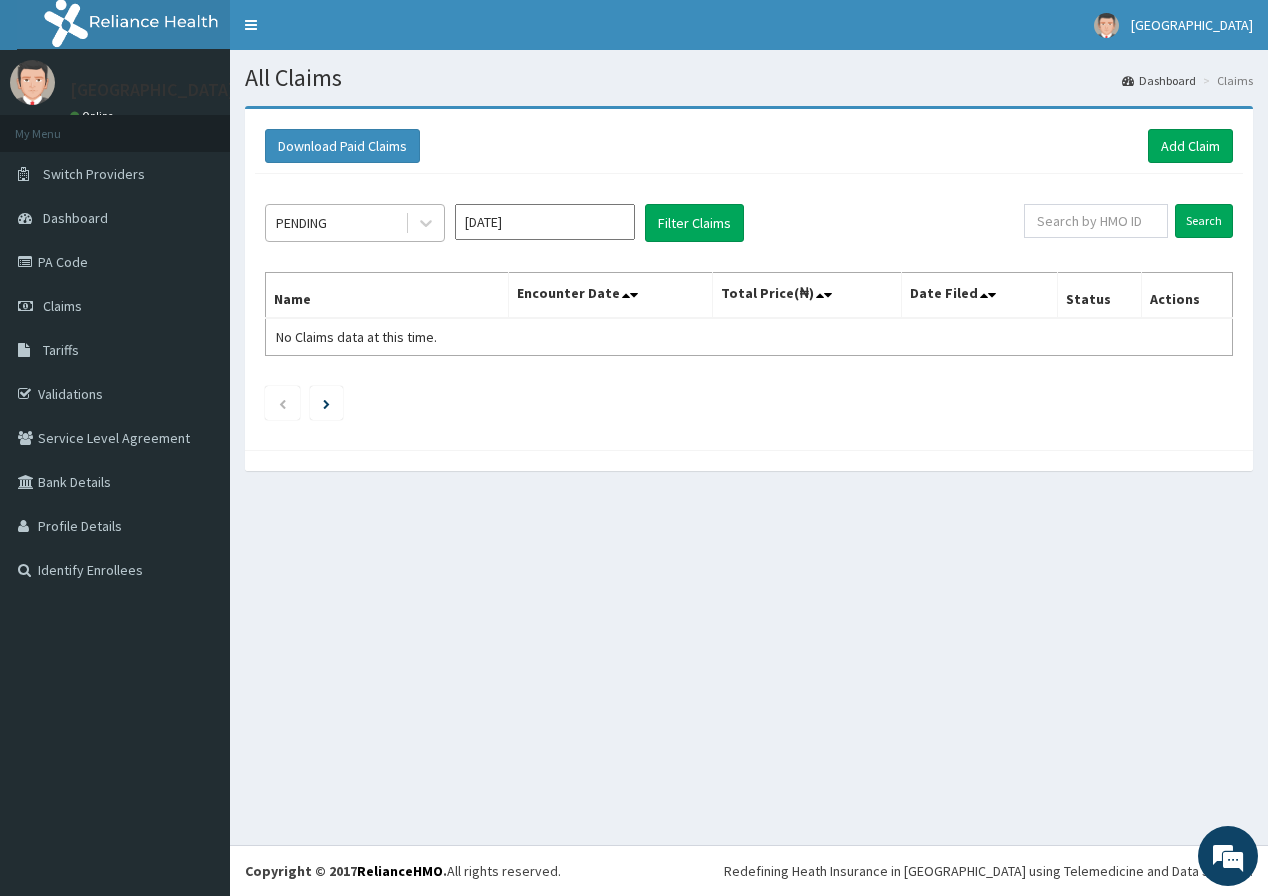click on "PENDING" at bounding box center [301, 223] 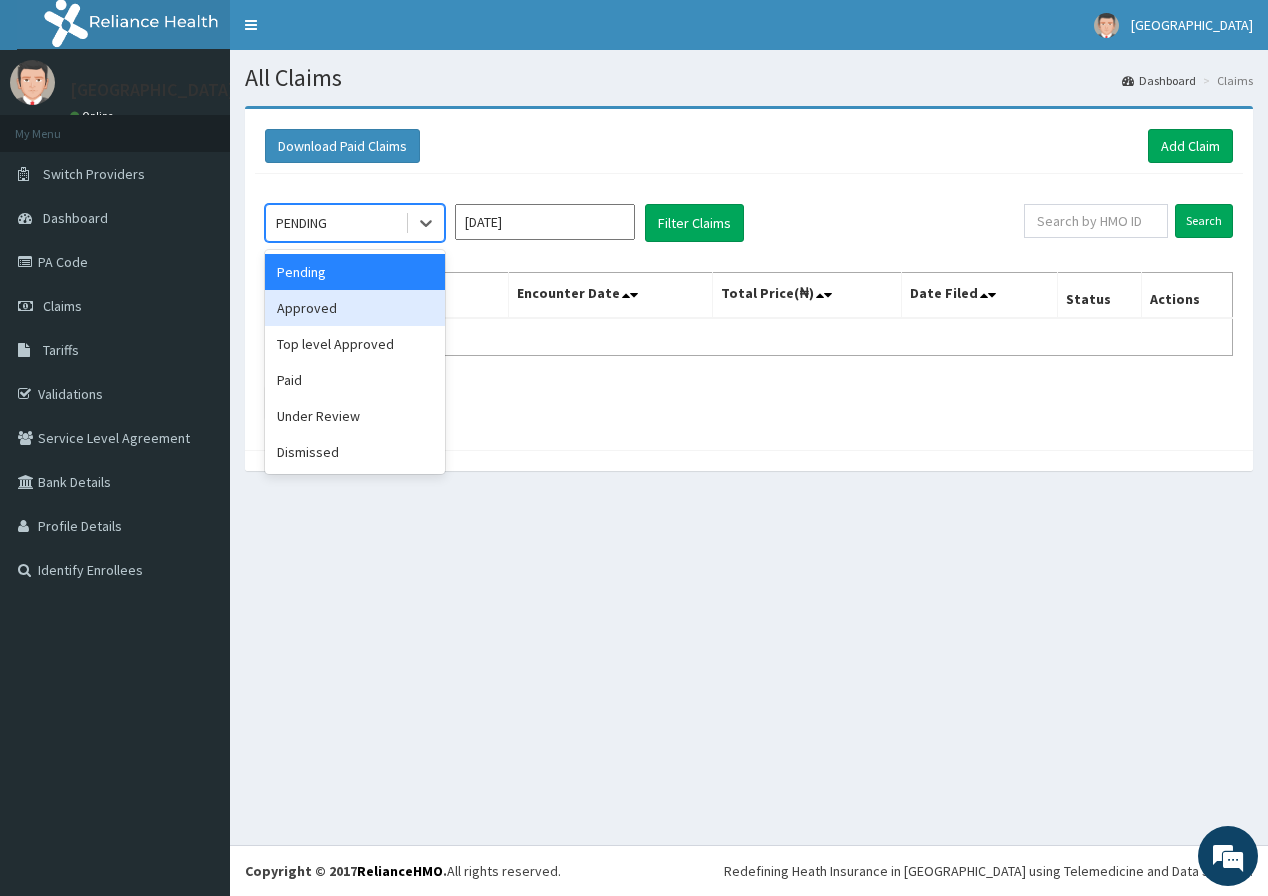 drag, startPoint x: 322, startPoint y: 311, endPoint x: 431, endPoint y: 293, distance: 110.47624 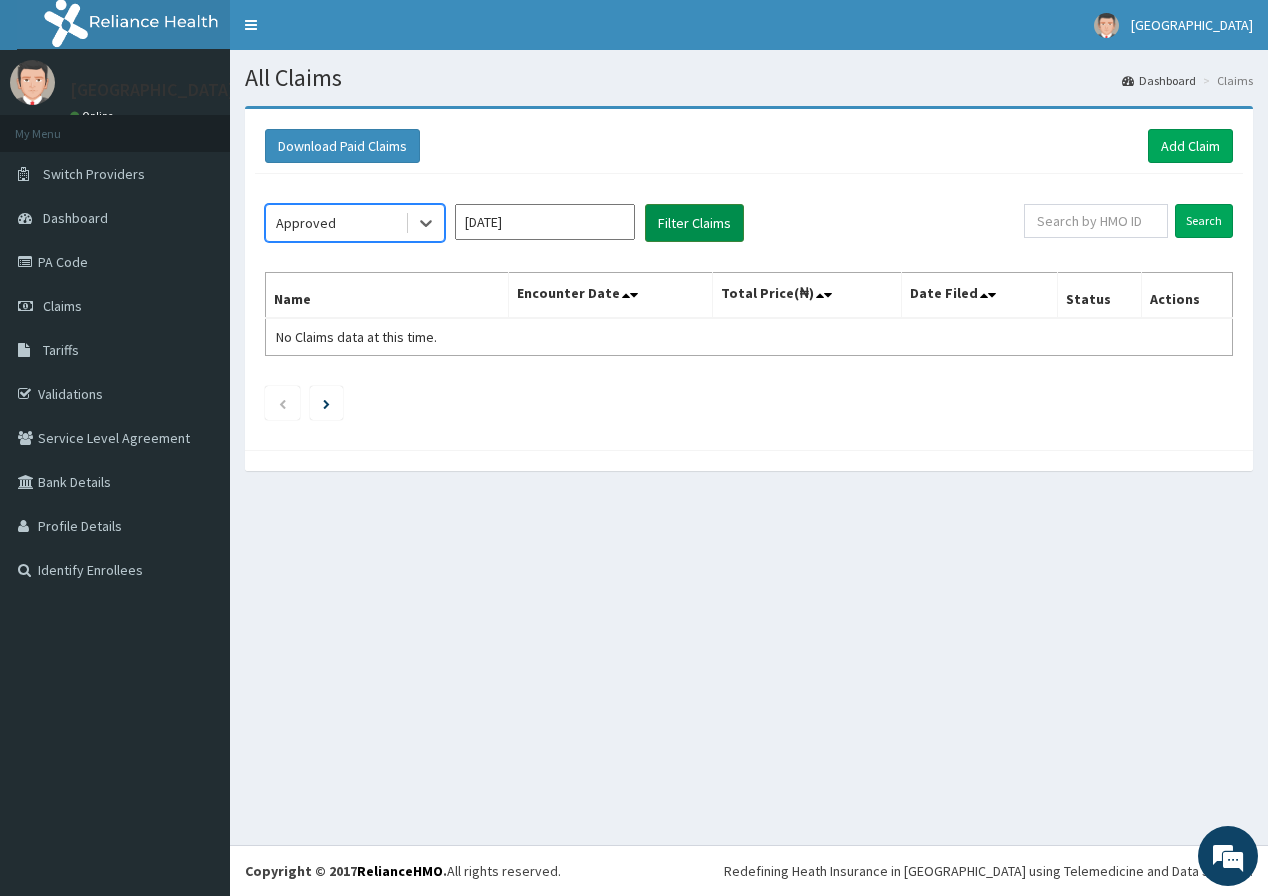 click on "Filter Claims" at bounding box center [694, 223] 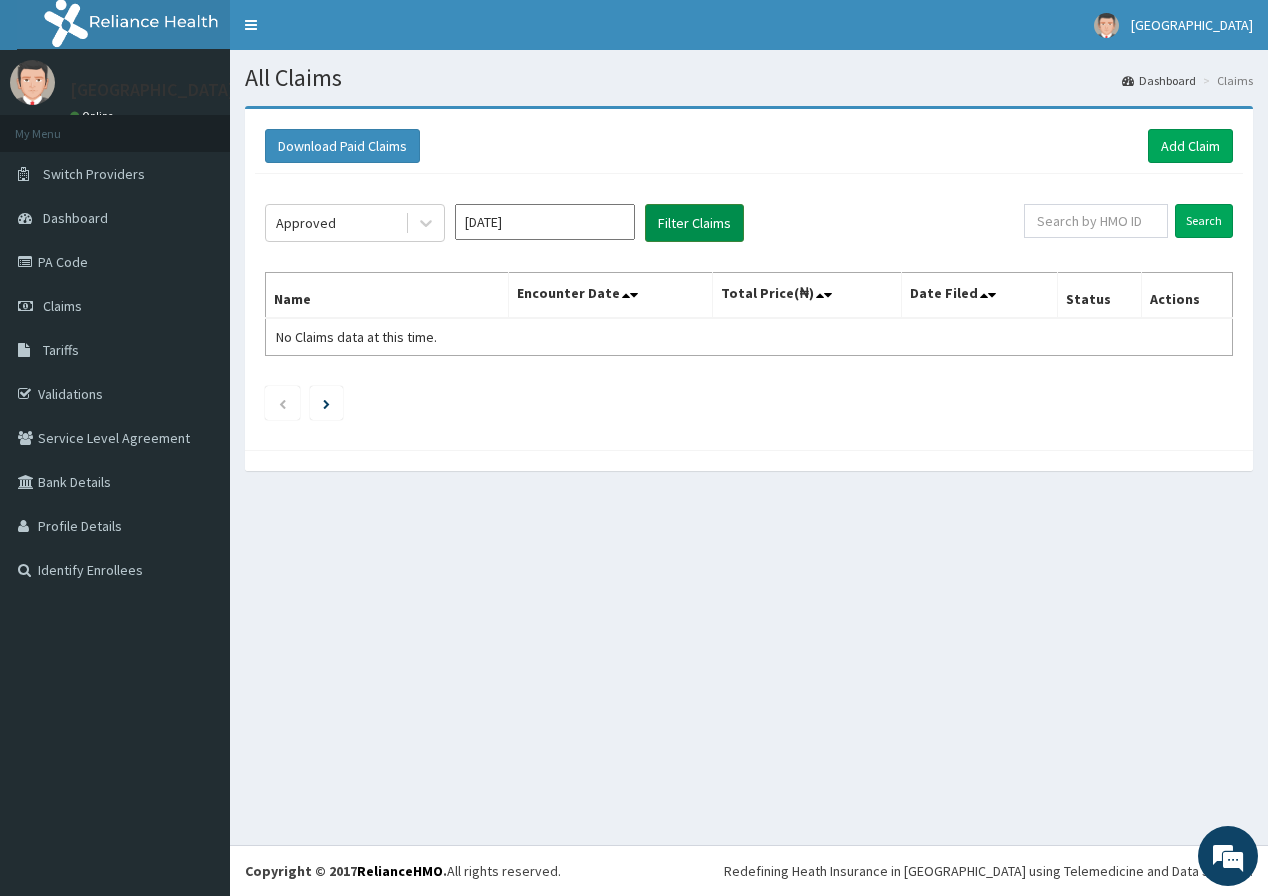 click on "Filter Claims" at bounding box center (694, 223) 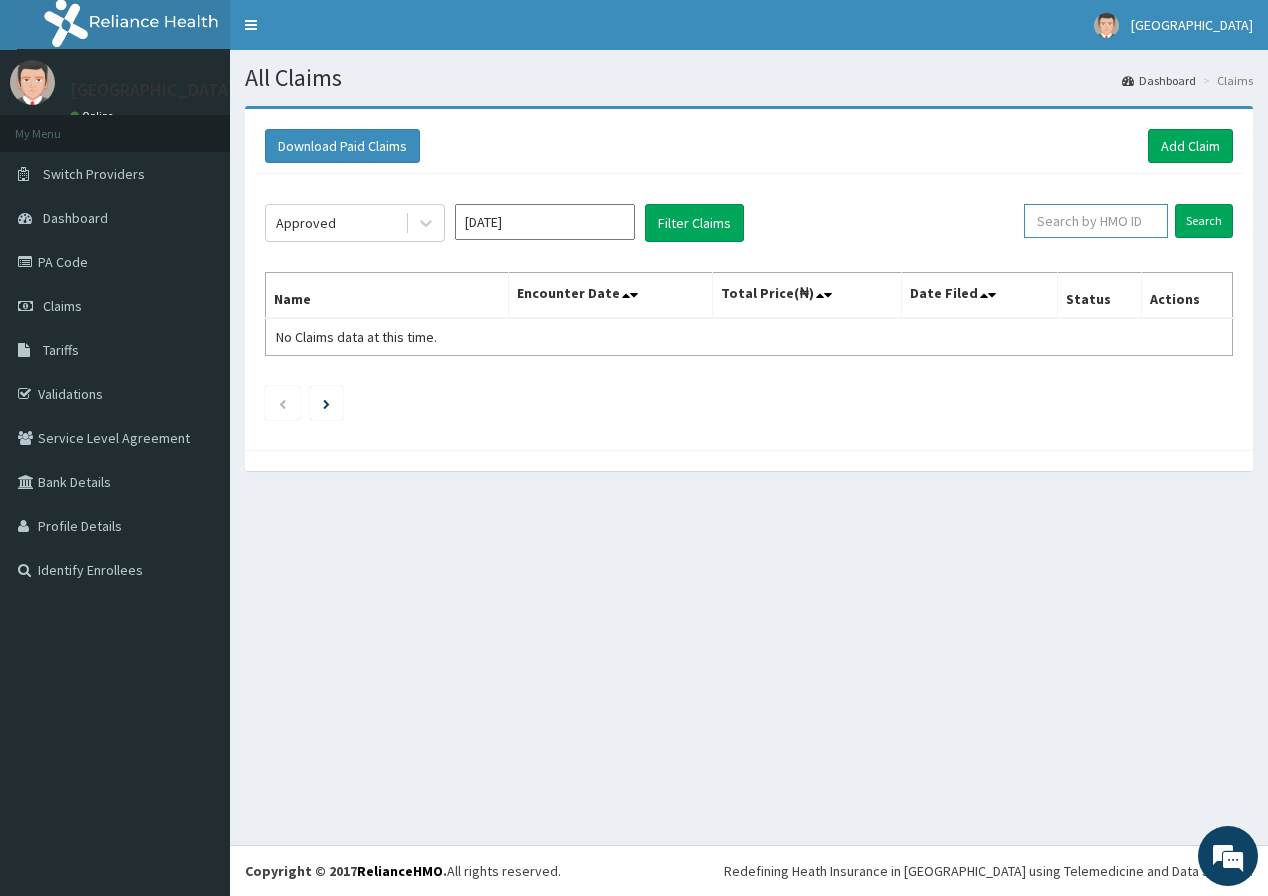 click at bounding box center (1096, 221) 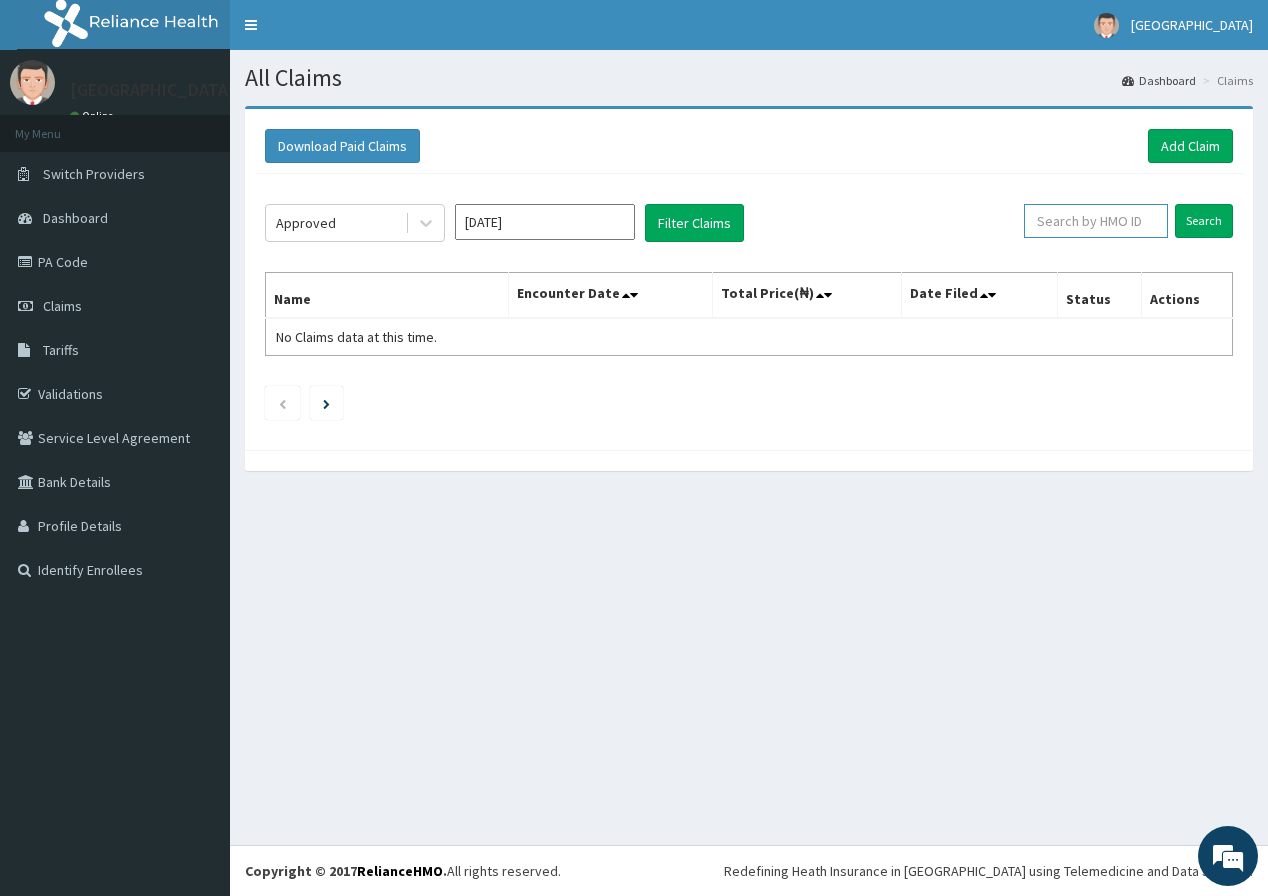 scroll, scrollTop: 0, scrollLeft: 0, axis: both 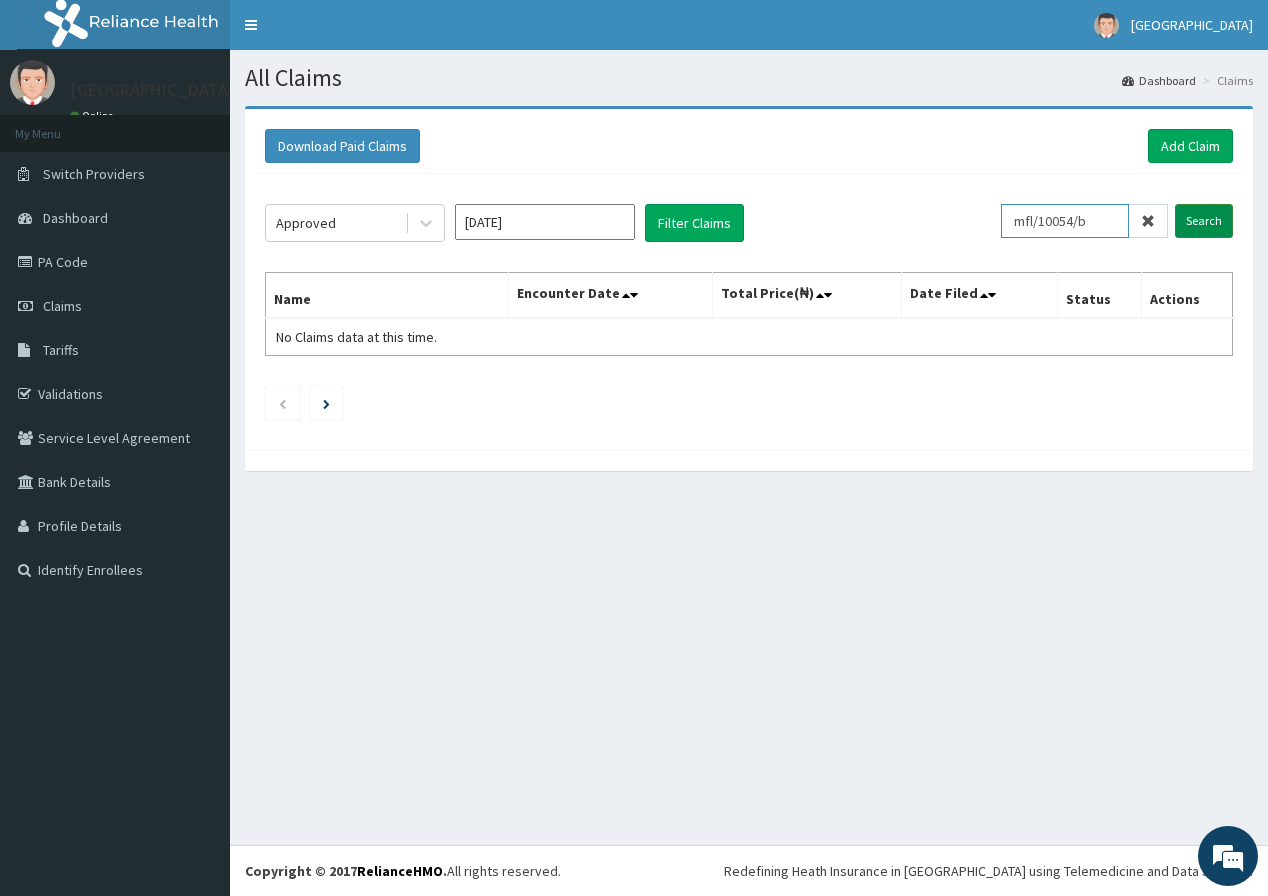 type on "mfl/10054/b" 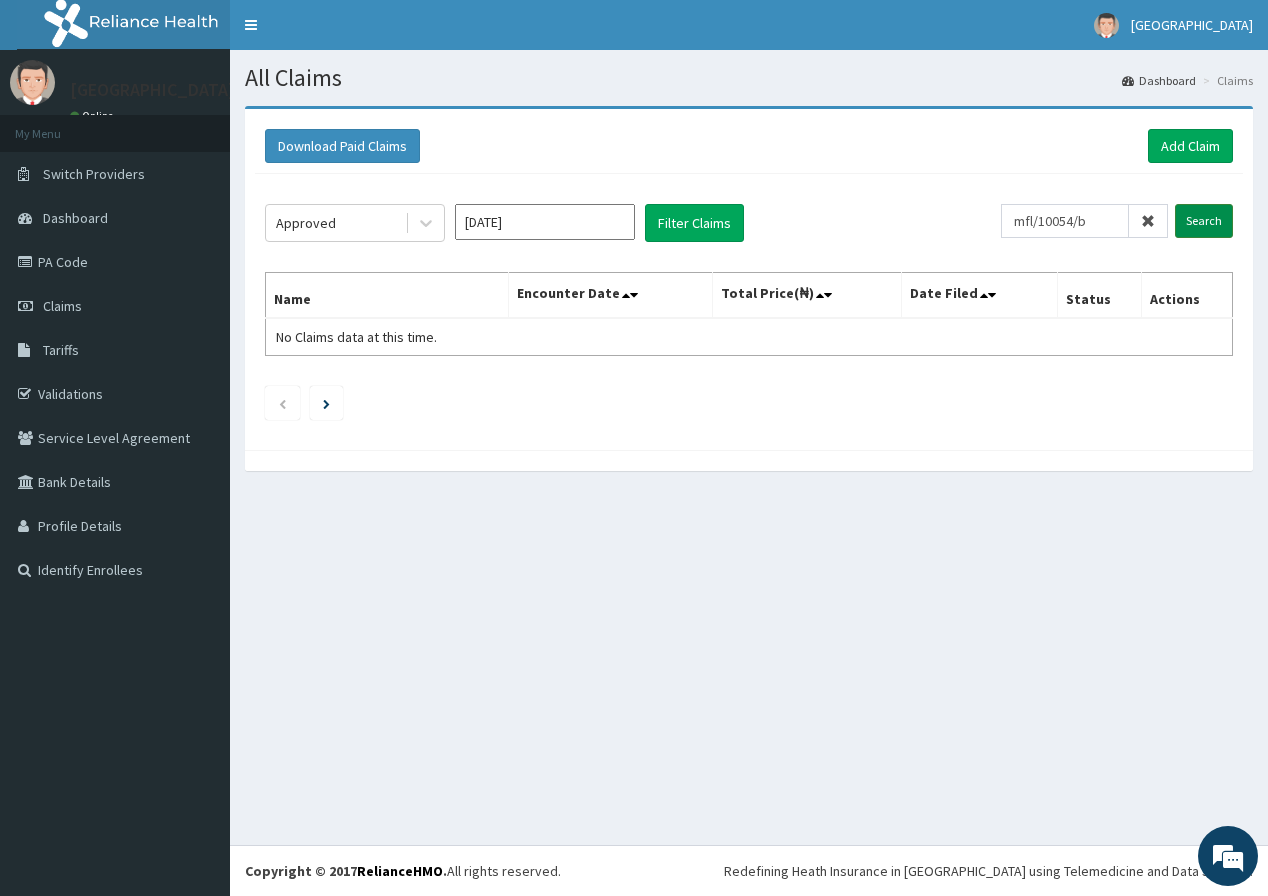 click on "Search" at bounding box center [1204, 221] 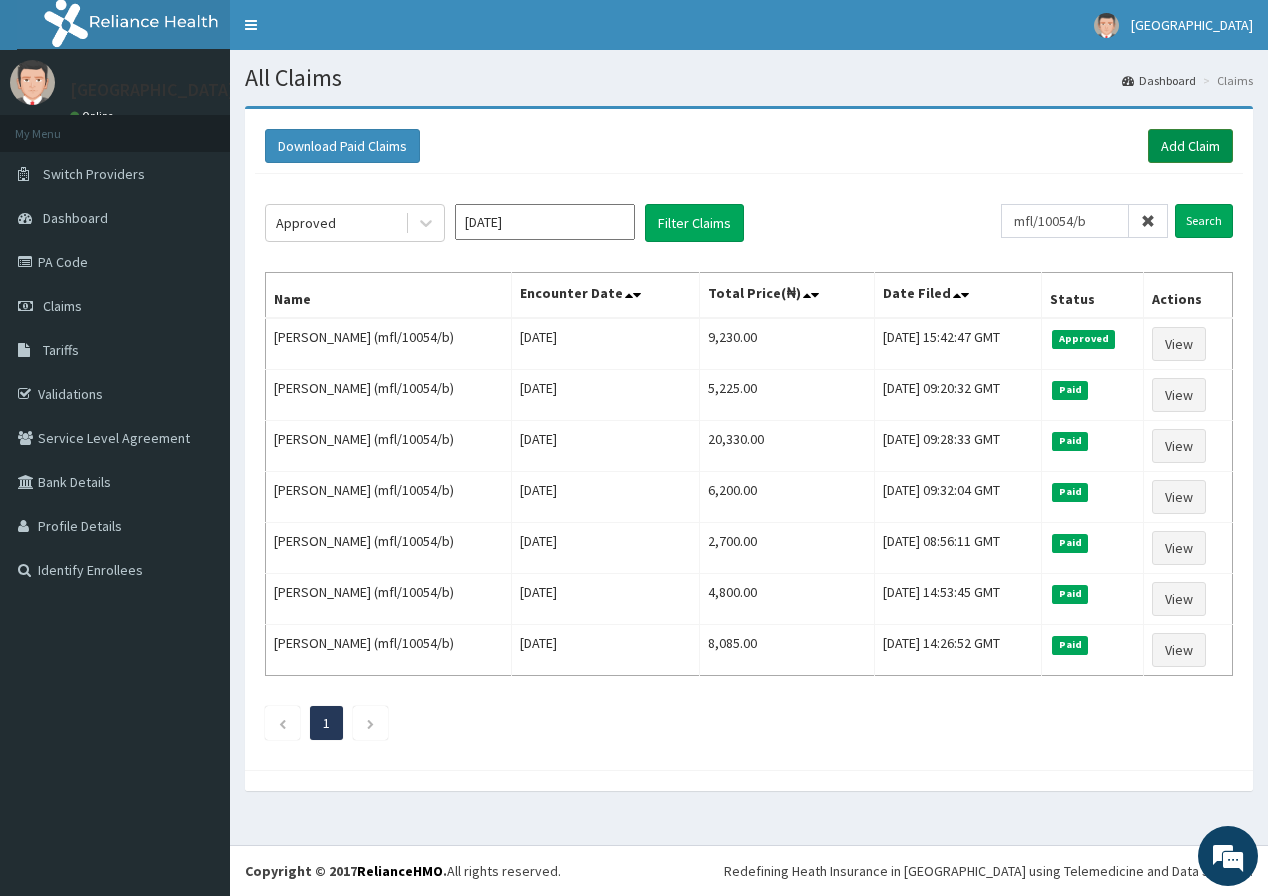 click on "Add Claim" at bounding box center (1190, 146) 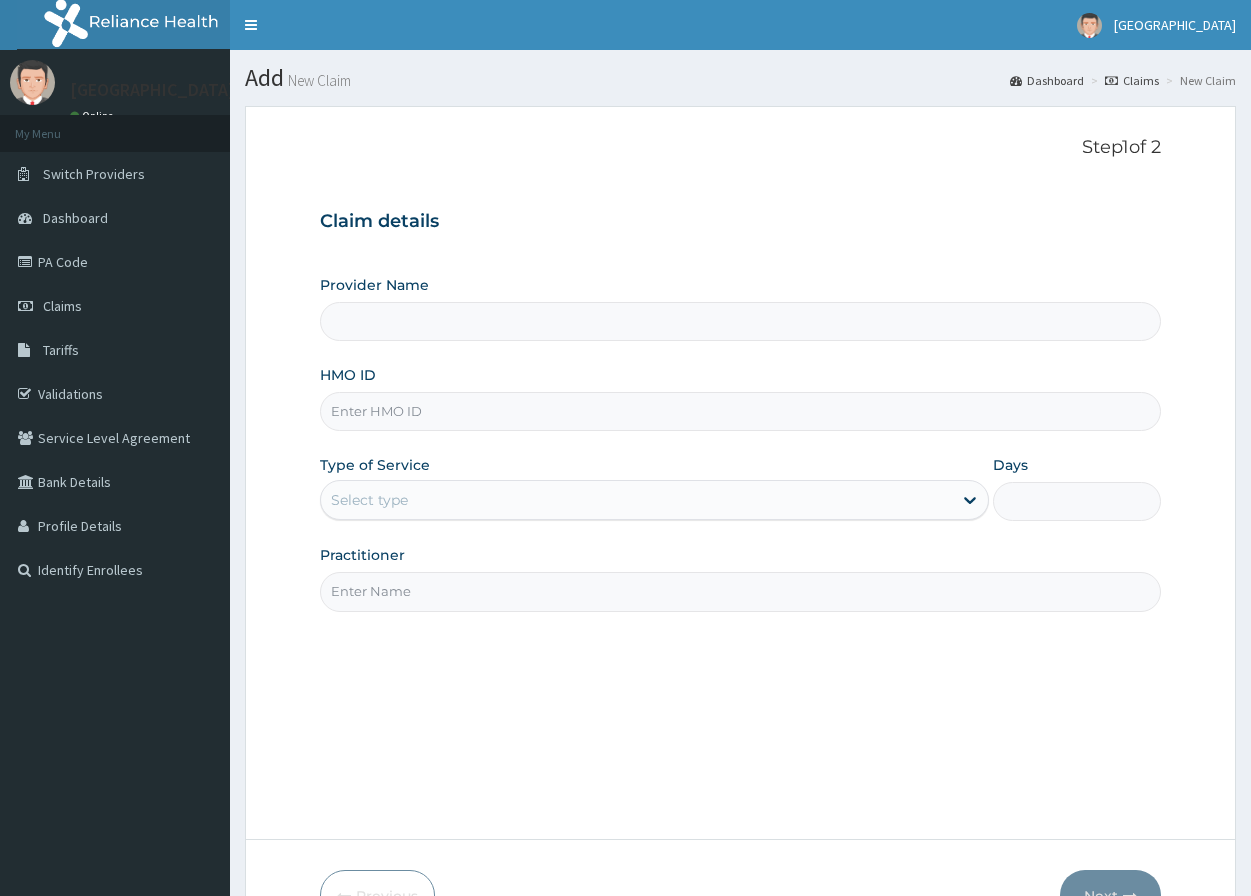 scroll, scrollTop: 0, scrollLeft: 0, axis: both 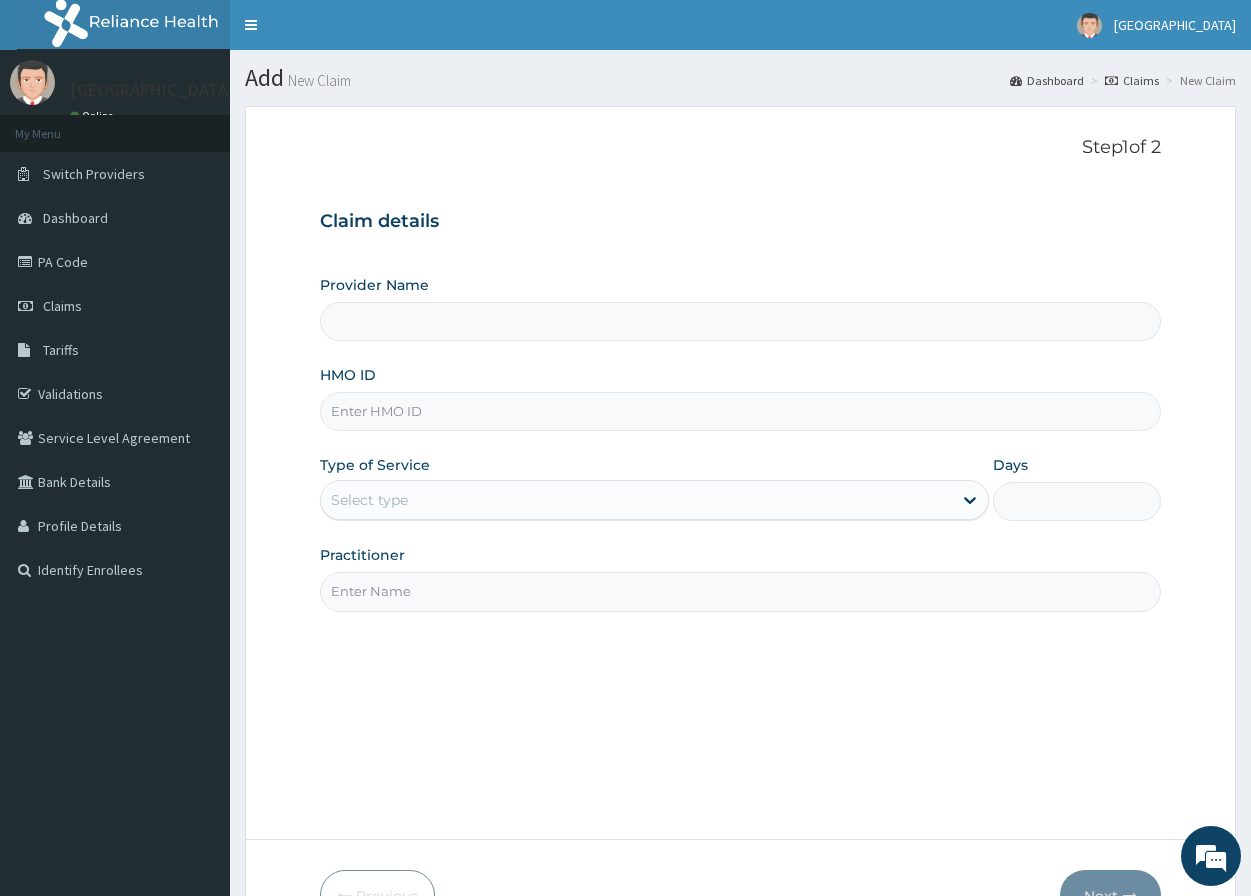 type on "[GEOGRAPHIC_DATA]" 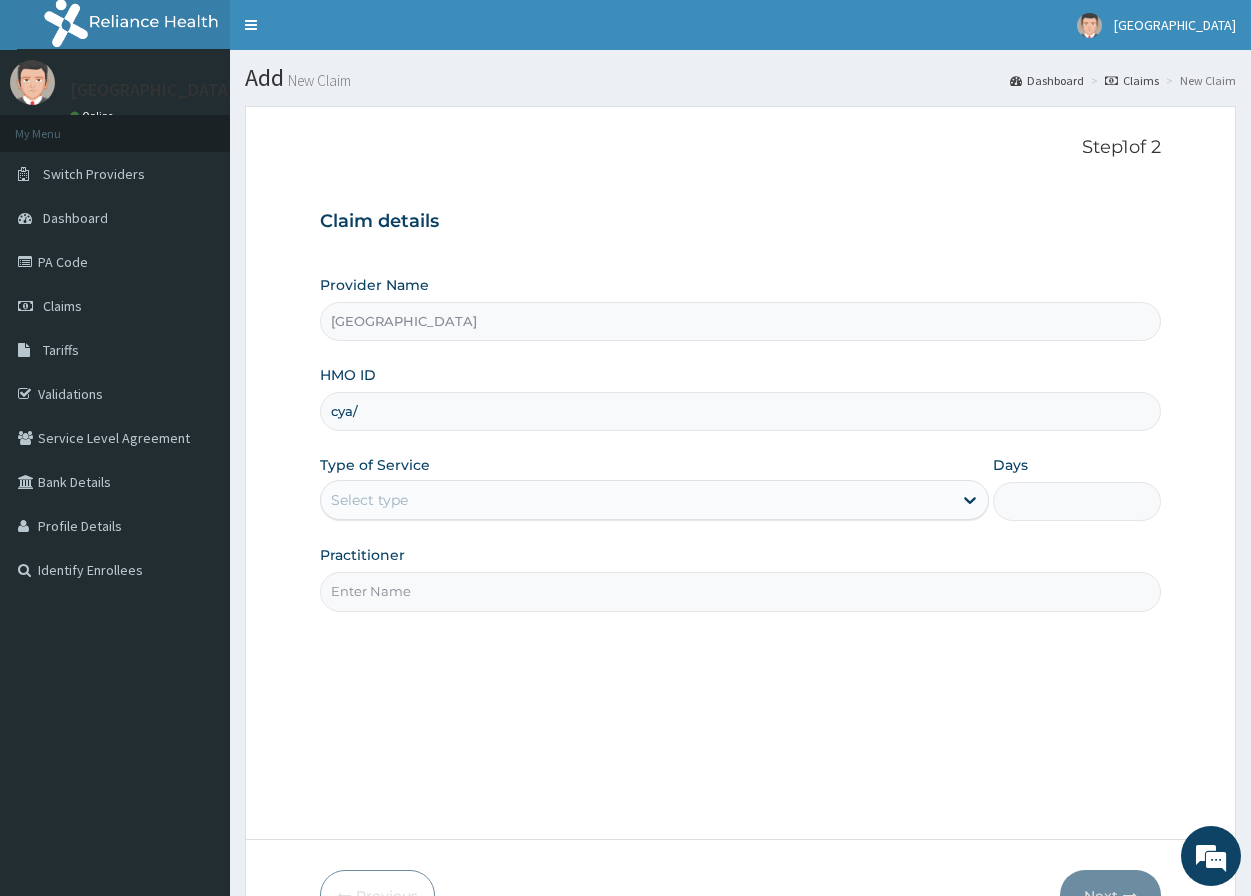 scroll, scrollTop: 0, scrollLeft: 0, axis: both 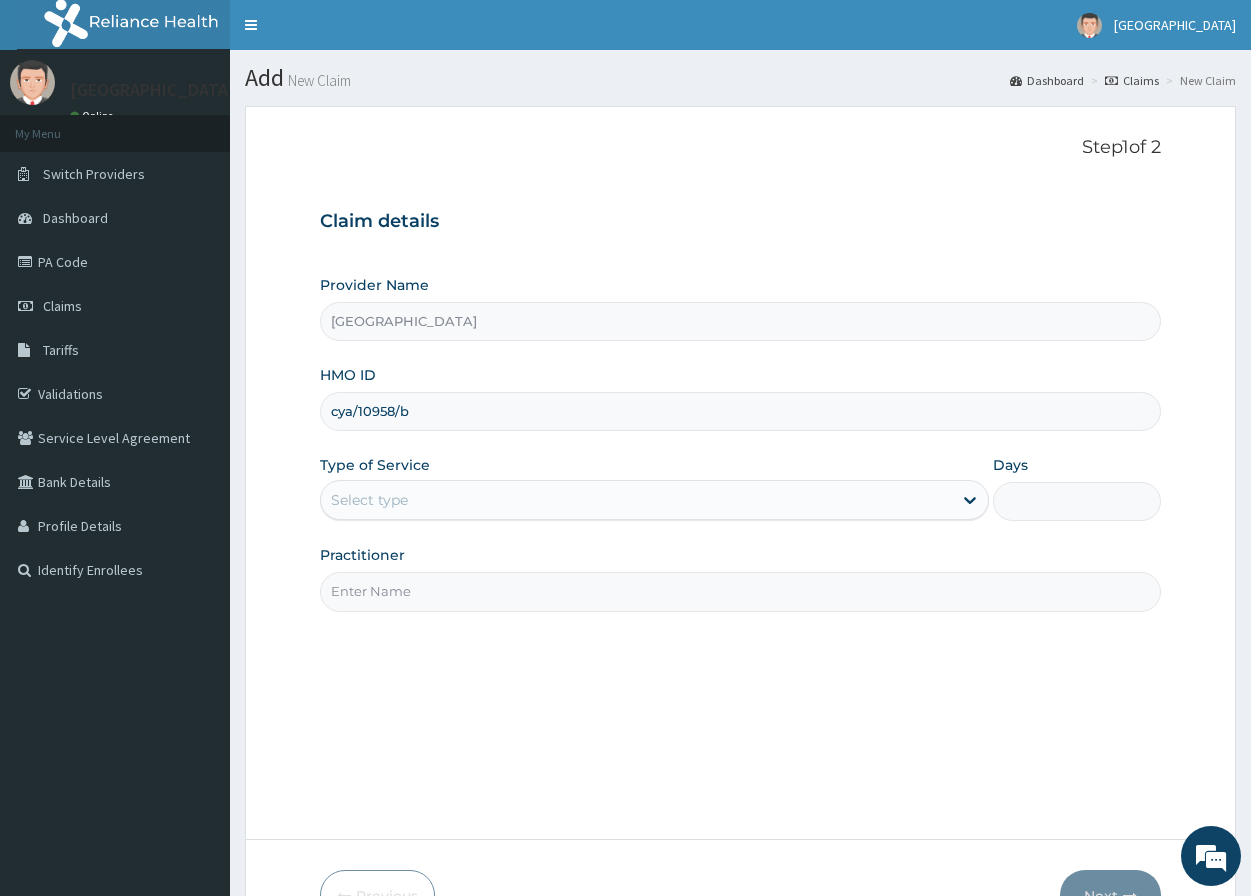 type on "cya/10958/b" 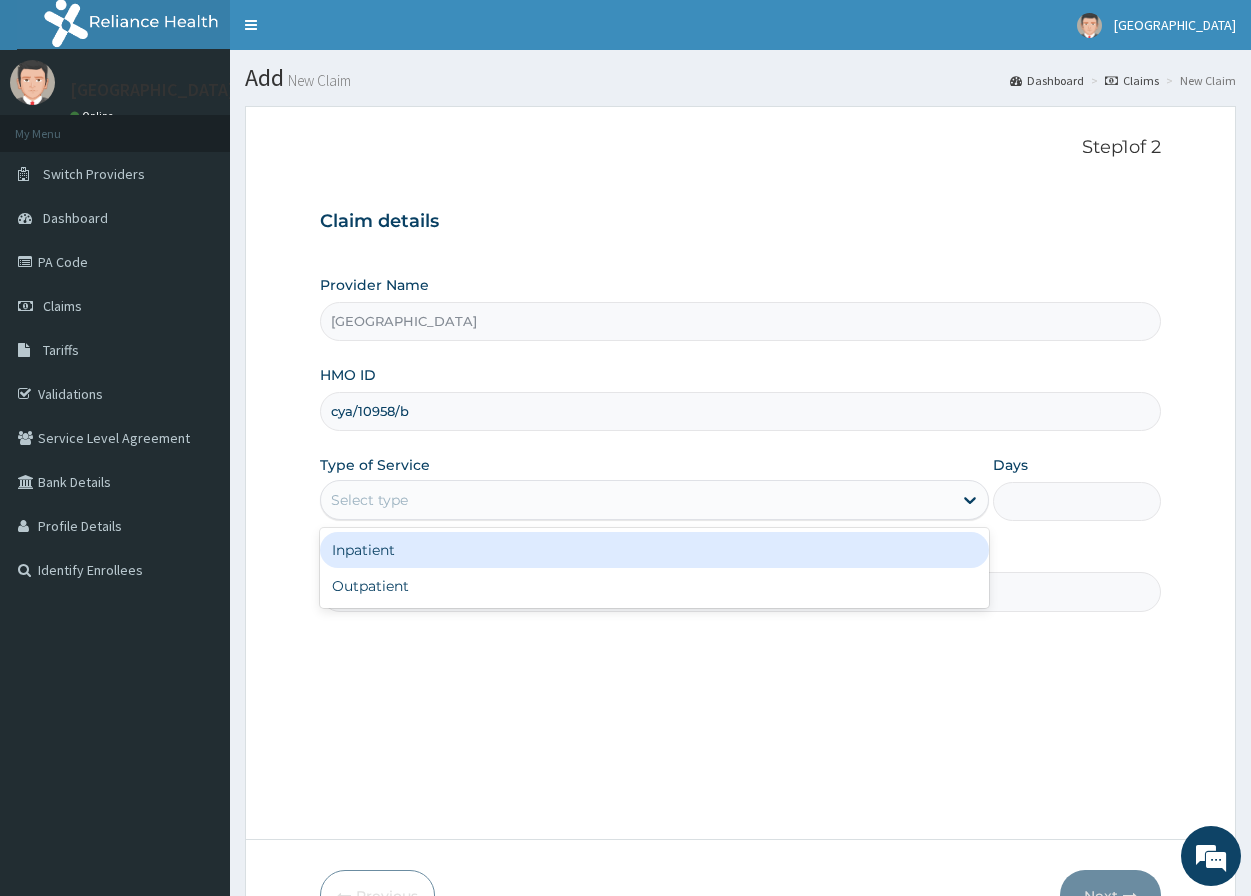 click on "Select type" at bounding box center [369, 500] 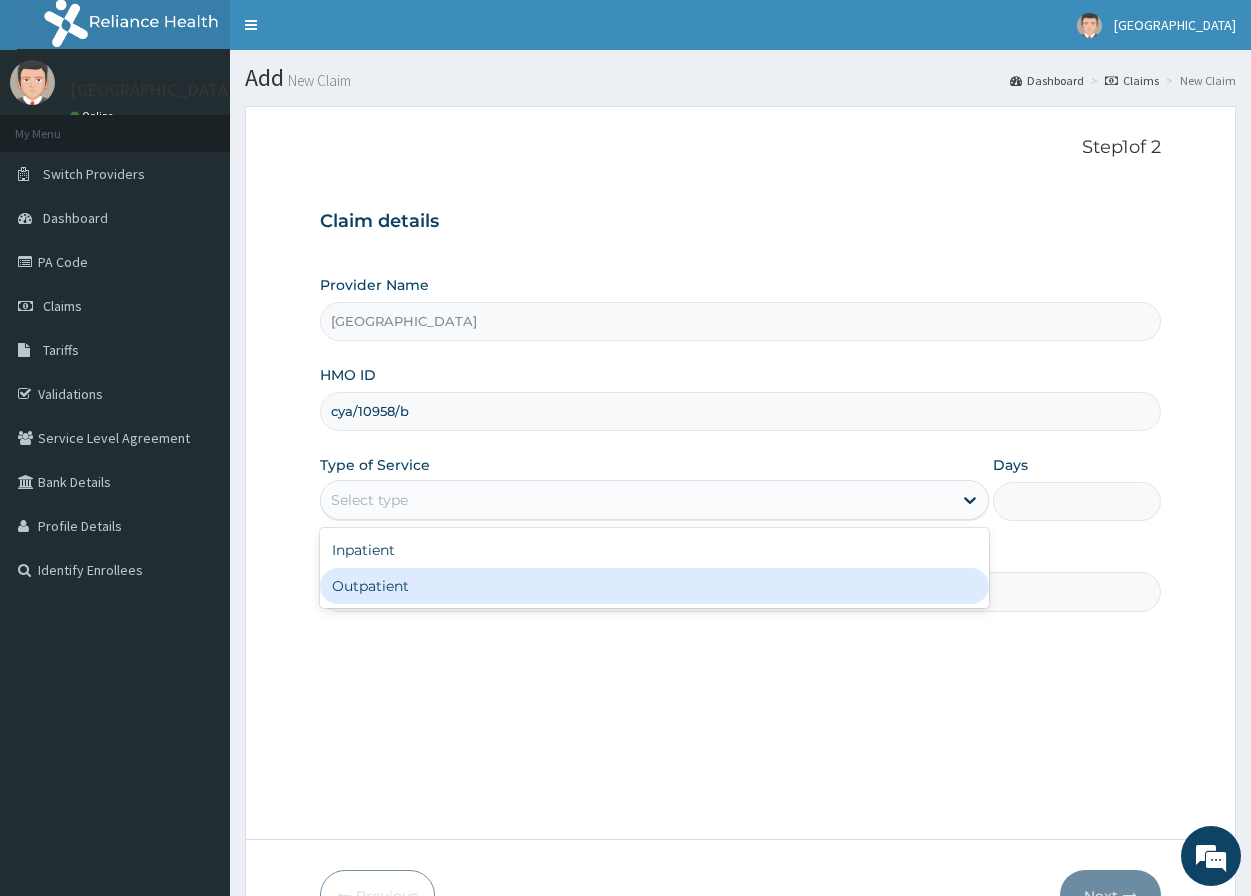 click on "Outpatient" at bounding box center (654, 586) 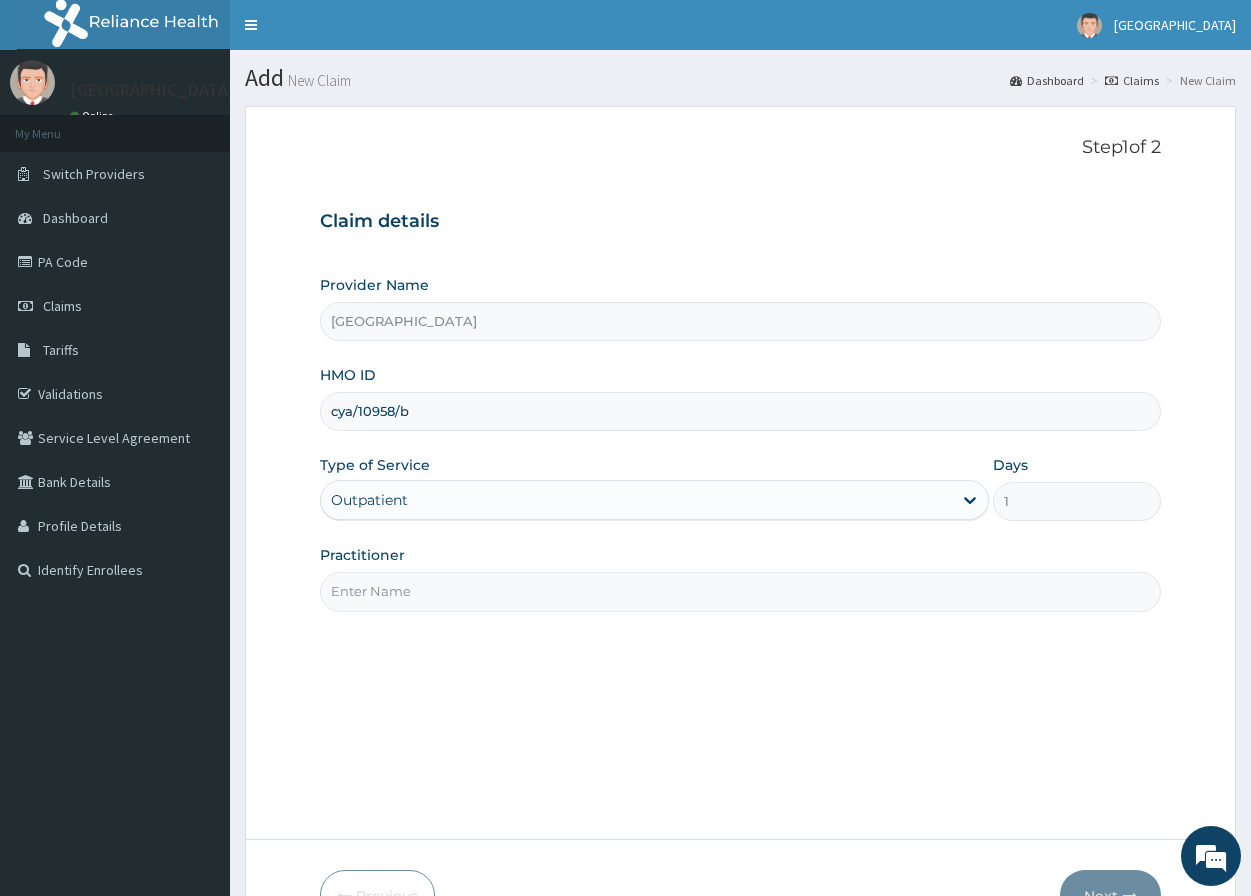 click on "Practitioner" at bounding box center [740, 591] 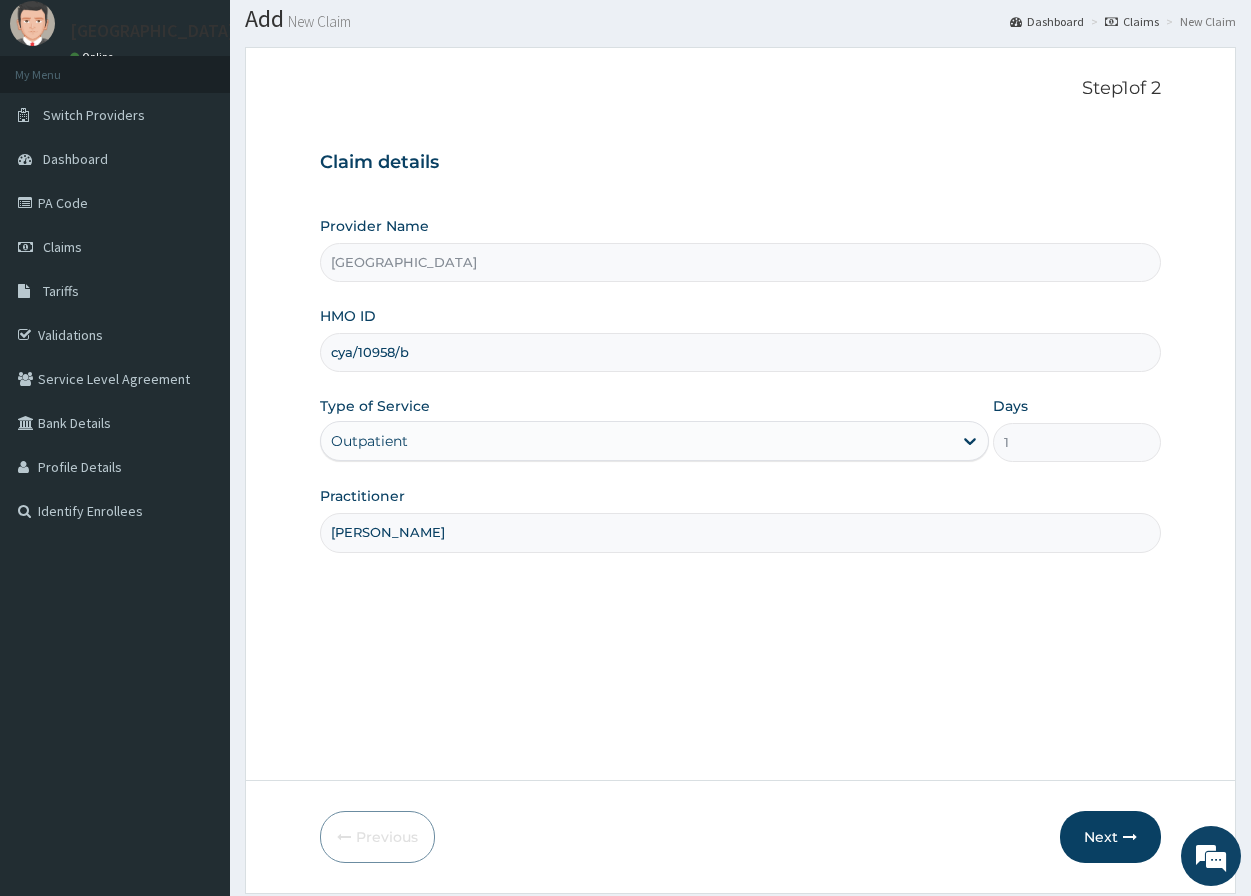 scroll, scrollTop: 123, scrollLeft: 0, axis: vertical 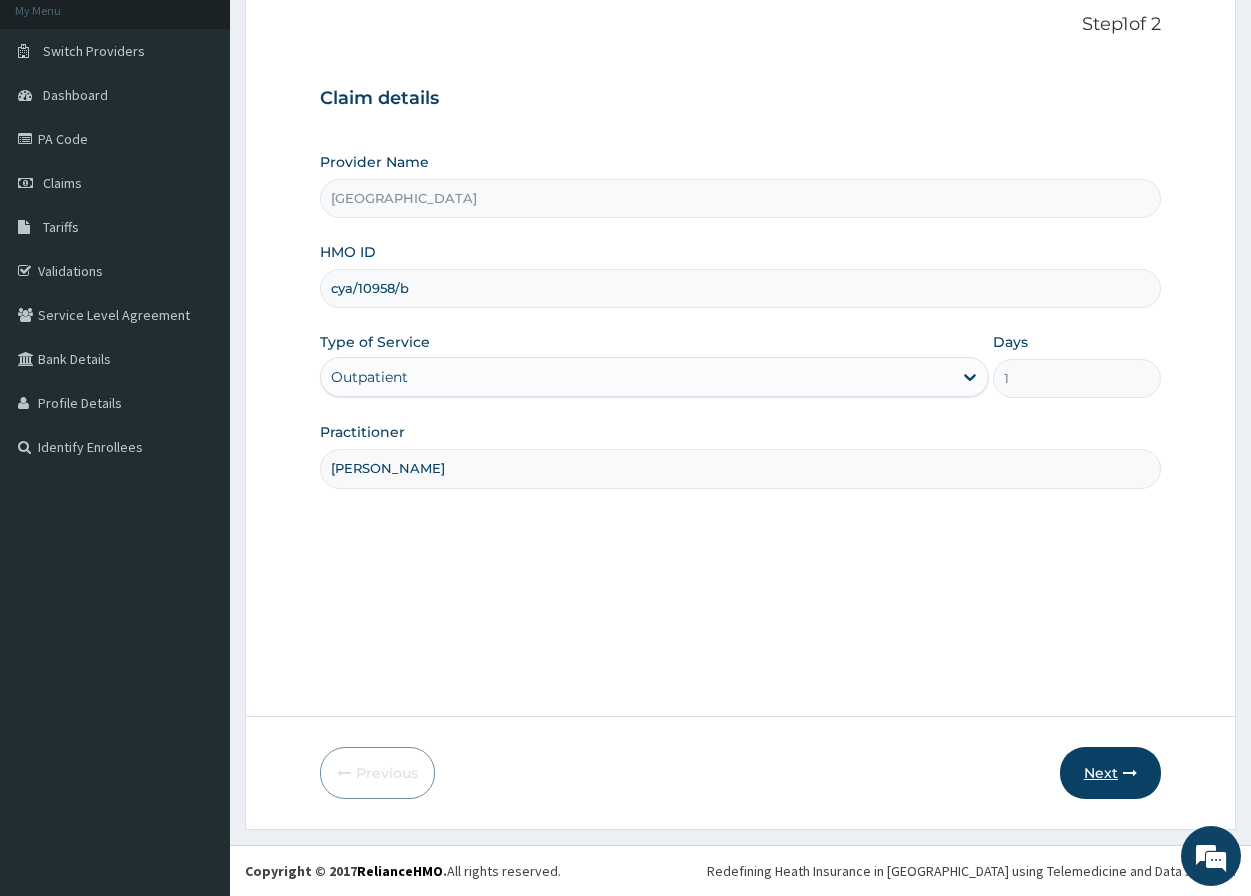 type on "[PERSON_NAME]" 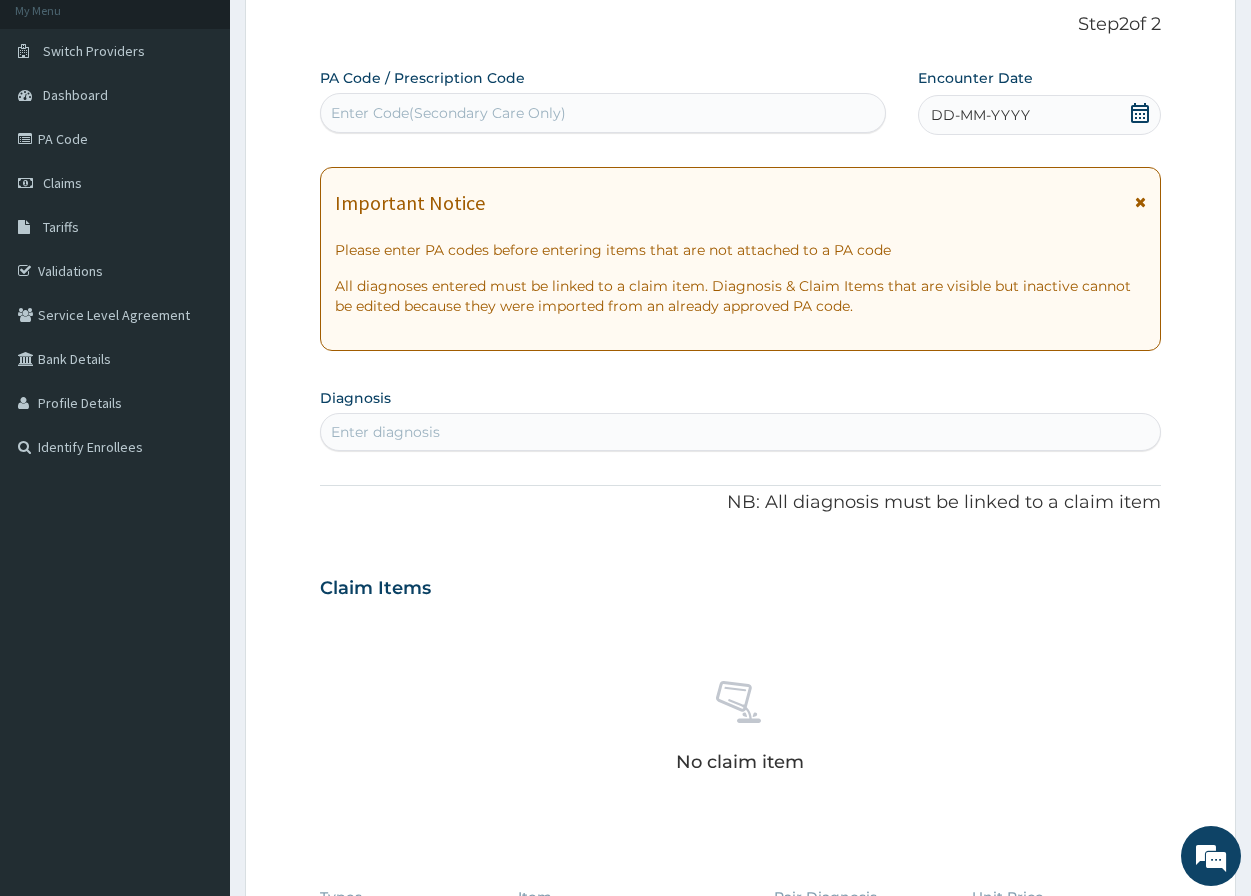 click on "Enter Code(Secondary Care Only)" at bounding box center (448, 113) 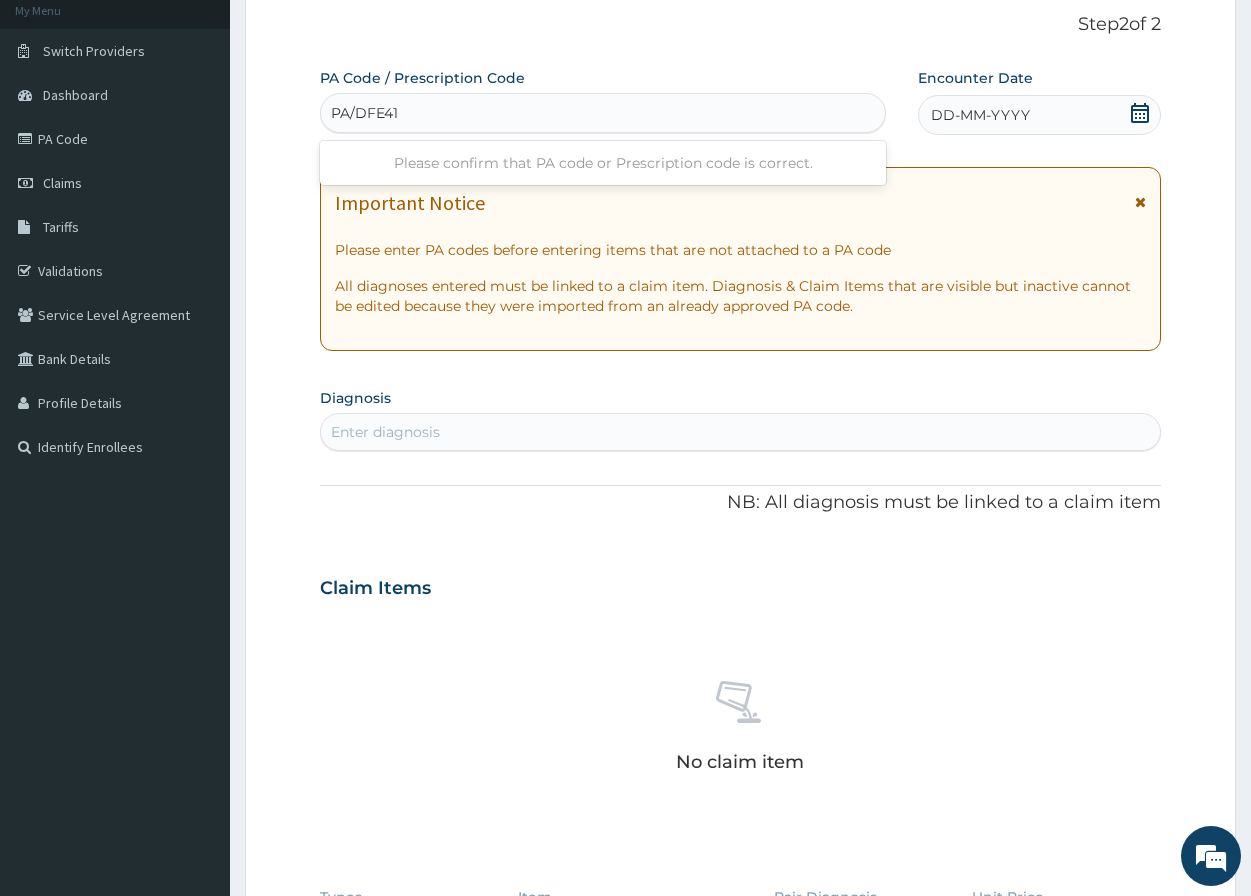 type on "PA/DFE411" 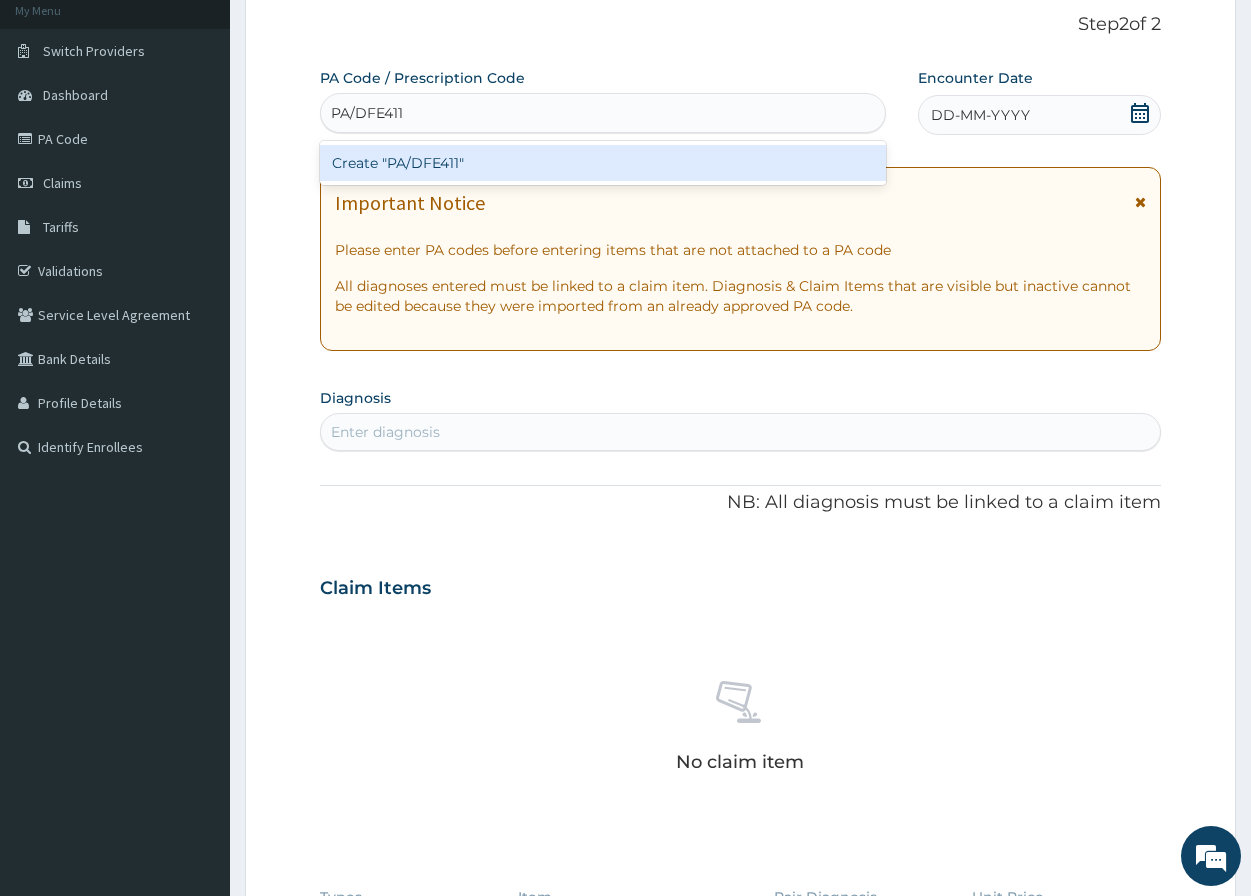 click on "Create "PA/DFE411"" at bounding box center [603, 163] 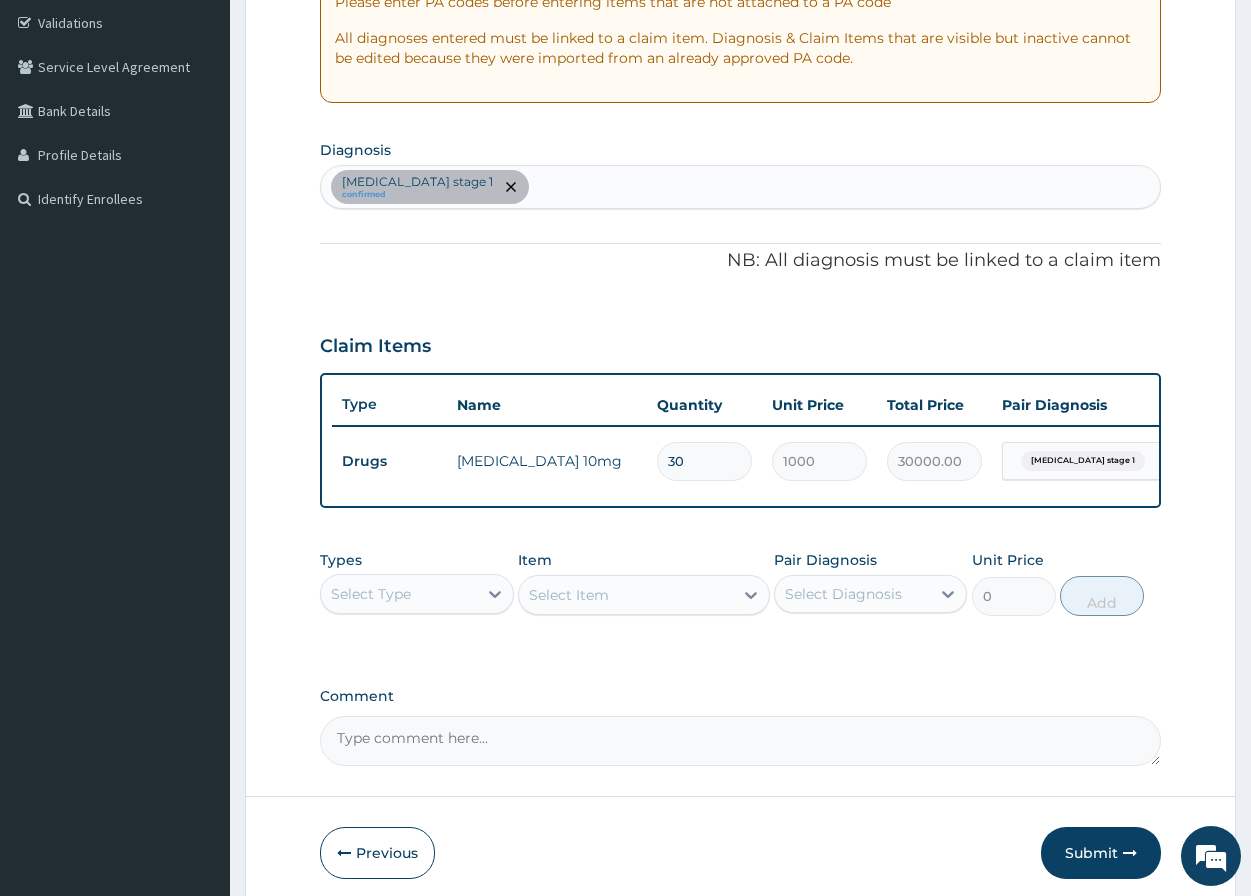 scroll, scrollTop: 423, scrollLeft: 0, axis: vertical 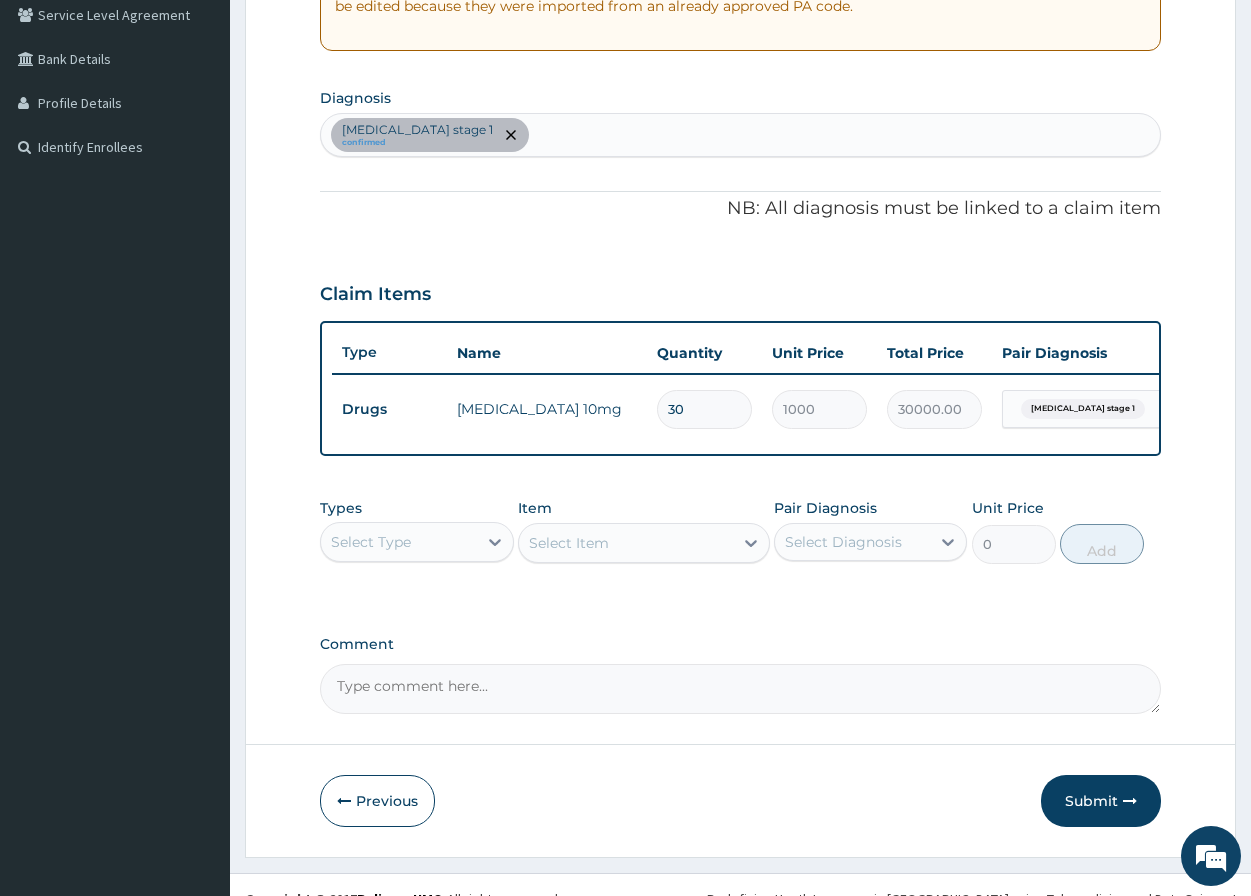 click on "Select Type" at bounding box center (371, 542) 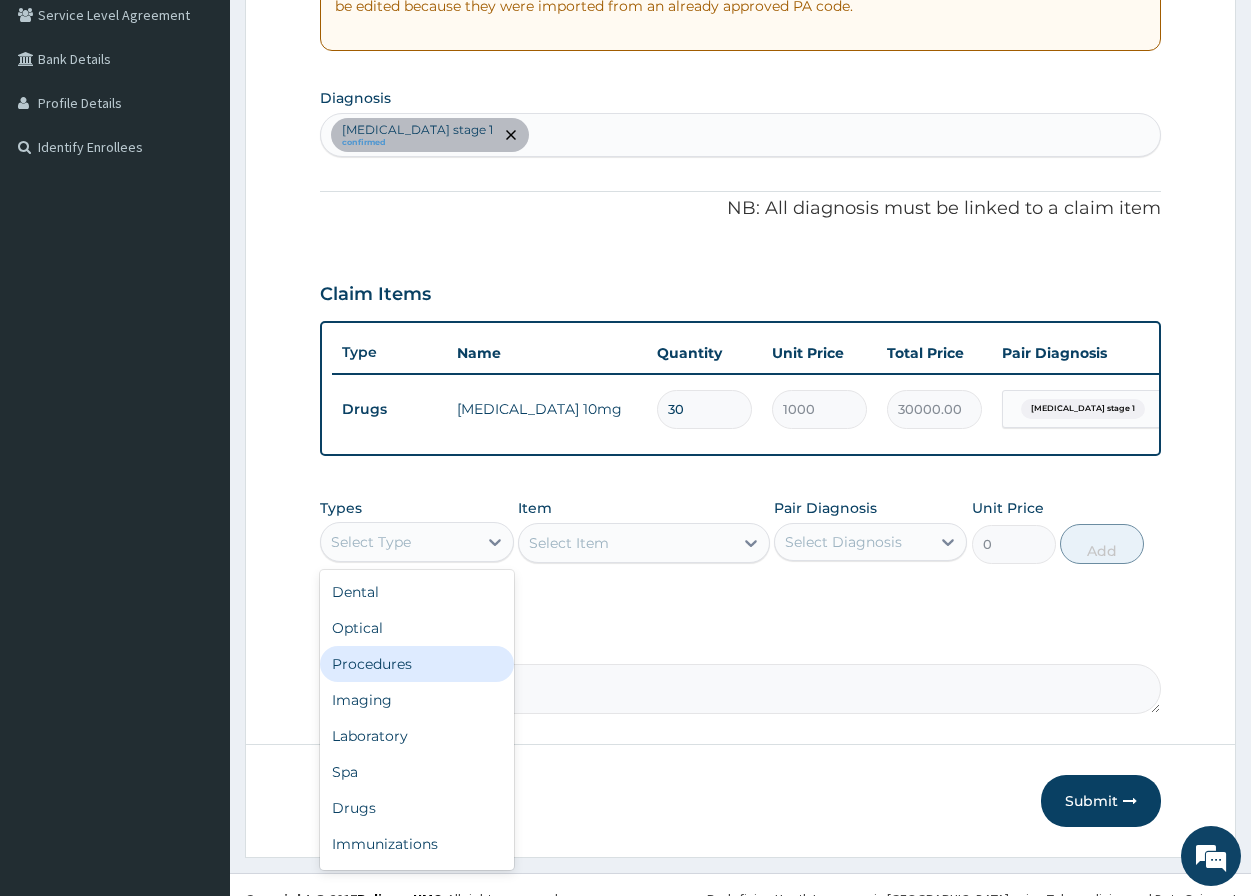drag, startPoint x: 374, startPoint y: 680, endPoint x: 394, endPoint y: 646, distance: 39.446167 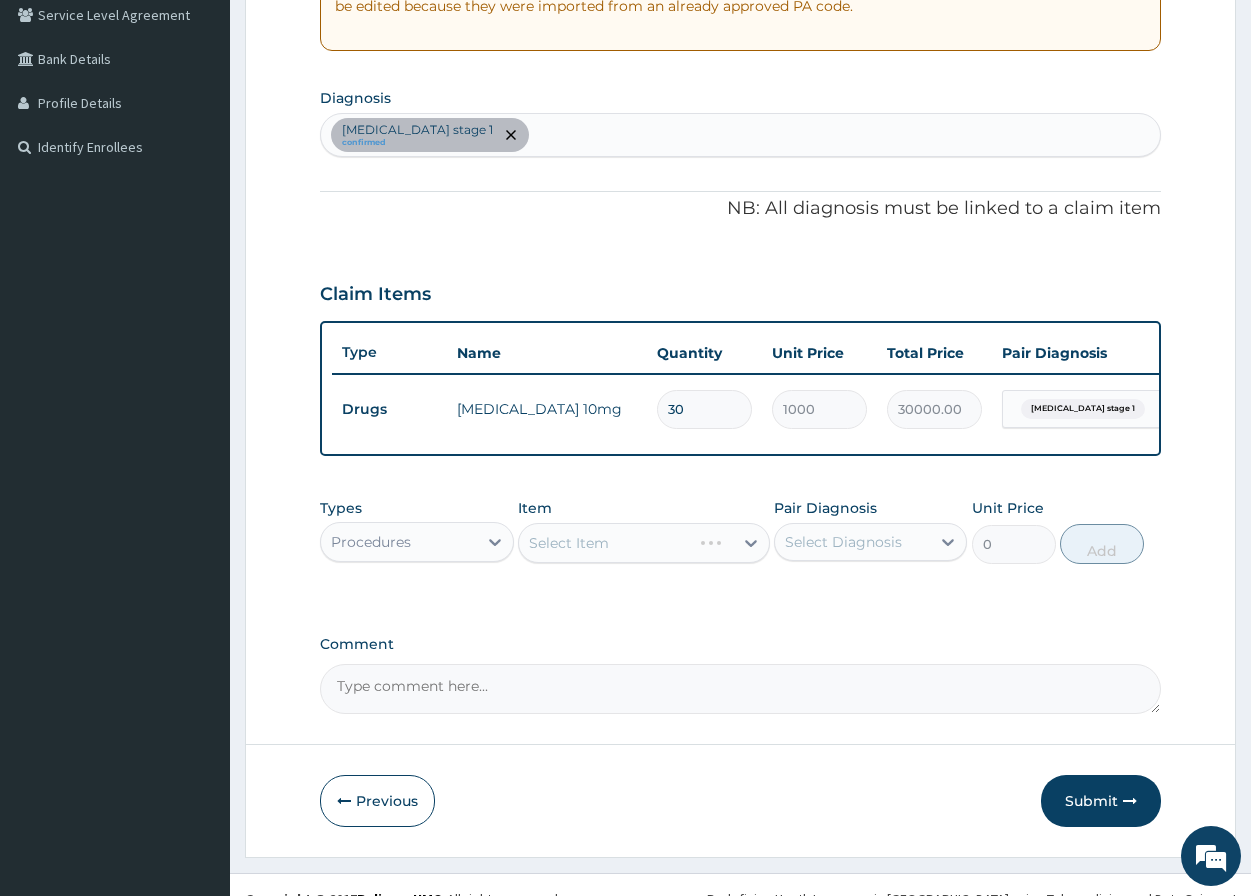 click on "Select Item" at bounding box center [644, 543] 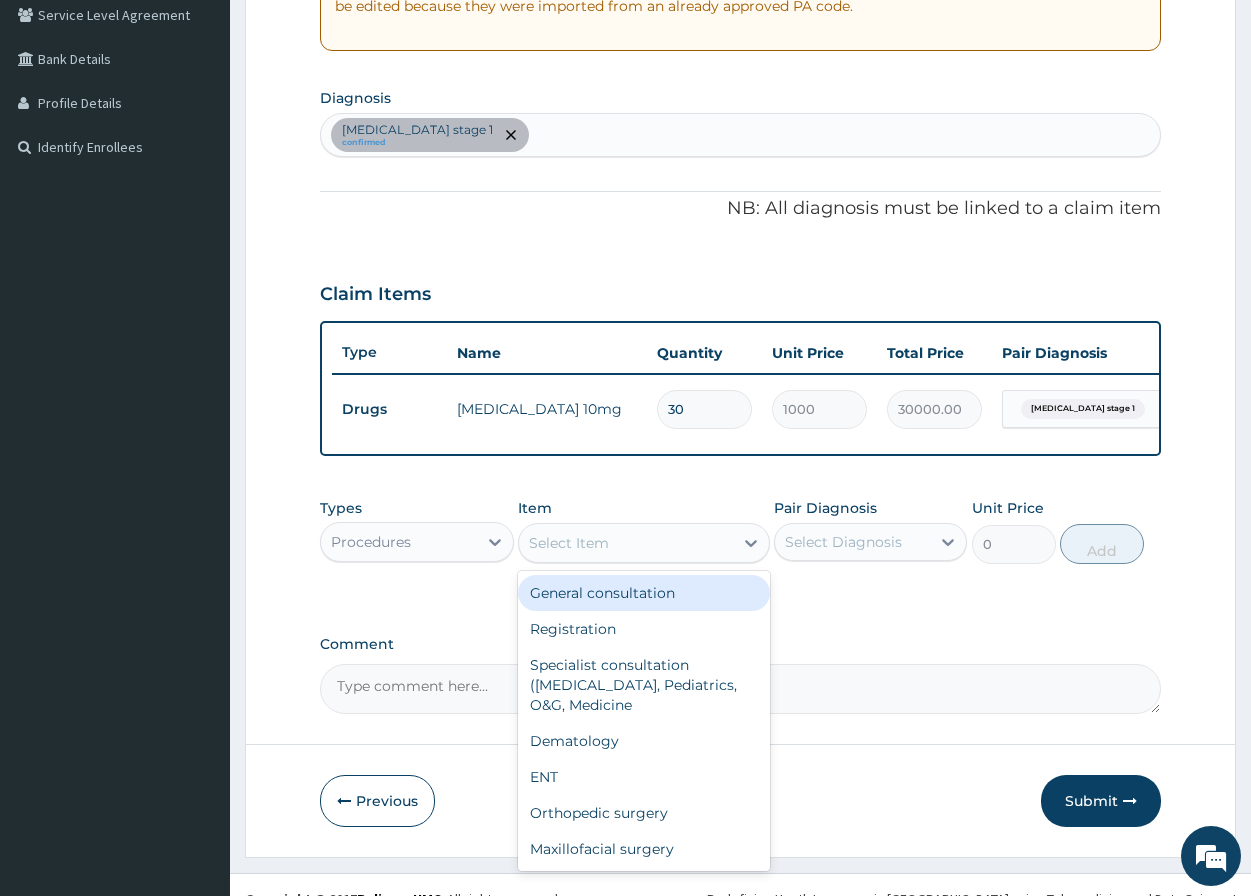 click on "Select Item" at bounding box center (569, 543) 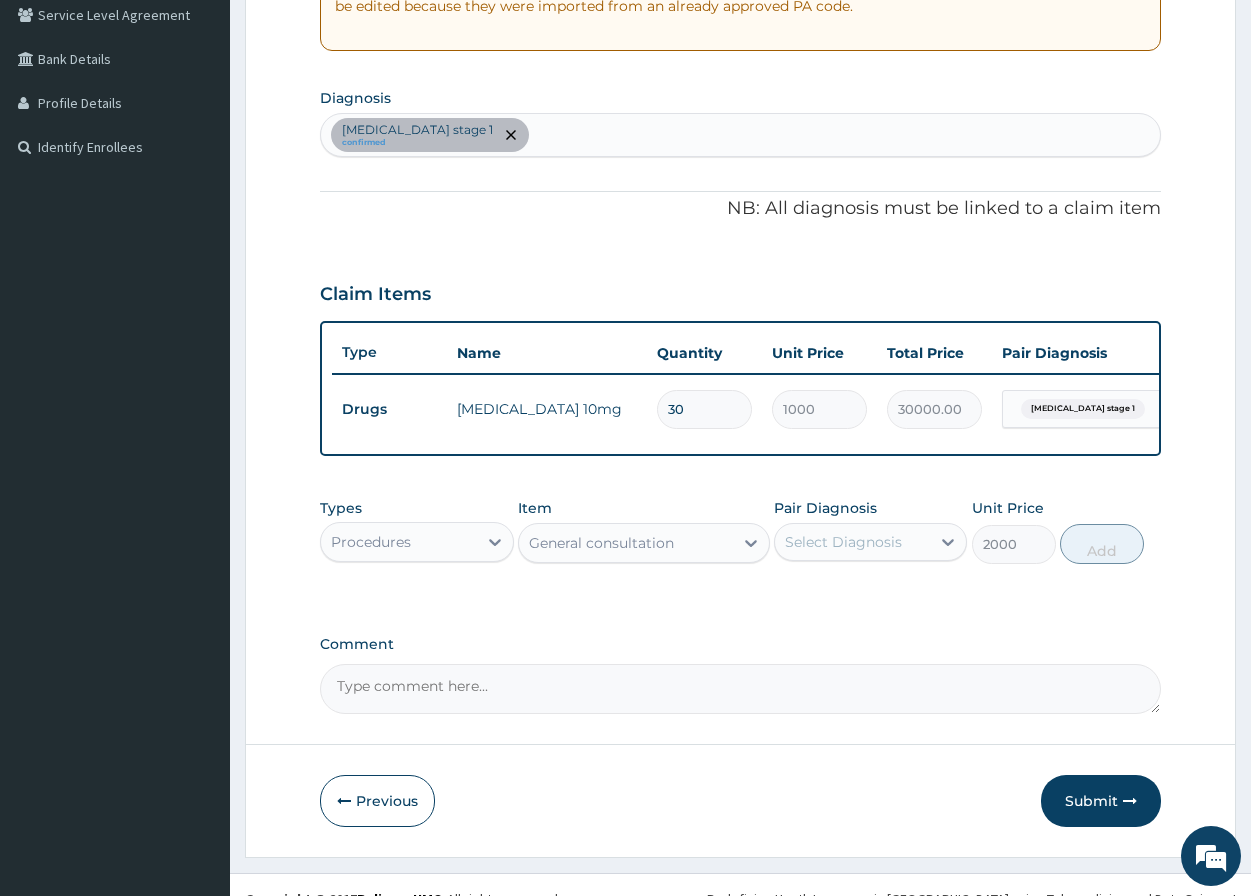 click on "Select Diagnosis" at bounding box center [843, 542] 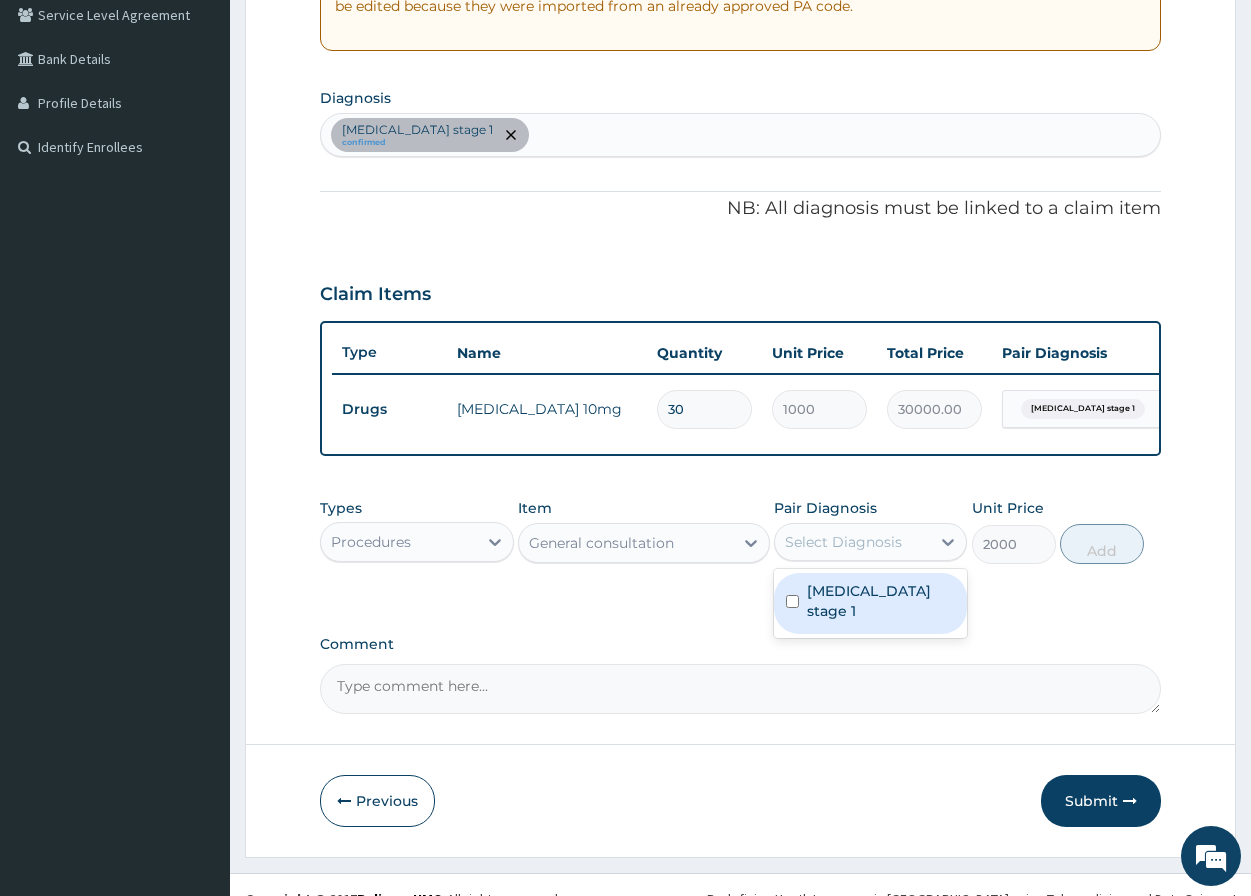 click at bounding box center [792, 601] 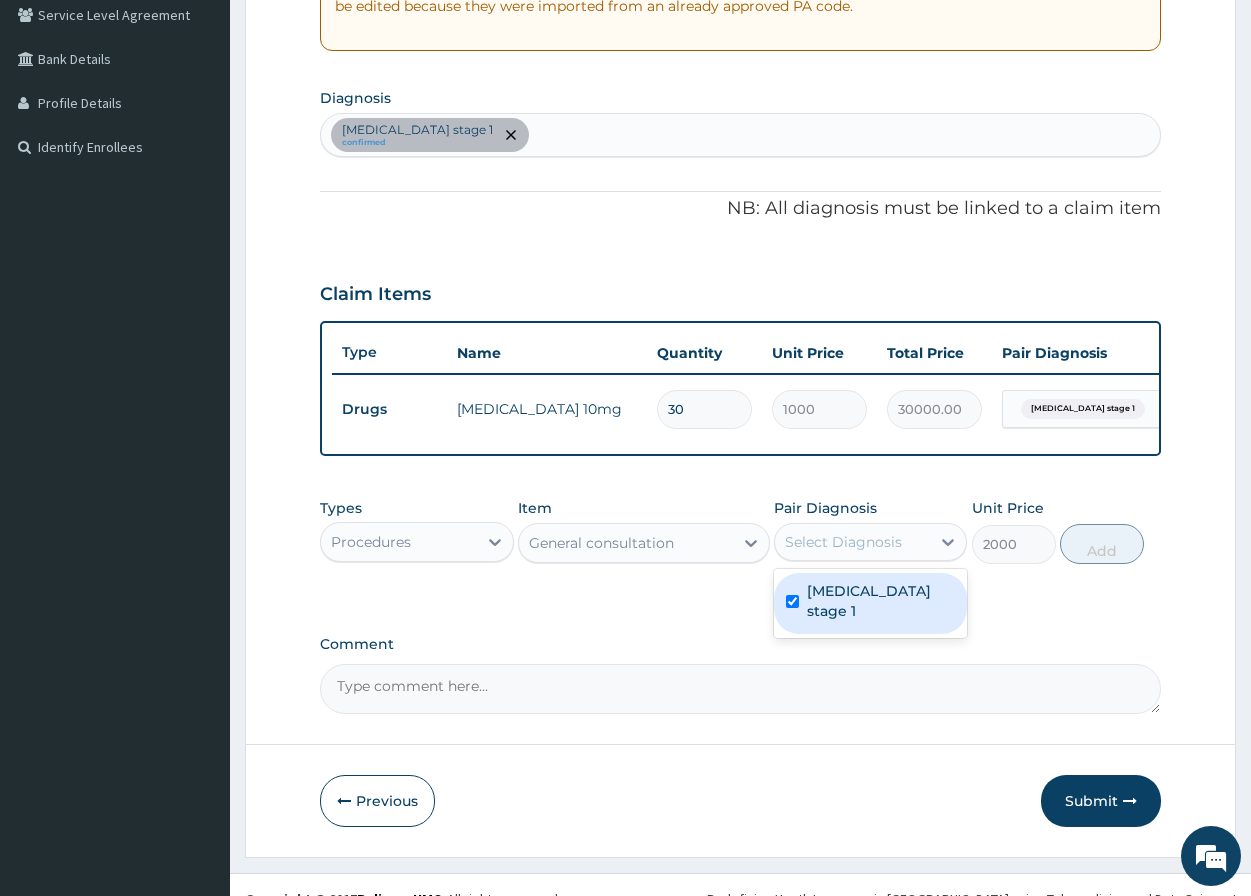 checkbox on "true" 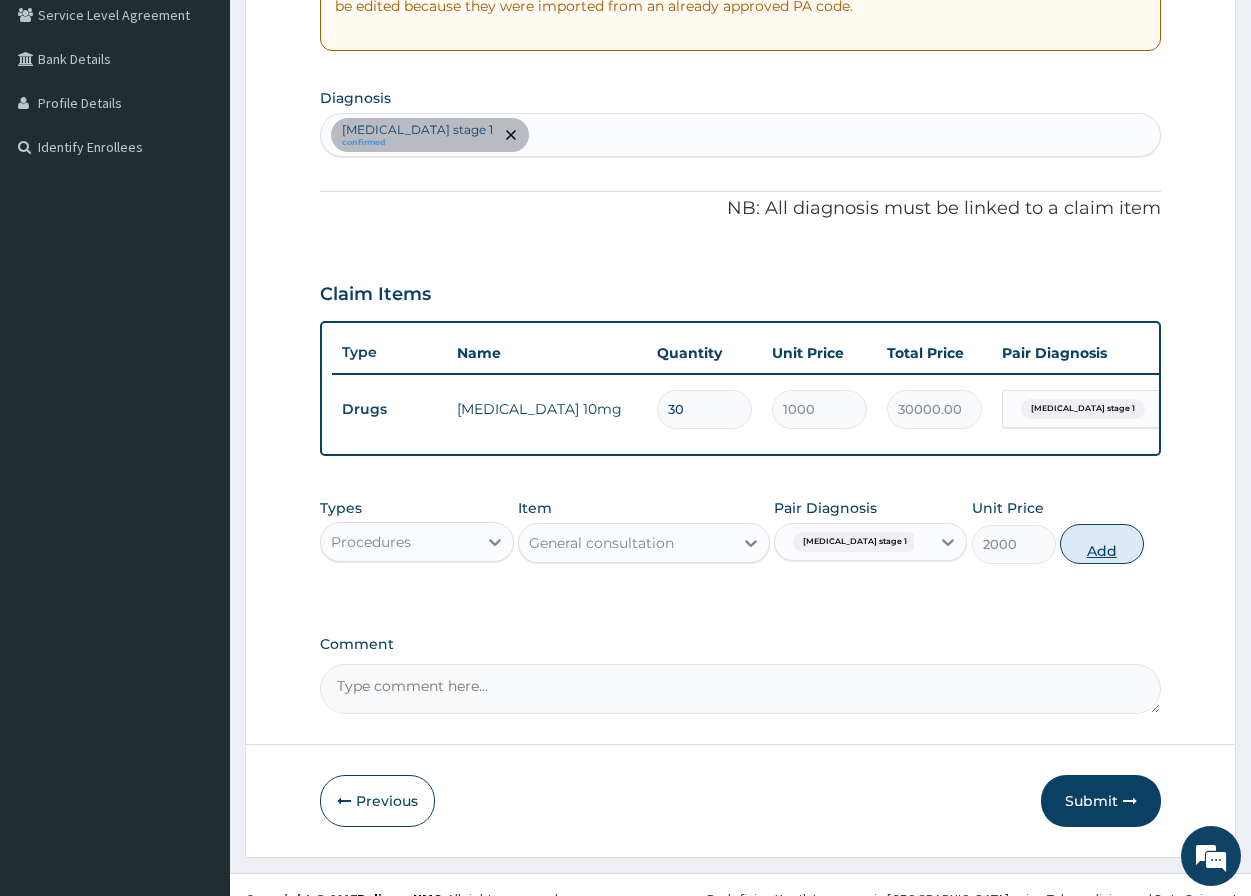 click on "Add" at bounding box center (1102, 544) 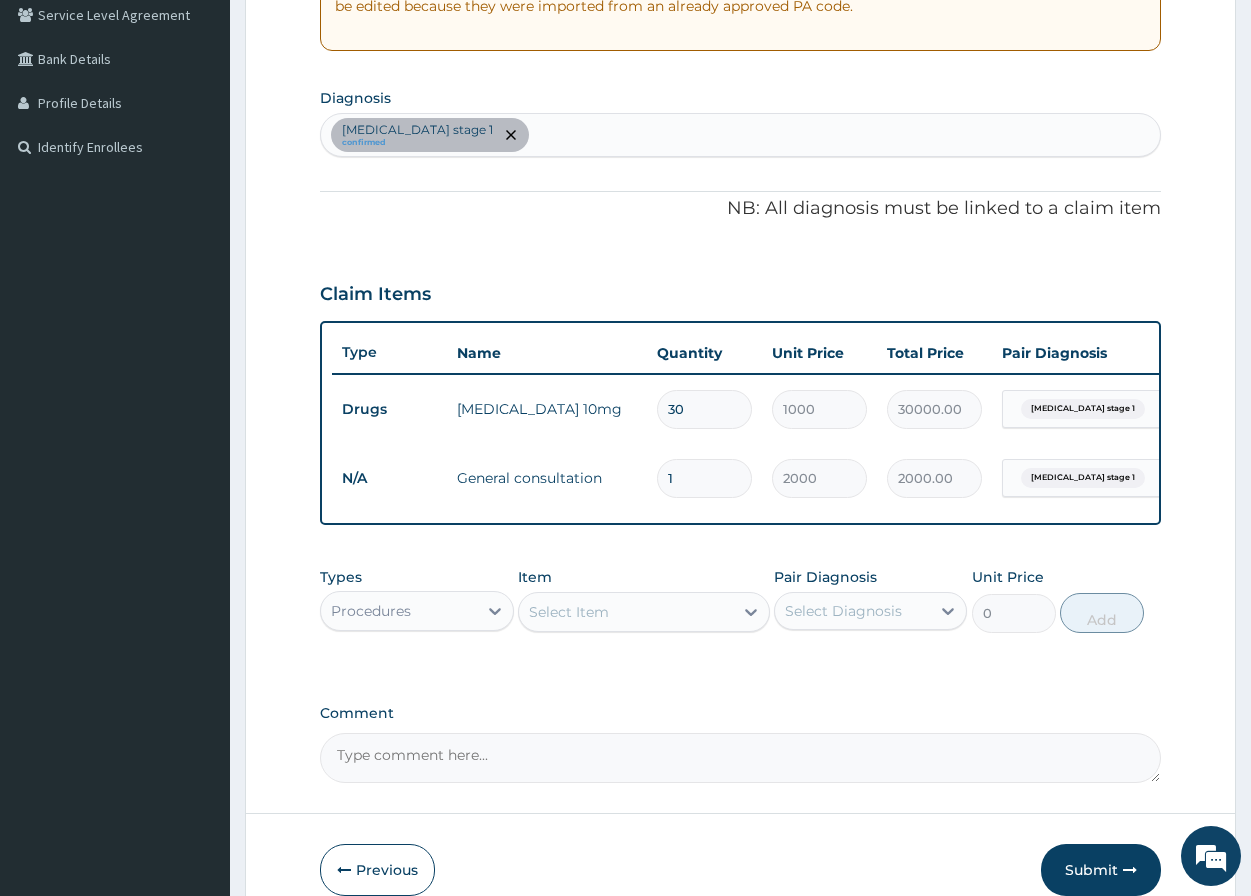 click on "Procedures" at bounding box center (371, 611) 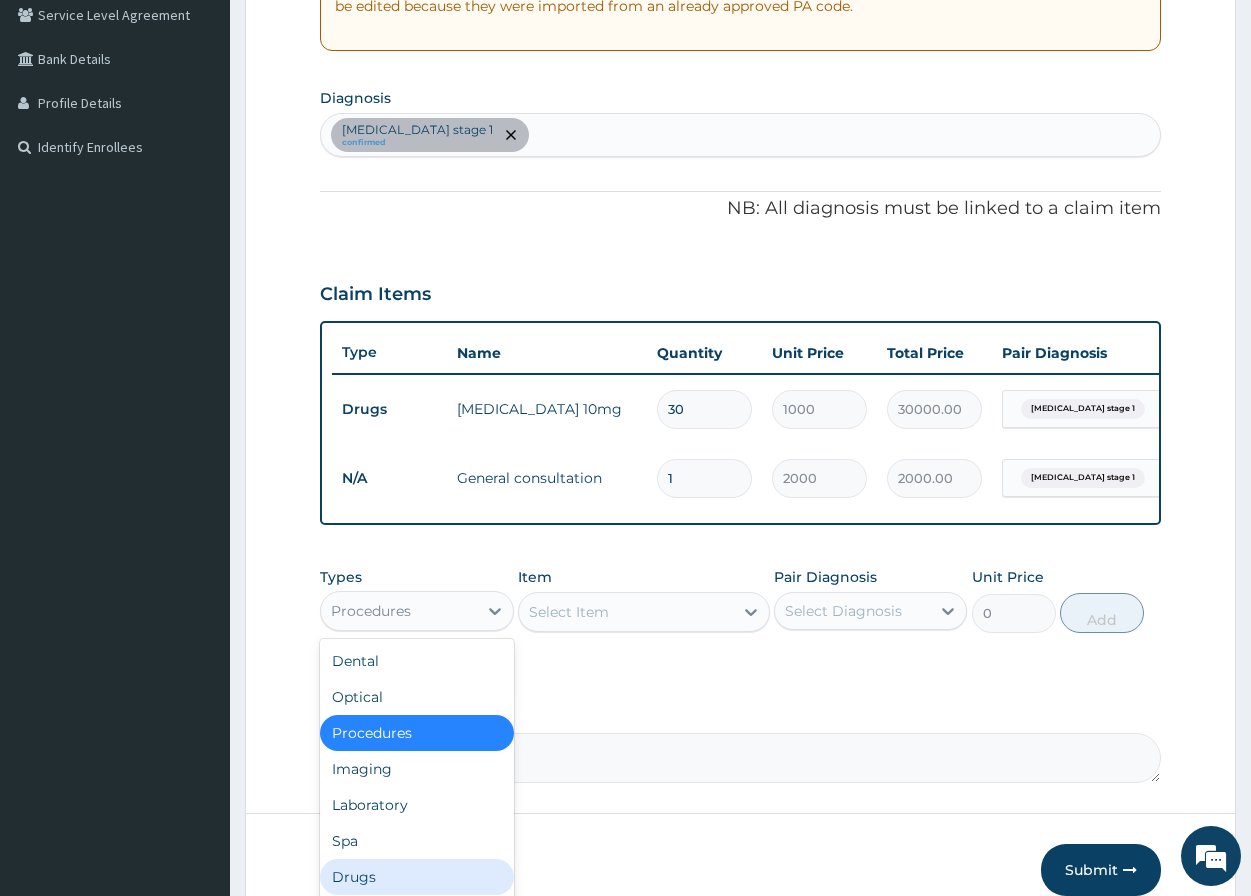 scroll, scrollTop: 68, scrollLeft: 0, axis: vertical 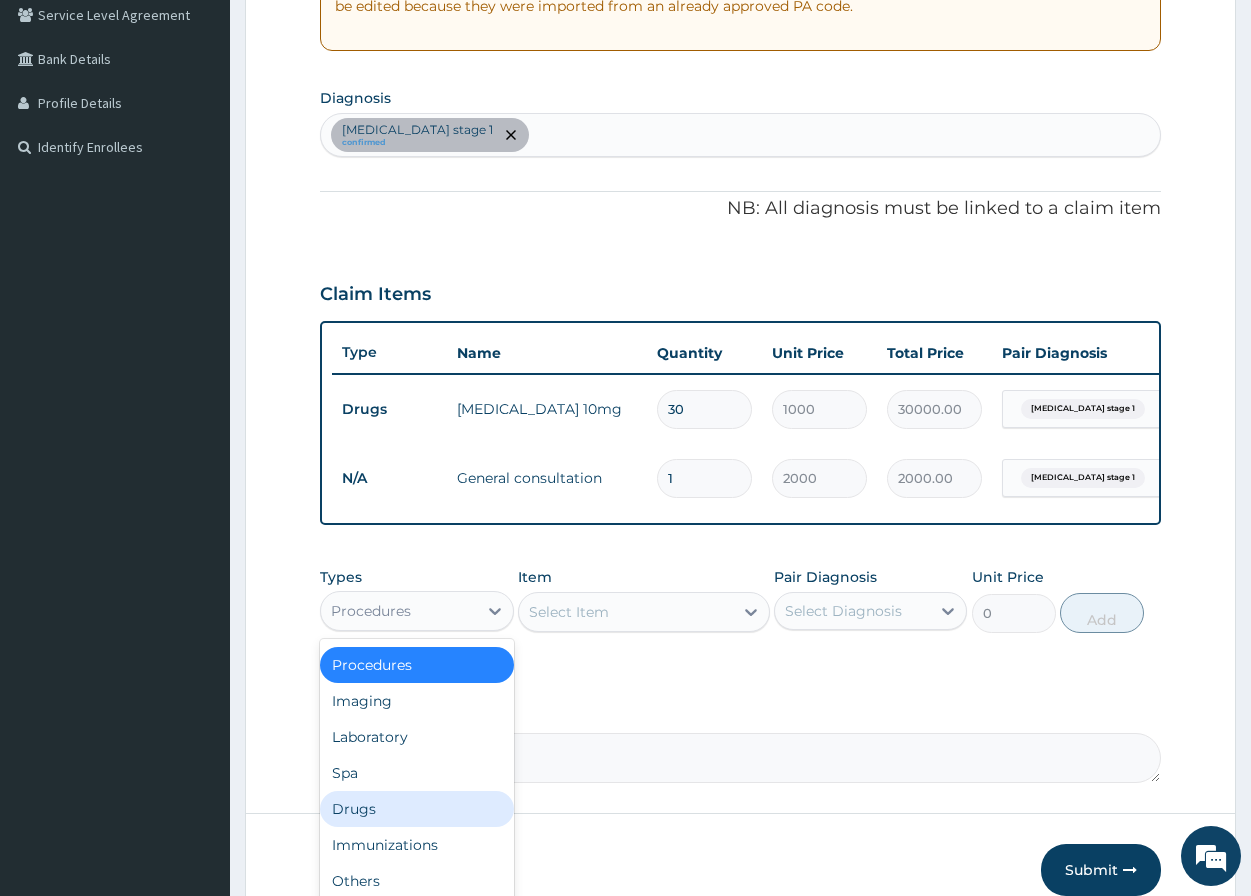 click on "Drugs" at bounding box center (416, 809) 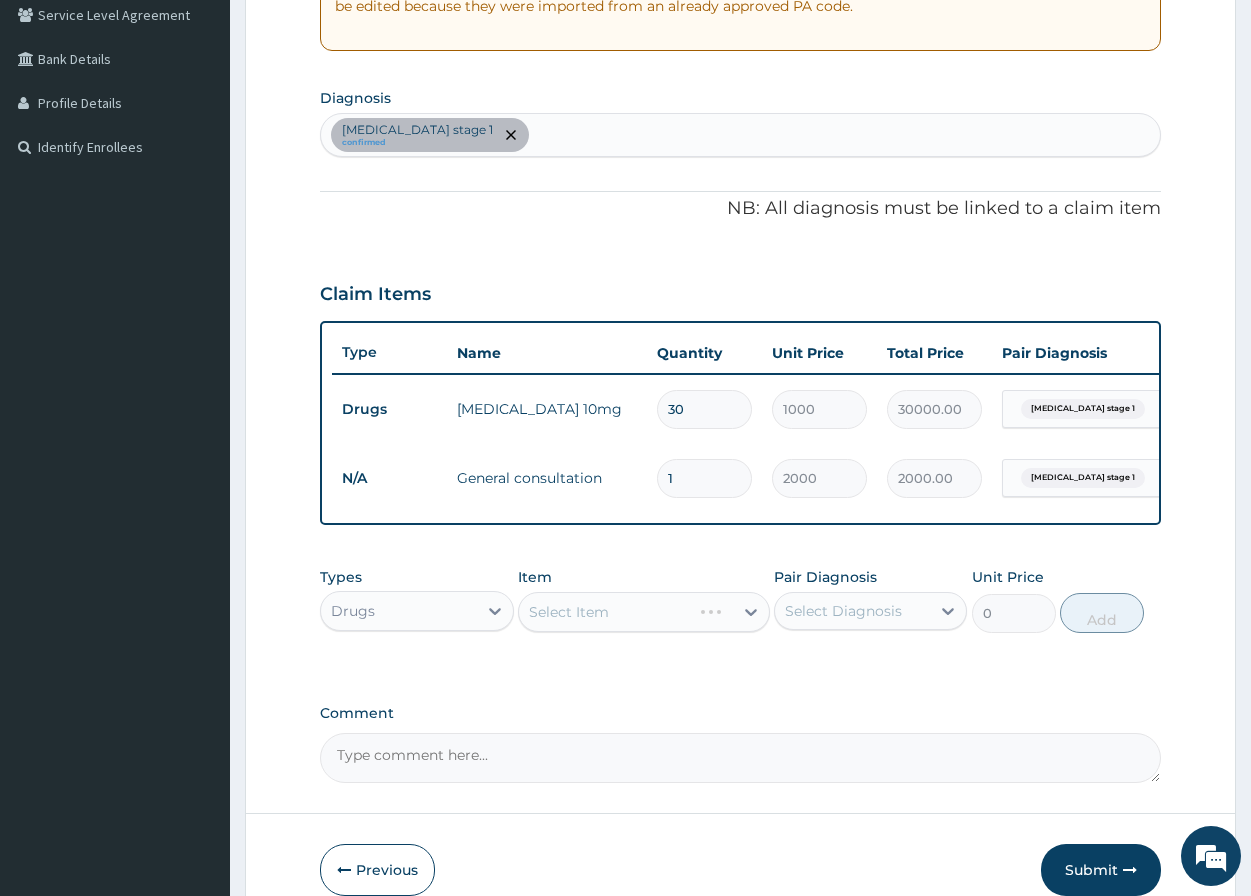 click on "Select Item" at bounding box center [644, 612] 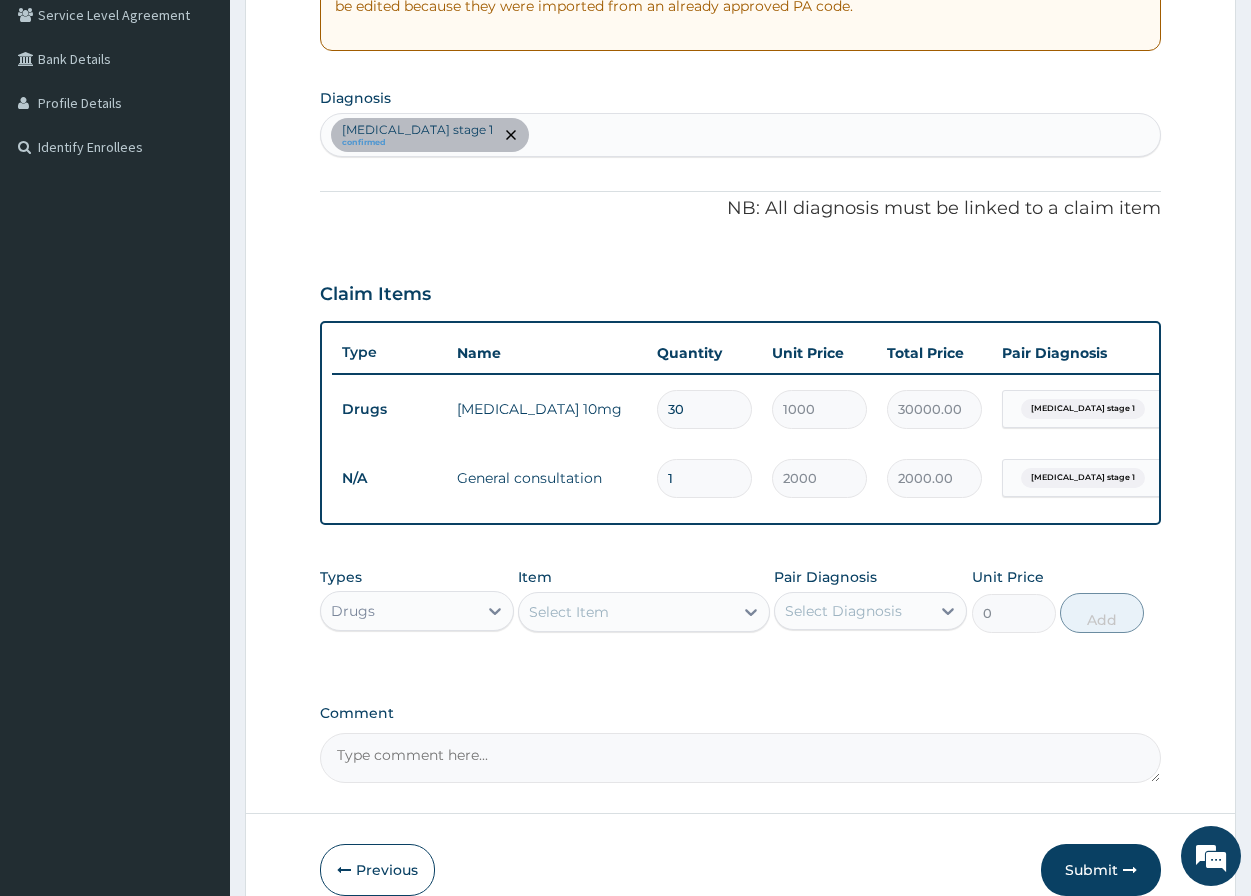 click on "Select Item" at bounding box center (626, 612) 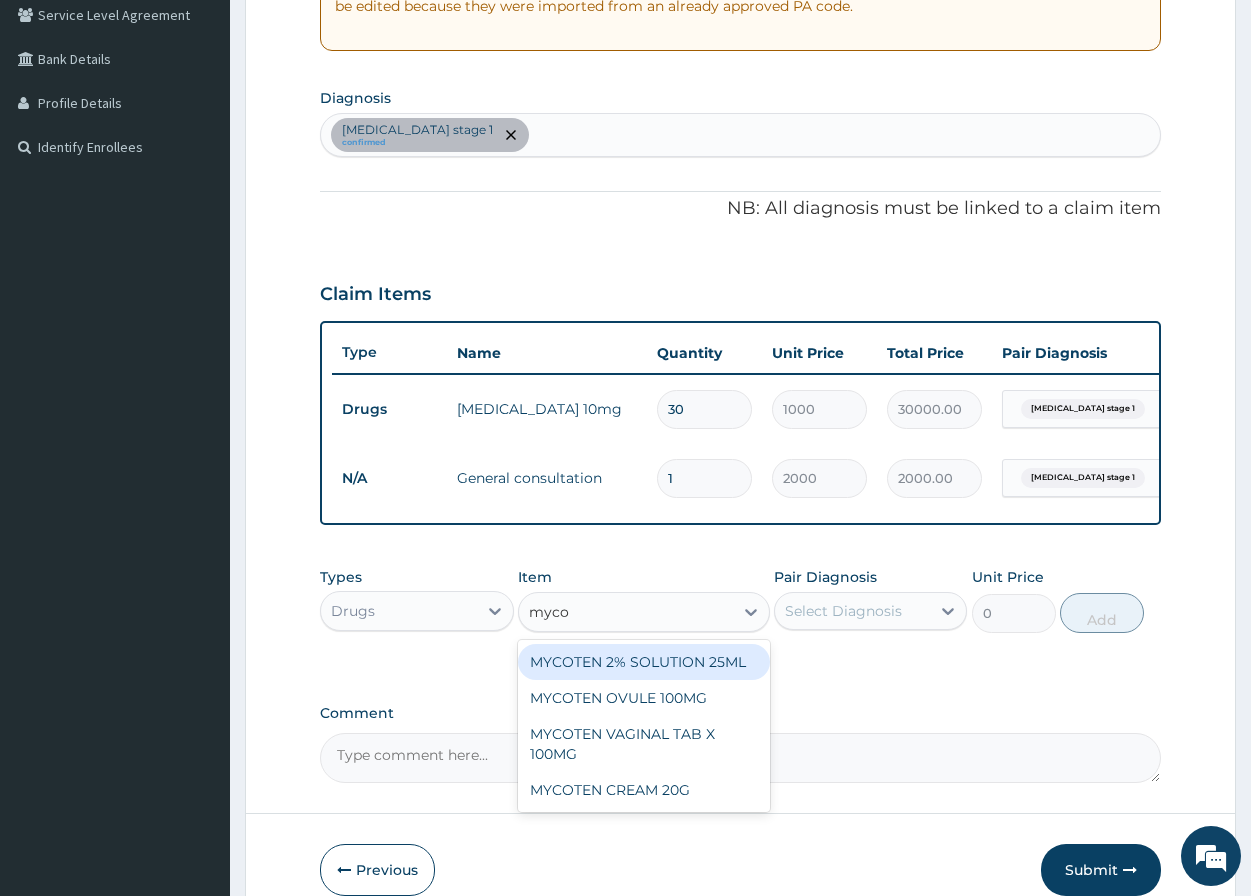 type on "mycot" 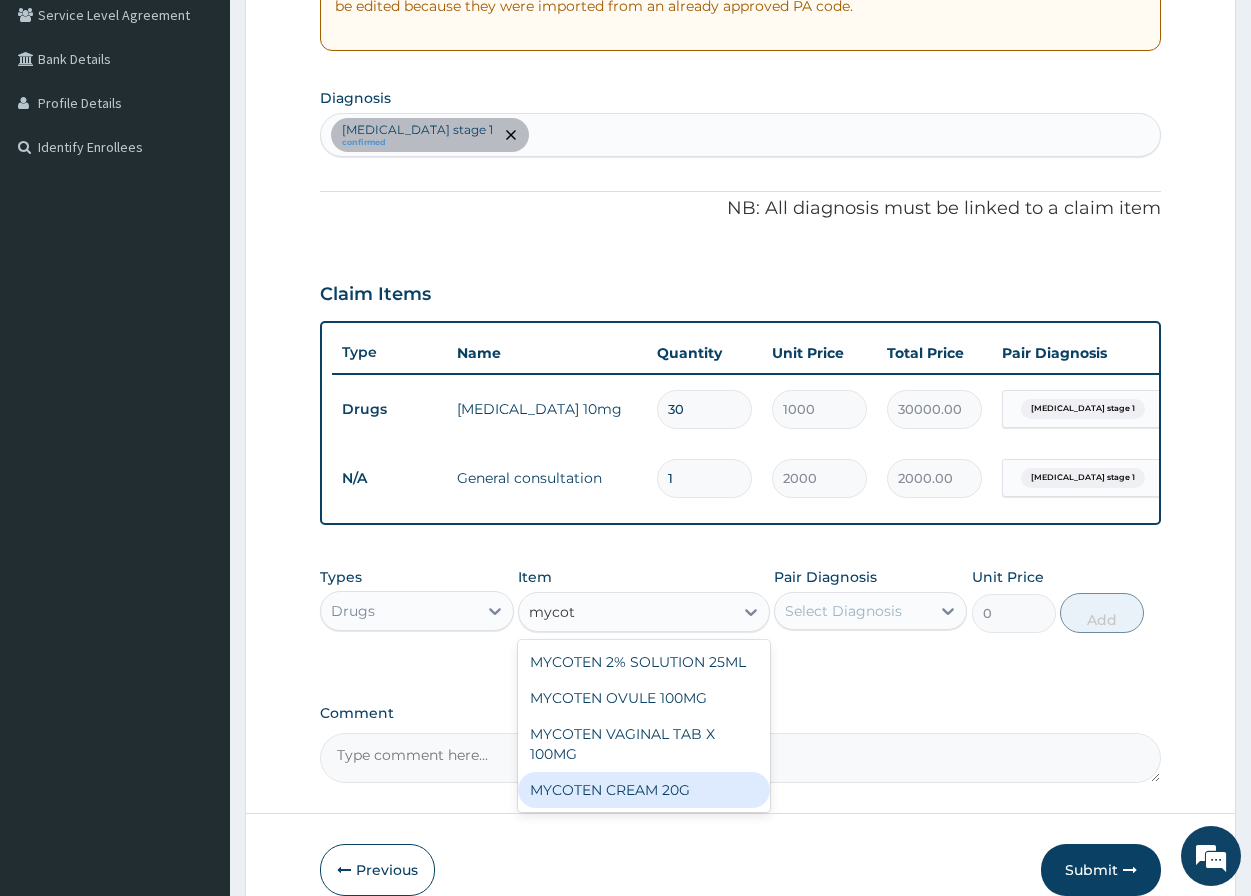click on "MYCOTEN CREAM 20G" at bounding box center [644, 790] 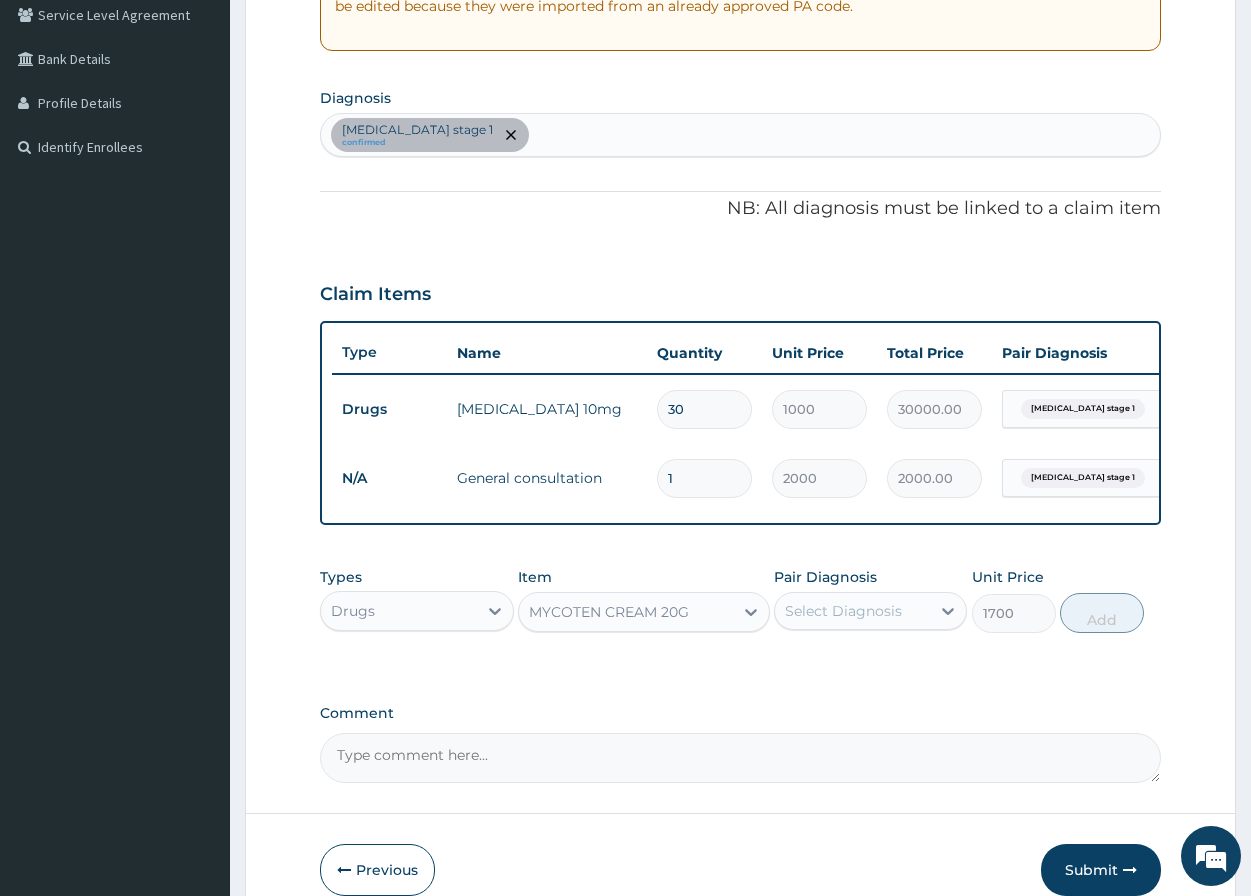 click on "Select Diagnosis" at bounding box center (843, 611) 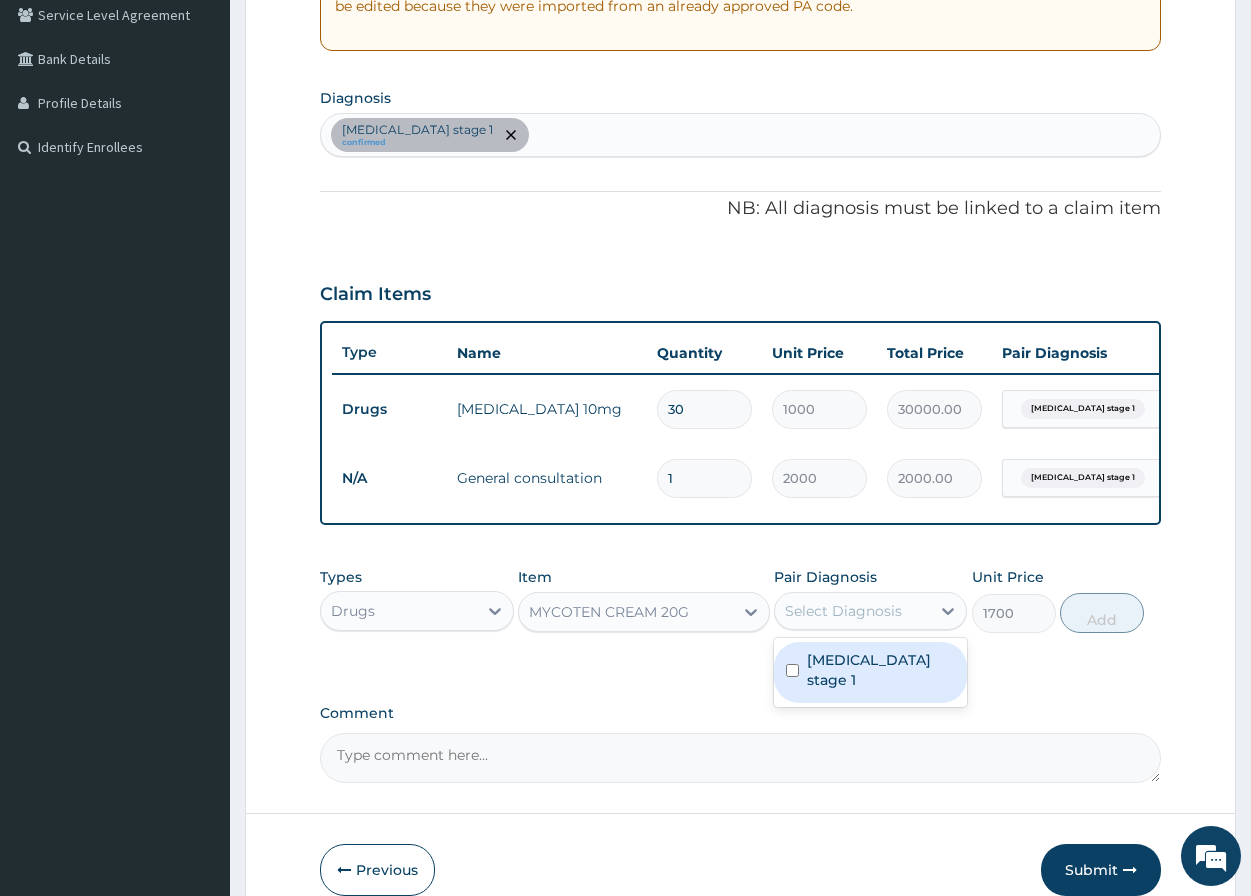 click at bounding box center (792, 670) 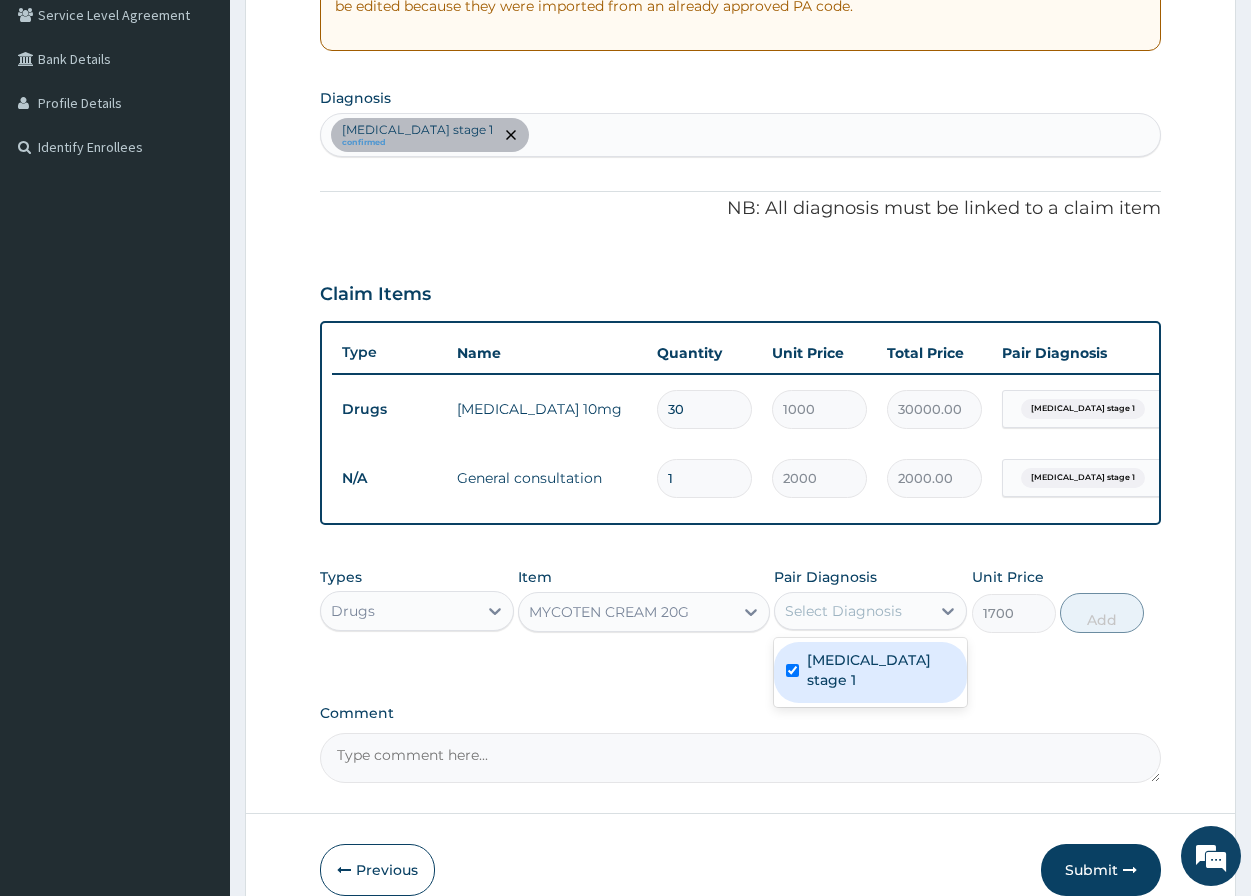 checkbox on "true" 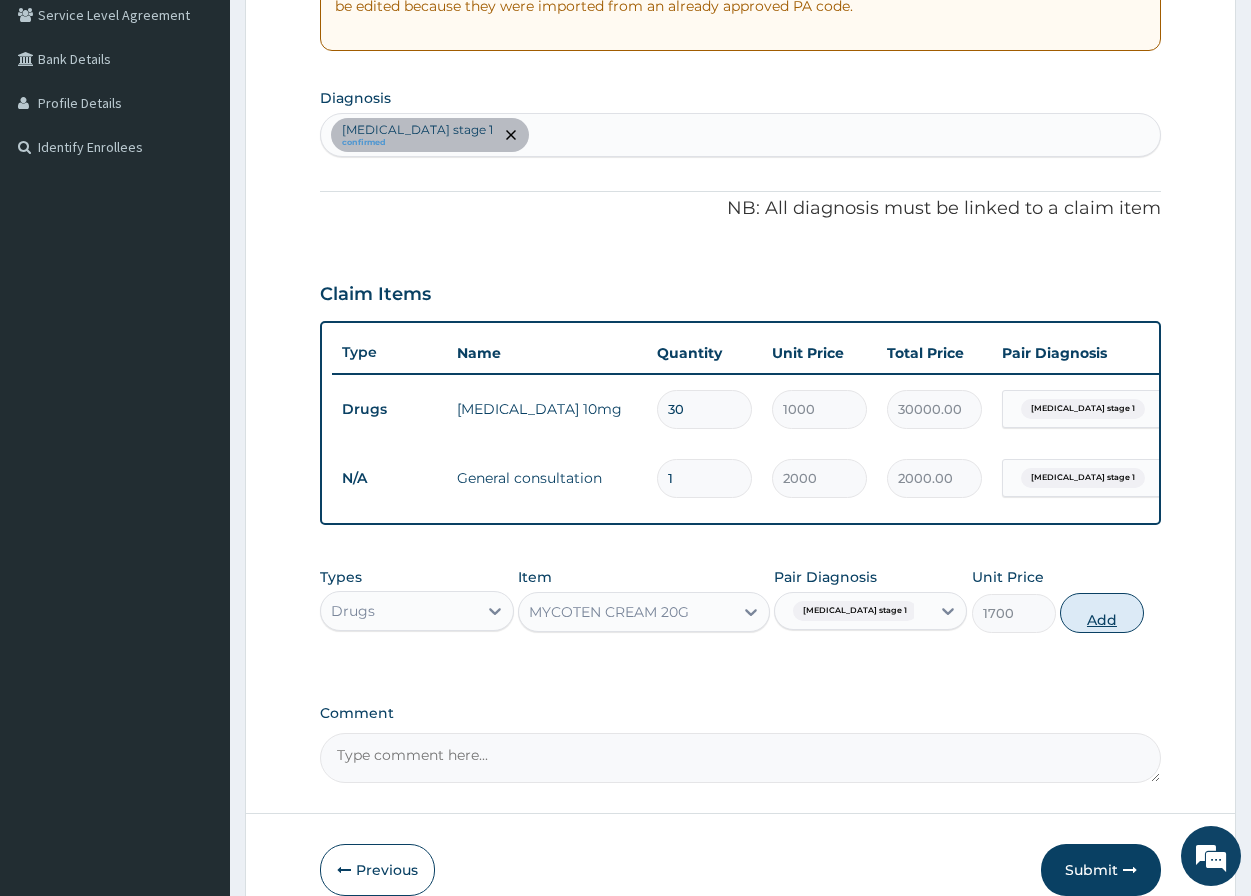 click on "Add" at bounding box center (1102, 613) 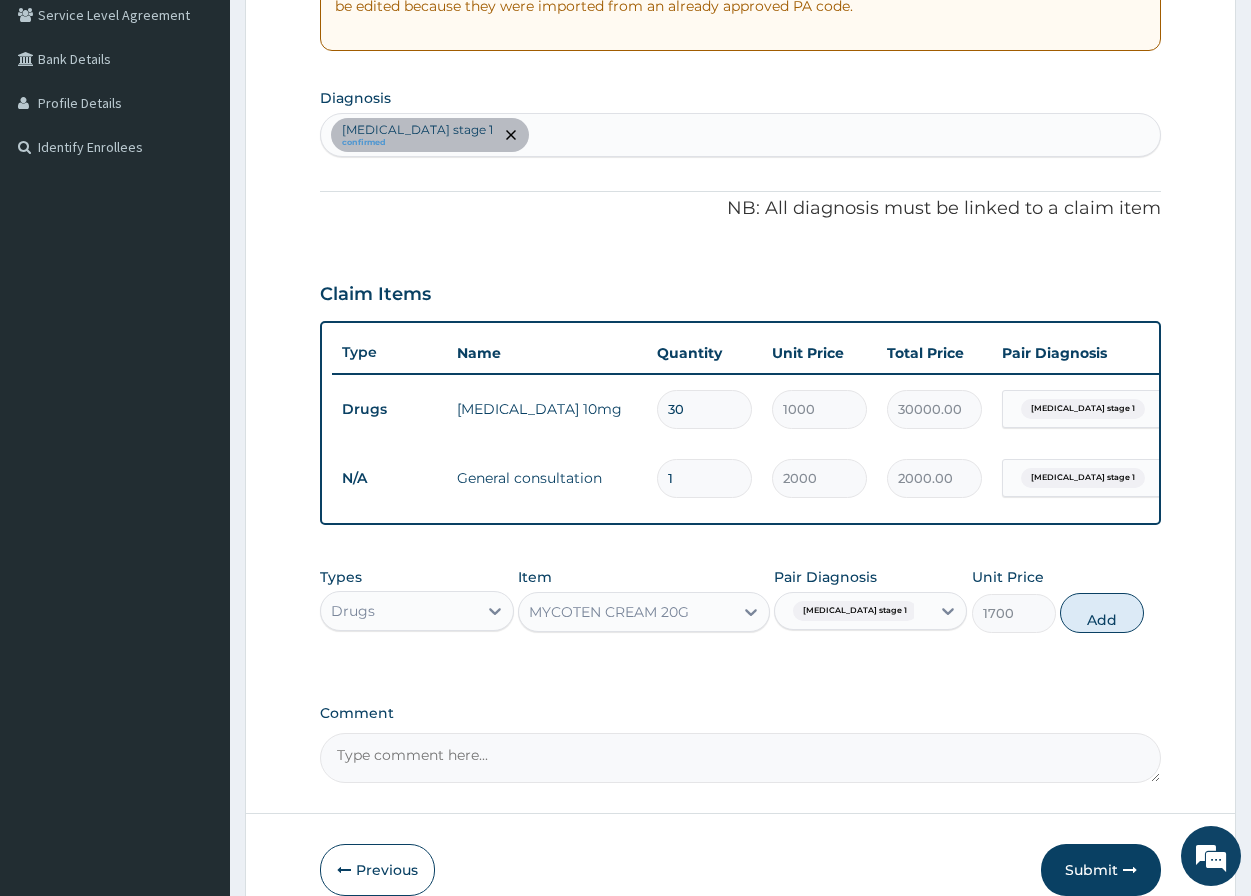 type on "0" 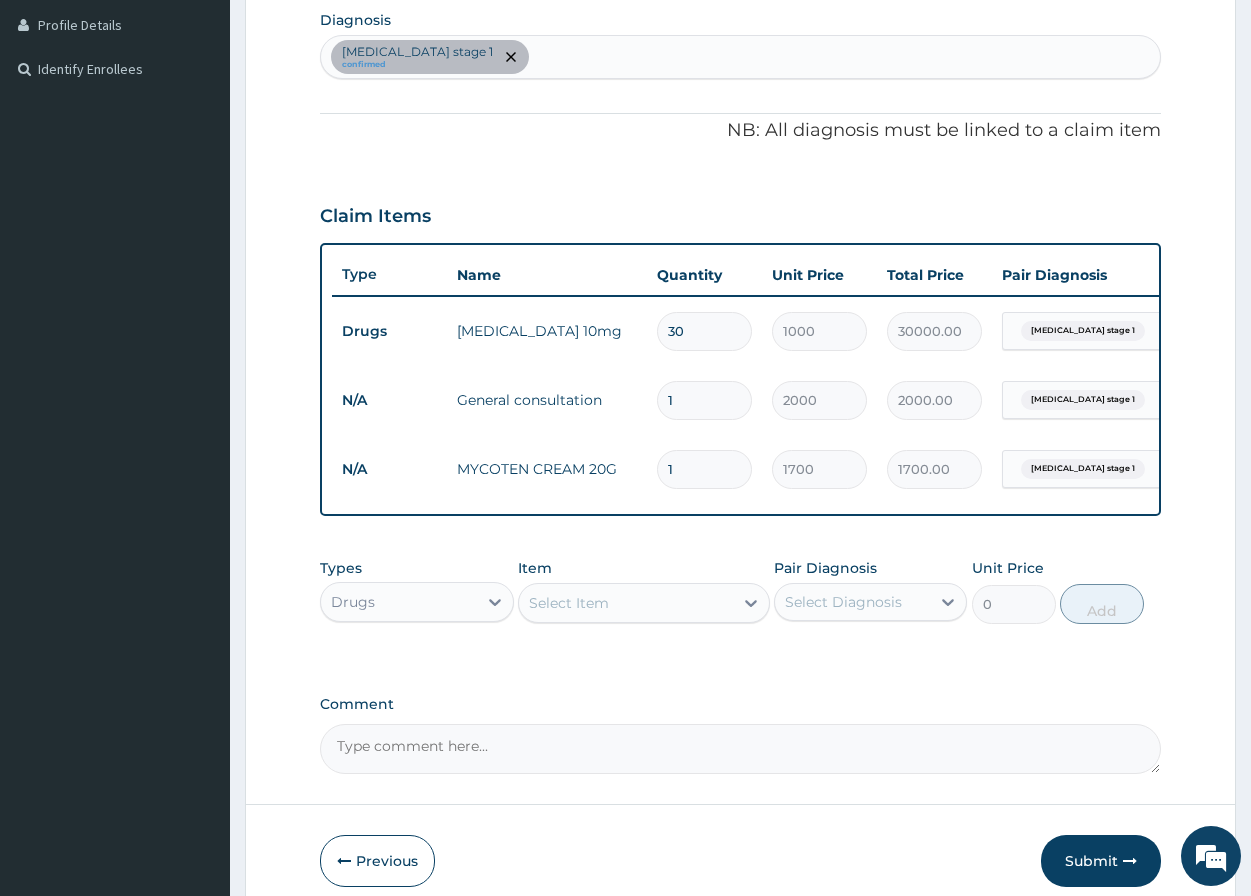 scroll, scrollTop: 606, scrollLeft: 0, axis: vertical 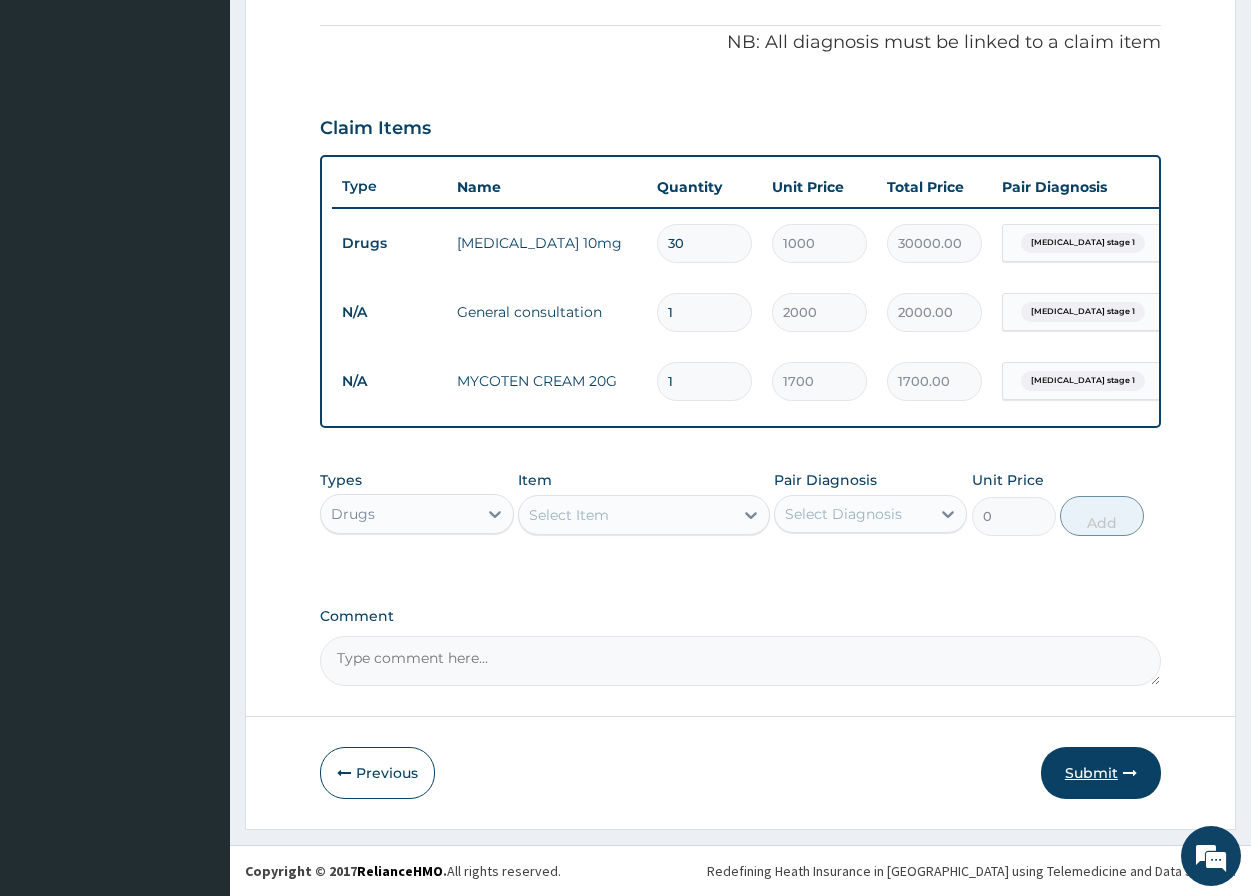 click on "Submit" at bounding box center [1101, 773] 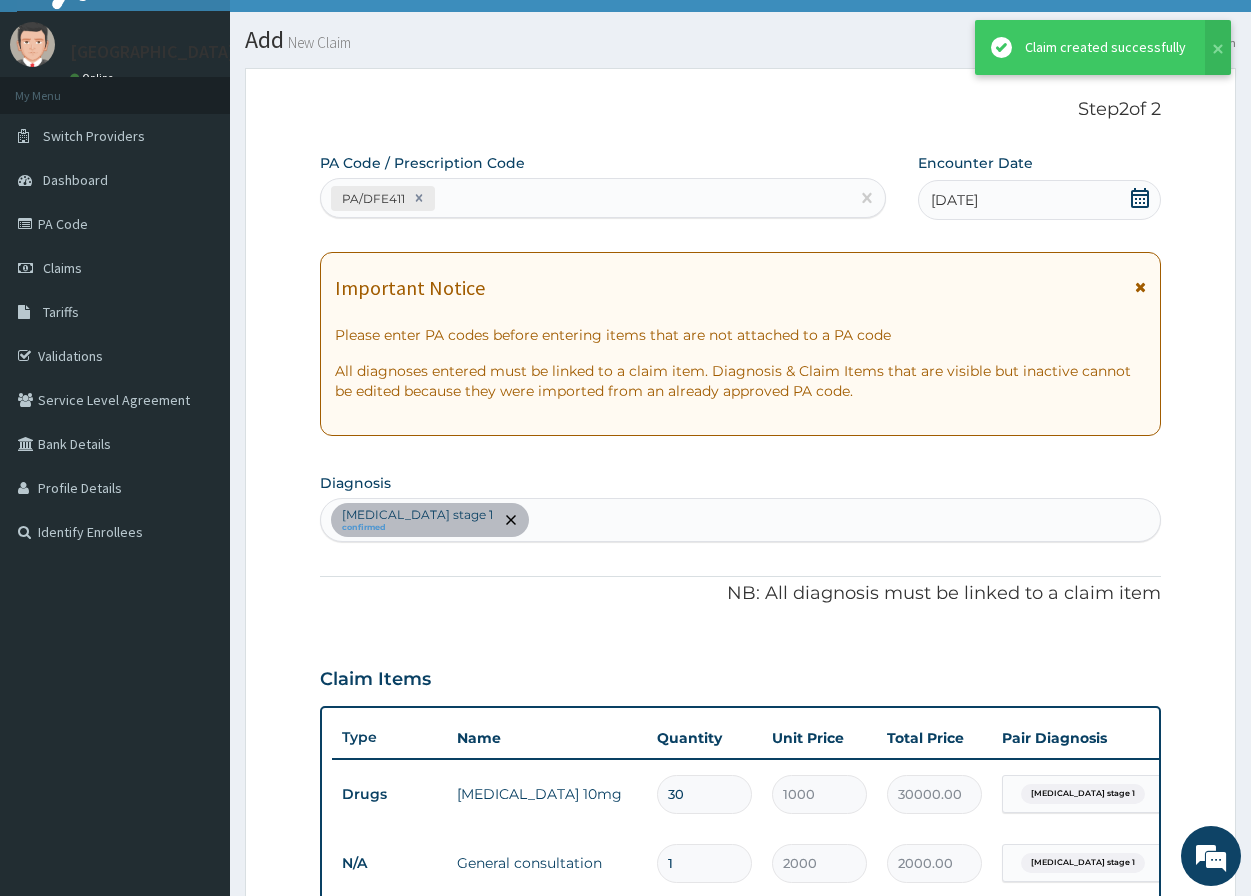 scroll, scrollTop: 606, scrollLeft: 0, axis: vertical 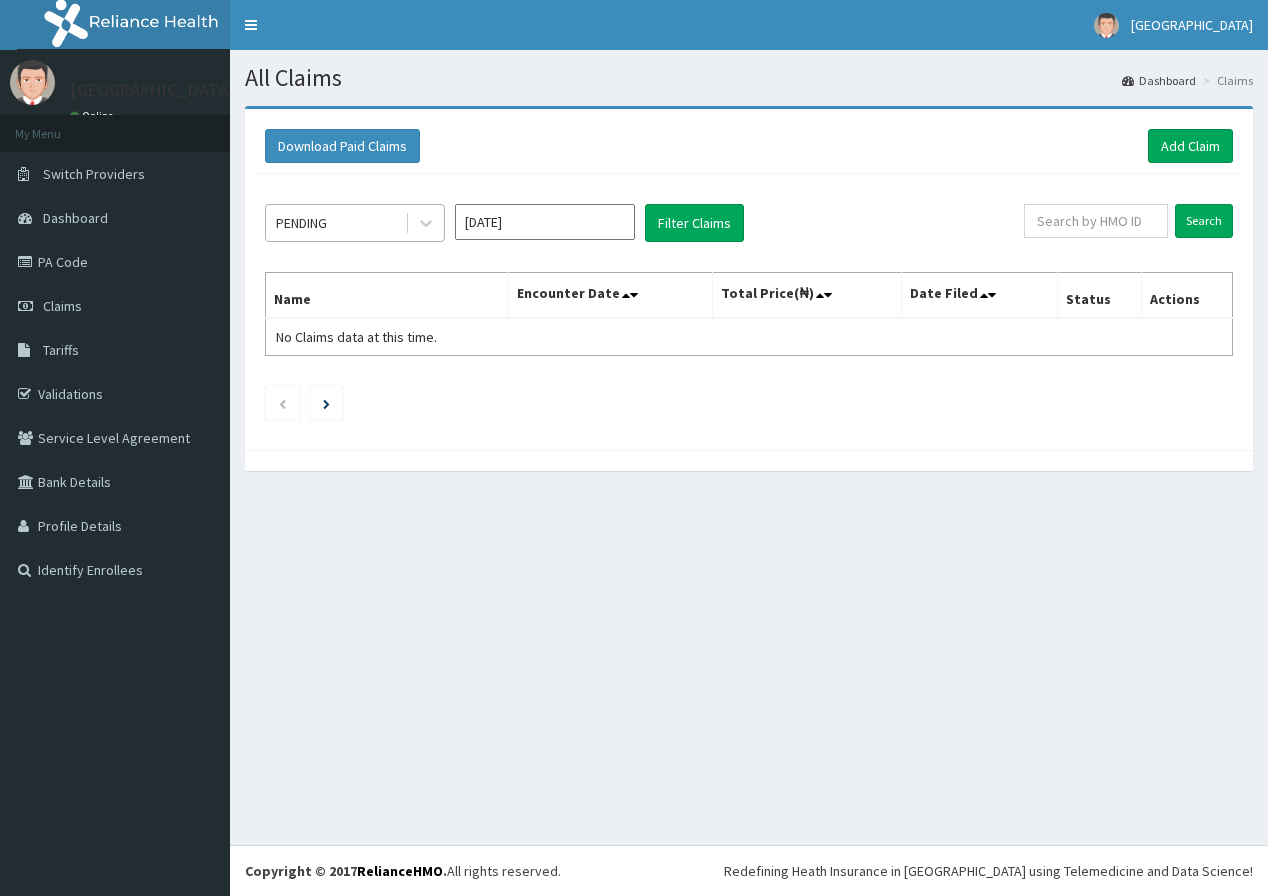 drag, startPoint x: 336, startPoint y: 219, endPoint x: 335, endPoint y: 231, distance: 12.0415945 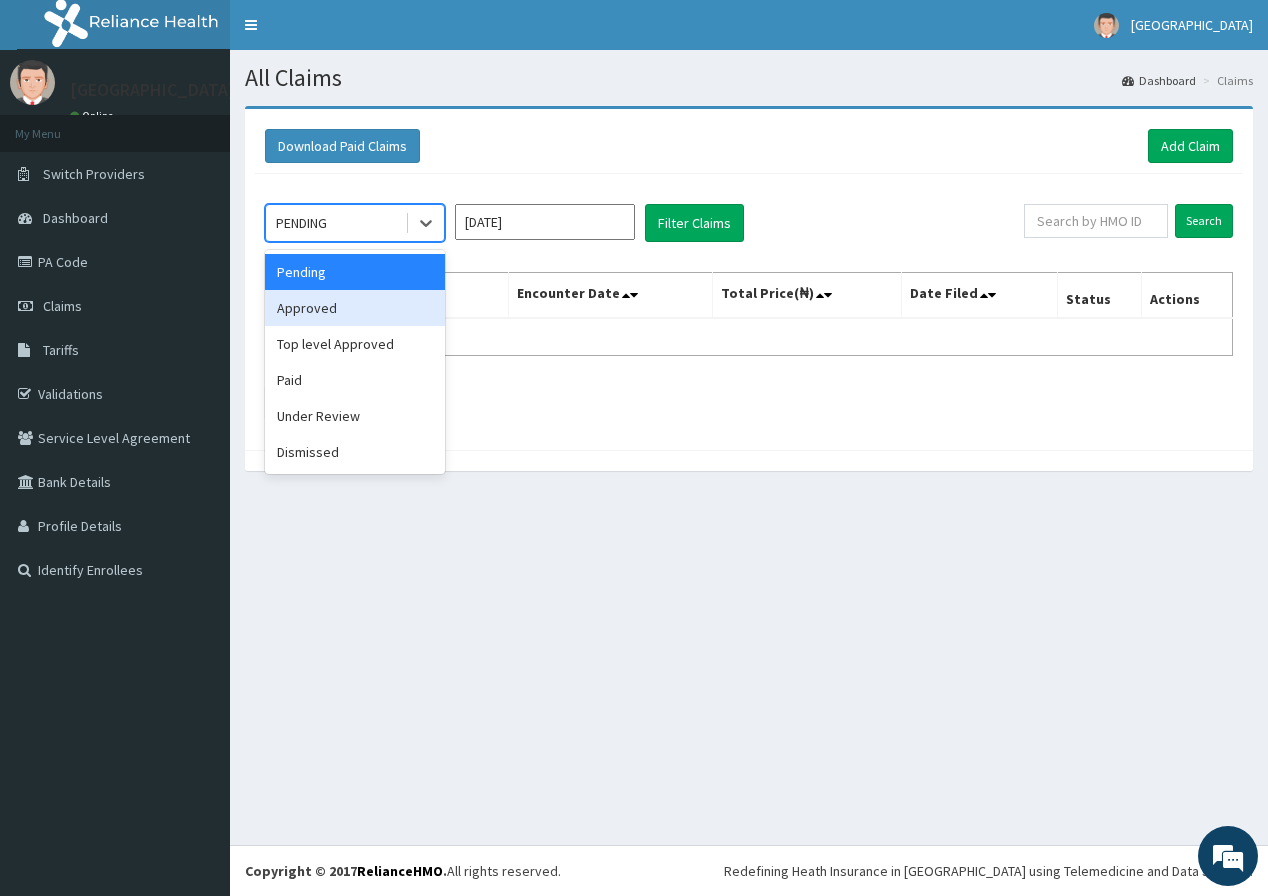 click on "Approved" at bounding box center (355, 308) 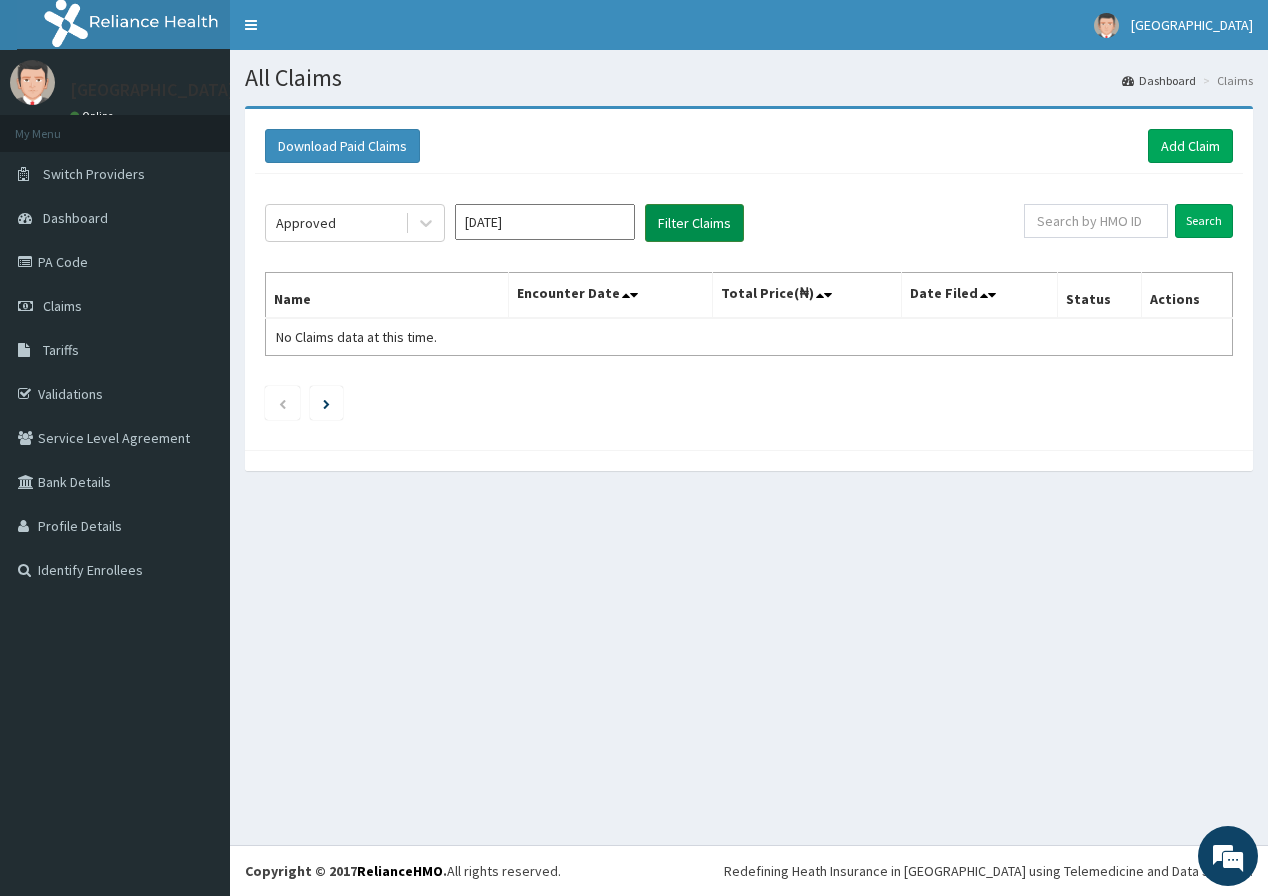 click on "Filter Claims" at bounding box center (694, 223) 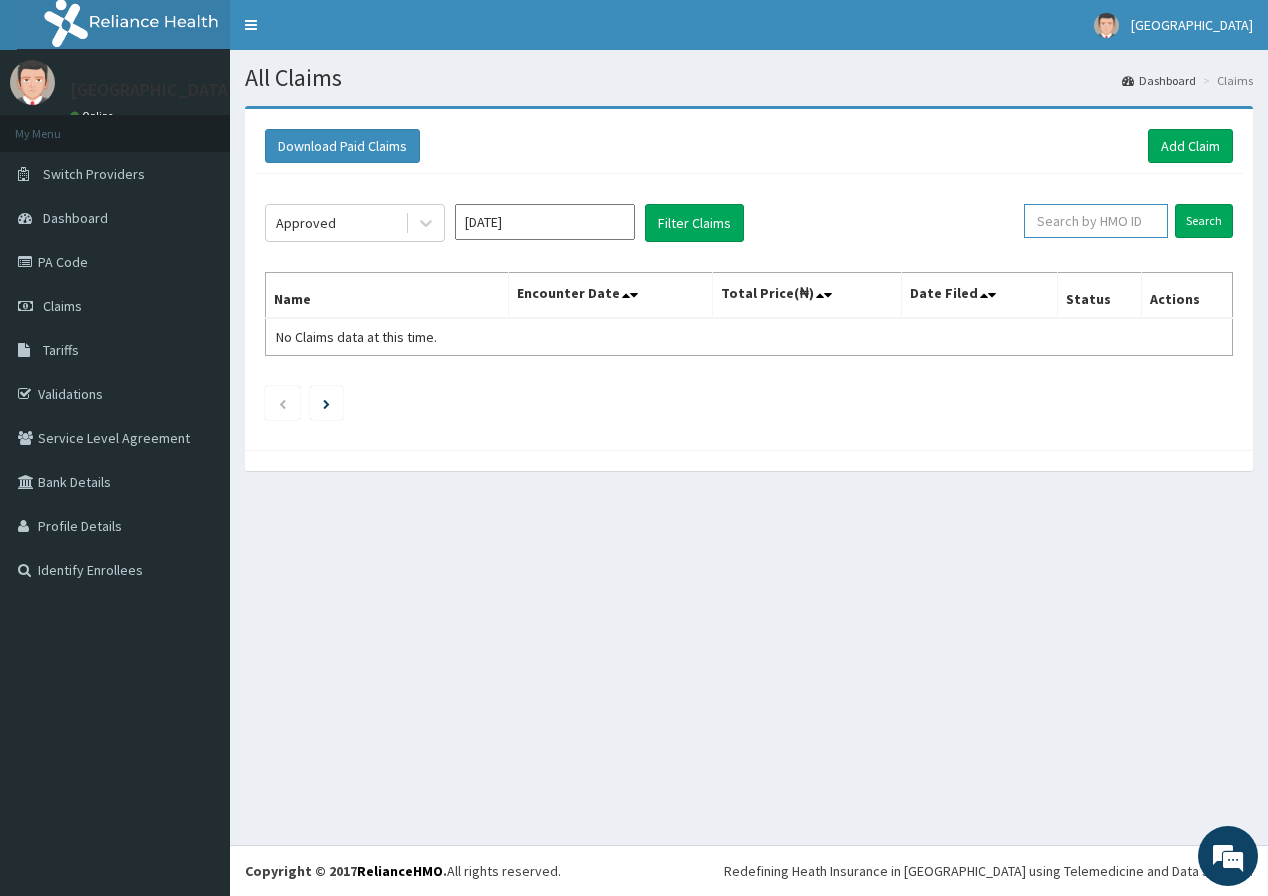 click at bounding box center (1096, 221) 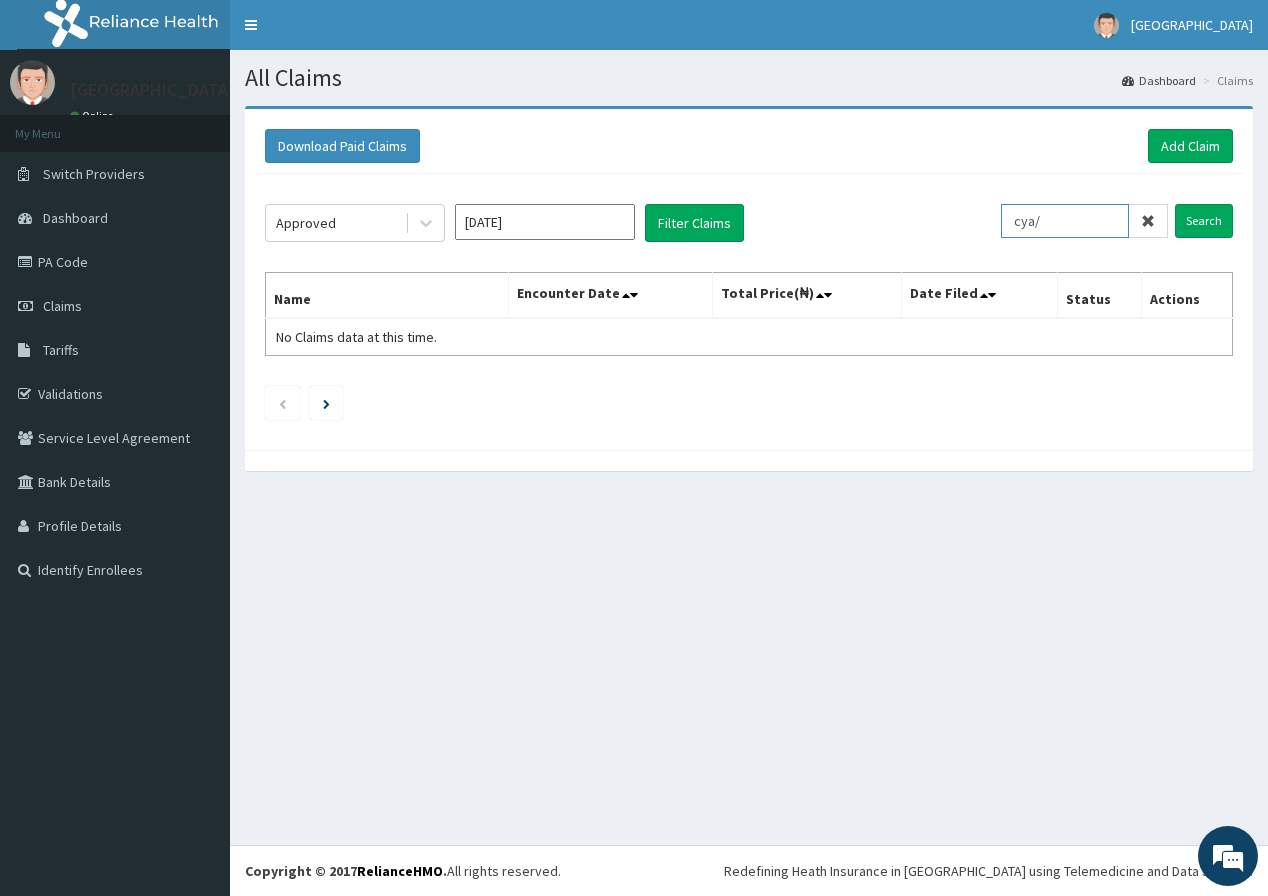 scroll, scrollTop: 0, scrollLeft: 0, axis: both 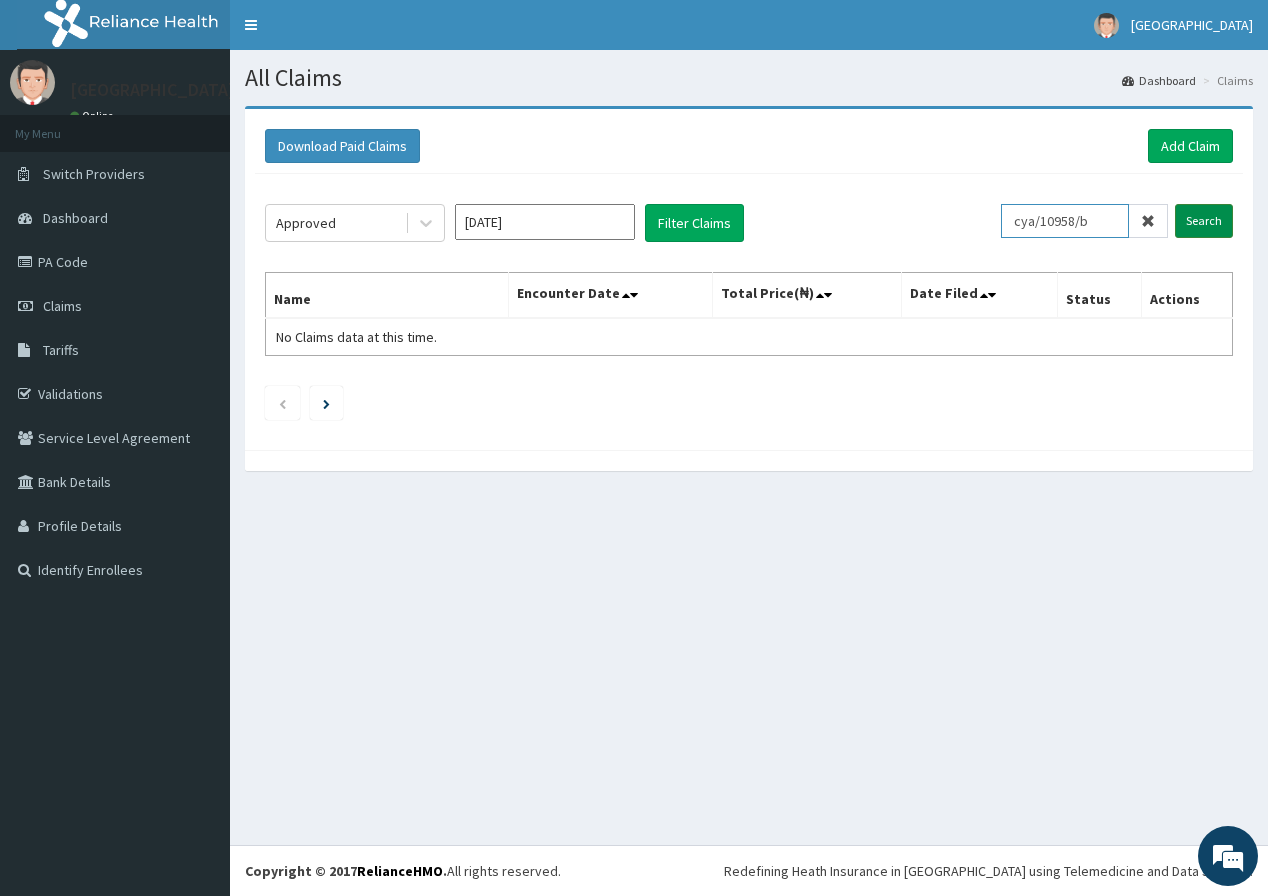 type on "cya/10958/b" 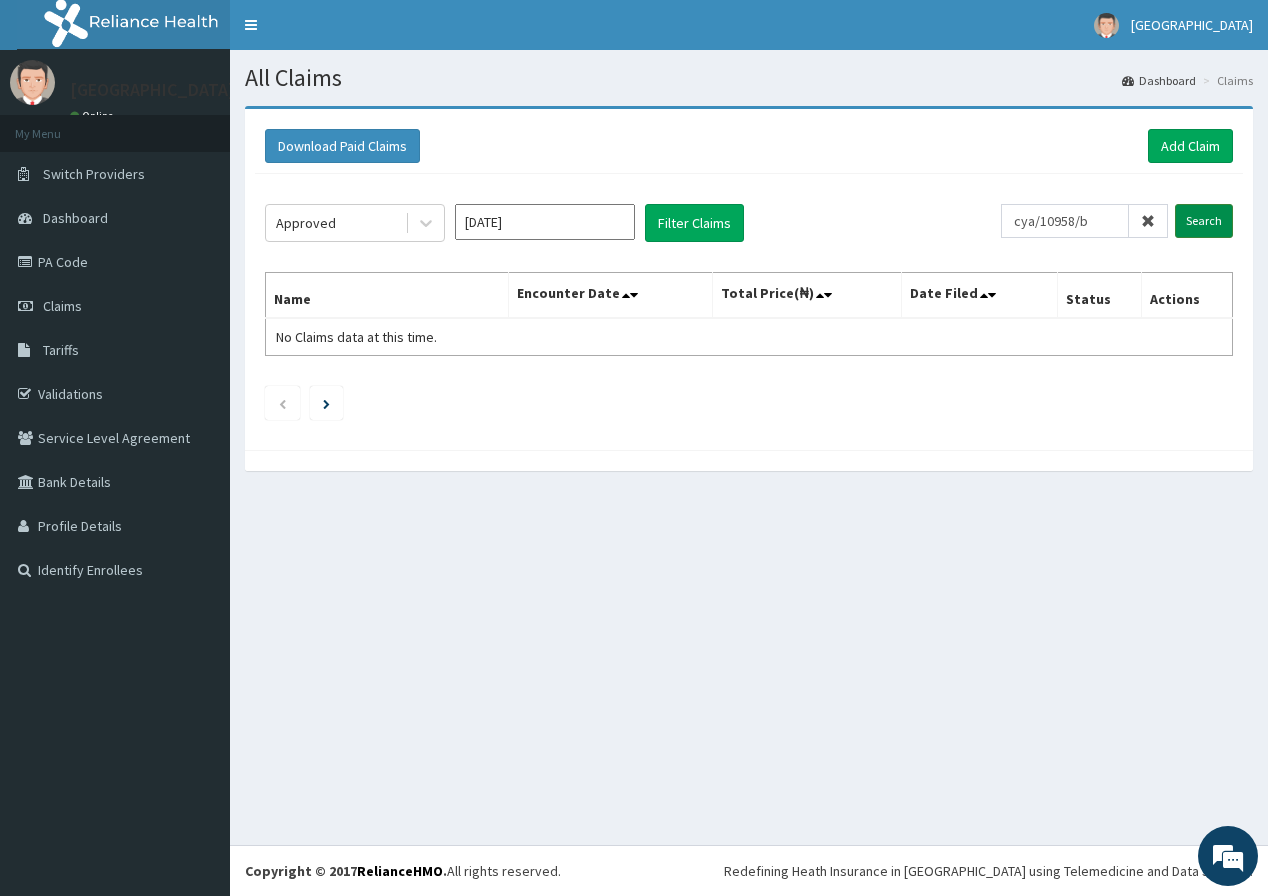 click on "Search" at bounding box center (1204, 221) 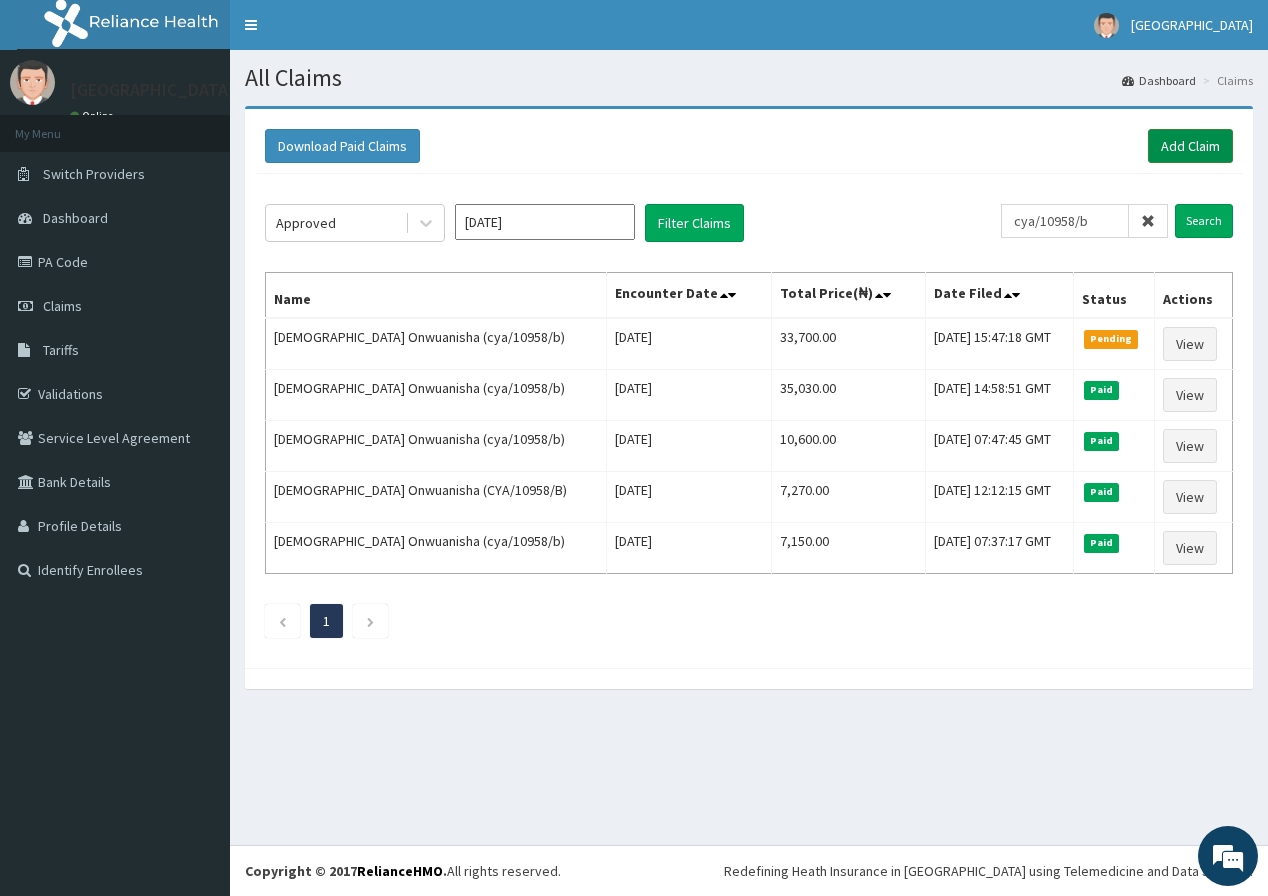 click on "Add Claim" at bounding box center [1190, 146] 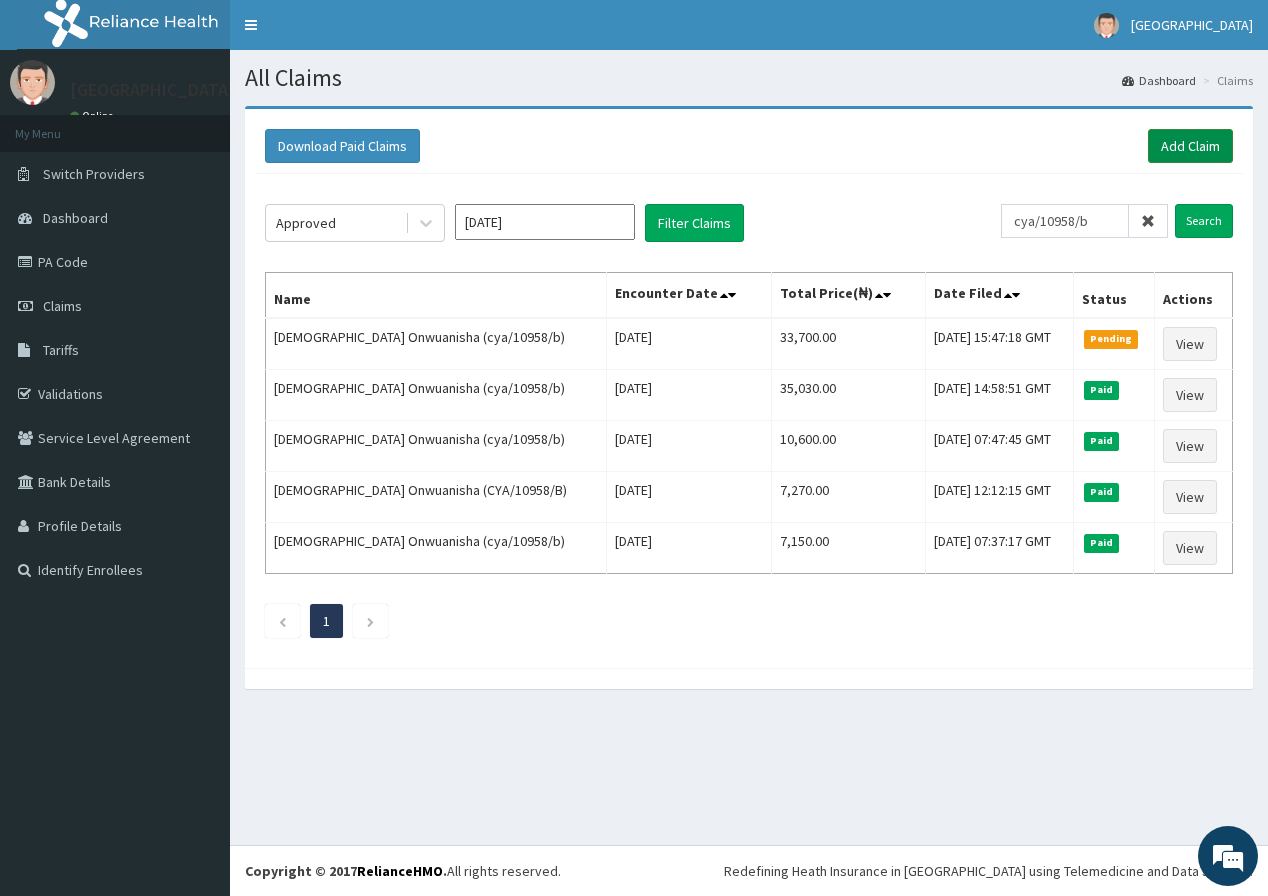 click on "Add Claim" at bounding box center (1190, 146) 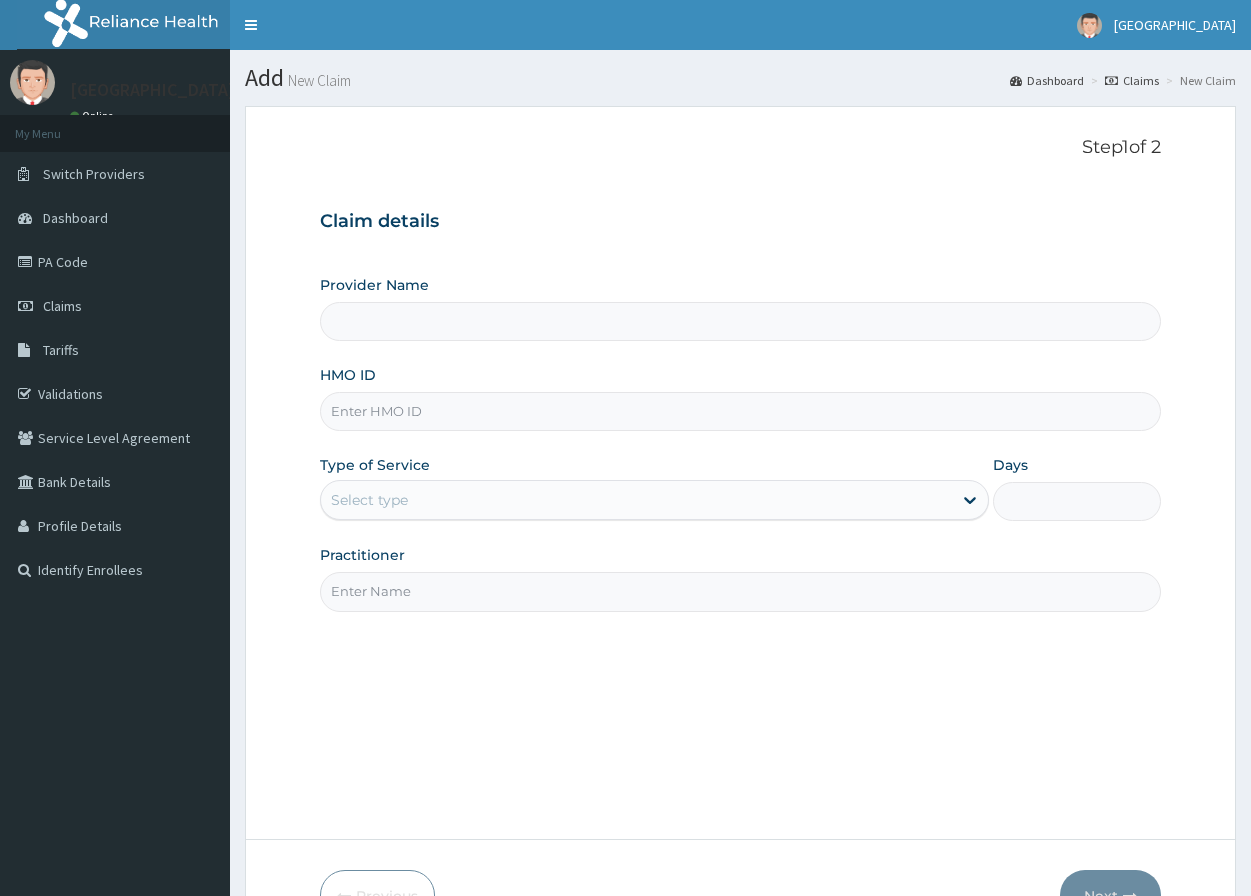 scroll, scrollTop: 0, scrollLeft: 0, axis: both 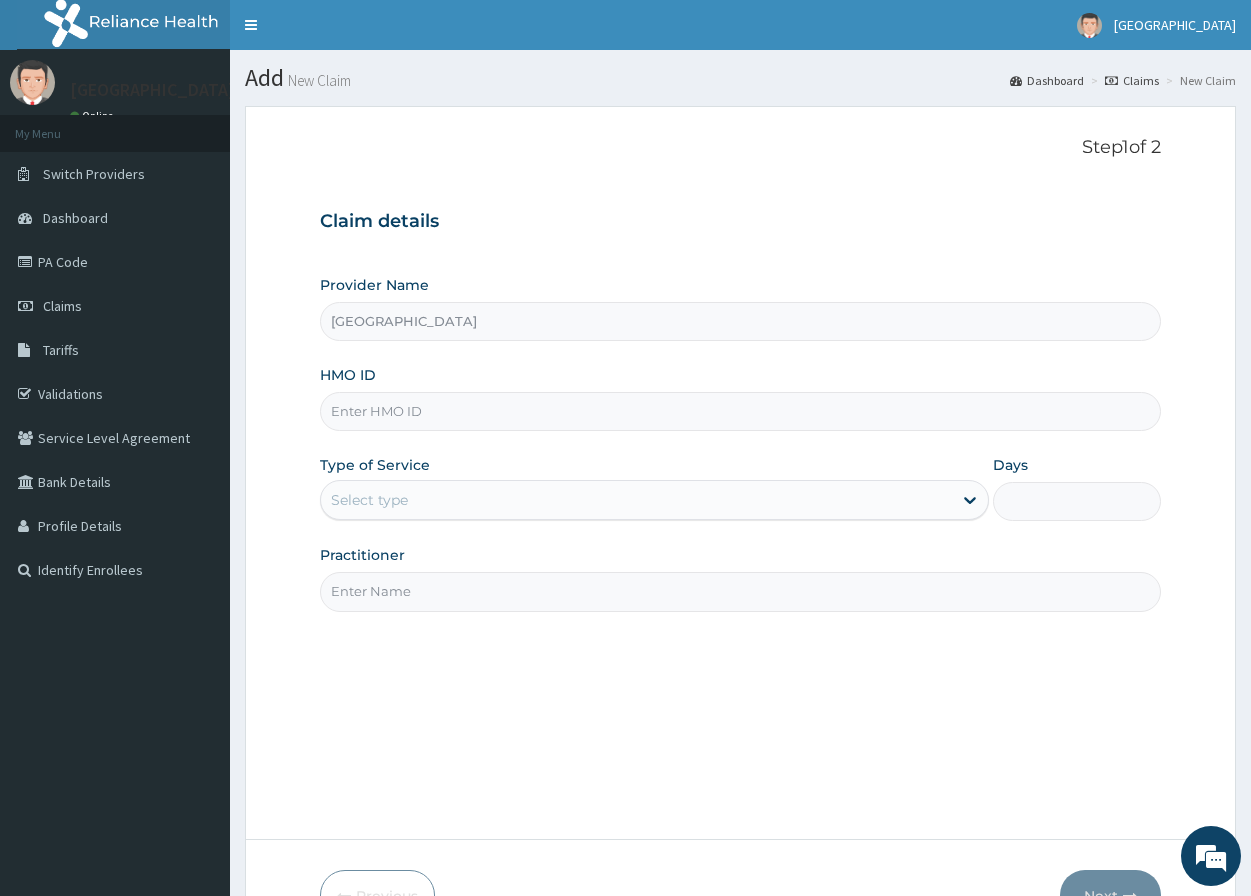 click on "HMO ID" at bounding box center (740, 411) 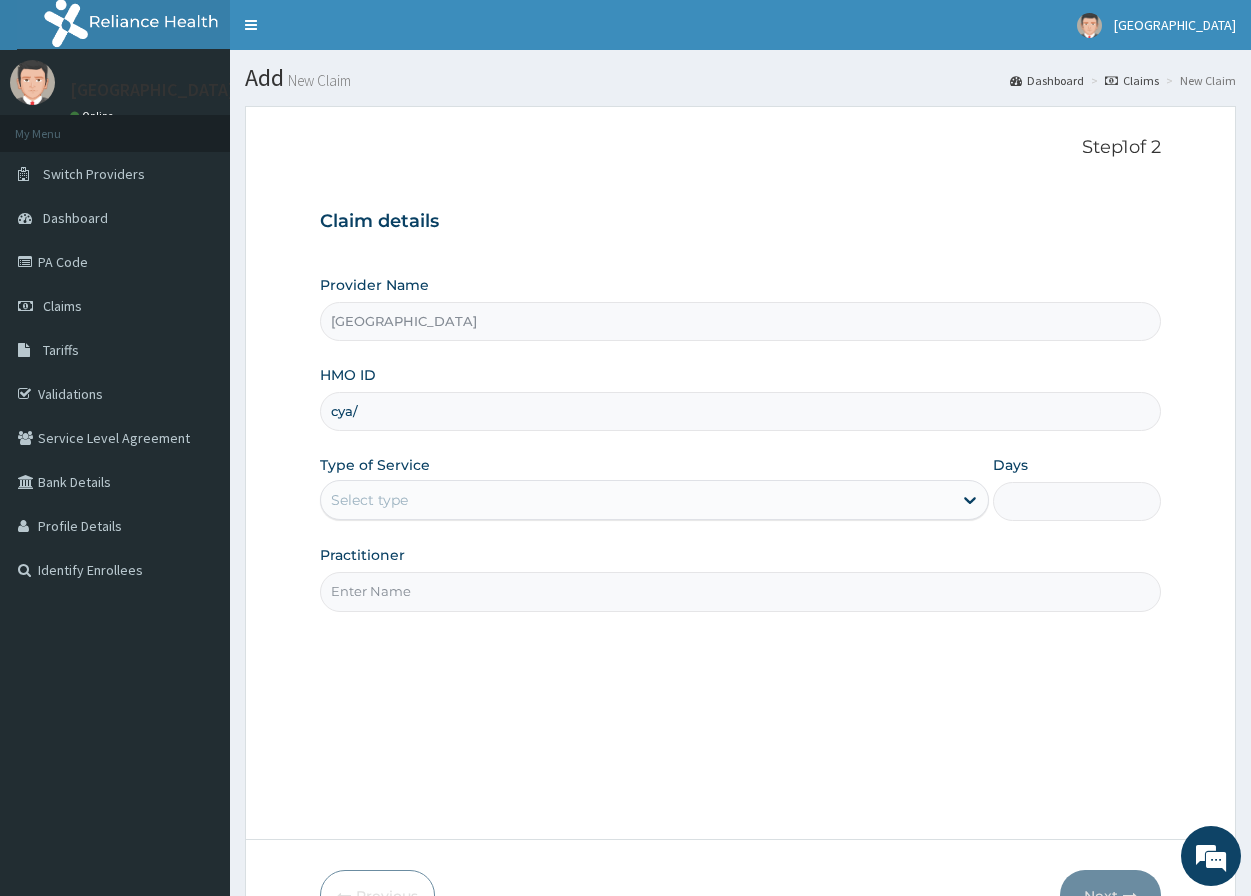 scroll, scrollTop: 0, scrollLeft: 0, axis: both 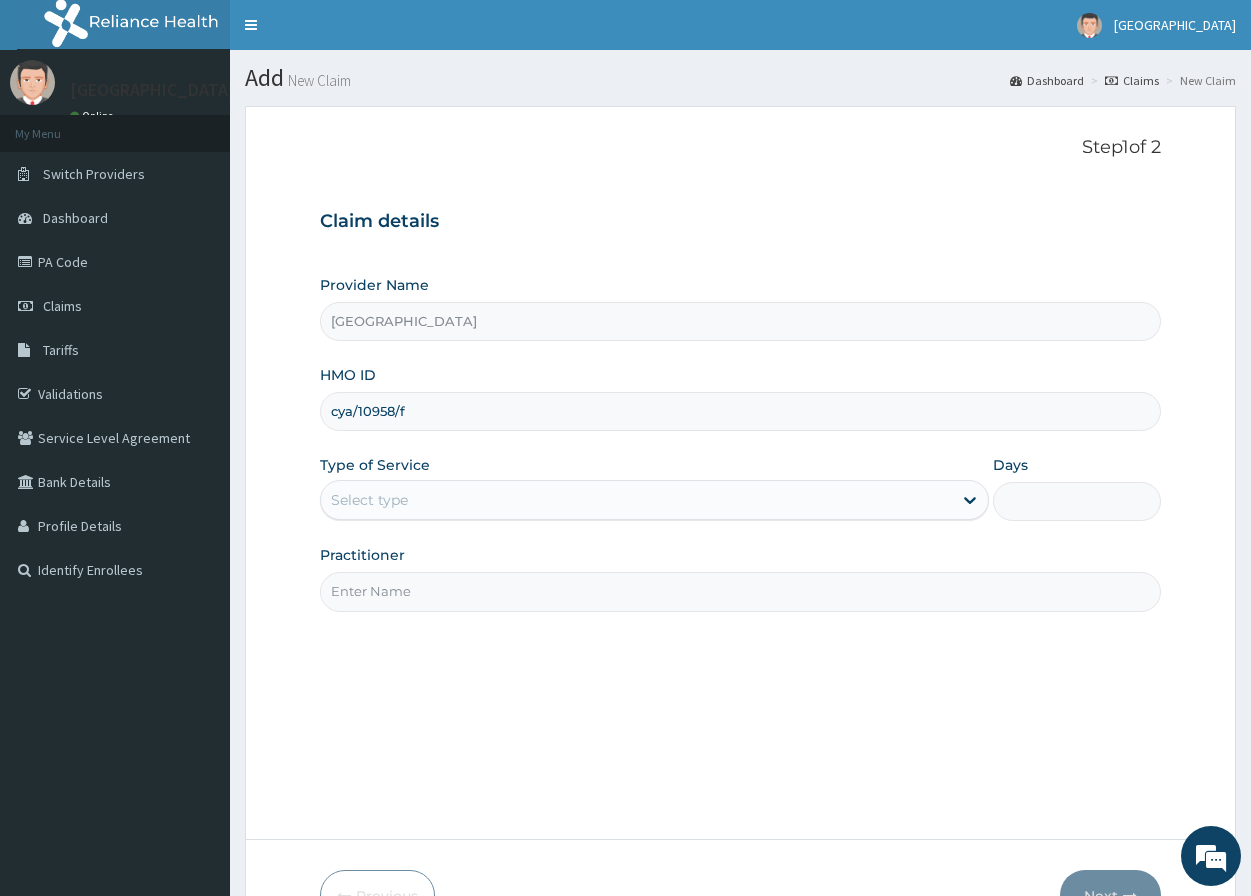 type on "cya/10958/f" 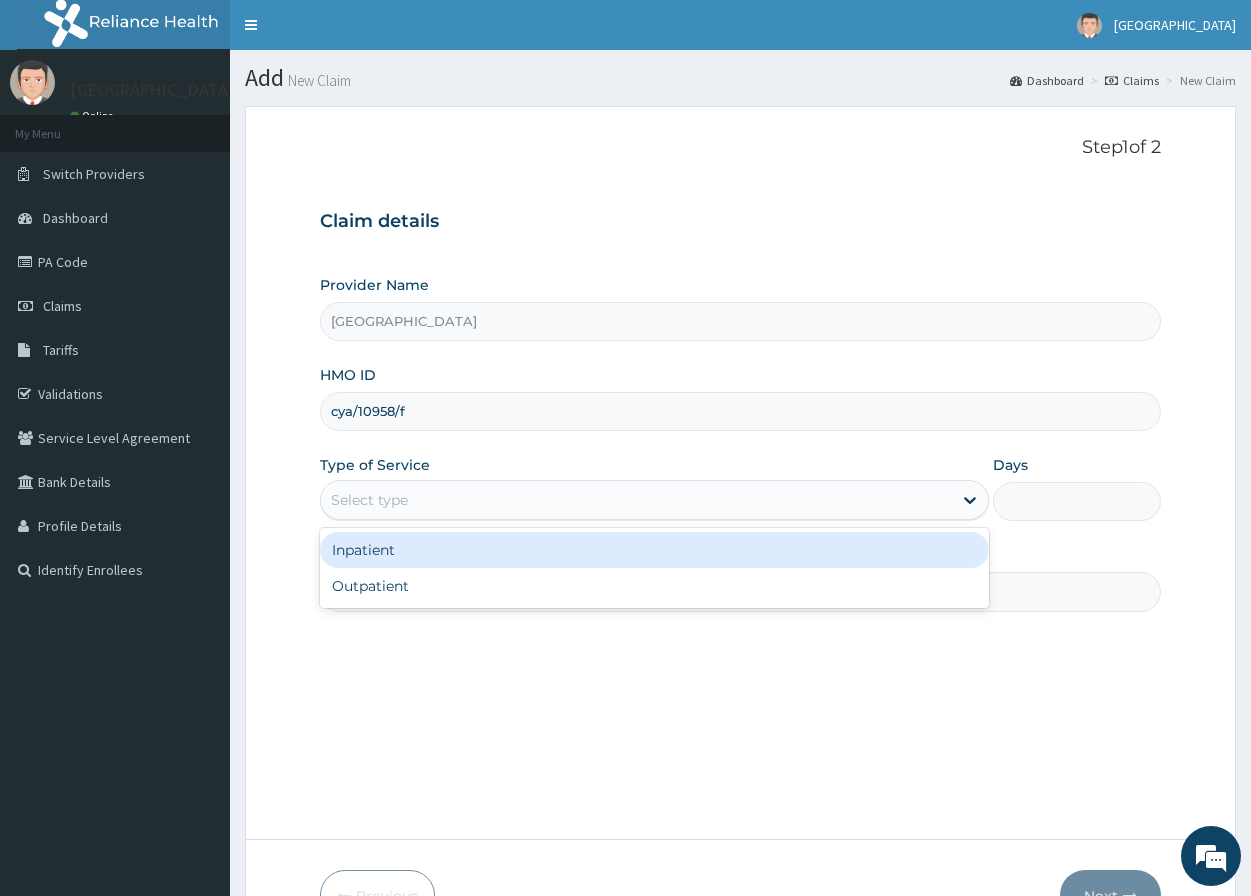 click on "Select type" at bounding box center (636, 500) 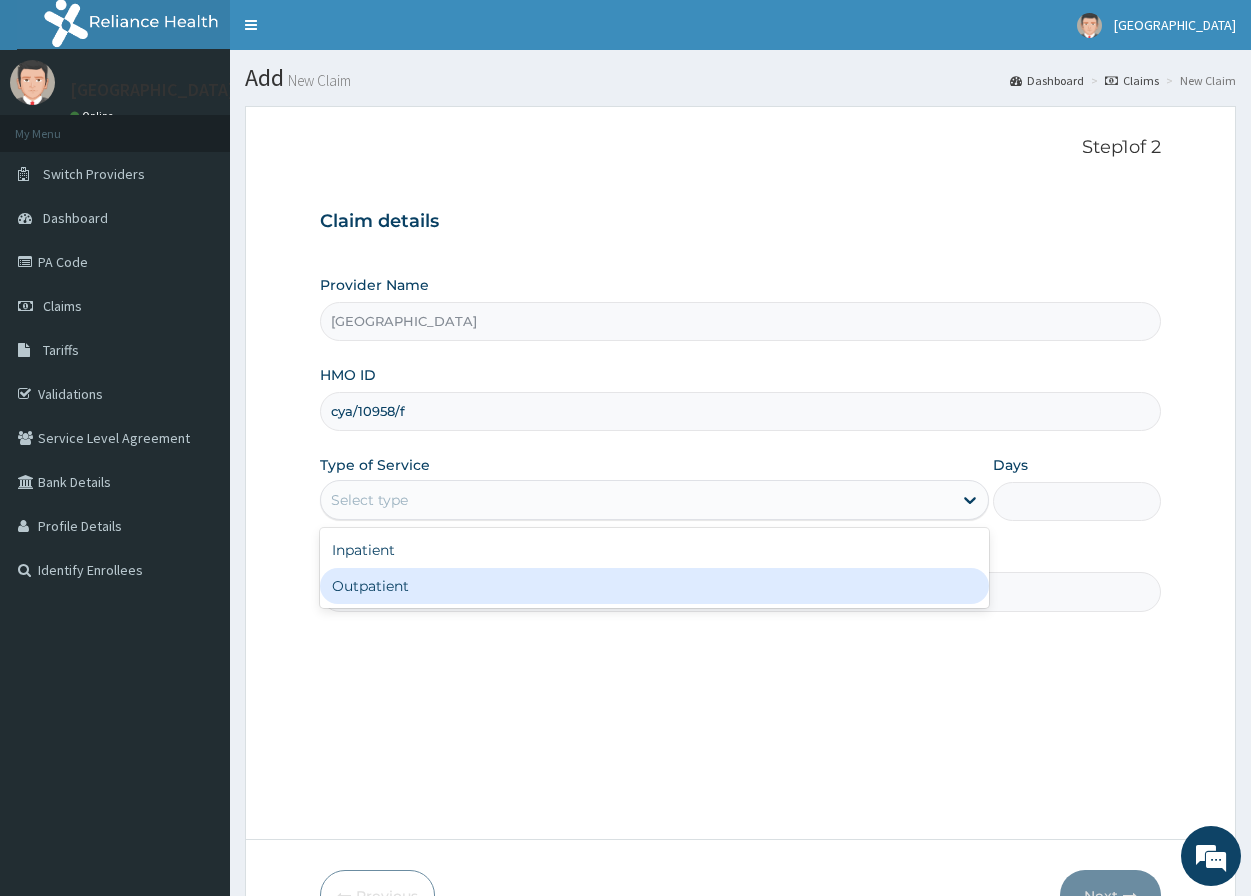 click on "Outpatient" at bounding box center [654, 586] 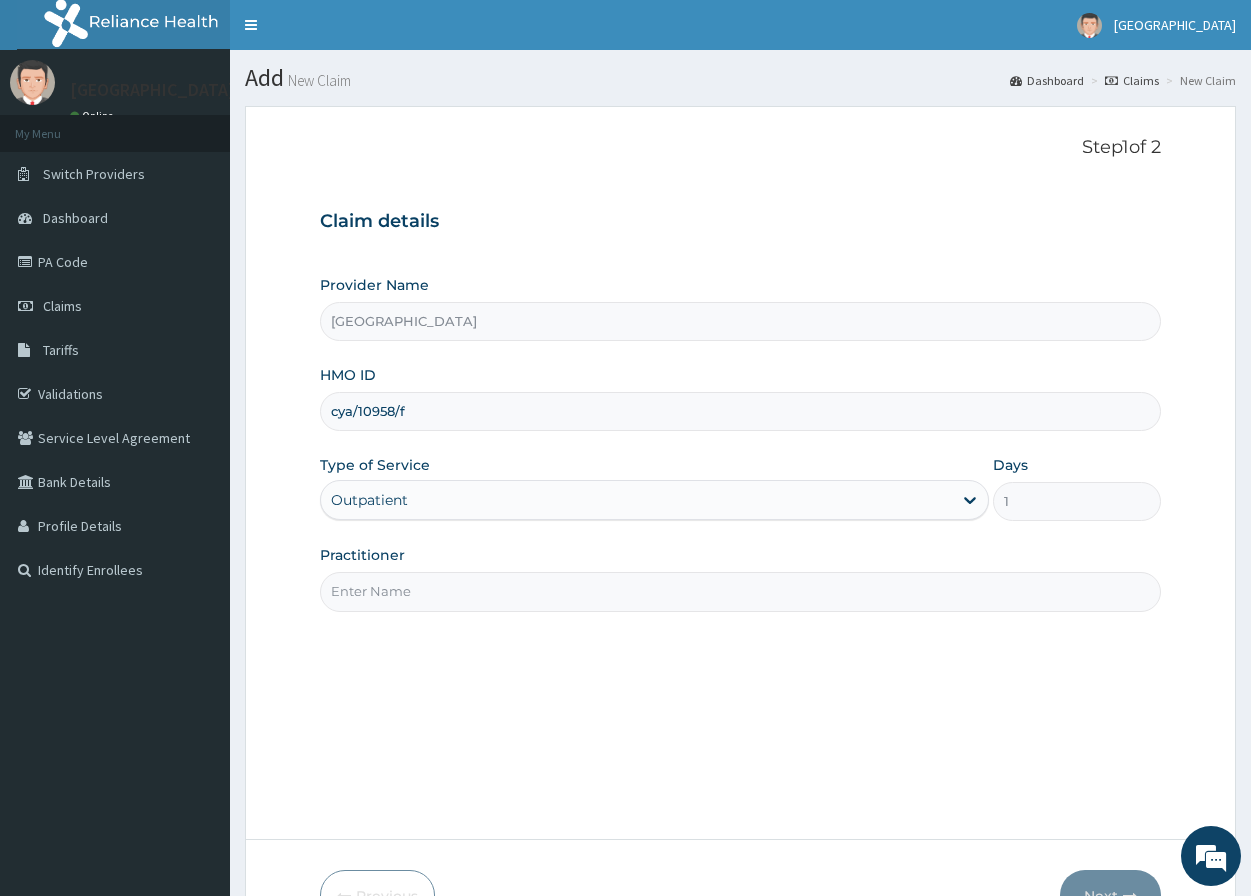 click on "Practitioner" at bounding box center [740, 591] 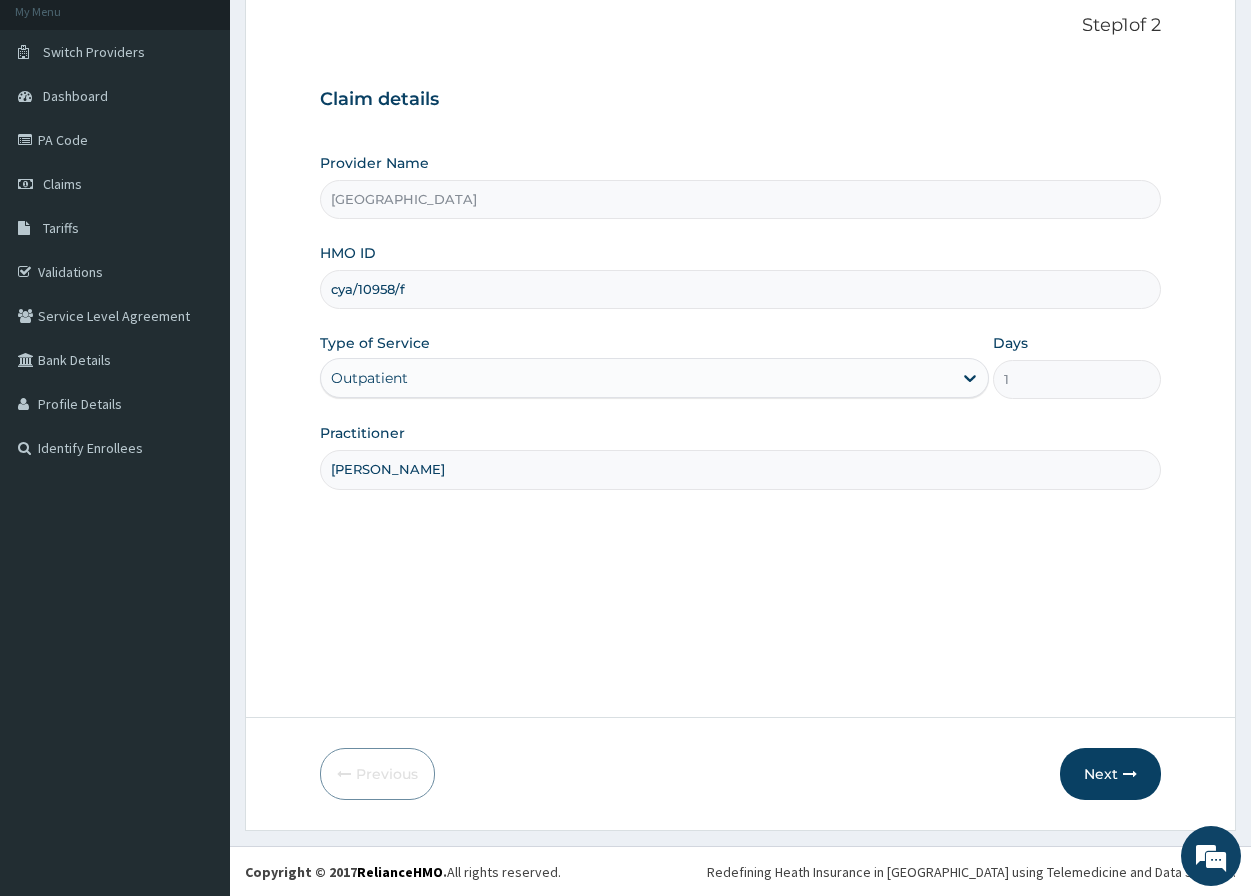 scroll, scrollTop: 123, scrollLeft: 0, axis: vertical 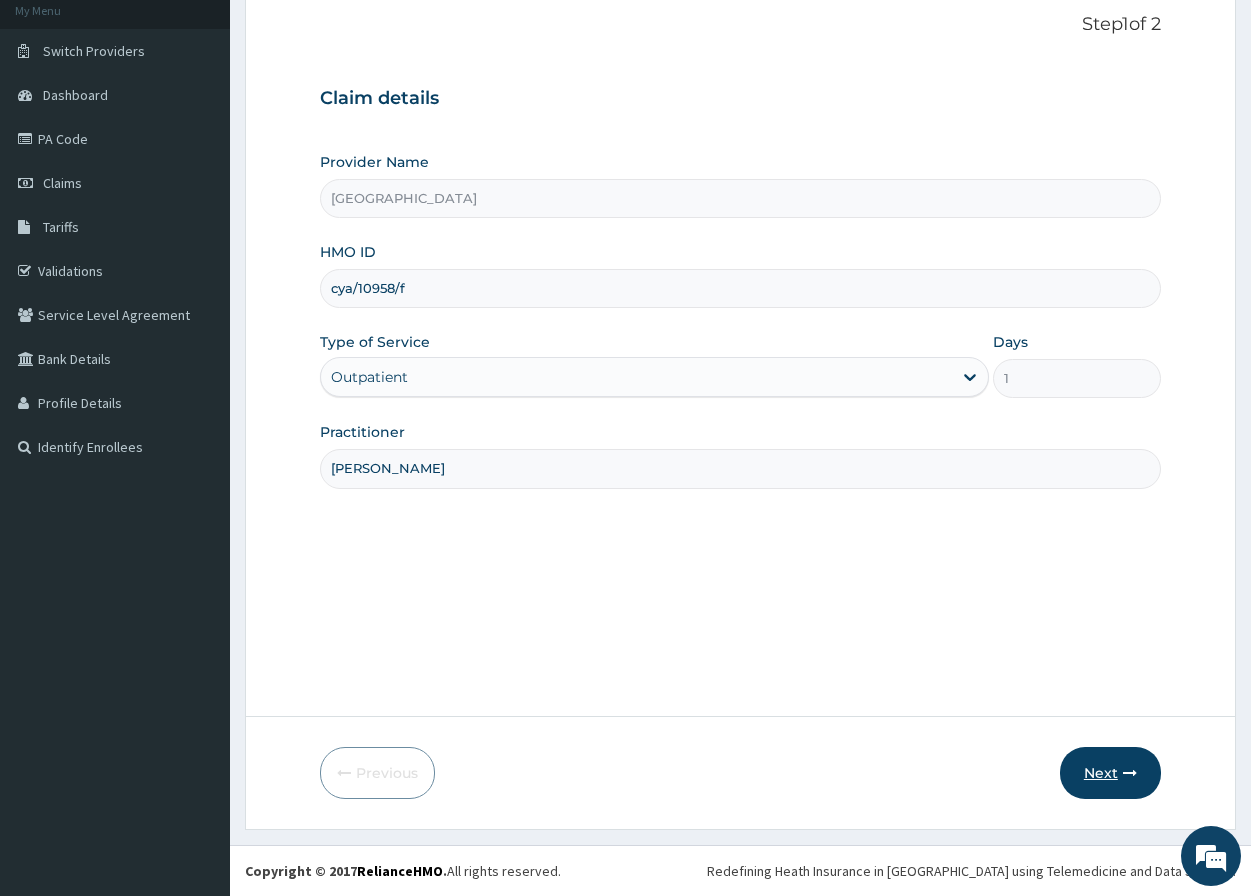 type on "[PERSON_NAME]" 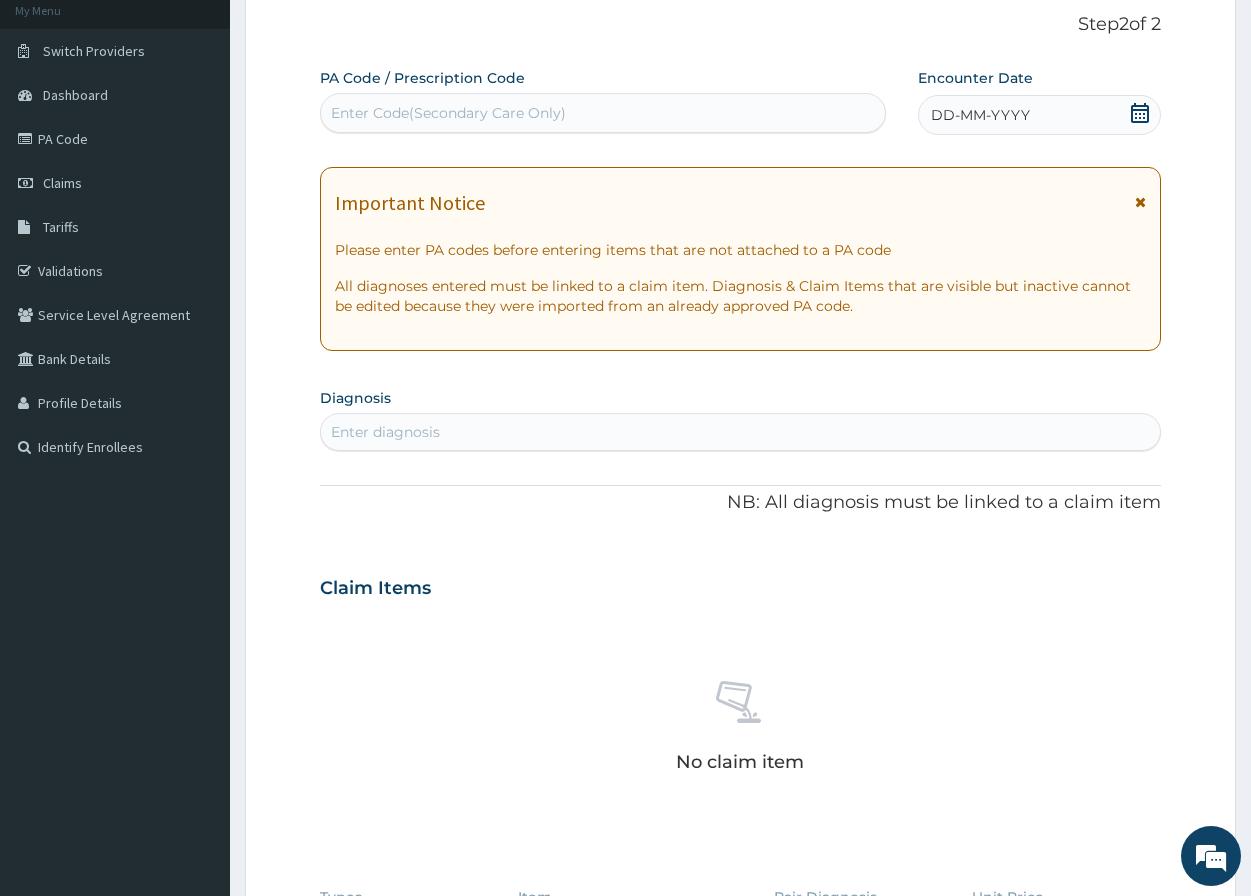 click on "Enter Code(Secondary Care Only)" at bounding box center (448, 113) 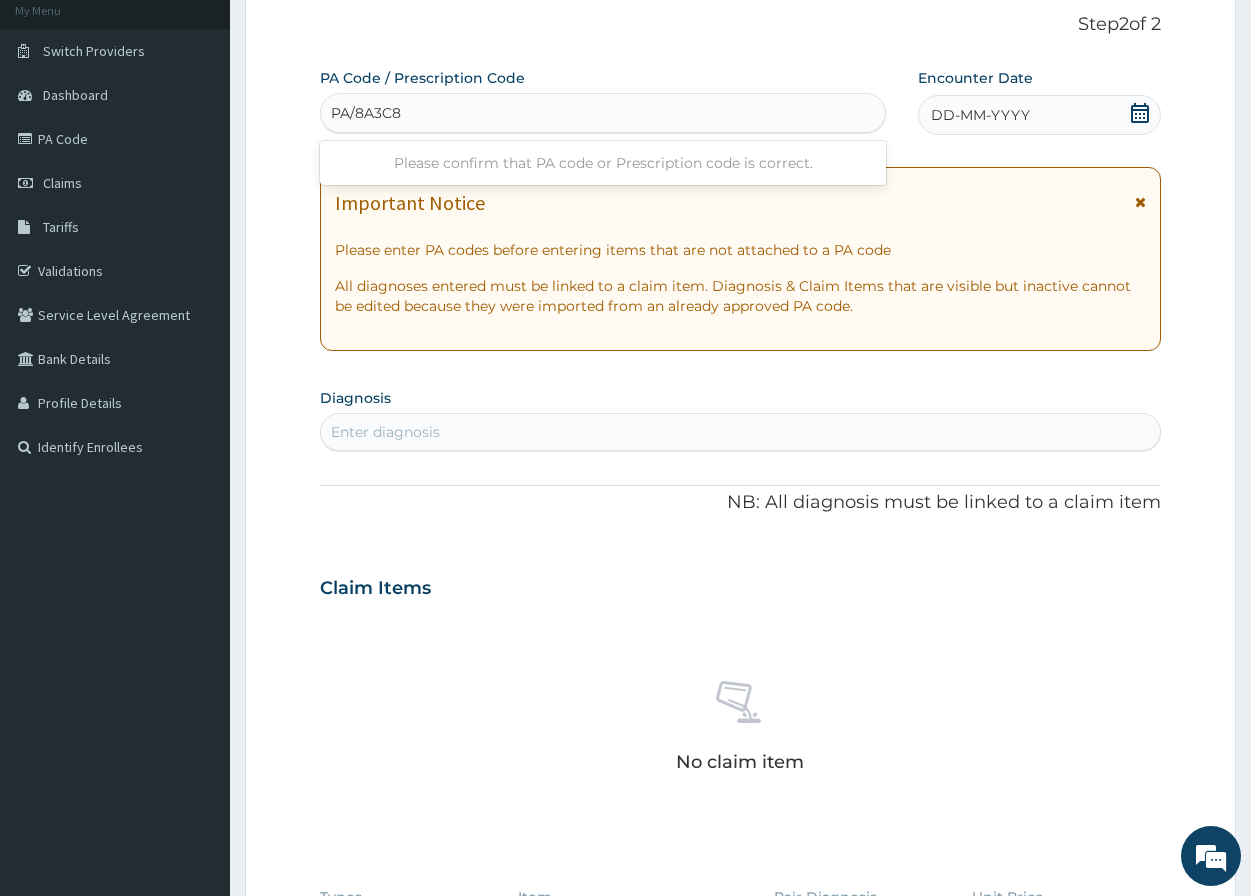 type on "PA/8A3C8F" 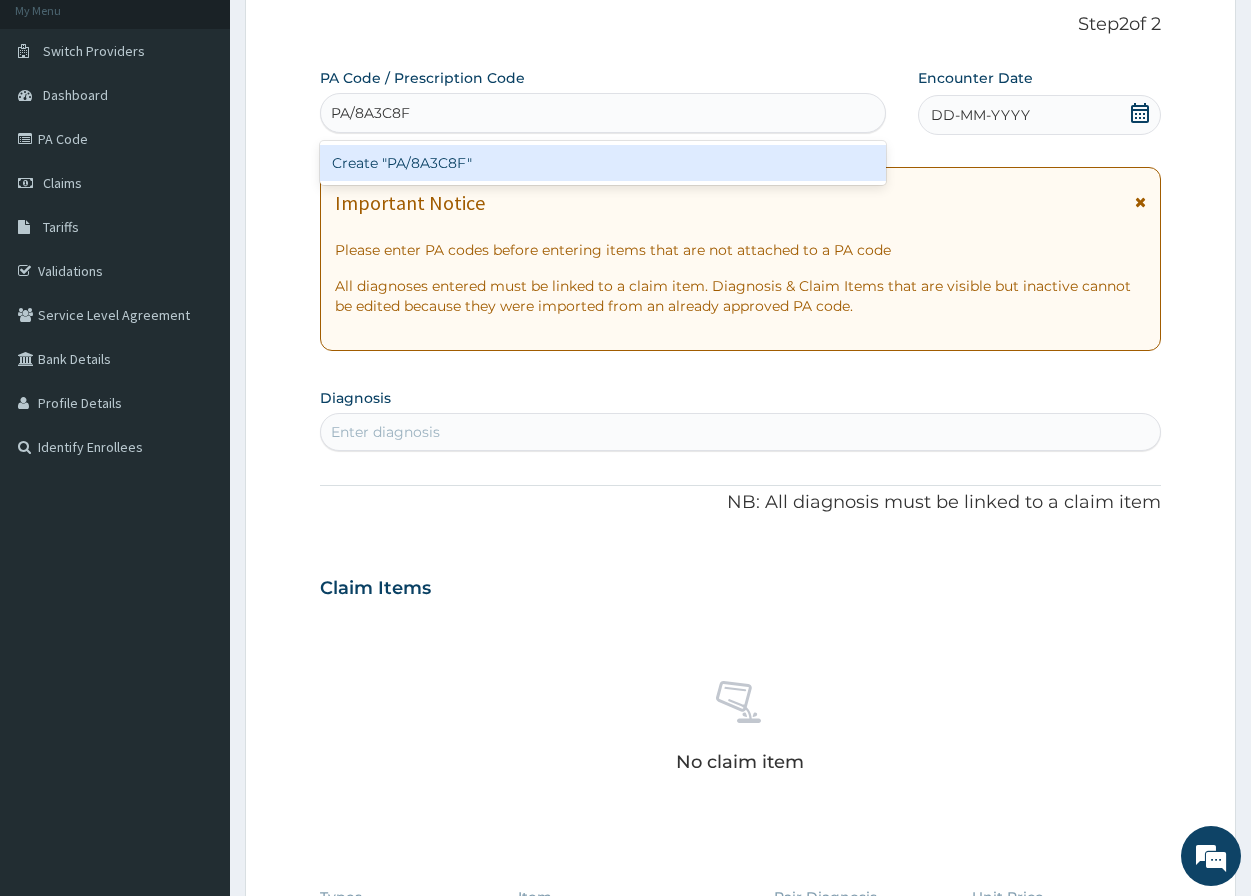 click on "Create "PA/8A3C8F"" at bounding box center (603, 163) 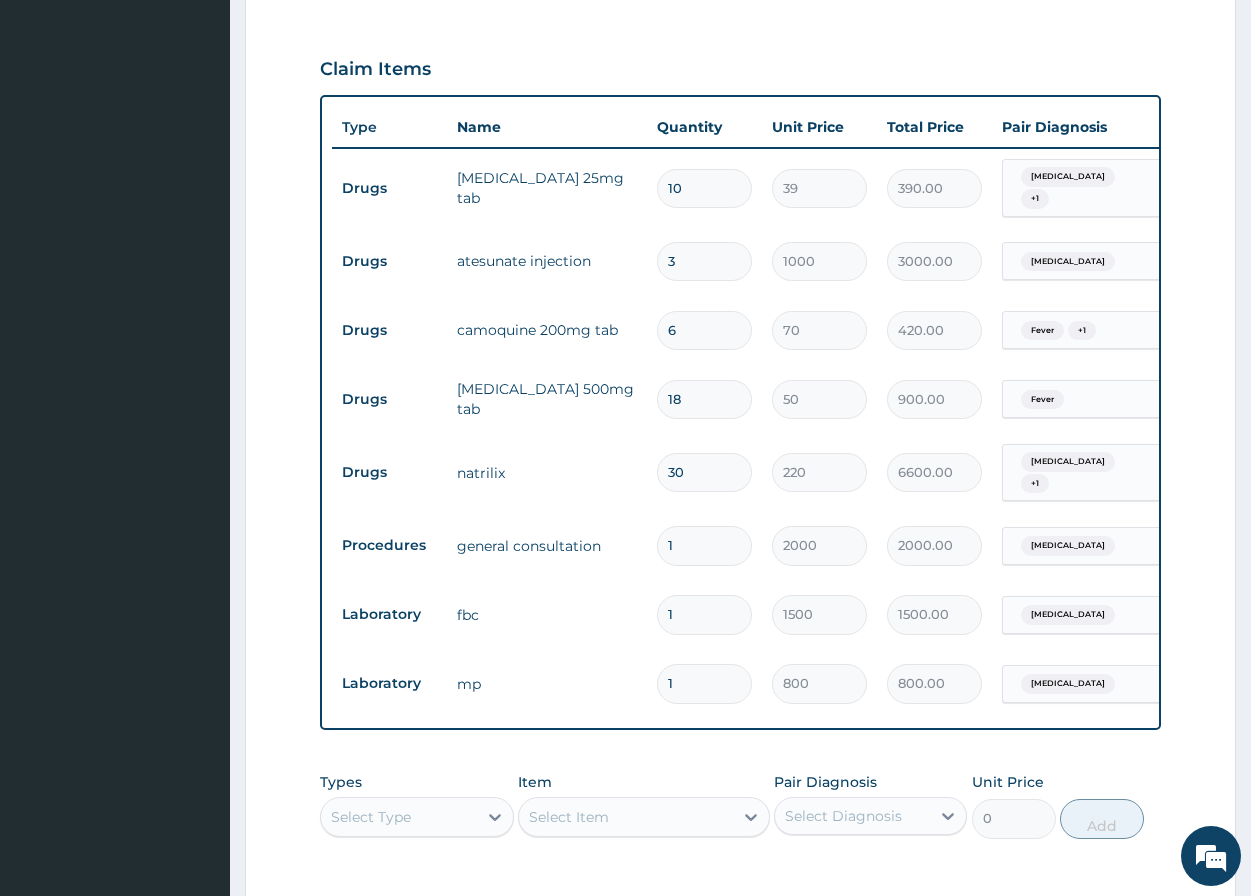 scroll, scrollTop: 721, scrollLeft: 0, axis: vertical 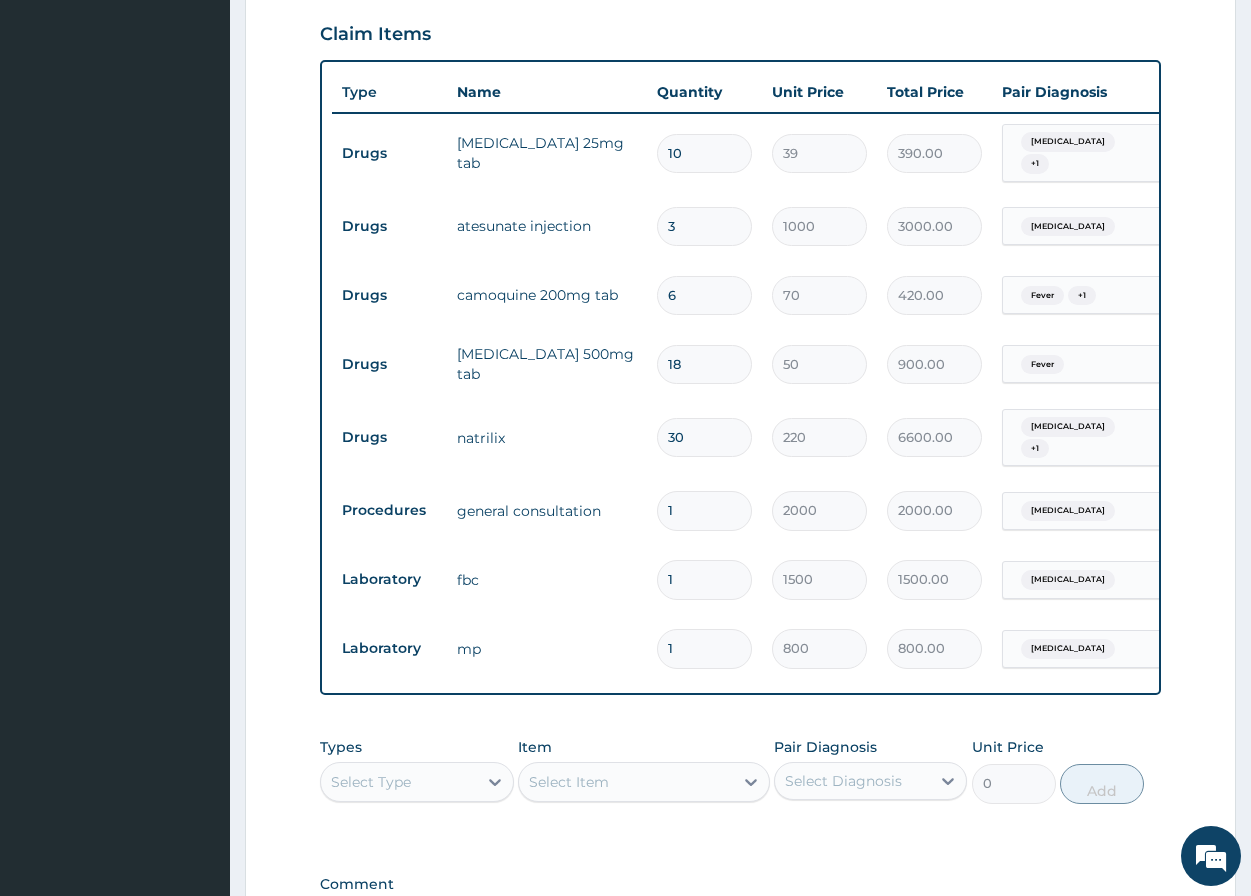 click on "Select Type" at bounding box center [398, 782] 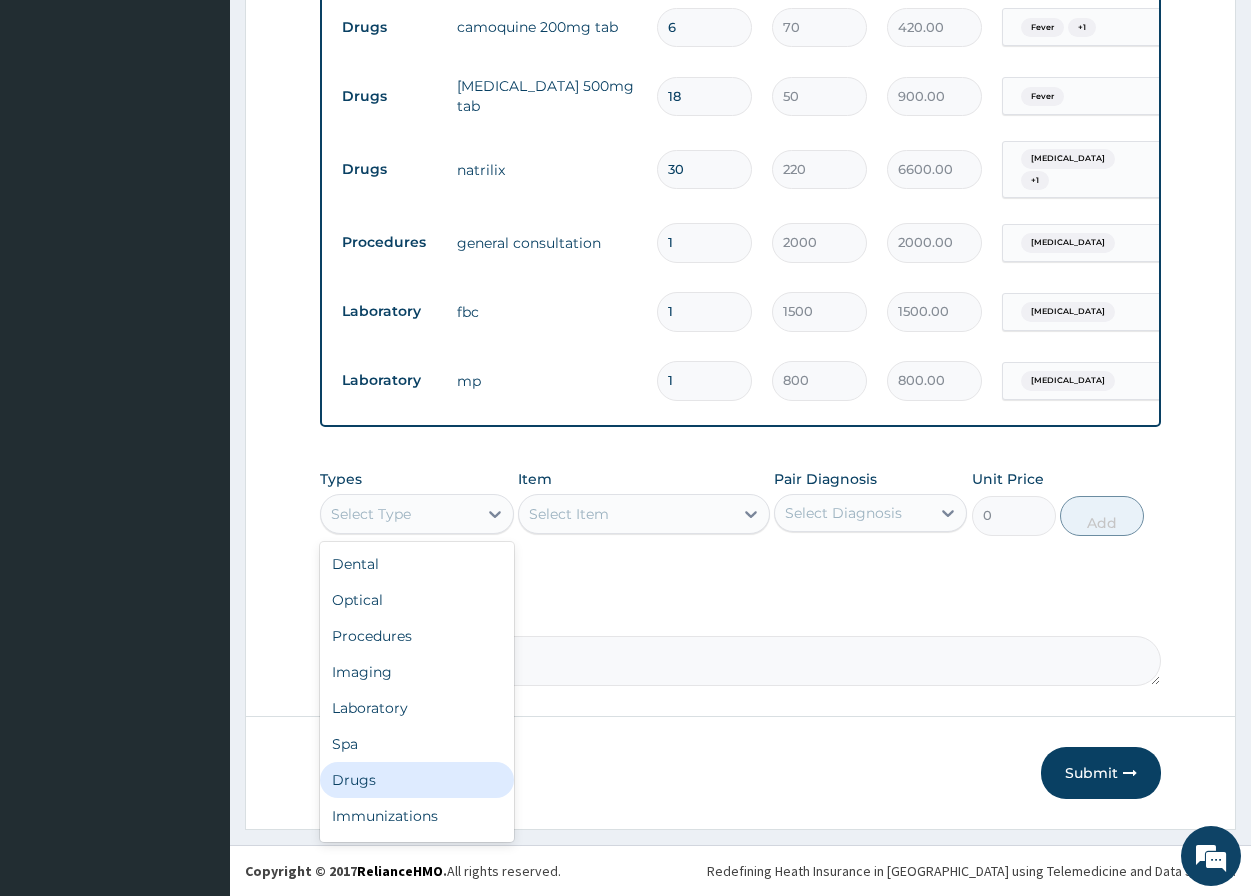 click on "Drugs" at bounding box center [416, 780] 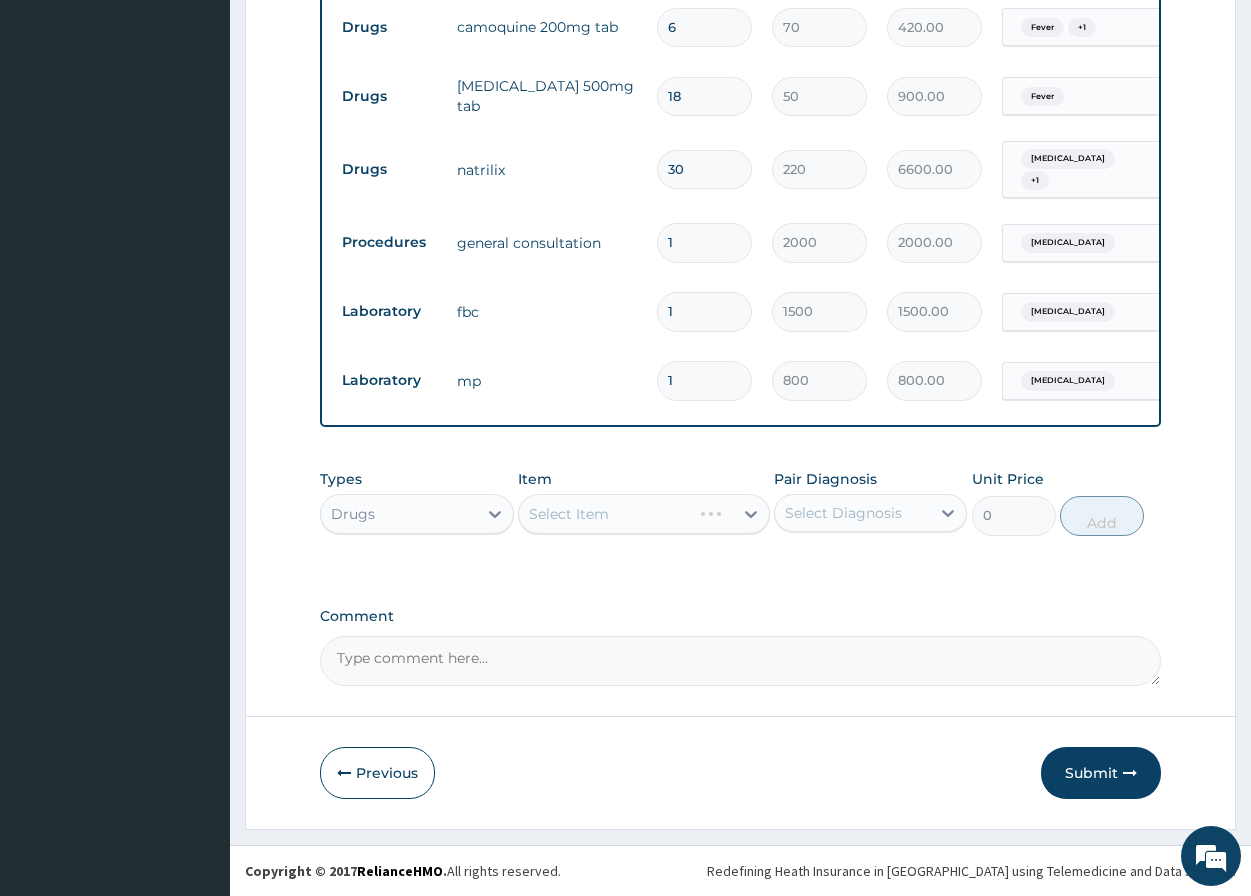 click on "Select Item" at bounding box center [644, 514] 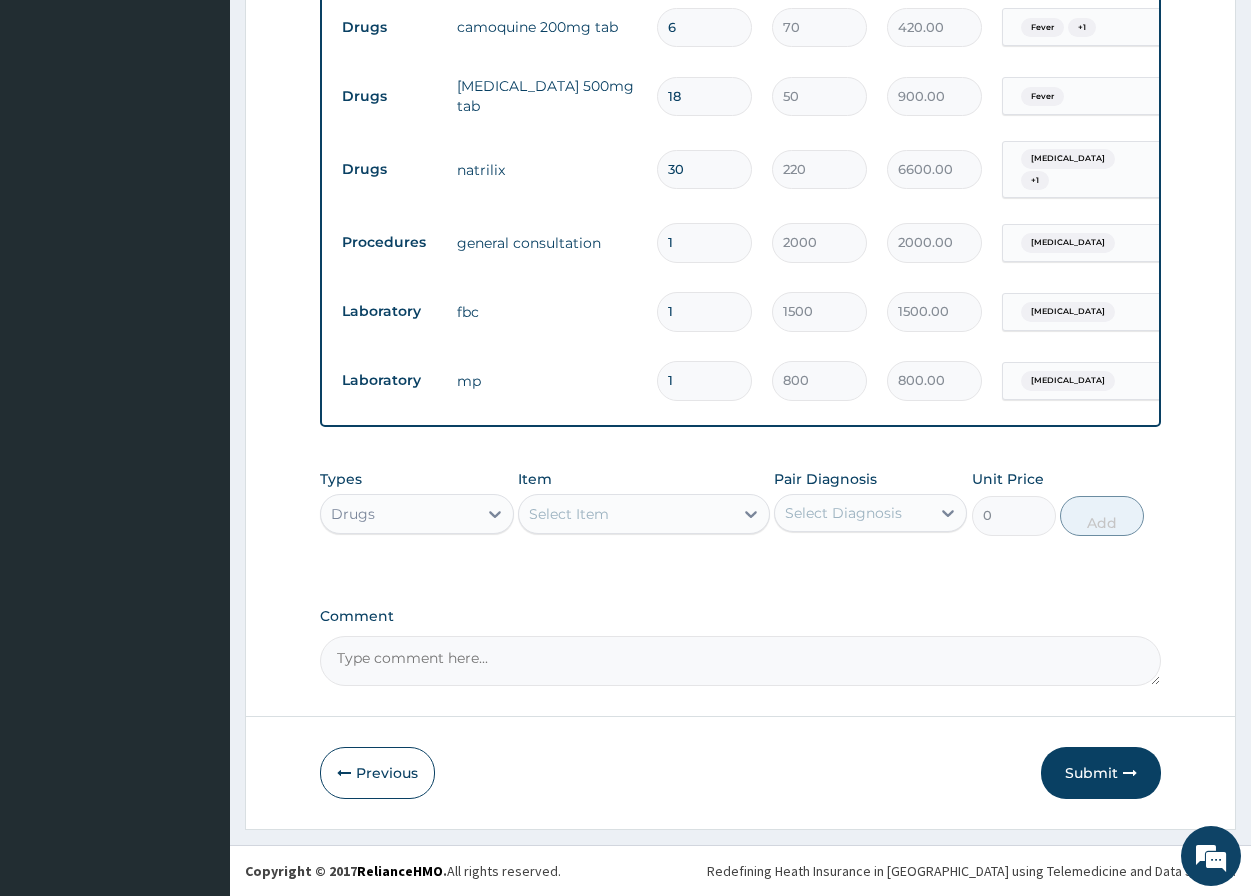click on "Select Item" at bounding box center (569, 514) 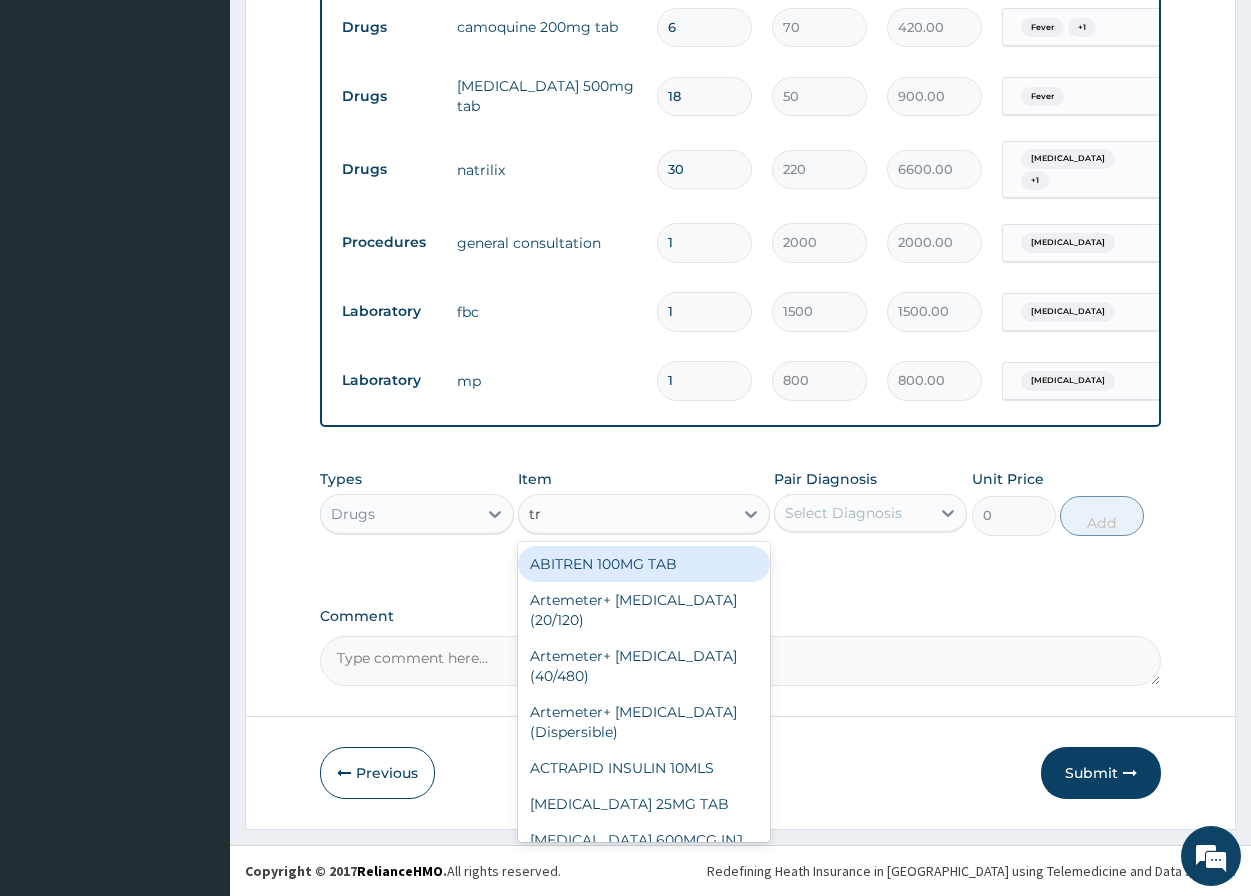 type on "t" 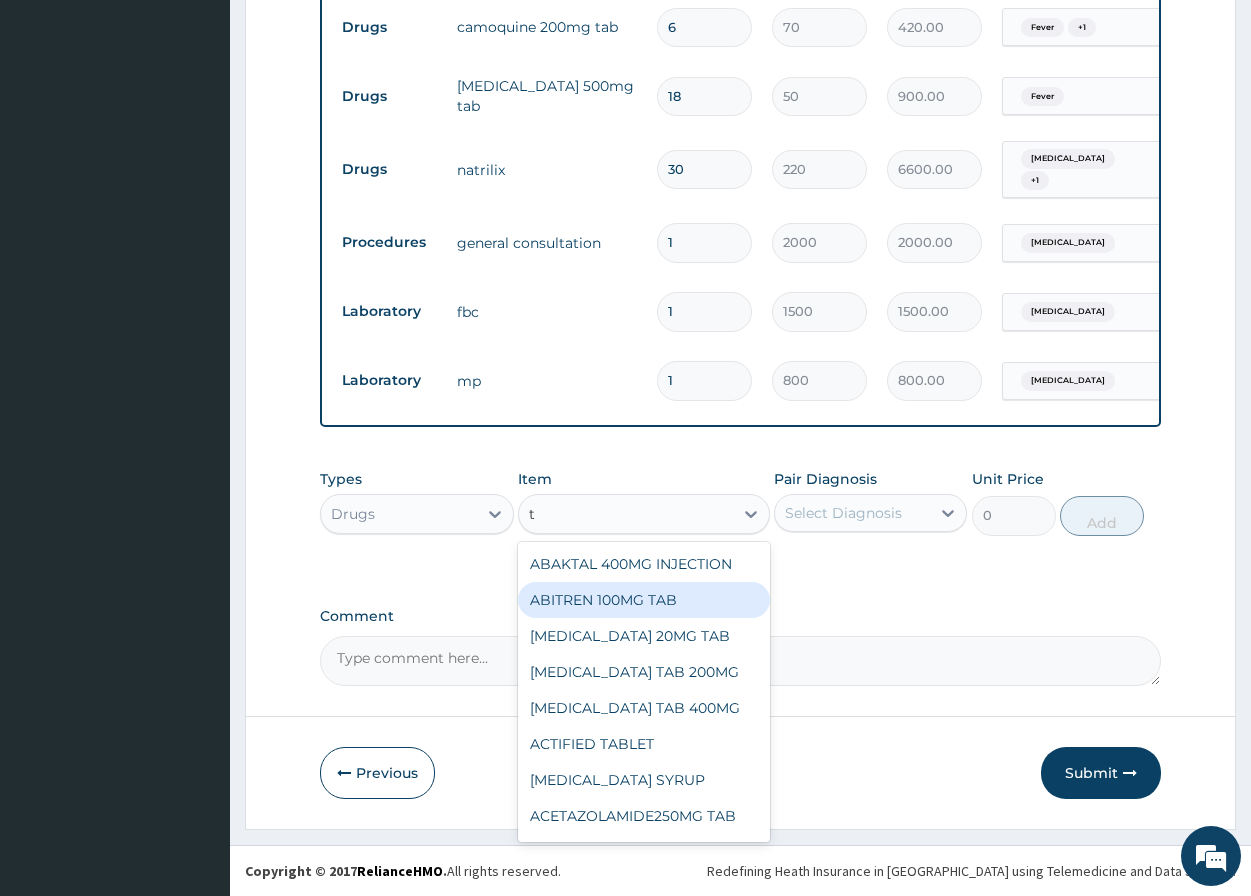 type 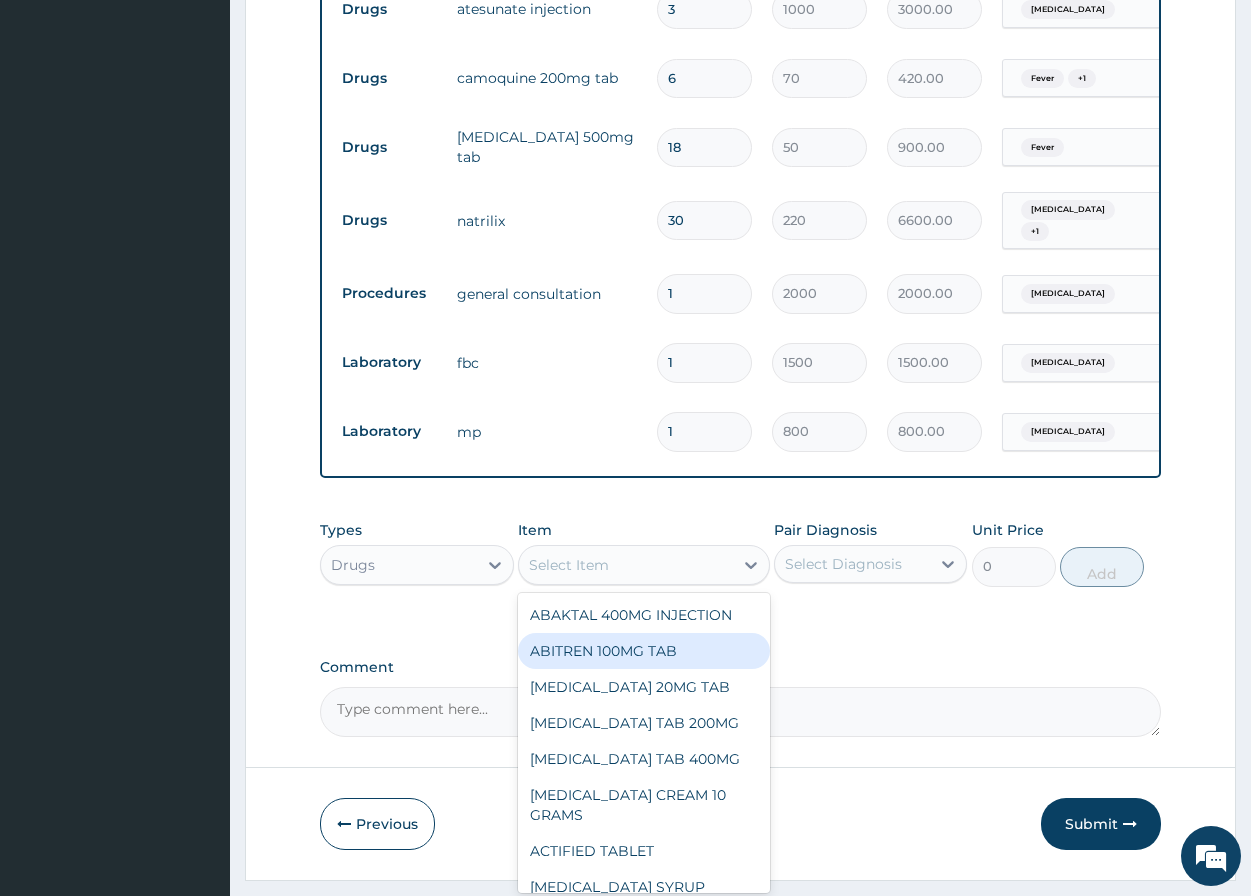 scroll, scrollTop: 1006, scrollLeft: 0, axis: vertical 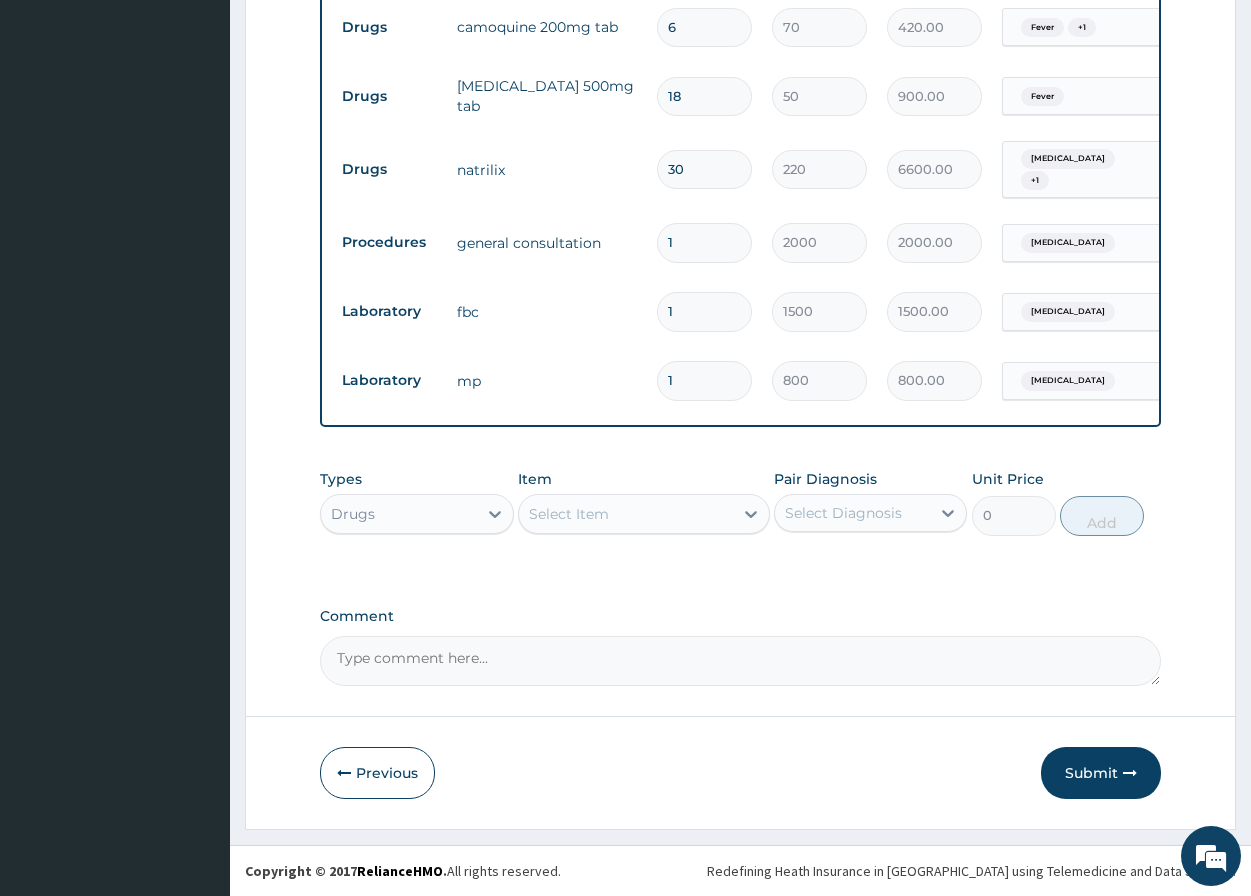click on "Select Item" at bounding box center [626, 514] 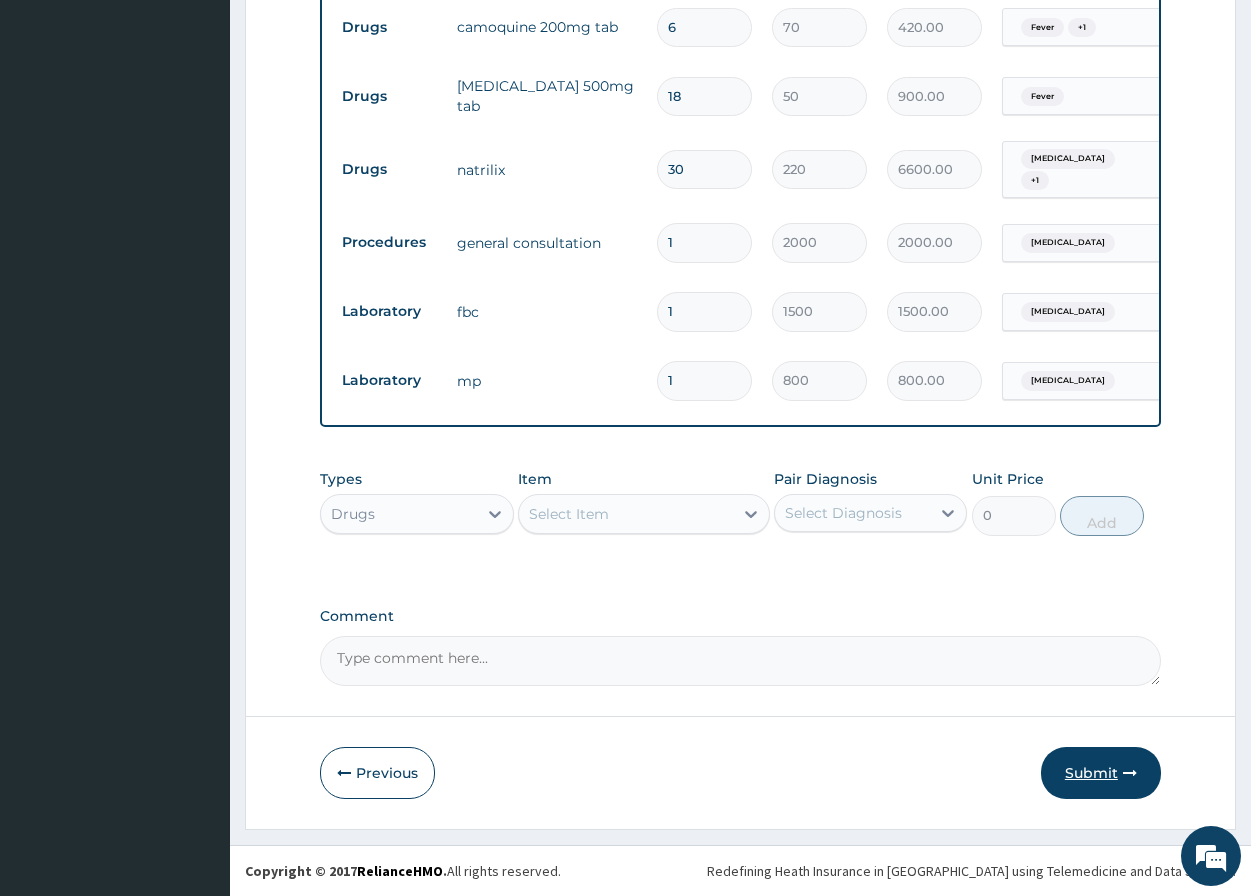 click on "Submit" at bounding box center (1101, 773) 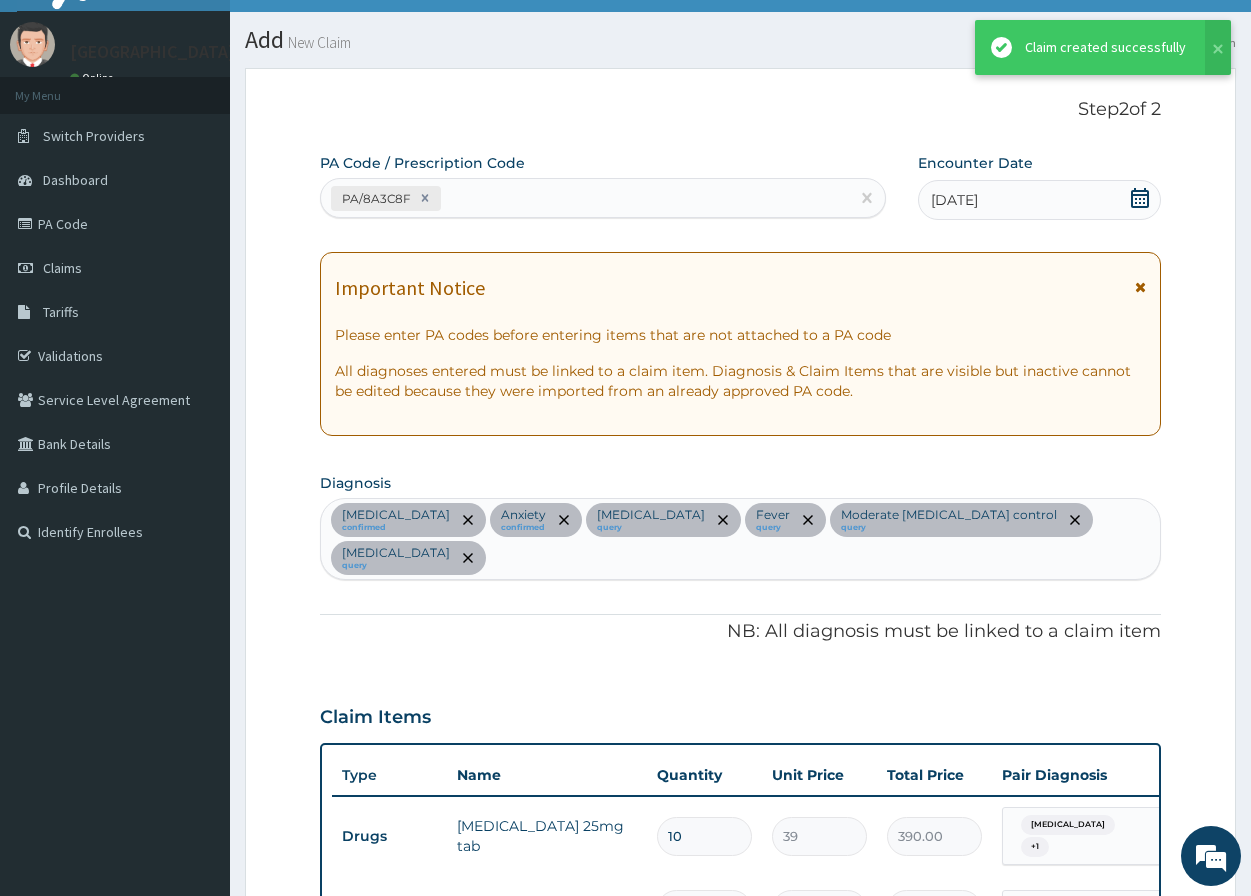 scroll, scrollTop: 1006, scrollLeft: 0, axis: vertical 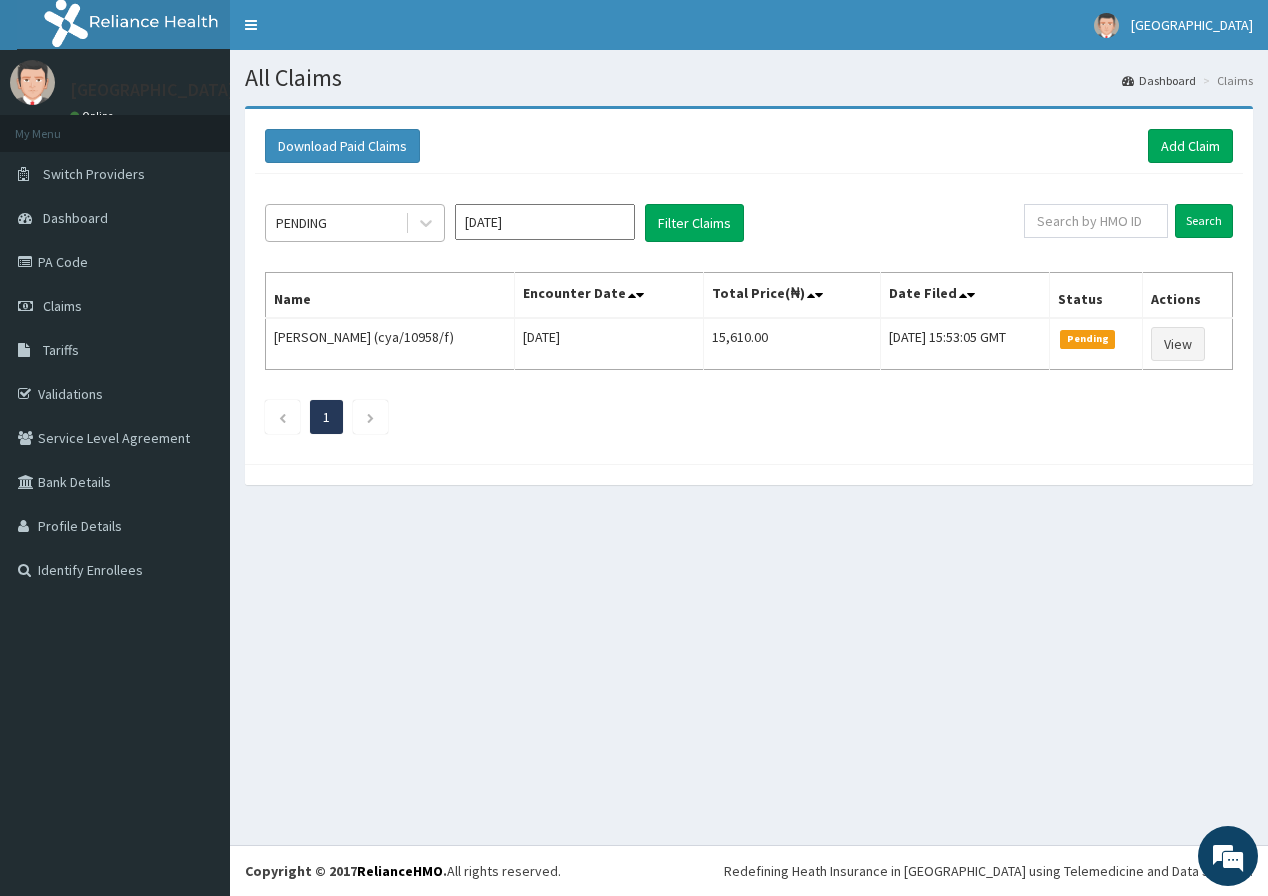 click on "PENDING" at bounding box center (335, 223) 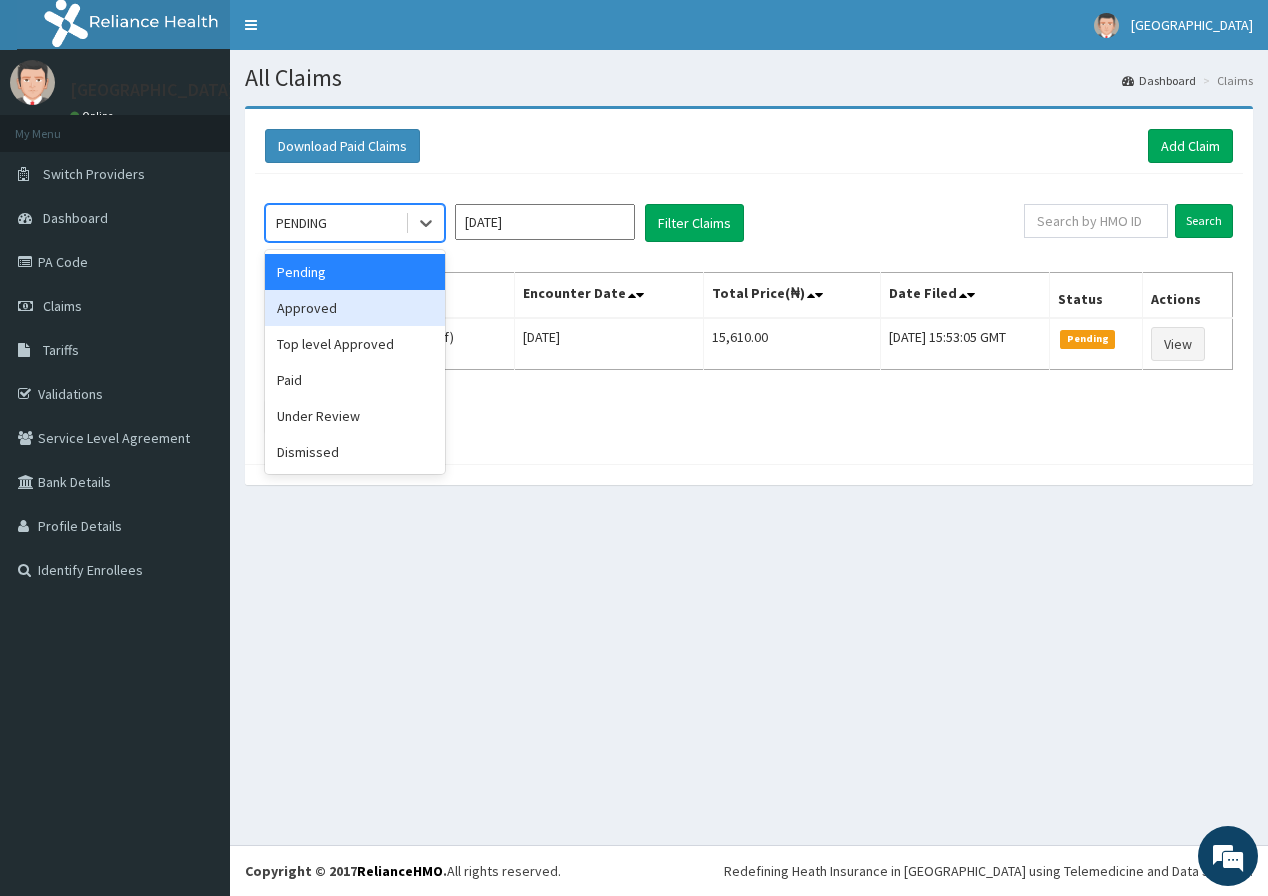 click on "Approved" at bounding box center [355, 308] 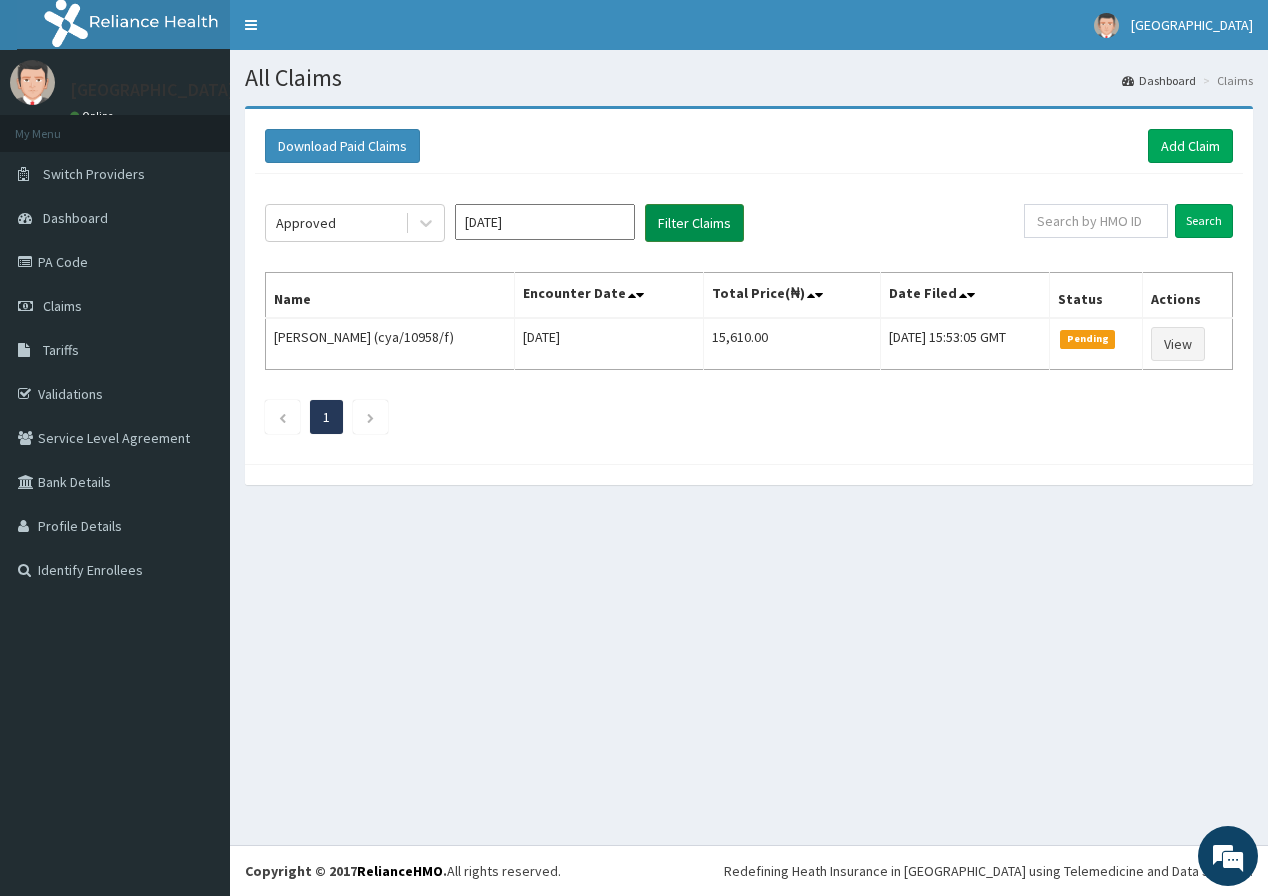 click on "Filter Claims" at bounding box center [694, 223] 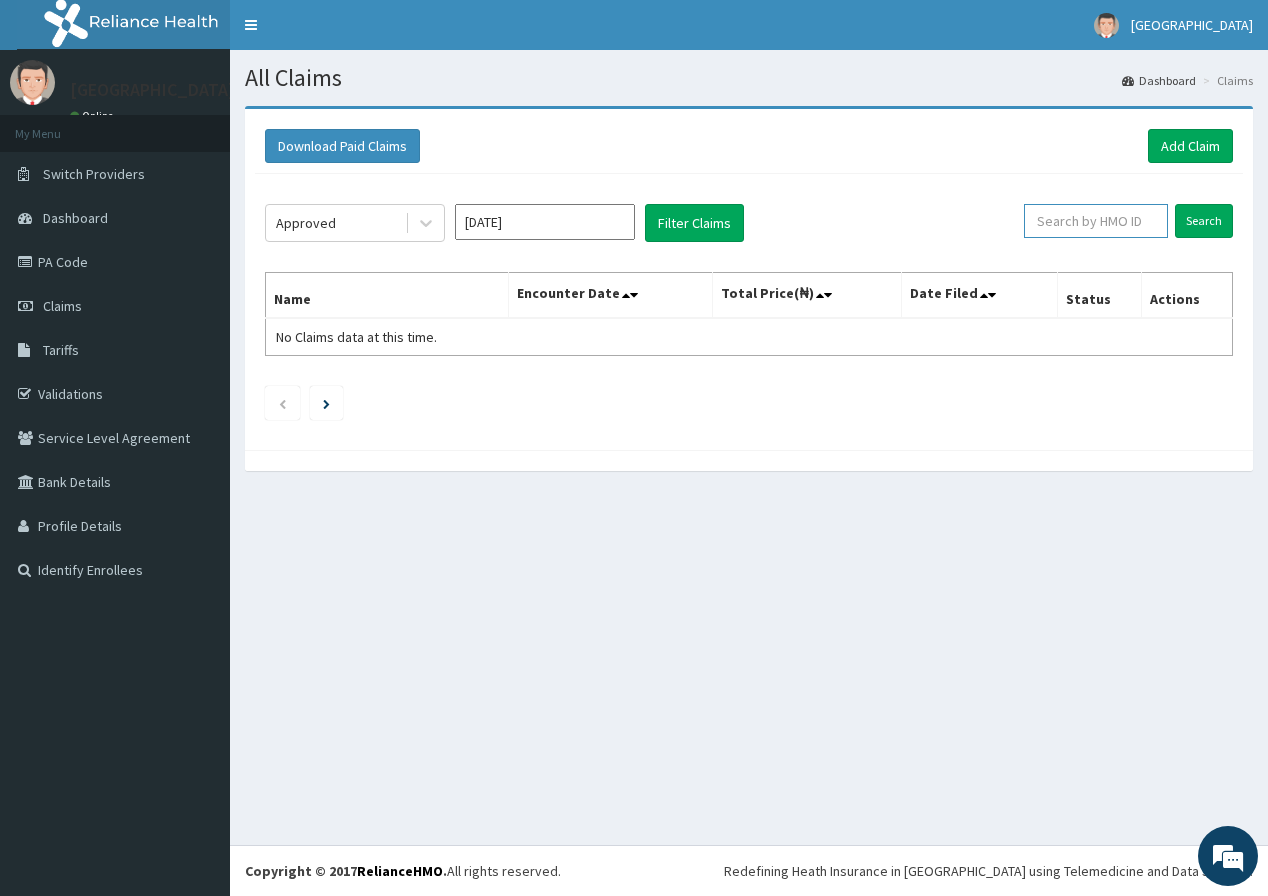 drag, startPoint x: 1064, startPoint y: 221, endPoint x: 1063, endPoint y: 240, distance: 19.026299 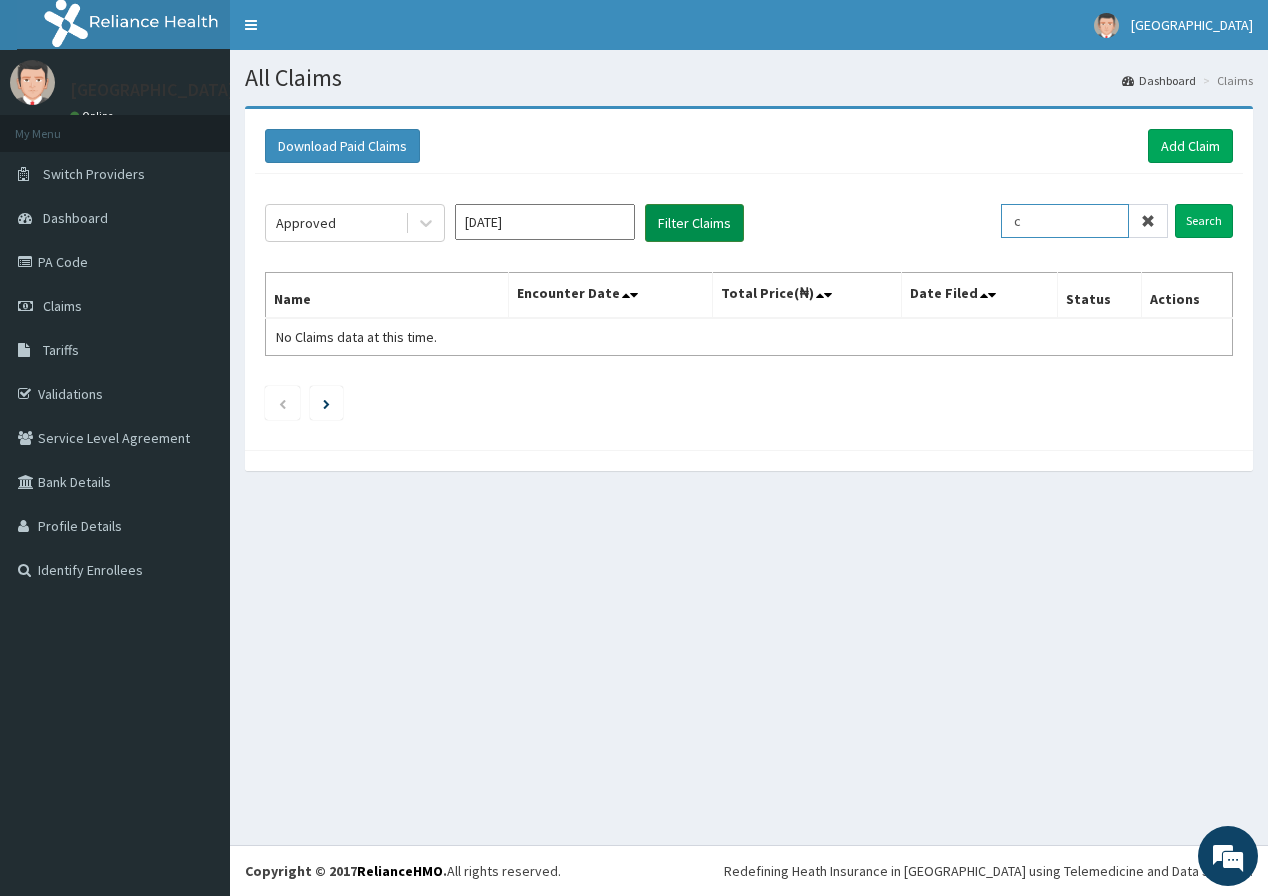 scroll, scrollTop: 0, scrollLeft: 0, axis: both 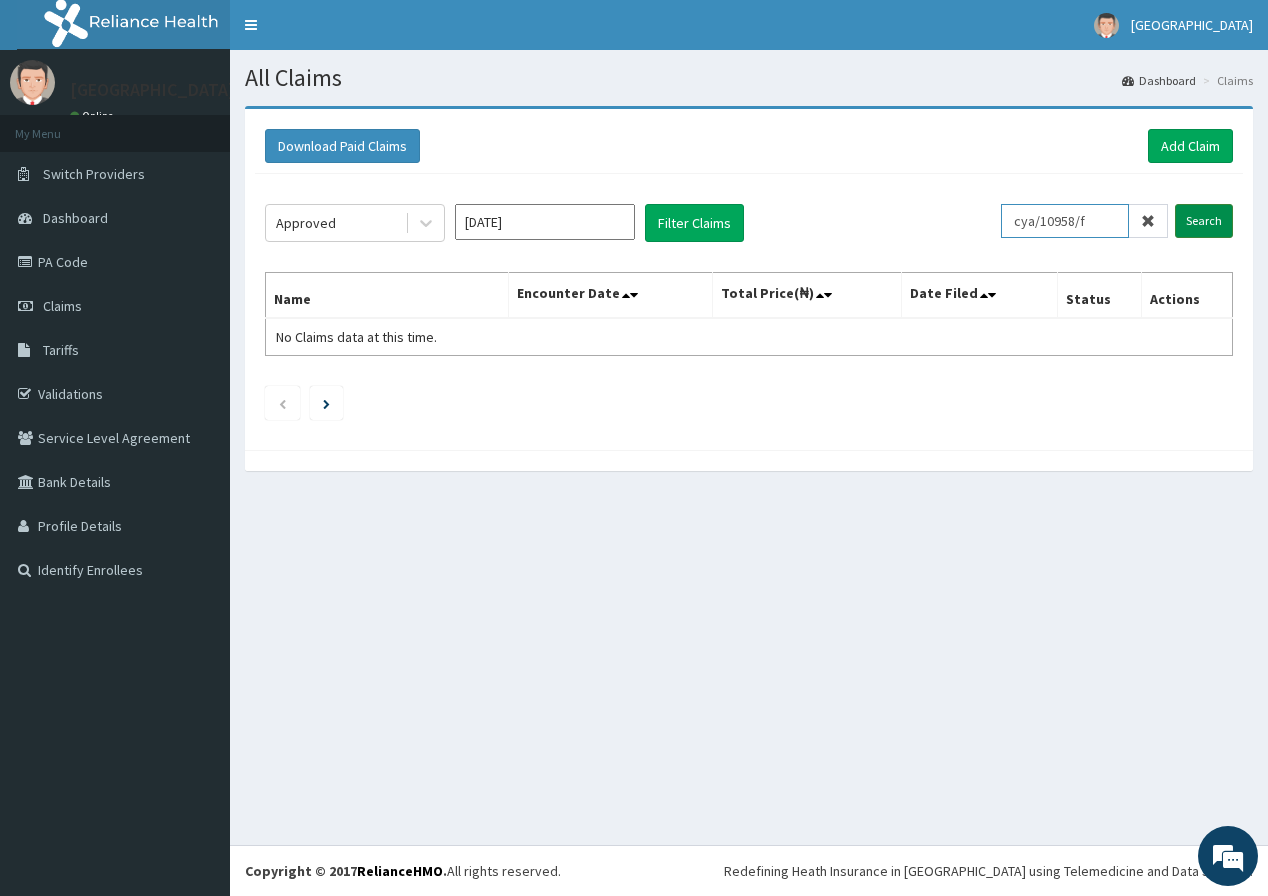 type on "cya/10958/f" 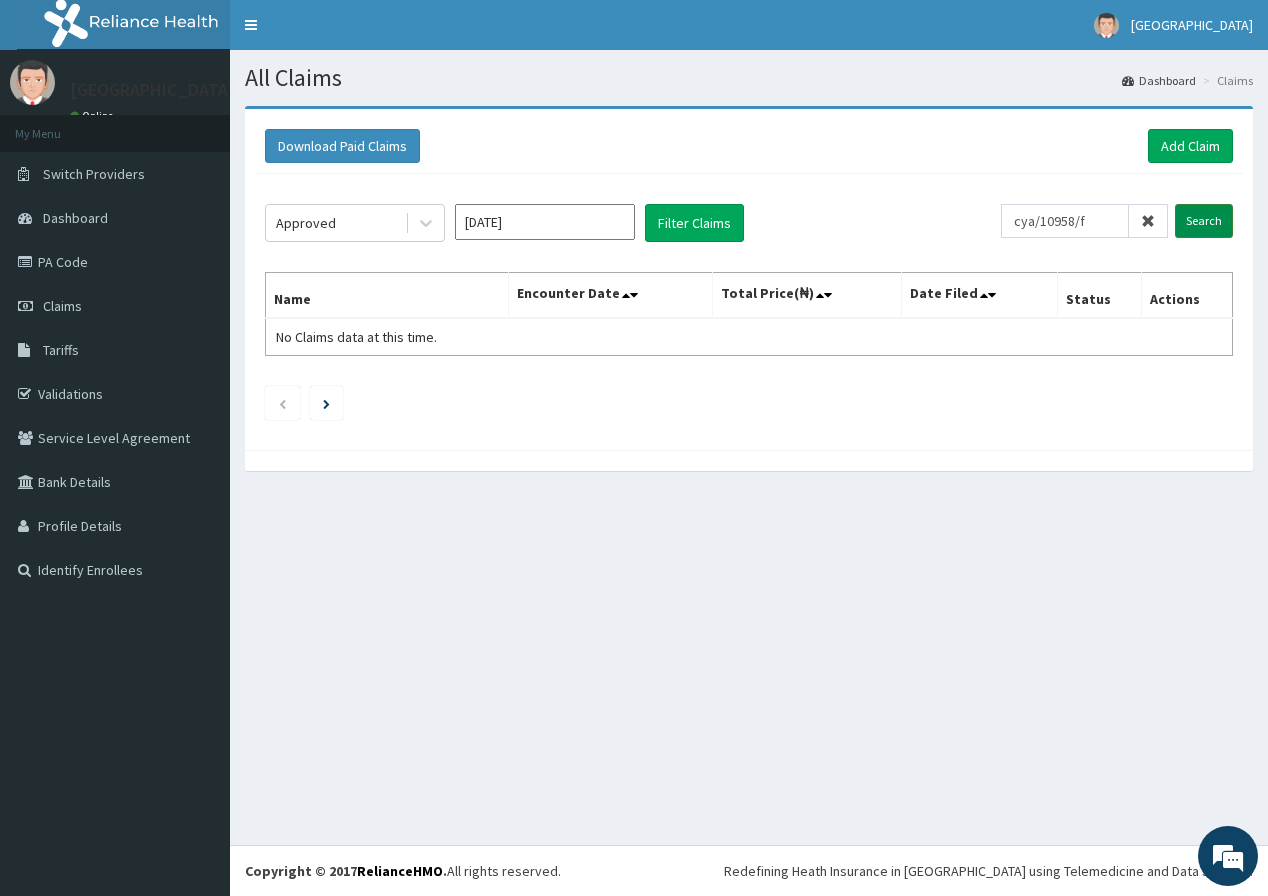 click on "Search" at bounding box center (1204, 221) 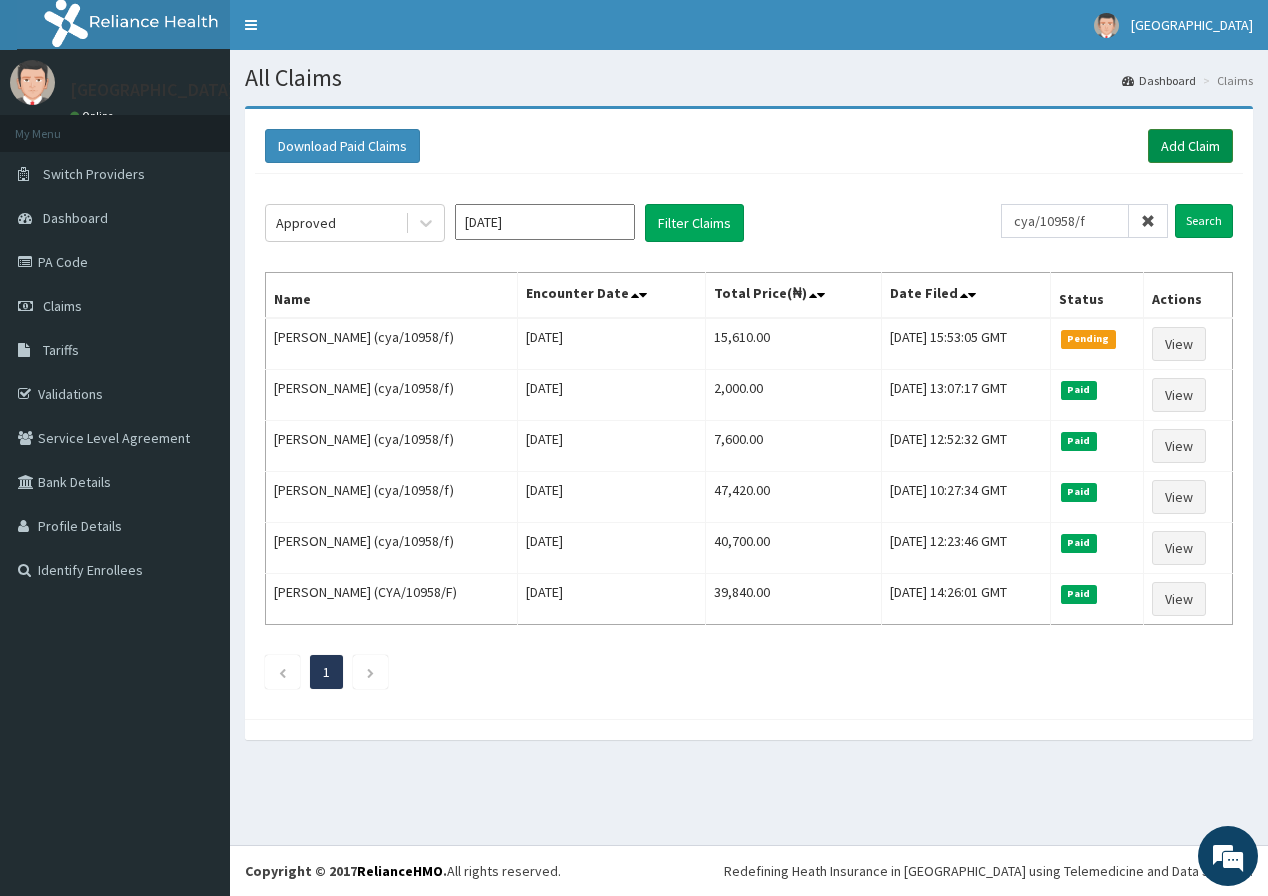 click on "Add Claim" at bounding box center (1190, 146) 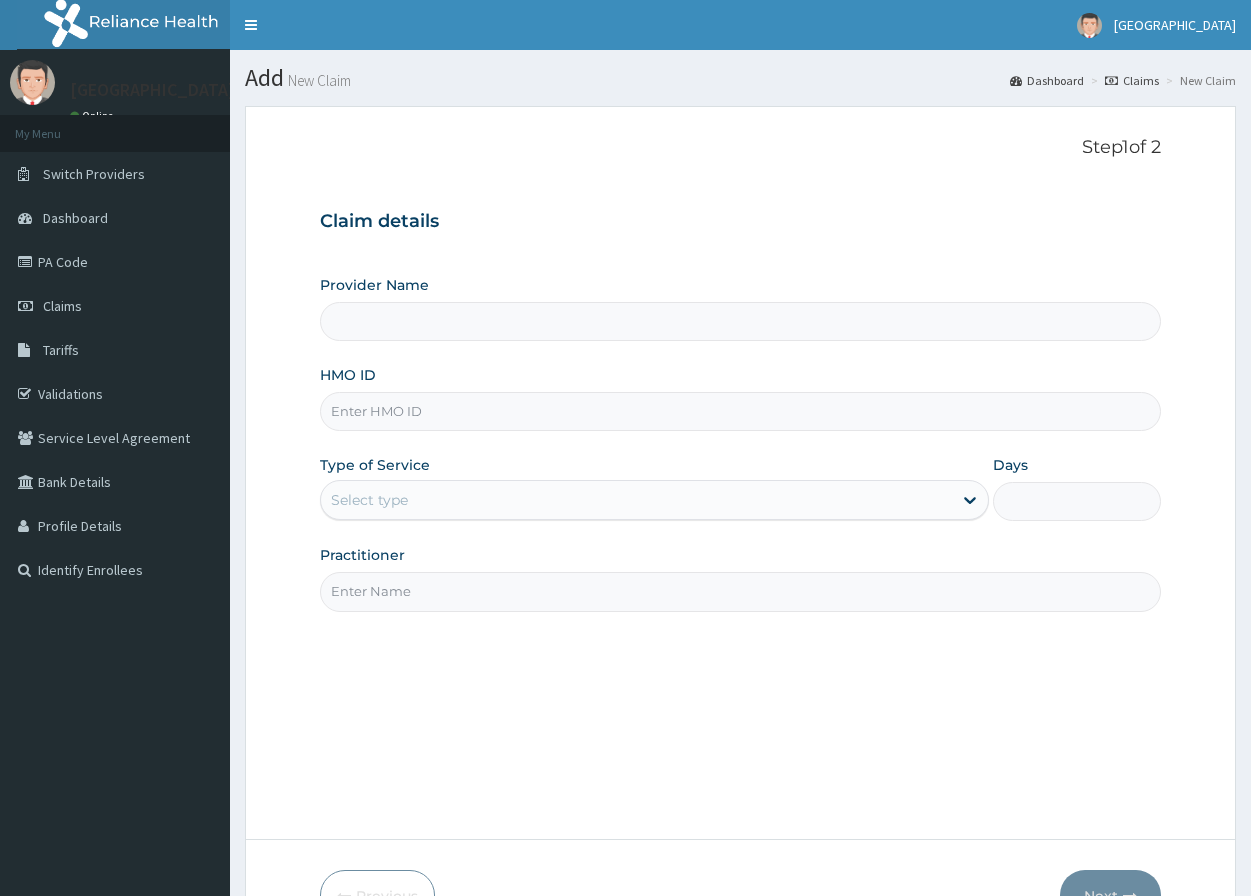scroll, scrollTop: 0, scrollLeft: 0, axis: both 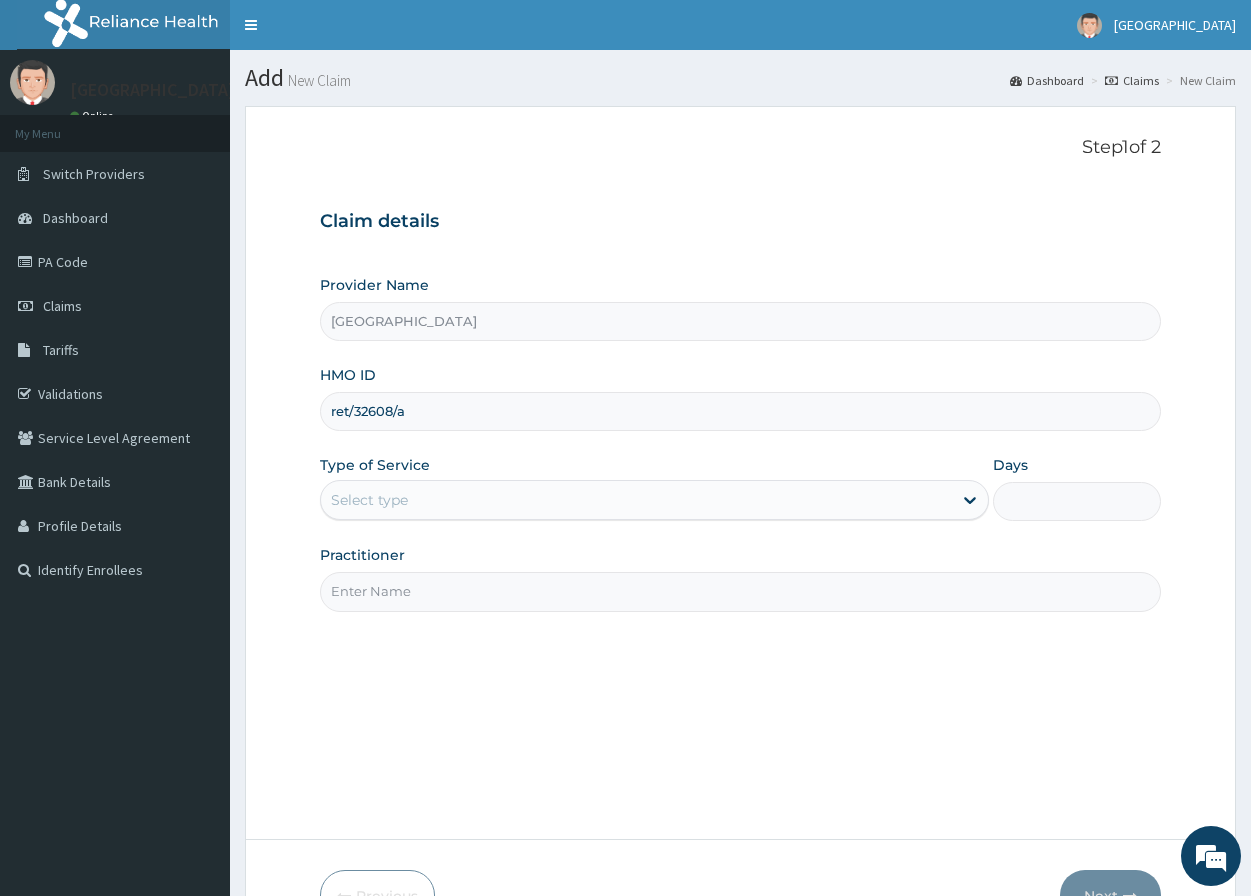 type on "ret/32608/a" 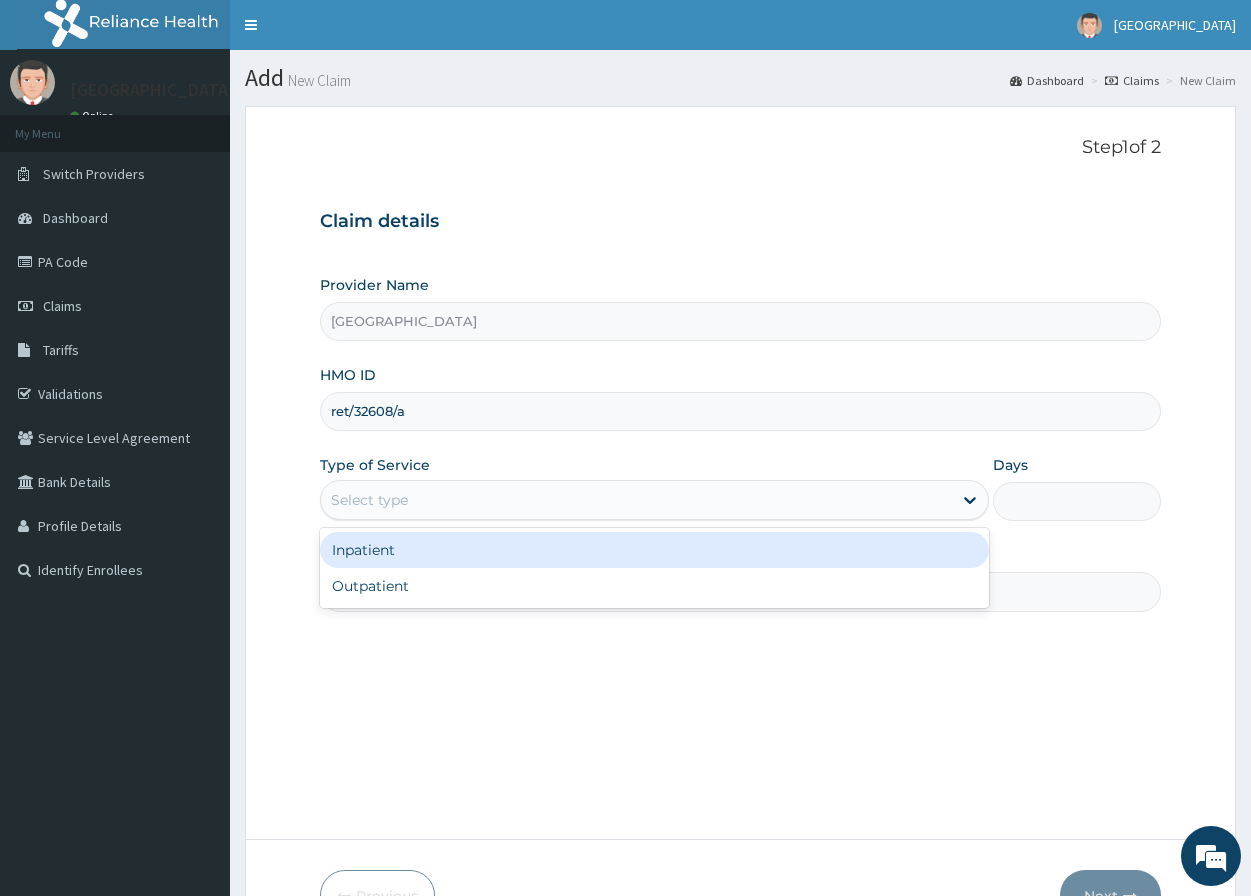 click on "Select type" at bounding box center (369, 500) 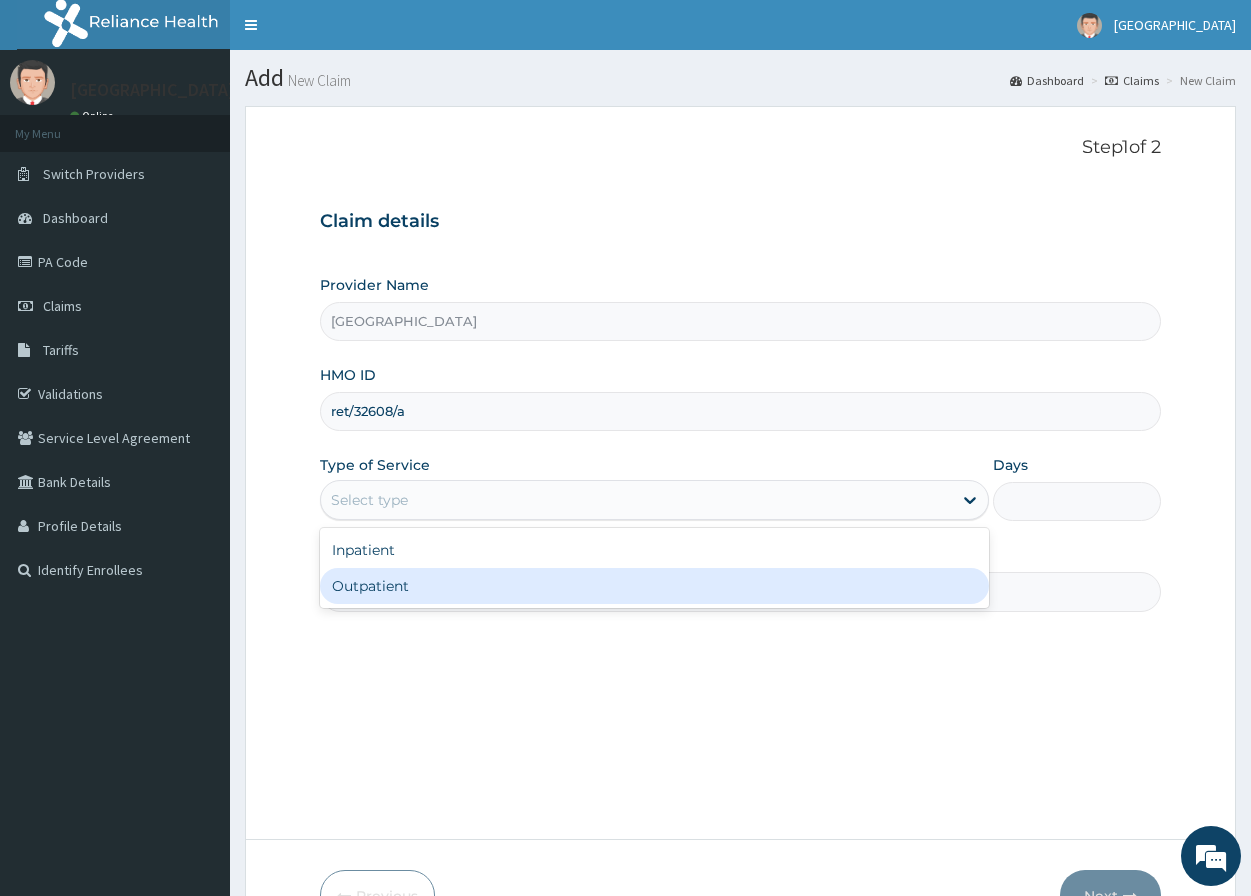 click on "Outpatient" at bounding box center [654, 586] 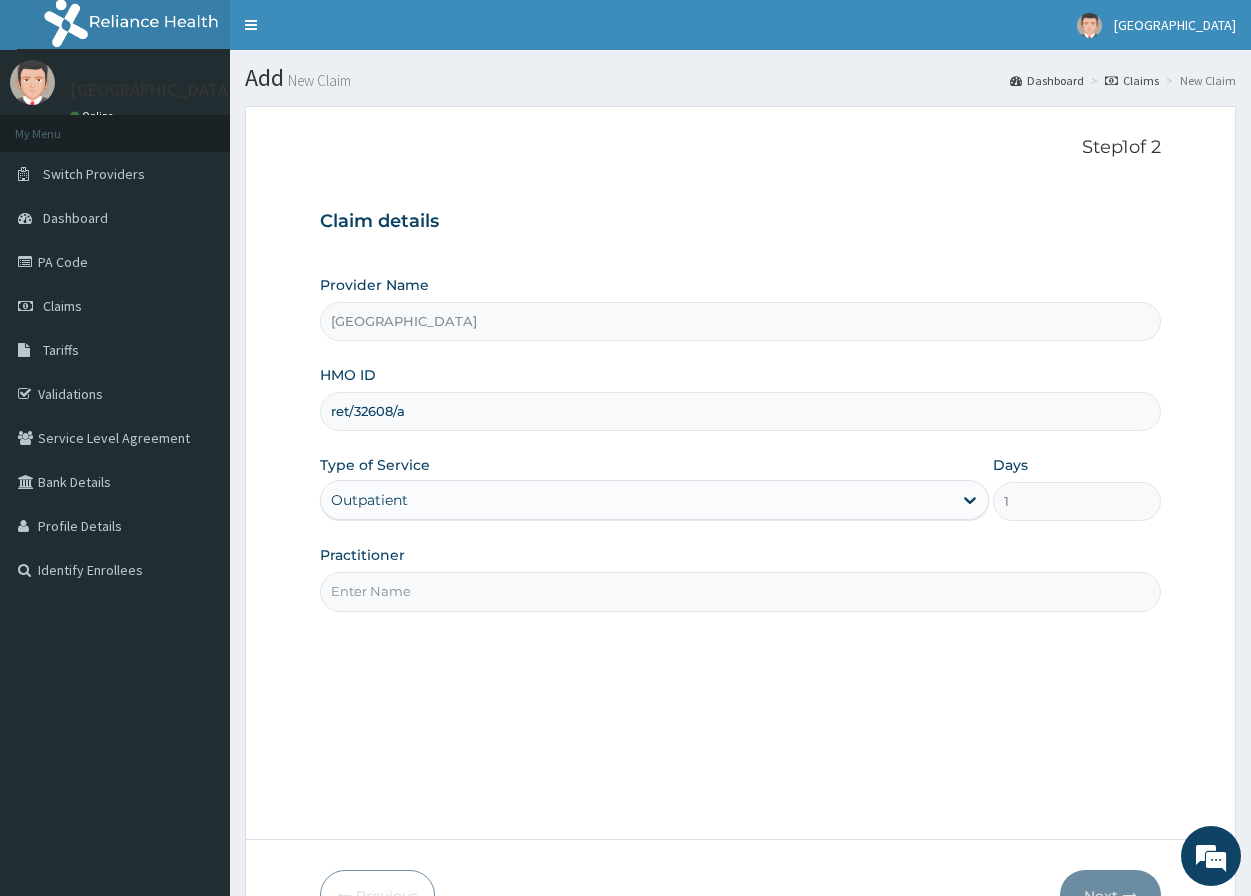 click on "Practitioner" at bounding box center (740, 591) 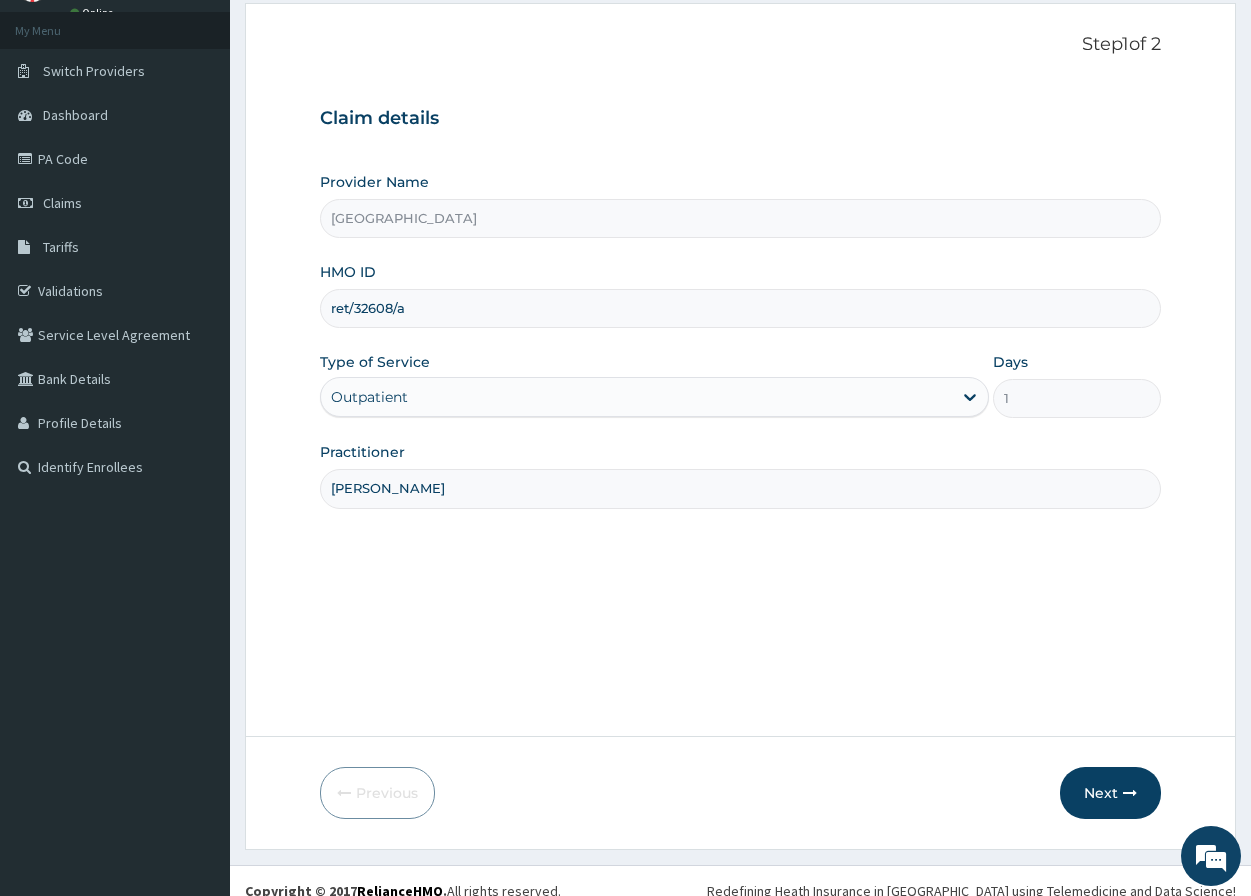 scroll, scrollTop: 123, scrollLeft: 0, axis: vertical 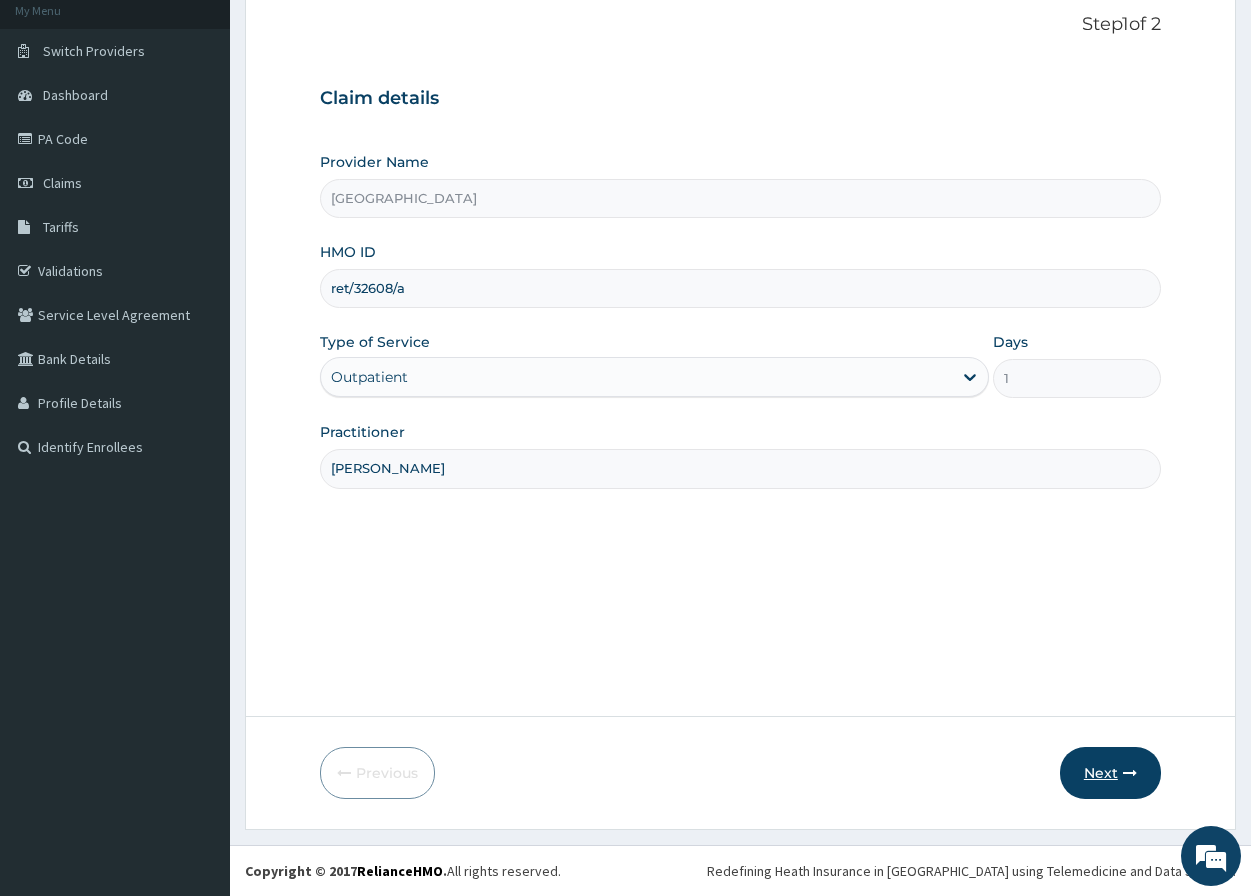 type on "[PERSON_NAME]" 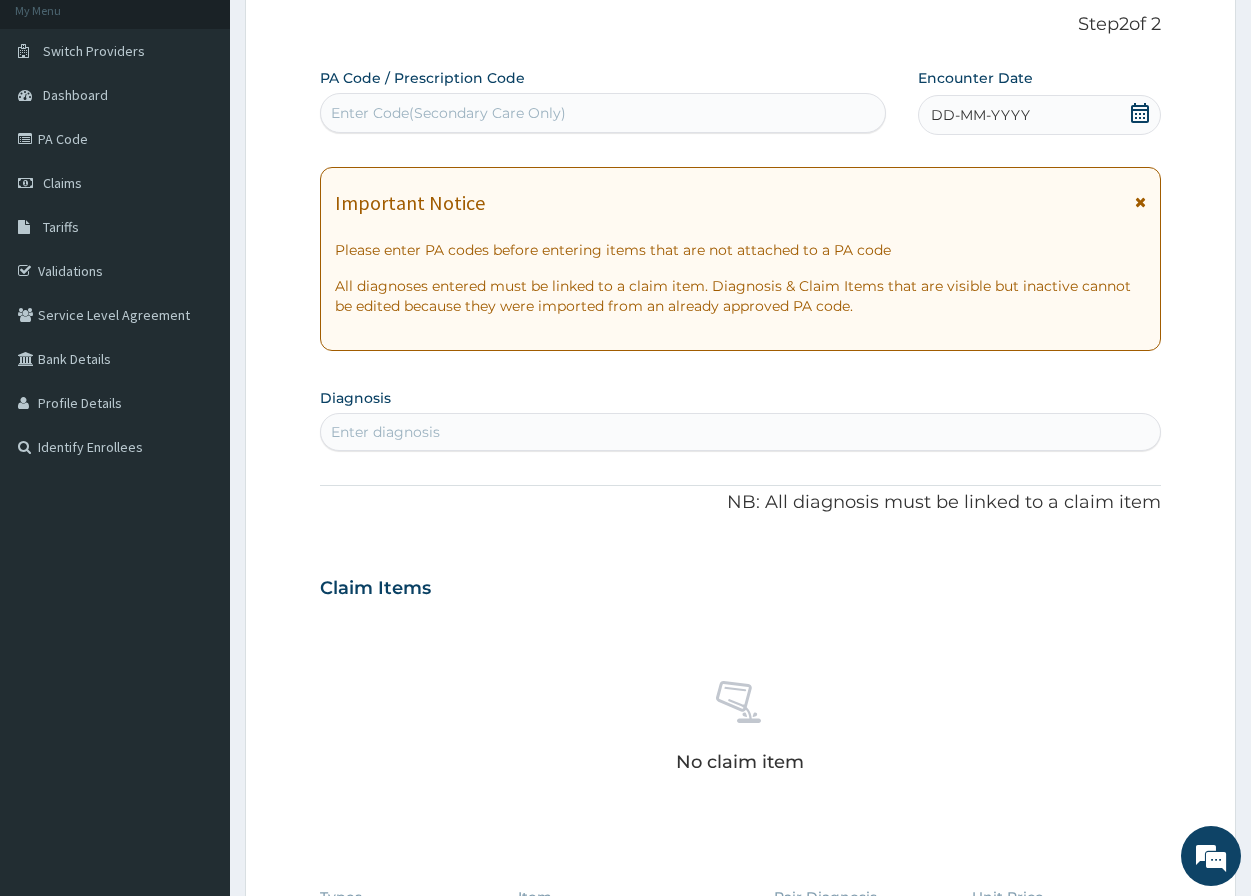 click on "DD-MM-YYYY" at bounding box center [980, 115] 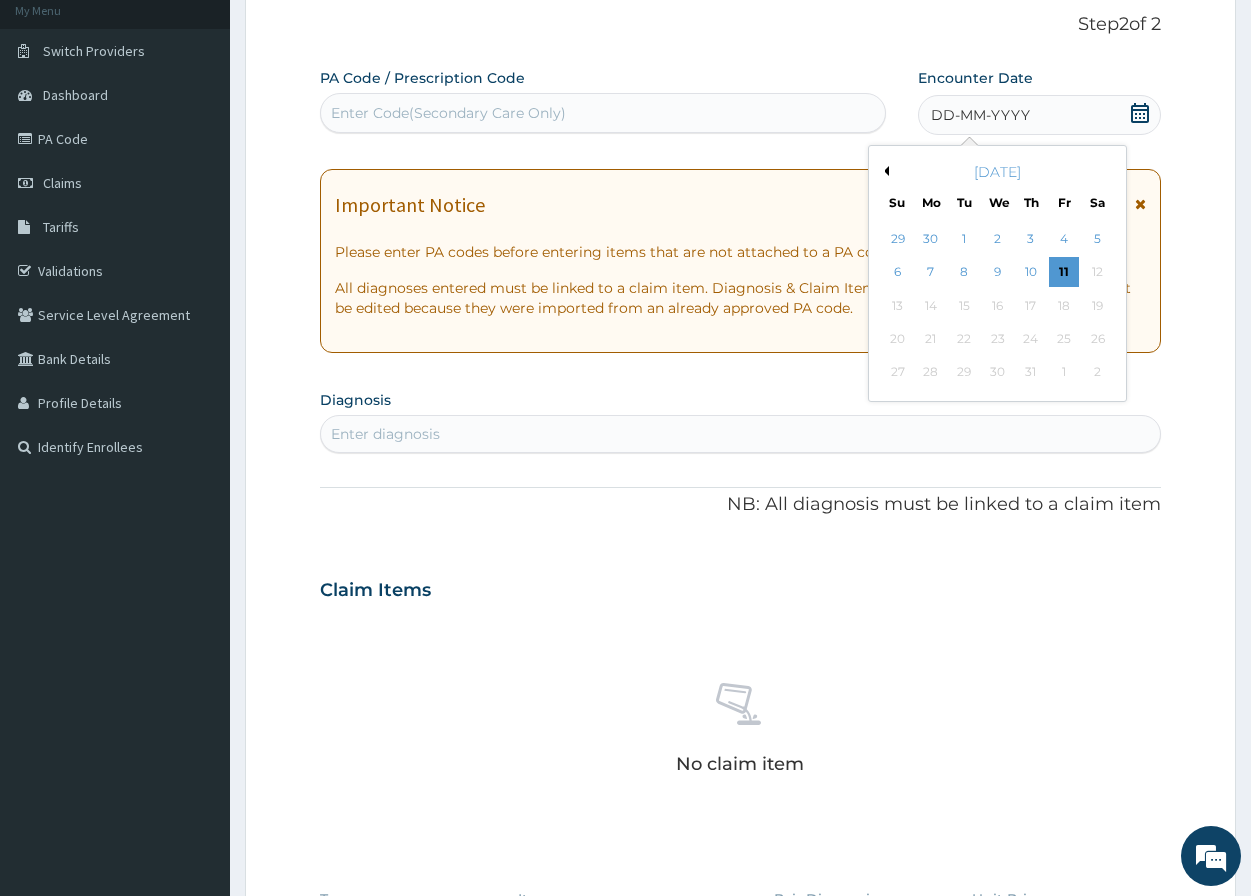 click on "Previous Month" at bounding box center (884, 171) 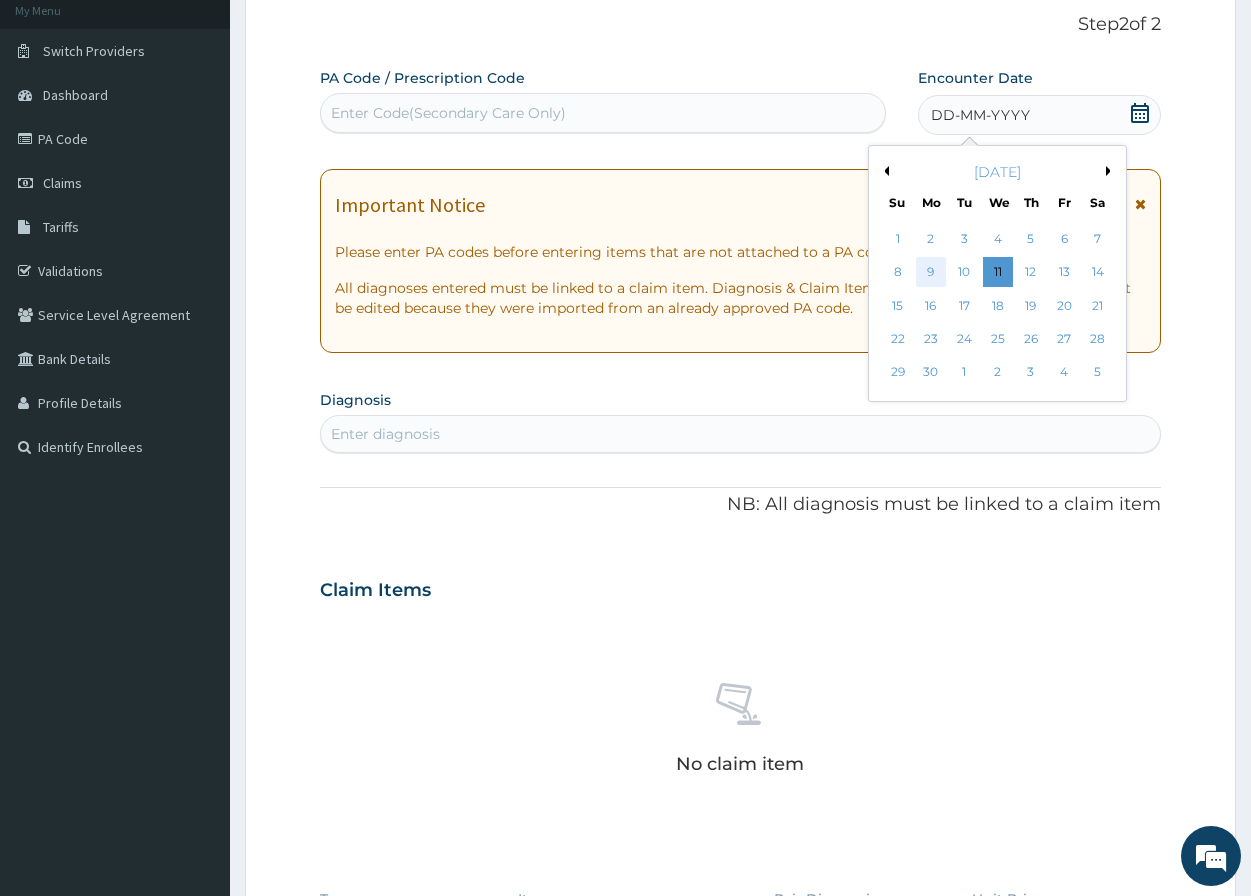 click on "9" at bounding box center (931, 273) 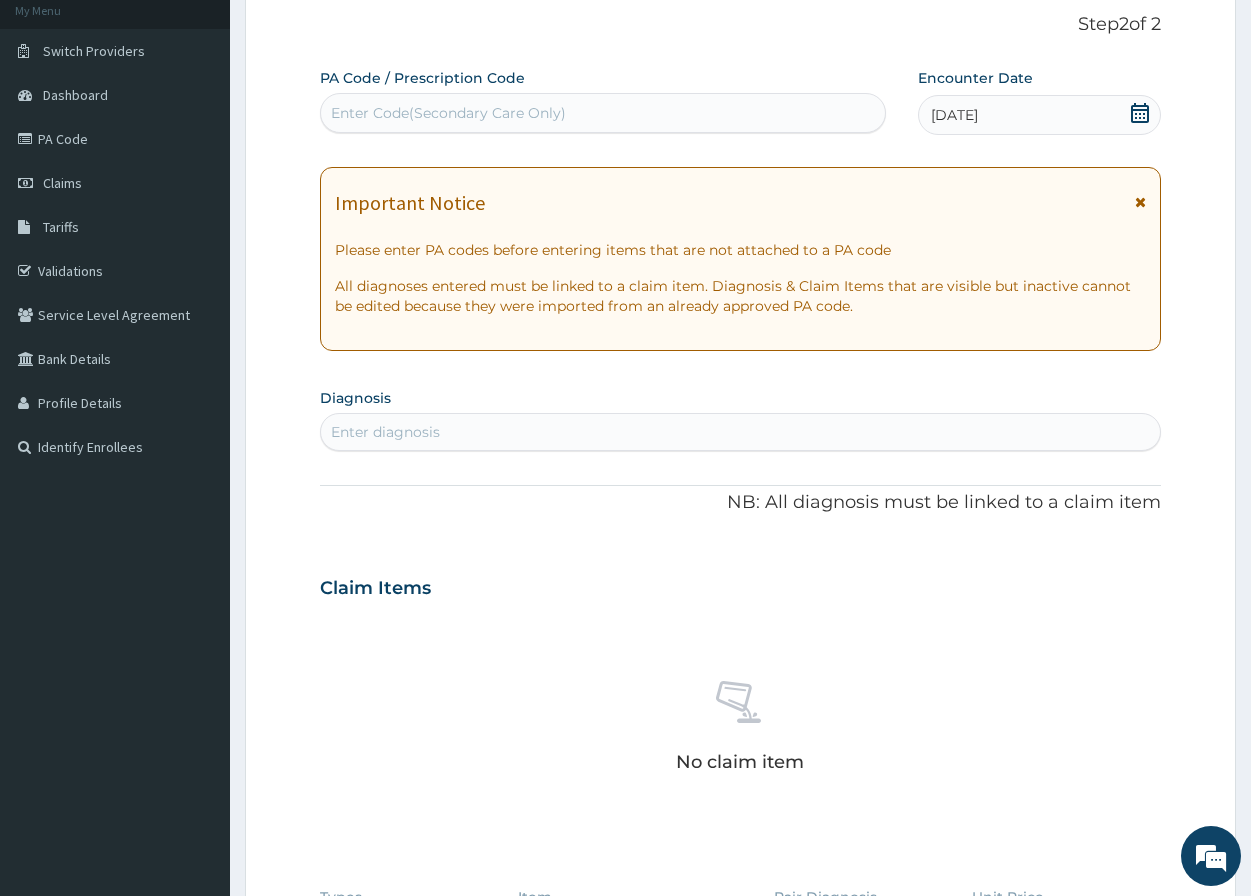click on "Enter diagnosis" at bounding box center [385, 432] 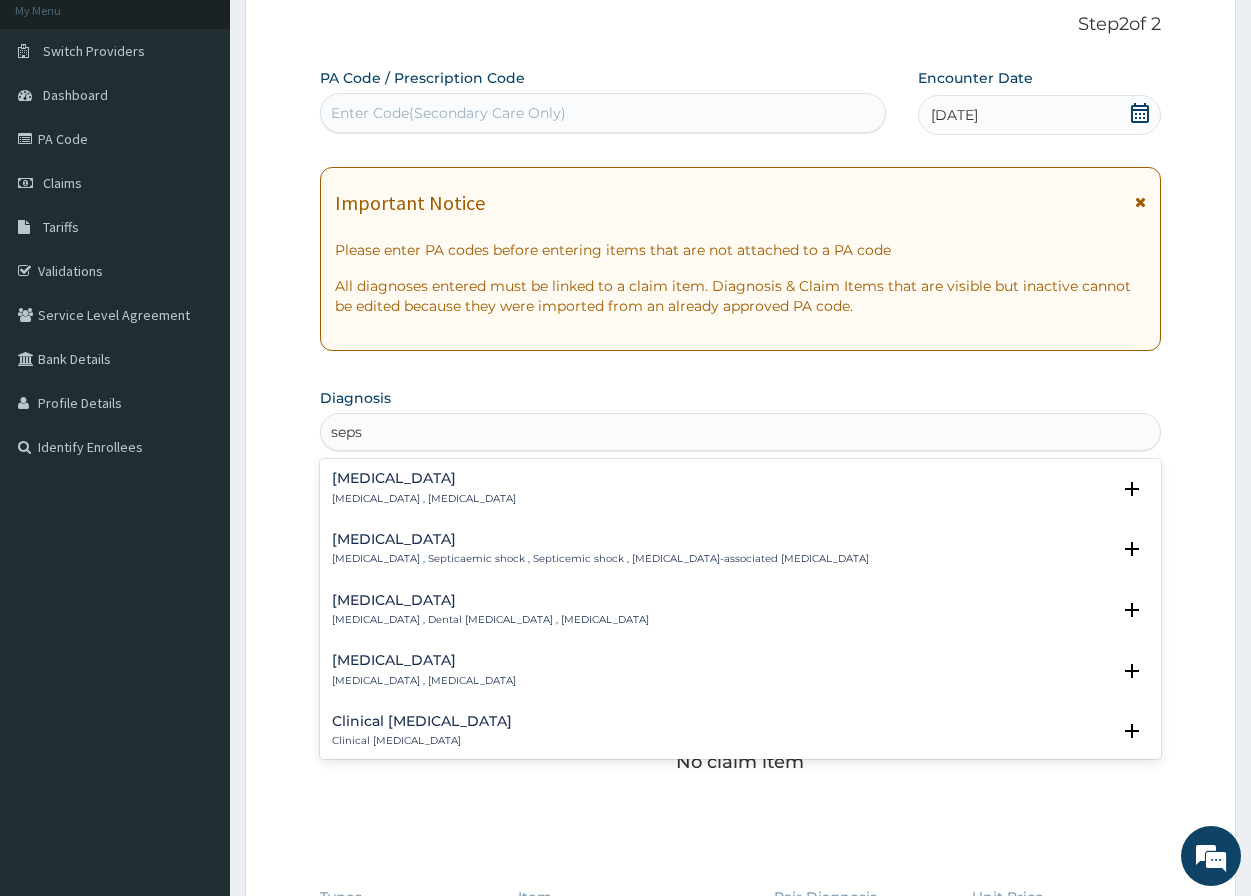 type on "sepsi" 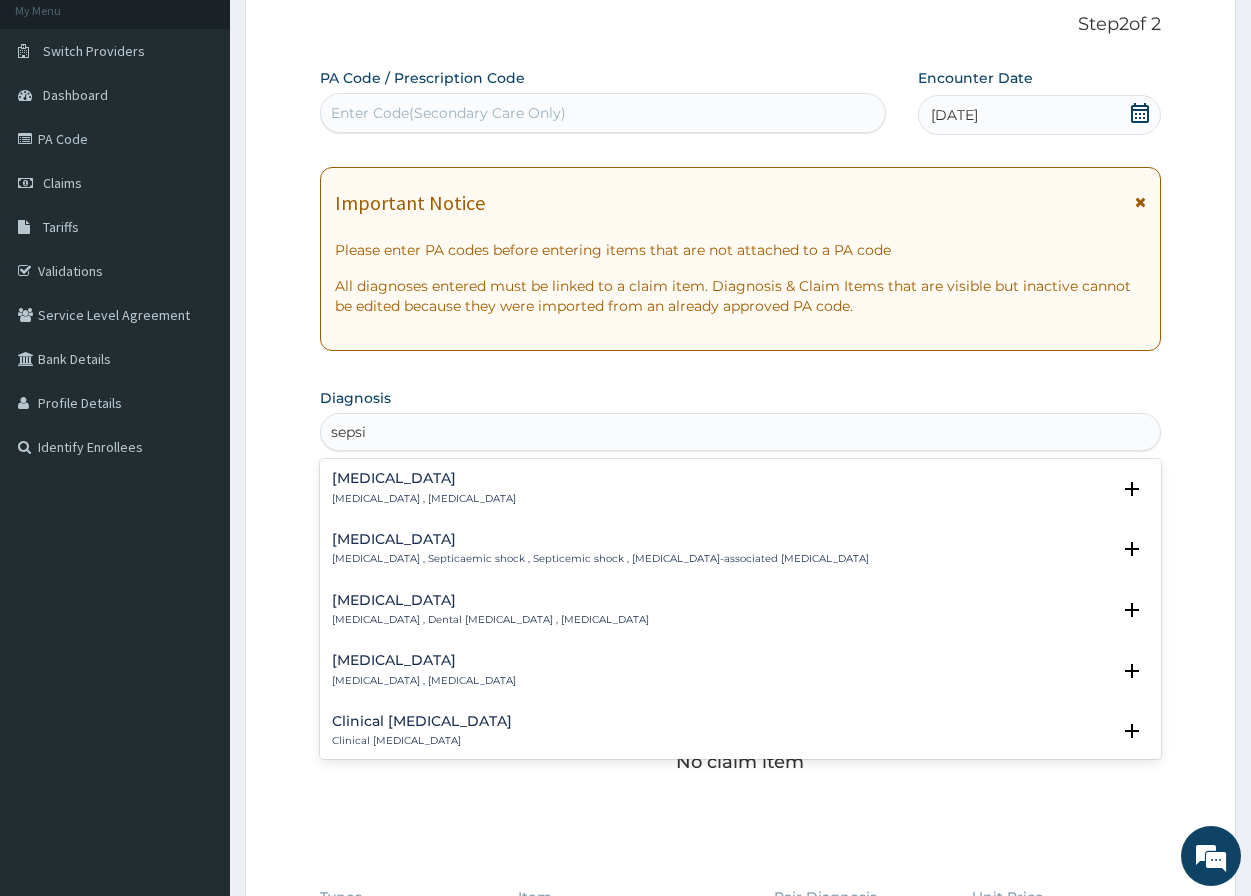 click on "Systemic infection , Sepsis" at bounding box center (424, 499) 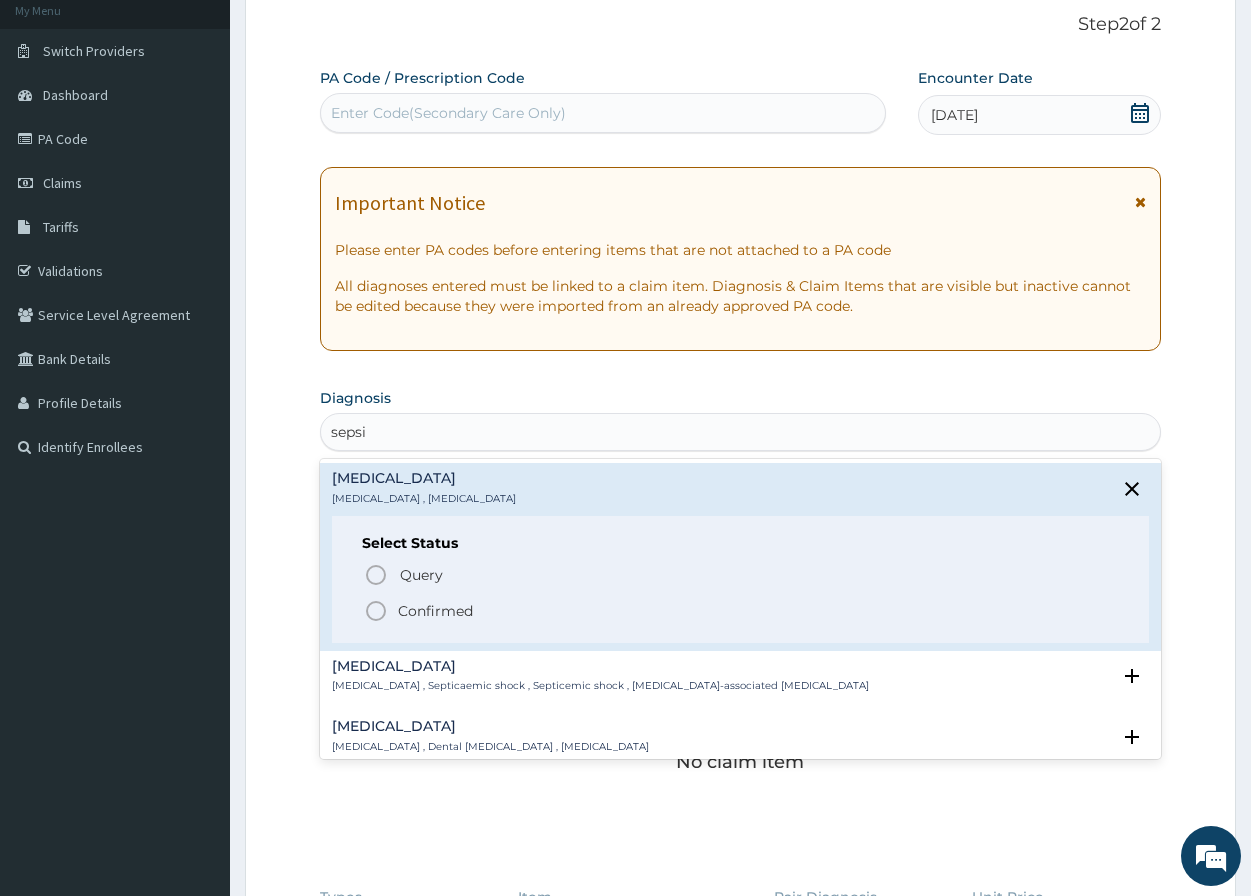 click 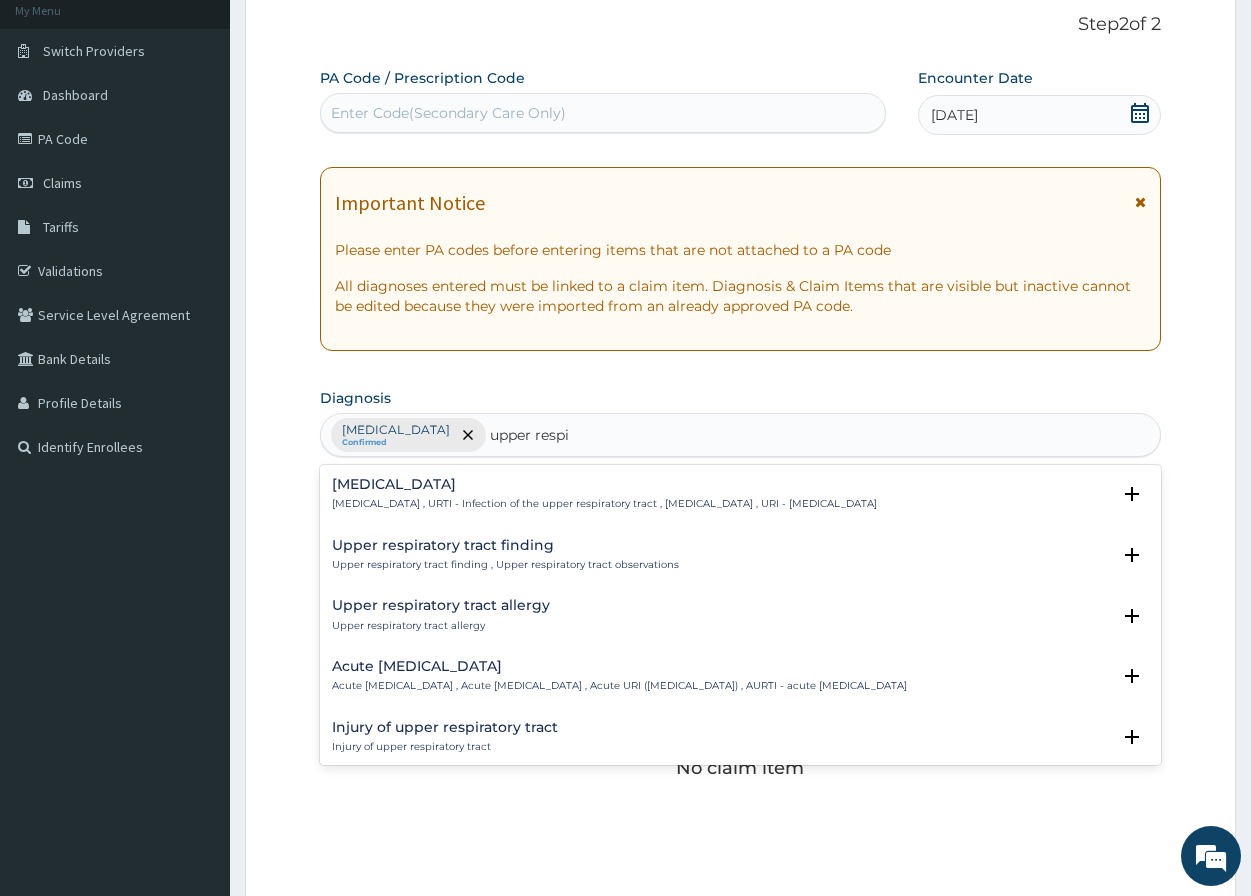type on "upper respir" 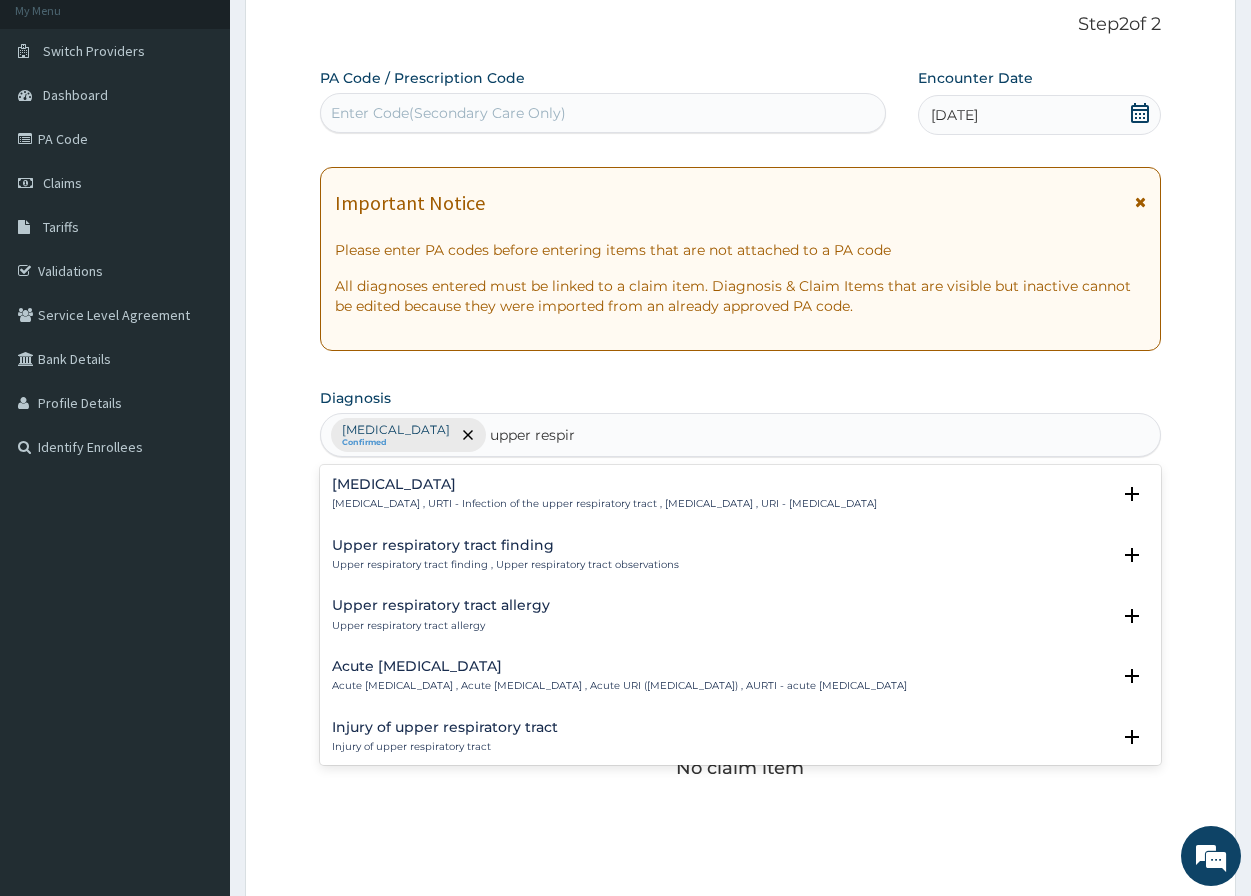click on "Upper respiratory infection Upper respiratory infection , URTI - Infection of the upper respiratory tract , Upper respiratory tract infection , URI - Upper respiratory infection" at bounding box center [604, 494] 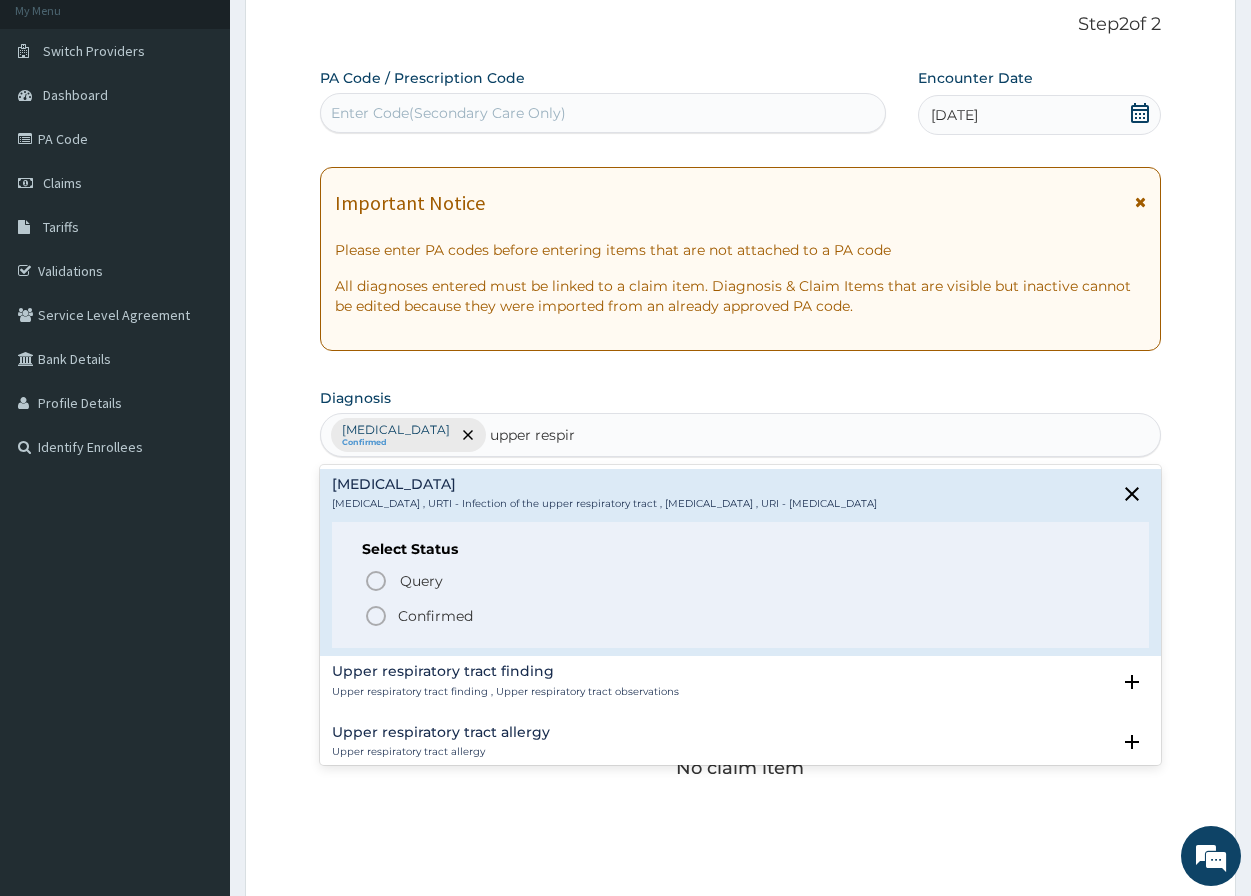 click 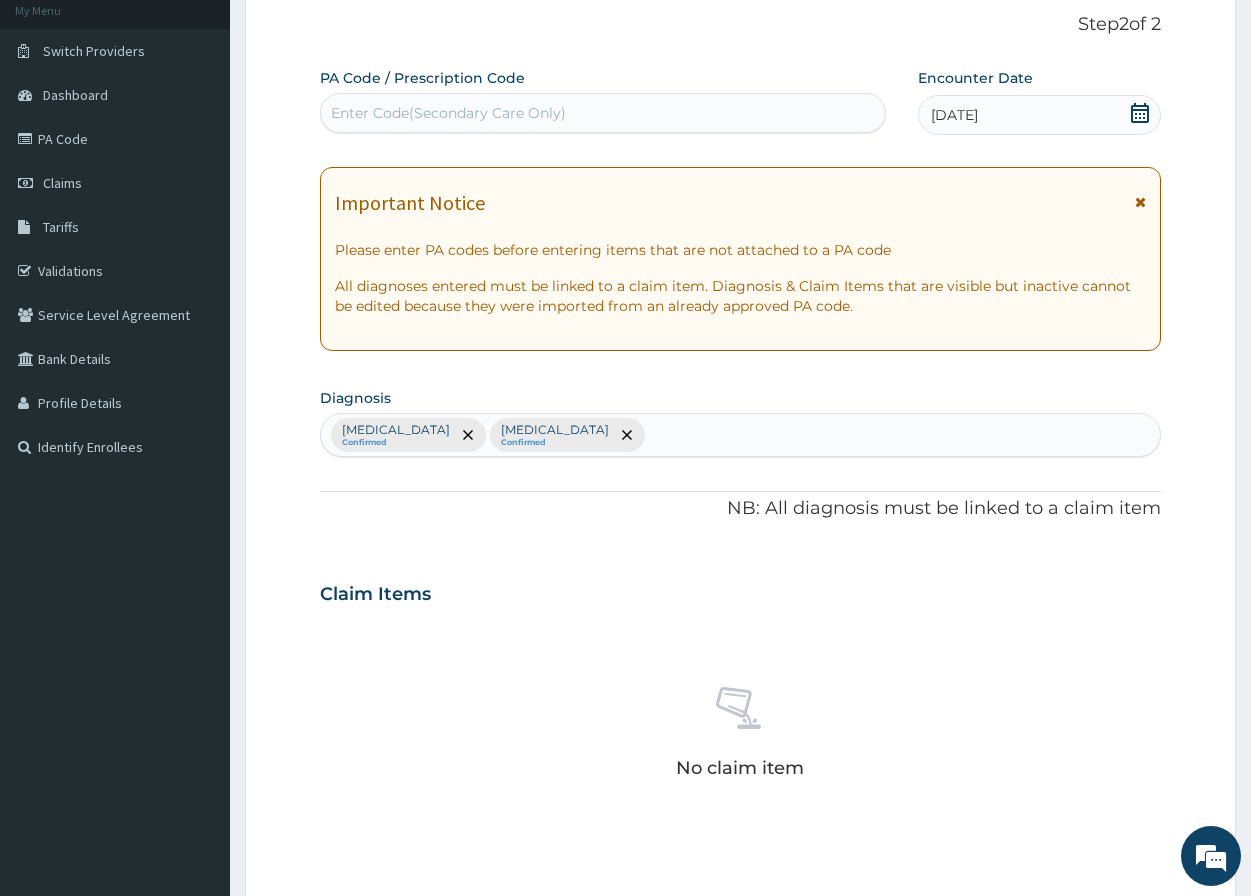 click at bounding box center (650, 435) 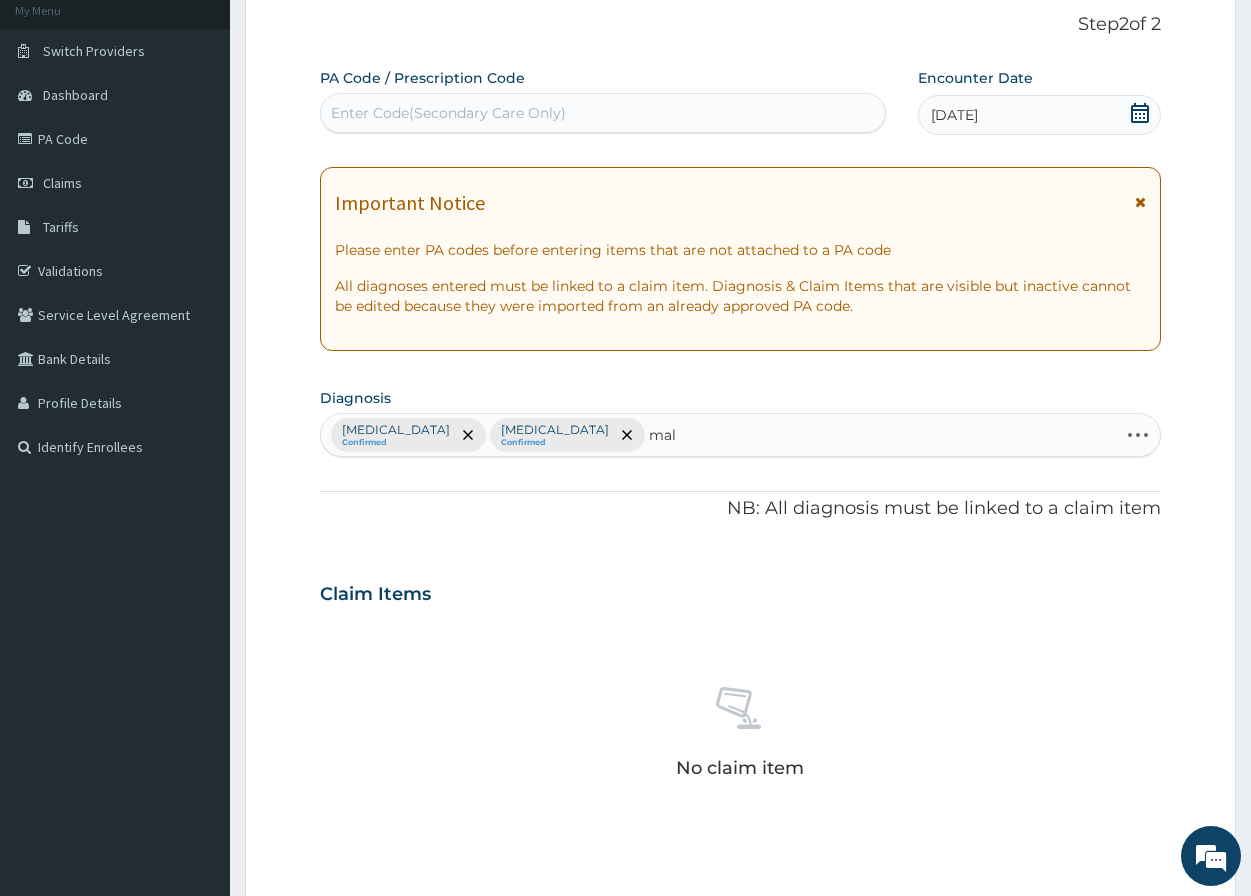 type on "mala" 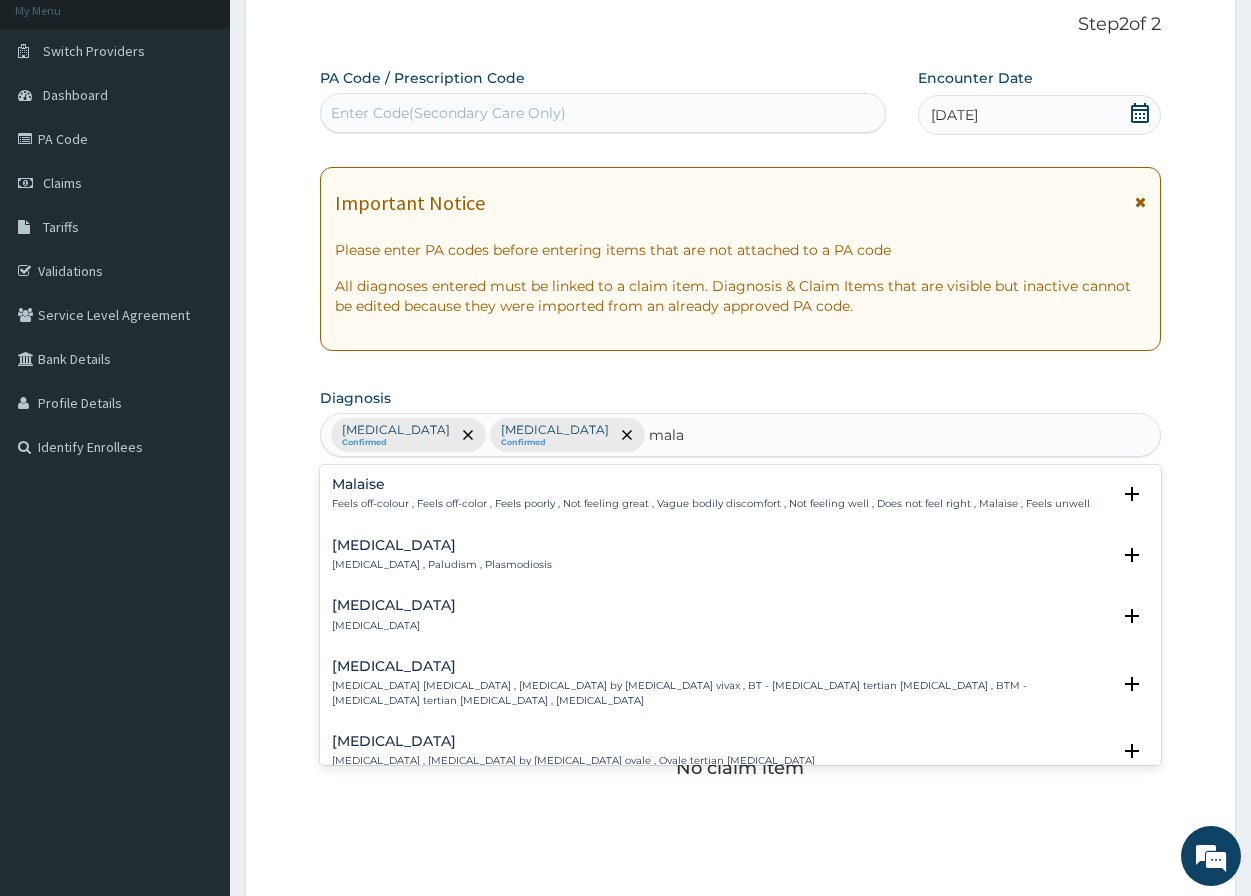 click on "Malaria Malaria , Paludism , Plasmodiosis" at bounding box center (442, 555) 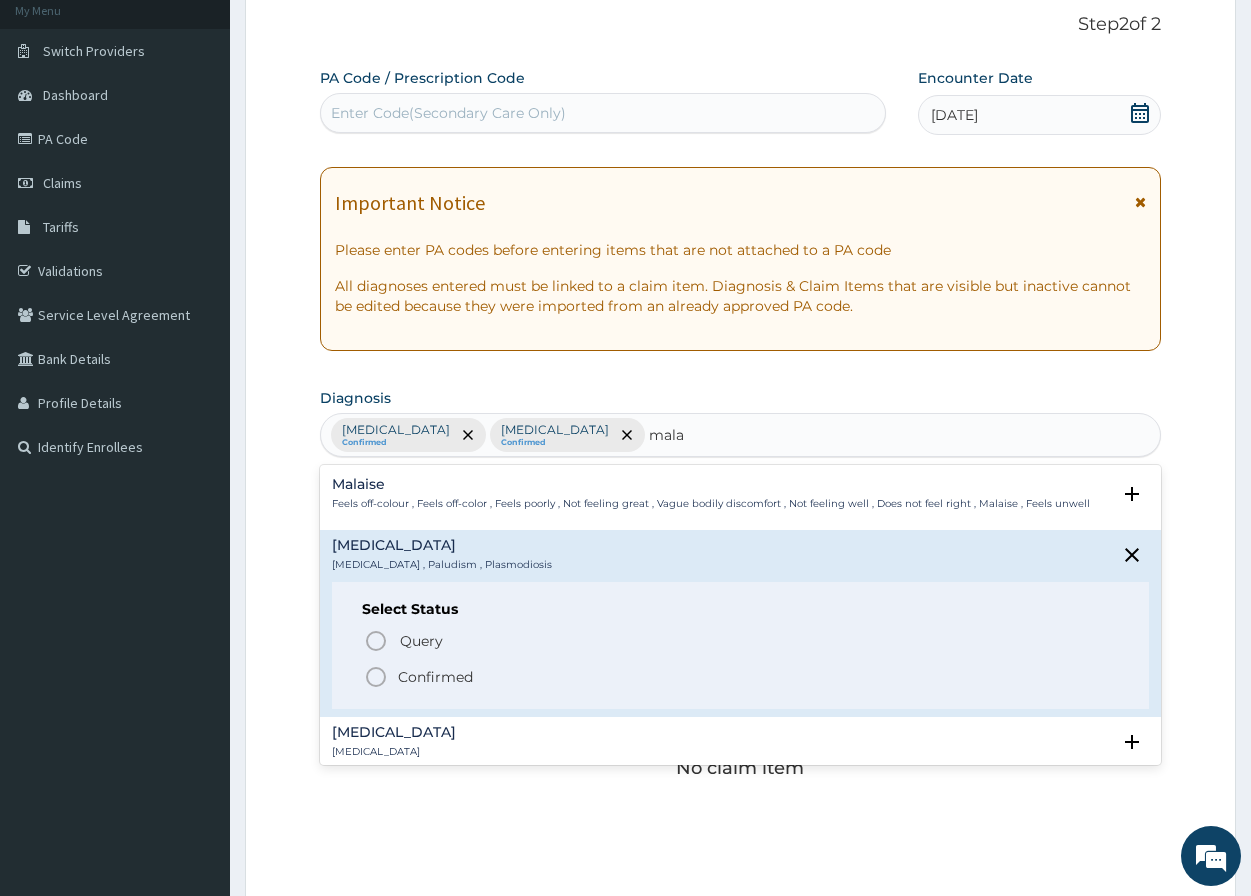click 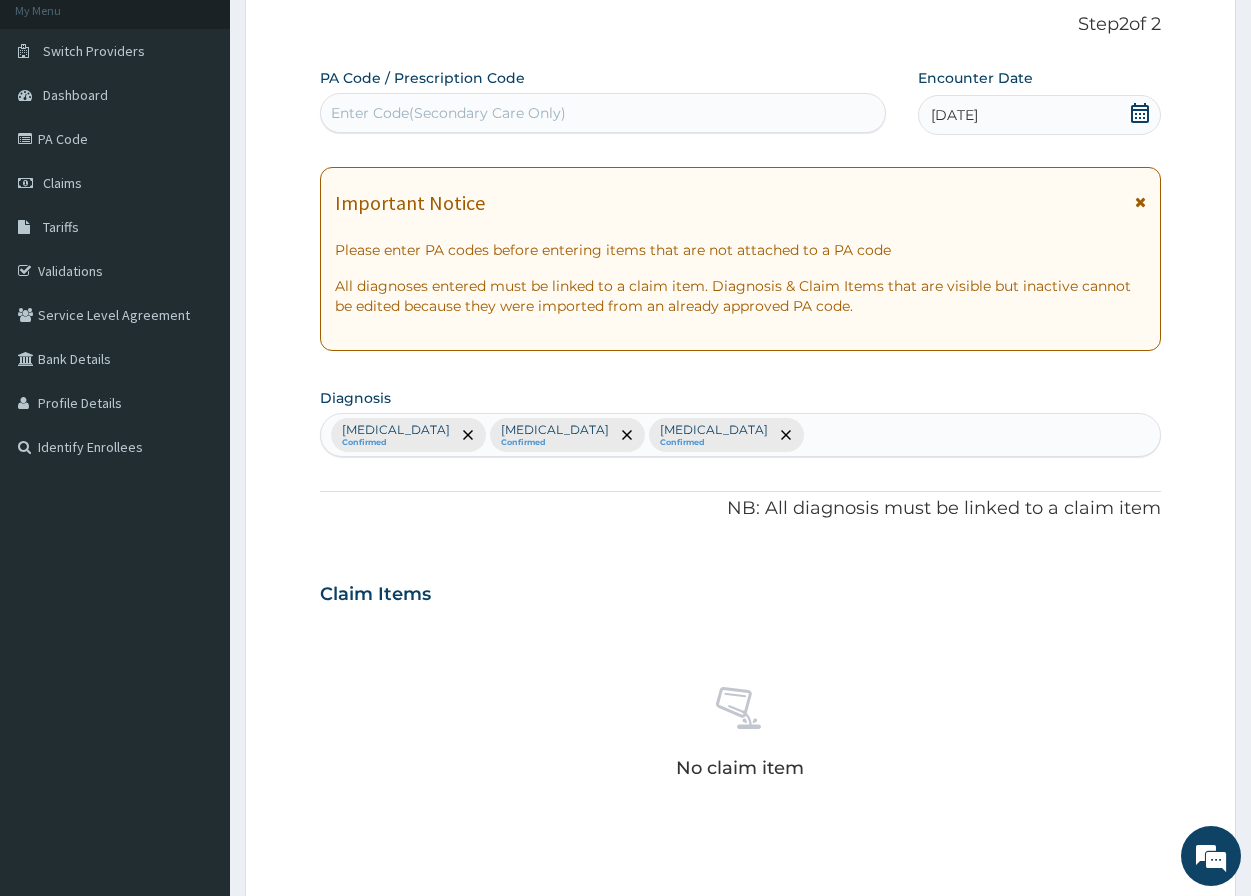 click on "Confirmed" at bounding box center (396, 443) 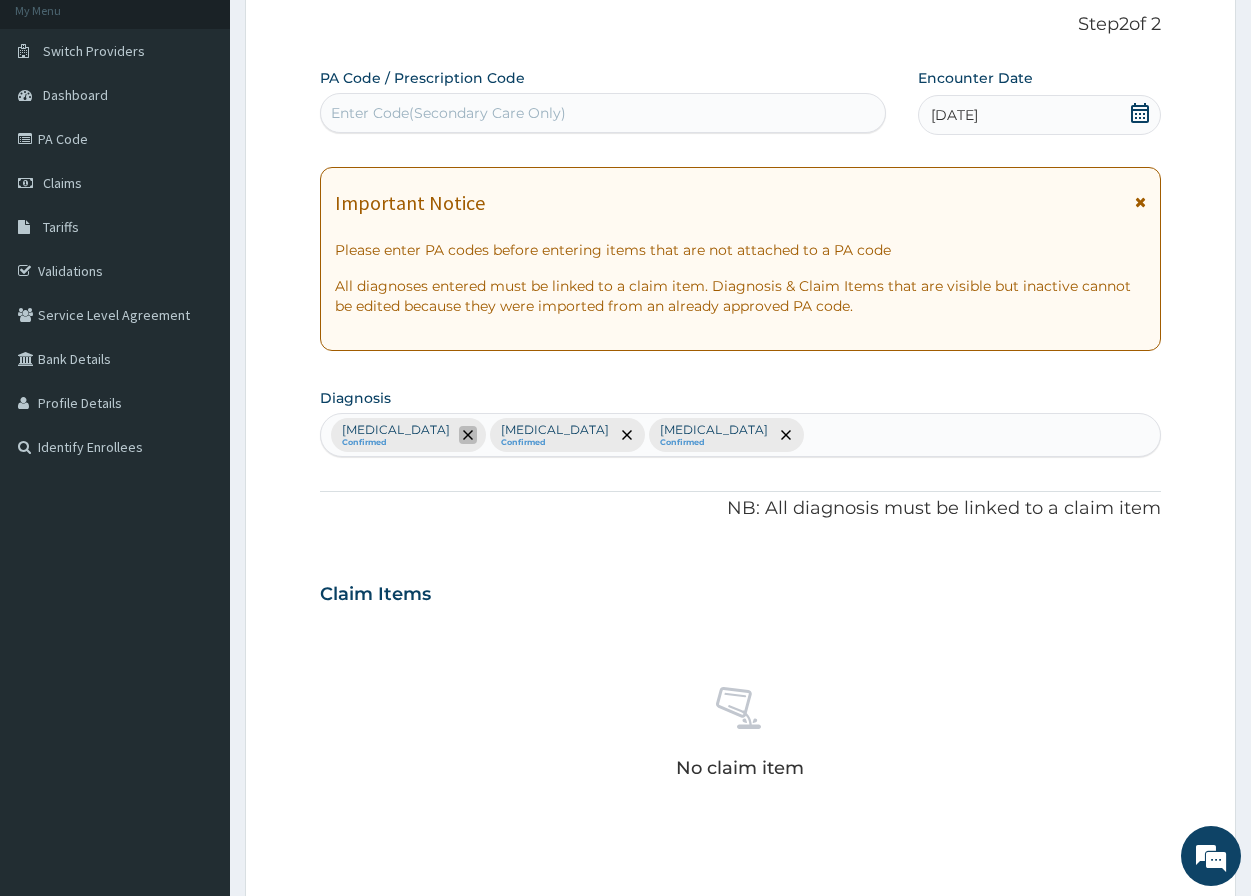 click 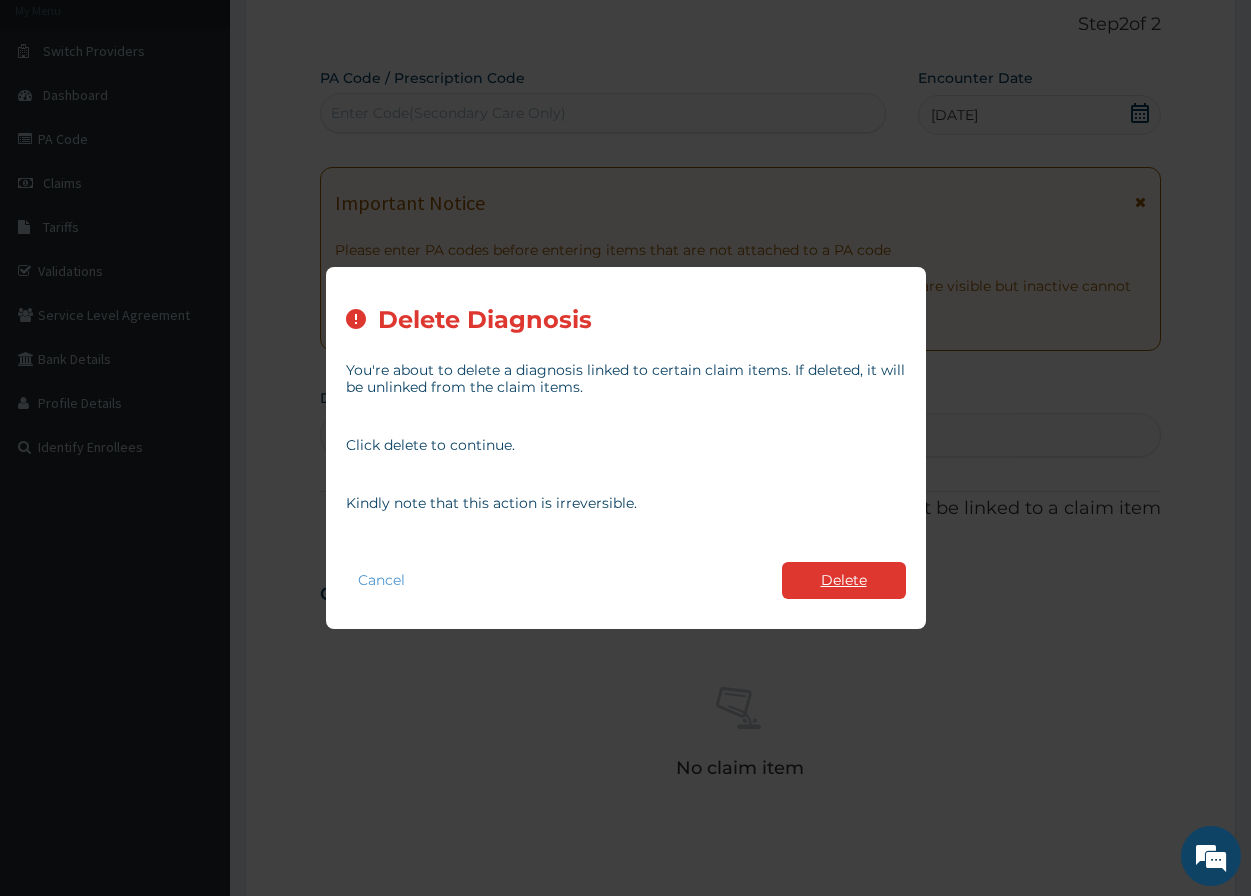 click on "Delete" at bounding box center (844, 580) 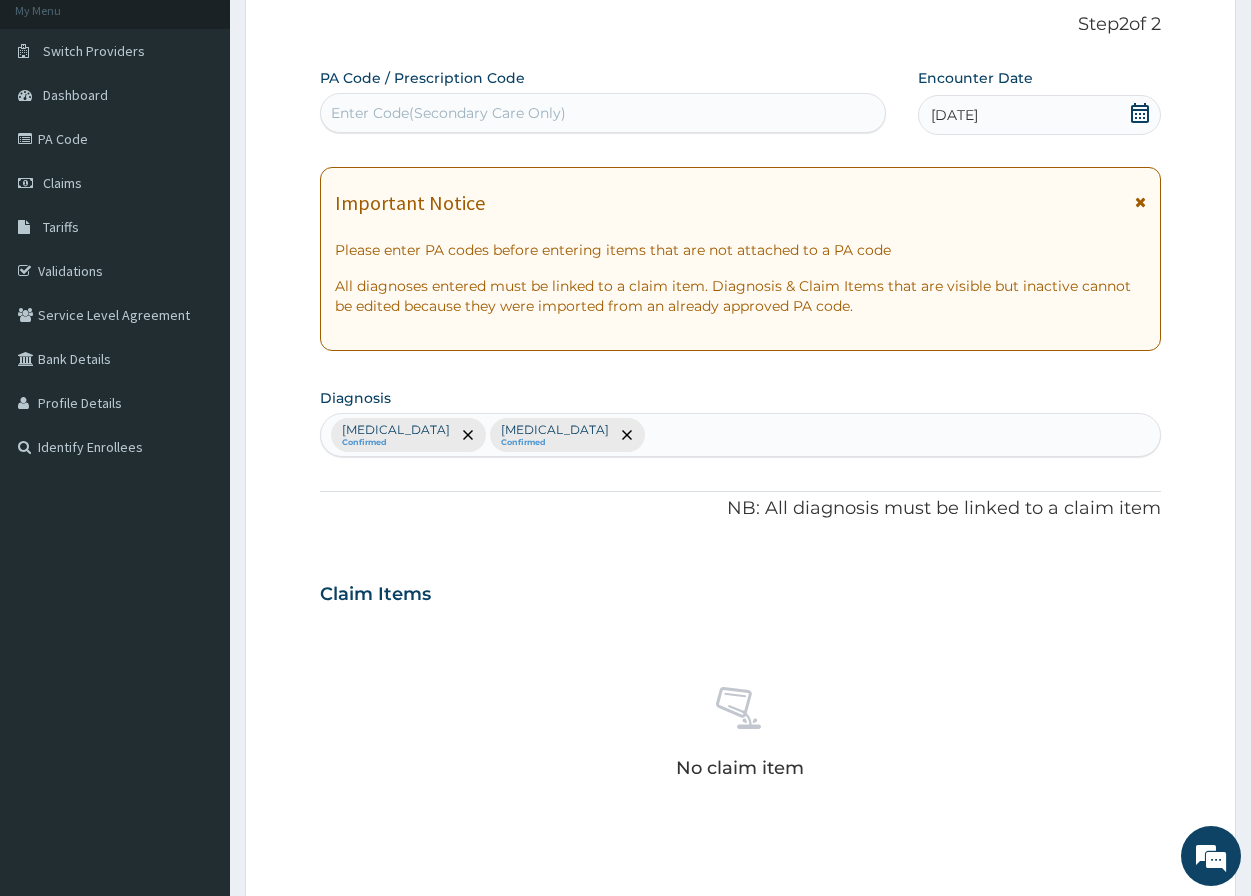 click on "Upper respiratory infection Confirmed Malaria Confirmed" at bounding box center [740, 435] 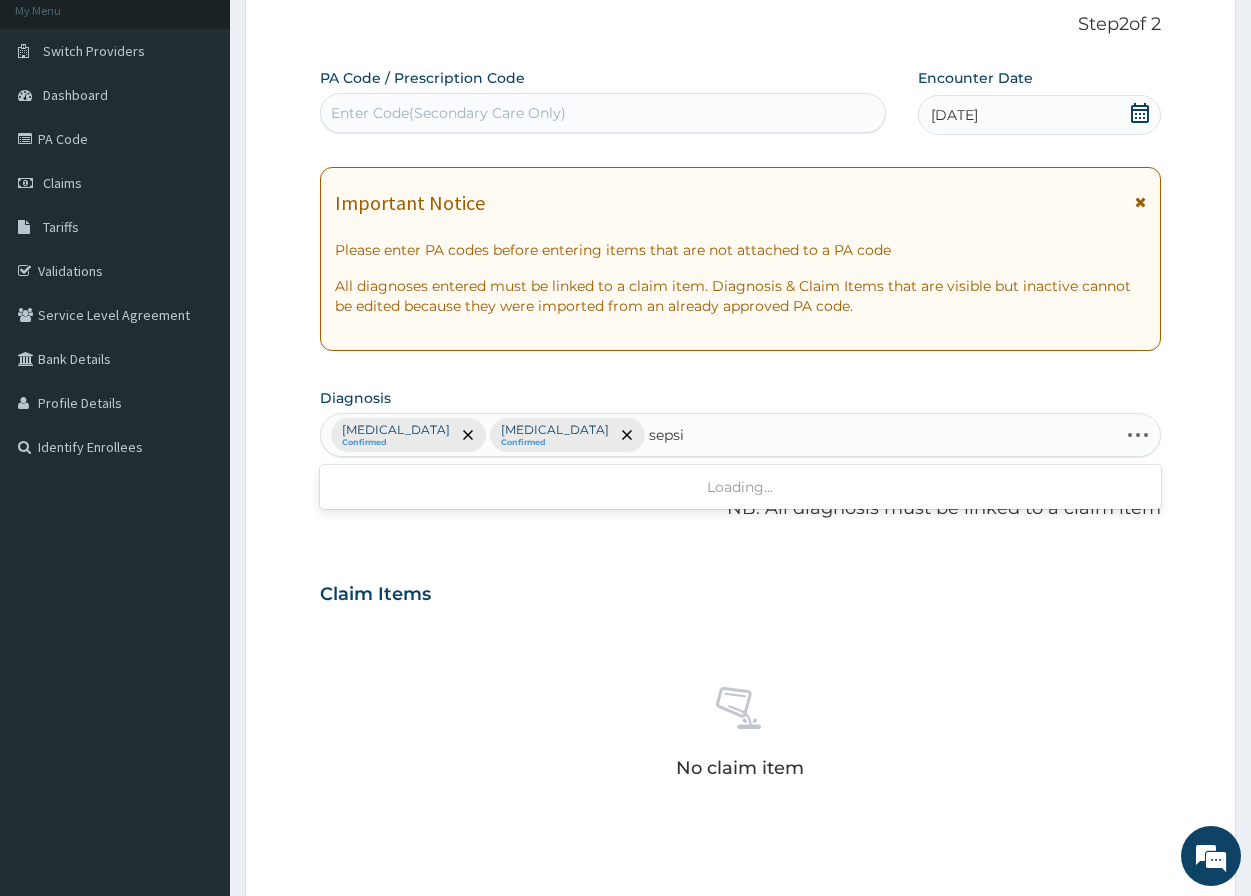 type on "[MEDICAL_DATA]" 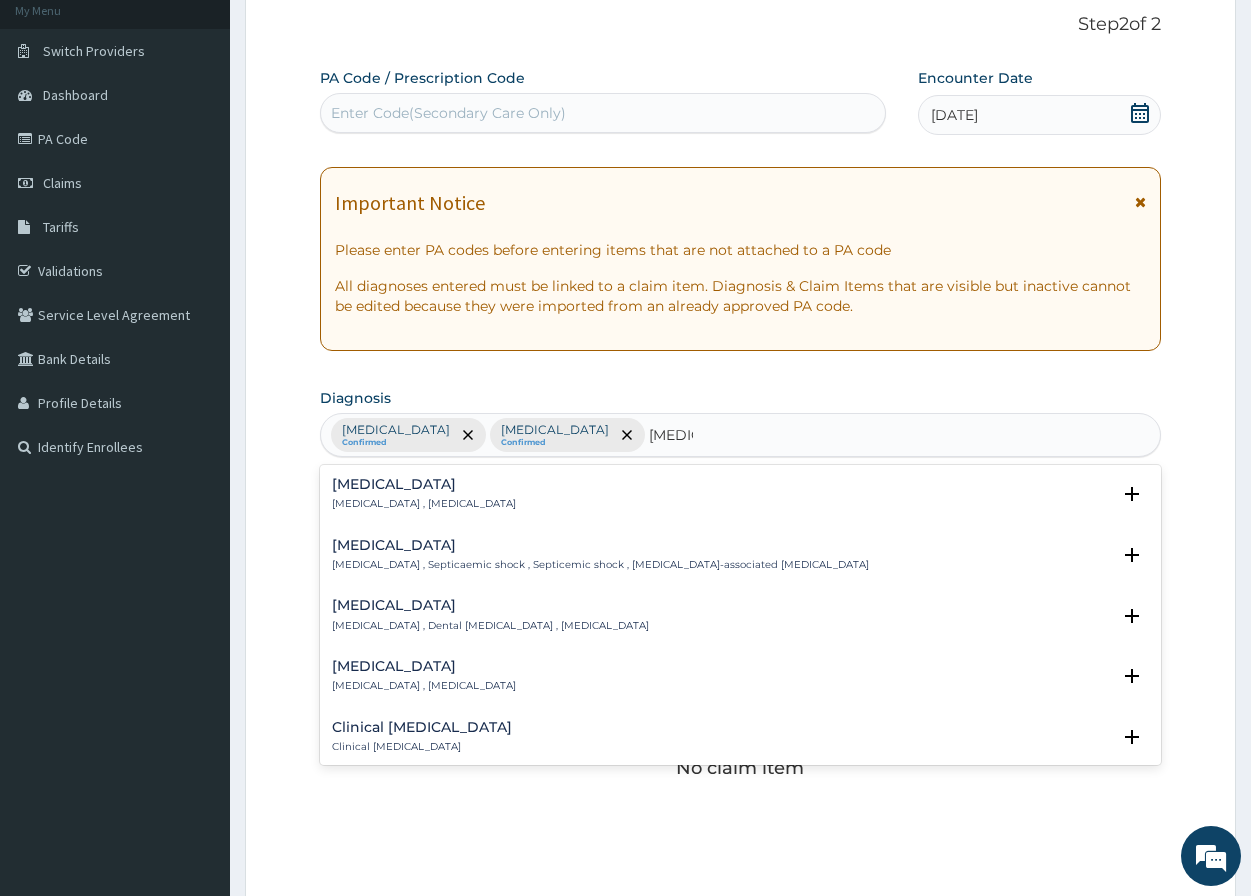 click on "Sepsis" at bounding box center (424, 484) 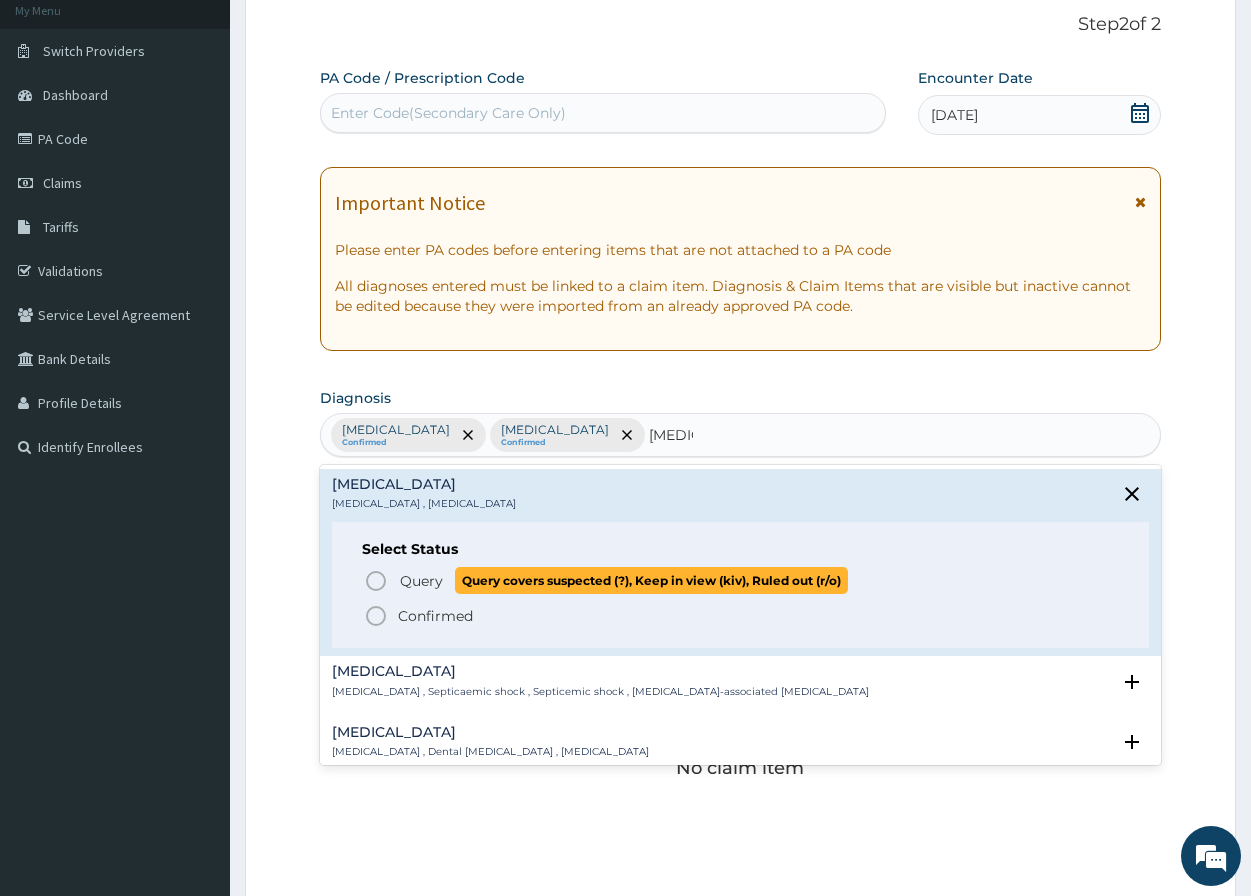 click 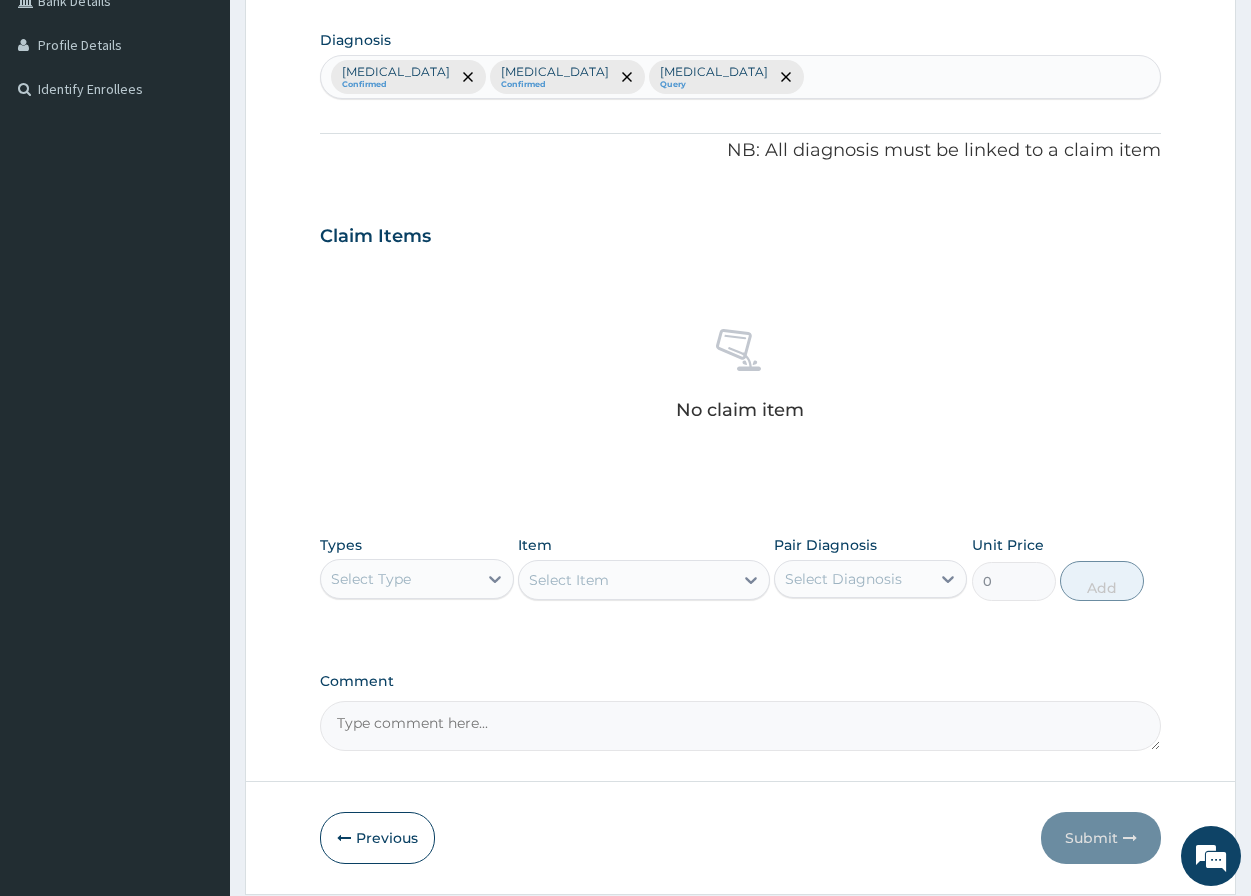 scroll, scrollTop: 523, scrollLeft: 0, axis: vertical 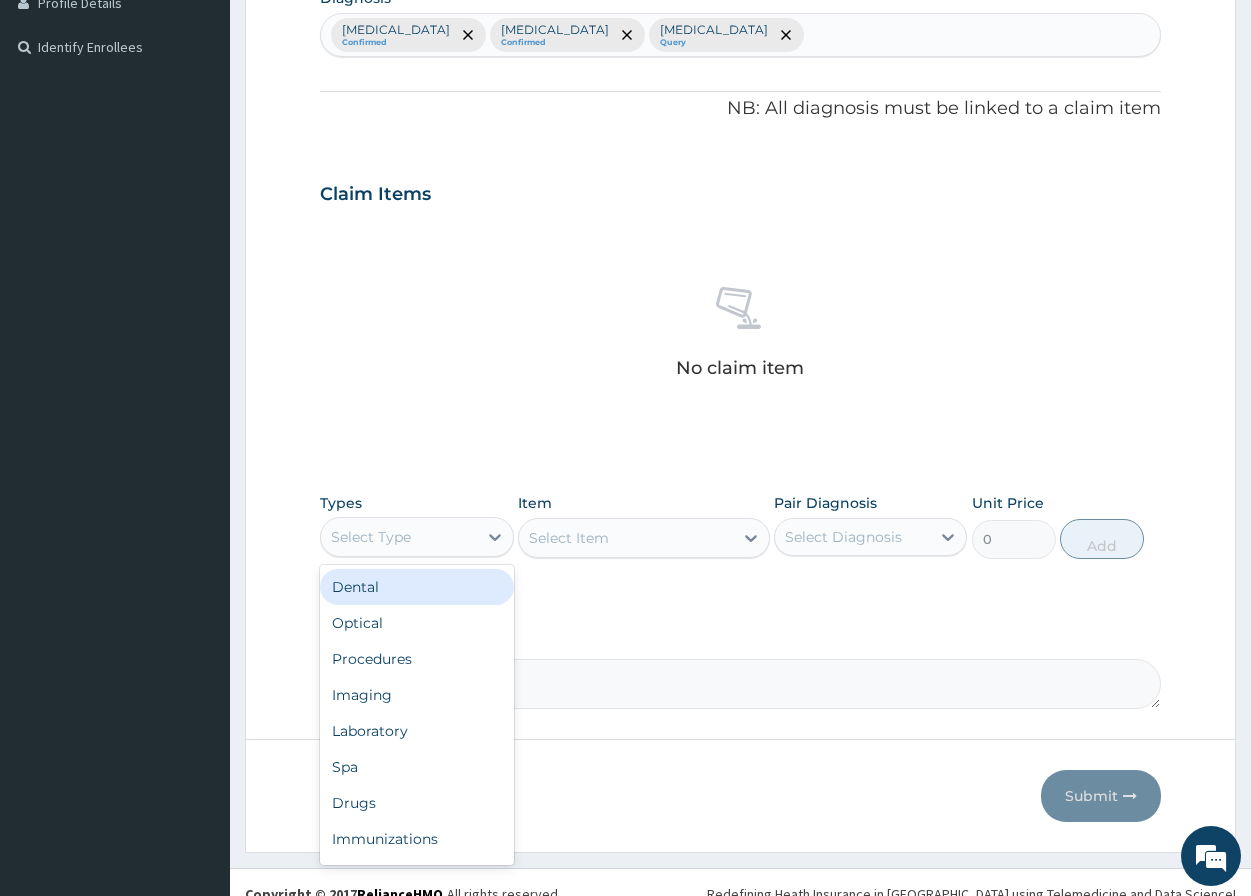click on "Select Type" at bounding box center [371, 537] 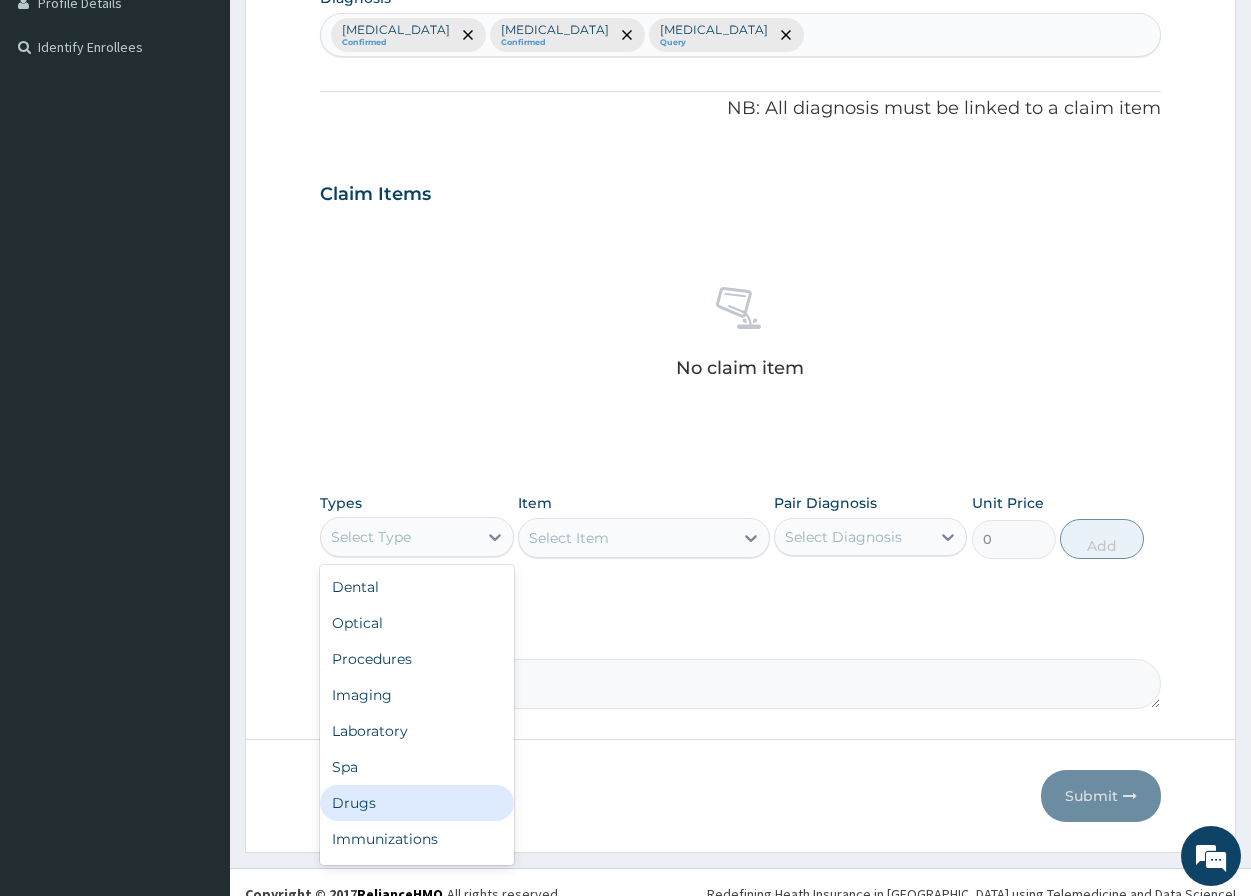 click on "Drugs" at bounding box center [416, 803] 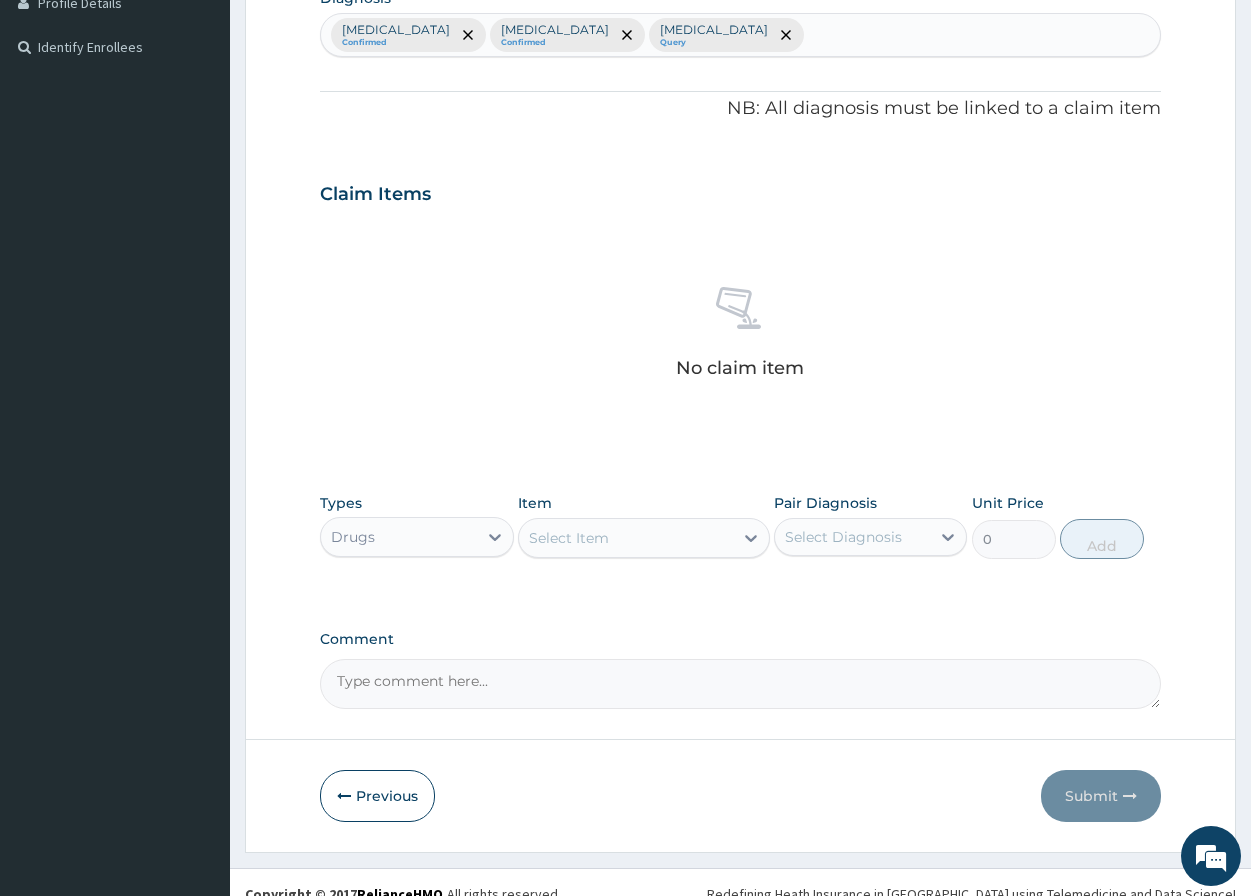 click on "Select Item" at bounding box center (569, 538) 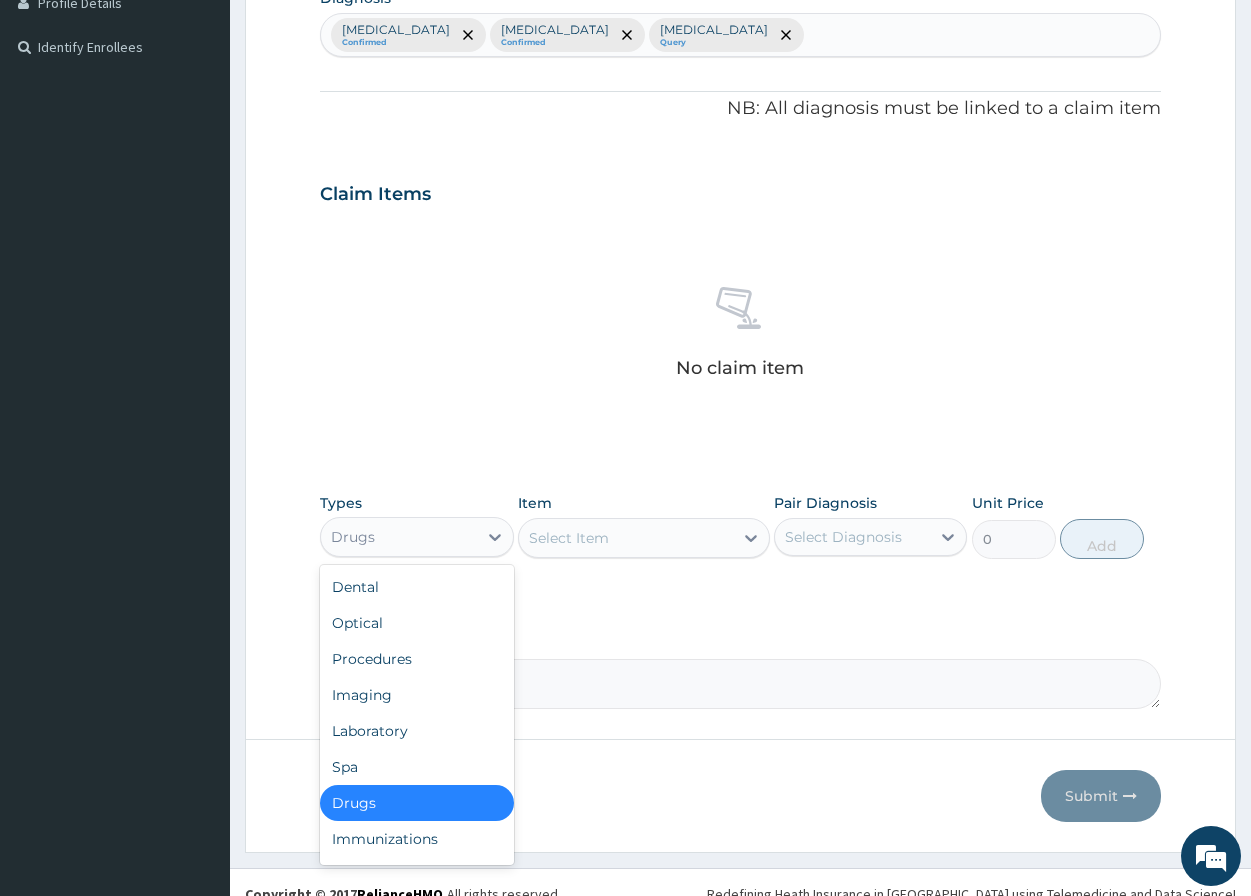 click on "Drugs" at bounding box center (398, 537) 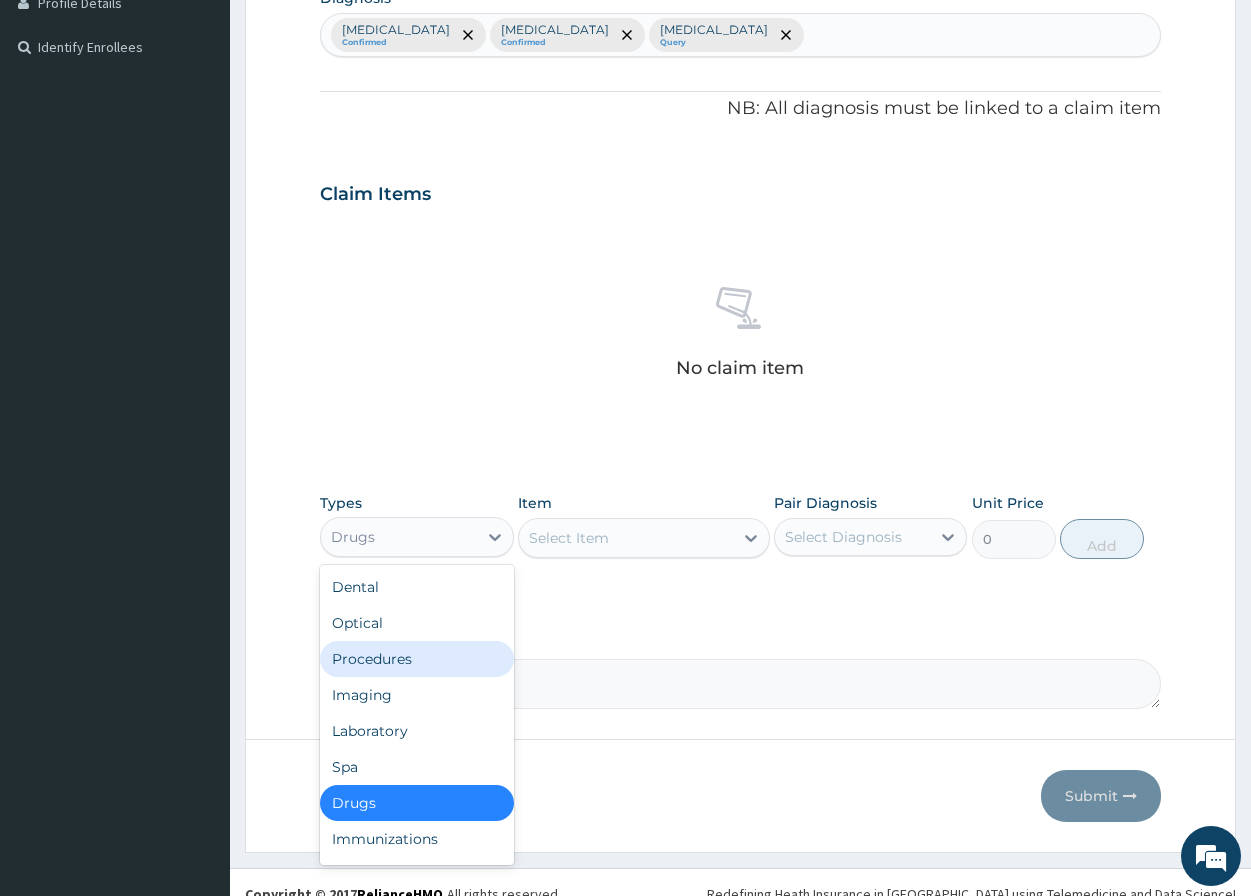 click on "Procedures" at bounding box center (416, 659) 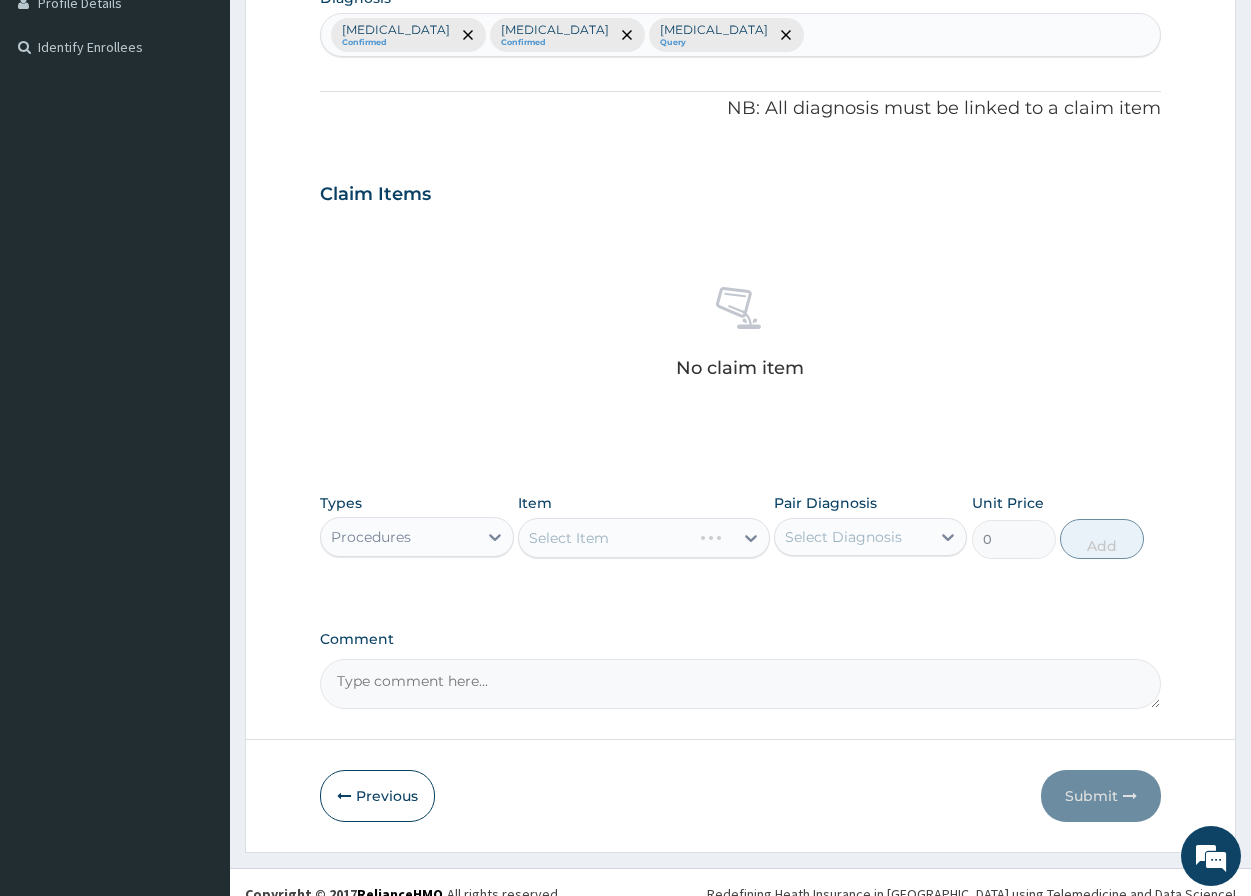click on "Select Item" at bounding box center [644, 538] 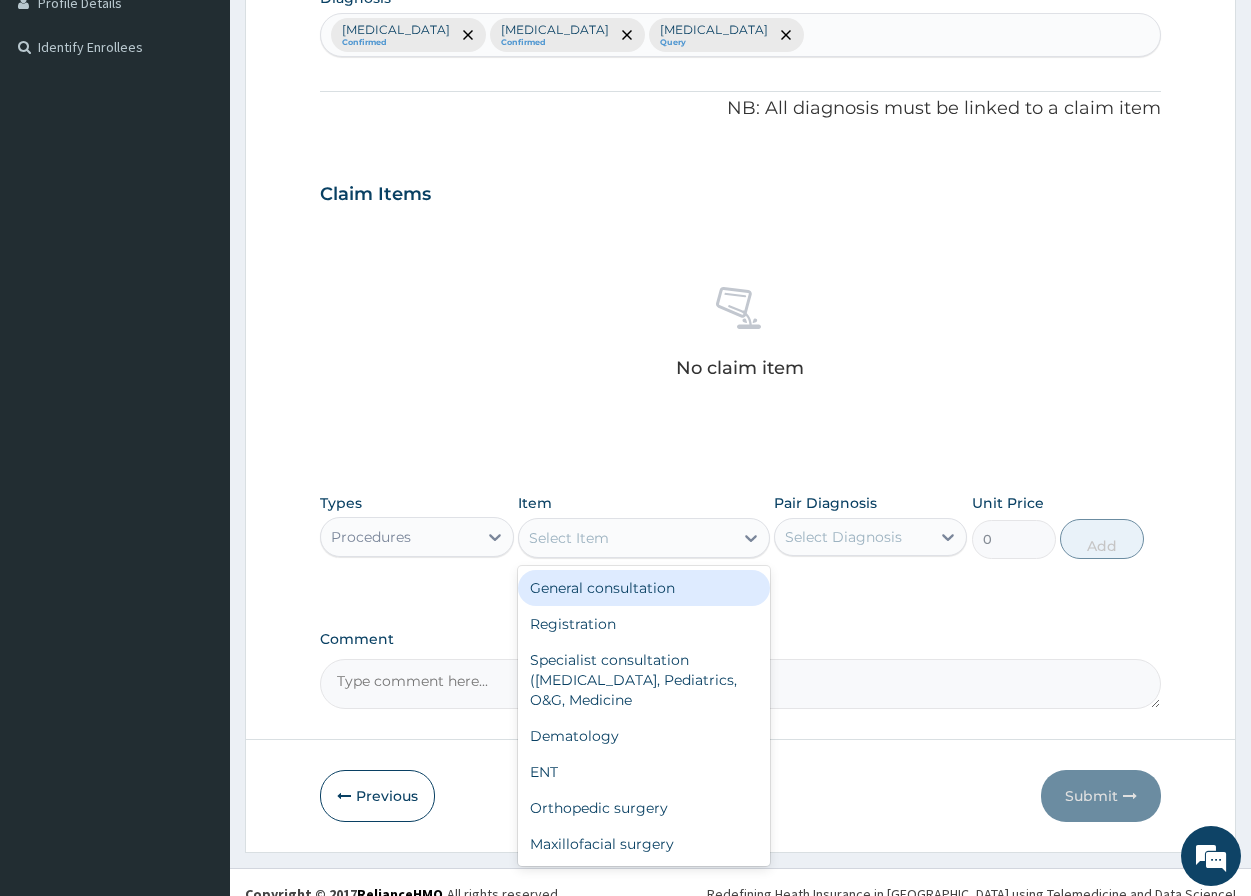 click on "Select Item" at bounding box center [569, 538] 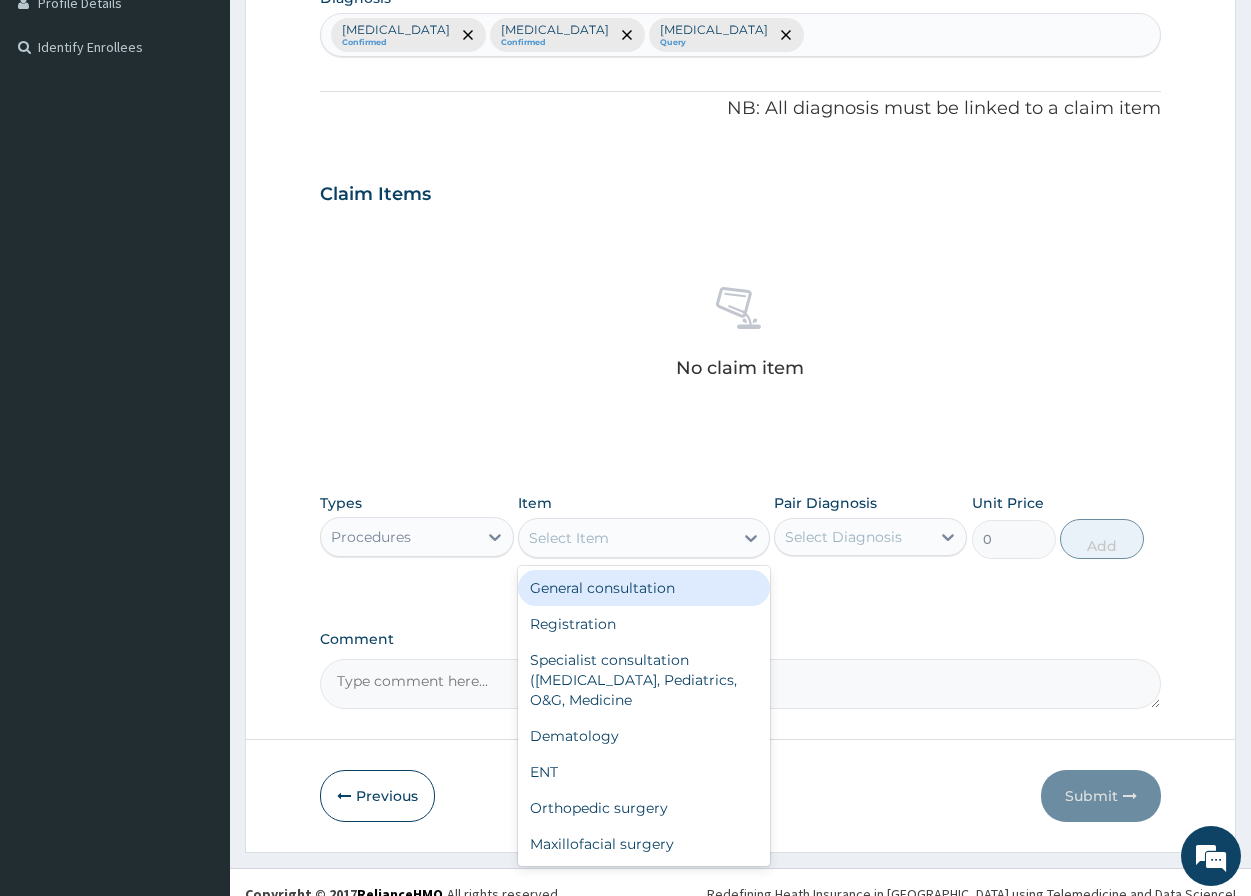 click on "General consultation" at bounding box center (644, 588) 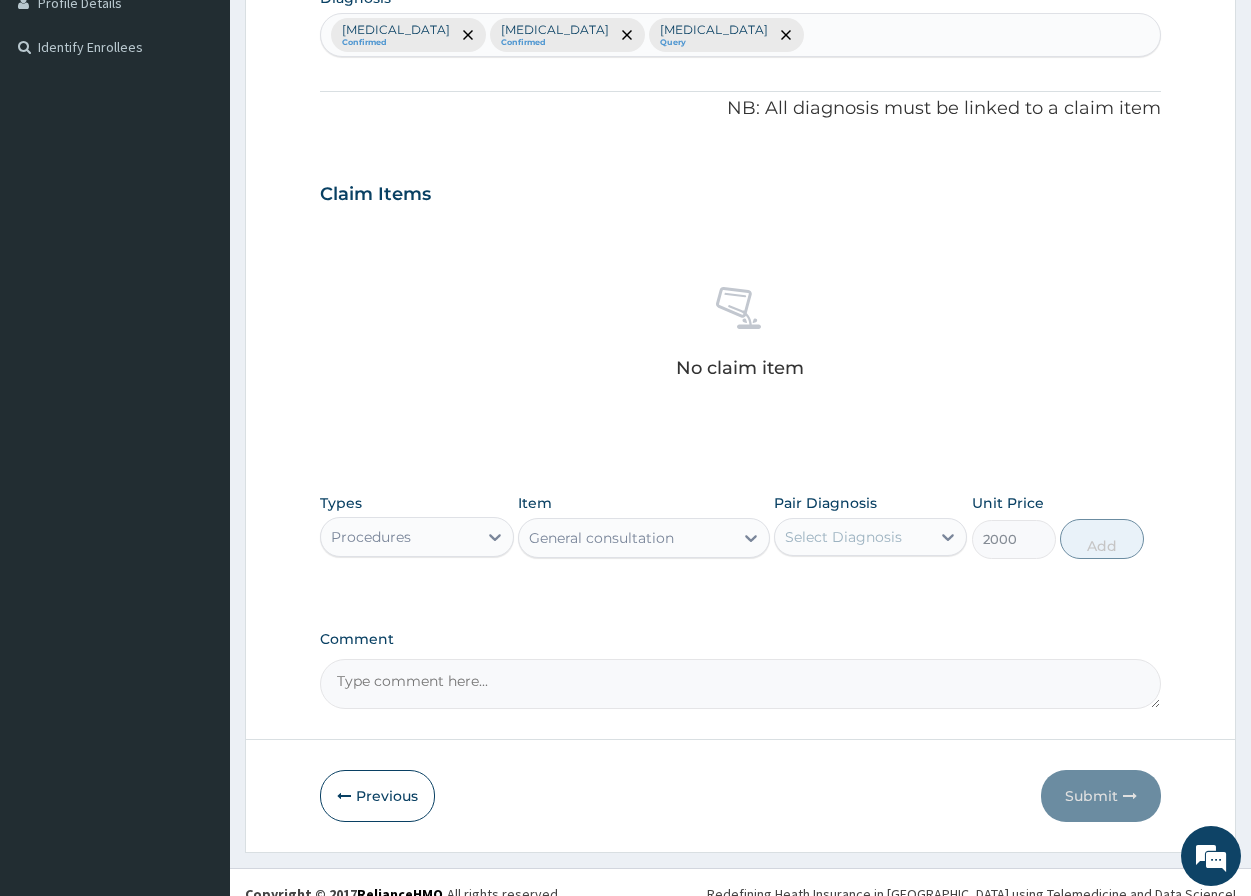 click on "Select Diagnosis" at bounding box center (843, 537) 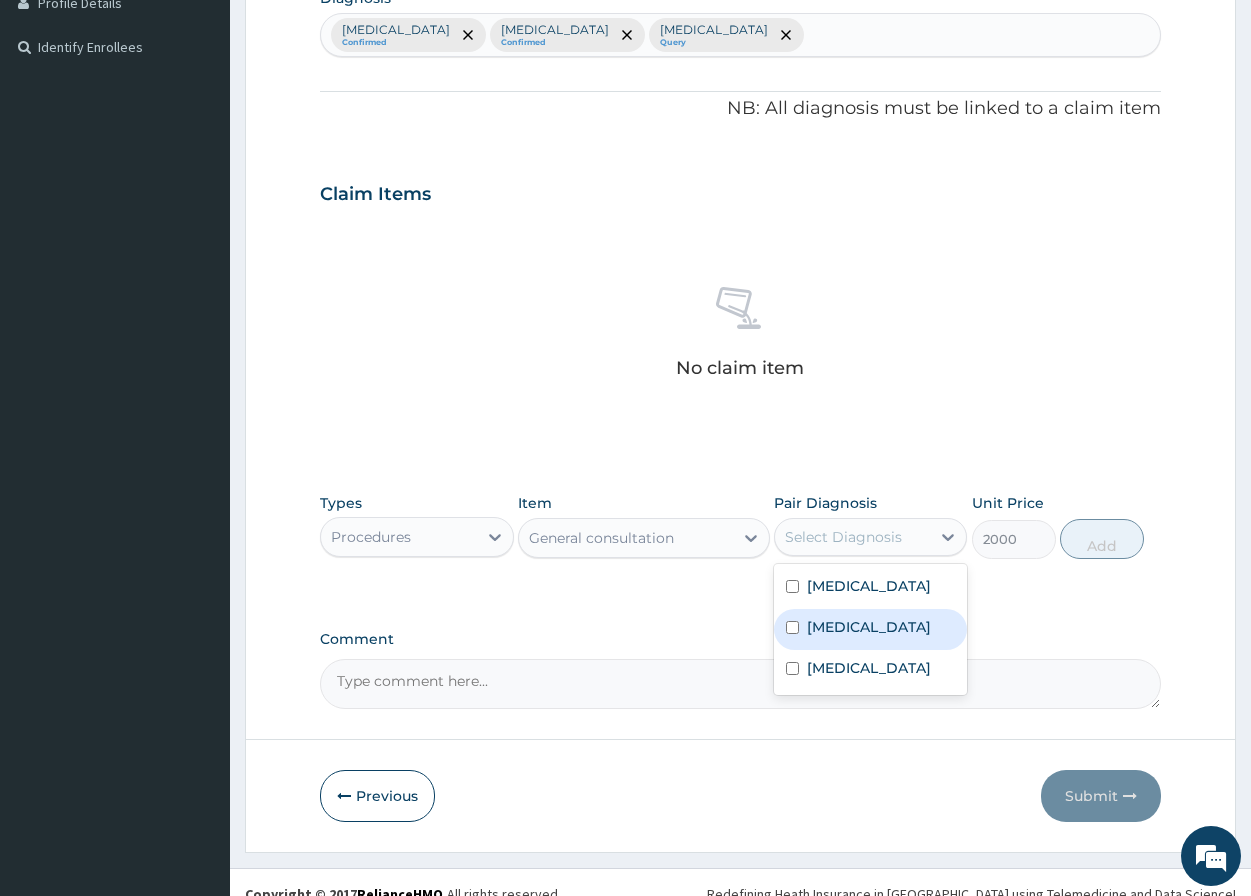 click on "Malaria" at bounding box center [870, 629] 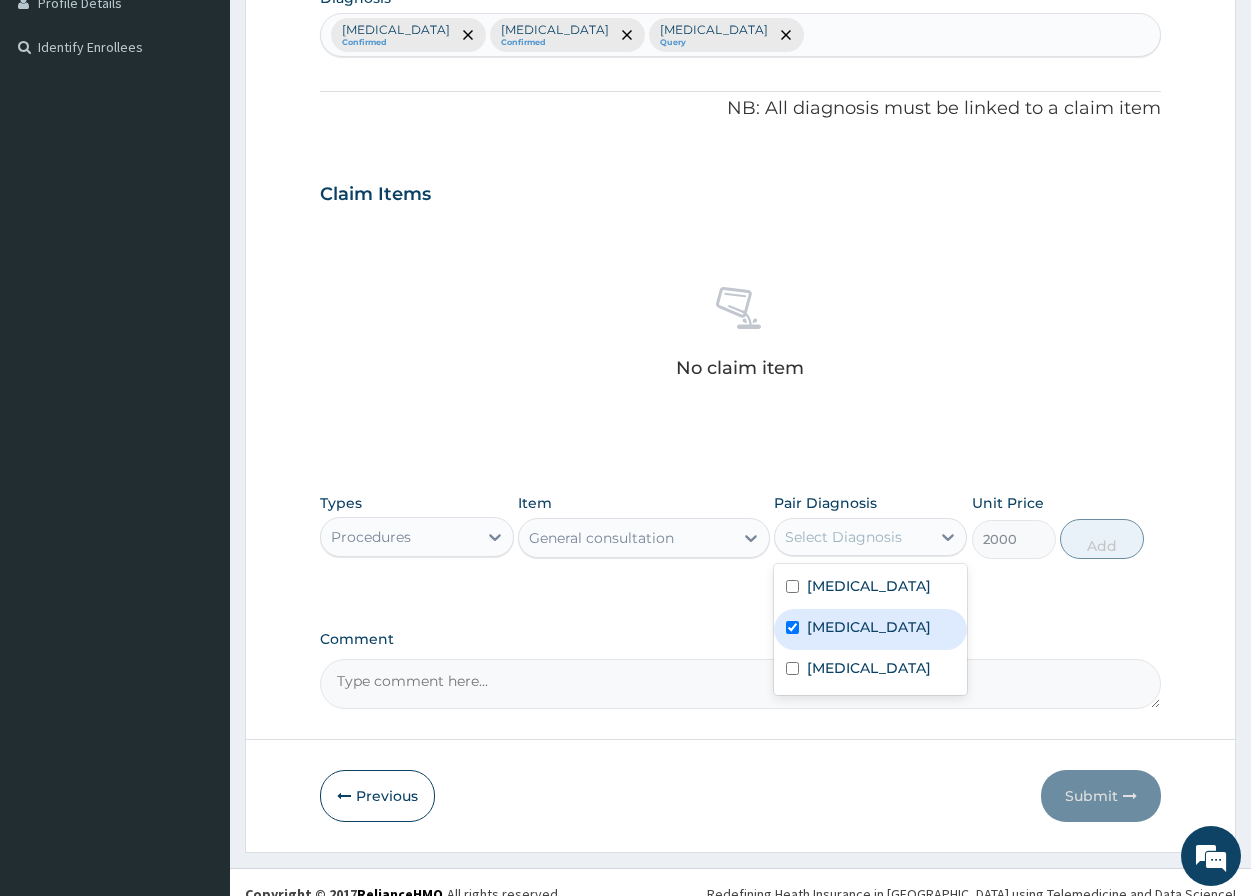 checkbox on "true" 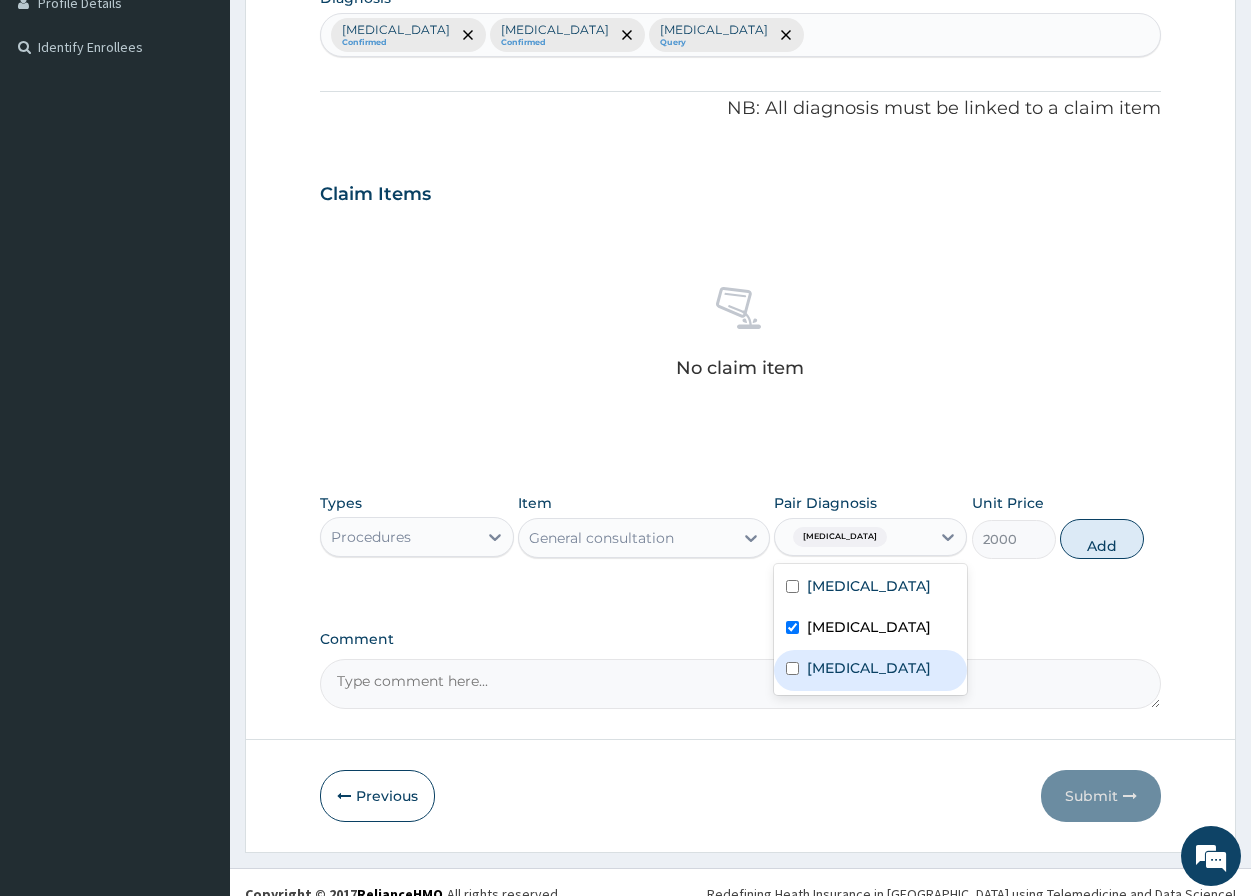 click at bounding box center (792, 668) 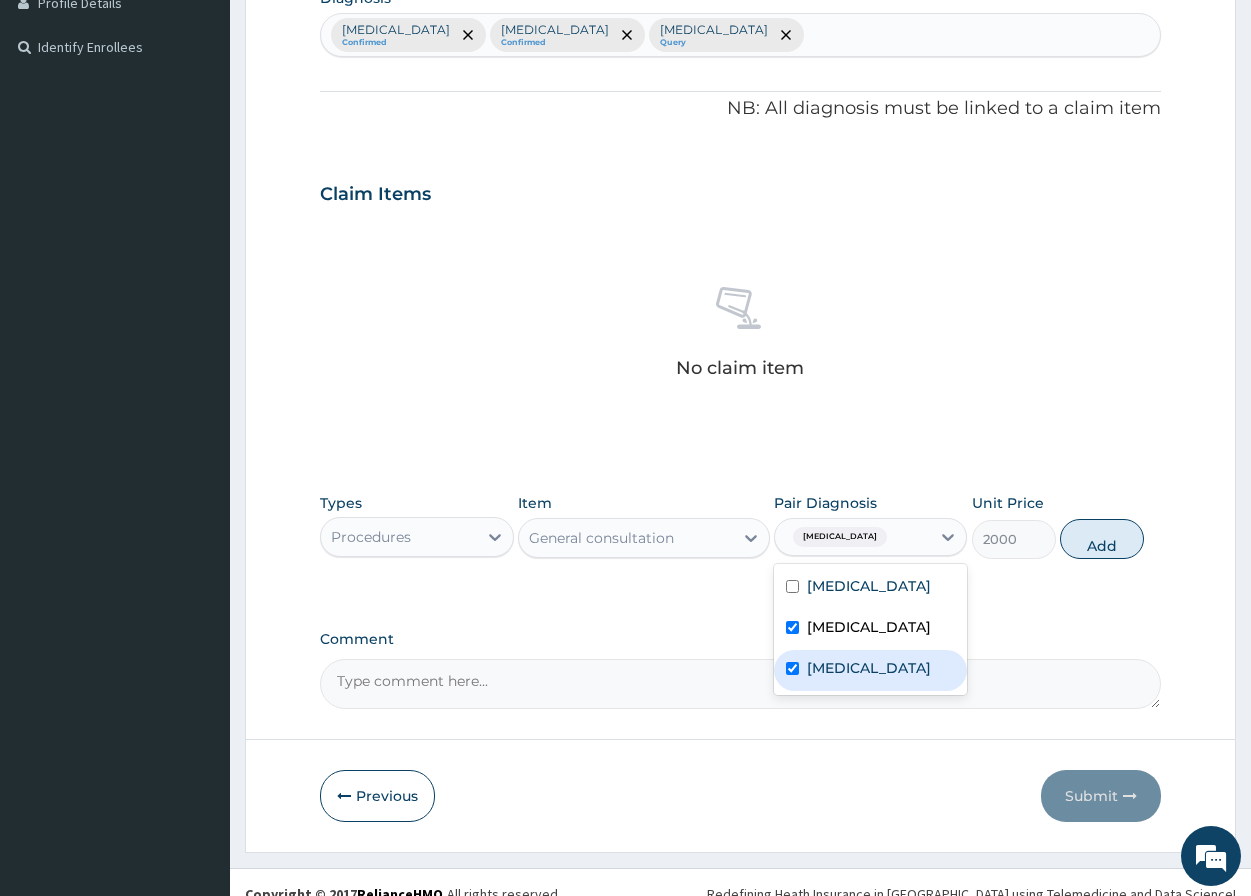 checkbox on "true" 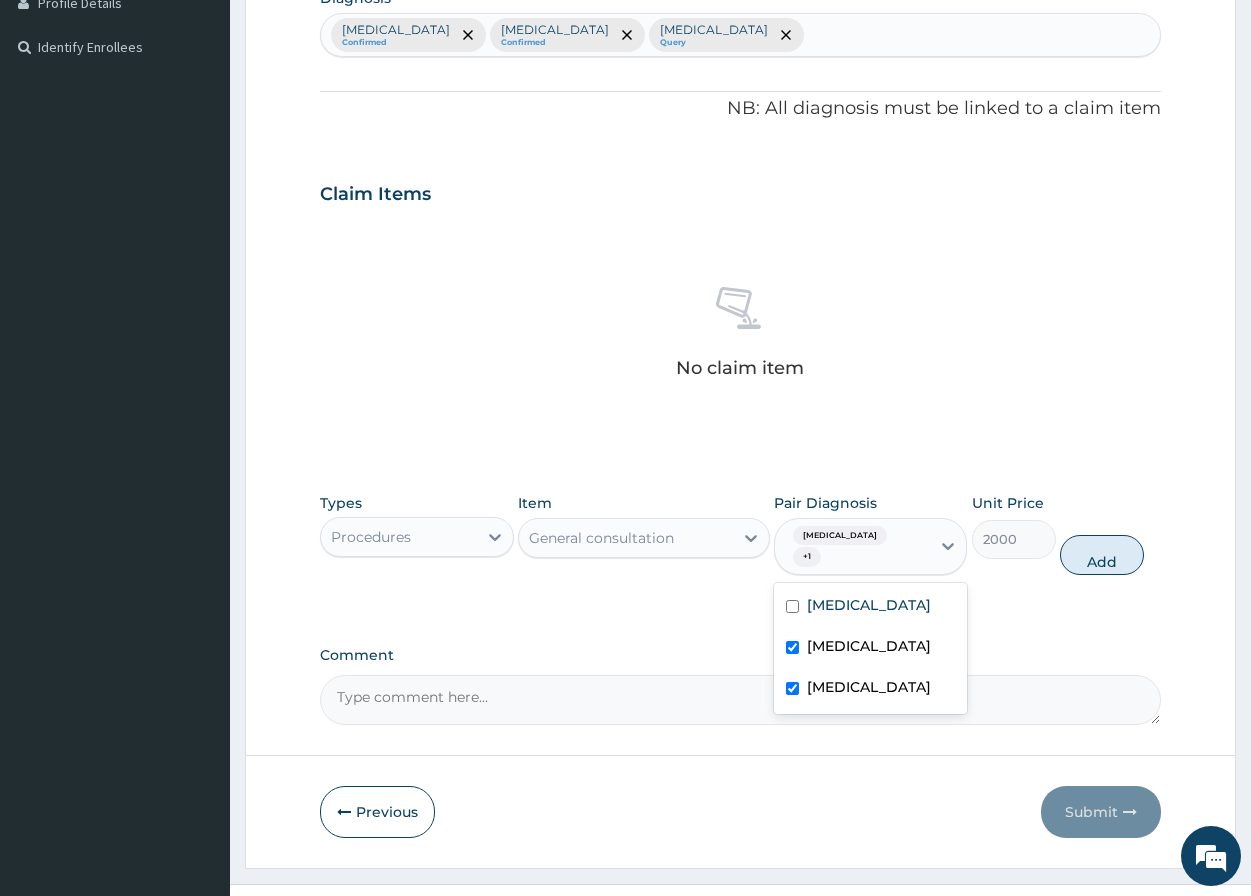 click at bounding box center (792, 647) 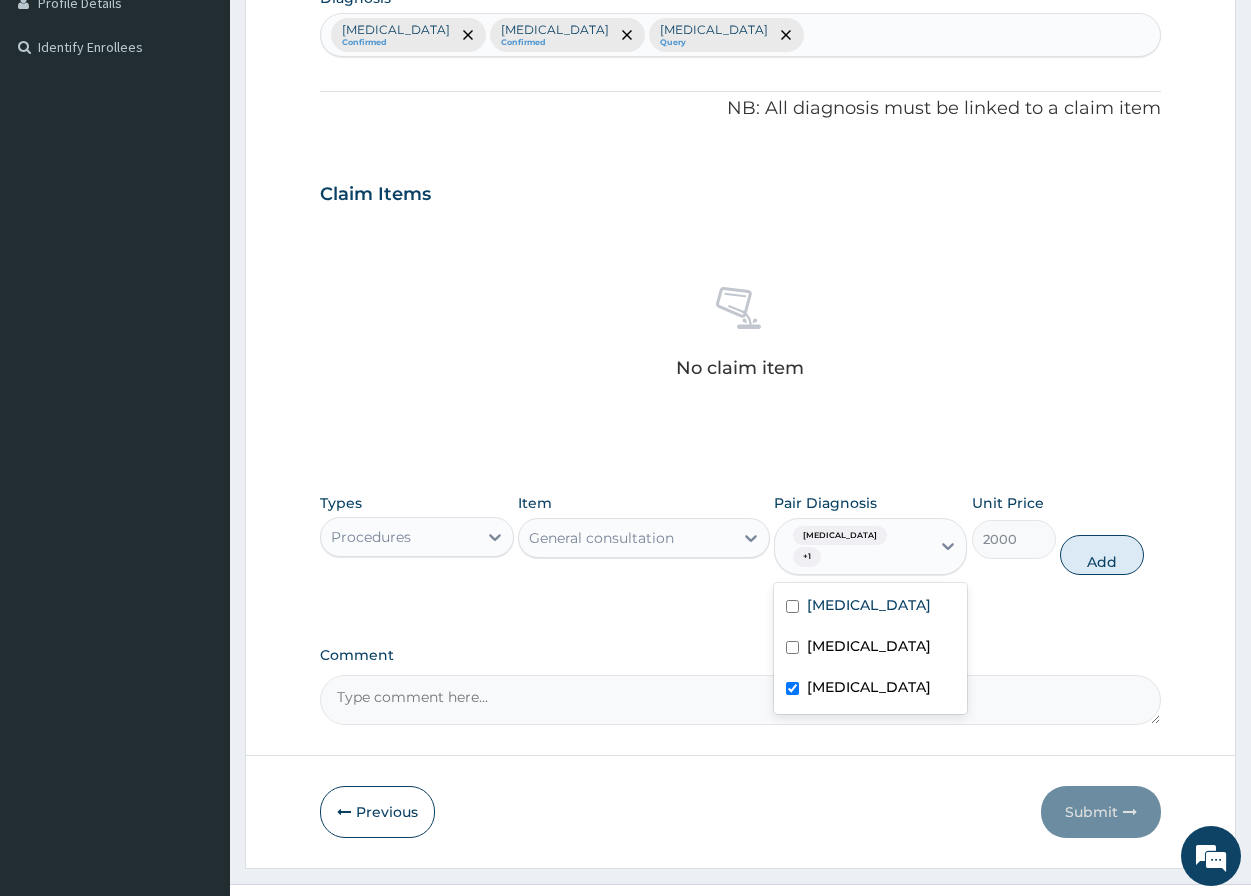checkbox on "false" 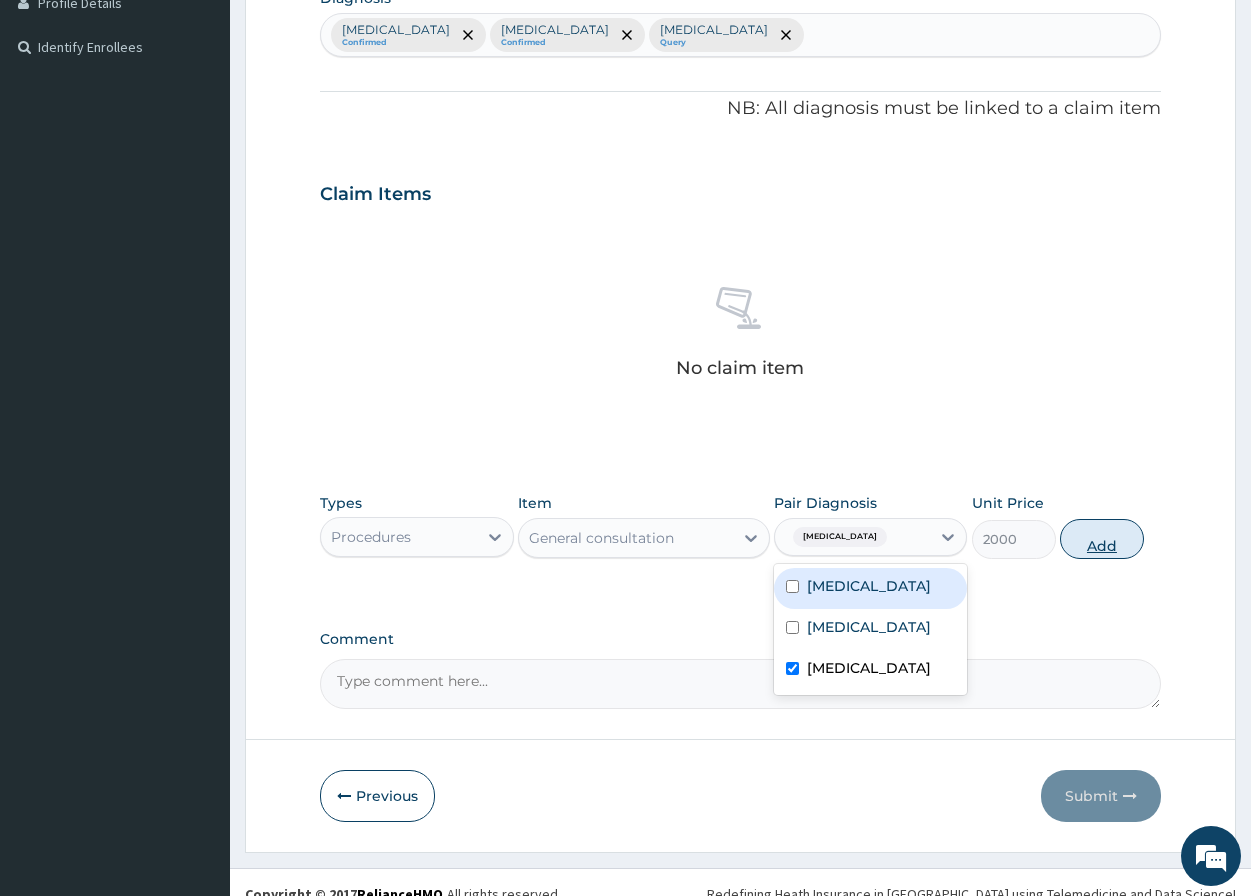 click on "Add" at bounding box center (1102, 539) 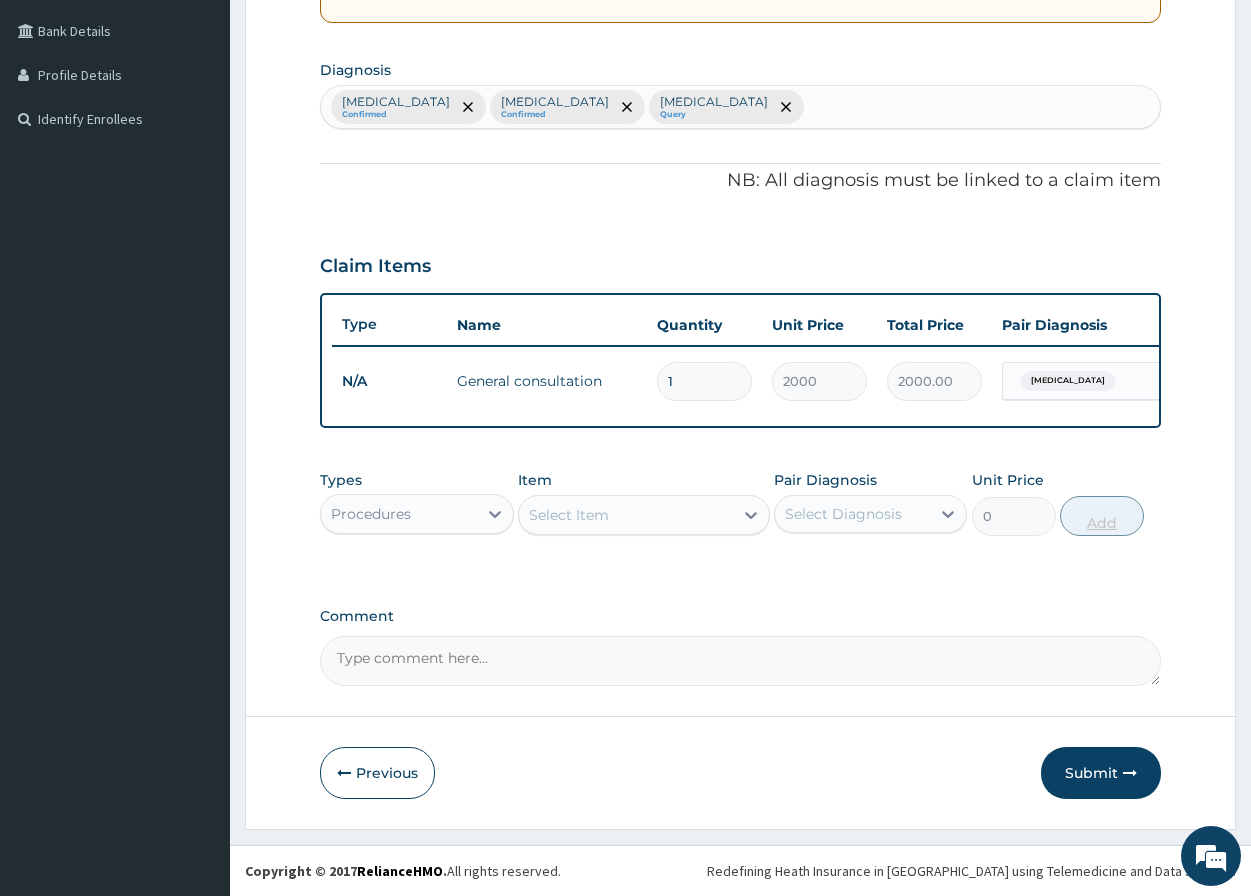 scroll, scrollTop: 468, scrollLeft: 0, axis: vertical 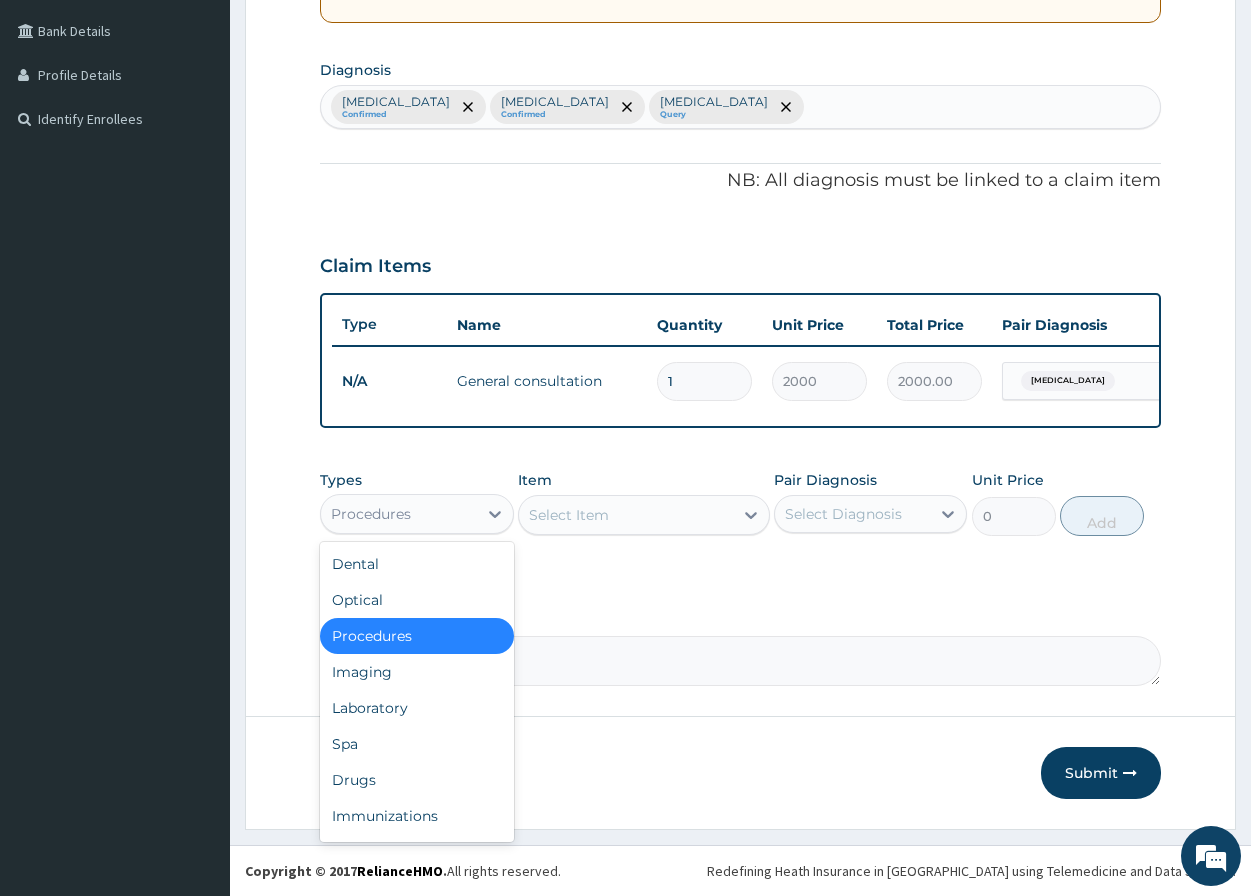 click on "Procedures" at bounding box center [398, 514] 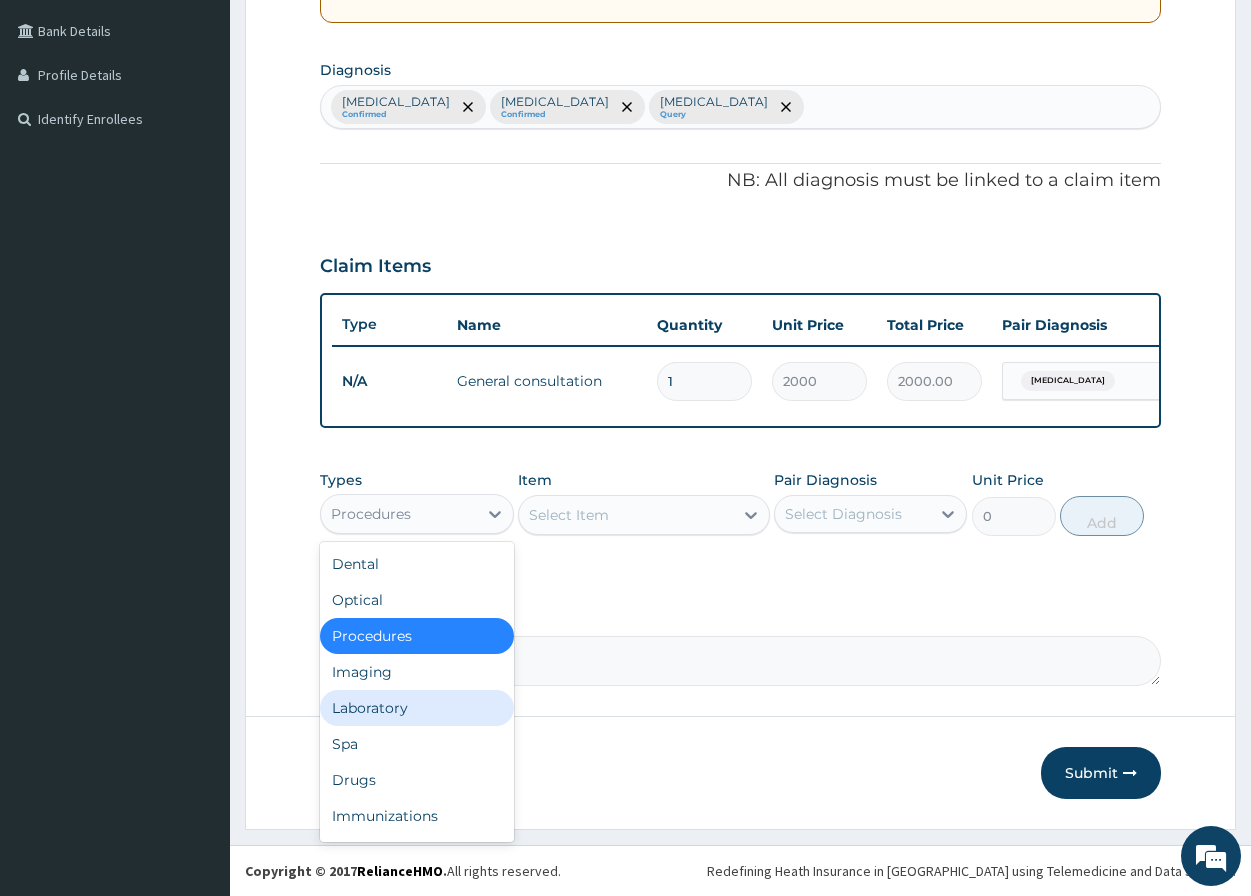 drag, startPoint x: 365, startPoint y: 709, endPoint x: 354, endPoint y: 737, distance: 30.083218 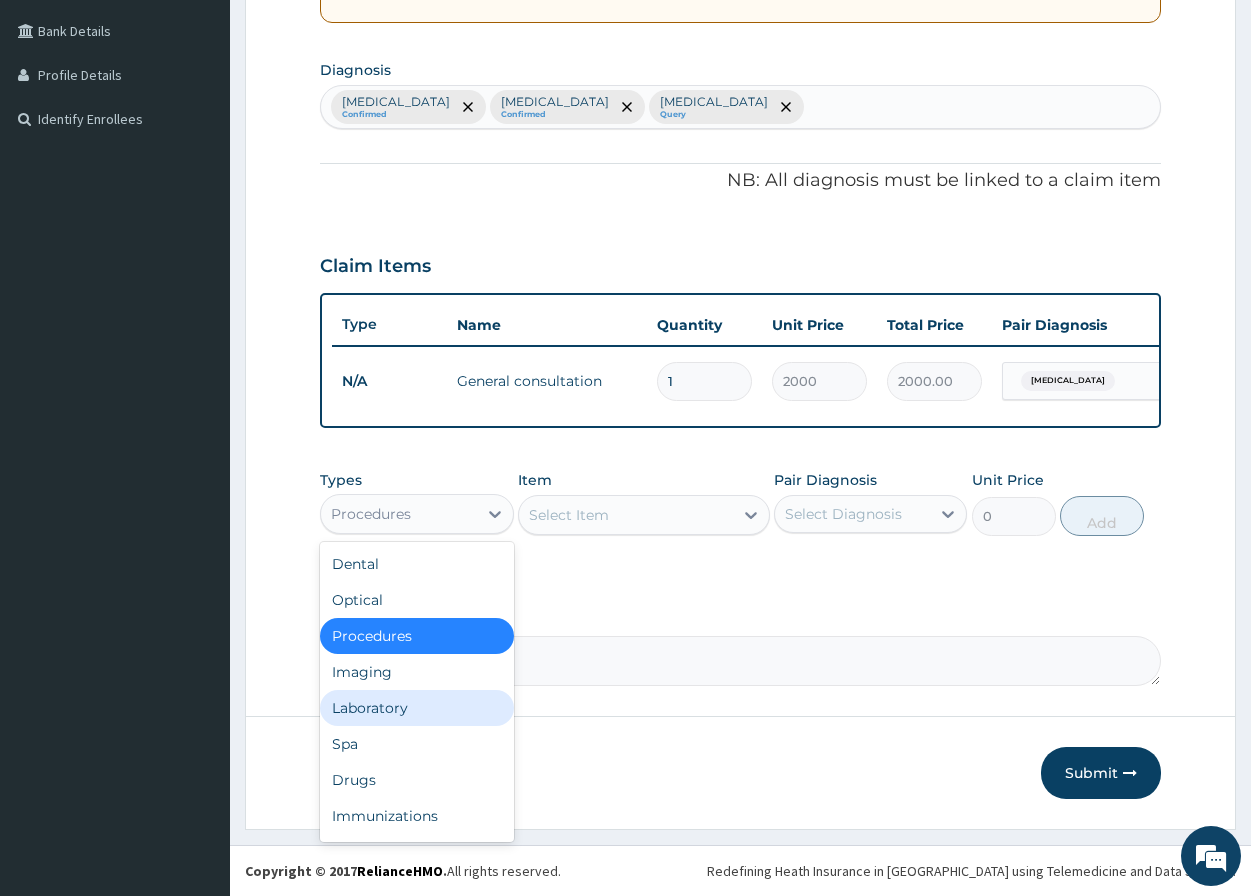 click on "Dental Optical Procedures Imaging Laboratory Spa Drugs Immunizations Others Gym" at bounding box center (416, 692) 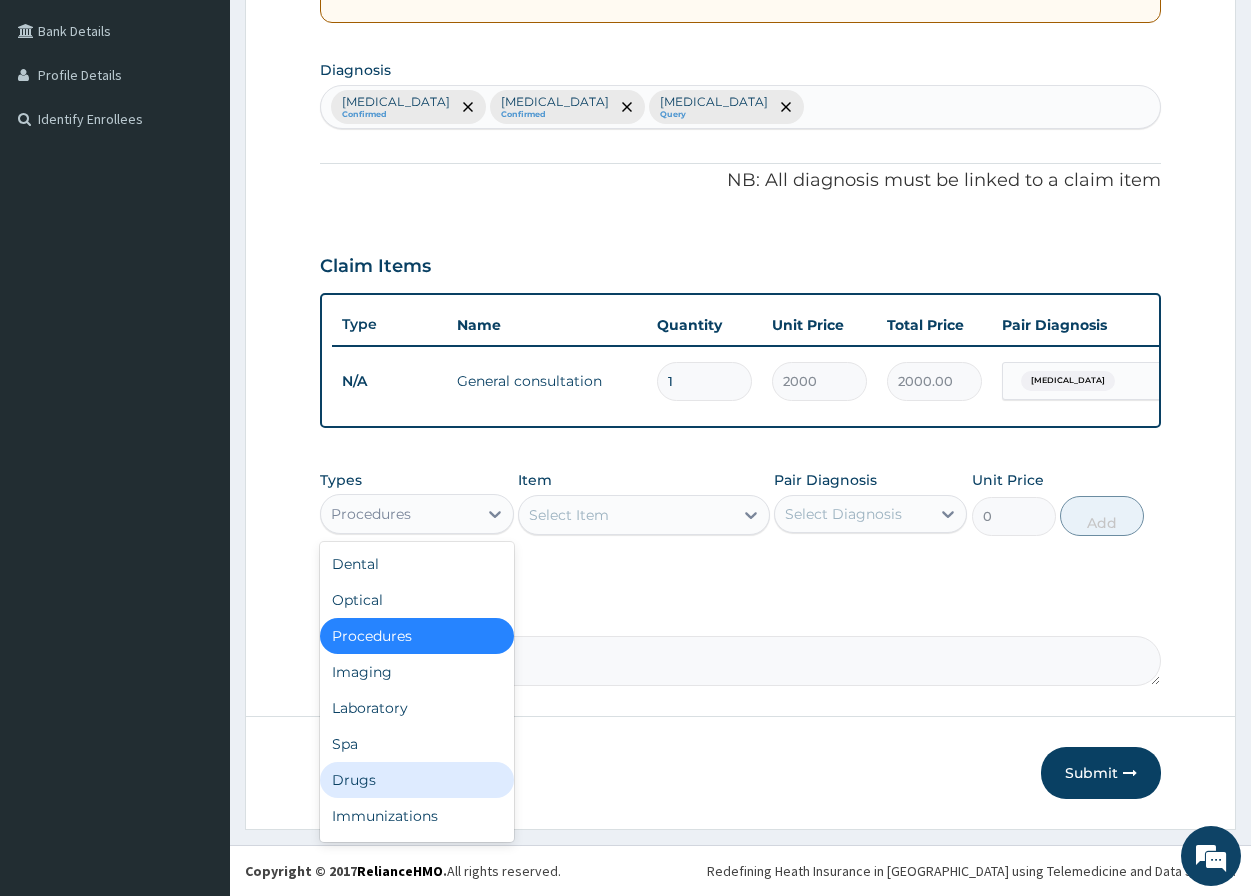 click on "Drugs" at bounding box center [416, 780] 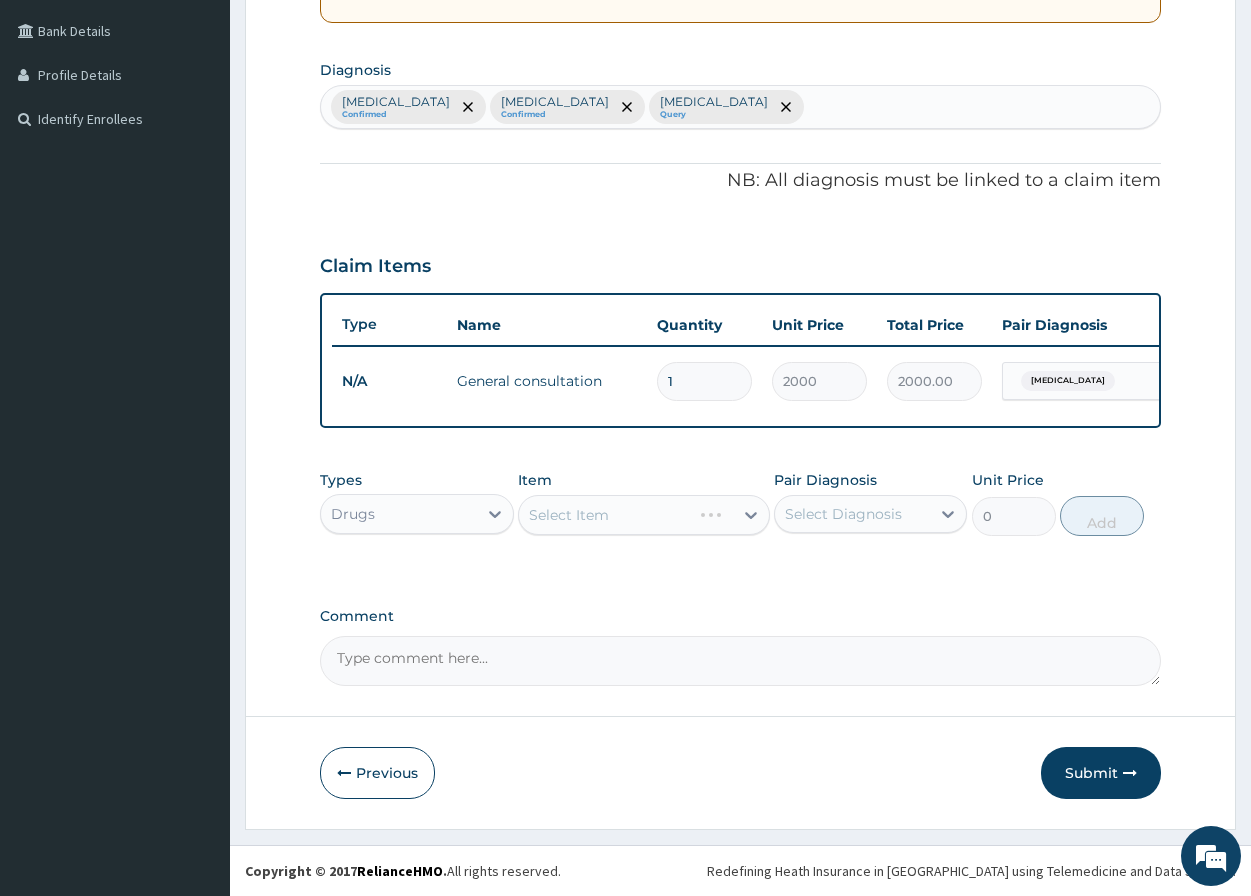 click on "Select Item" at bounding box center [644, 515] 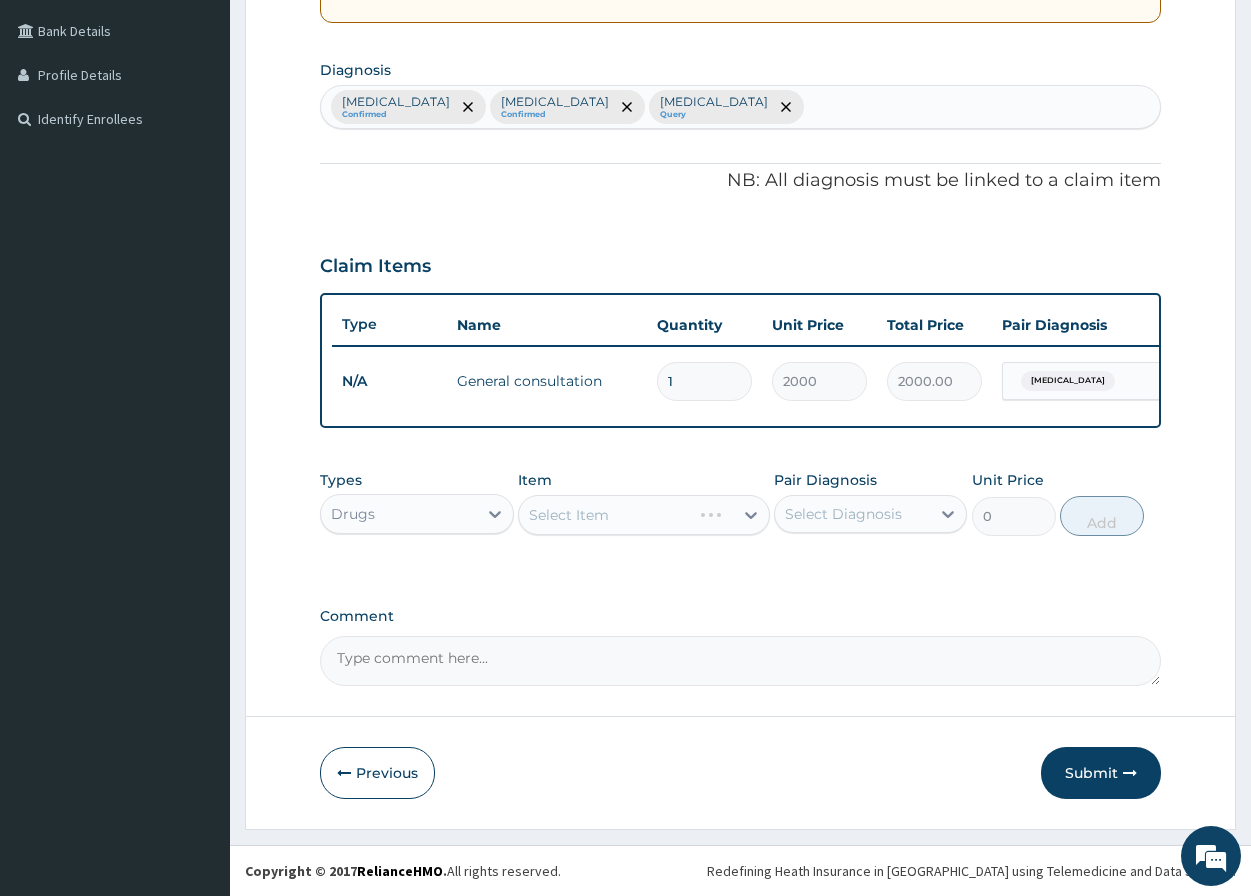 drag, startPoint x: 544, startPoint y: 524, endPoint x: 607, endPoint y: 522, distance: 63.03174 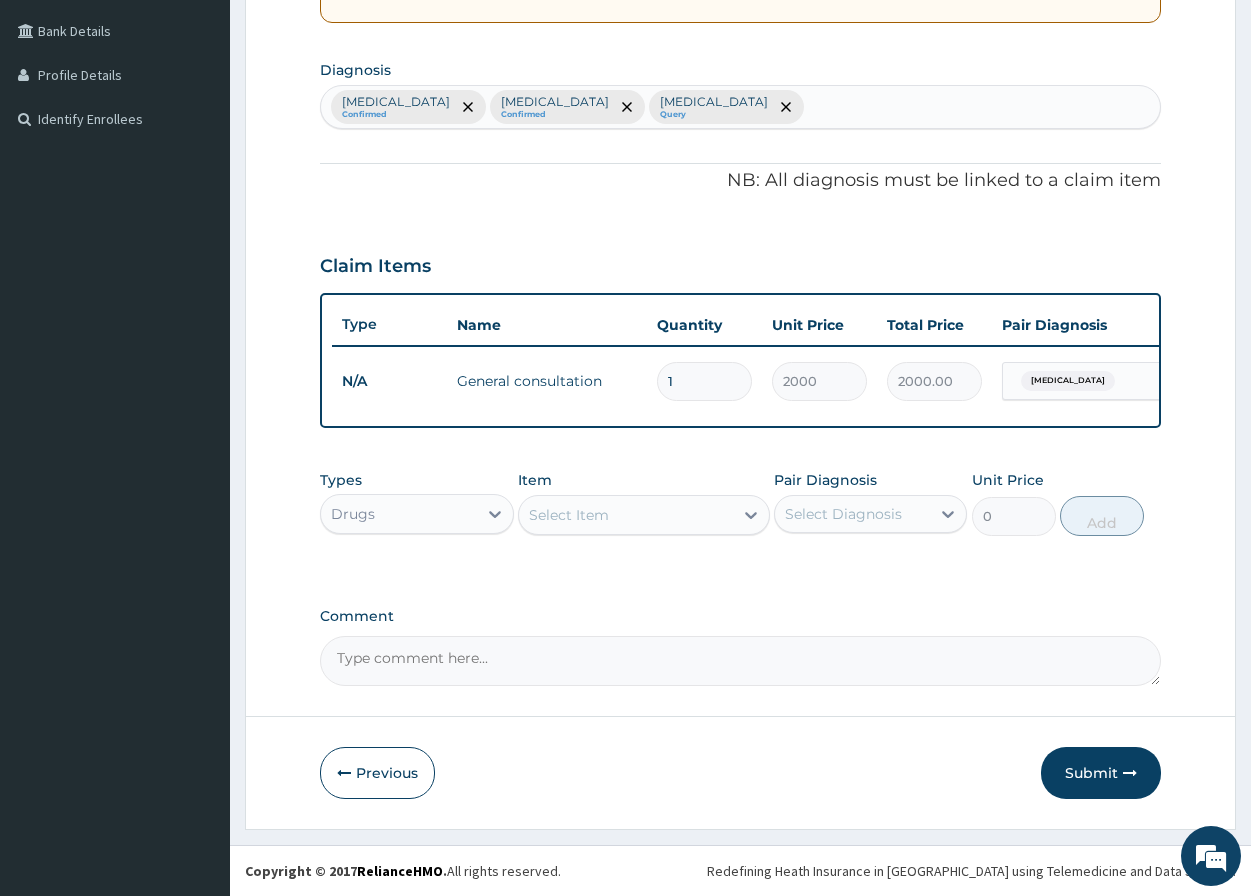 click on "Select Item" at bounding box center (626, 515) 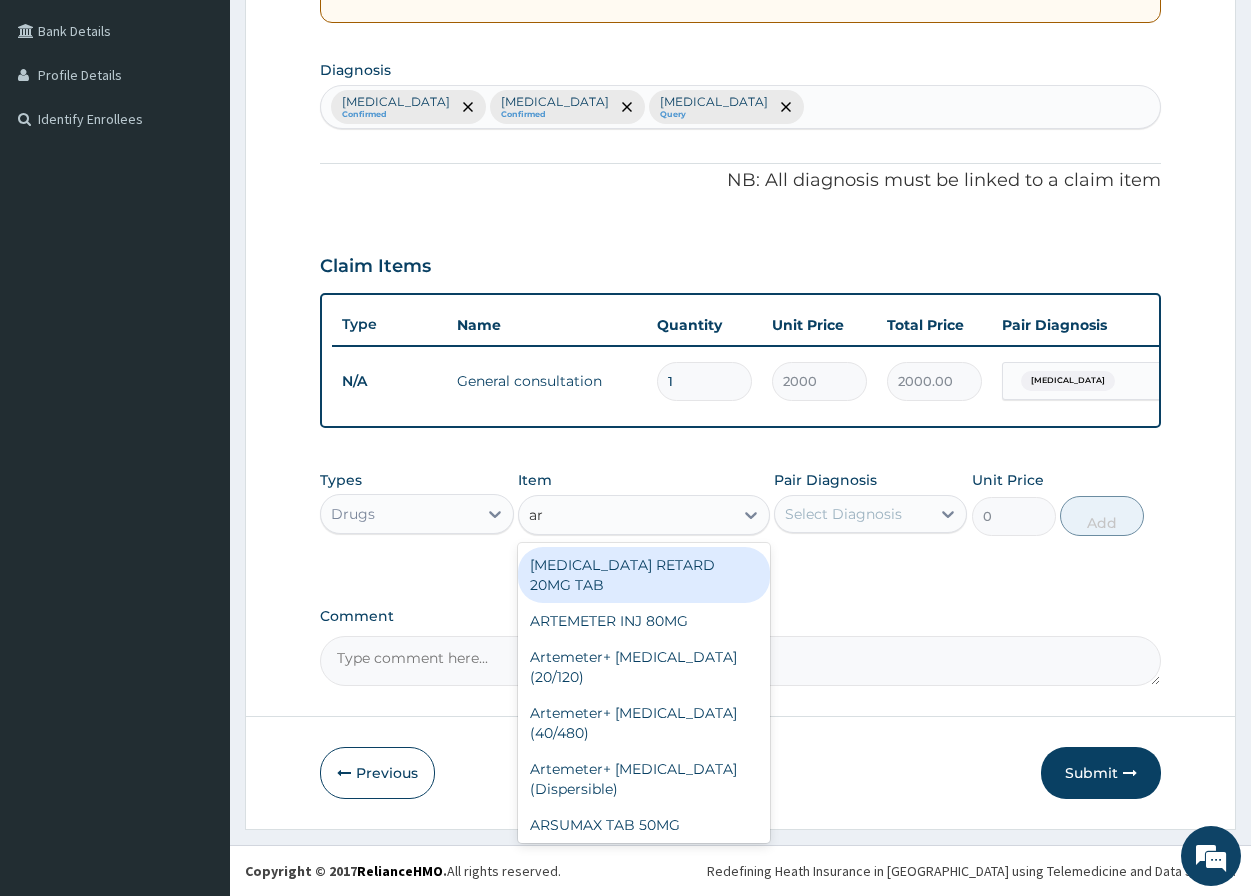 type on "art" 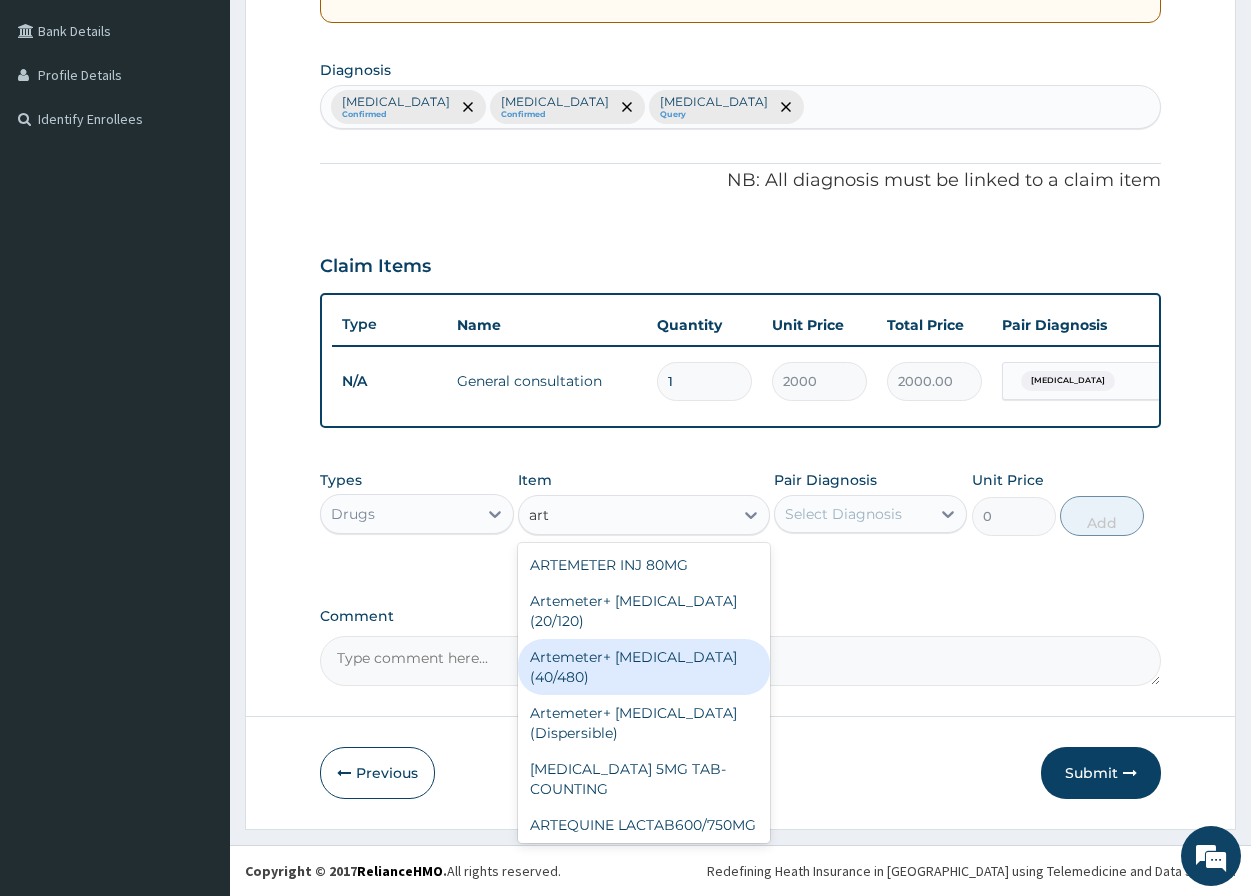 click on "Artemeter+ Lumefantrine (40/480)" at bounding box center (644, 667) 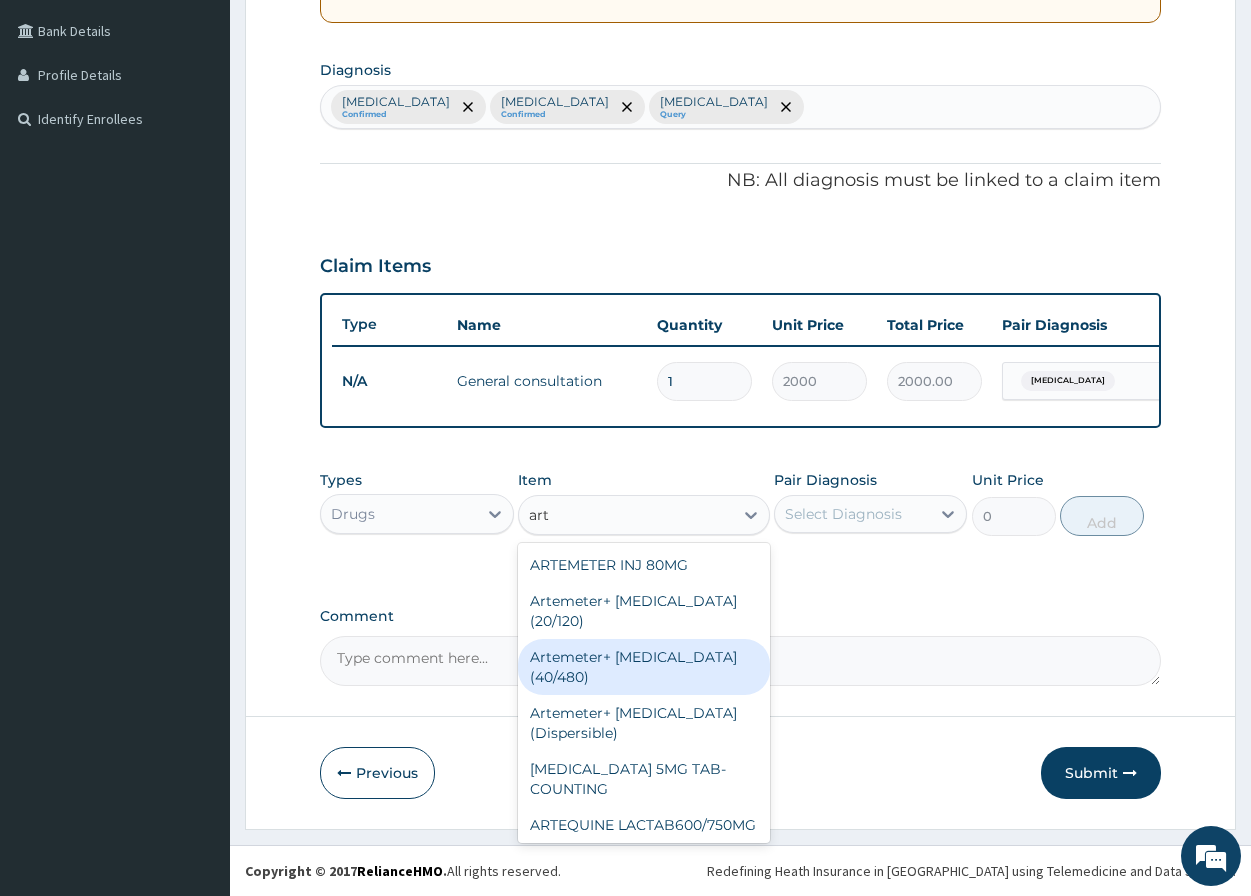 type 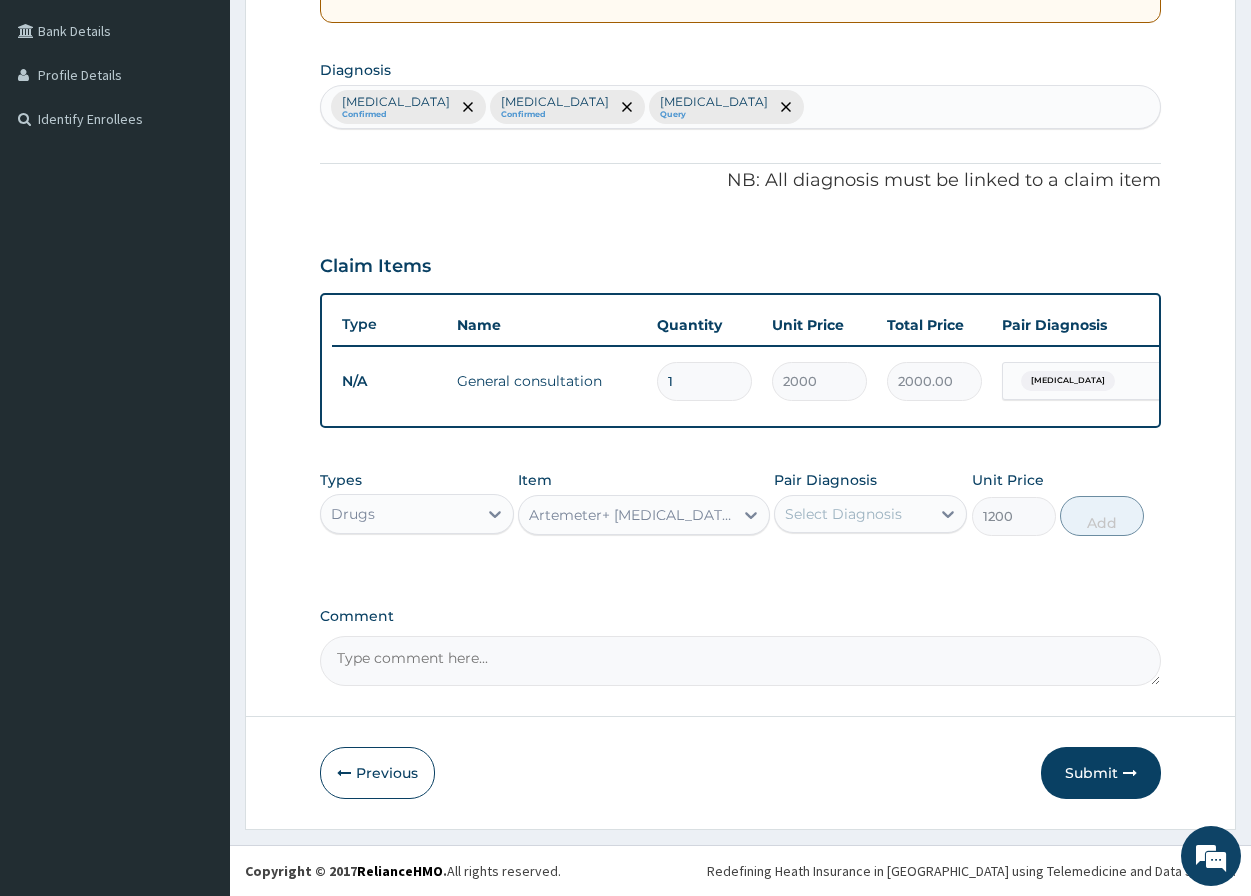 click on "Select Diagnosis" at bounding box center (843, 514) 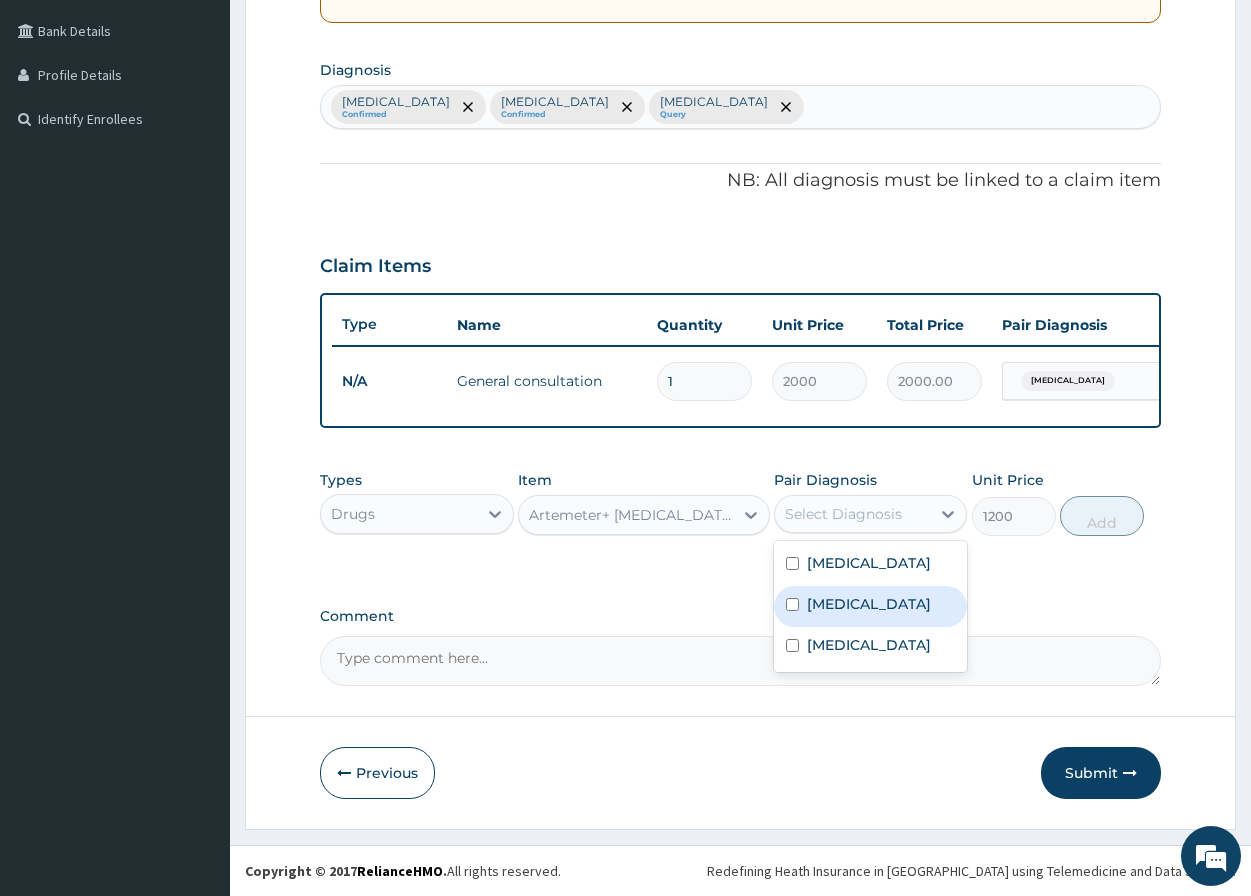 click at bounding box center [792, 604] 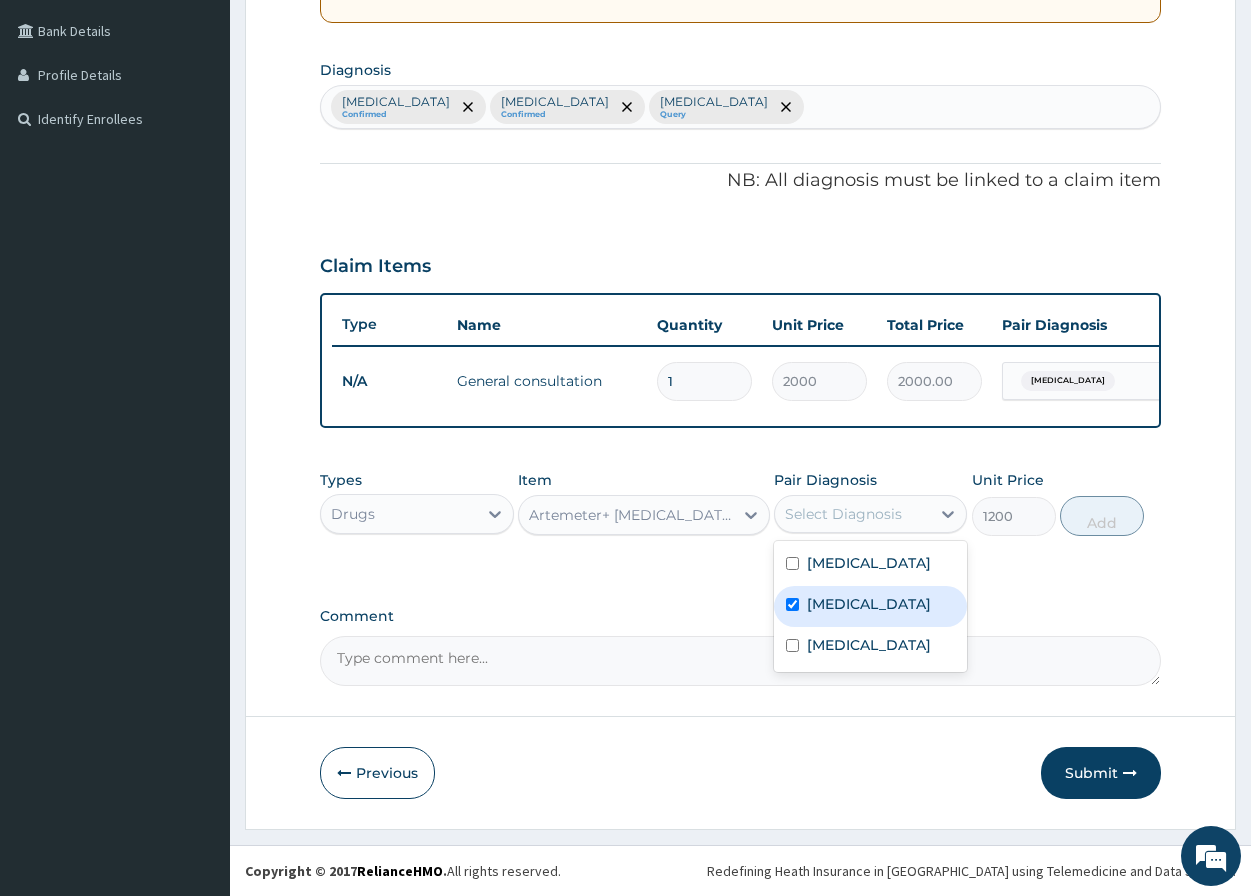 checkbox on "true" 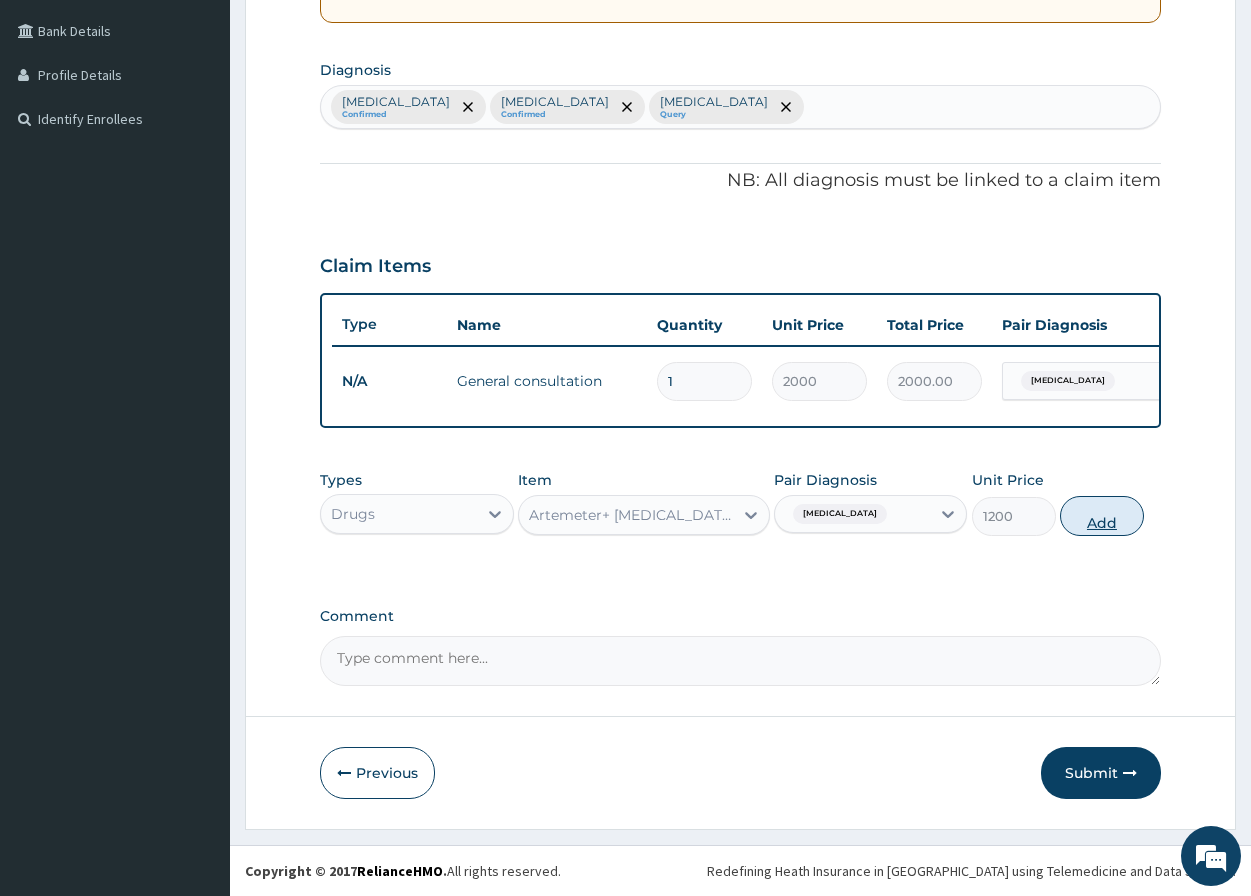 click on "Add" at bounding box center [1102, 516] 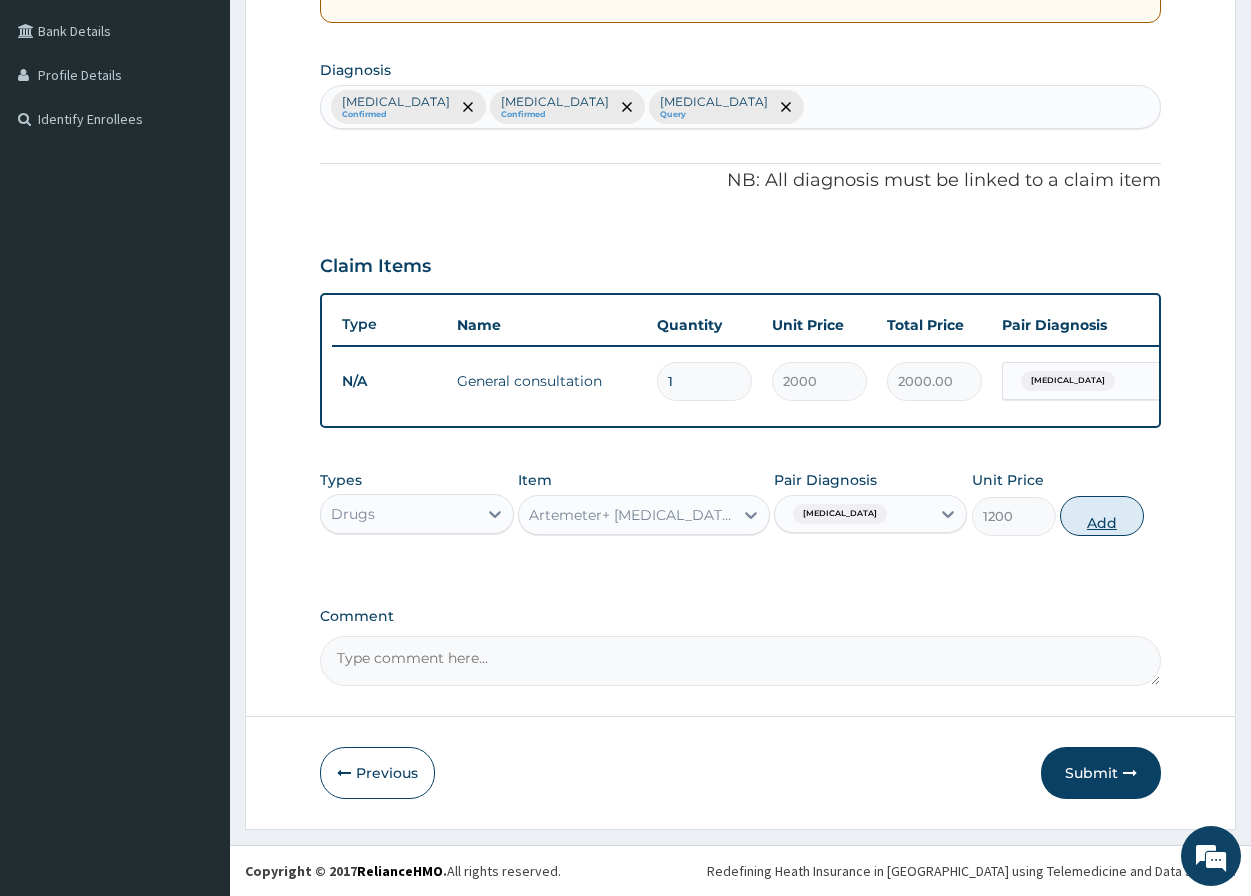 type on "0" 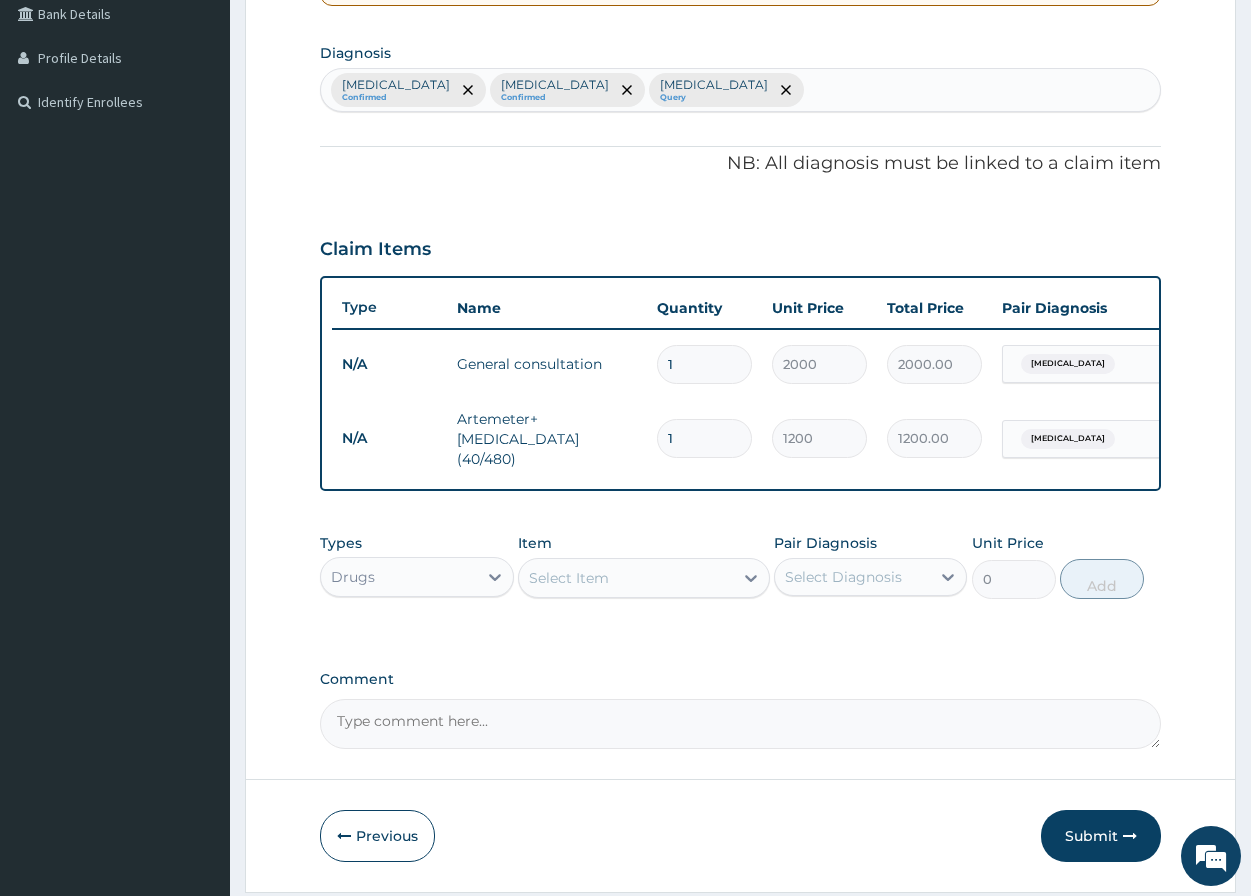 type 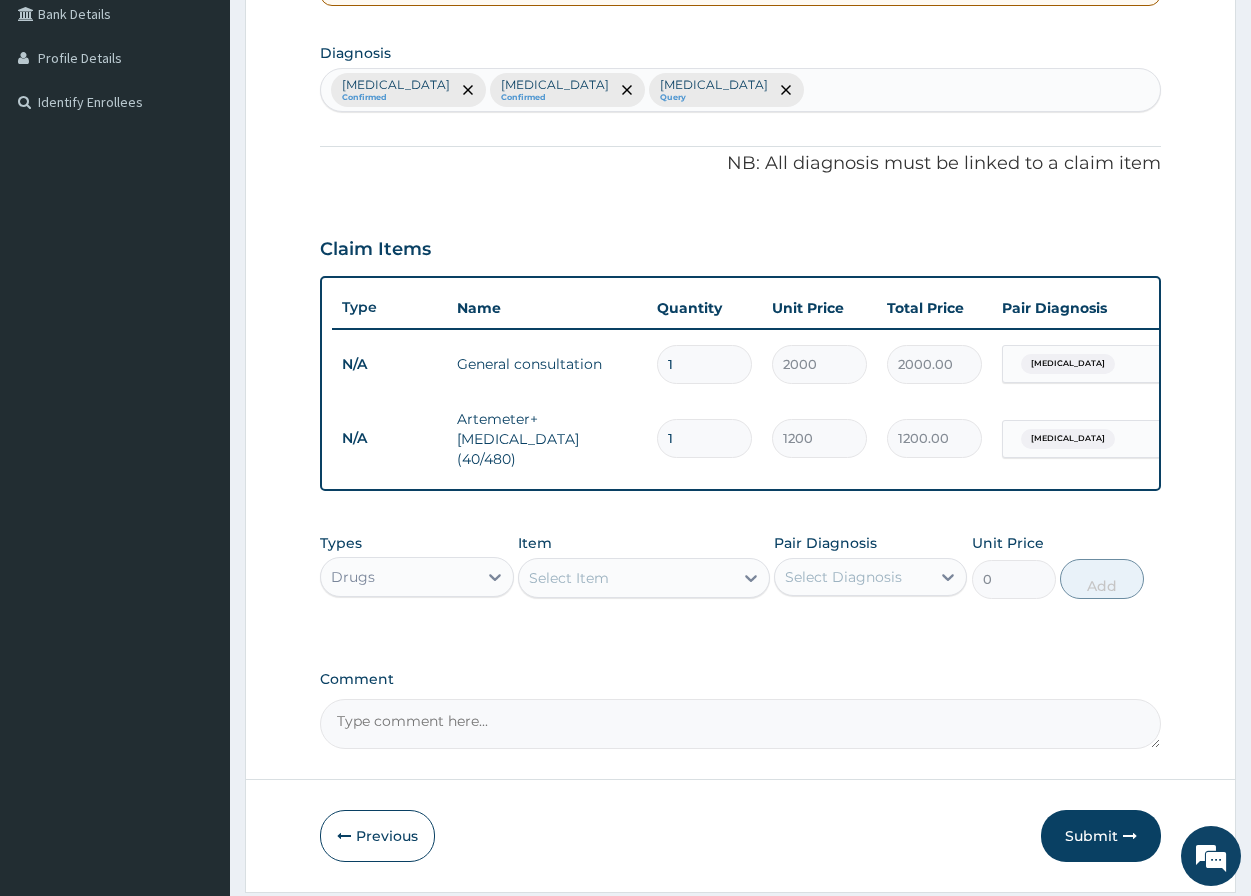type on "0.00" 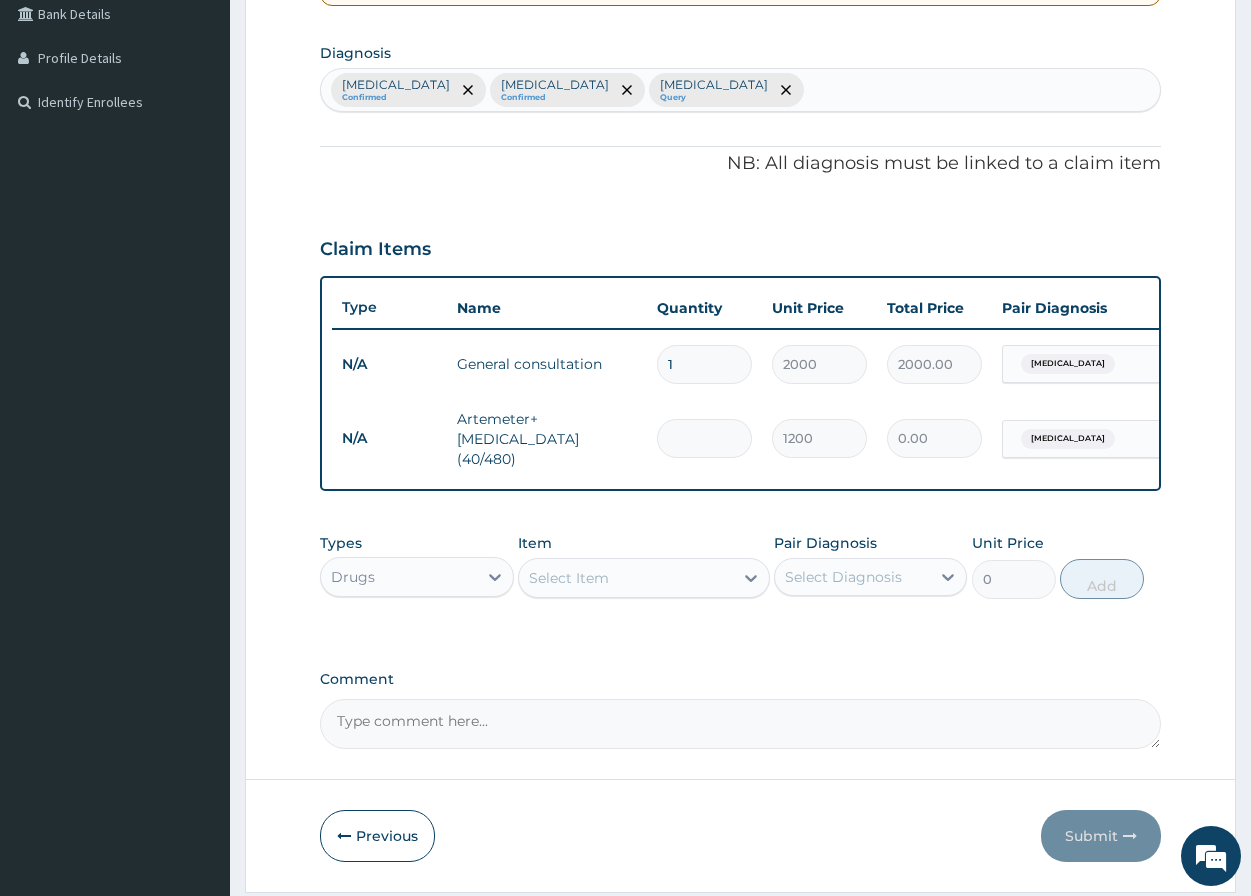 type on "6" 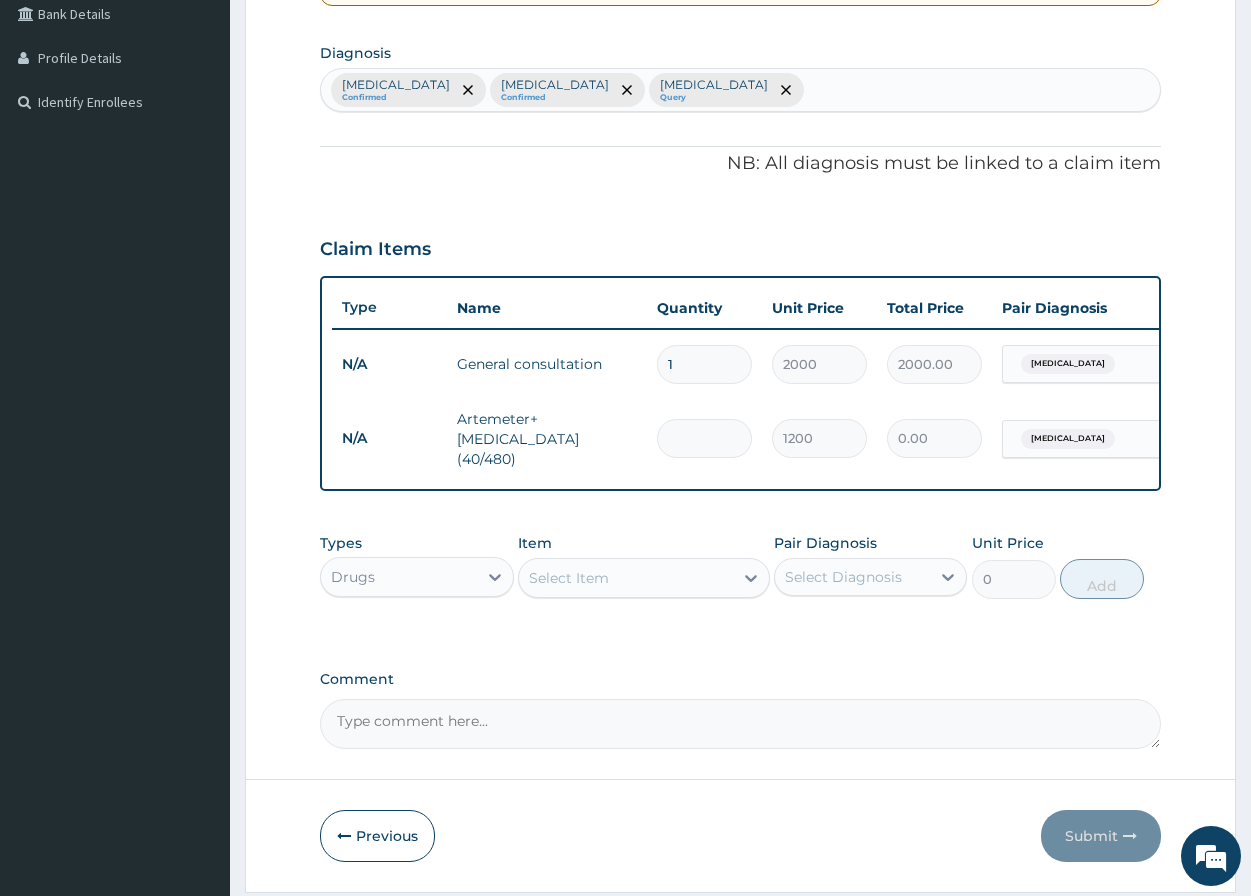 type on "7200.00" 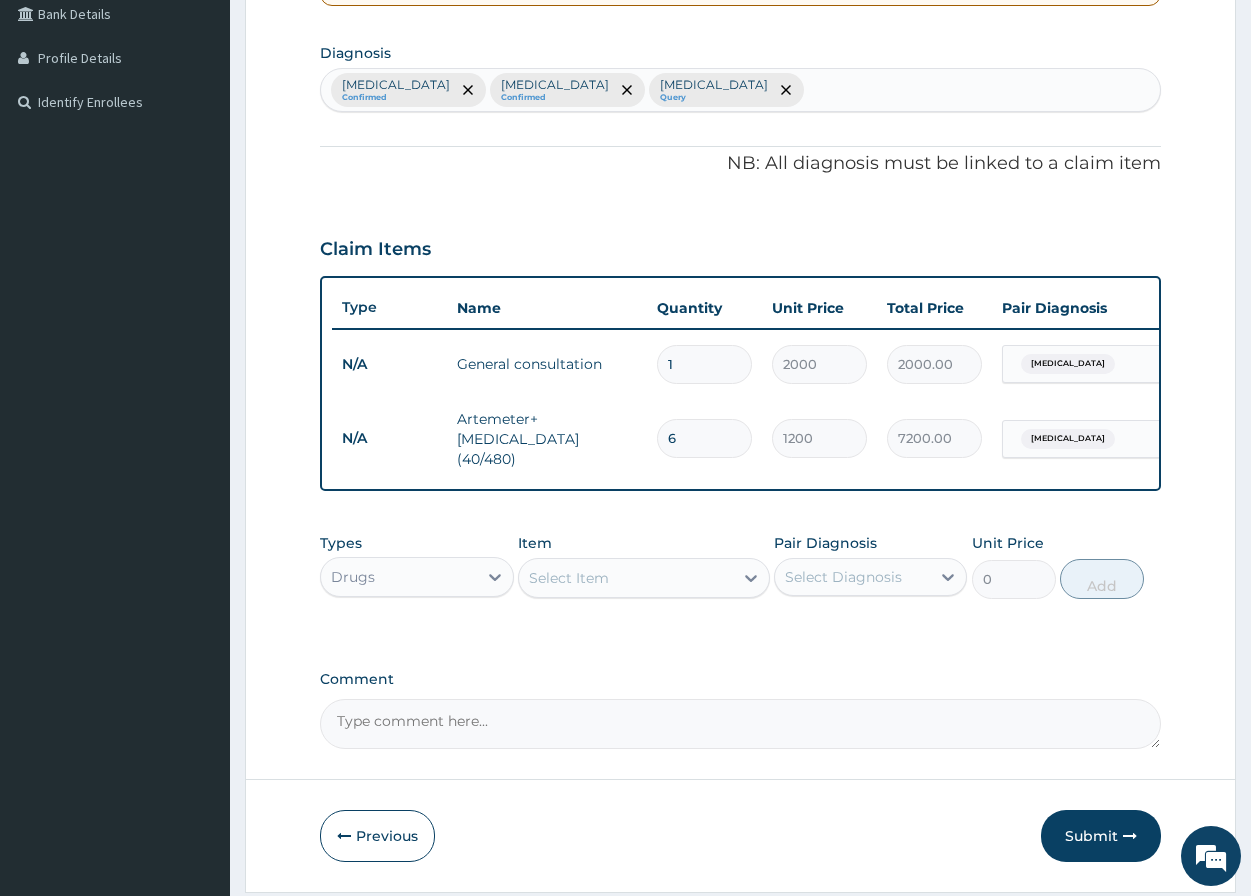 type 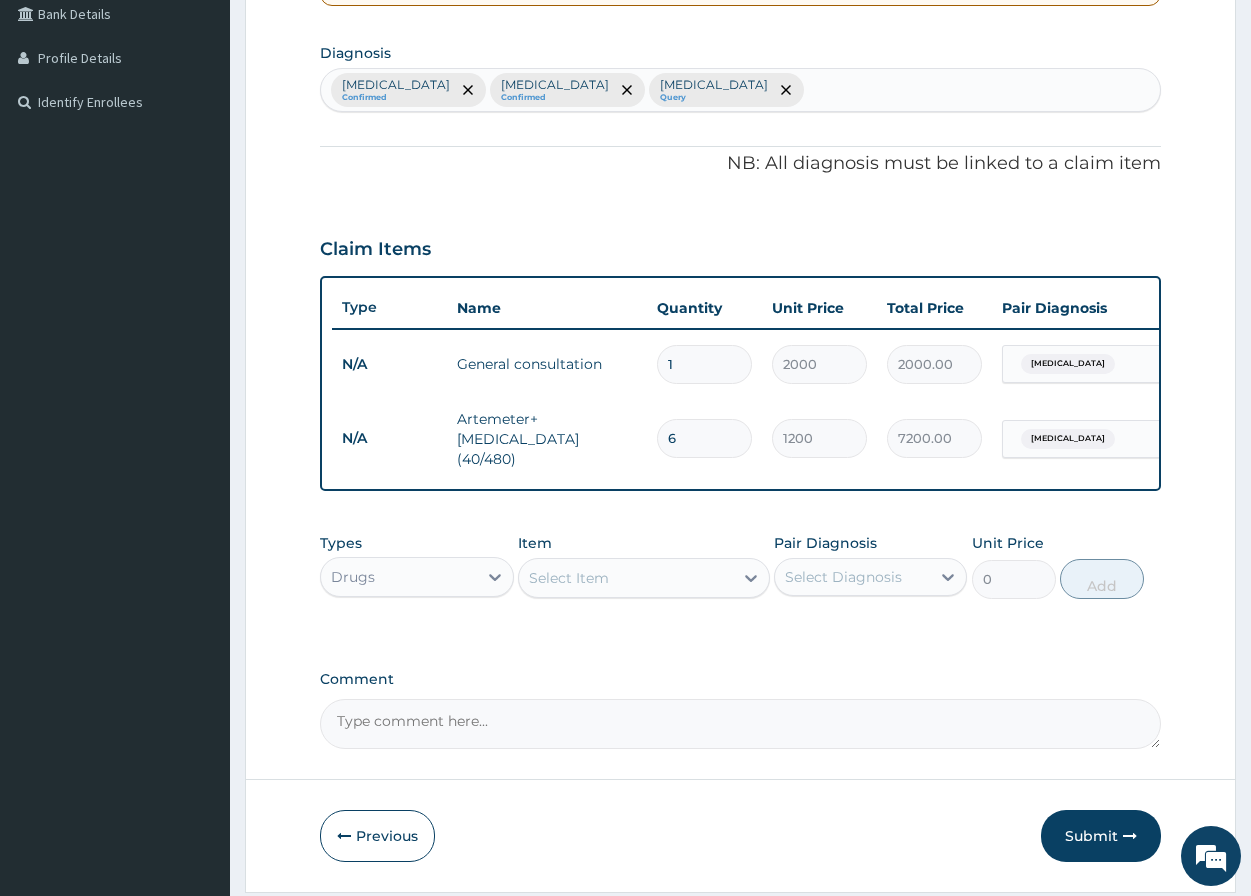 type on "0.00" 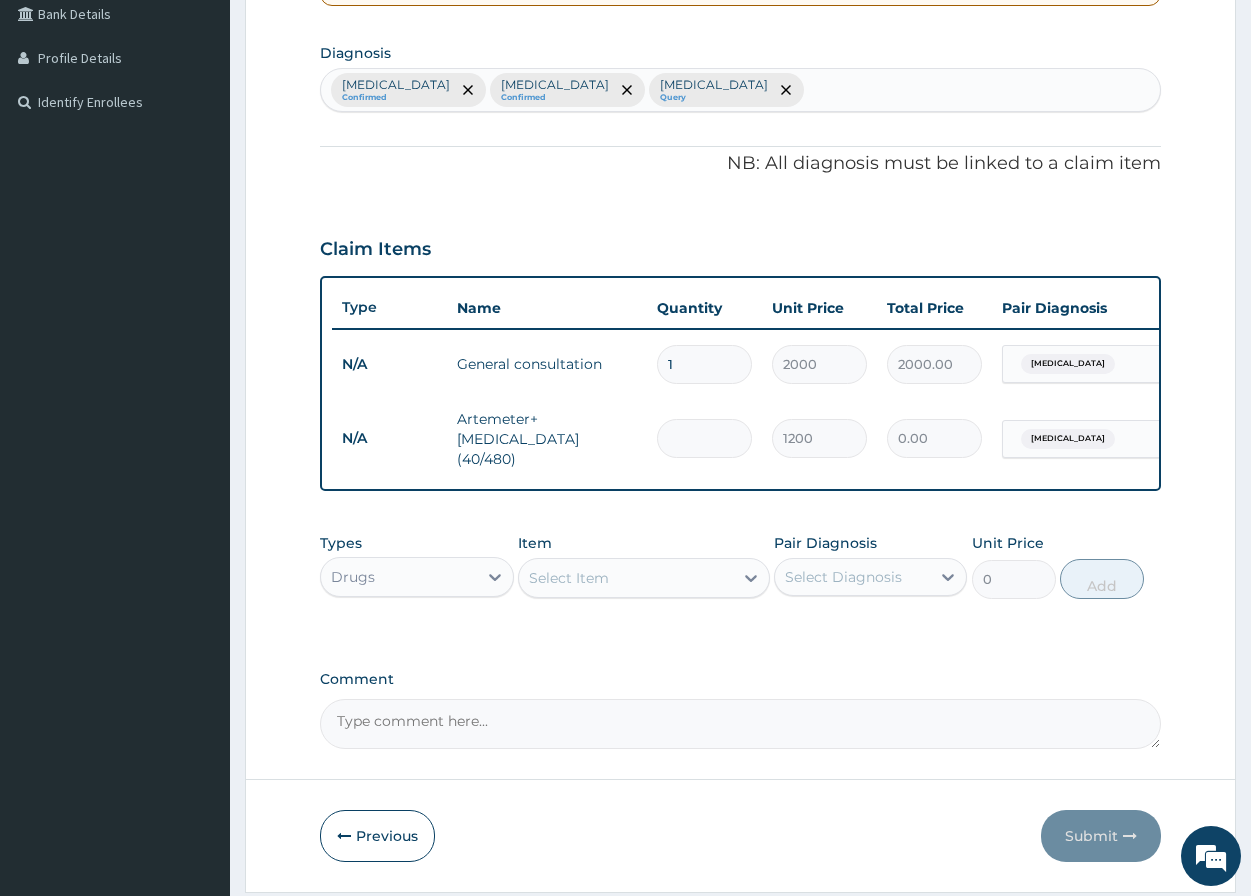 type on "1" 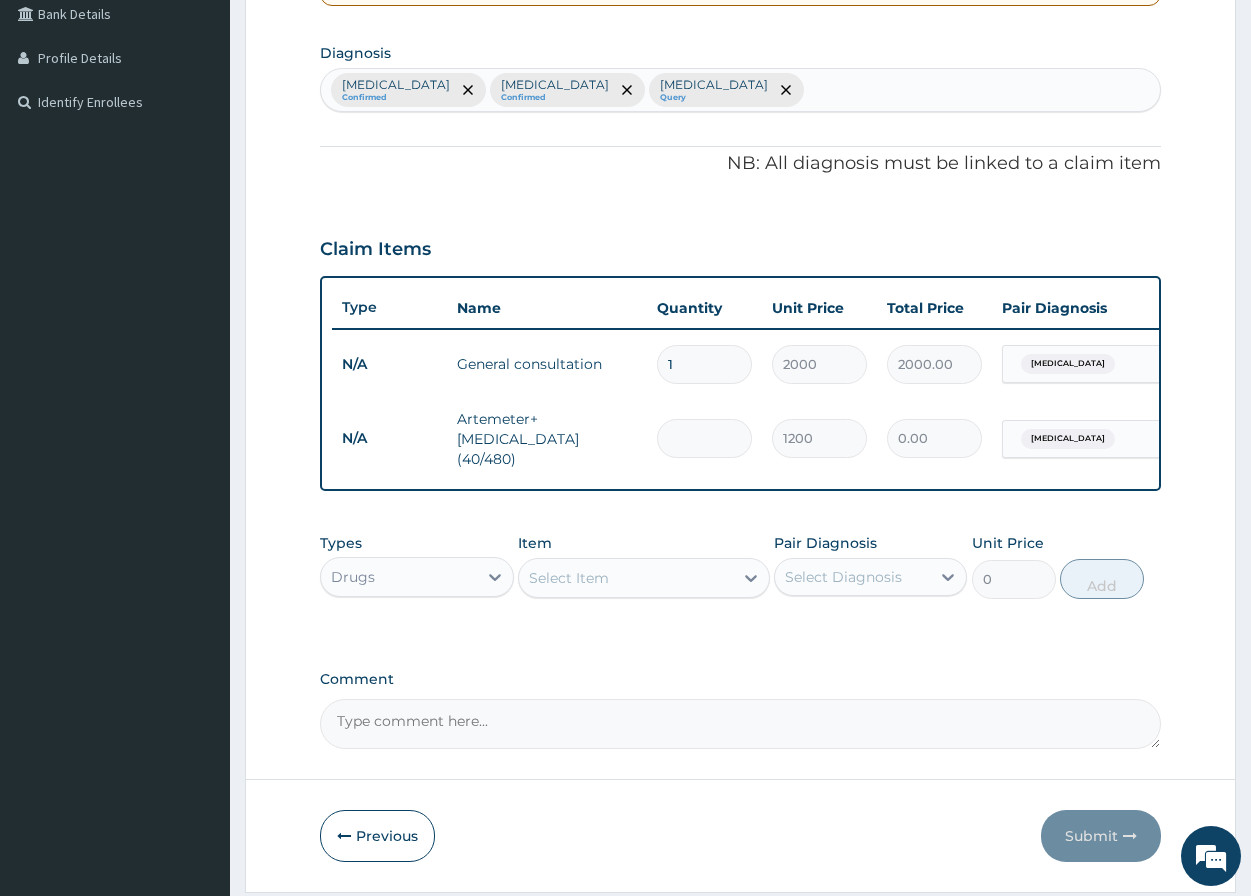 type on "1200.00" 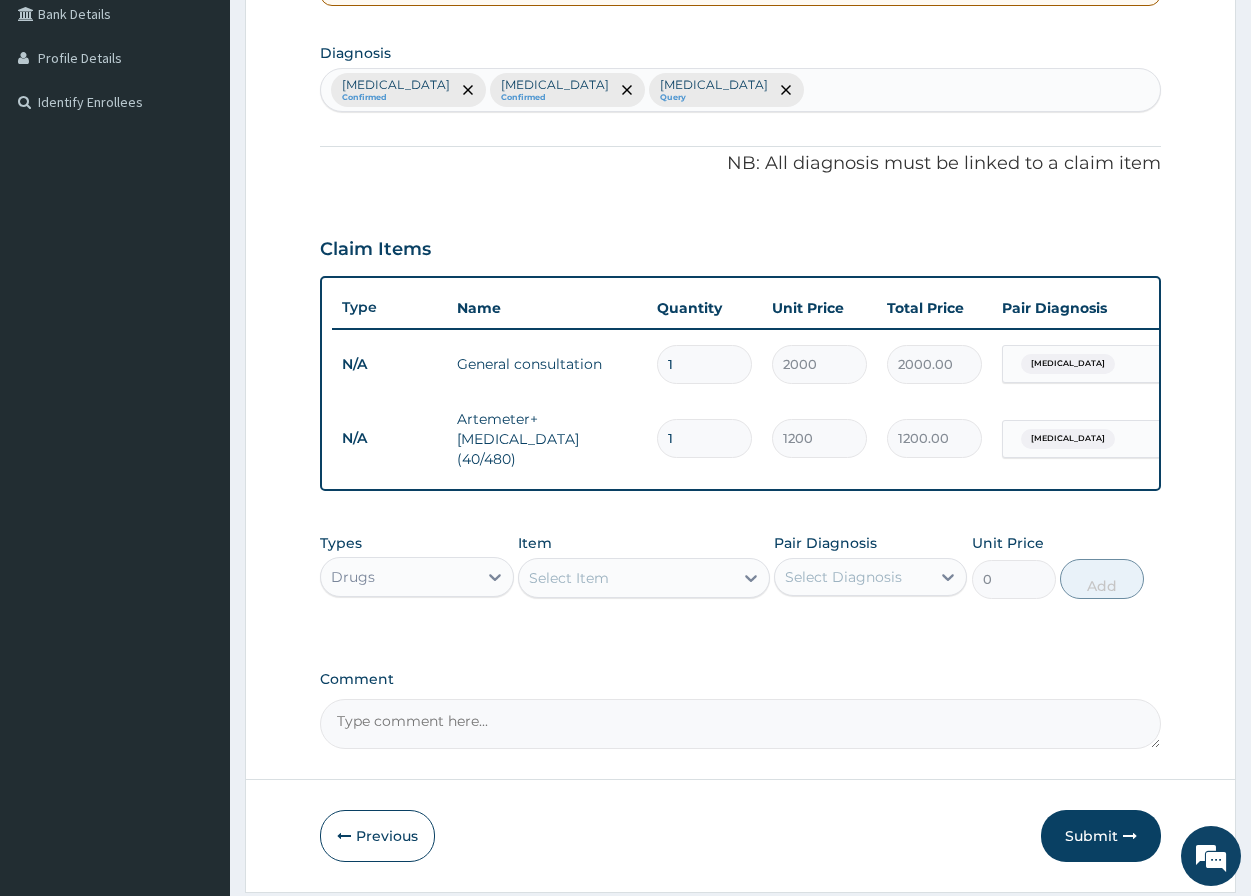click on "Select Item" at bounding box center [569, 578] 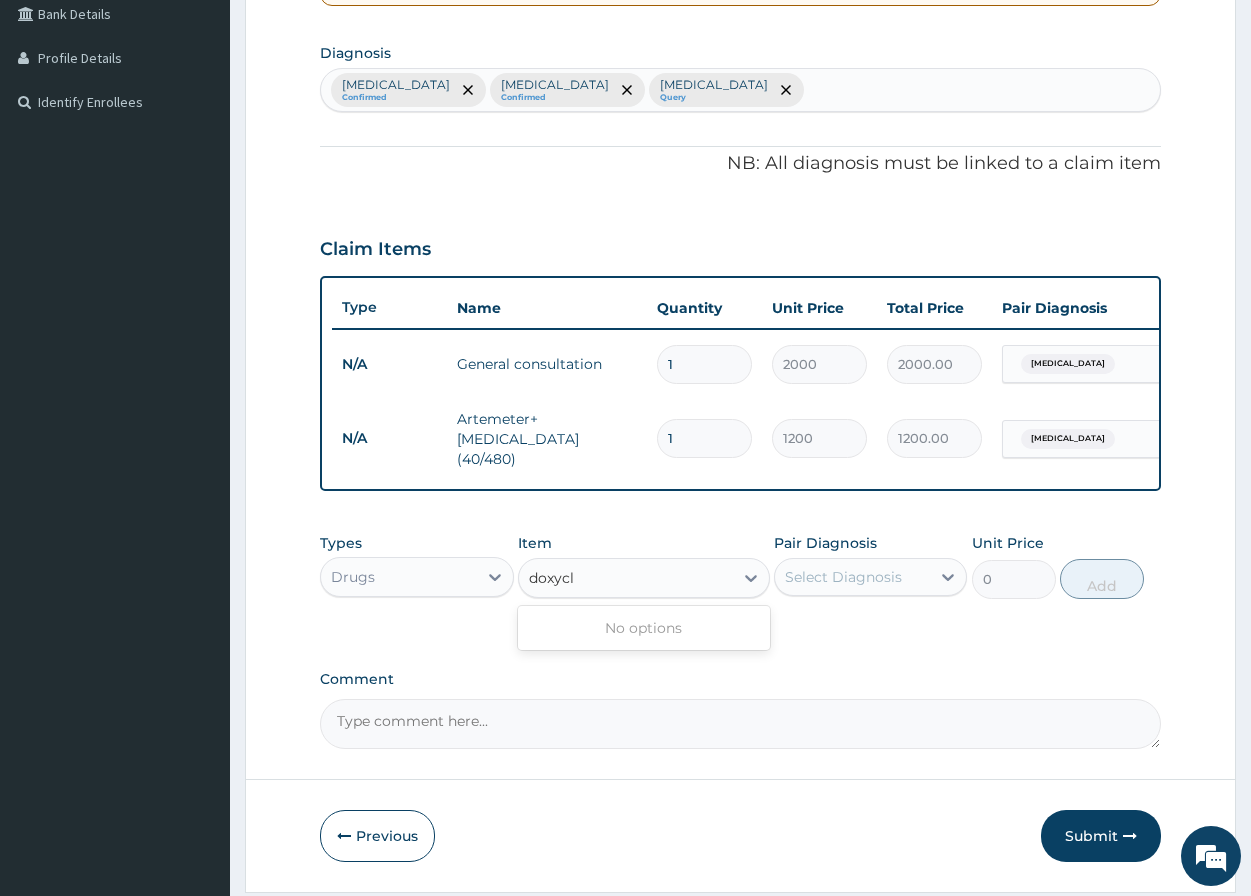 type on "doxyc" 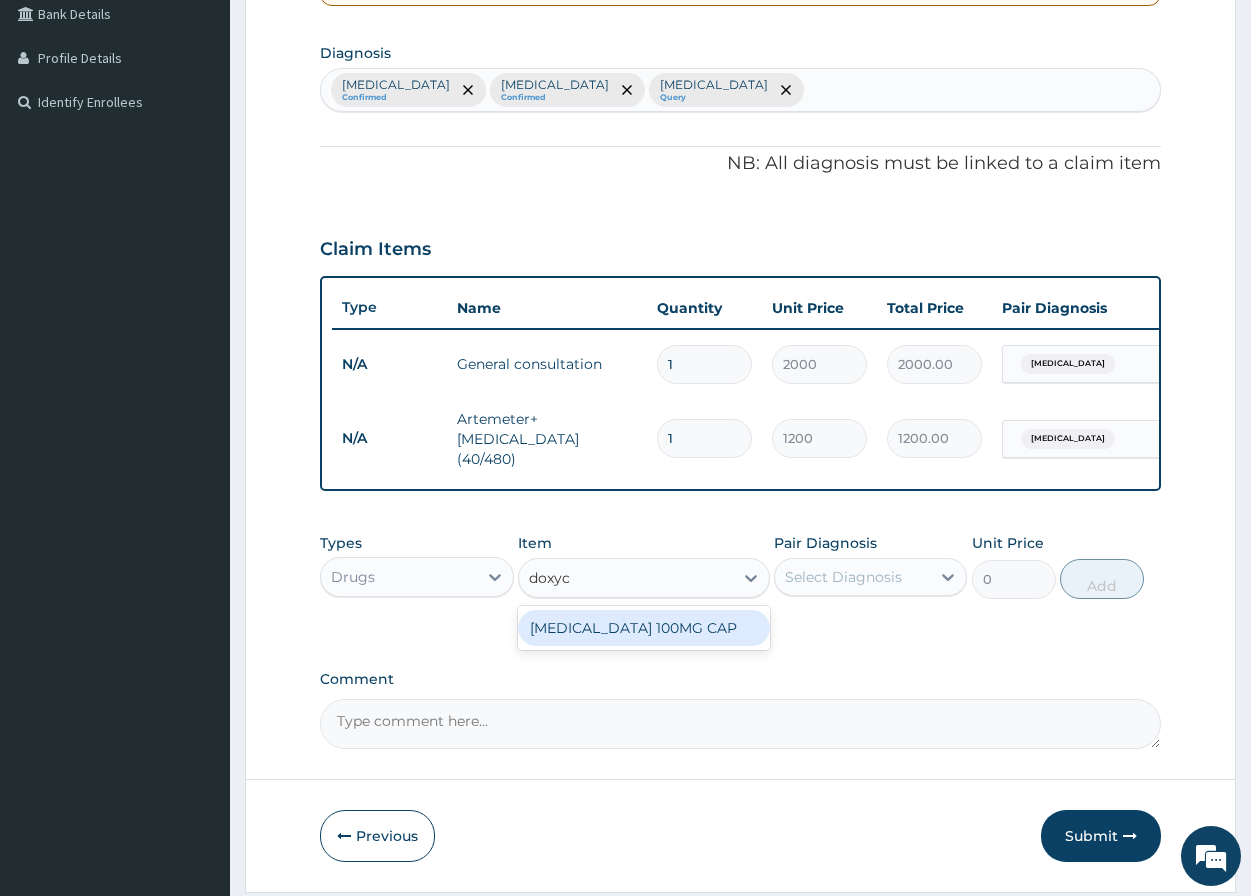 click on "DOXYCYCLINE 100MG CAP" at bounding box center (644, 628) 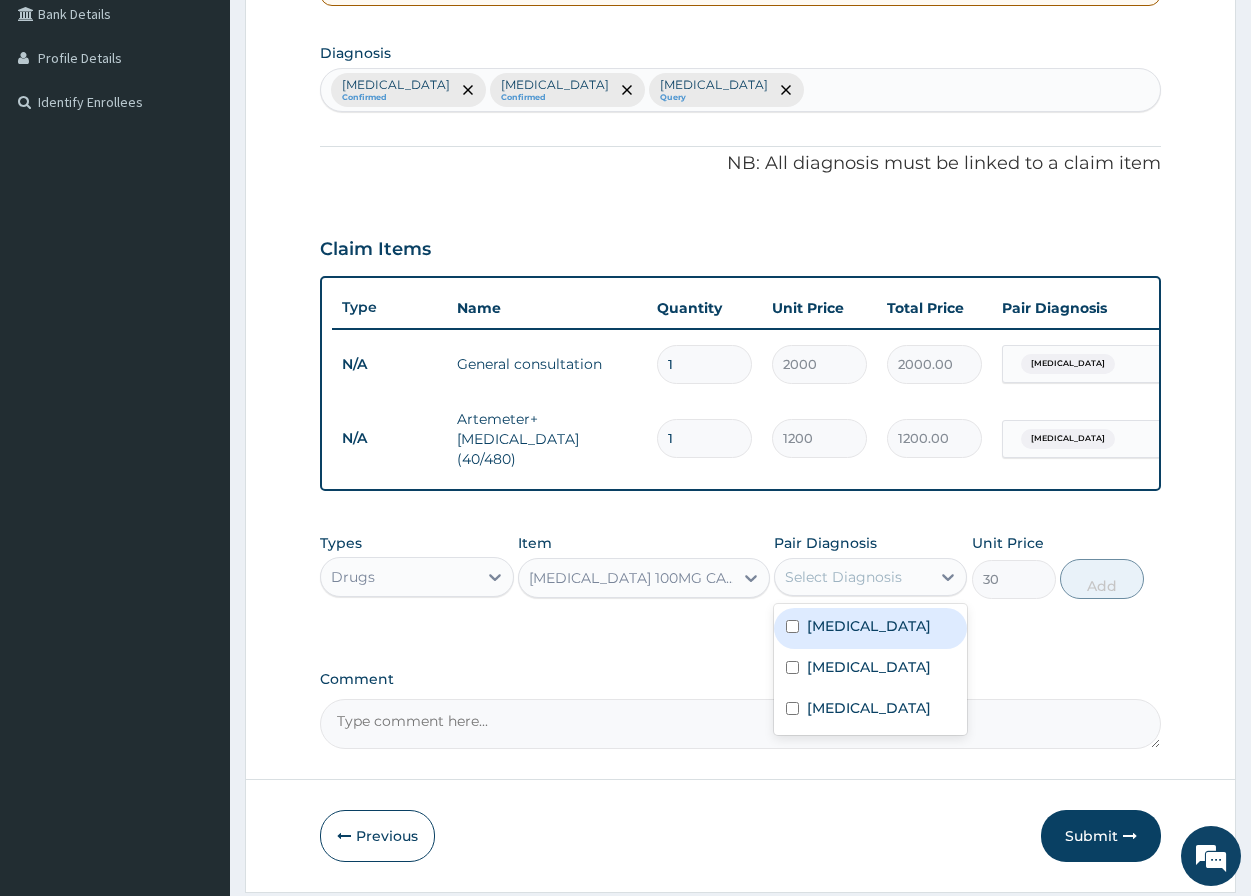 click on "Select Diagnosis" at bounding box center (843, 577) 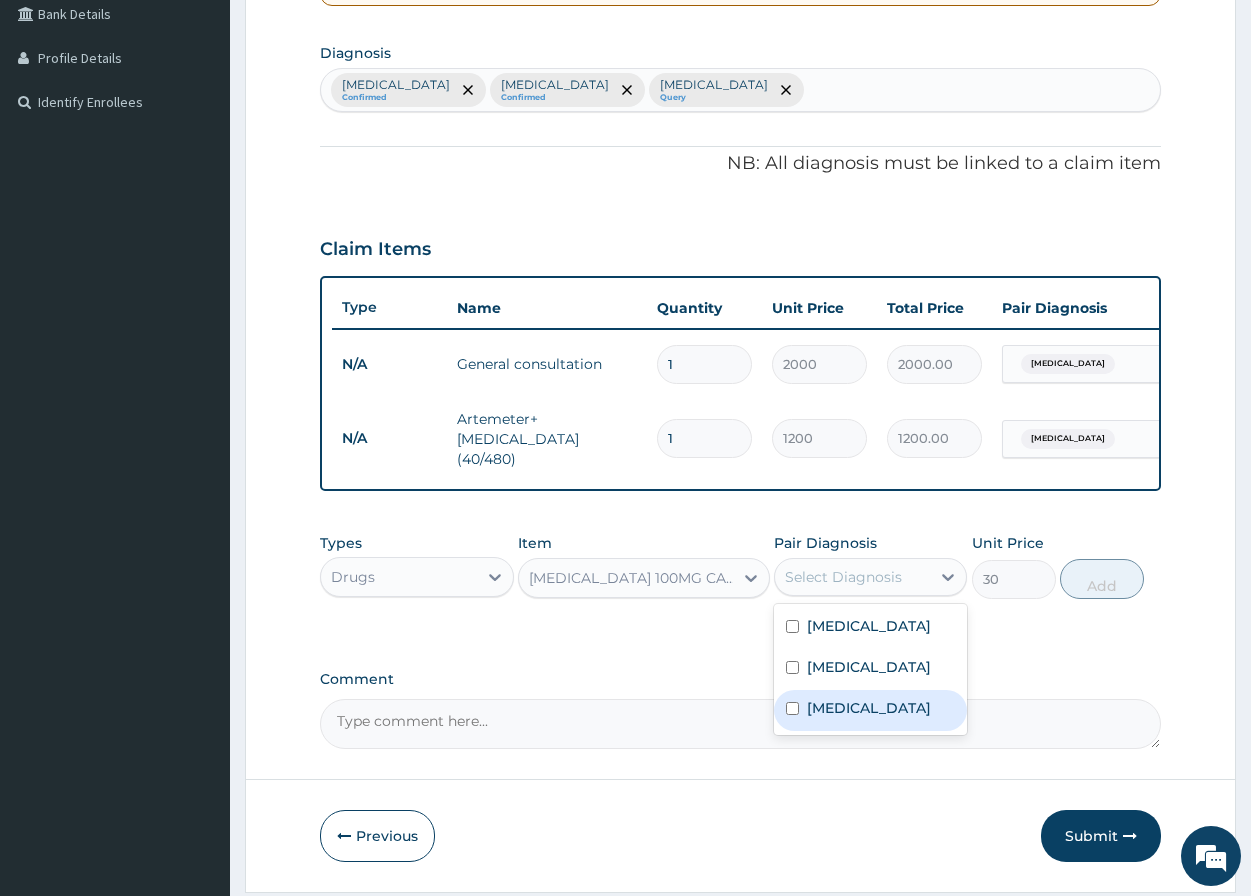 drag, startPoint x: 787, startPoint y: 732, endPoint x: 813, endPoint y: 721, distance: 28.231188 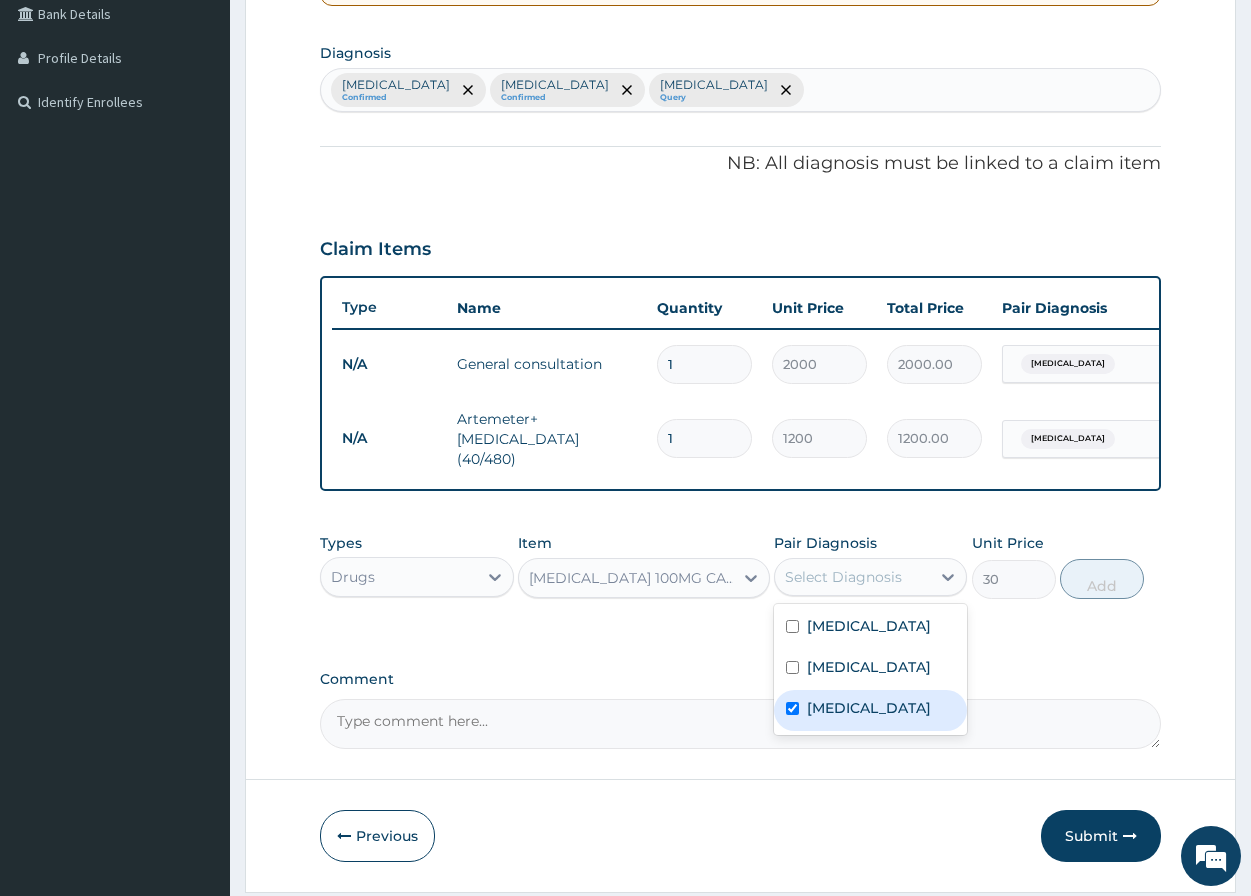 checkbox on "true" 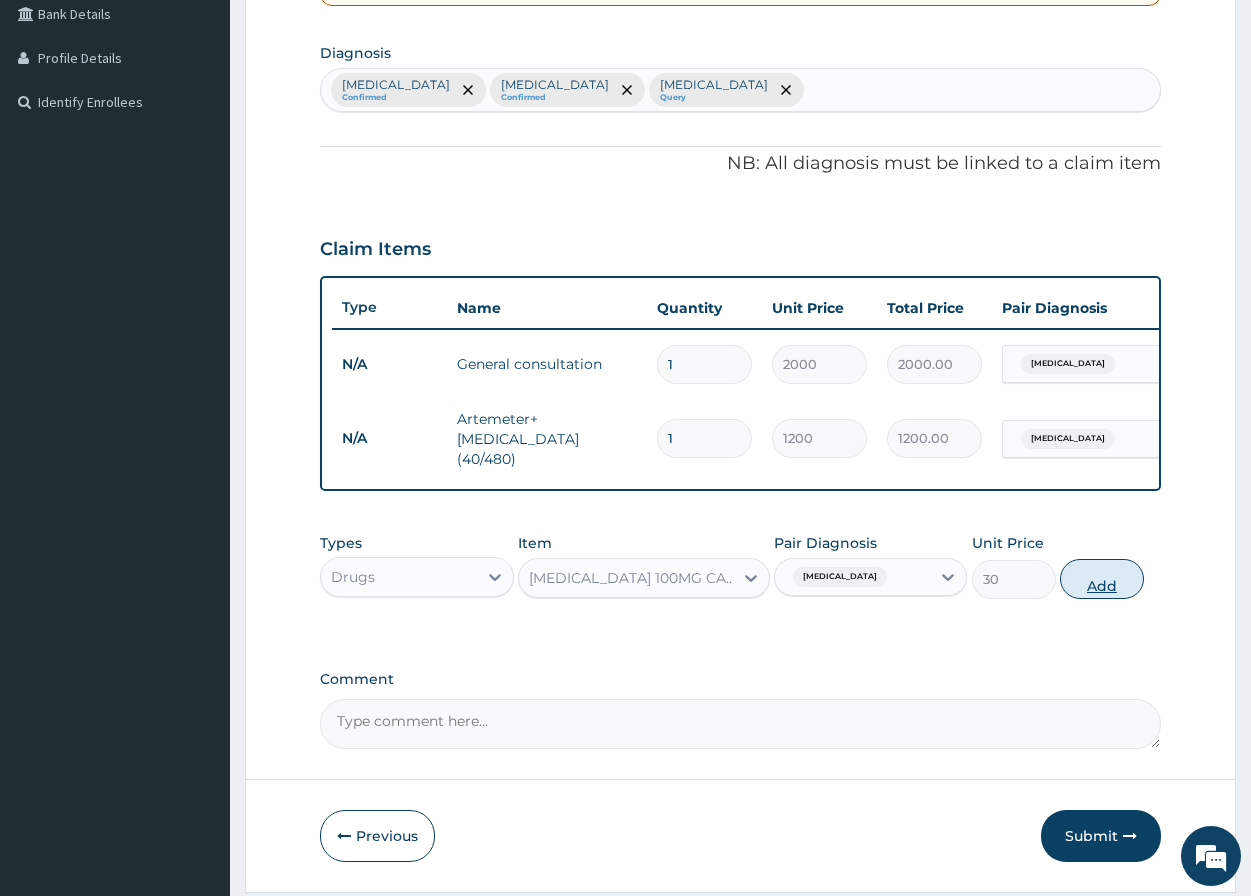 click on "Add" at bounding box center (1102, 579) 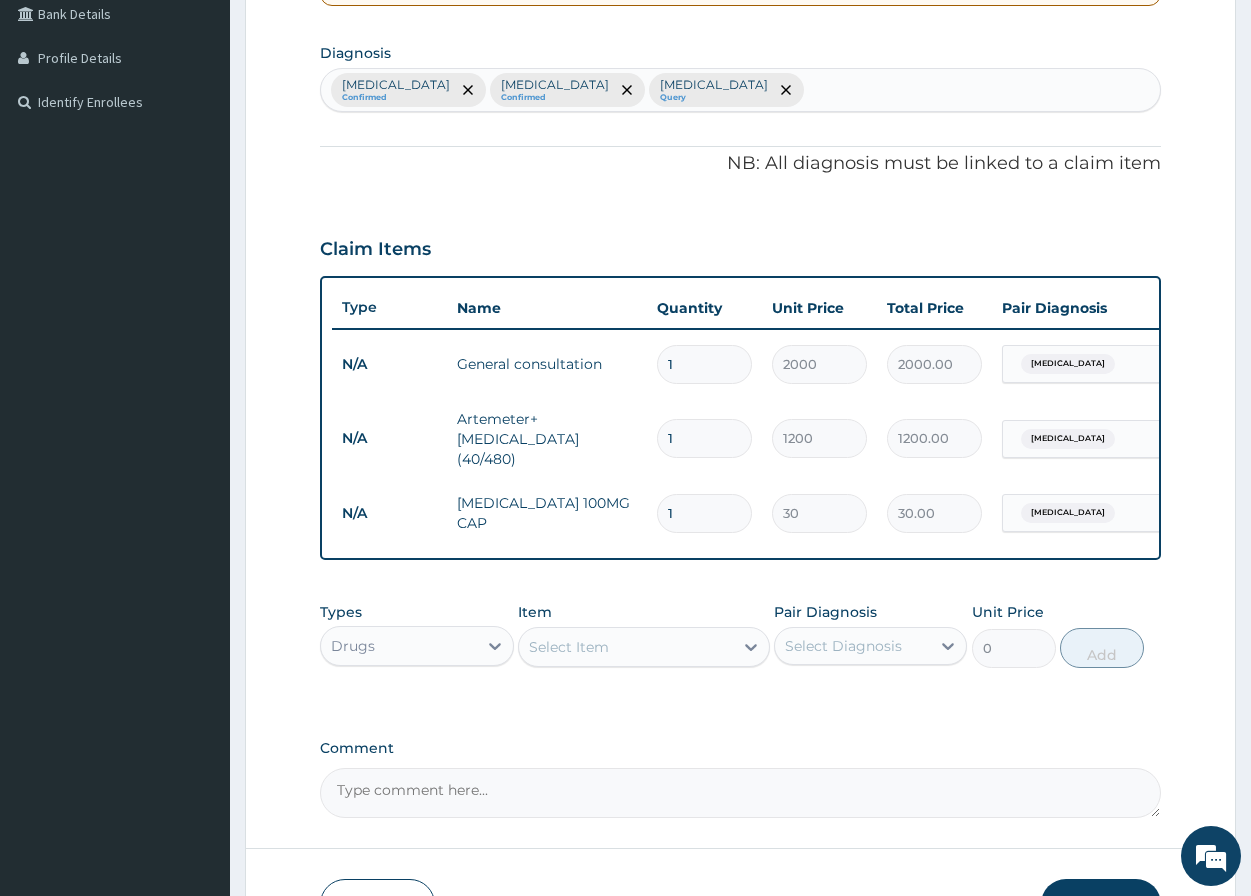 click on "Select Item" at bounding box center (626, 647) 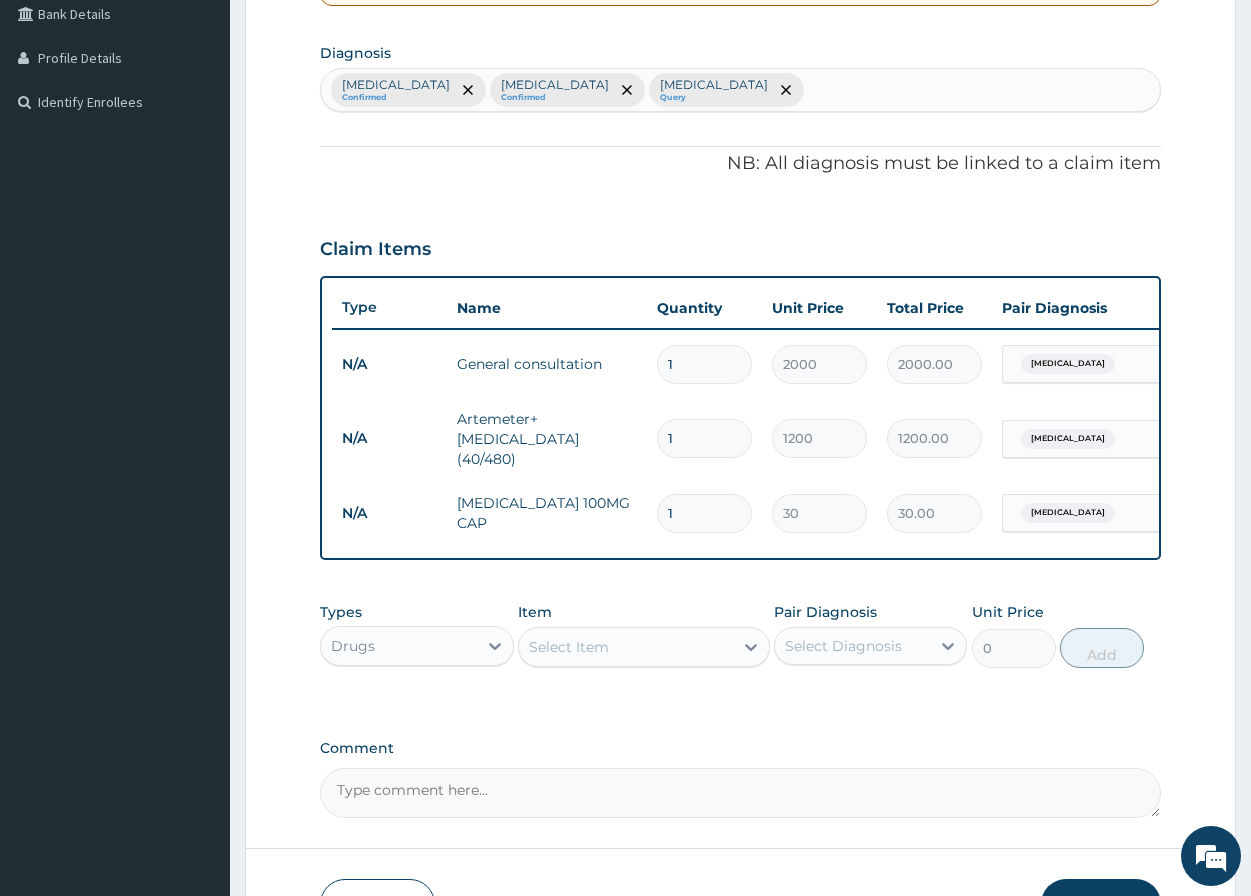 click on "1" at bounding box center [704, 513] 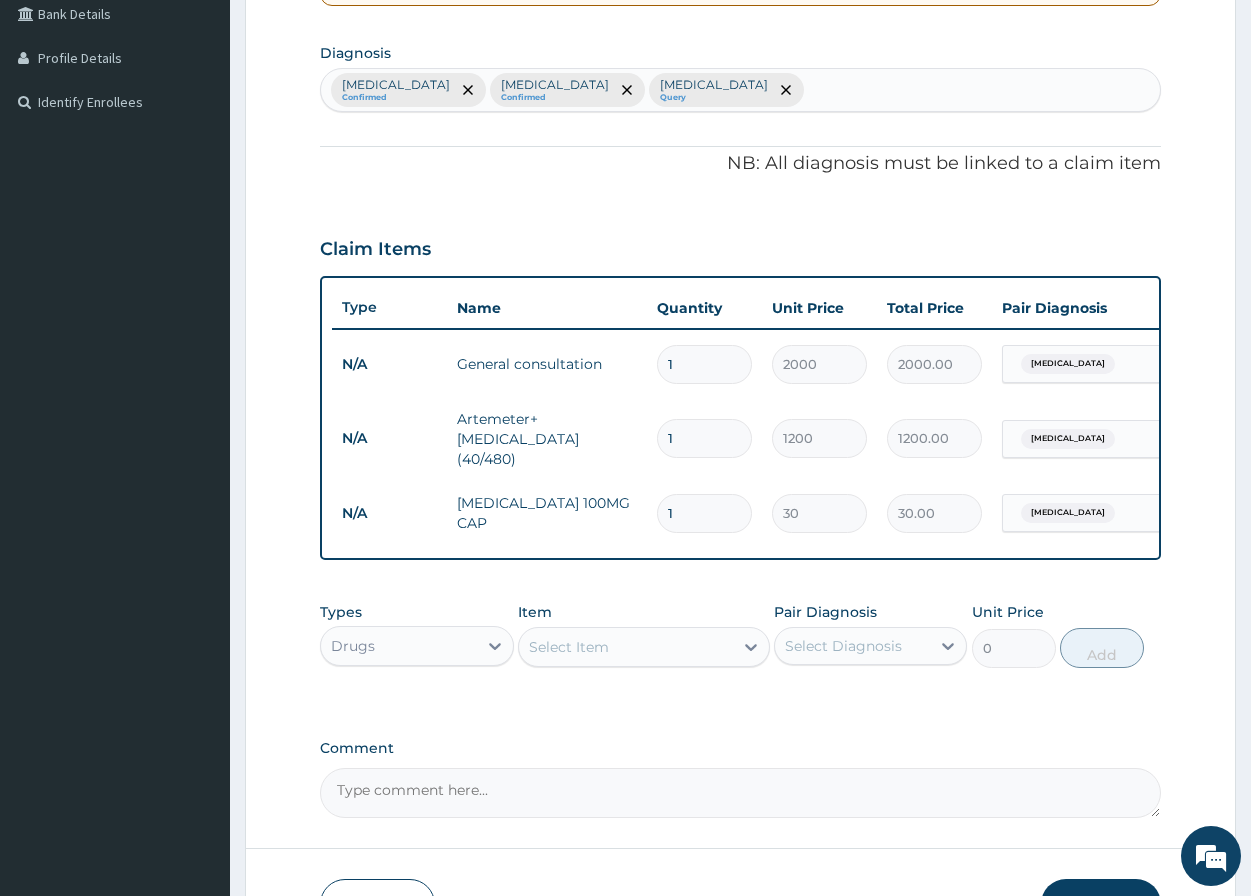 type on "10" 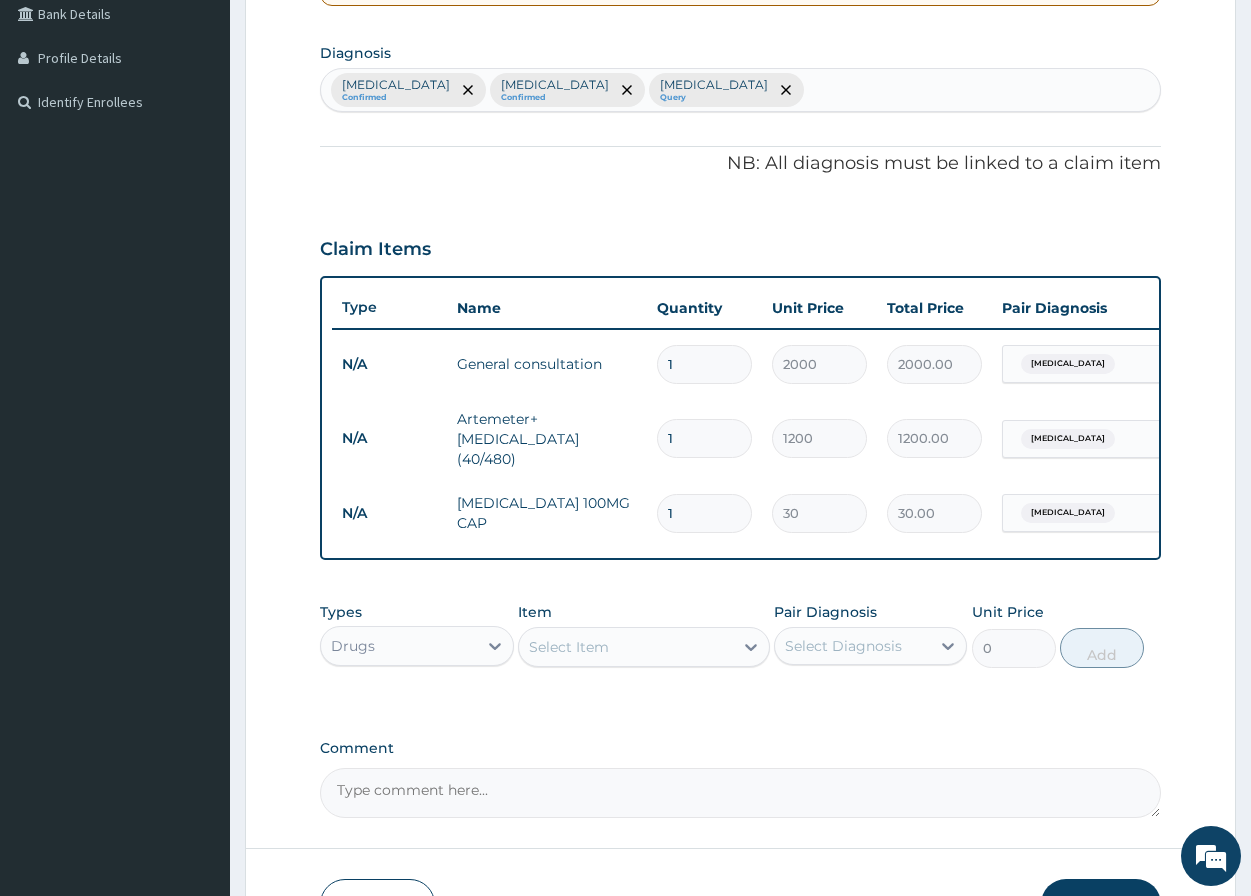 type on "300.00" 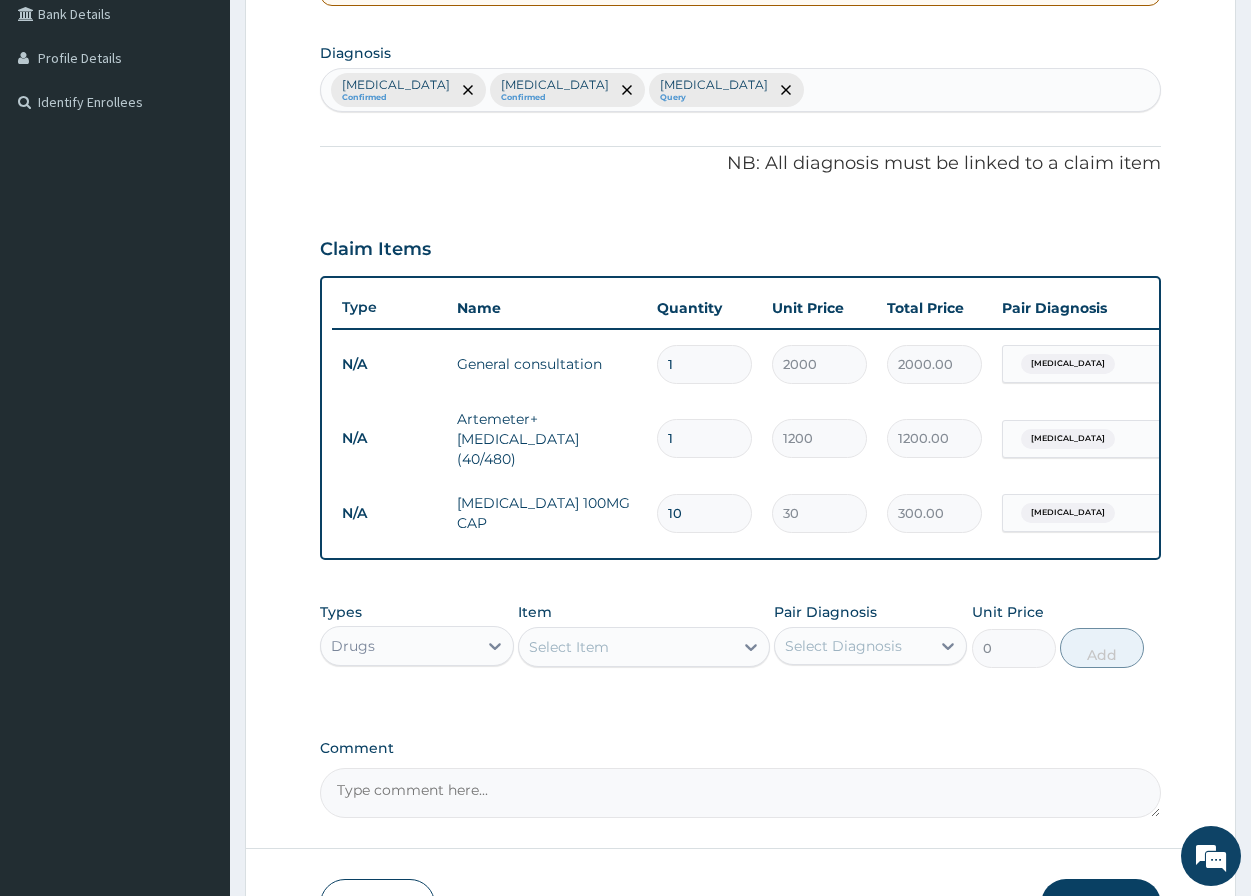 type on "10" 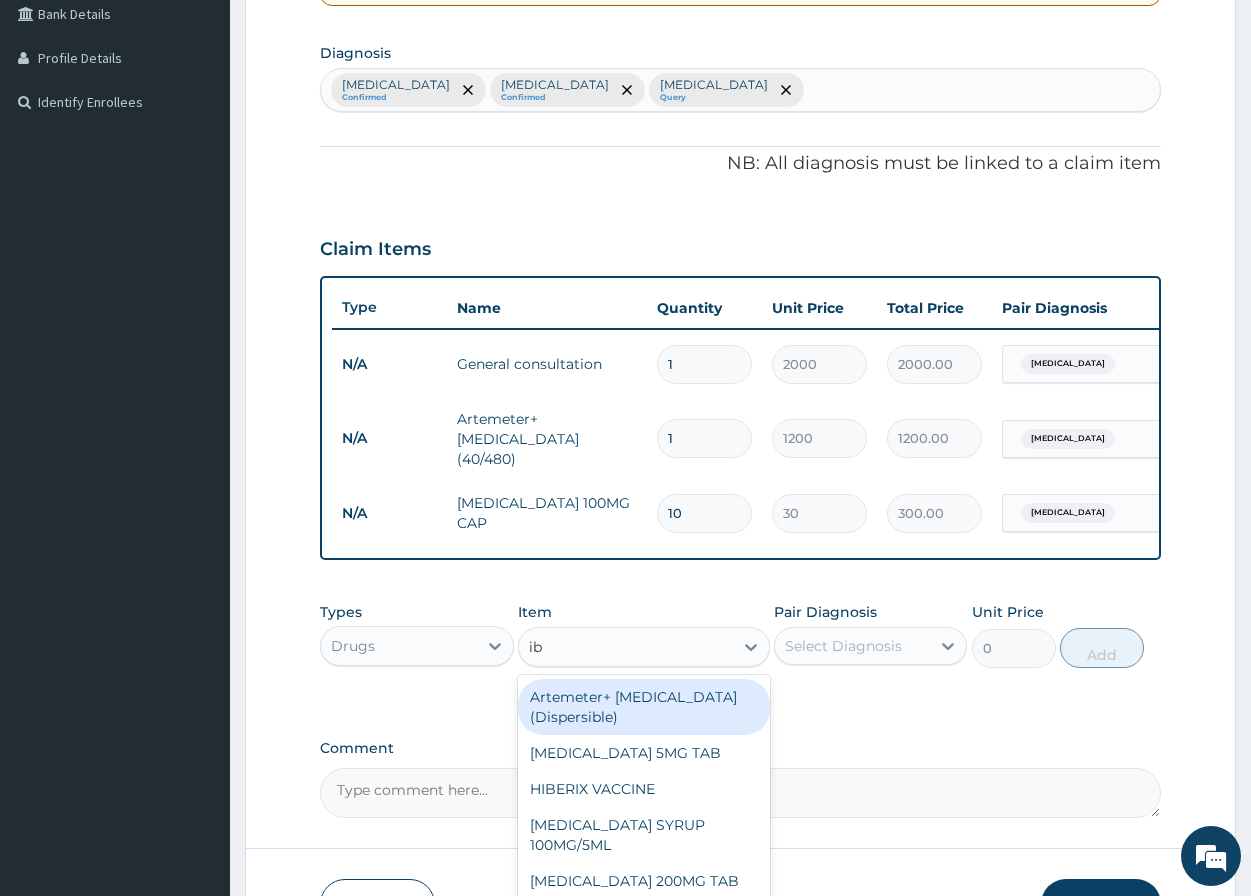 type on "ibu" 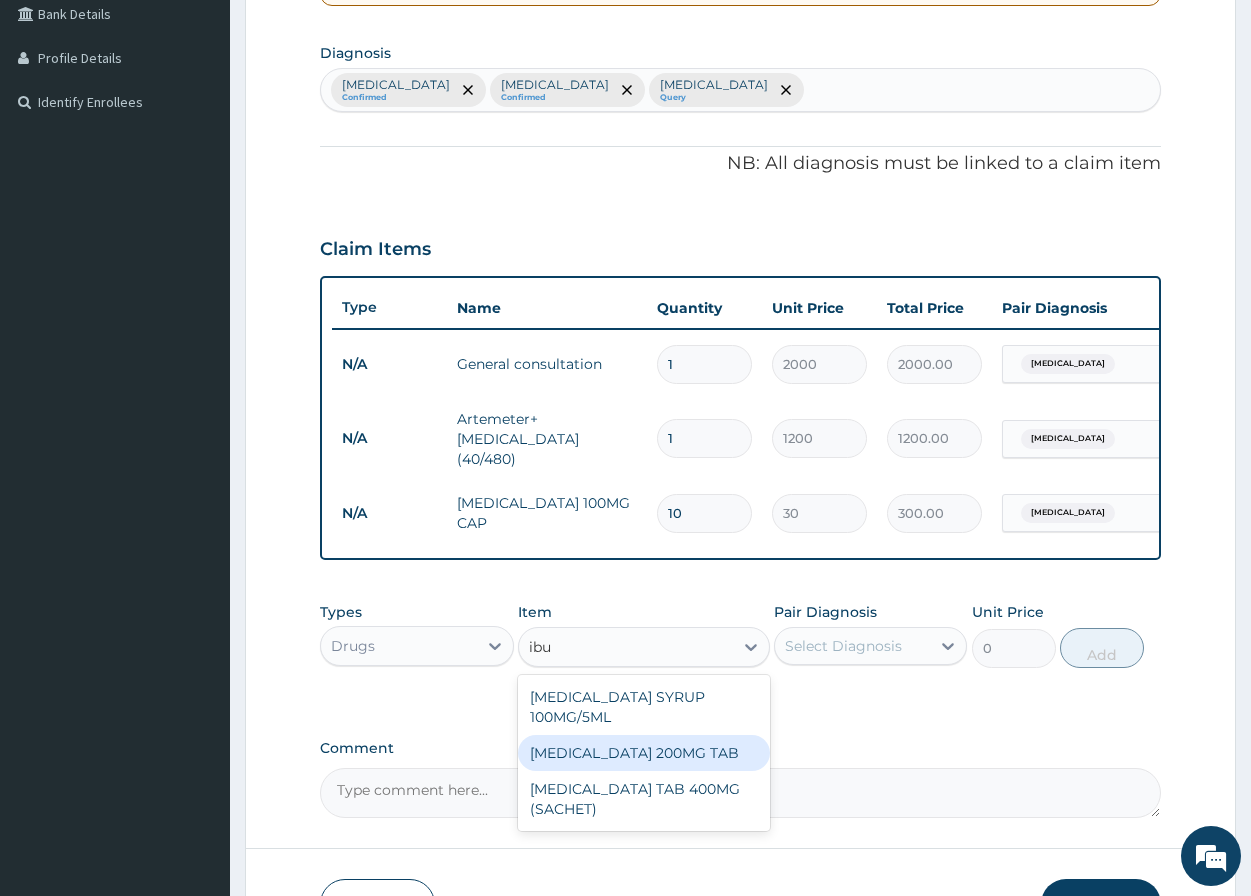 click on "IBUPROFEN 200MG TAB" at bounding box center (644, 753) 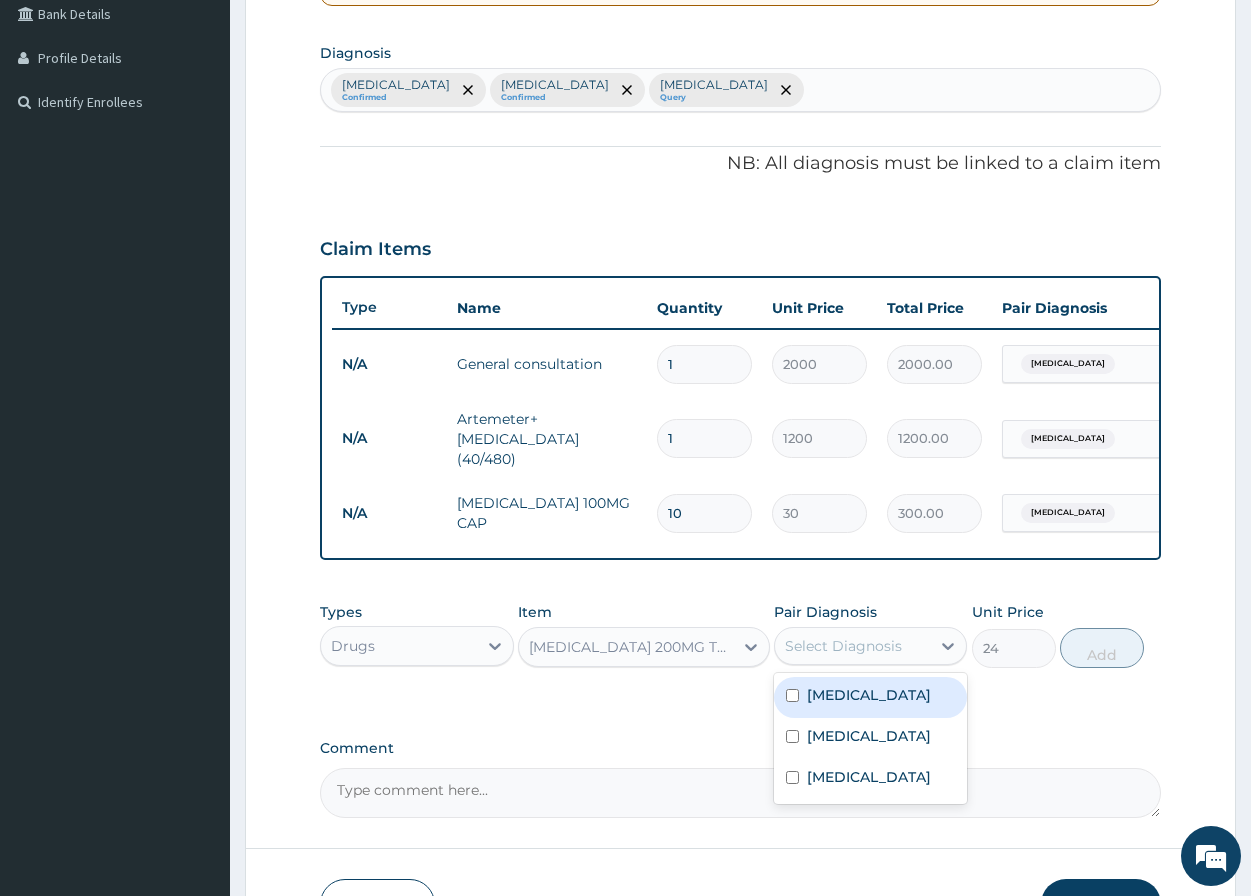 click on "Select Diagnosis" at bounding box center (843, 646) 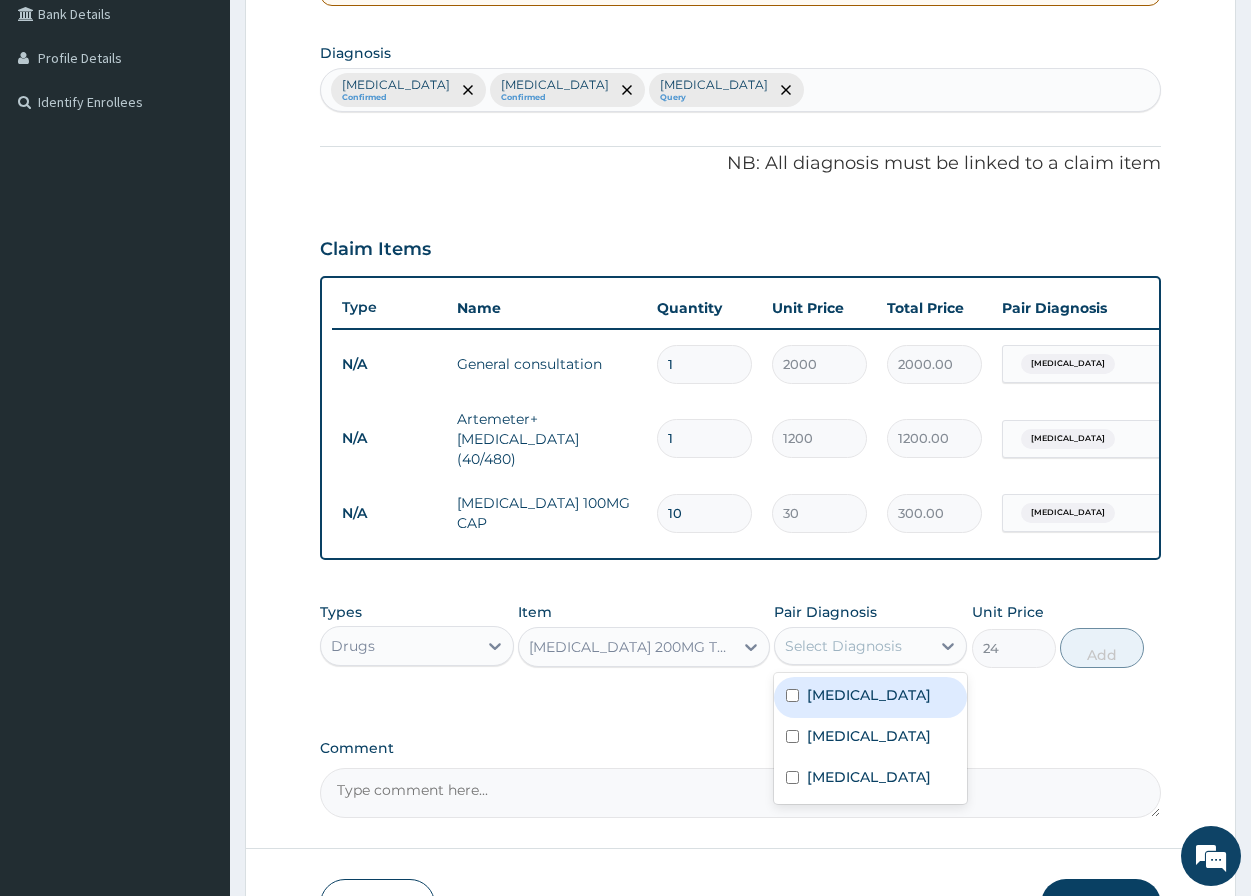 click at bounding box center (792, 695) 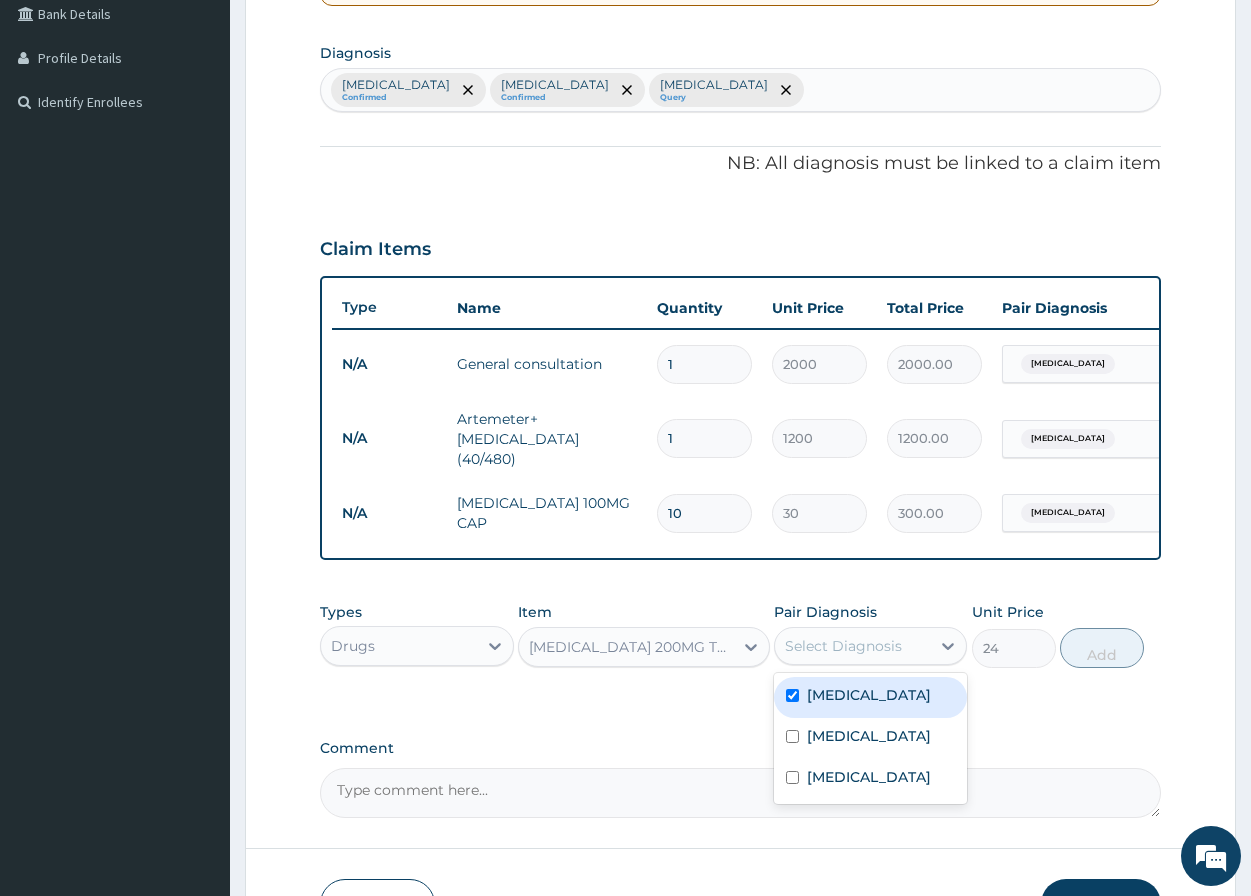 checkbox on "true" 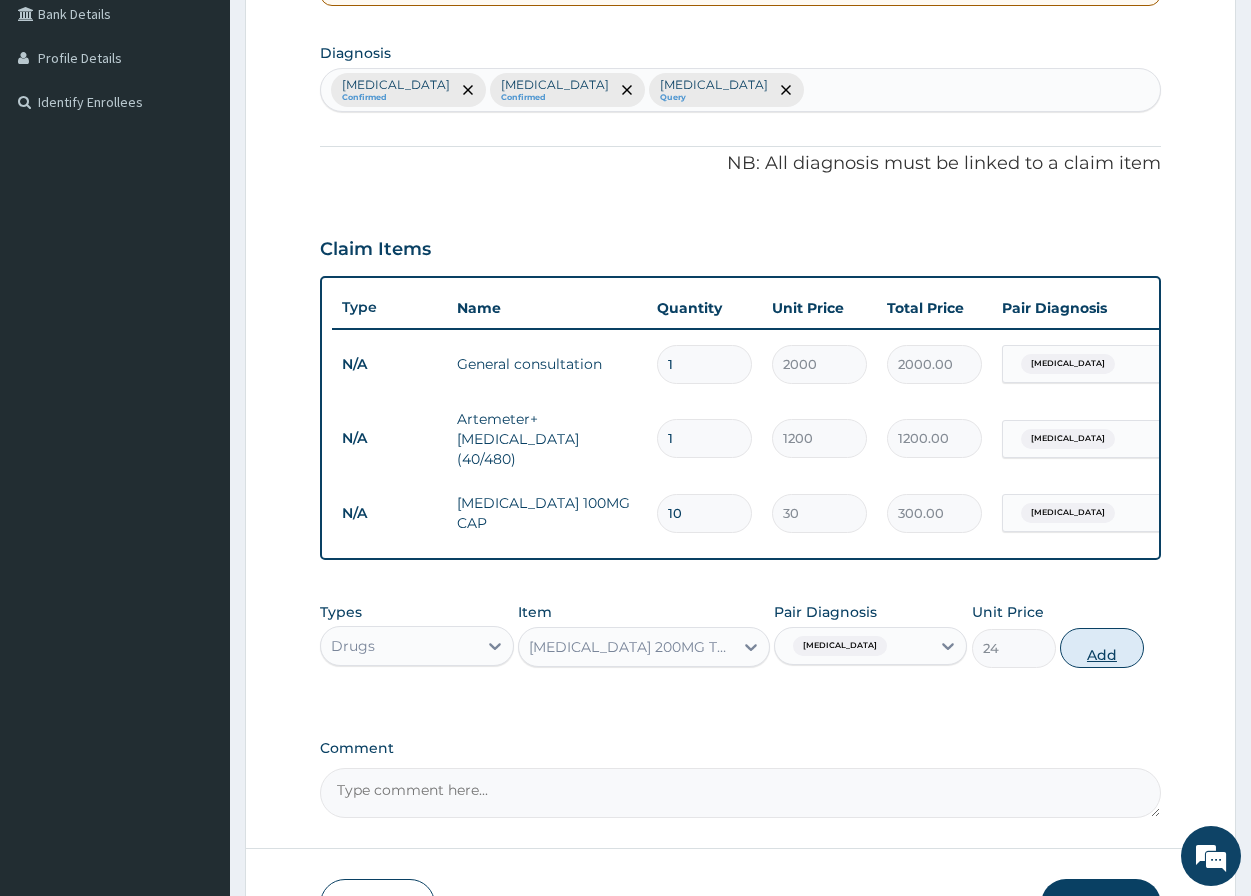 click on "Add" at bounding box center (1102, 648) 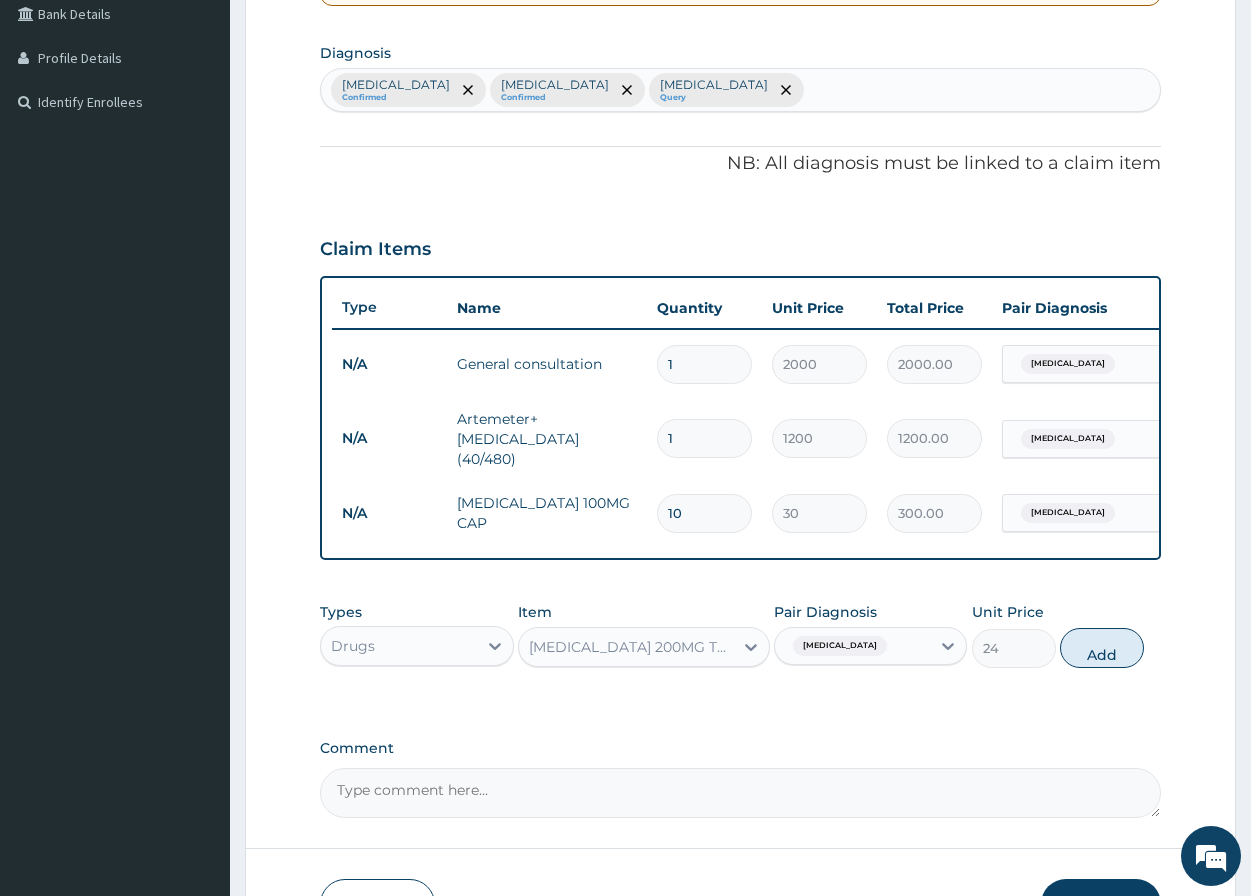 type on "0" 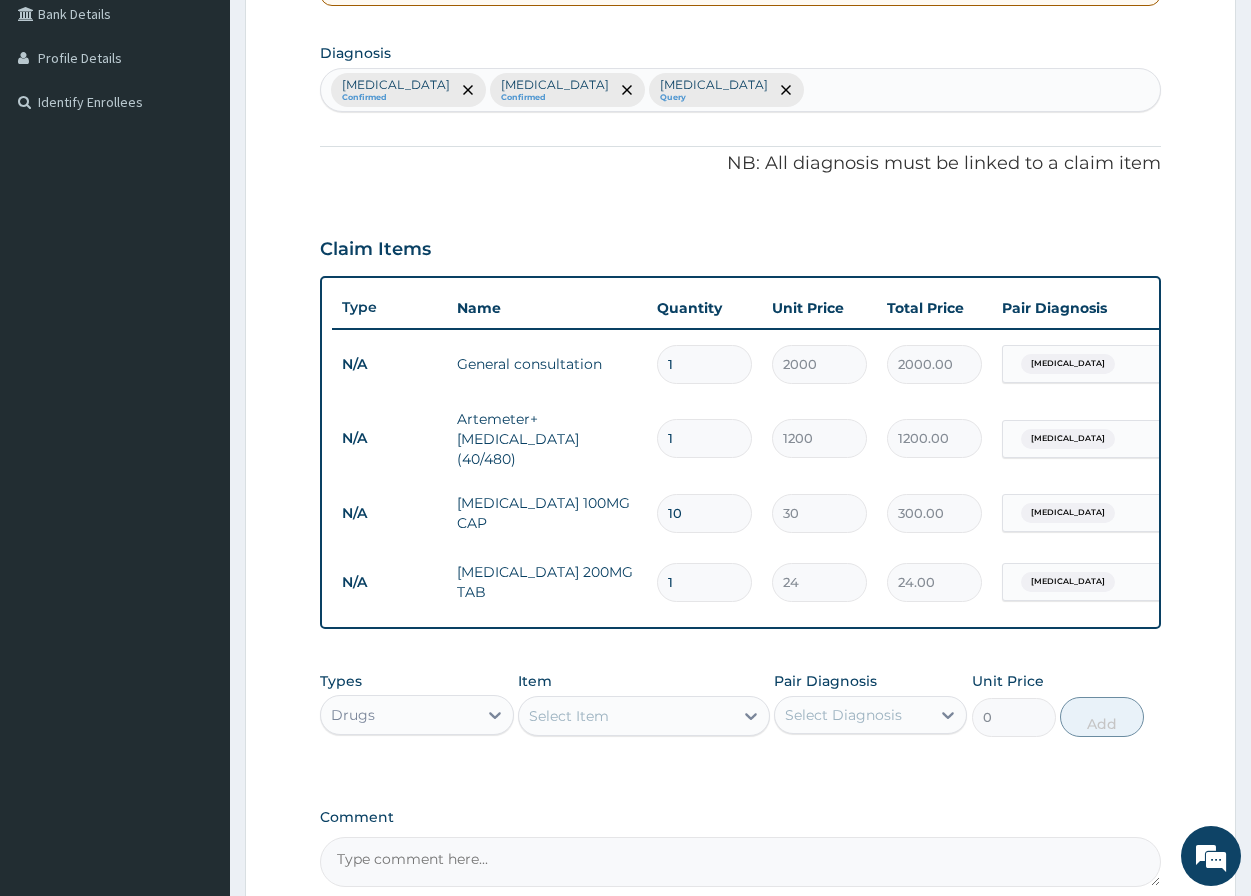click on "1" at bounding box center (704, 582) 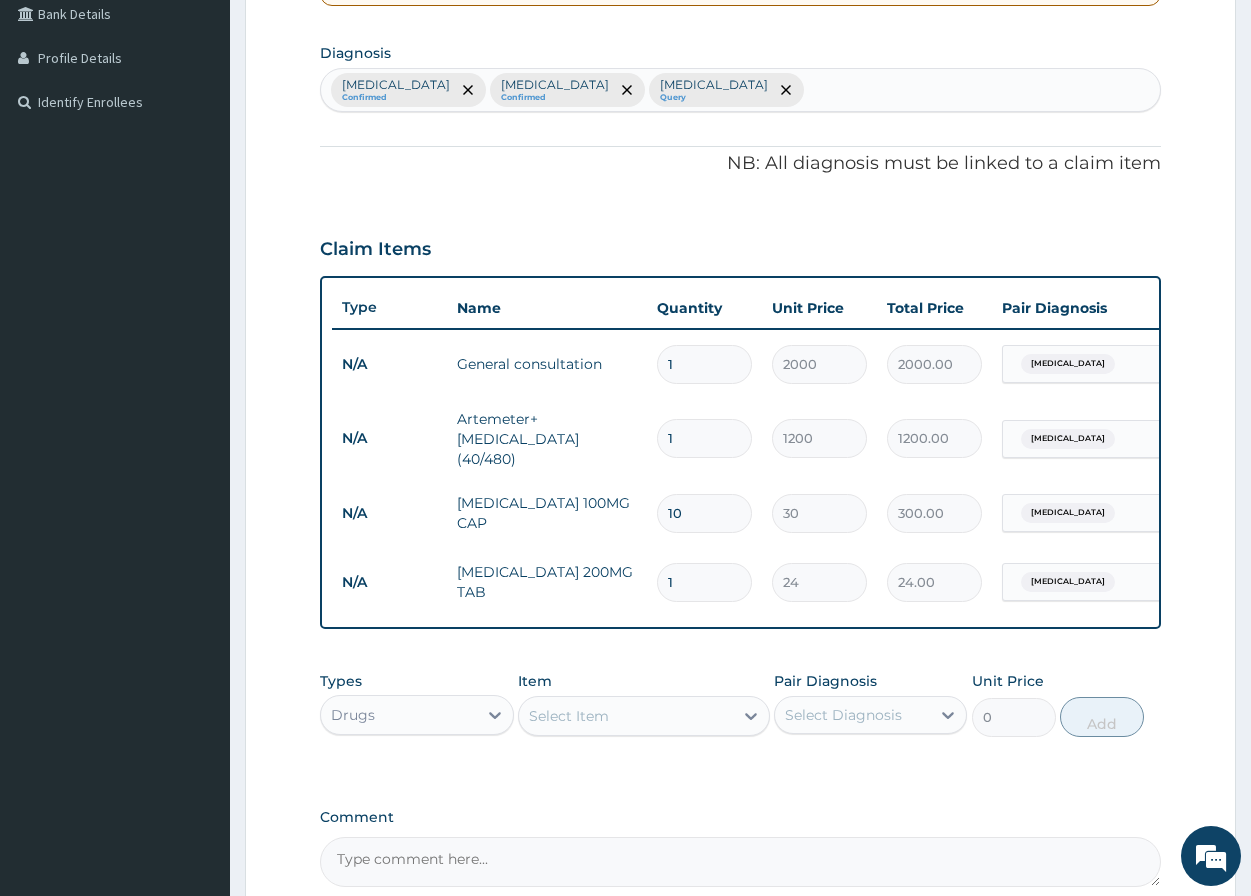 type on "14" 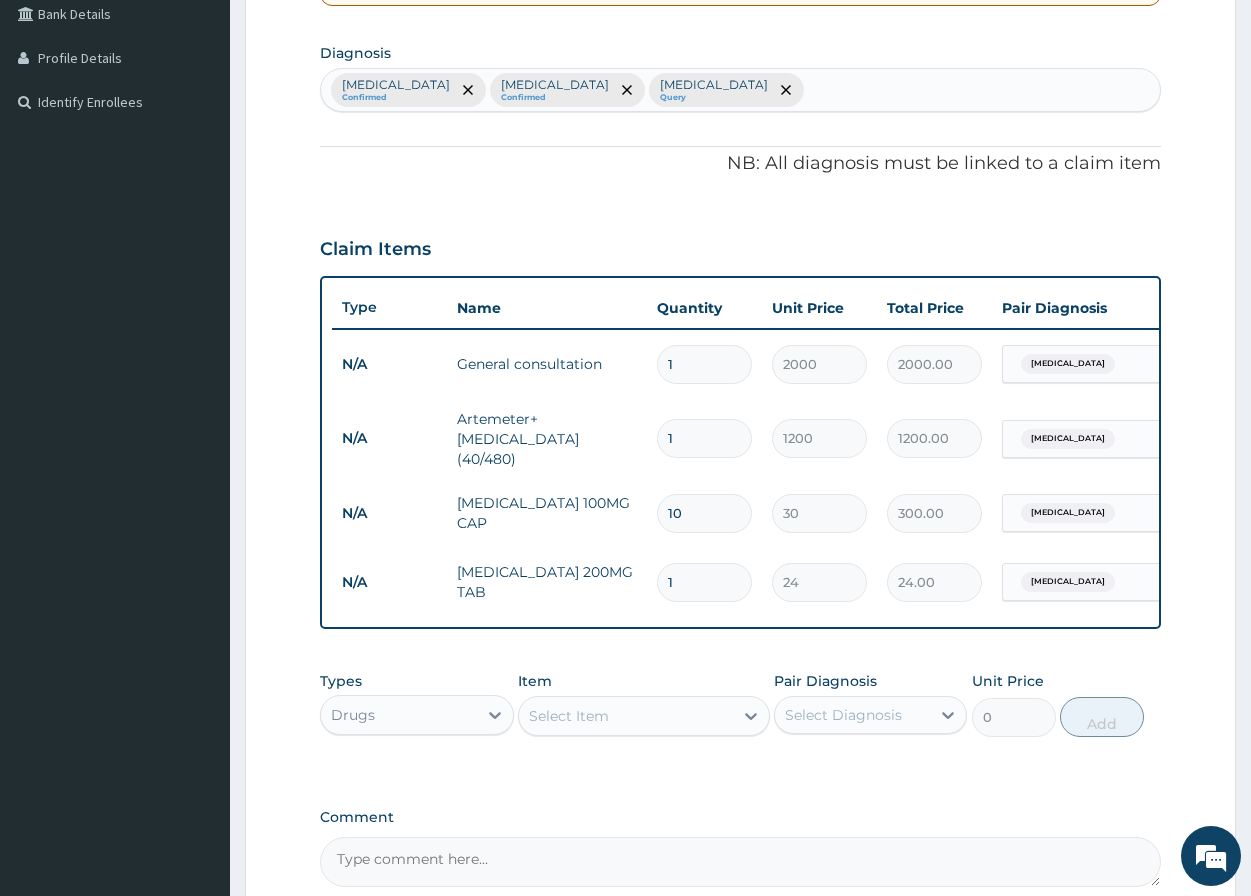 type on "336.00" 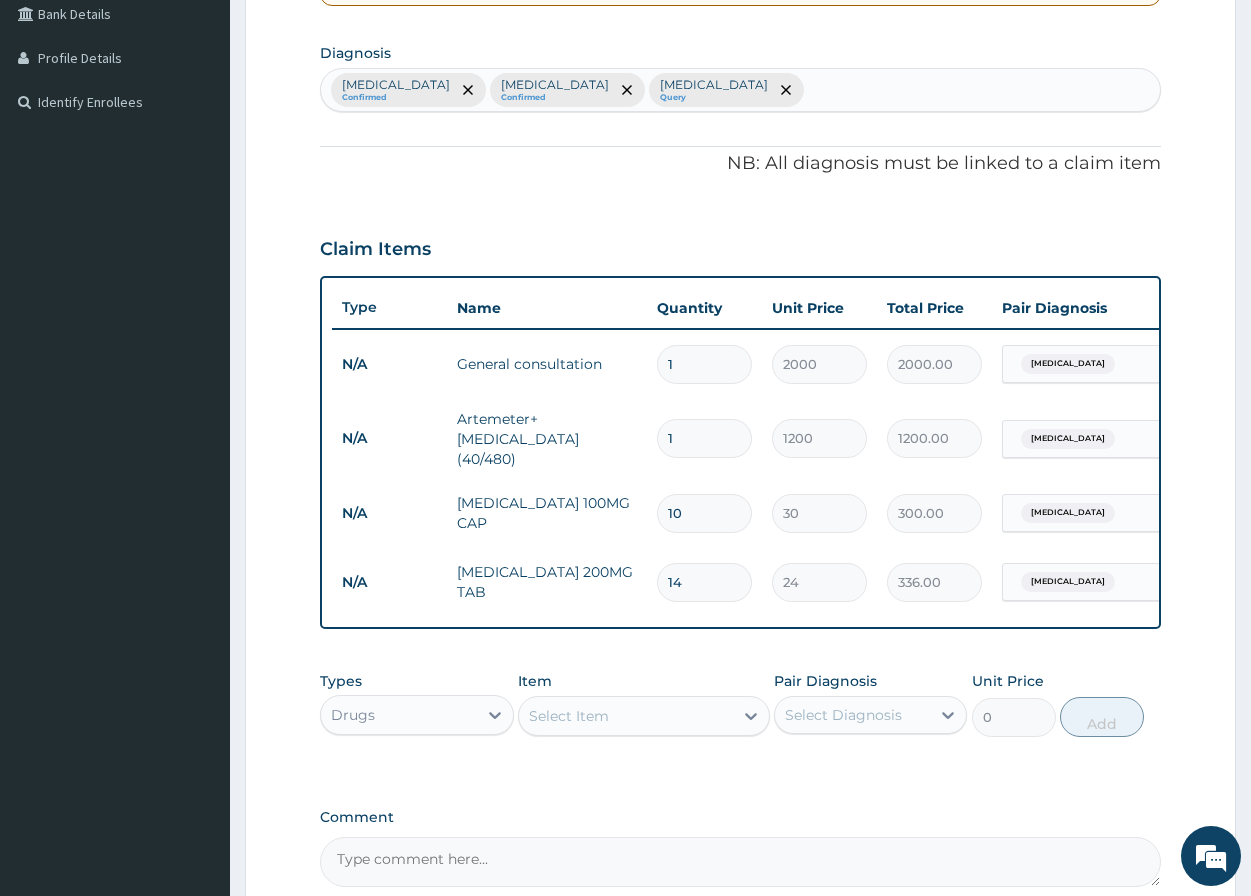 type on "14" 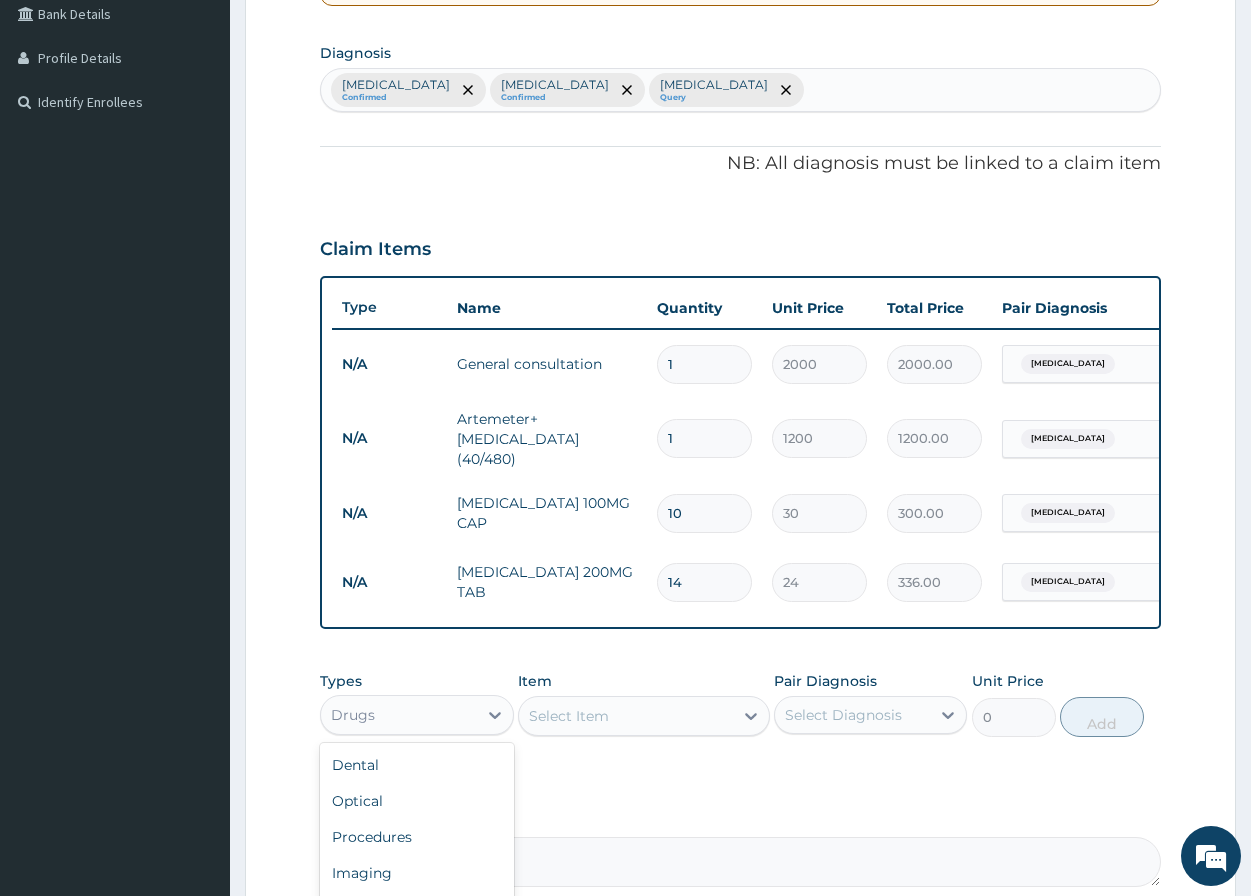 click on "Drugs" at bounding box center [398, 715] 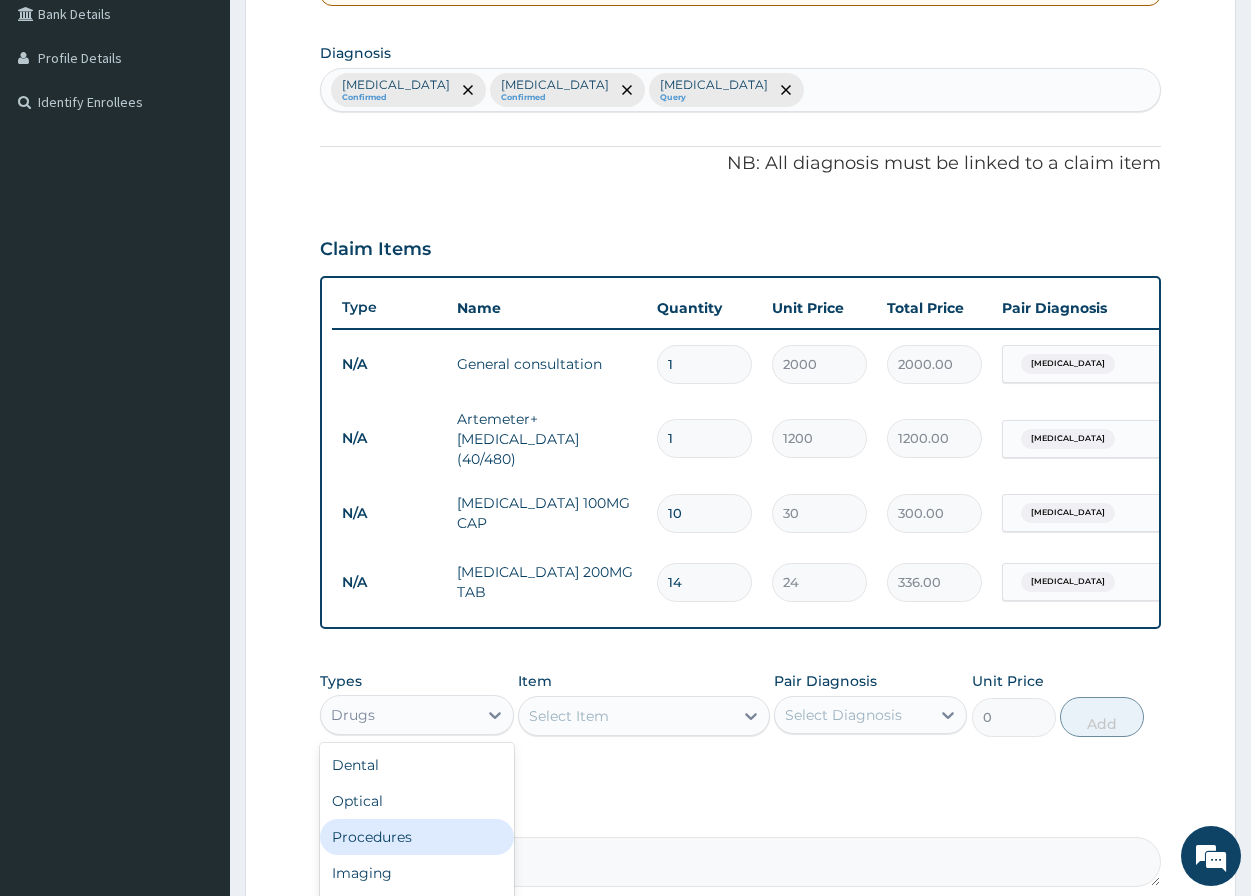 scroll, scrollTop: 68, scrollLeft: 0, axis: vertical 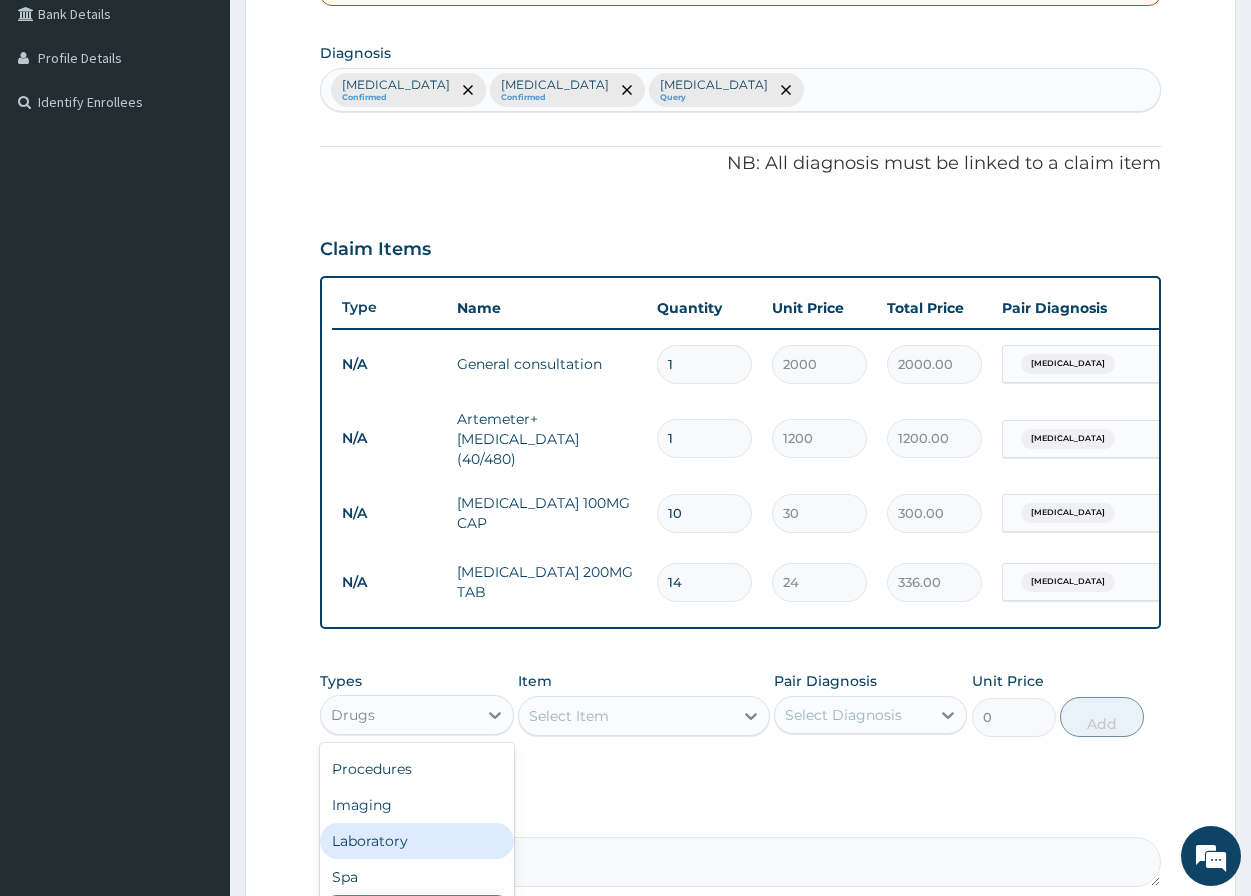 drag, startPoint x: 392, startPoint y: 853, endPoint x: 420, endPoint y: 828, distance: 37.536648 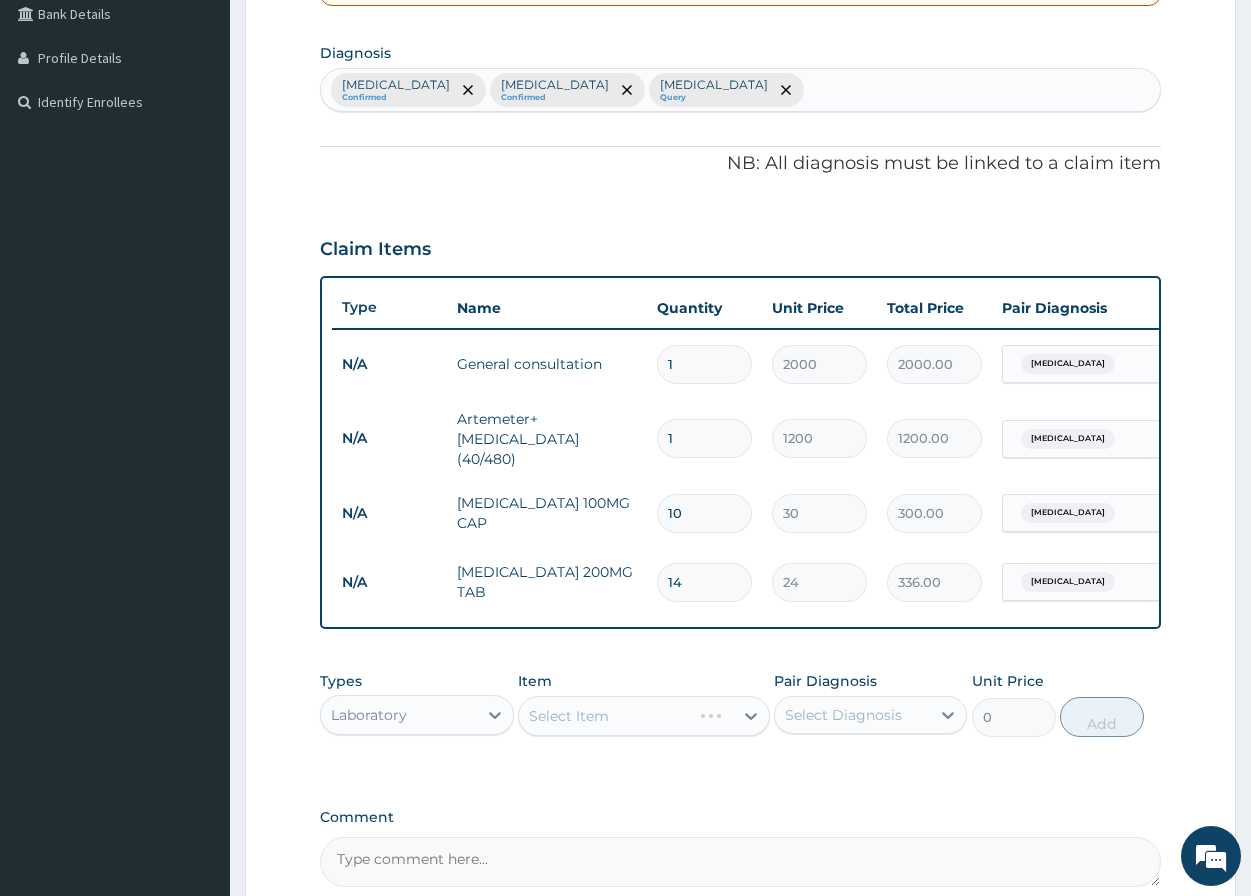 click on "Select Item" at bounding box center [644, 716] 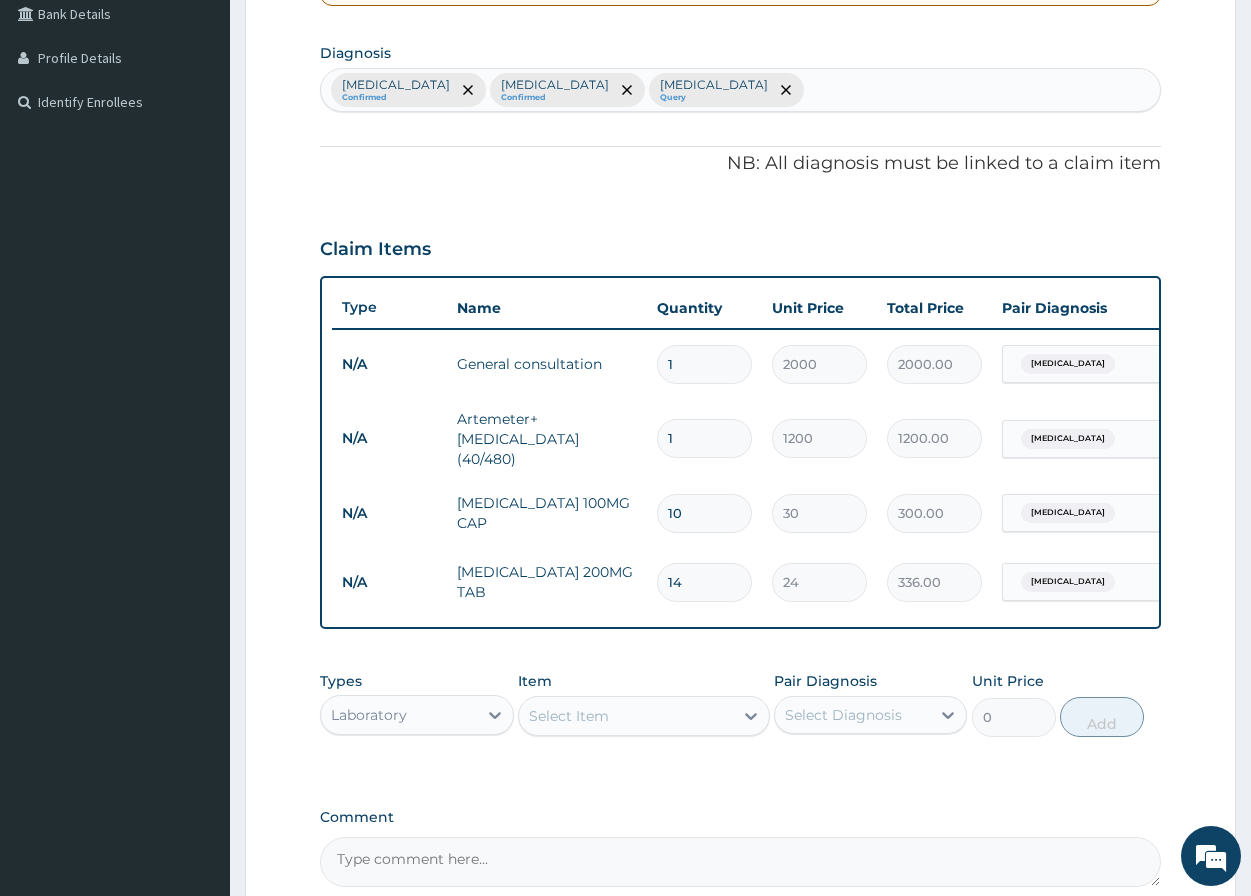 click on "Select Item" at bounding box center (644, 716) 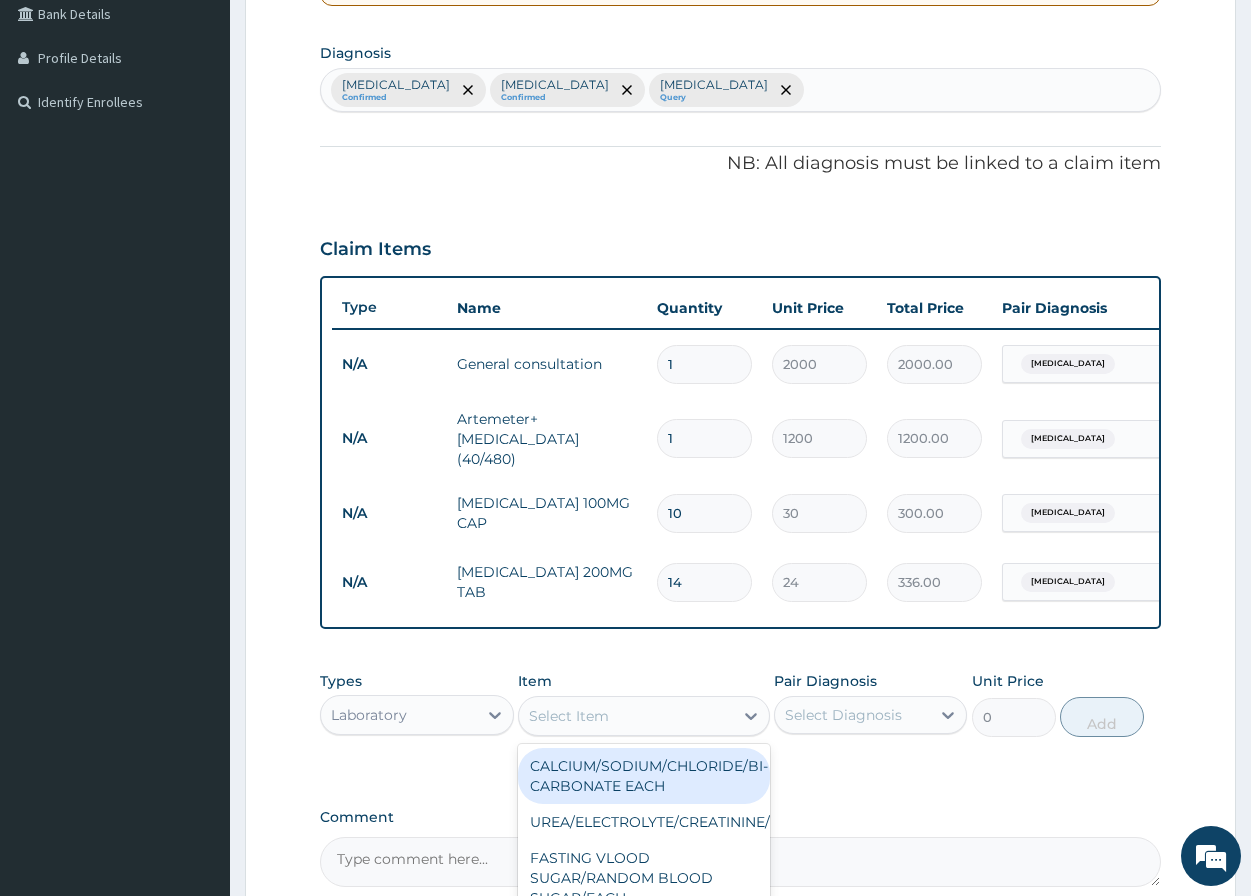 click on "Select Item" at bounding box center (626, 716) 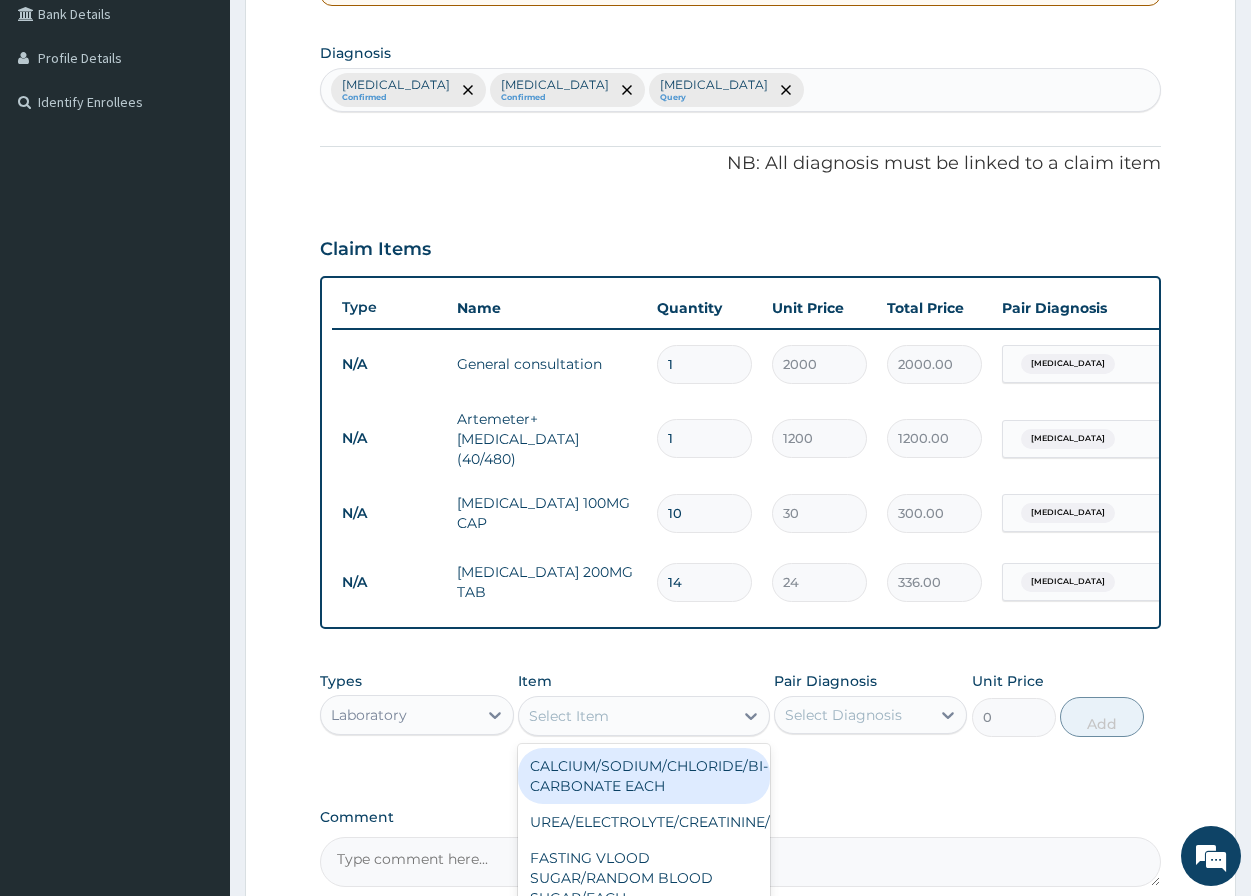 type on "r" 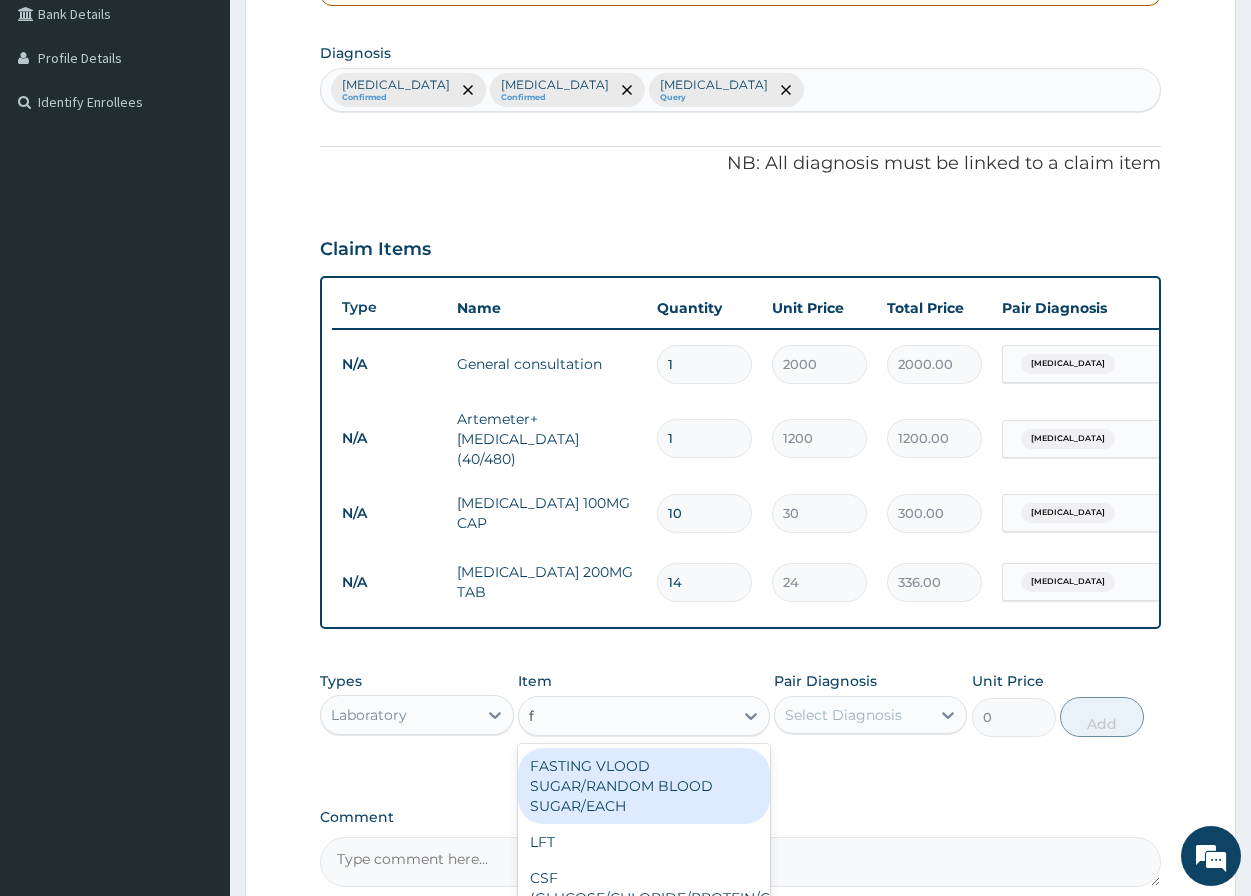 type on "fb" 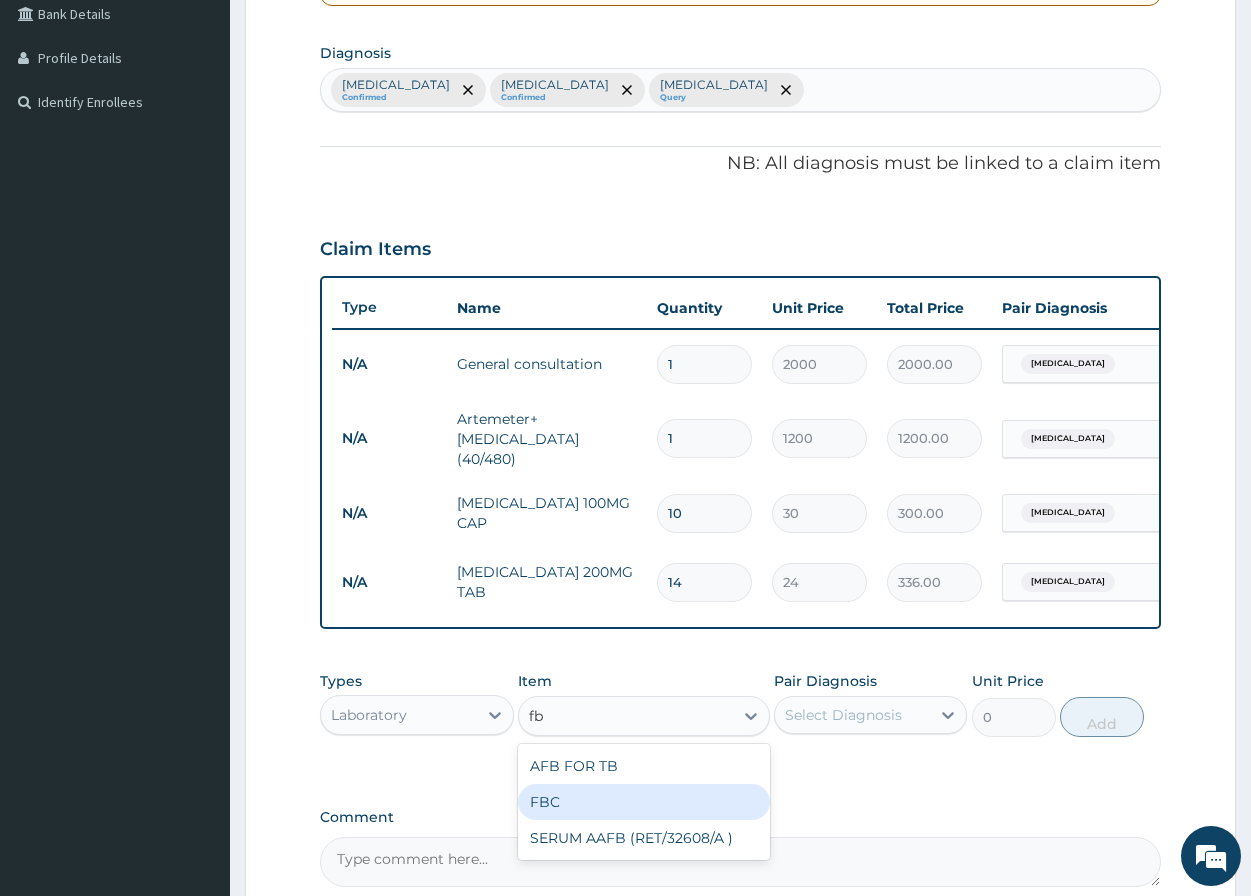 click on "FBC" at bounding box center [644, 802] 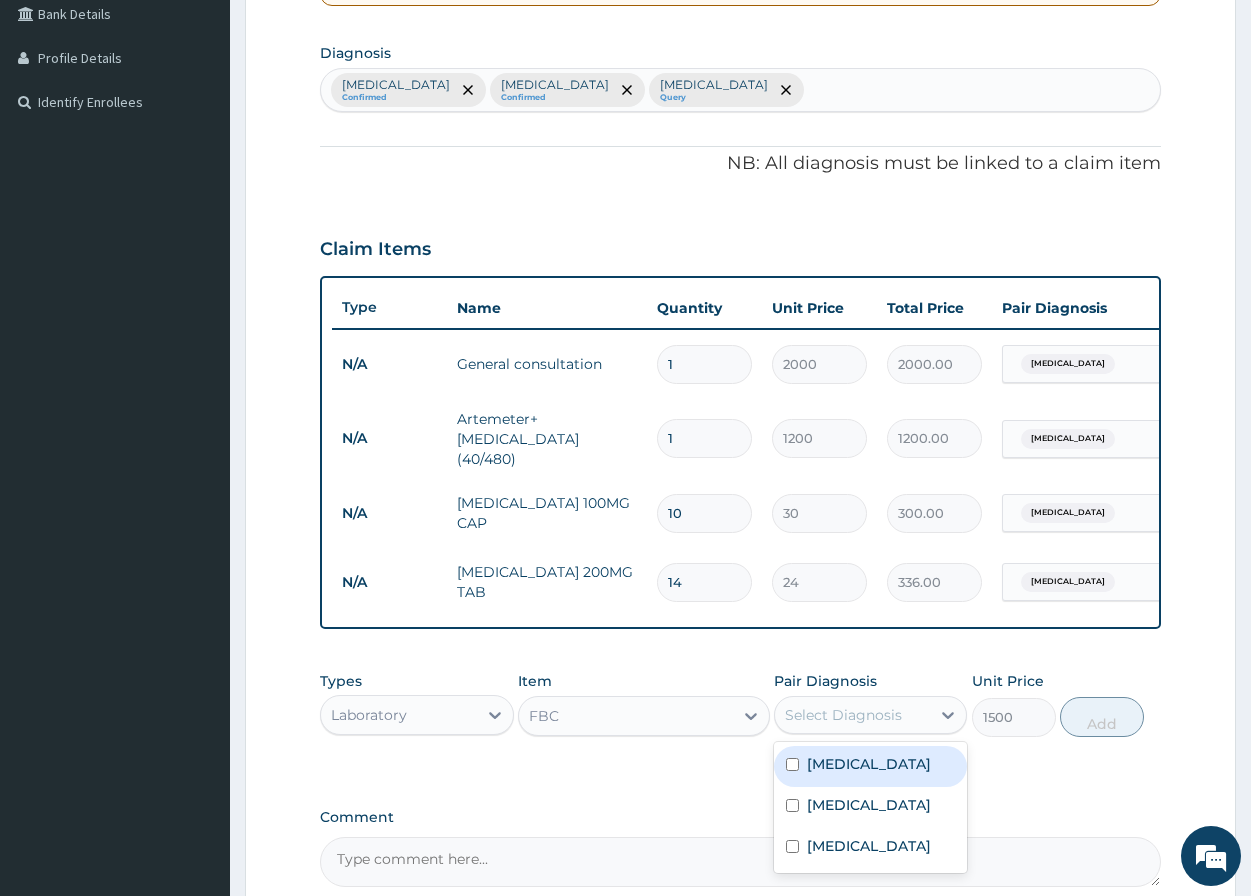 click on "Select Diagnosis" at bounding box center (843, 715) 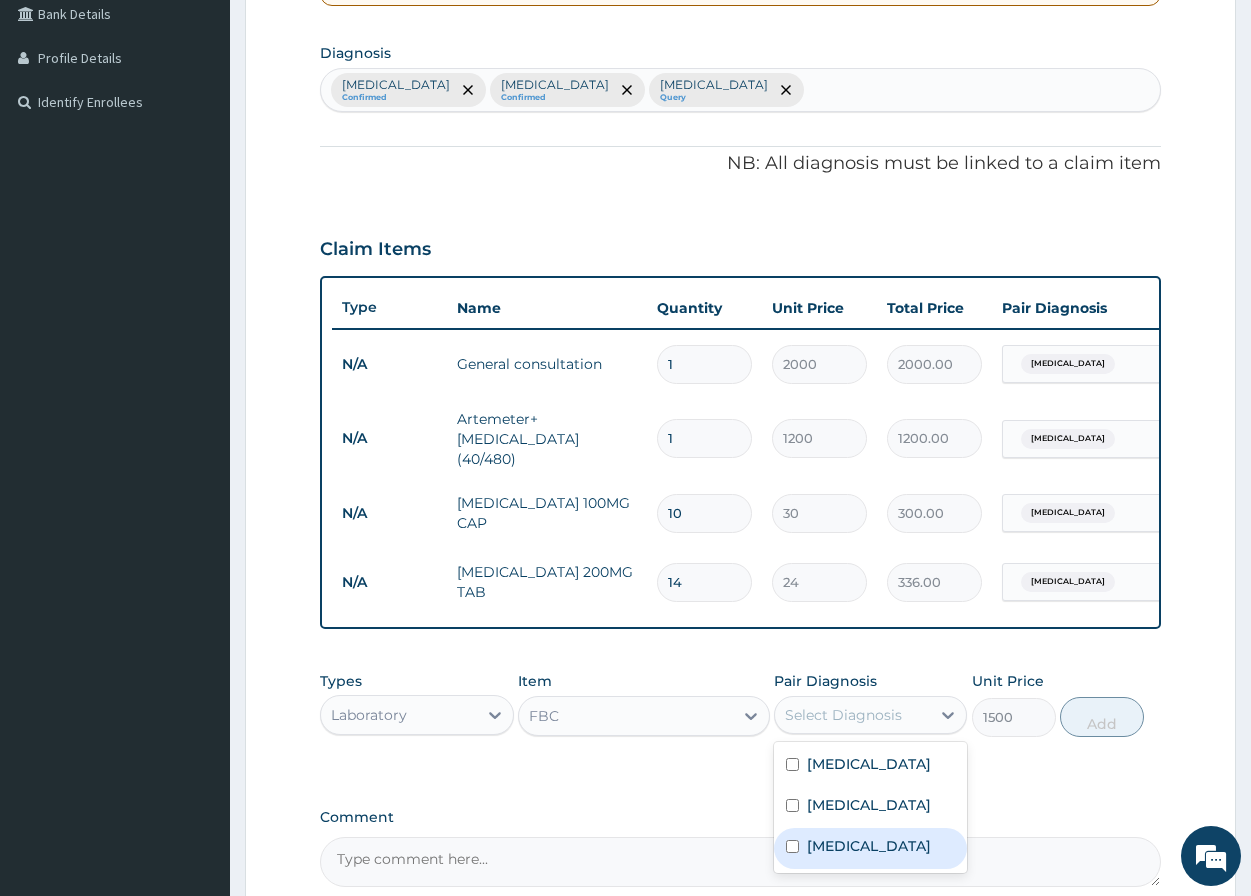 click on "Sepsis" at bounding box center (870, 848) 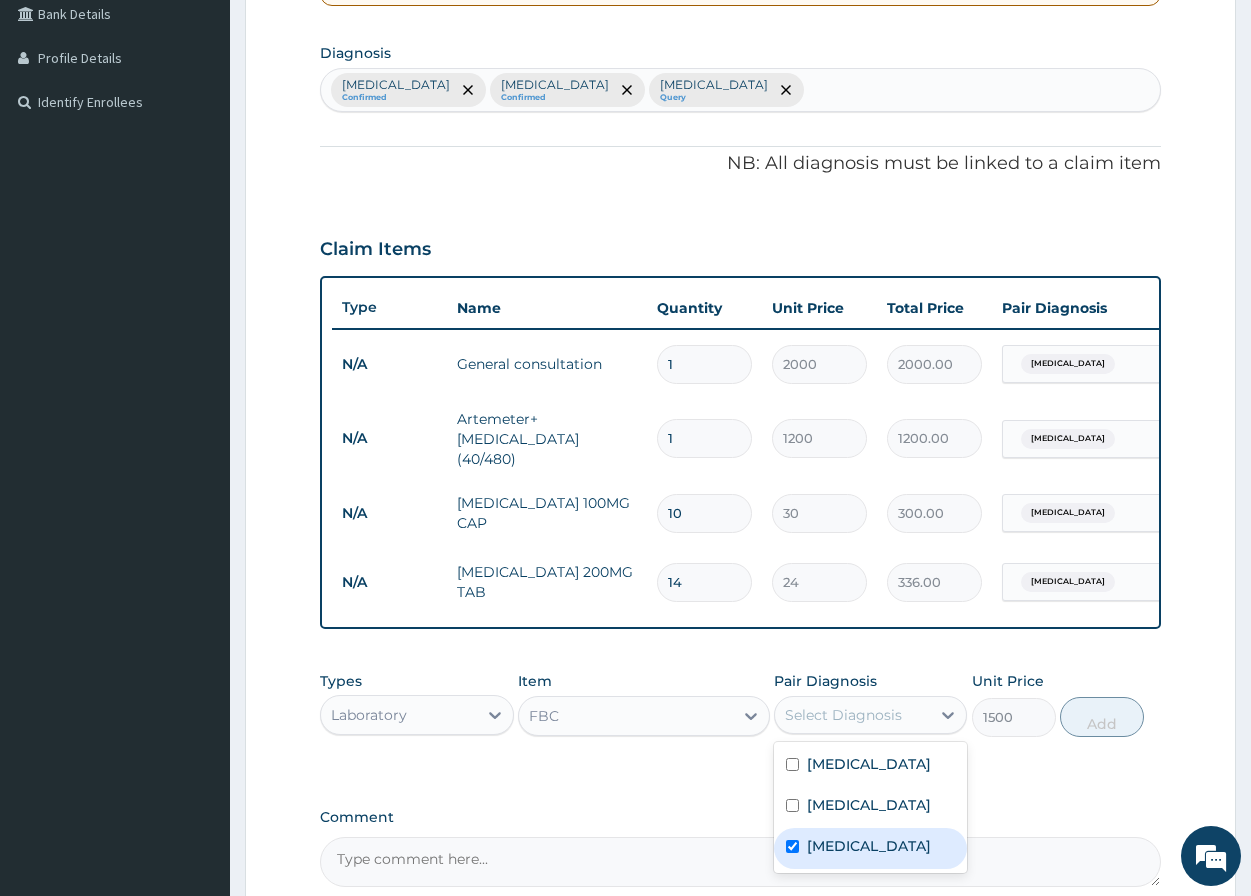 checkbox on "true" 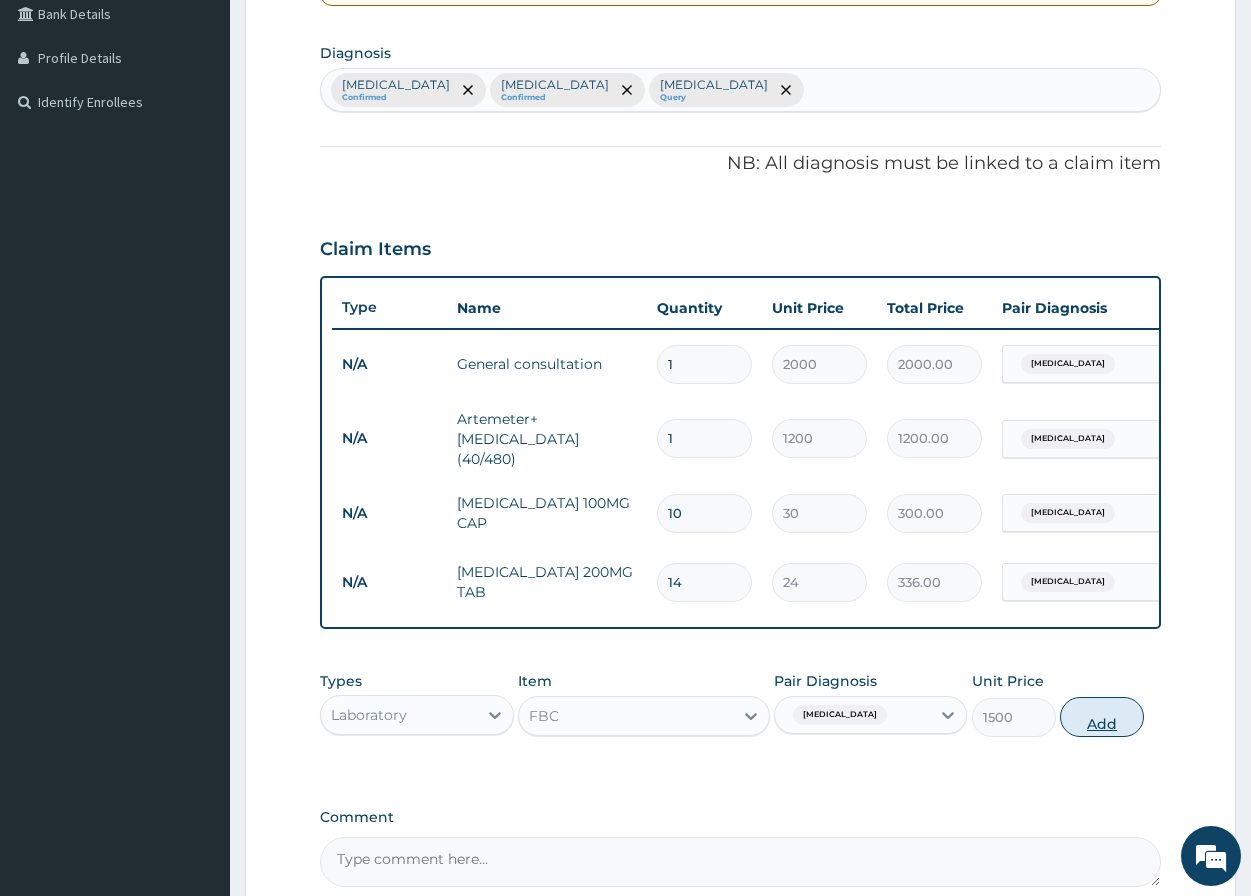 click on "Add" at bounding box center (1102, 717) 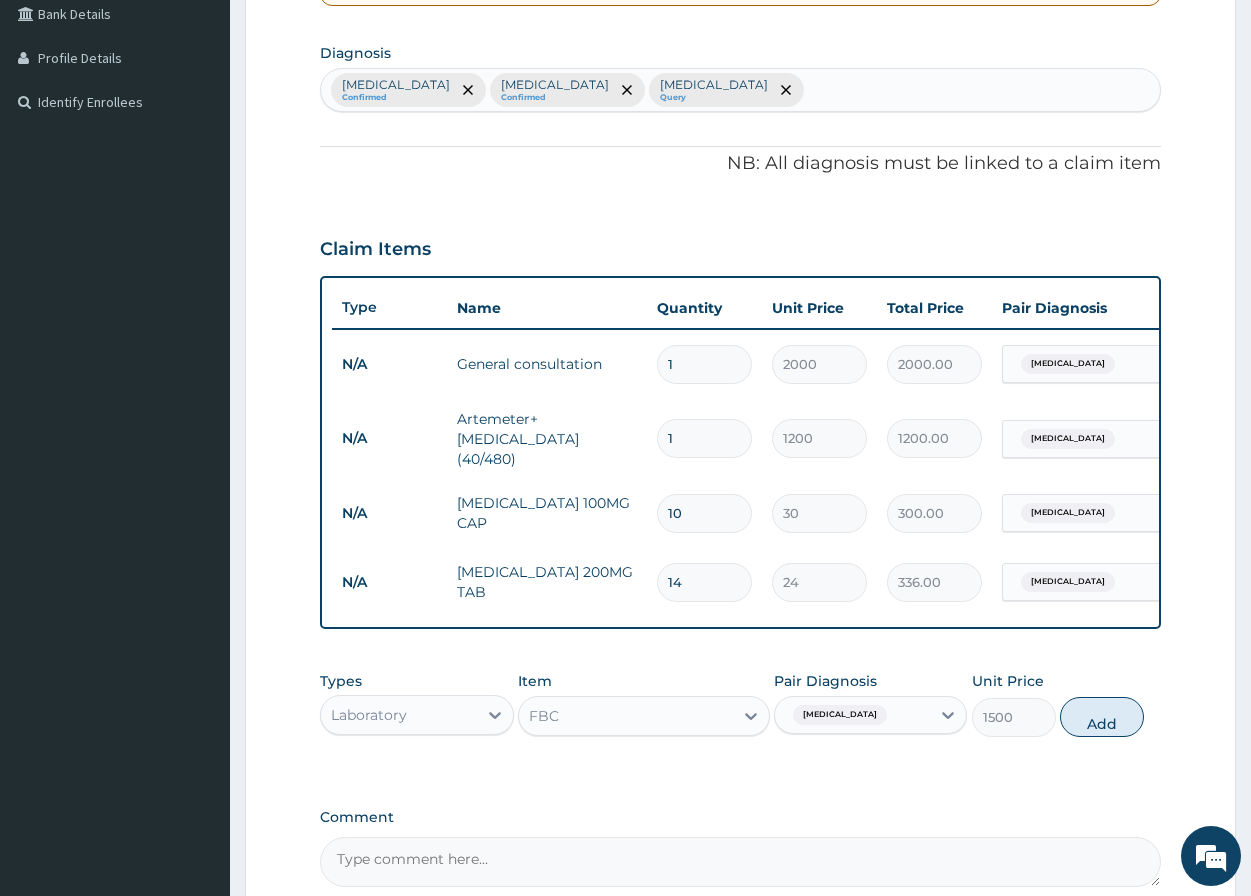 type on "0" 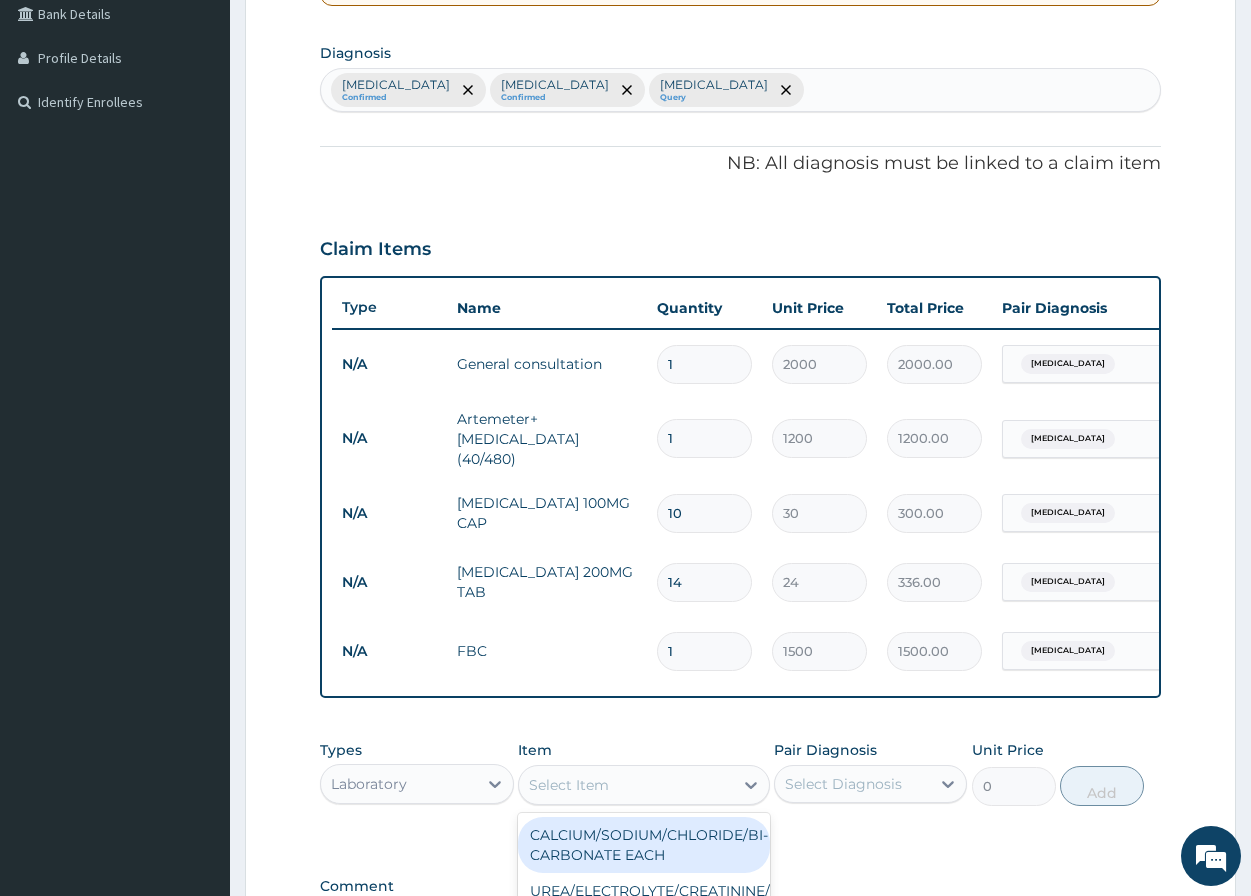 click on "Select Item" at bounding box center [569, 785] 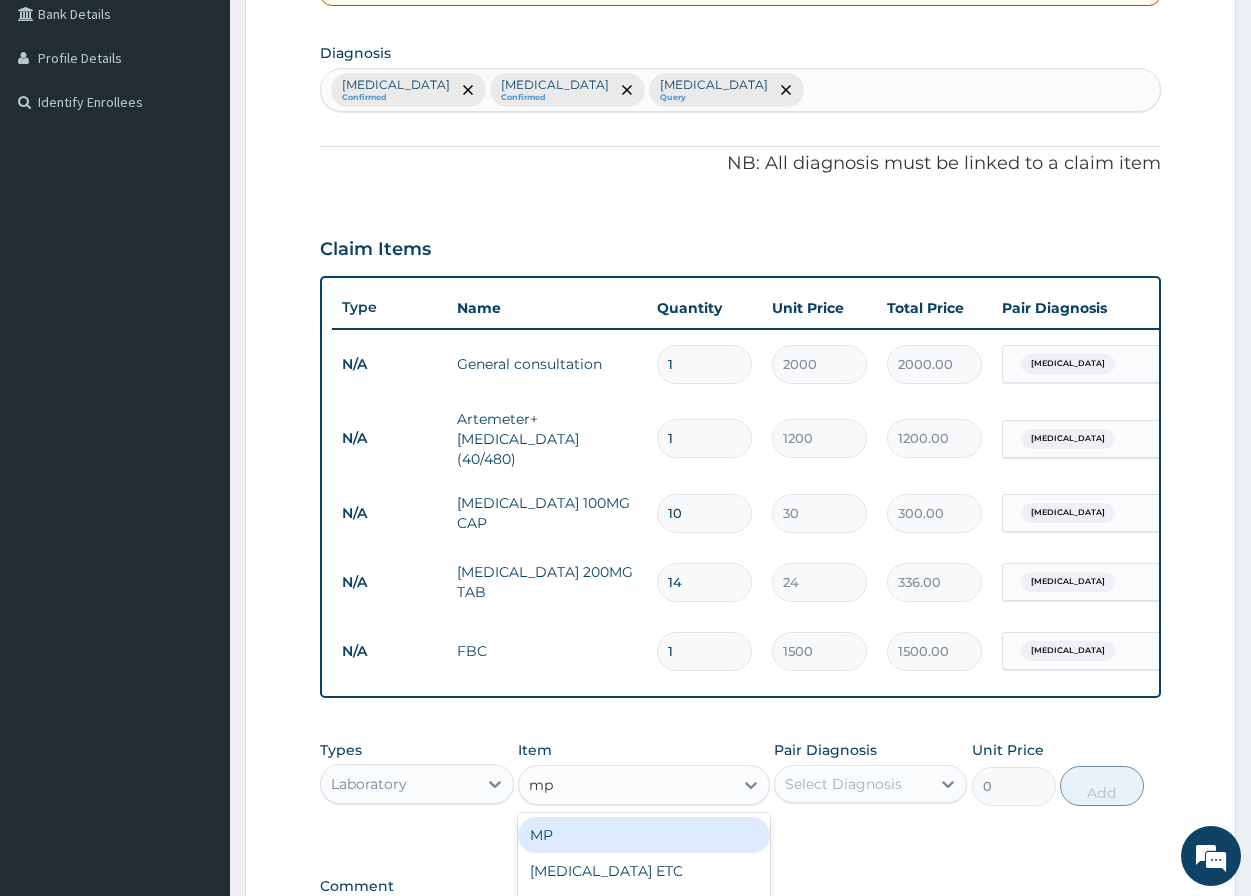 type on "mp" 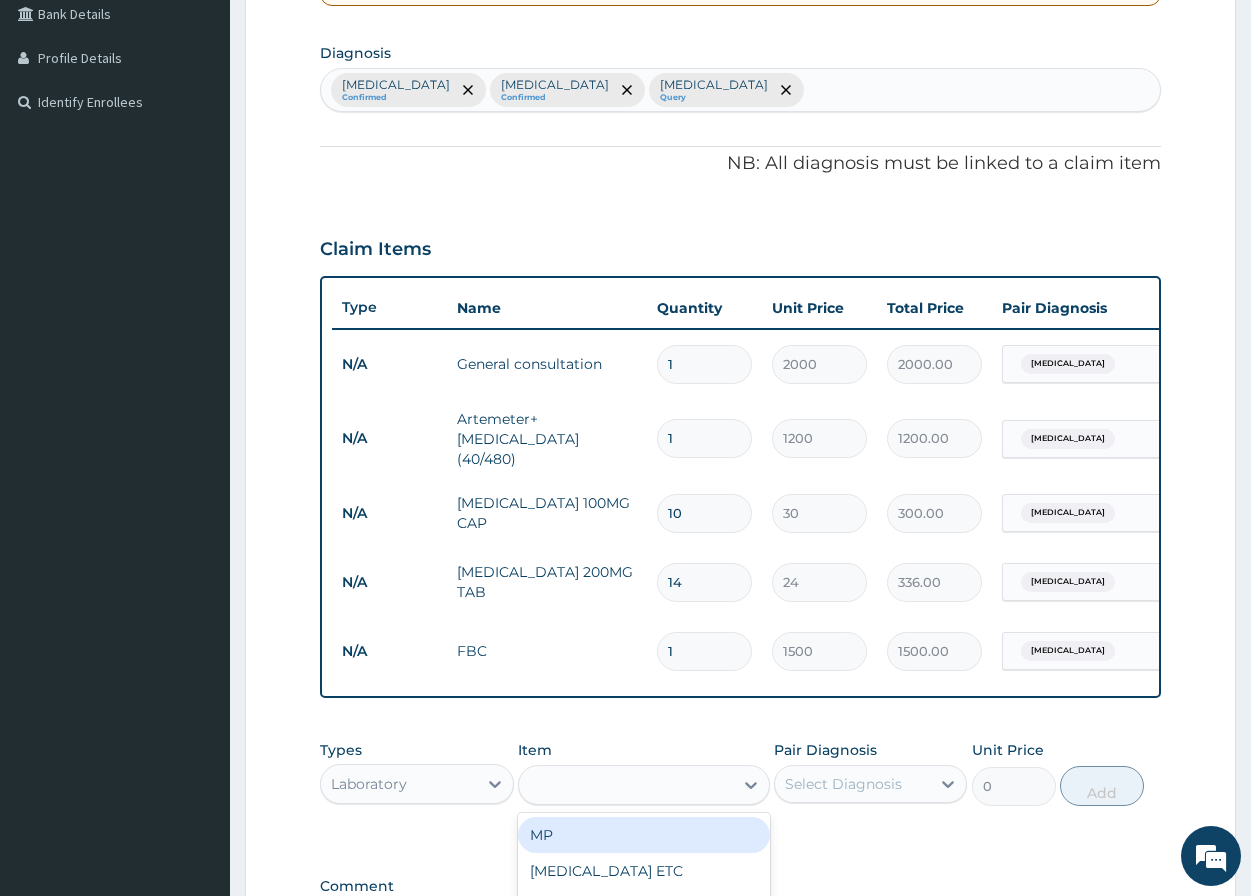 click on "Select Diagnosis" at bounding box center (843, 784) 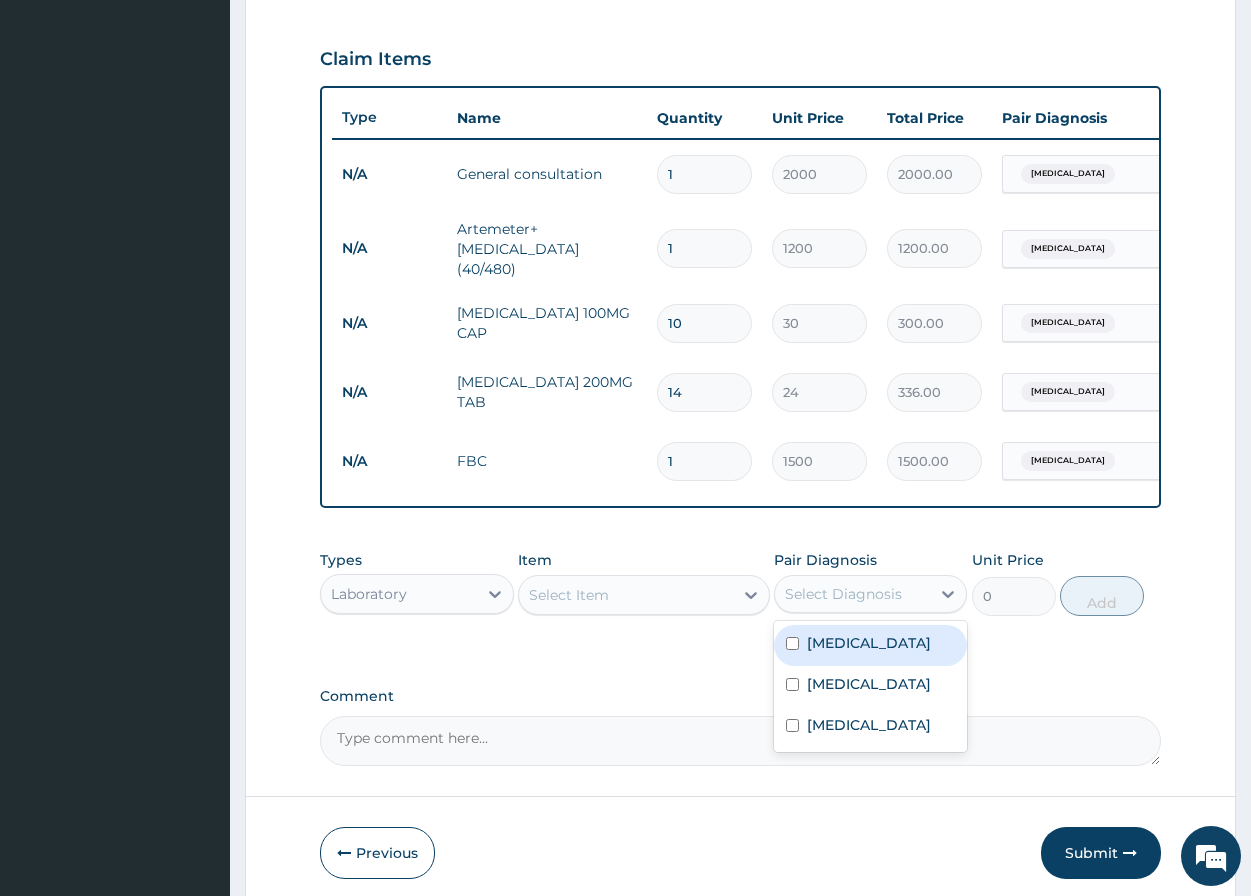 scroll, scrollTop: 668, scrollLeft: 0, axis: vertical 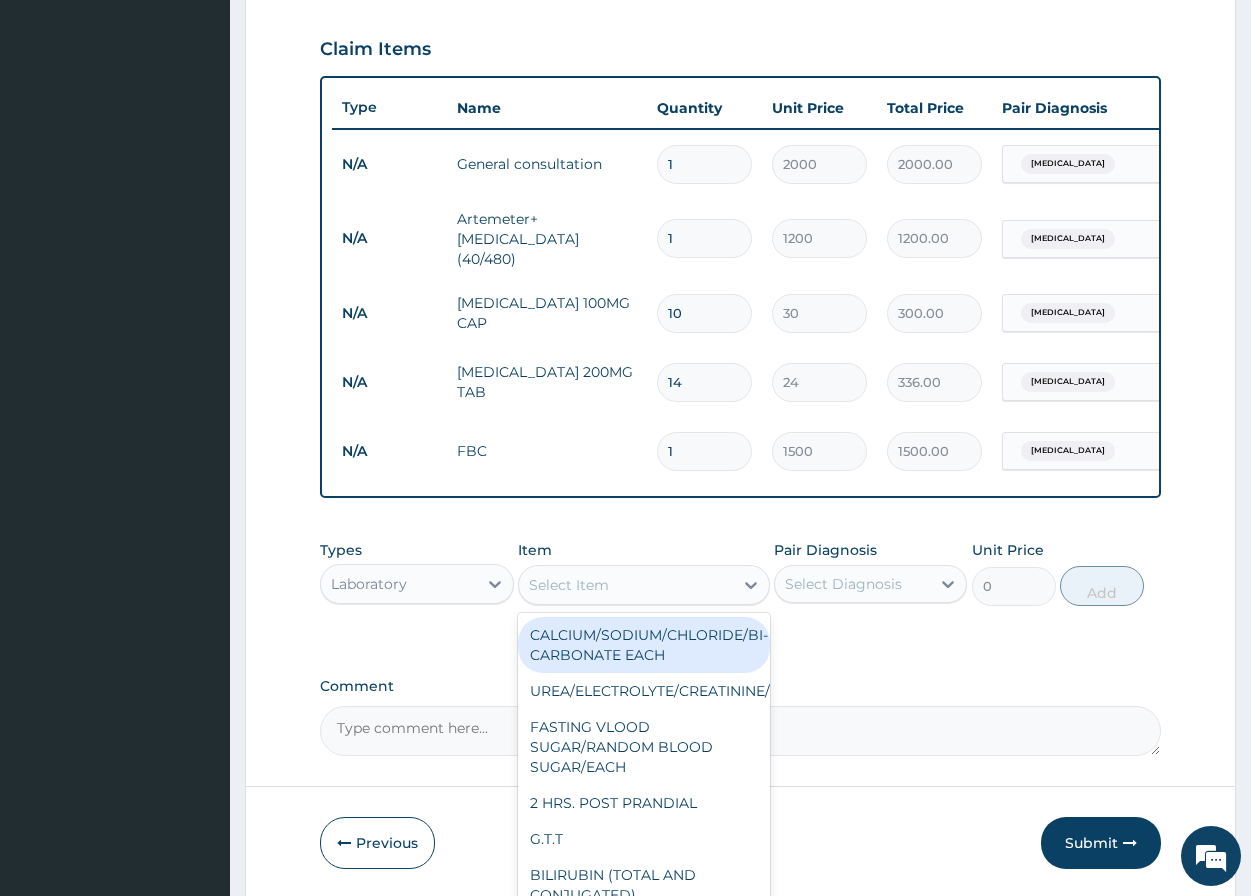 click on "Select Item" at bounding box center [569, 585] 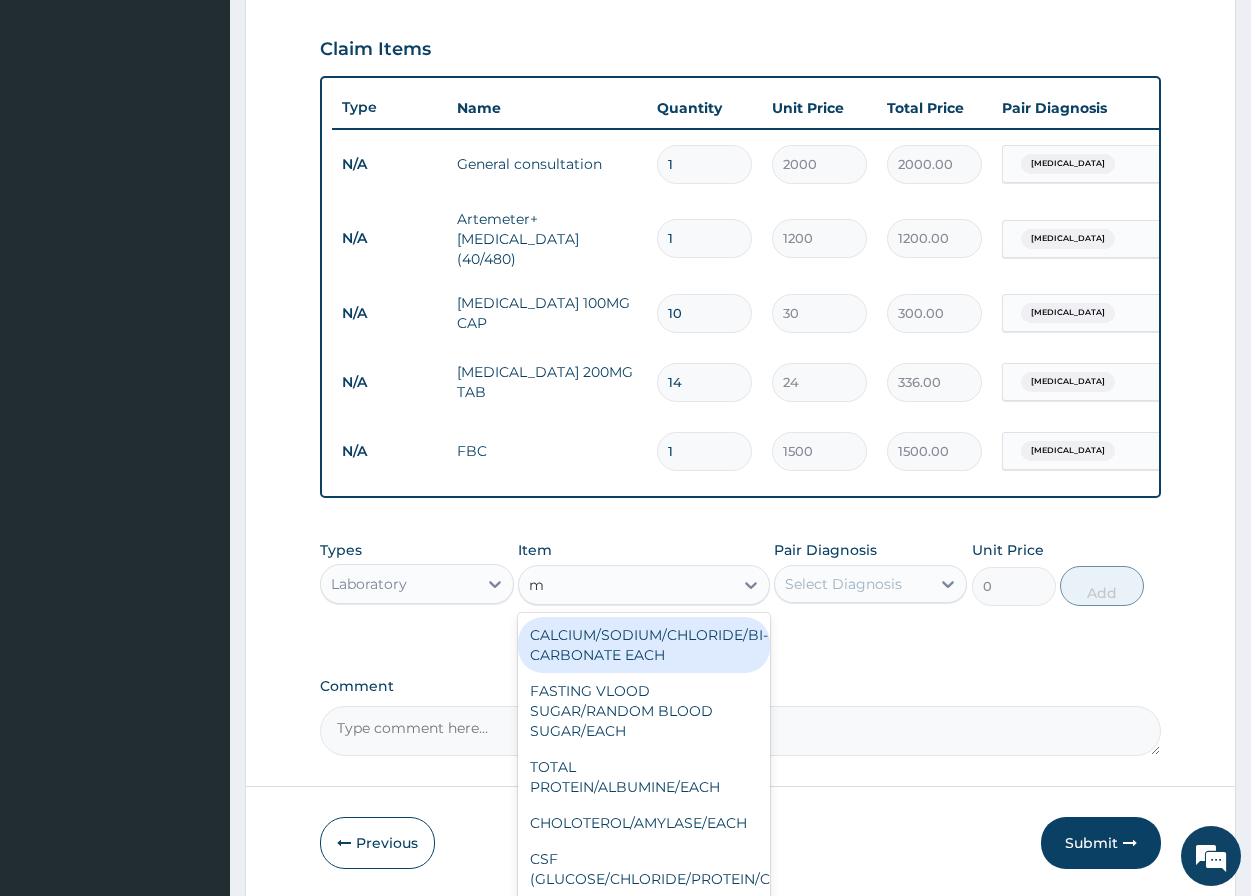 type on "mp" 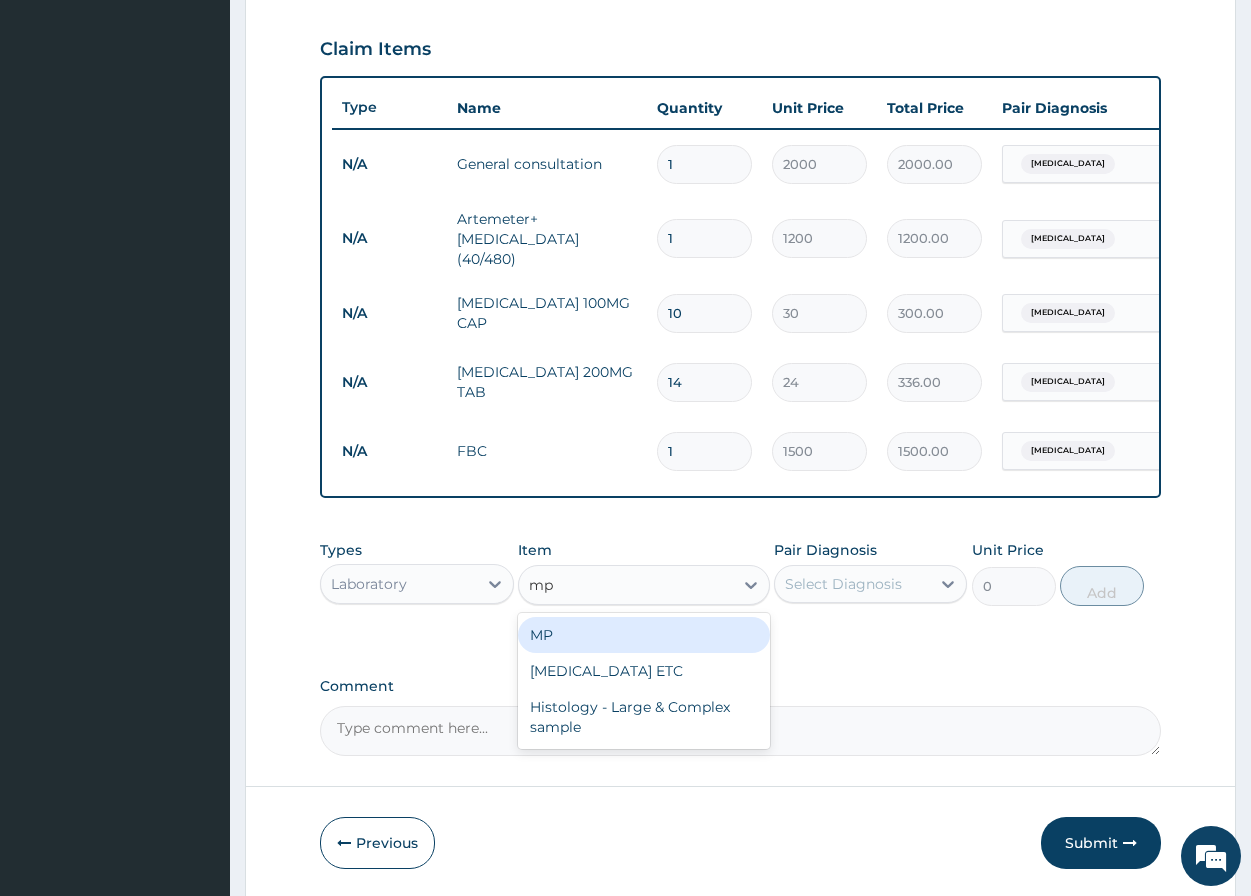click on "MP" at bounding box center [644, 635] 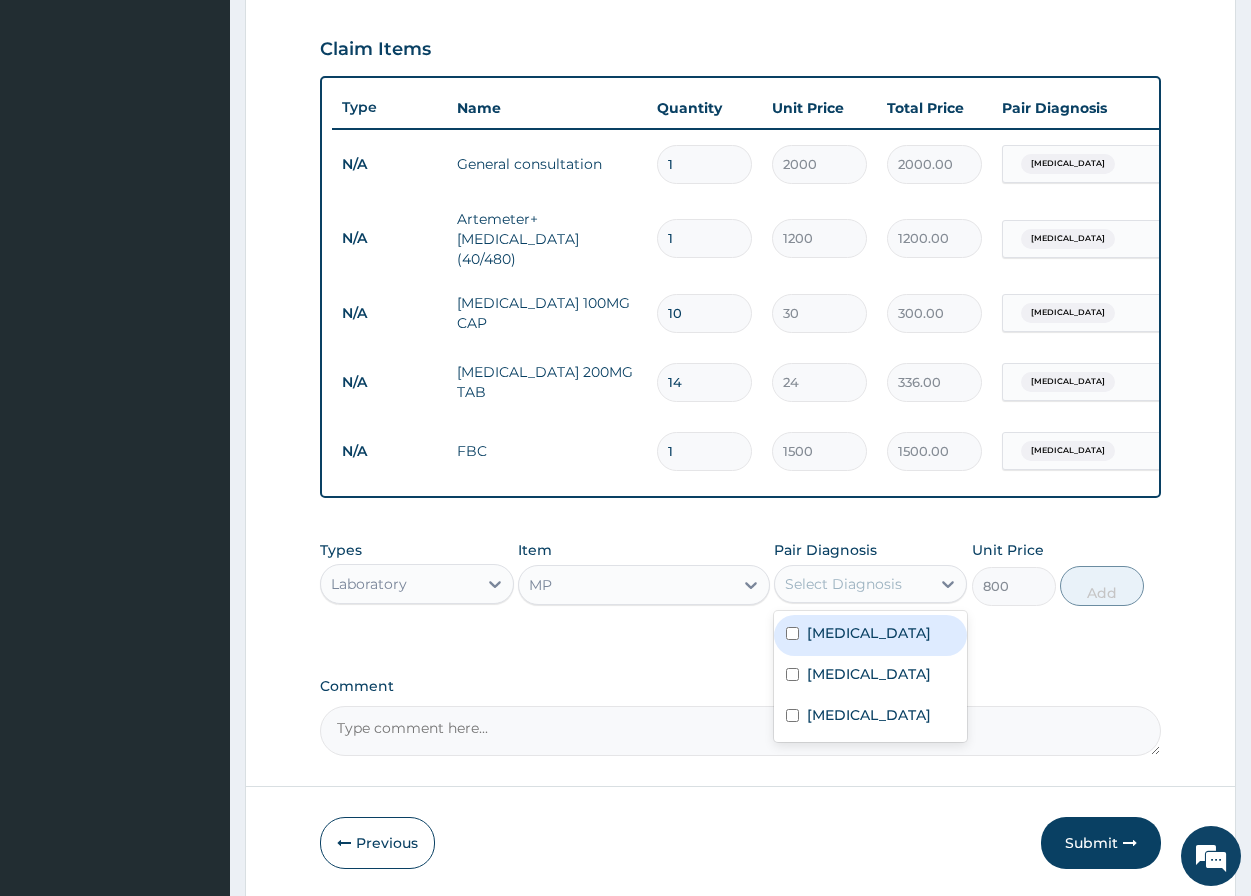 click on "Select Diagnosis" at bounding box center (843, 584) 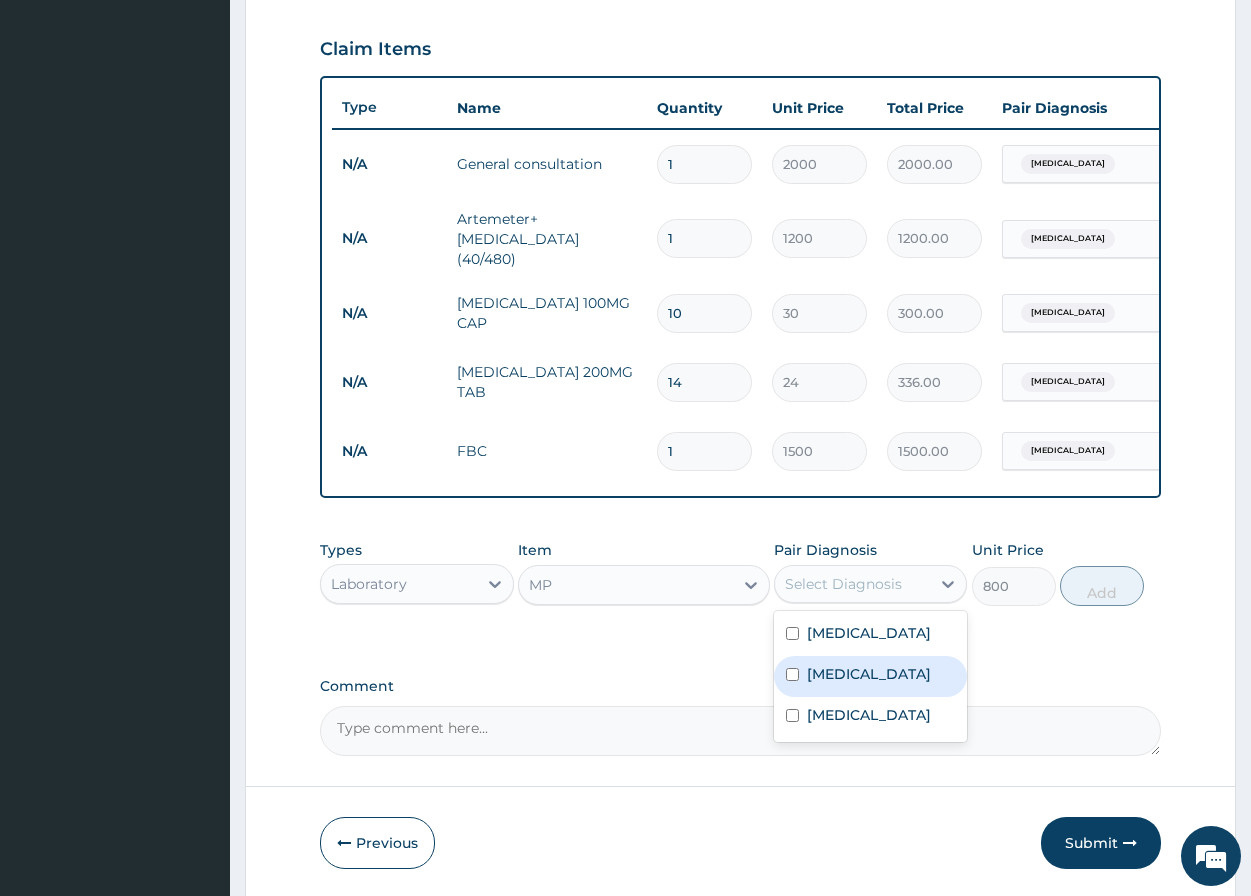 click at bounding box center [792, 674] 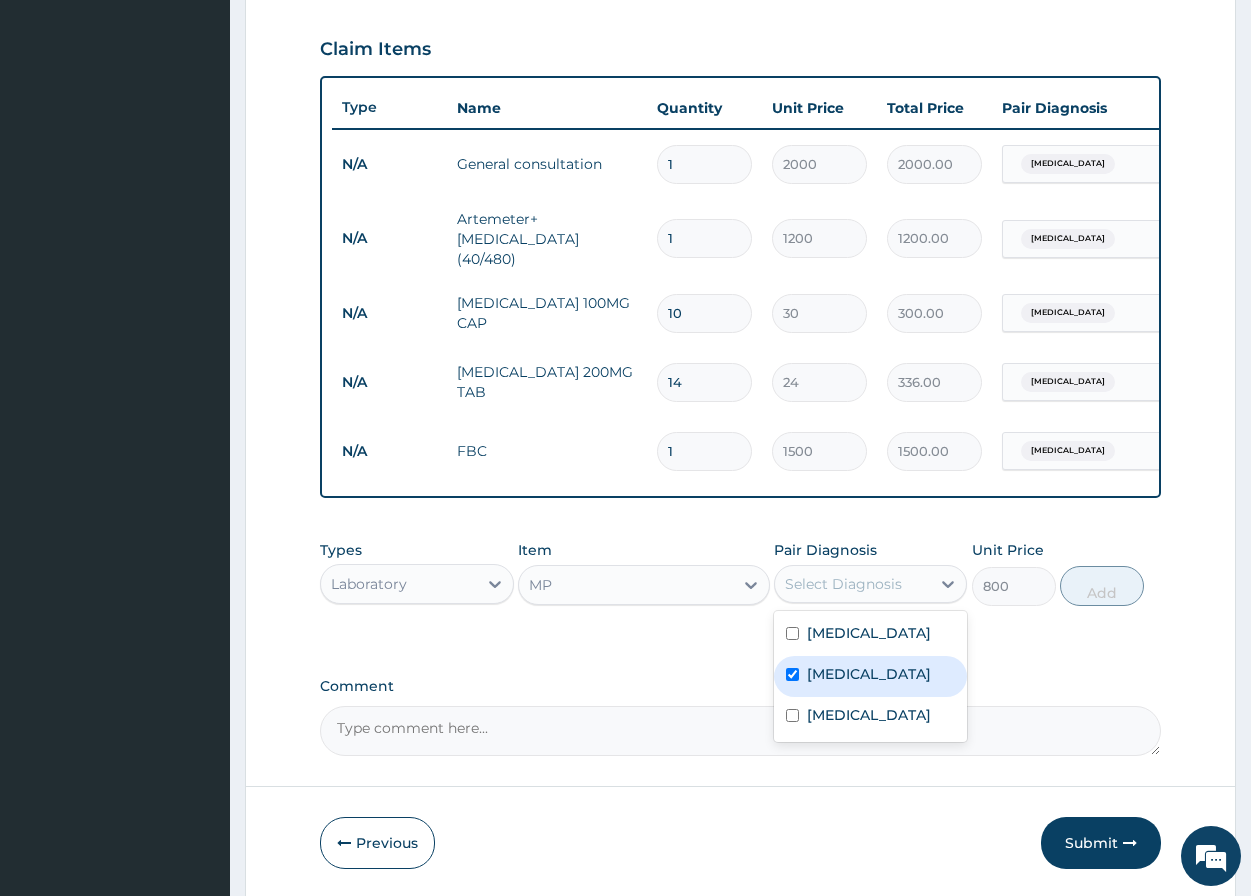 checkbox on "true" 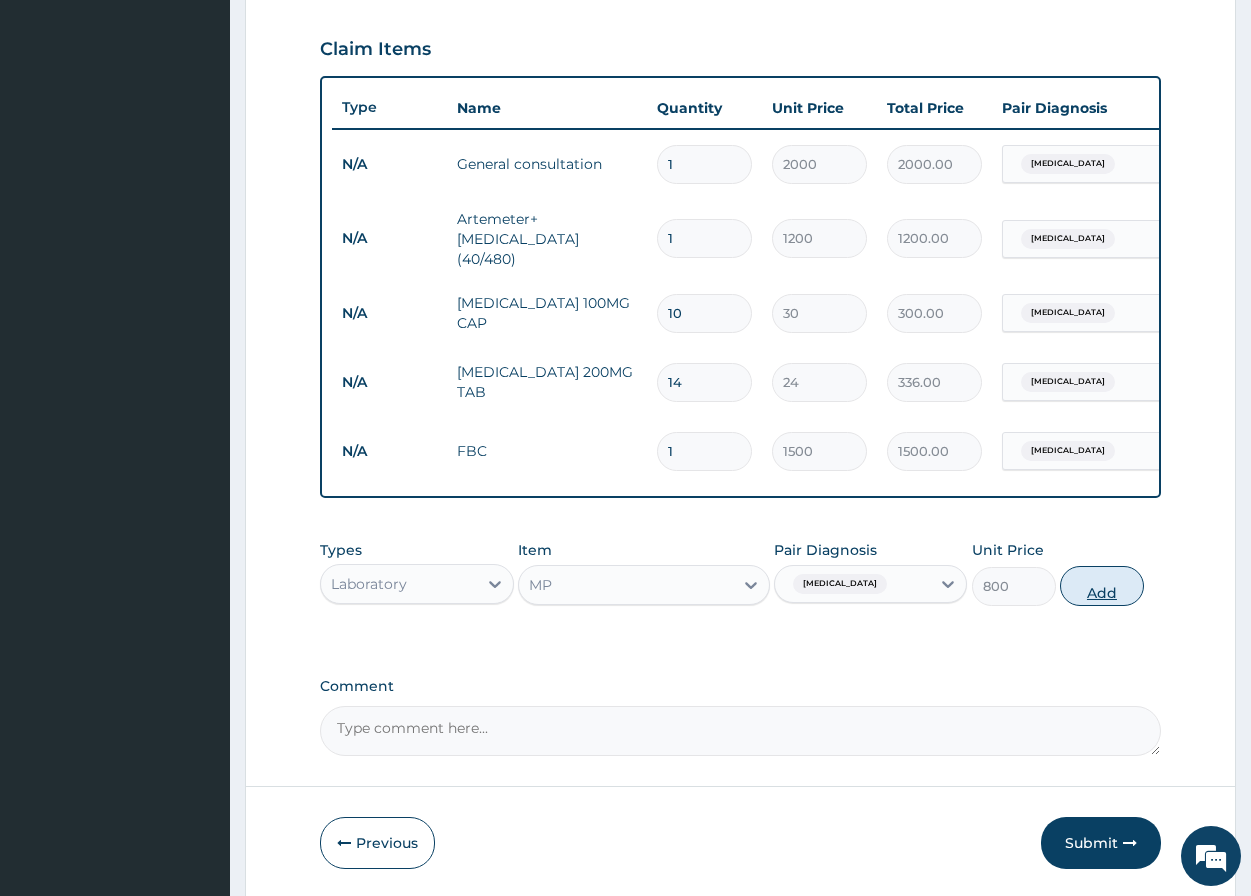 click on "Add" at bounding box center [1102, 586] 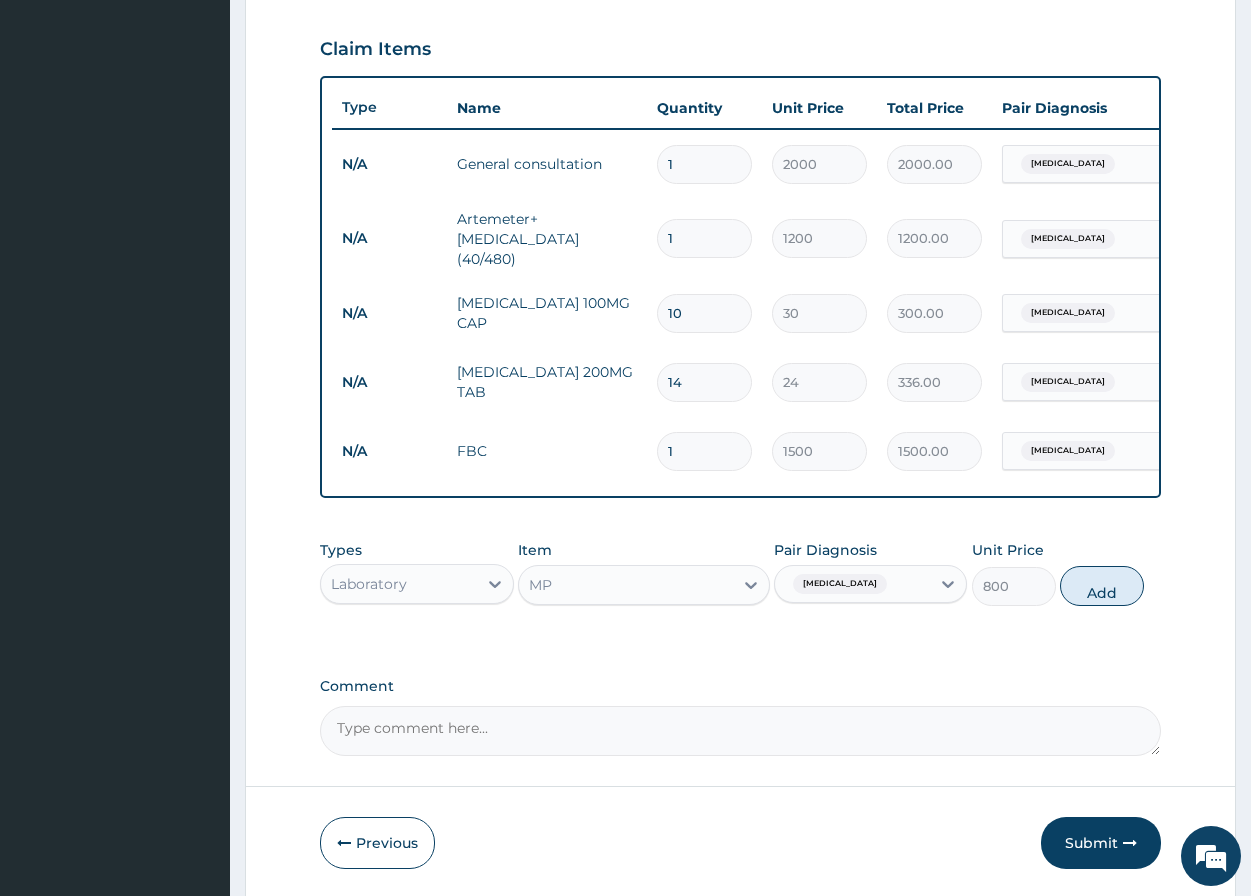 type on "0" 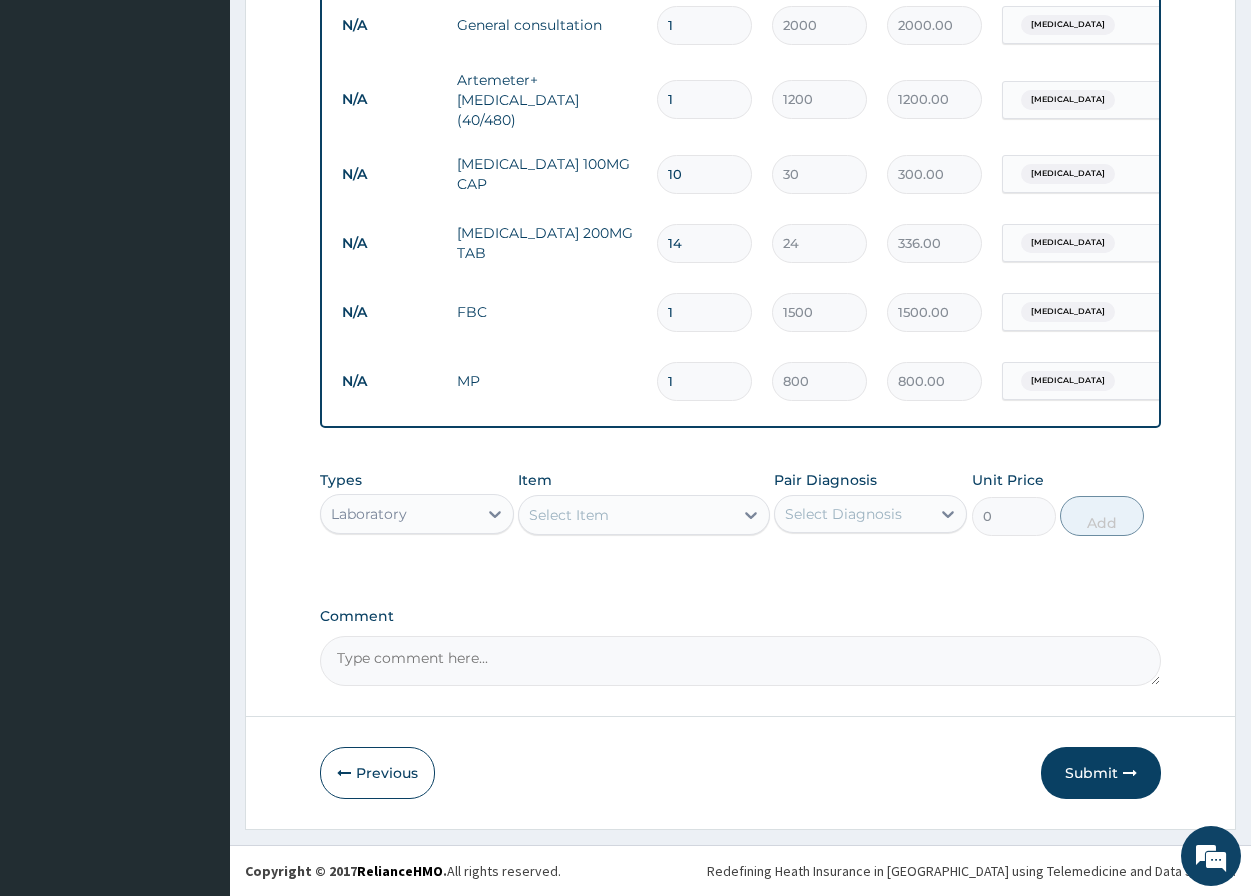 scroll, scrollTop: 813, scrollLeft: 0, axis: vertical 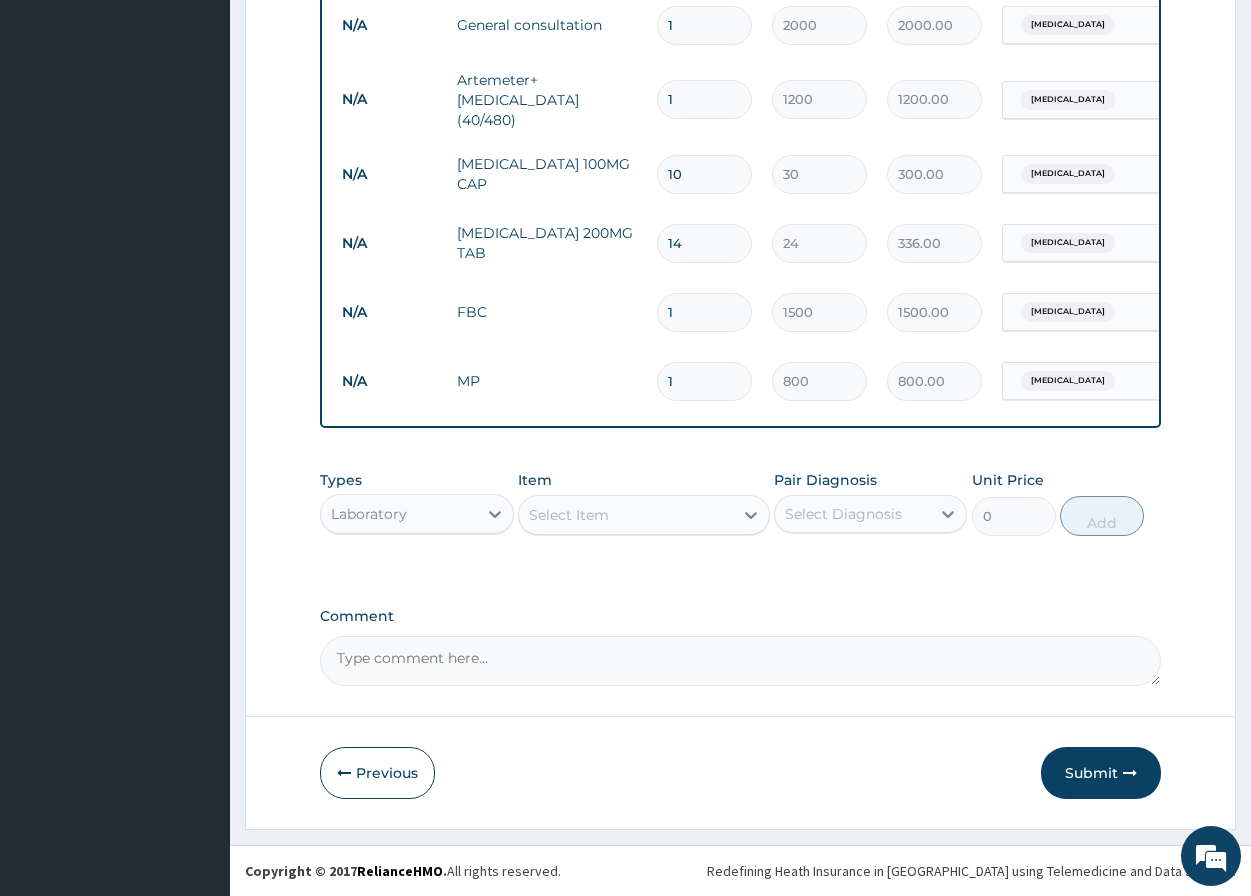 drag, startPoint x: 1101, startPoint y: 775, endPoint x: 1094, endPoint y: 785, distance: 12.206555 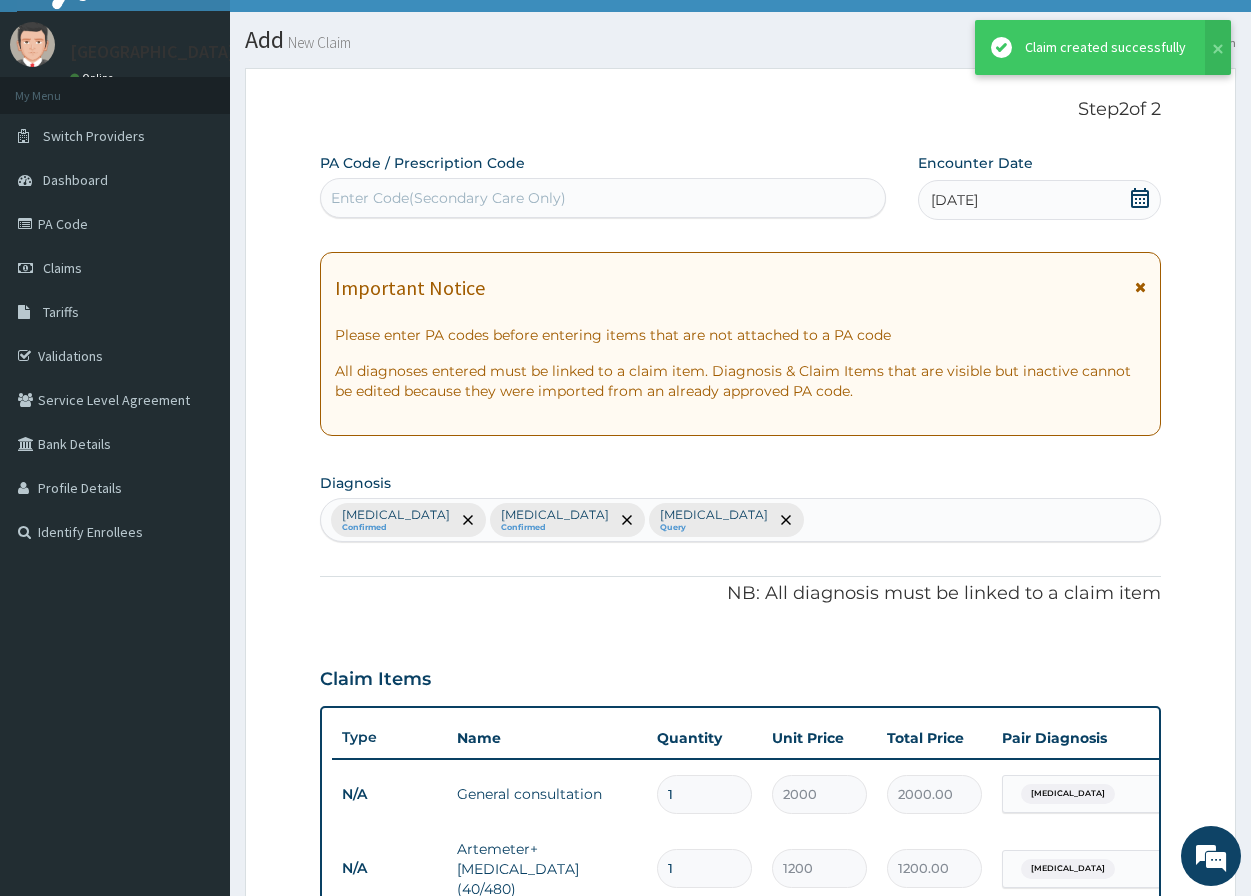 scroll, scrollTop: 813, scrollLeft: 0, axis: vertical 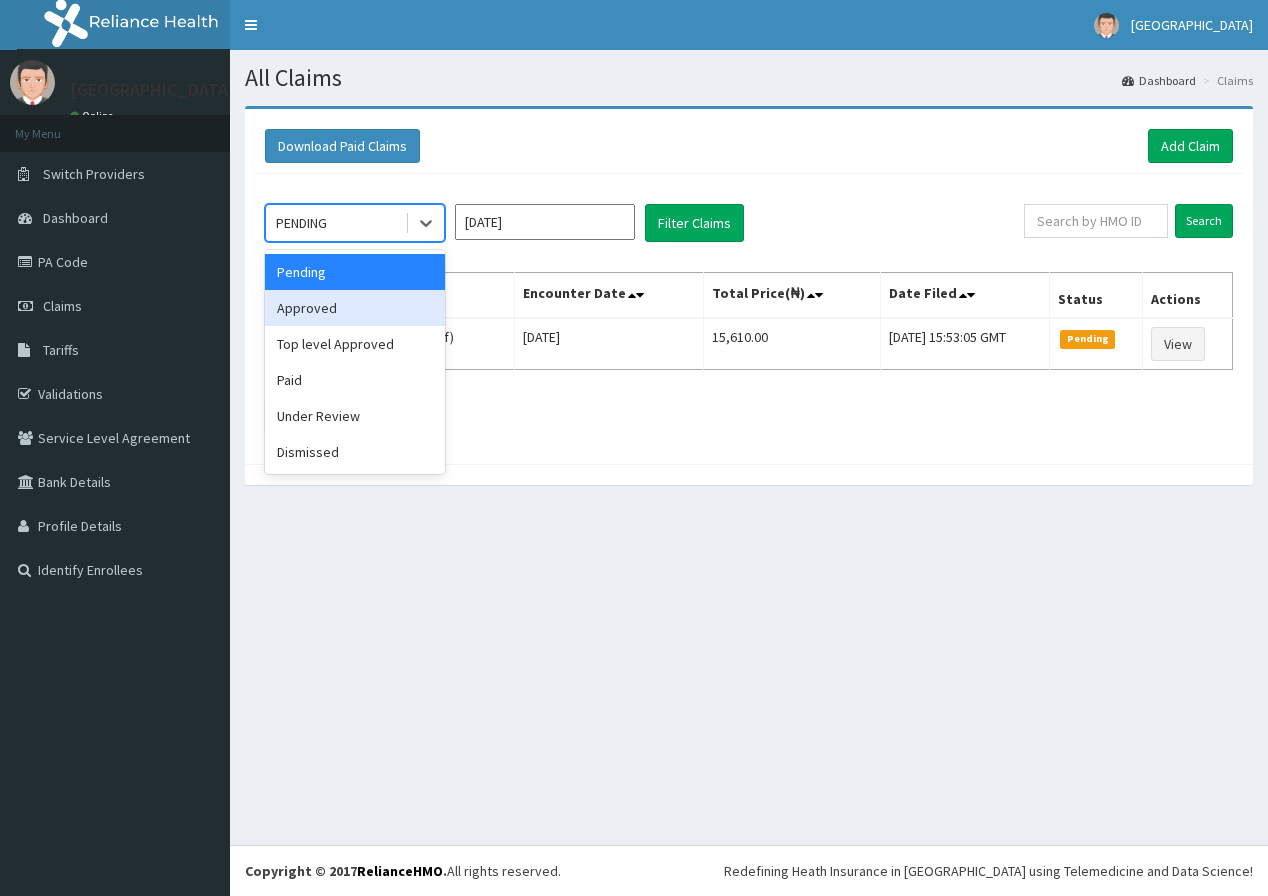 click on "Approved" at bounding box center [355, 308] 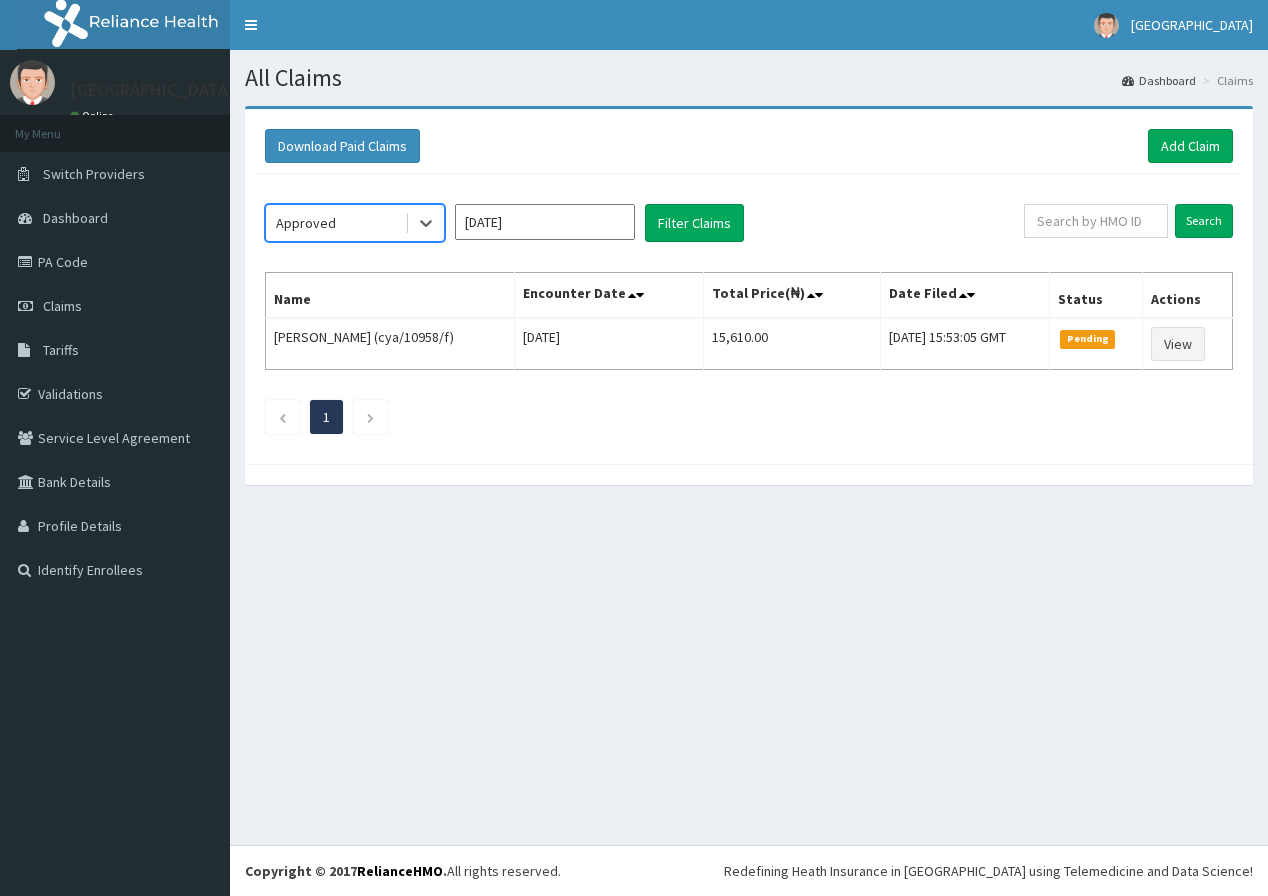 scroll, scrollTop: 0, scrollLeft: 0, axis: both 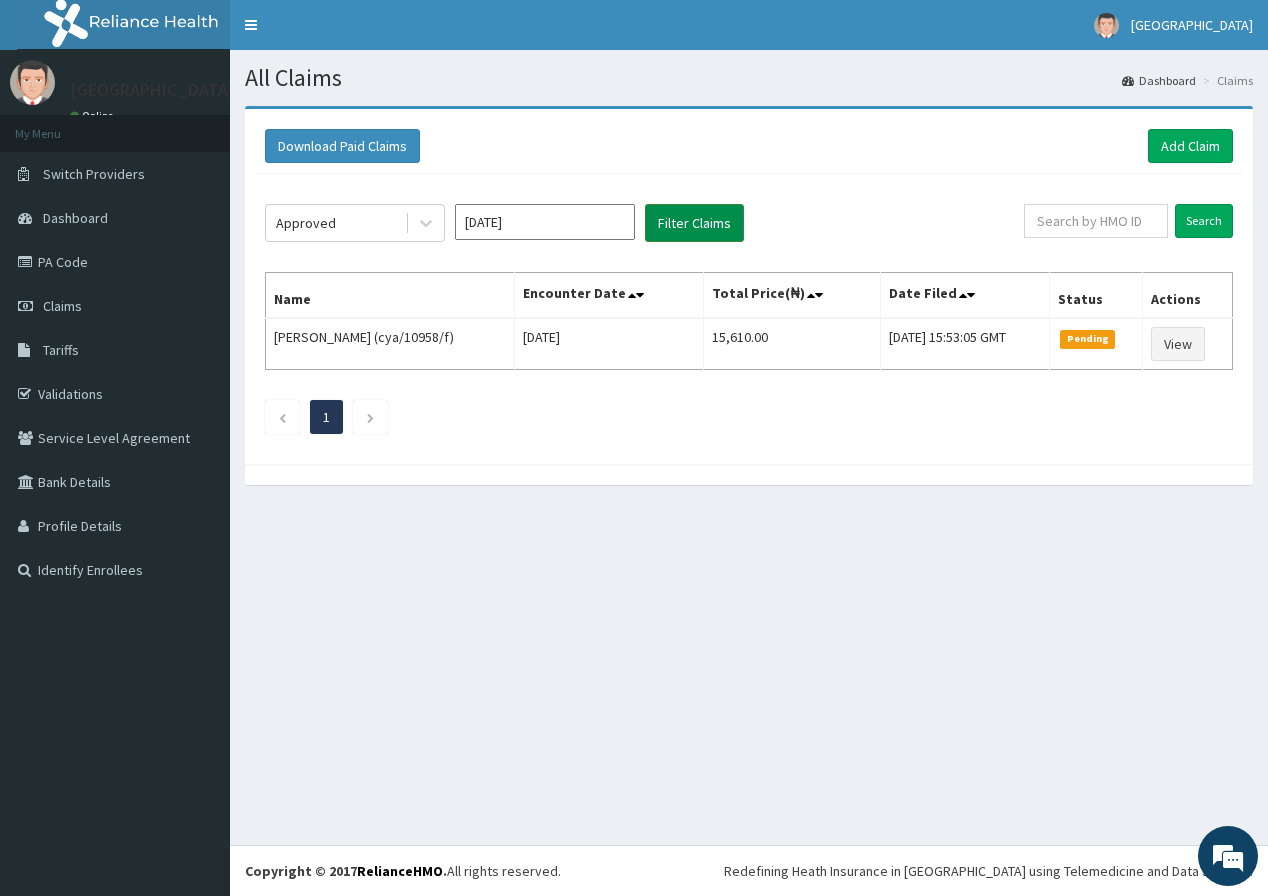click on "Filter Claims" at bounding box center [694, 223] 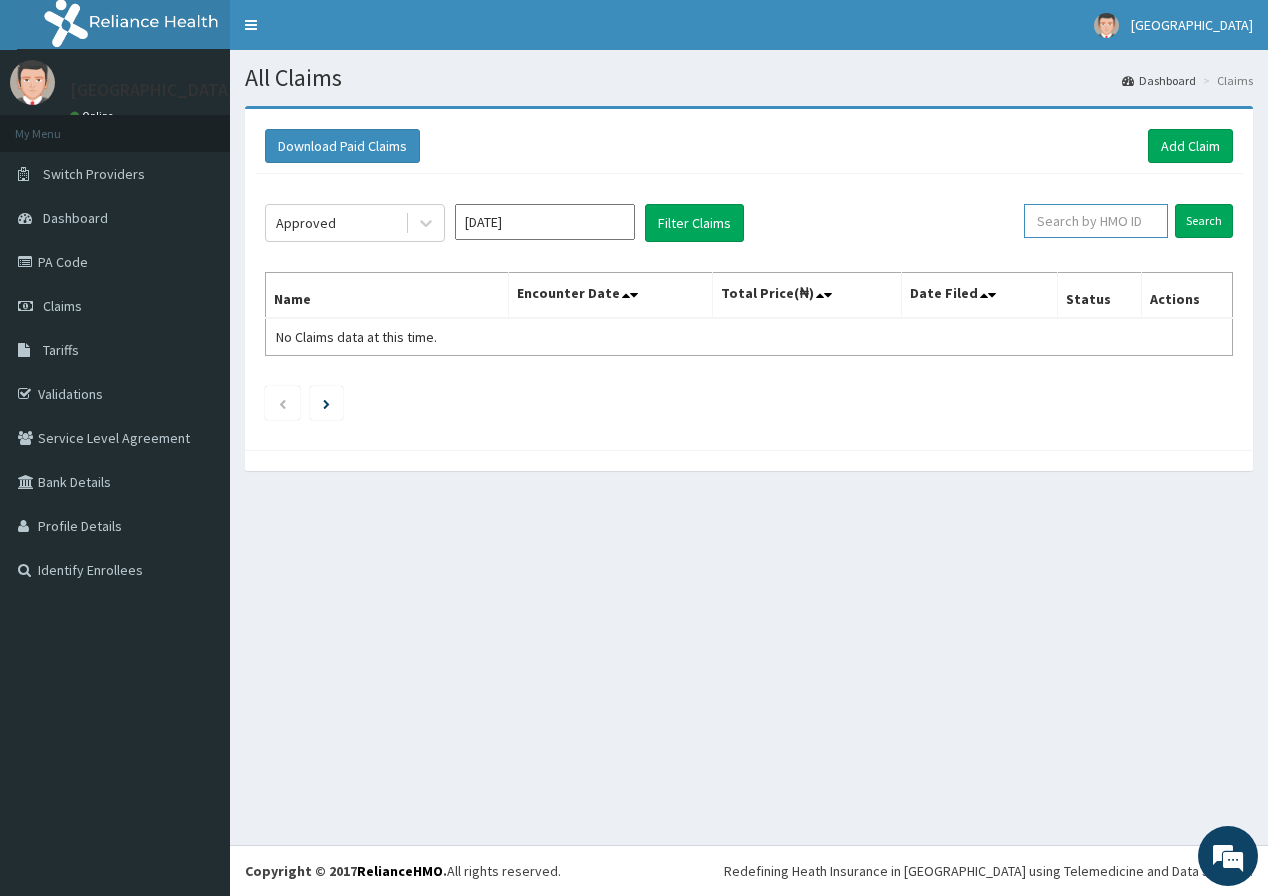 click at bounding box center (1096, 221) 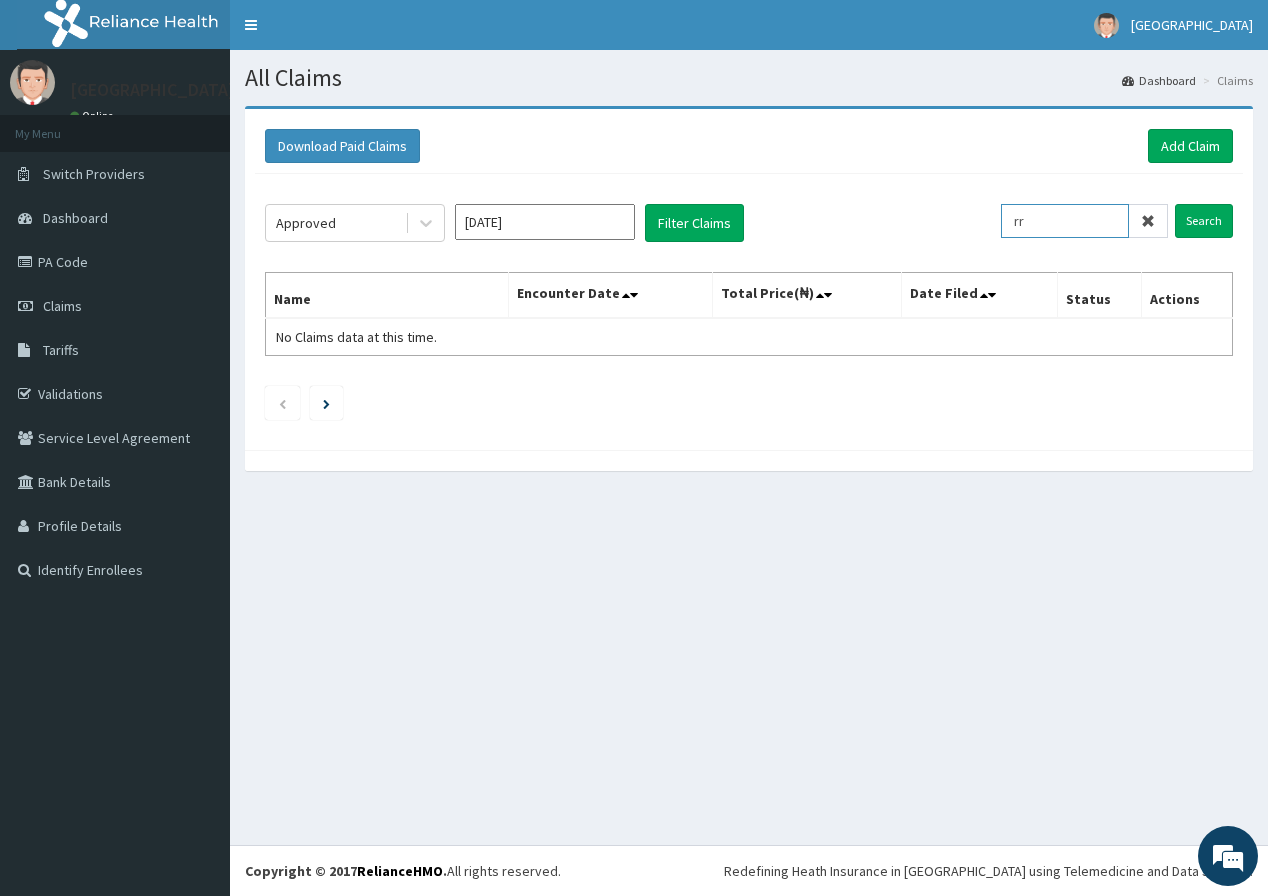 scroll, scrollTop: 0, scrollLeft: 0, axis: both 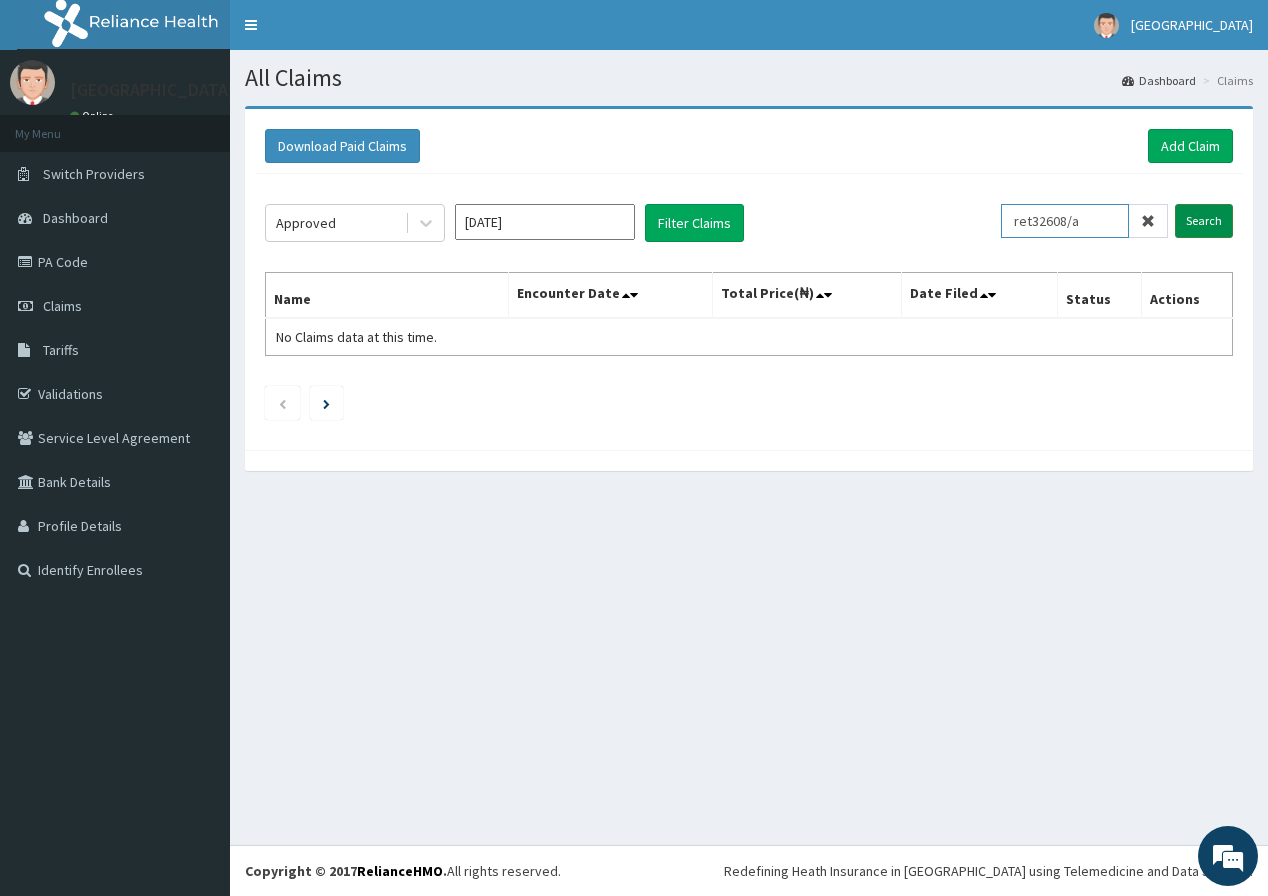type on "ret32608/a" 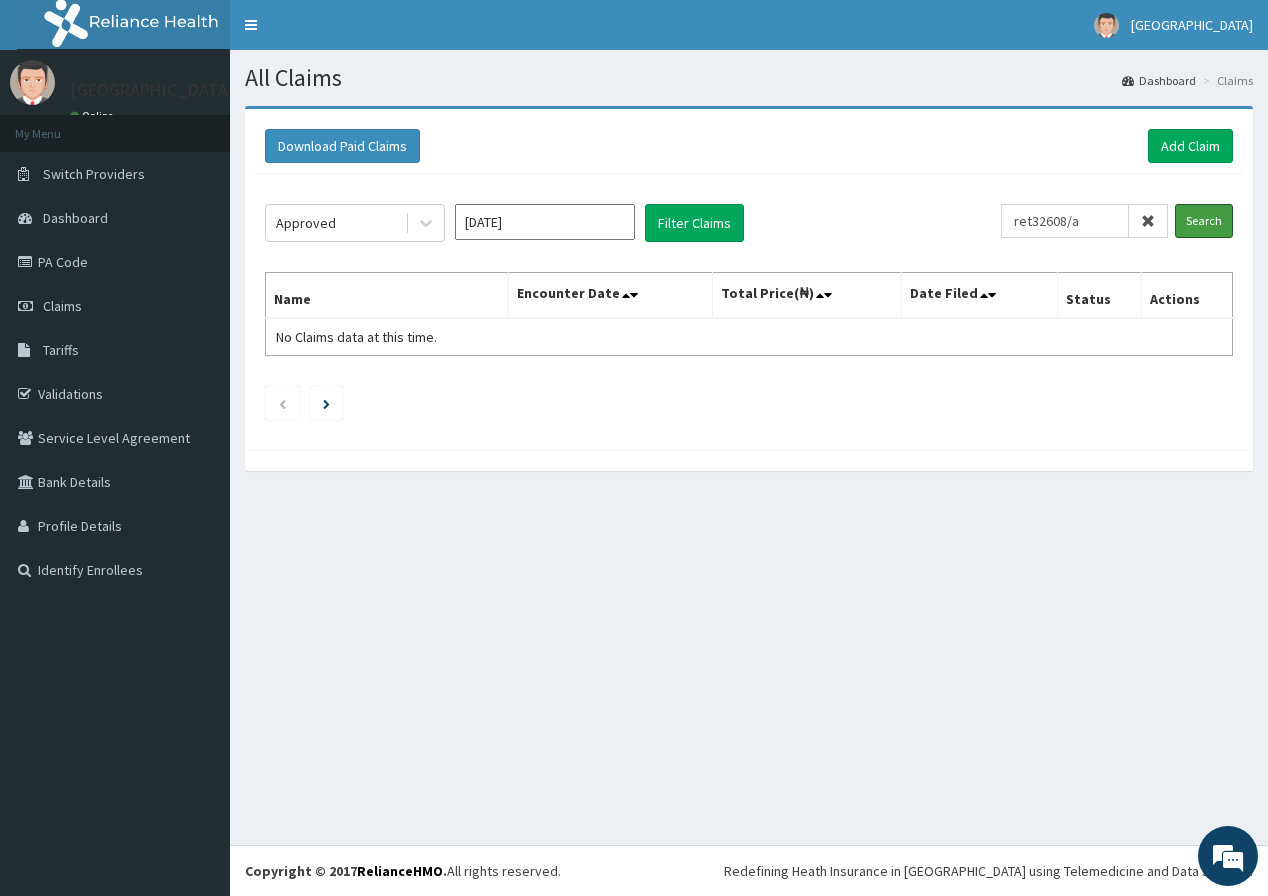 drag, startPoint x: 1198, startPoint y: 213, endPoint x: 1178, endPoint y: 273, distance: 63.245552 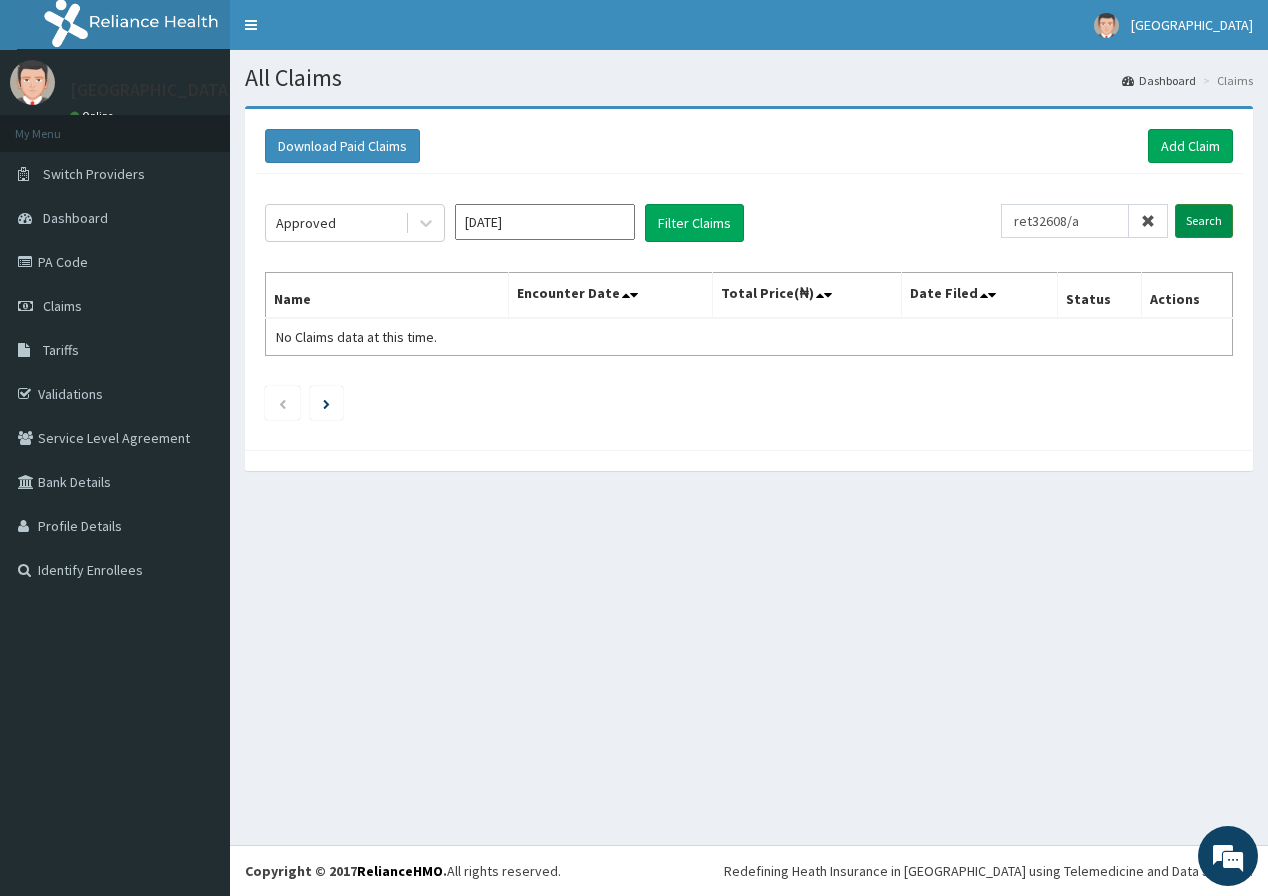 click on "Search" at bounding box center [1204, 221] 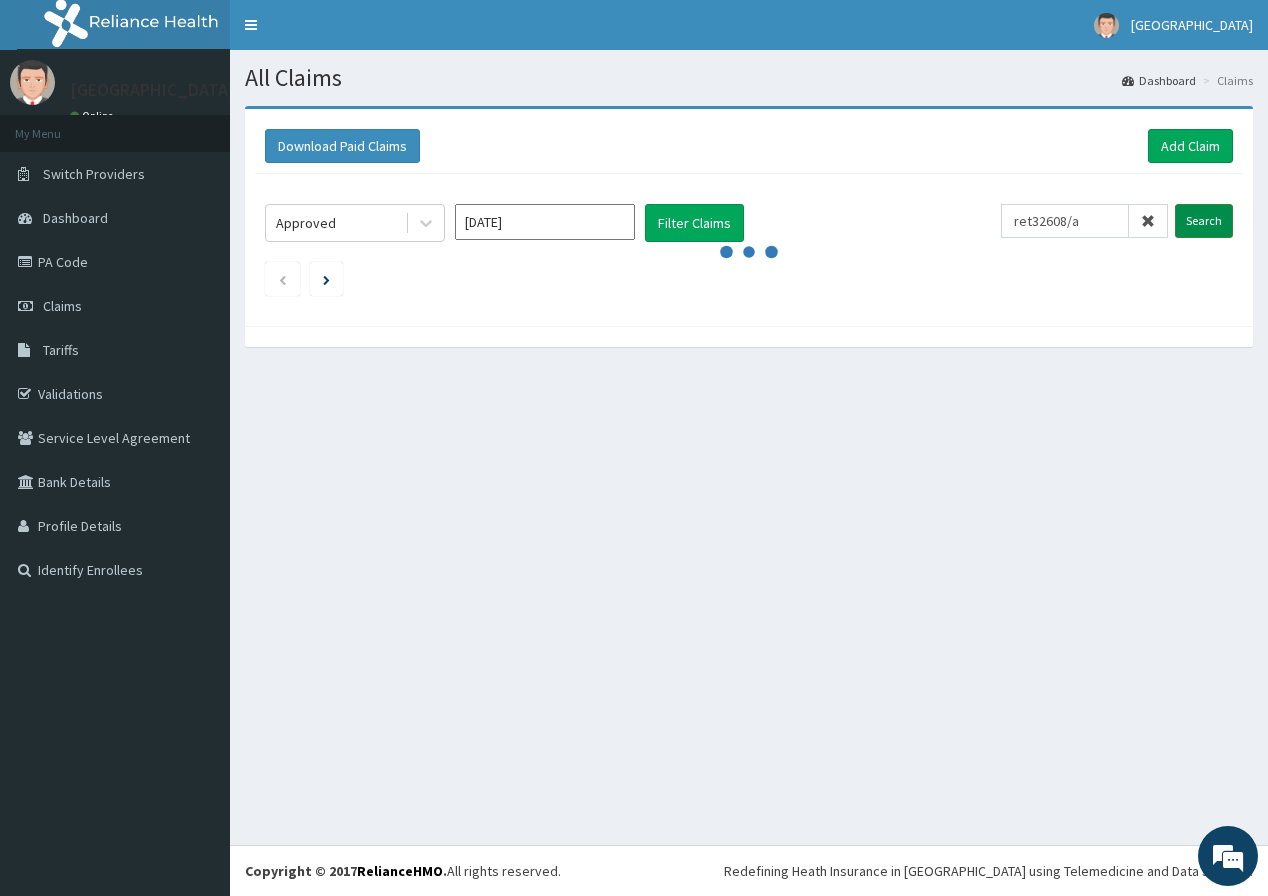 click on "Search" at bounding box center [1204, 221] 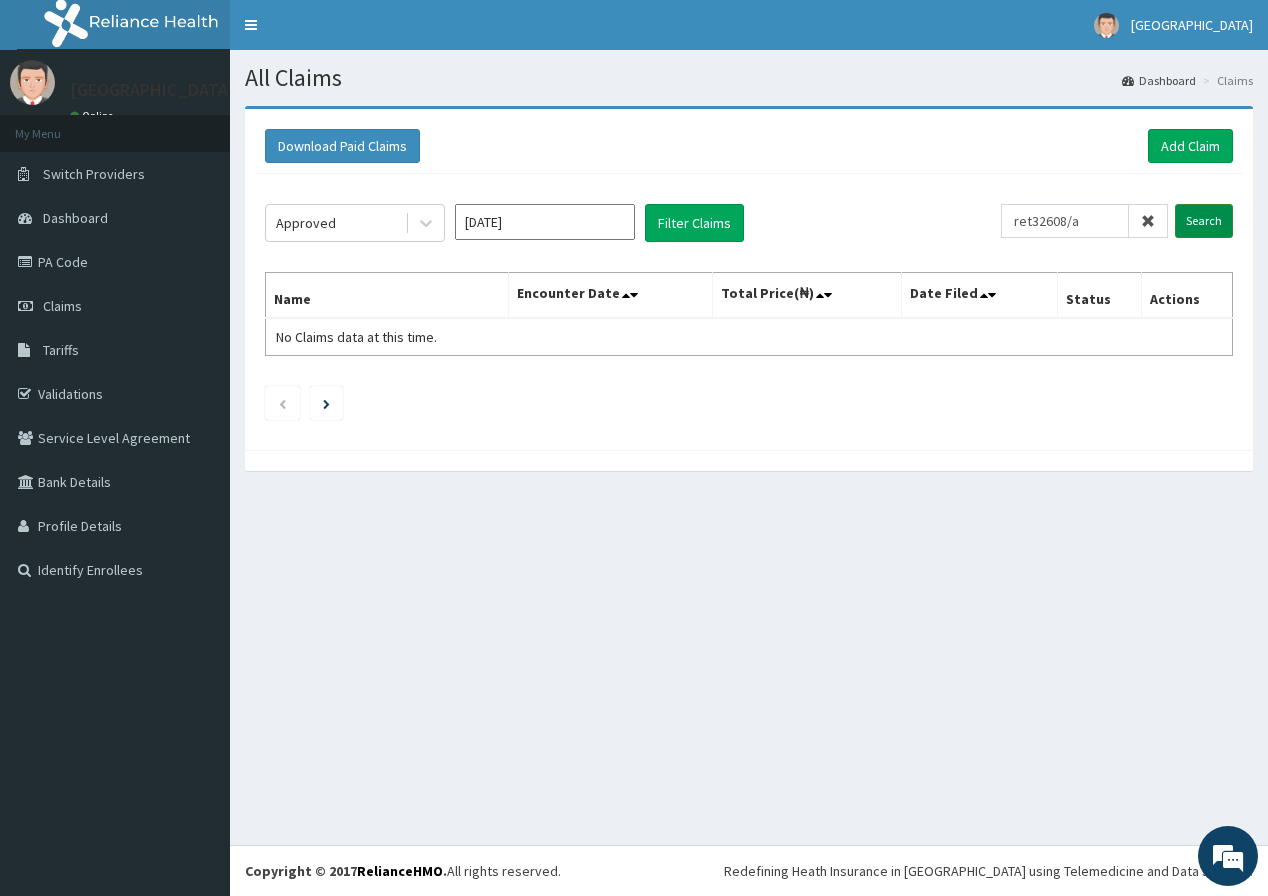 click on "Search" at bounding box center [1204, 221] 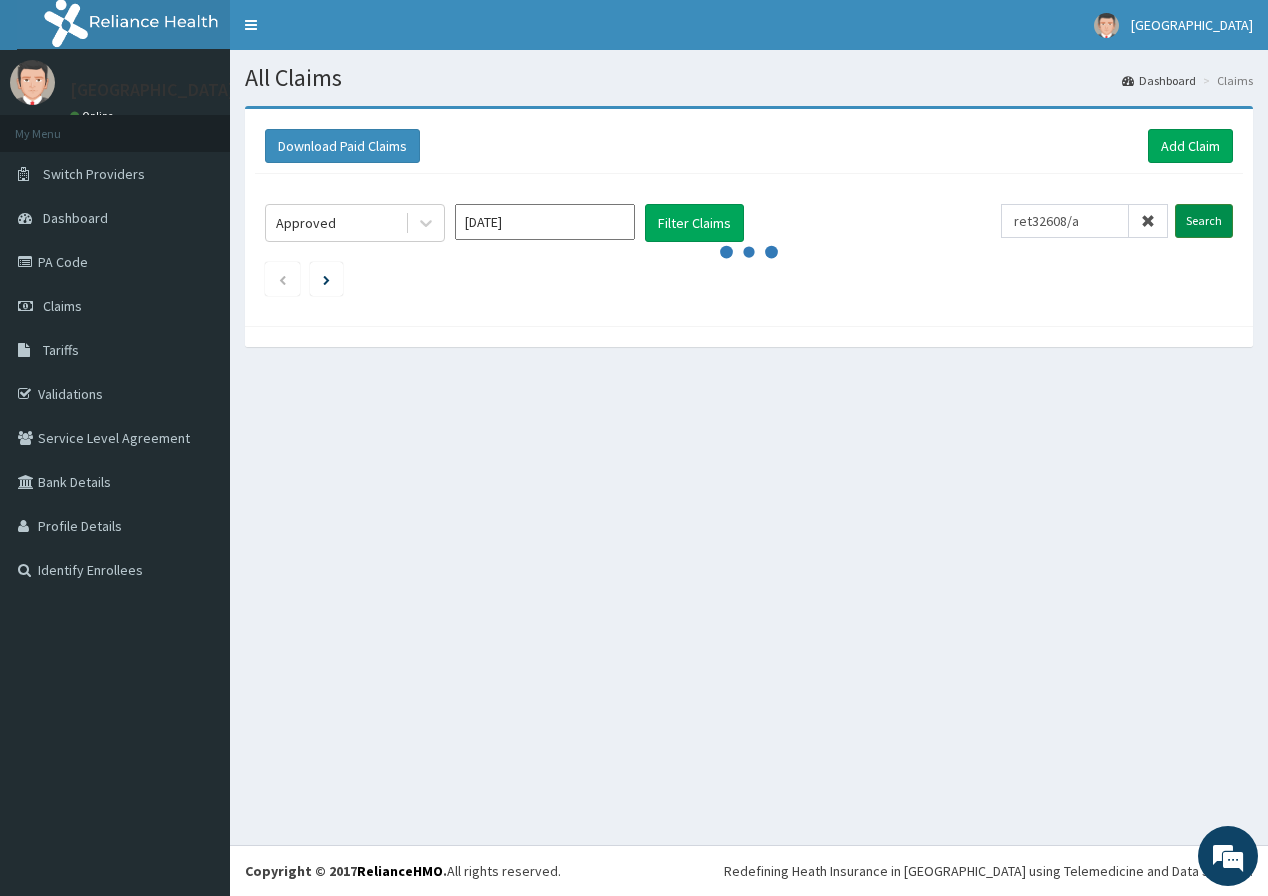 click on "Search" at bounding box center [1204, 221] 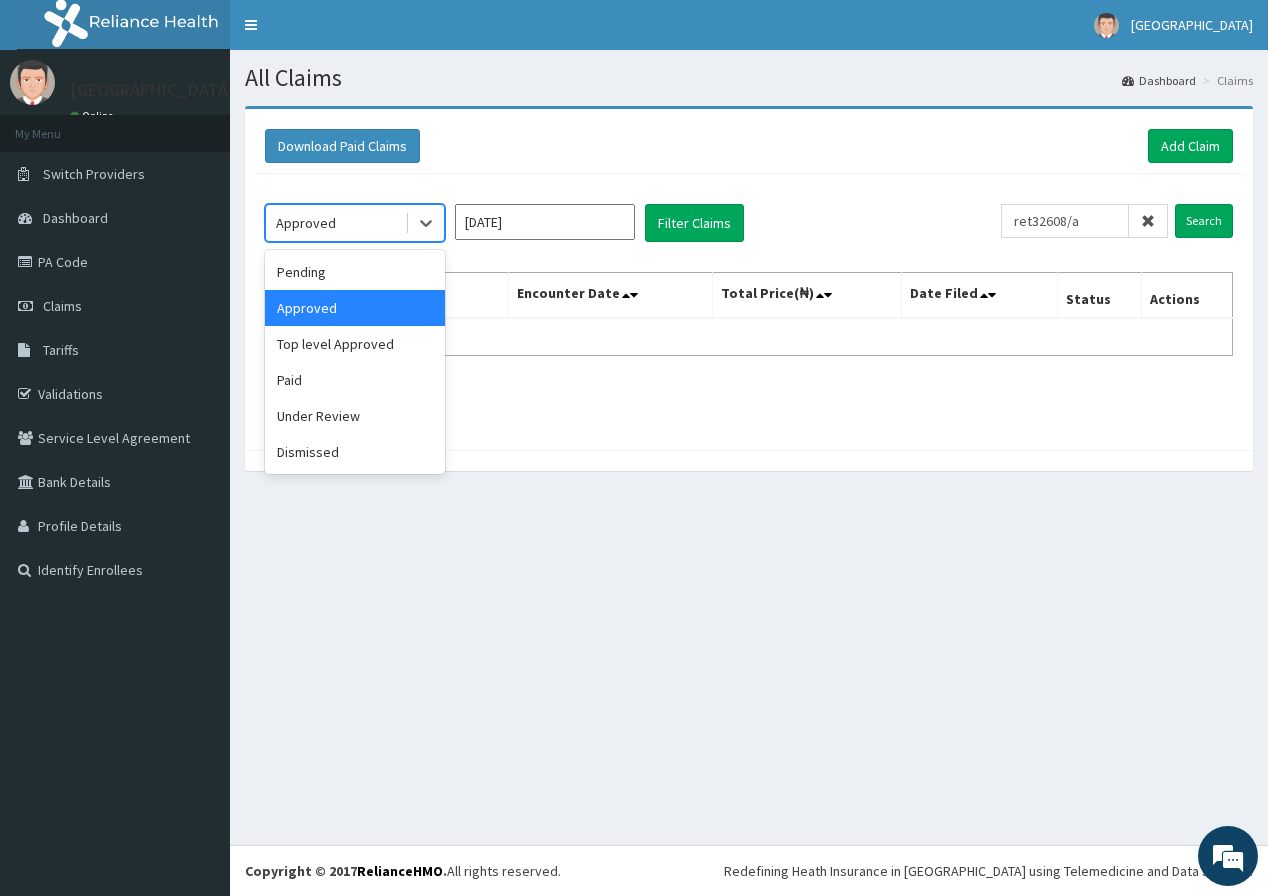 click on "Approved" at bounding box center (335, 223) 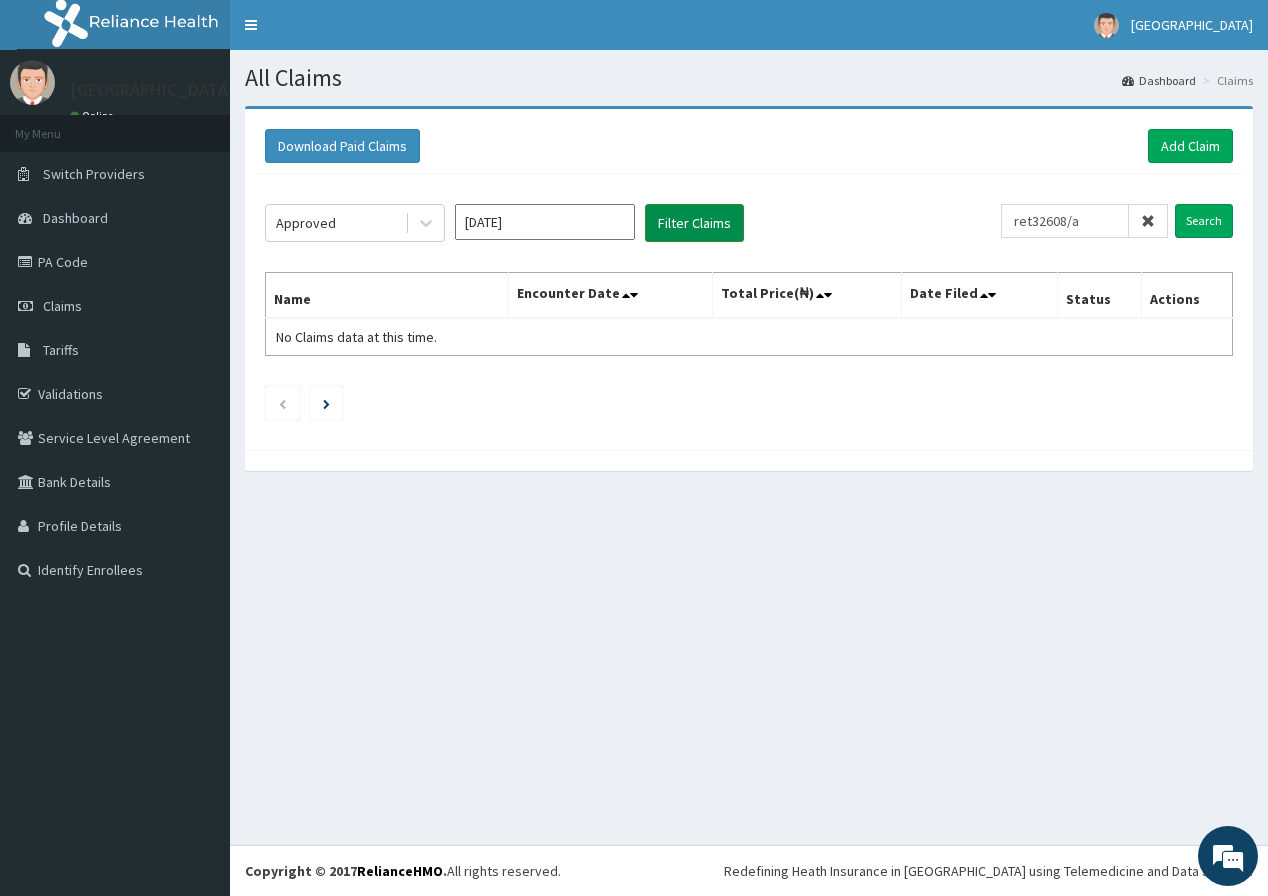 click on "Filter Claims" at bounding box center (694, 223) 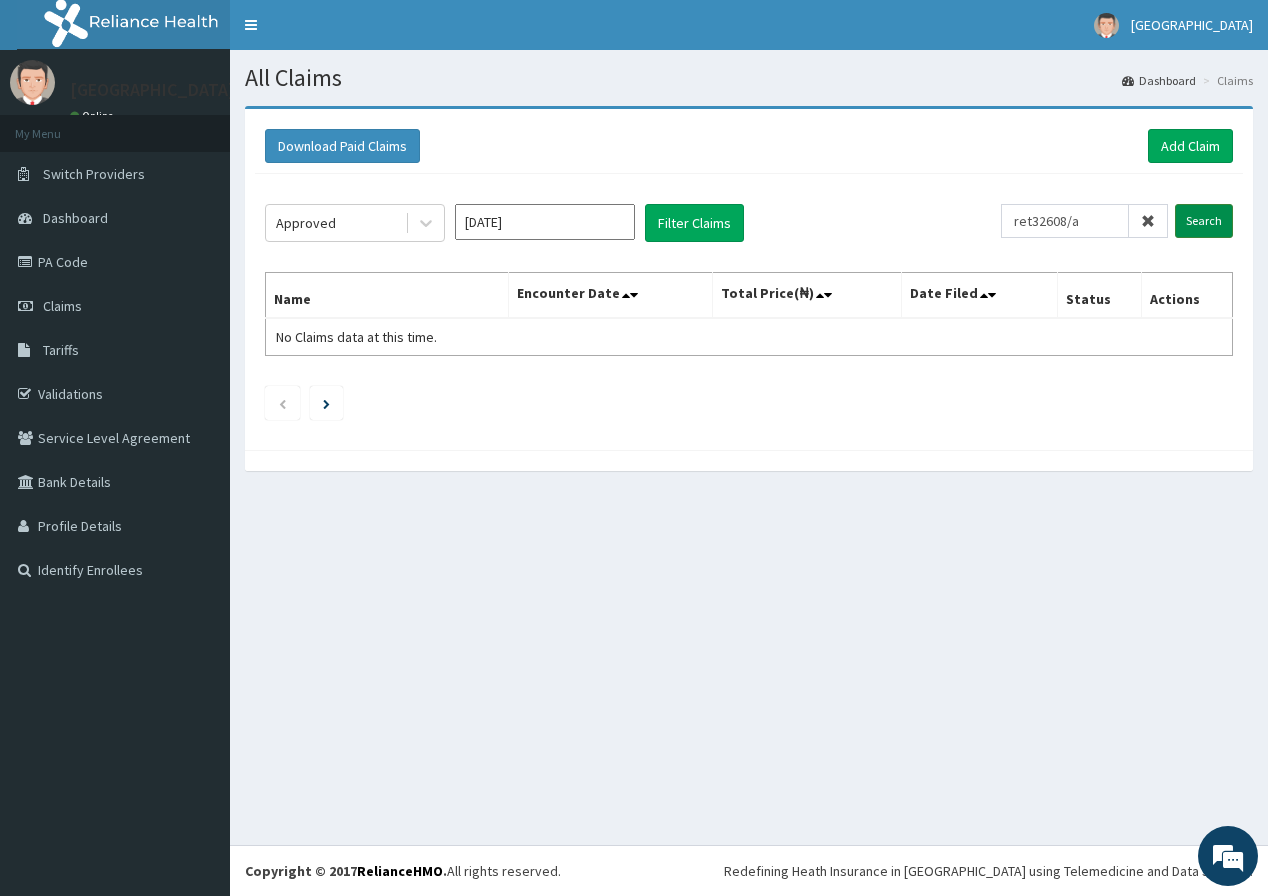click on "Search" at bounding box center [1204, 221] 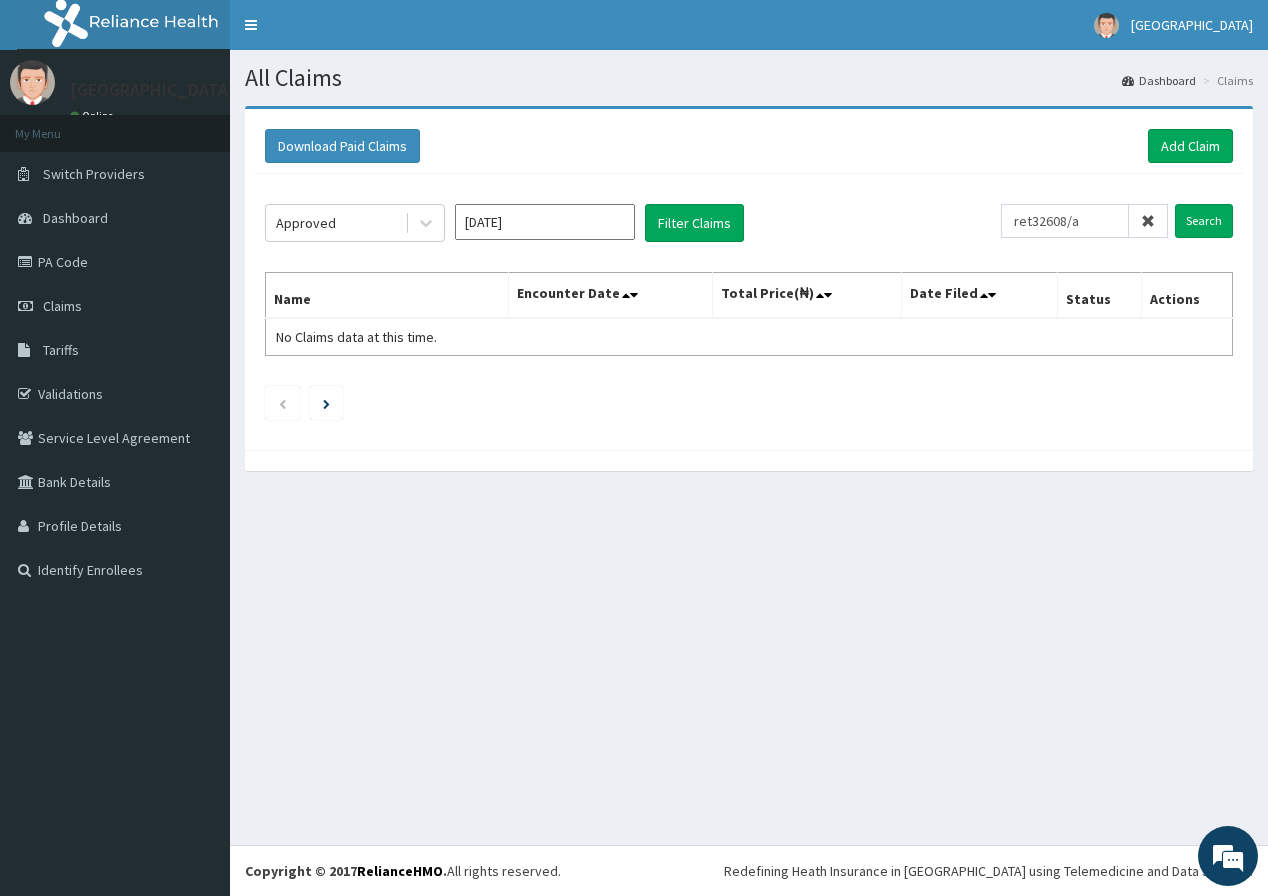 click on "Approved Jul 2025 Filter Claims ret32608/a Search Name Encounter Date Total Price(₦) Date Filed Status Actions No Claims data at this time." 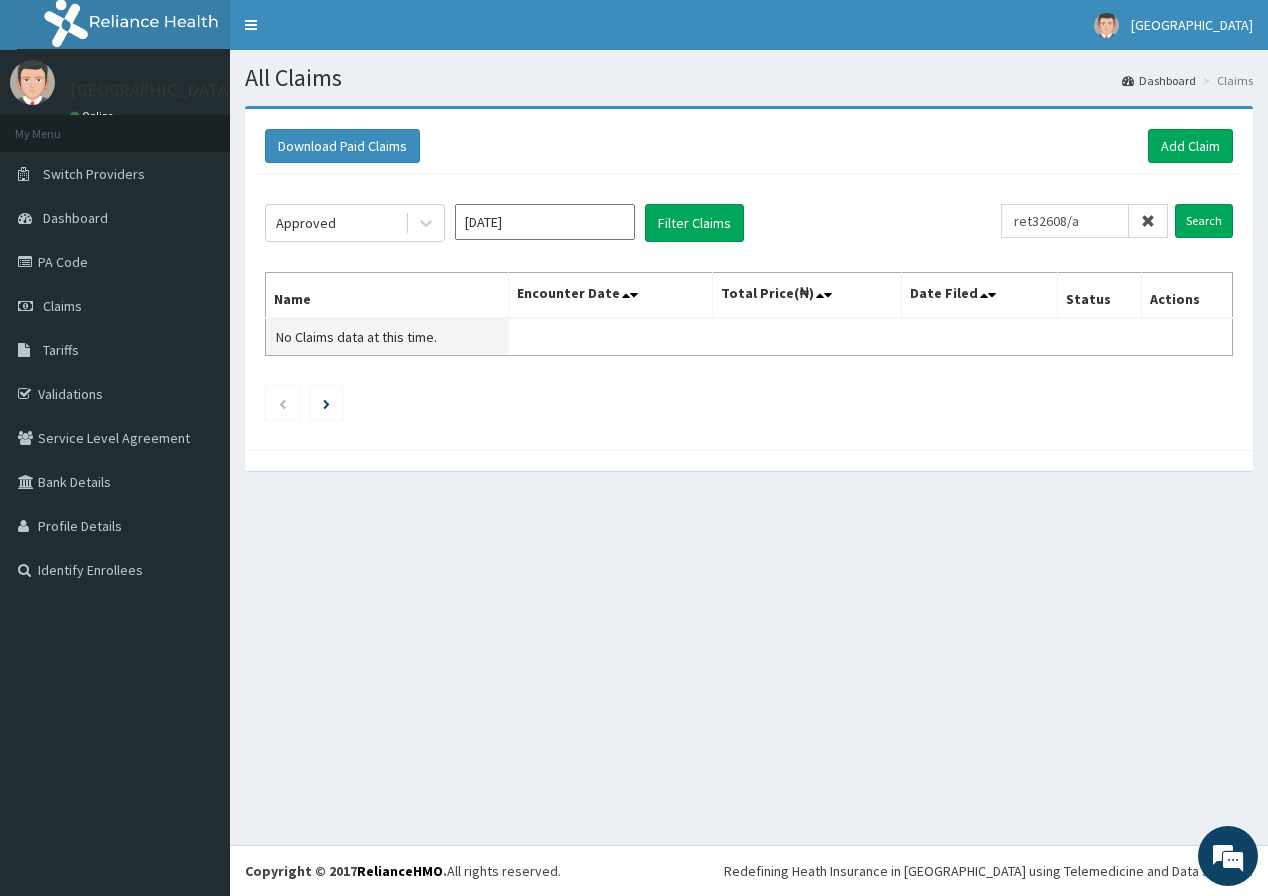 click on "No Claims data at this time." at bounding box center (387, 337) 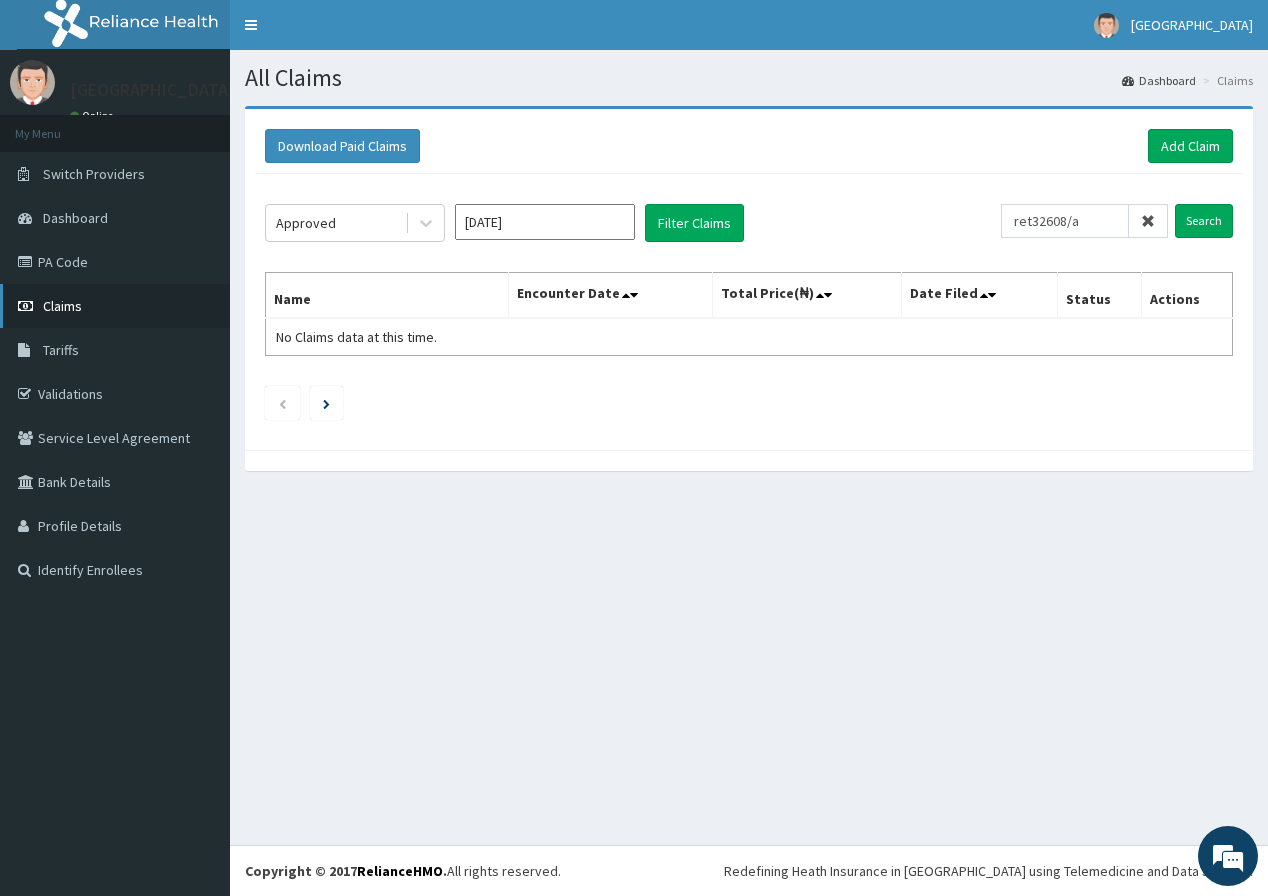 click on "Claims" at bounding box center [115, 306] 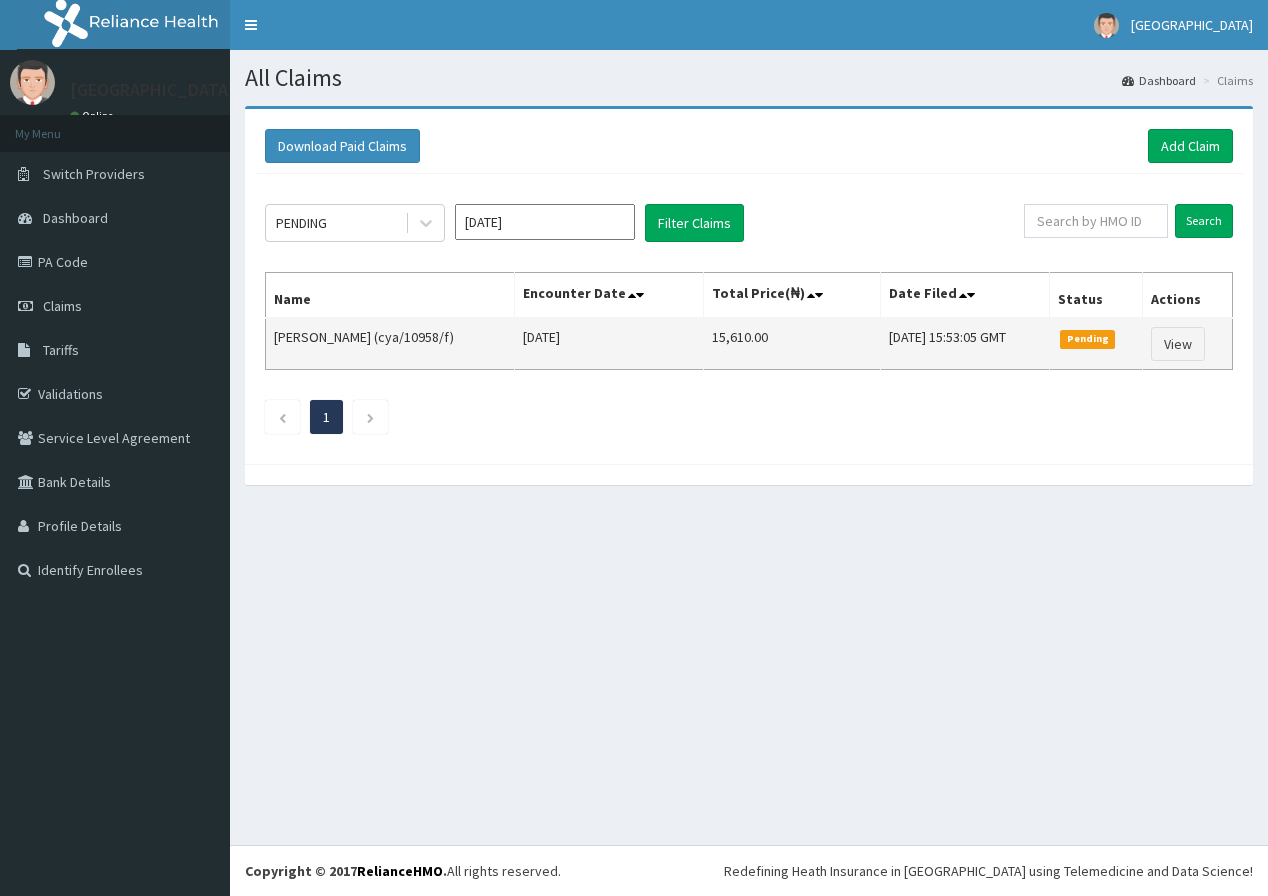 scroll, scrollTop: 0, scrollLeft: 0, axis: both 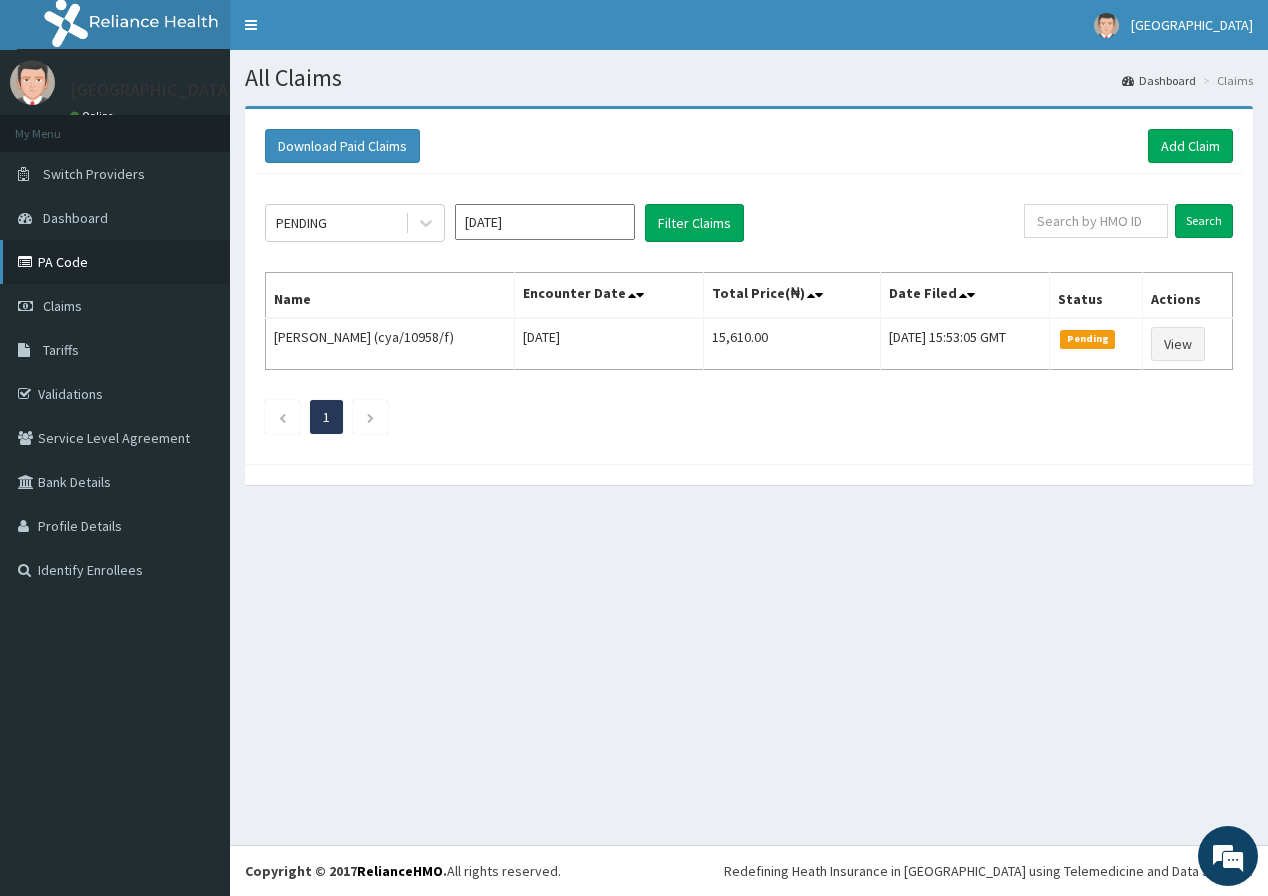 click on "PA Code" at bounding box center (115, 262) 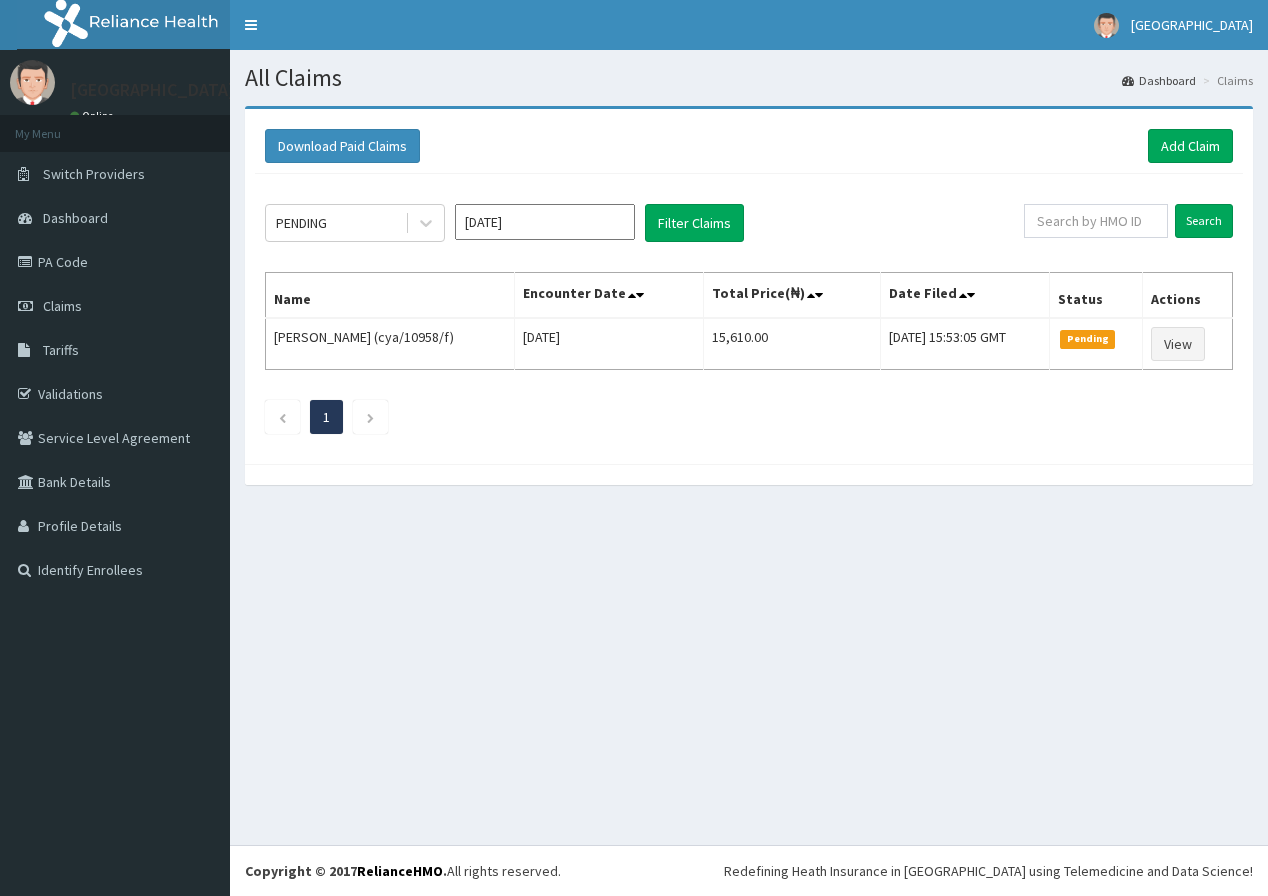 scroll, scrollTop: 0, scrollLeft: 0, axis: both 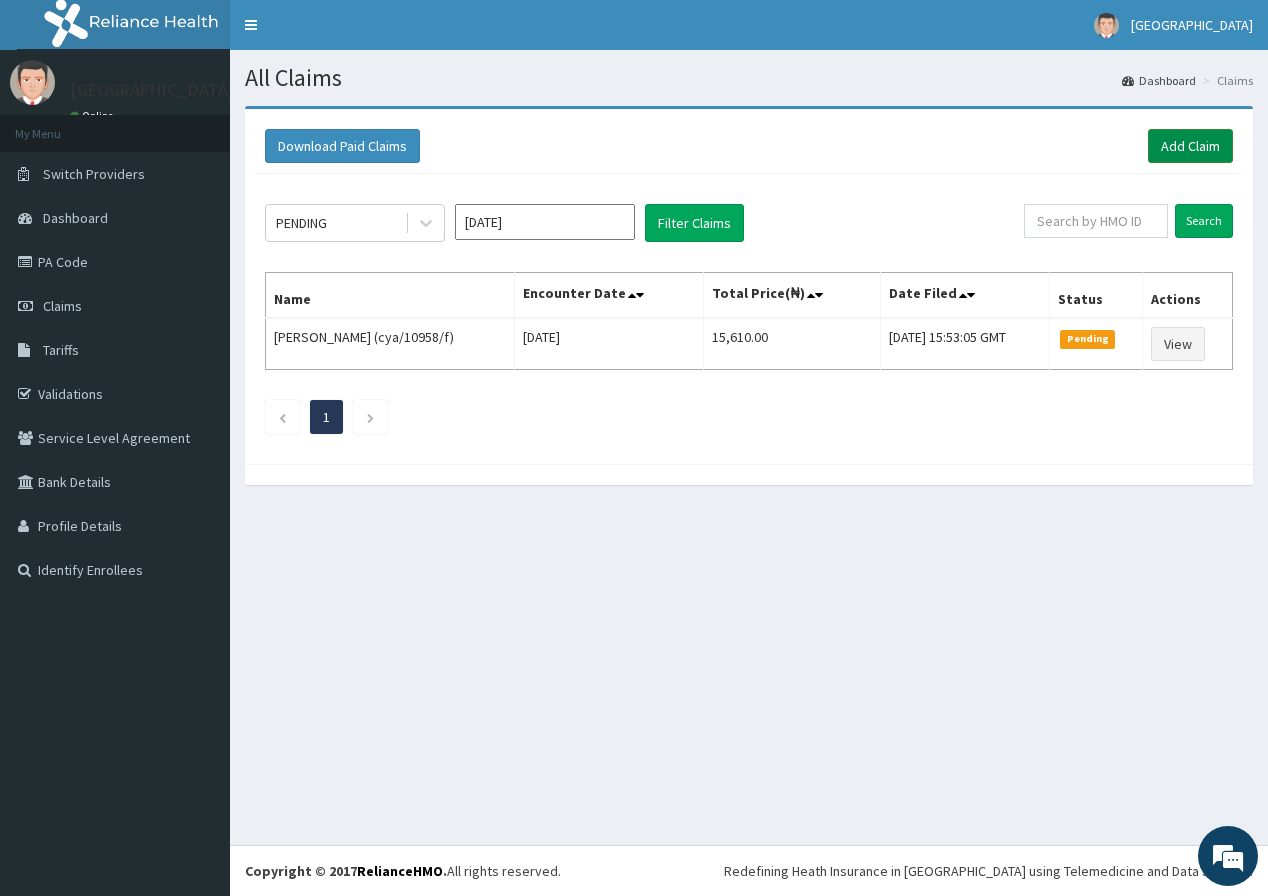 click on "Add Claim" at bounding box center [1190, 146] 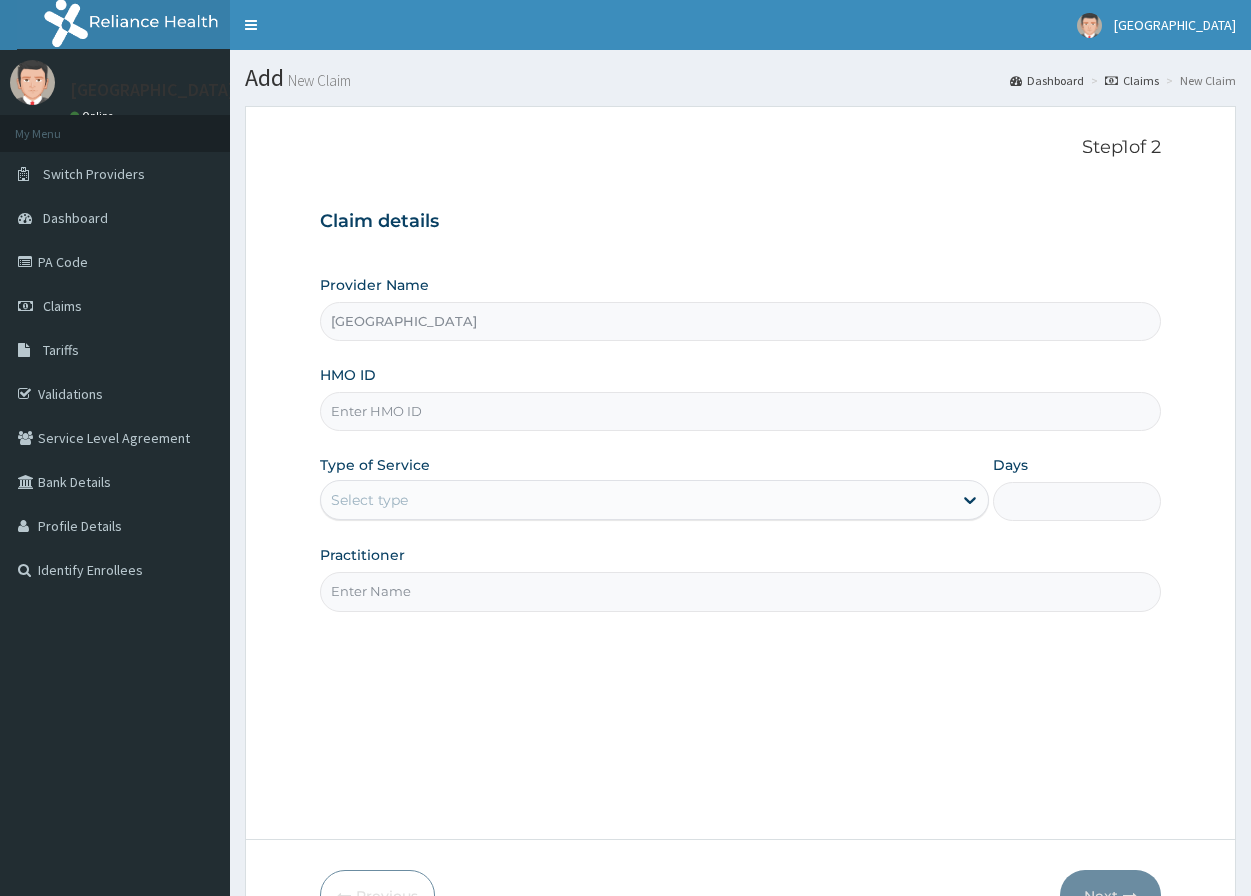 scroll, scrollTop: 0, scrollLeft: 0, axis: both 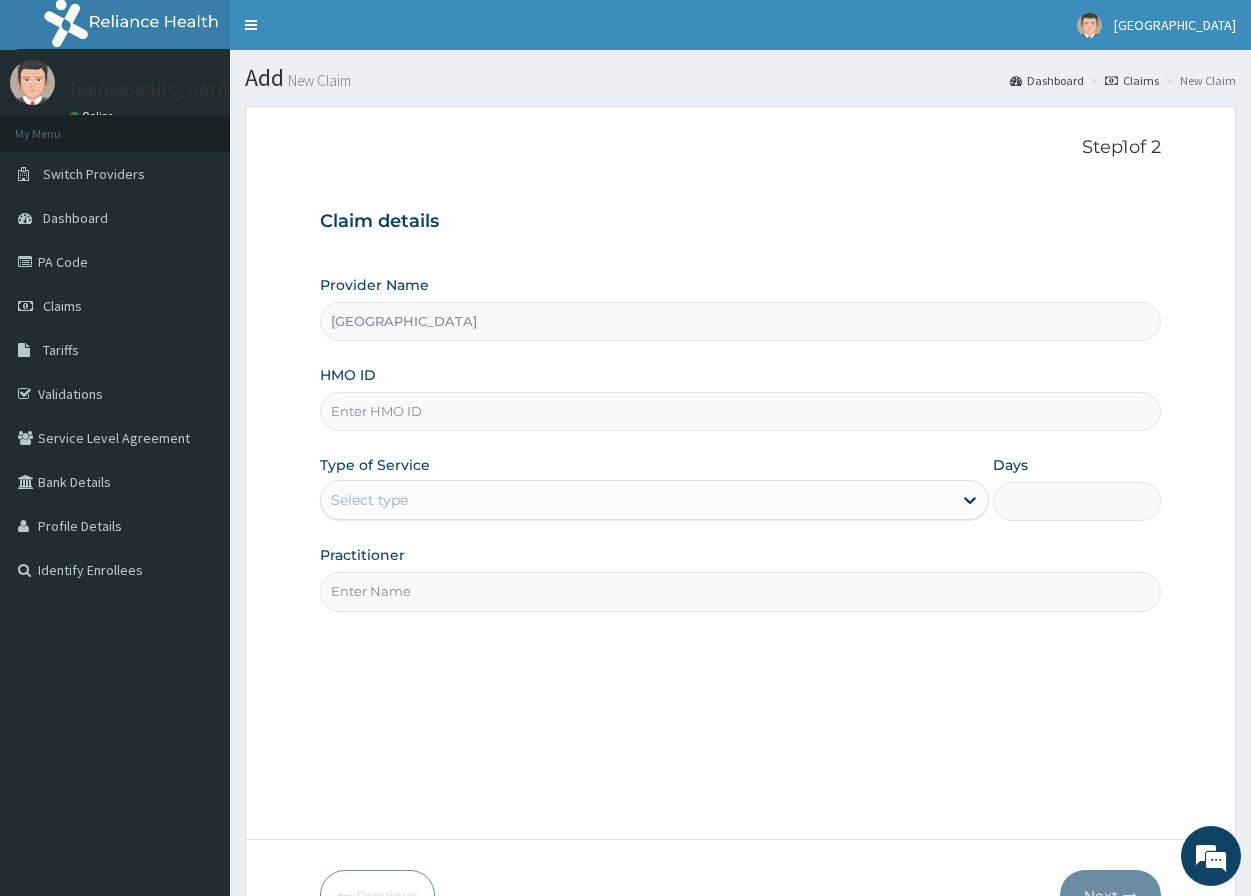 click on "HMO ID" at bounding box center [740, 411] 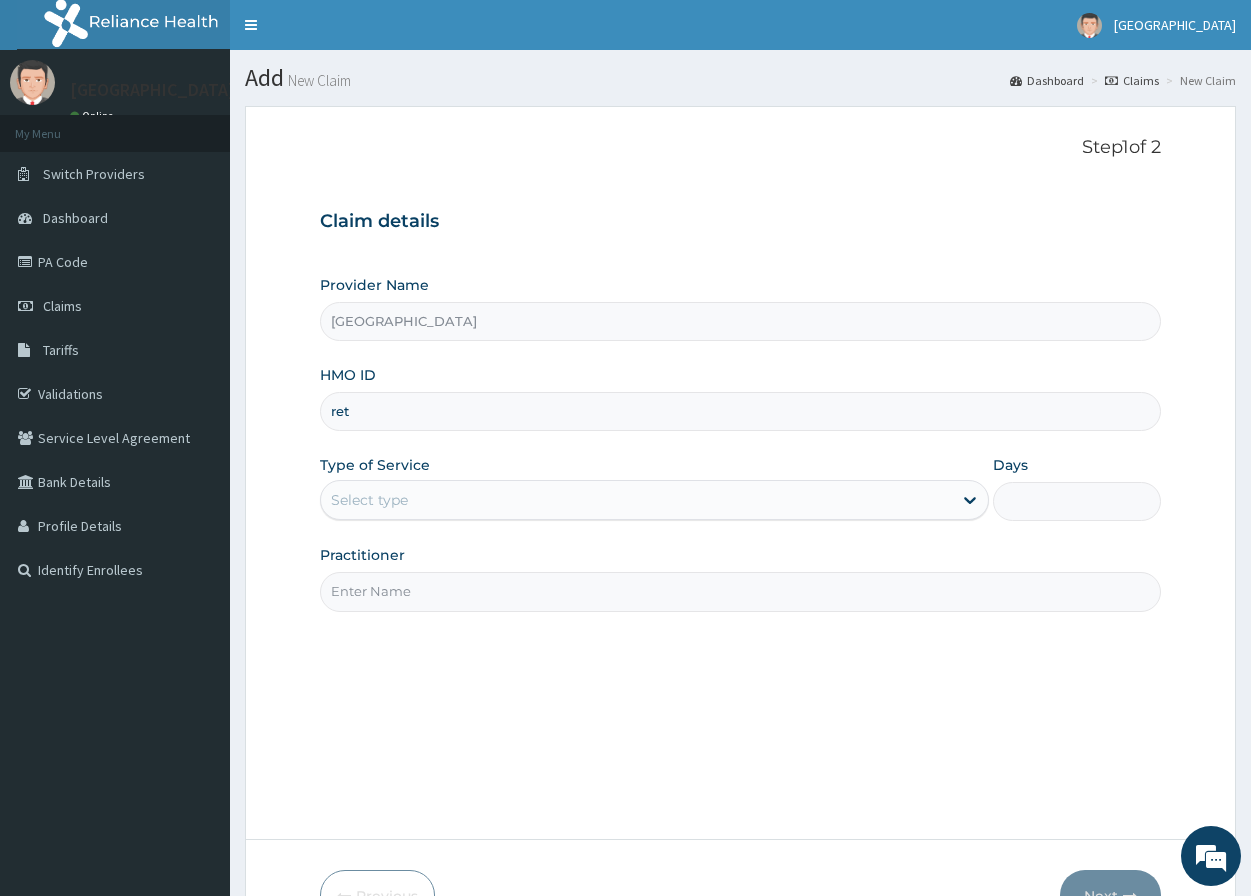 scroll, scrollTop: 0, scrollLeft: 0, axis: both 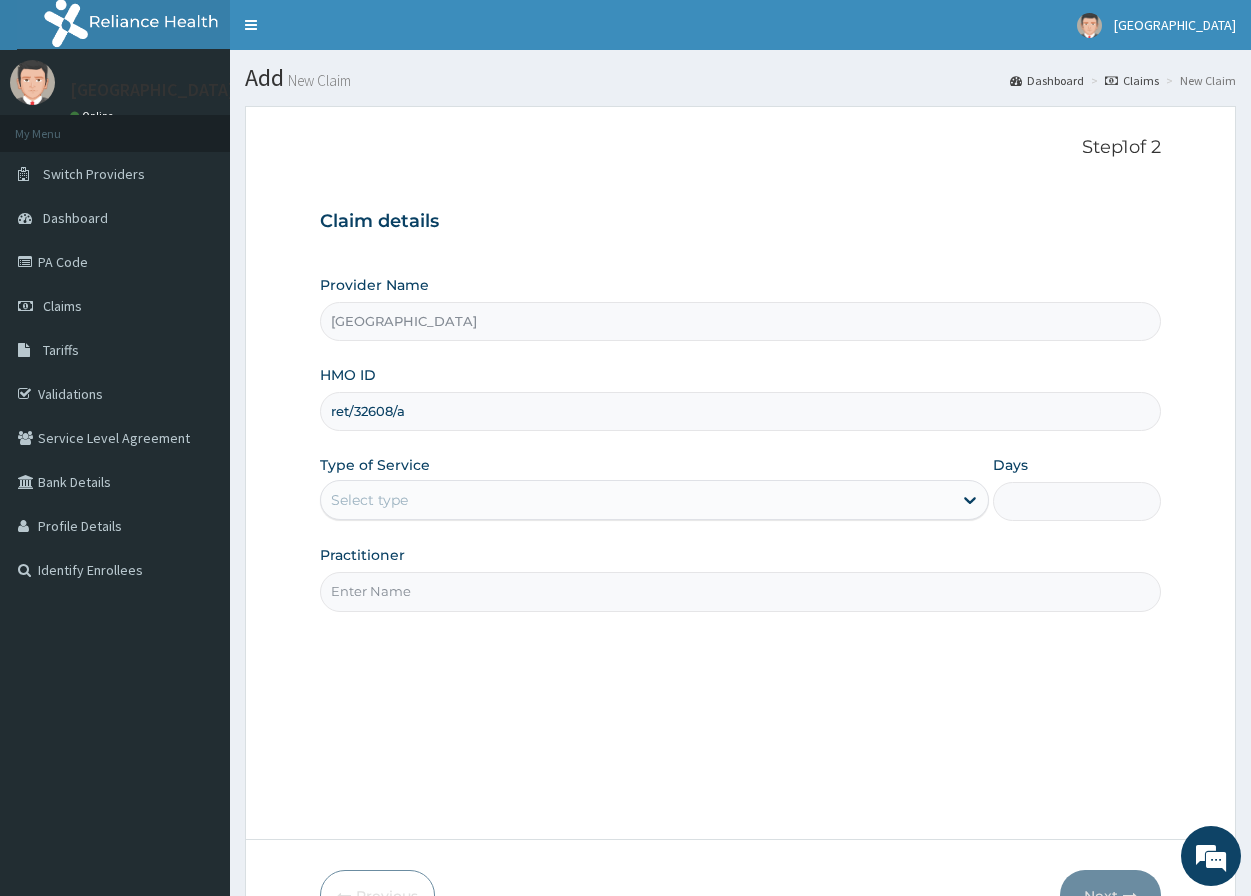 click on "ret/32608/a" at bounding box center (740, 411) 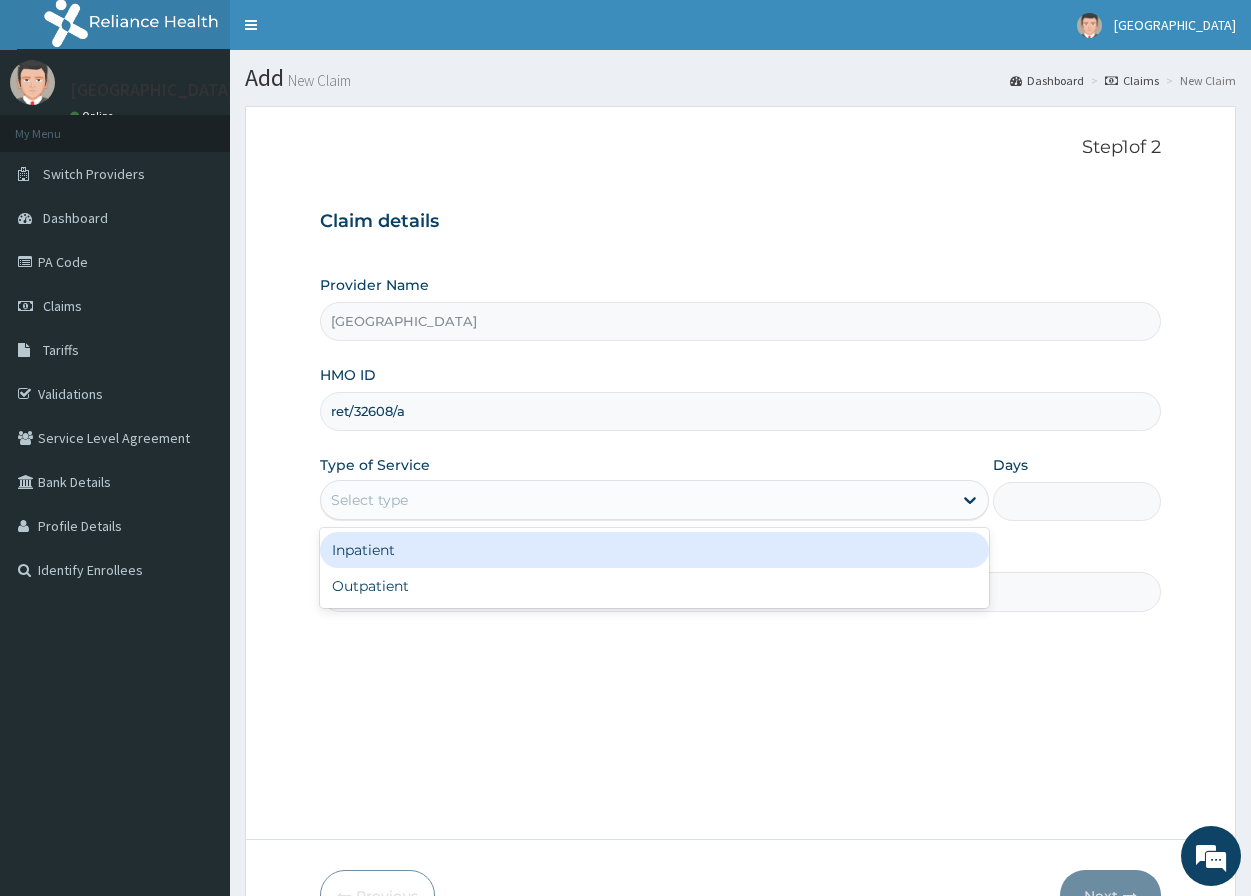 click on "Select type" at bounding box center (369, 500) 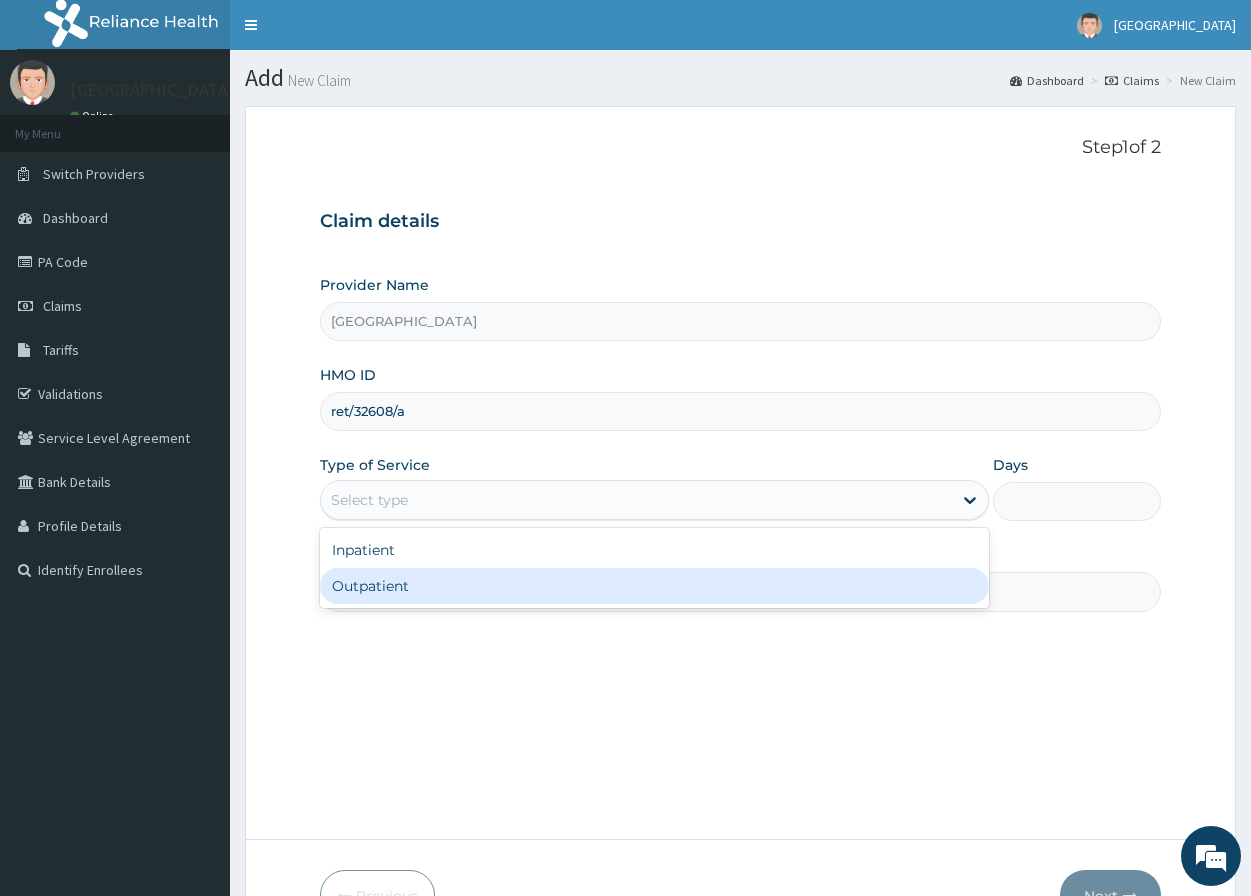 drag, startPoint x: 351, startPoint y: 576, endPoint x: 380, endPoint y: 564, distance: 31.38471 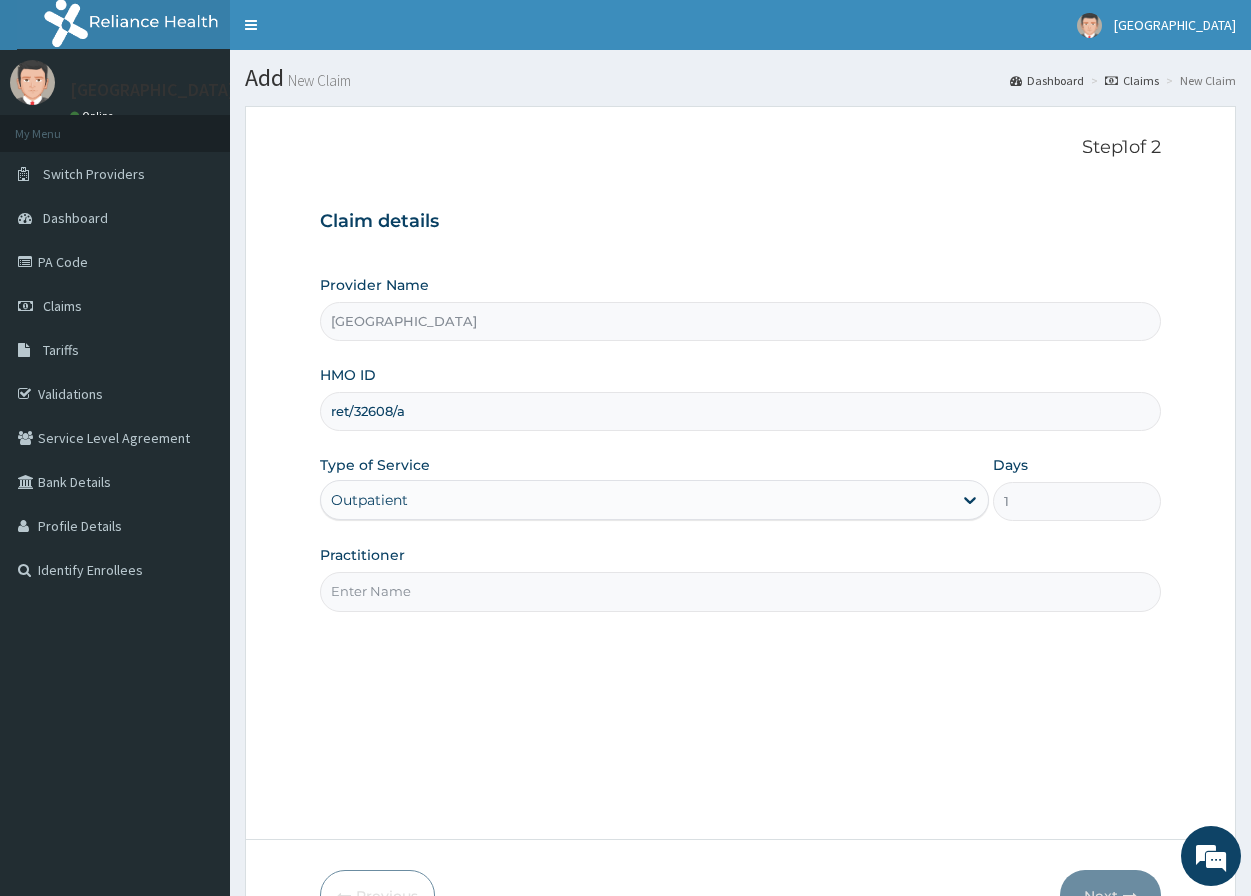 click on "Practitioner" at bounding box center [740, 591] 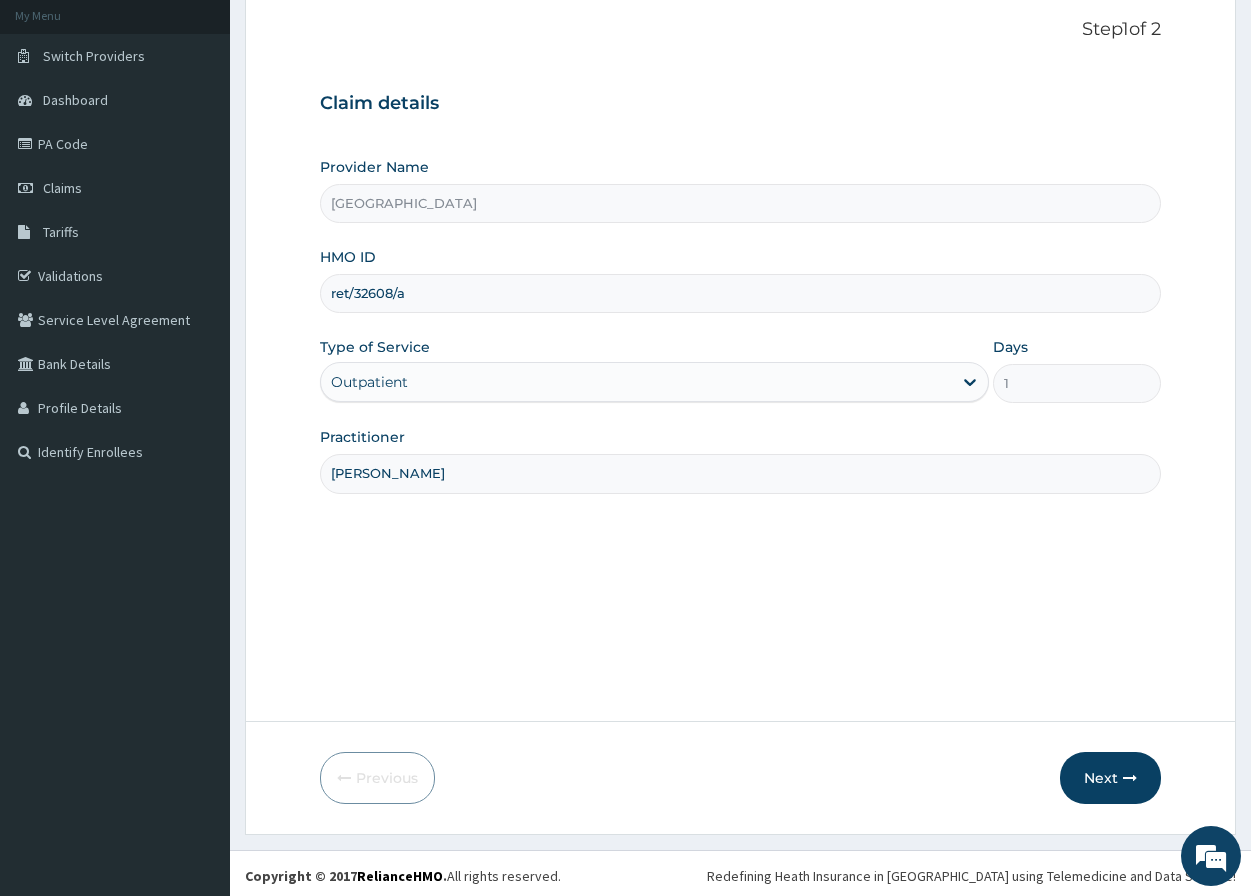 scroll, scrollTop: 123, scrollLeft: 0, axis: vertical 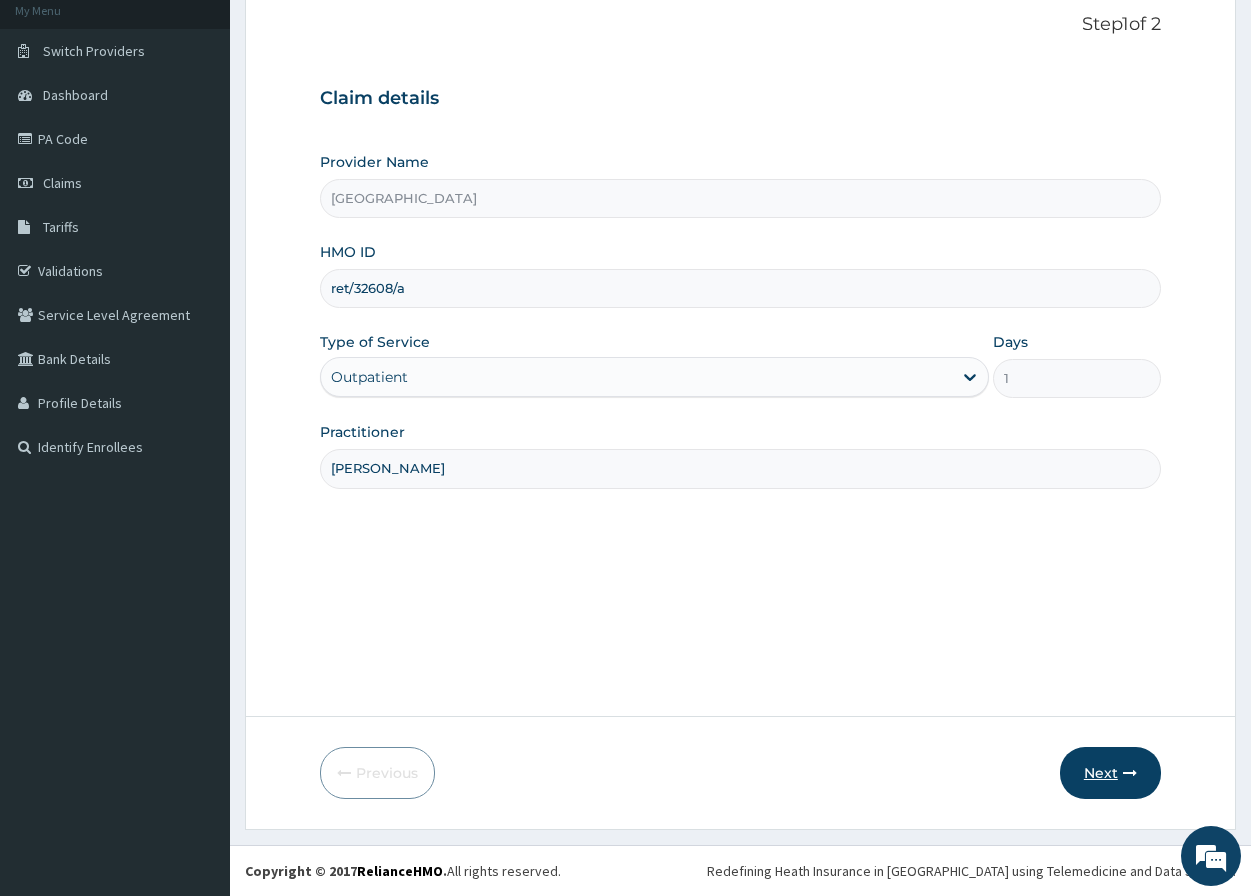 type on "[PERSON_NAME]" 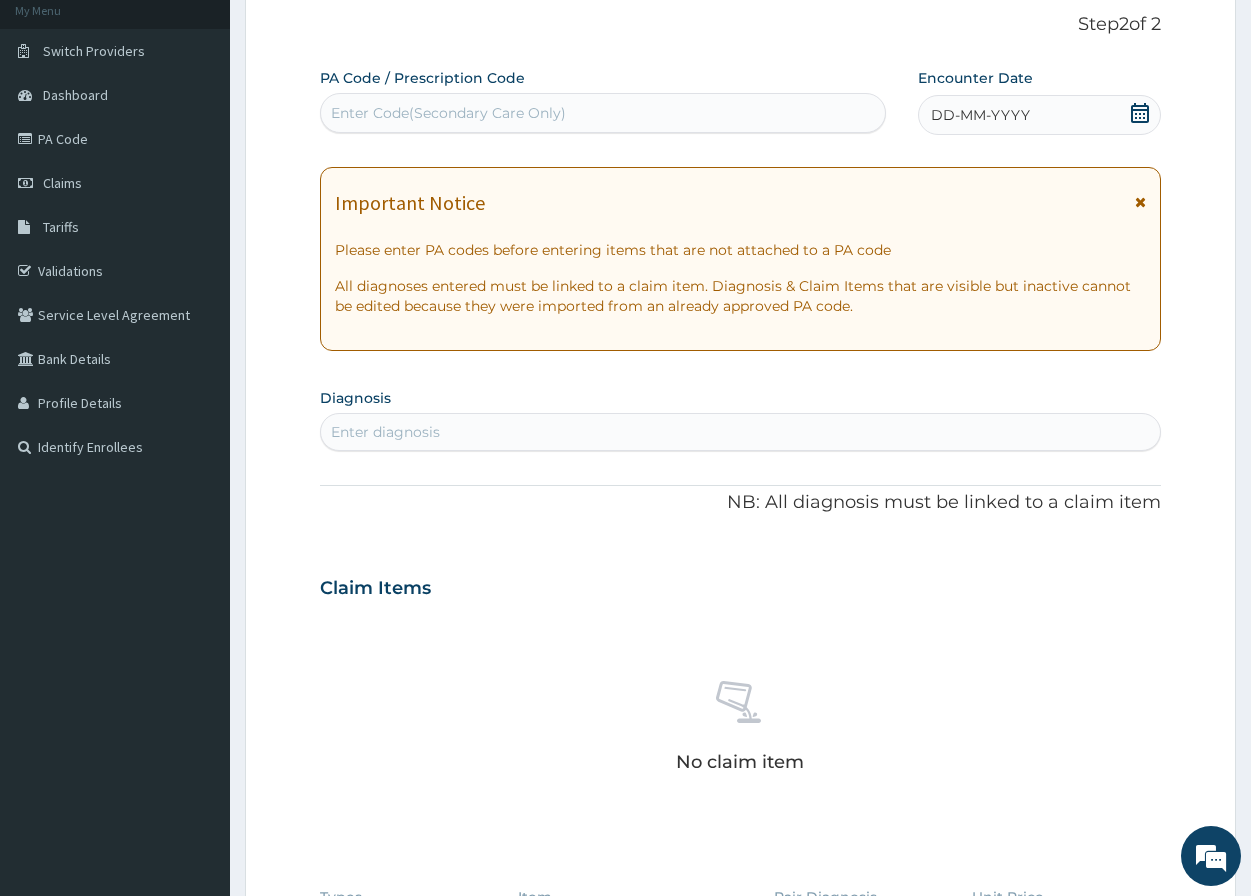 click on "DD-MM-YYYY" at bounding box center [980, 115] 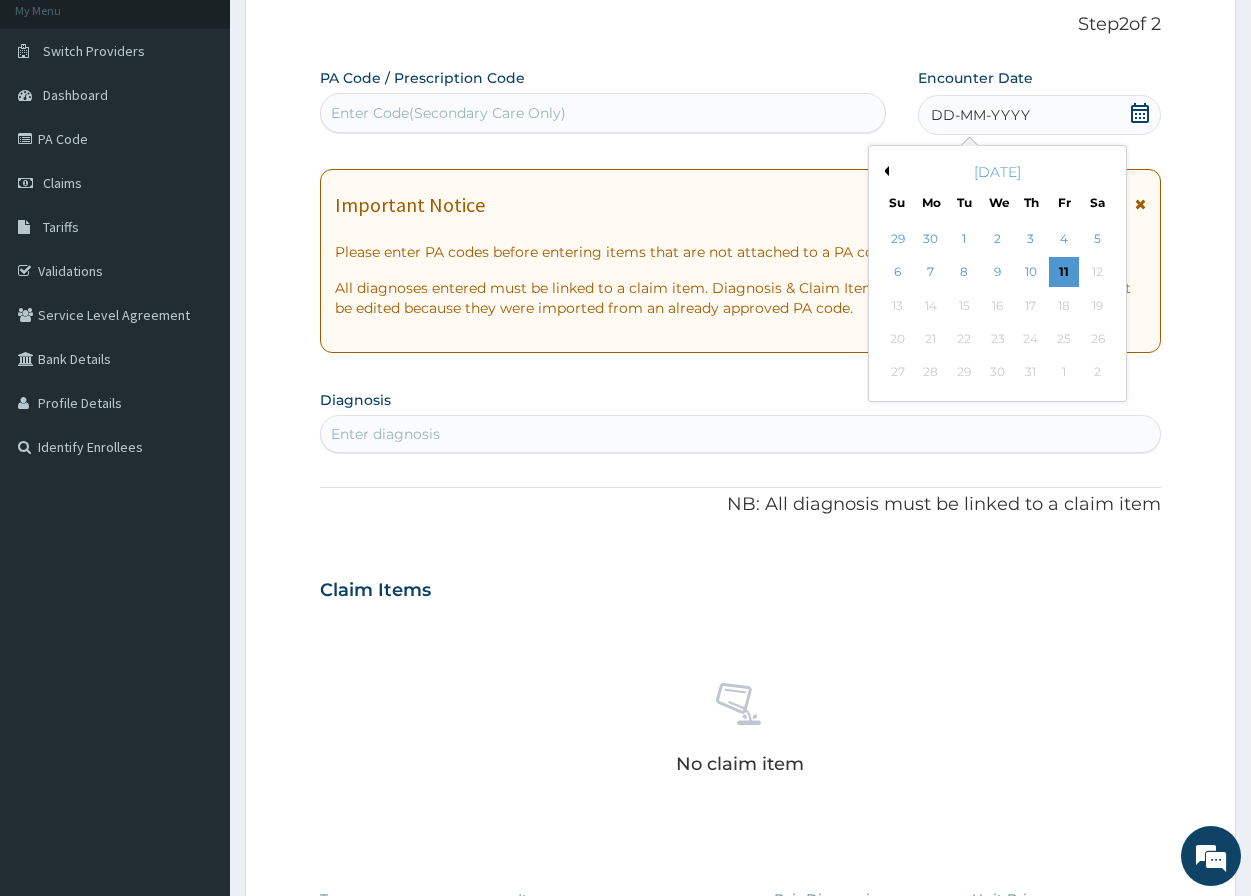 click on "Previous Month" at bounding box center [884, 171] 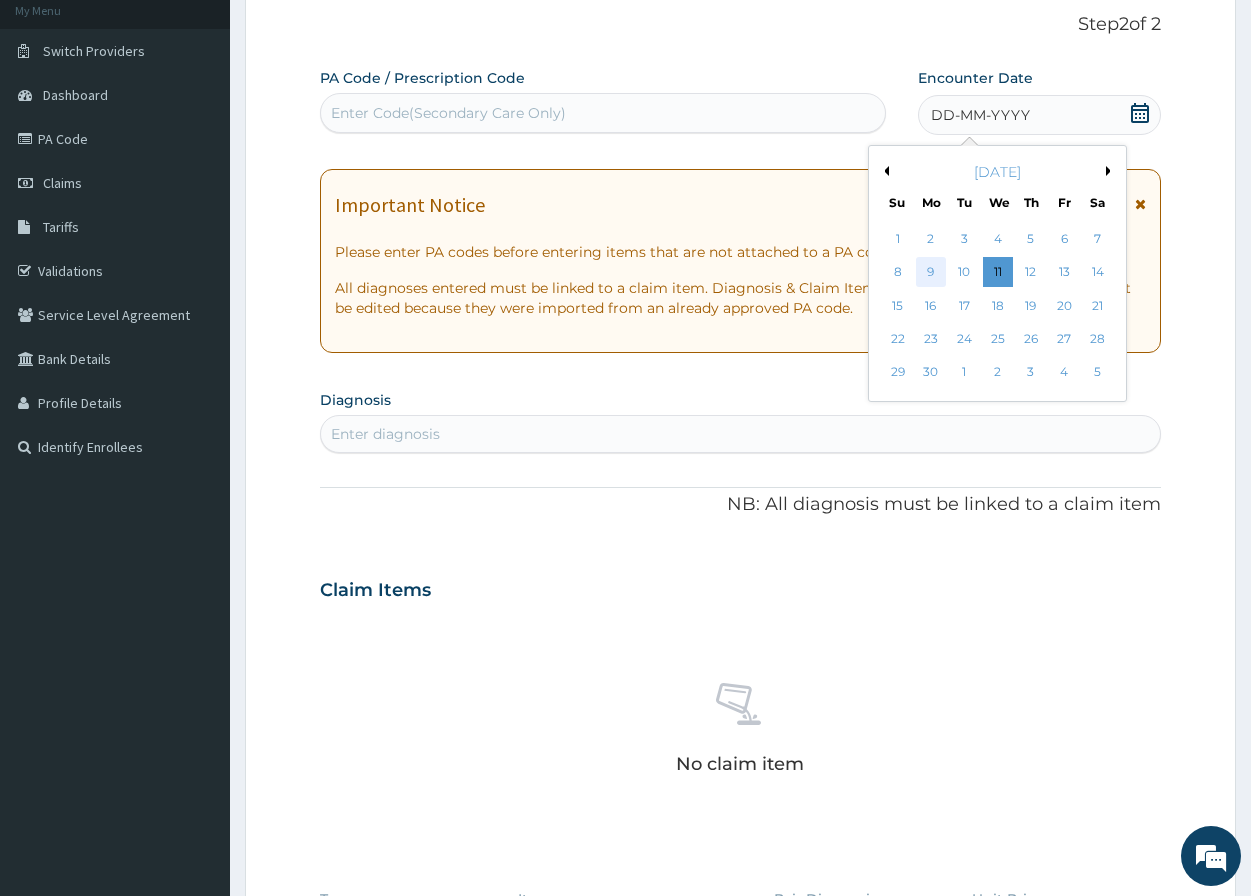 click on "9" at bounding box center (931, 273) 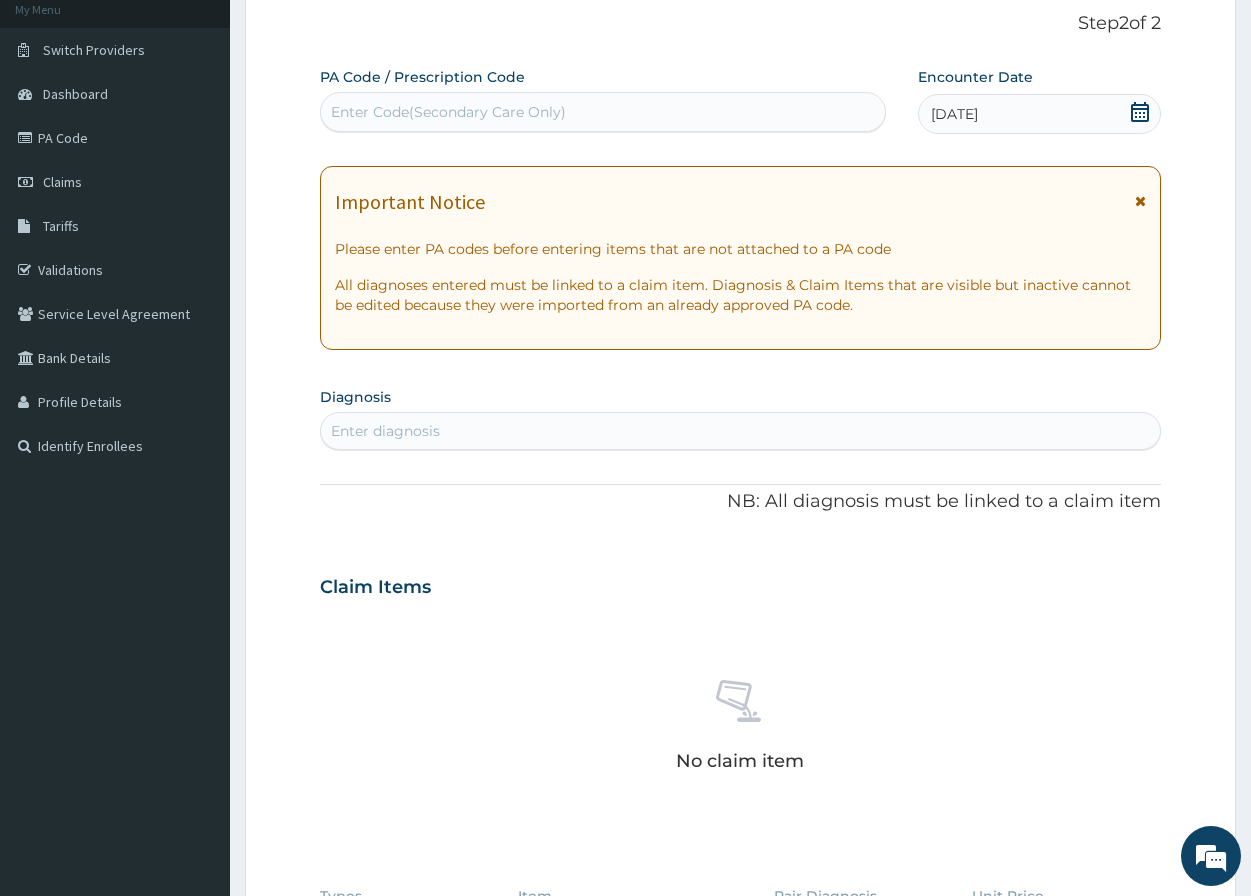 scroll, scrollTop: 123, scrollLeft: 0, axis: vertical 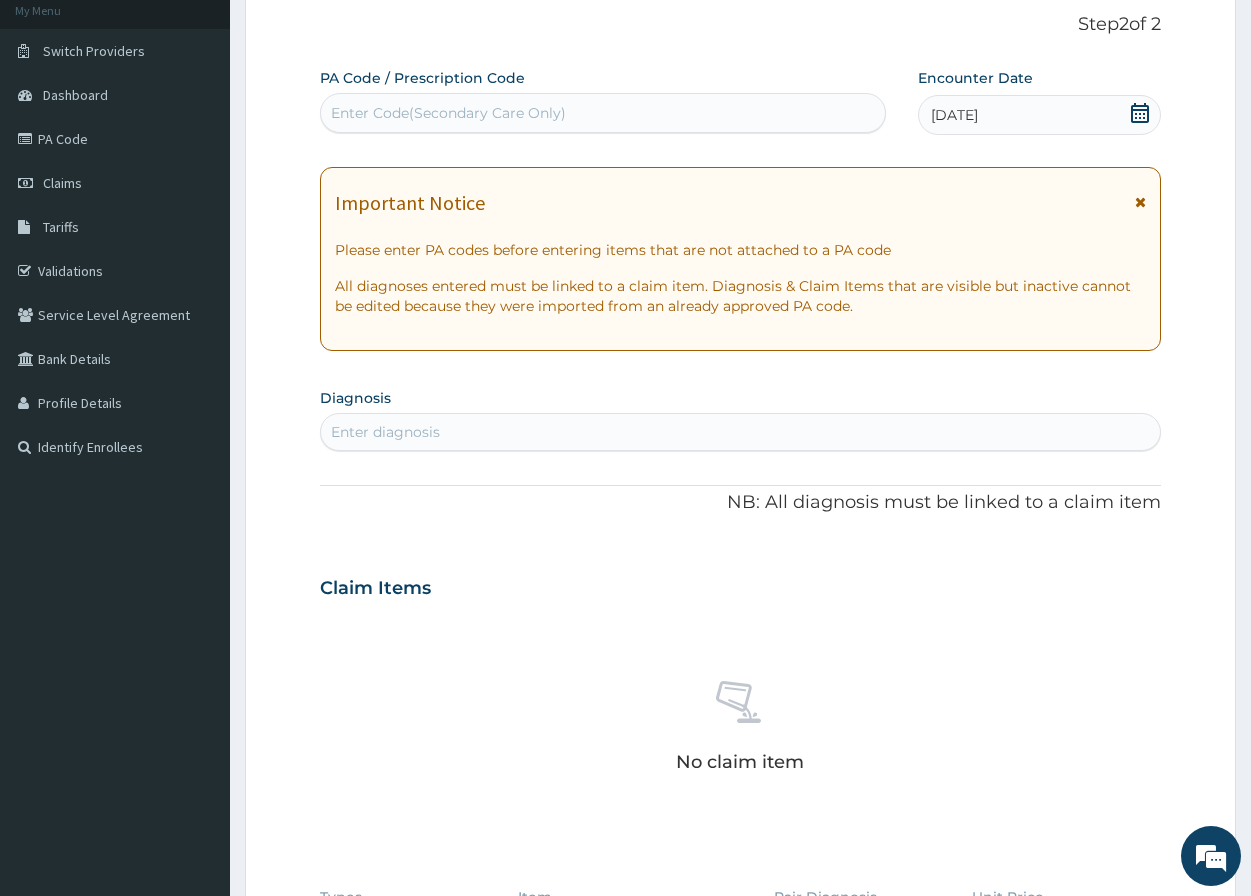 click on "Enter diagnosis" at bounding box center [385, 432] 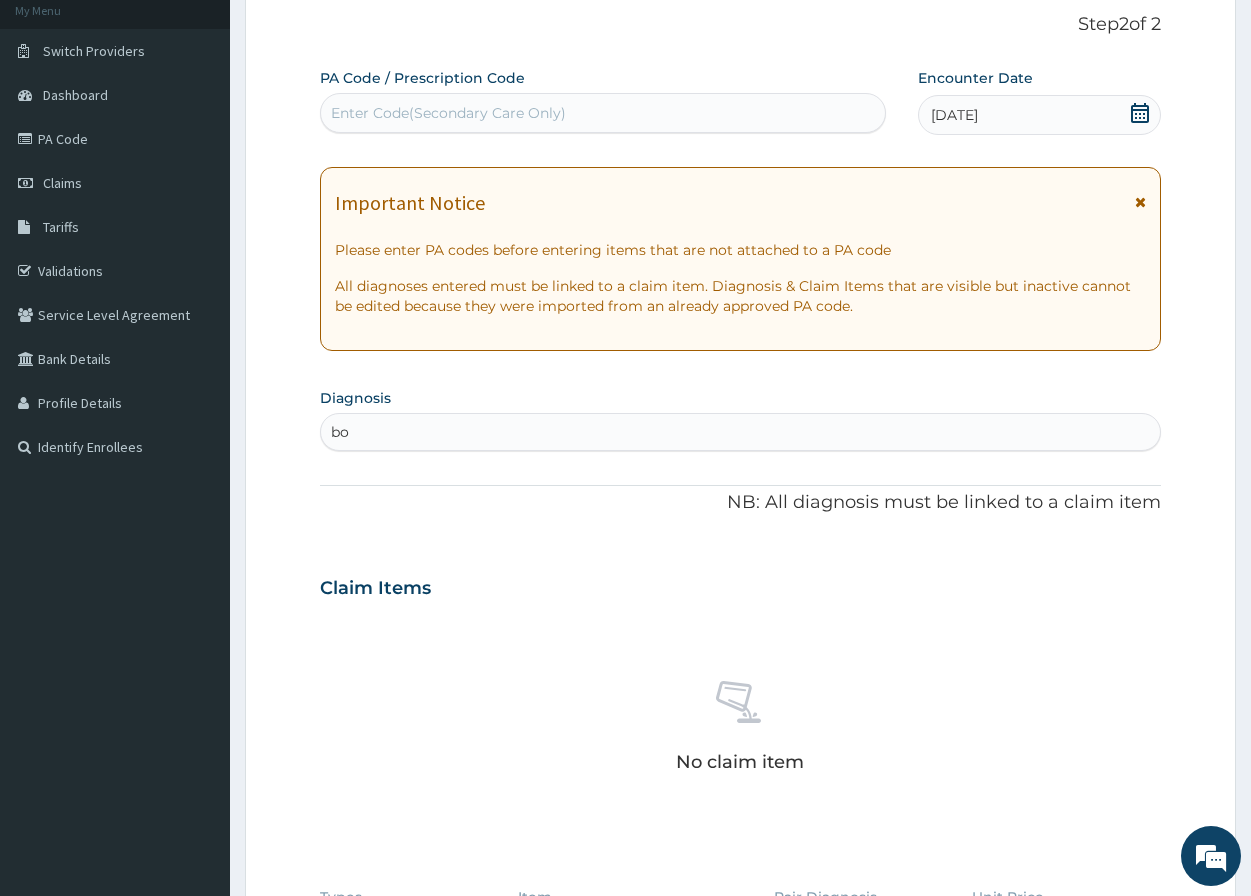 type on "b" 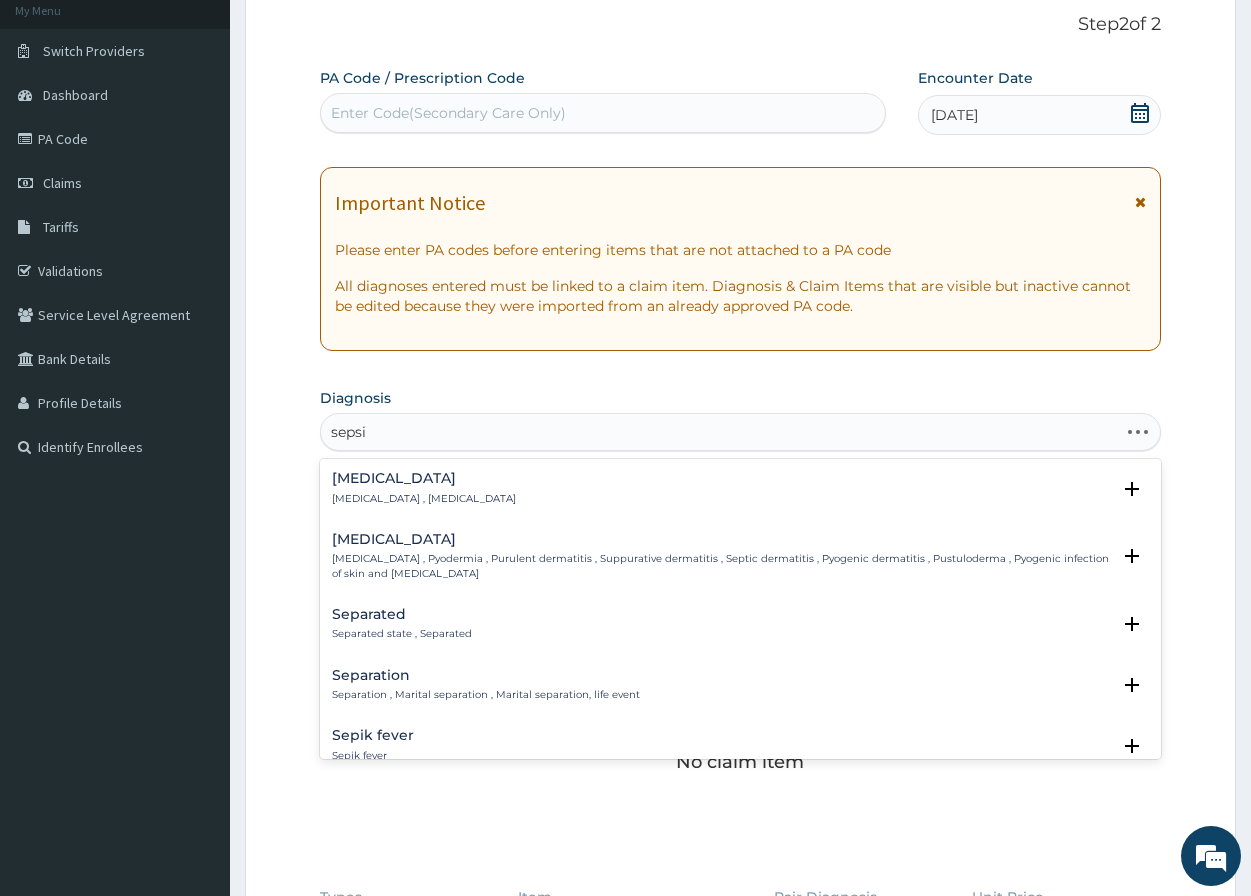 type on "sepsis" 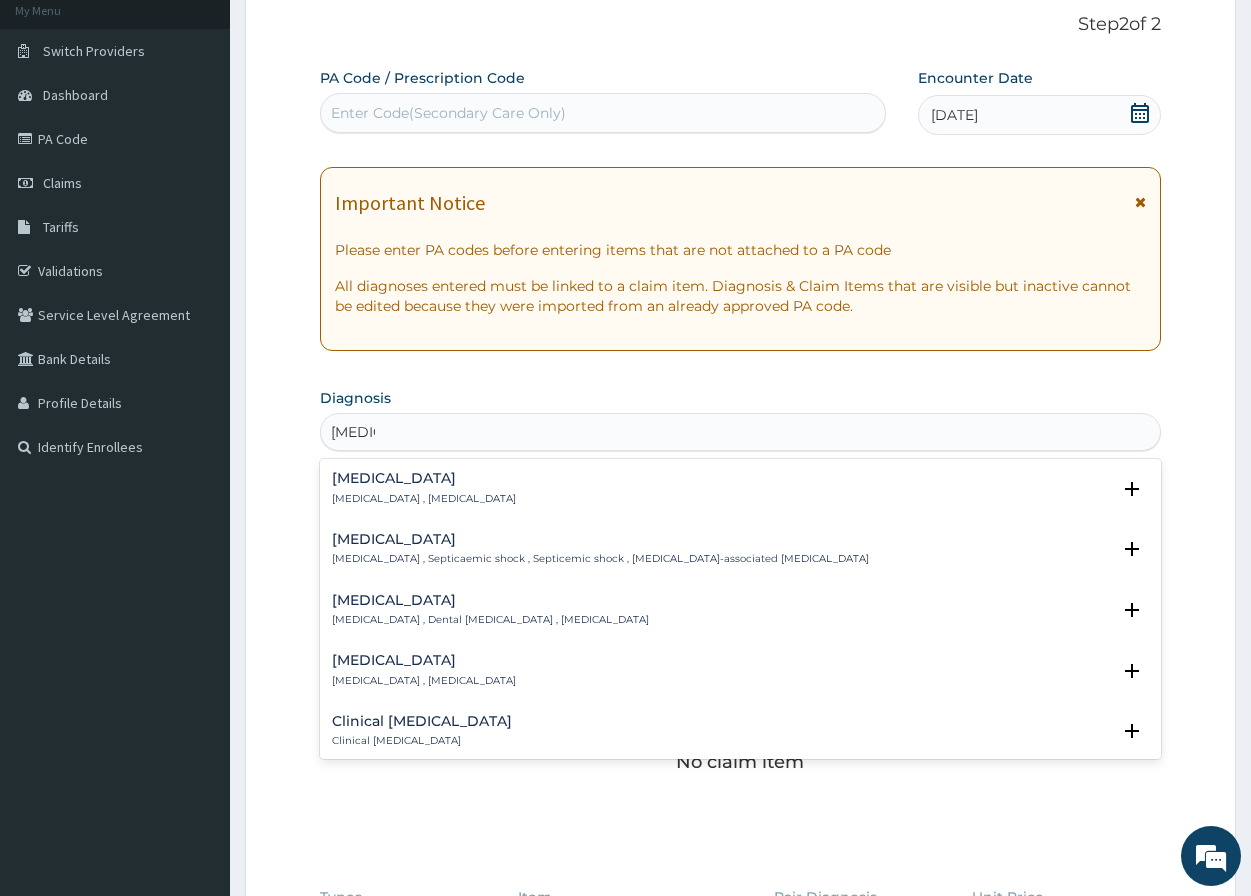 click on "Systemic infection , Sepsis" at bounding box center (424, 499) 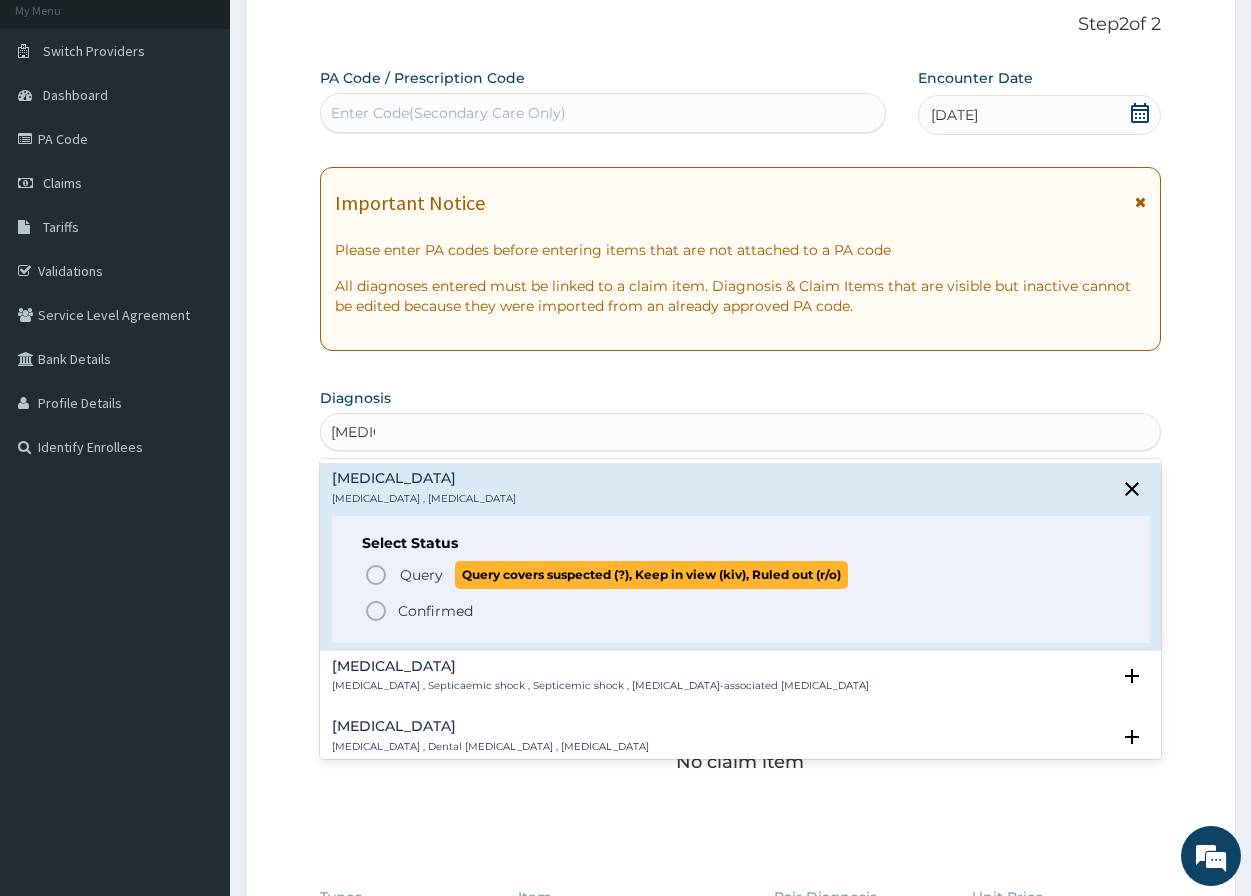 click 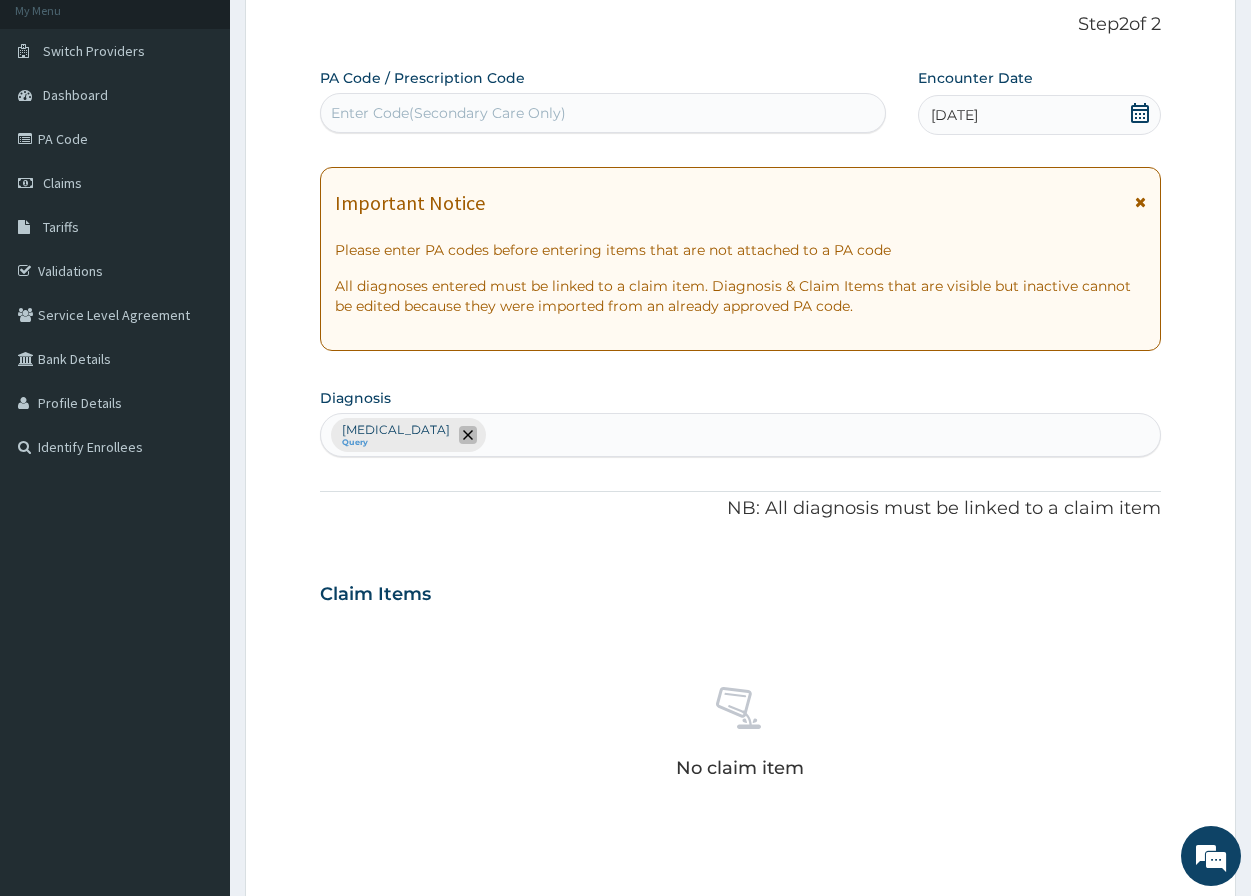 click at bounding box center [468, 435] 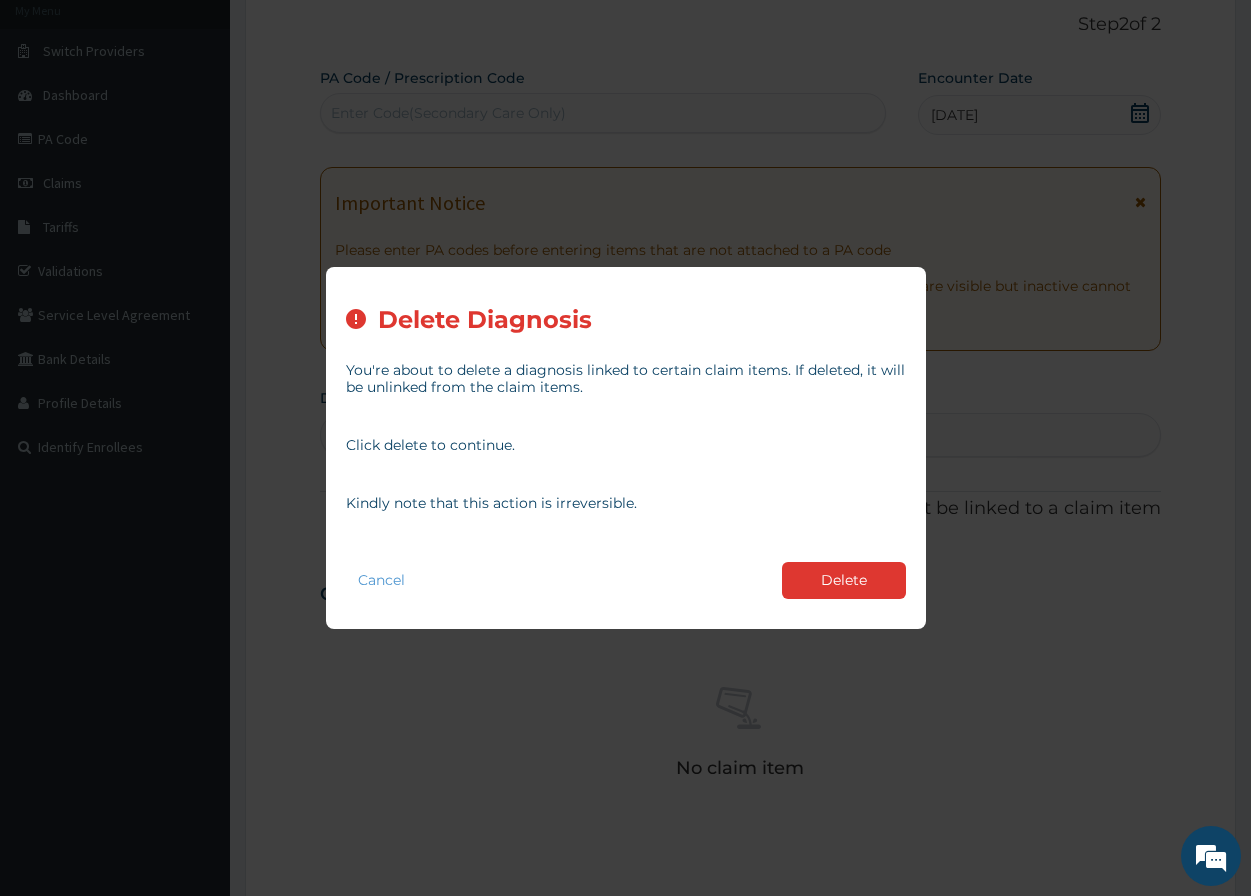 drag, startPoint x: 243, startPoint y: 544, endPoint x: 255, endPoint y: 544, distance: 12 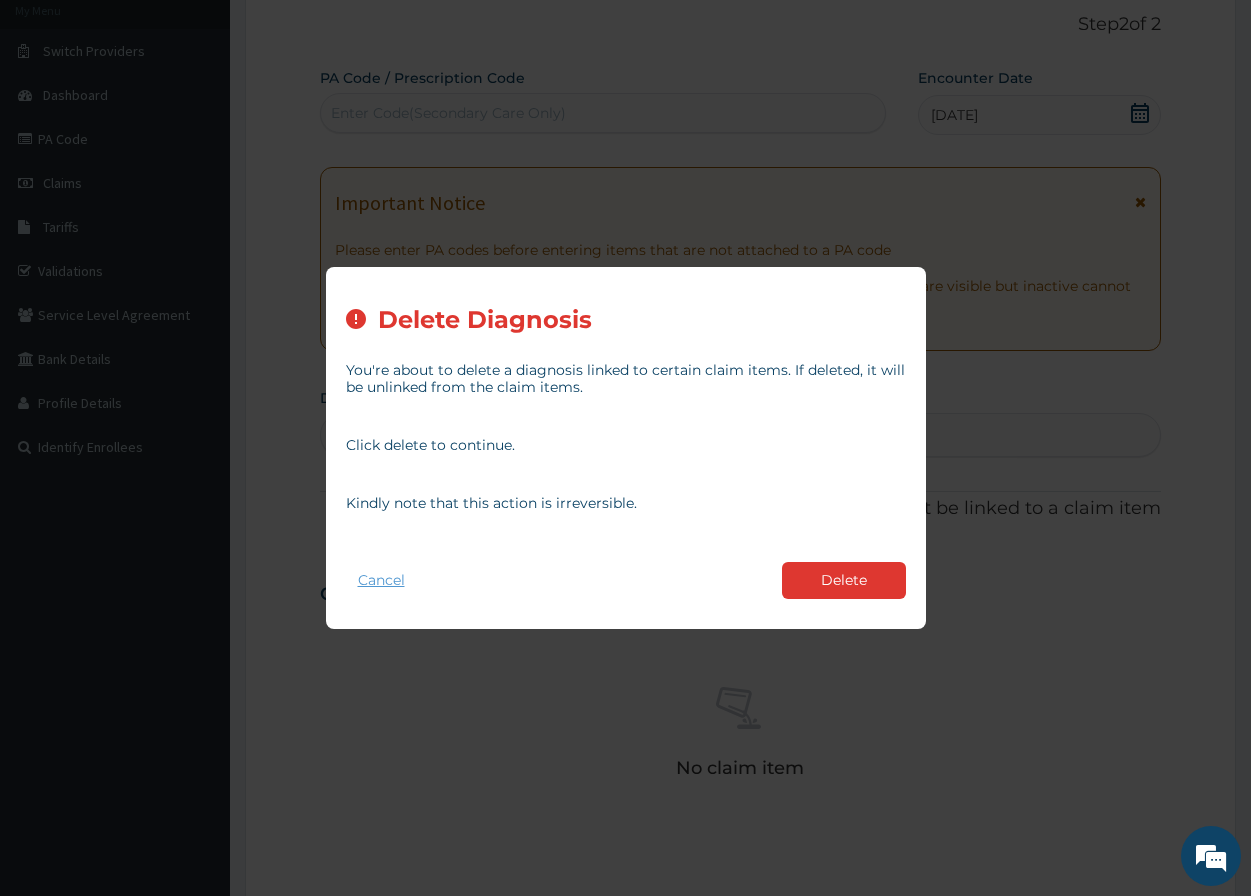 click on "Cancel" at bounding box center [381, 580] 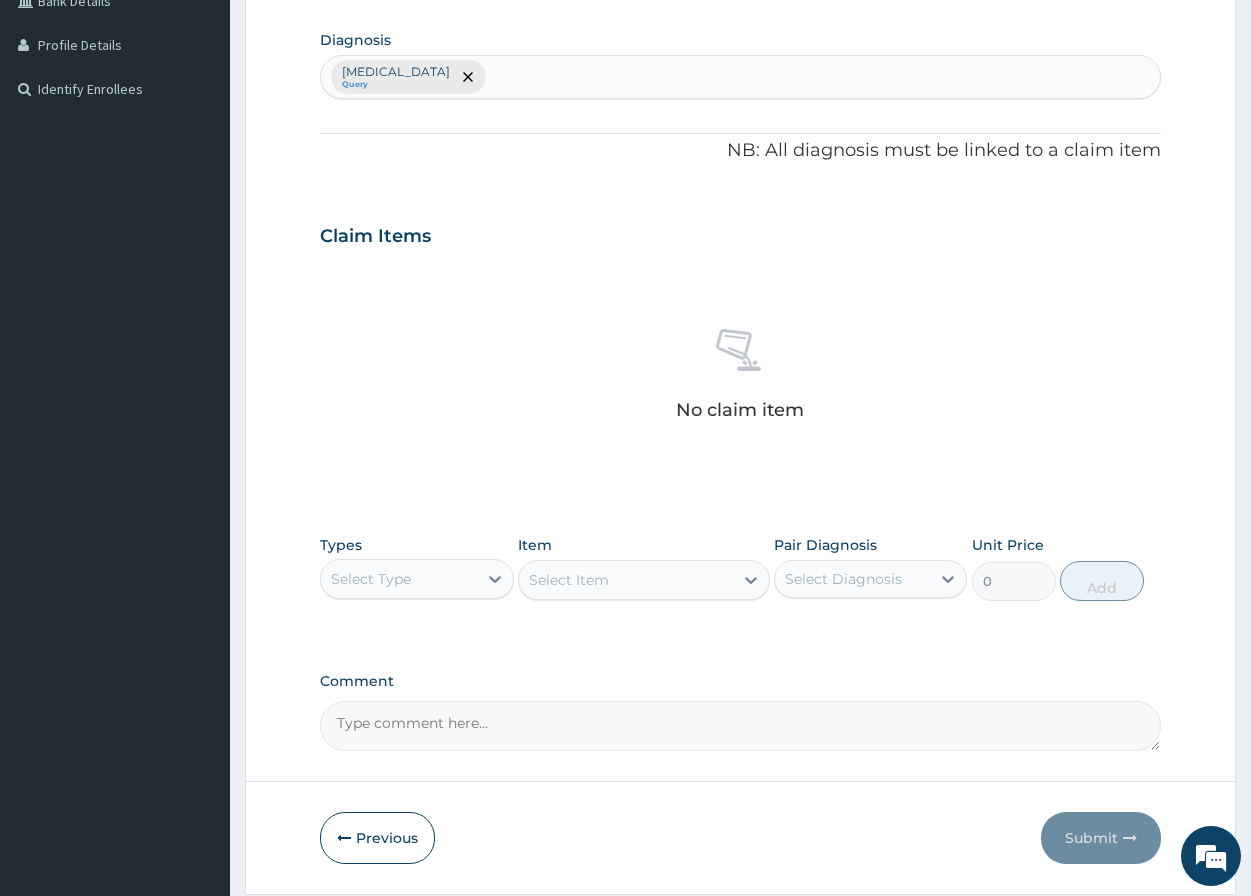 scroll, scrollTop: 446, scrollLeft: 0, axis: vertical 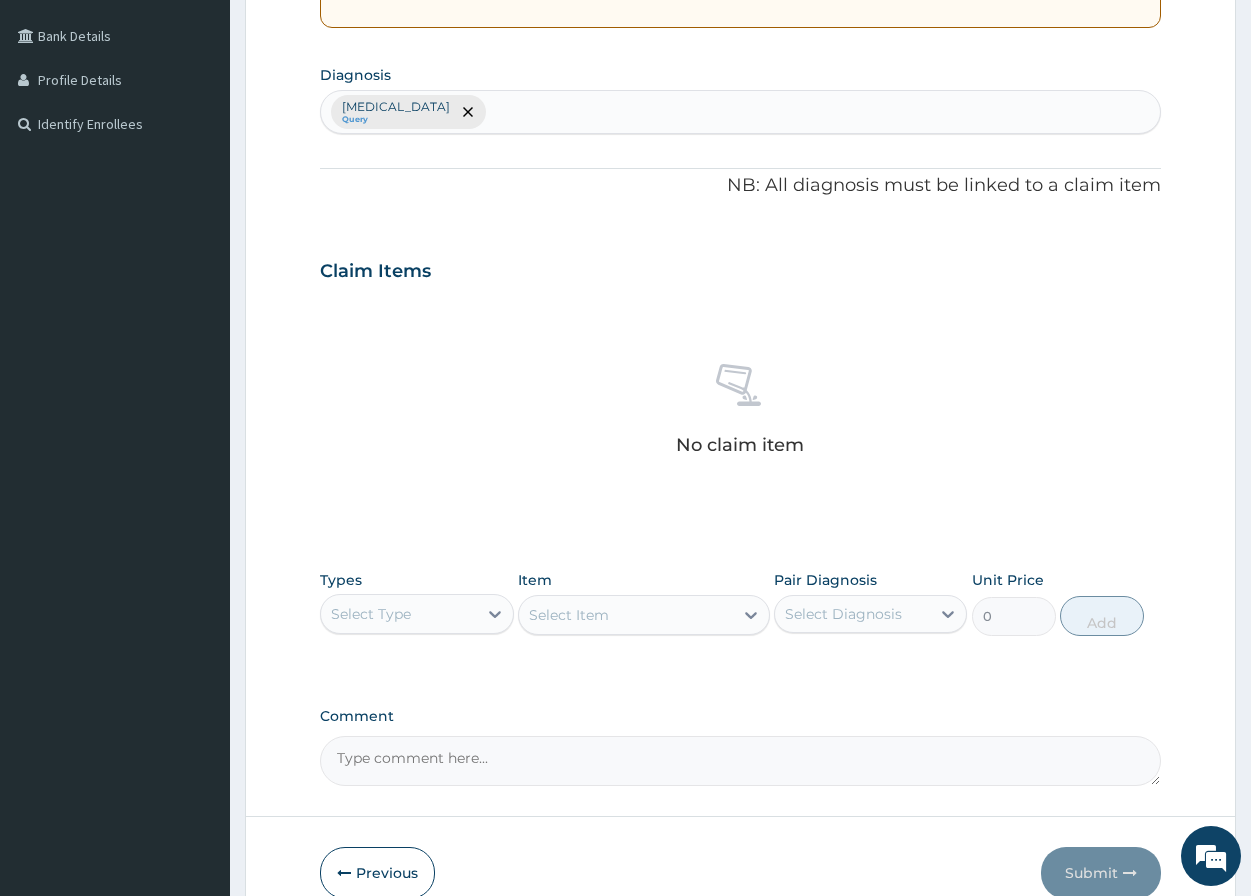 click on "Sepsis Query" at bounding box center [740, 112] 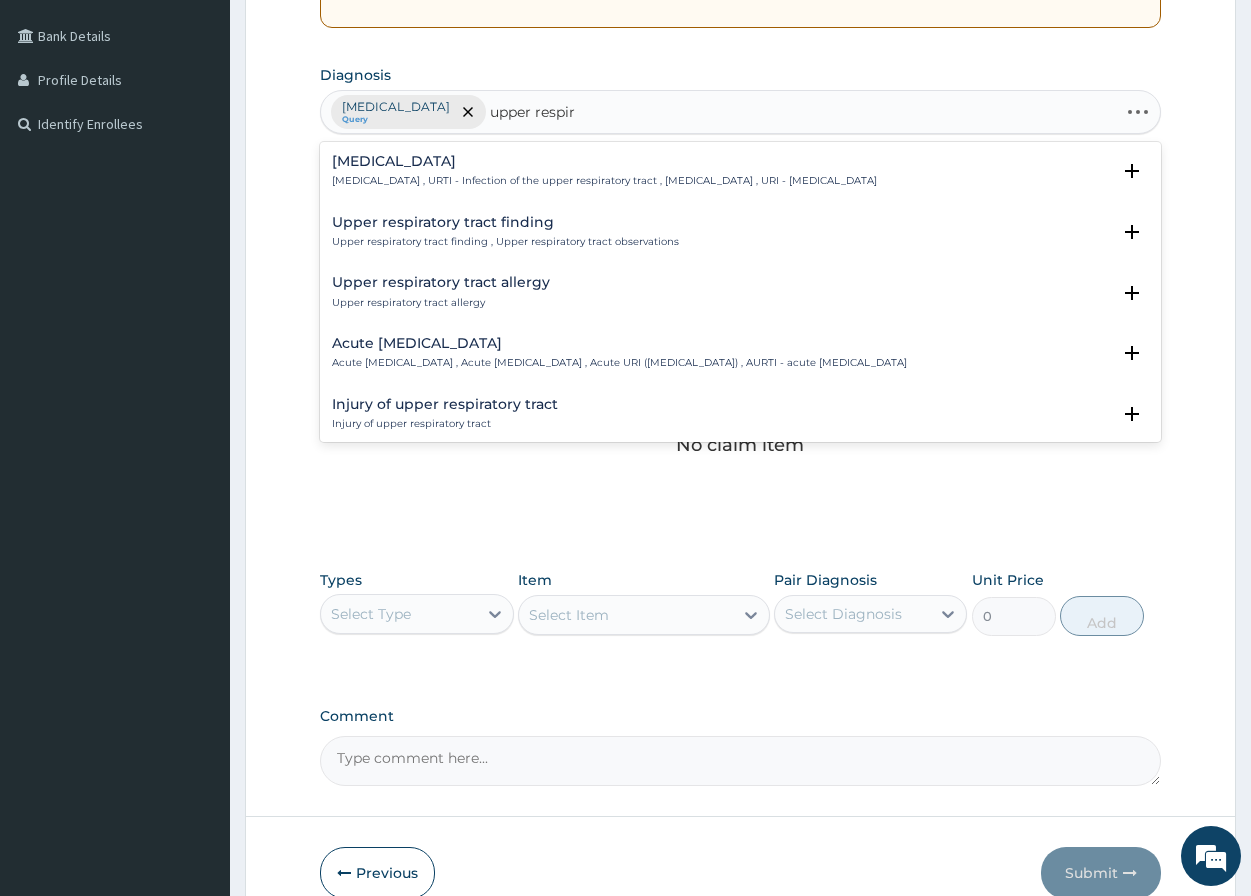 type on "upper respira" 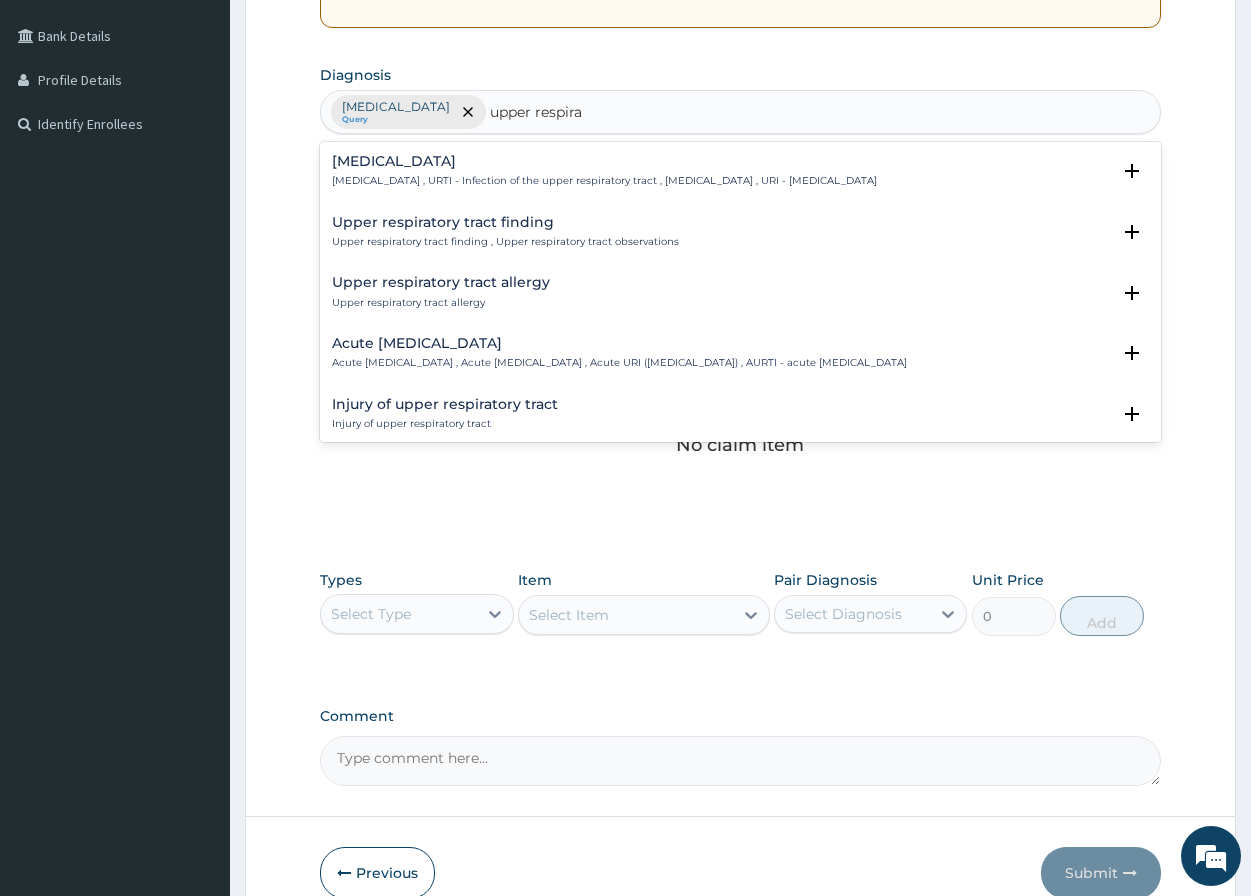 click on "Upper respiratory infection" at bounding box center (604, 161) 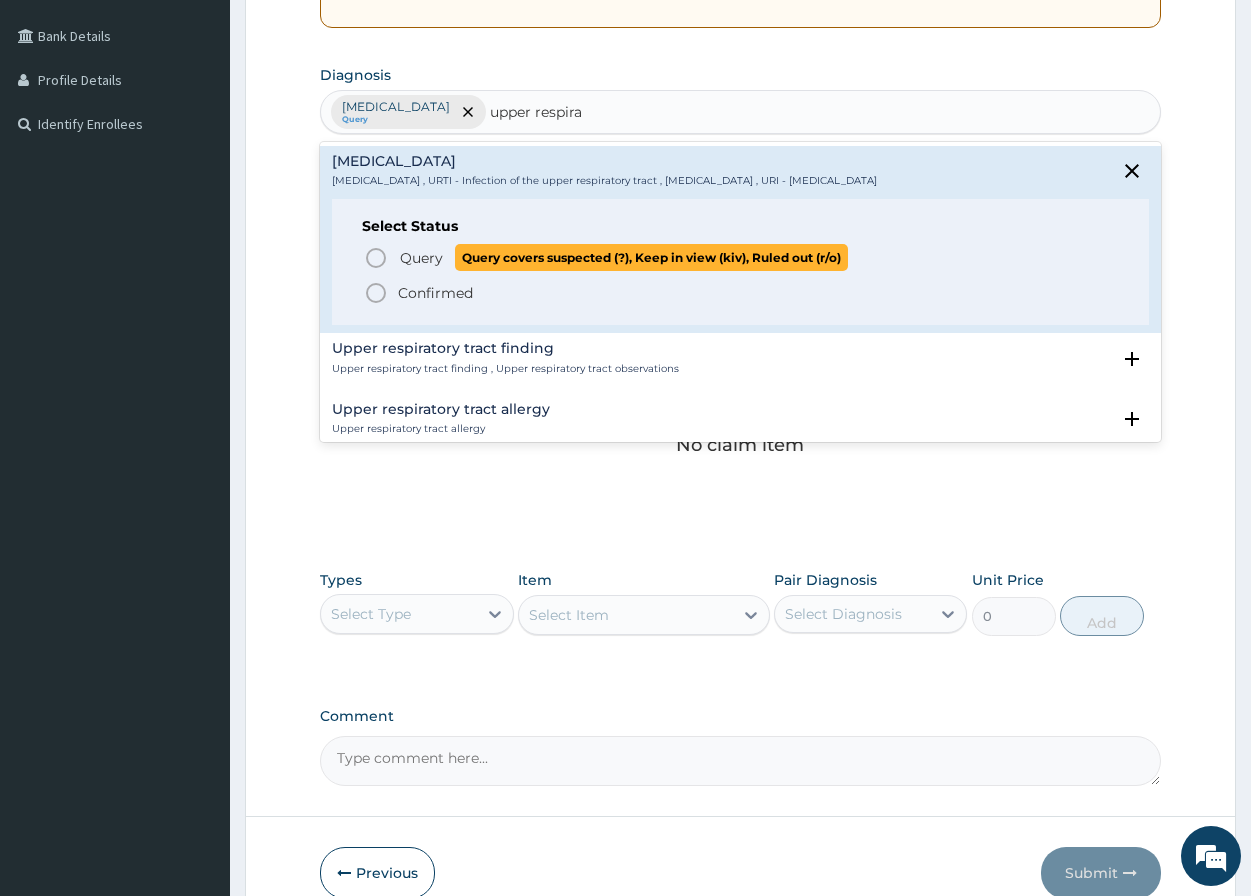 click 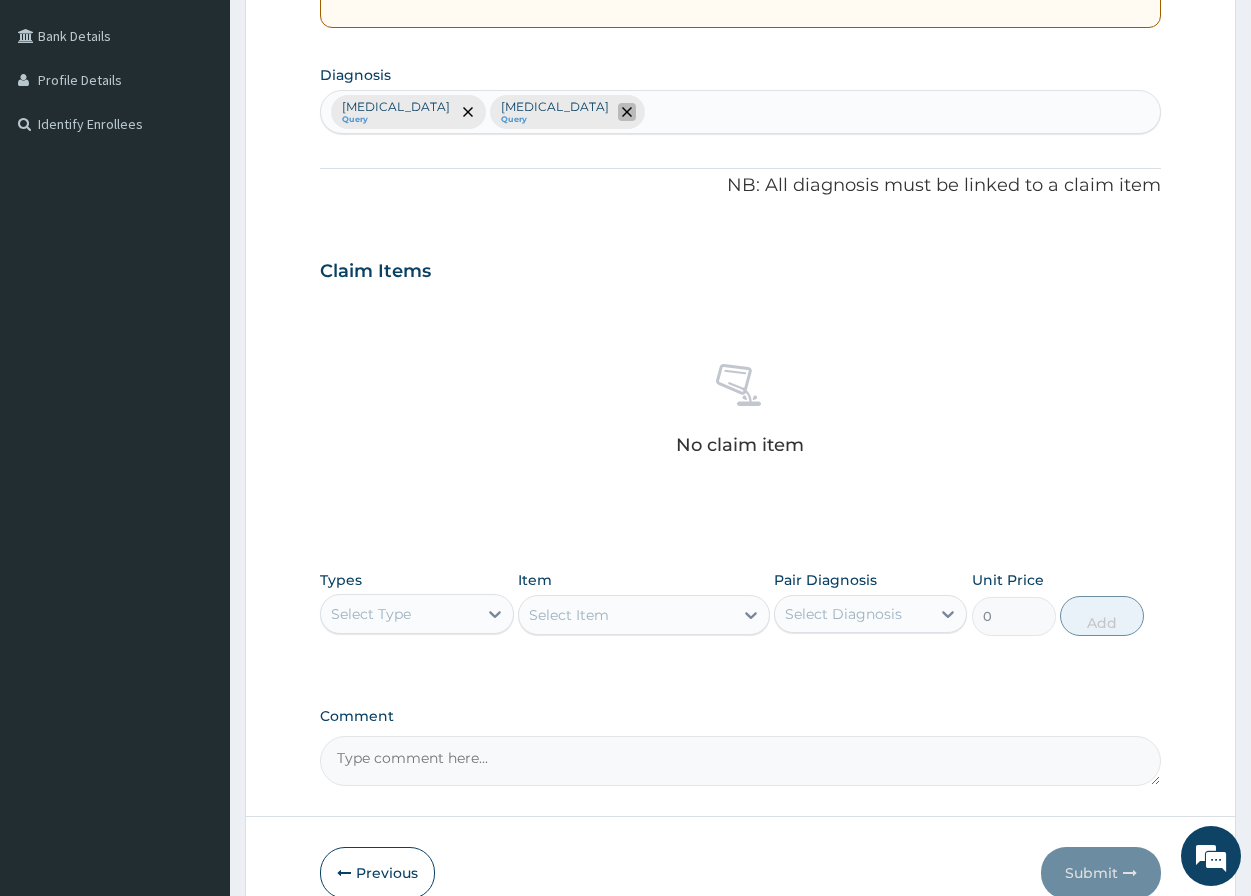 click 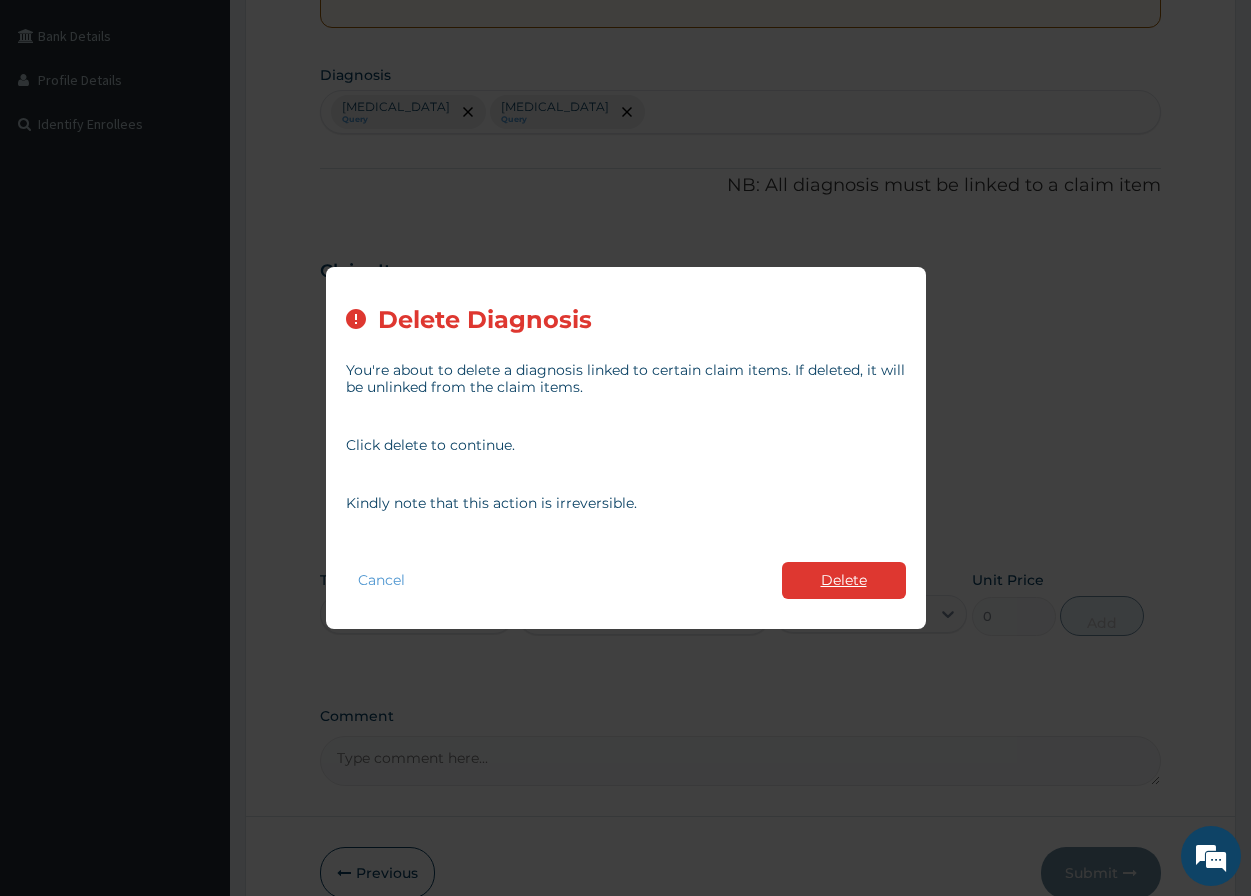 click on "Delete" at bounding box center [844, 580] 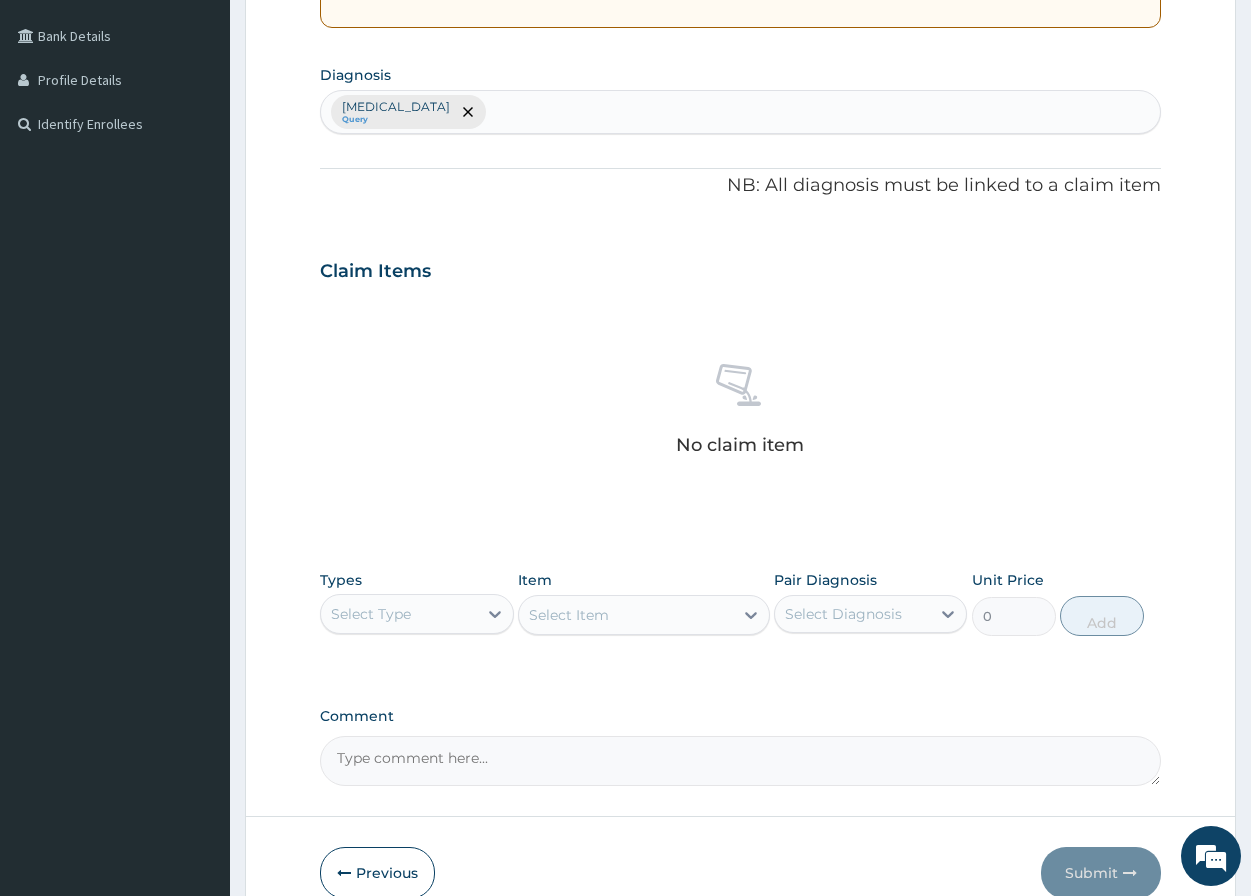 click on "Sepsis Query" at bounding box center (740, 112) 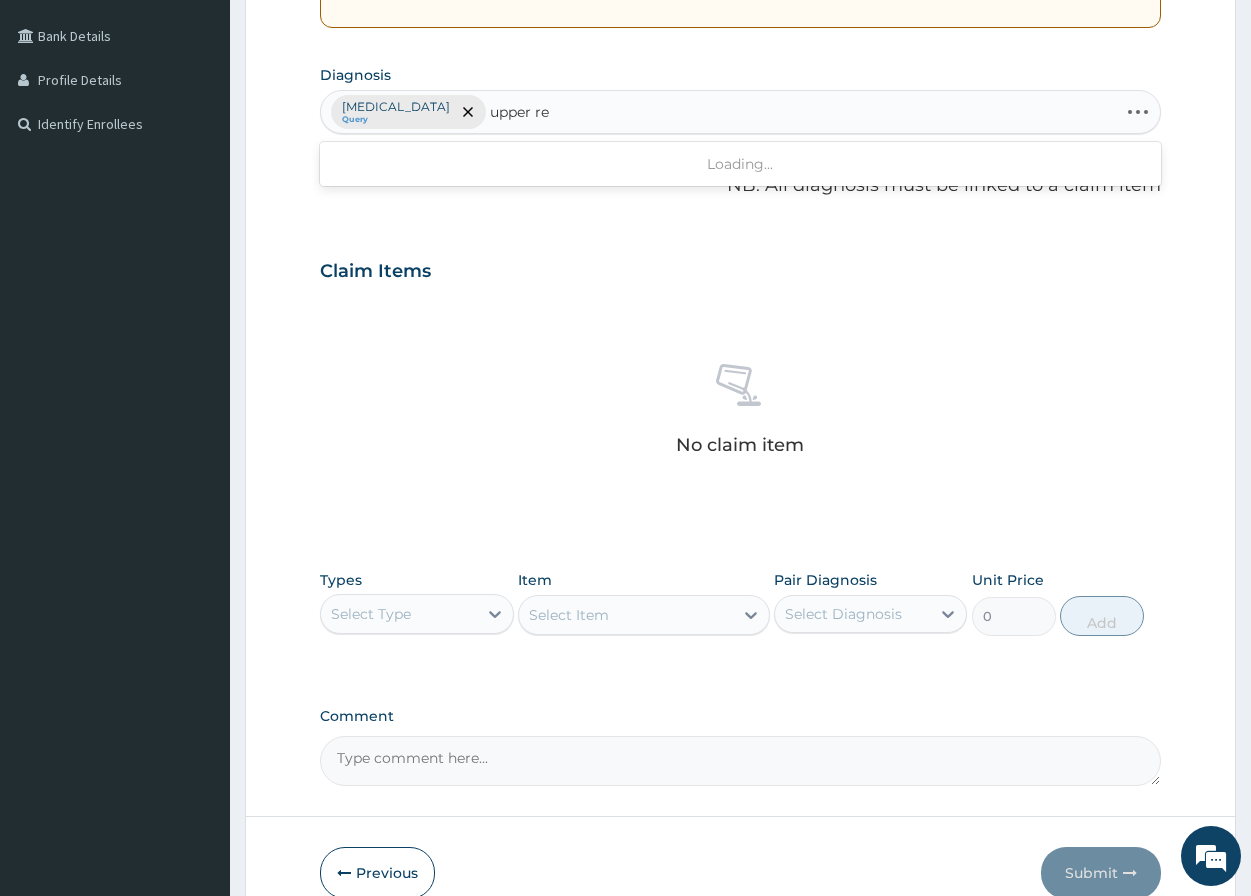 type on "upper res" 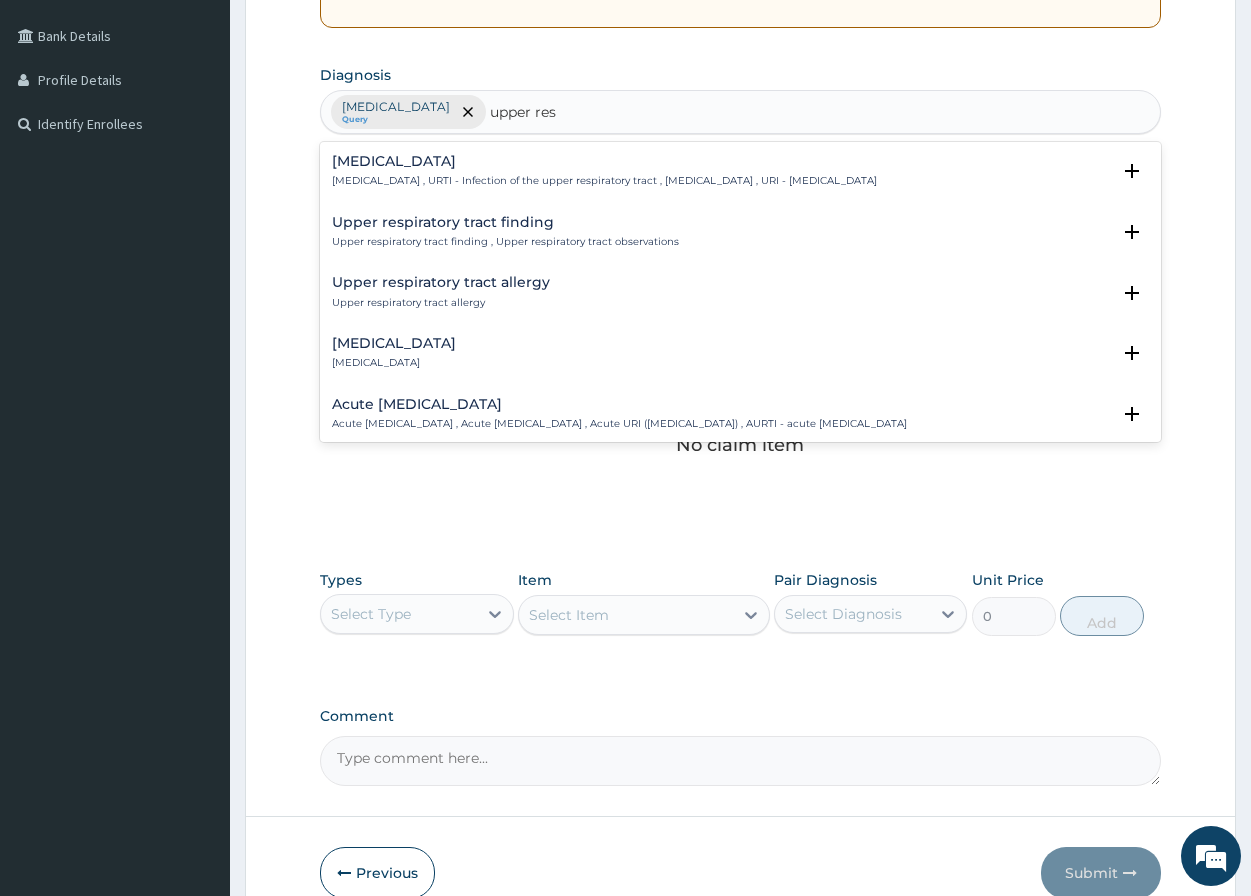 click on "Upper respiratory infection , URTI - Infection of the upper respiratory tract , Upper respiratory tract infection , URI - Upper respiratory infection" at bounding box center (604, 181) 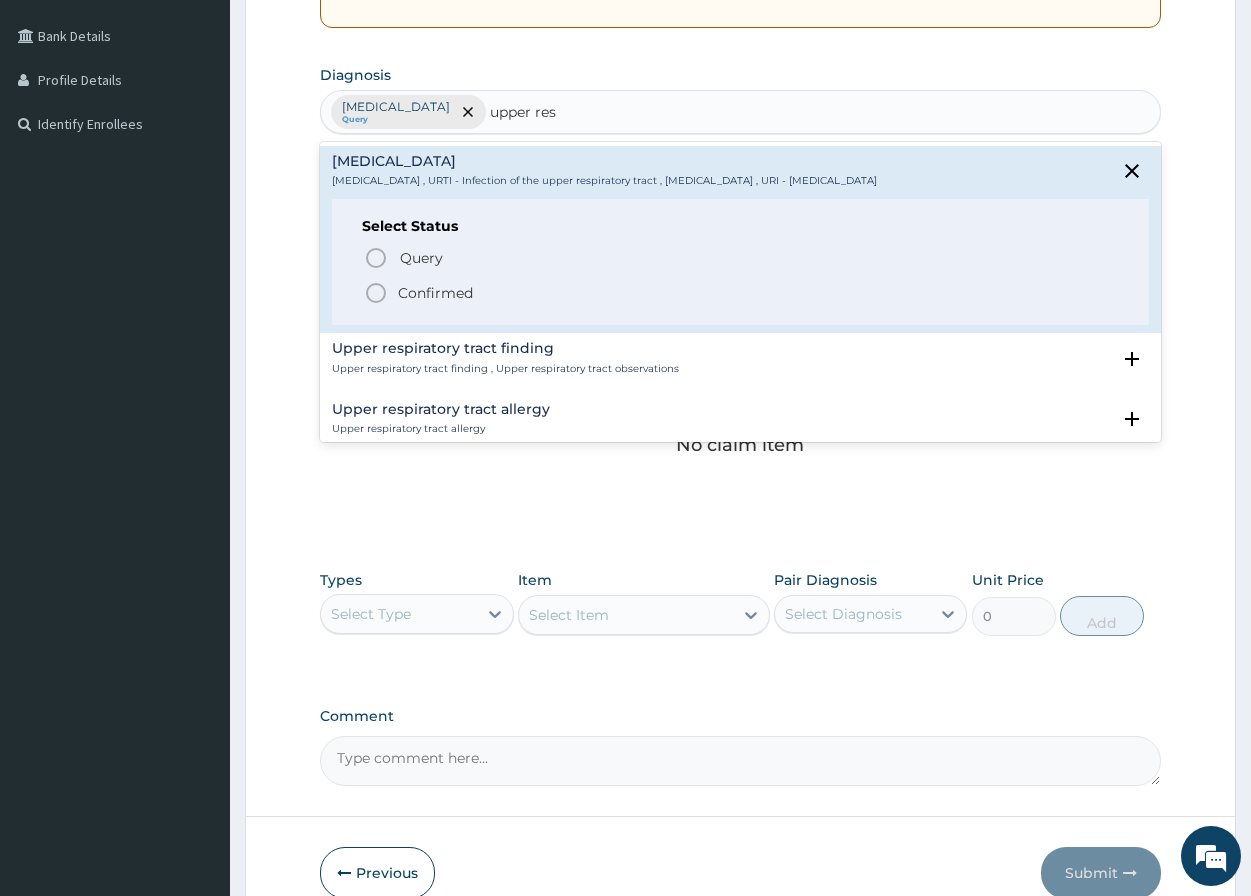 click 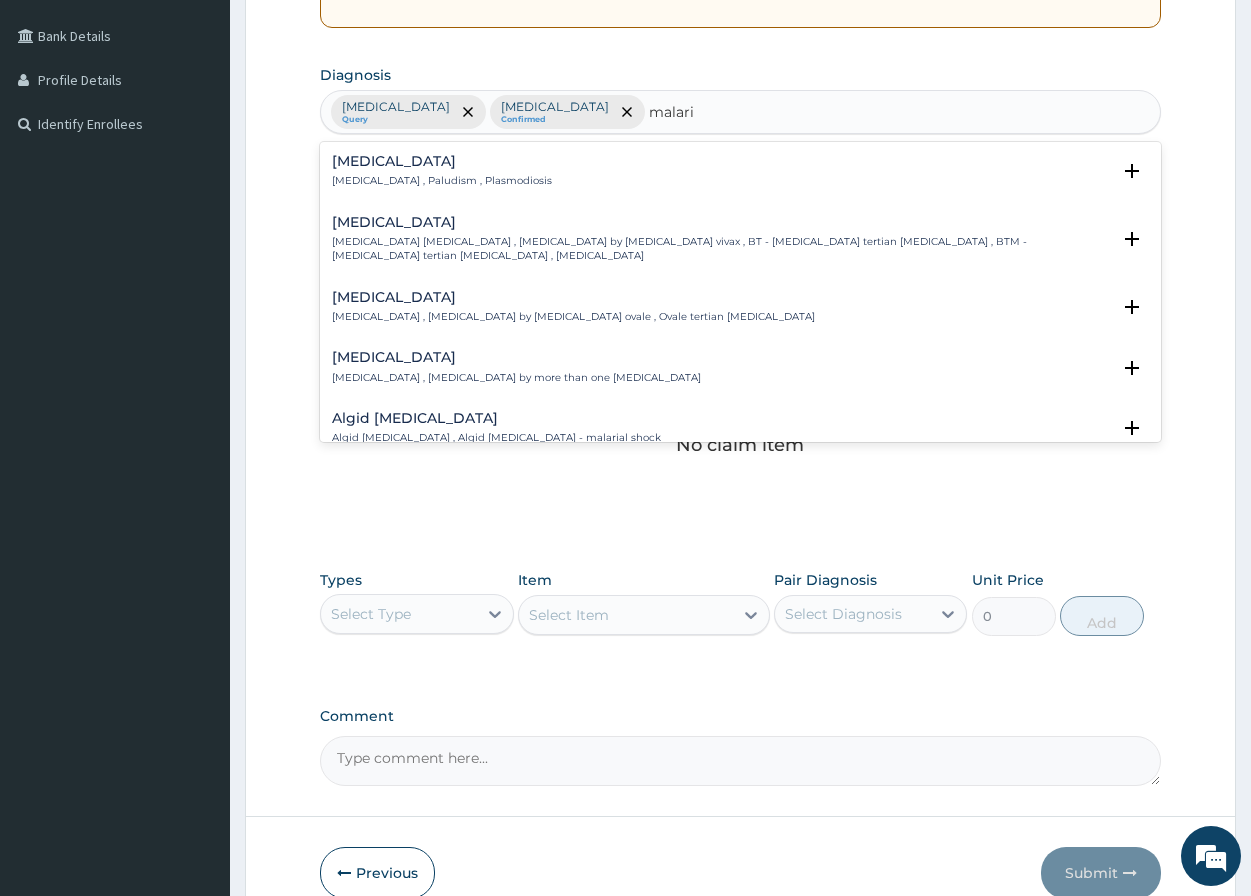 type on "malaria" 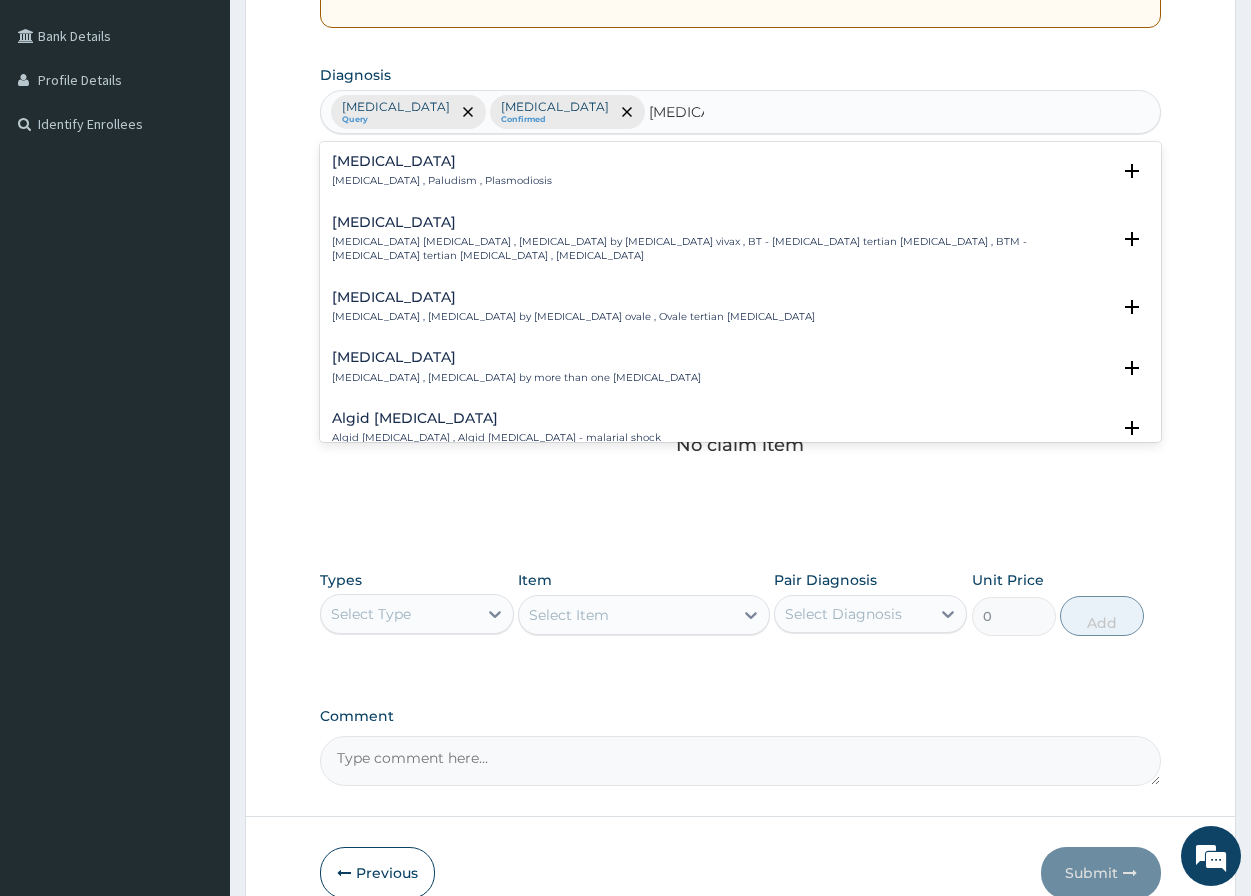 click on "Malaria , Paludism , Plasmodiosis" at bounding box center (442, 181) 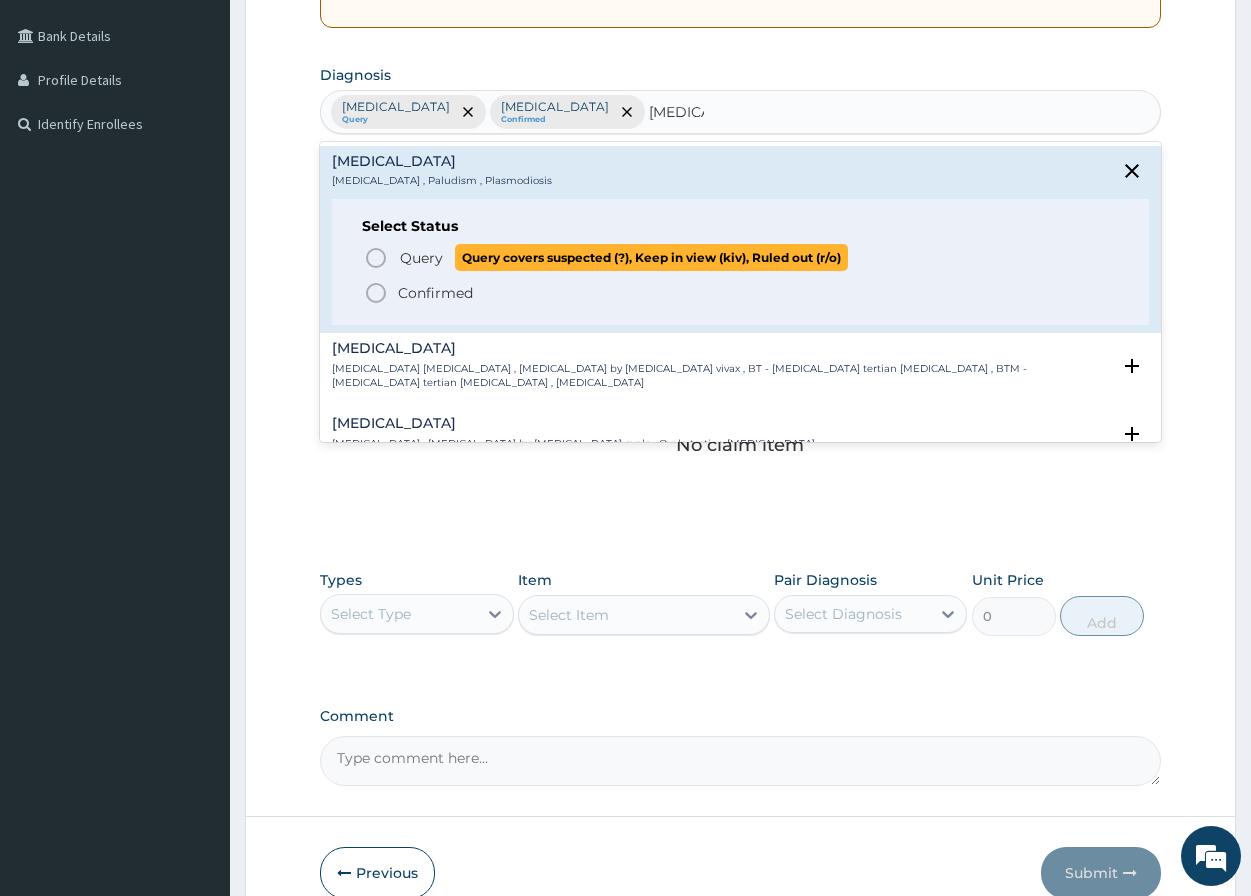 click 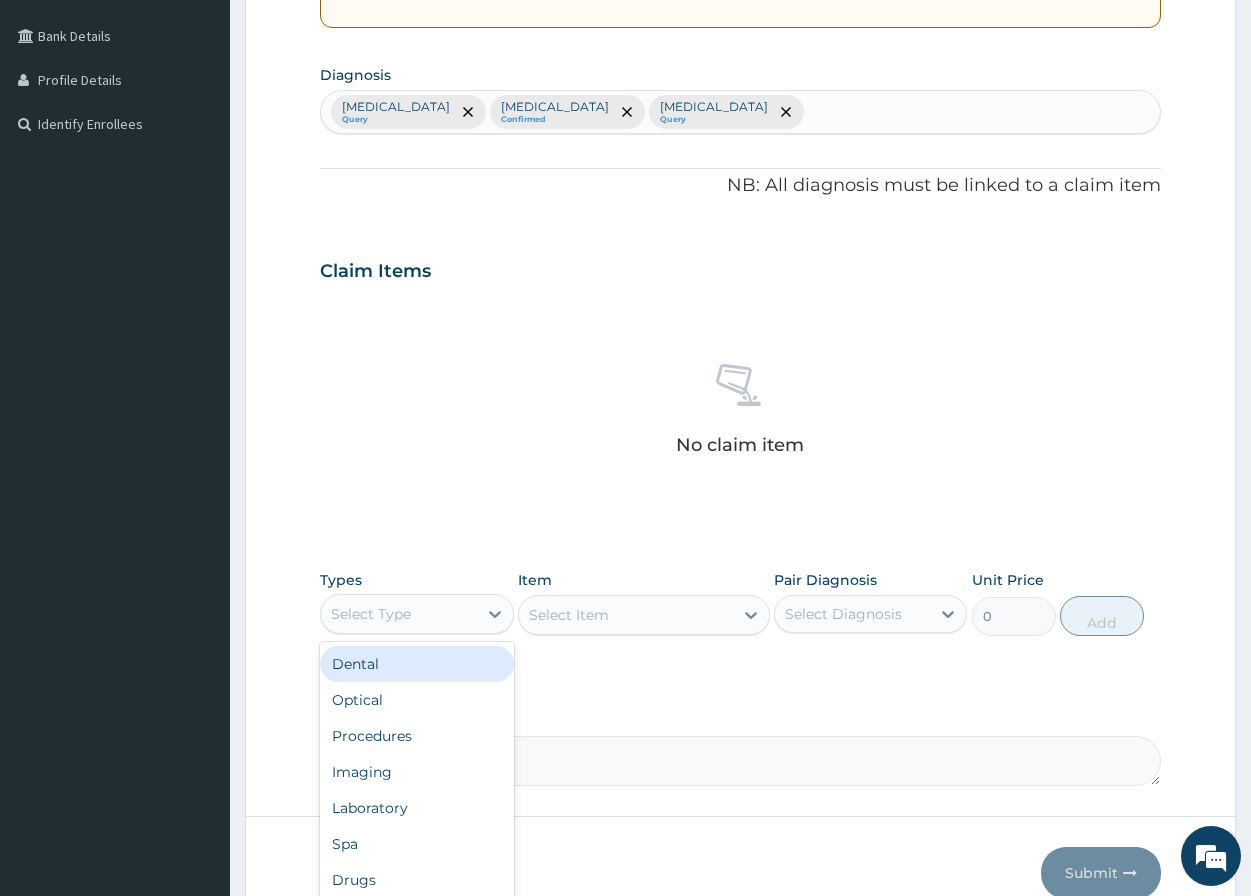 click on "Select Type" at bounding box center (398, 614) 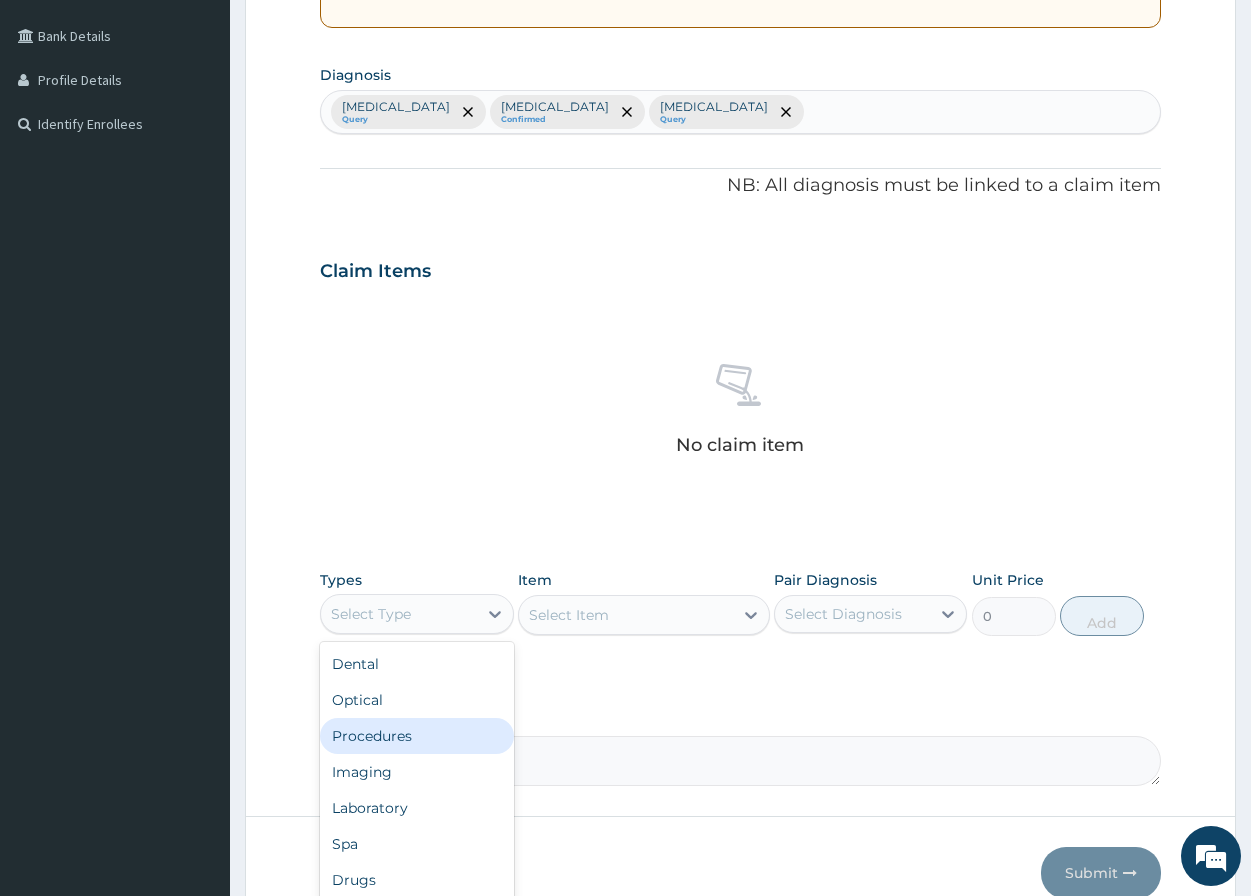 click on "Procedures" at bounding box center (416, 736) 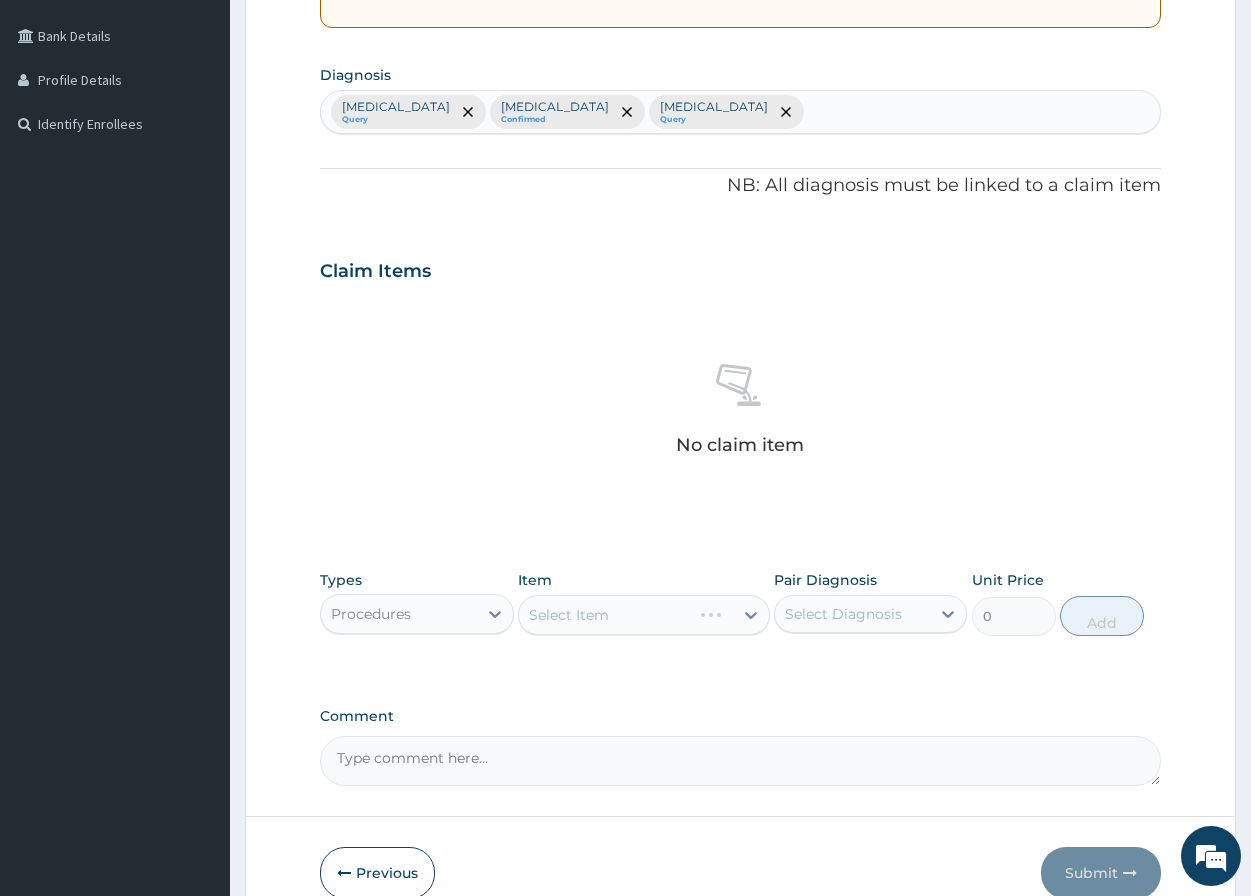 click on "Select Item" at bounding box center [644, 615] 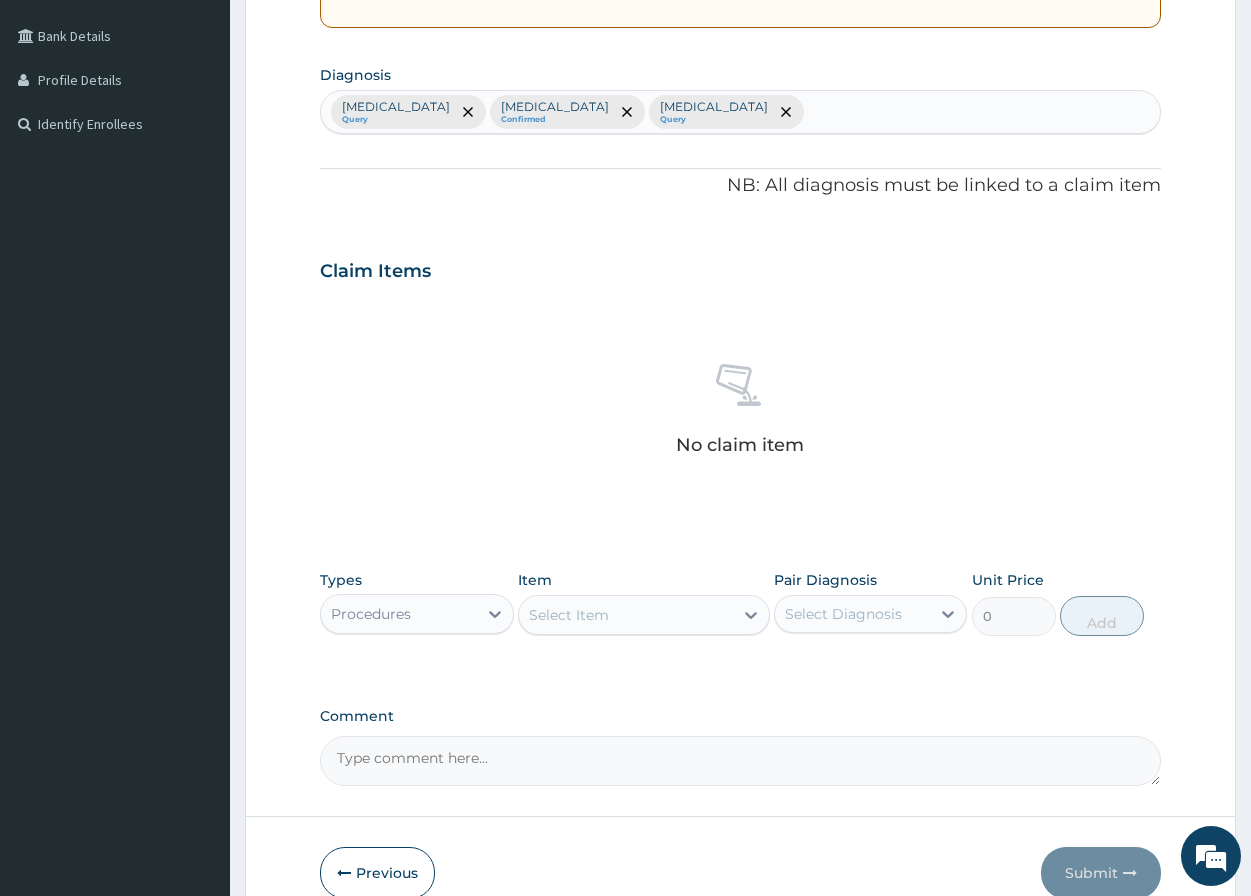 click on "Select Item" at bounding box center (644, 615) 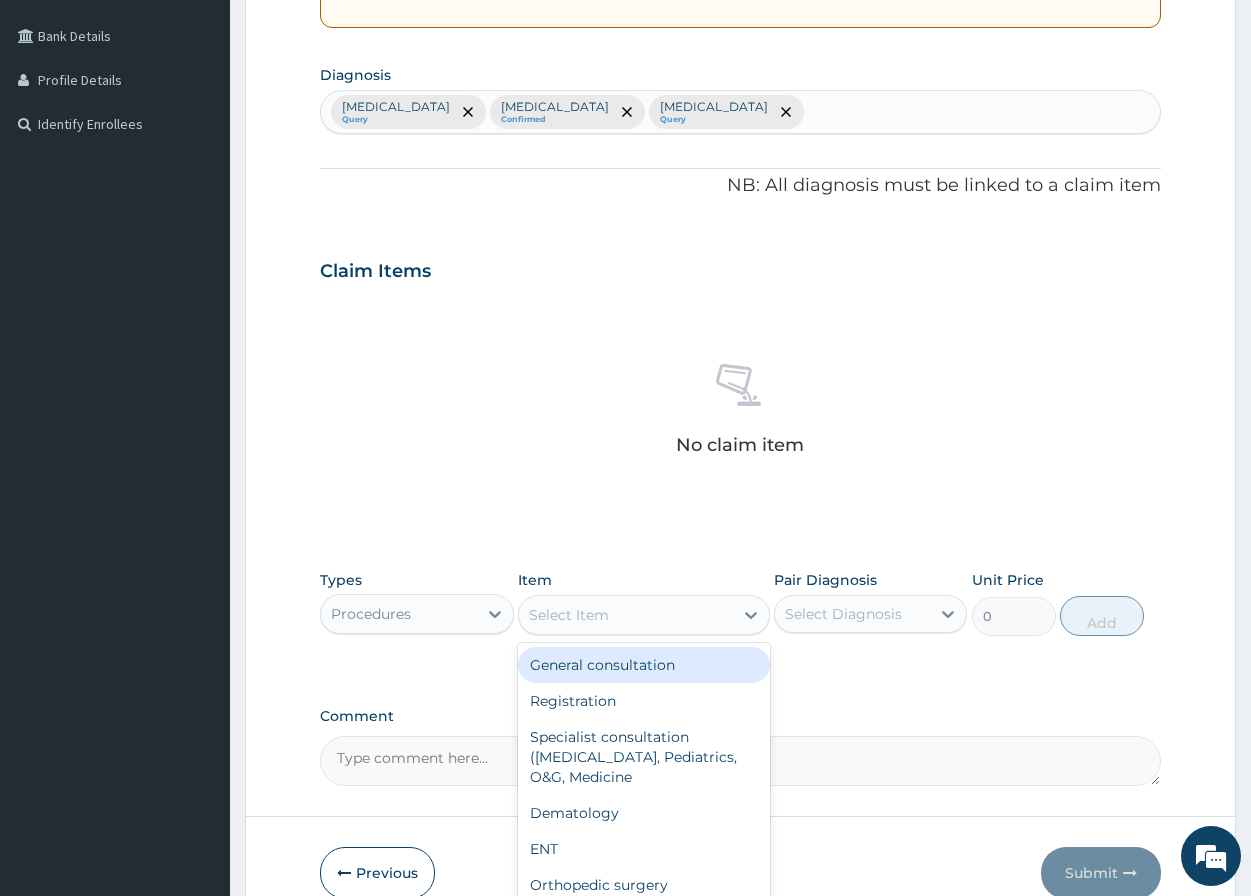 click on "Select Item" at bounding box center (569, 615) 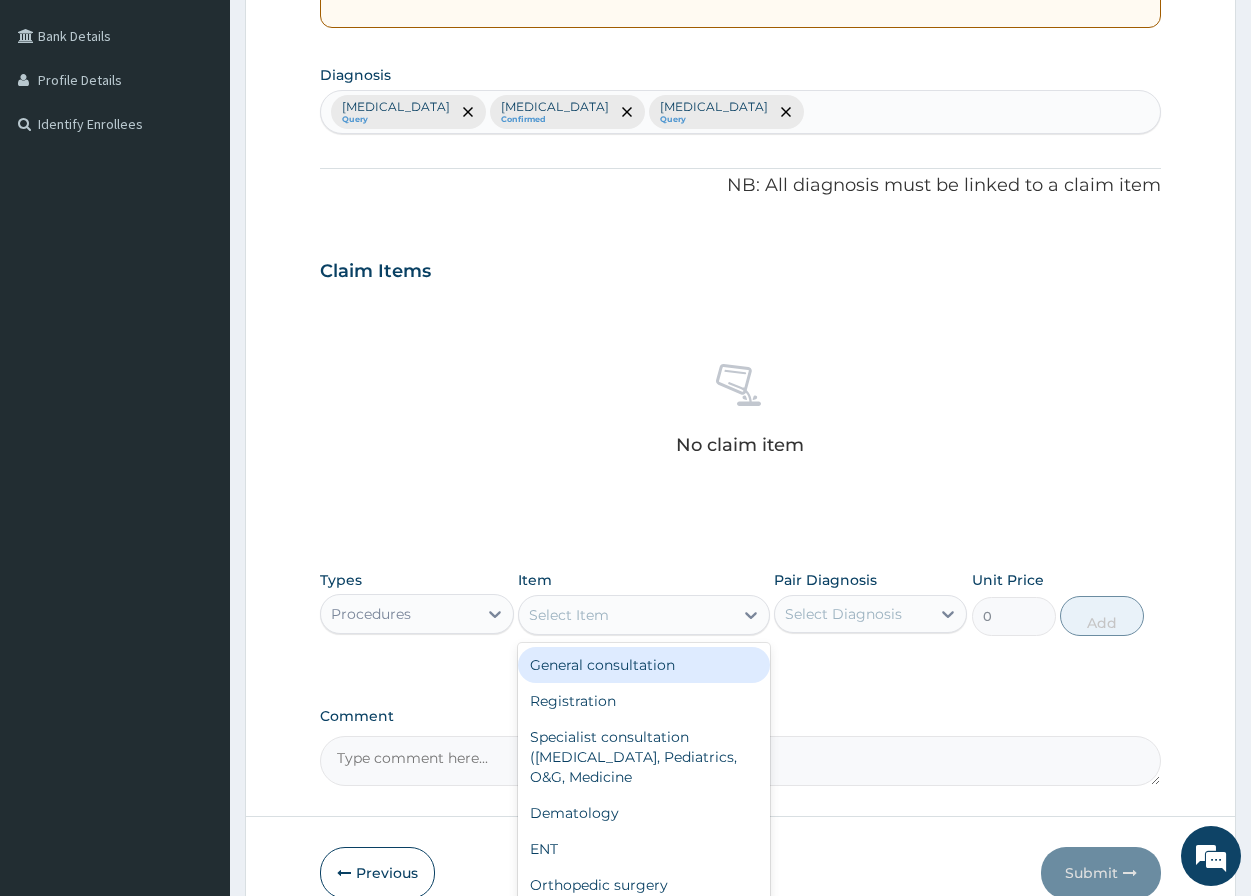 click on "General consultation" at bounding box center (644, 665) 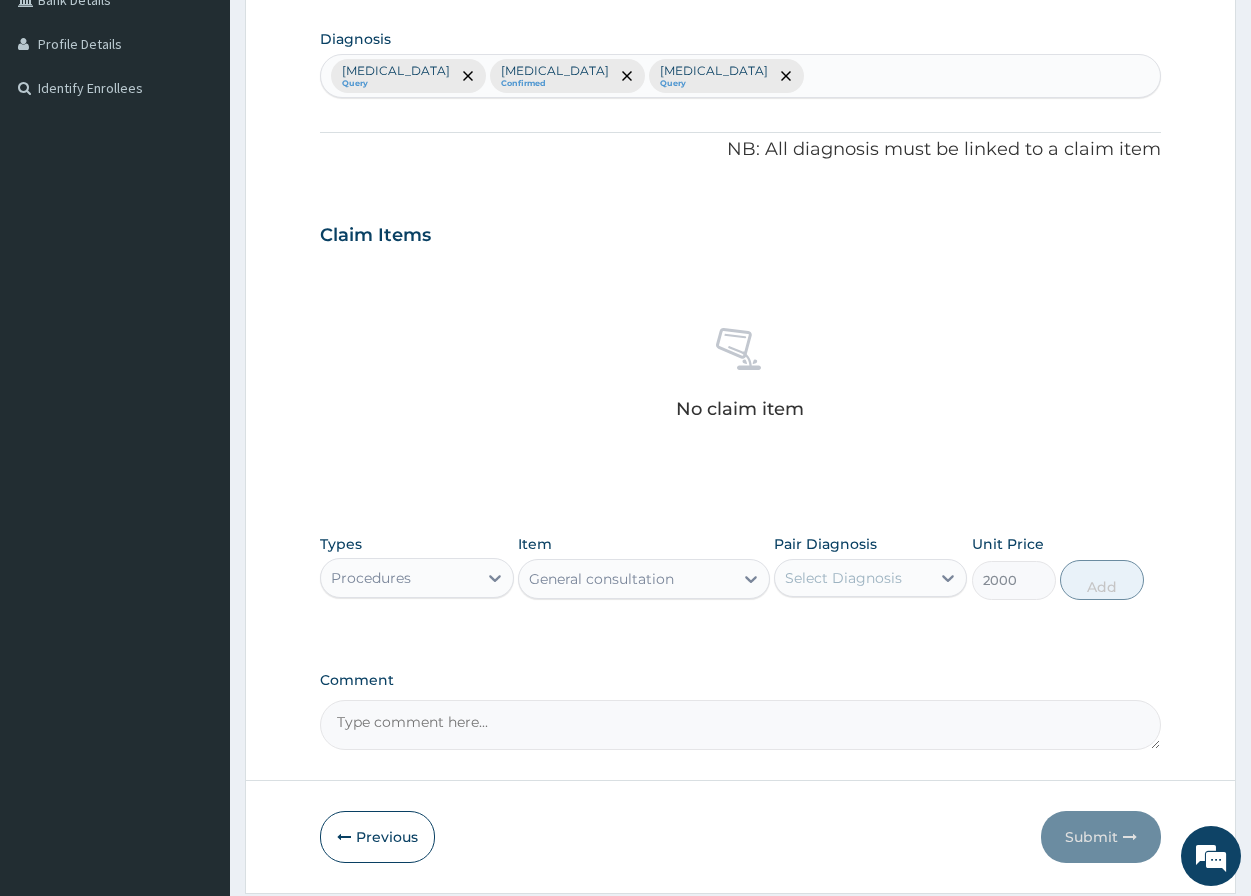 scroll, scrollTop: 546, scrollLeft: 0, axis: vertical 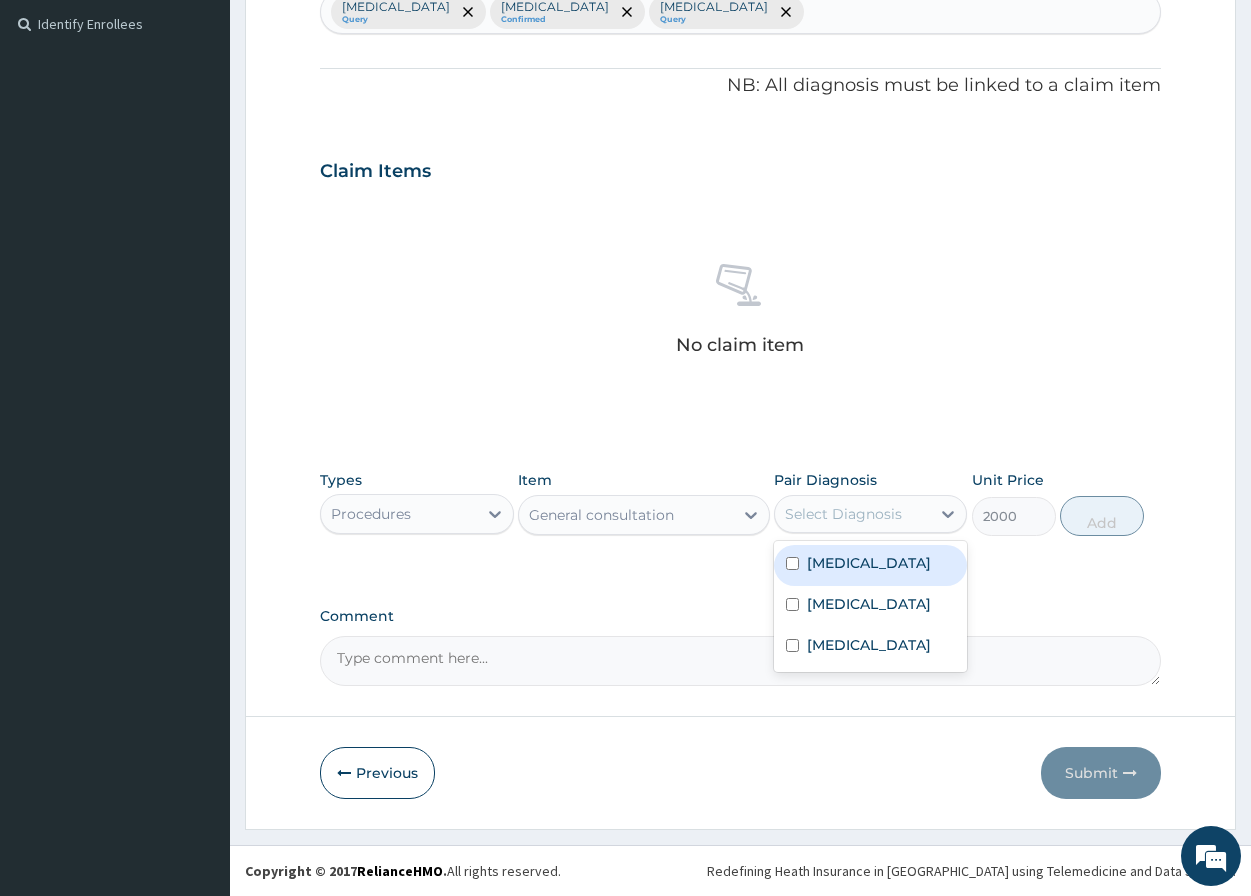 click on "Select Diagnosis" at bounding box center (843, 514) 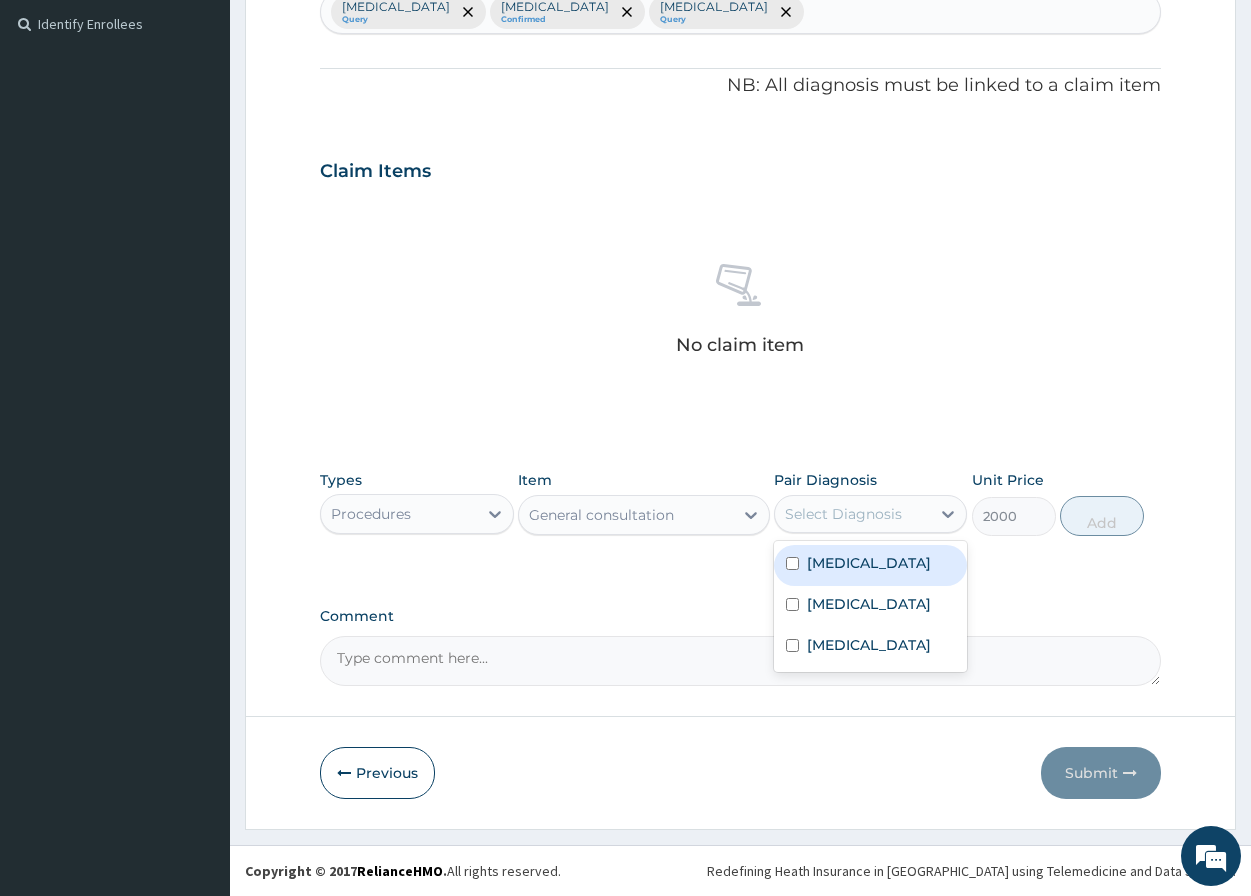 click at bounding box center [792, 563] 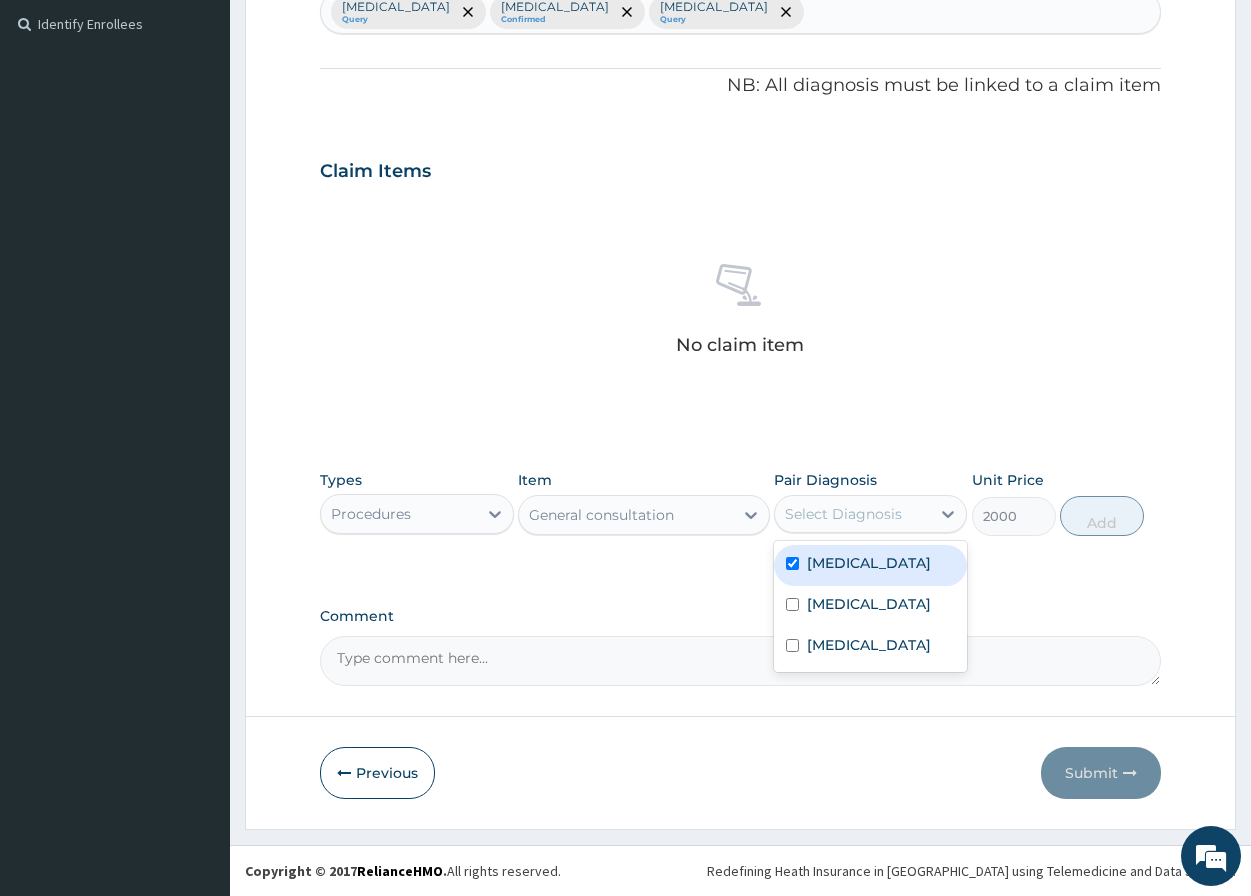 checkbox on "true" 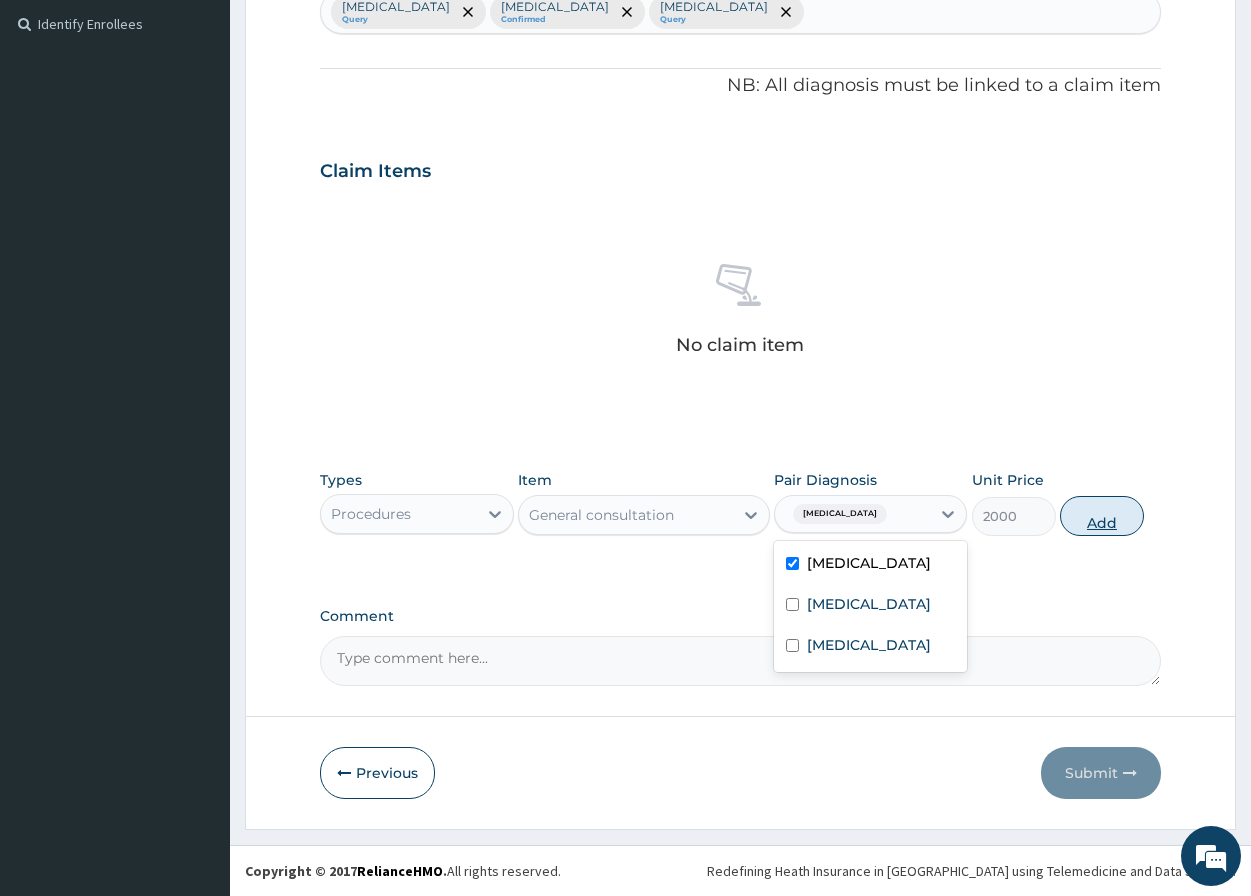 click on "Add" at bounding box center [1102, 516] 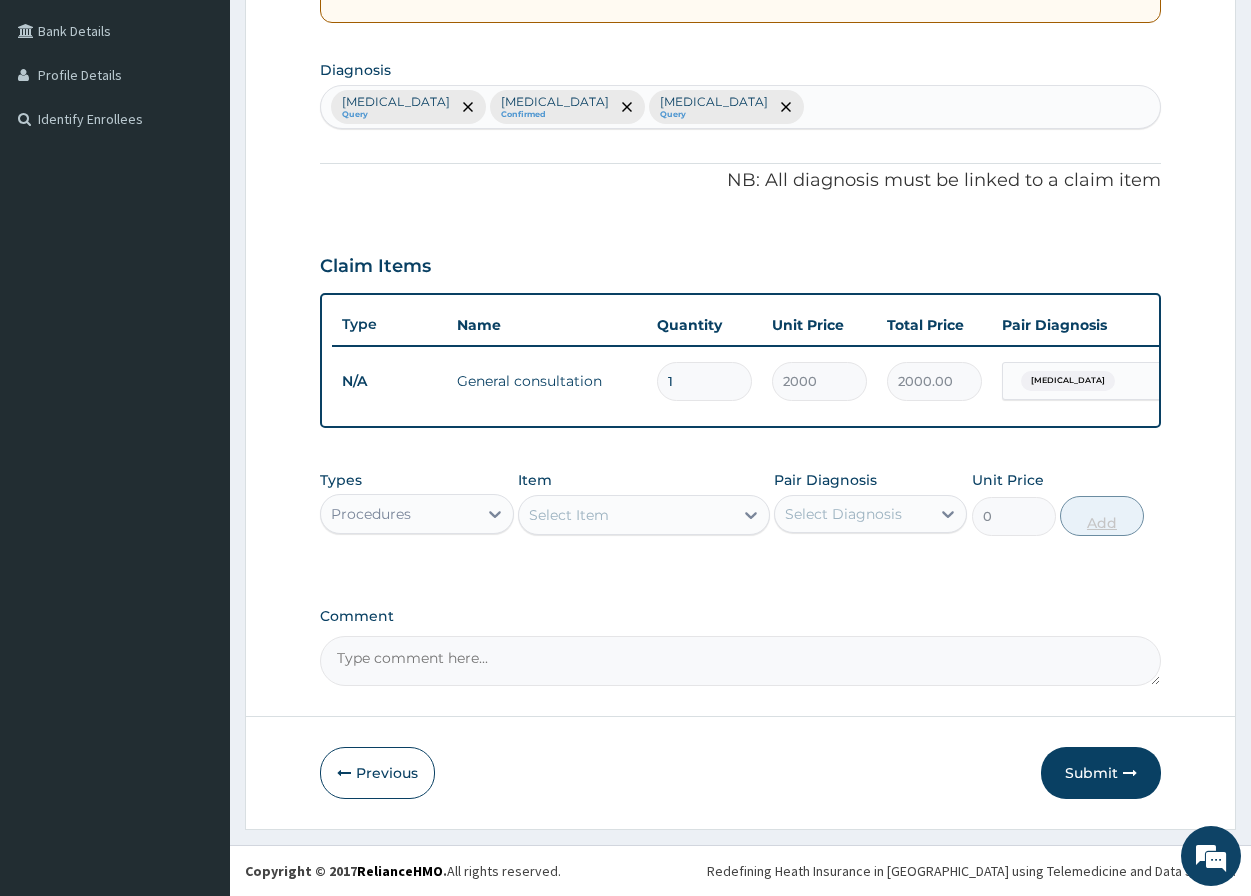 scroll, scrollTop: 468, scrollLeft: 0, axis: vertical 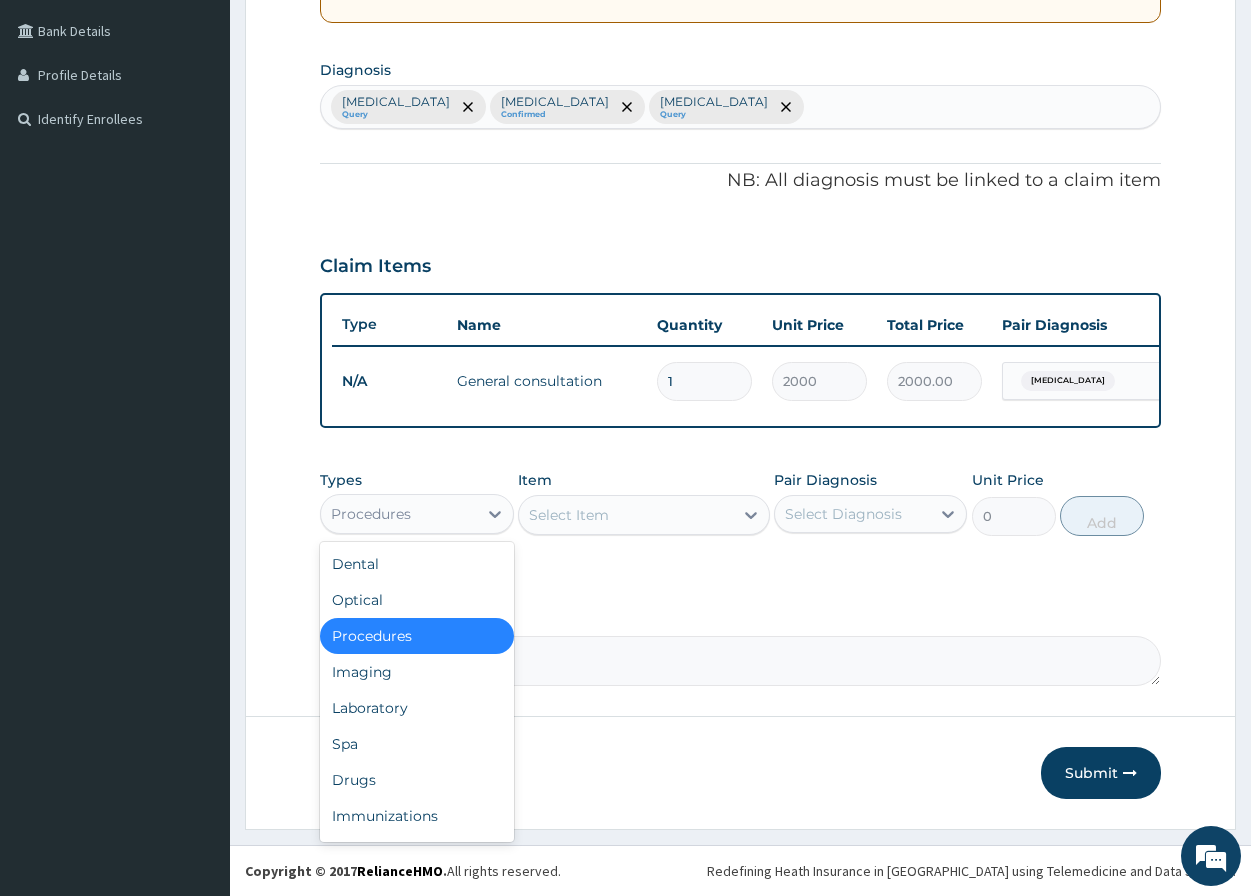 click on "Procedures" at bounding box center (371, 514) 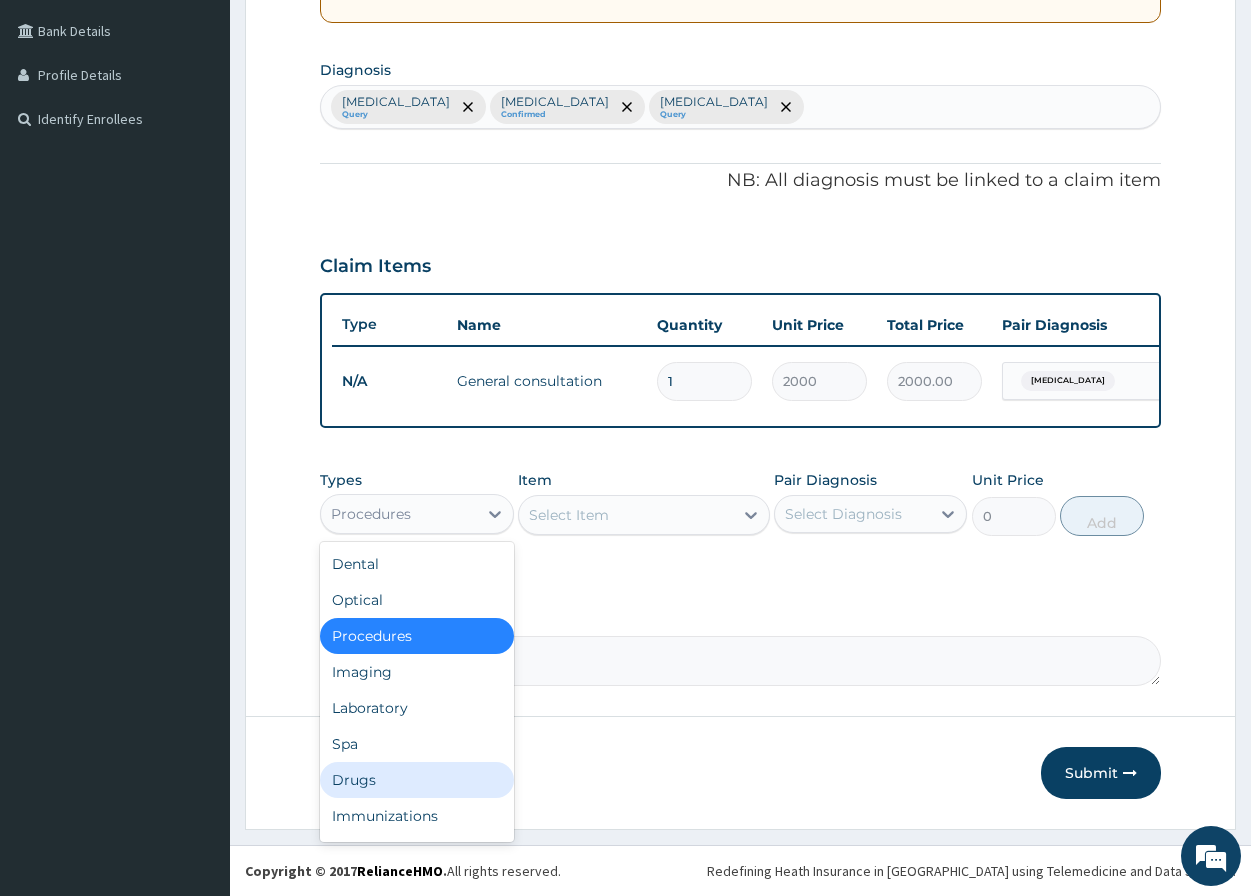 click on "Drugs" at bounding box center (416, 780) 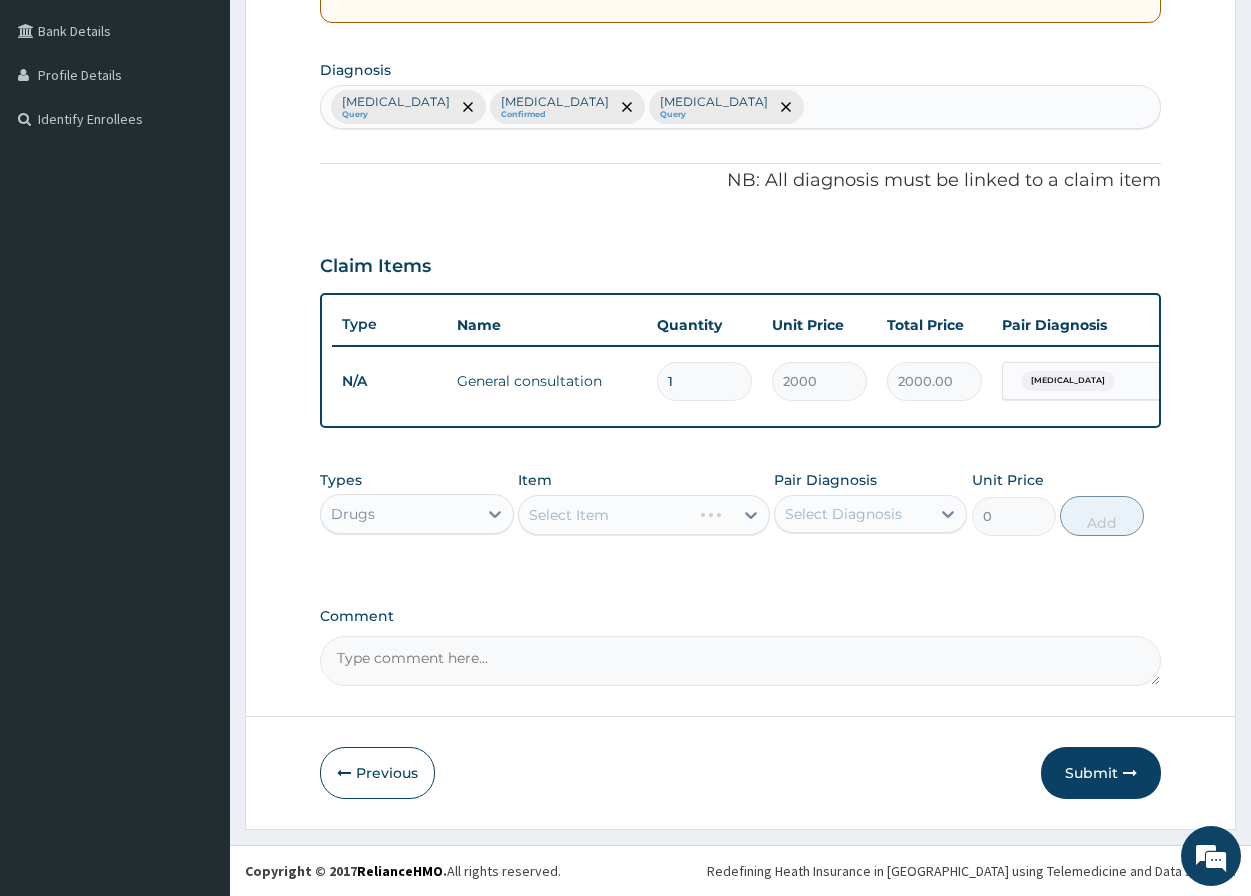 click on "Select Item" at bounding box center [644, 515] 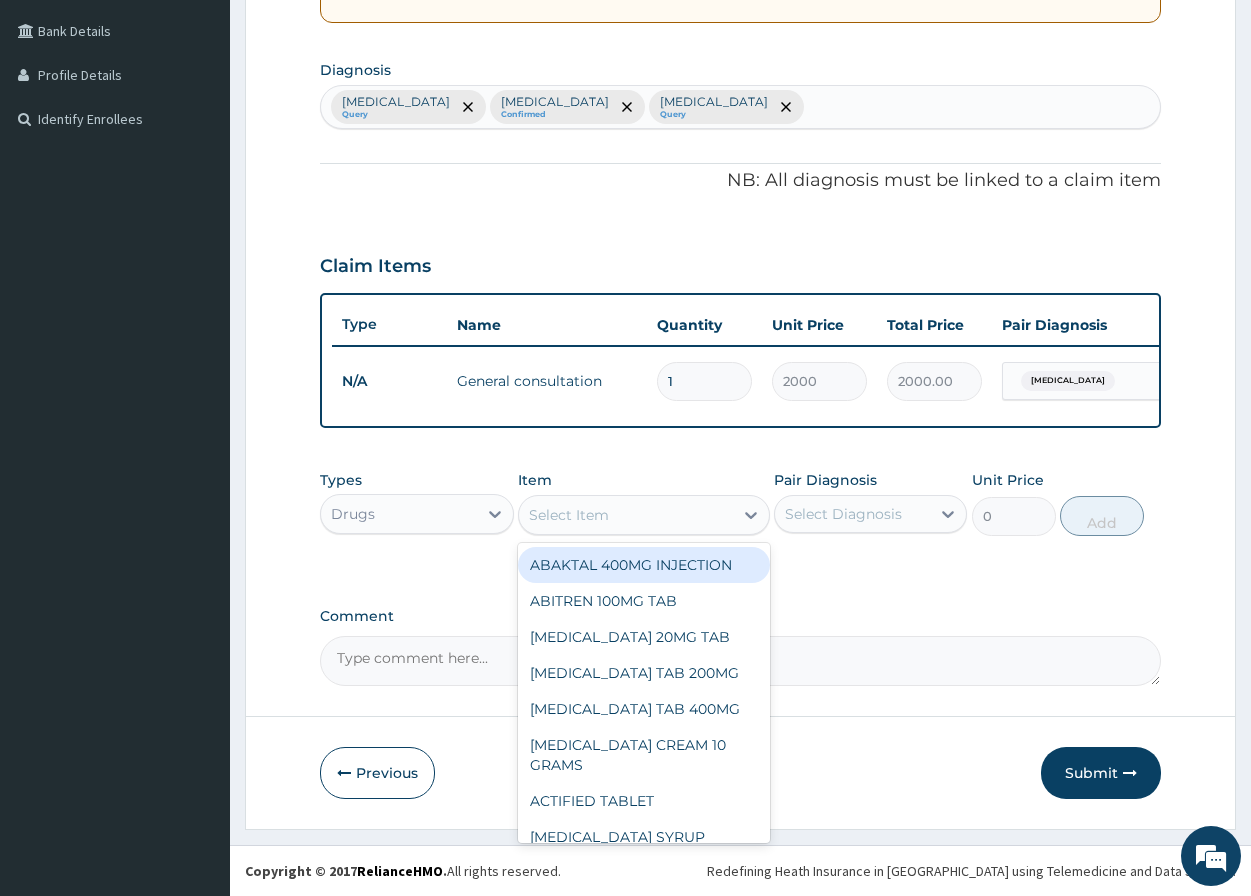 click on "Select Item" at bounding box center [569, 515] 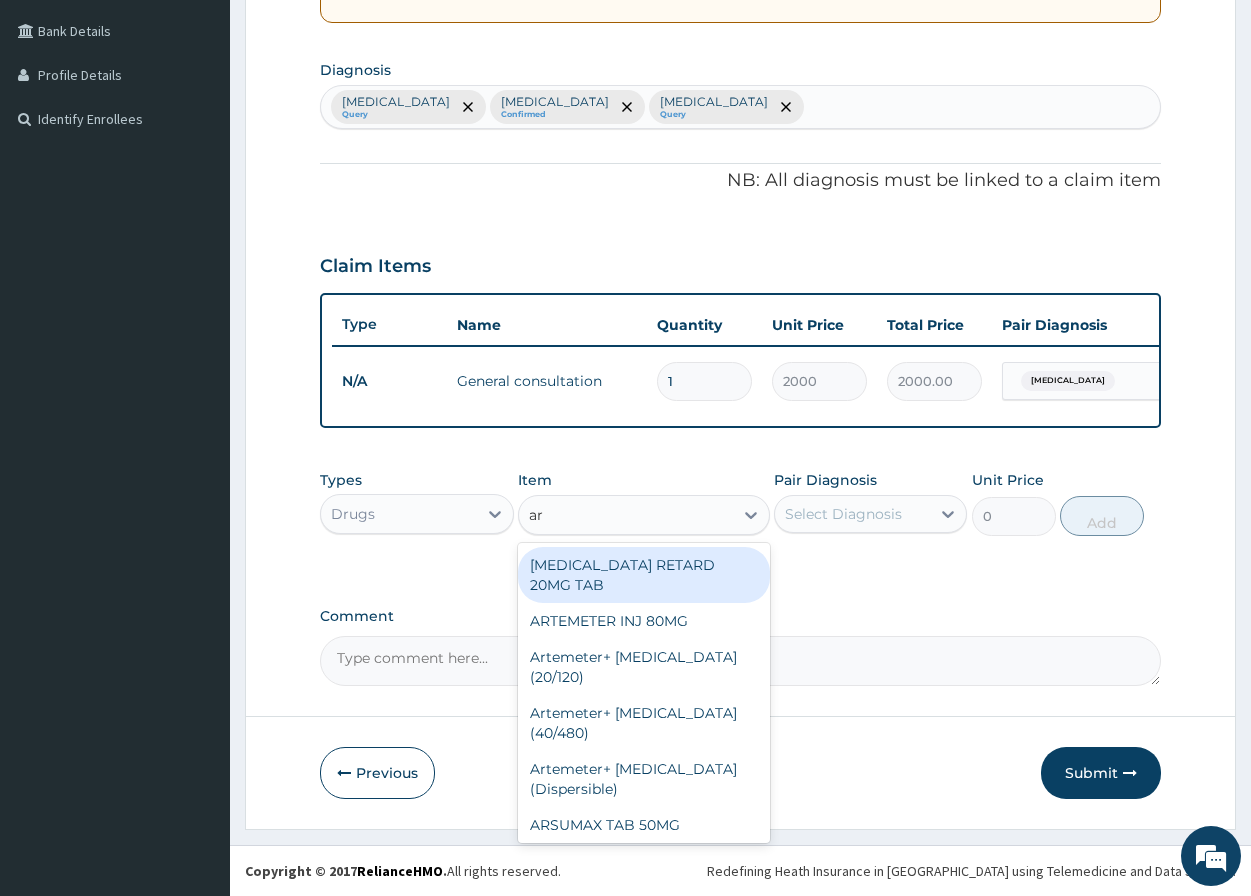 type on "art" 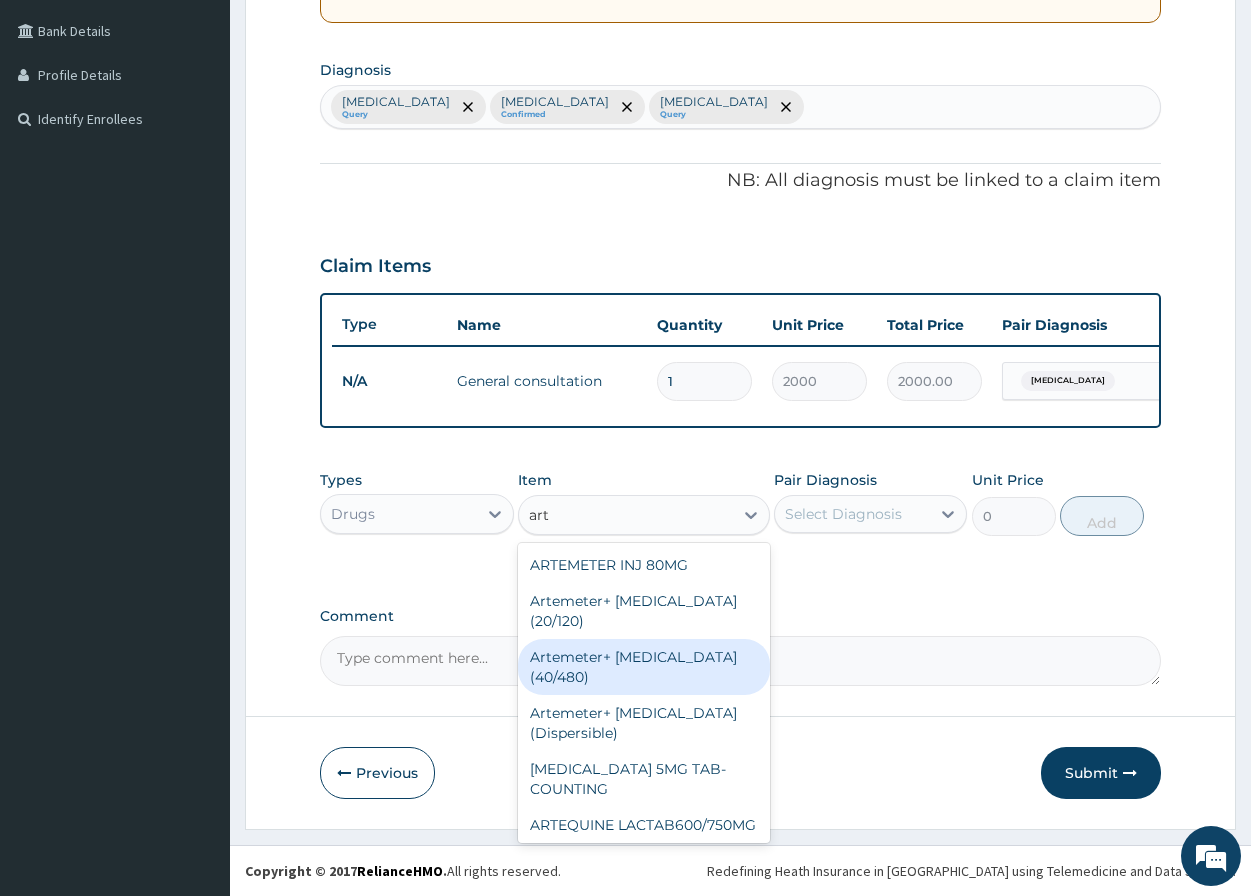 click on "Artemeter+ Lumefantrine (40/480)" at bounding box center [644, 667] 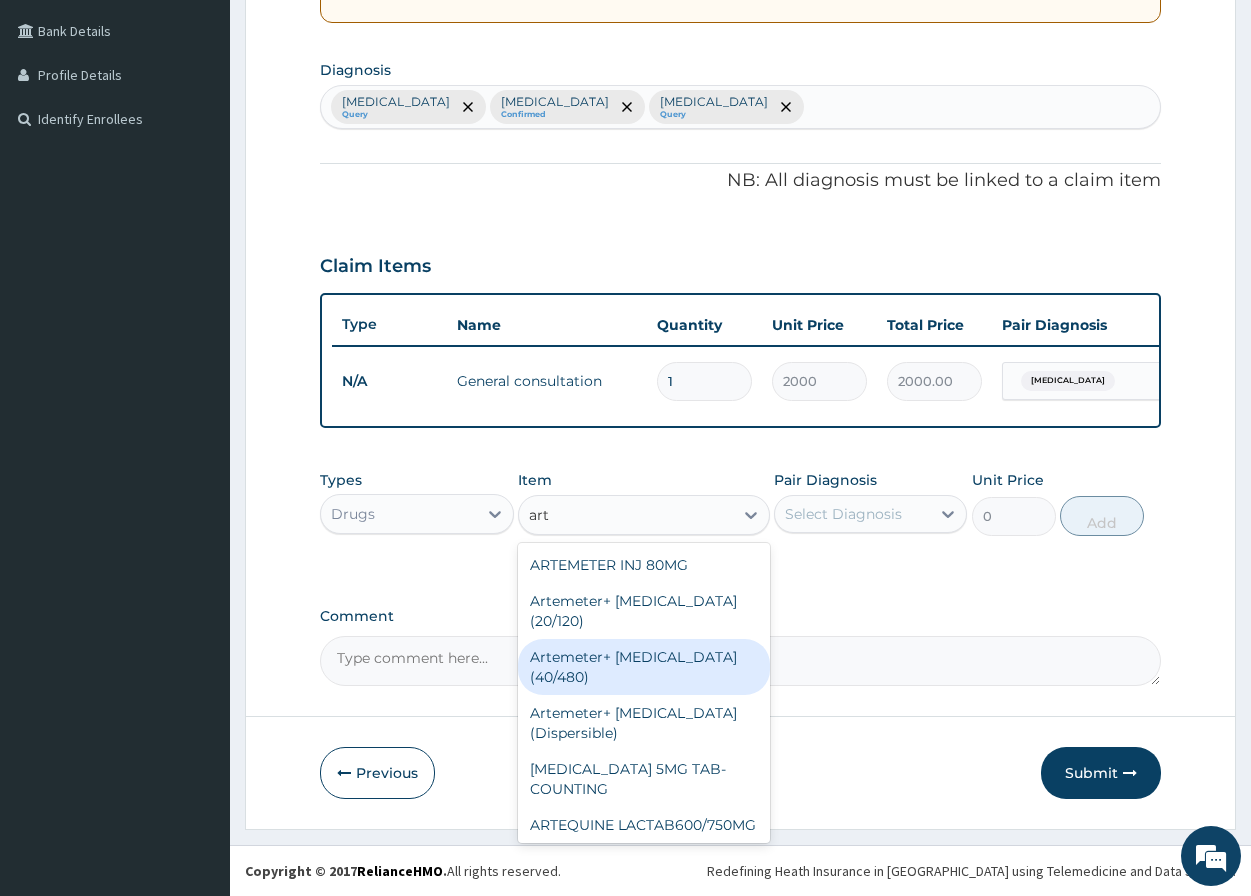 type 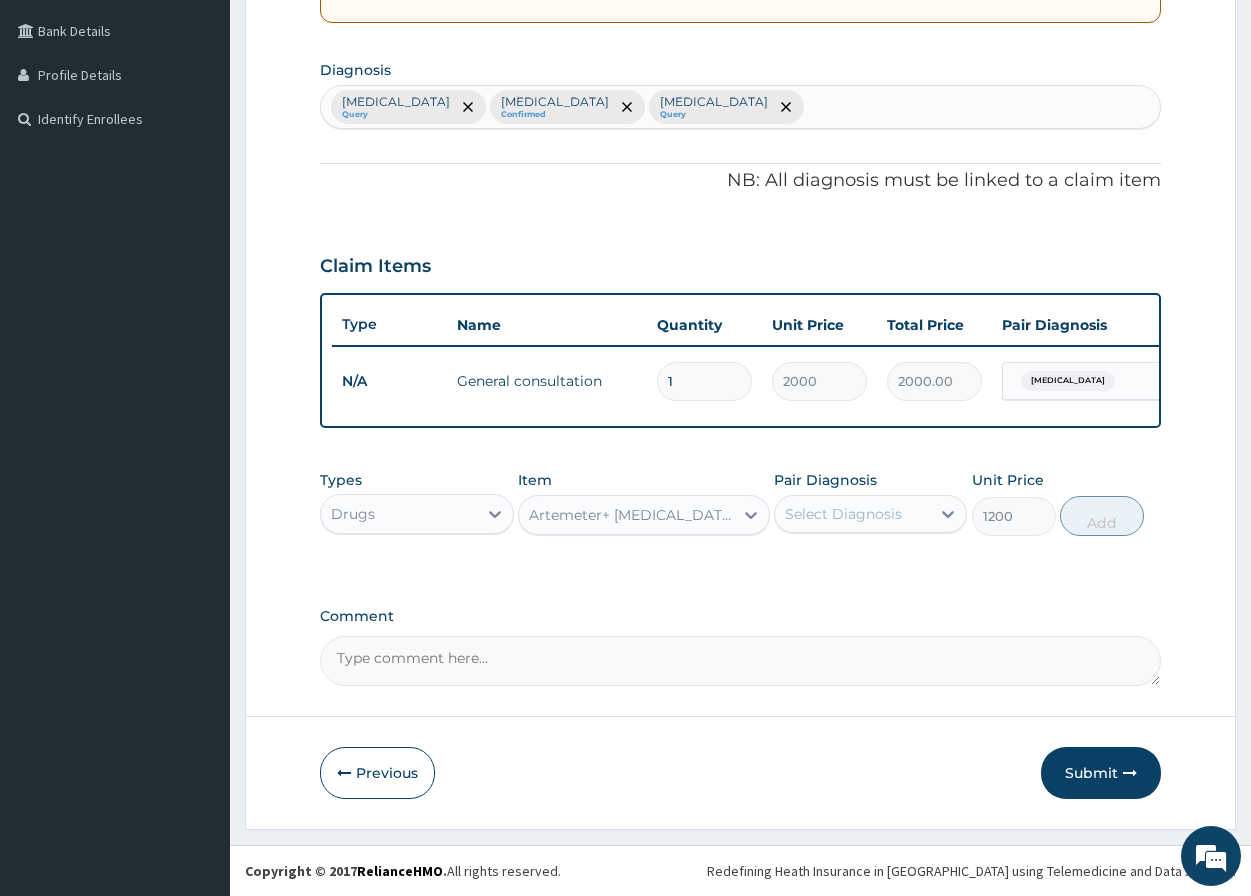 click on "Select Diagnosis" at bounding box center (843, 514) 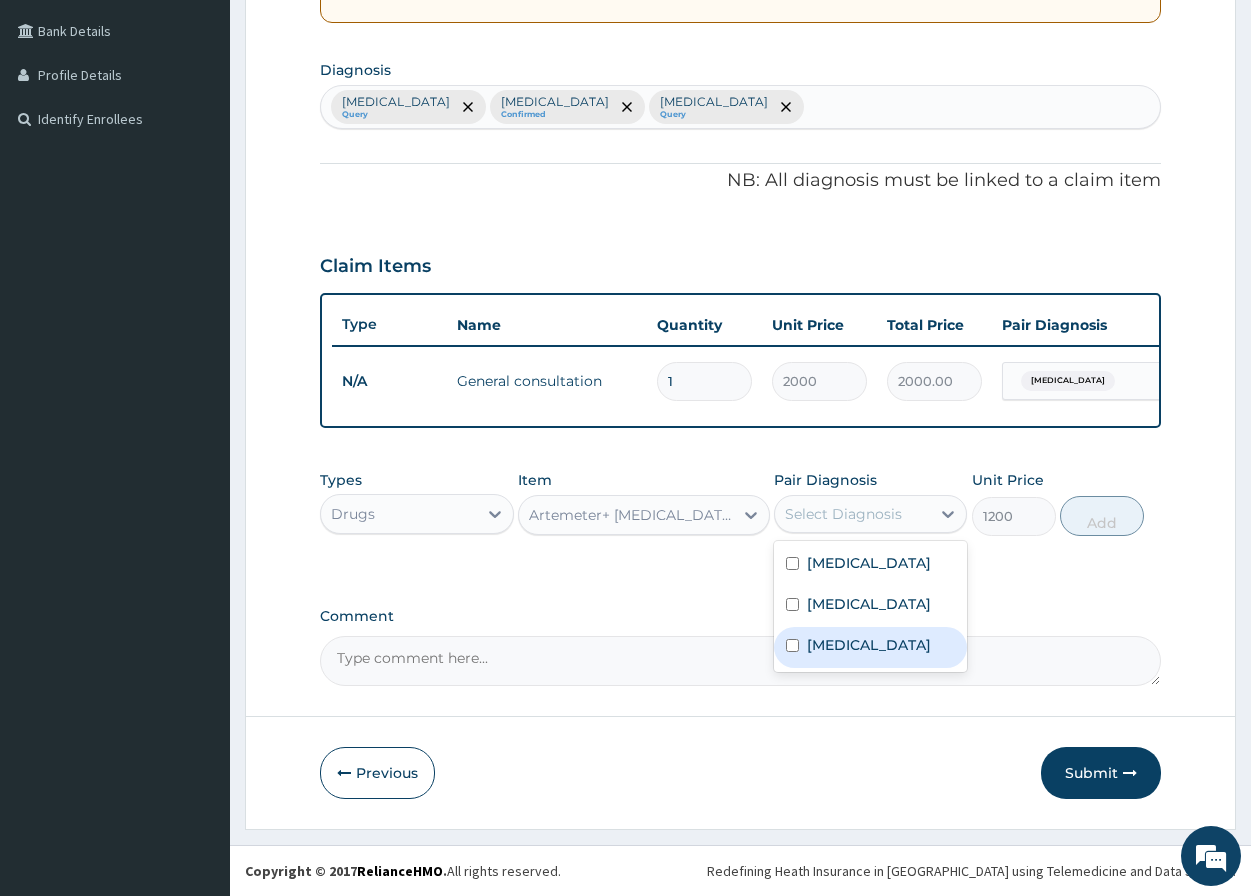 click on "Malaria" at bounding box center (870, 647) 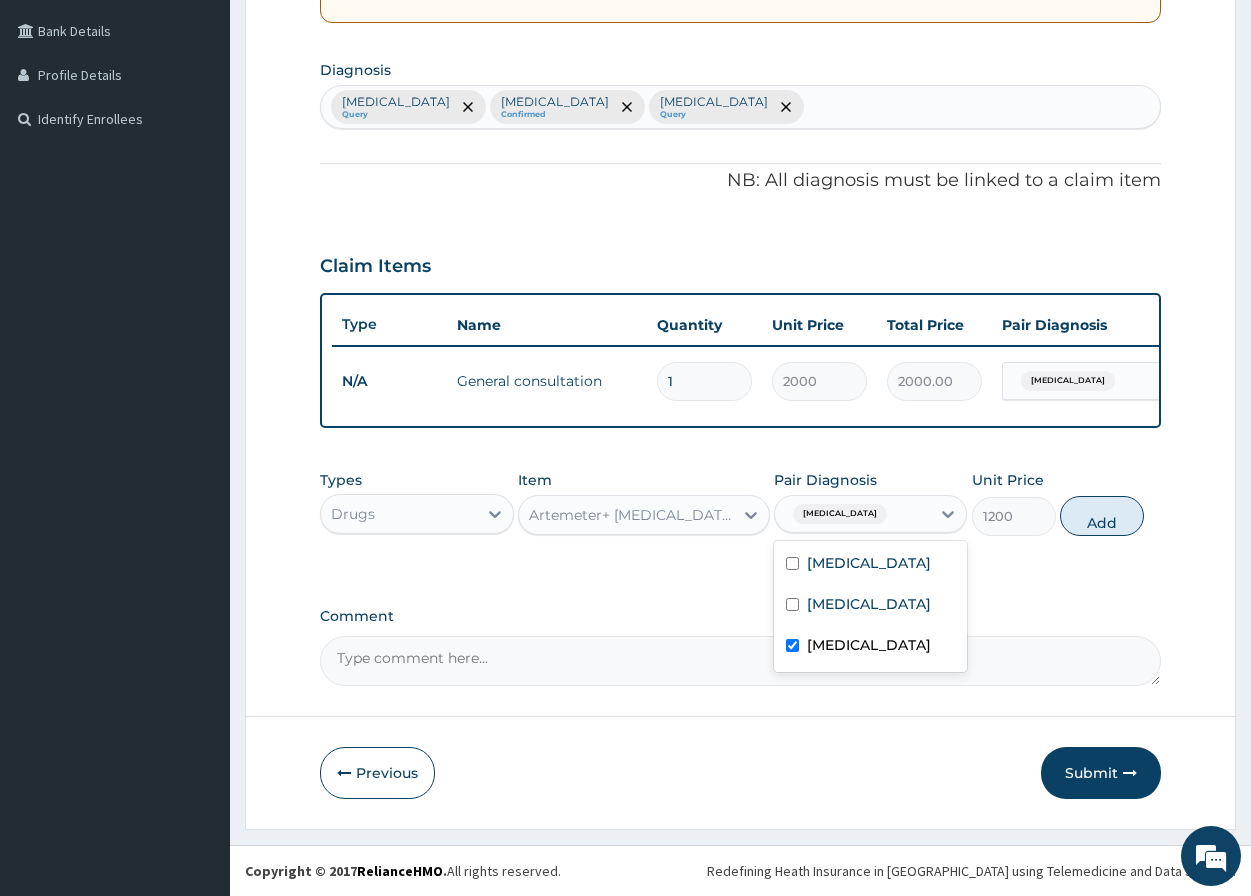 checkbox on "true" 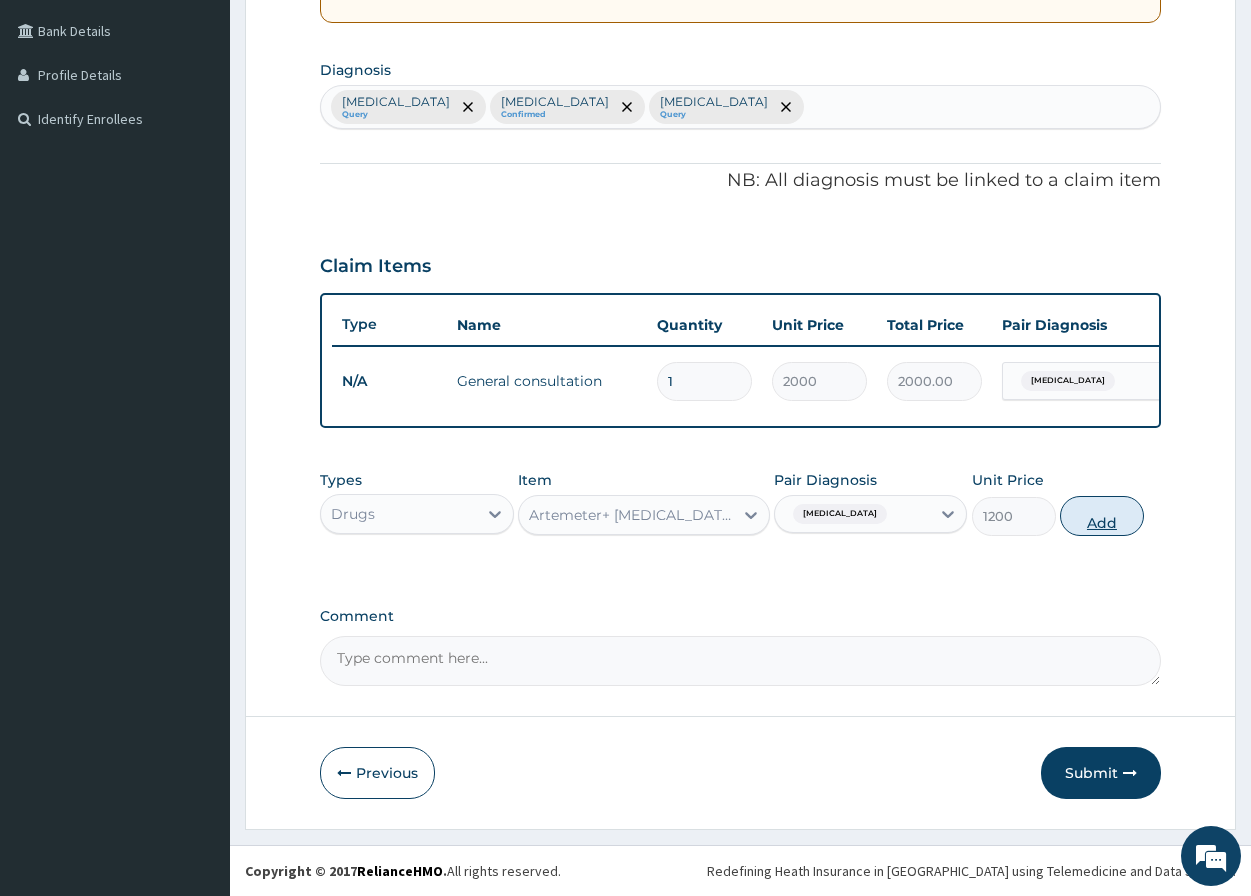 click on "Add" at bounding box center (1102, 516) 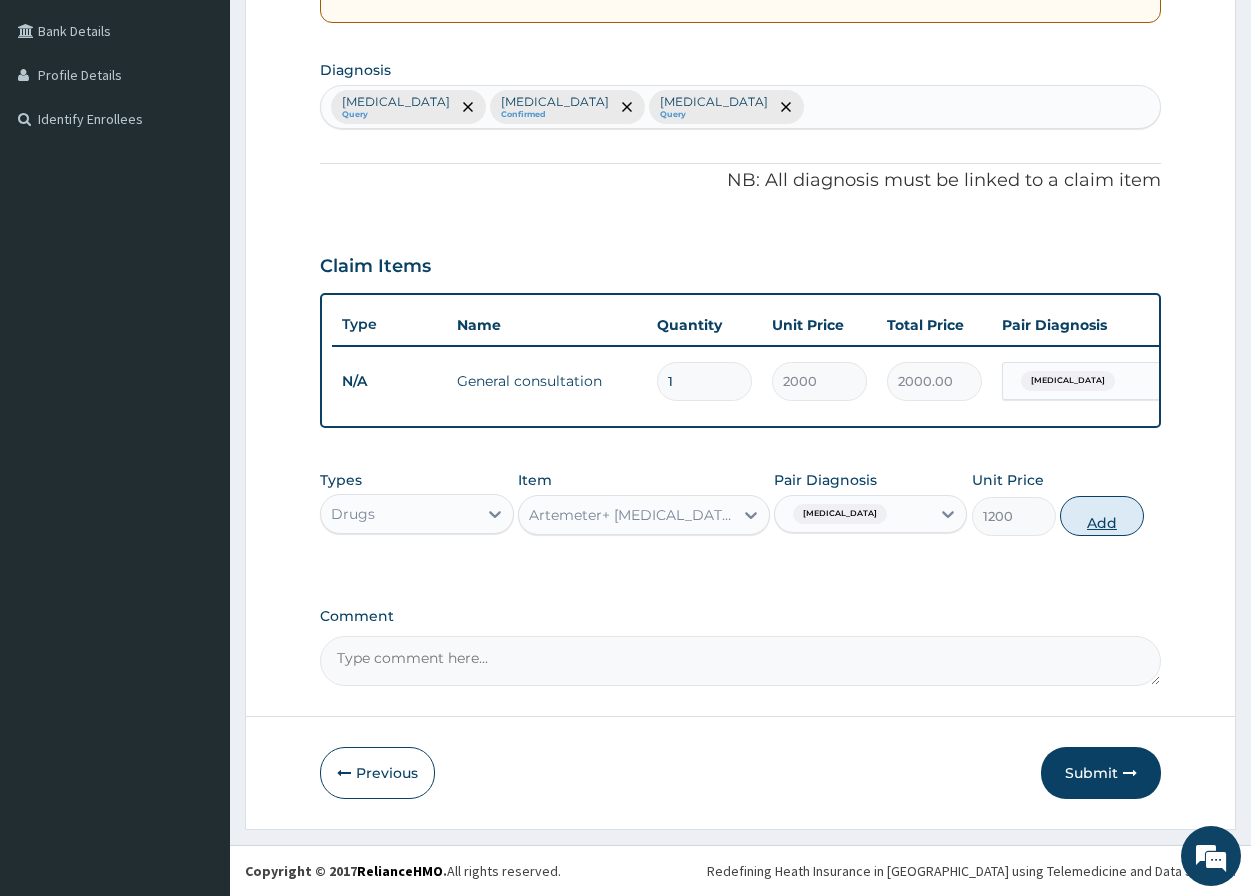 type on "0" 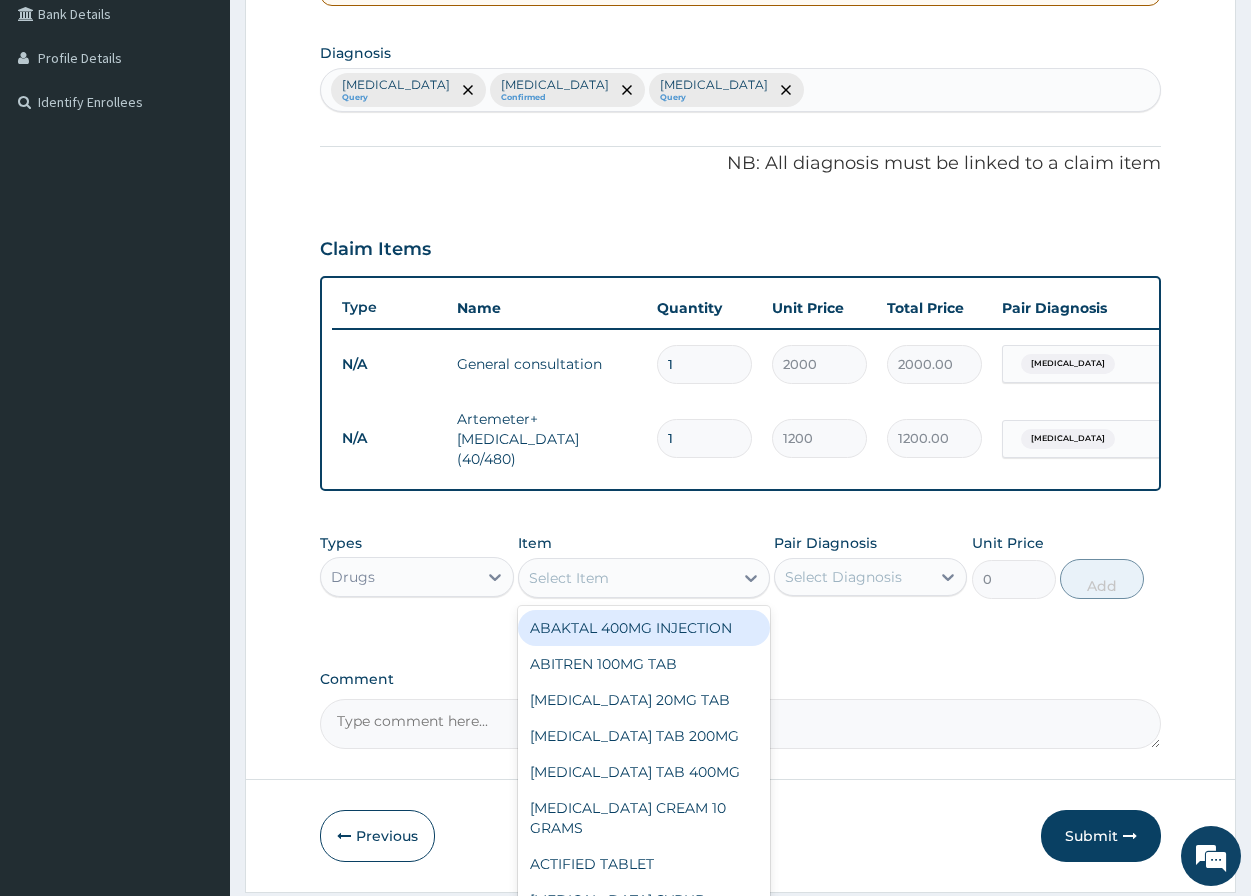 click on "Select Item" at bounding box center (569, 578) 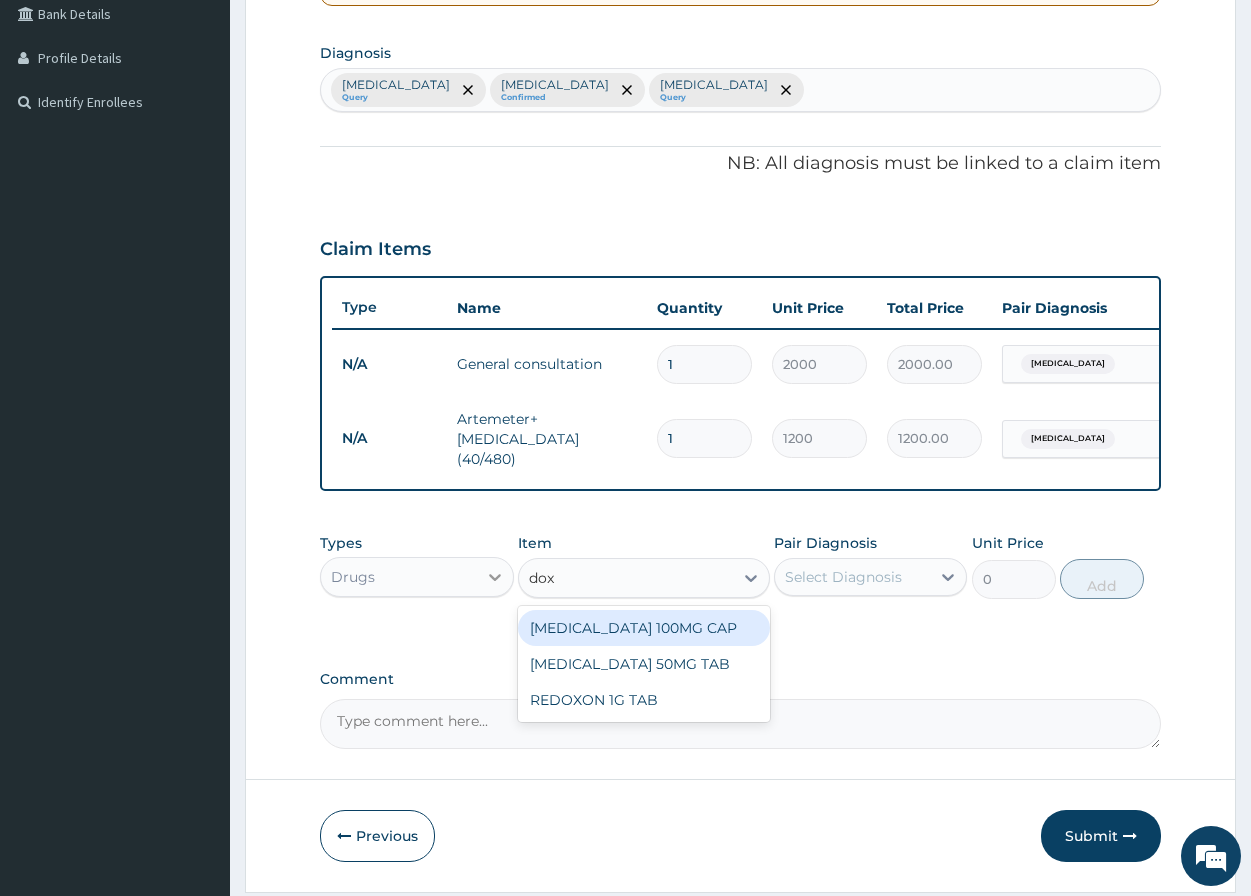 type on "doxy" 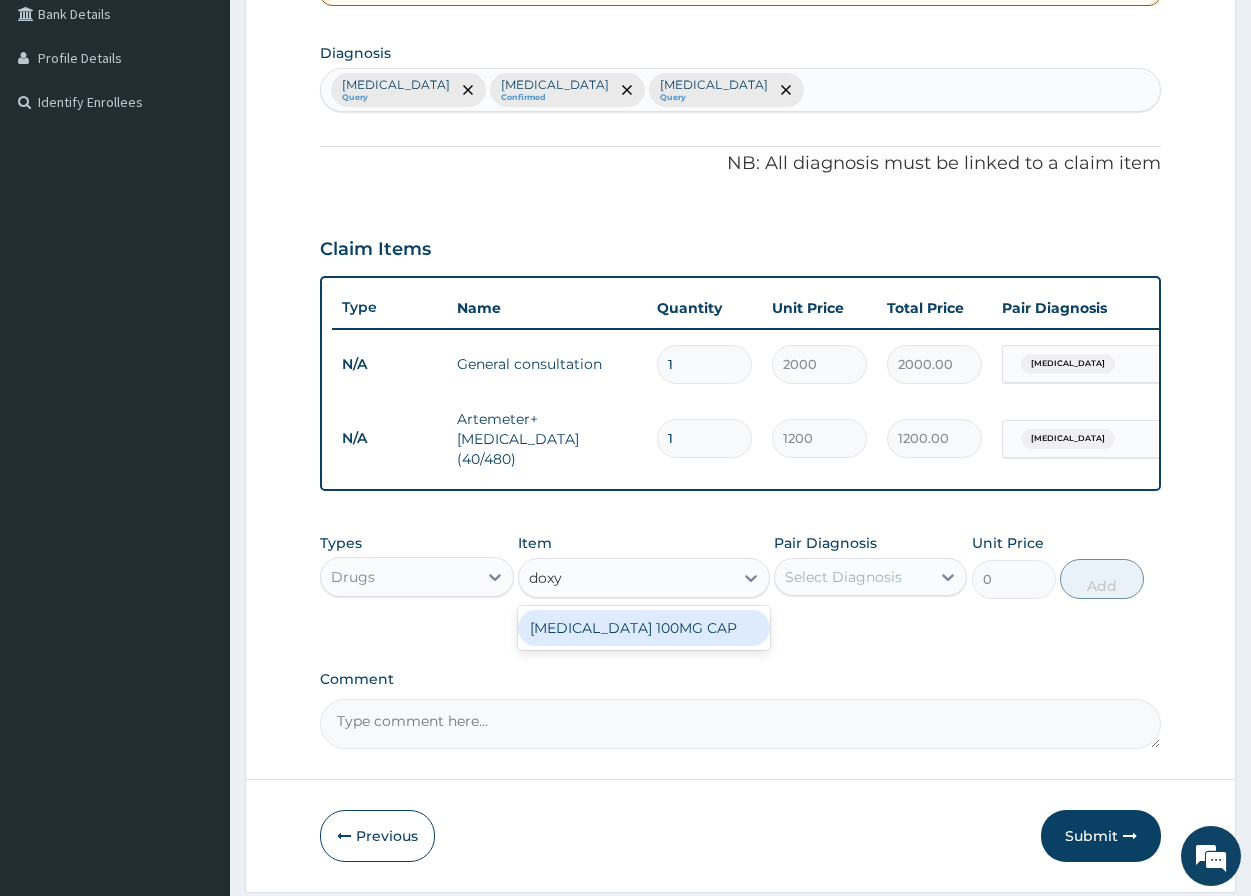 click on "DOXYCYCLINE 100MG CAP" at bounding box center [644, 628] 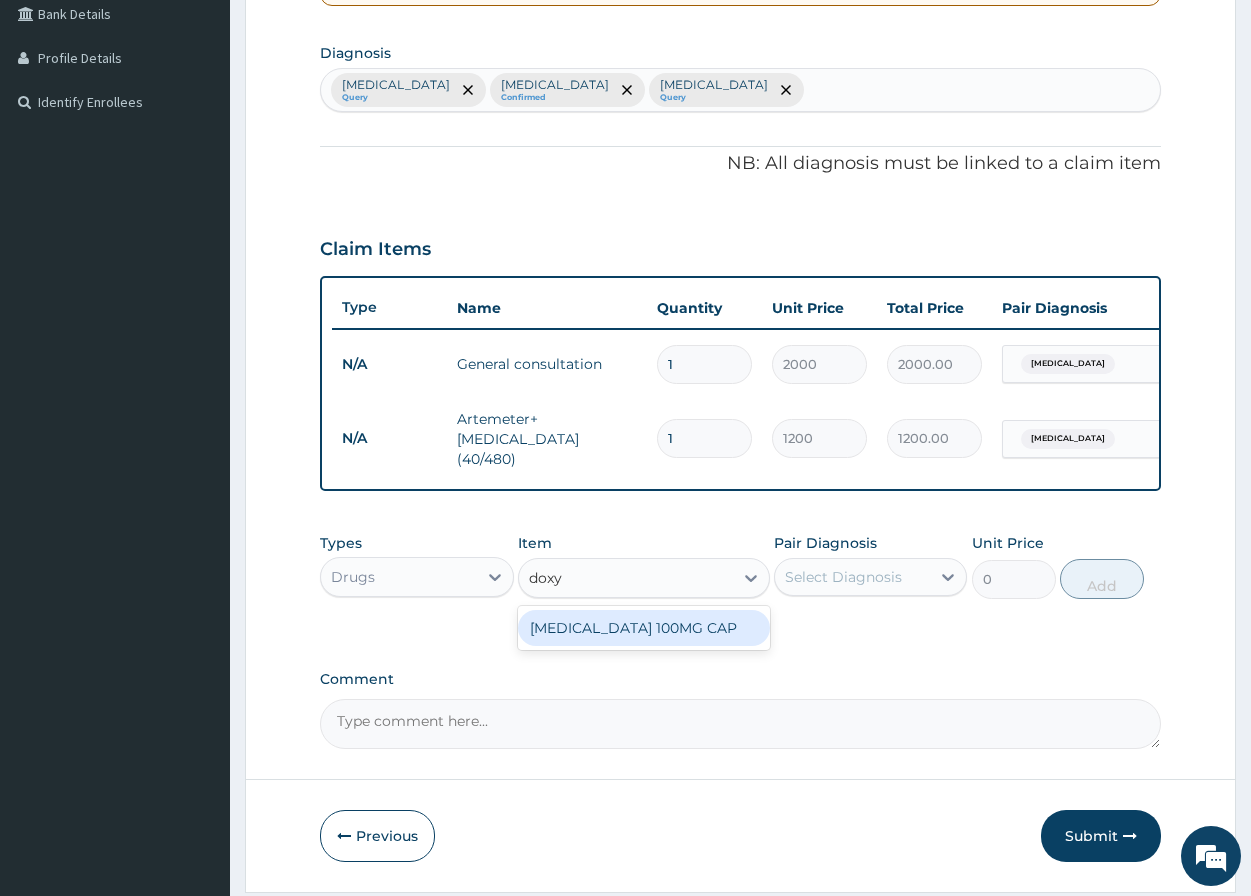 type 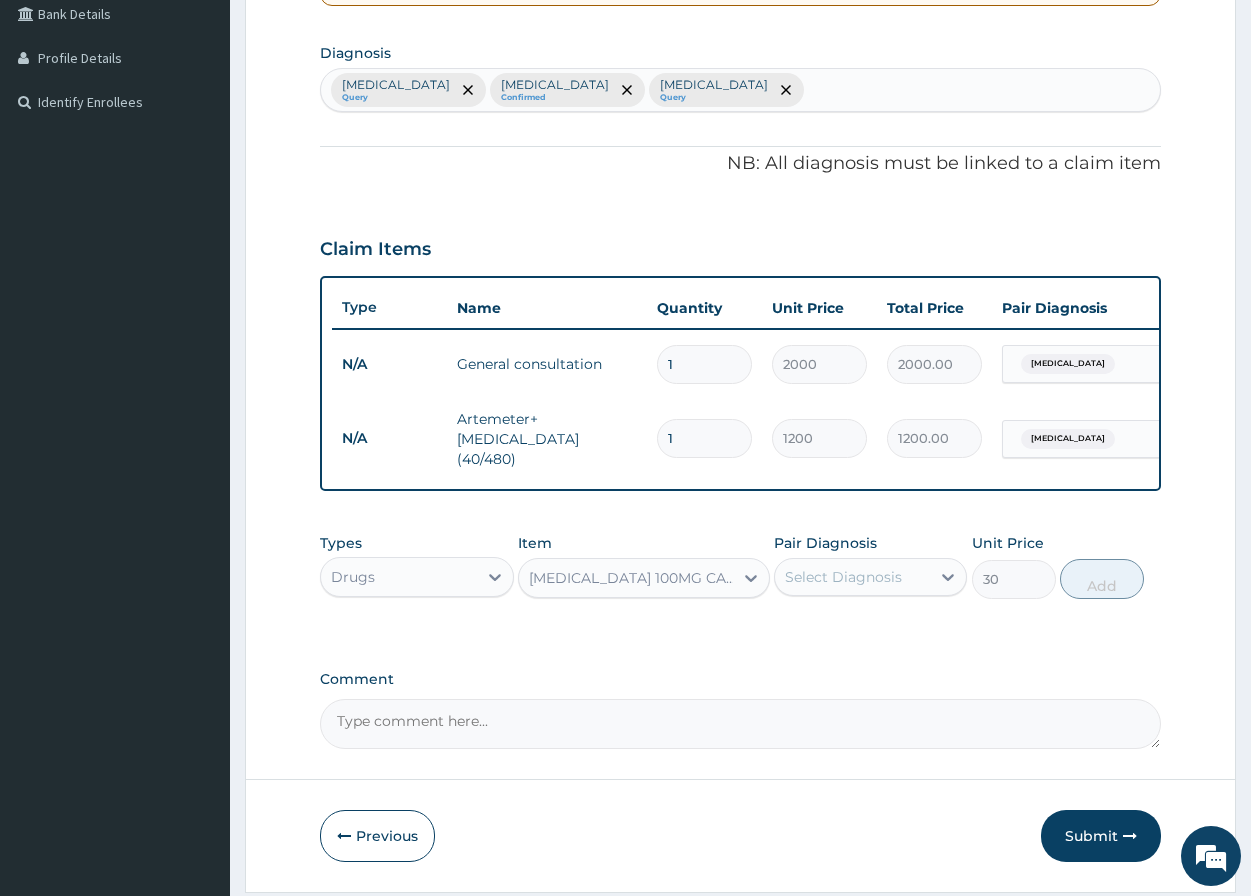 click on "Select Diagnosis" at bounding box center [843, 577] 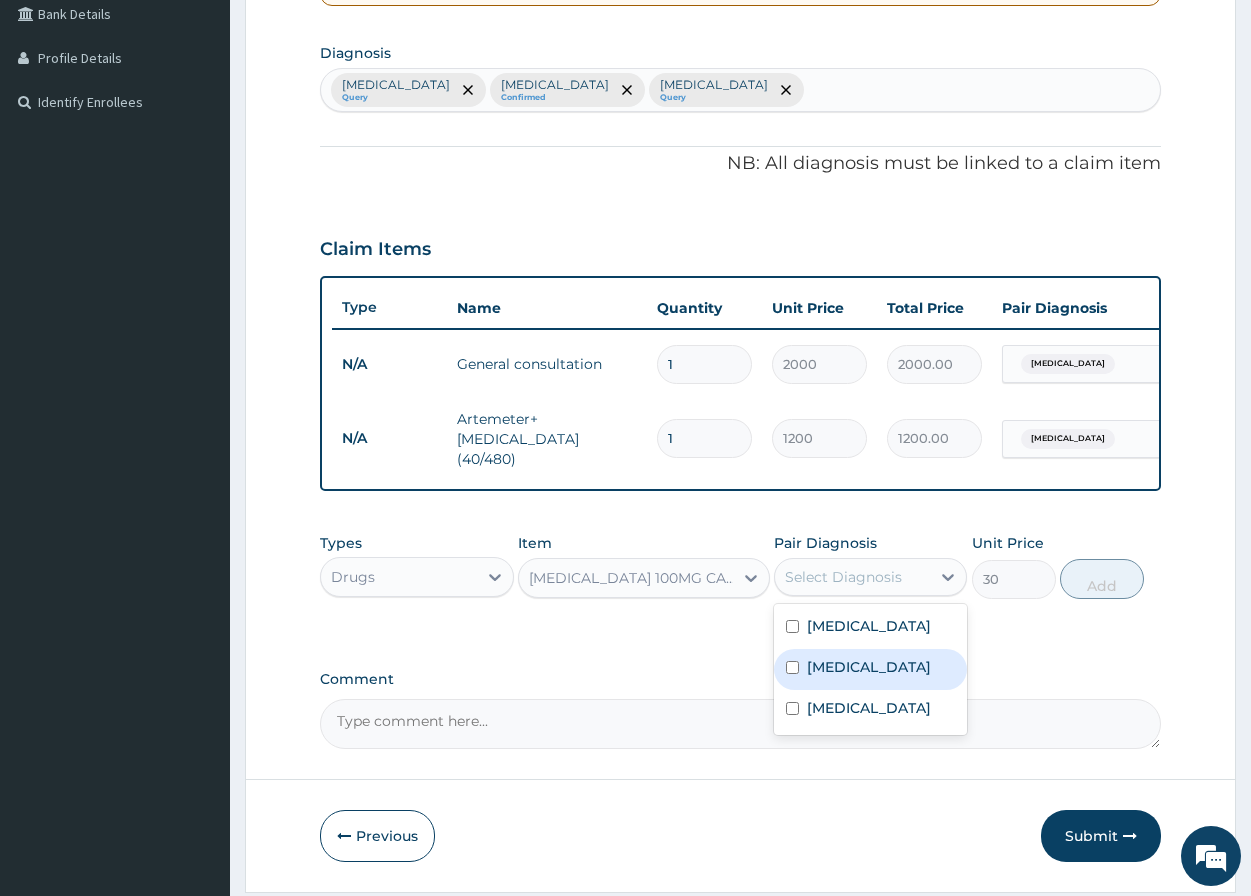 click at bounding box center [792, 667] 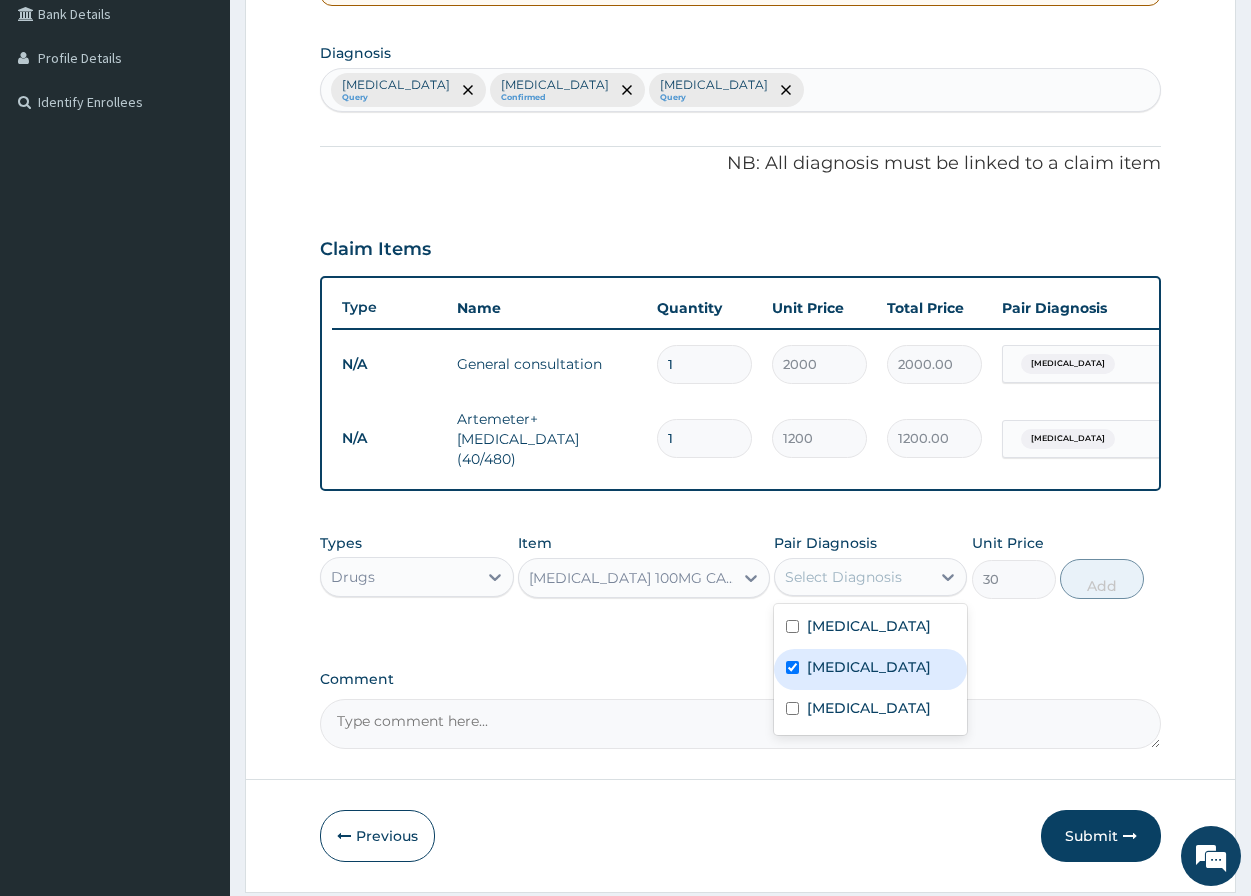 checkbox on "true" 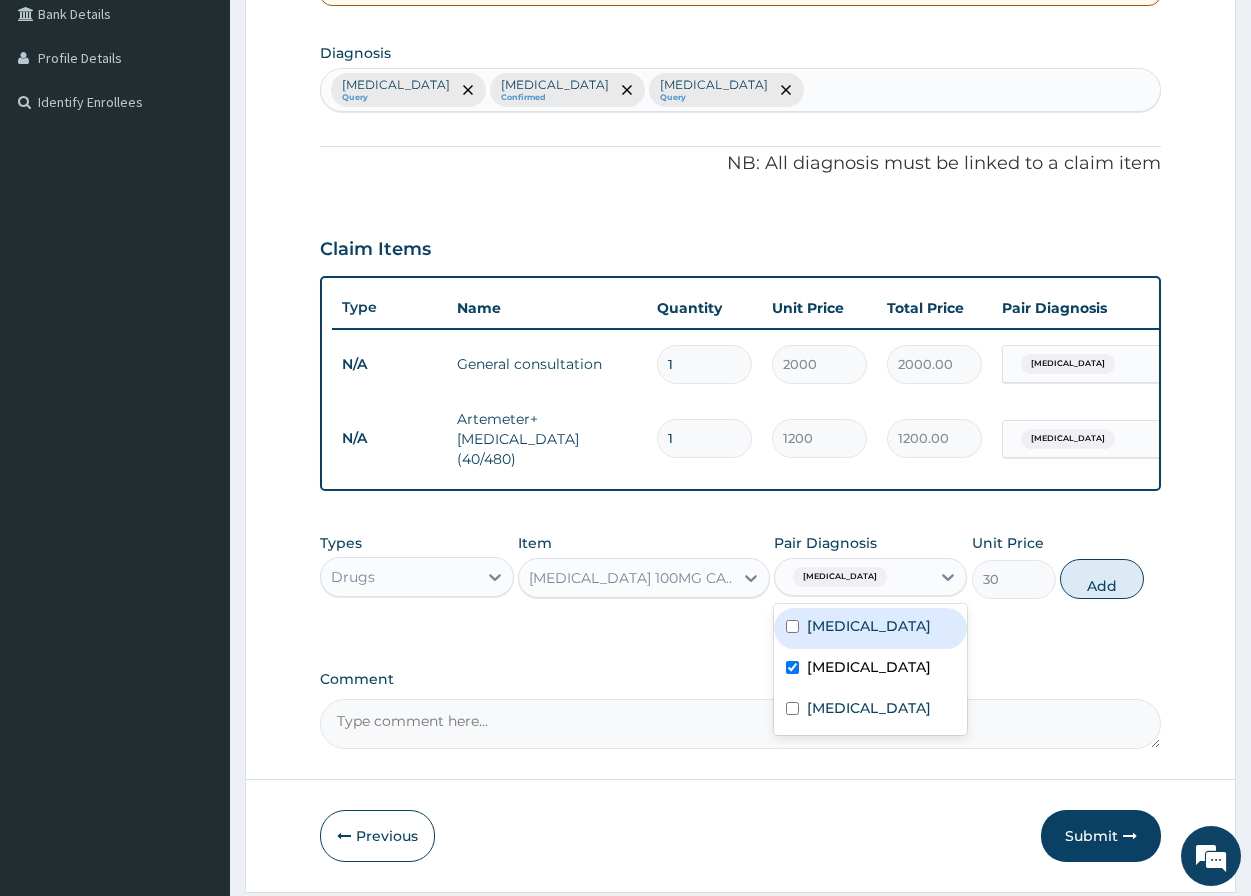 click at bounding box center [792, 626] 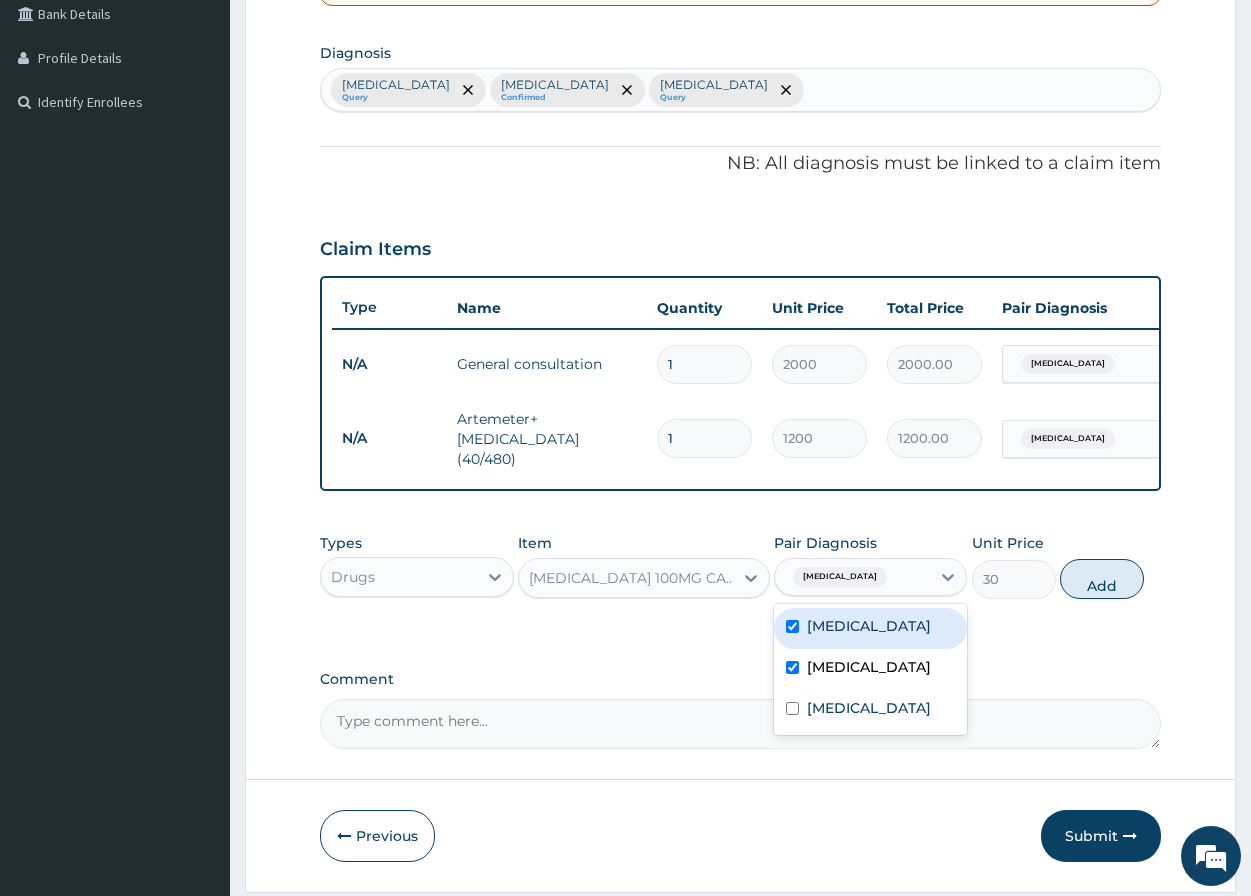 checkbox on "true" 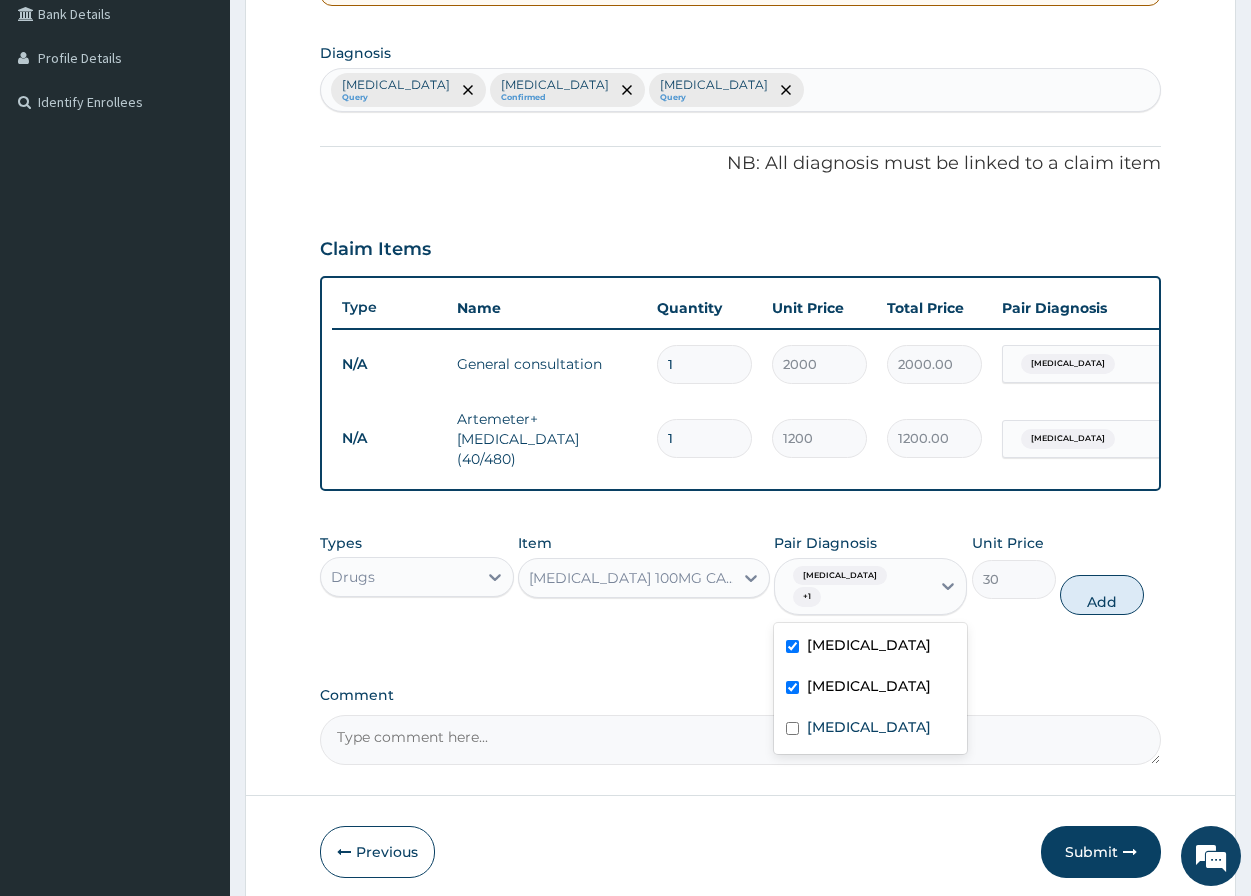 click at bounding box center (792, 687) 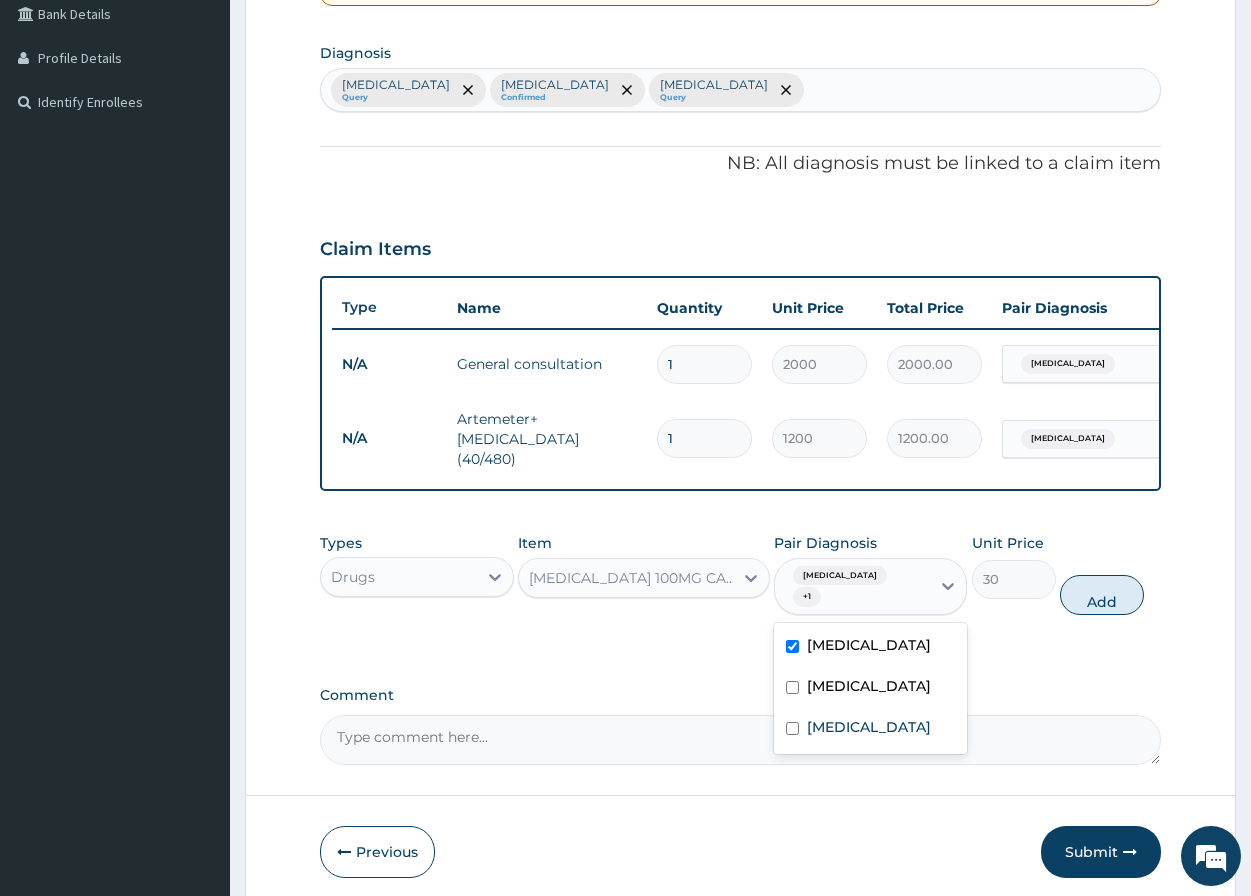 checkbox on "false" 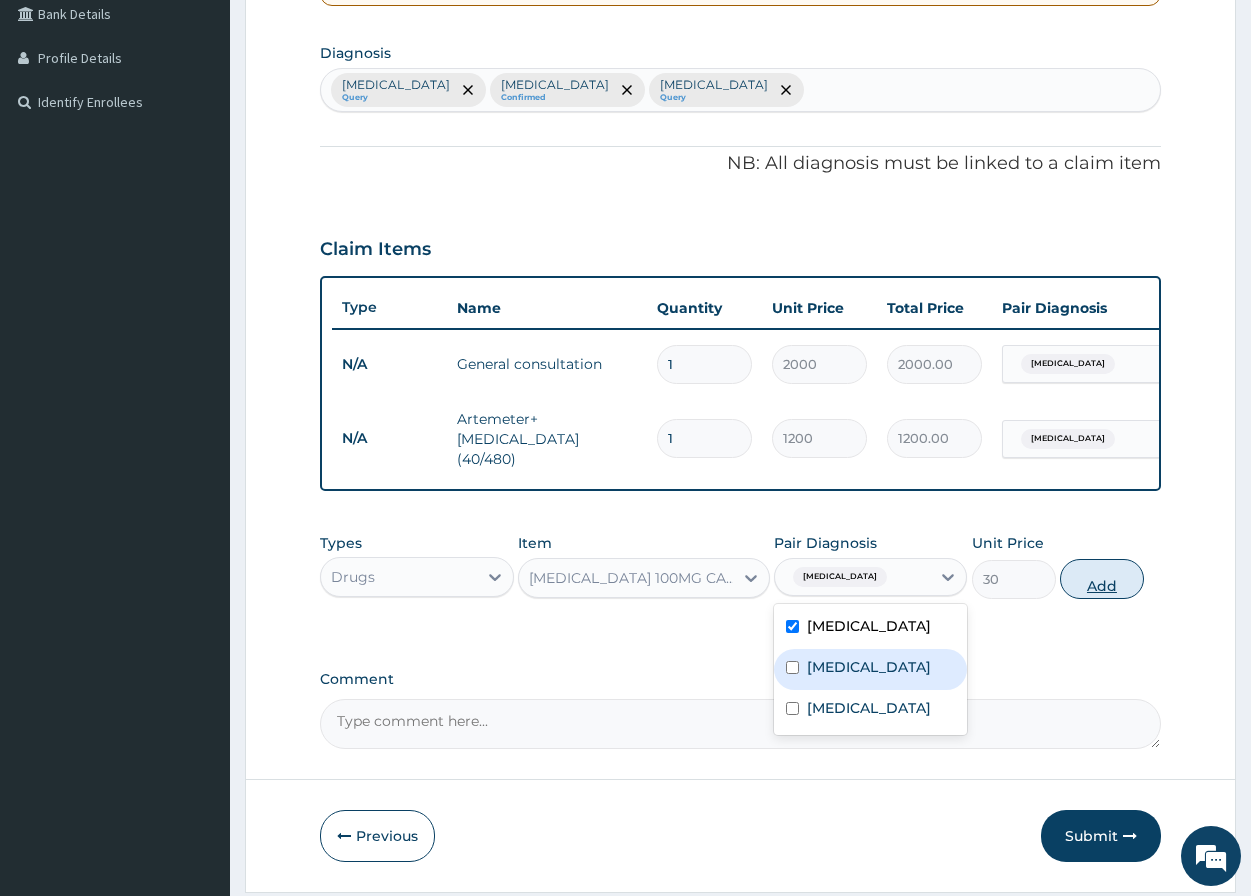 click on "Add" at bounding box center (1102, 579) 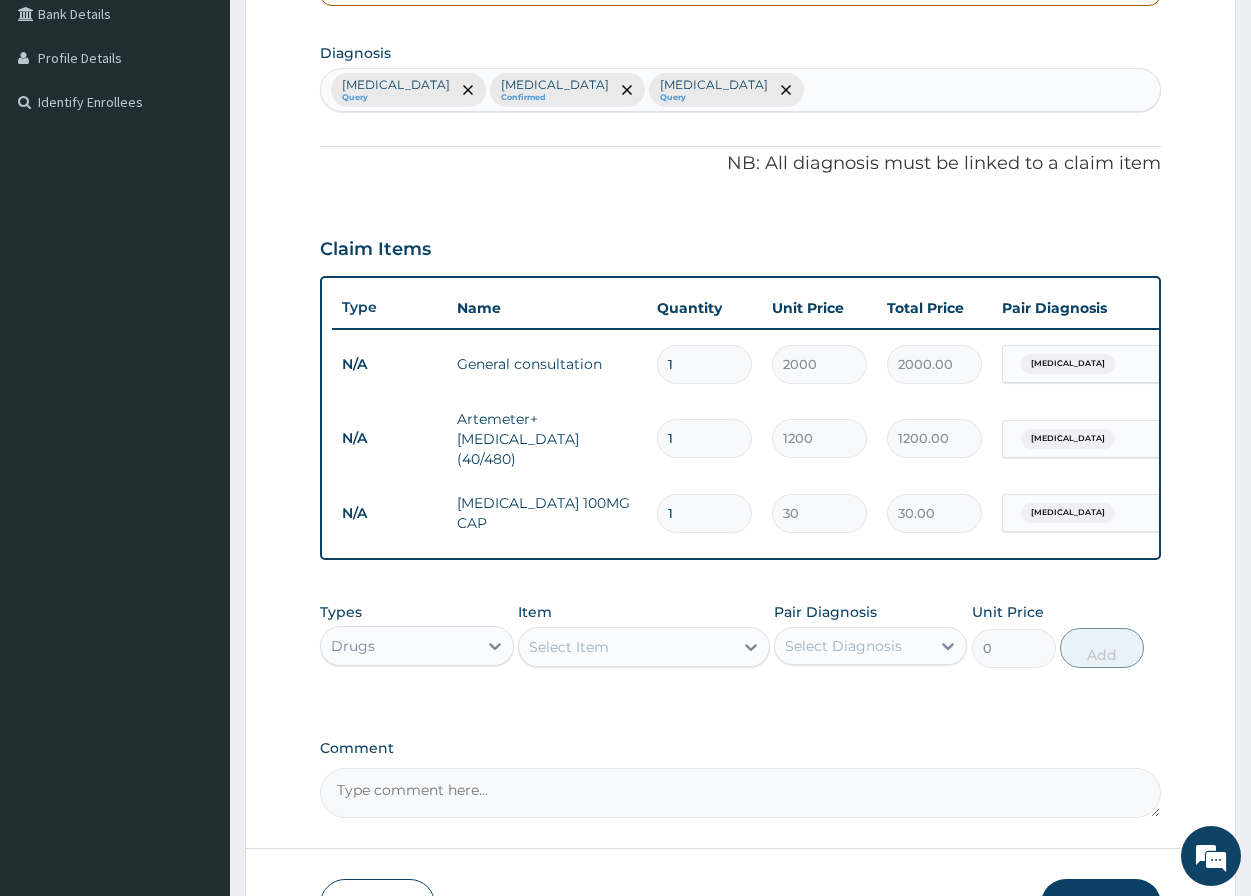 click on "1" at bounding box center (704, 513) 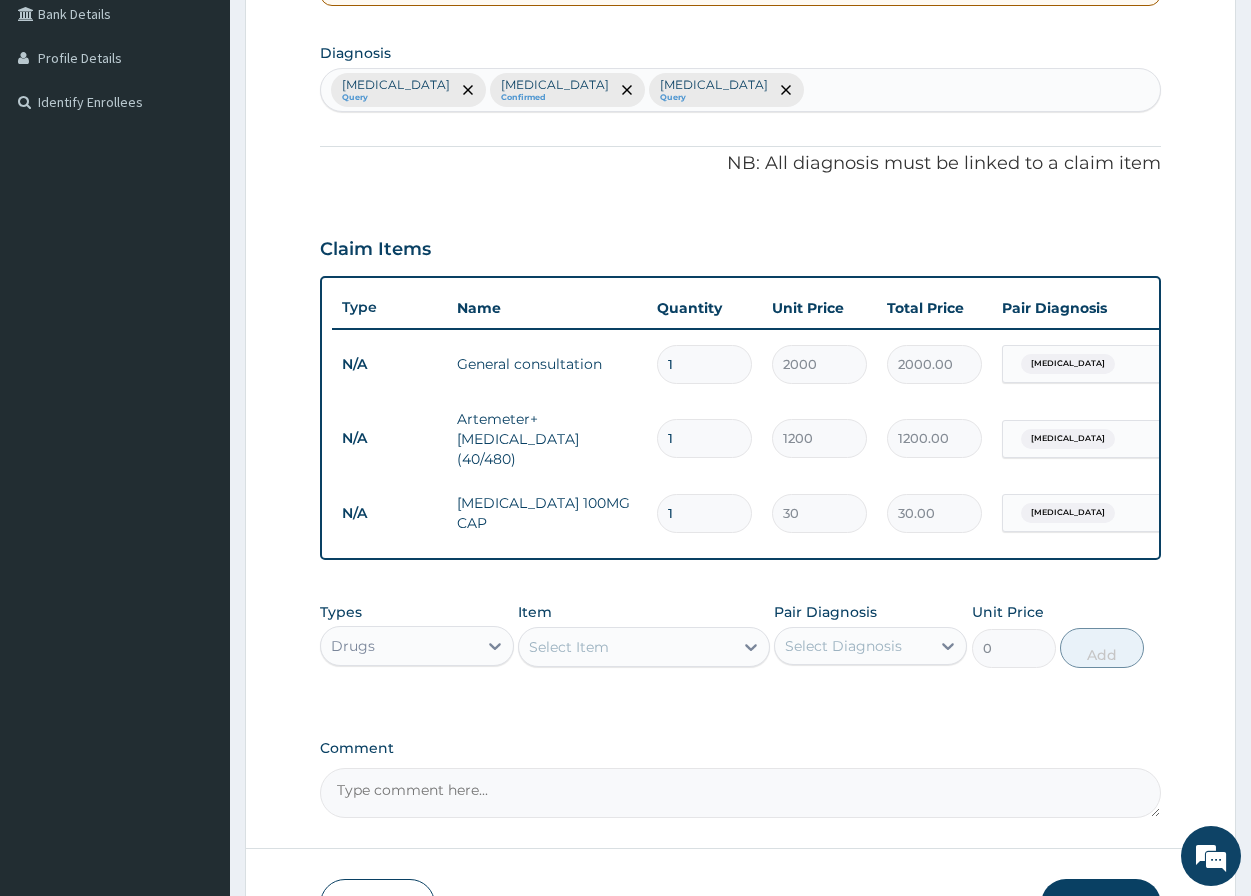 type on "10" 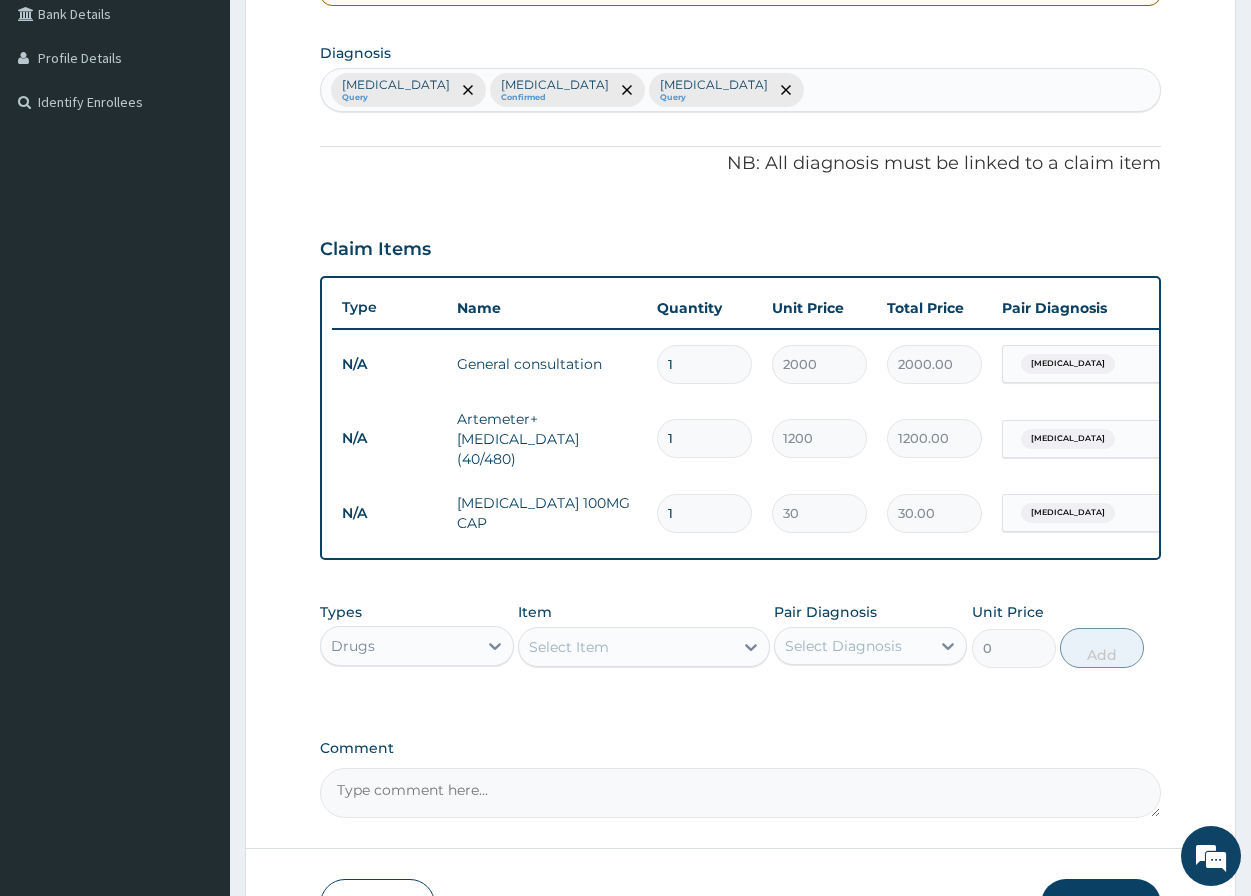 type on "300.00" 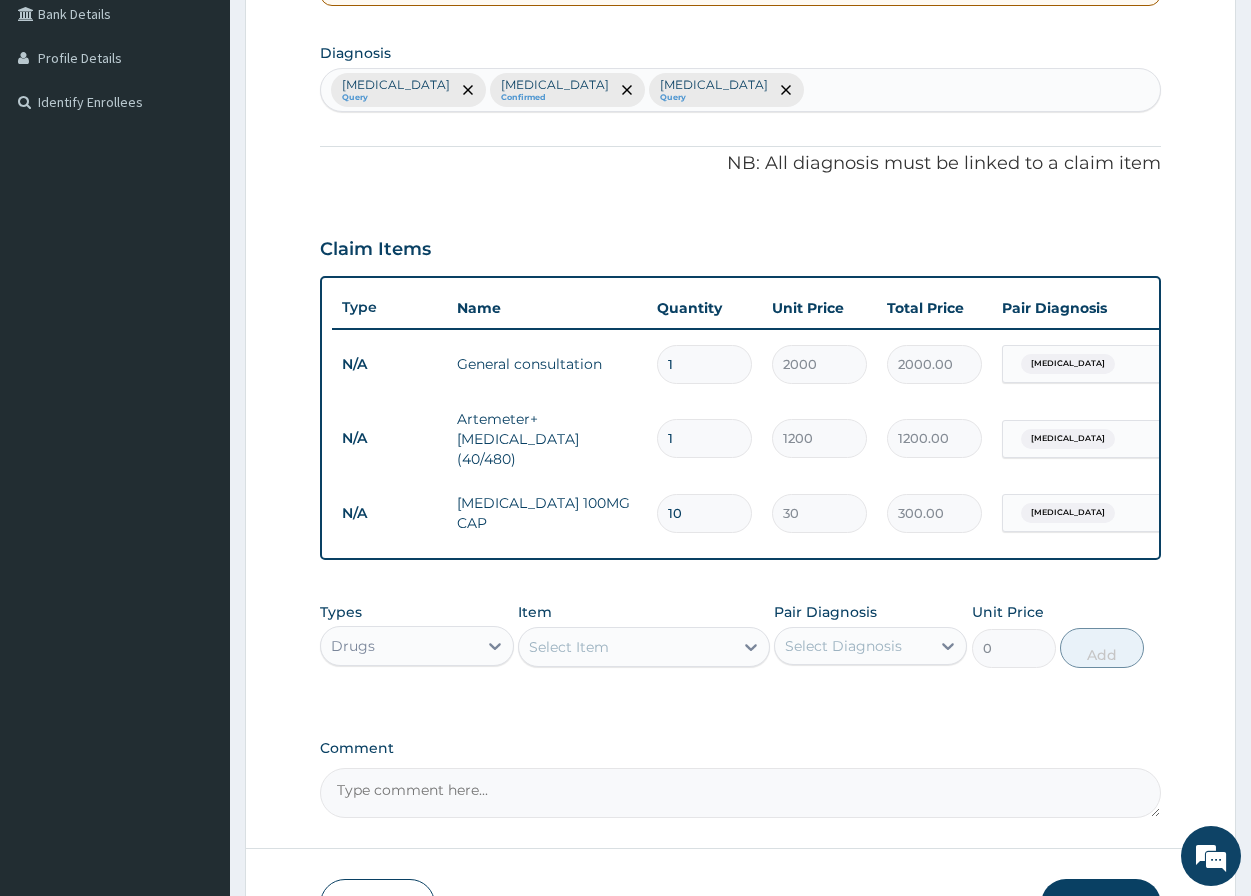 type on "10" 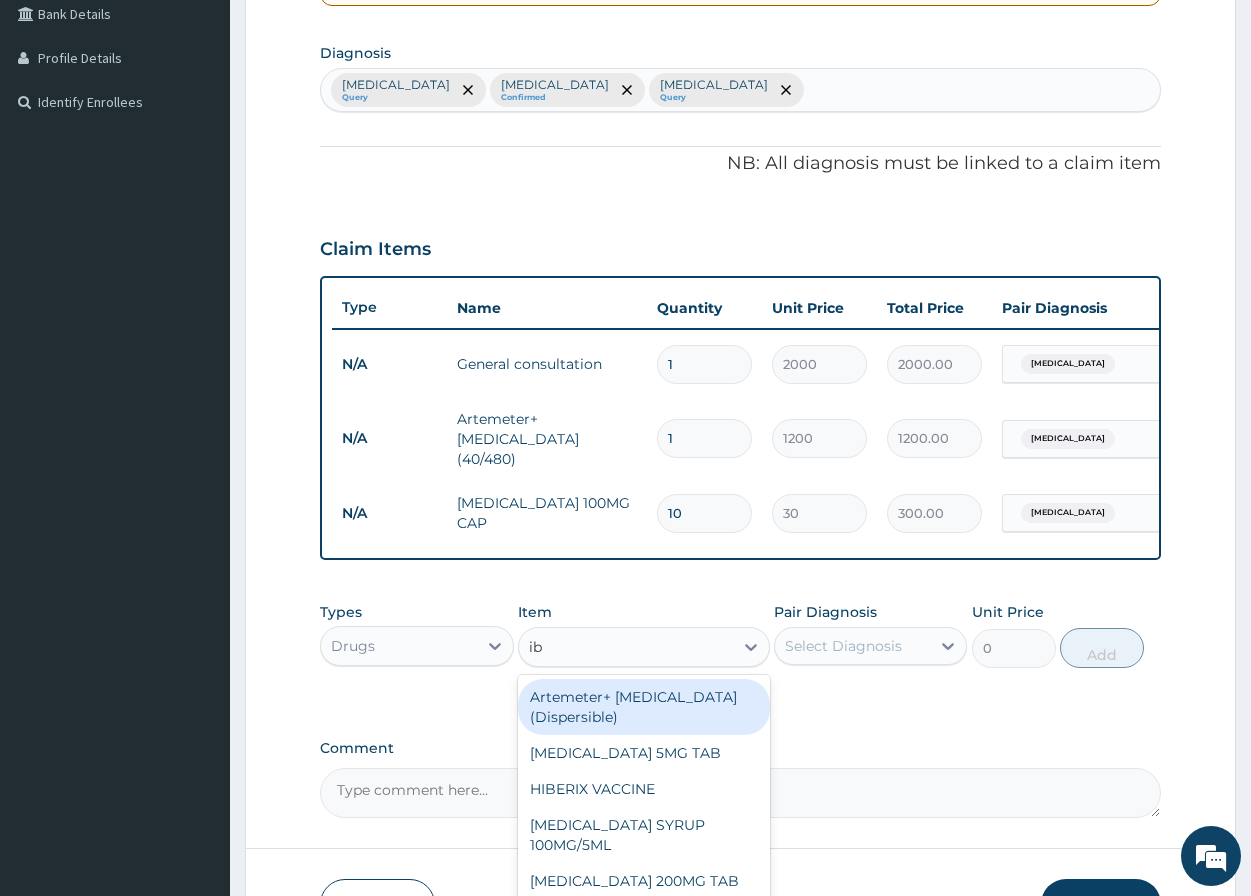 type on "ibu" 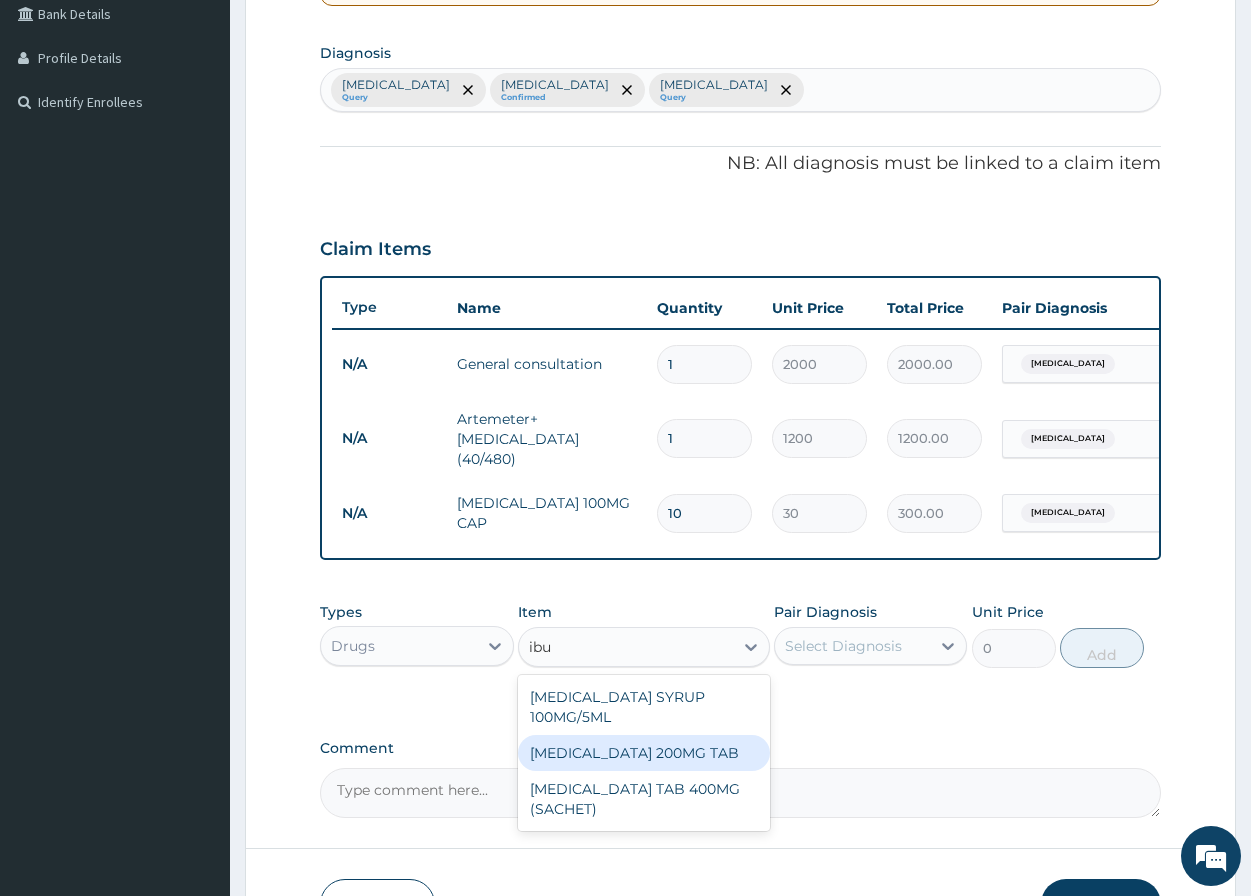 click on "IBUPROFEN 200MG TAB" at bounding box center [644, 753] 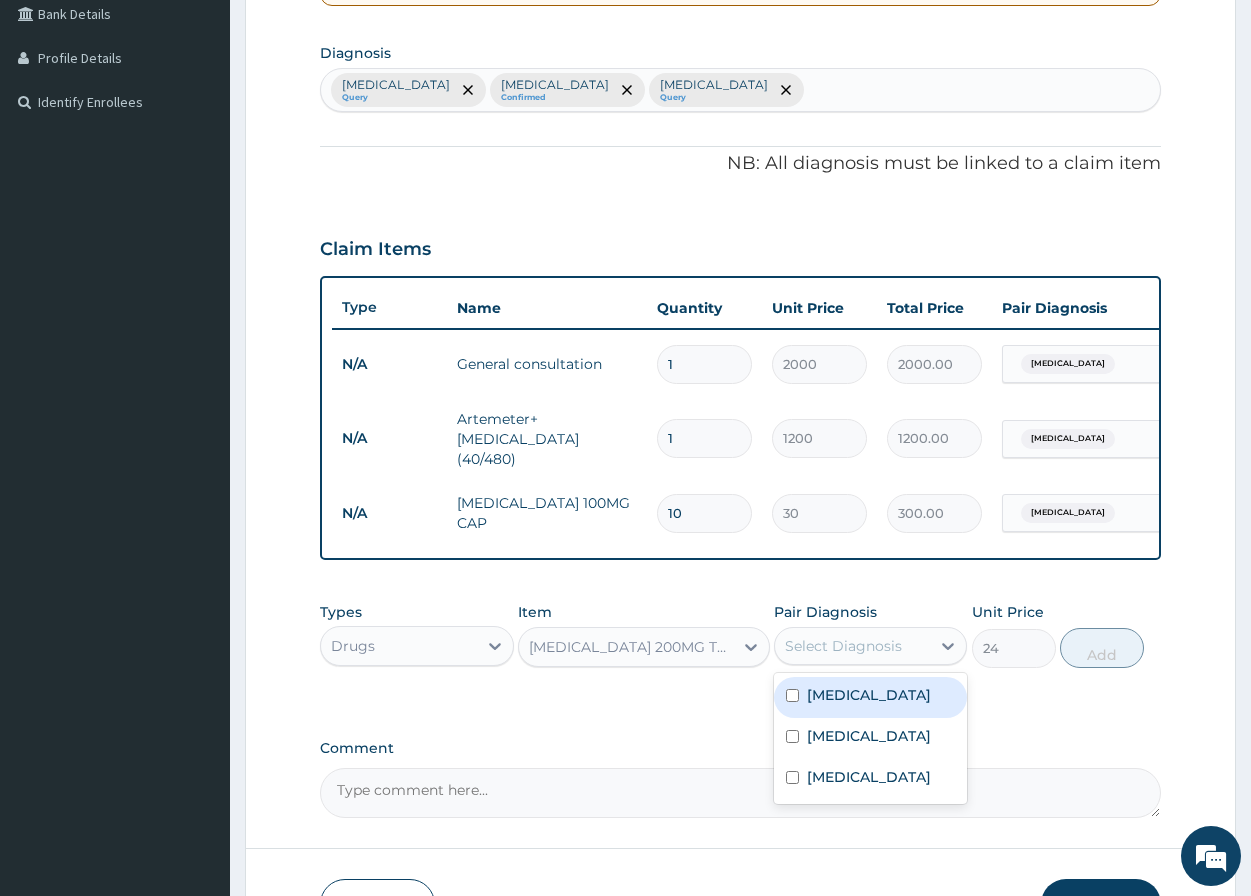 drag, startPoint x: 833, startPoint y: 670, endPoint x: 839, endPoint y: 660, distance: 11.661903 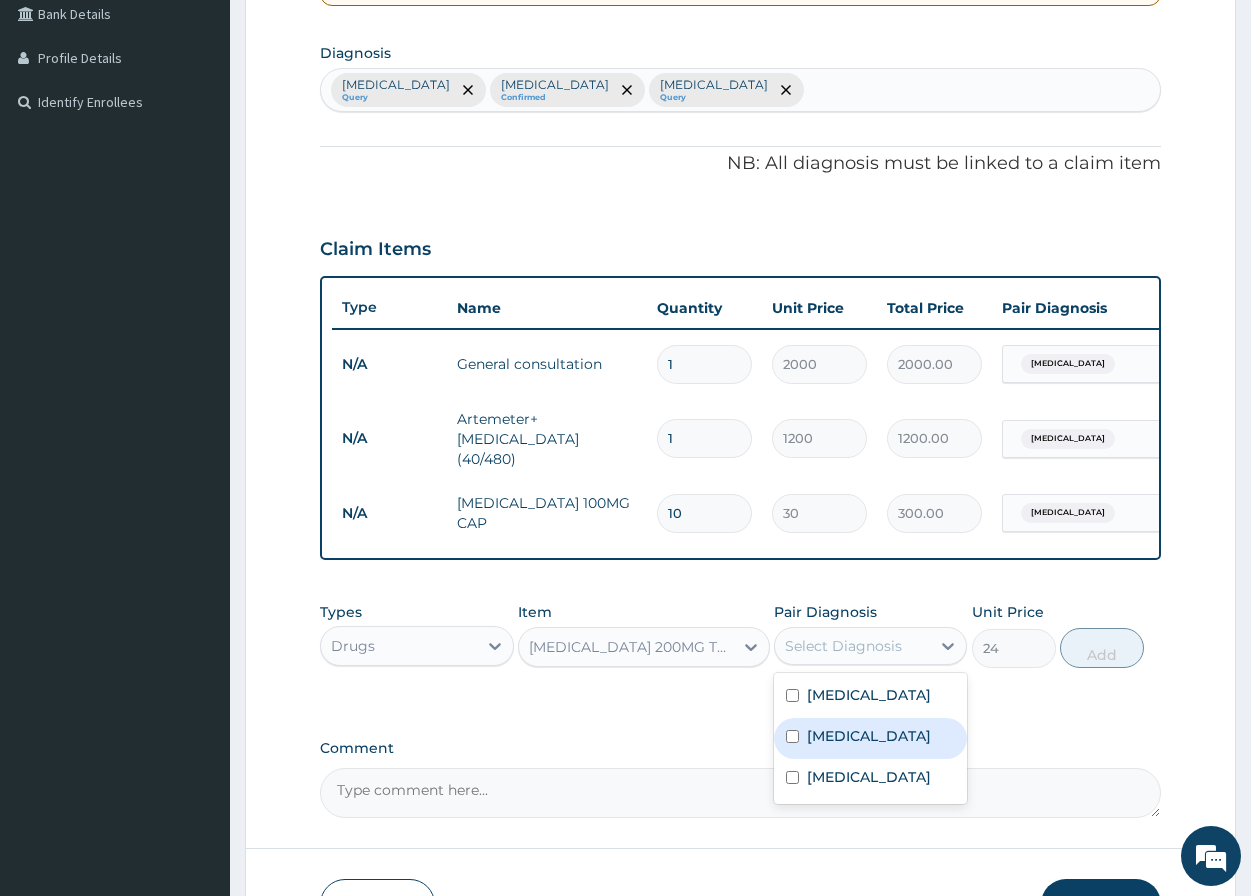 click on "Upper respiratory infection" at bounding box center (870, 738) 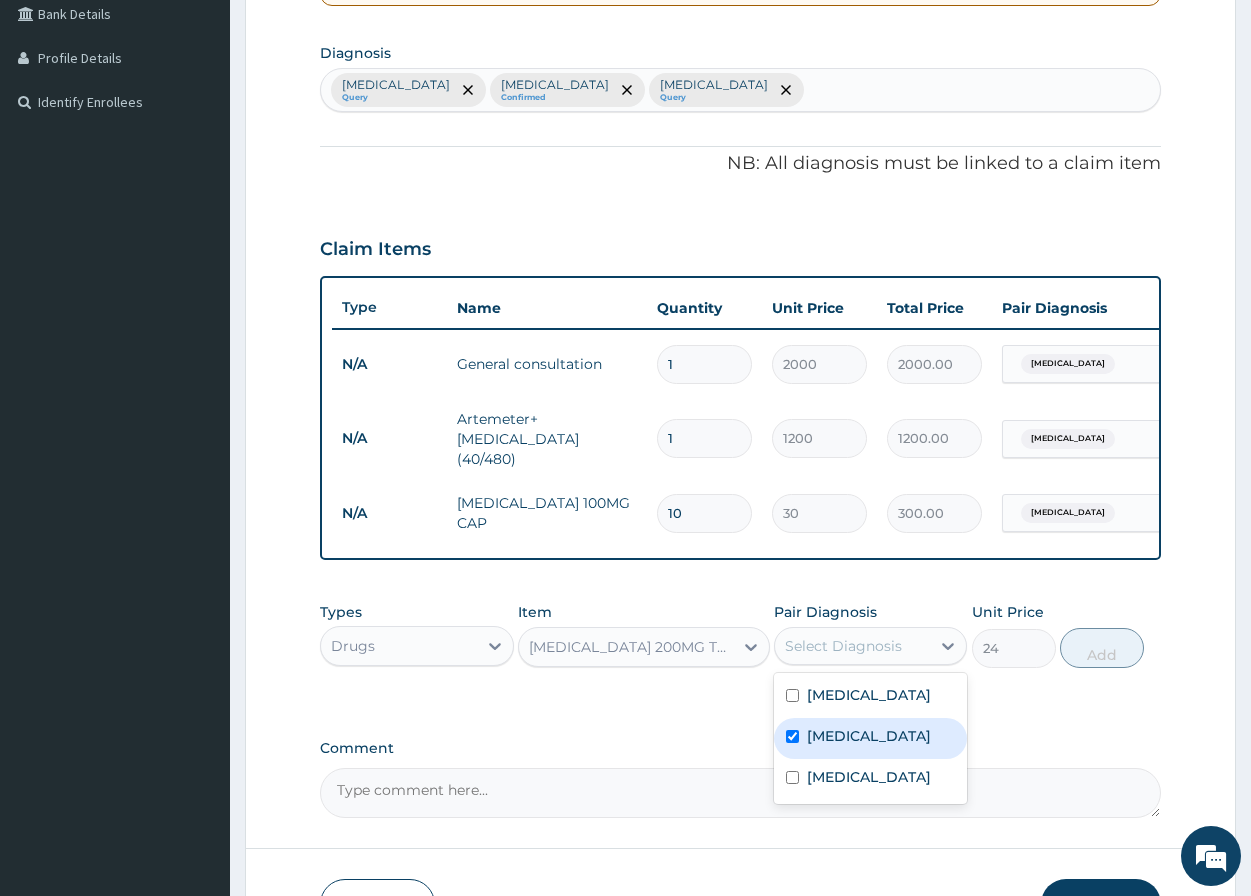 checkbox on "true" 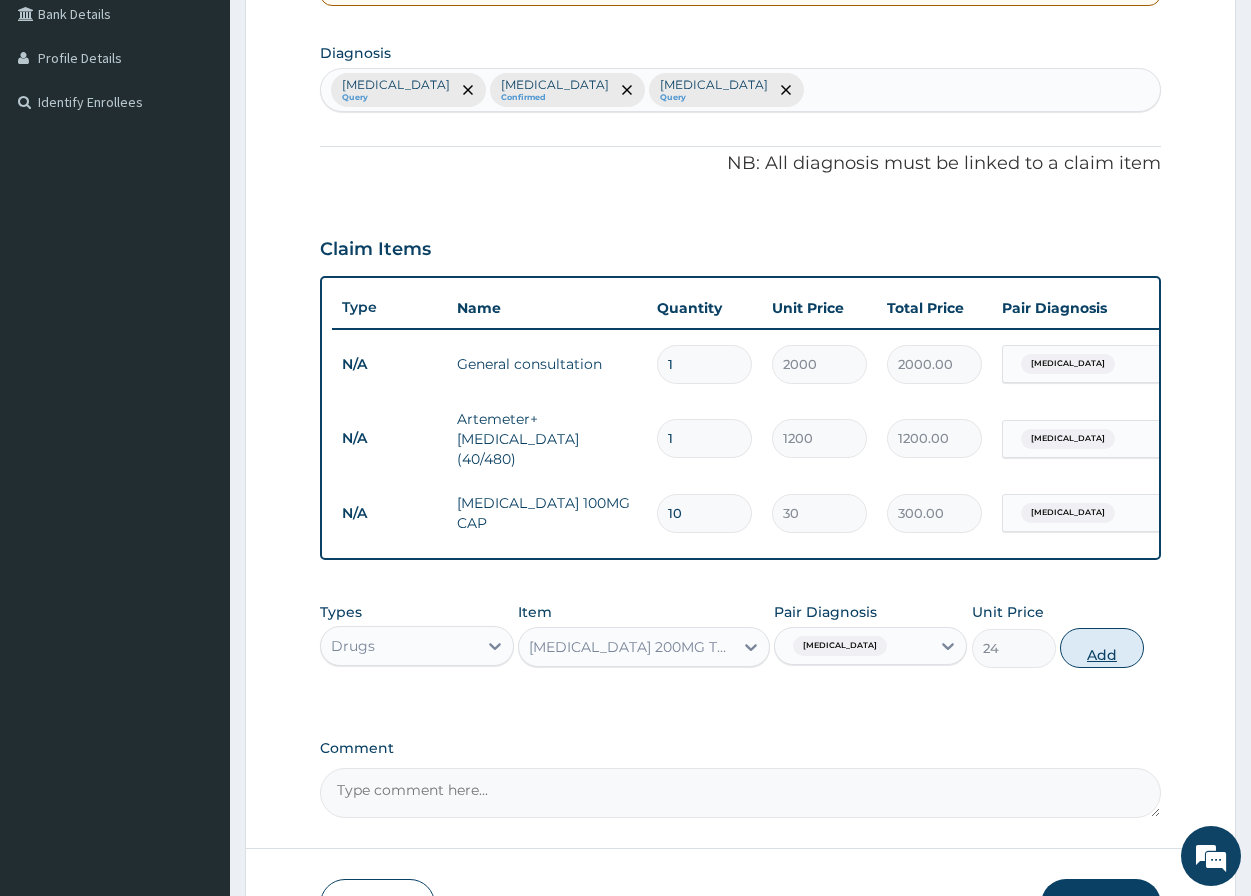 click on "Add" at bounding box center (1102, 648) 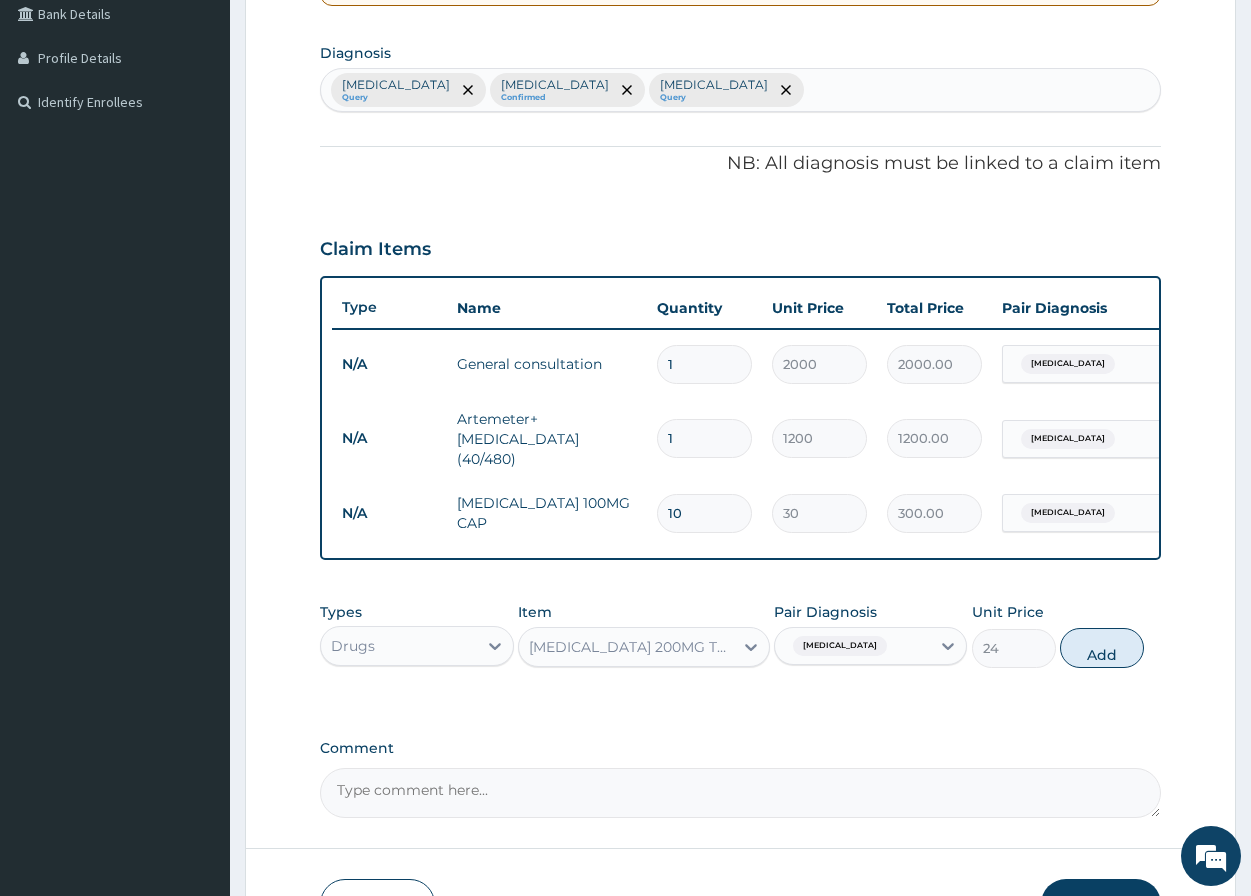 type on "0" 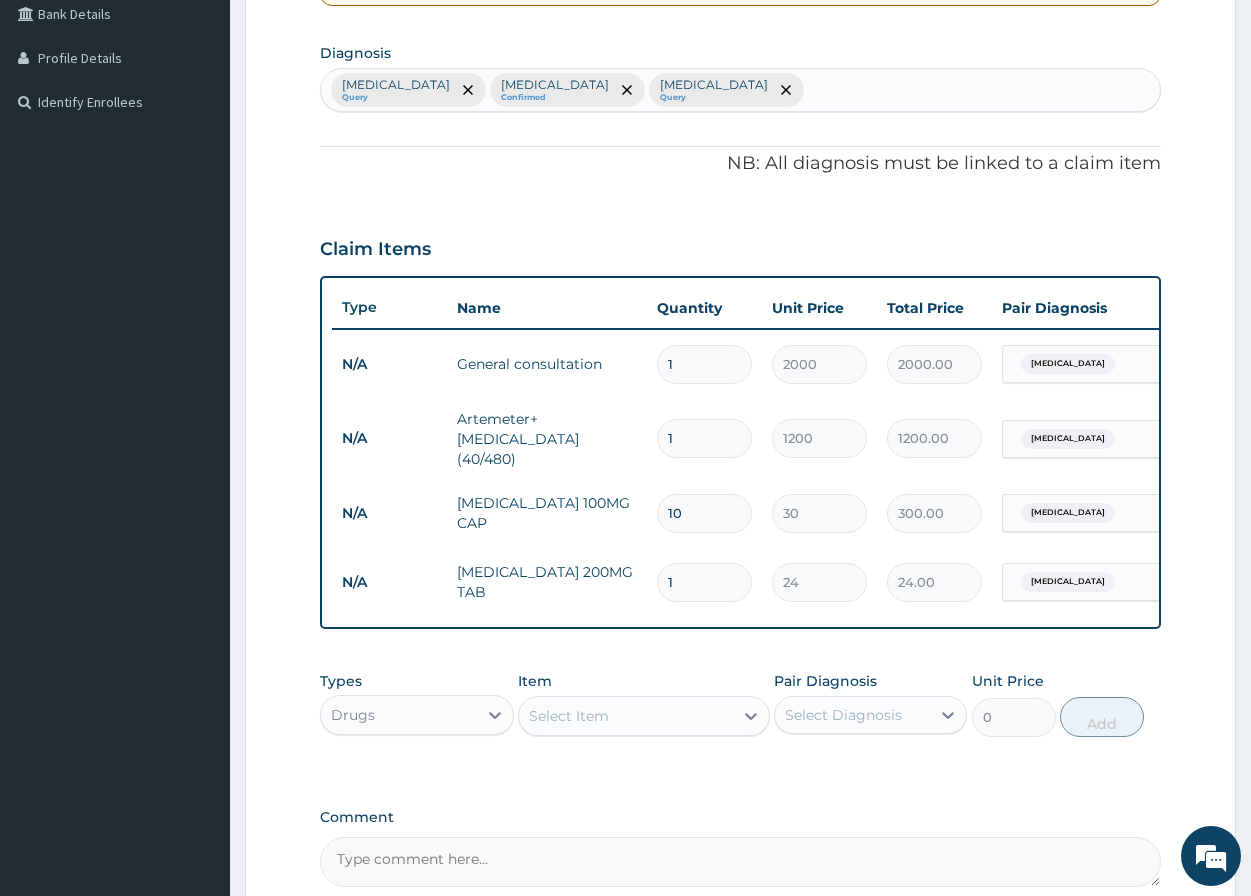 click on "1" at bounding box center (704, 582) 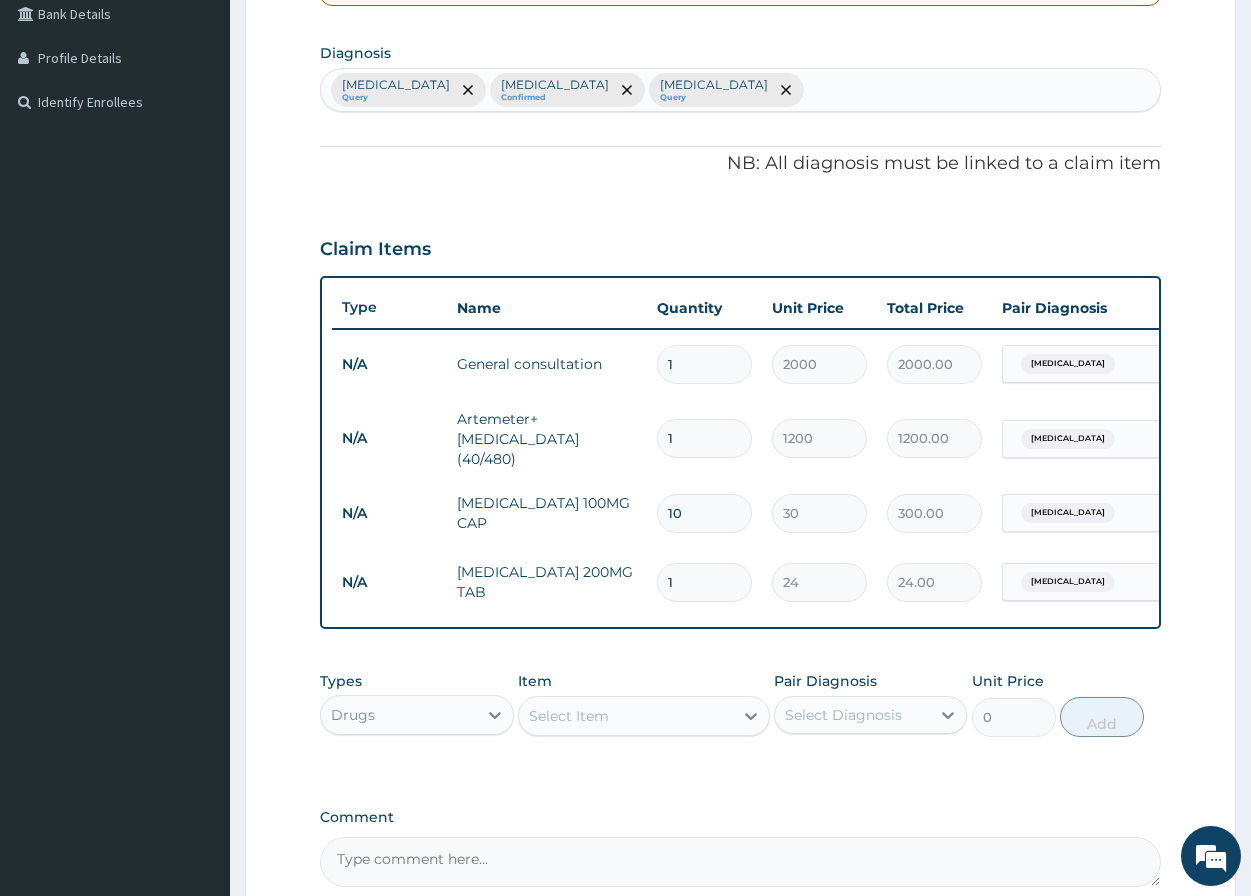 type on "14" 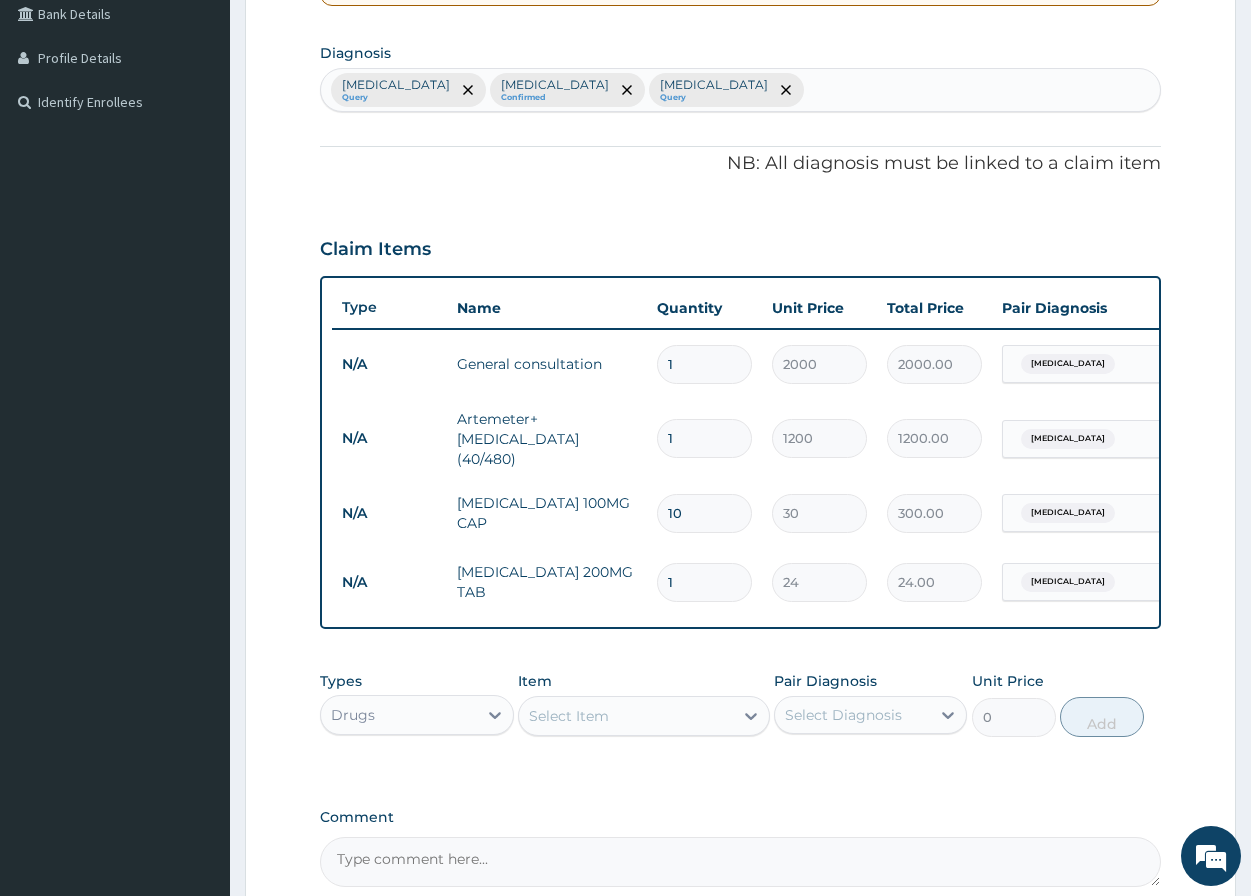 type on "336.00" 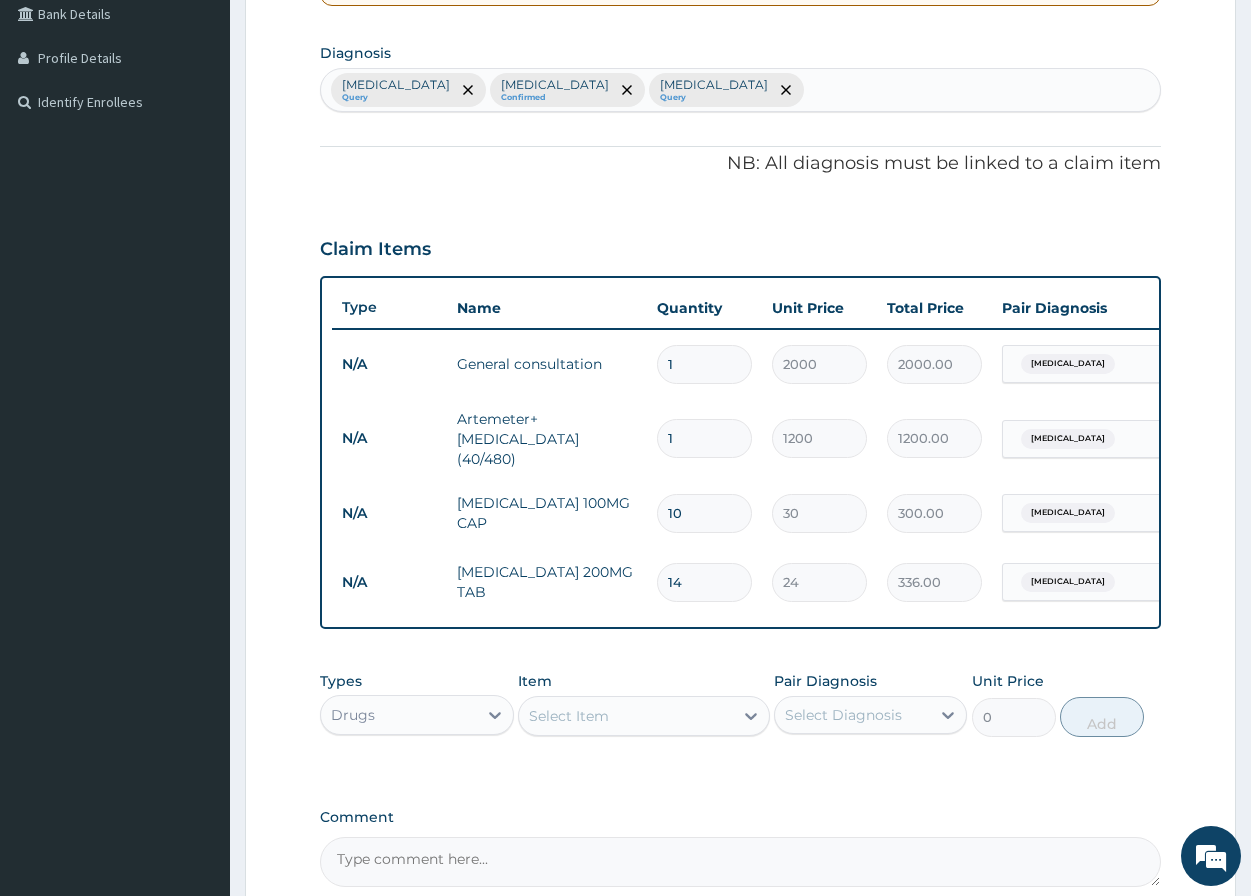 type on "14" 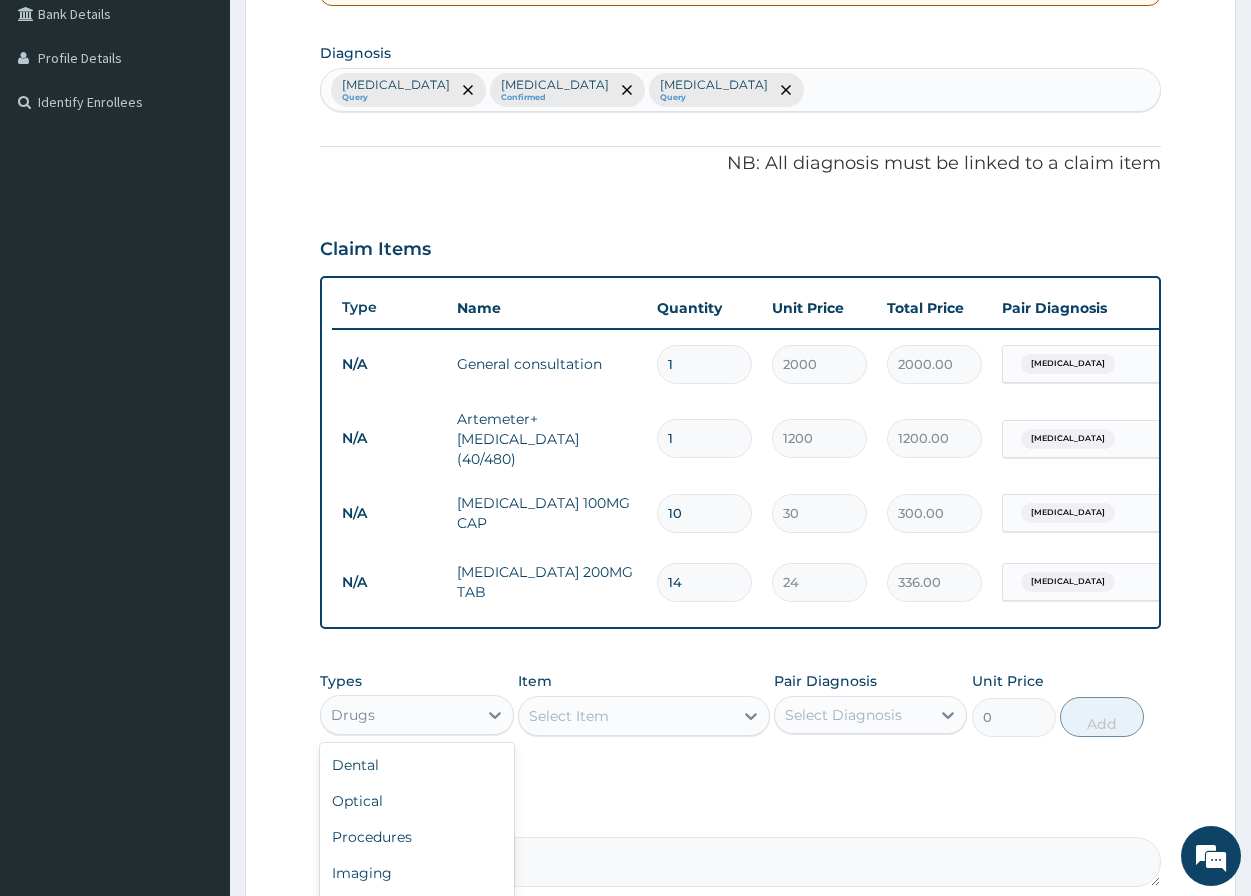 scroll, scrollTop: 68, scrollLeft: 0, axis: vertical 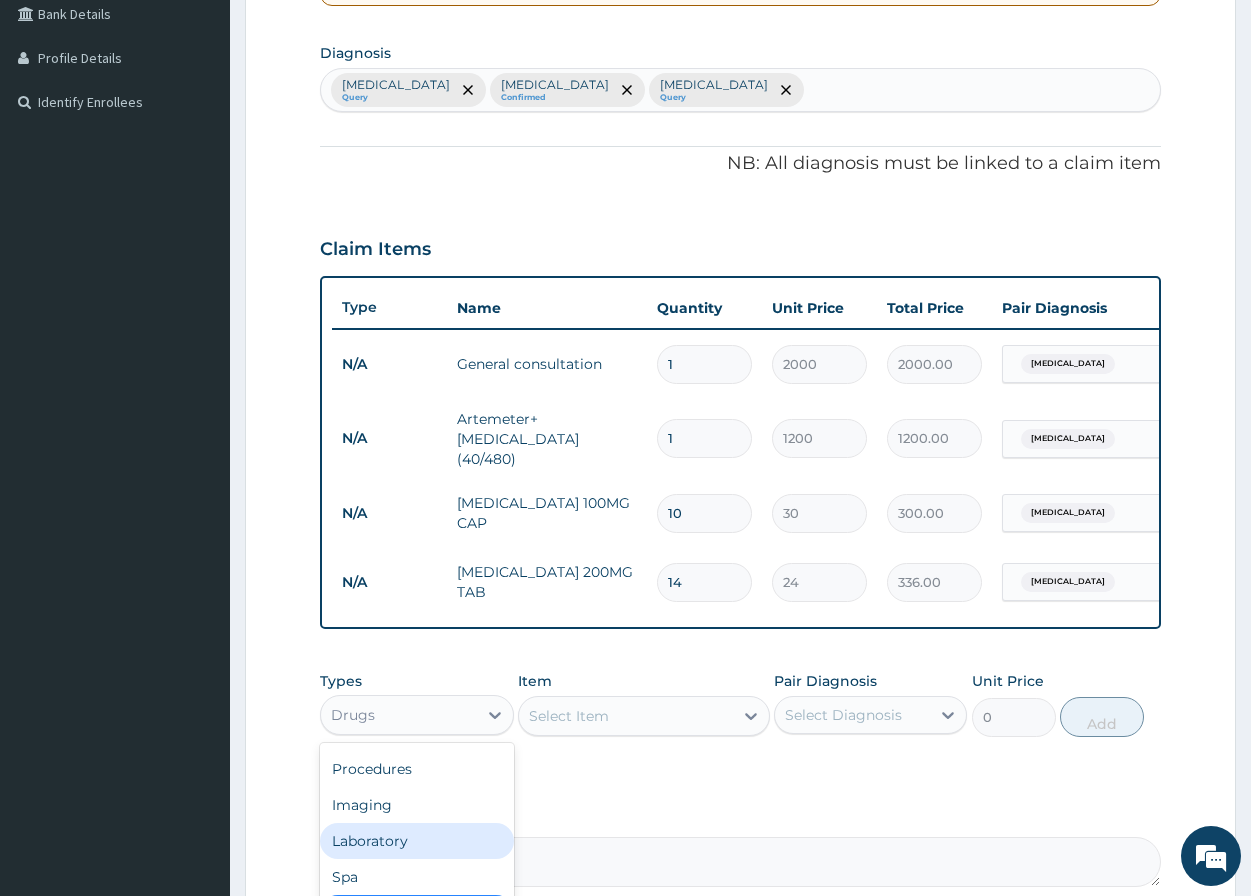 drag, startPoint x: 404, startPoint y: 847, endPoint x: 418, endPoint y: 846, distance: 14.035668 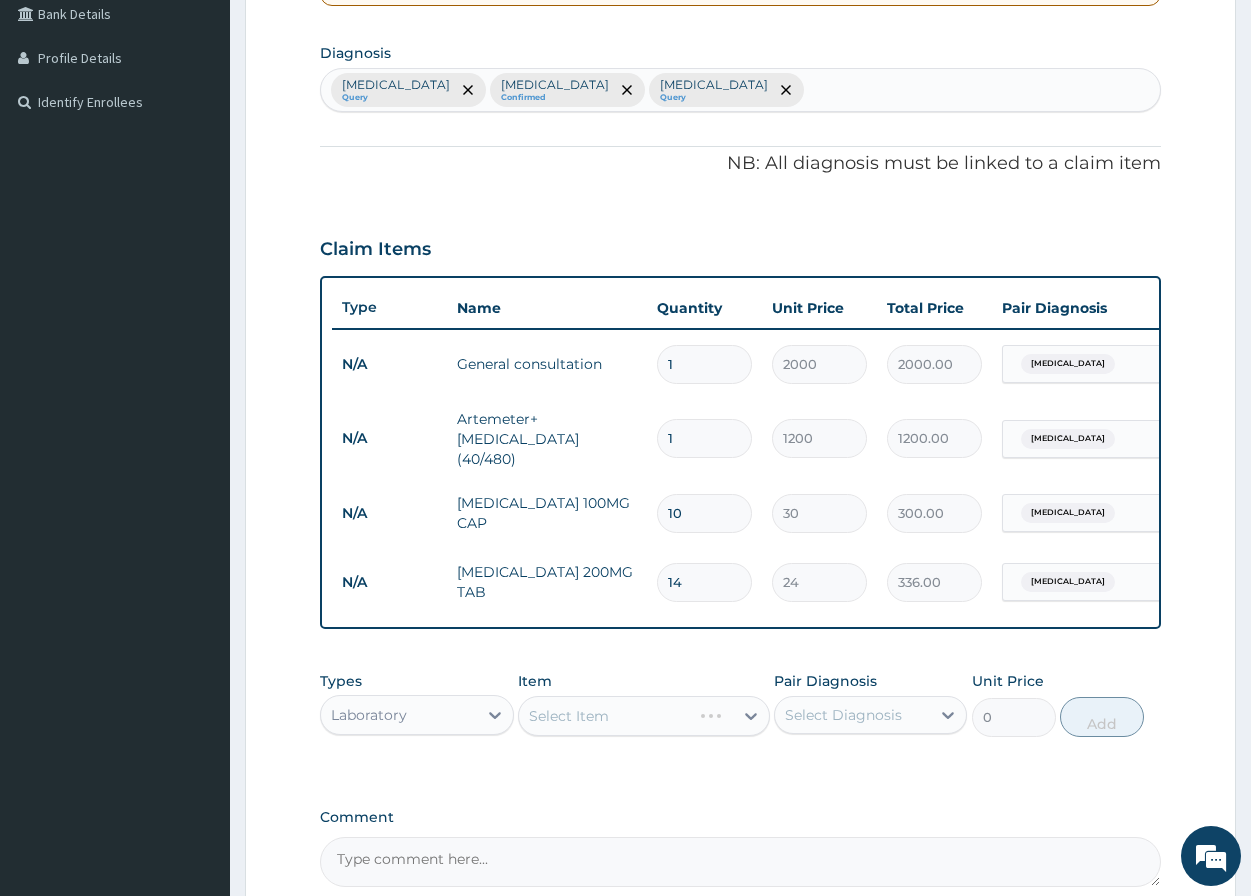 click on "Select Item" at bounding box center [644, 716] 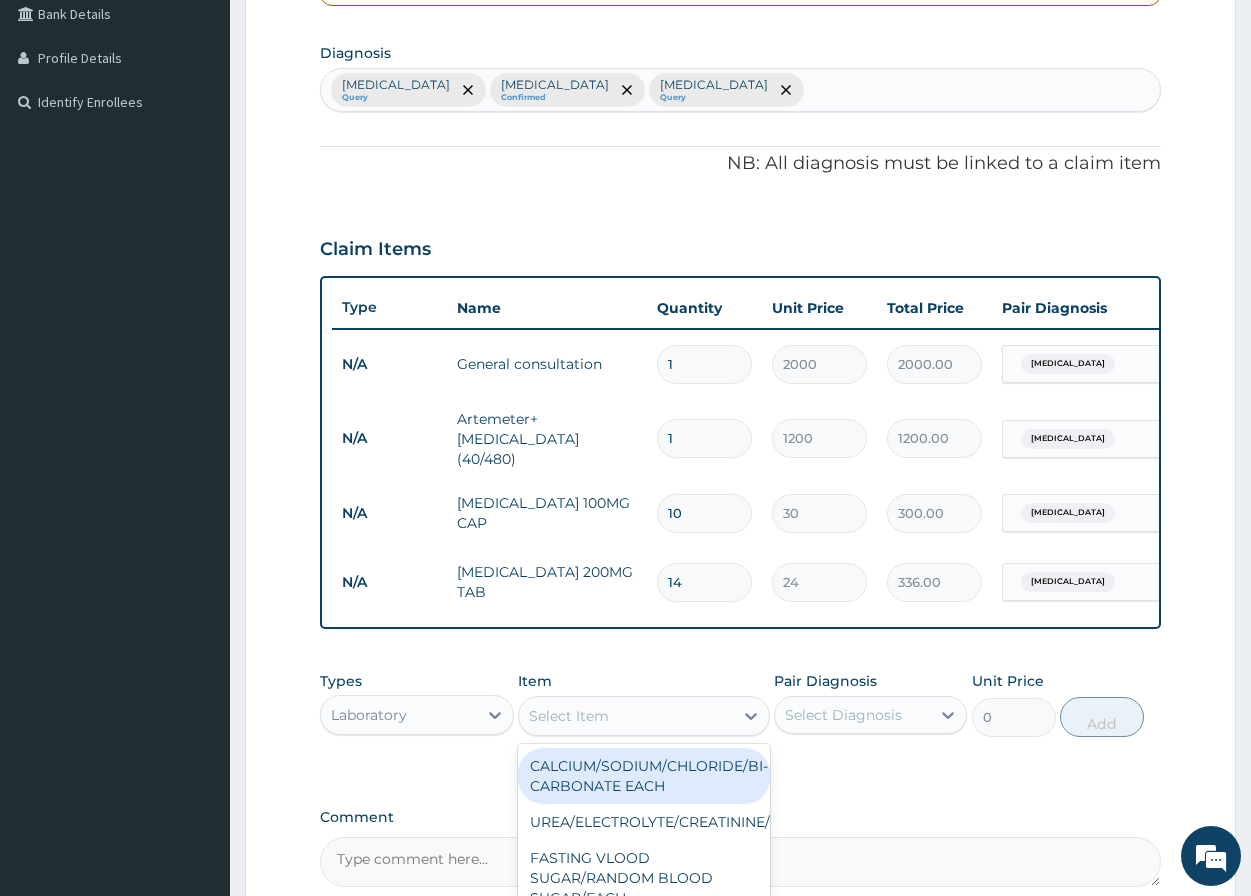 click on "Select Item" at bounding box center (569, 716) 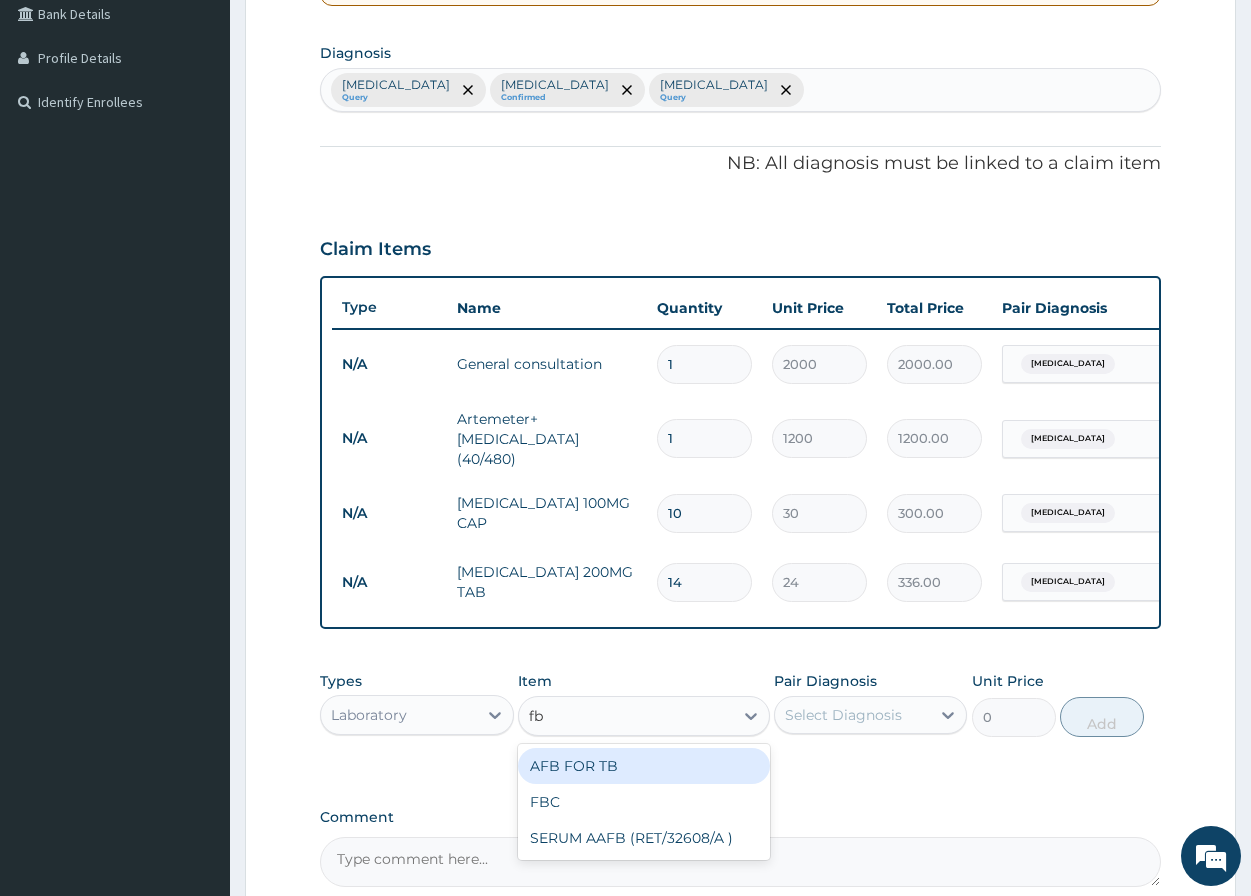 type on "fbc" 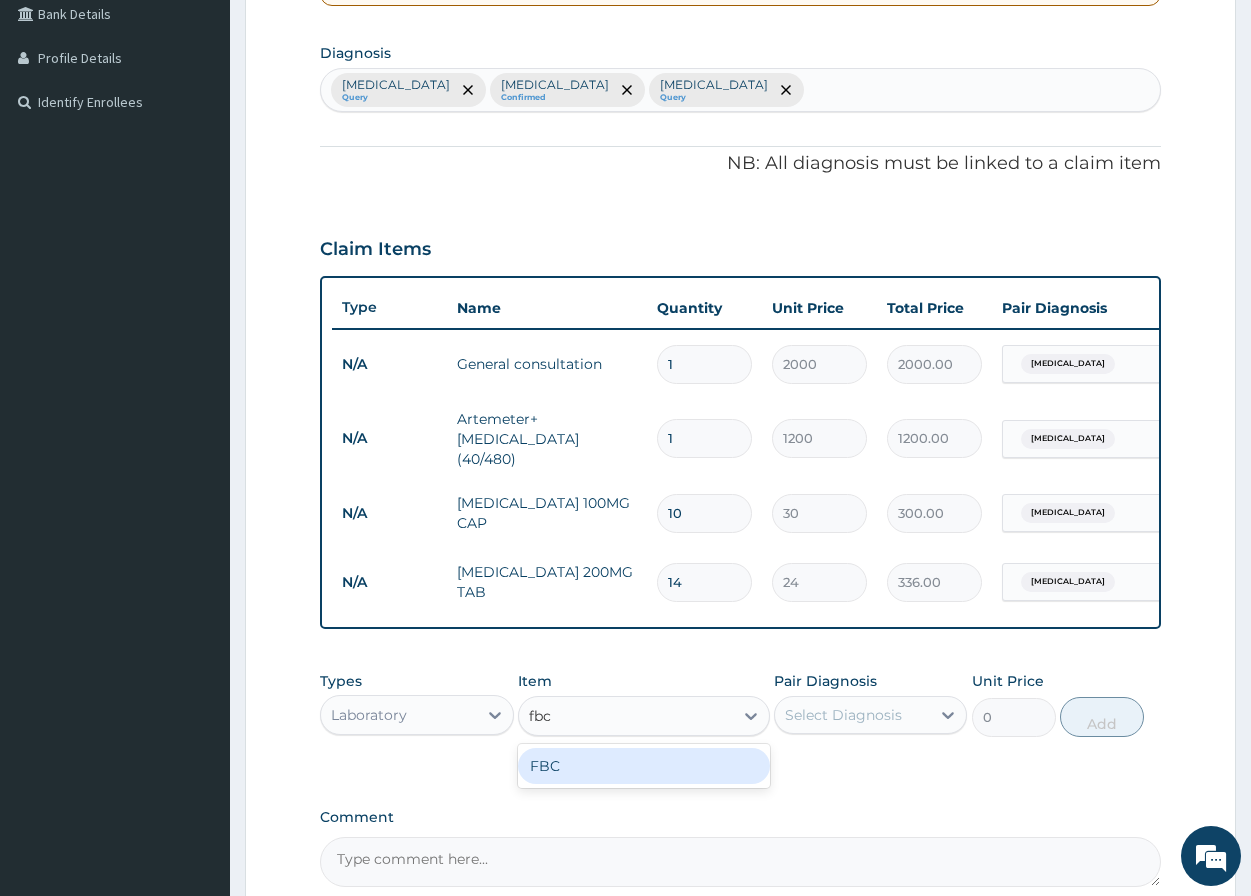 click on "FBC" at bounding box center [644, 766] 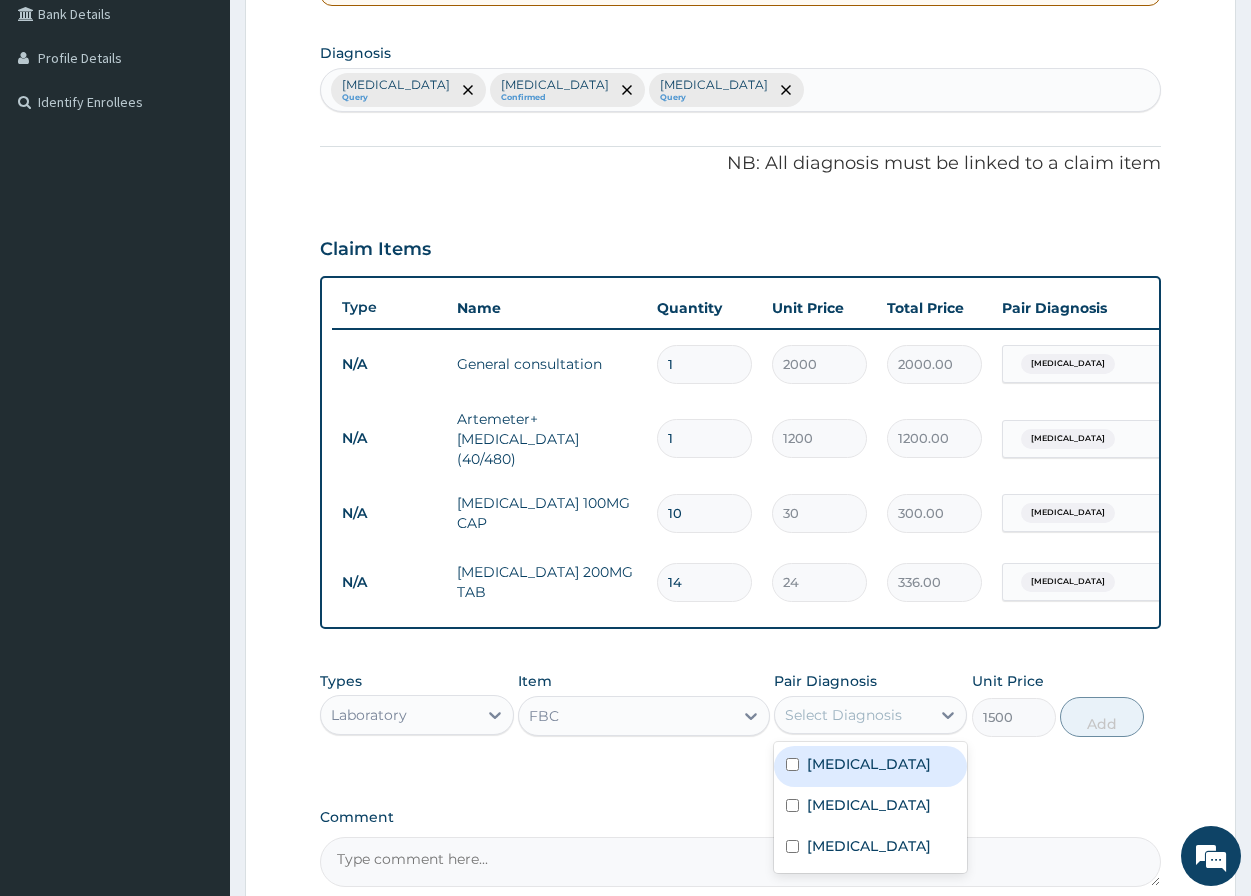 click on "Select Diagnosis" at bounding box center (843, 715) 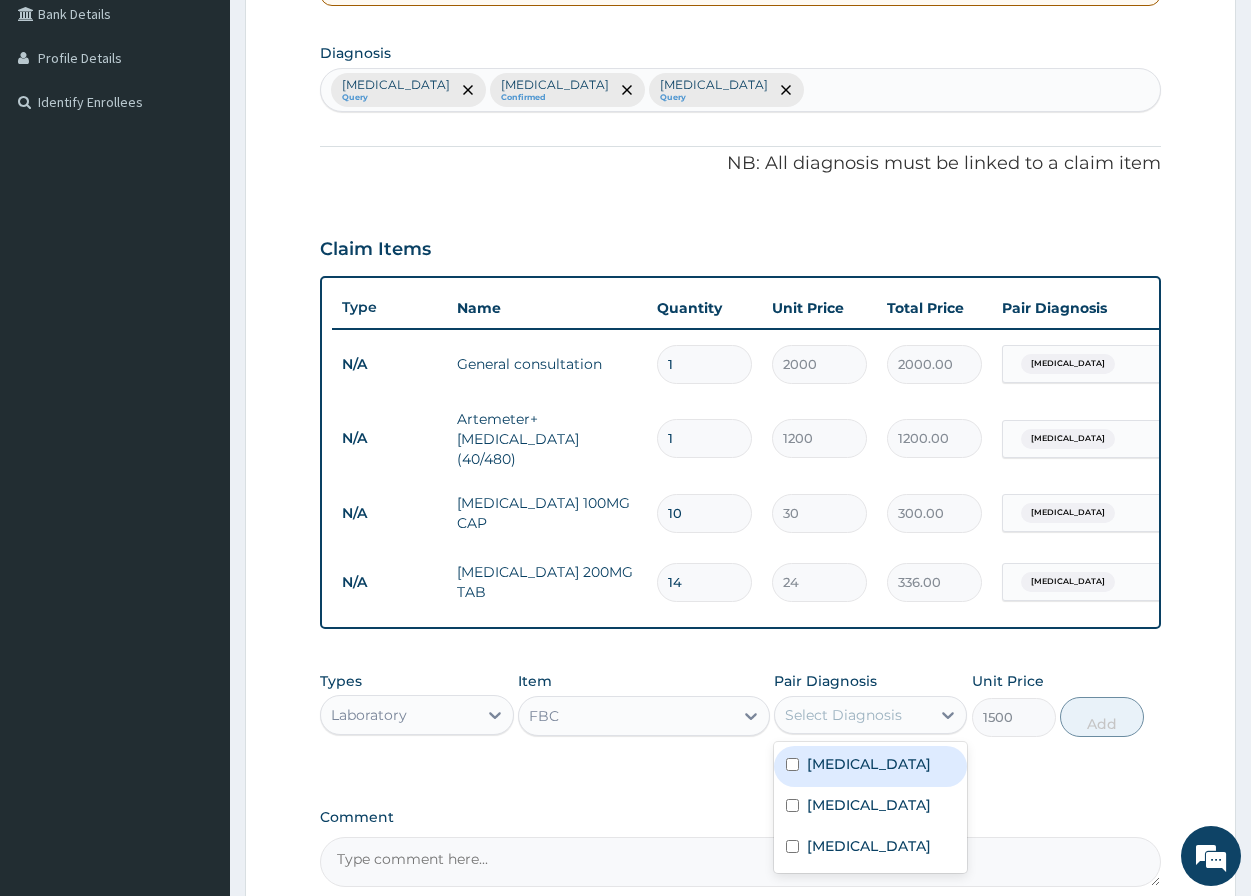 click on "Sepsis" at bounding box center [870, 766] 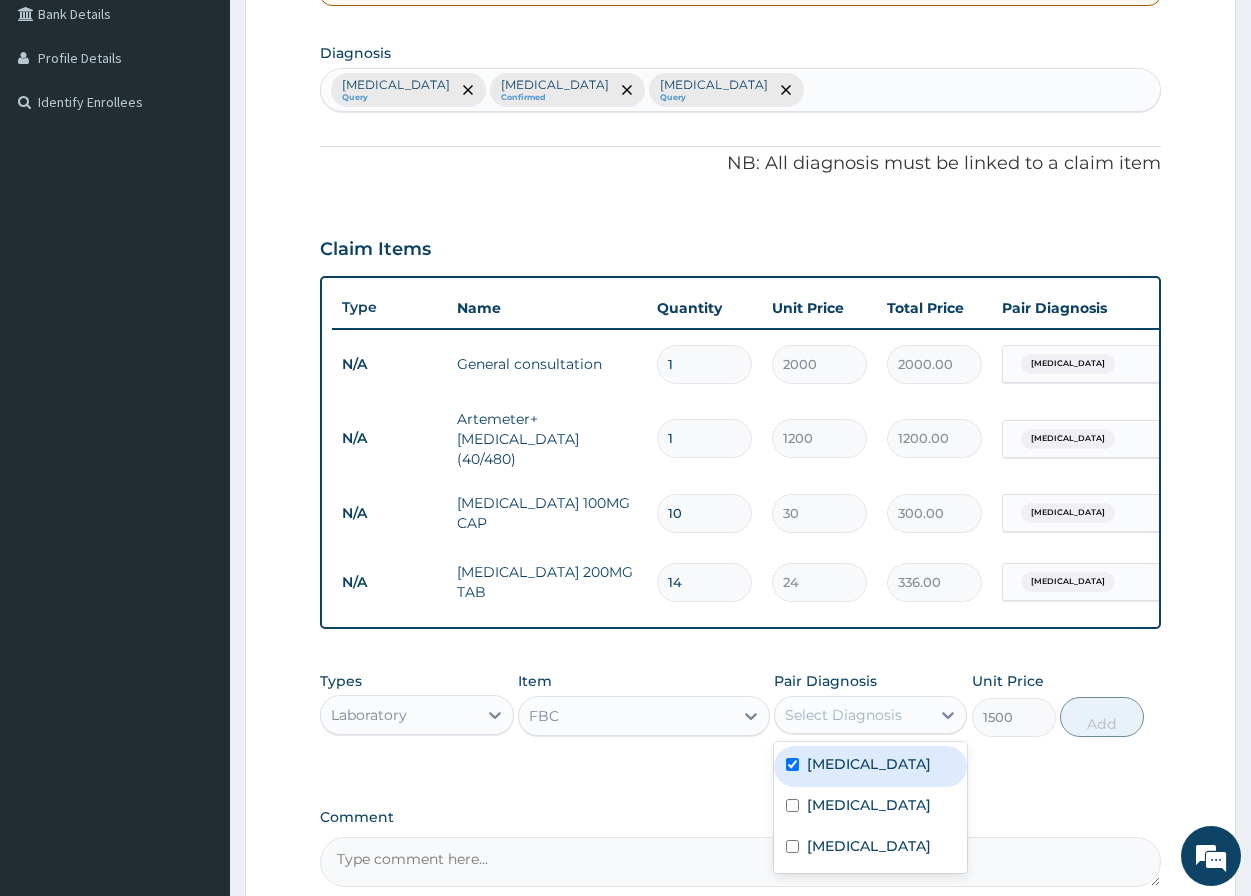 checkbox on "true" 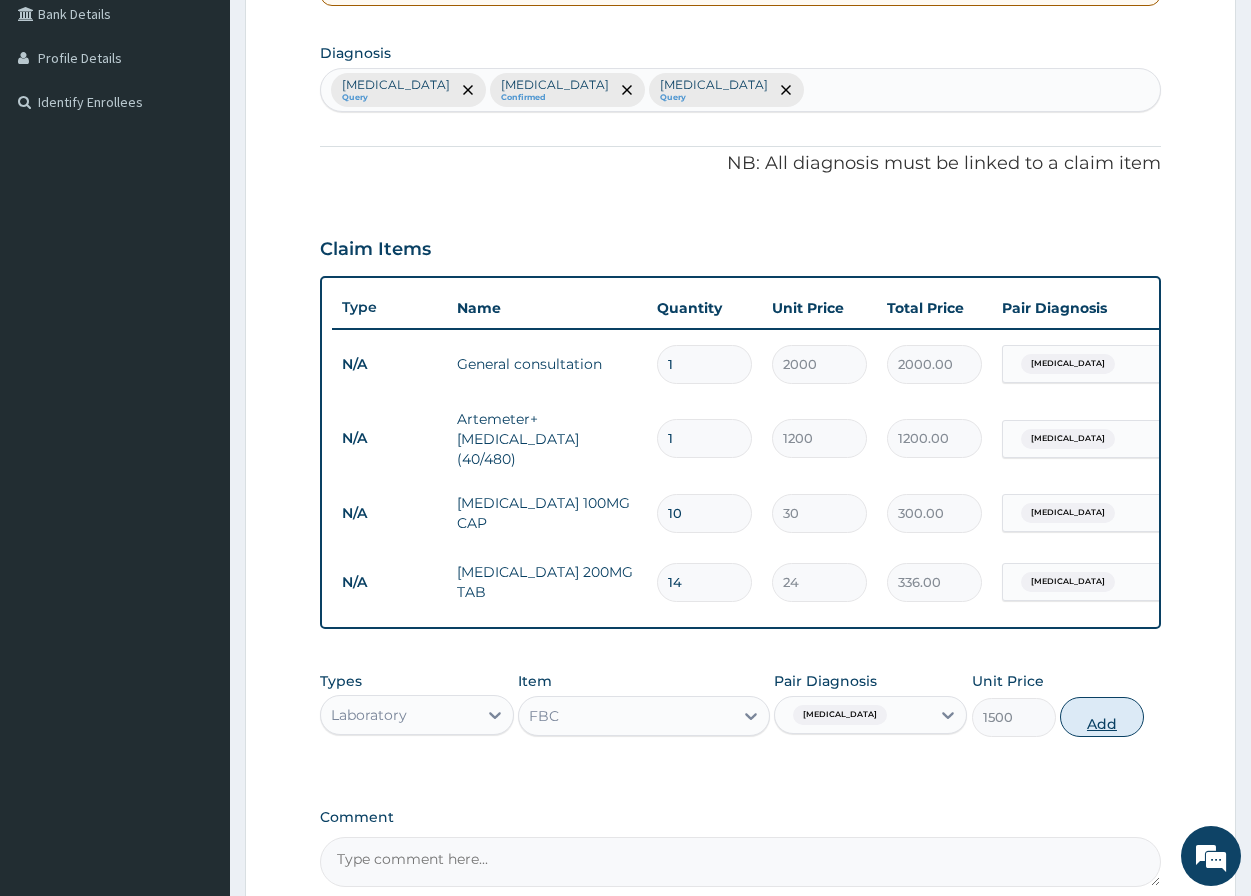 click on "Add" at bounding box center (1102, 717) 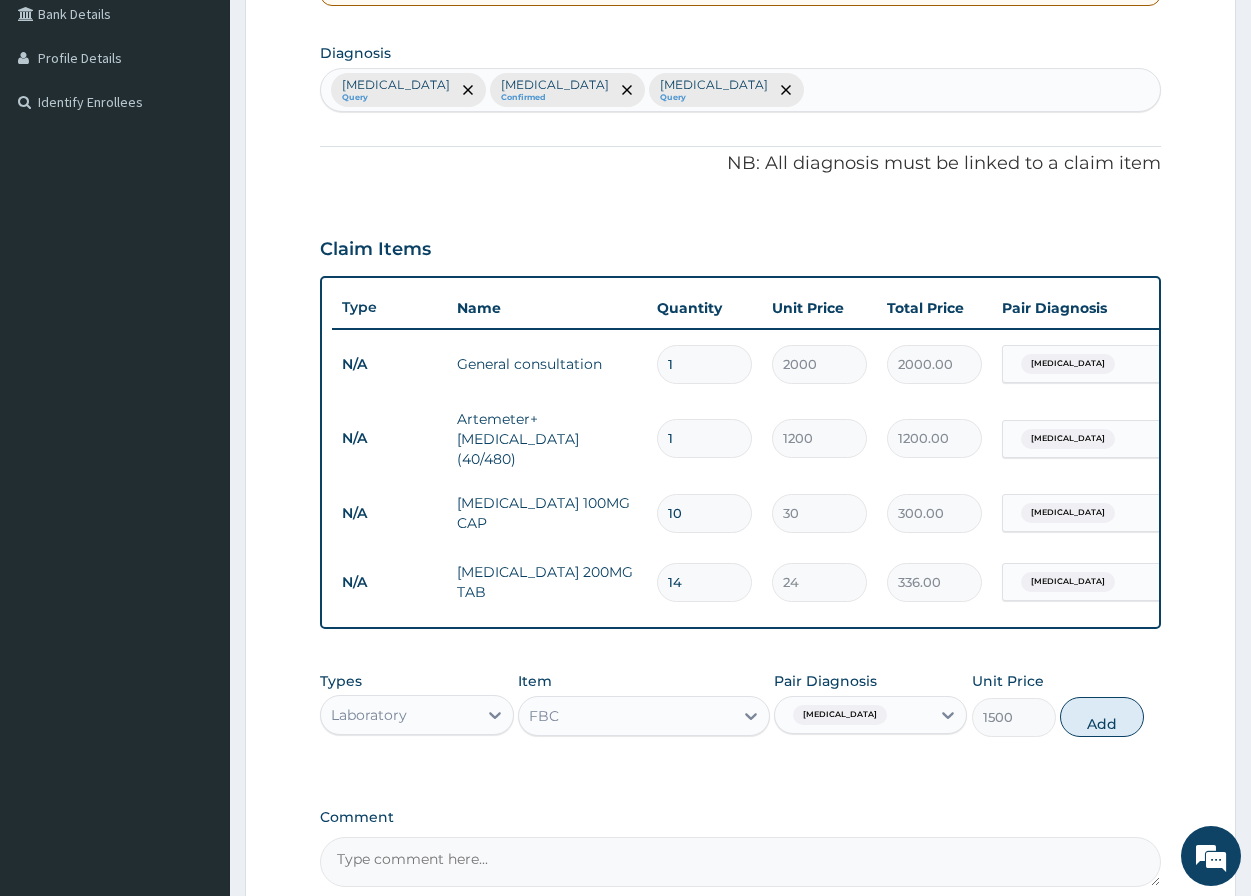 type on "0" 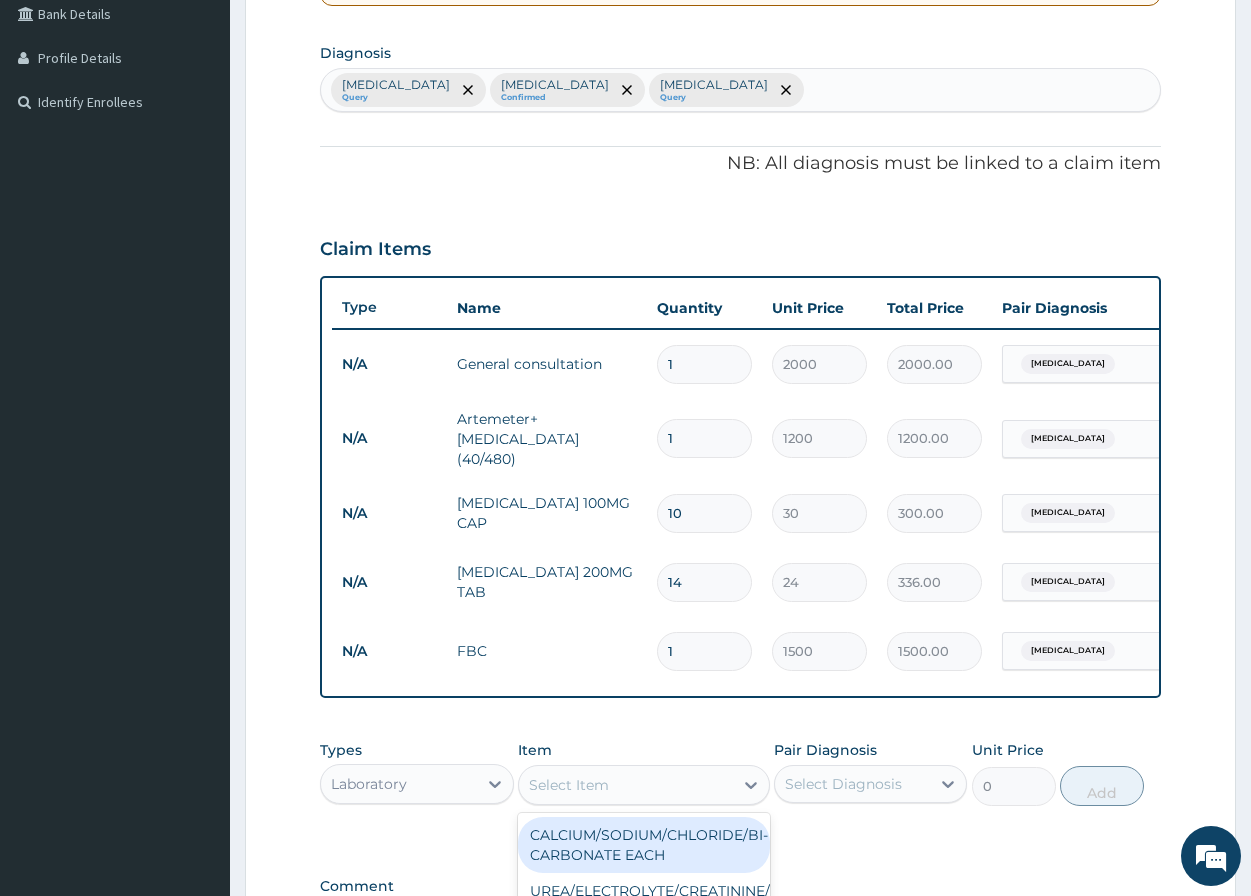 click on "Select Item" at bounding box center [569, 785] 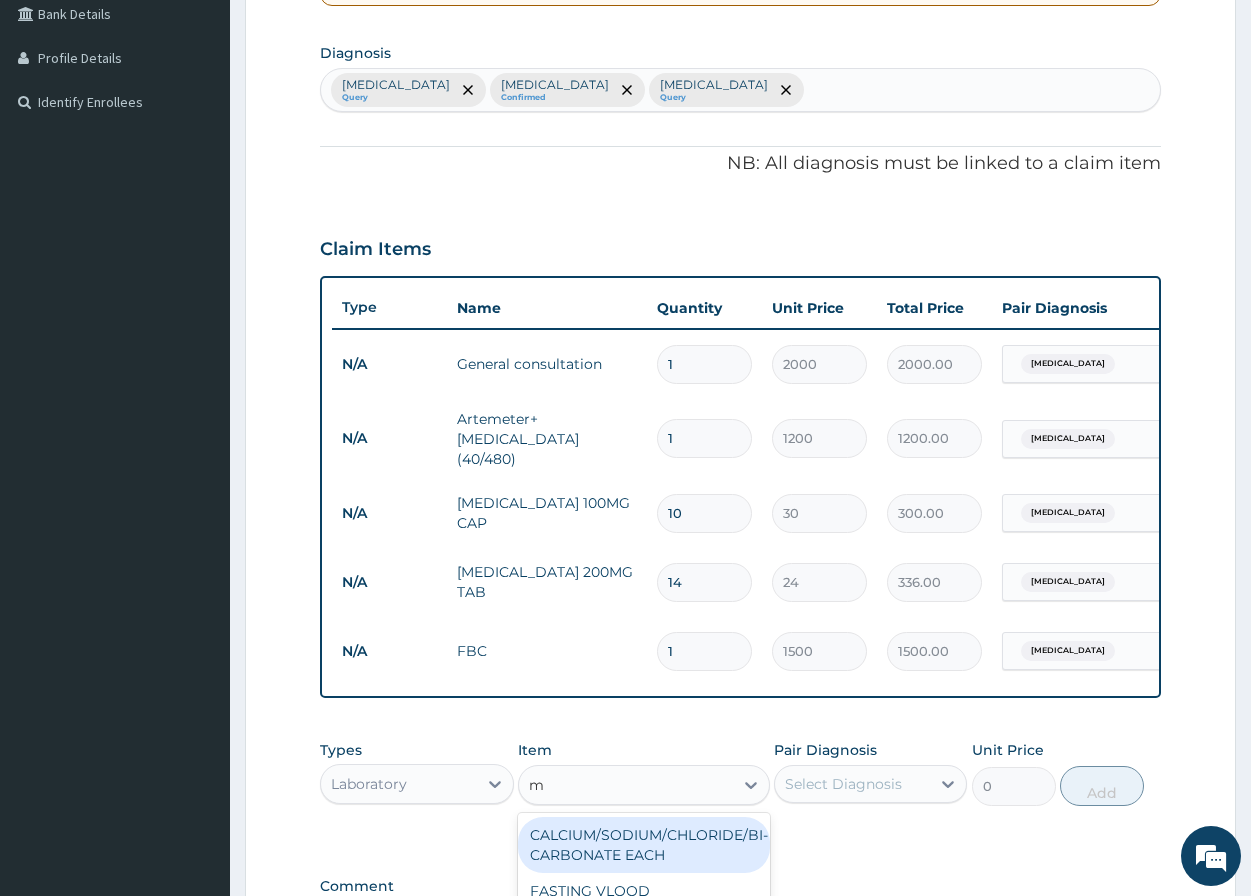 type on "mp" 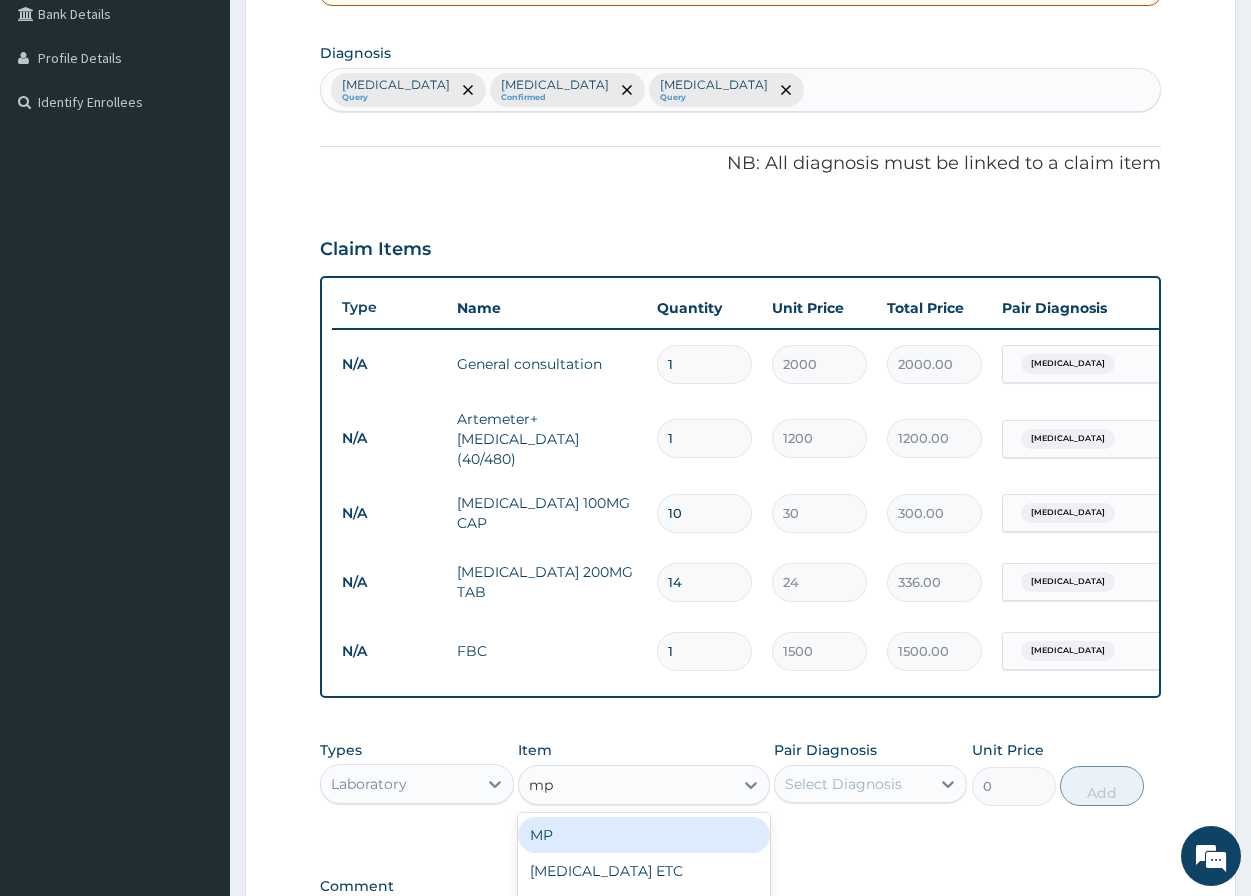 drag, startPoint x: 590, startPoint y: 841, endPoint x: 619, endPoint y: 844, distance: 29.15476 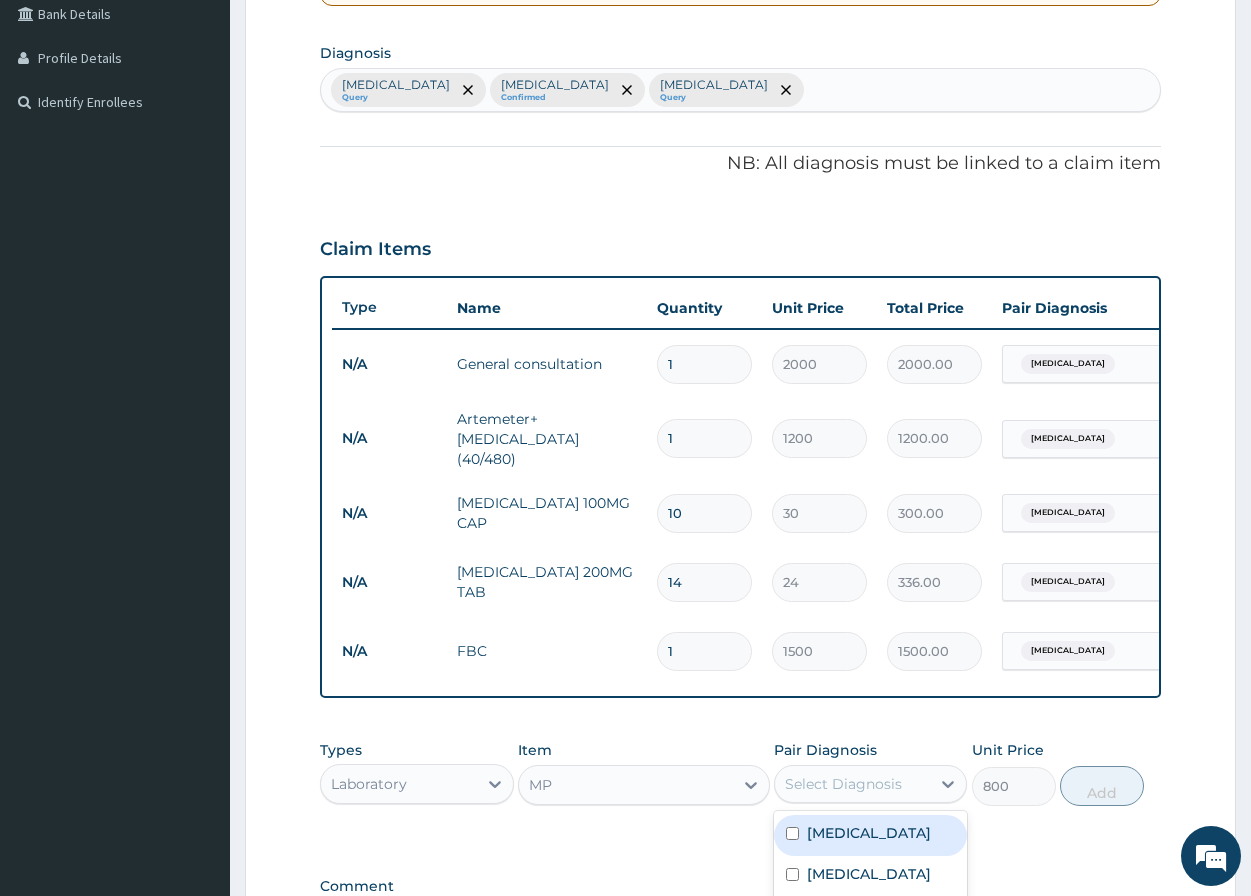 click on "Select Diagnosis" at bounding box center [843, 784] 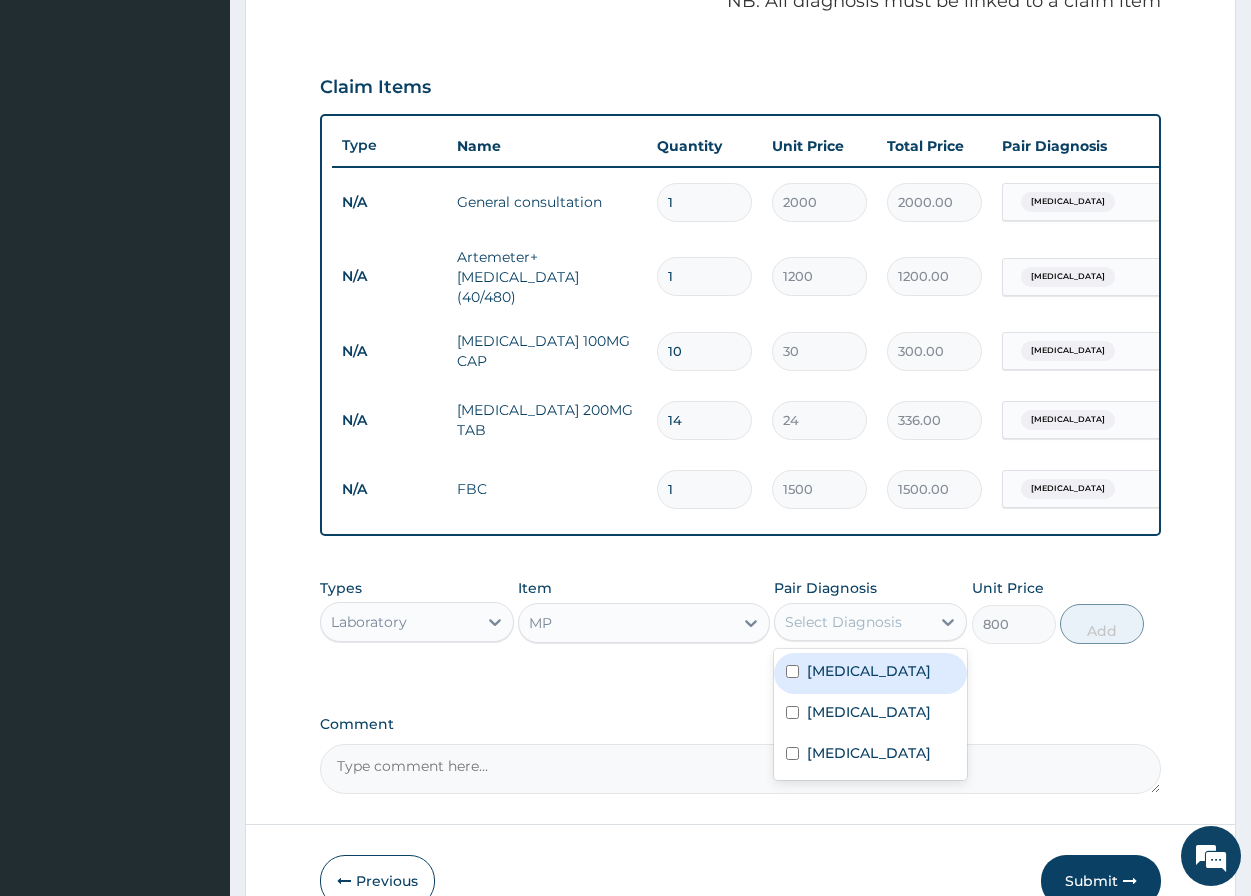 scroll, scrollTop: 668, scrollLeft: 0, axis: vertical 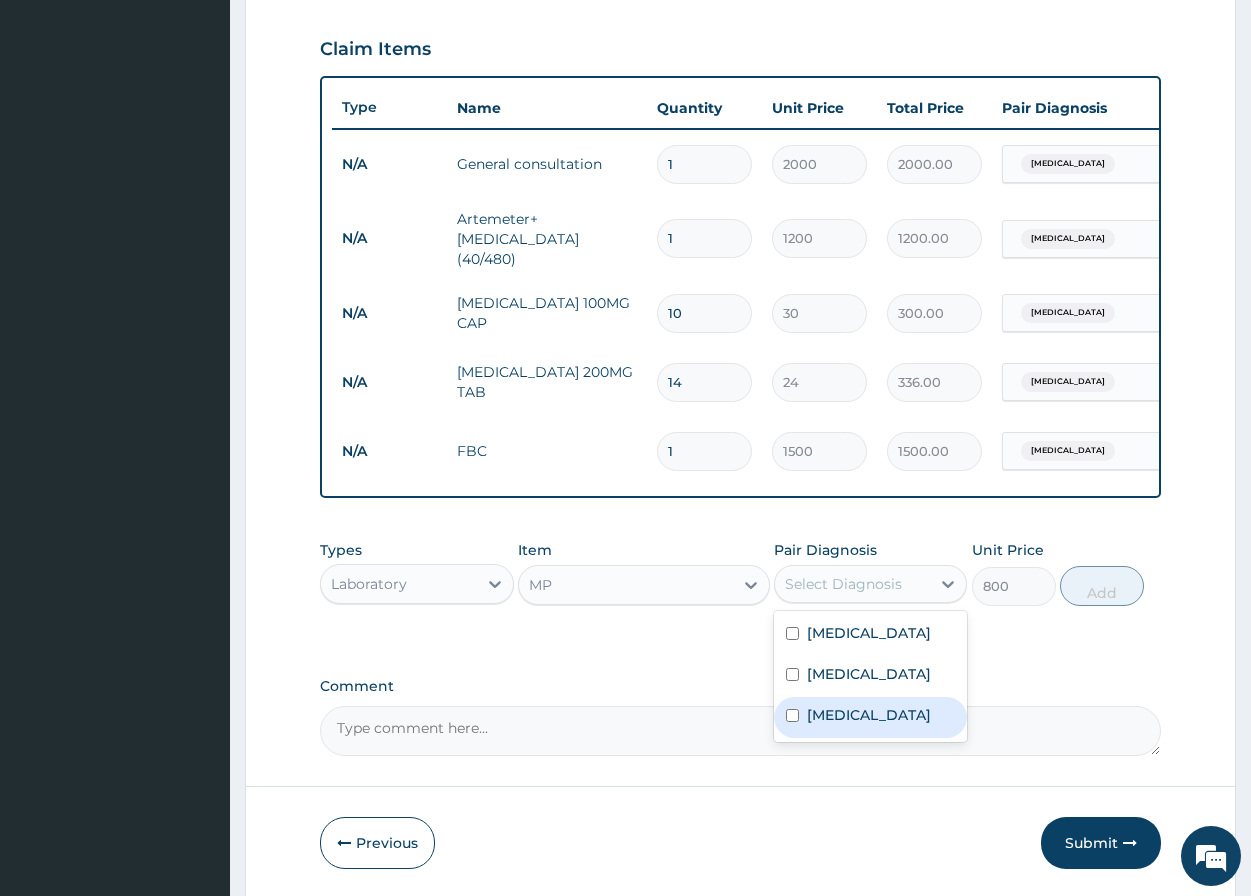 click on "Malaria" at bounding box center (870, 717) 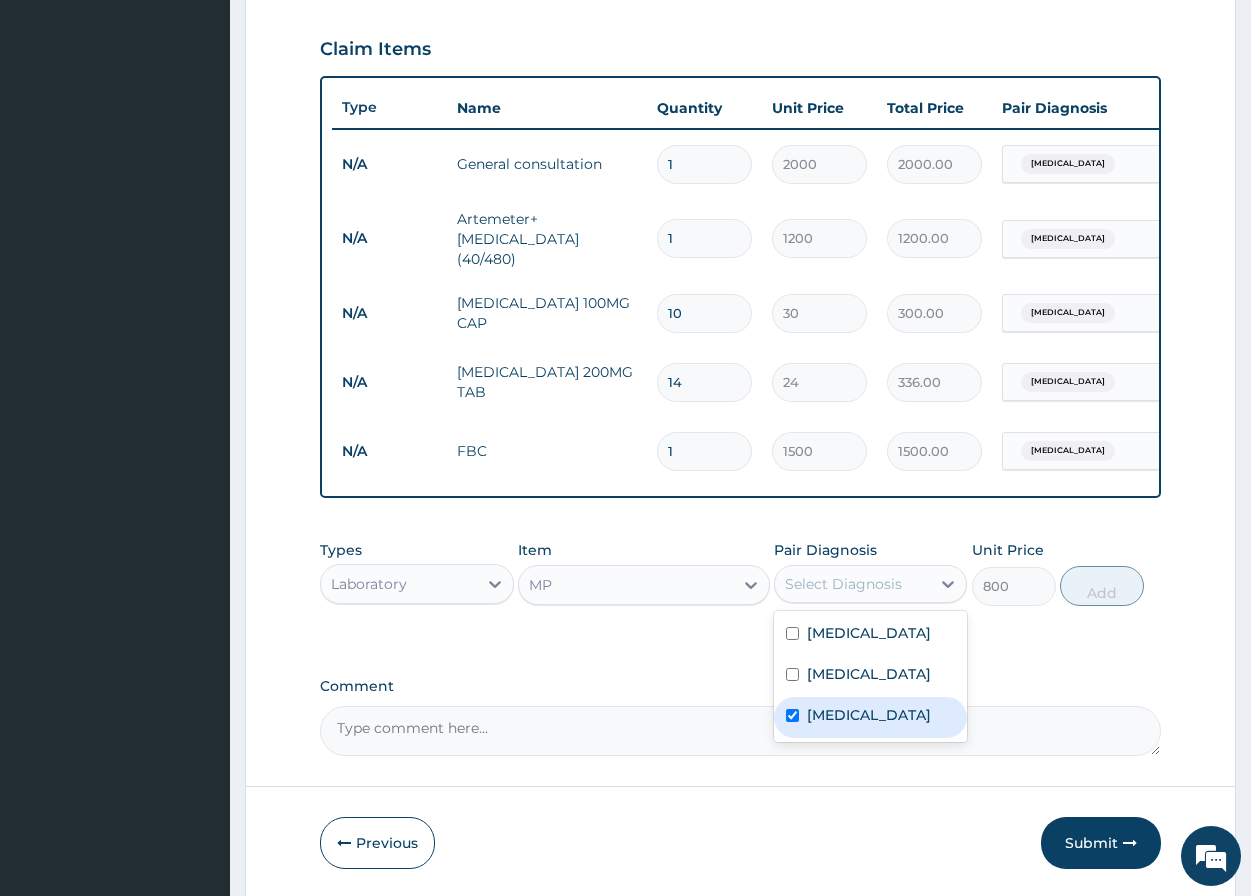 checkbox on "true" 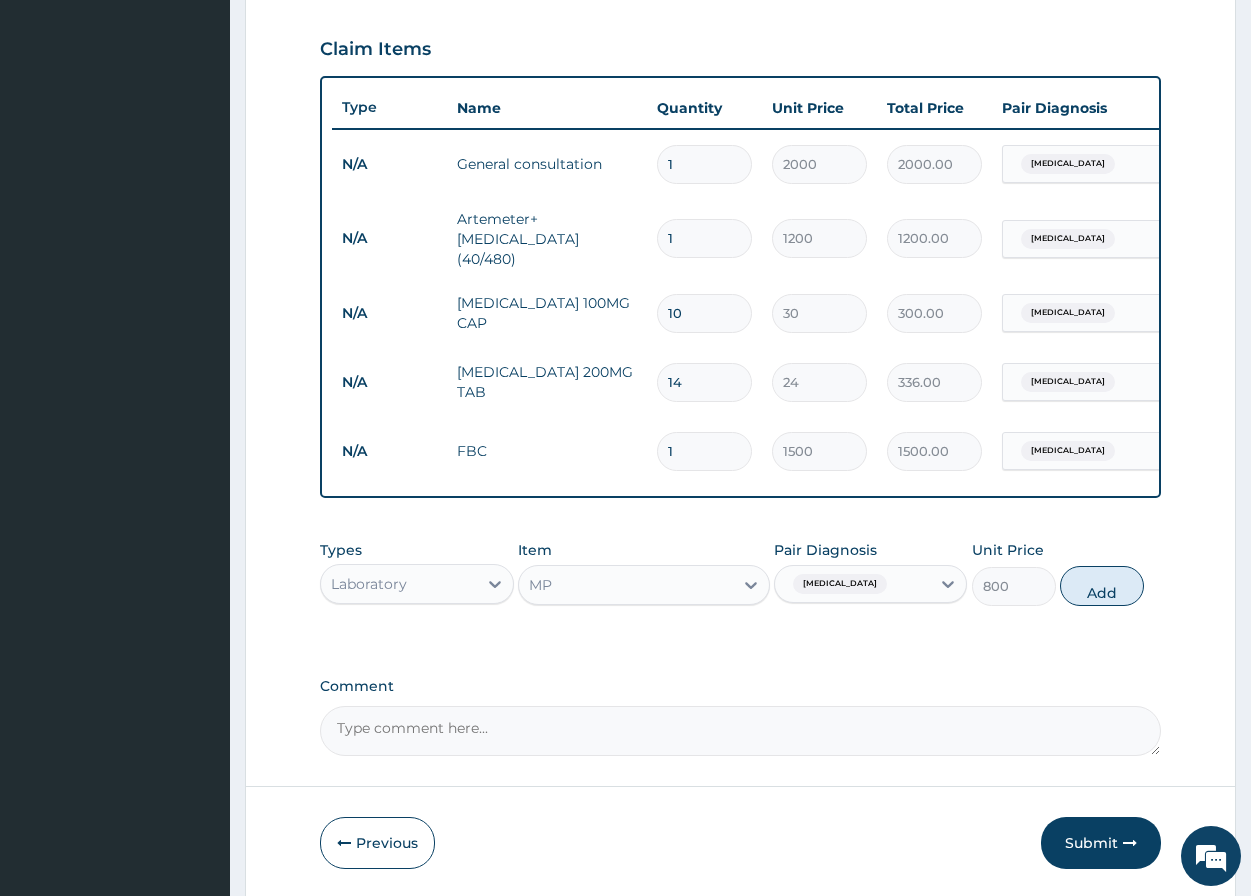 click on "Add" at bounding box center (1102, 586) 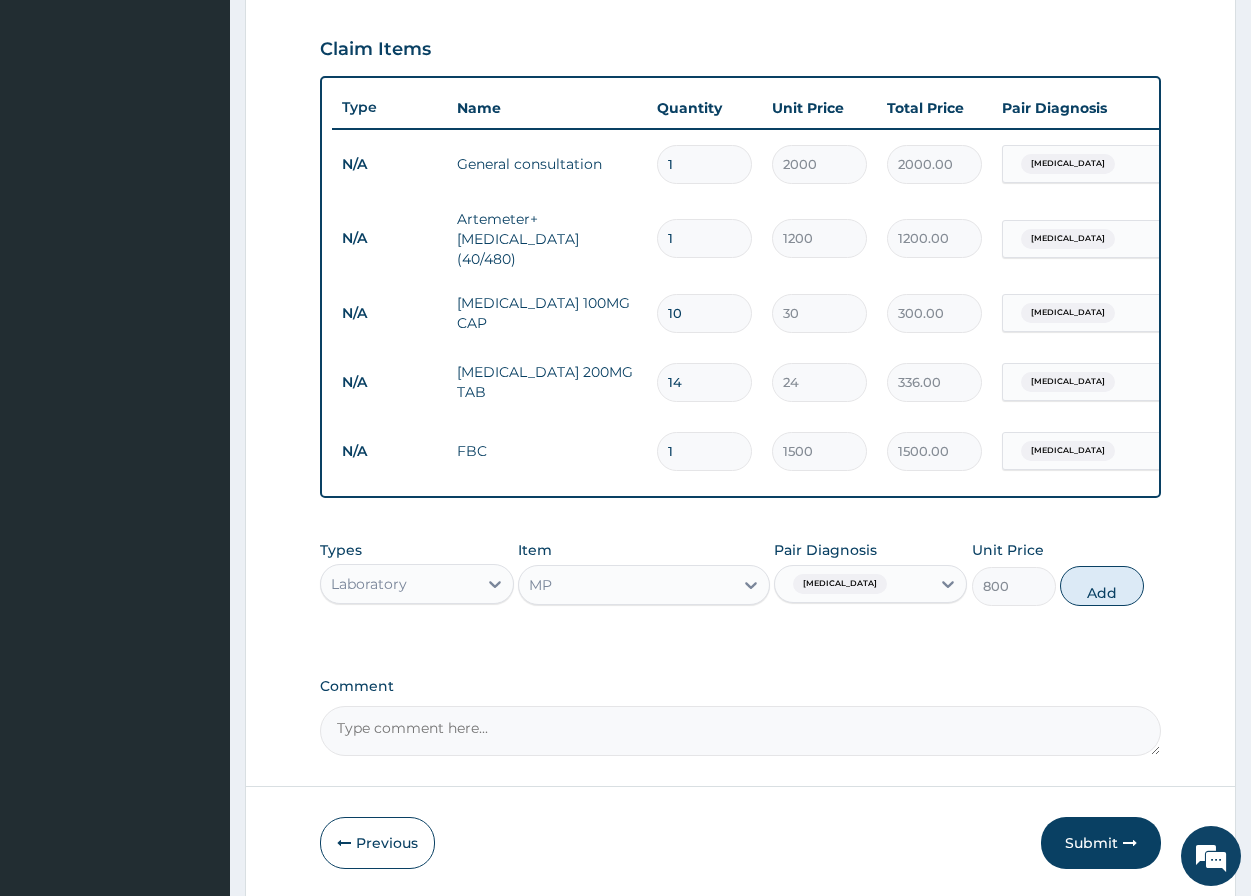 type on "0" 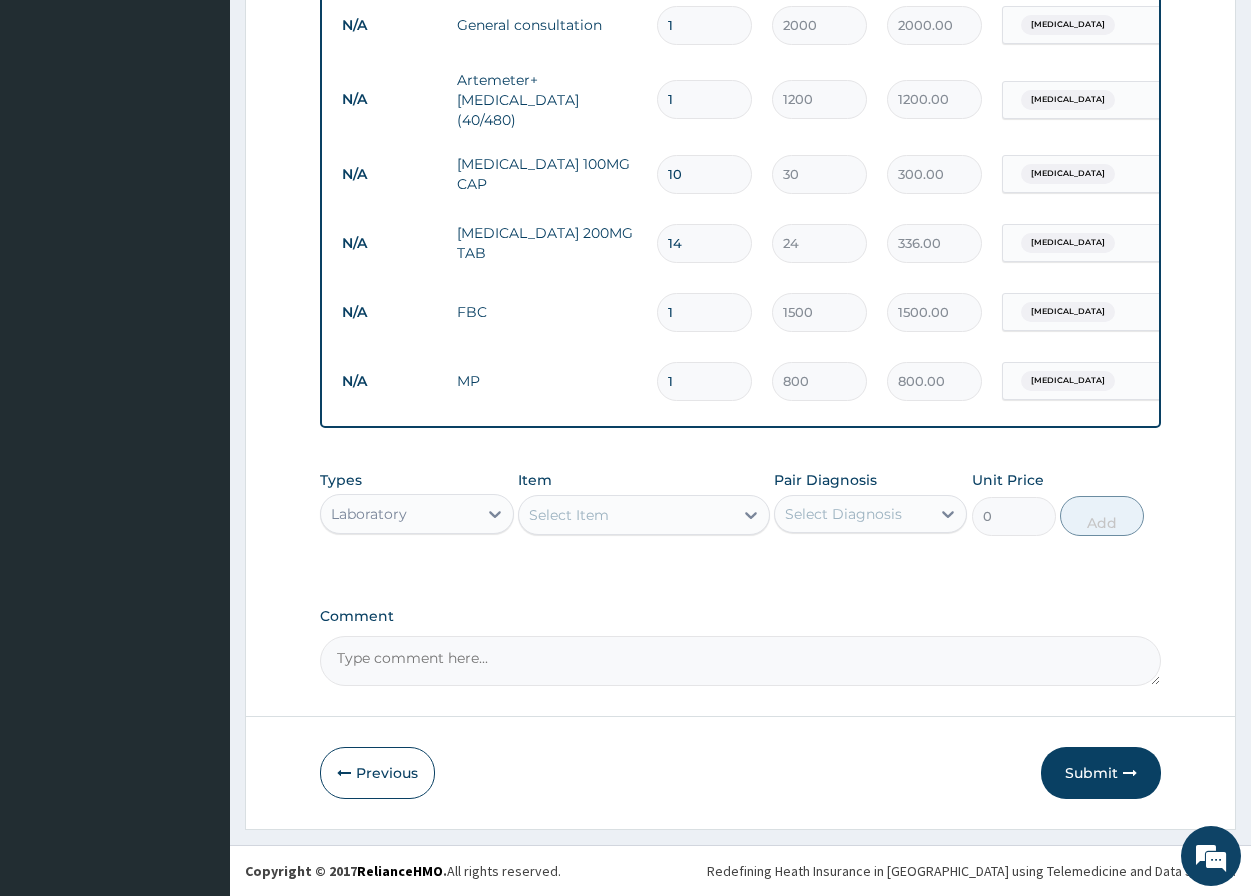 scroll, scrollTop: 813, scrollLeft: 0, axis: vertical 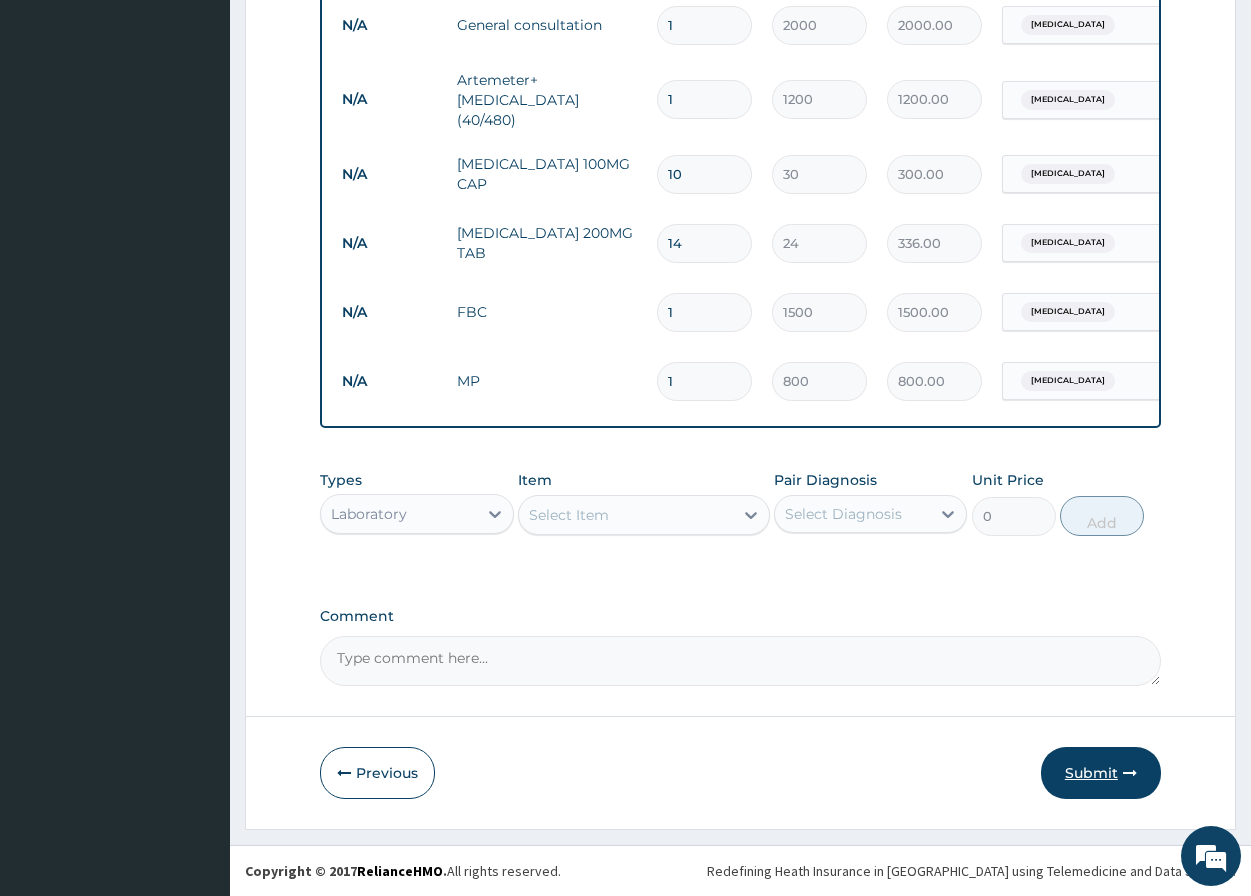 click on "Submit" at bounding box center [1101, 773] 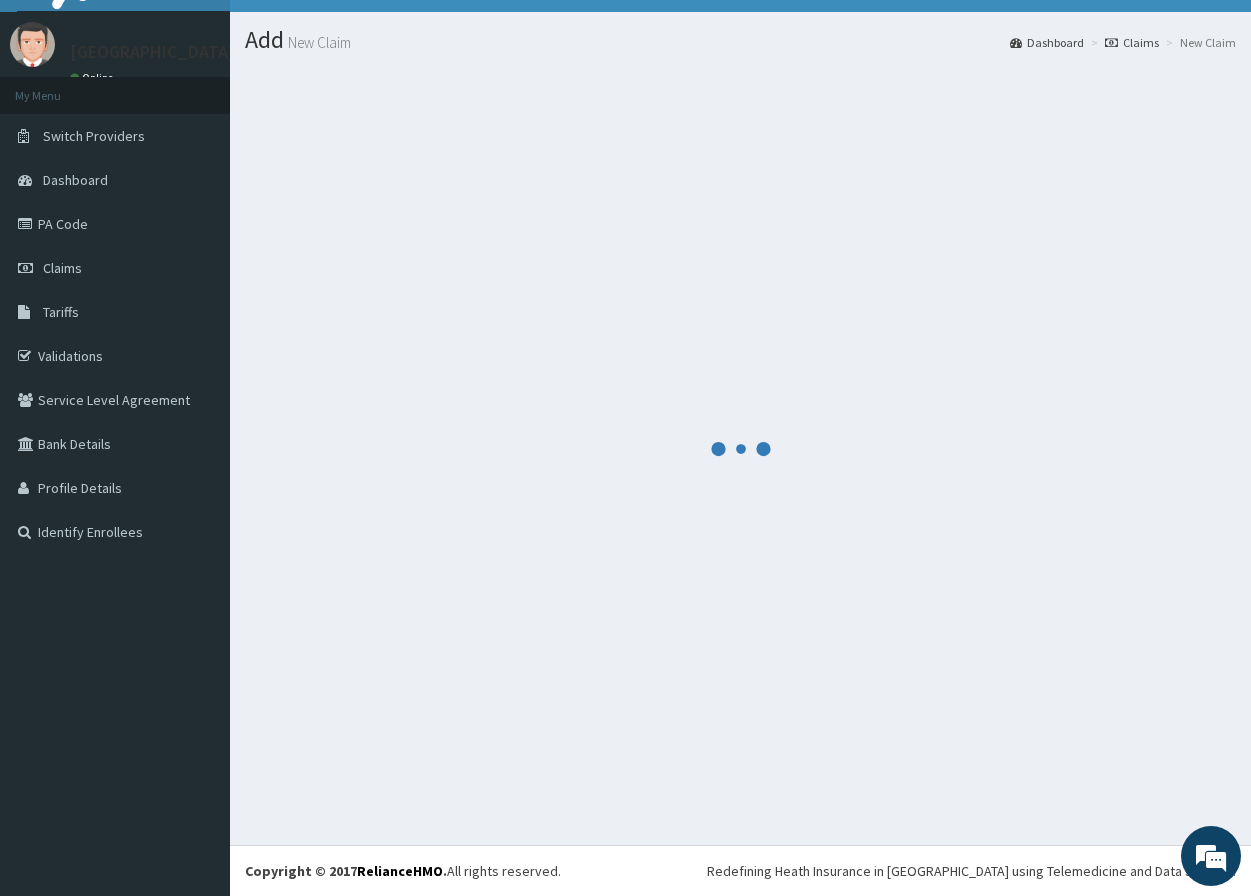 scroll, scrollTop: 813, scrollLeft: 0, axis: vertical 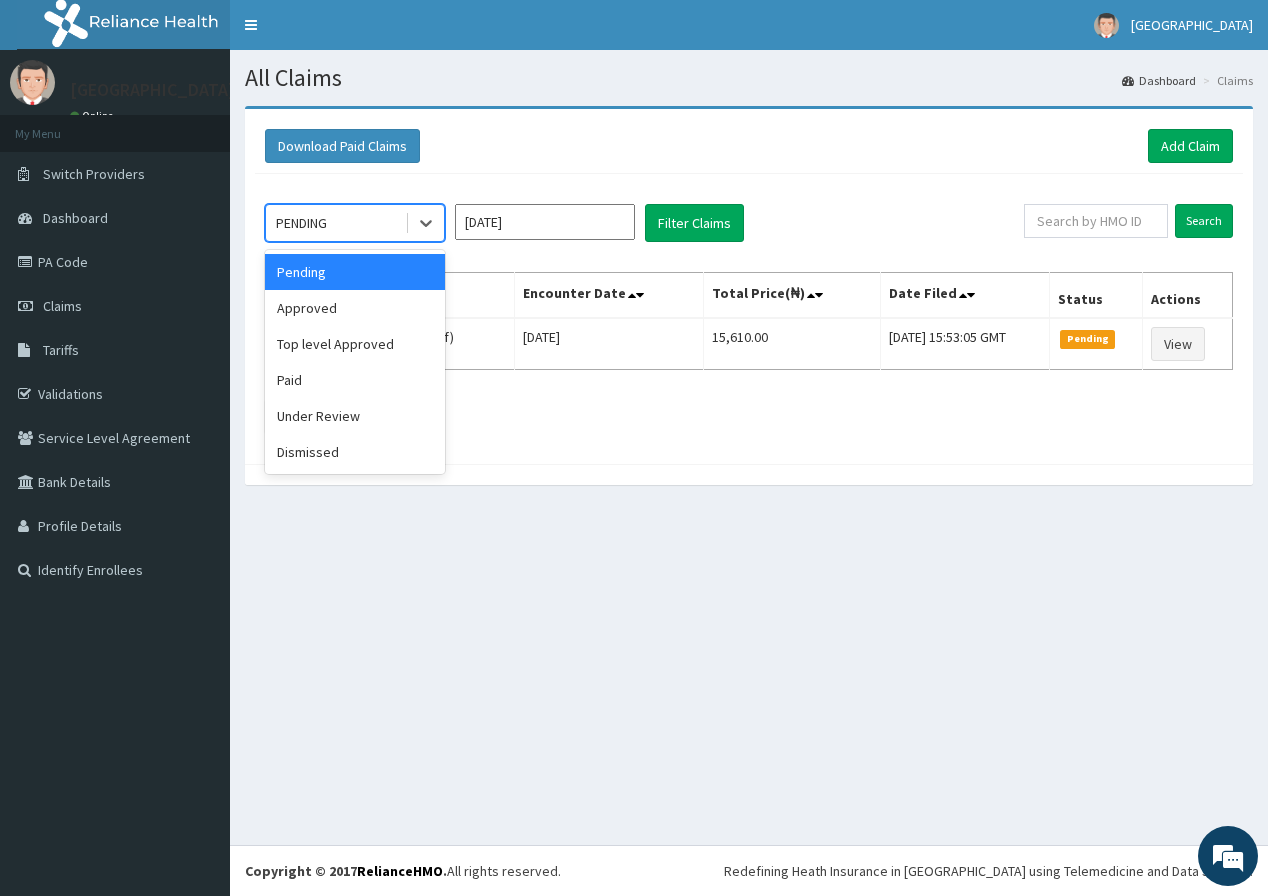 click on "PENDING" at bounding box center [335, 223] 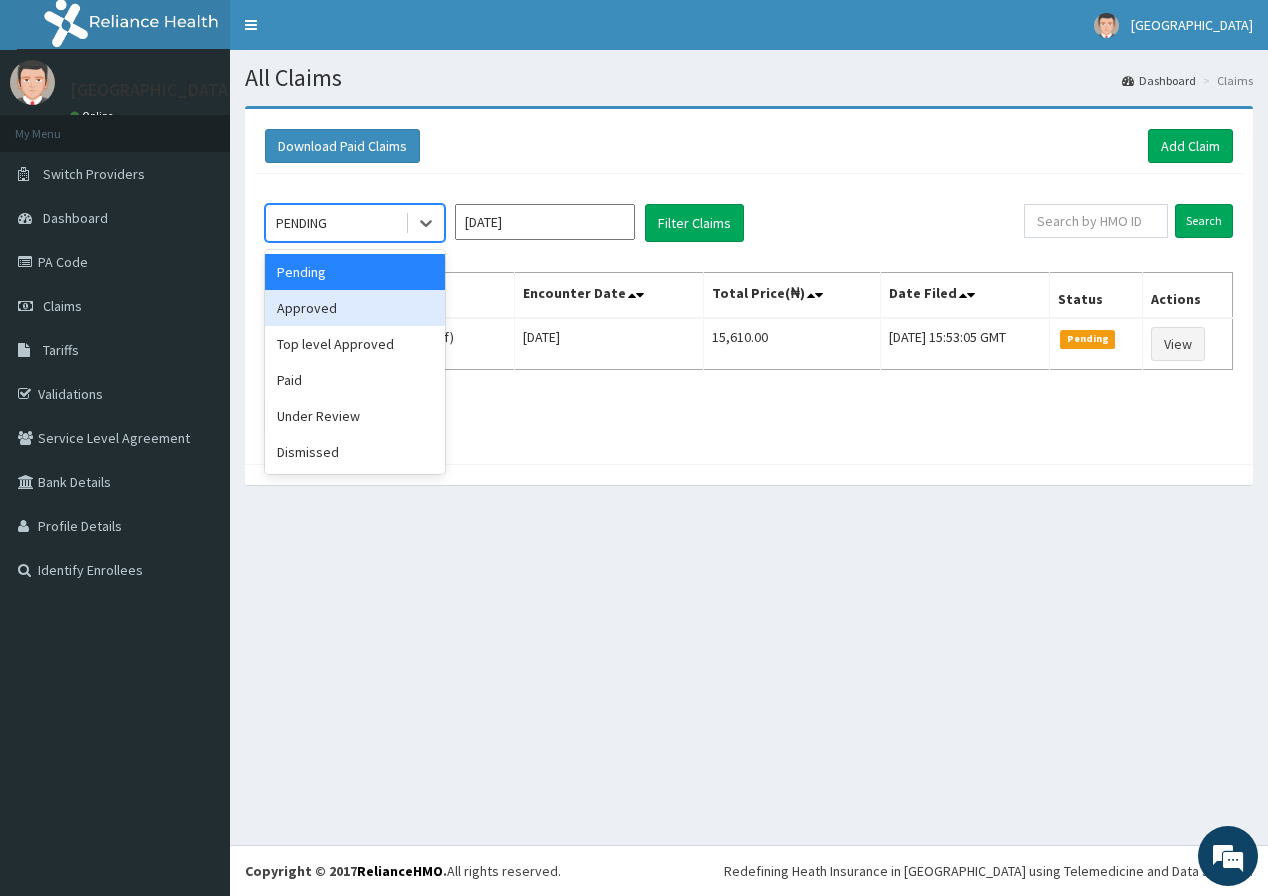click on "Approved" at bounding box center [355, 308] 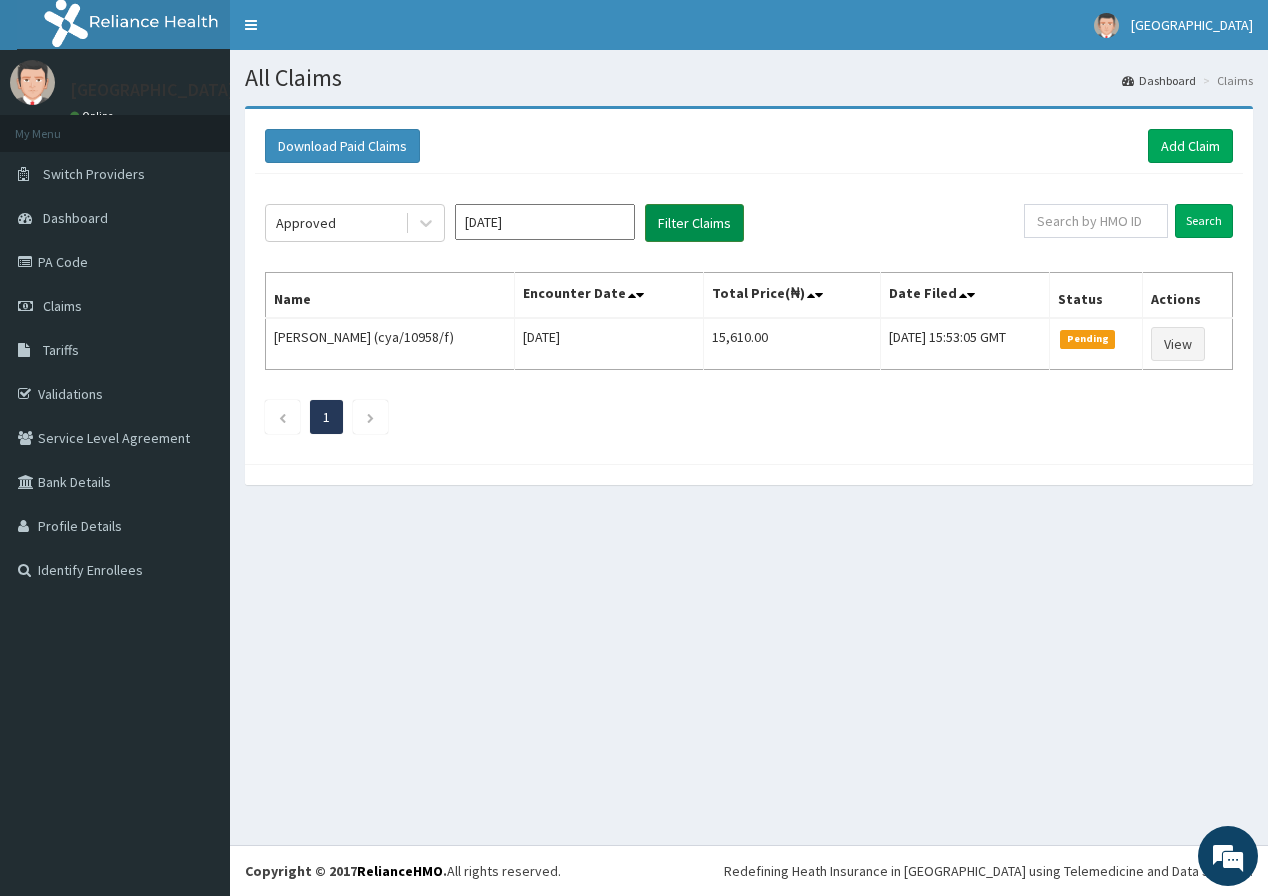 click on "Filter Claims" at bounding box center (694, 223) 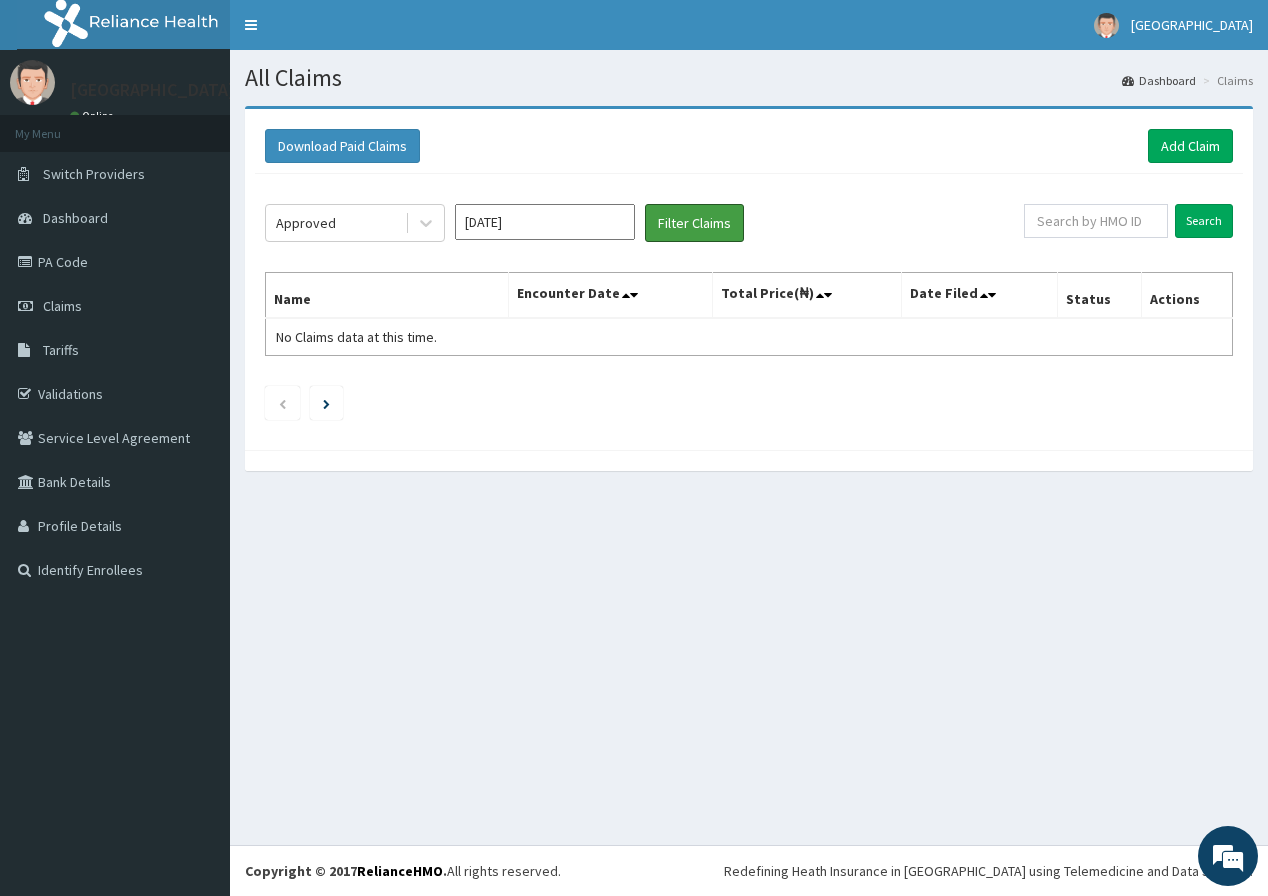 scroll, scrollTop: 0, scrollLeft: 0, axis: both 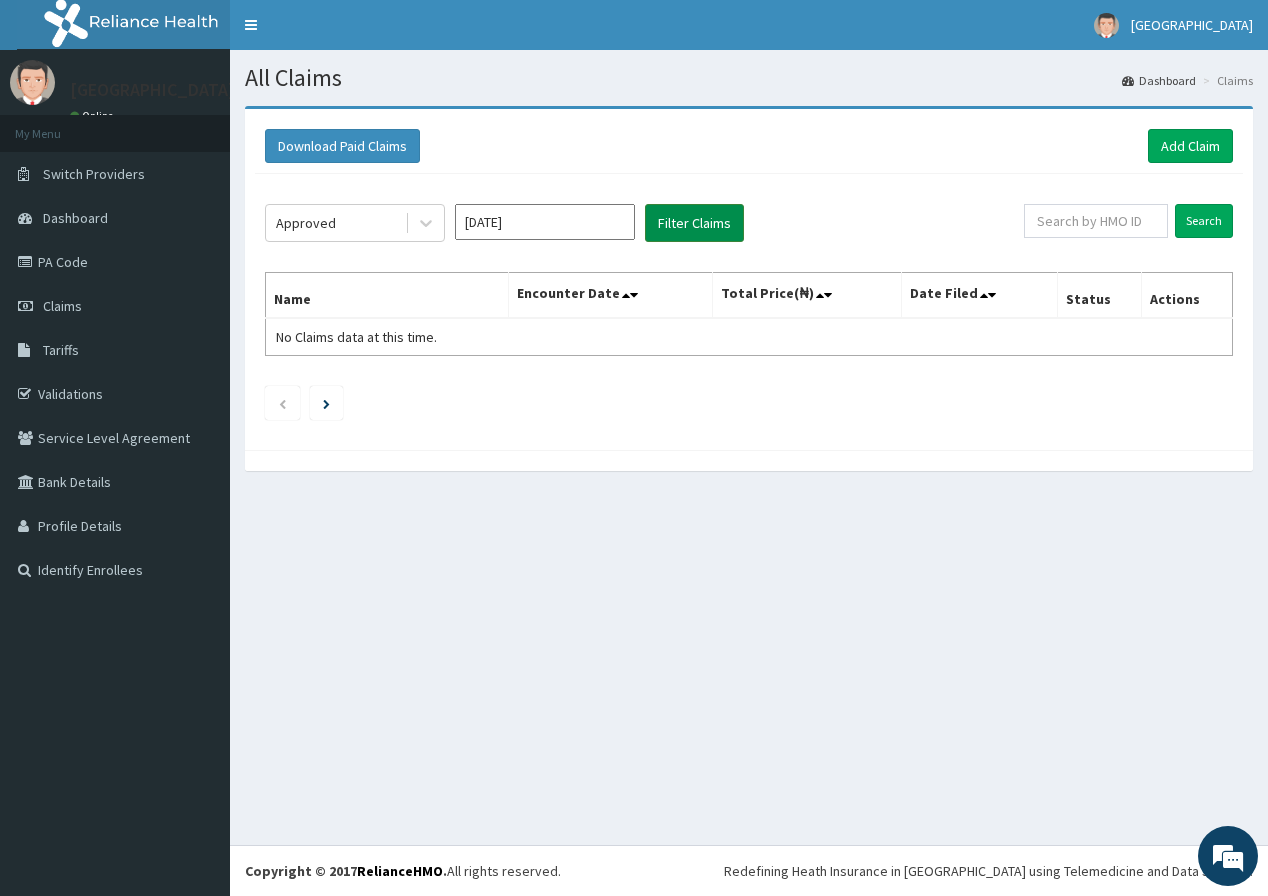 click on "Filter Claims" at bounding box center (694, 223) 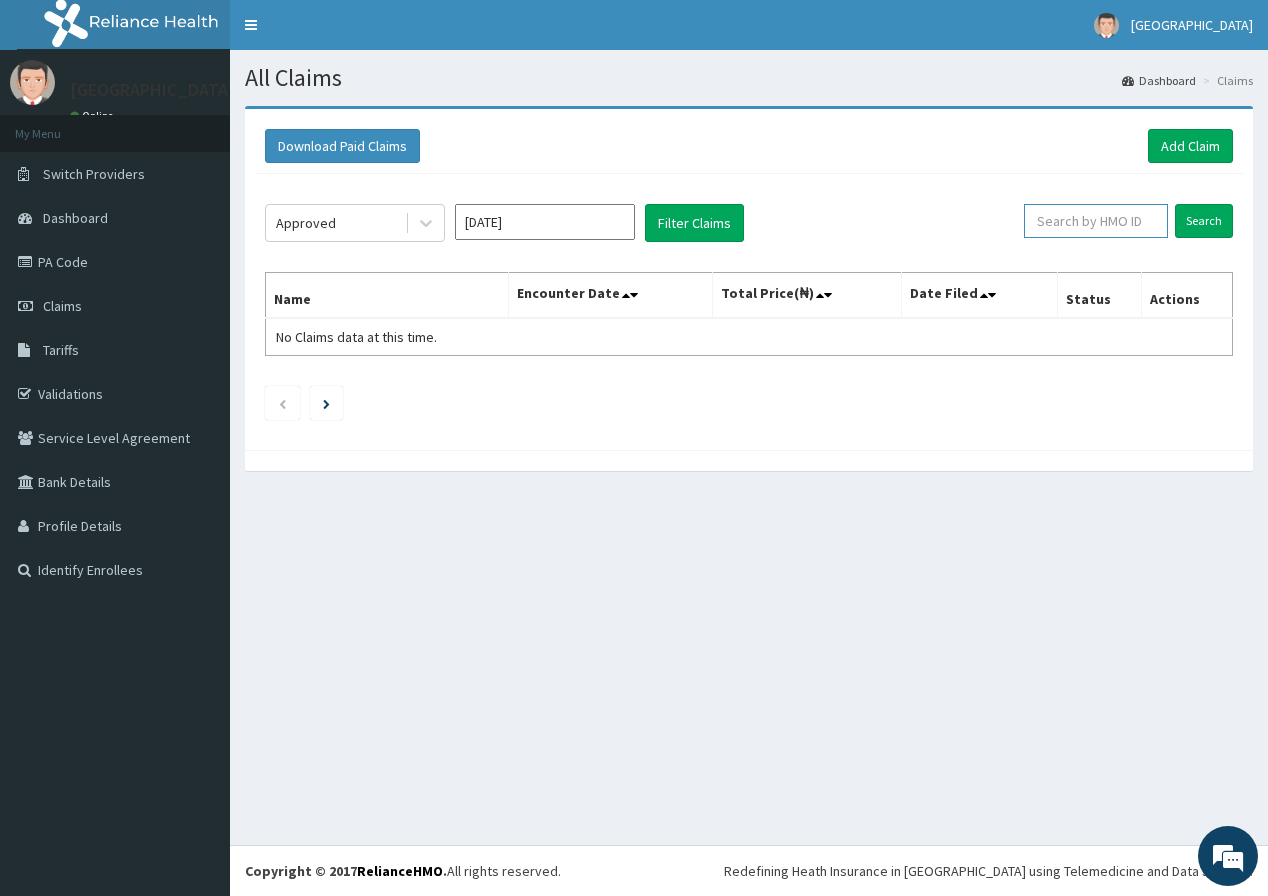 click at bounding box center (1096, 221) 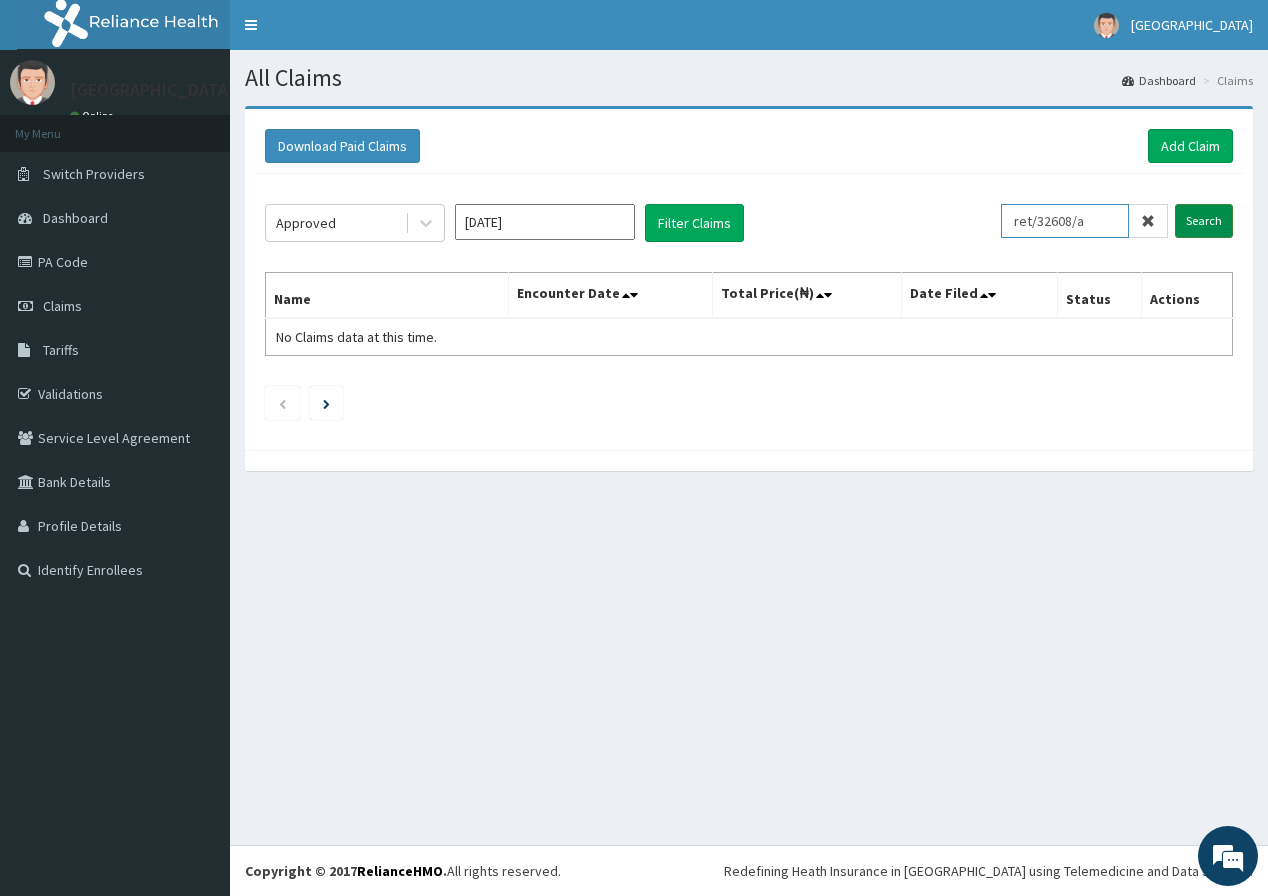 type on "ret/32608/a" 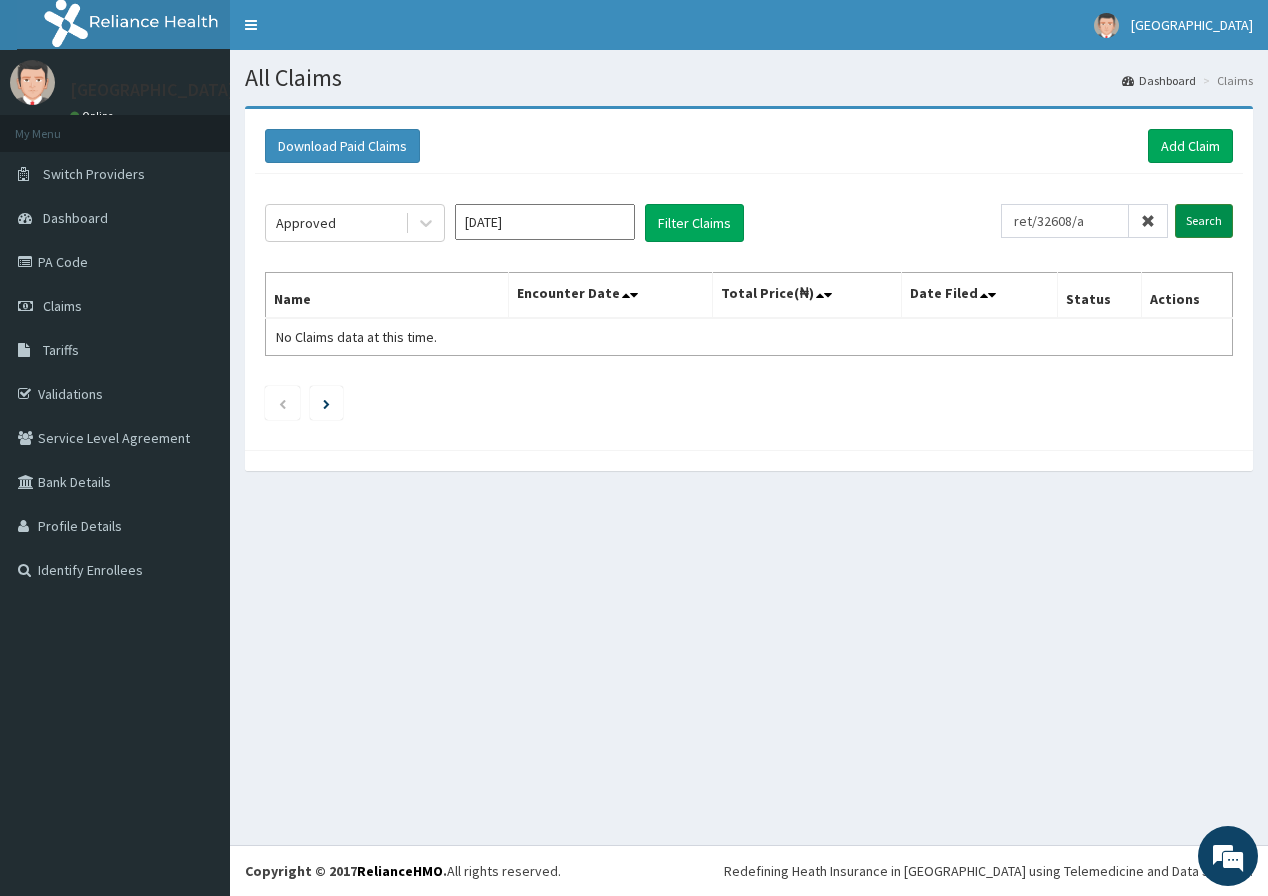 click on "Search" at bounding box center (1204, 221) 